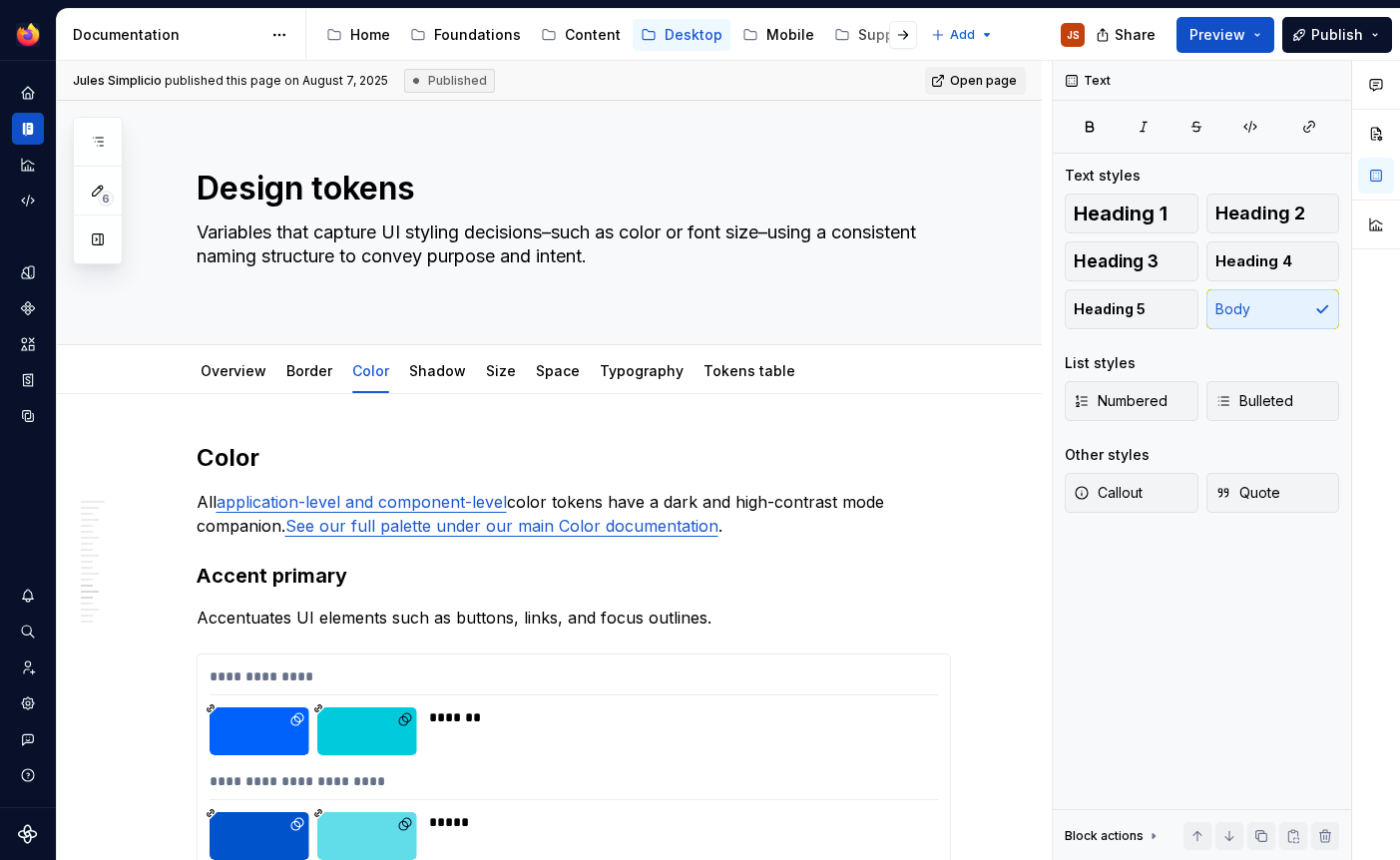 scroll, scrollTop: 0, scrollLeft: 0, axis: both 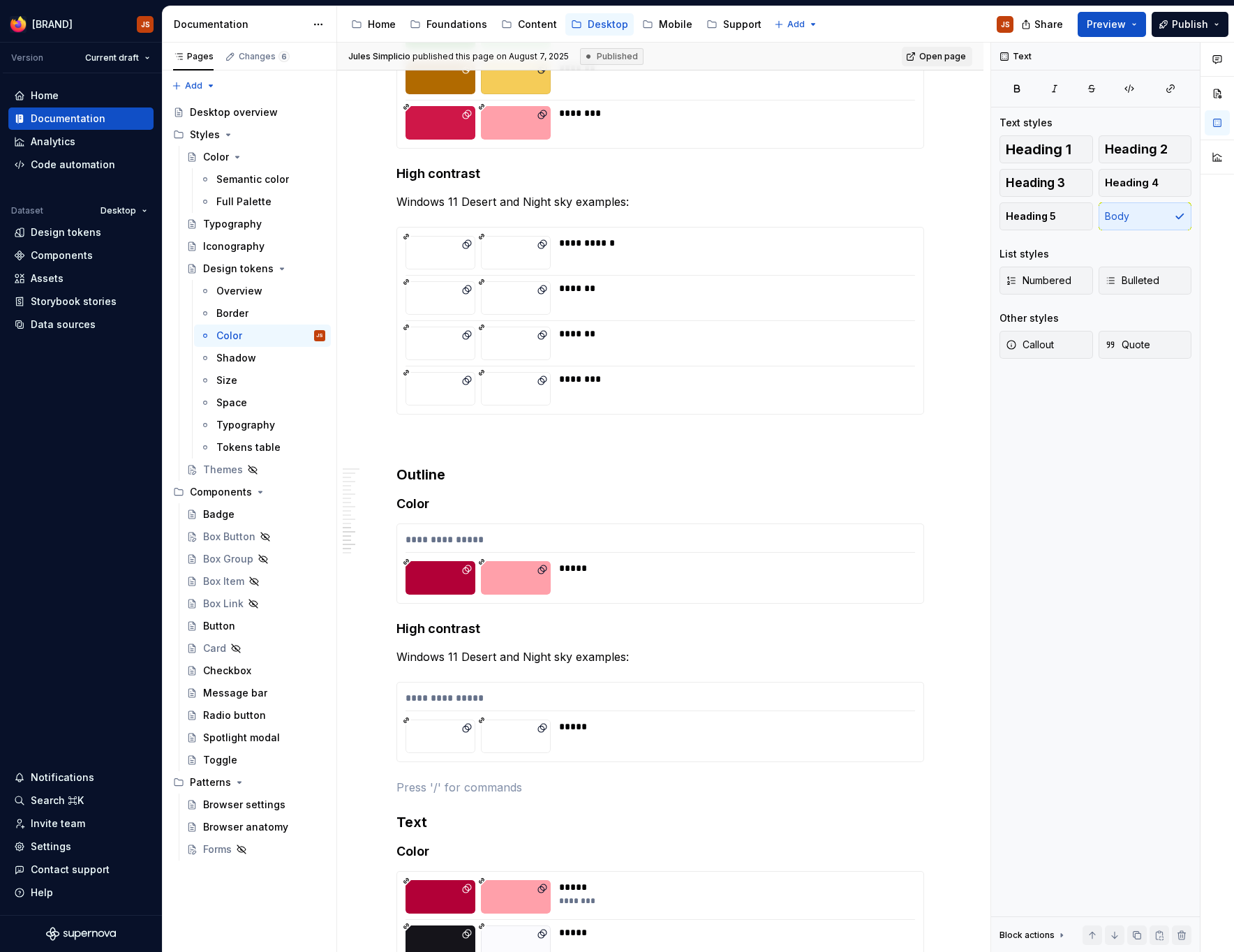click on "Themes" at bounding box center [223, 470] 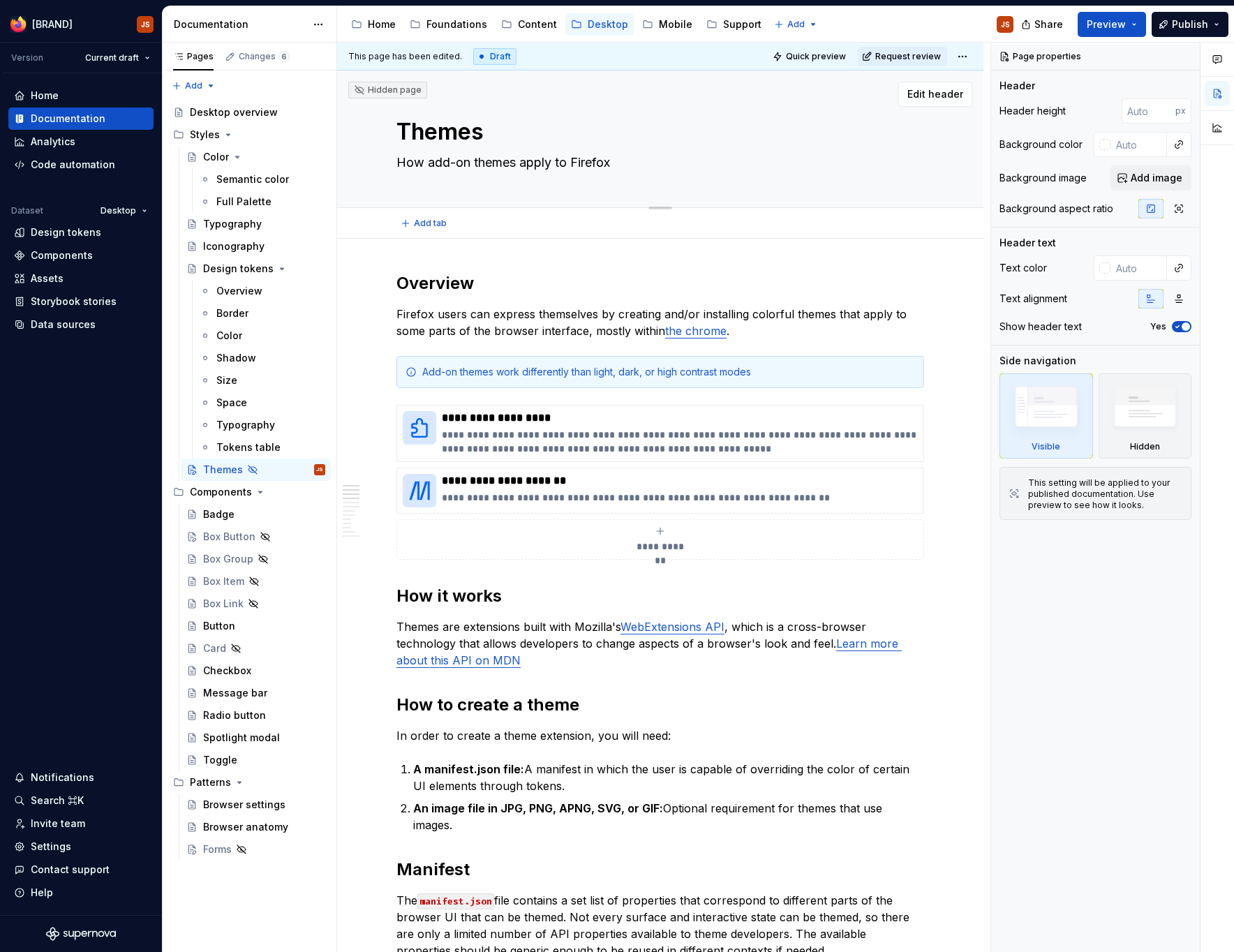 click on "Themes" at bounding box center (657, 132) 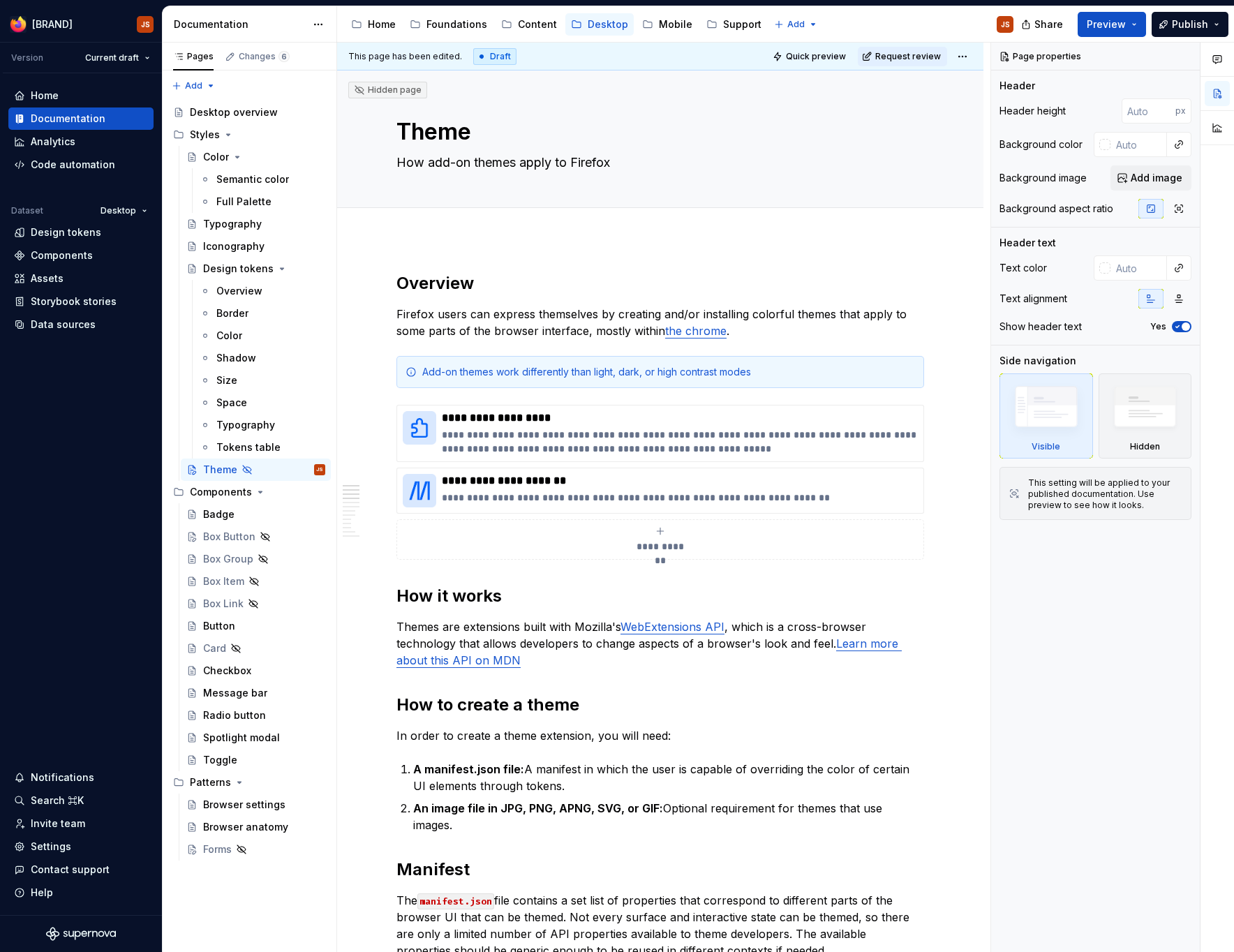 type on "*" 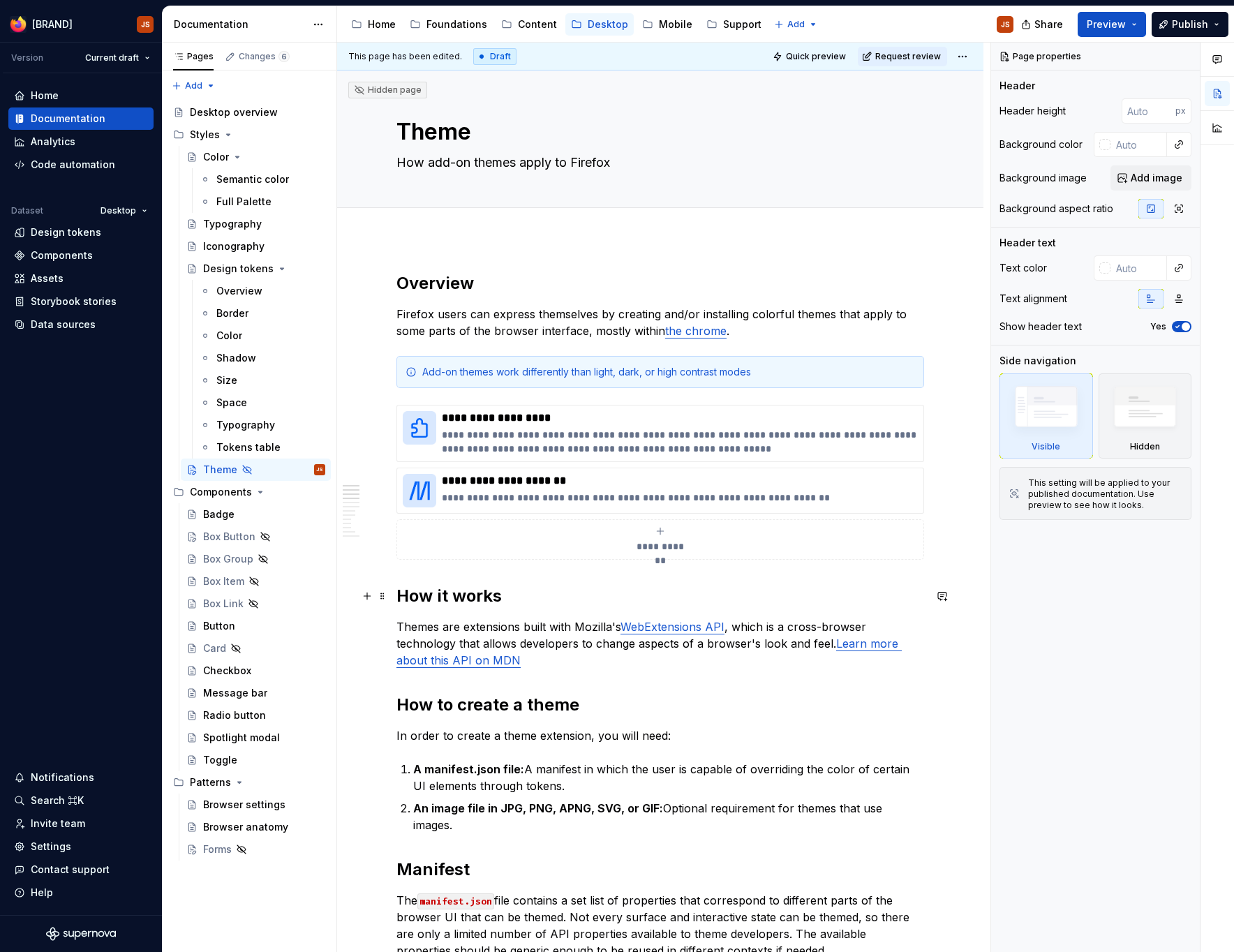 type on "Theme" 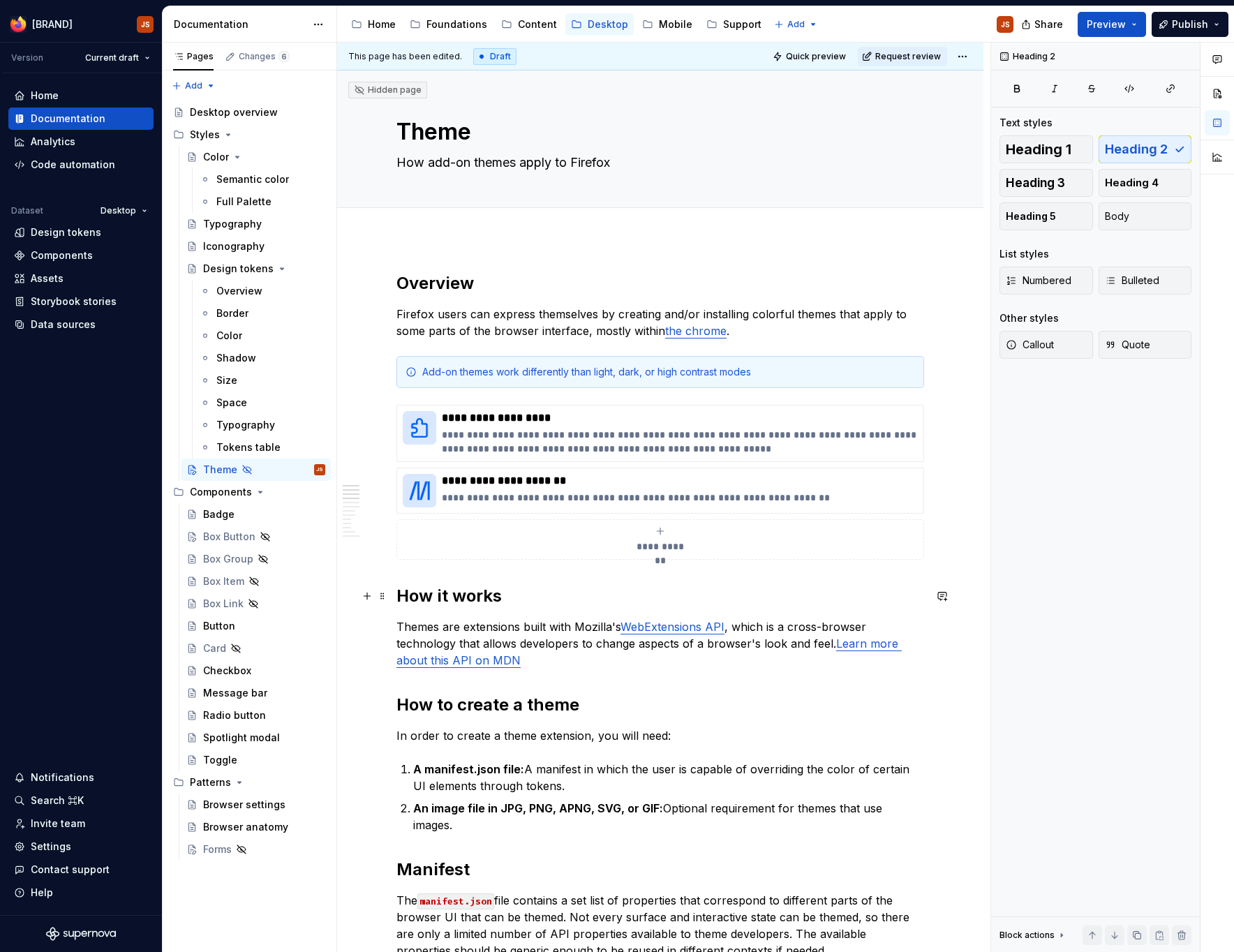 click on "How it works" at bounding box center [660, 596] 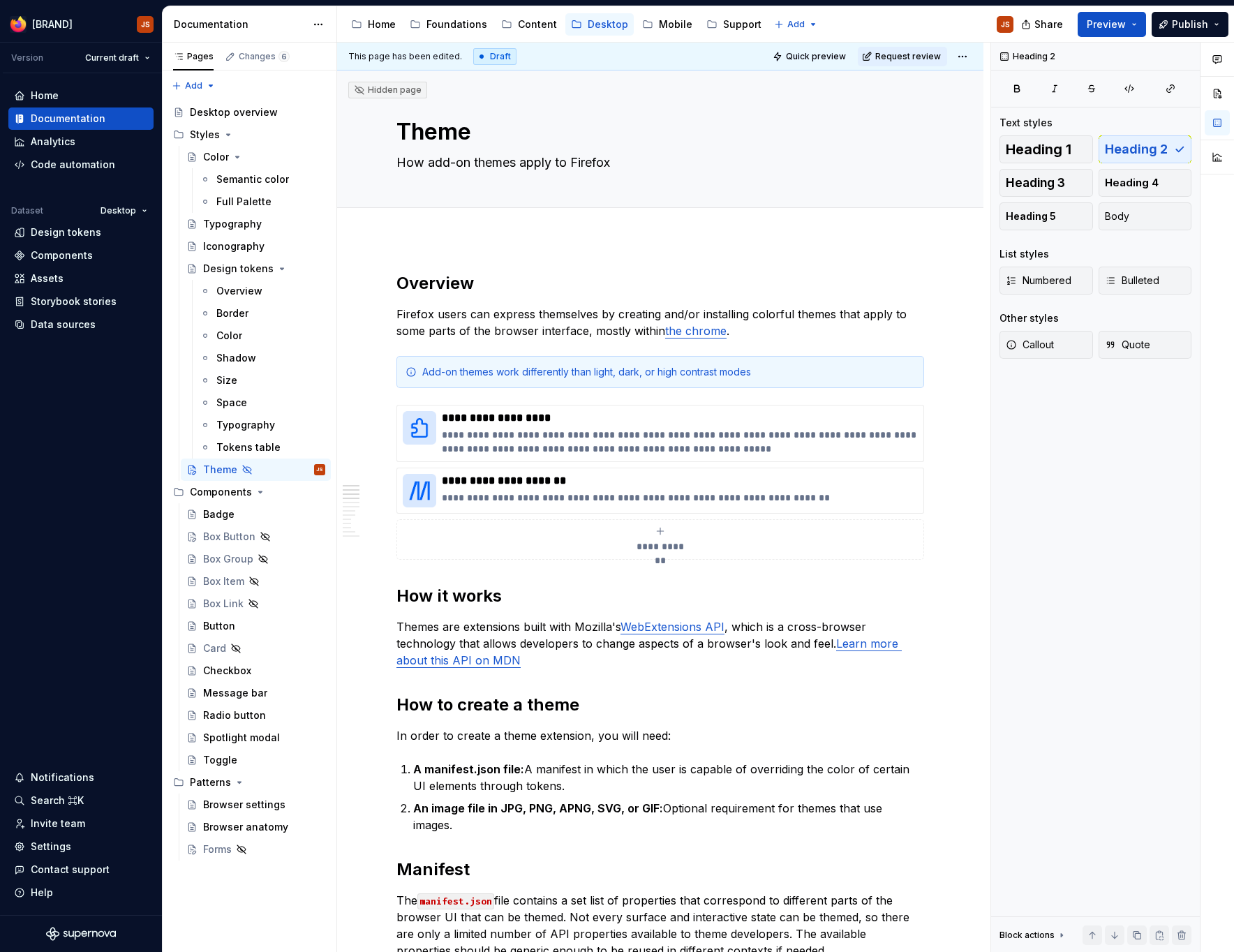 type on "*" 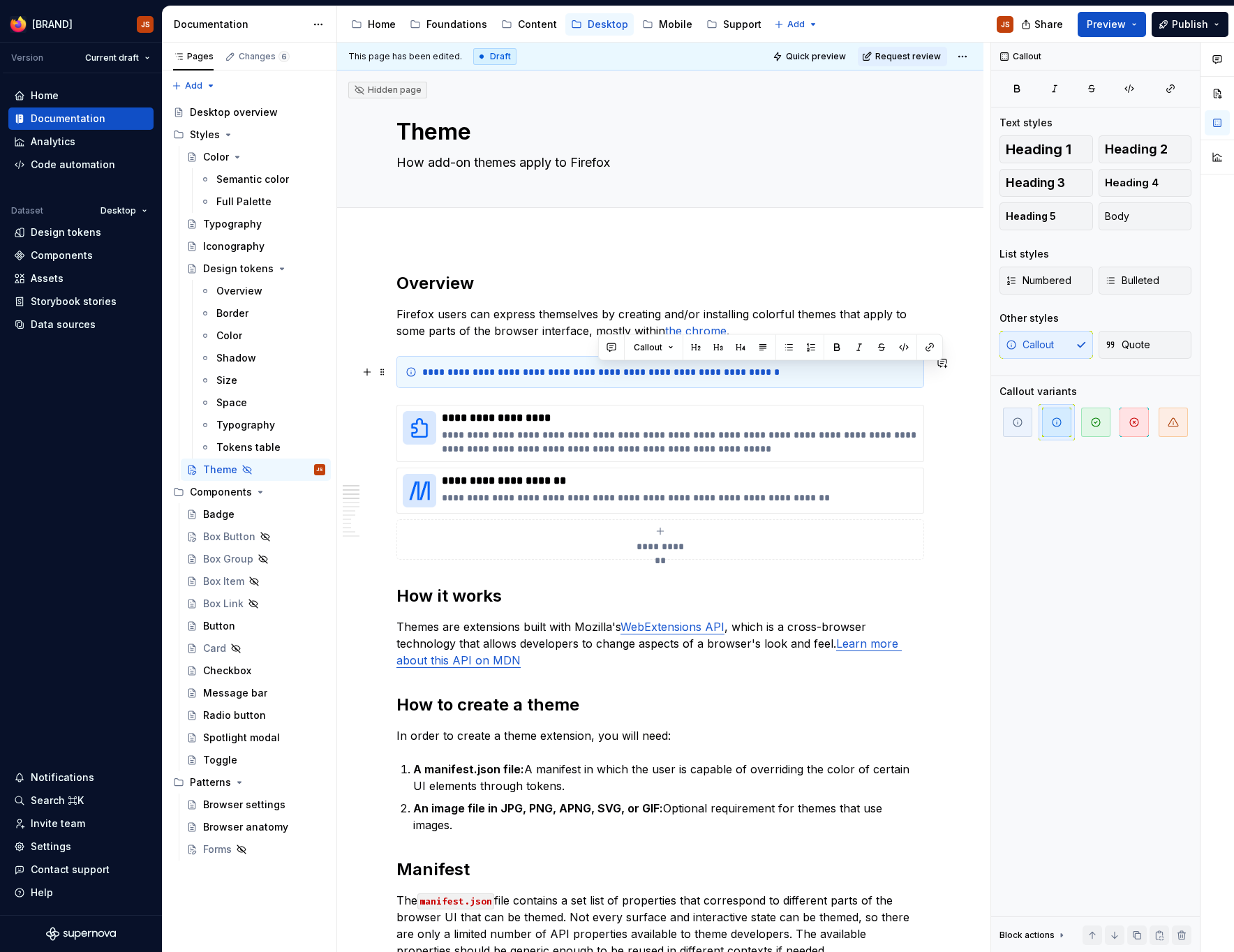 drag, startPoint x: 756, startPoint y: 369, endPoint x: 597, endPoint y: 368, distance: 159.0031 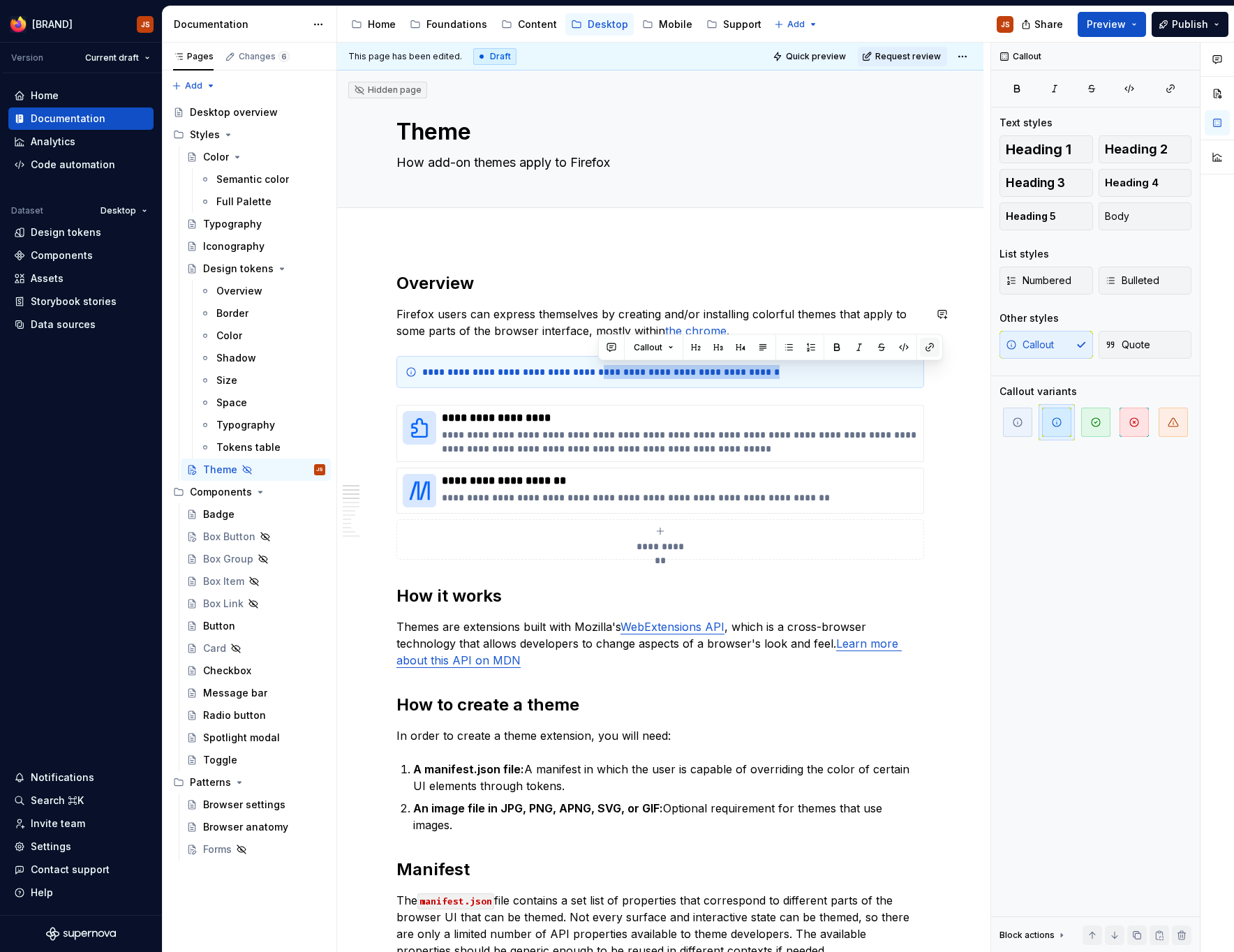 click at bounding box center [930, 348] 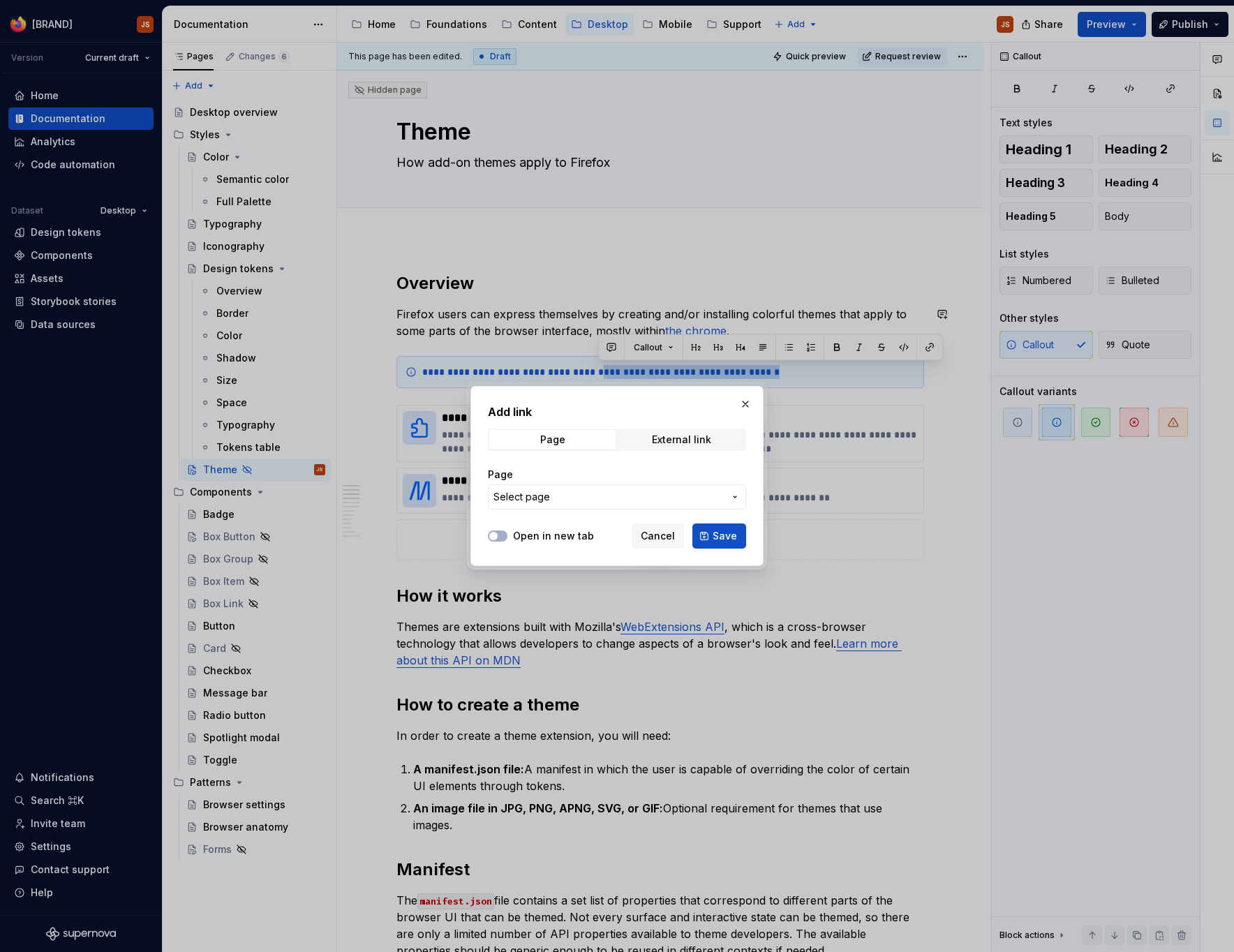 click on "Select page" at bounding box center [609, 497] 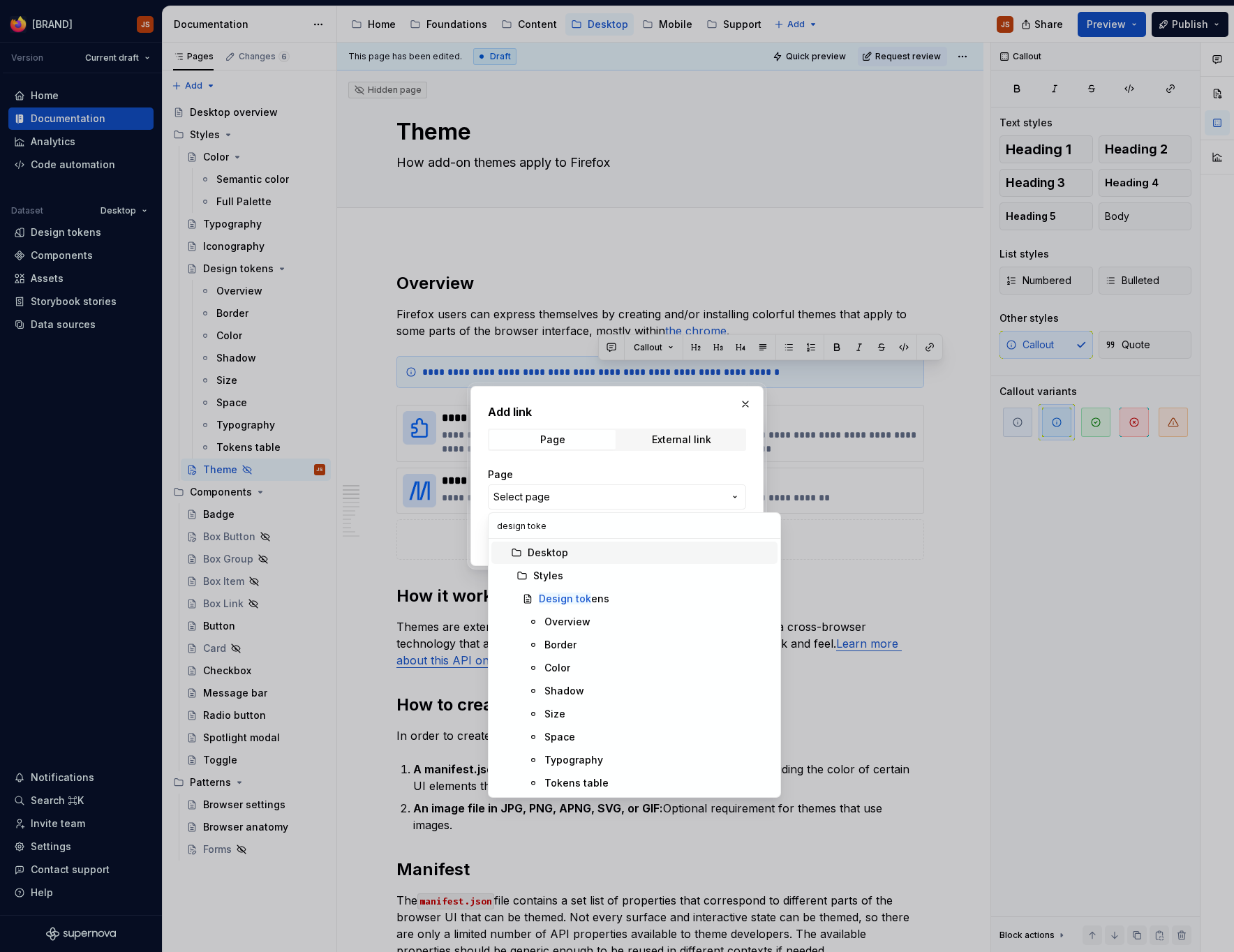 type on "design token" 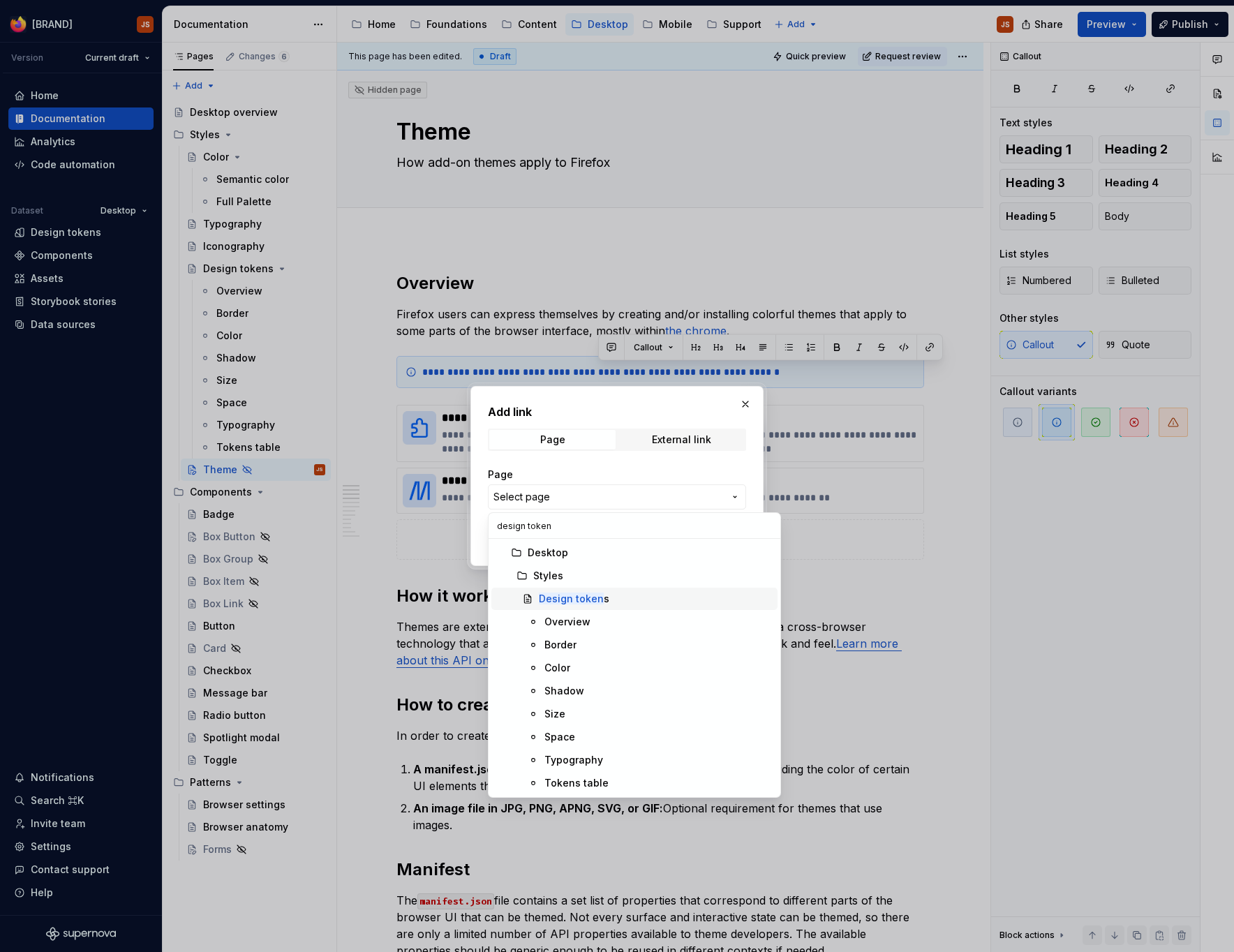 click on "Design token" at bounding box center [571, 598] 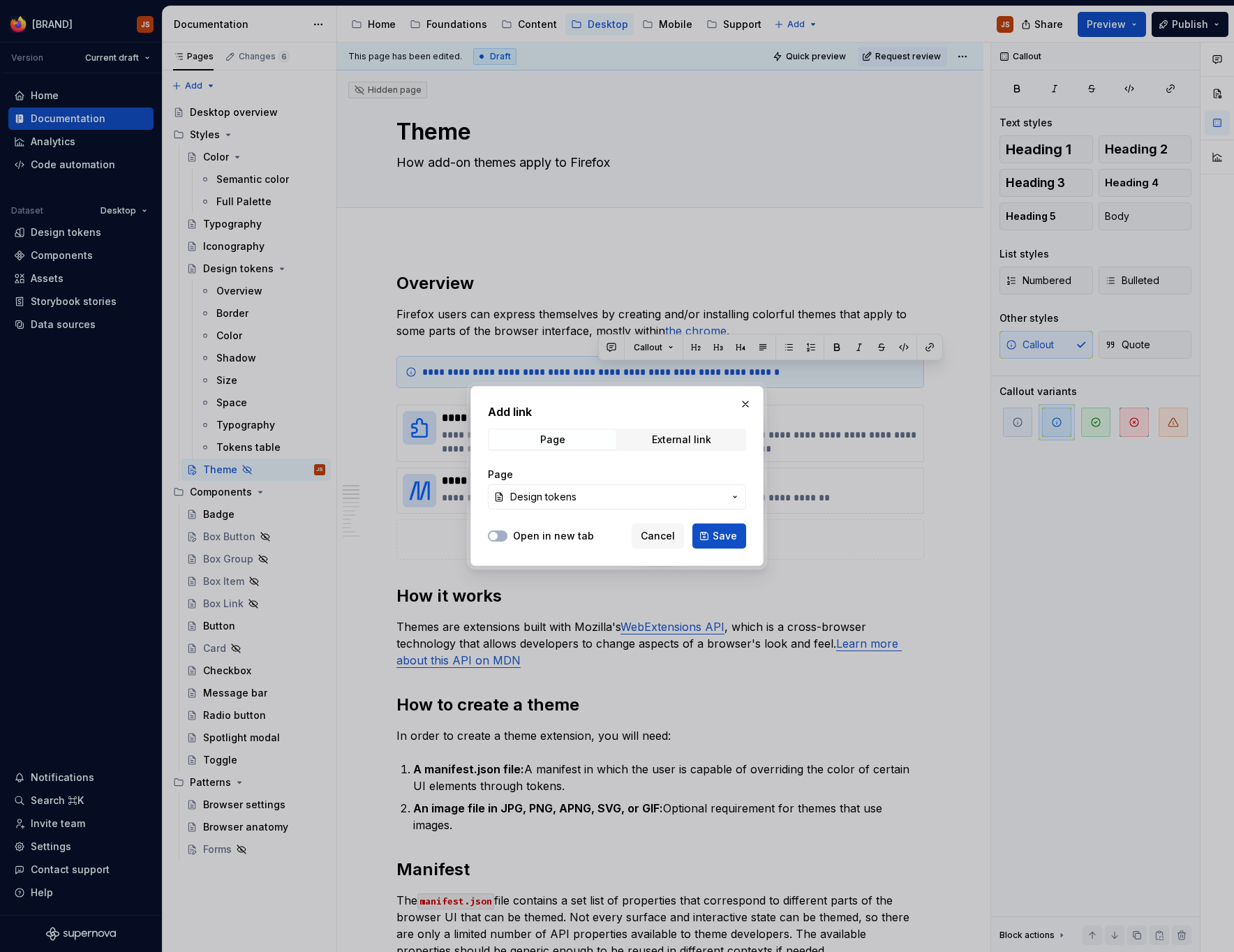 click on "Design tokens" at bounding box center (617, 497) 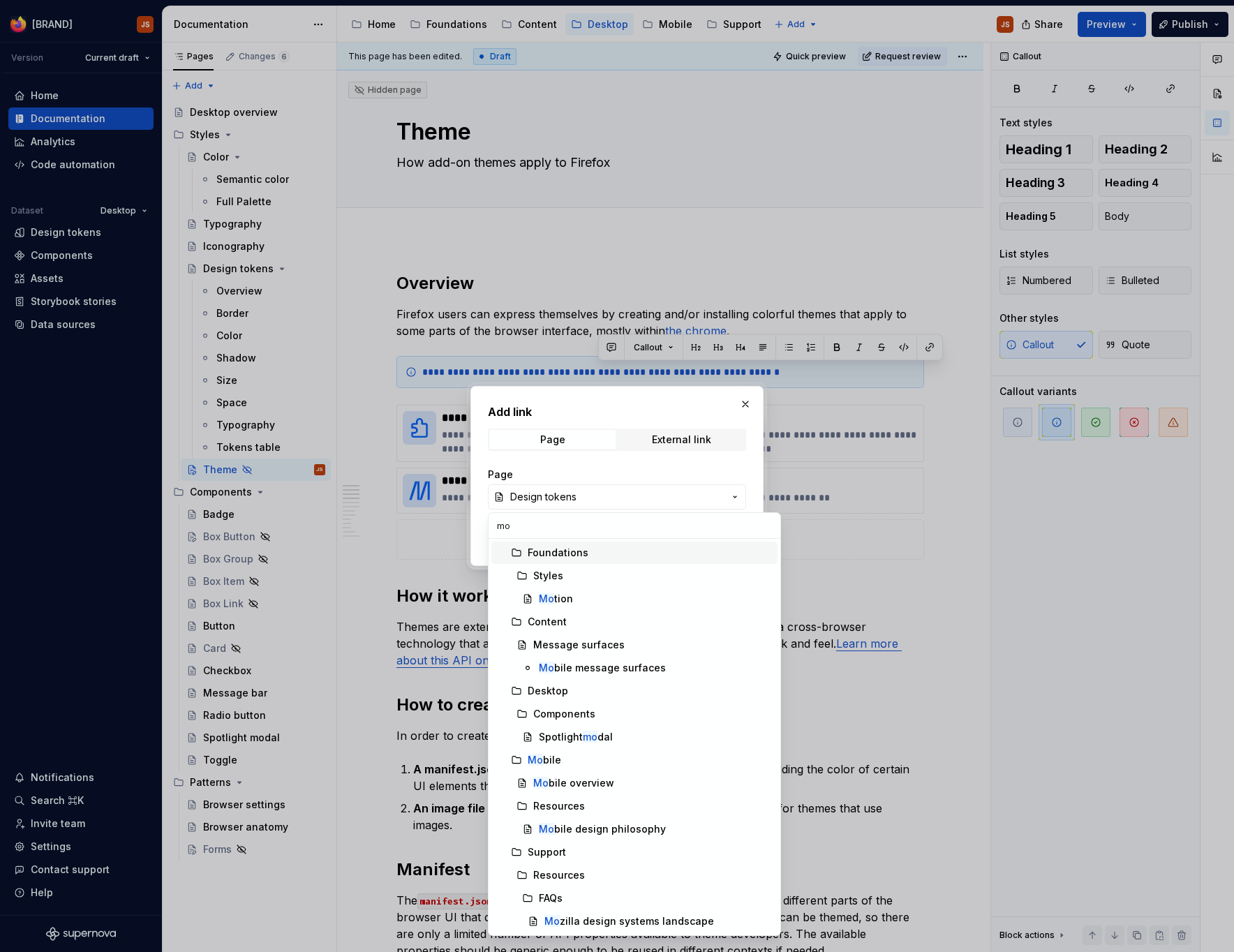 type on "m" 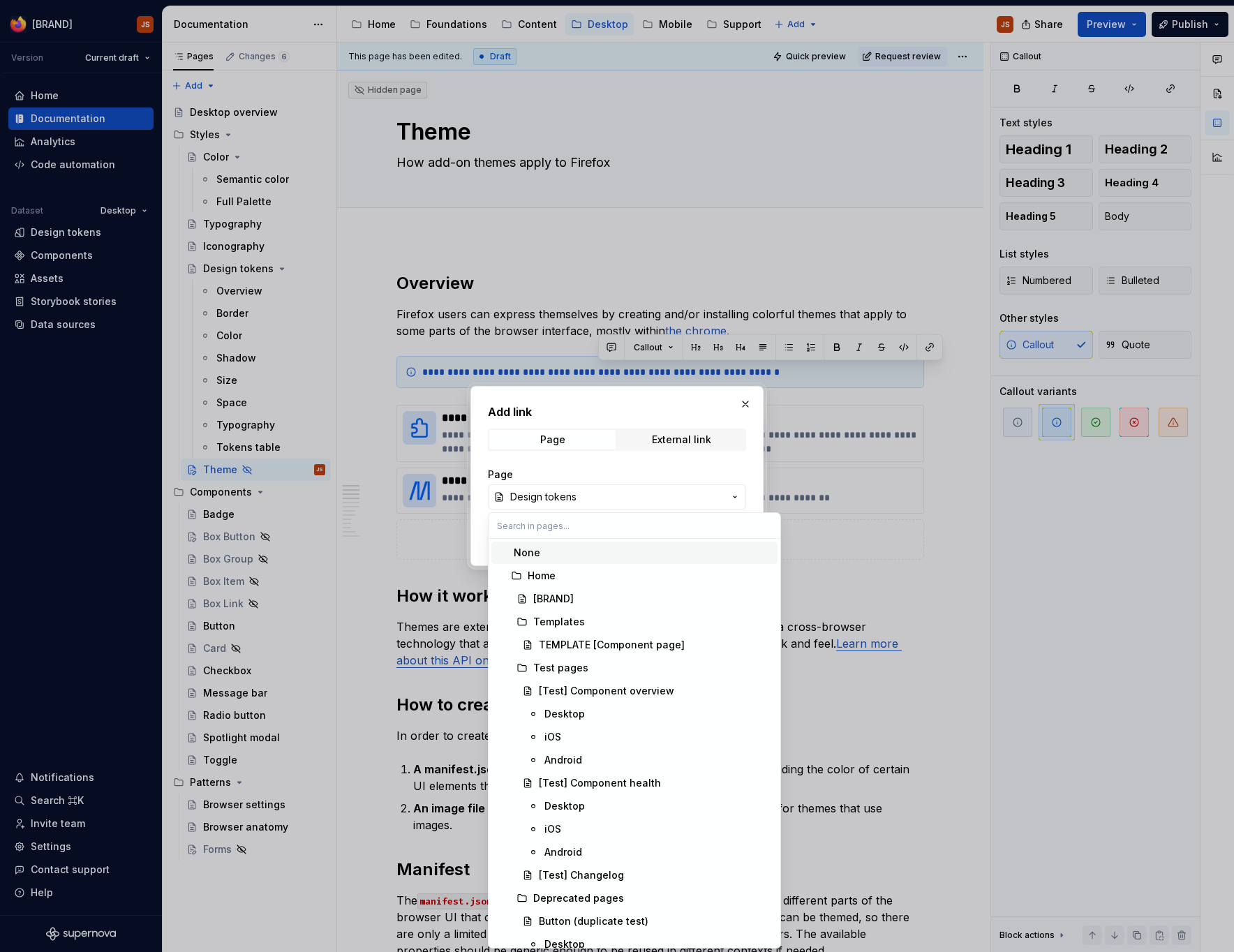 type on "t" 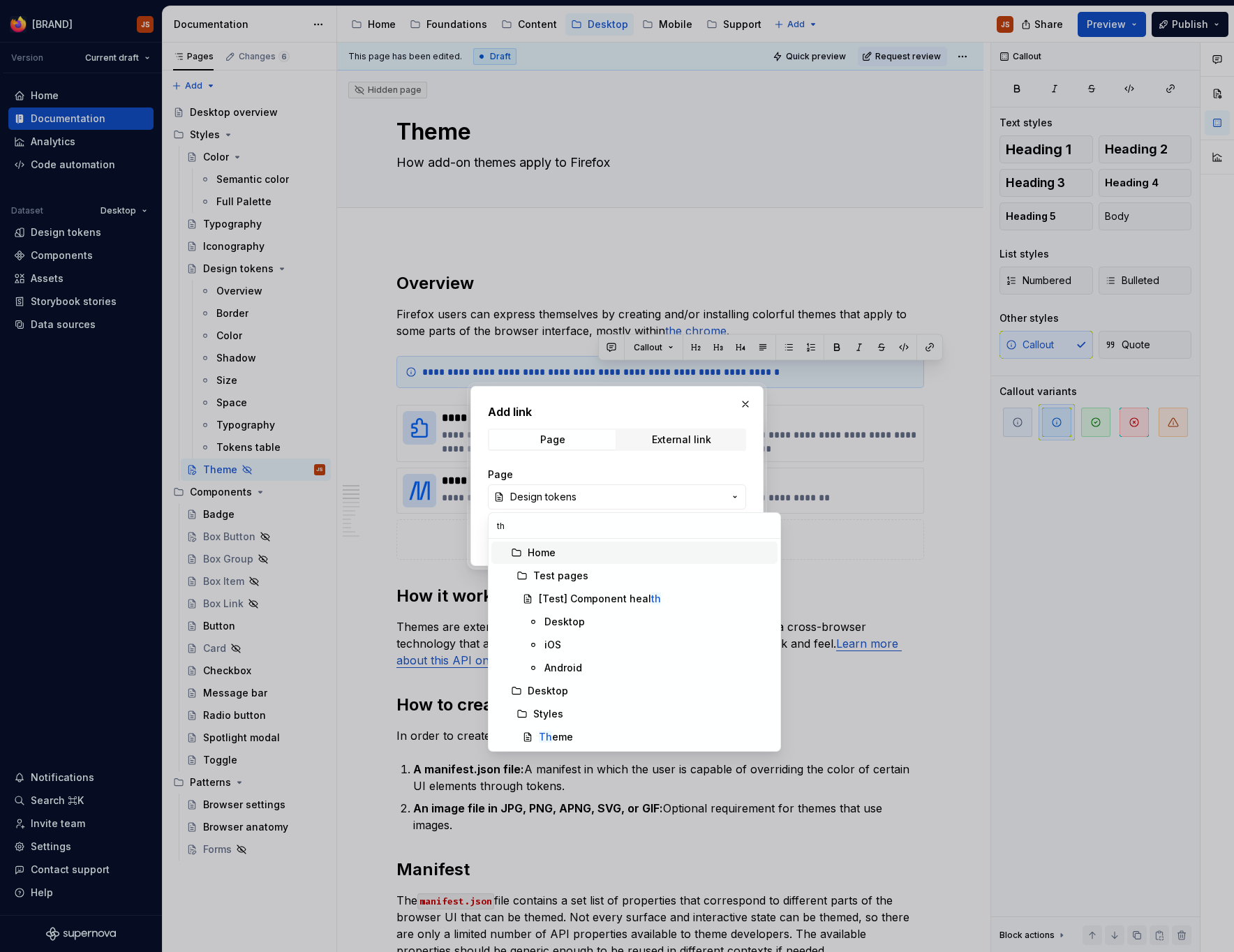 type on "t" 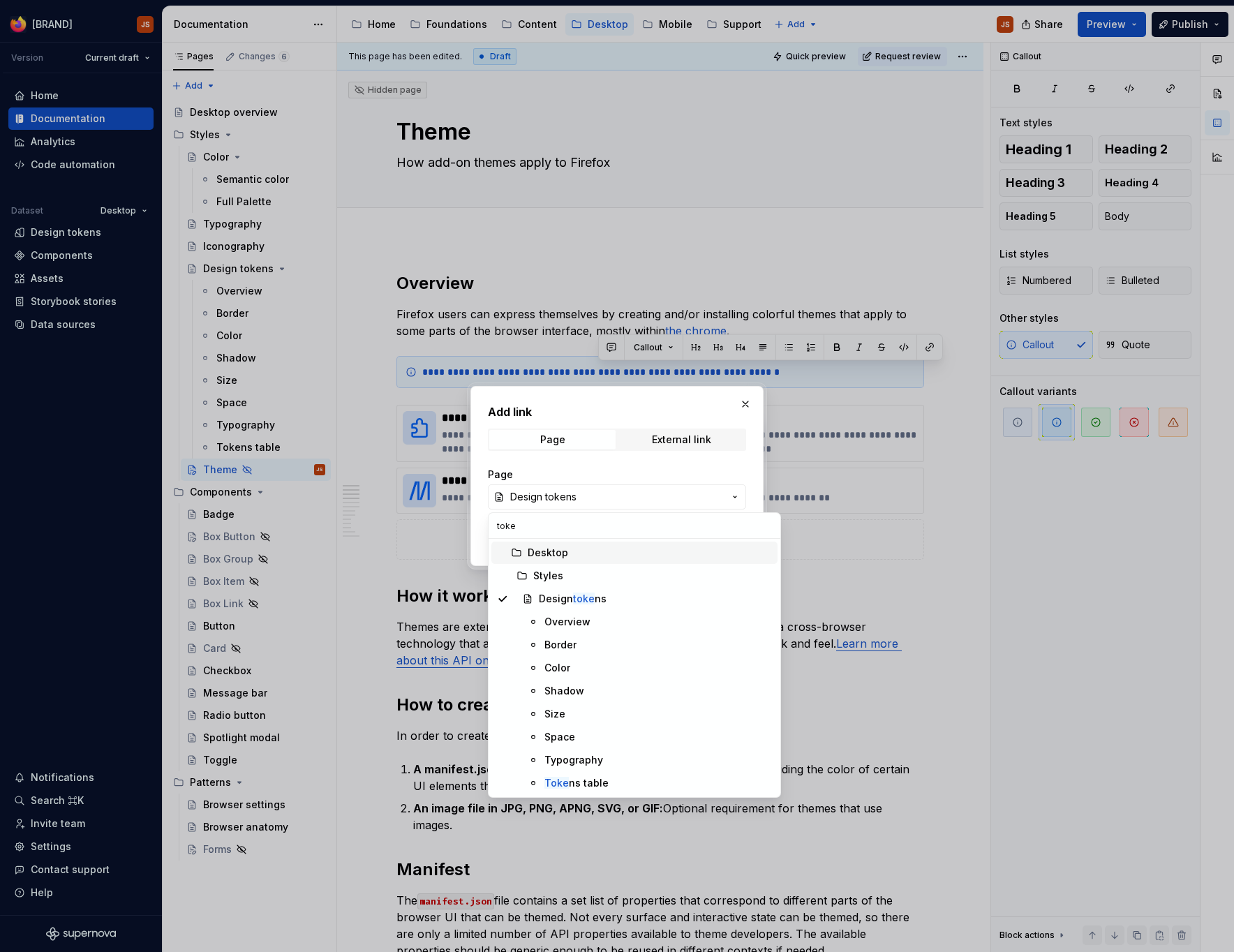 type on "token" 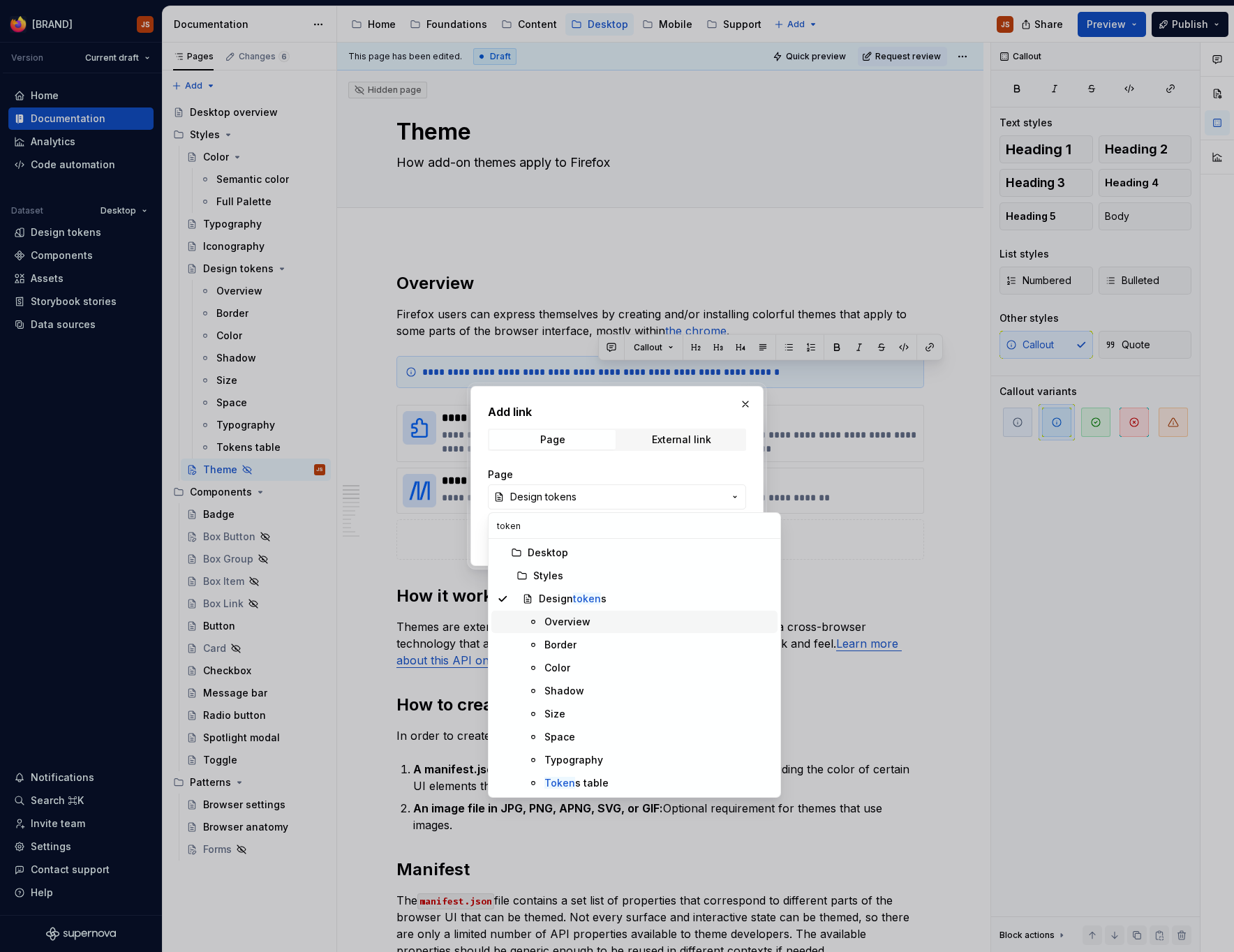click on "Overview" at bounding box center [567, 622] 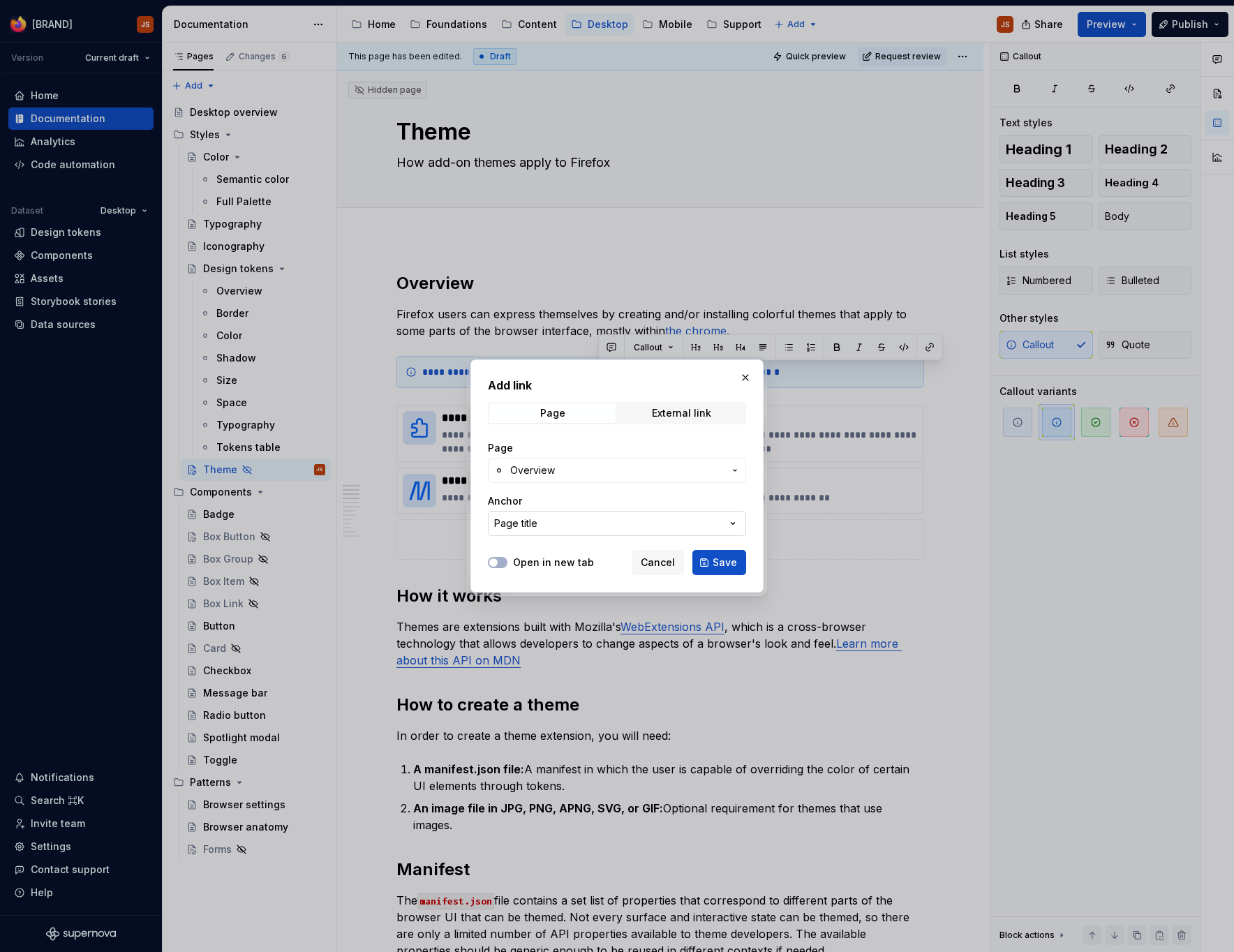 click 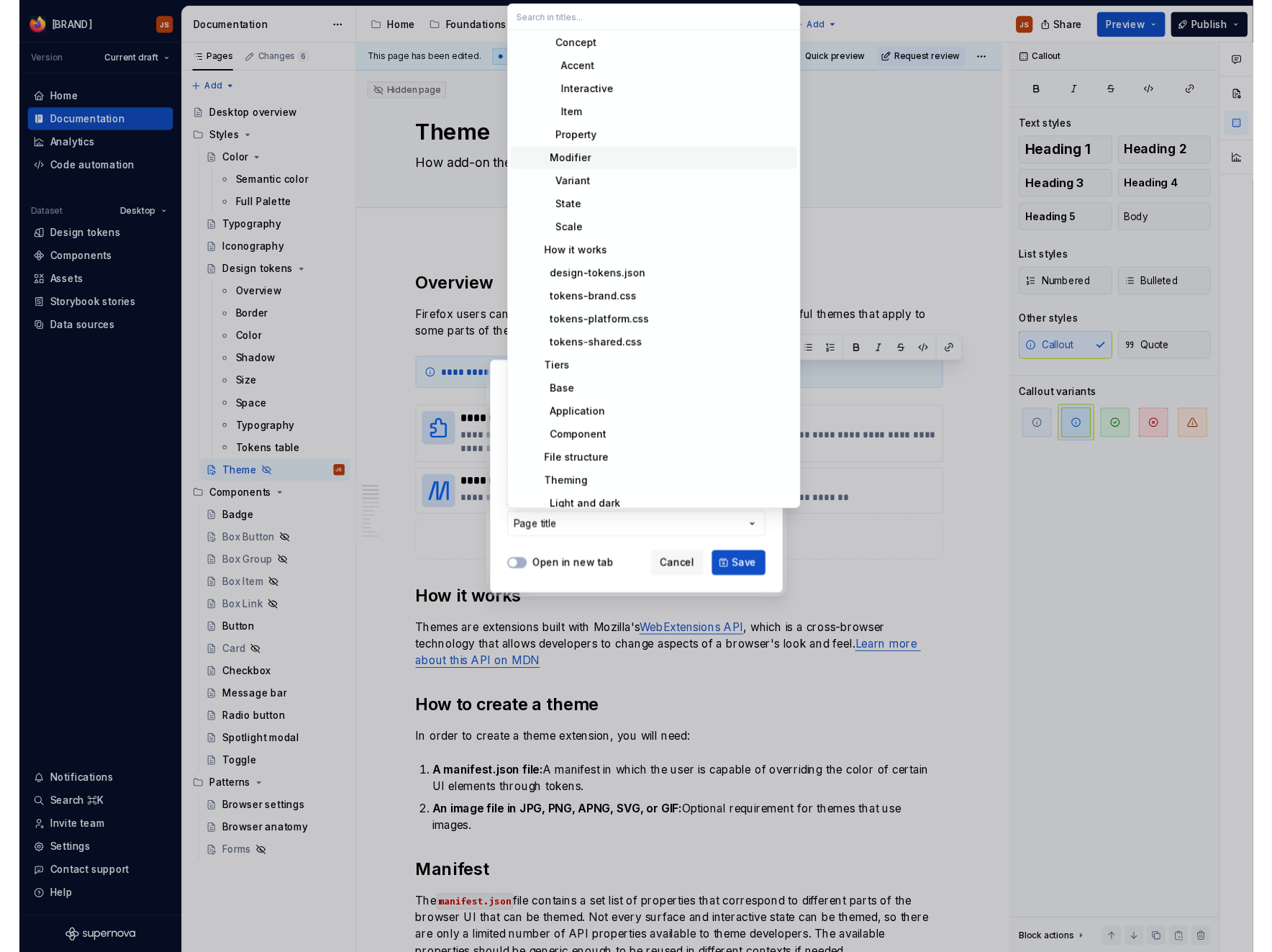 scroll, scrollTop: 391, scrollLeft: 0, axis: vertical 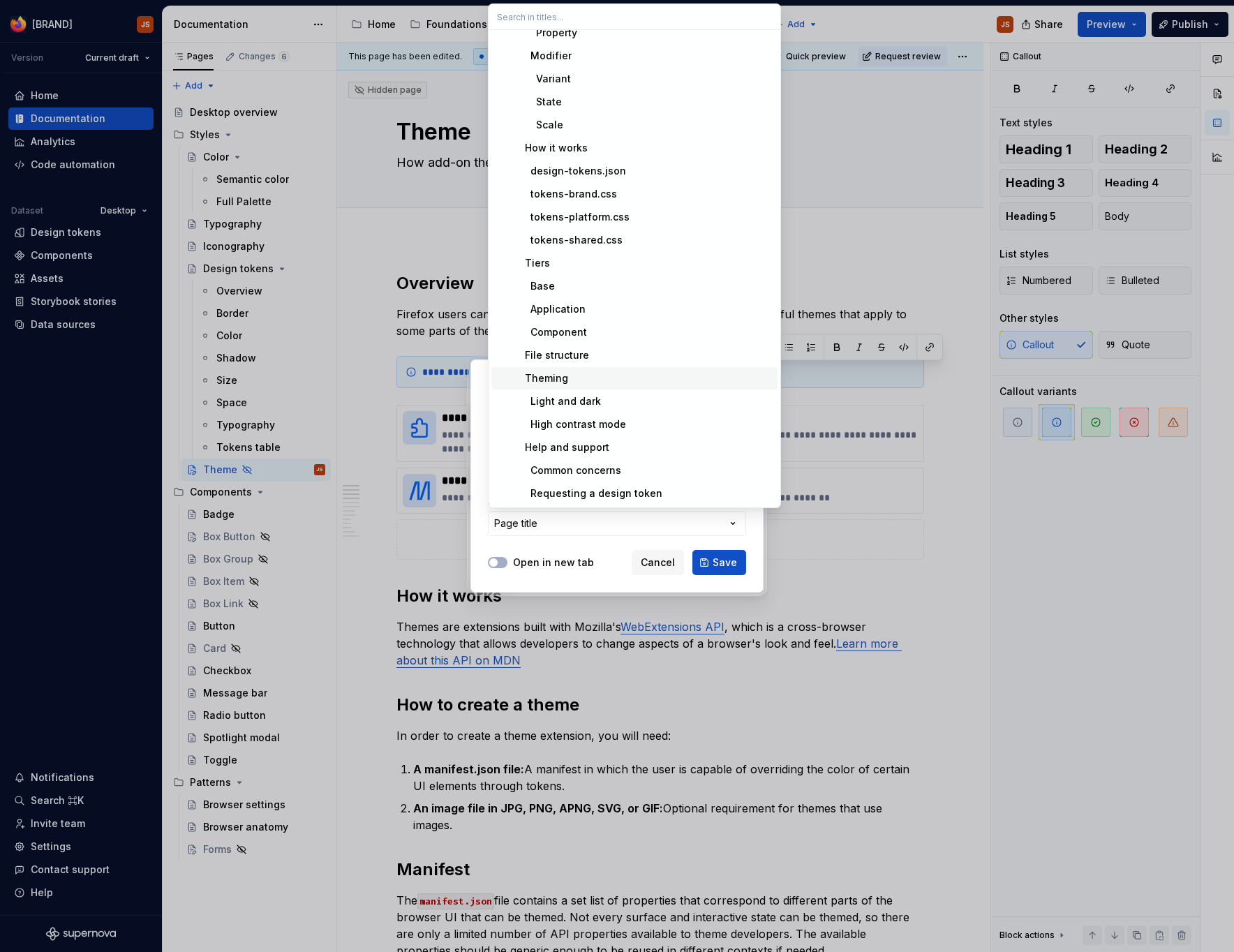 click on "Theming" at bounding box center [634, 378] 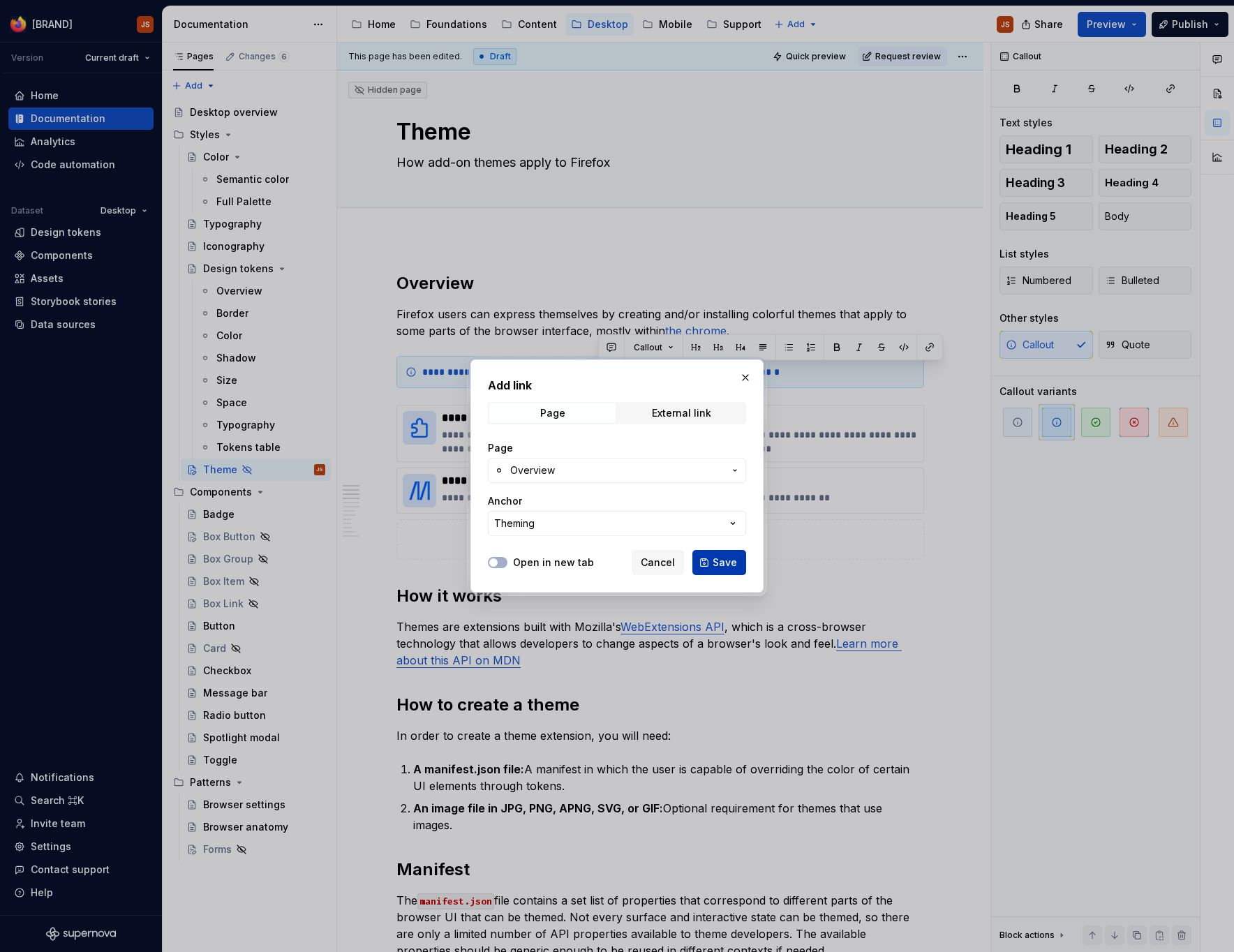 click on "Save" at bounding box center [719, 563] 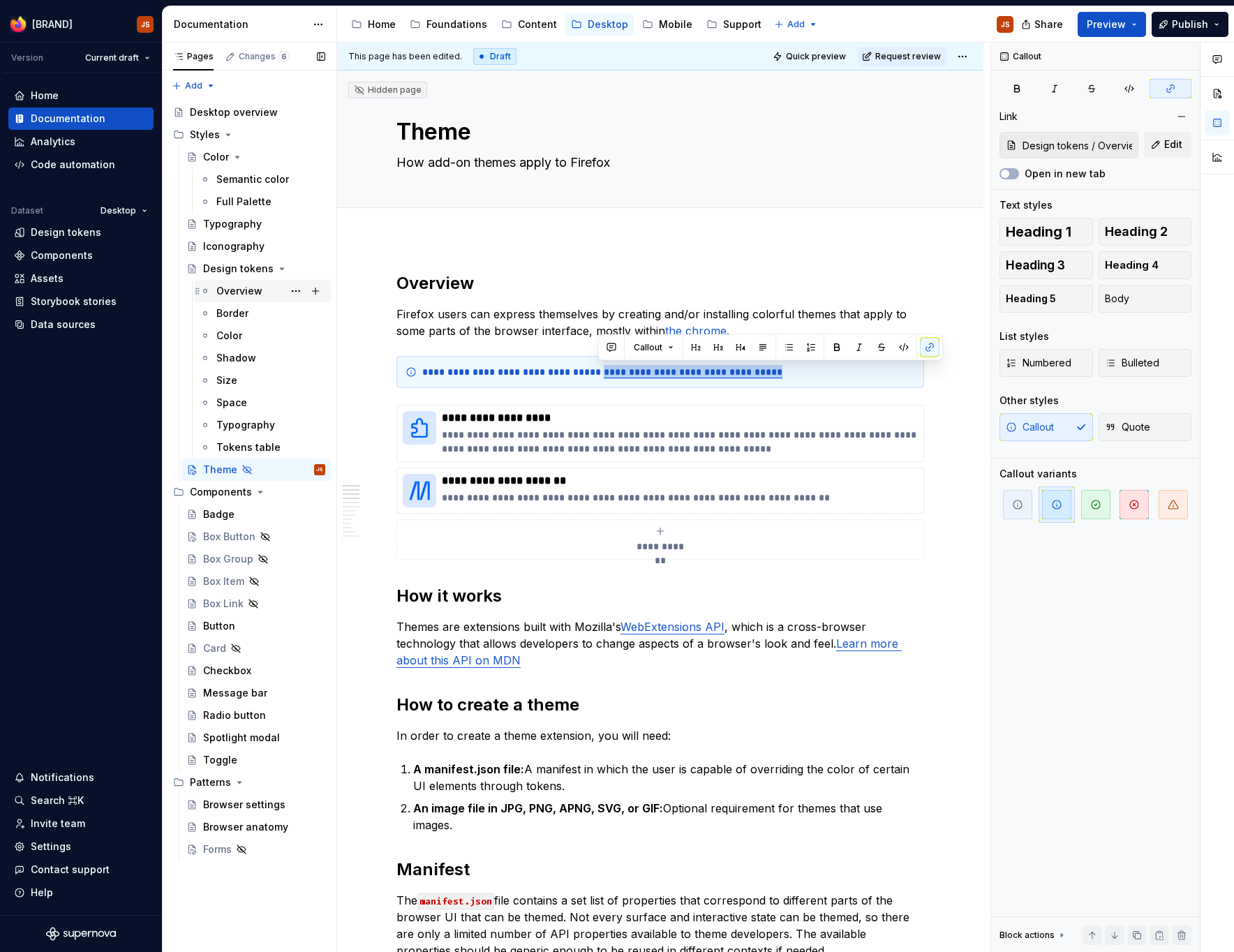 click on "Overview" at bounding box center [239, 291] 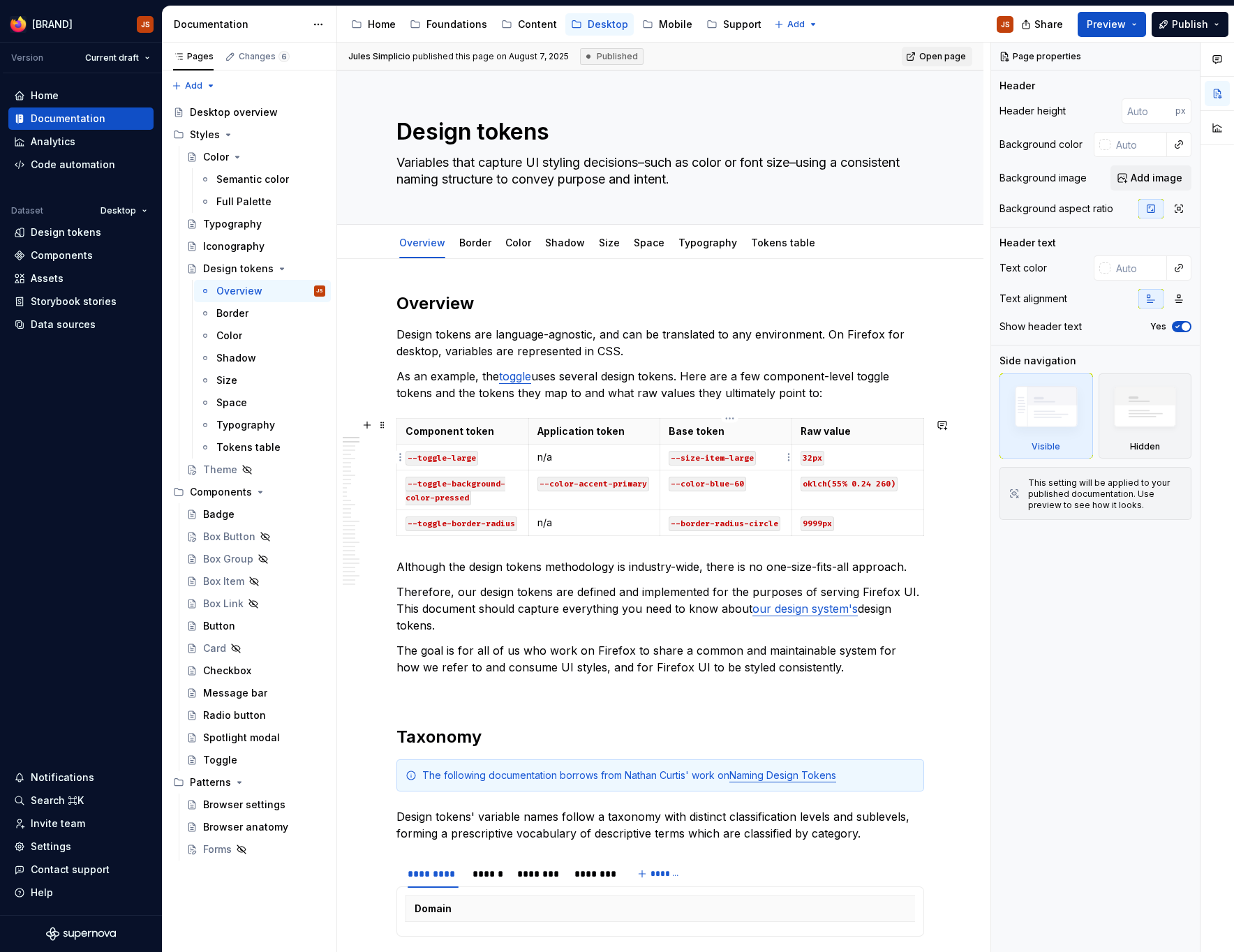type on "*" 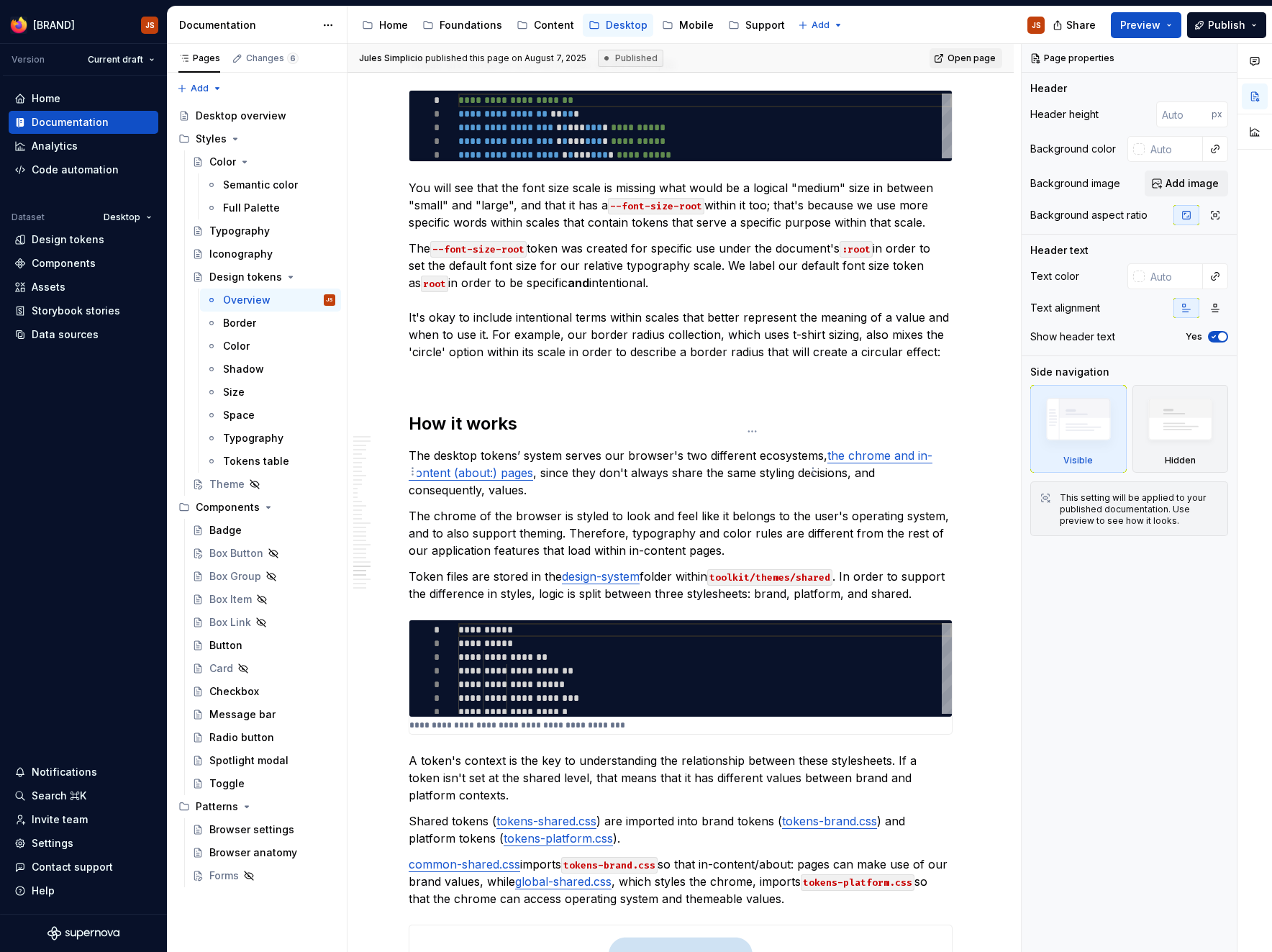 scroll, scrollTop: 6971, scrollLeft: 0, axis: vertical 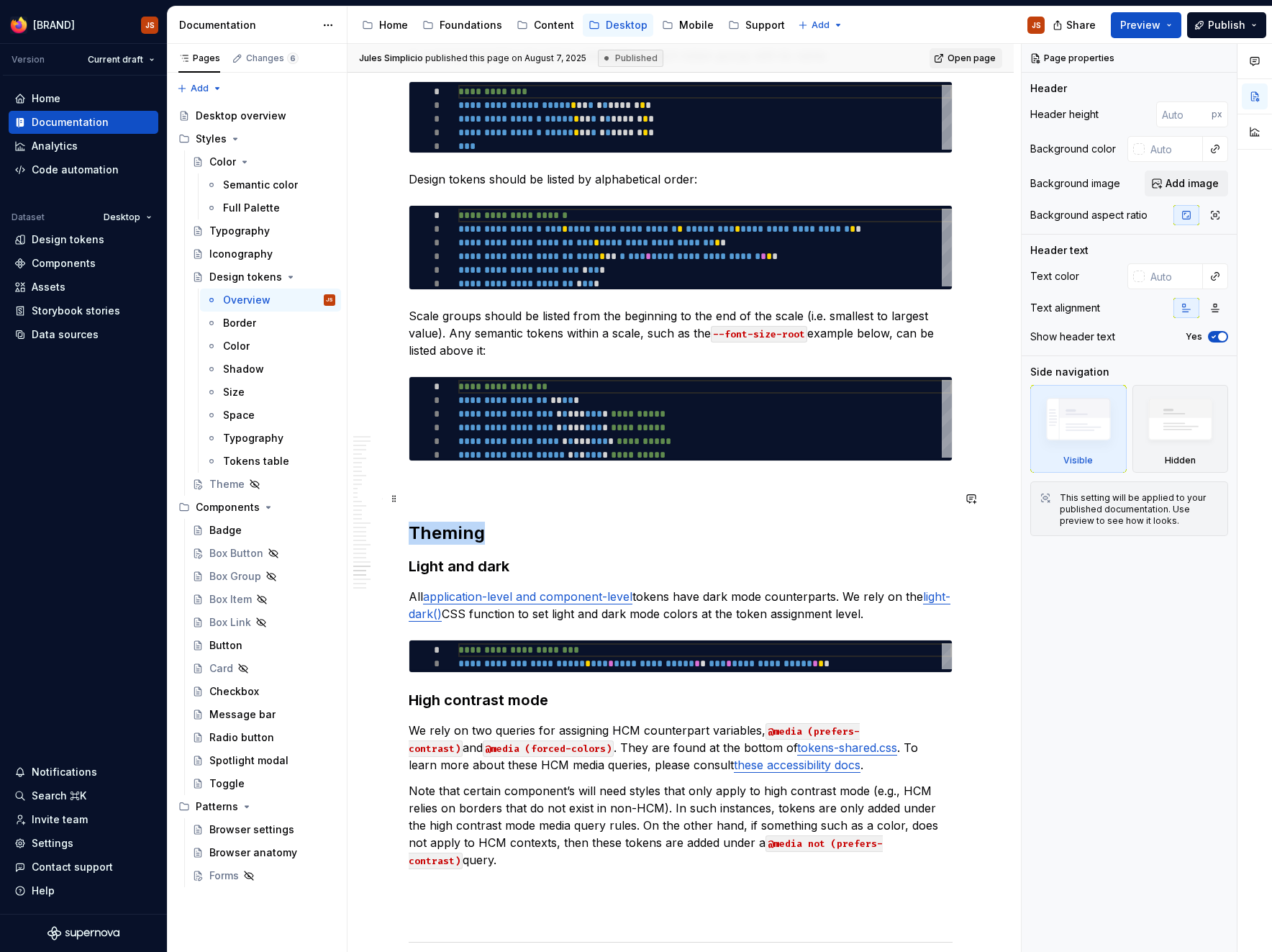 click on "Theming" at bounding box center (681, 533) 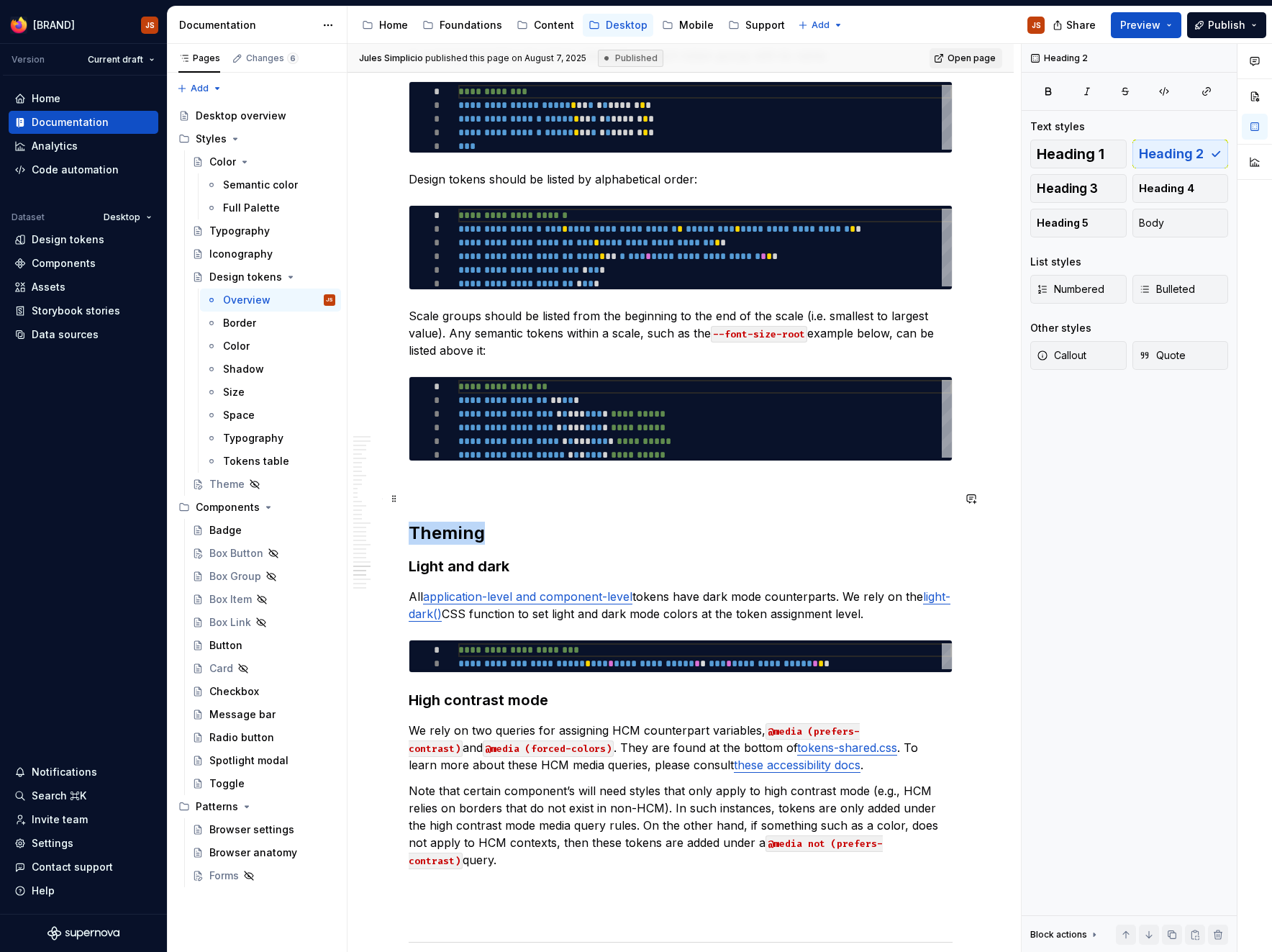click on "Theming" at bounding box center [681, 533] 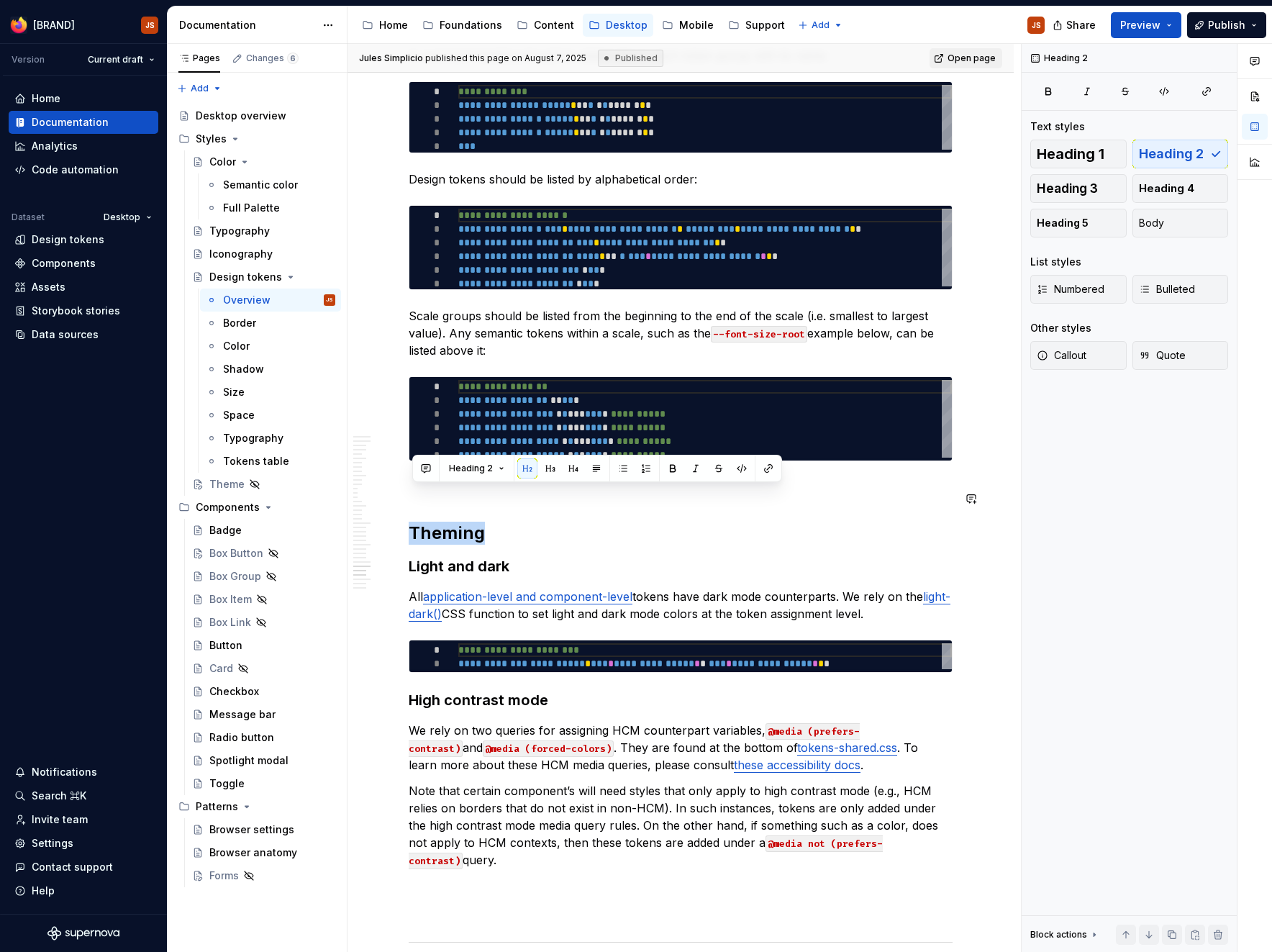 type 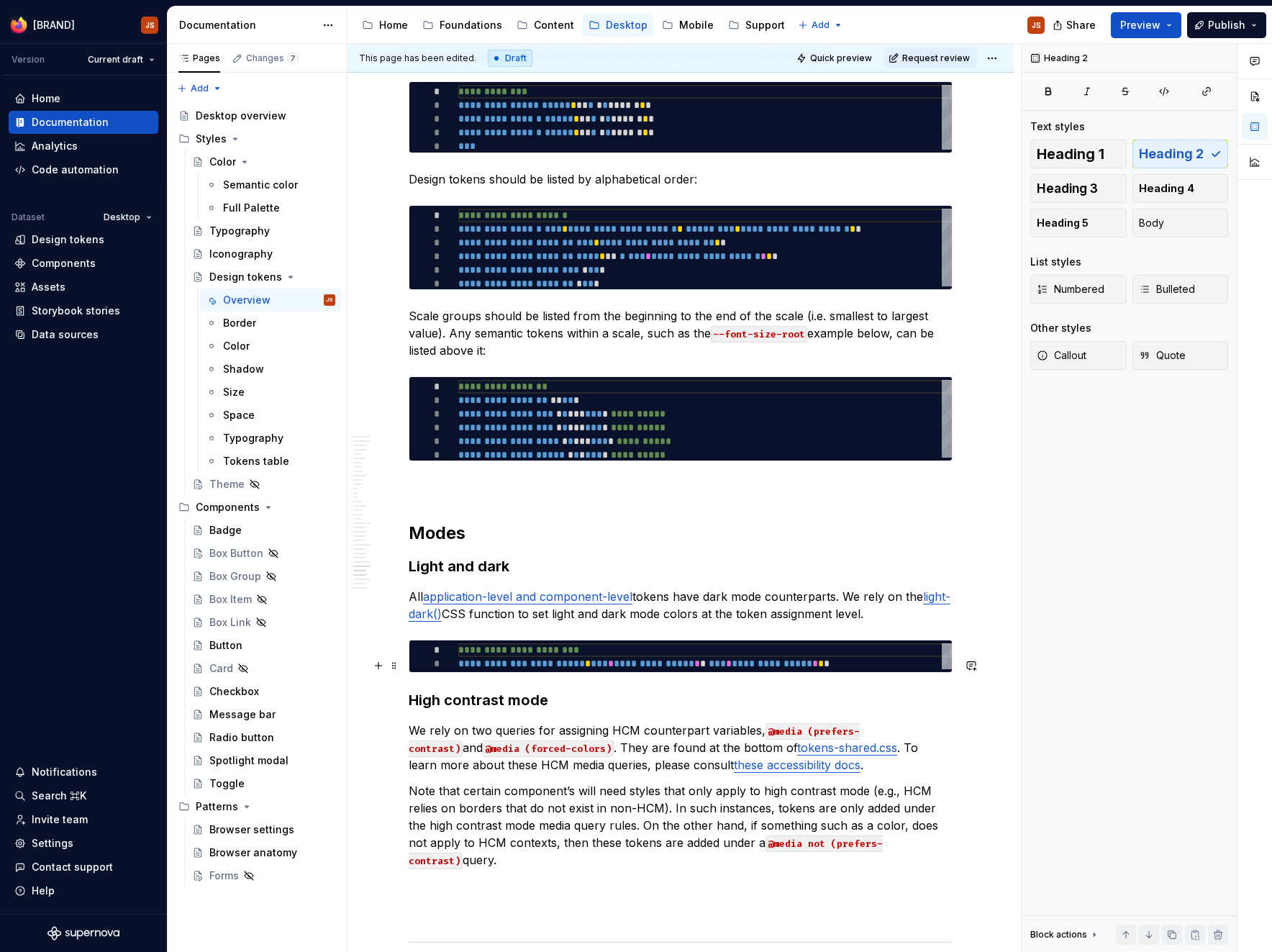 click on "High contrast mode" at bounding box center [681, 700] 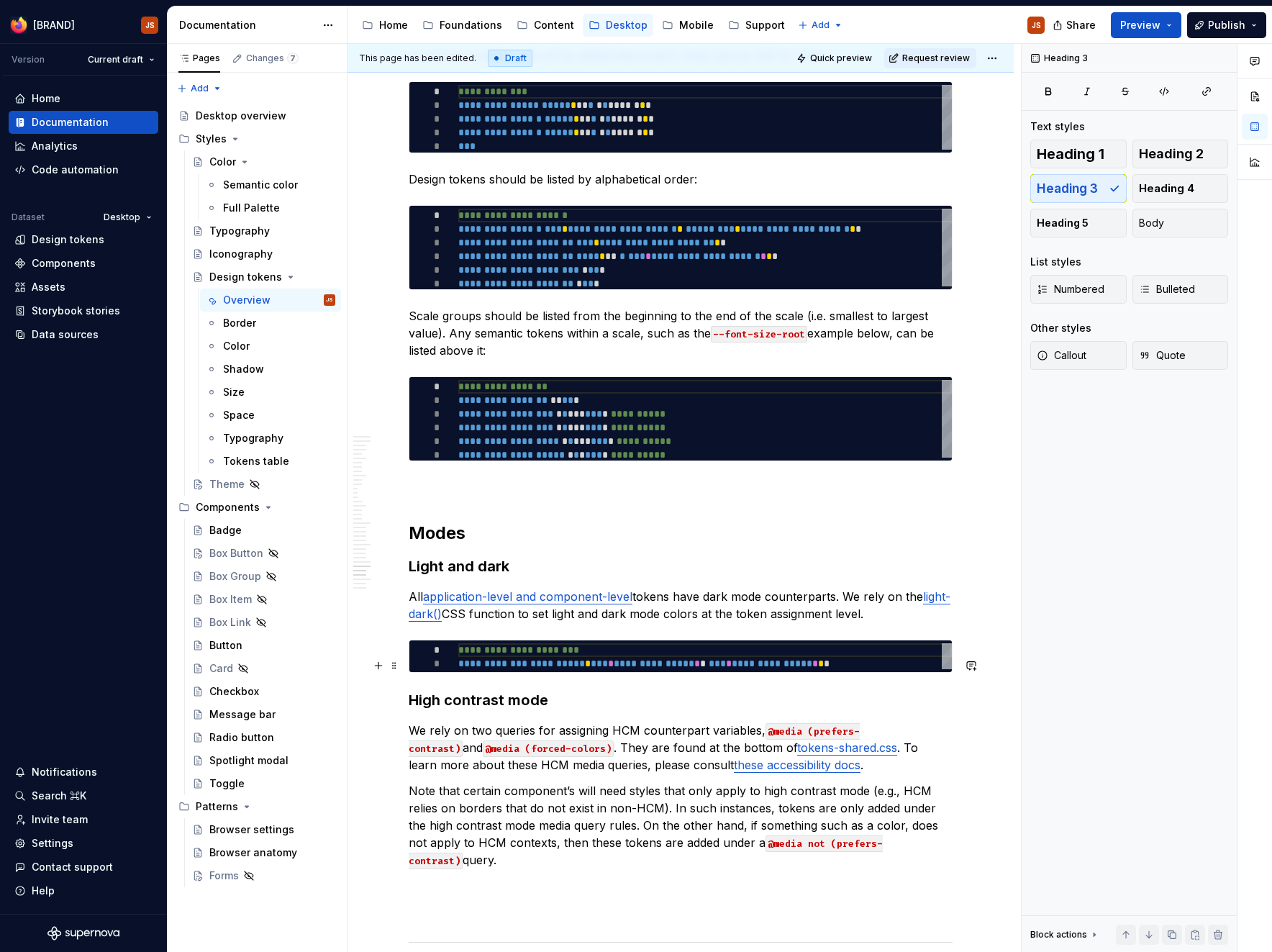 click on "High contrast mode" at bounding box center [681, 700] 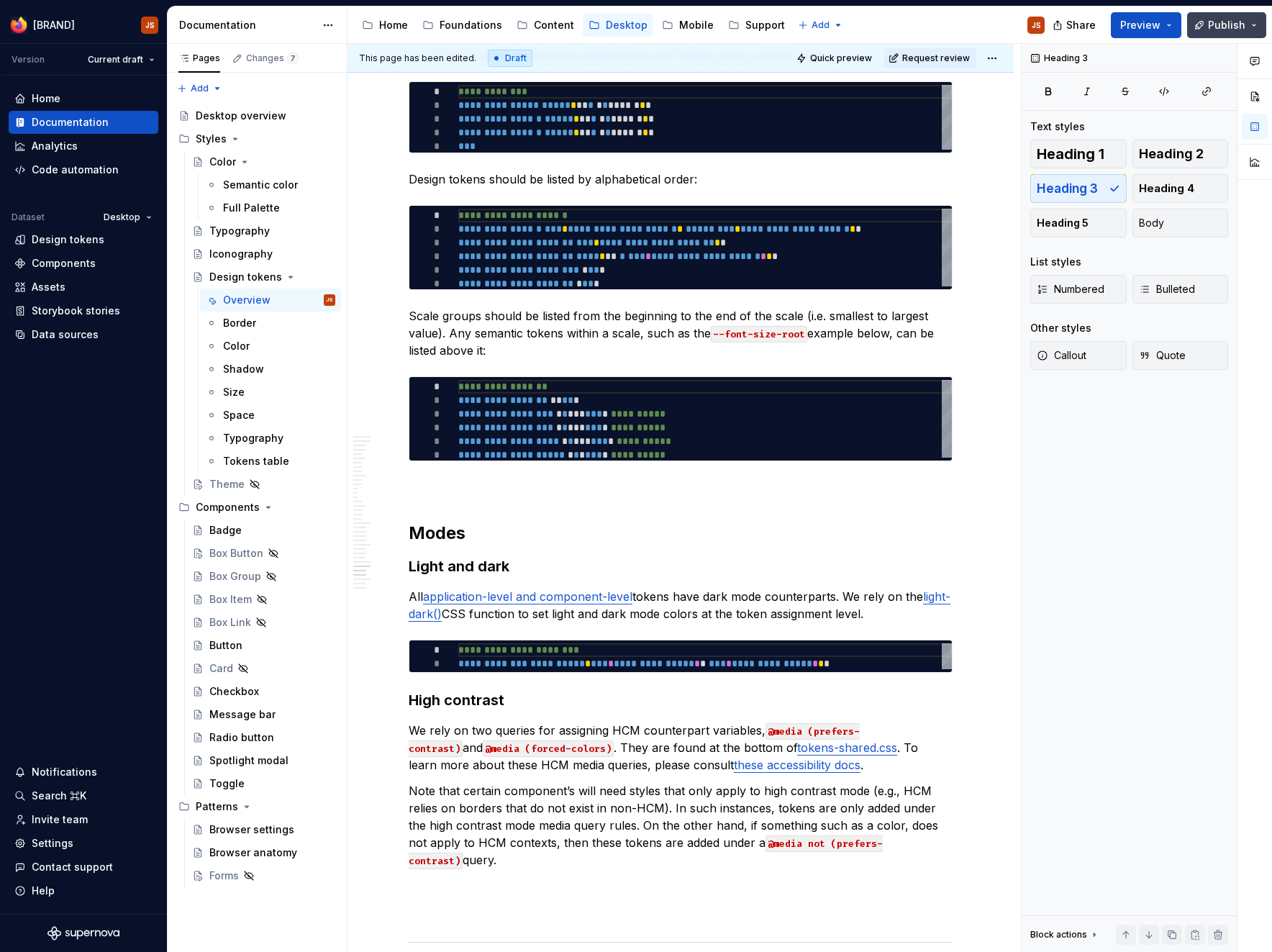 click on "Publish" at bounding box center [1227, 25] 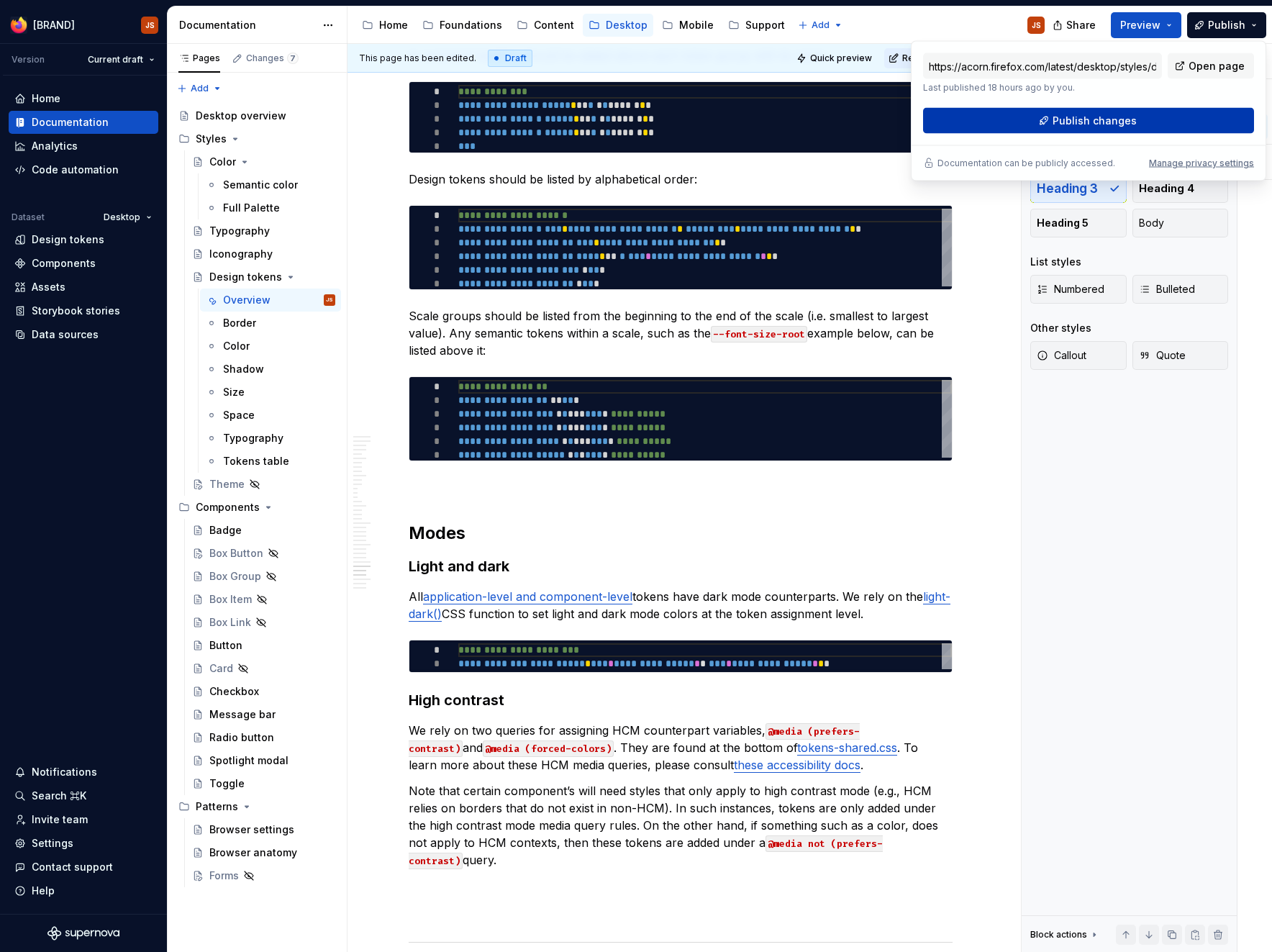 click on "Publish changes" at bounding box center [1089, 121] 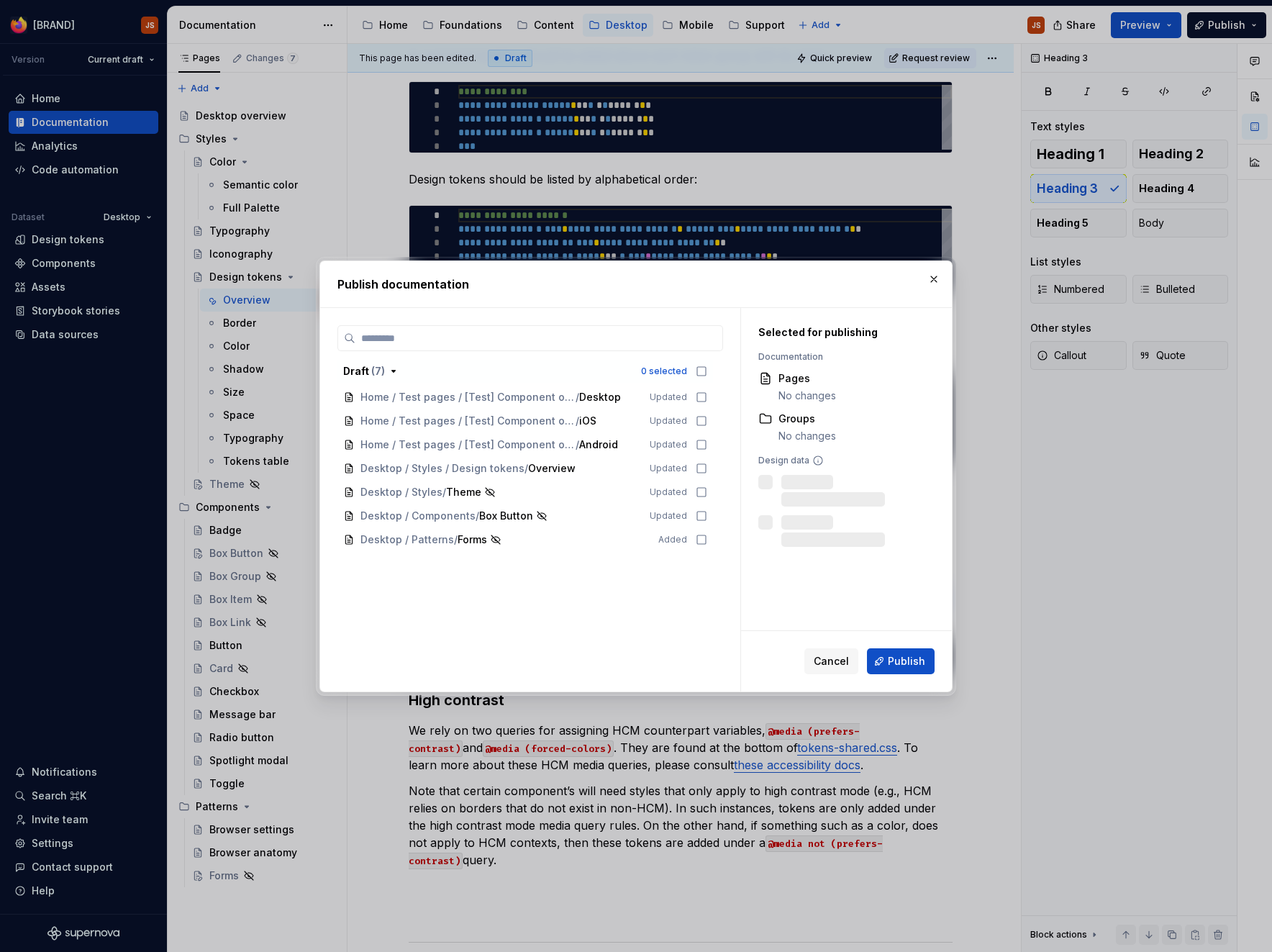 scroll, scrollTop: 6971, scrollLeft: 0, axis: vertical 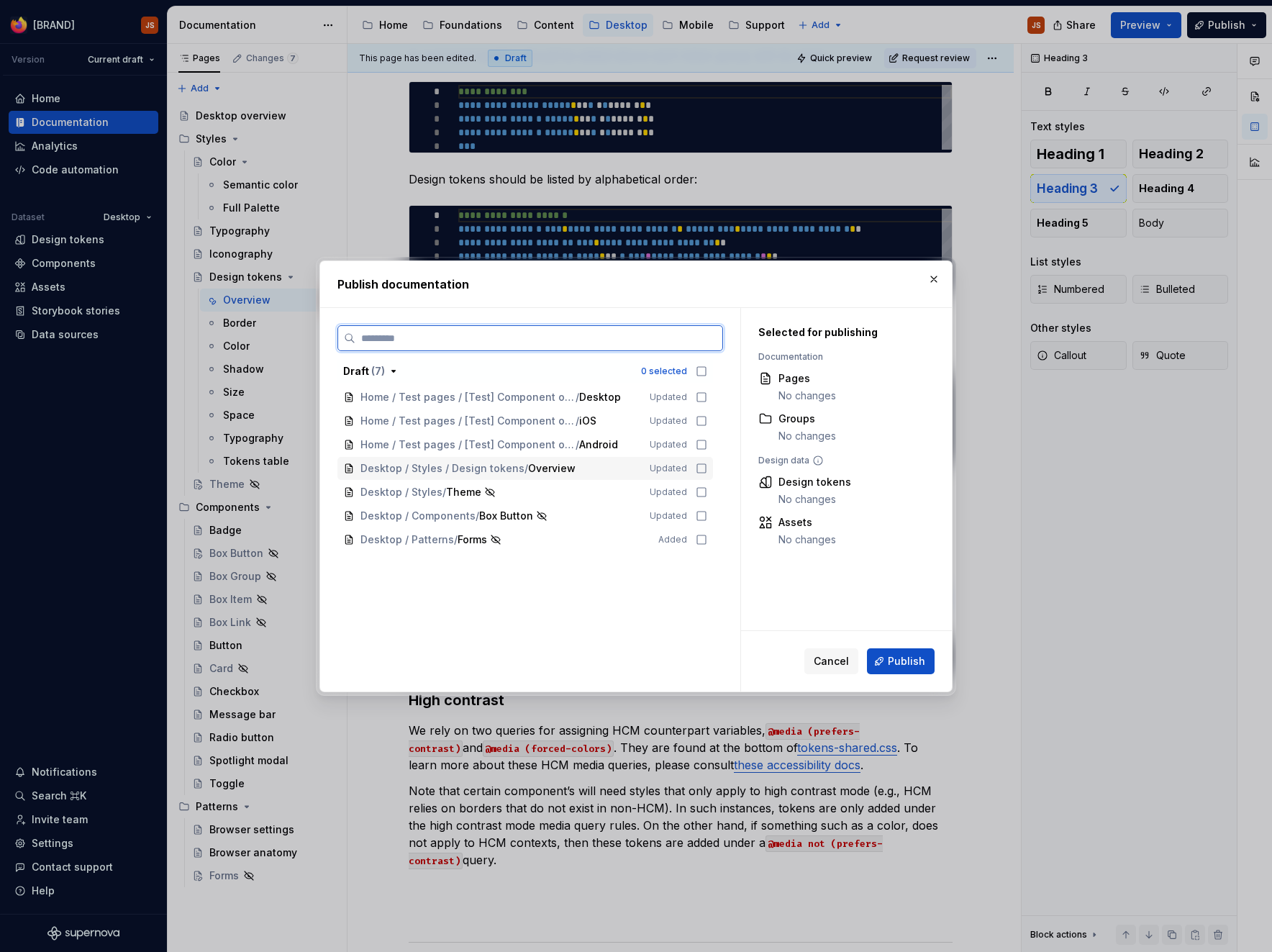 click 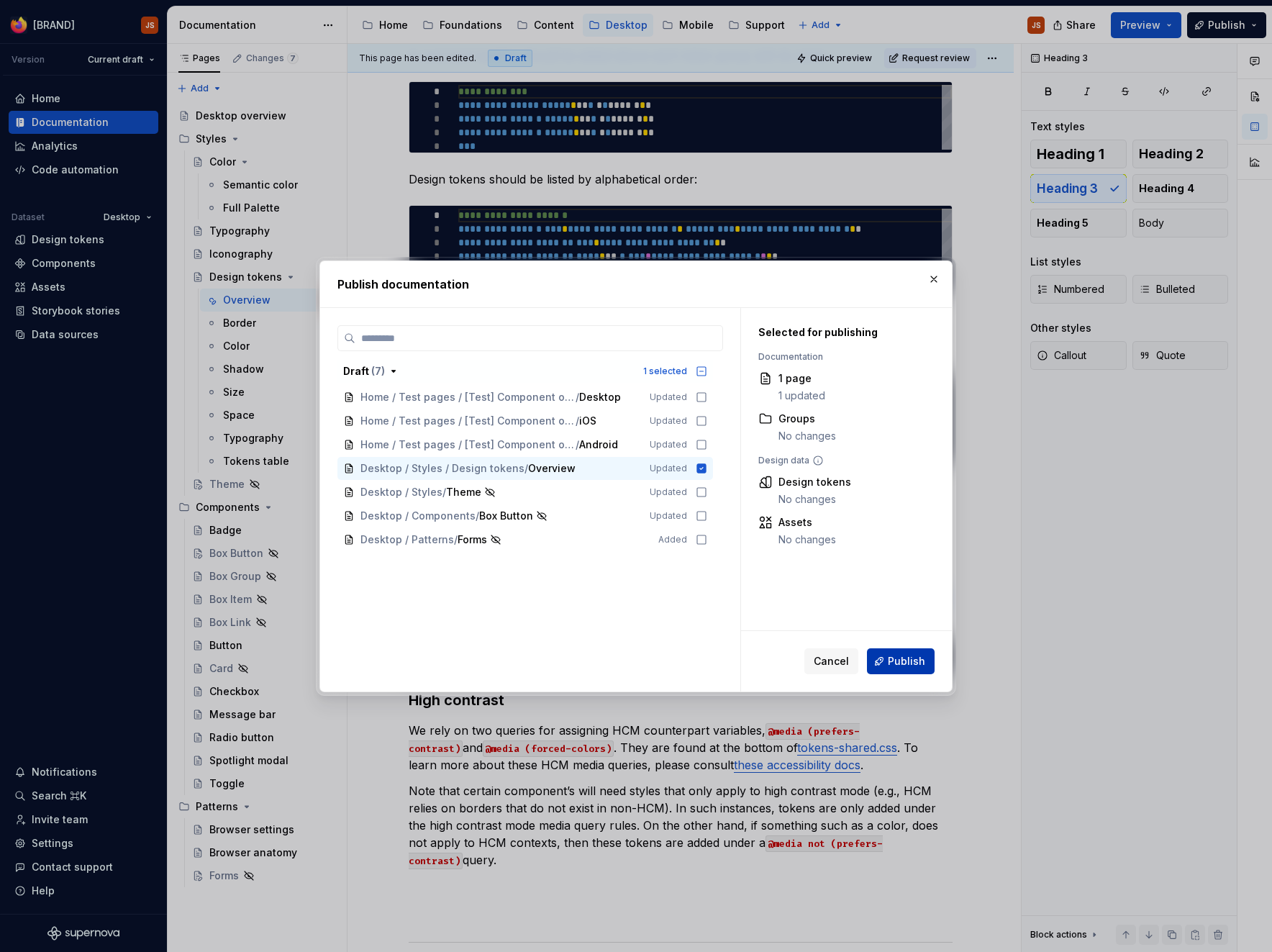 click on "Publish" at bounding box center (907, 661) 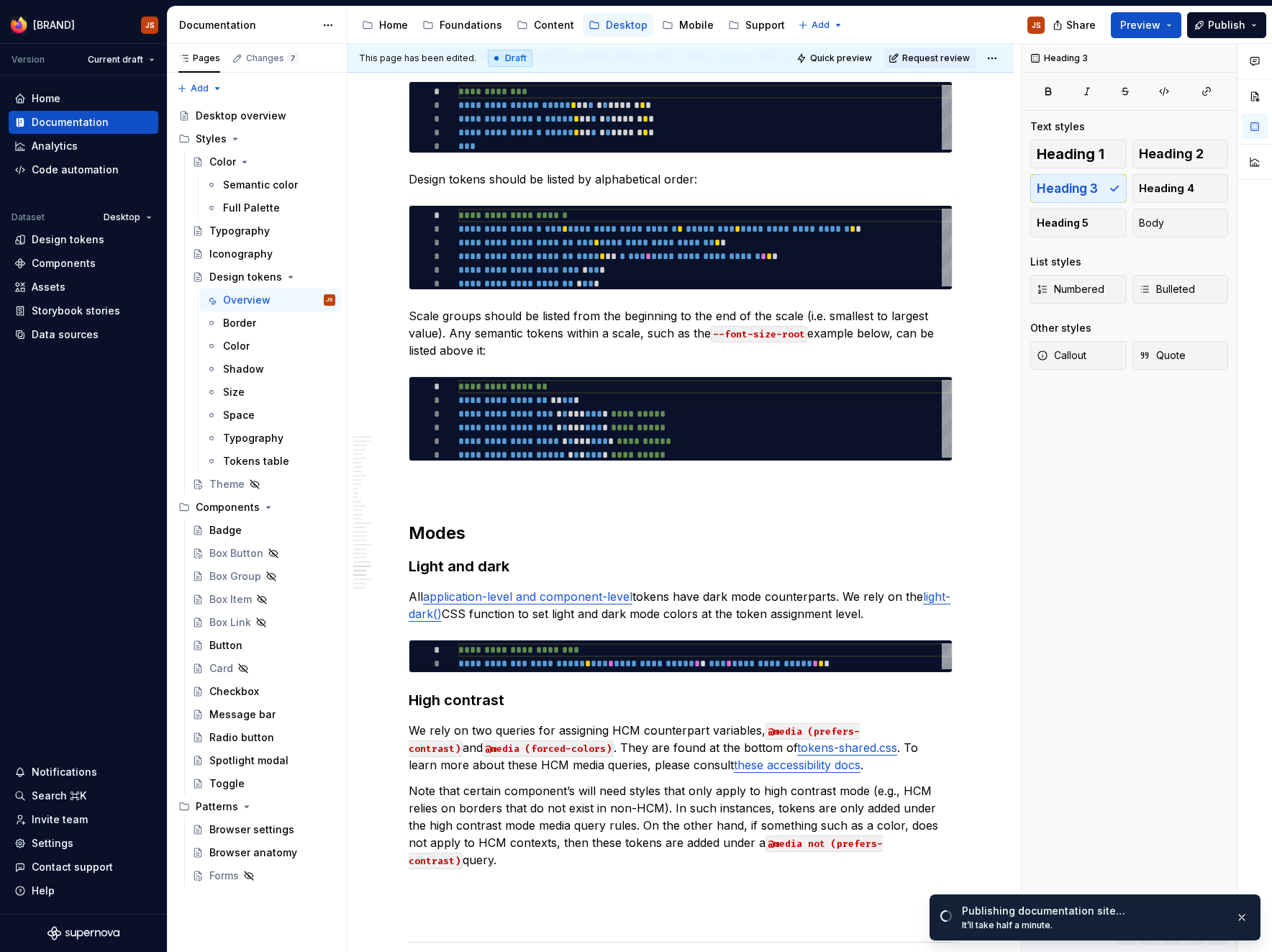 scroll, scrollTop: 6971, scrollLeft: 0, axis: vertical 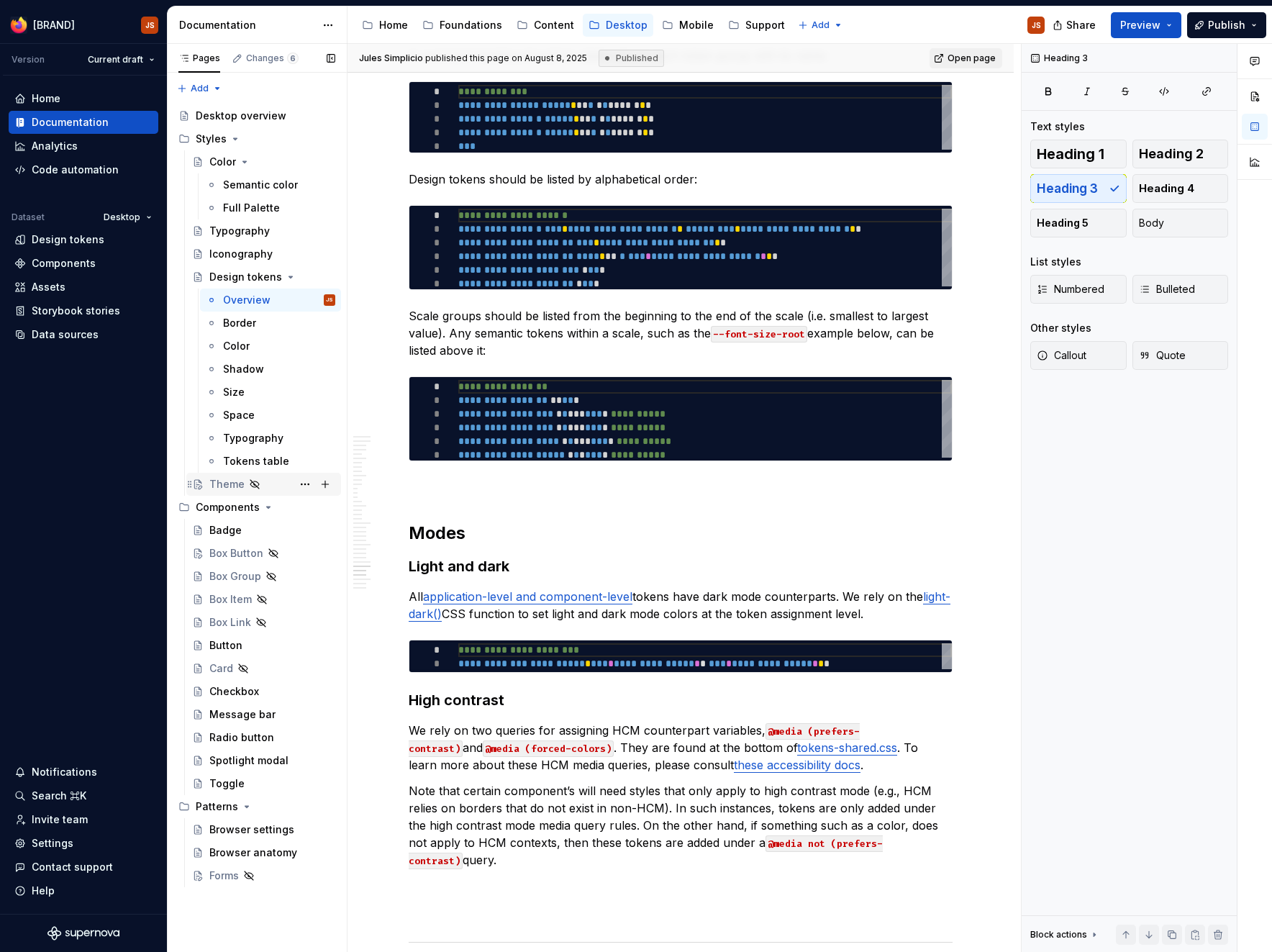 click on "Theme" at bounding box center (227, 484) 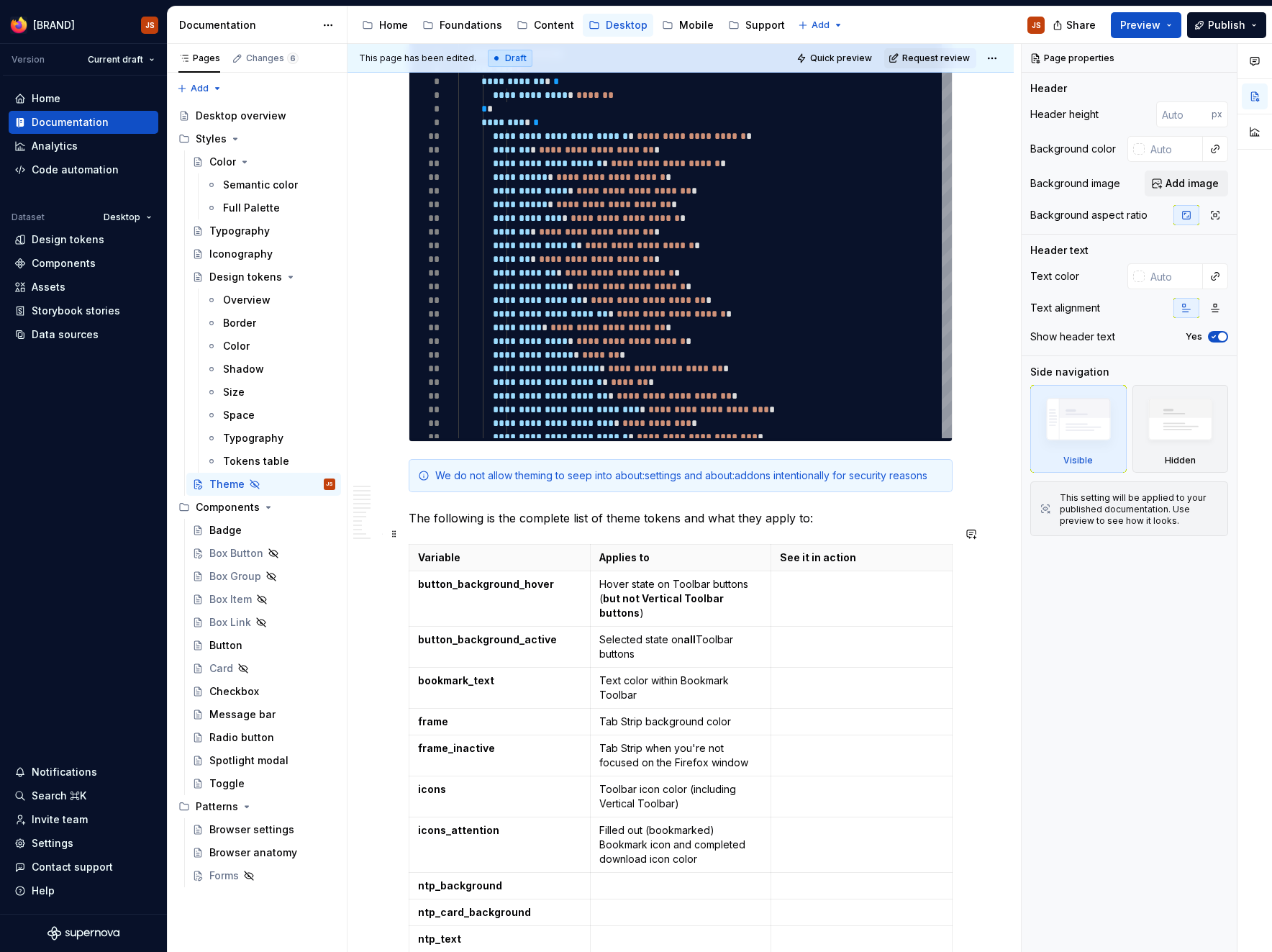 scroll, scrollTop: 1132, scrollLeft: 0, axis: vertical 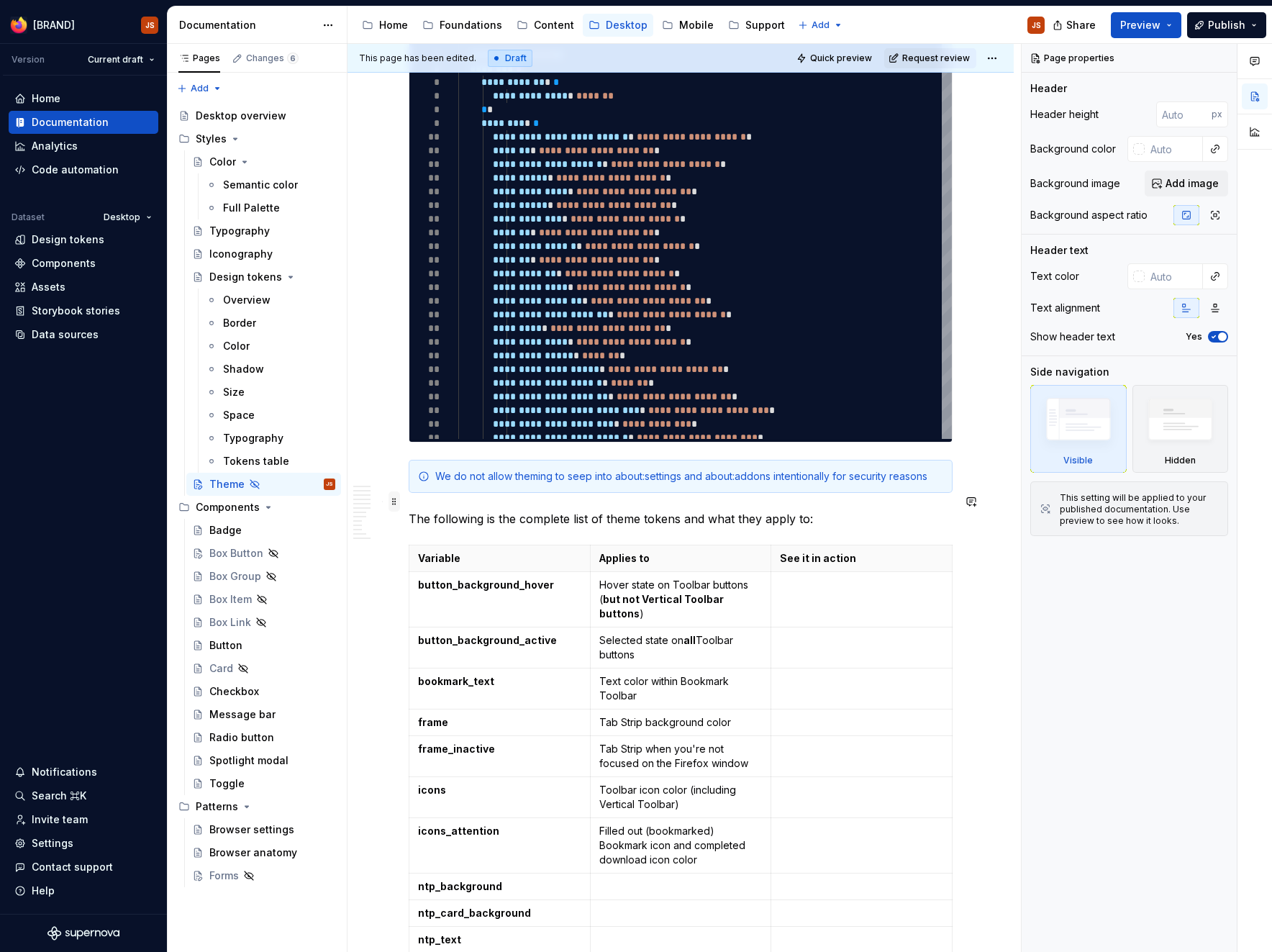 click at bounding box center (394, 502) 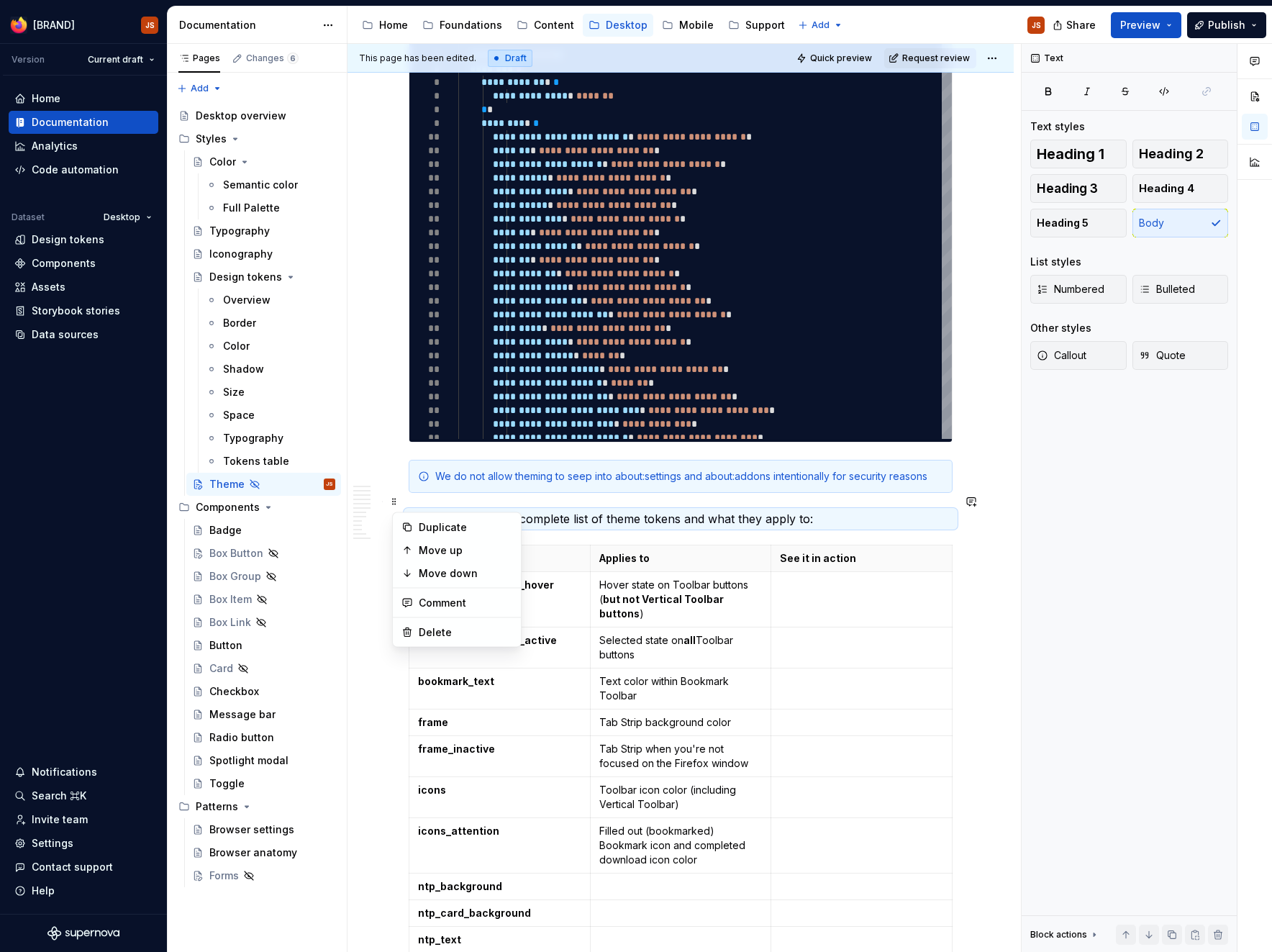 click on "The following is the complete list of theme tokens and what they apply to:" at bounding box center (681, 519) 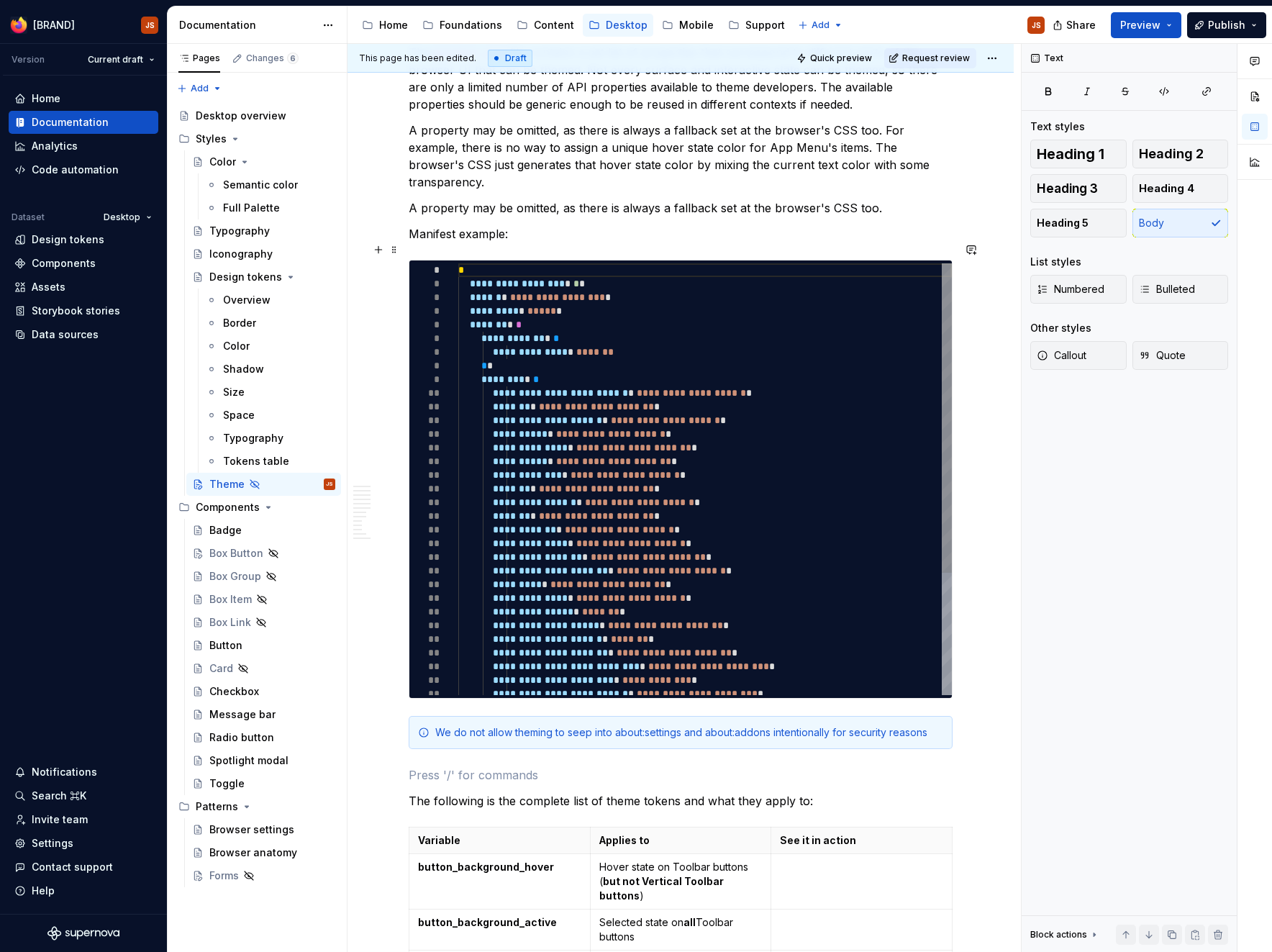 scroll, scrollTop: 876, scrollLeft: 0, axis: vertical 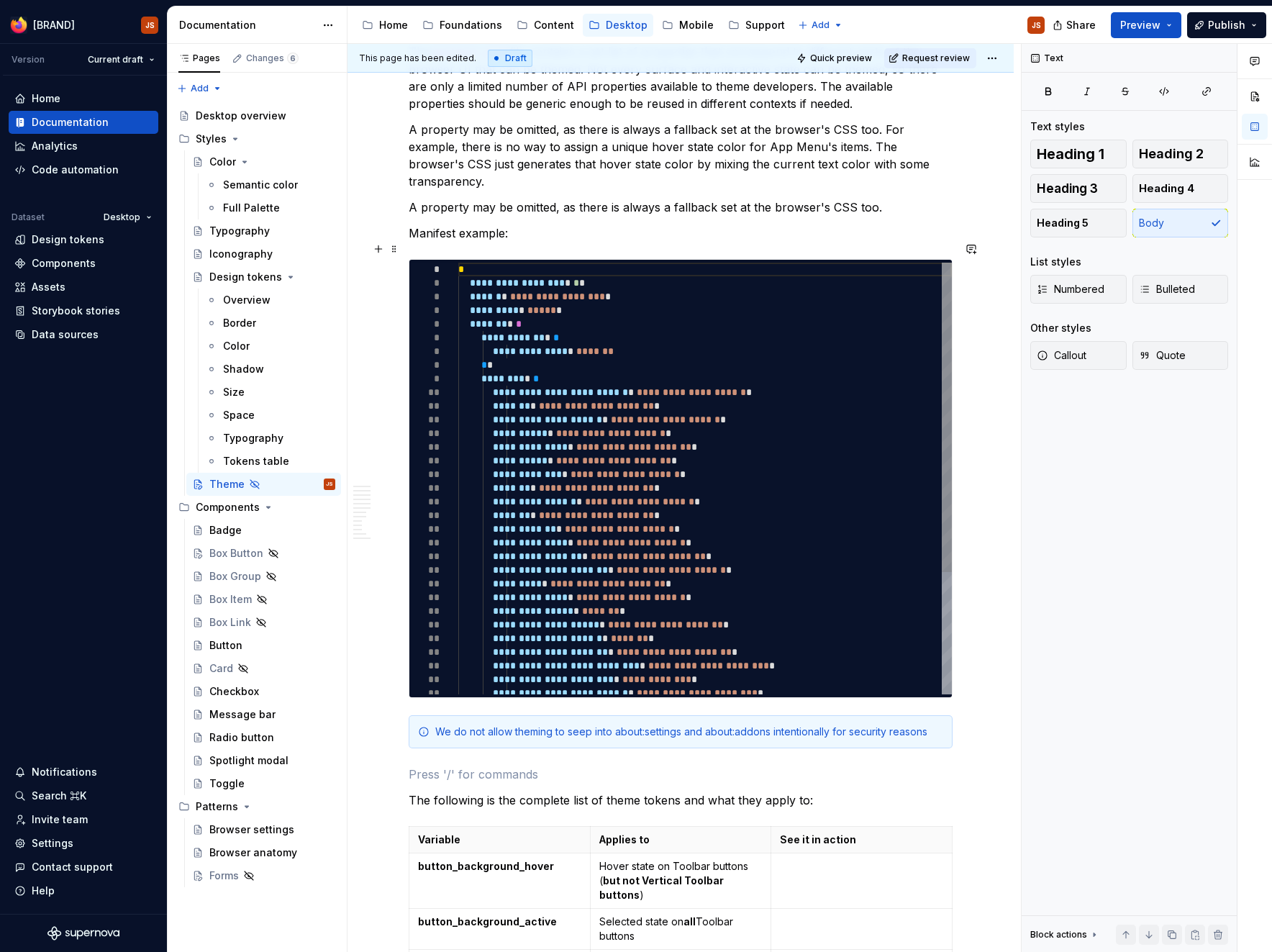 type 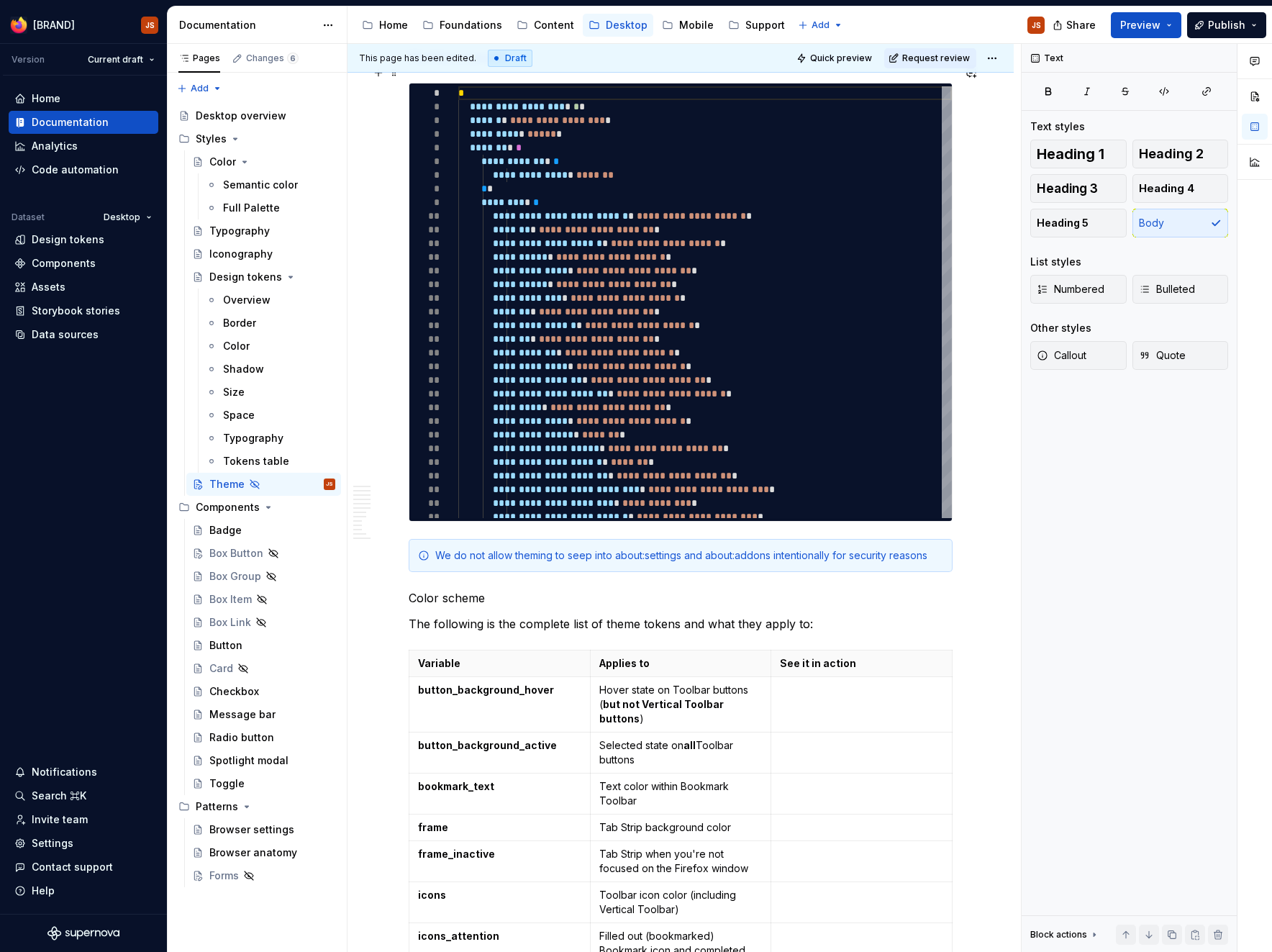 scroll, scrollTop: 1054, scrollLeft: 0, axis: vertical 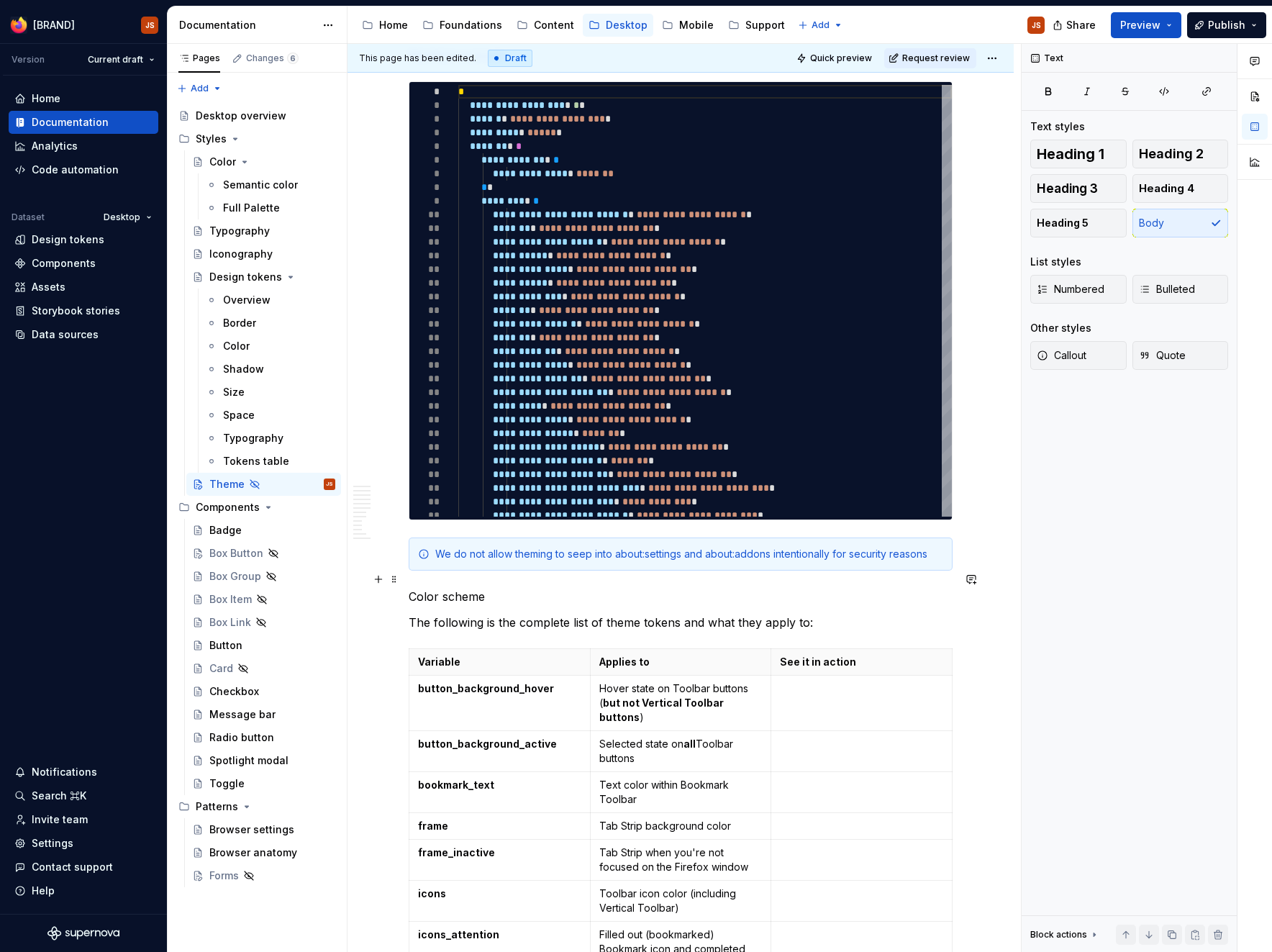 click on "Color scheme" at bounding box center [681, 597] 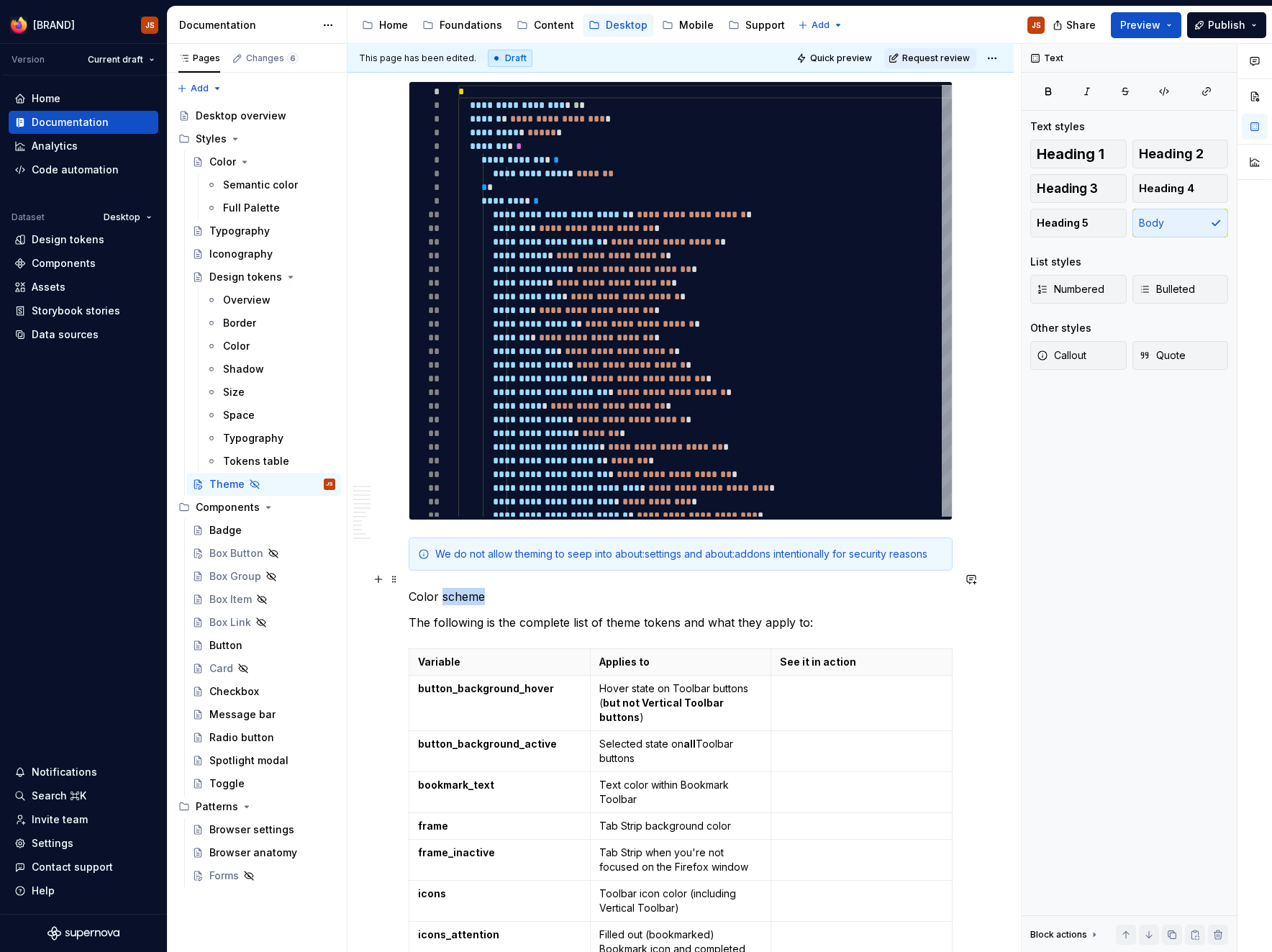 click on "Color scheme" at bounding box center (681, 597) 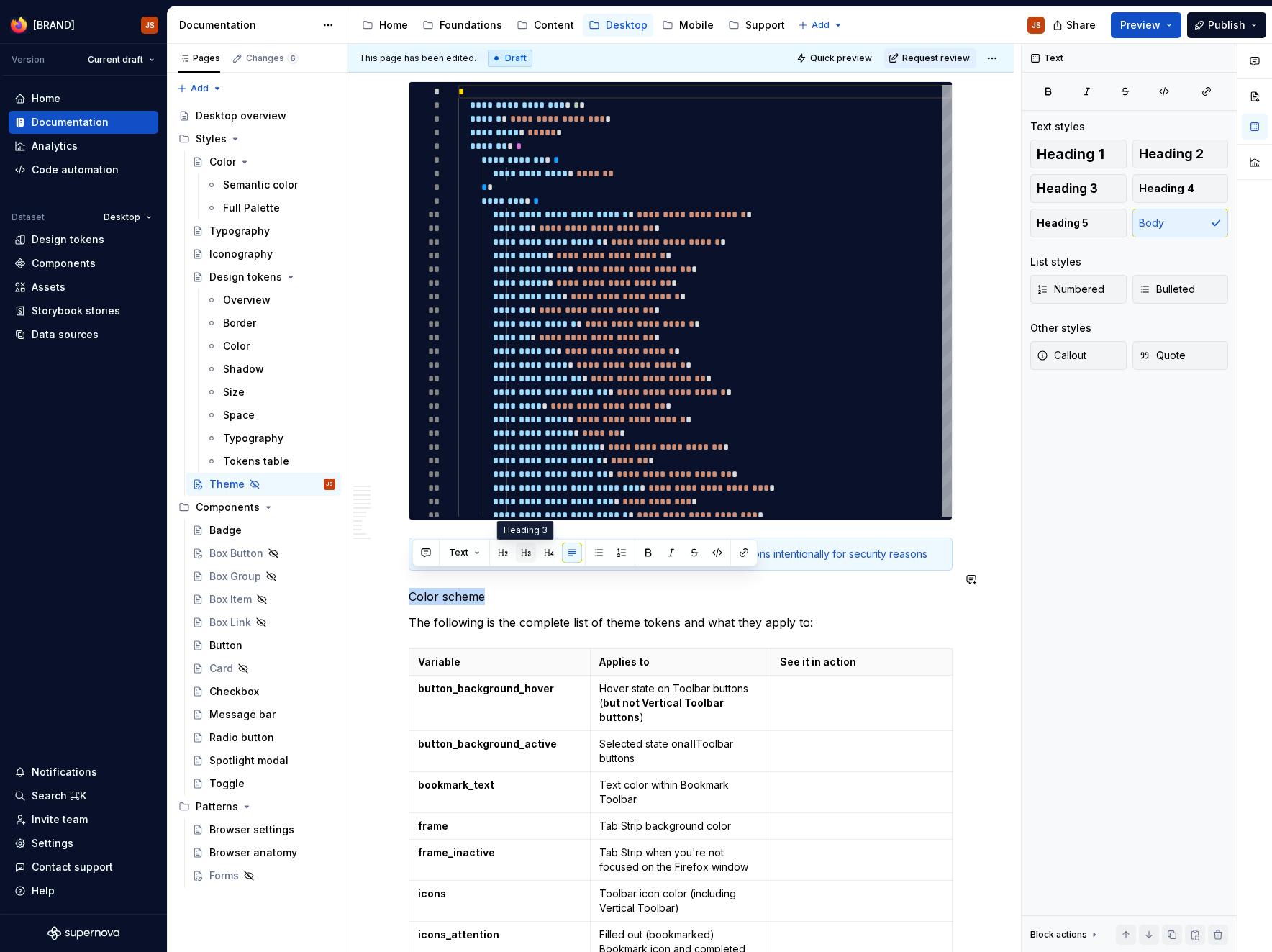 click at bounding box center [526, 553] 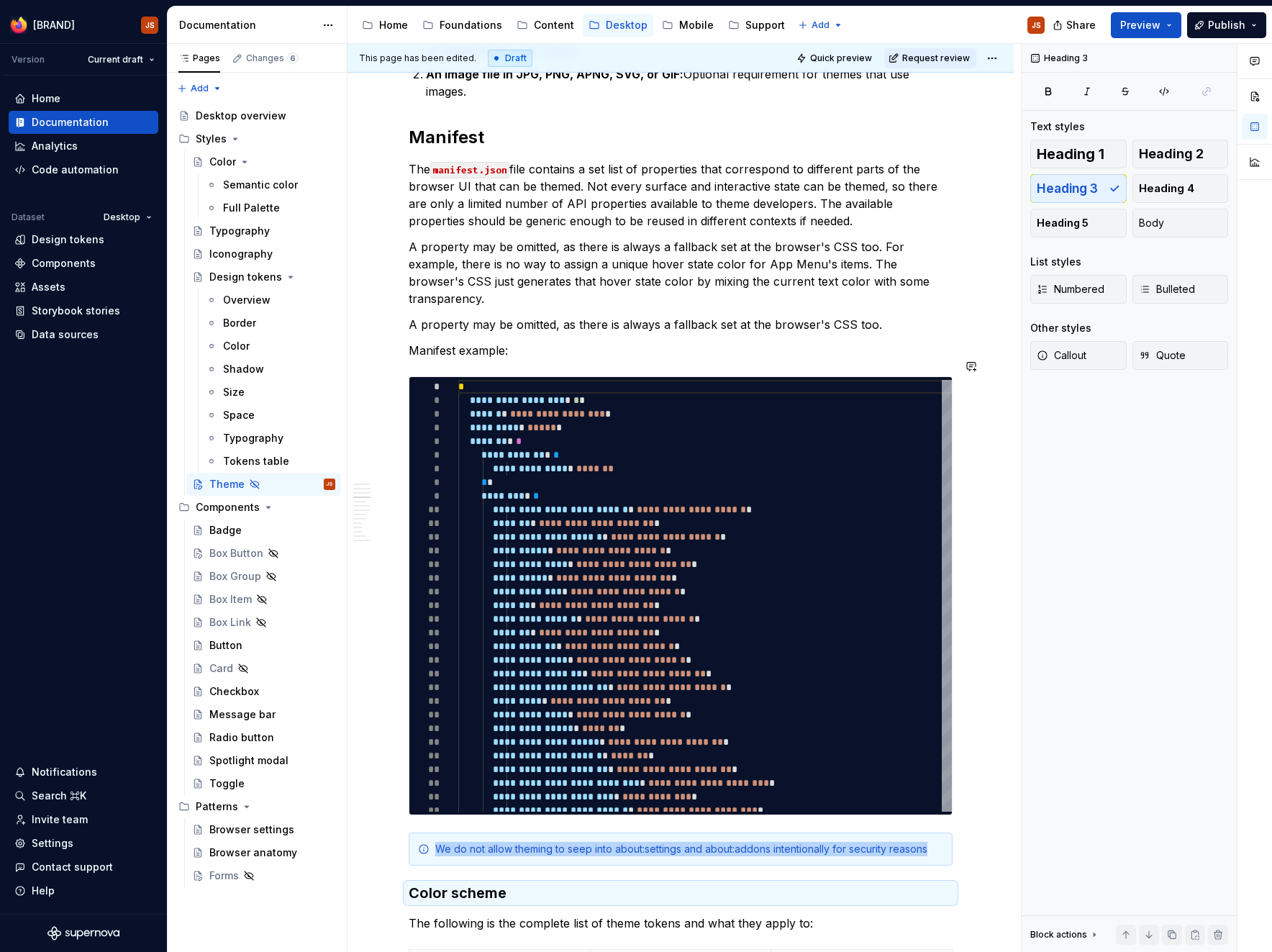 scroll, scrollTop: 714, scrollLeft: 0, axis: vertical 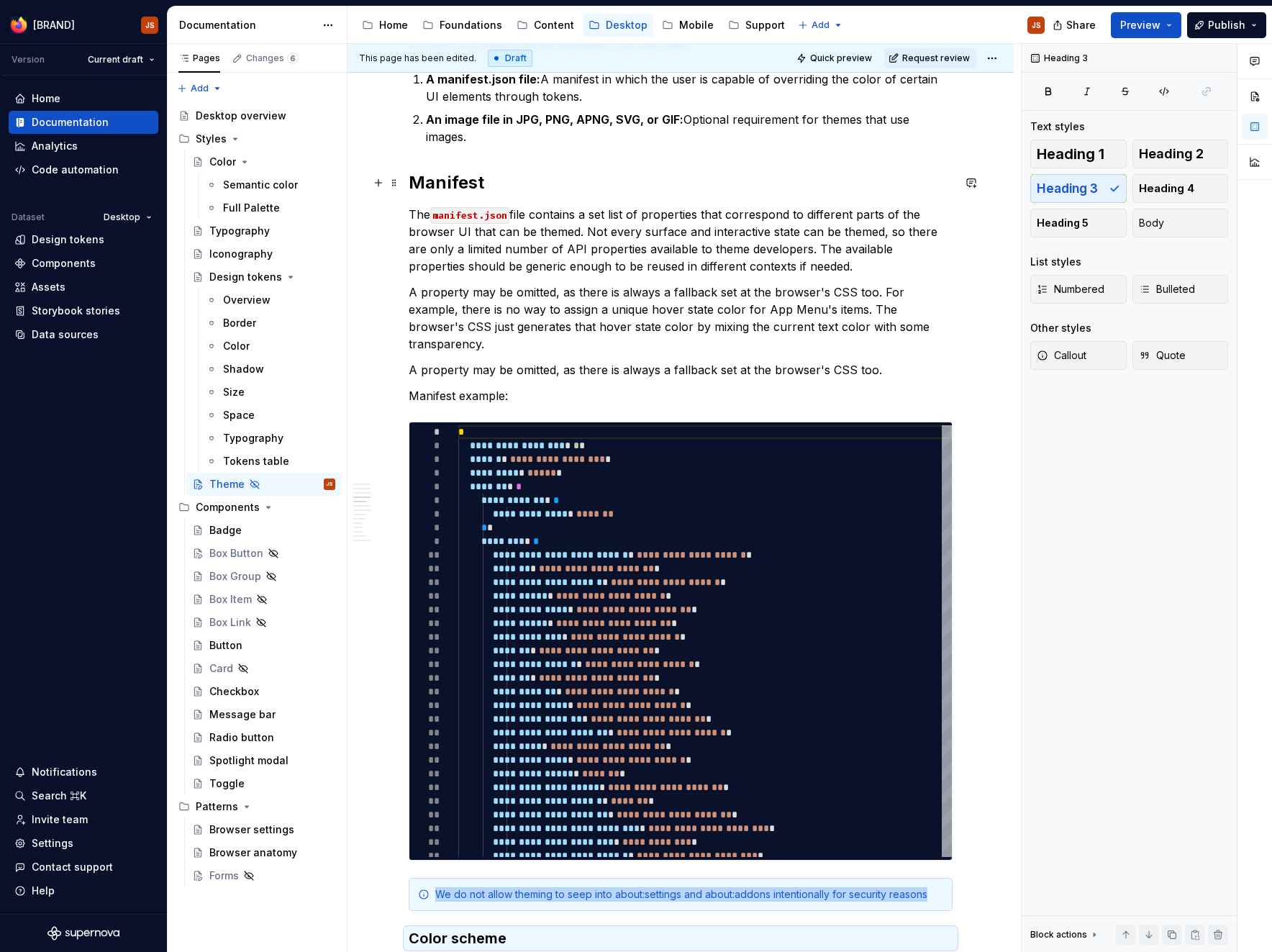 click on "Manifest" at bounding box center [681, 183] 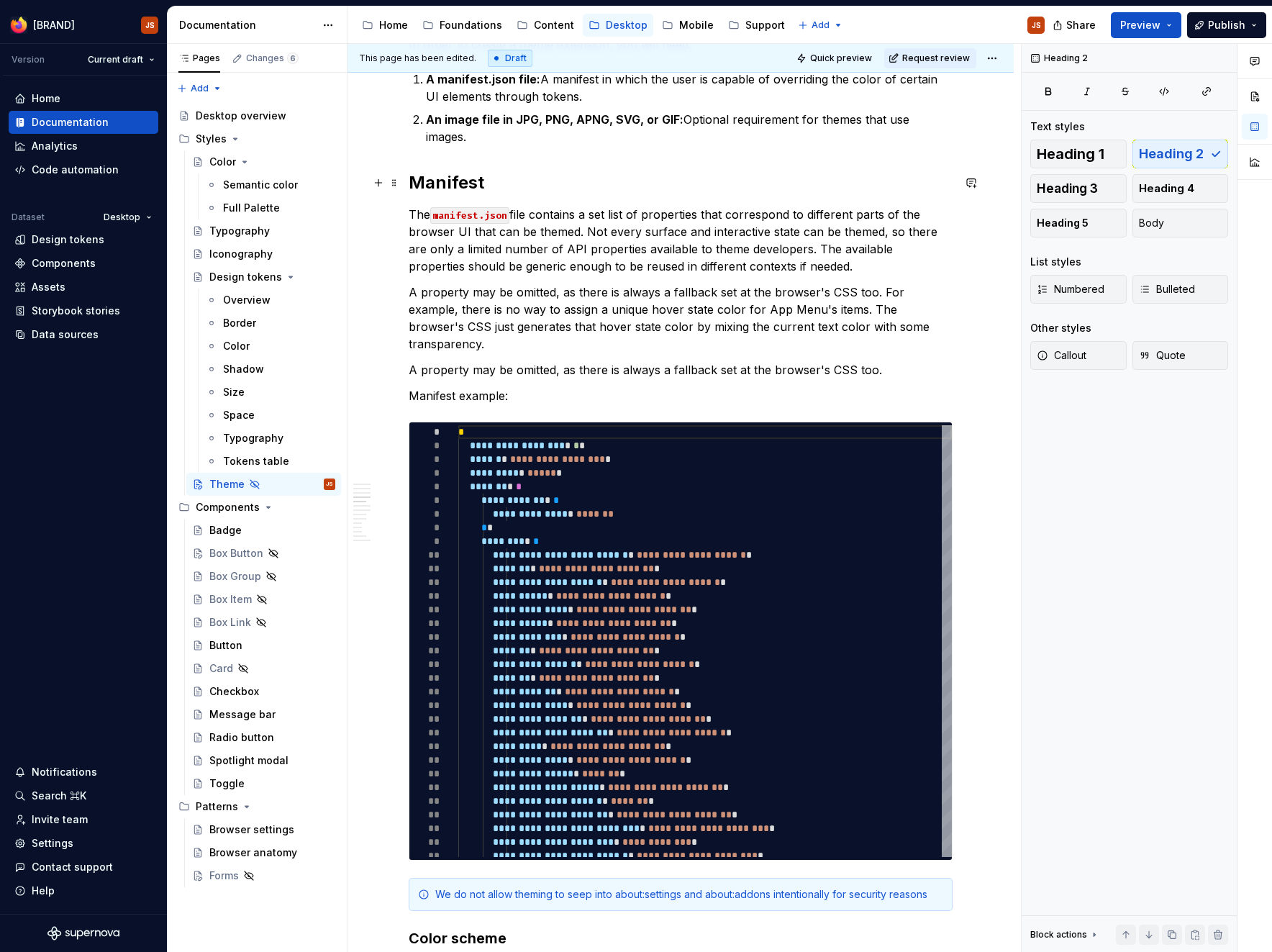 click on "Manifest" at bounding box center [681, 183] 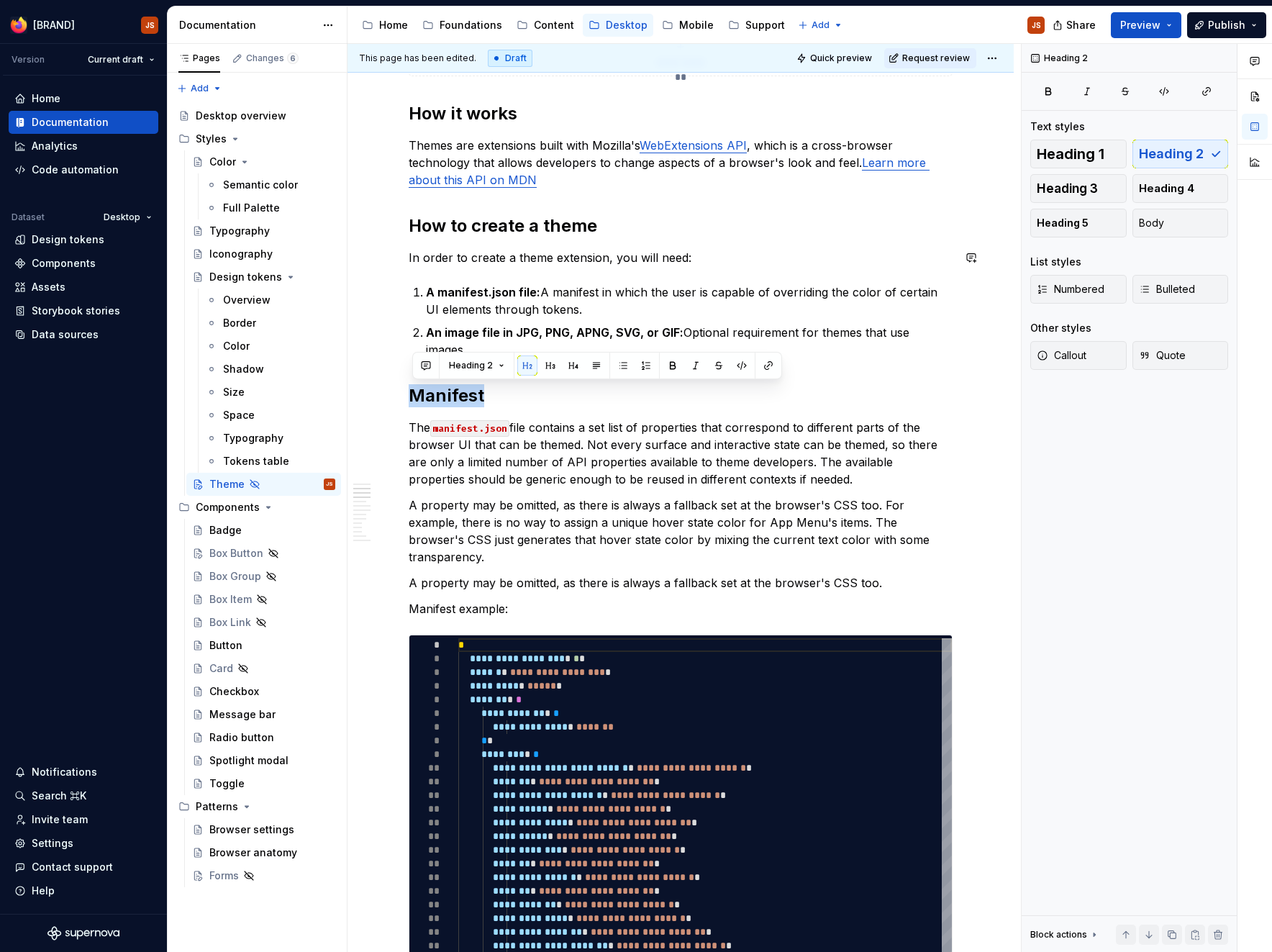 click on "**********" at bounding box center (681, 1683) 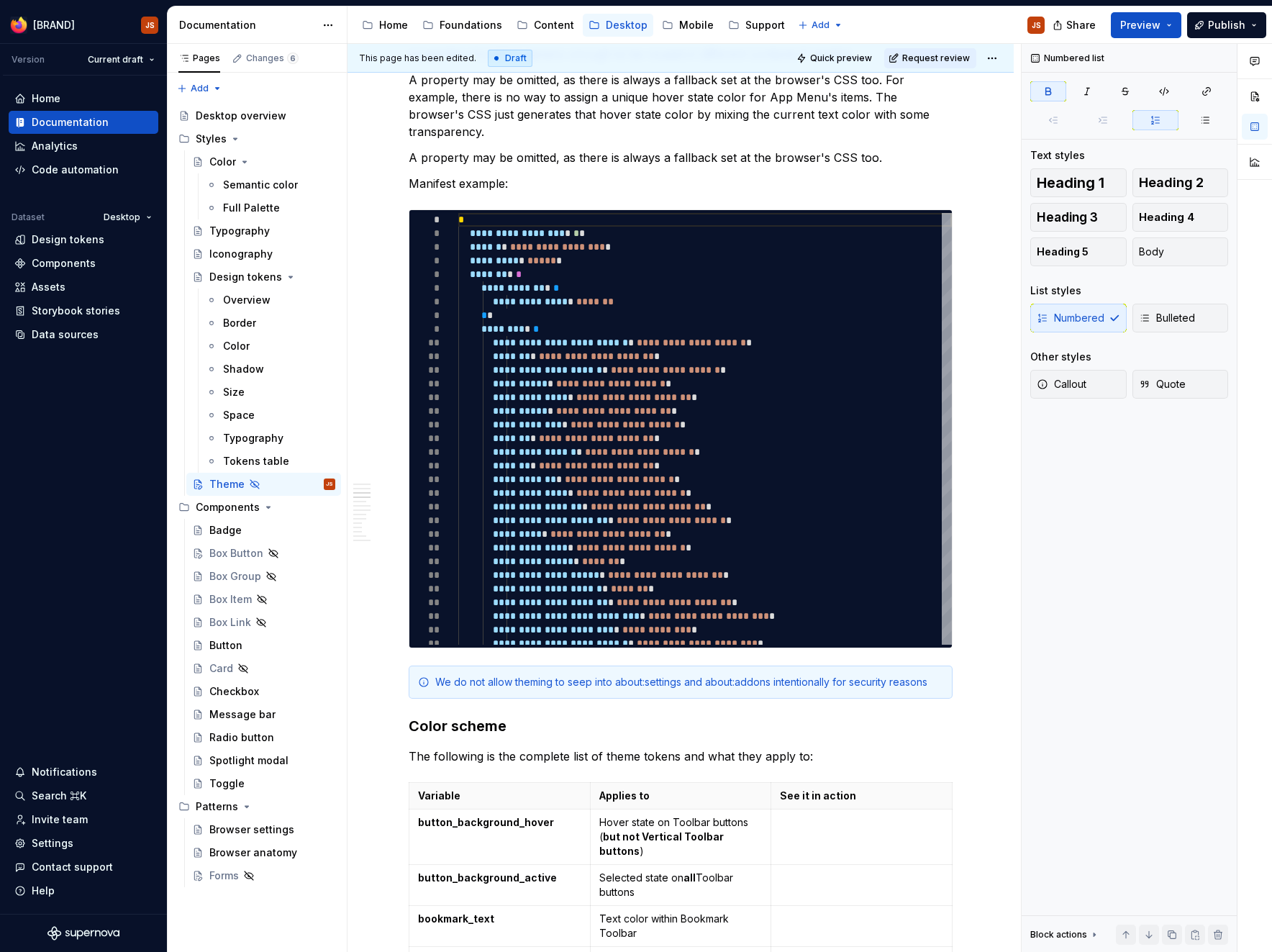 scroll, scrollTop: 626, scrollLeft: 0, axis: vertical 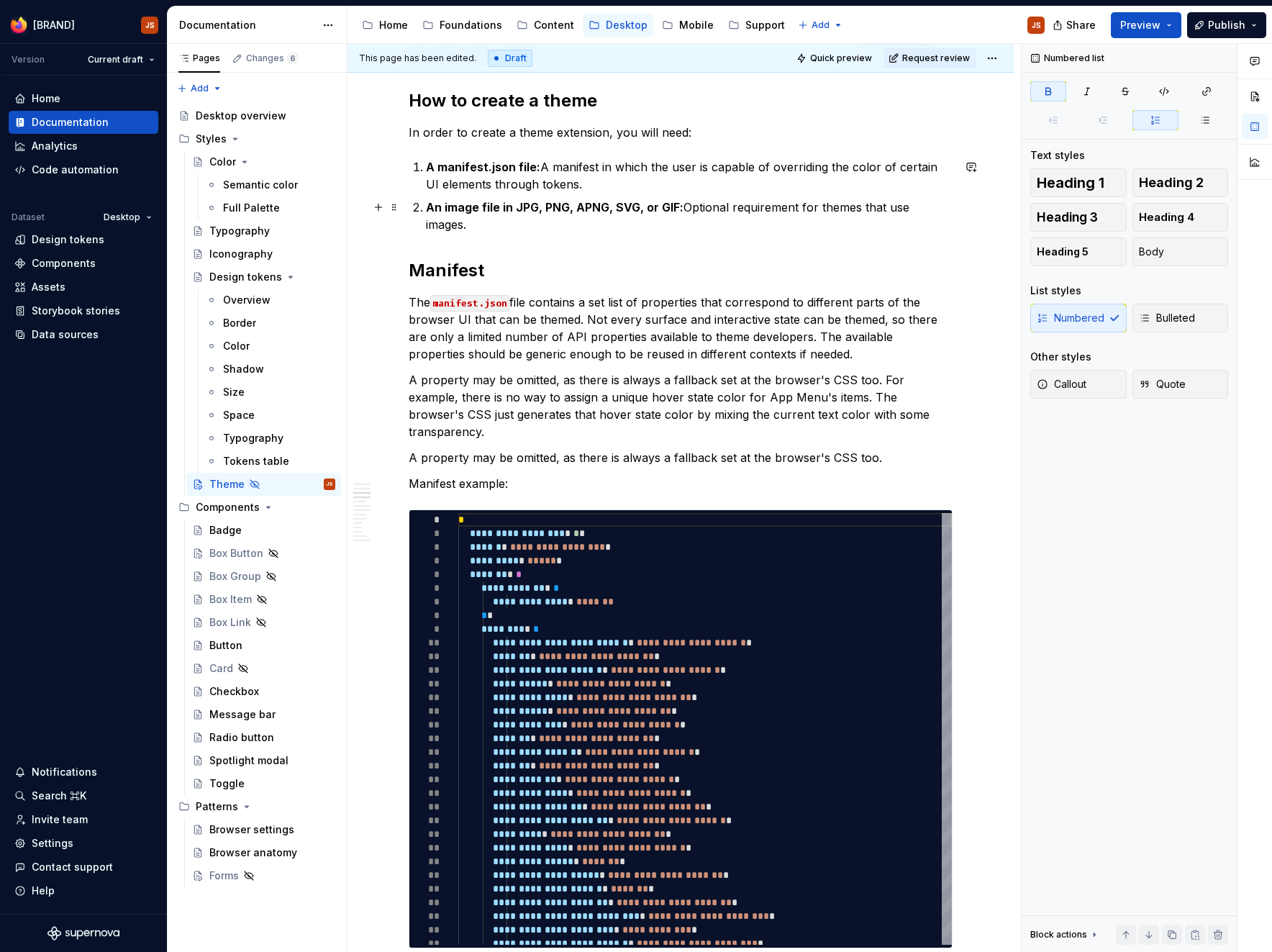 click on "An image file in JPG, PNG, APNG, SVG, or GIF:" at bounding box center (555, 207) 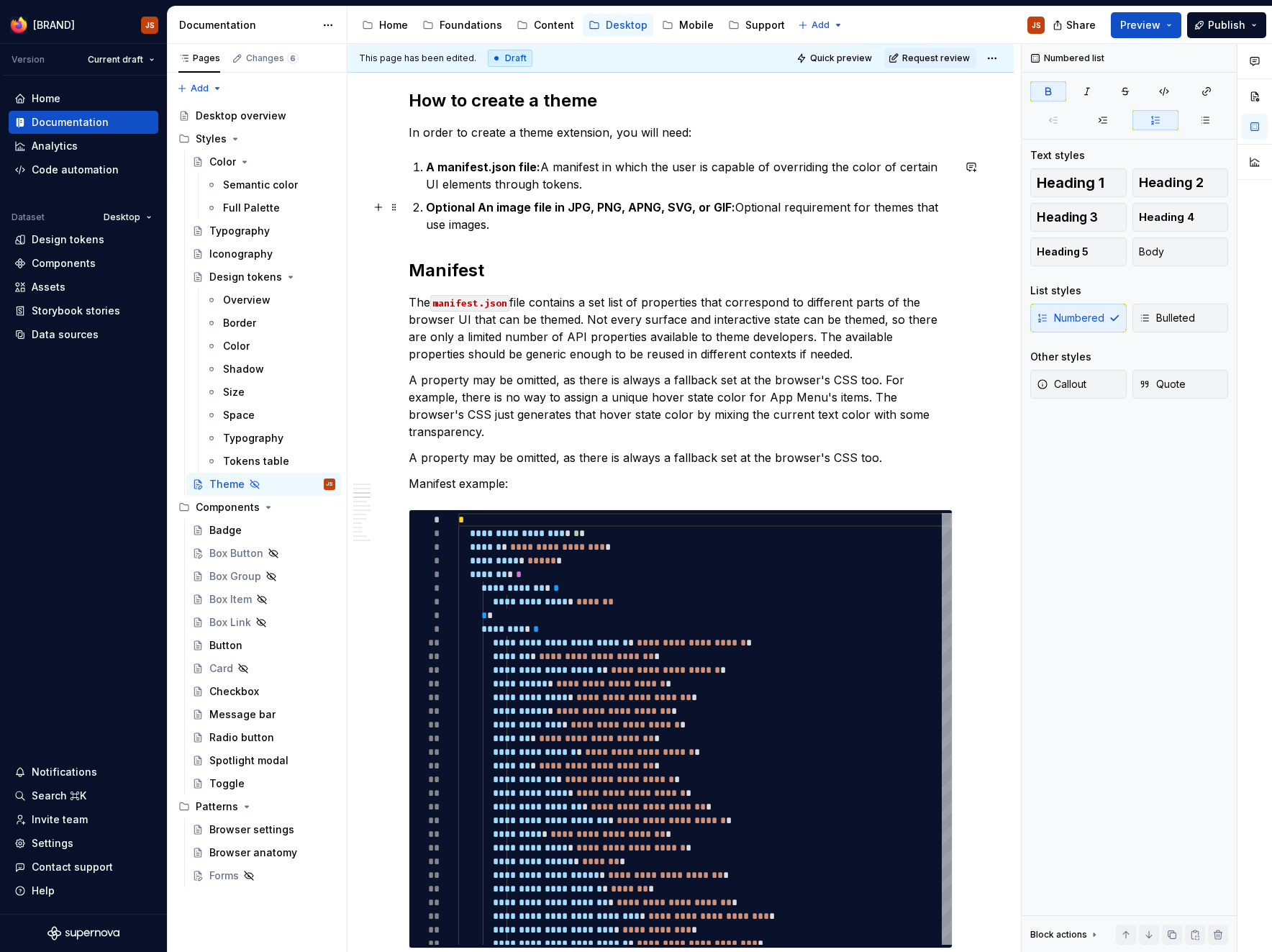 click on "Optional An image file in JPG, PNG, APNG, SVG, or GIF:" at bounding box center [581, 207] 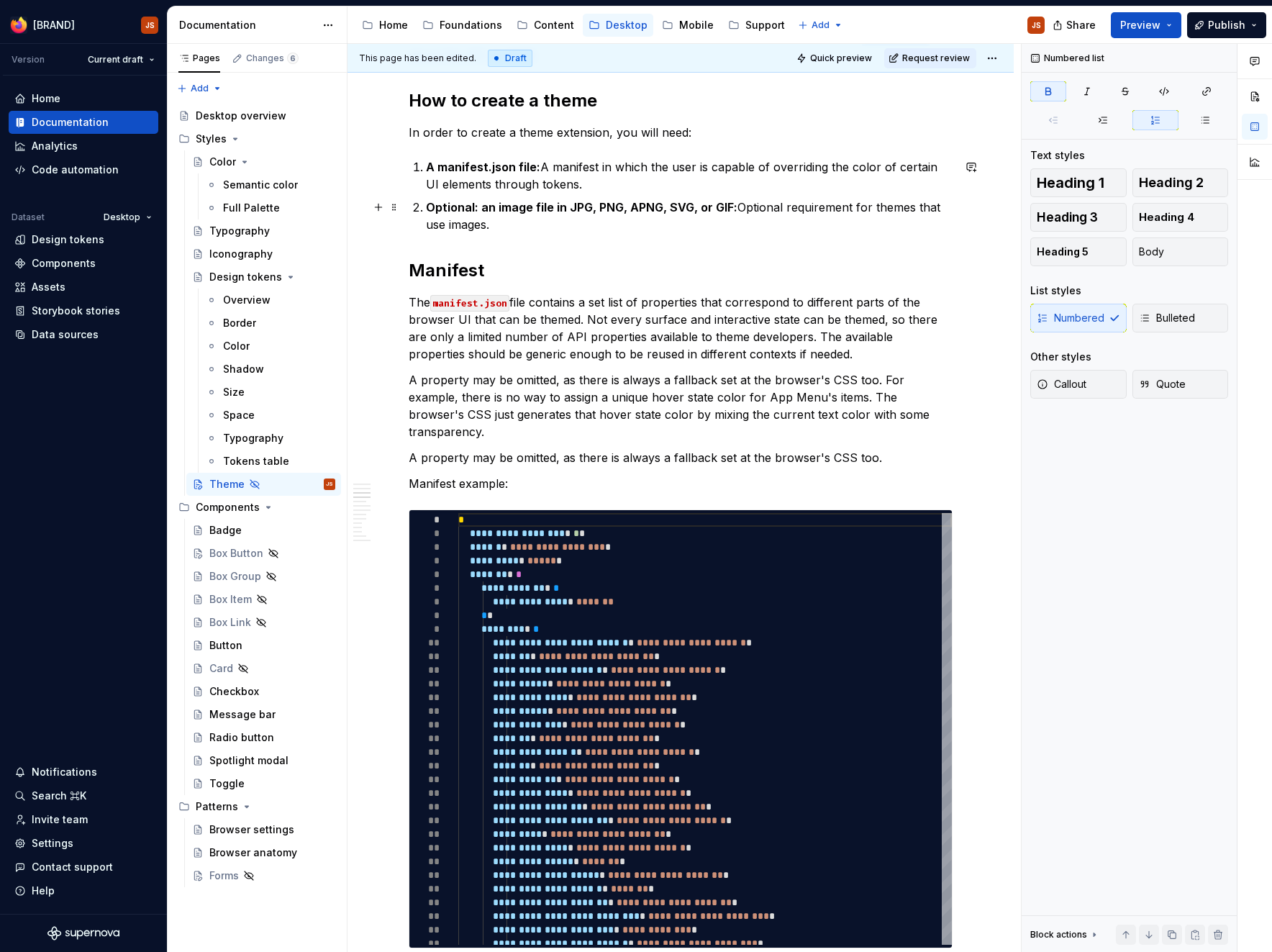 click on "Optional: an image file in JPG, PNG, APNG, SVG, or GIF:  Optional requirement for themes that use images." at bounding box center [689, 216] 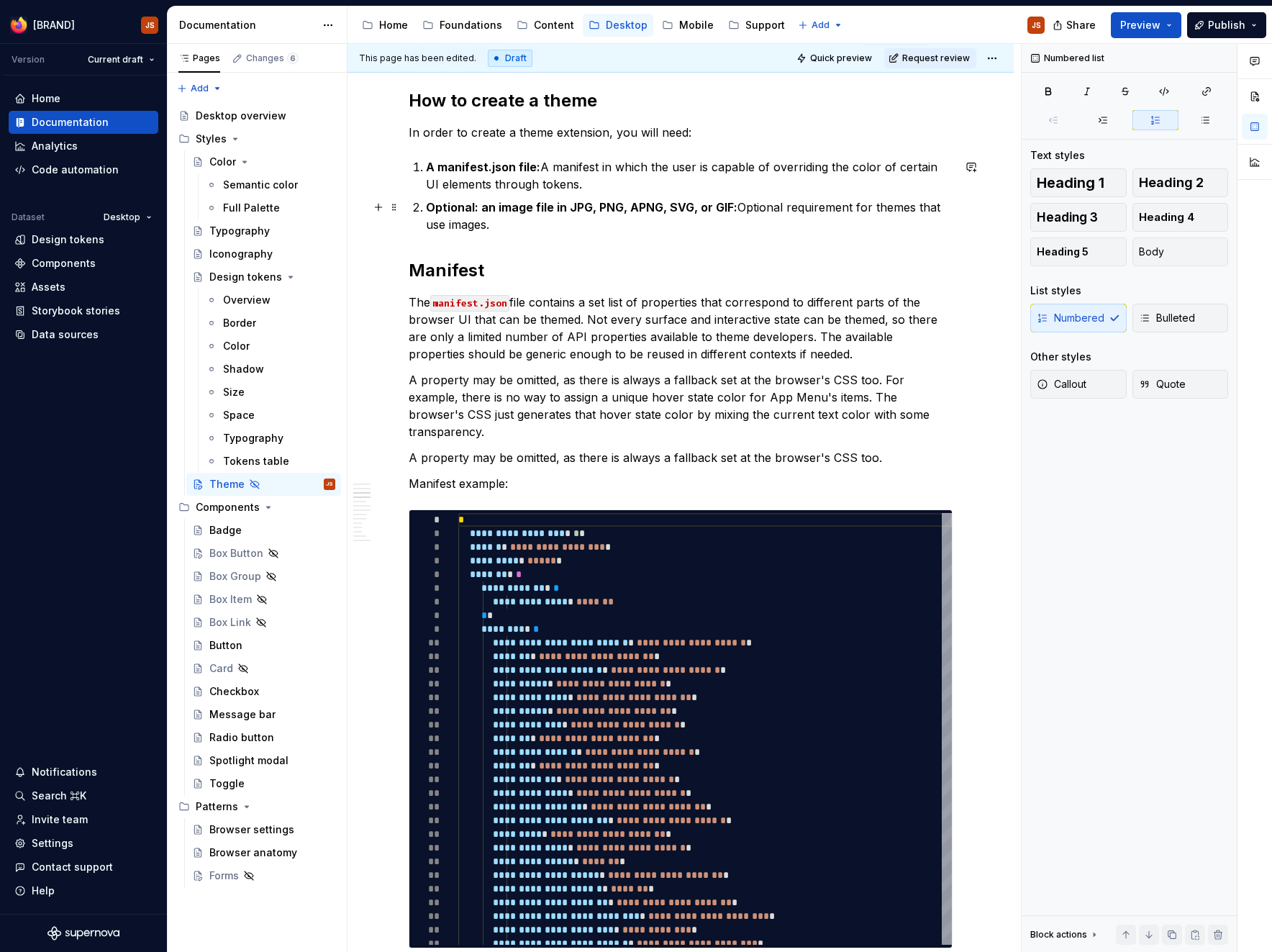 click on "Optional: an image file in JPG, PNG, APNG, SVG, or GIF:  Optional requirement for themes that use images." at bounding box center [689, 216] 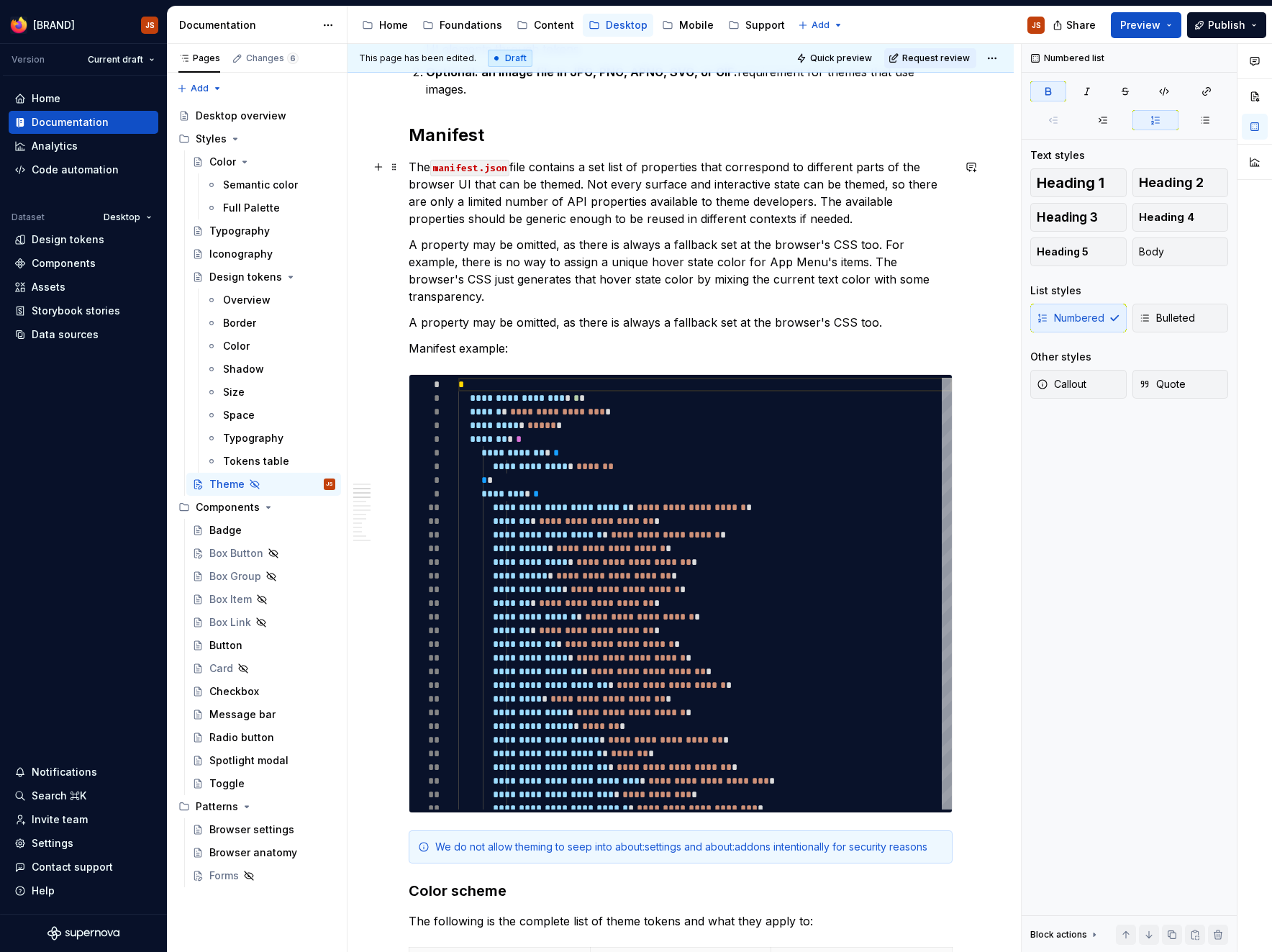 scroll, scrollTop: 545, scrollLeft: 0, axis: vertical 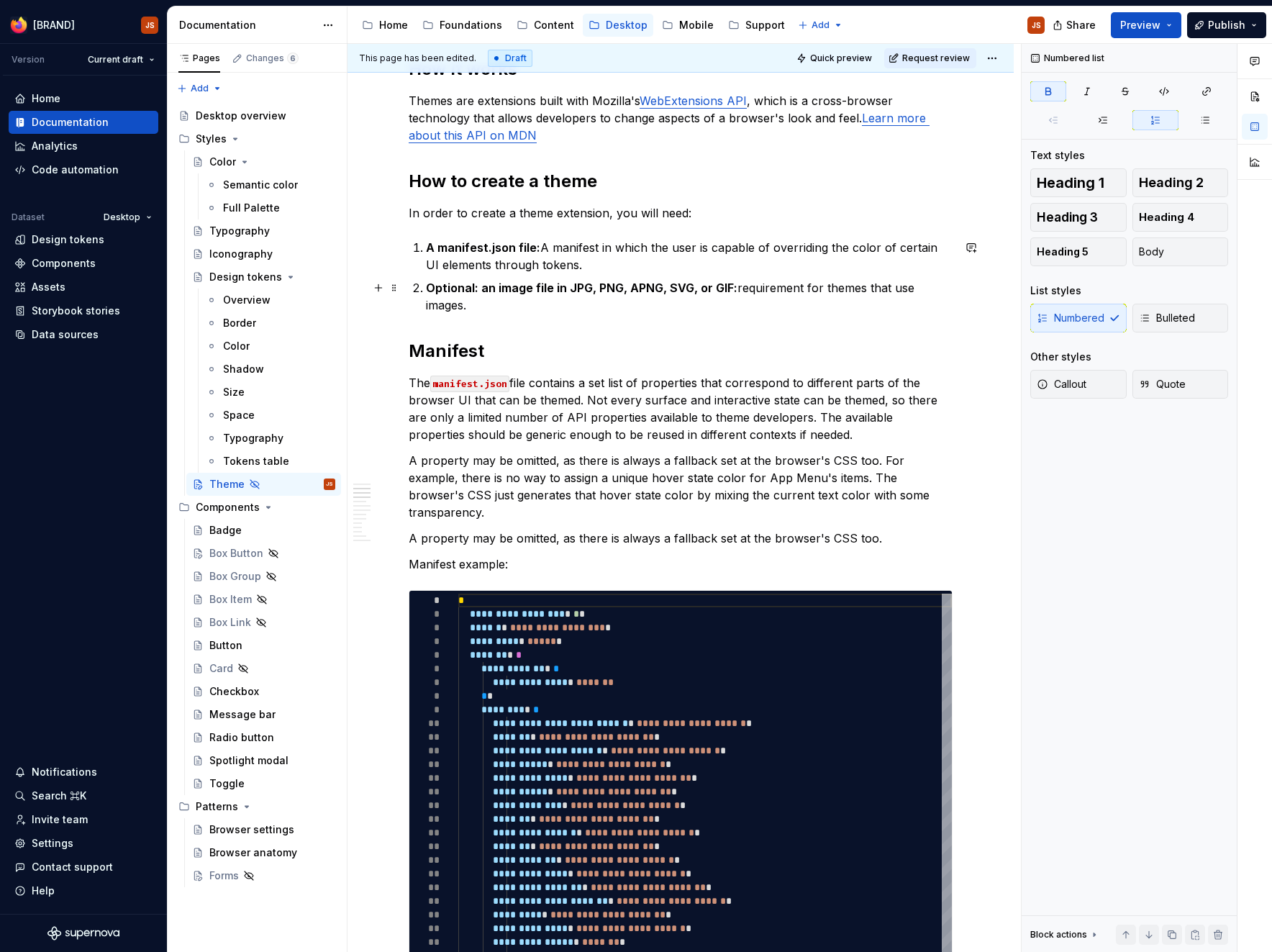 click on "Optional: an image file in JPG, PNG, APNG, SVG, or GIF:" at bounding box center [581, 288] 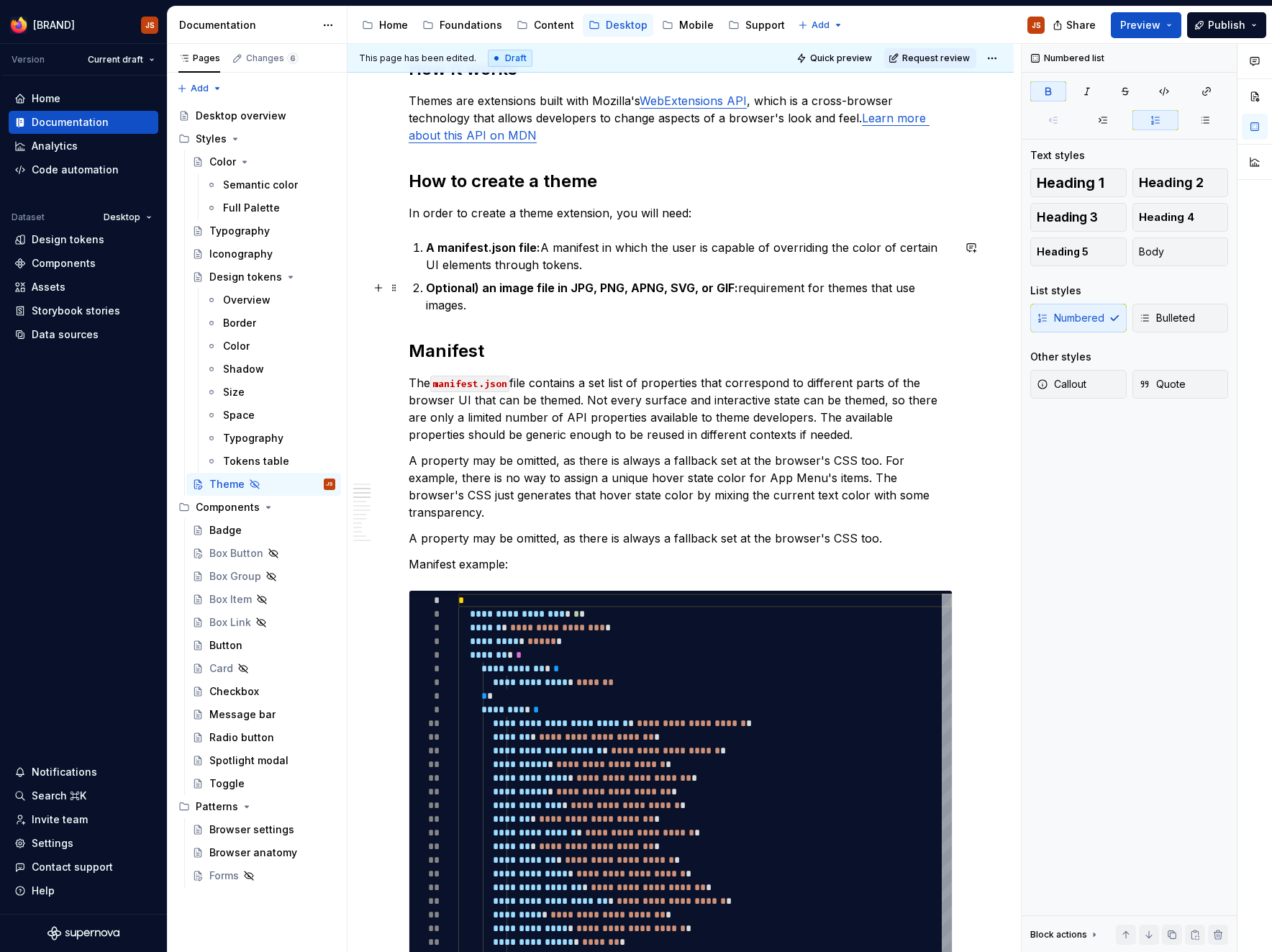 click on "Optional) an image file in JPG, PNG, APNG, SVG, or GIF:" at bounding box center (582, 288) 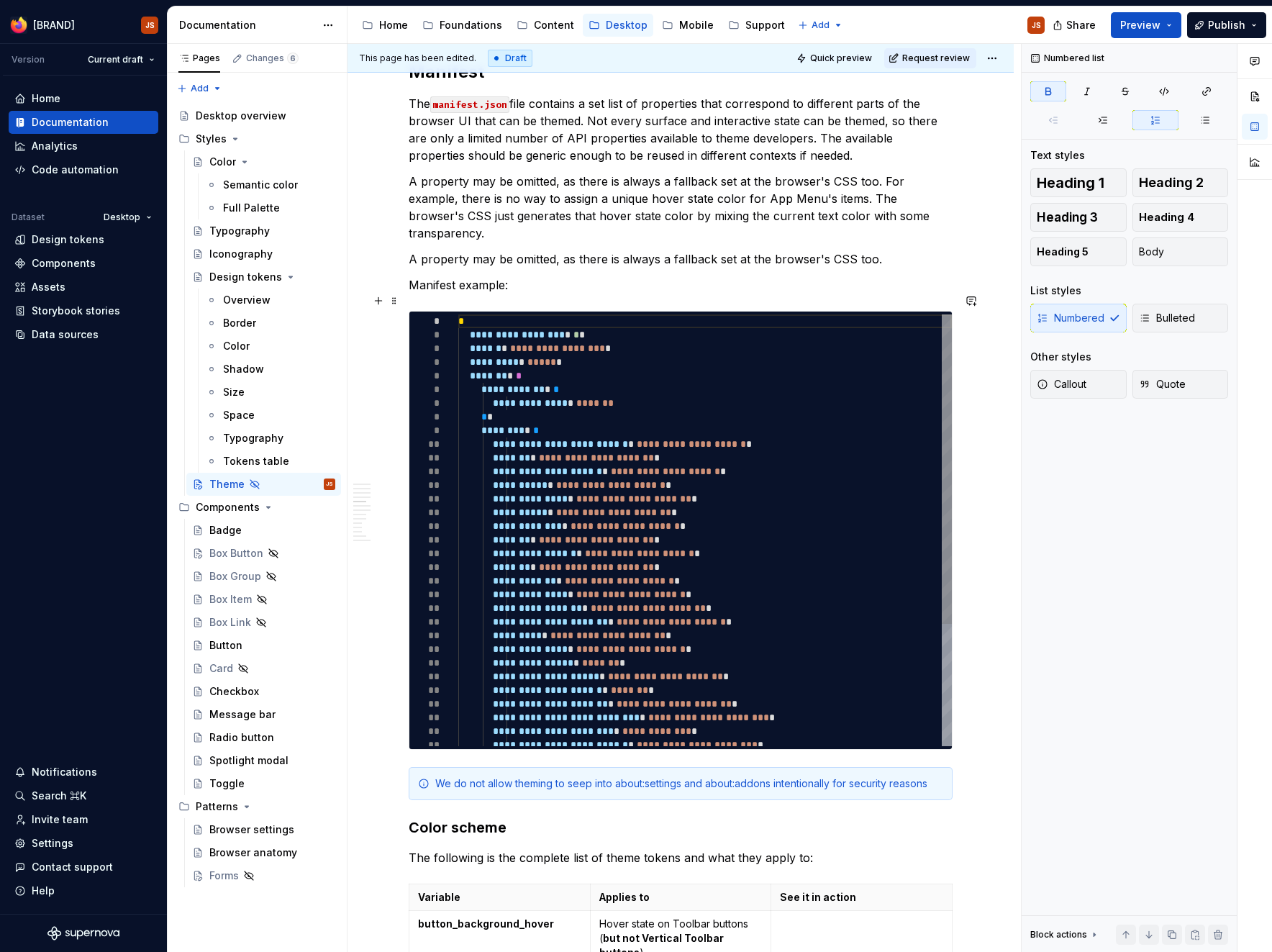 scroll, scrollTop: 1055, scrollLeft: 0, axis: vertical 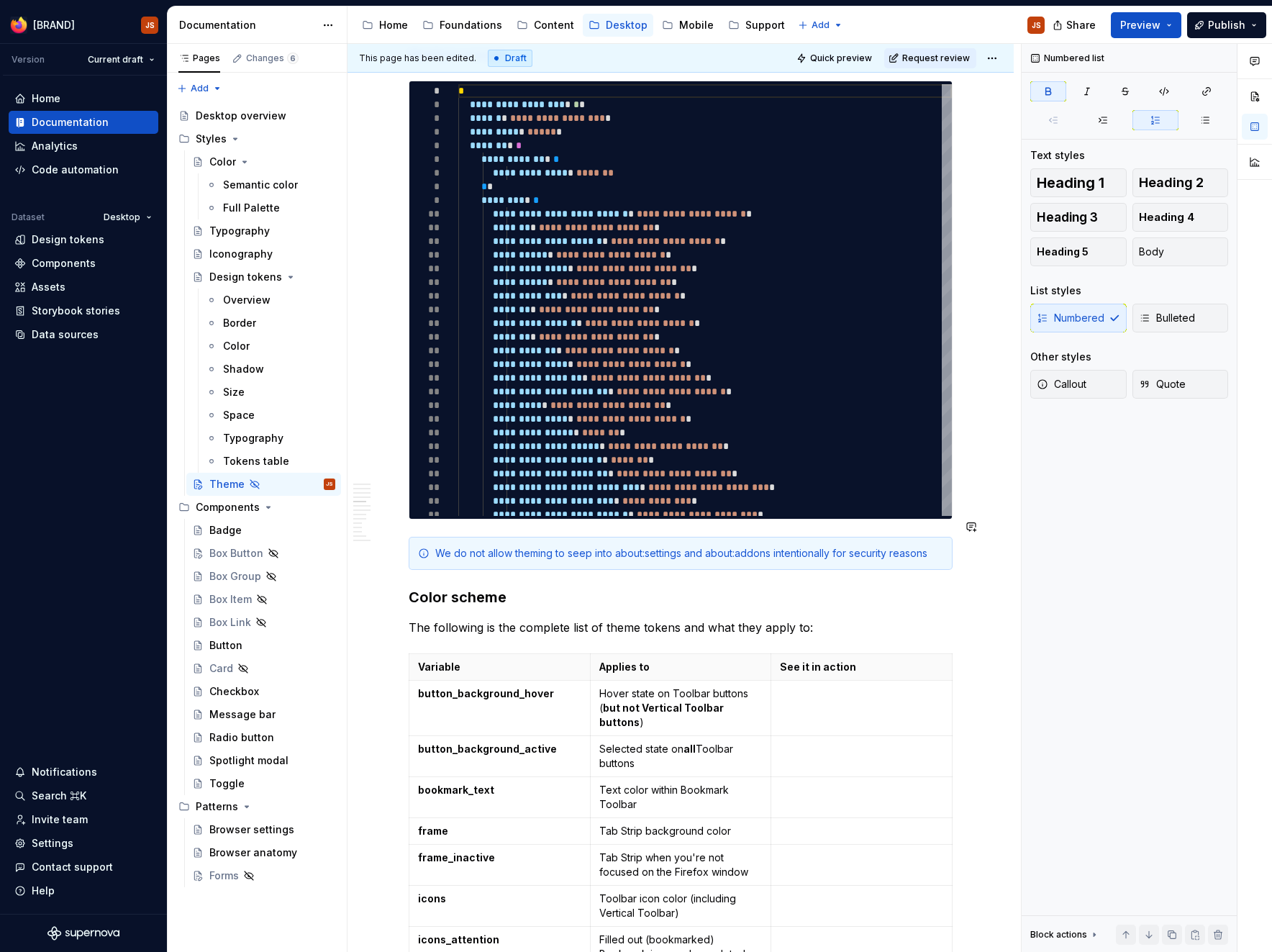 click on "Color scheme" at bounding box center (681, 597) 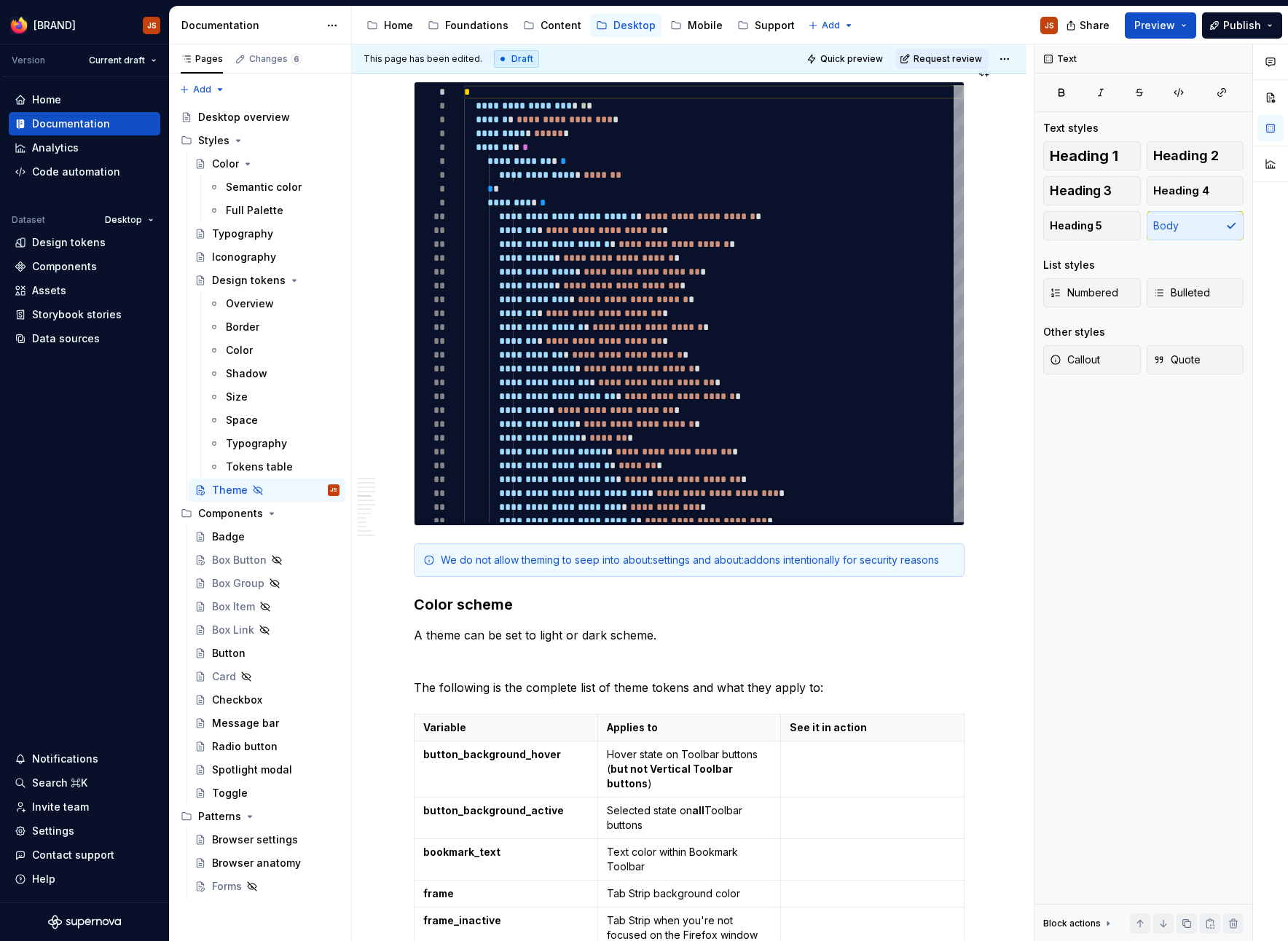 type on "*" 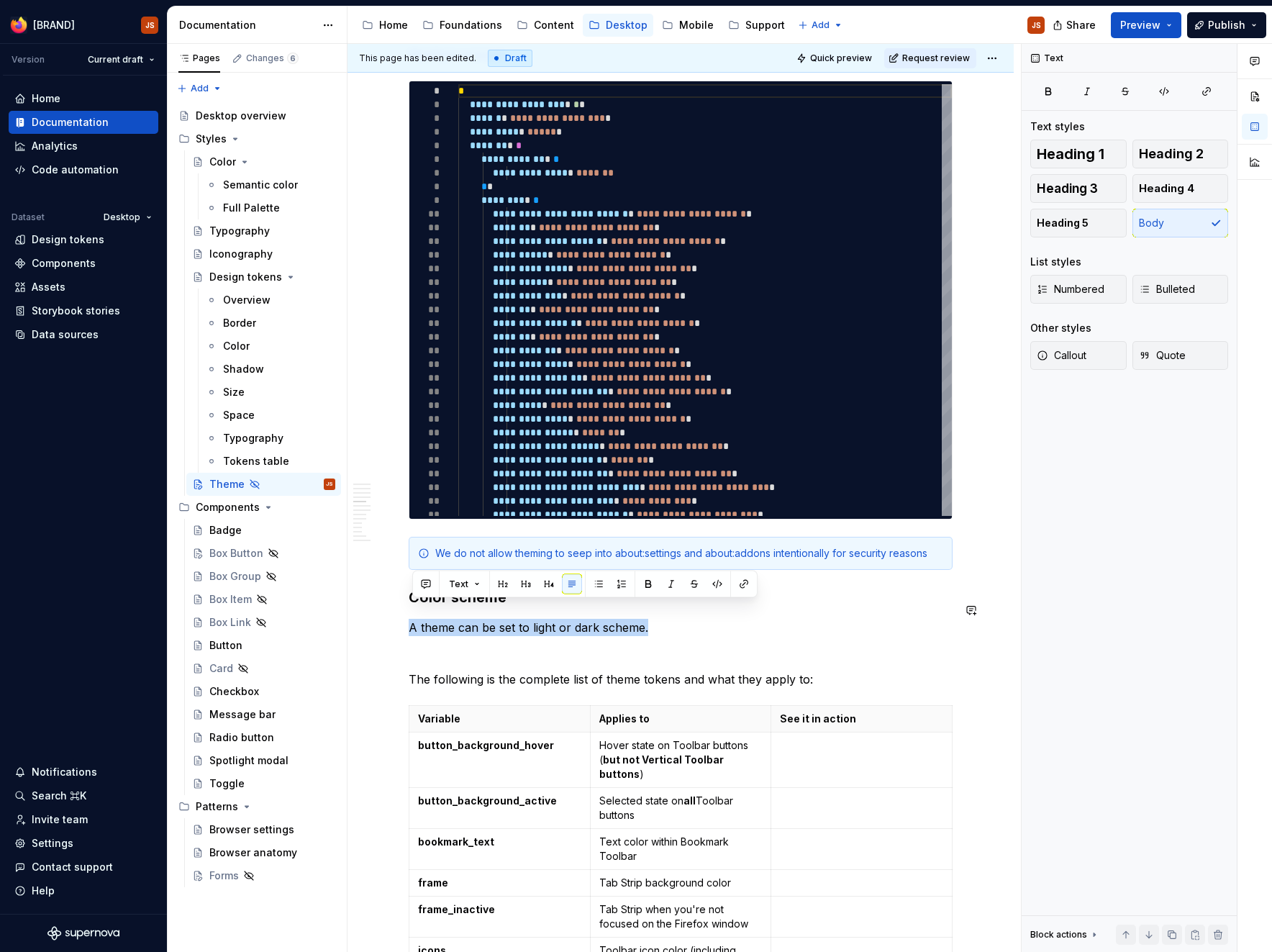 drag, startPoint x: 695, startPoint y: 602, endPoint x: 469, endPoint y: 597, distance: 226.0553 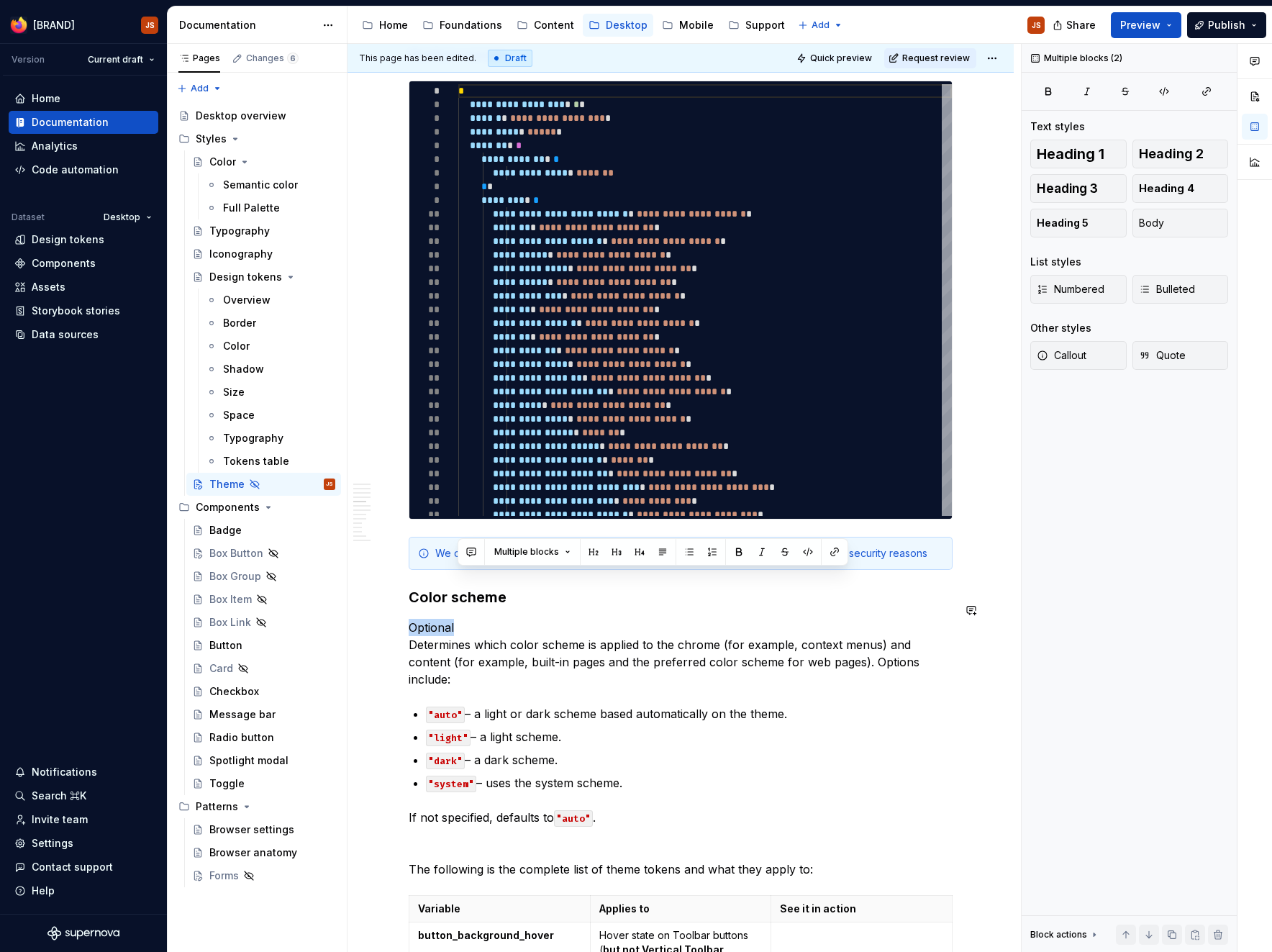 drag, startPoint x: 468, startPoint y: 605, endPoint x: 394, endPoint y: 595, distance: 74.67262 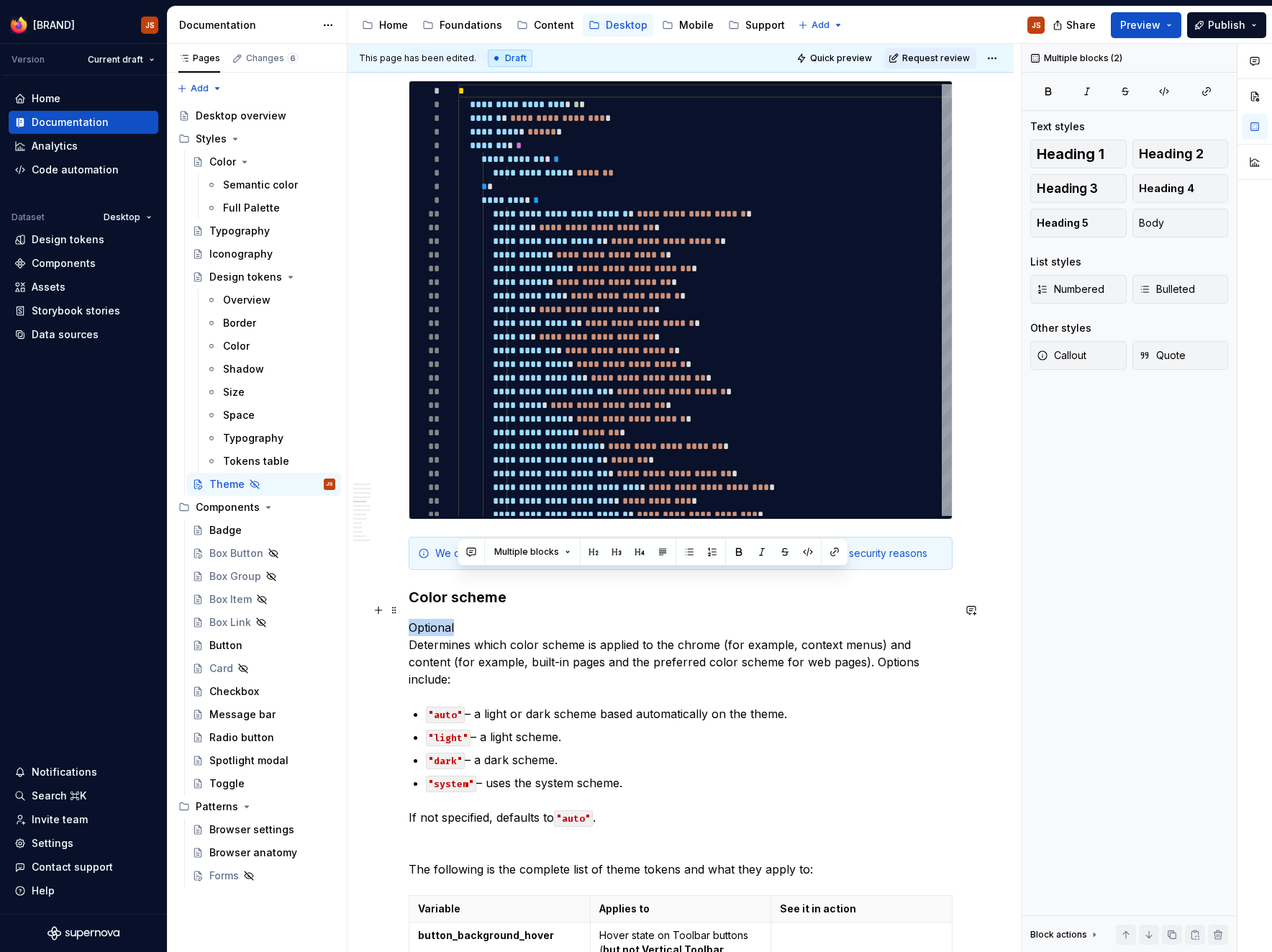 click on "Optional Determines which color scheme is applied to the chrome (for example, context menus) and content (for example, built-in pages and the preferred color scheme for web pages). Options include:" at bounding box center (681, 653) 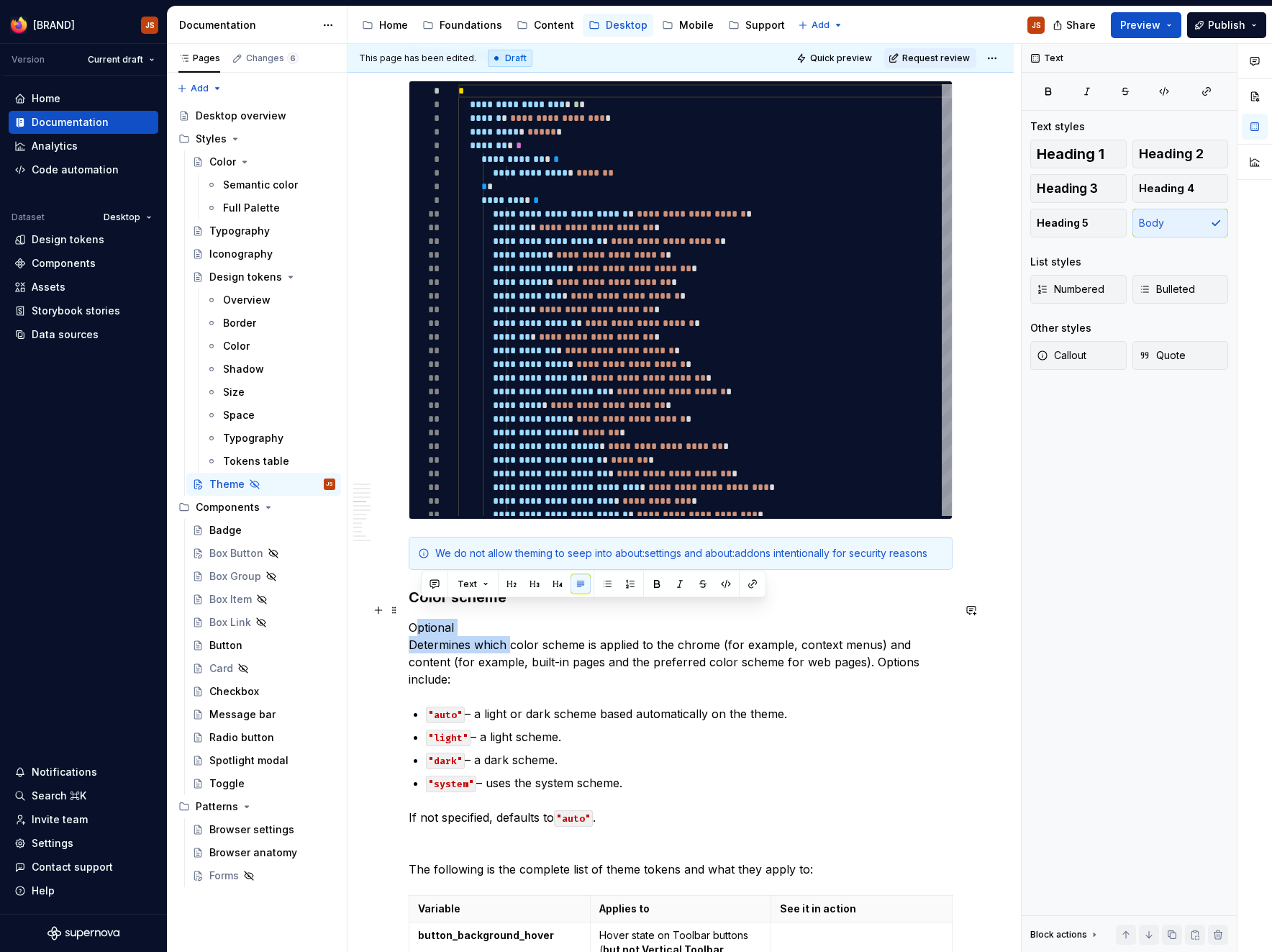 drag, startPoint x: 512, startPoint y: 626, endPoint x: 405, endPoint y: 609, distance: 108.3421 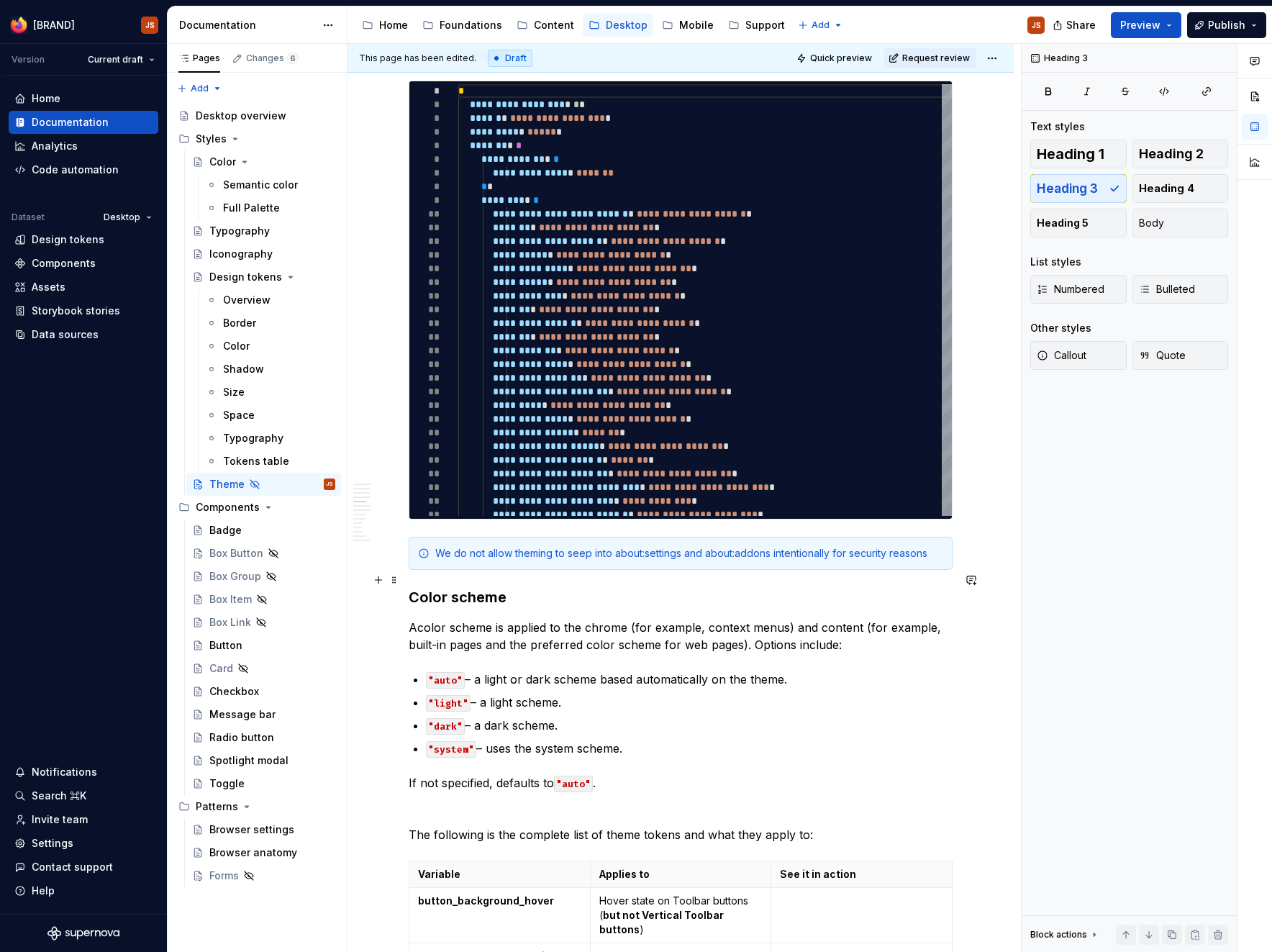 click on "Color scheme" at bounding box center [681, 597] 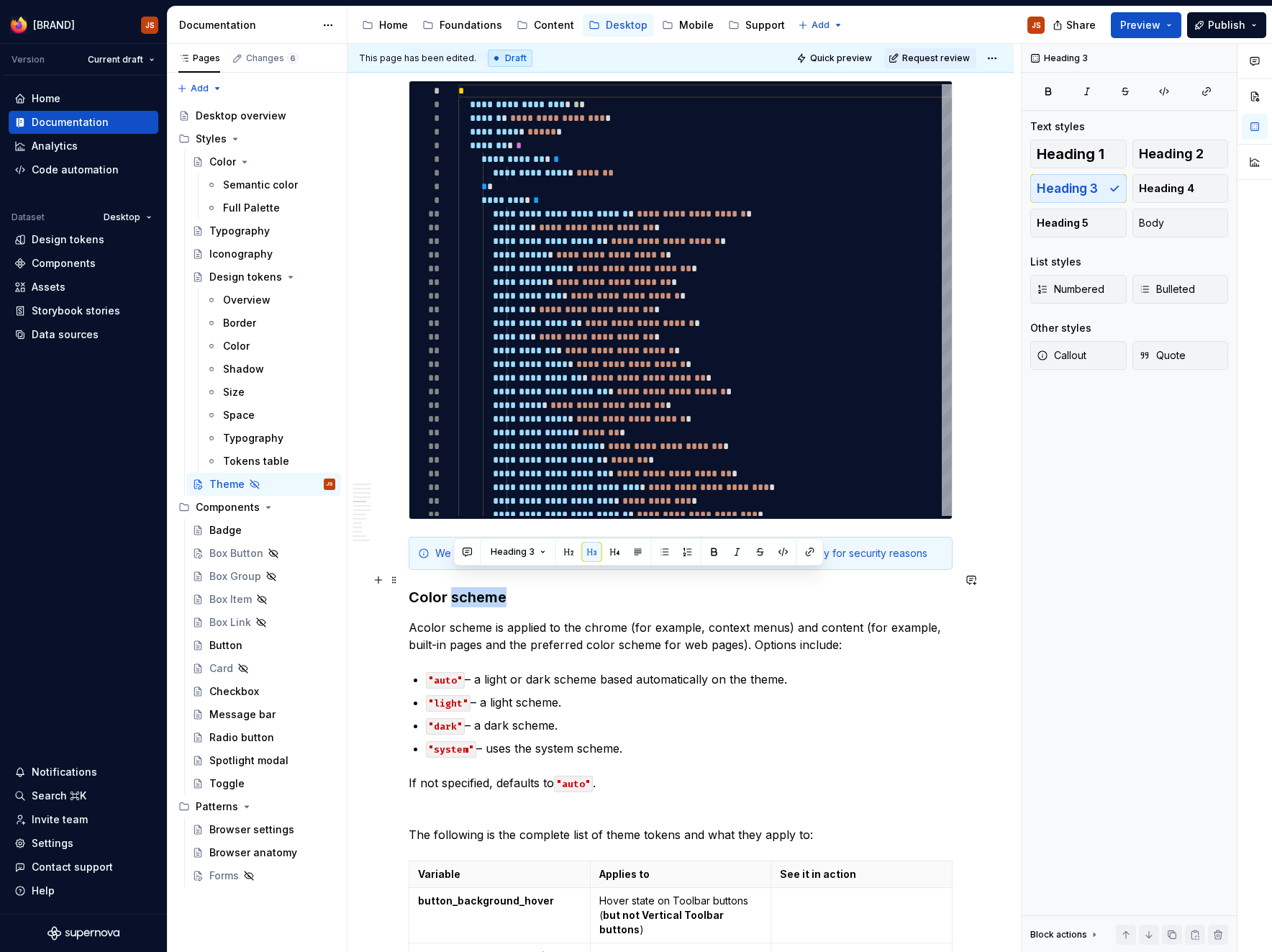 click on "Color scheme" at bounding box center (681, 597) 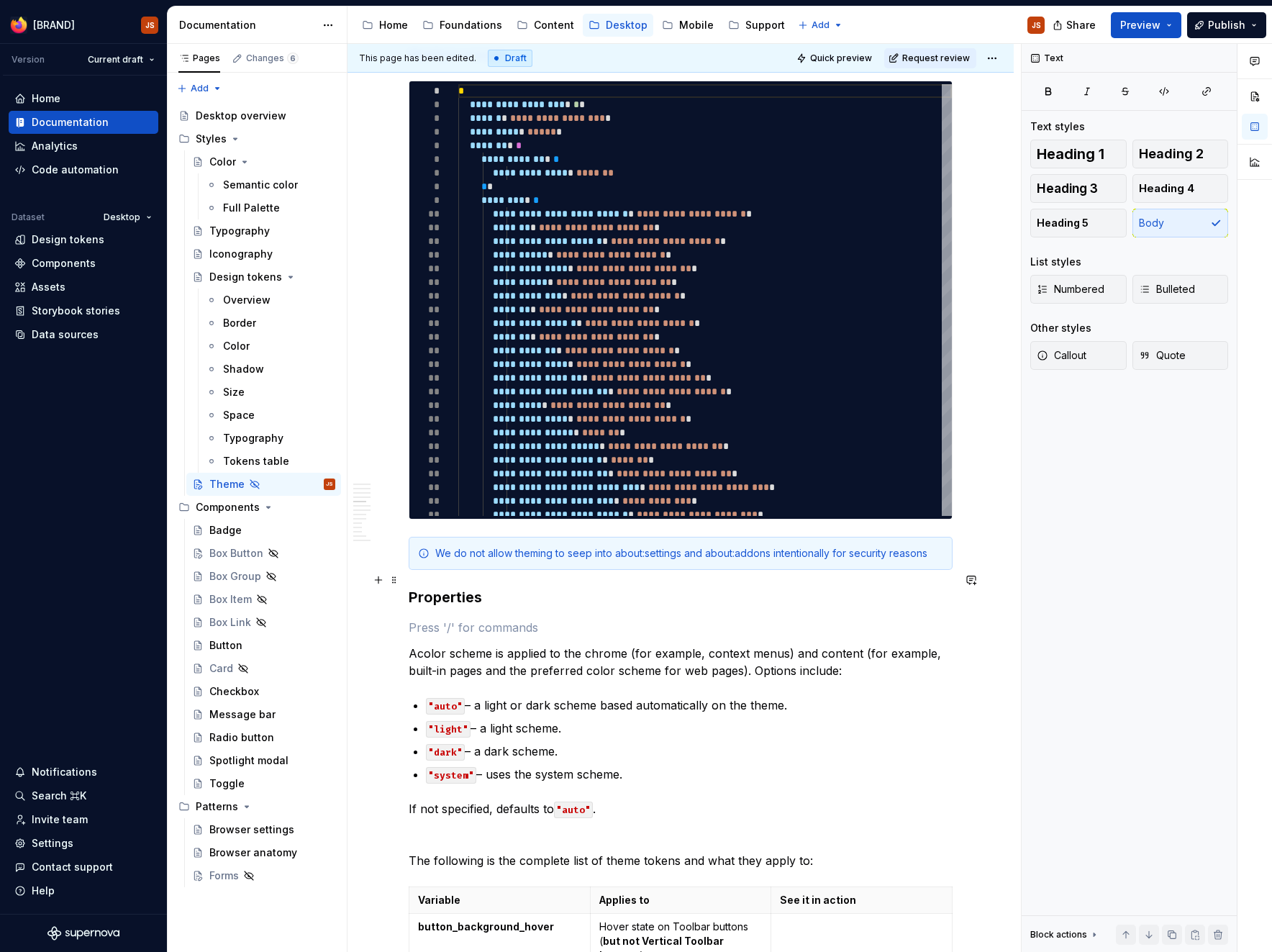 click on "Properties" at bounding box center [681, 597] 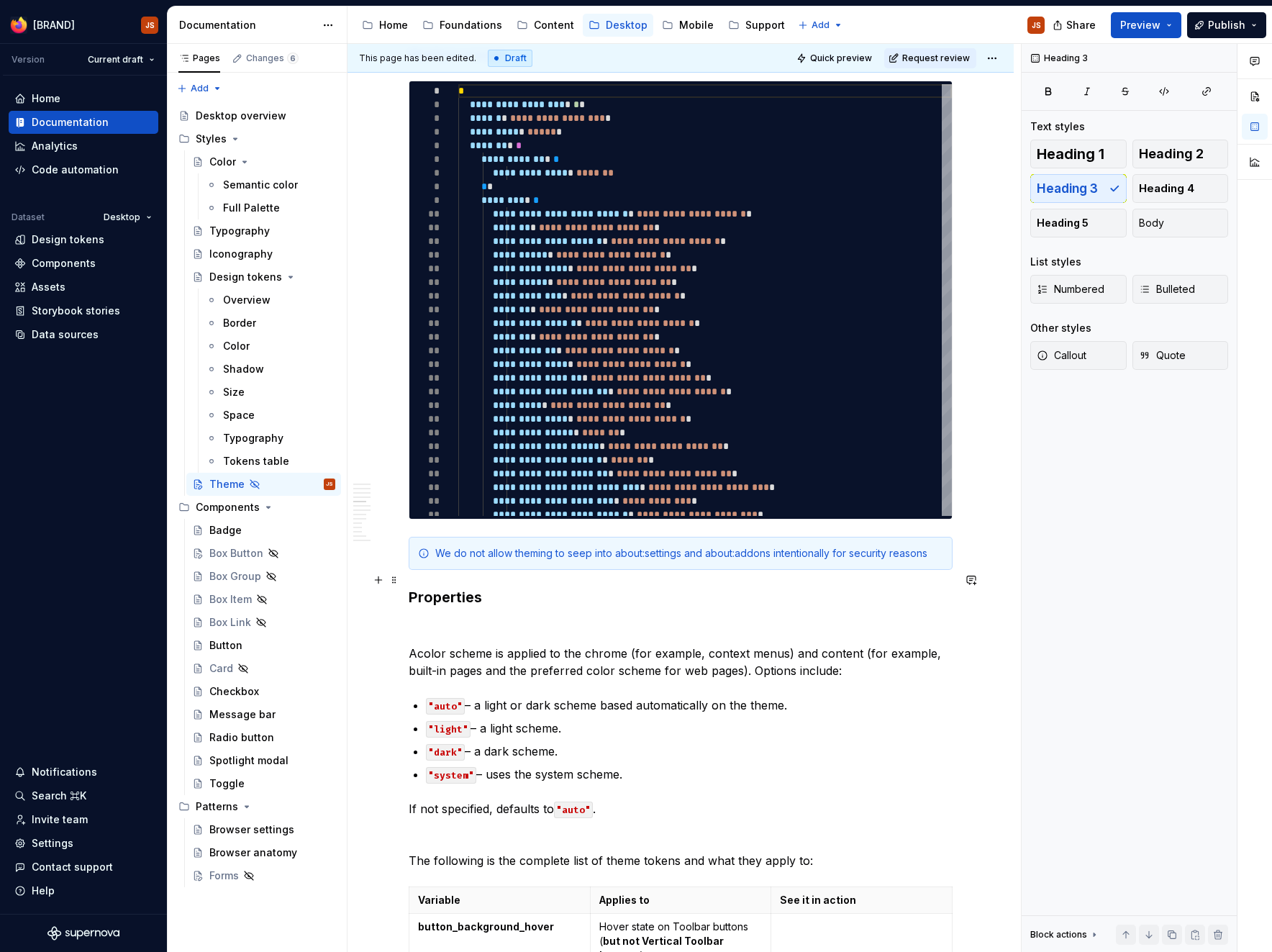 click on "Properties" at bounding box center [681, 597] 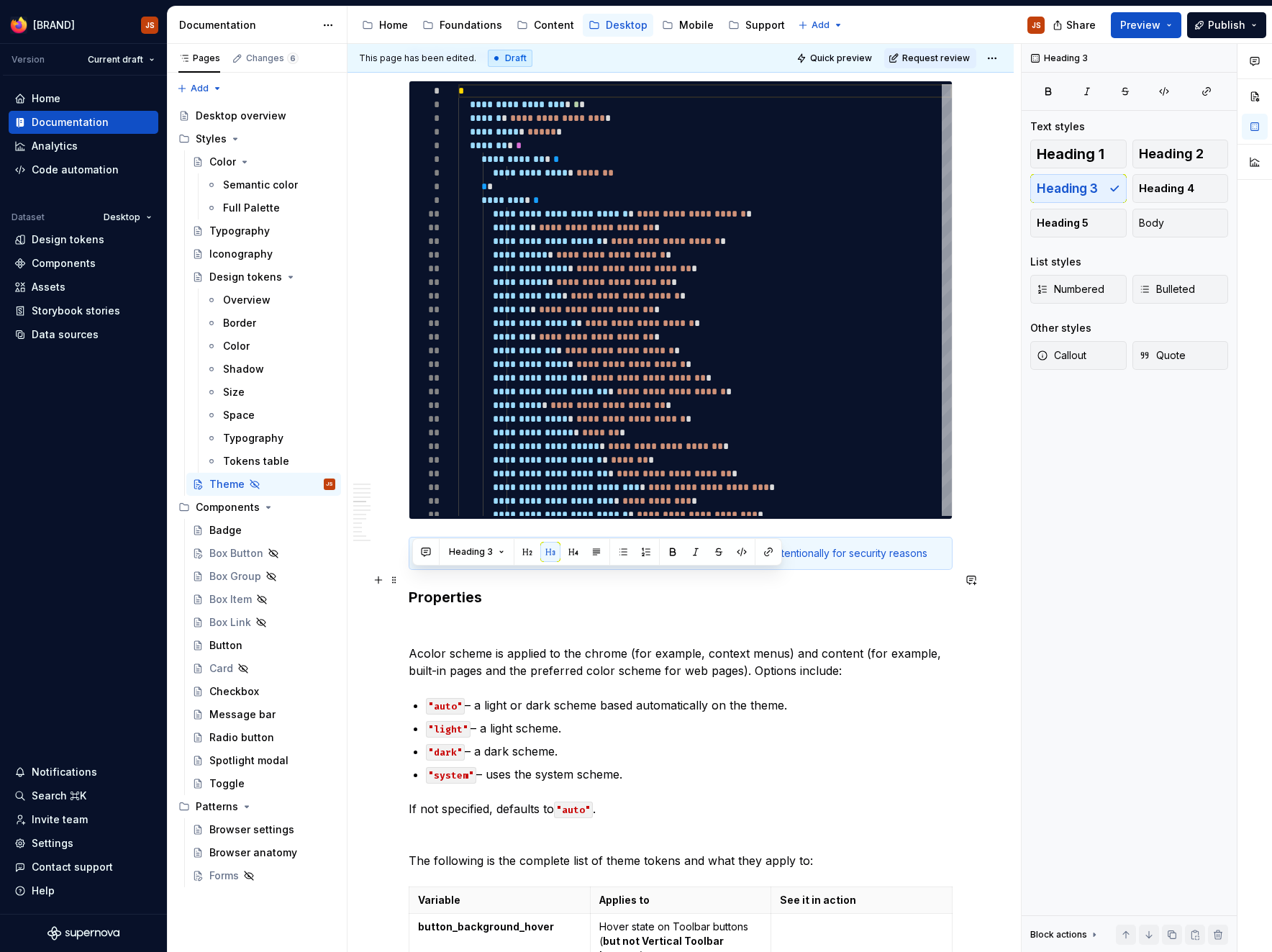 click on "Properties" at bounding box center [681, 597] 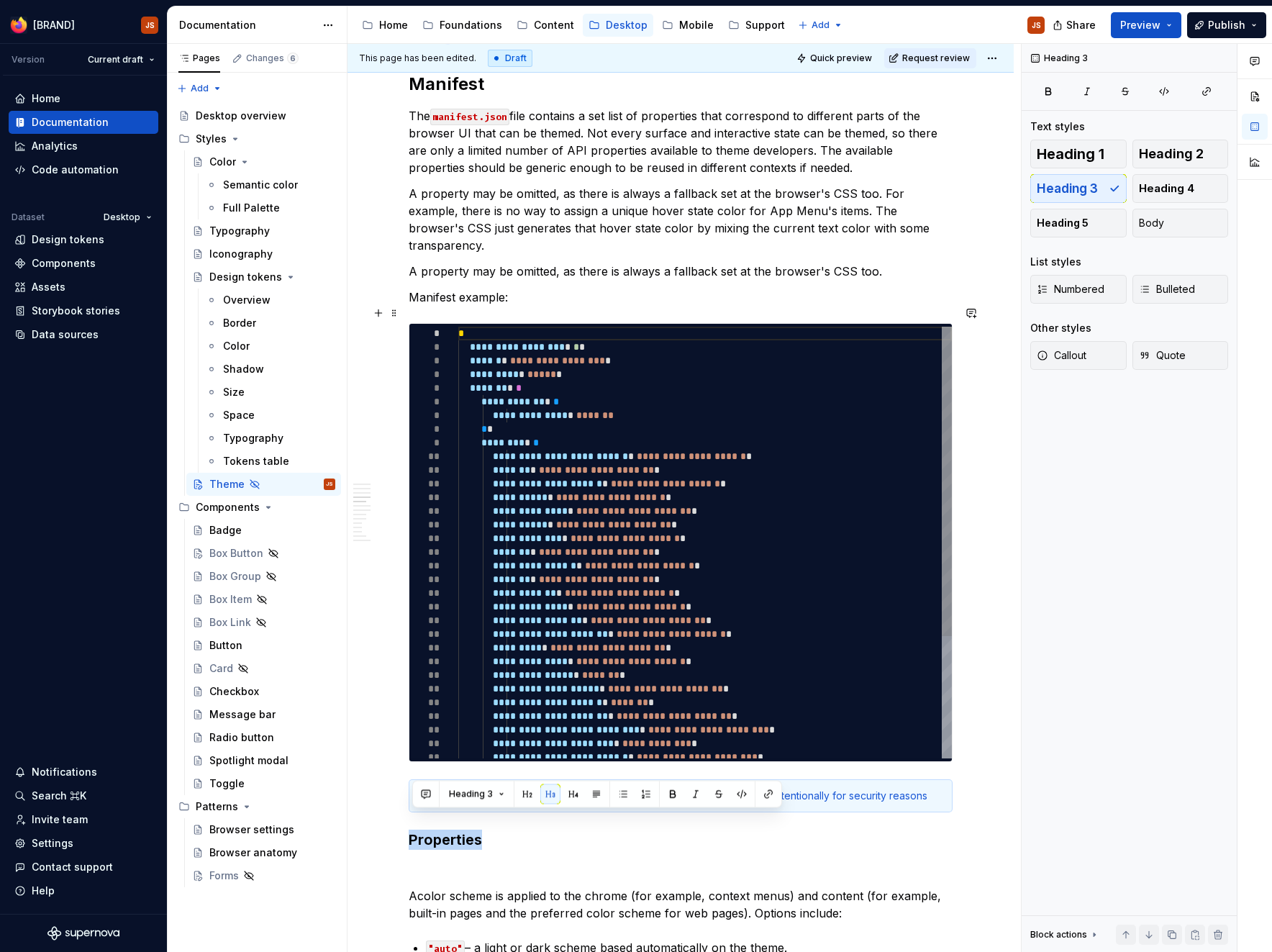 scroll, scrollTop: 711, scrollLeft: 0, axis: vertical 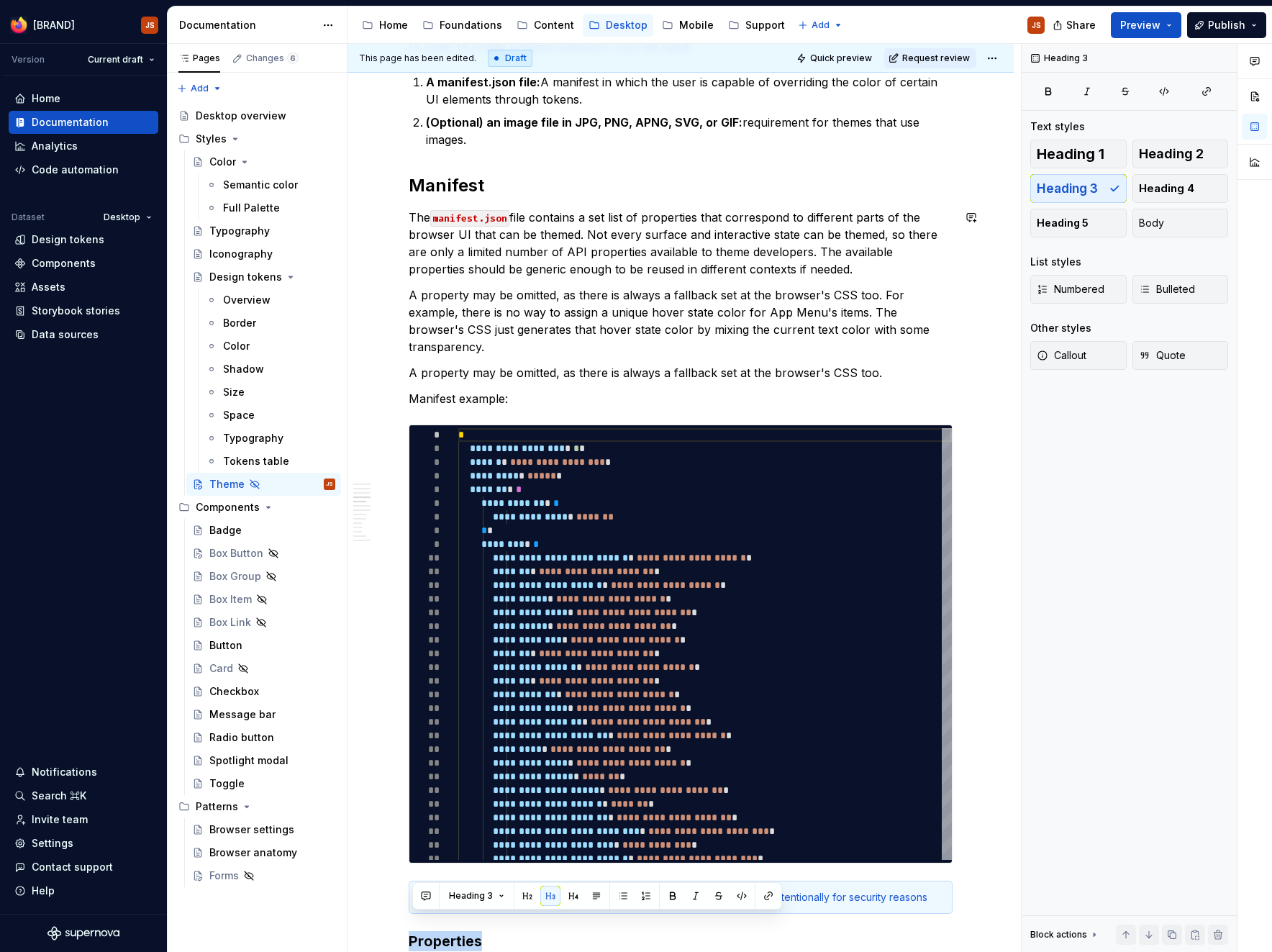click on "Manifest" at bounding box center (681, 186) 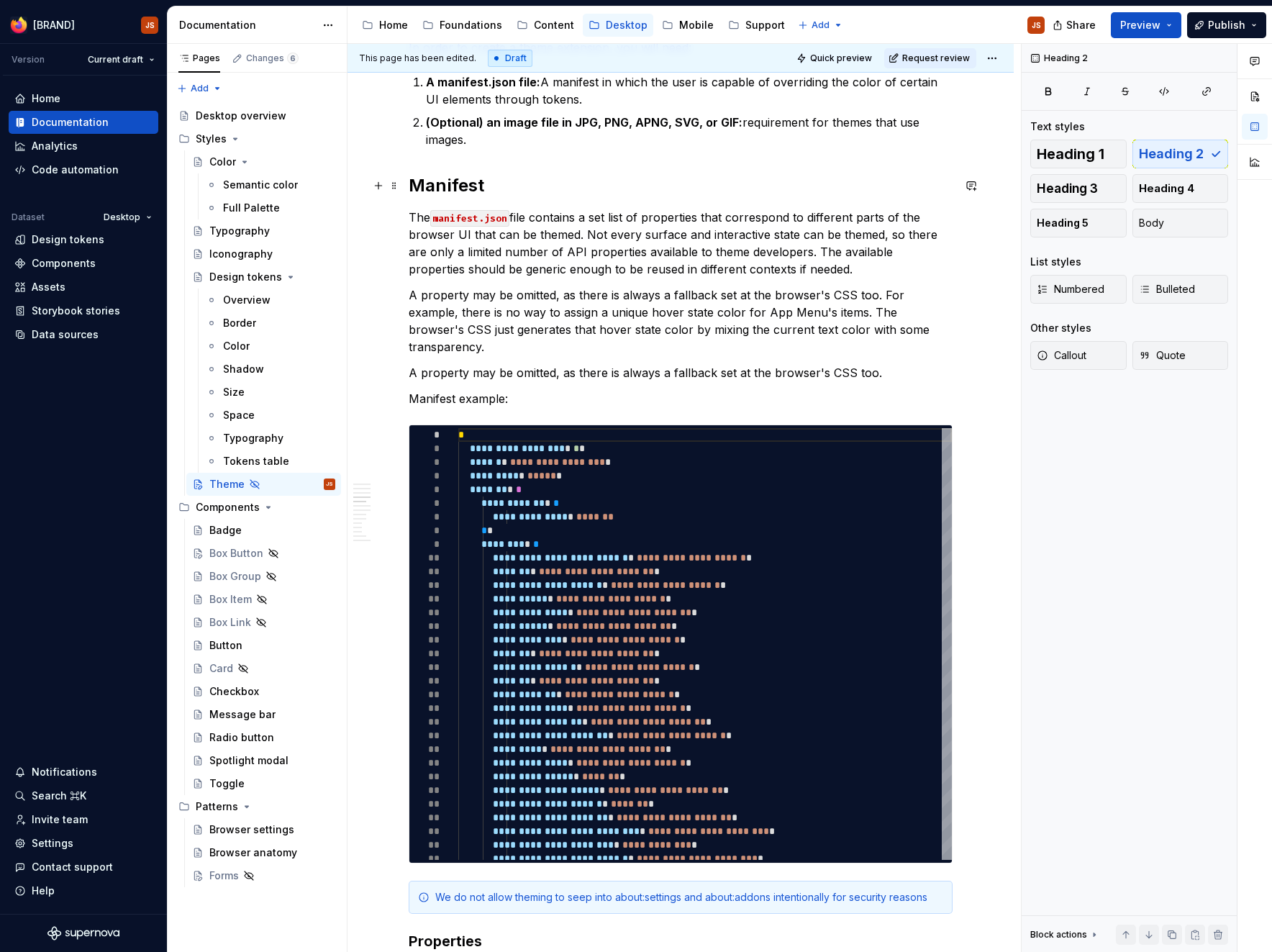 click on "Manifest" at bounding box center (681, 186) 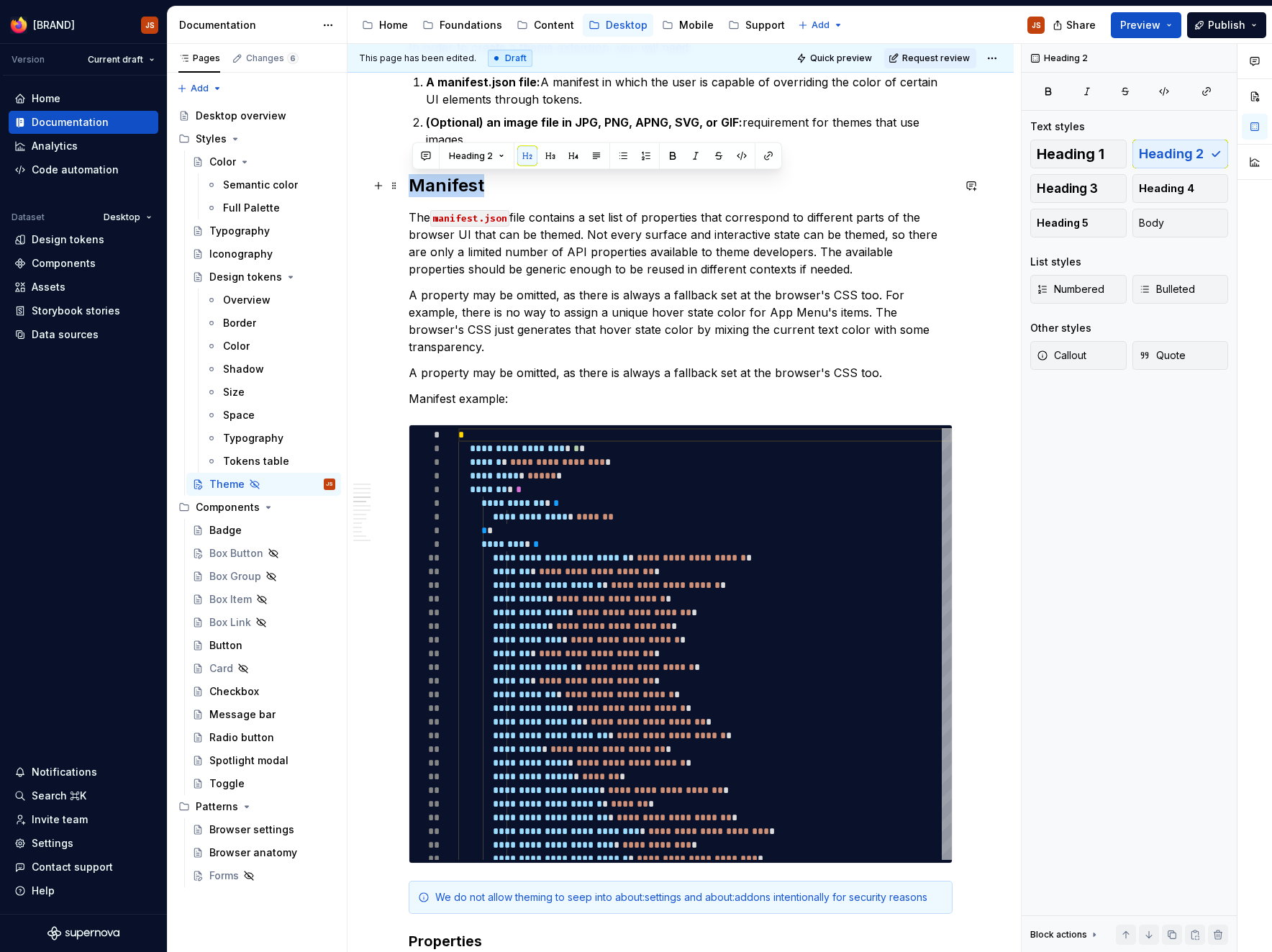 click on "Manifest" at bounding box center [681, 186] 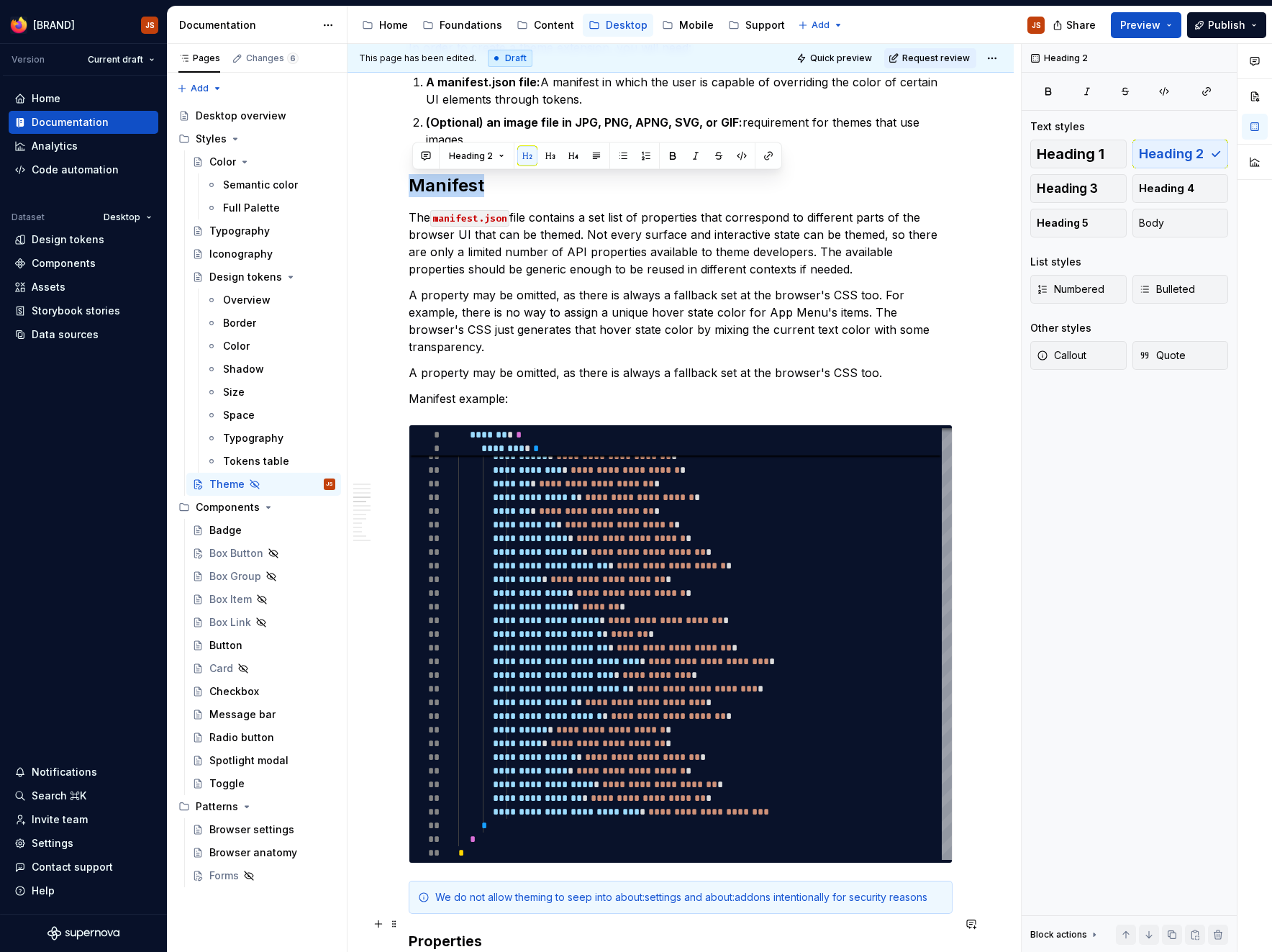 click on "Properties" at bounding box center (681, 941) 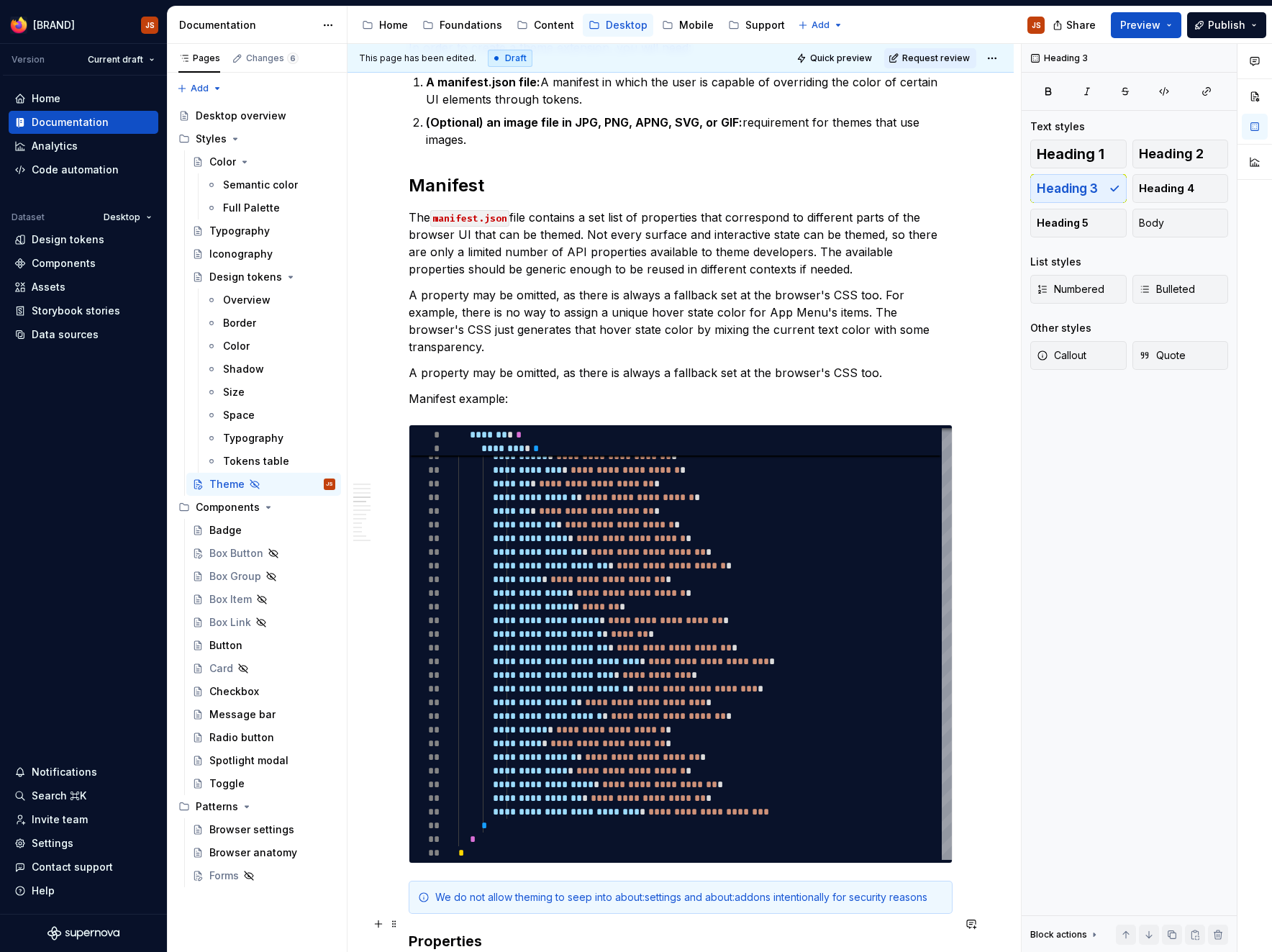 click on "Properties" at bounding box center (681, 941) 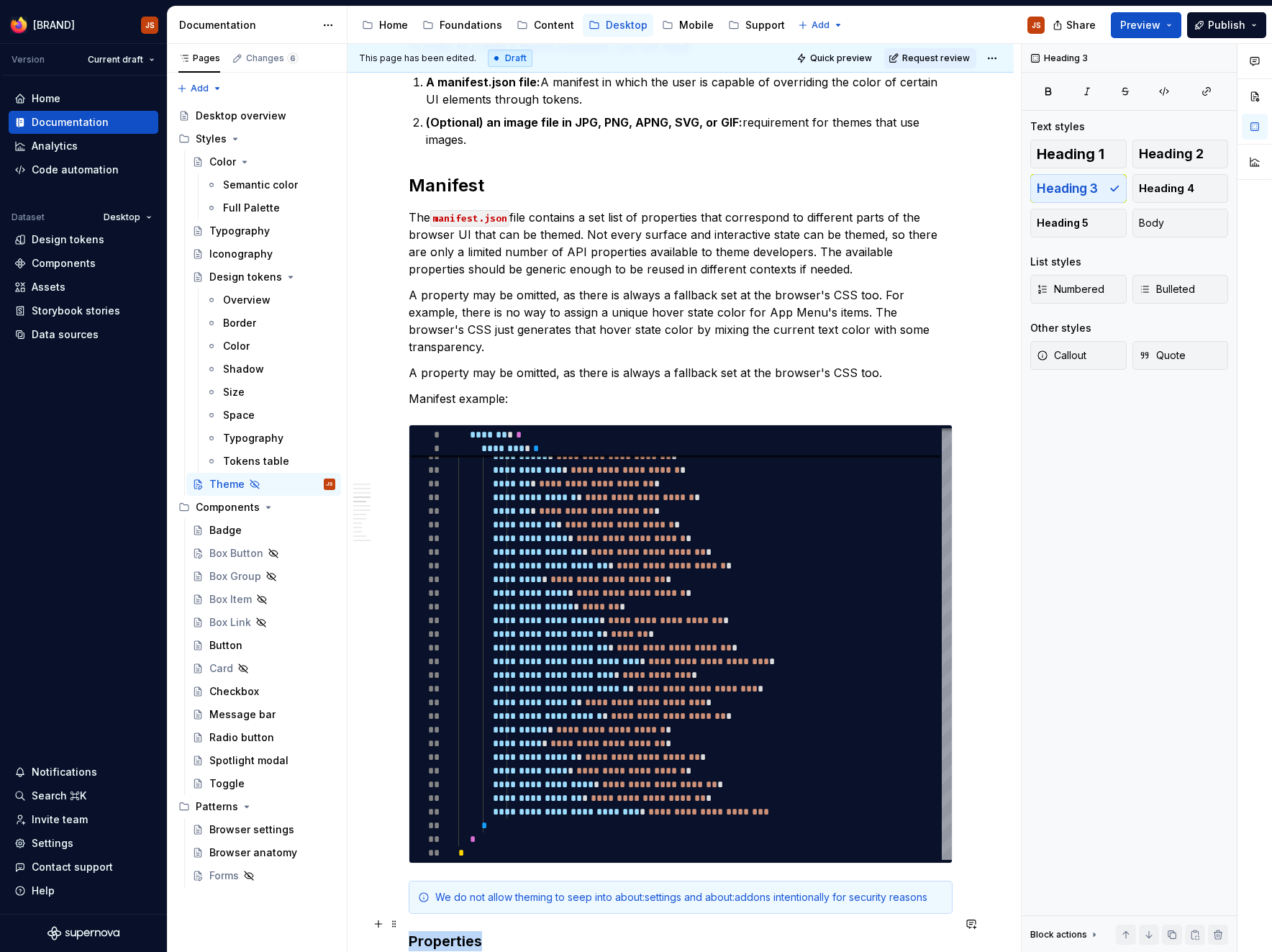 click on "Properties" at bounding box center (681, 941) 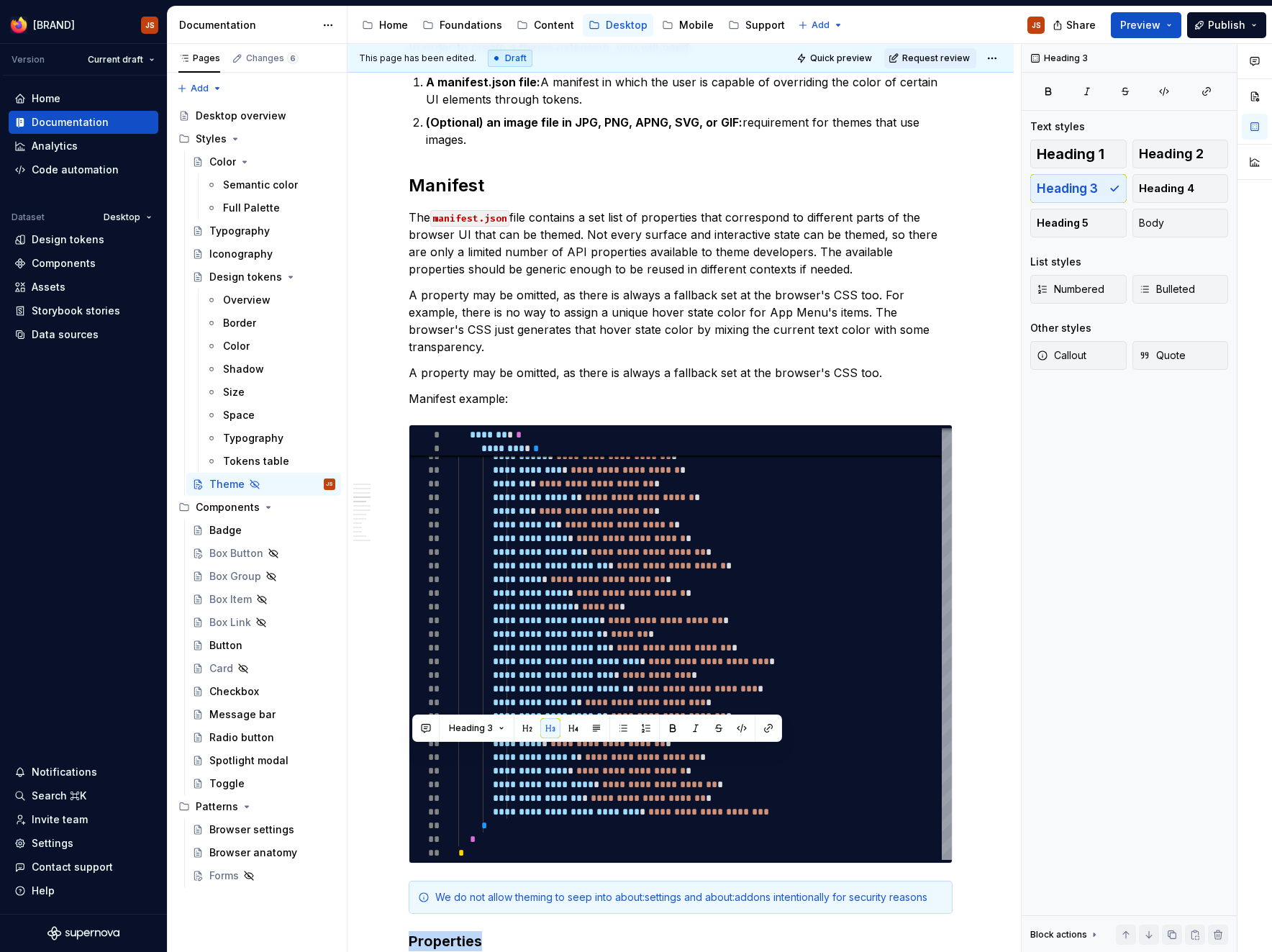 scroll, scrollTop: 880, scrollLeft: 0, axis: vertical 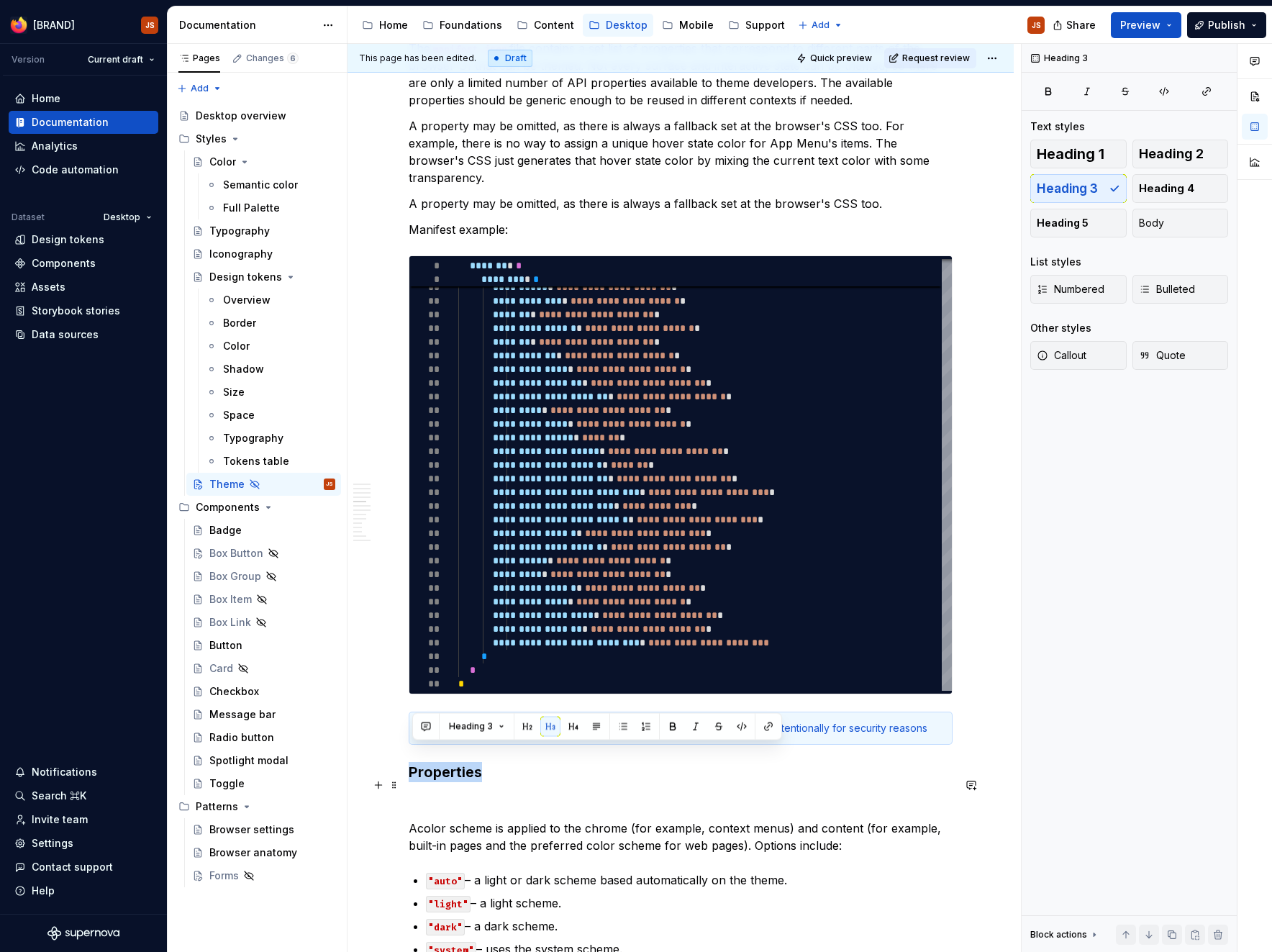 click on "**********" at bounding box center (681, 1420) 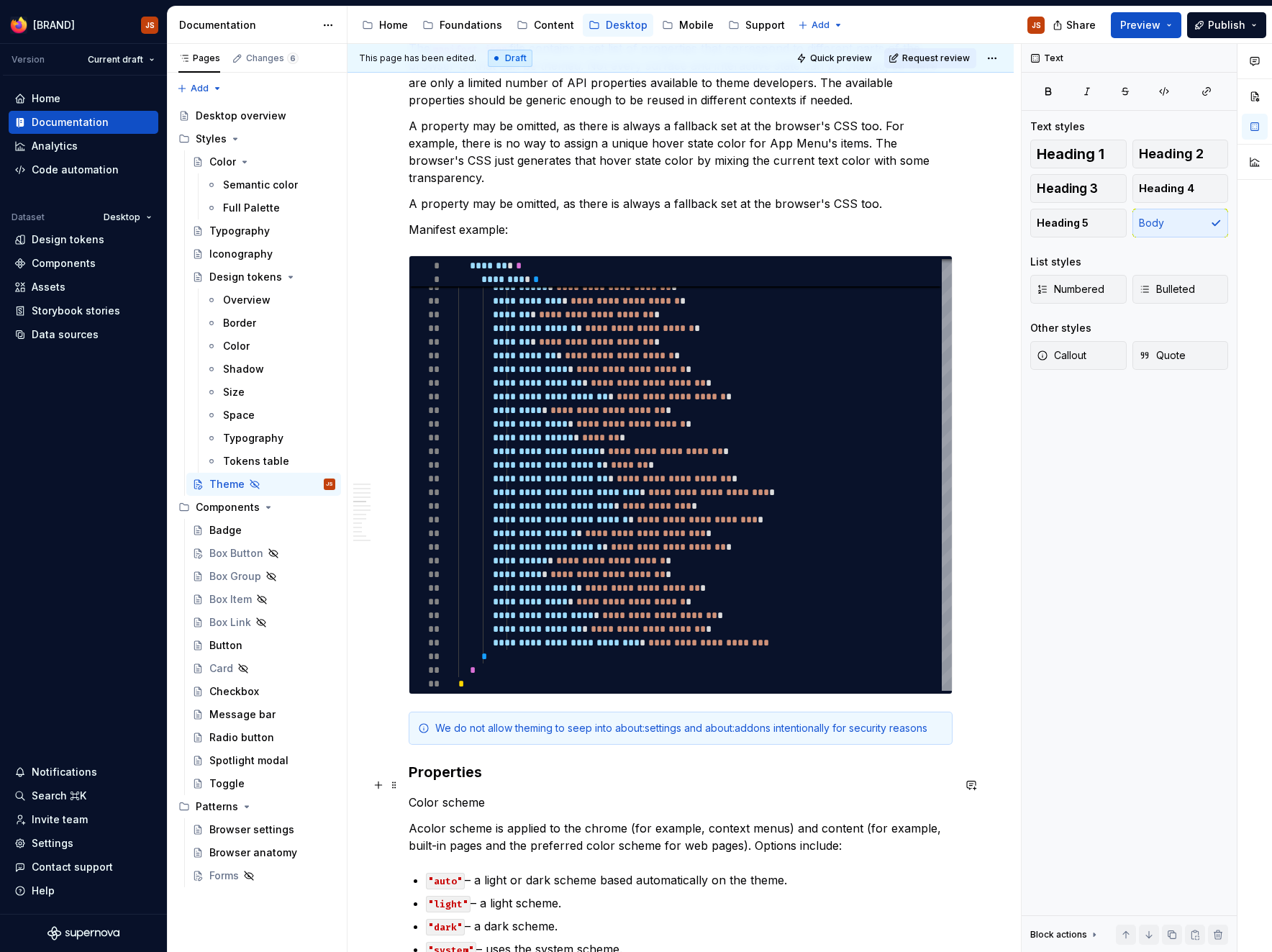 click on "**********" at bounding box center [681, 1420] 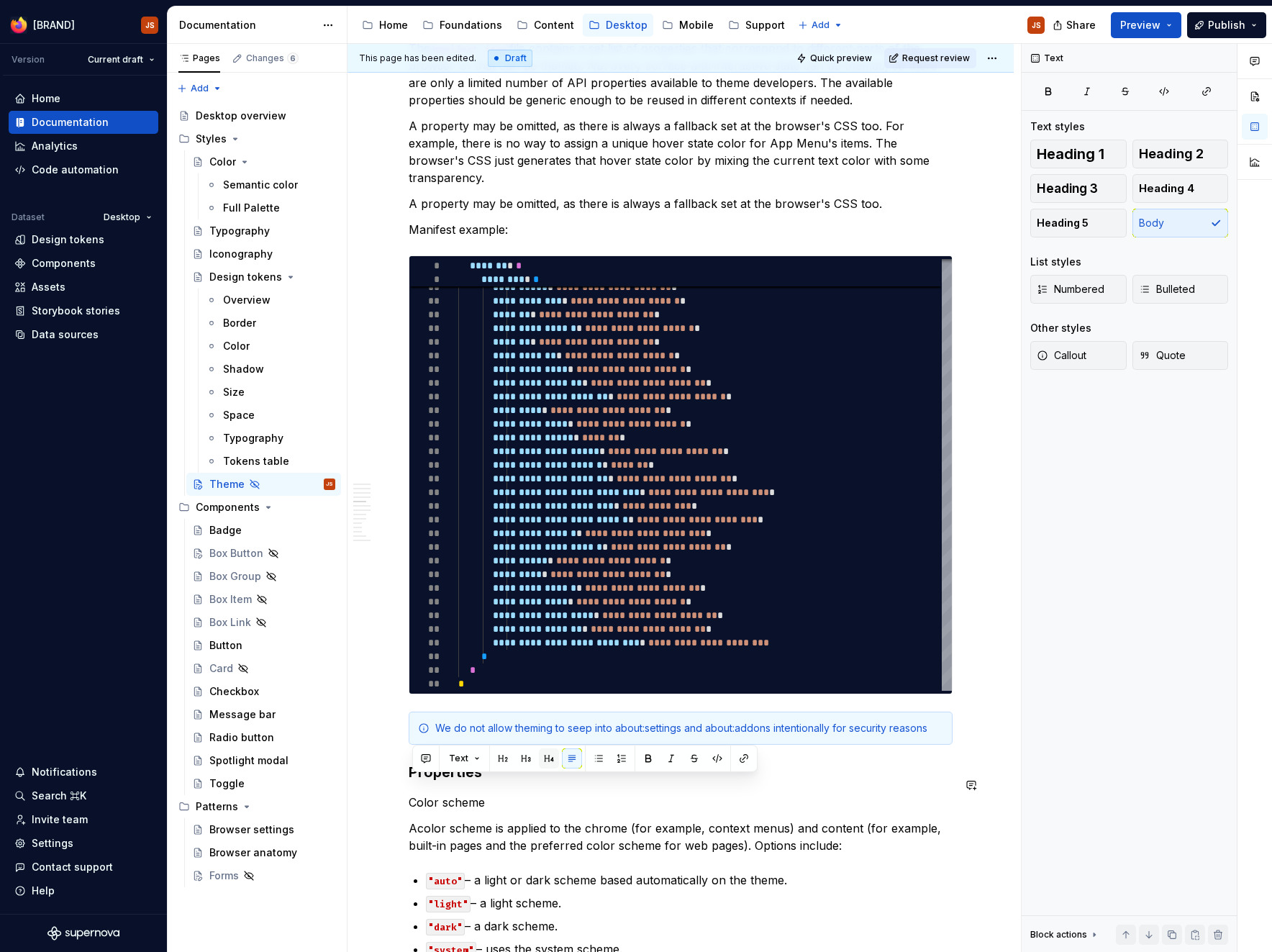 click at bounding box center [549, 758] 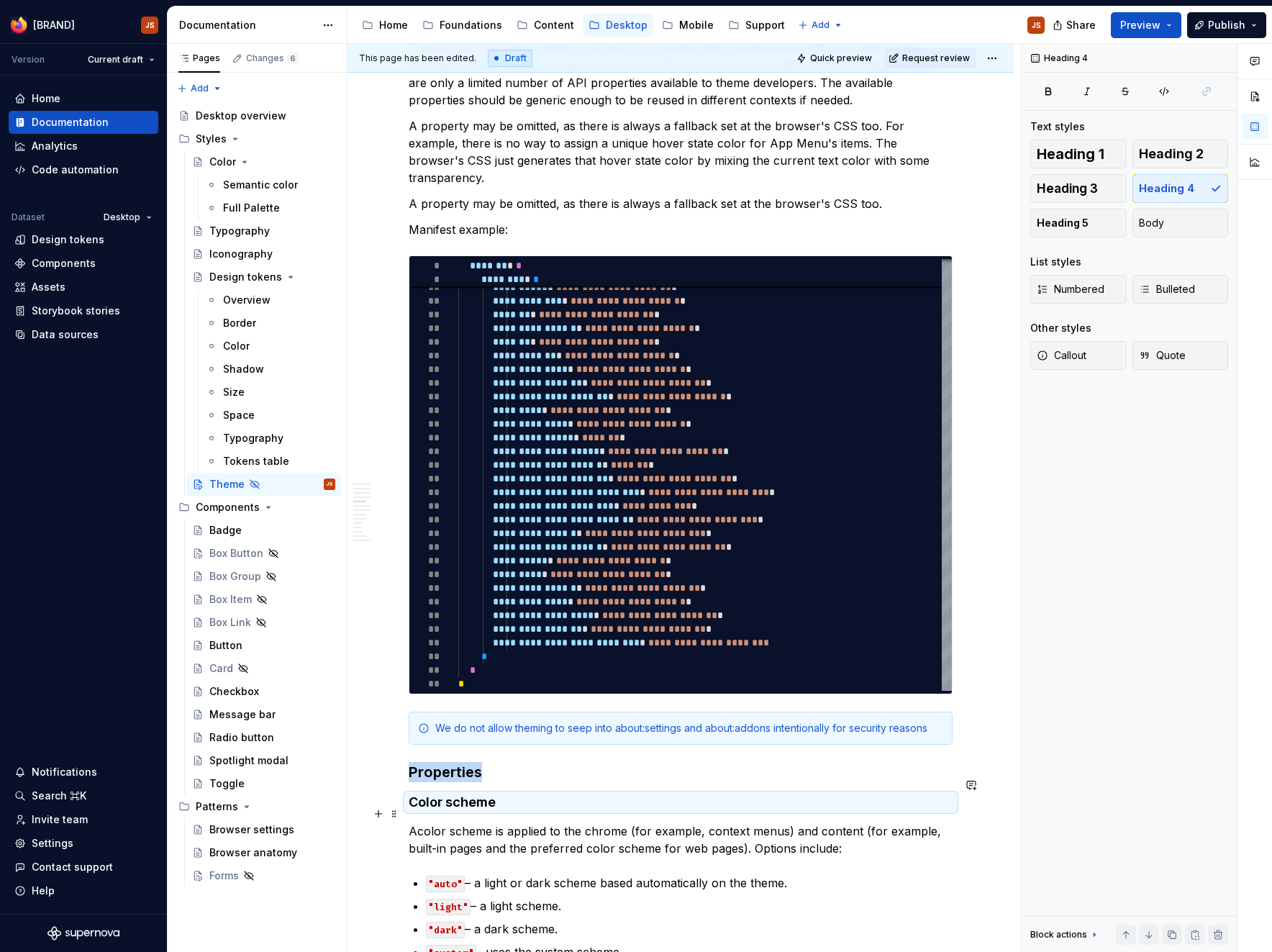 click on "Acolor scheme is applied to the chrome (for example, context menus) and content (for example, built-in pages and the preferred color scheme for web pages). Options include:" at bounding box center [681, 840] 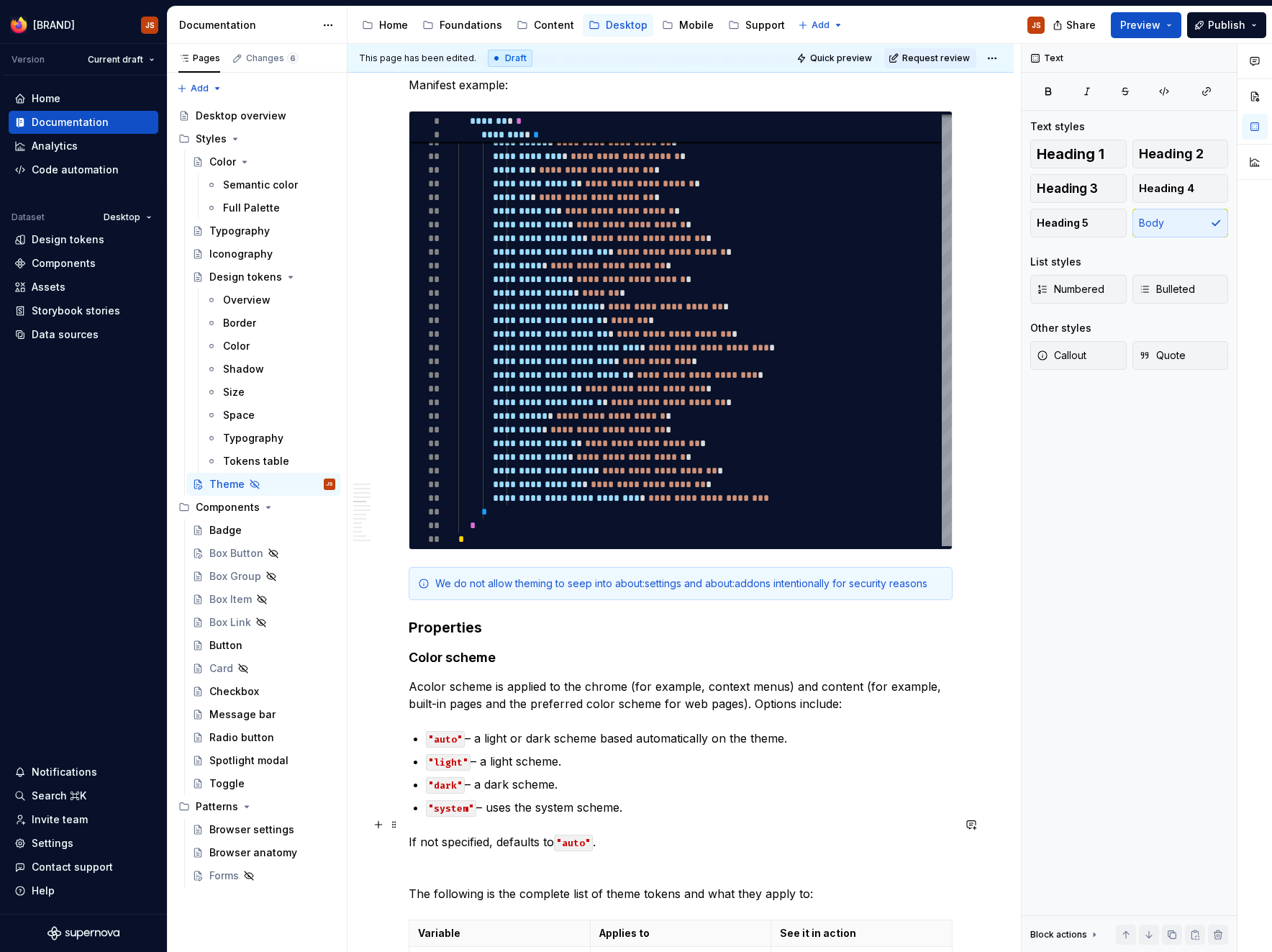 scroll, scrollTop: 1025, scrollLeft: 0, axis: vertical 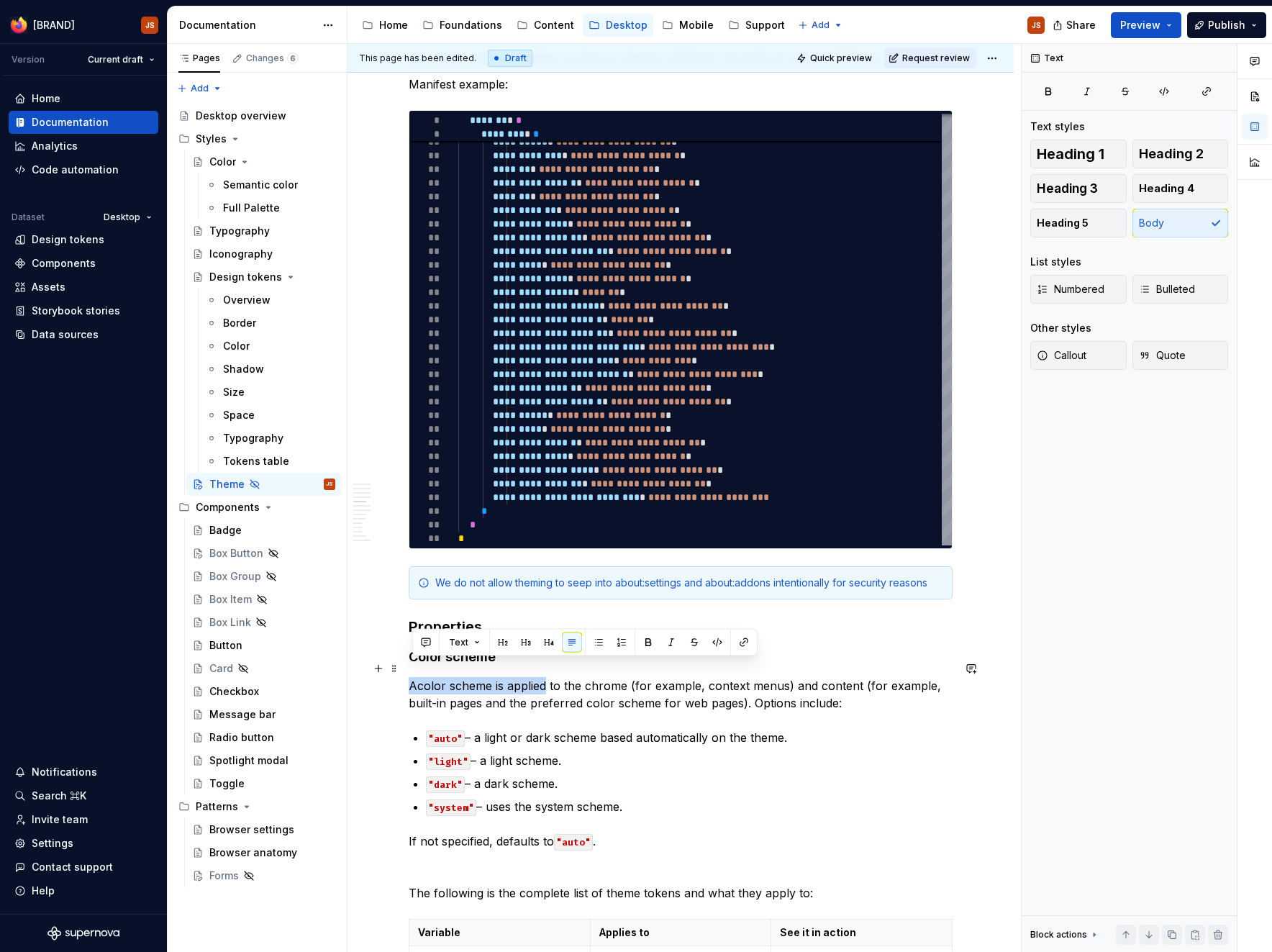 drag, startPoint x: 549, startPoint y: 670, endPoint x: 367, endPoint y: 672, distance: 182.01099 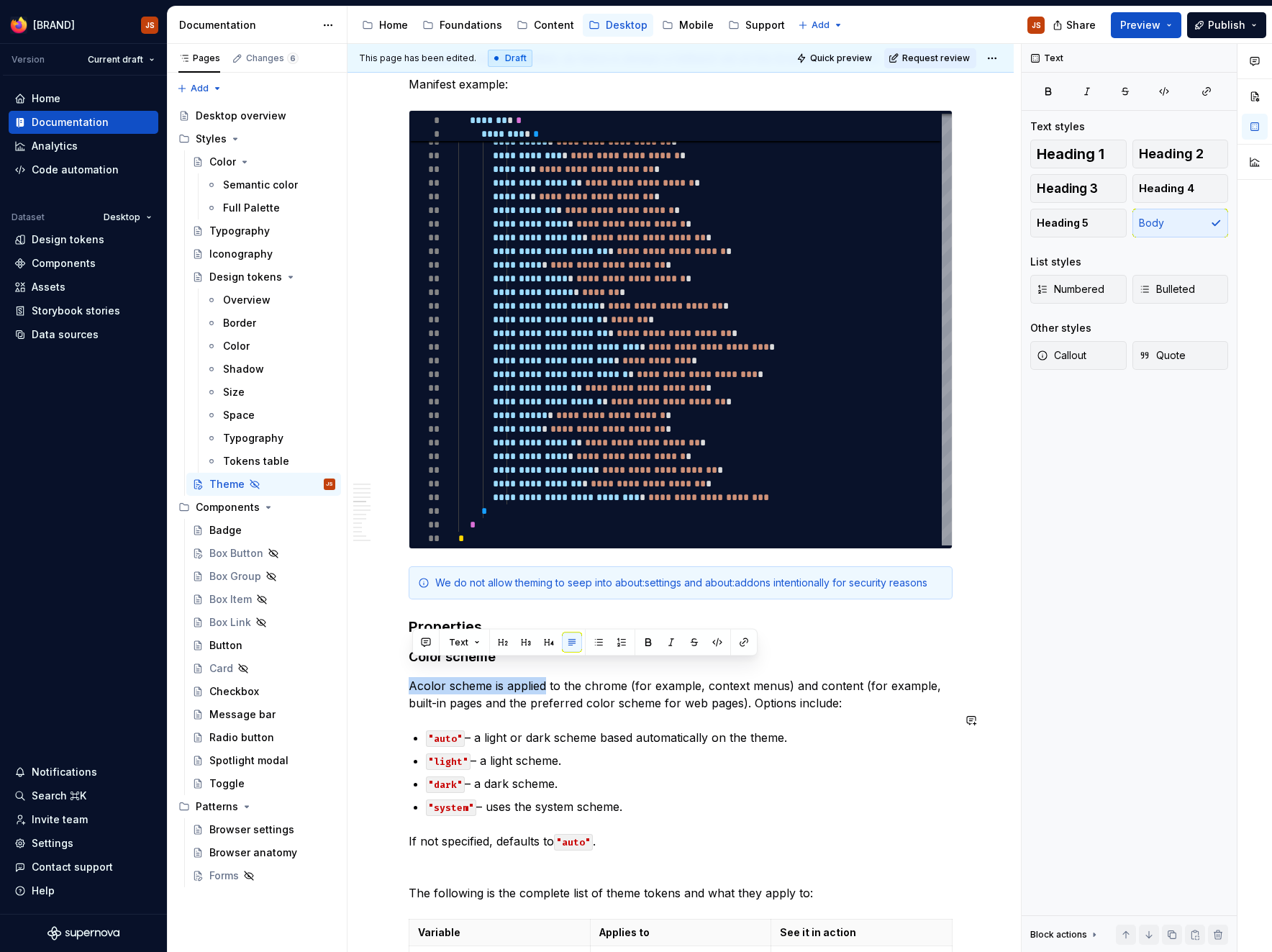 click on "**********" at bounding box center [681, 1277] 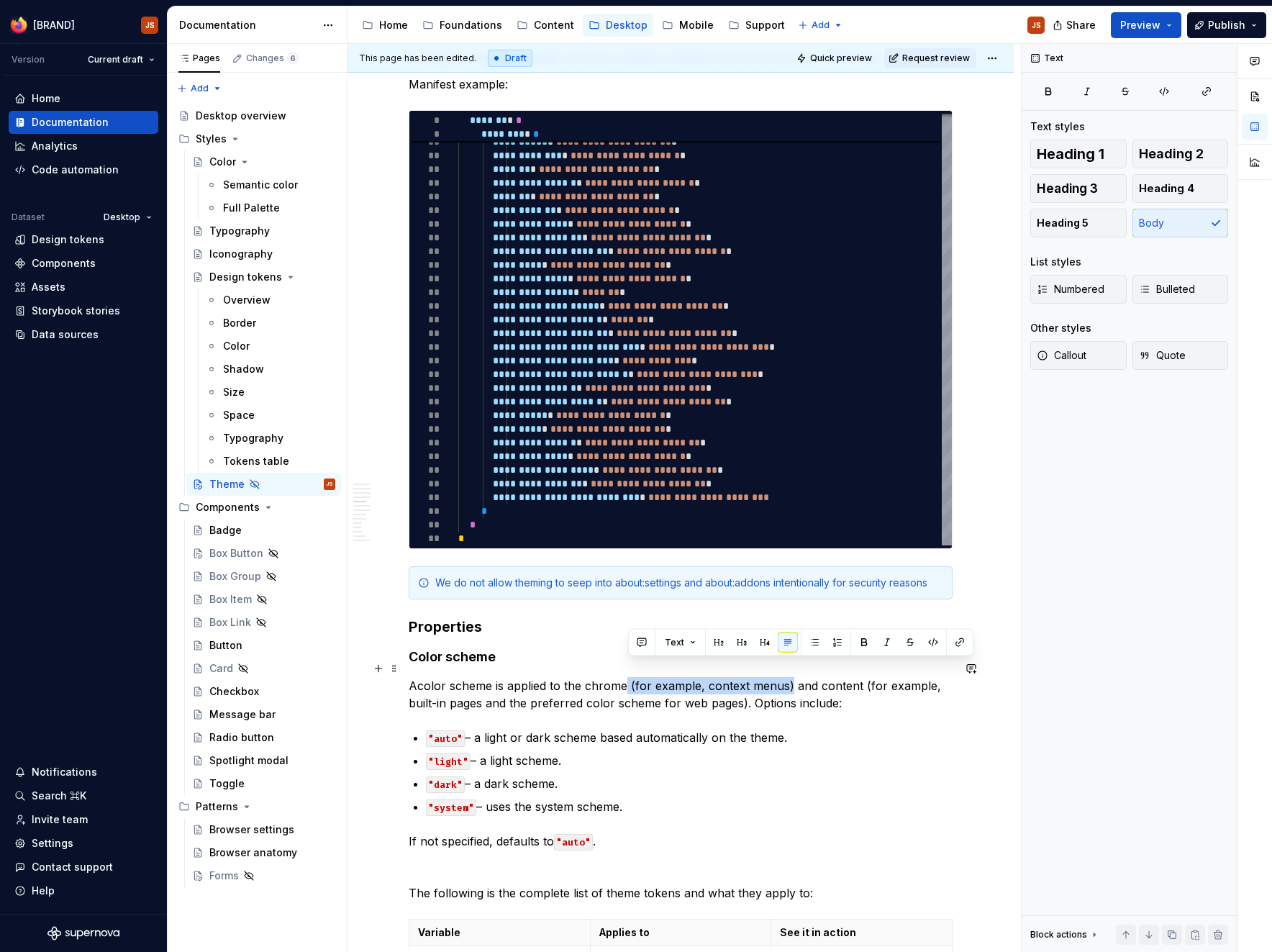 drag, startPoint x: 792, startPoint y: 667, endPoint x: 629, endPoint y: 663, distance: 163.04907 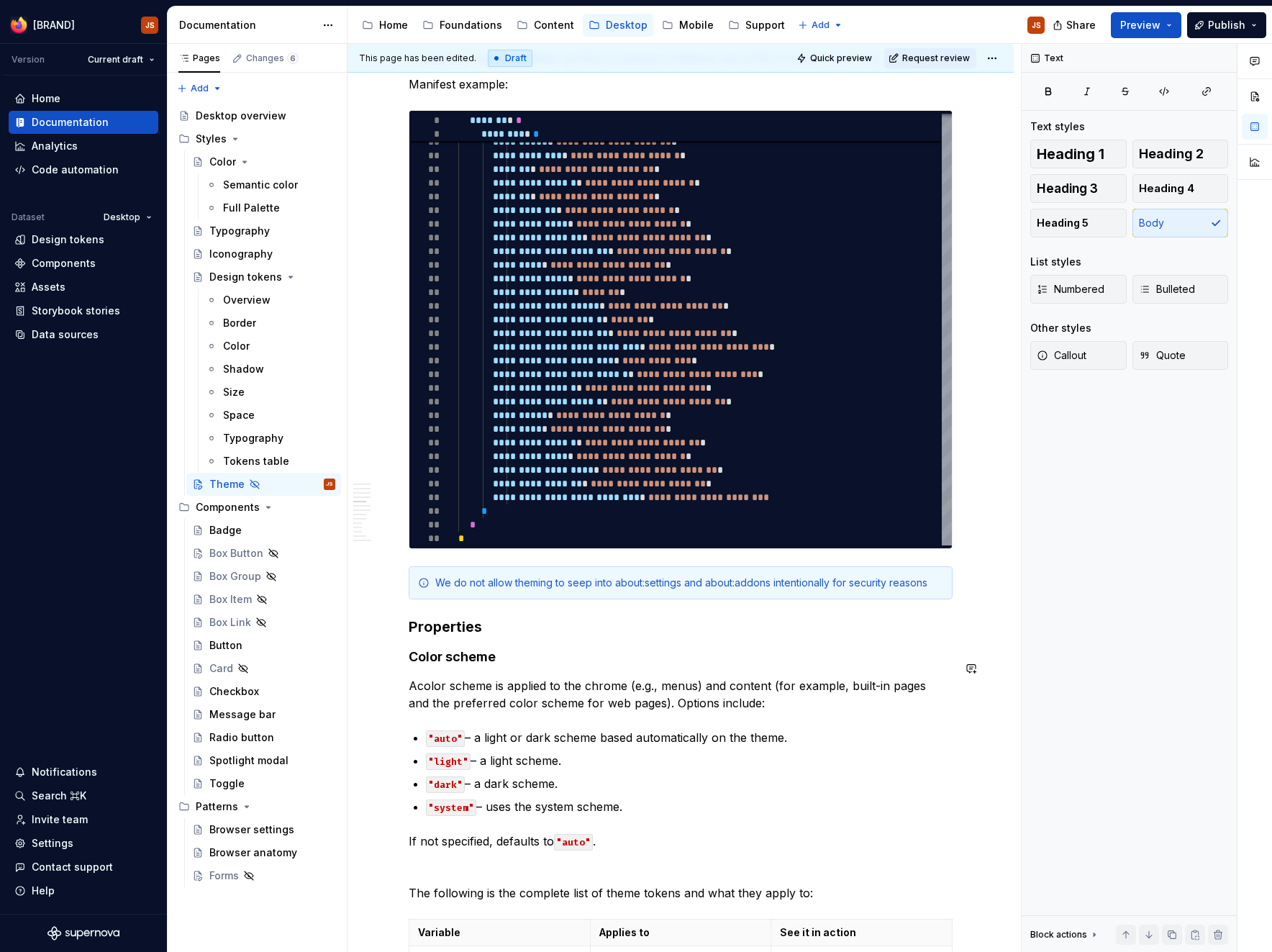 drag, startPoint x: 704, startPoint y: 660, endPoint x: 627, endPoint y: 660, distance: 77 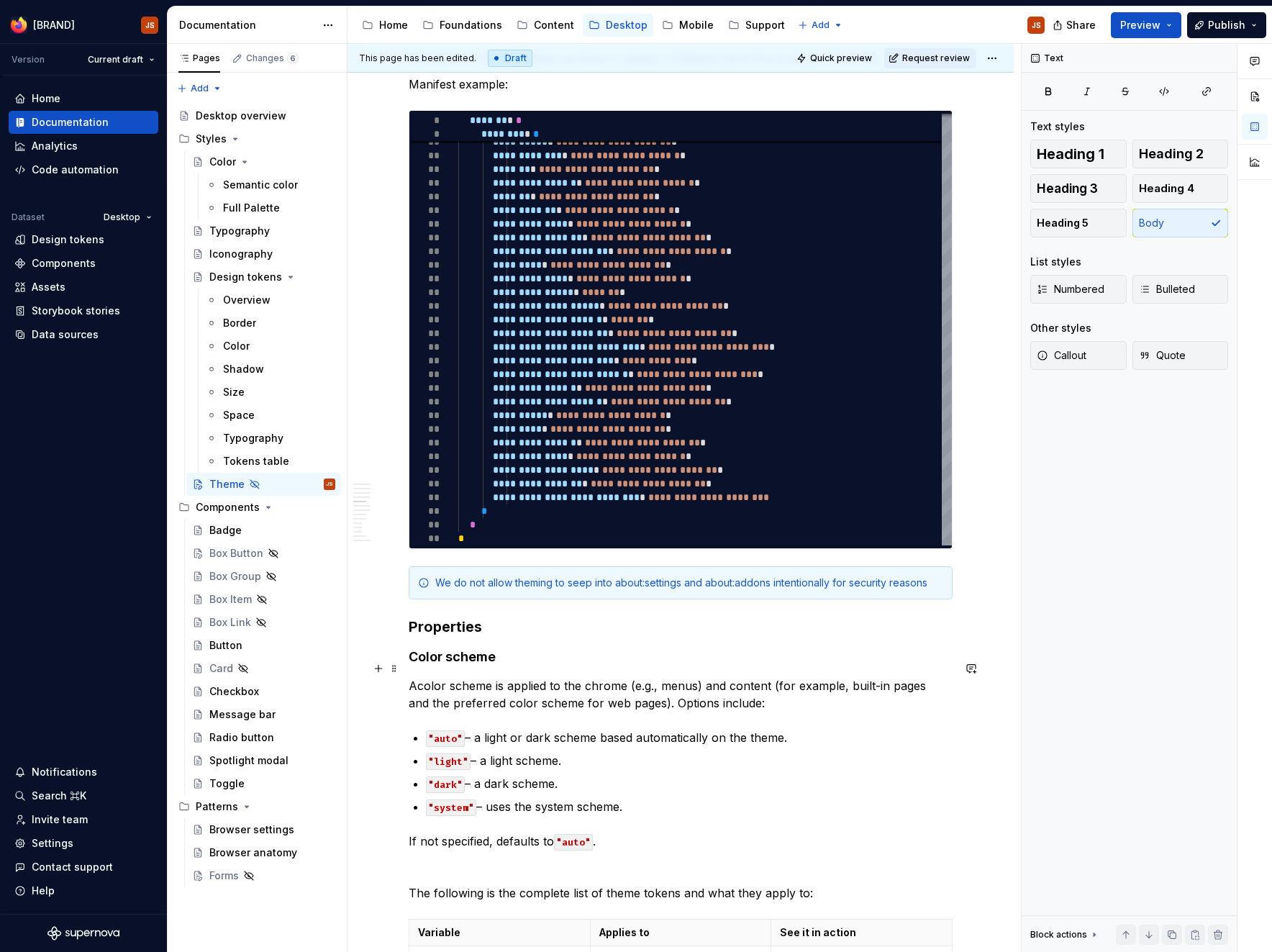 click on "Acolor scheme is applied to the chrome (e.g., menus) and content (for example, built-in pages and the preferred color scheme for web pages). Options include:" at bounding box center (681, 694) 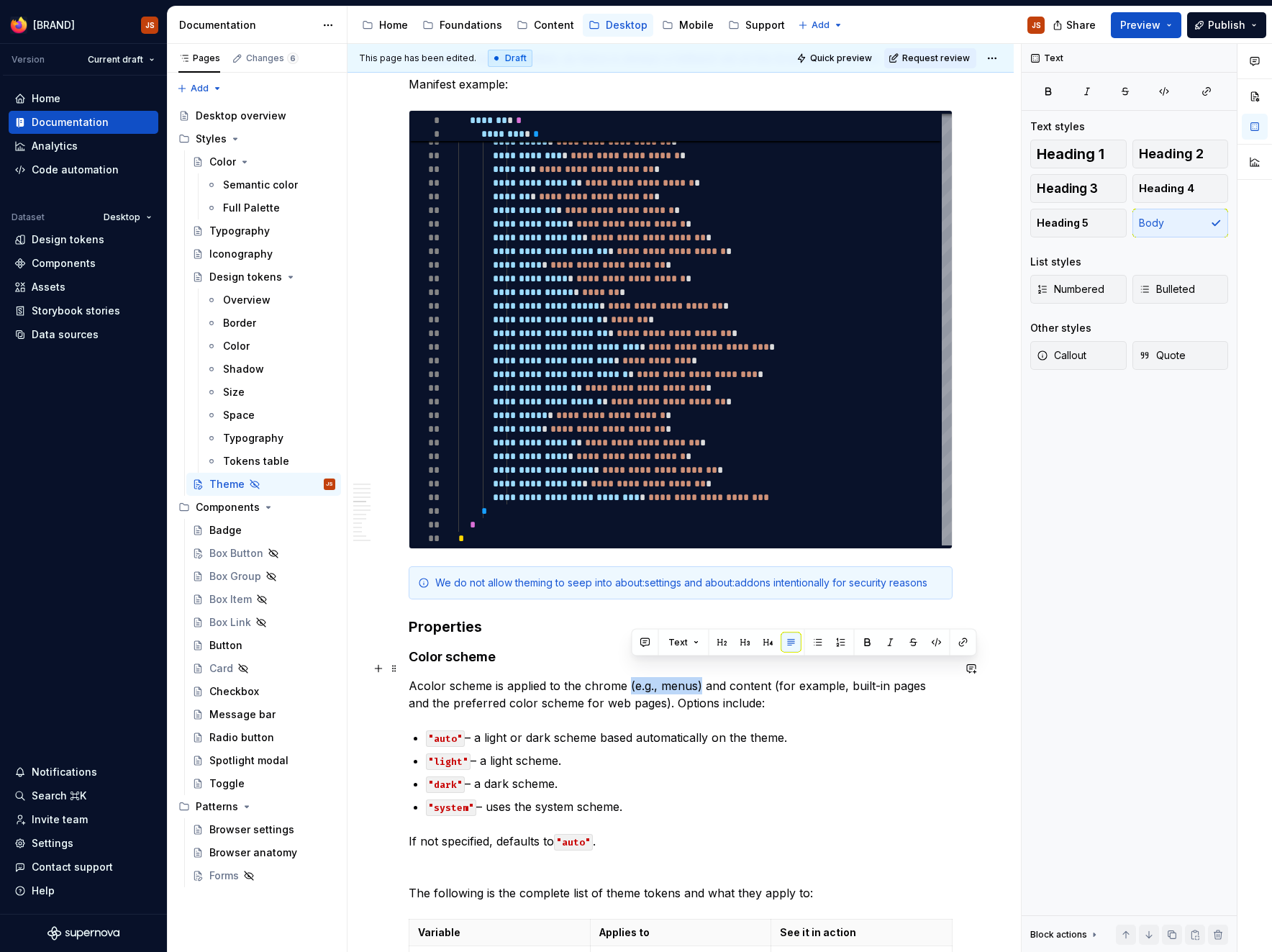 drag, startPoint x: 703, startPoint y: 668, endPoint x: 632, endPoint y: 661, distance: 71.34424 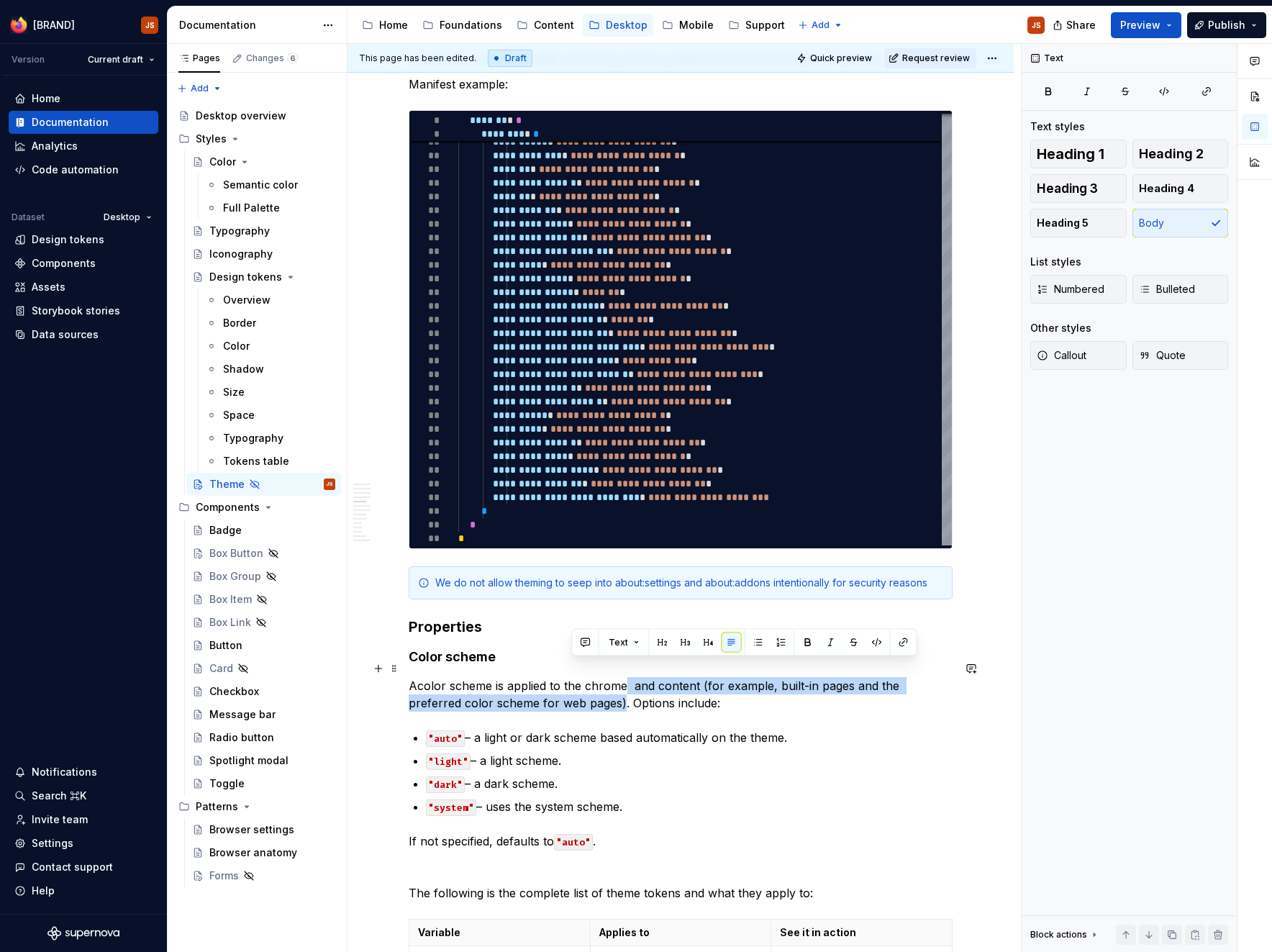 drag, startPoint x: 573, startPoint y: 684, endPoint x: 627, endPoint y: 666, distance: 56.921 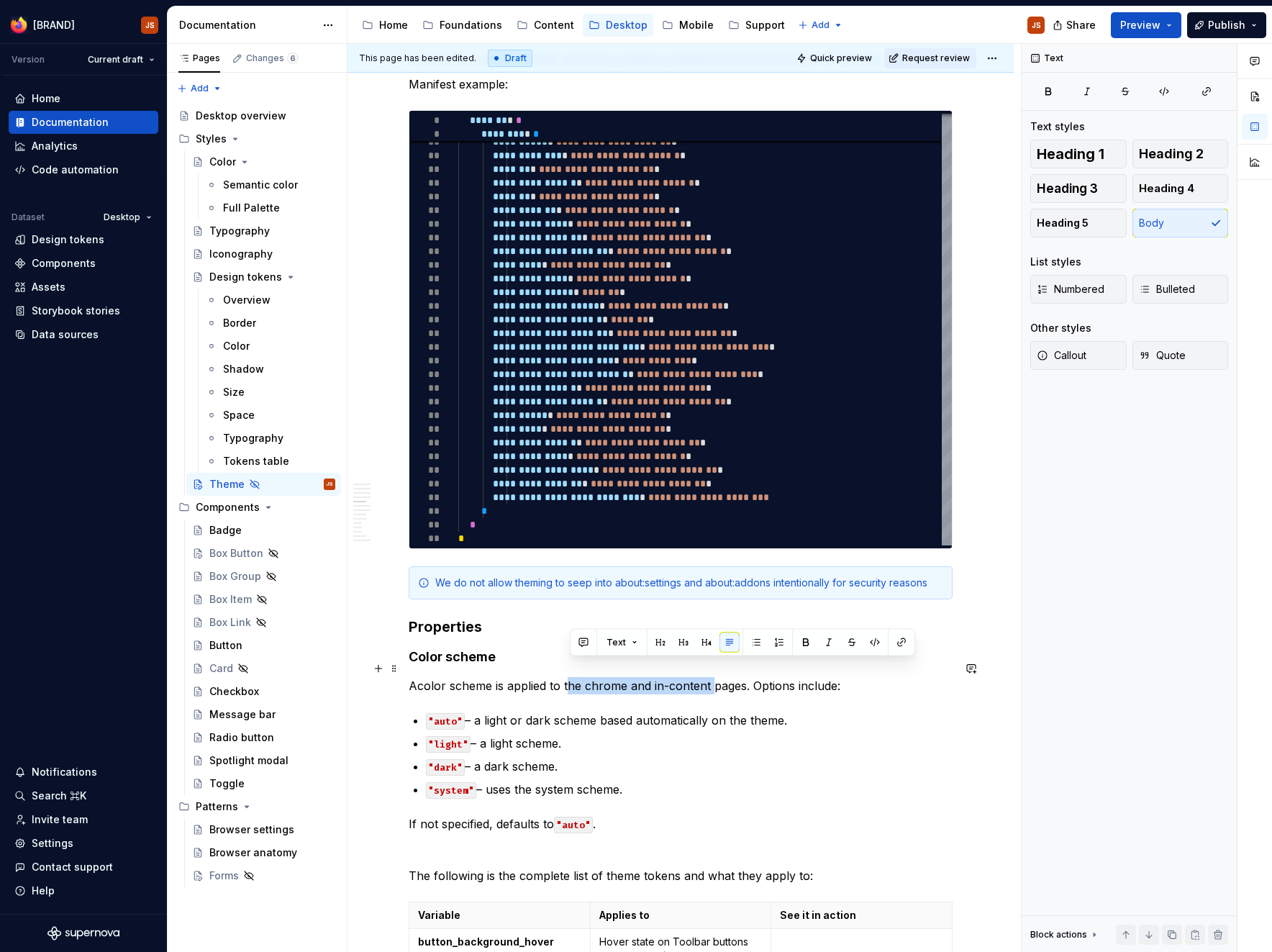 drag, startPoint x: 645, startPoint y: 671, endPoint x: 571, endPoint y: 668, distance: 74.060786 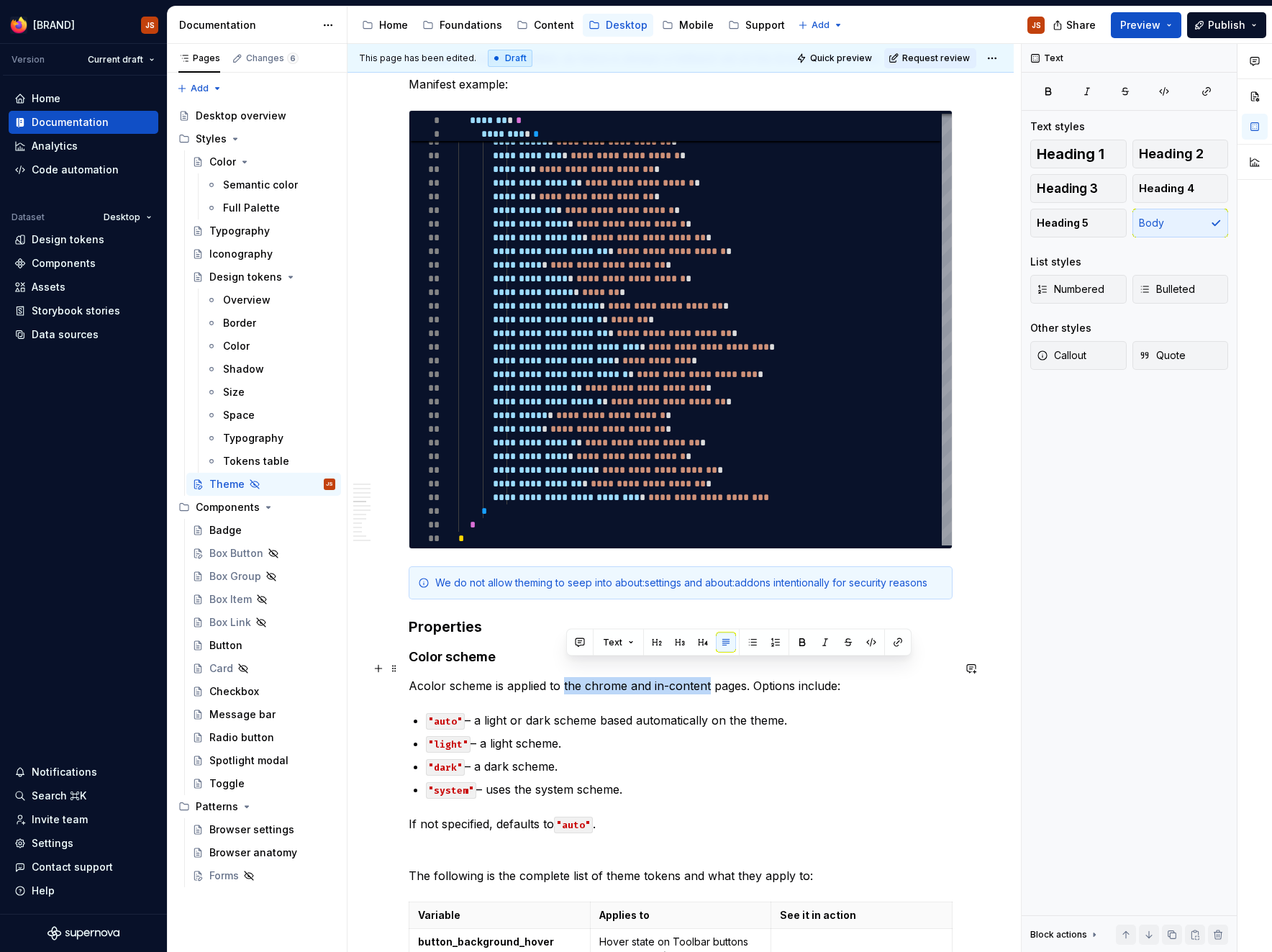 drag, startPoint x: 566, startPoint y: 668, endPoint x: 712, endPoint y: 668, distance: 146 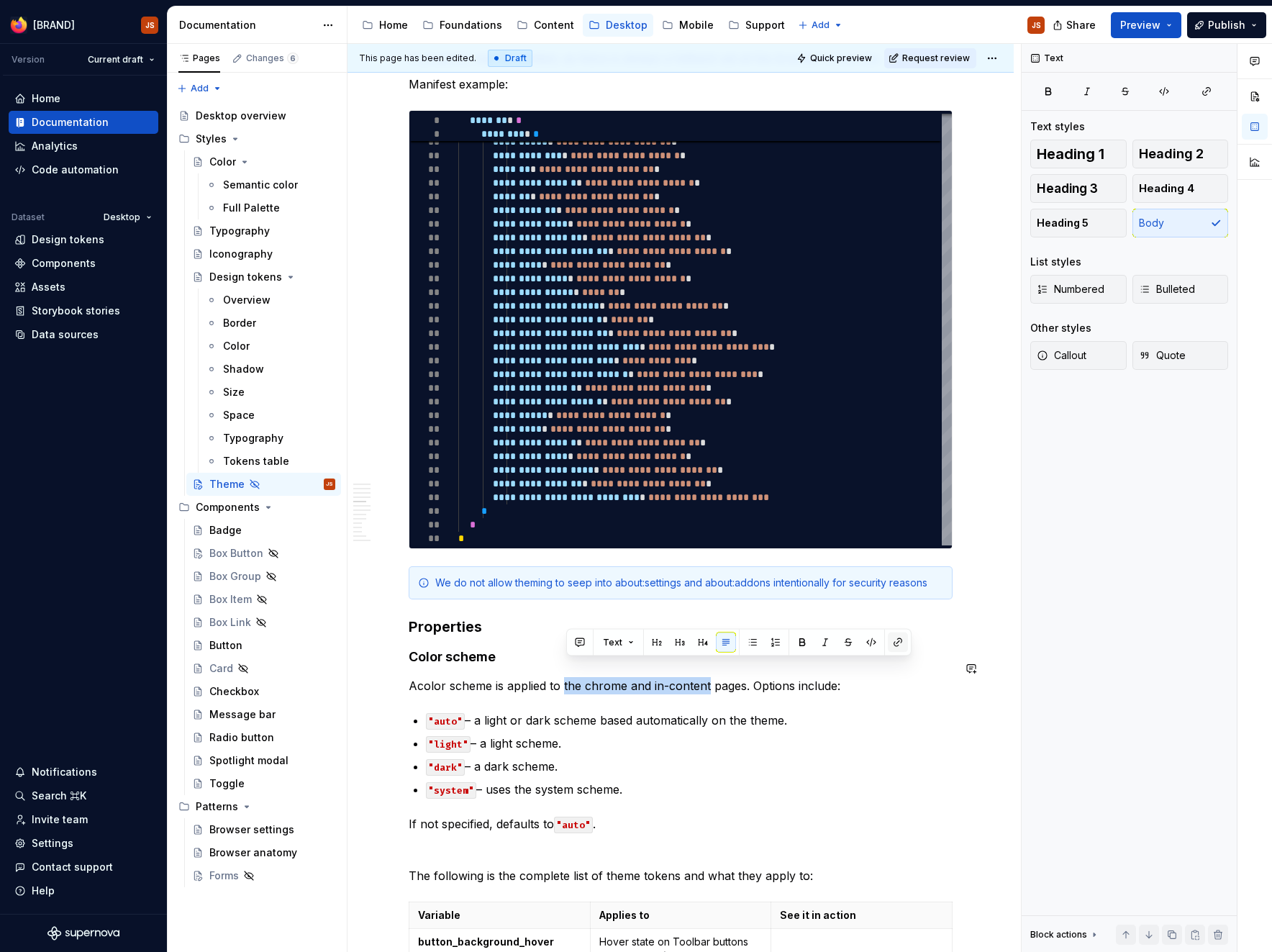 click at bounding box center (898, 643) 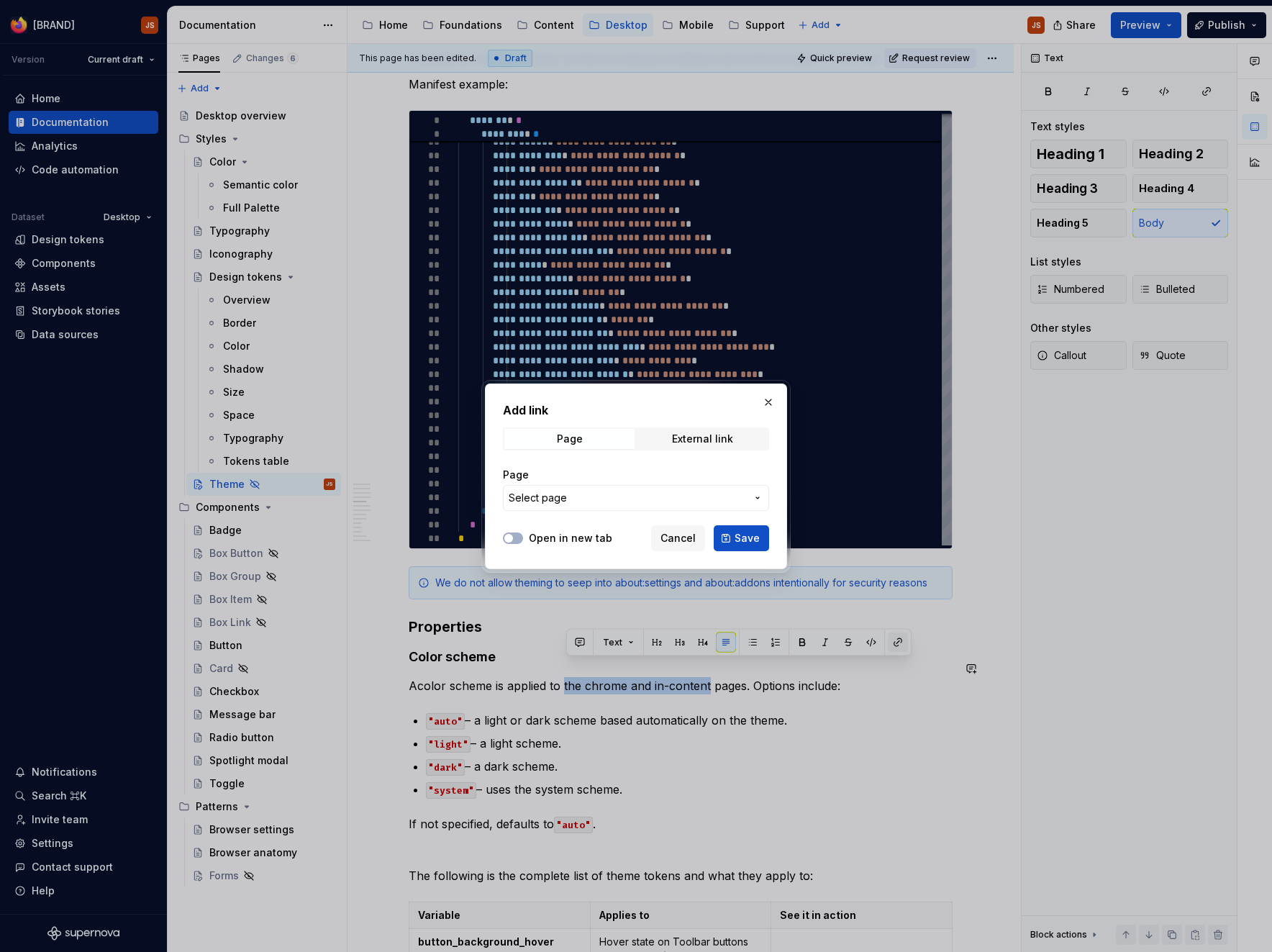 scroll, scrollTop: 1025, scrollLeft: 0, axis: vertical 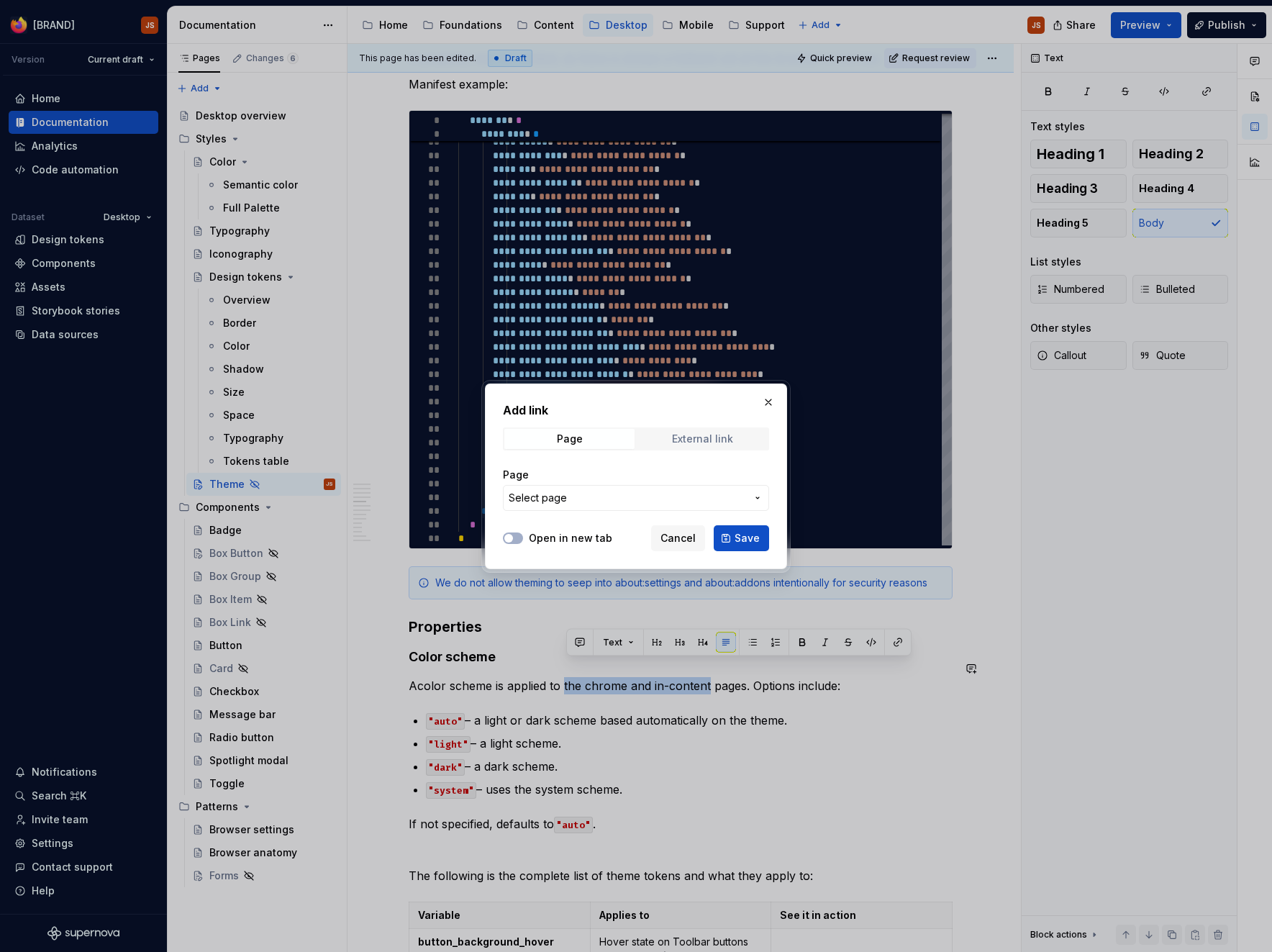 click on "External link" at bounding box center (702, 439) 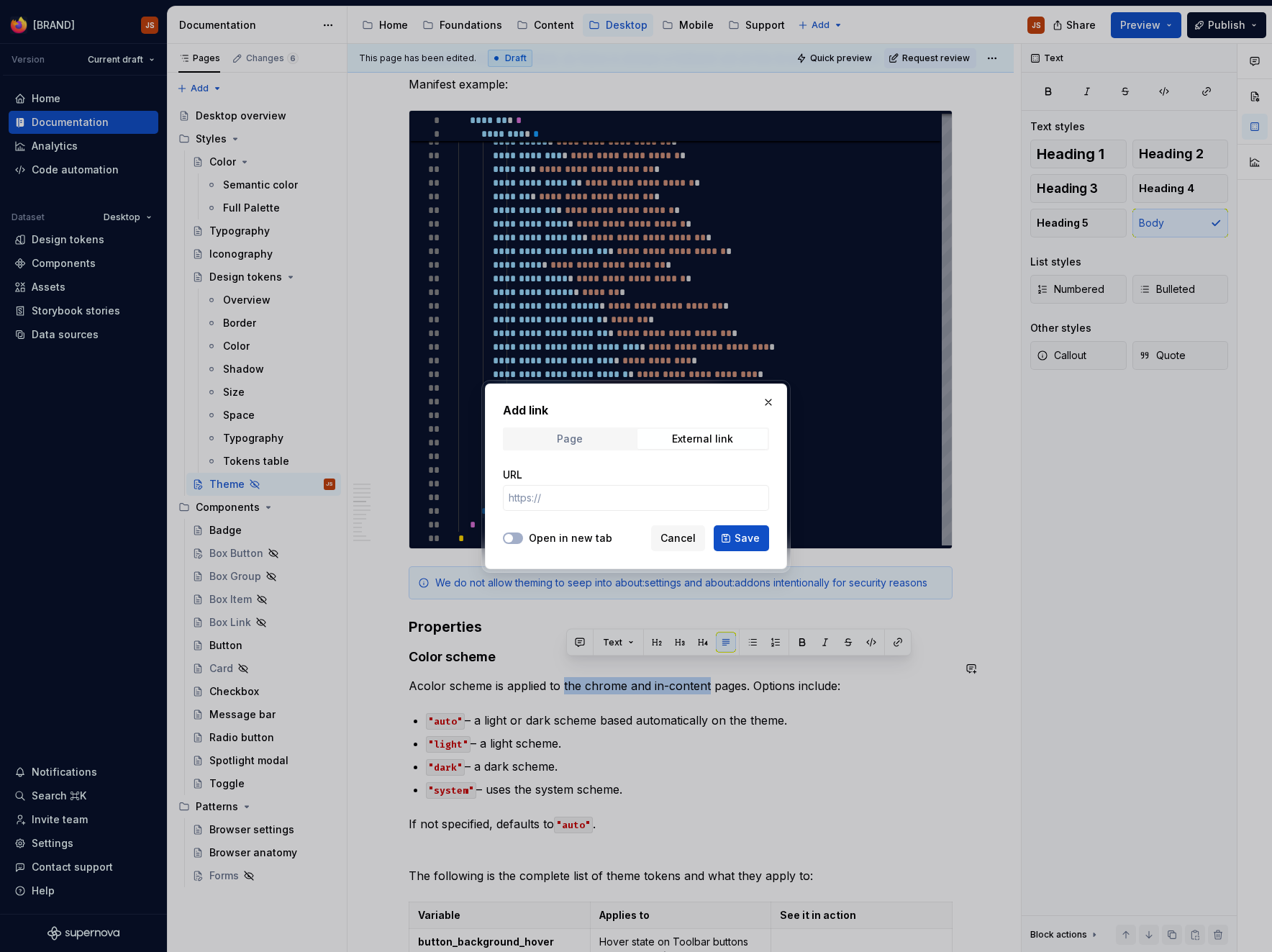 click on "Page" at bounding box center (569, 439) 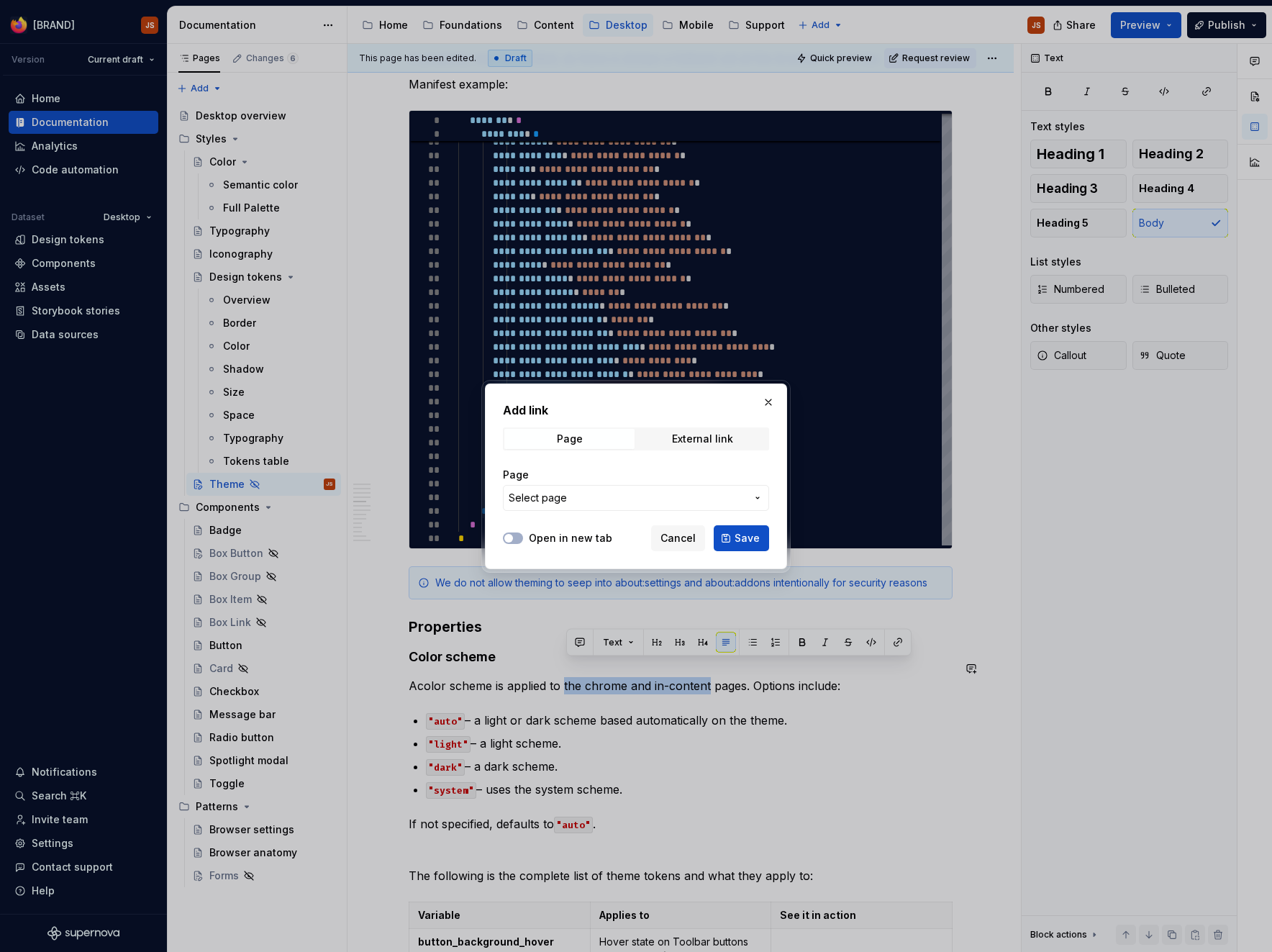 click on "Select page" at bounding box center (636, 498) 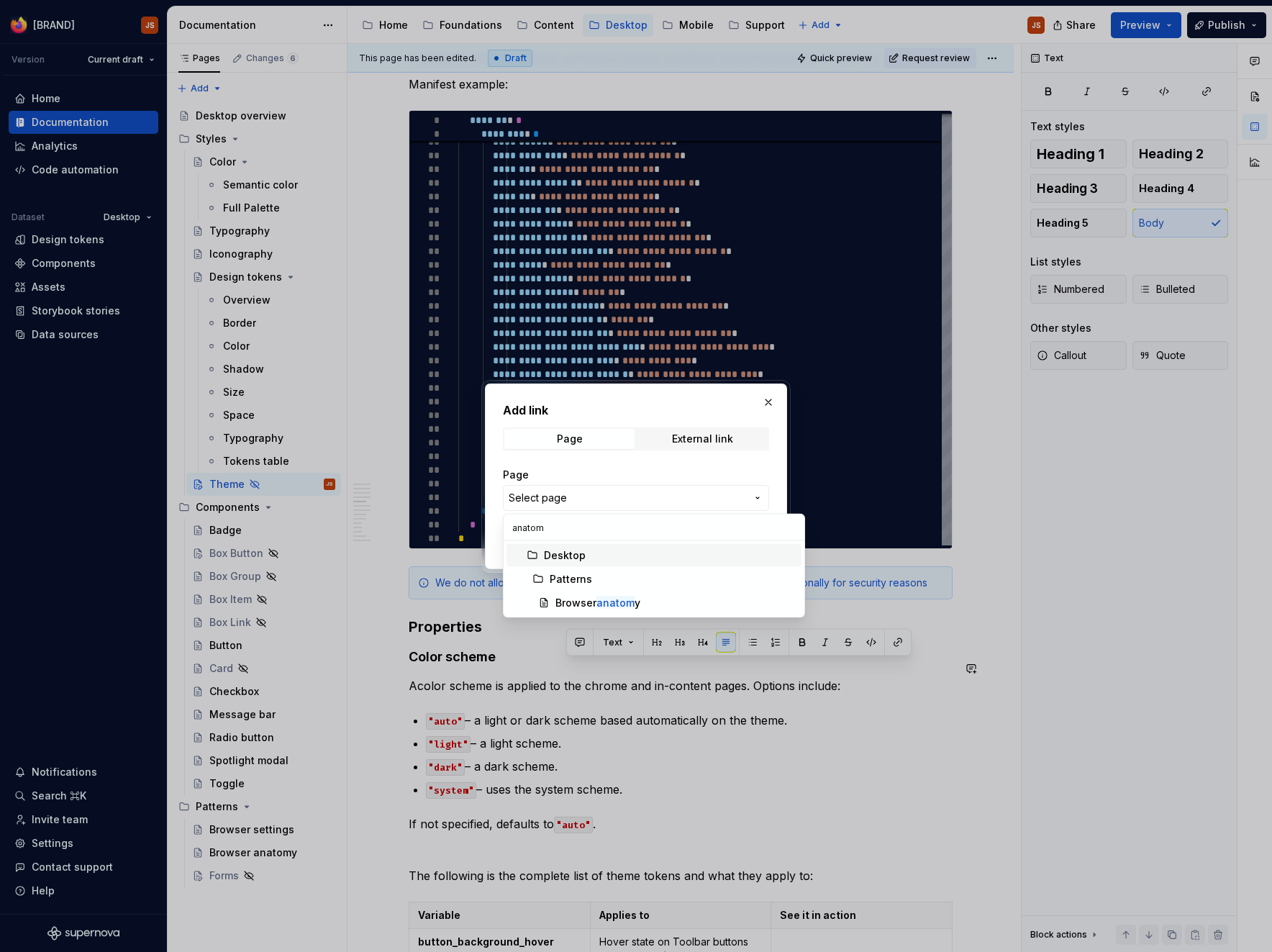 type on "anatomy" 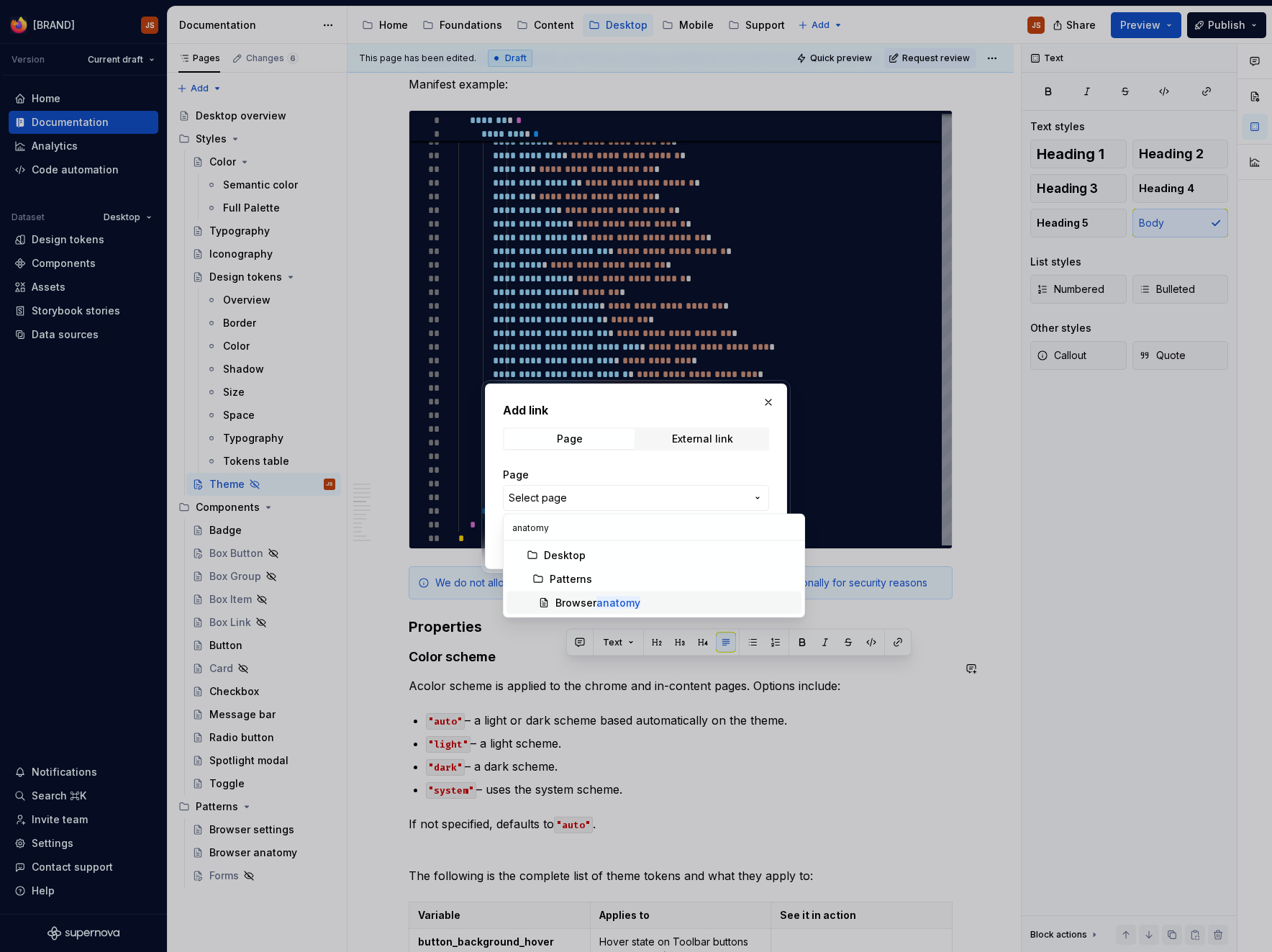 click on "anatomy" at bounding box center (618, 602) 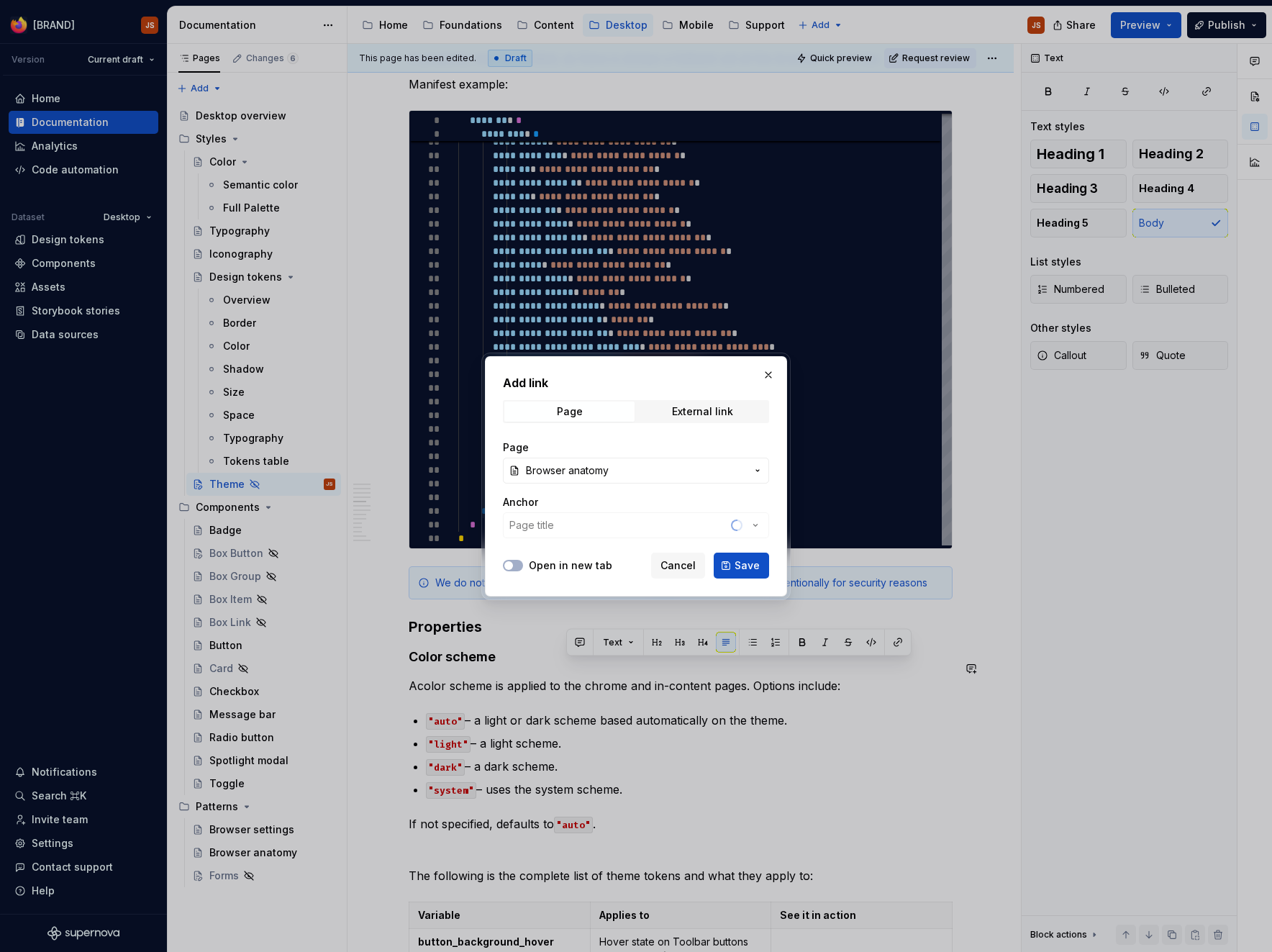 click on "Anchor Page title" at bounding box center (636, 517) 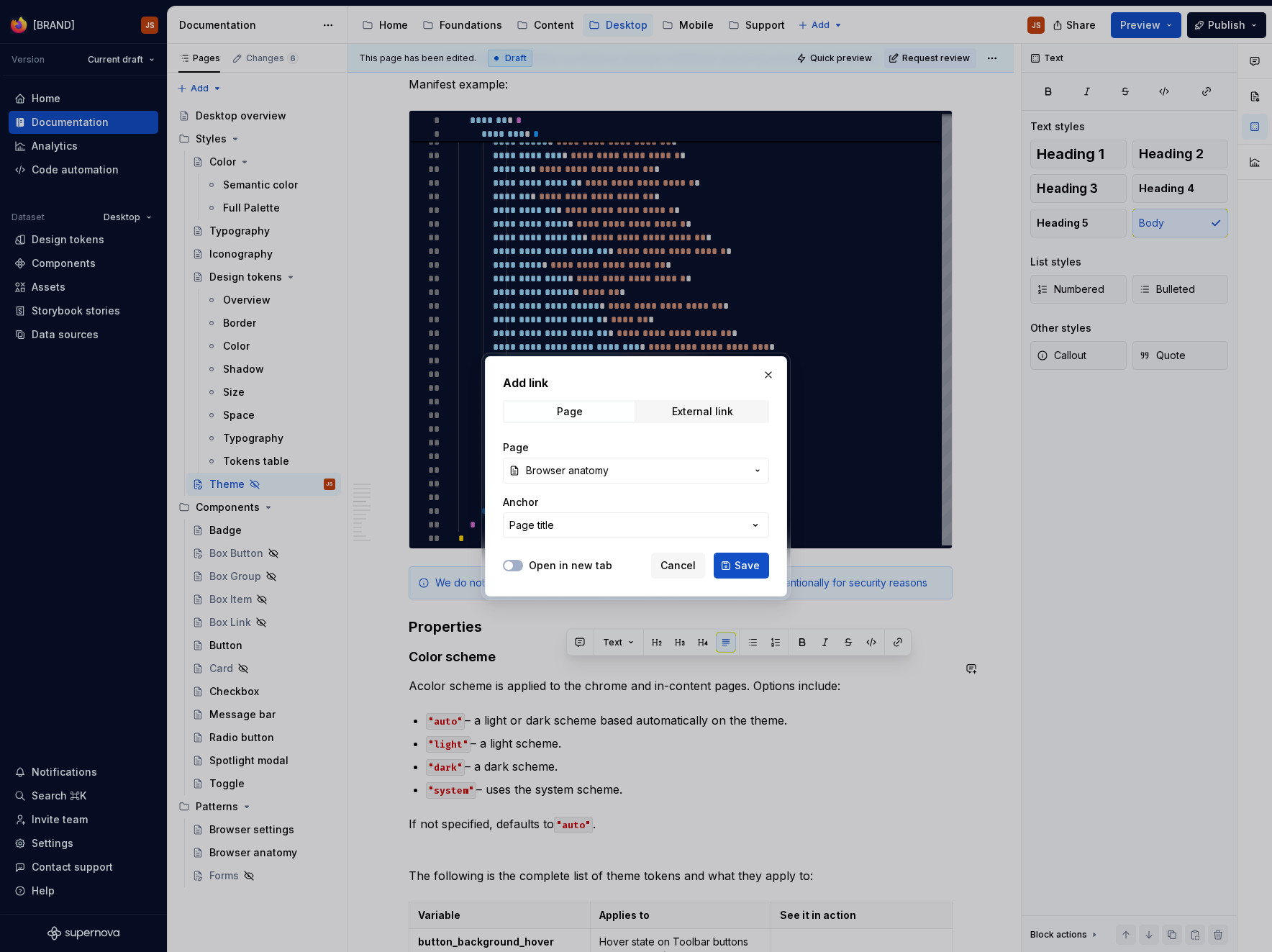 click on "Page title" at bounding box center [636, 525] 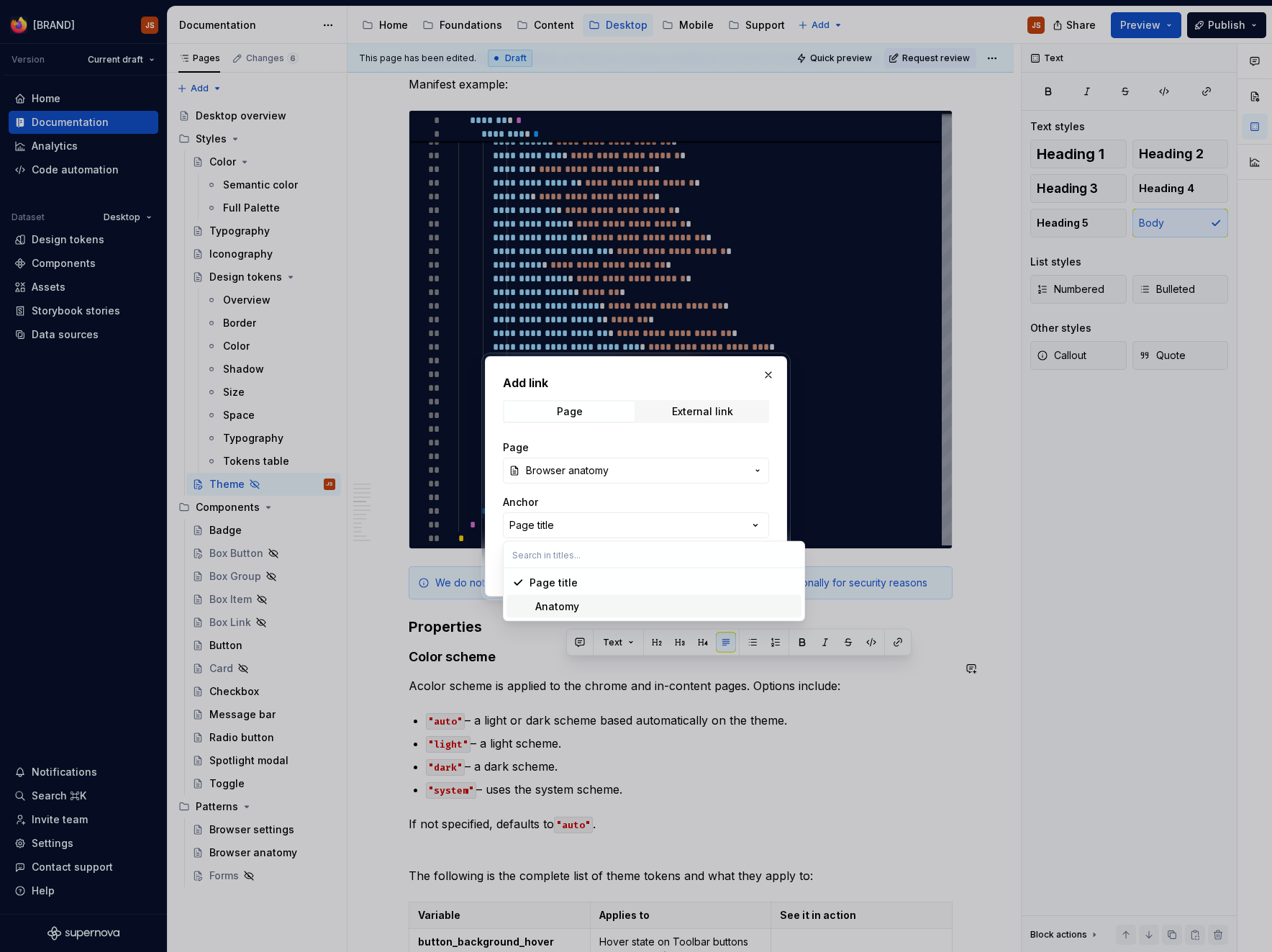 click on "Anatomy" at bounding box center (554, 607) 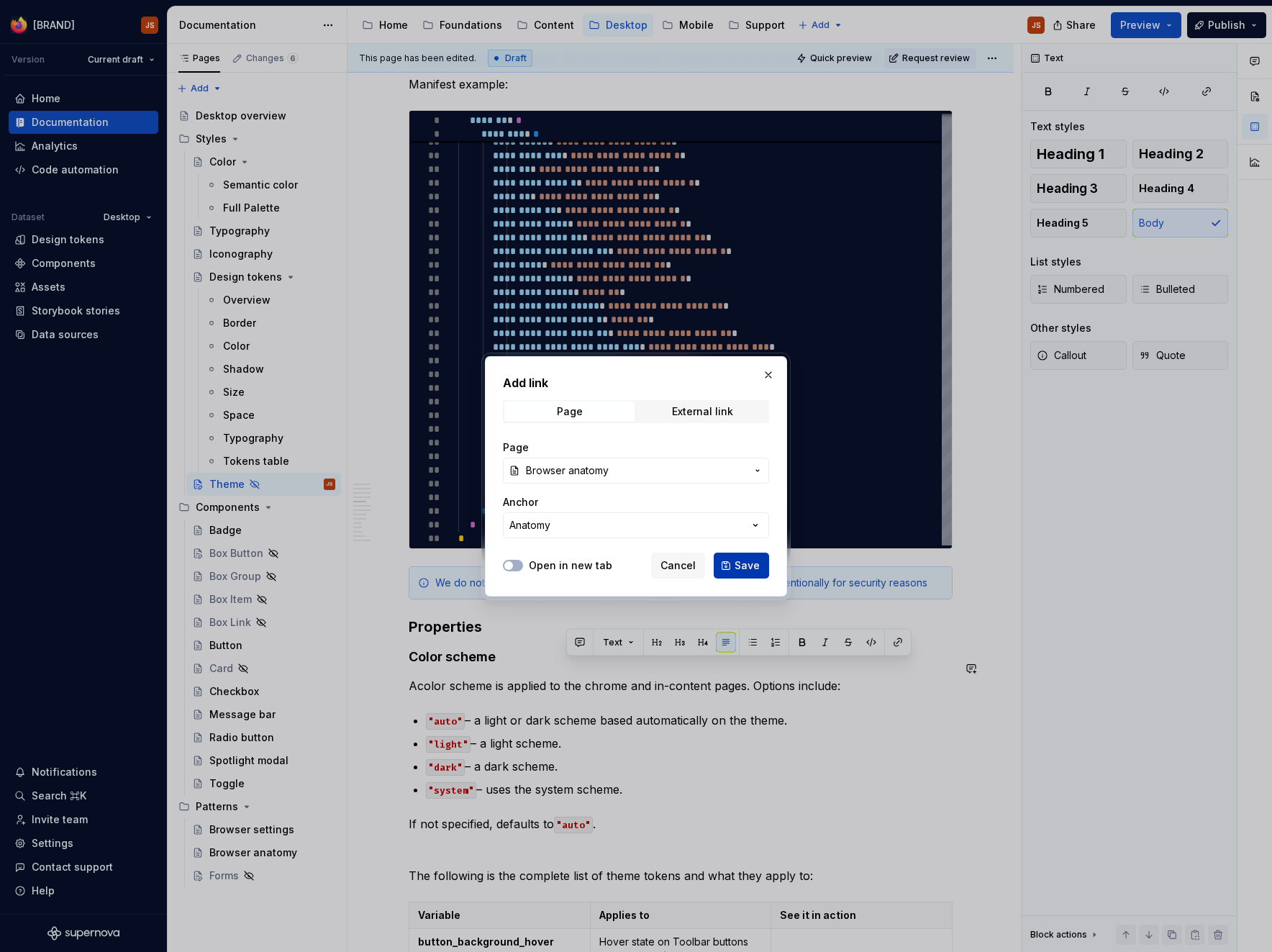 click on "Save" at bounding box center [741, 566] 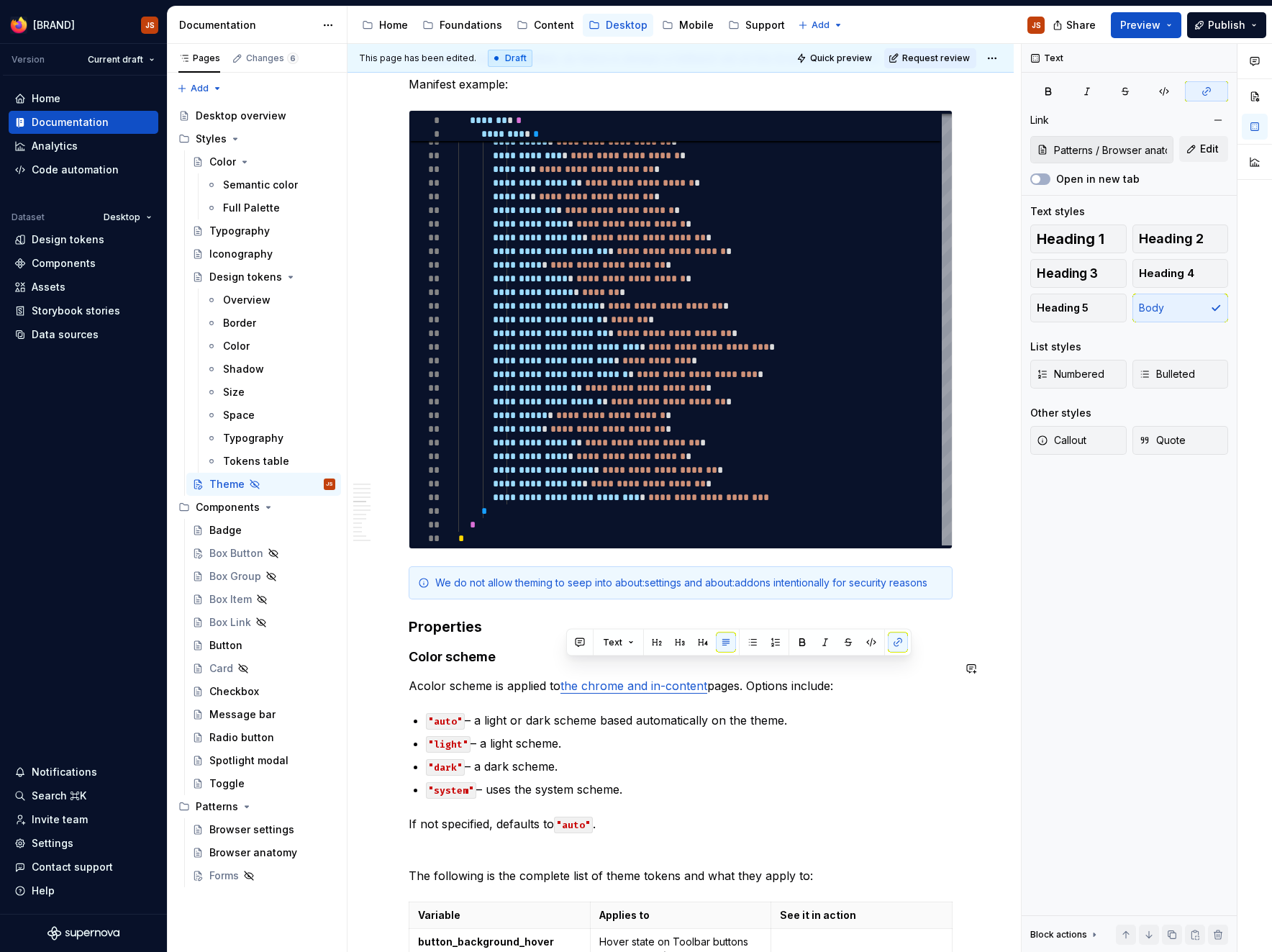 scroll, scrollTop: 1025, scrollLeft: 0, axis: vertical 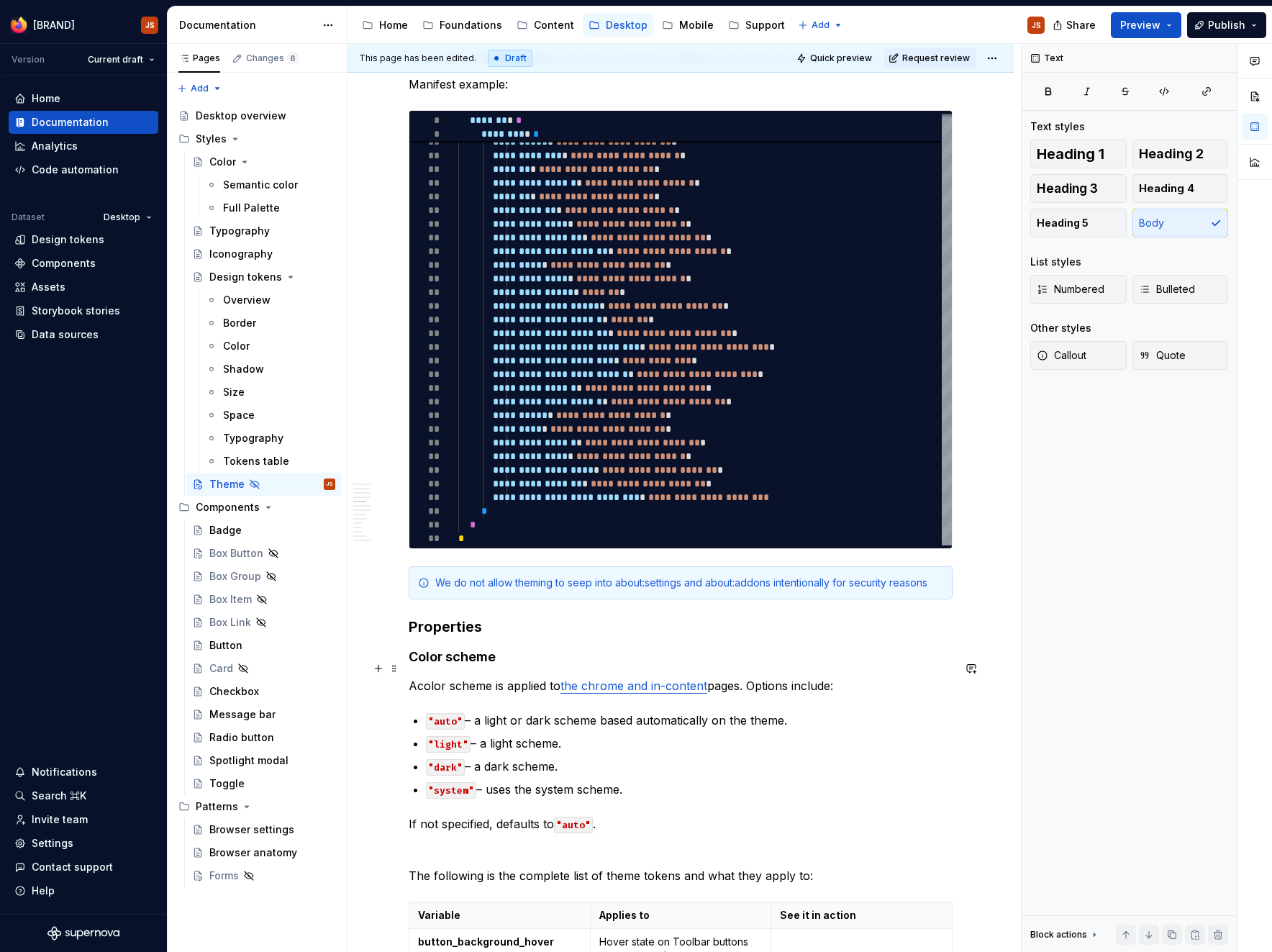 click on "Acolor scheme is applied to  the chrome and in-content  pages. Options include:" at bounding box center [681, 686] 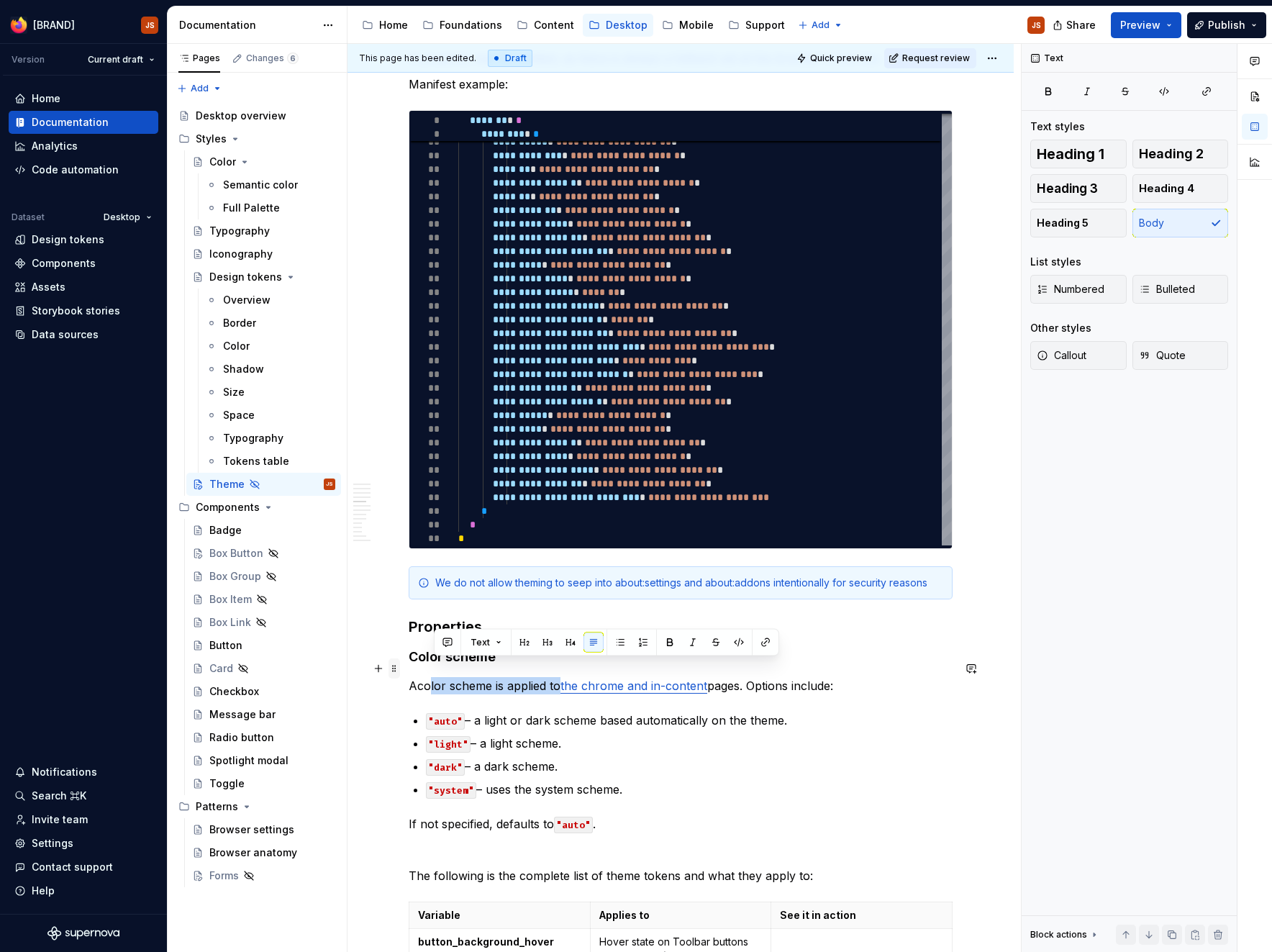 drag, startPoint x: 561, startPoint y: 669, endPoint x: 399, endPoint y: 668, distance: 162.00309 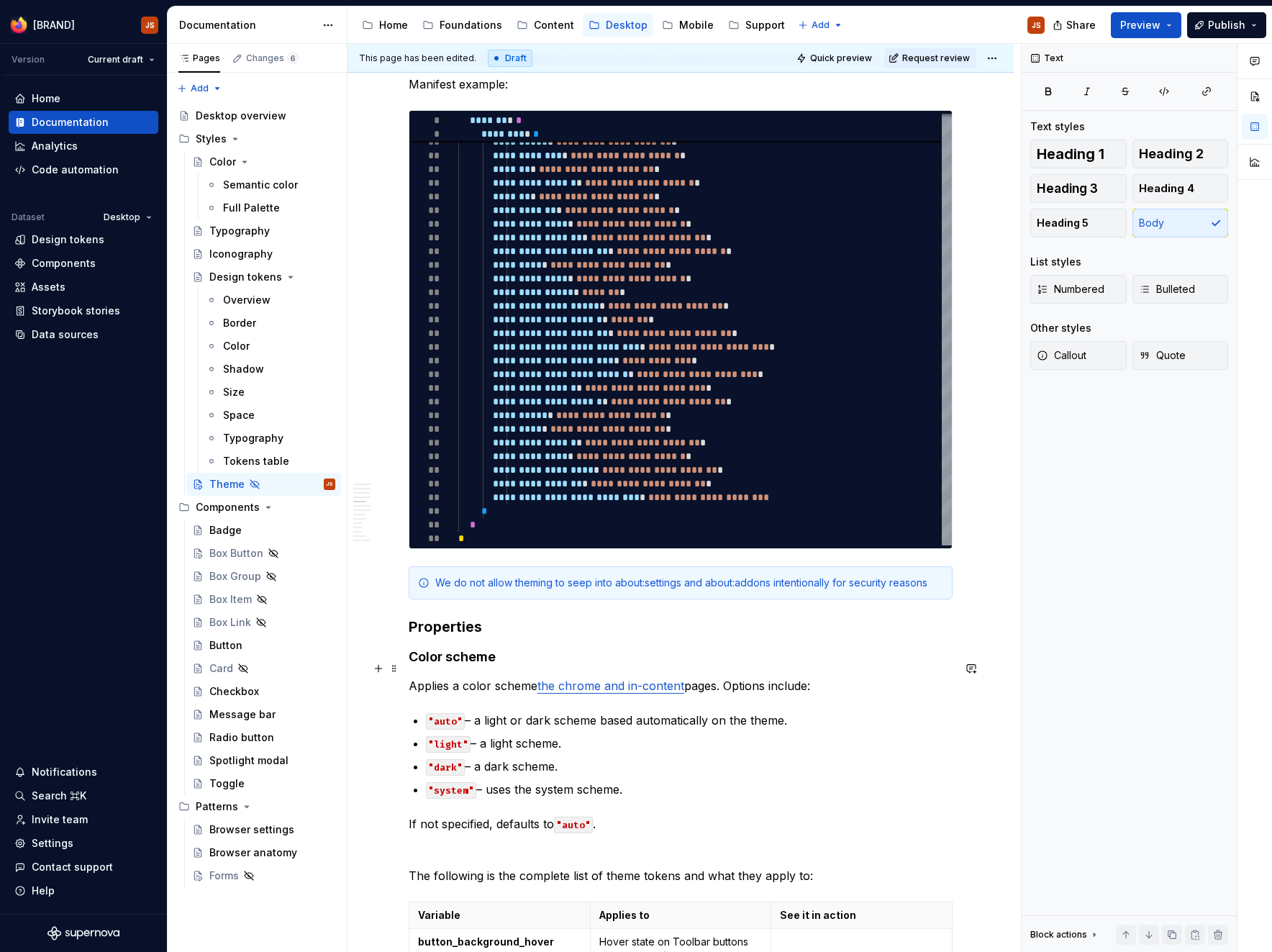 drag, startPoint x: 831, startPoint y: 661, endPoint x: 763, endPoint y: 660, distance: 68.00735 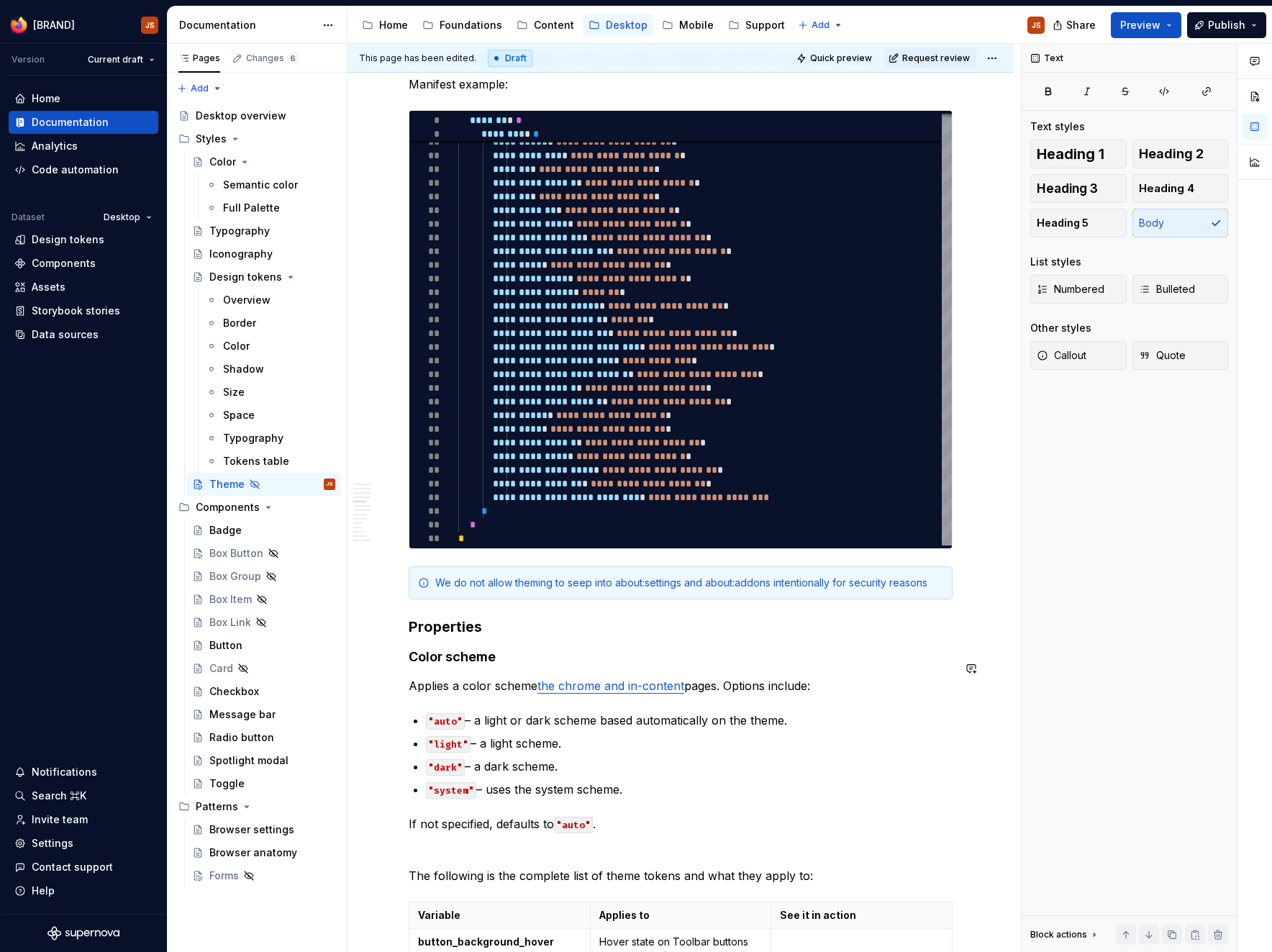 click on "**********" at bounding box center [681, 1268] 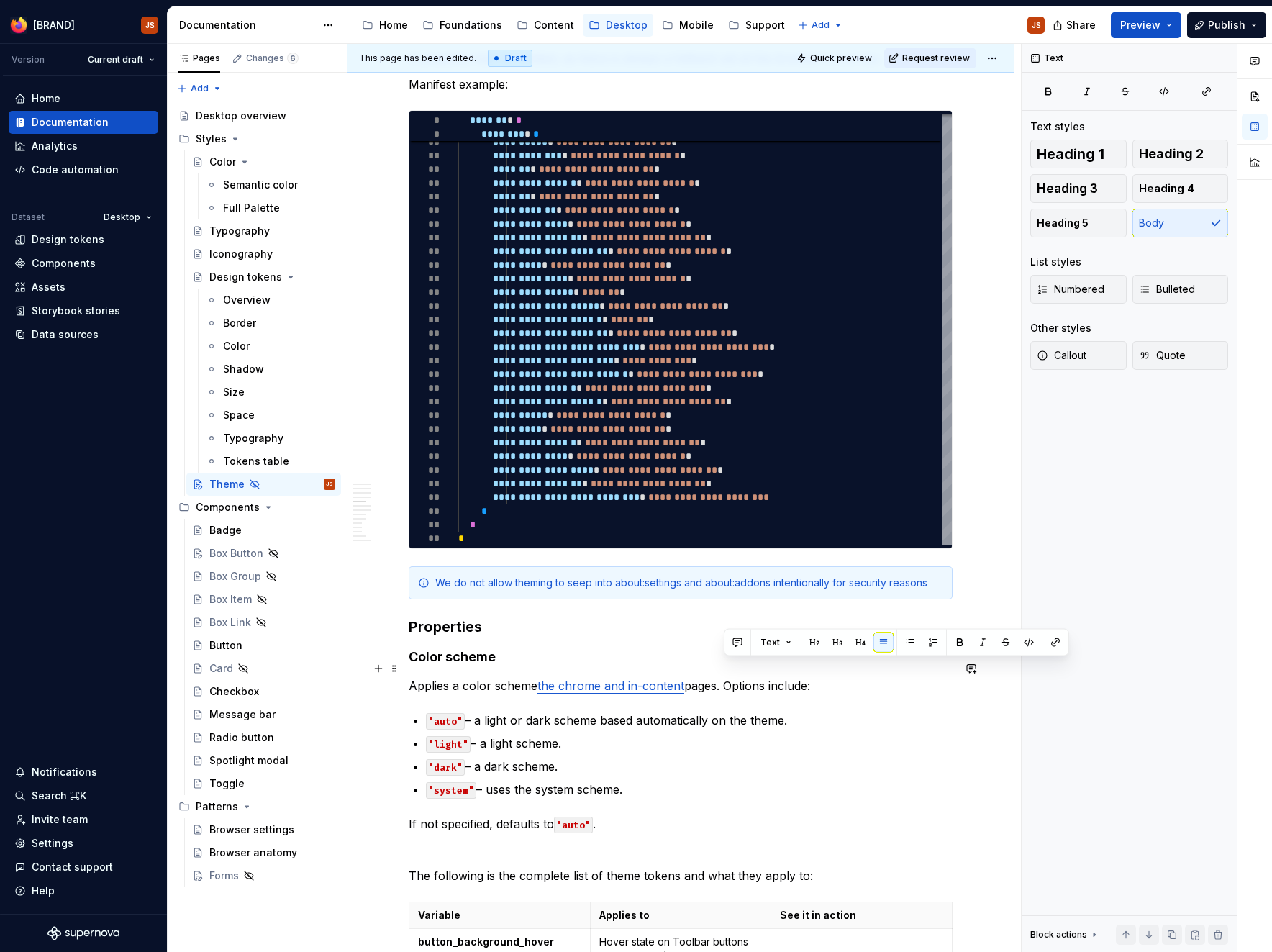 drag, startPoint x: 832, startPoint y: 671, endPoint x: 723, endPoint y: 666, distance: 109.11462 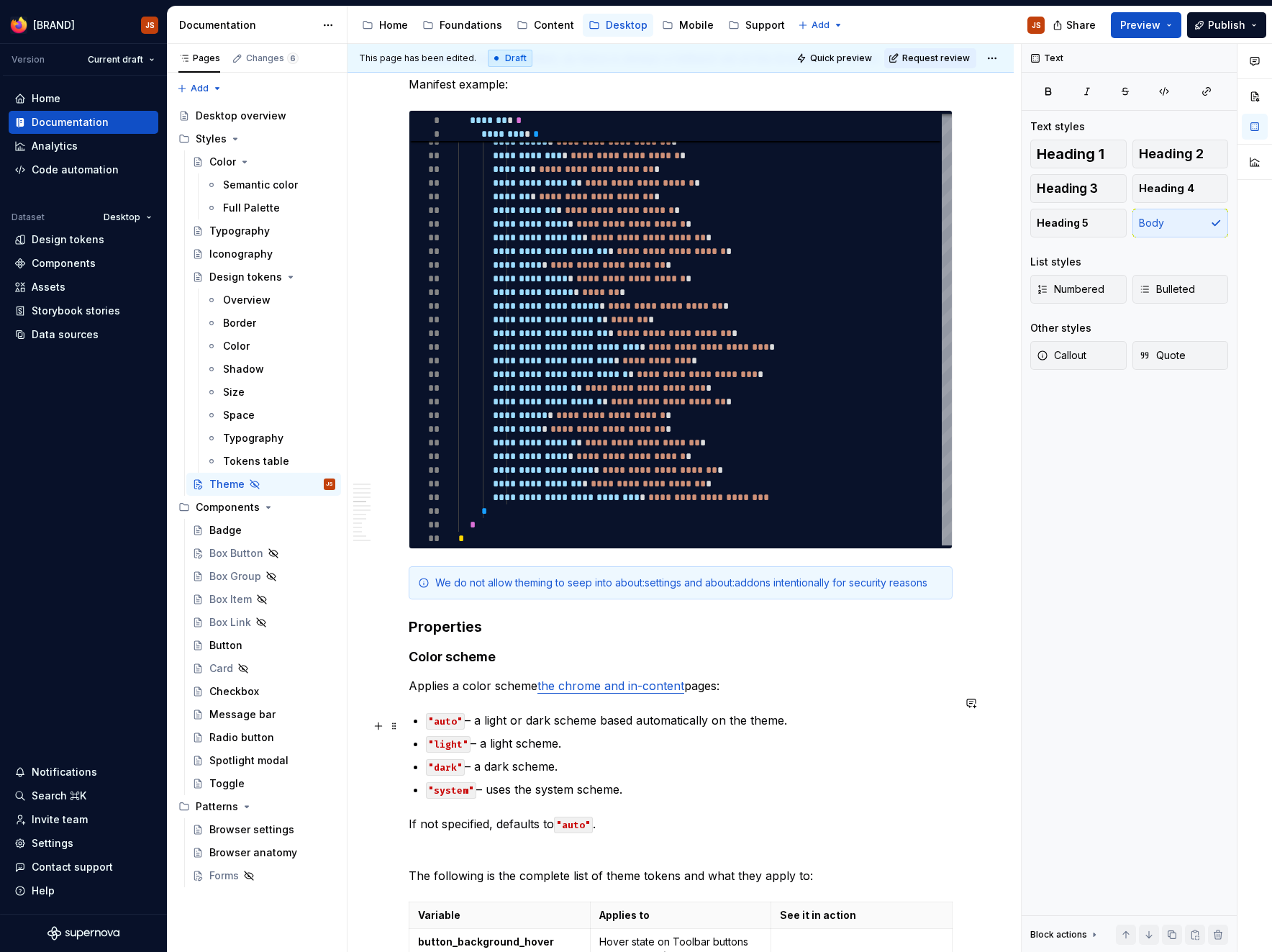 click on ""light"  – a light scheme." at bounding box center (689, 743) 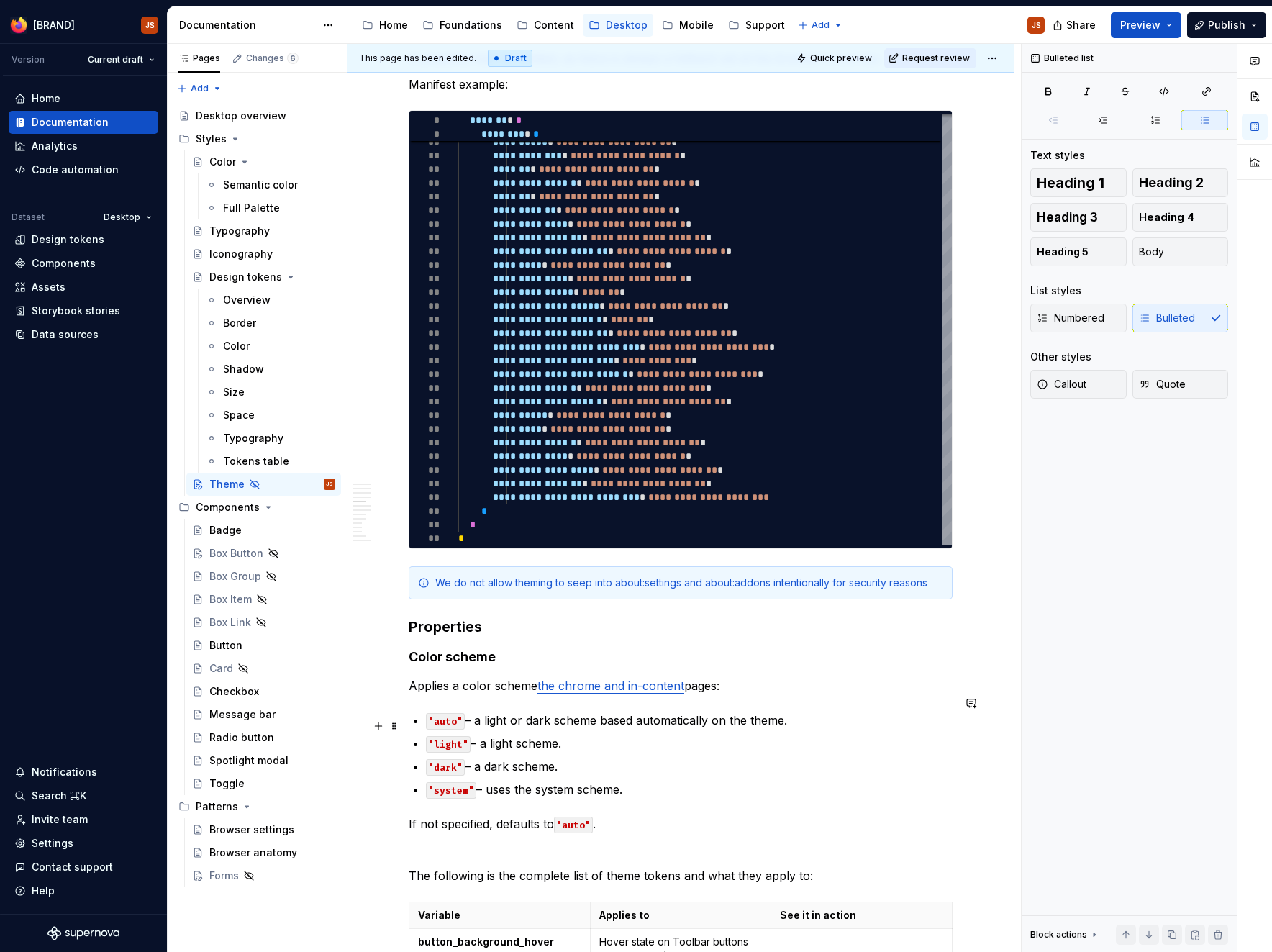 click on ""light"  – a light scheme." at bounding box center [689, 743] 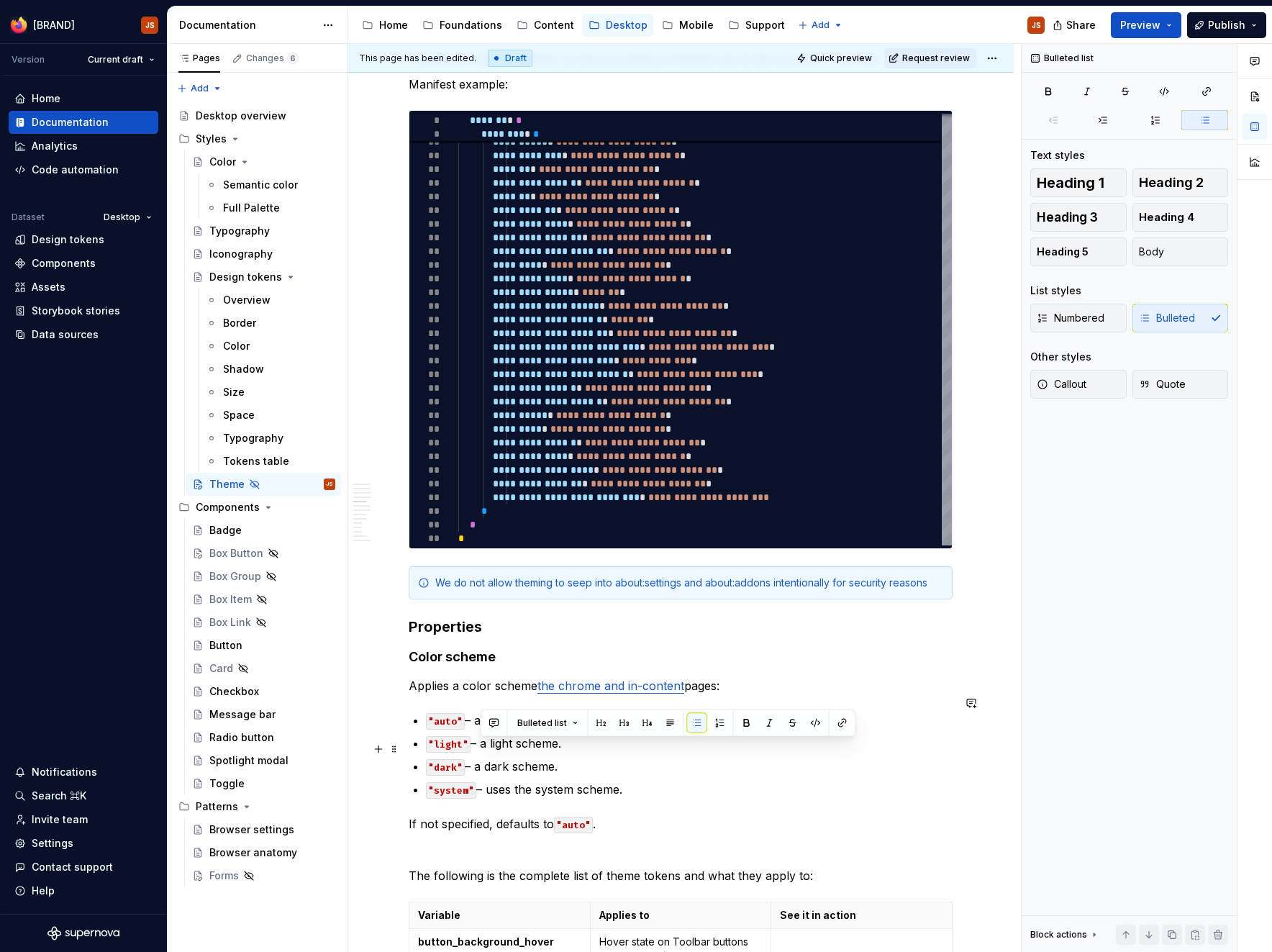 drag, startPoint x: 592, startPoint y: 748, endPoint x: 475, endPoint y: 746, distance: 117.0171 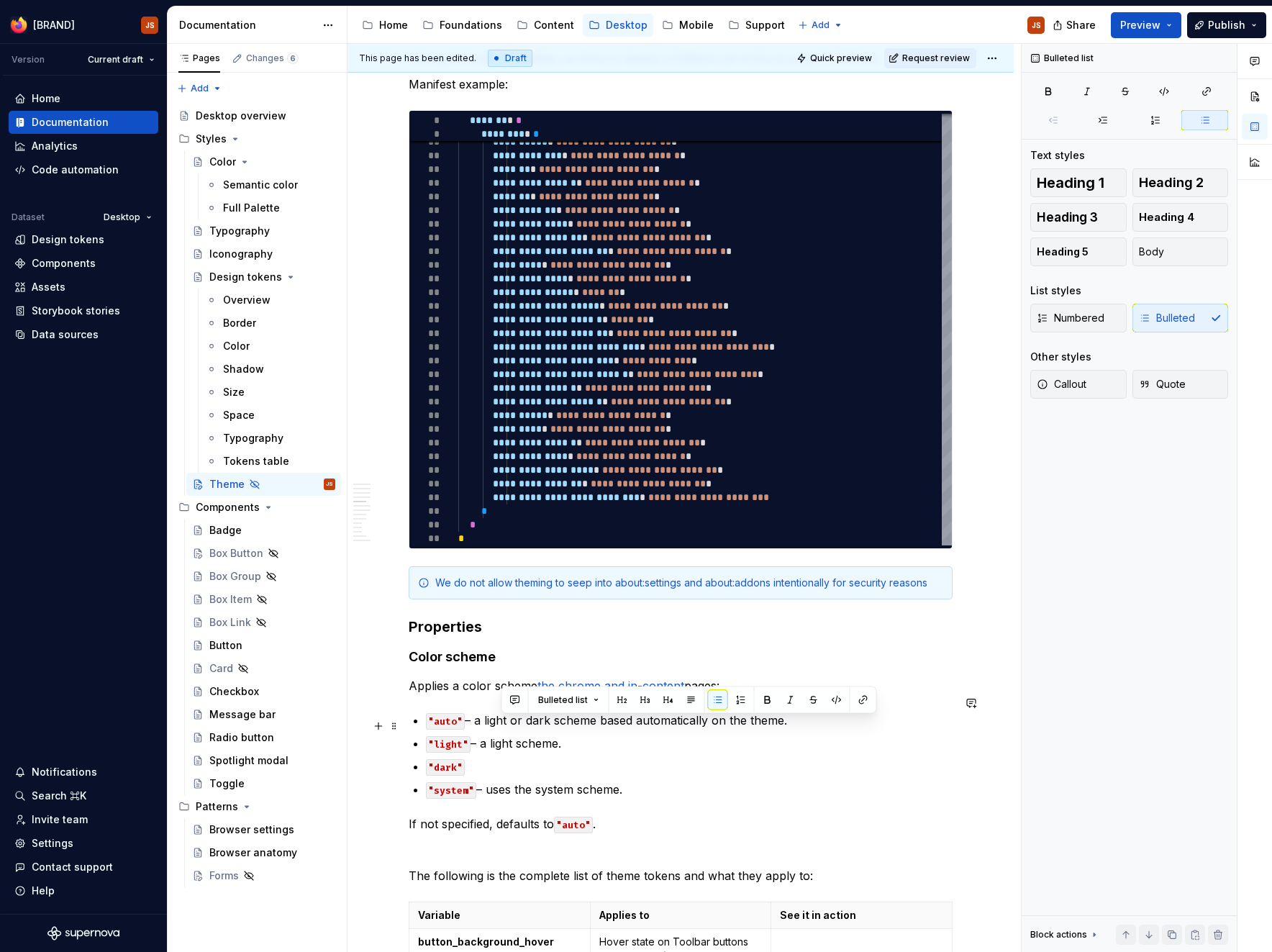 drag, startPoint x: 581, startPoint y: 723, endPoint x: 489, endPoint y: 720, distance: 92.0489 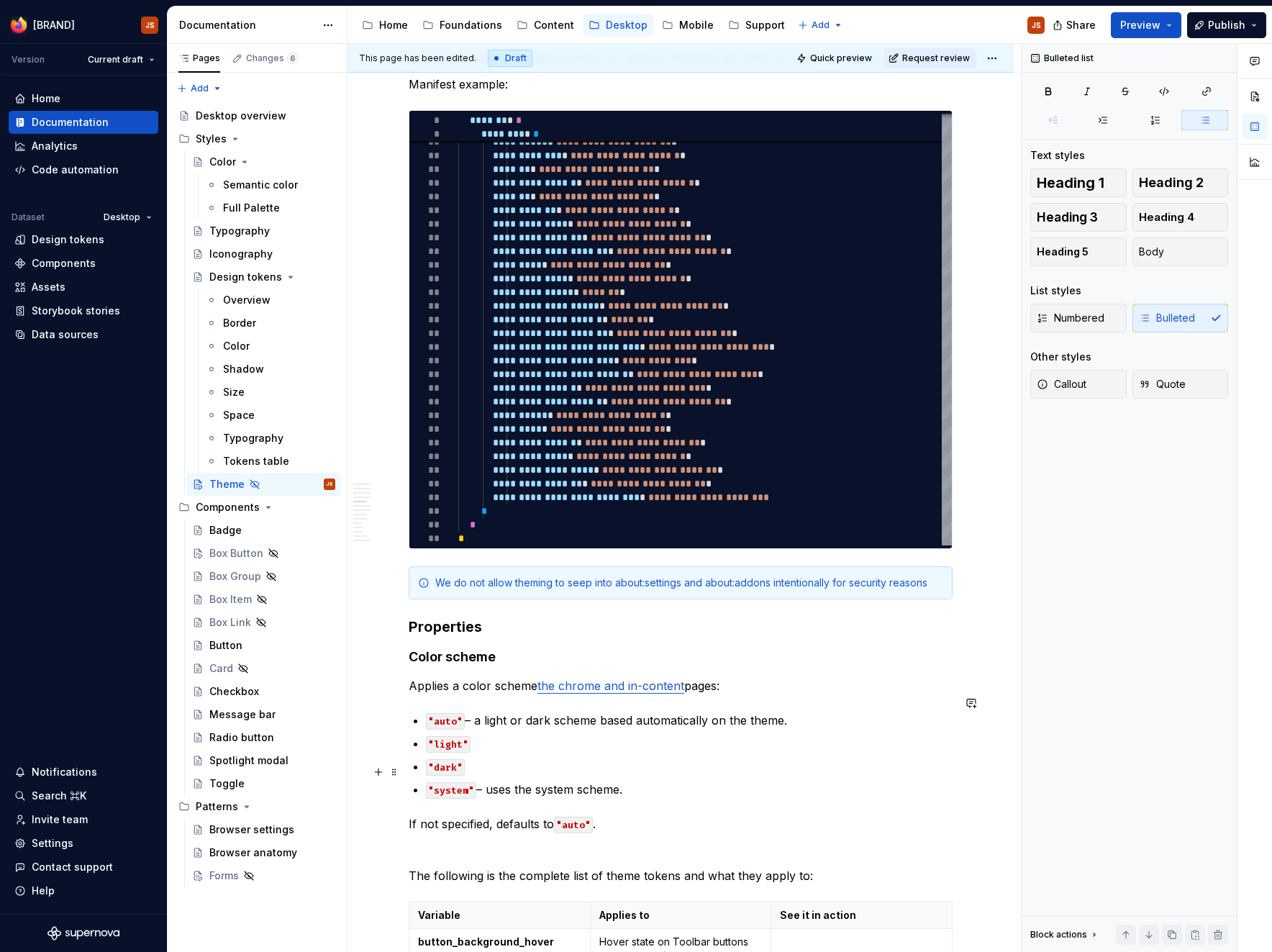 click on ""system"  – uses the system scheme." at bounding box center (689, 789) 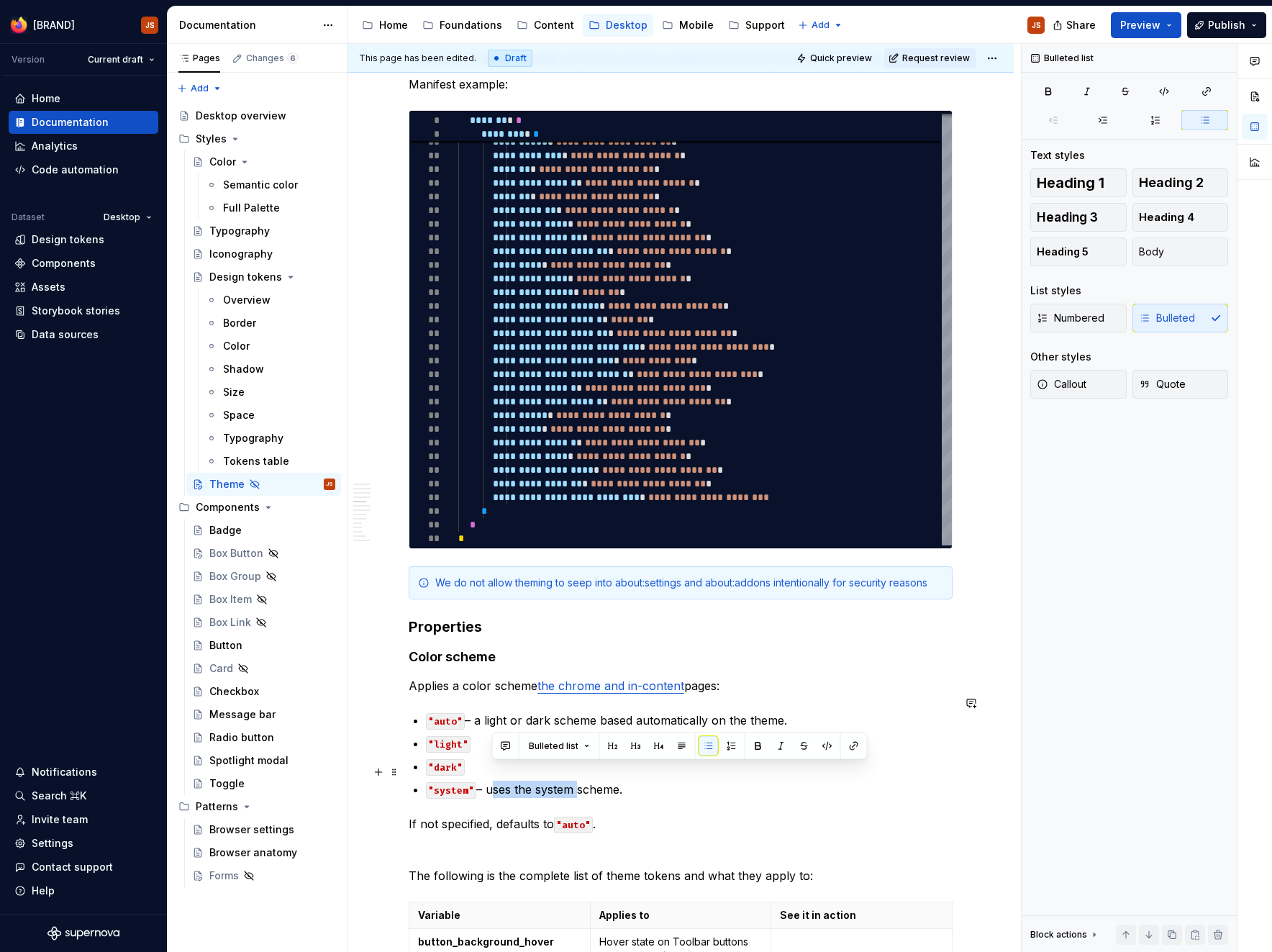 drag, startPoint x: 494, startPoint y: 773, endPoint x: 578, endPoint y: 768, distance: 84.14868 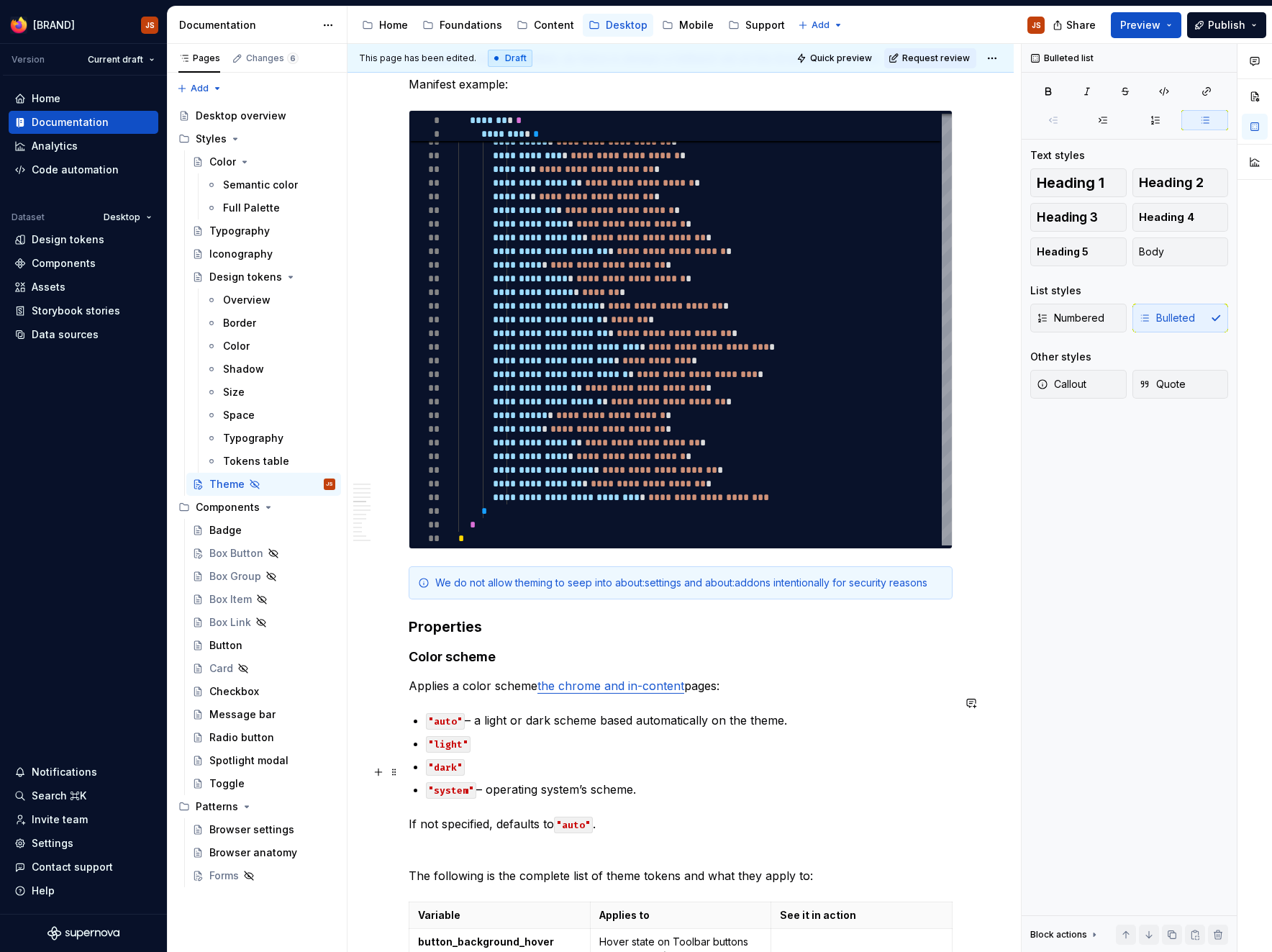 click on ""system"  – operating system’s scheme." at bounding box center (689, 789) 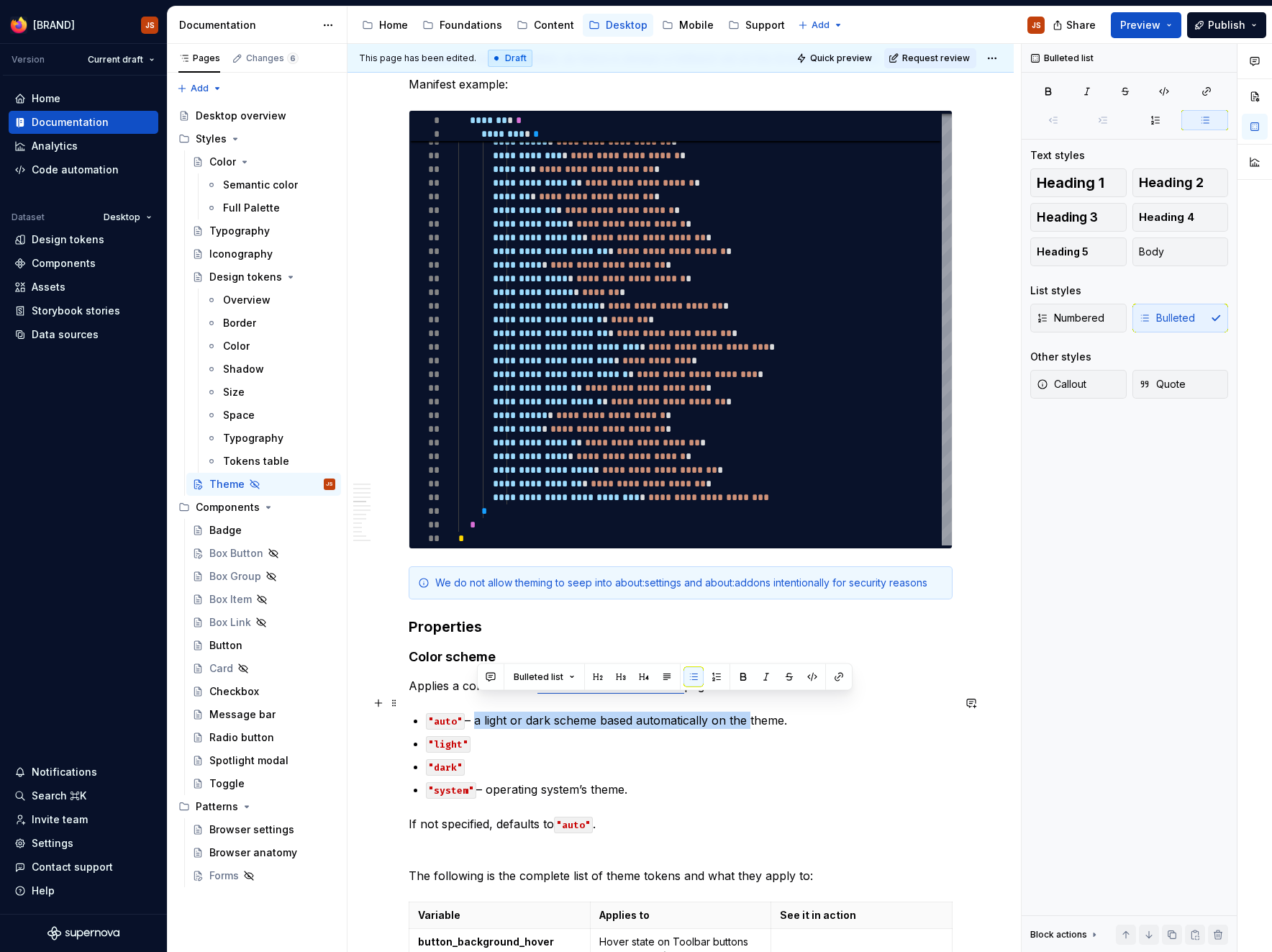 drag, startPoint x: 563, startPoint y: 694, endPoint x: 477, endPoint y: 702, distance: 86.37129 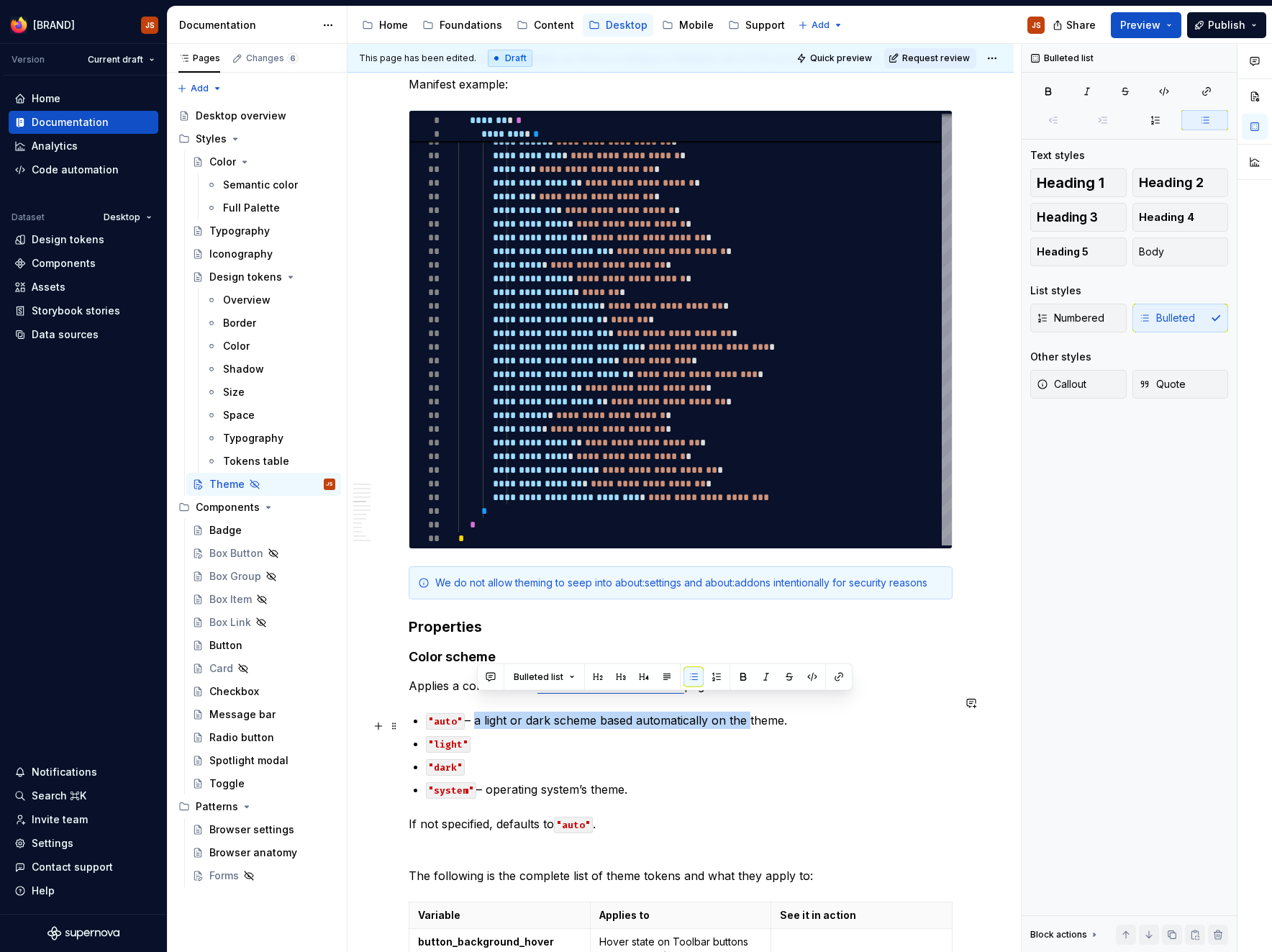 click on ""light"" at bounding box center (689, 743) 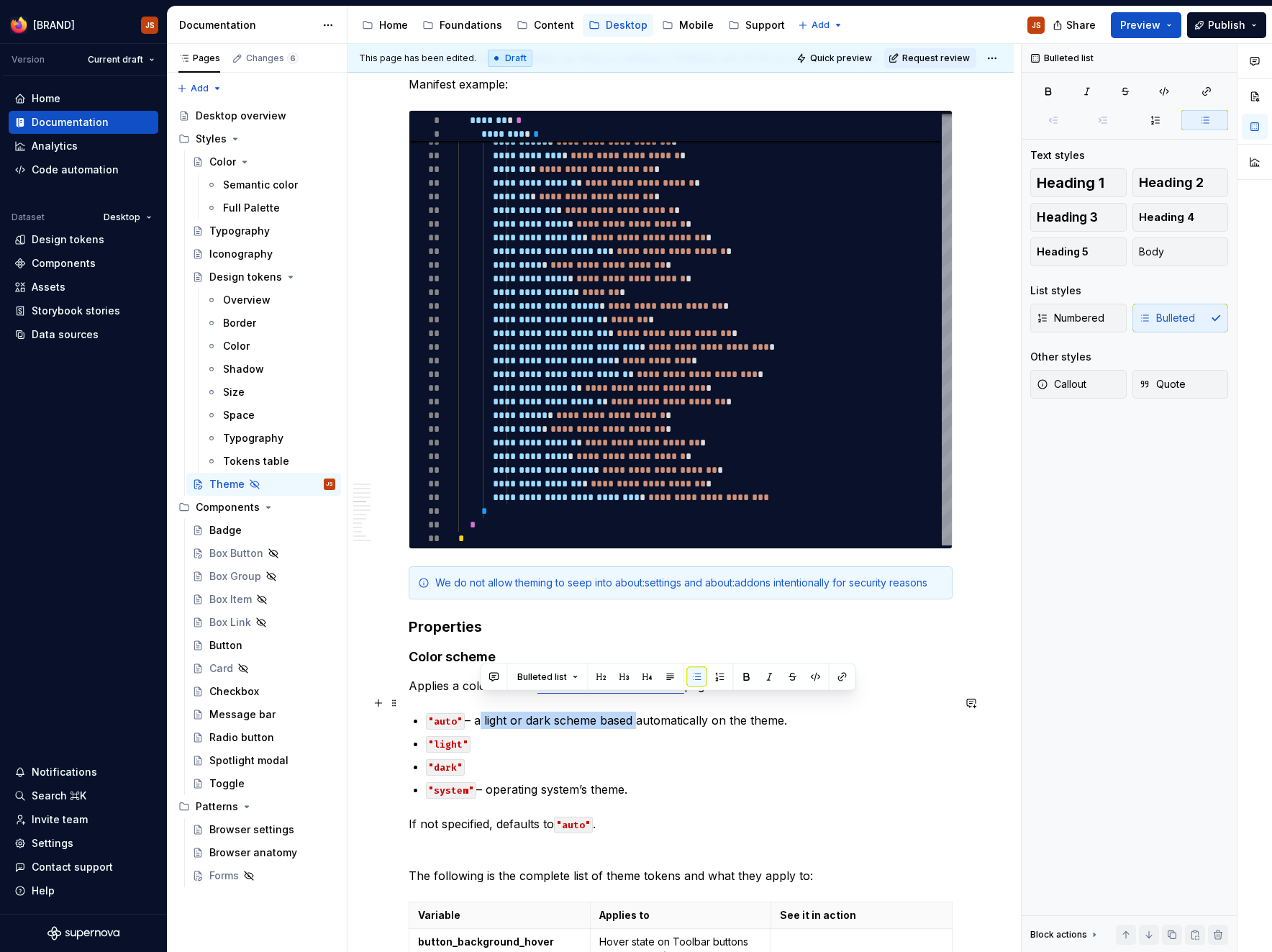 drag, startPoint x: 640, startPoint y: 705, endPoint x: 483, endPoint y: 701, distance: 157.05095 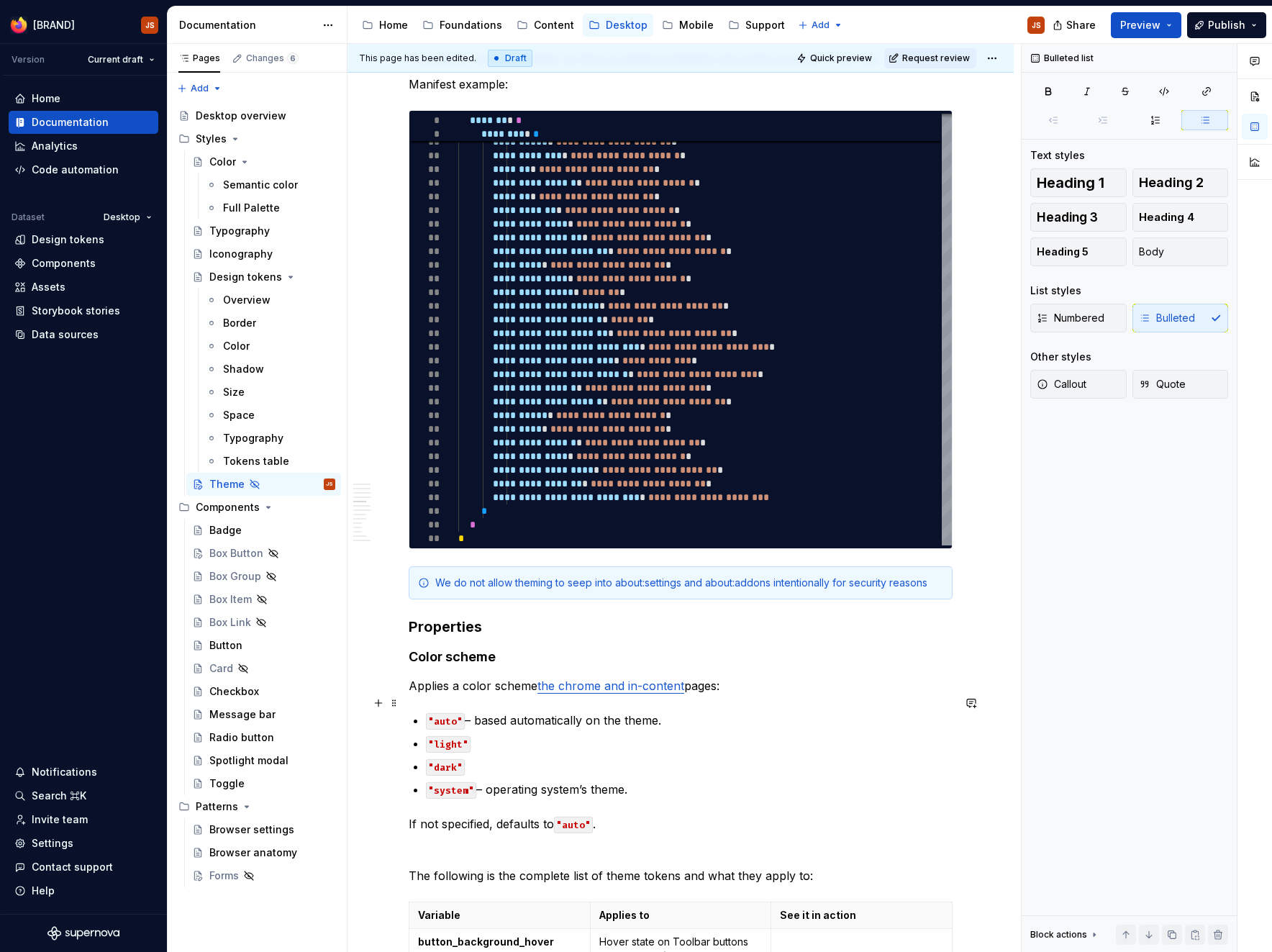 click on ""auto"  – based automatically on the theme." at bounding box center (689, 720) 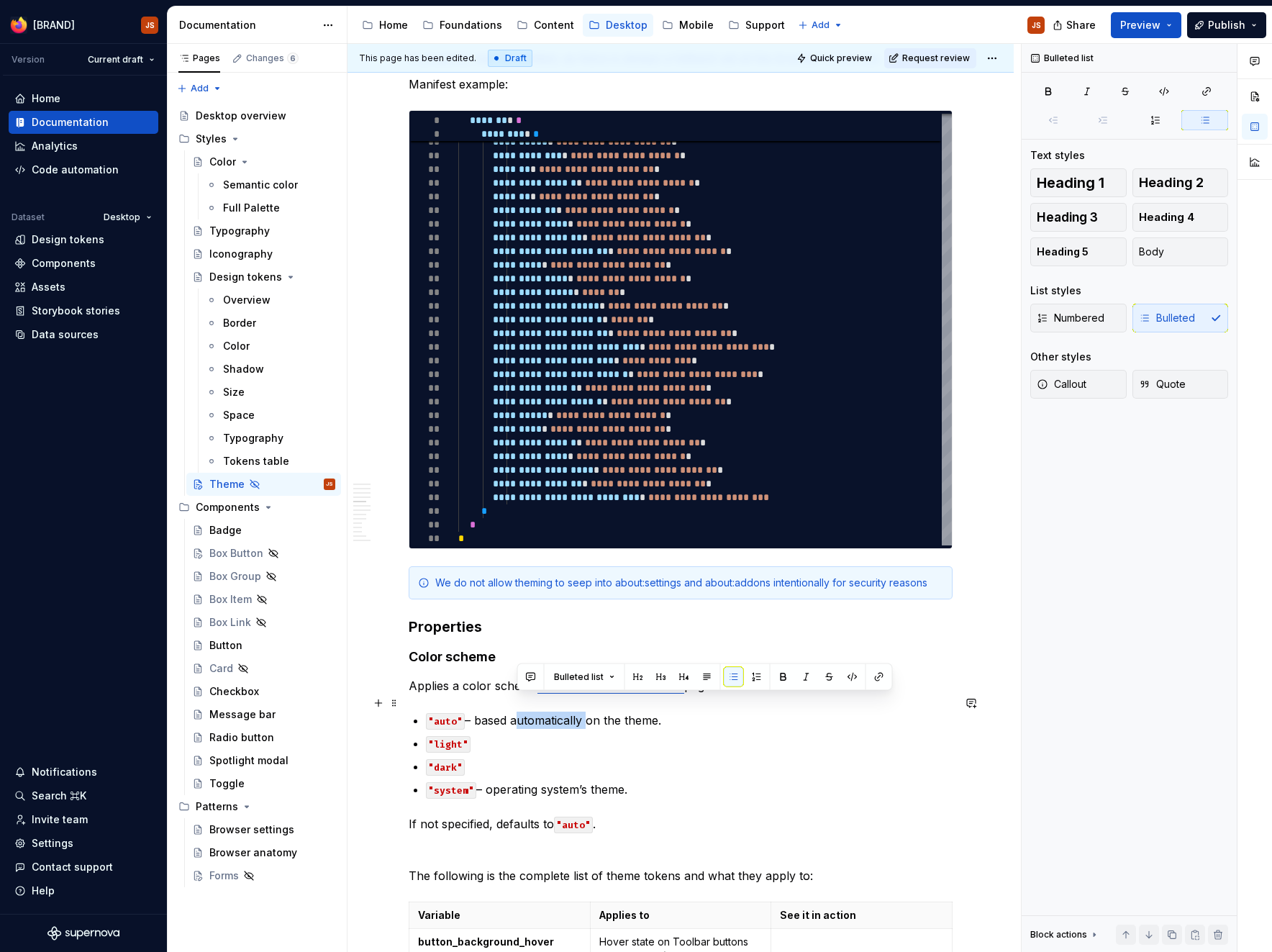 click on ""auto"  – based automatically on the theme." at bounding box center (689, 720) 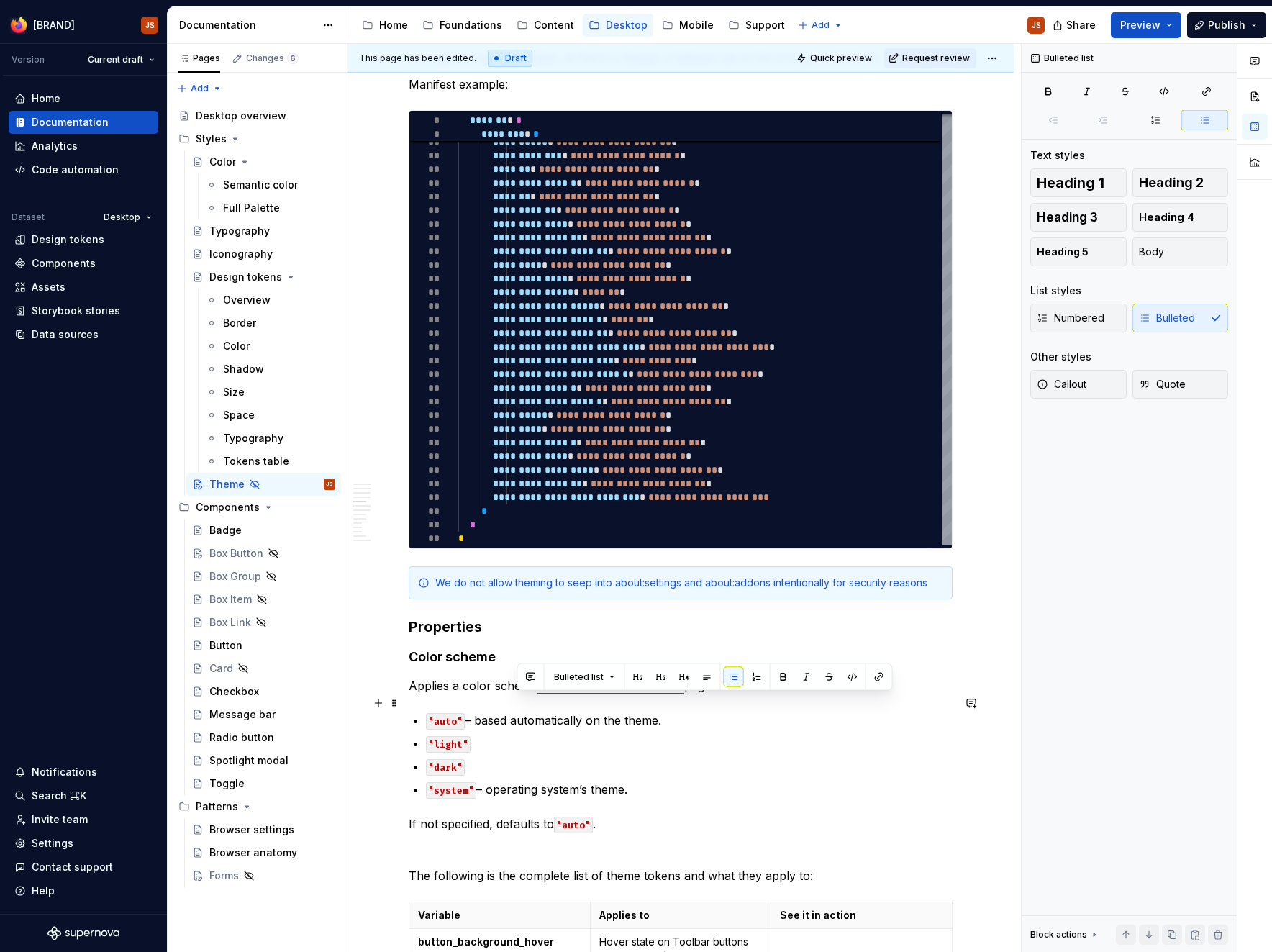 click on ""auto"  – based automatically on the theme." at bounding box center (689, 720) 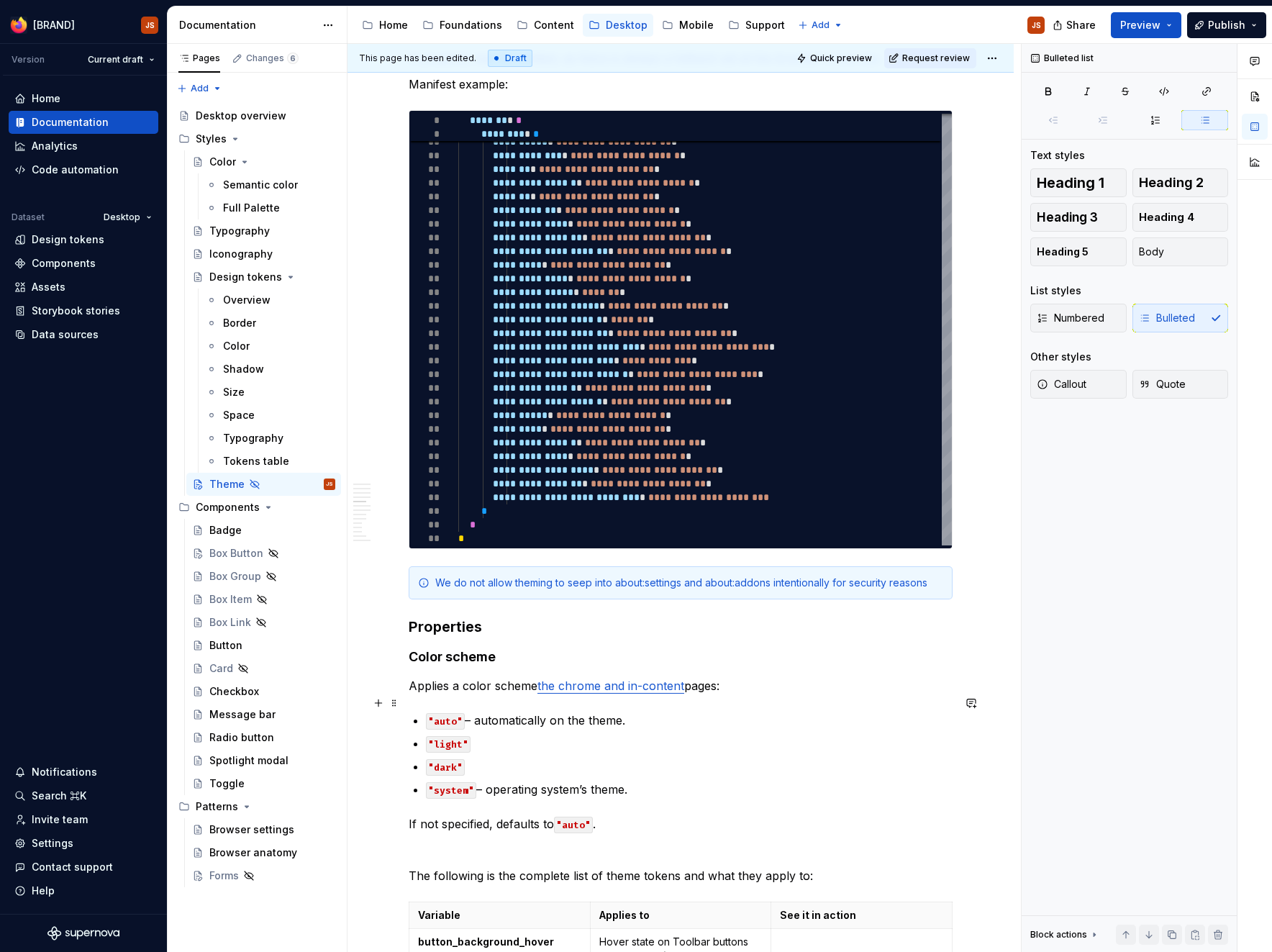 click on ""auto"  – automatically on the theme." at bounding box center [689, 720] 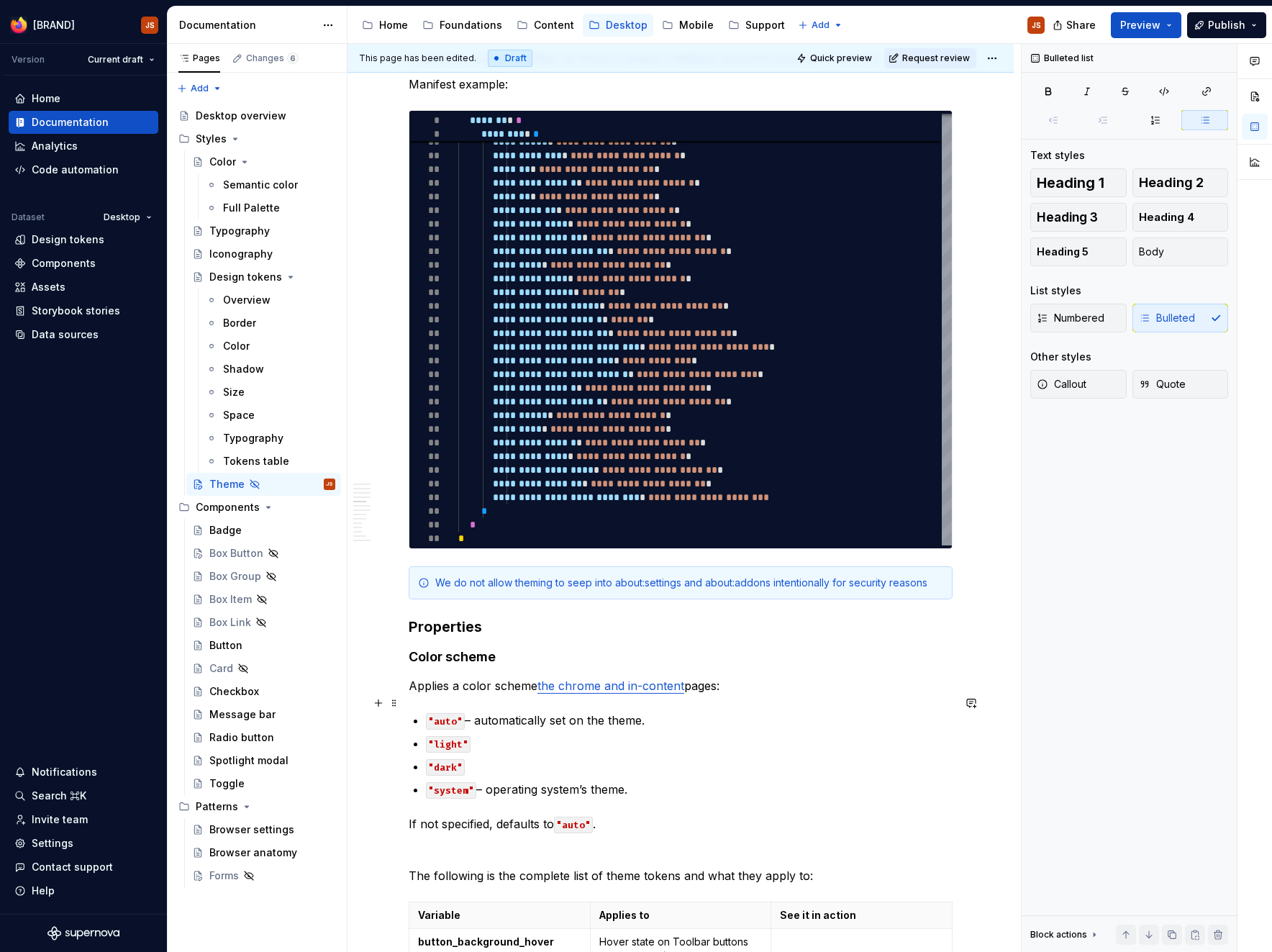 click on ""auto"  – automatically set on the theme." at bounding box center (689, 720) 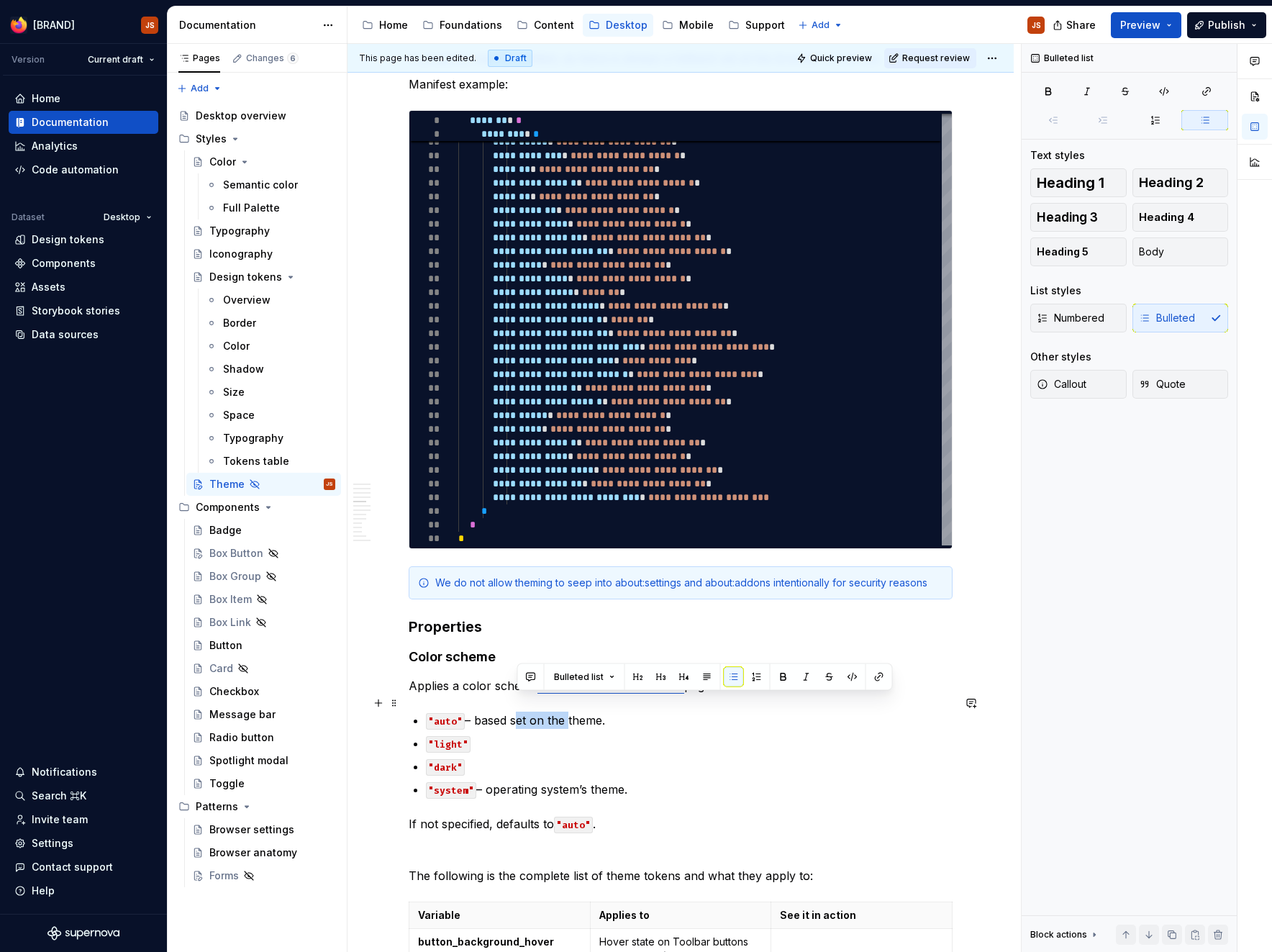 drag, startPoint x: 571, startPoint y: 704, endPoint x: 517, endPoint y: 702, distance: 54.037024 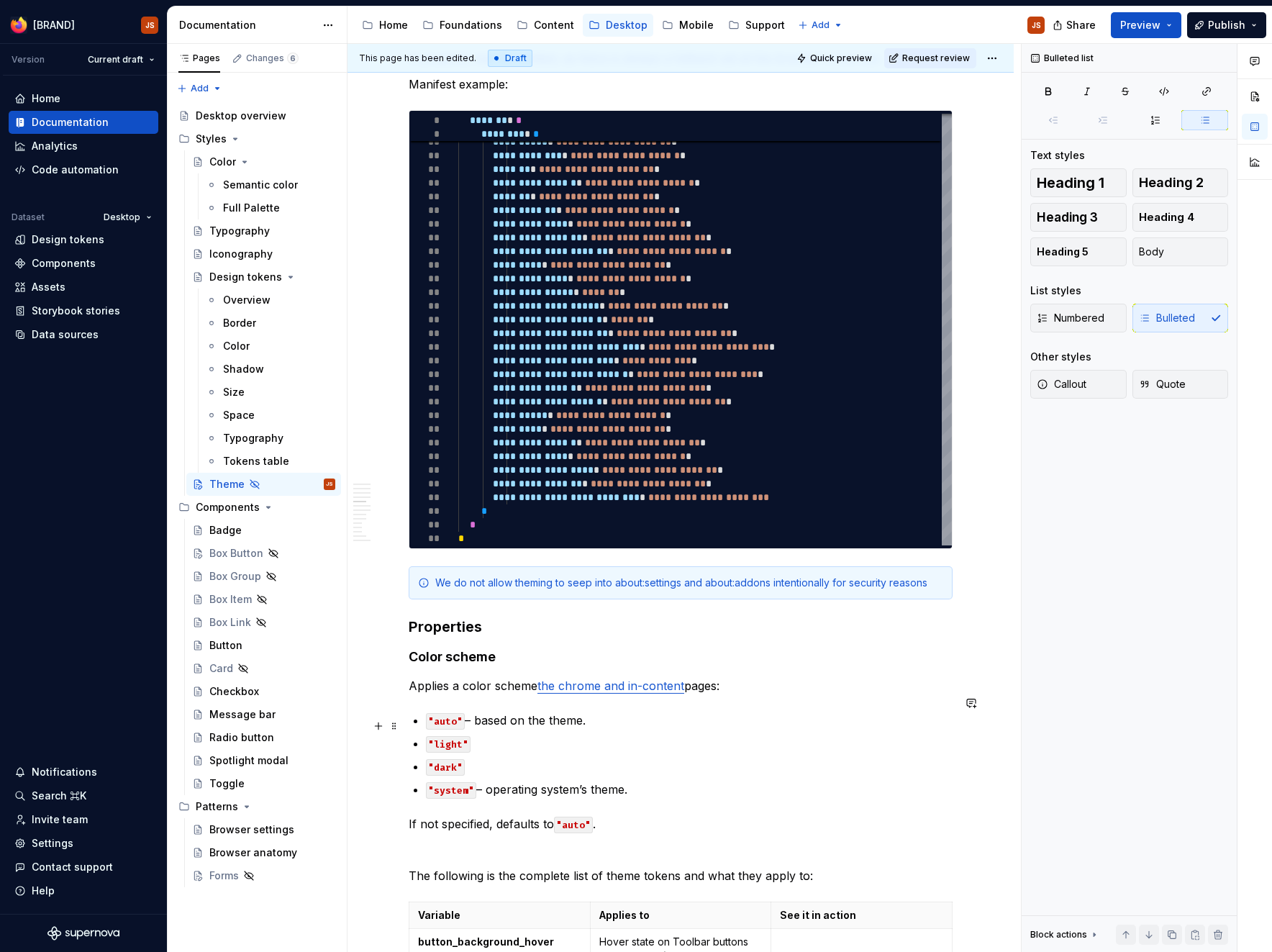 click on ""light"" at bounding box center (689, 743) 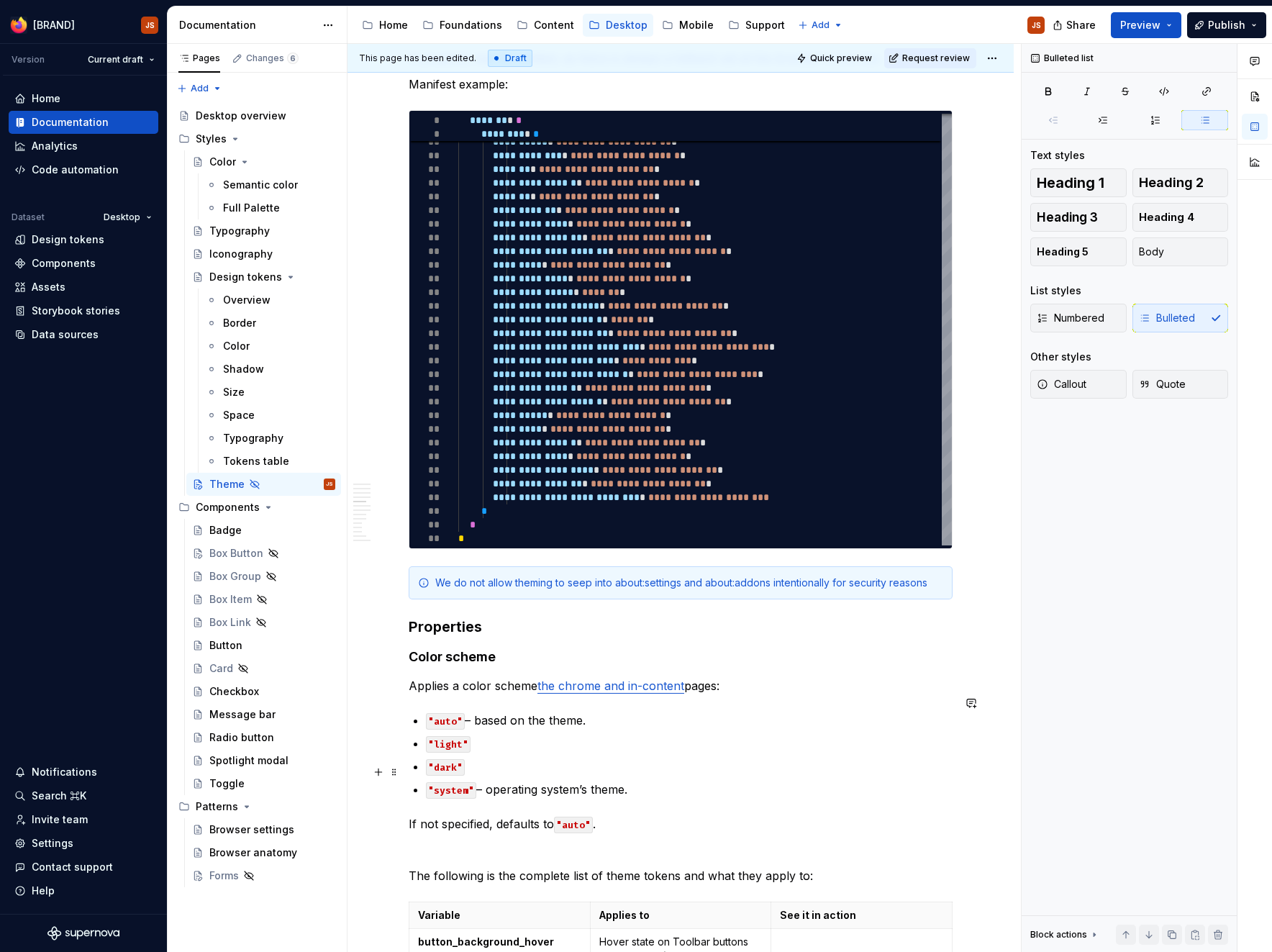 scroll, scrollTop: 1082, scrollLeft: 0, axis: vertical 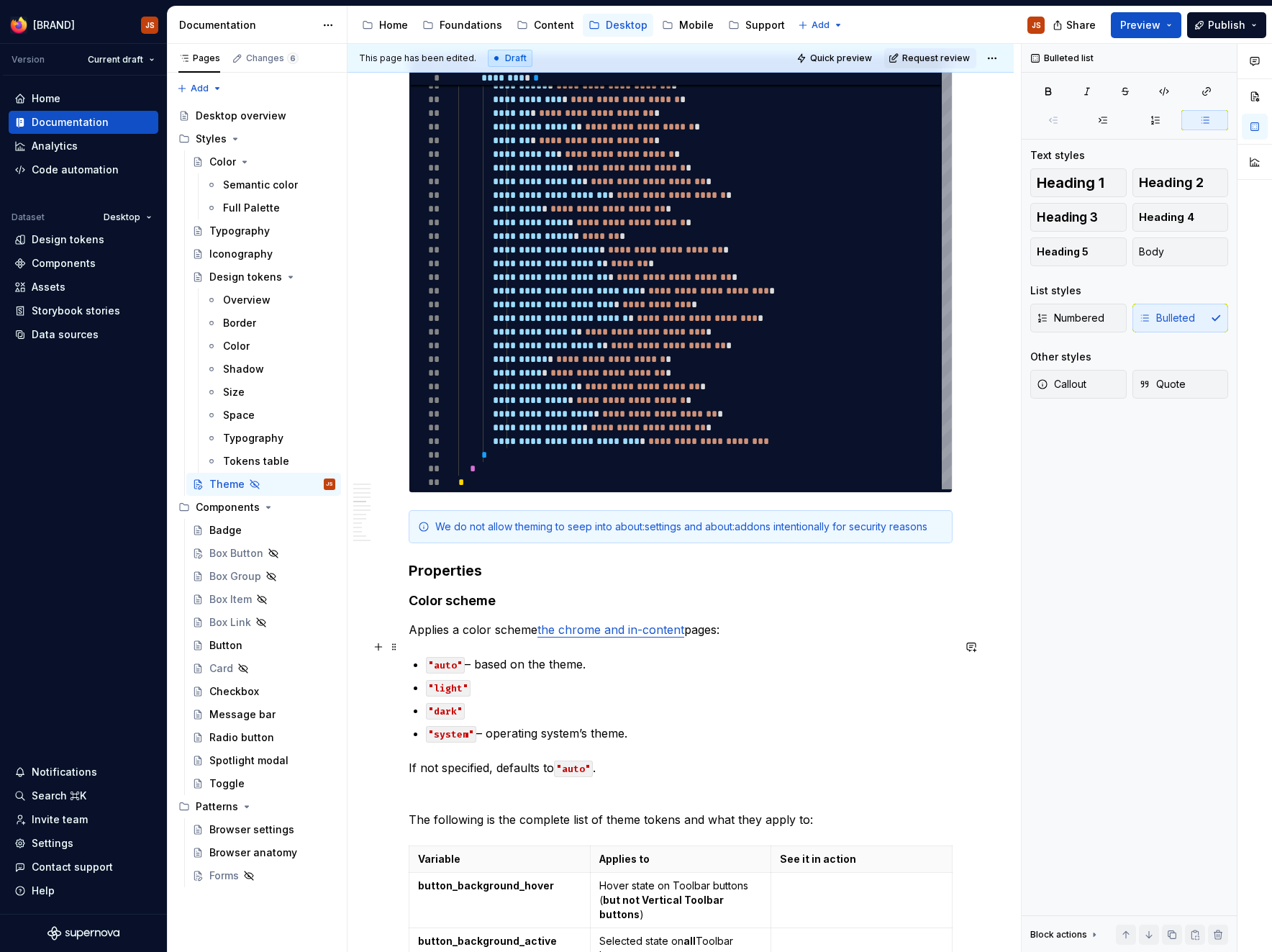 click on ""auto"  – based on the theme." at bounding box center [689, 664] 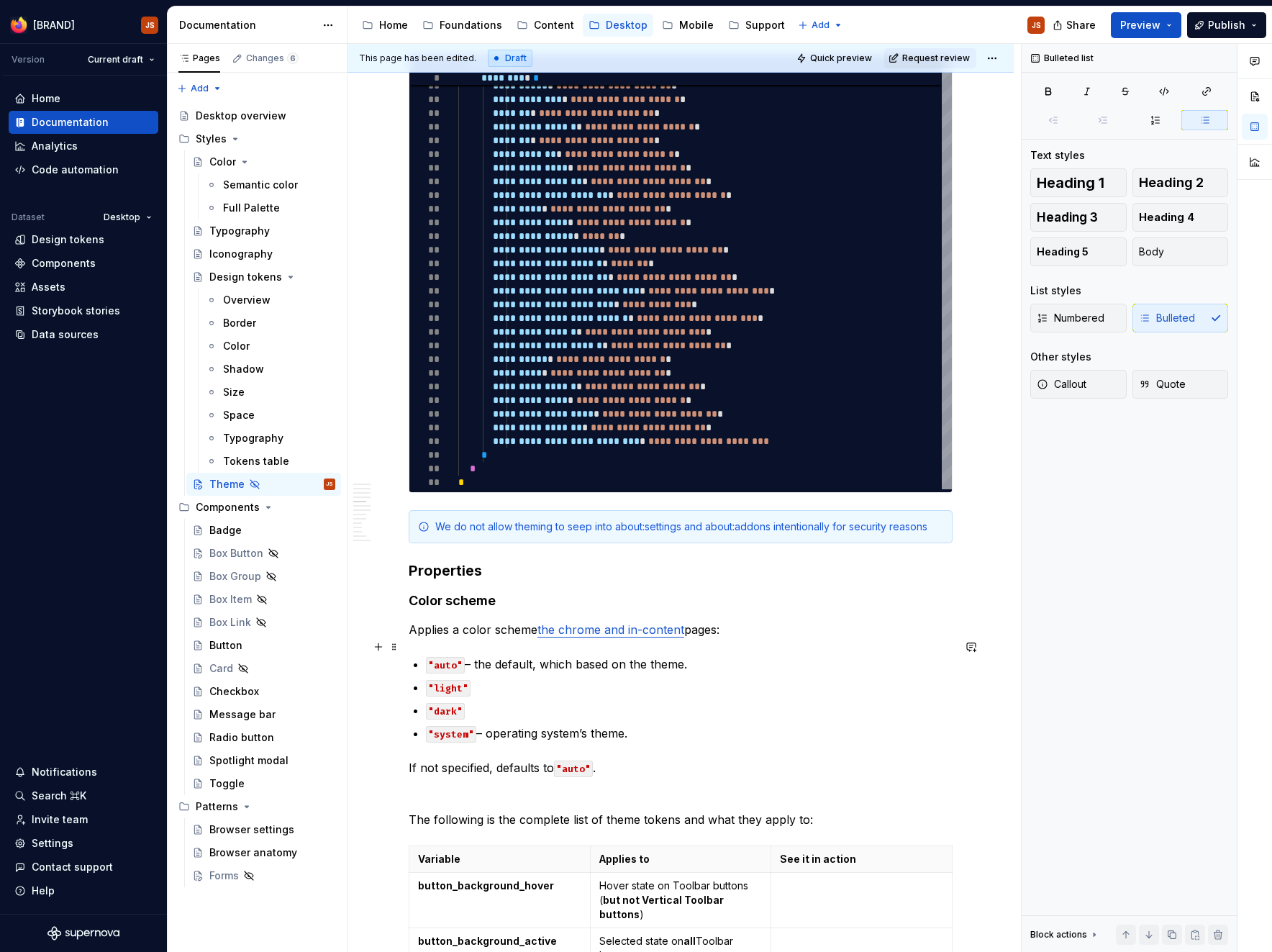 click on ""auto"  – the default, which based on the theme." at bounding box center [689, 664] 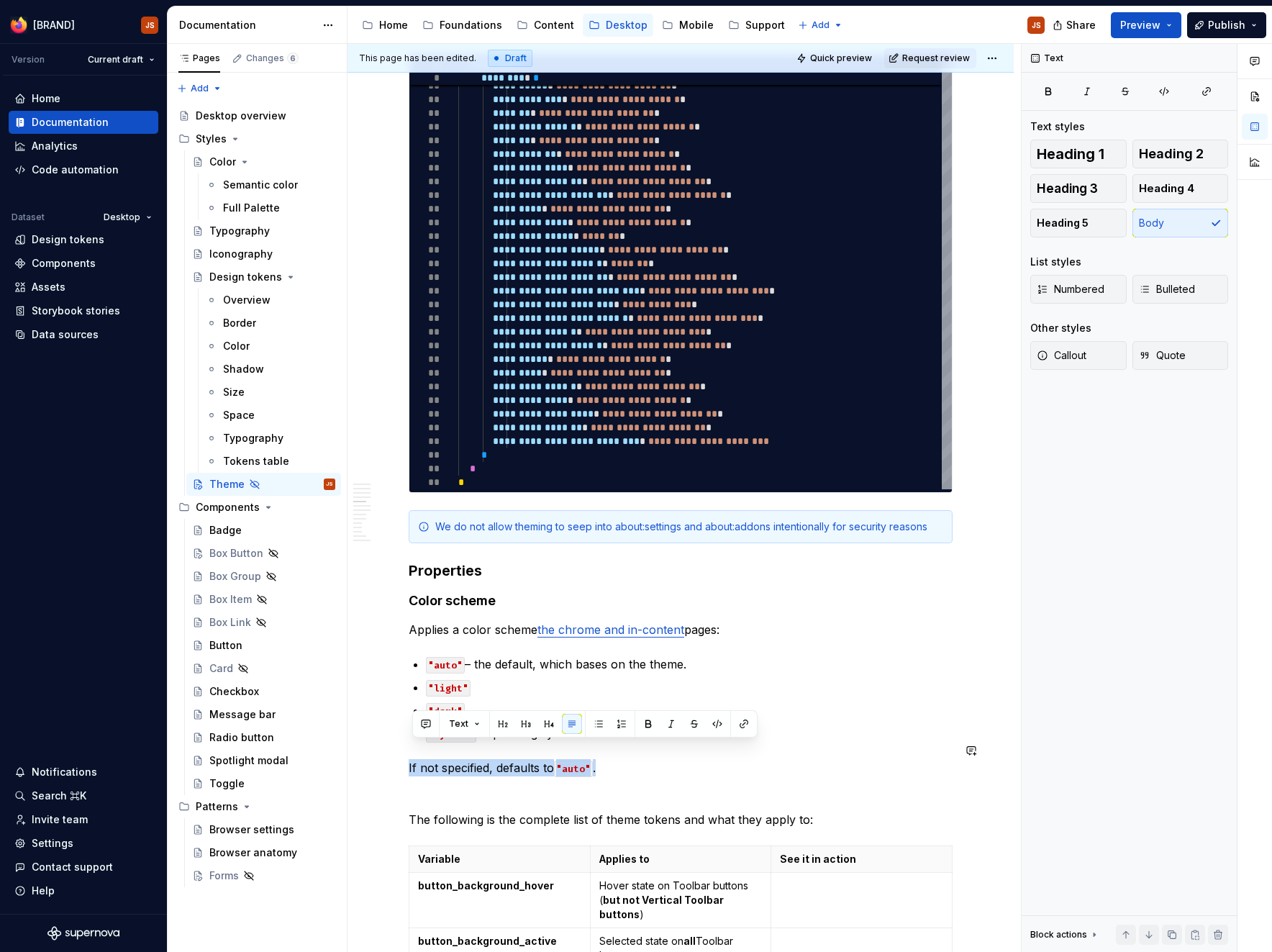 drag, startPoint x: 458, startPoint y: 743, endPoint x: 412, endPoint y: 741, distance: 46.04346 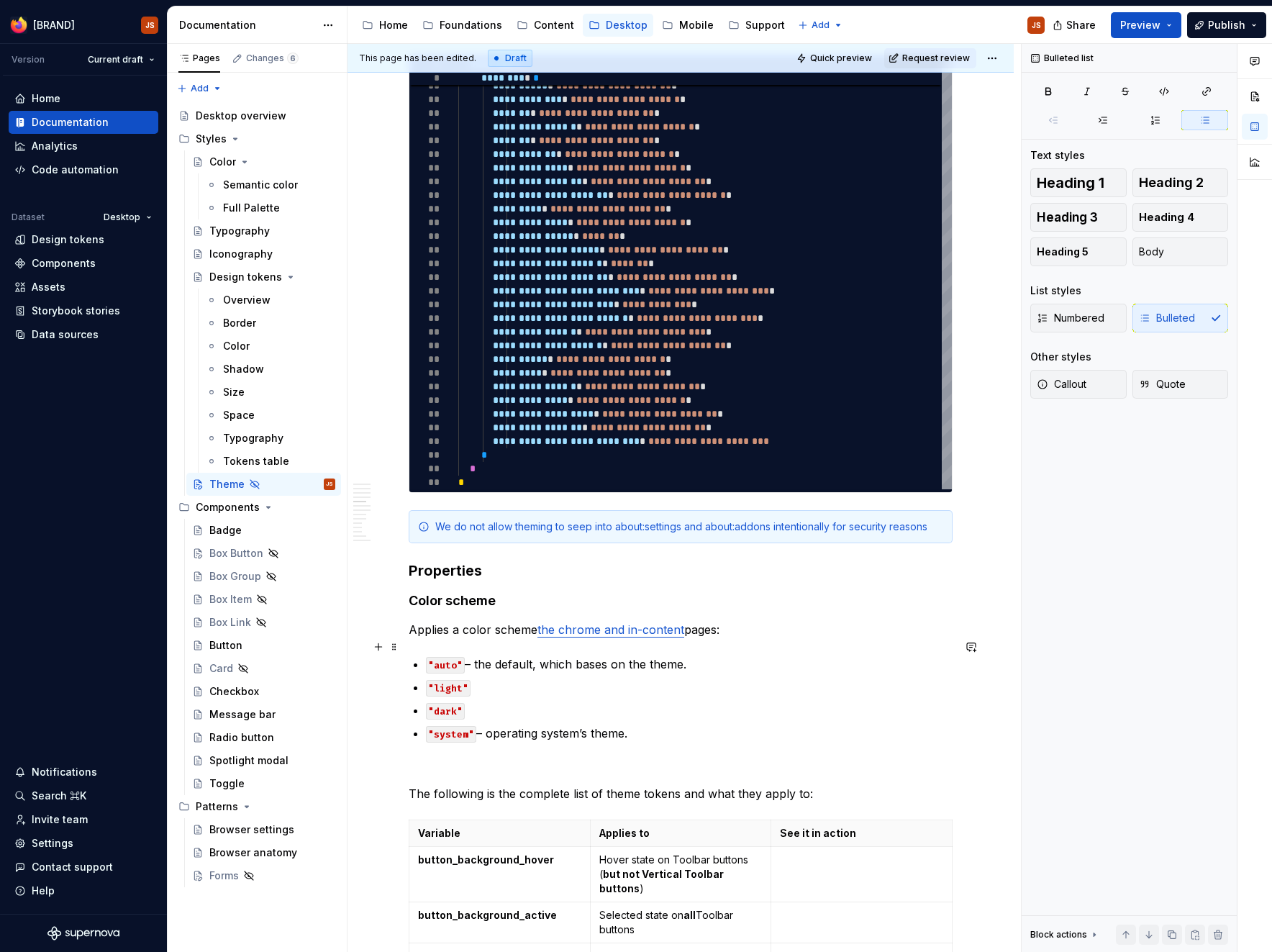 click on ""auto"  – the default, which bases on the theme." at bounding box center [689, 664] 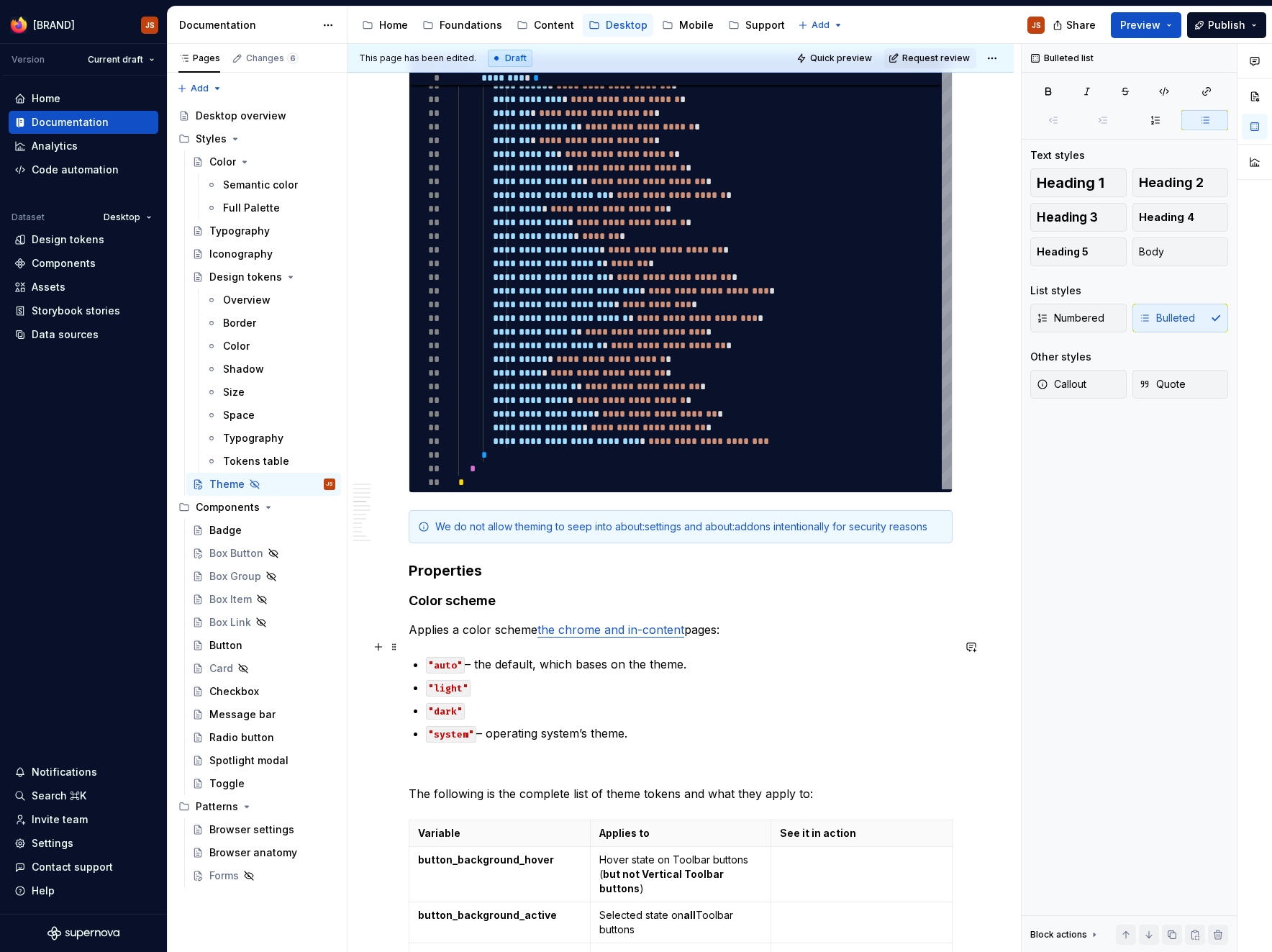 click on ""auto"  – the default, which bases on the theme." at bounding box center [689, 664] 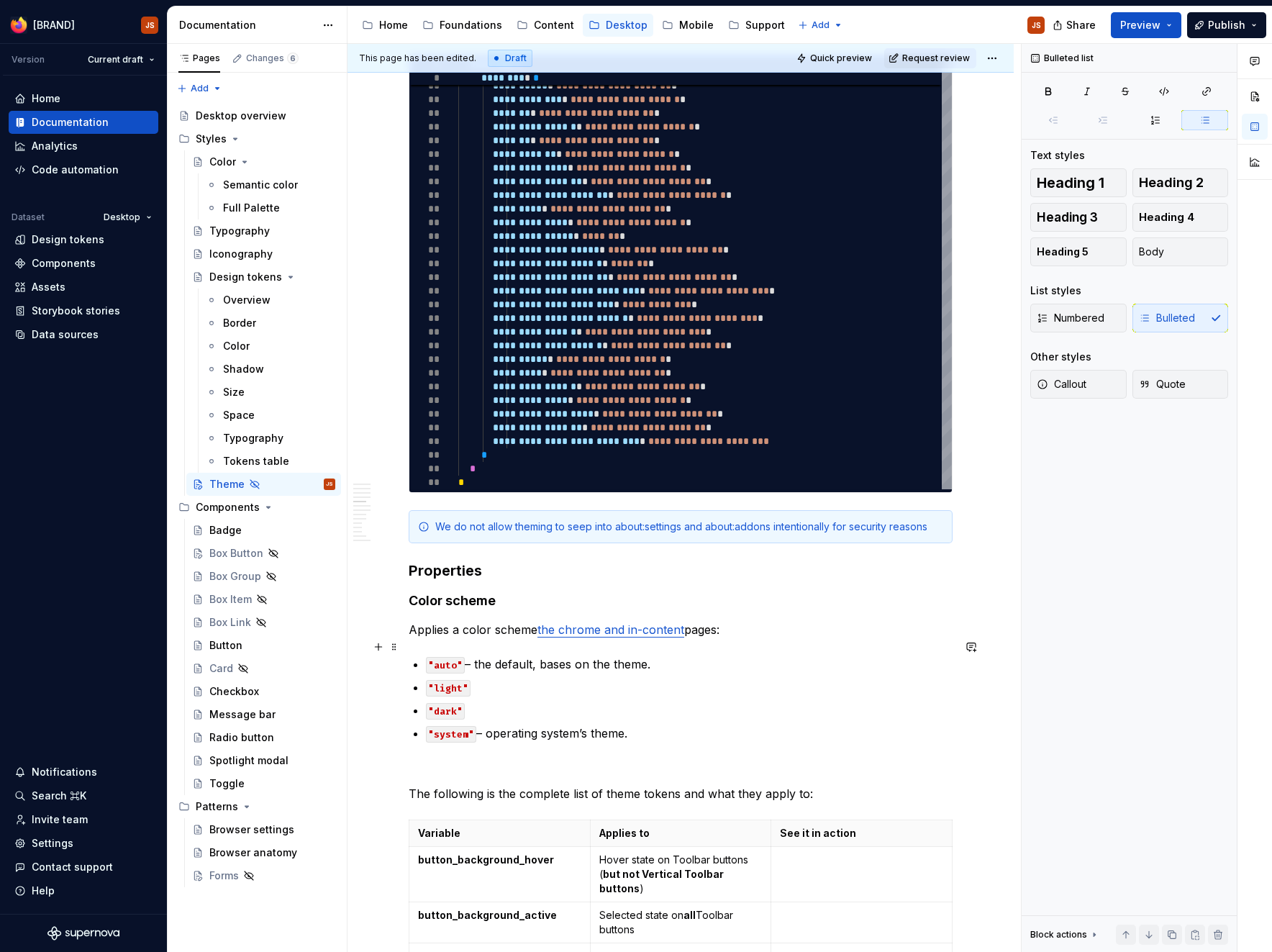 click on ""auto"  – the default, bases on the theme." at bounding box center (689, 664) 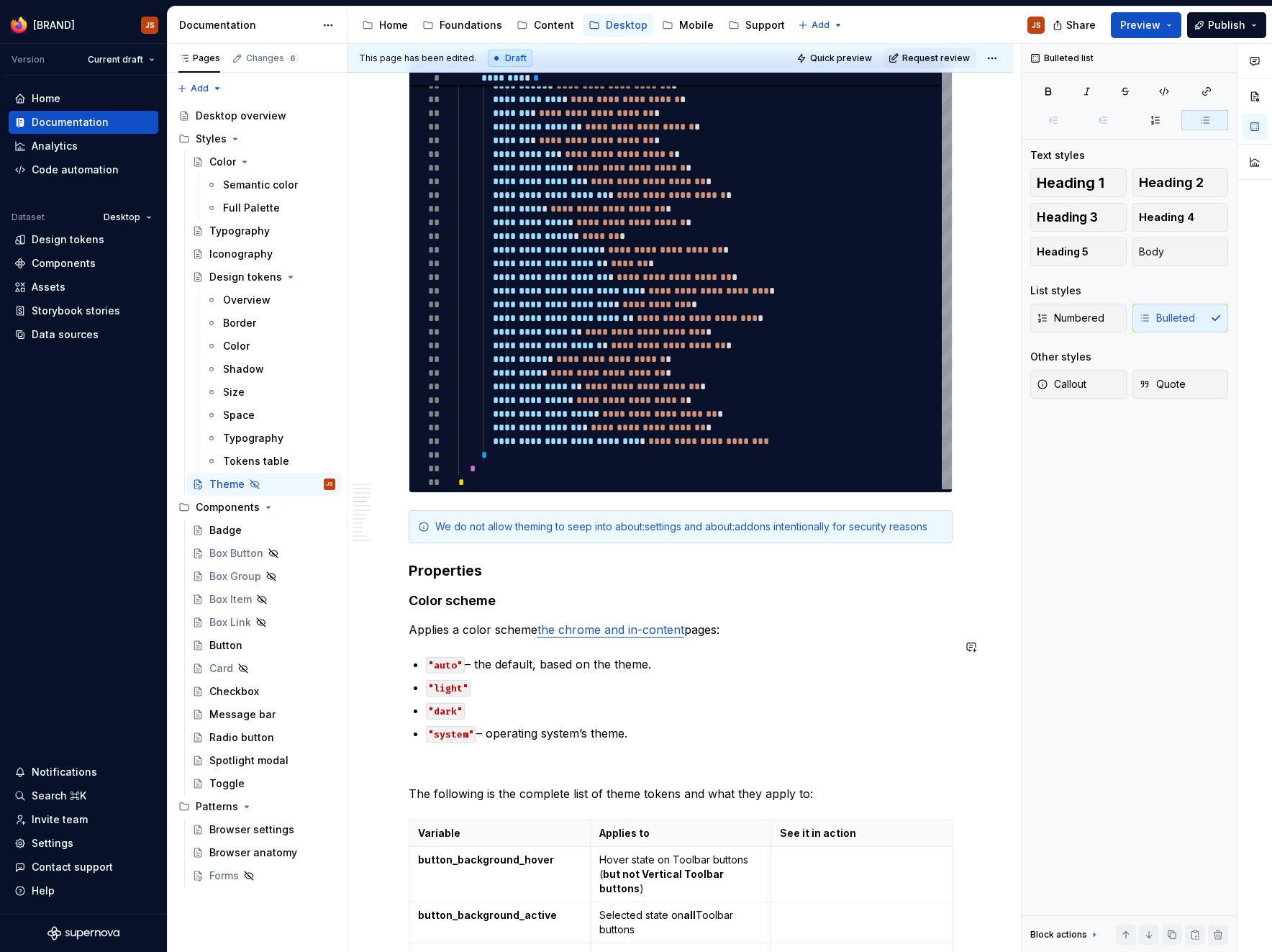 click on "**********" at bounding box center [681, 1199] 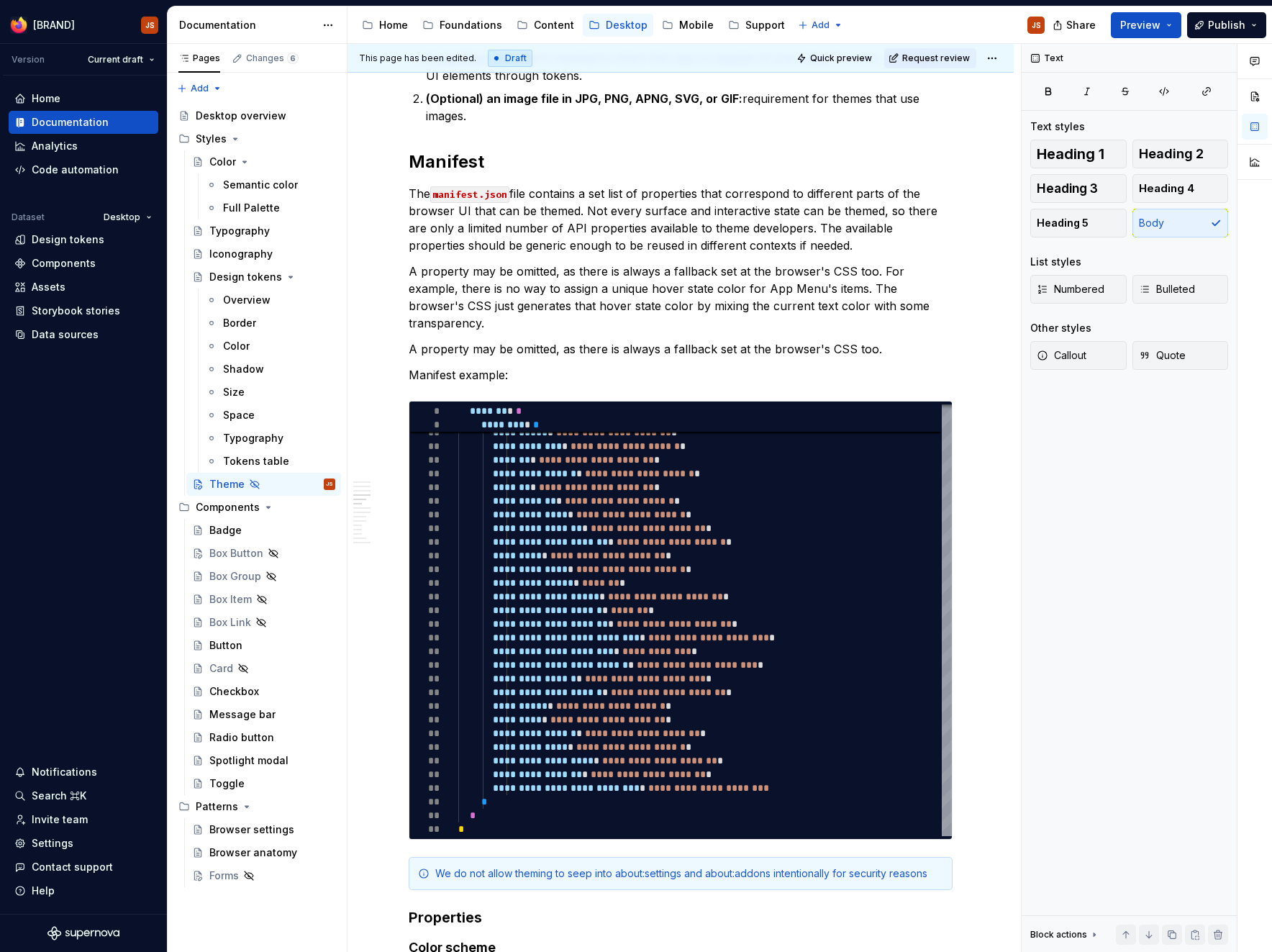 scroll, scrollTop: 976, scrollLeft: 0, axis: vertical 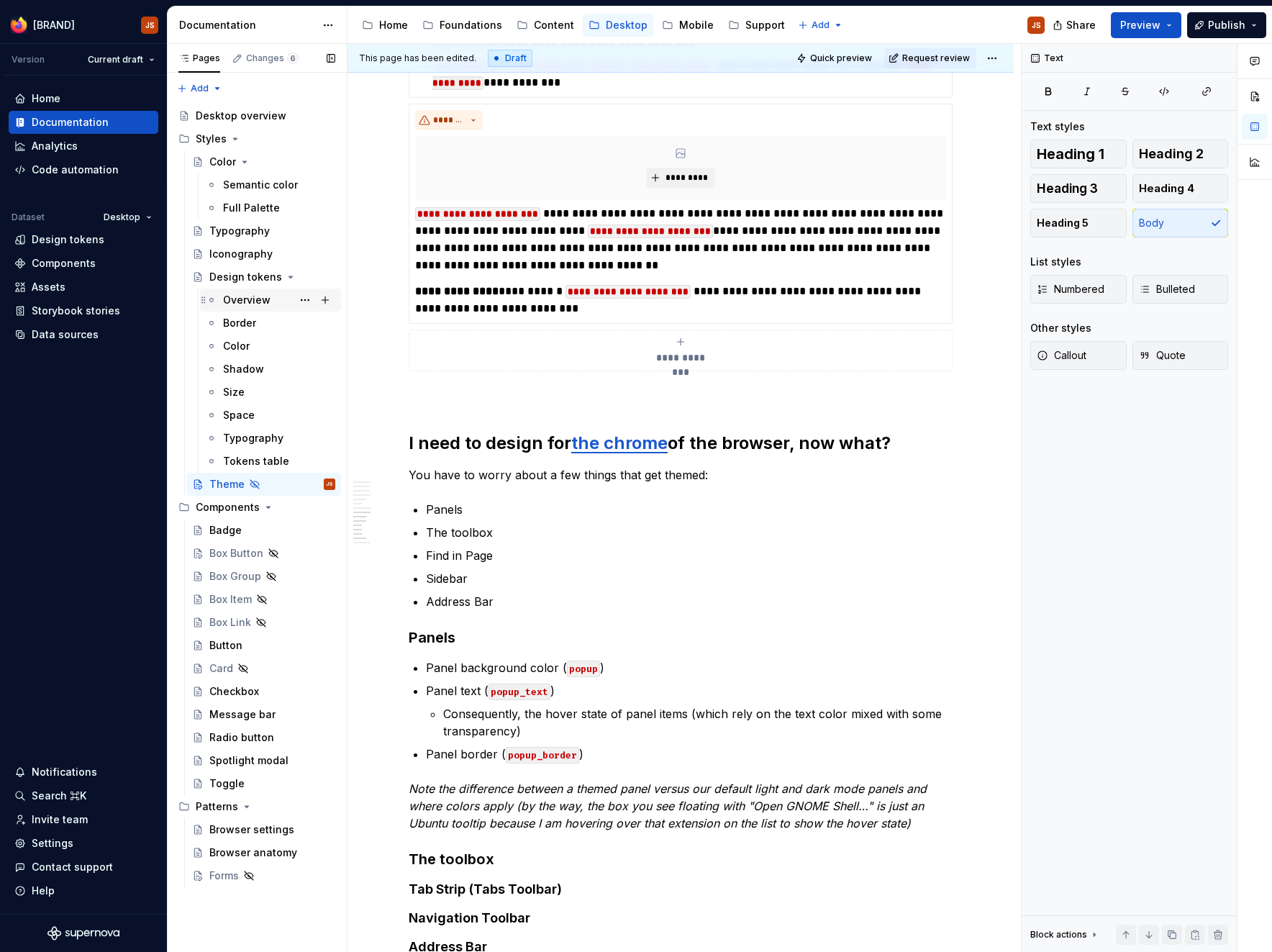 click on "Overview" at bounding box center [247, 300] 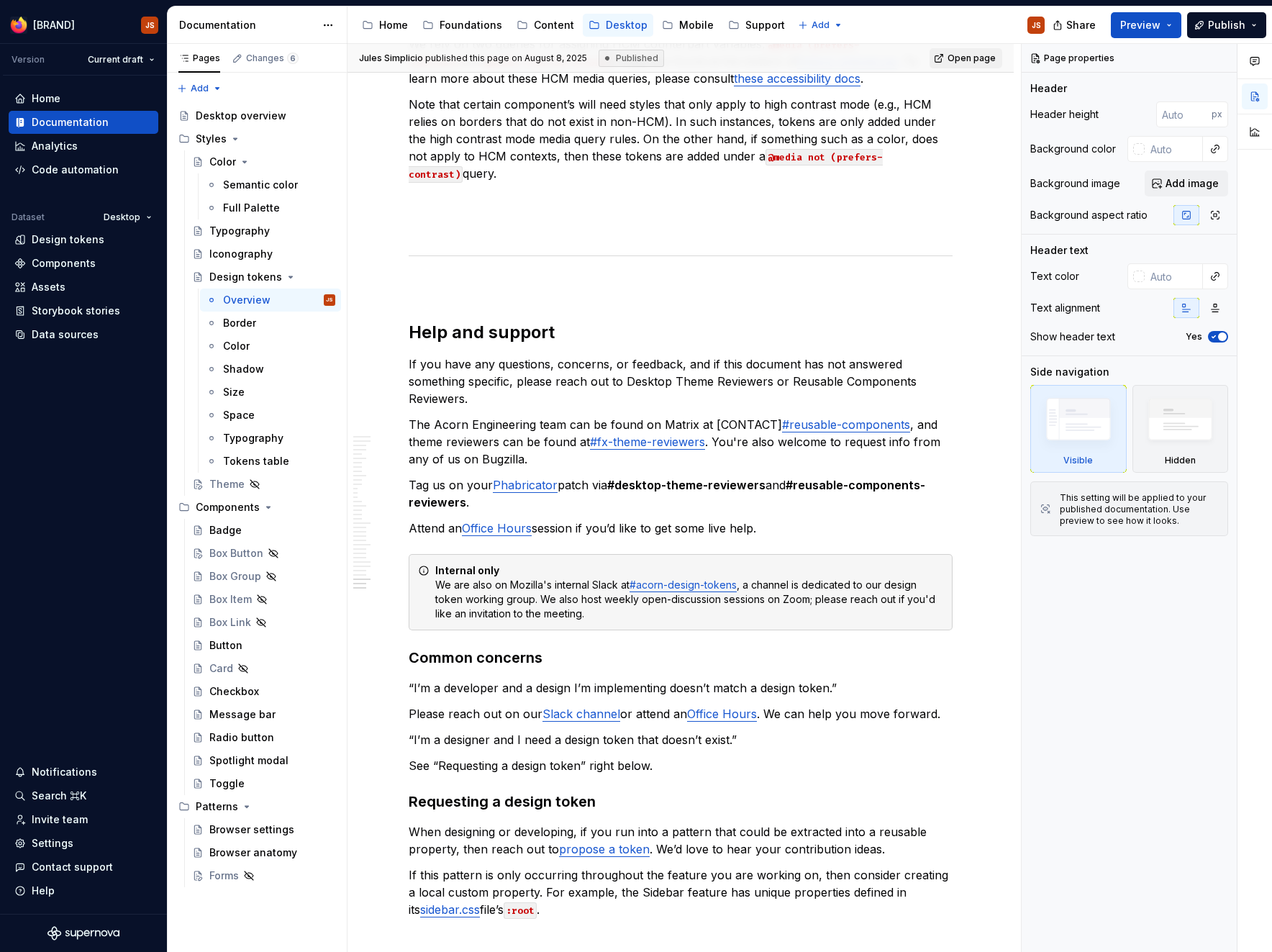 scroll, scrollTop: 7873, scrollLeft: 0, axis: vertical 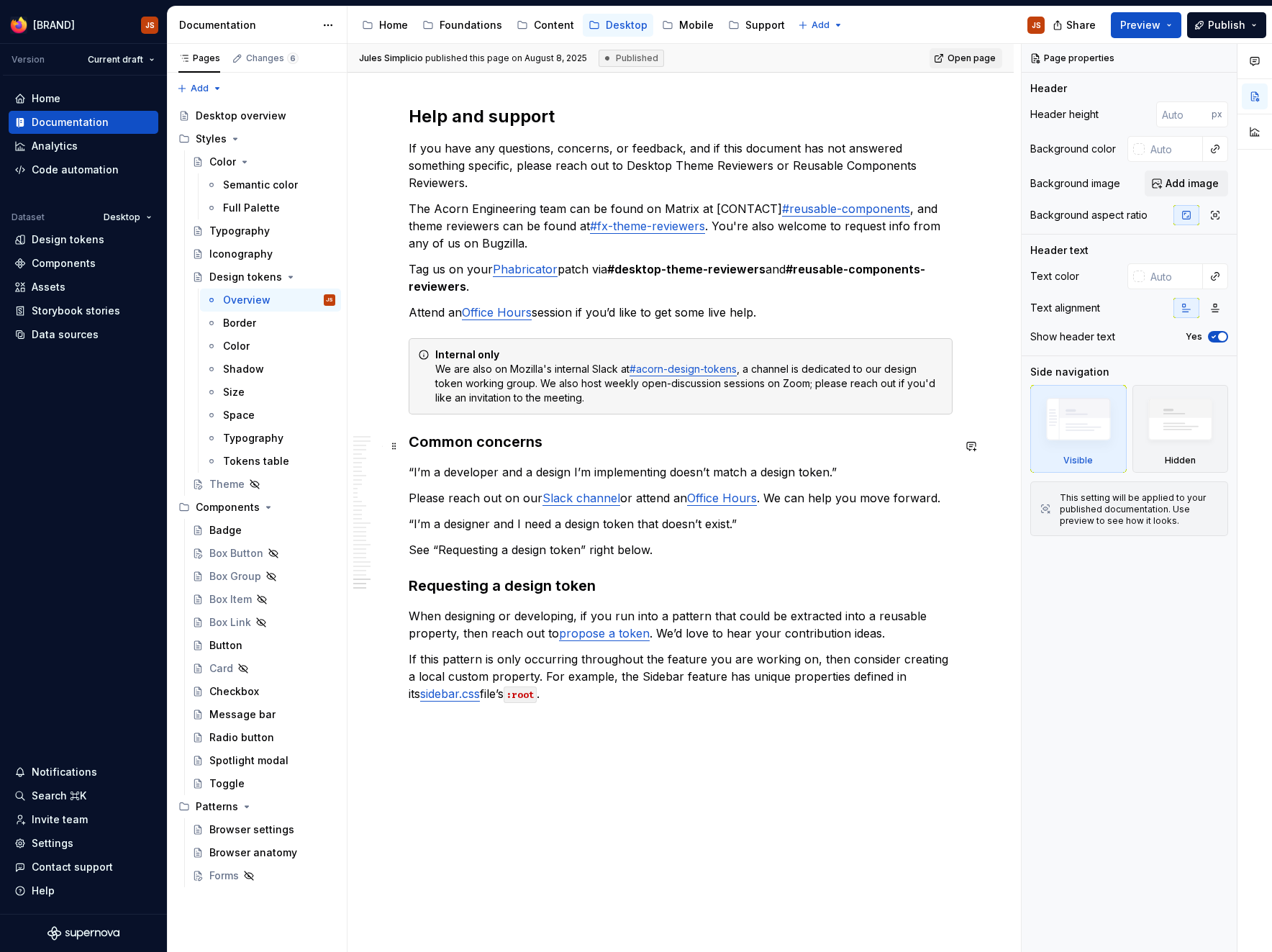 click on "Please reach out on our  Slack channel  or attend an  Office Hours . We can help you move forward." at bounding box center (681, 498) 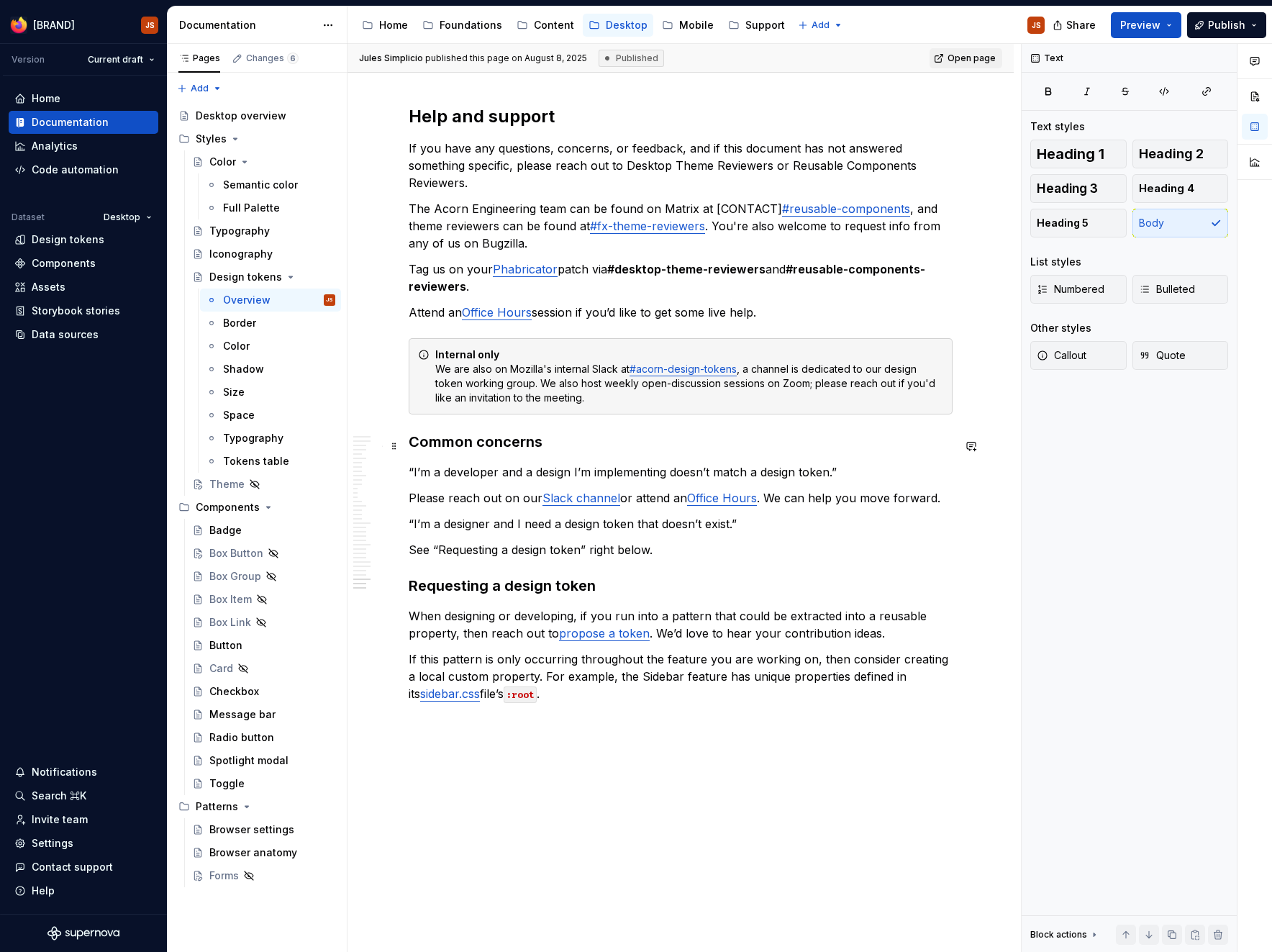 click on "Please reach out on our  Slack channel  or attend an  Office Hours . We can help you move forward." at bounding box center (681, 498) 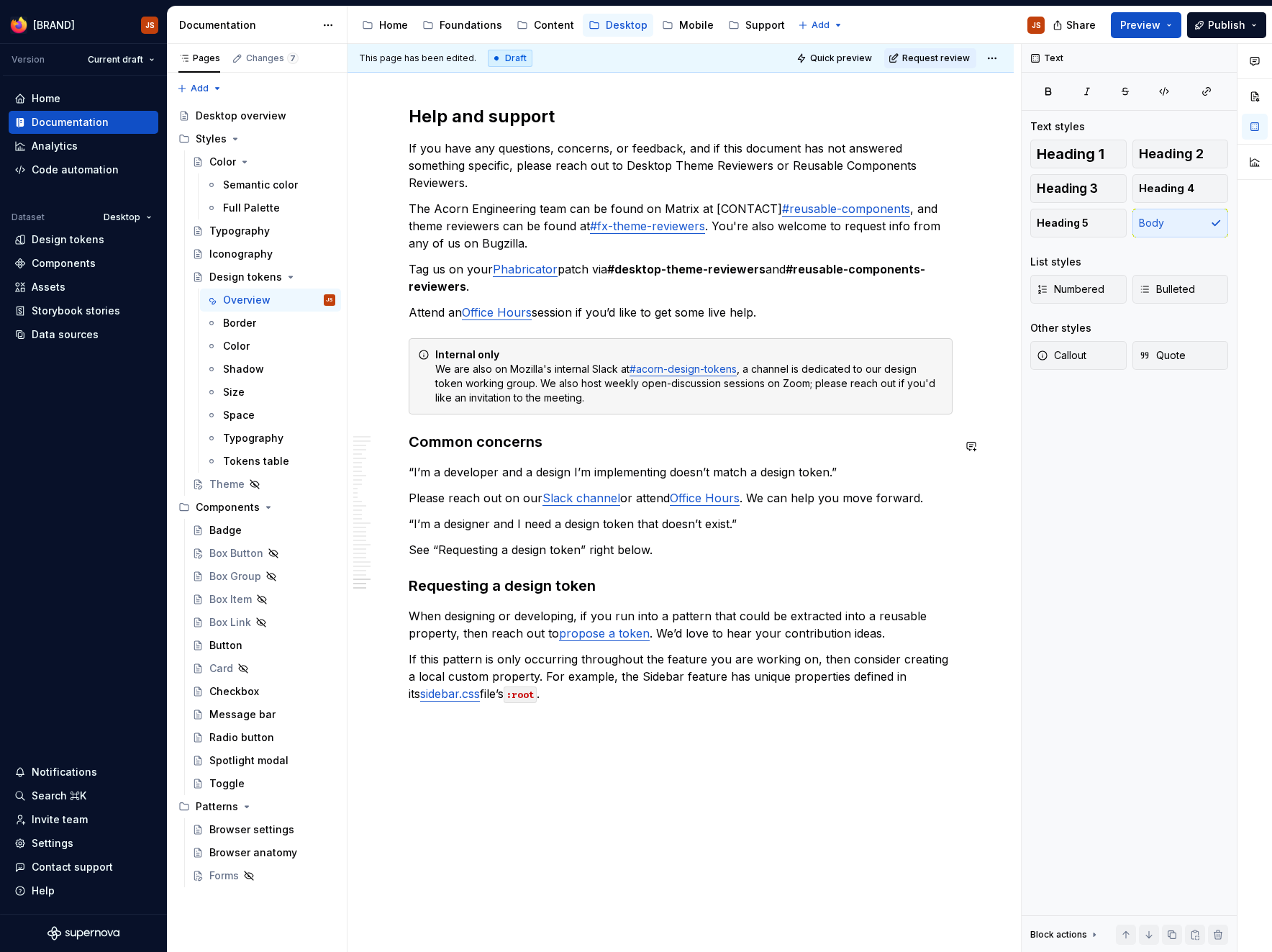type 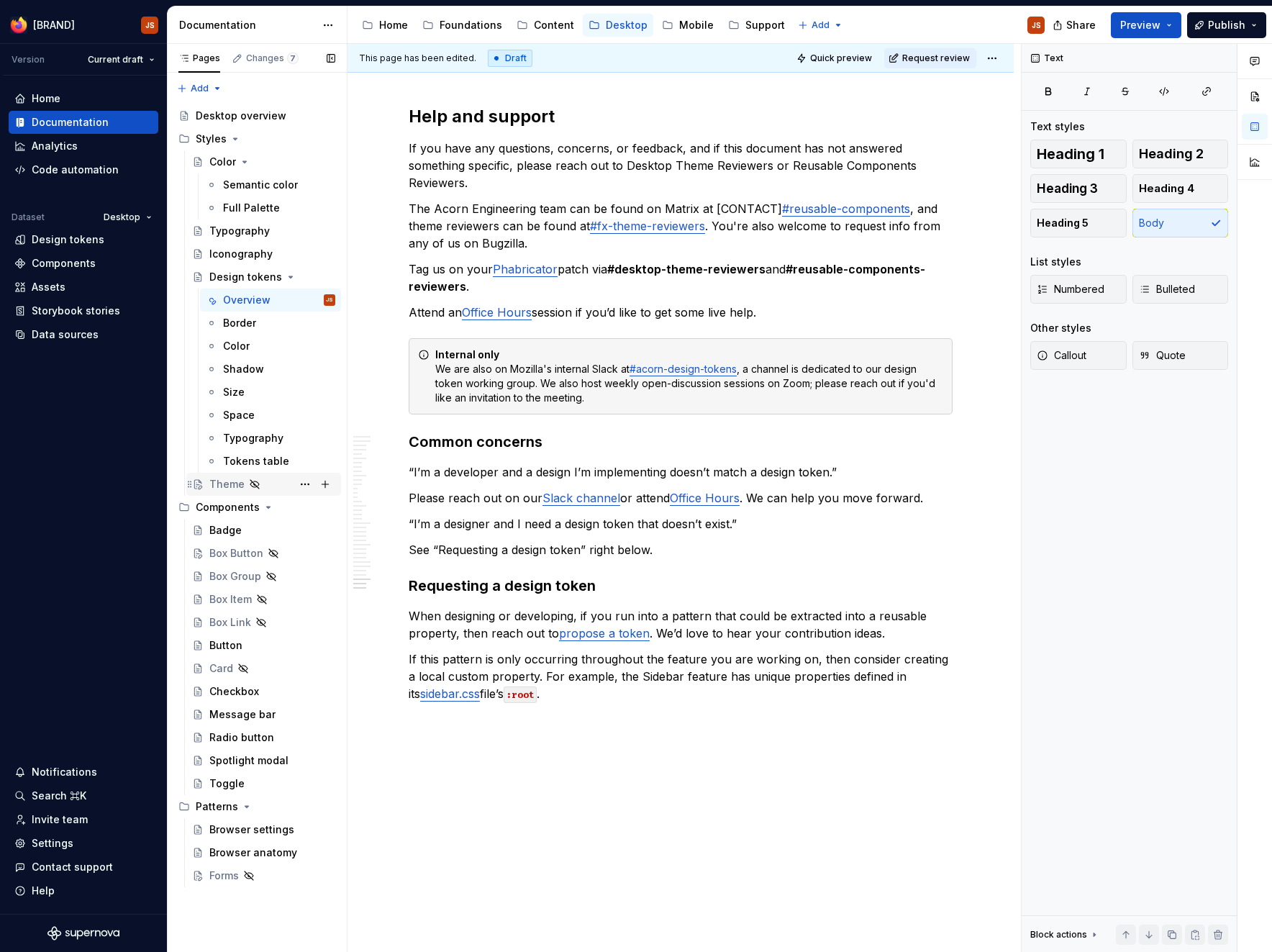 click on "Theme" at bounding box center [227, 484] 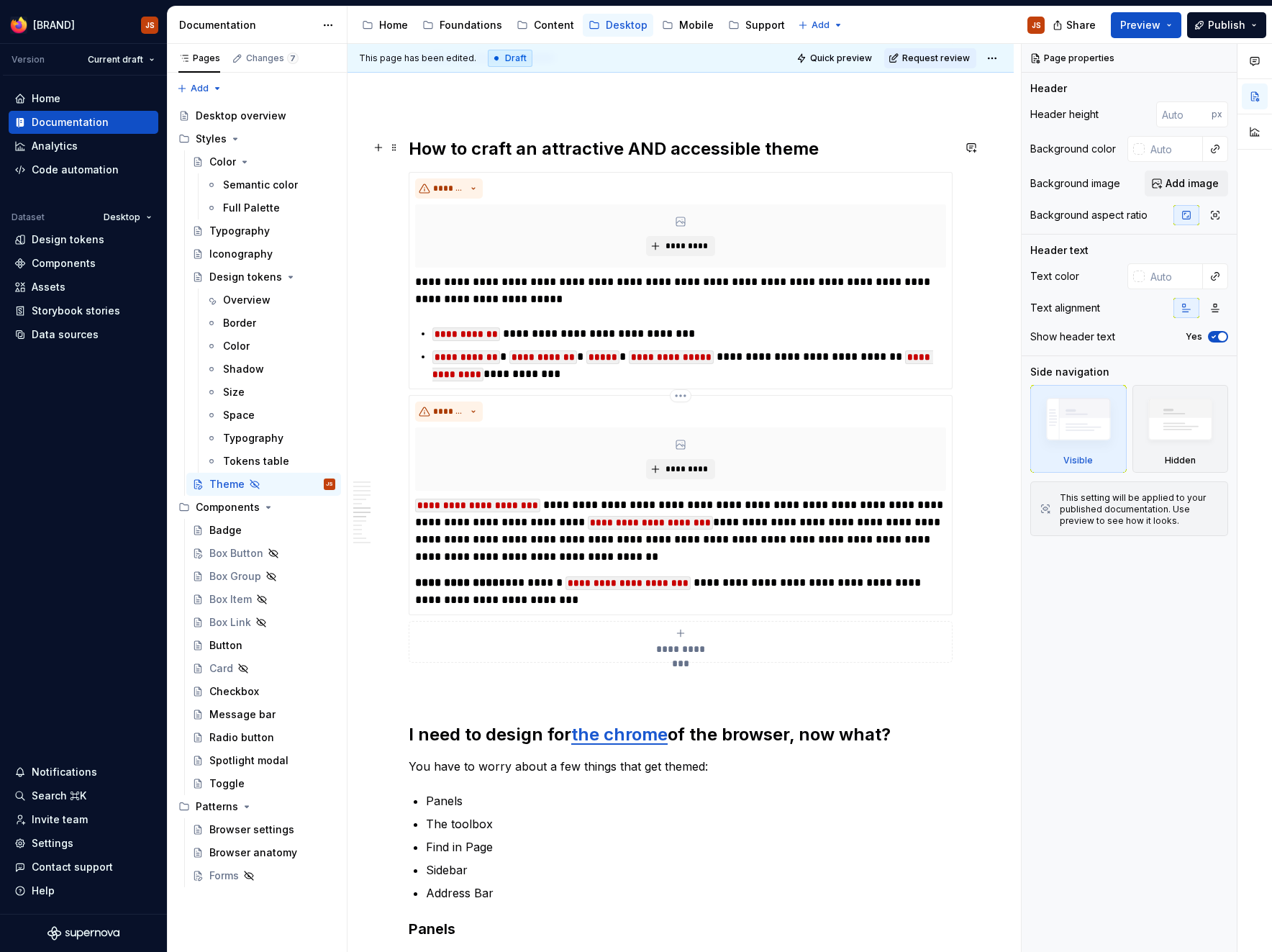 scroll, scrollTop: 2878, scrollLeft: 0, axis: vertical 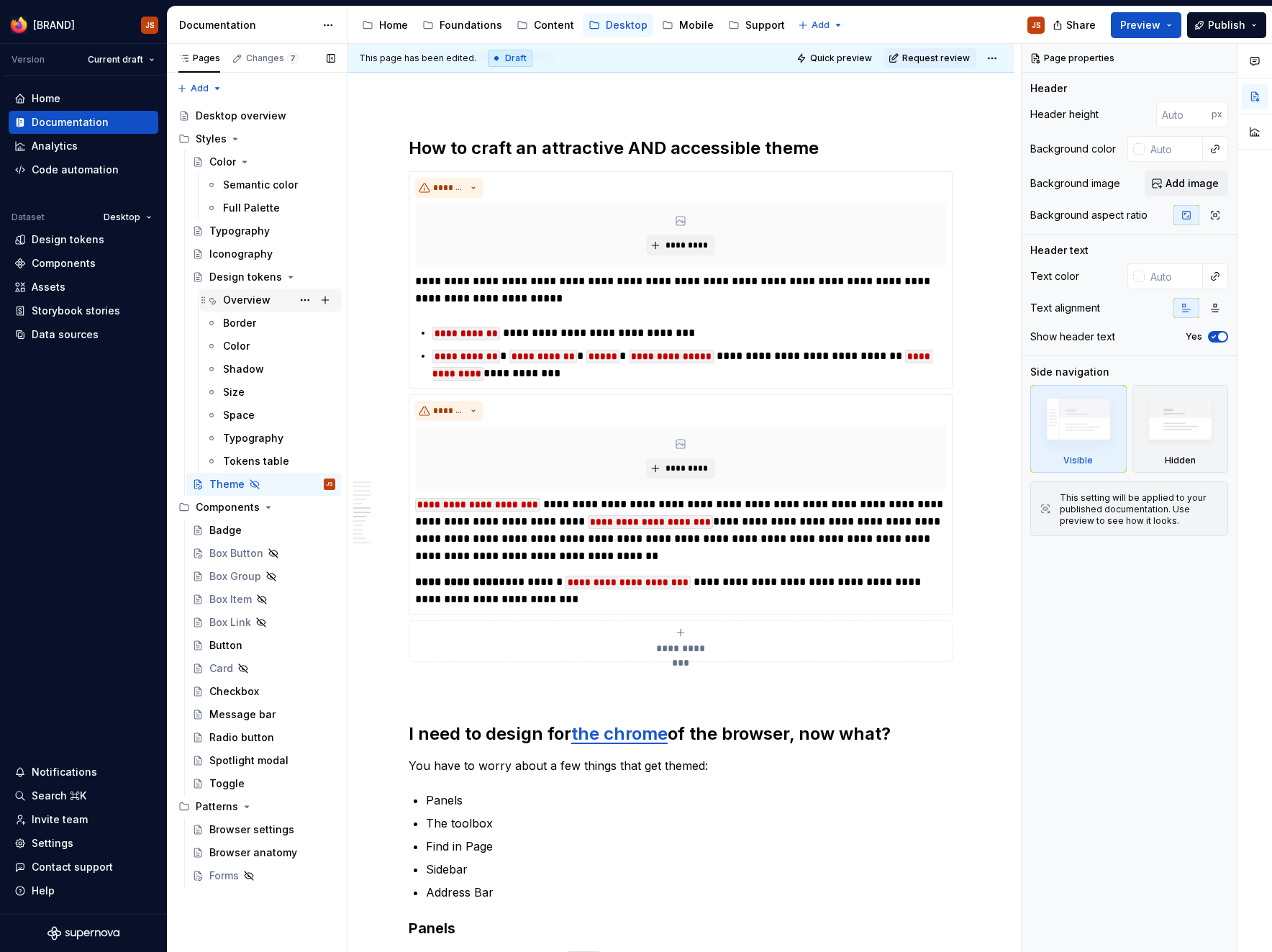 click on "Overview" at bounding box center [247, 300] 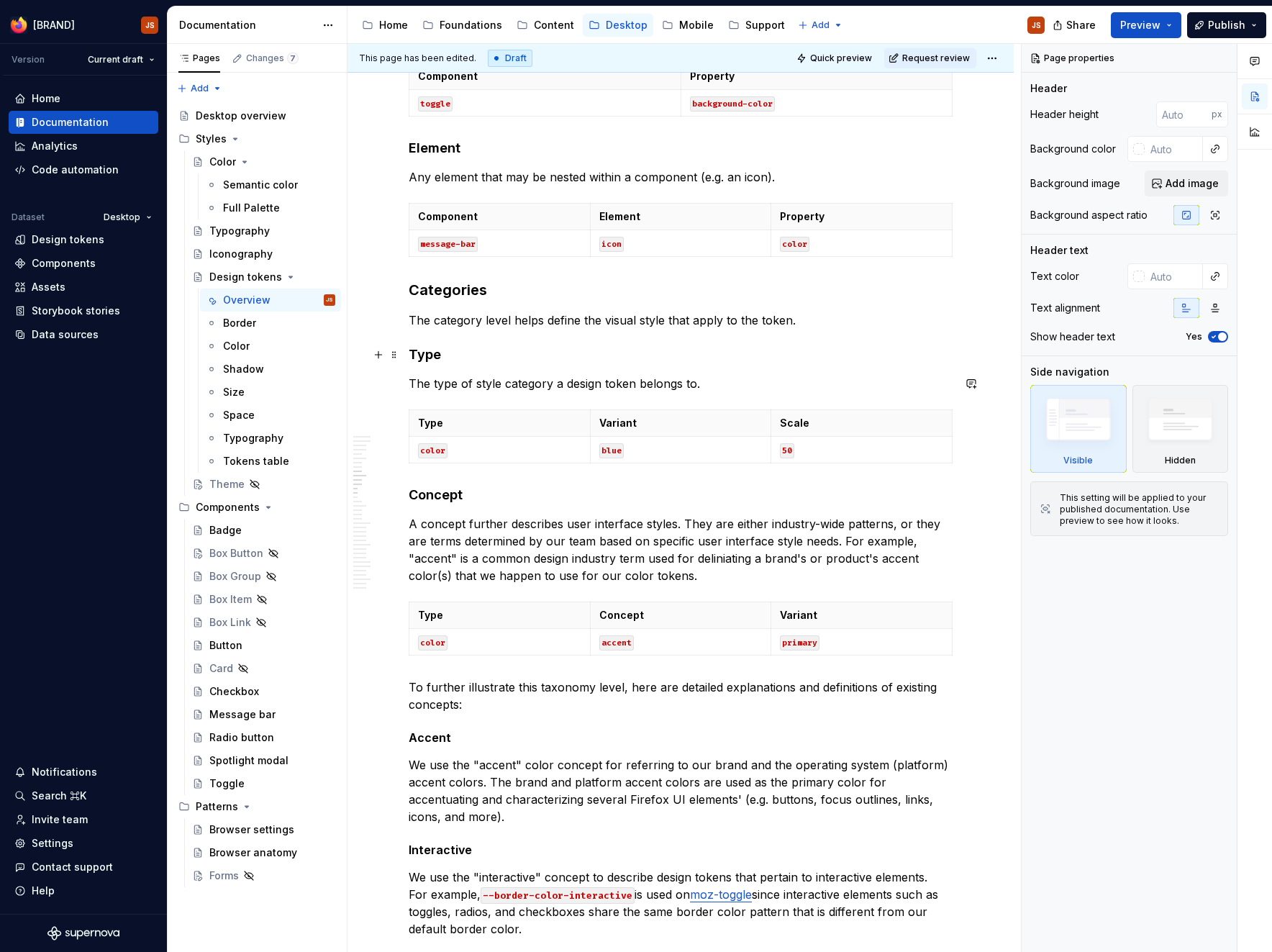 scroll, scrollTop: 1703, scrollLeft: 0, axis: vertical 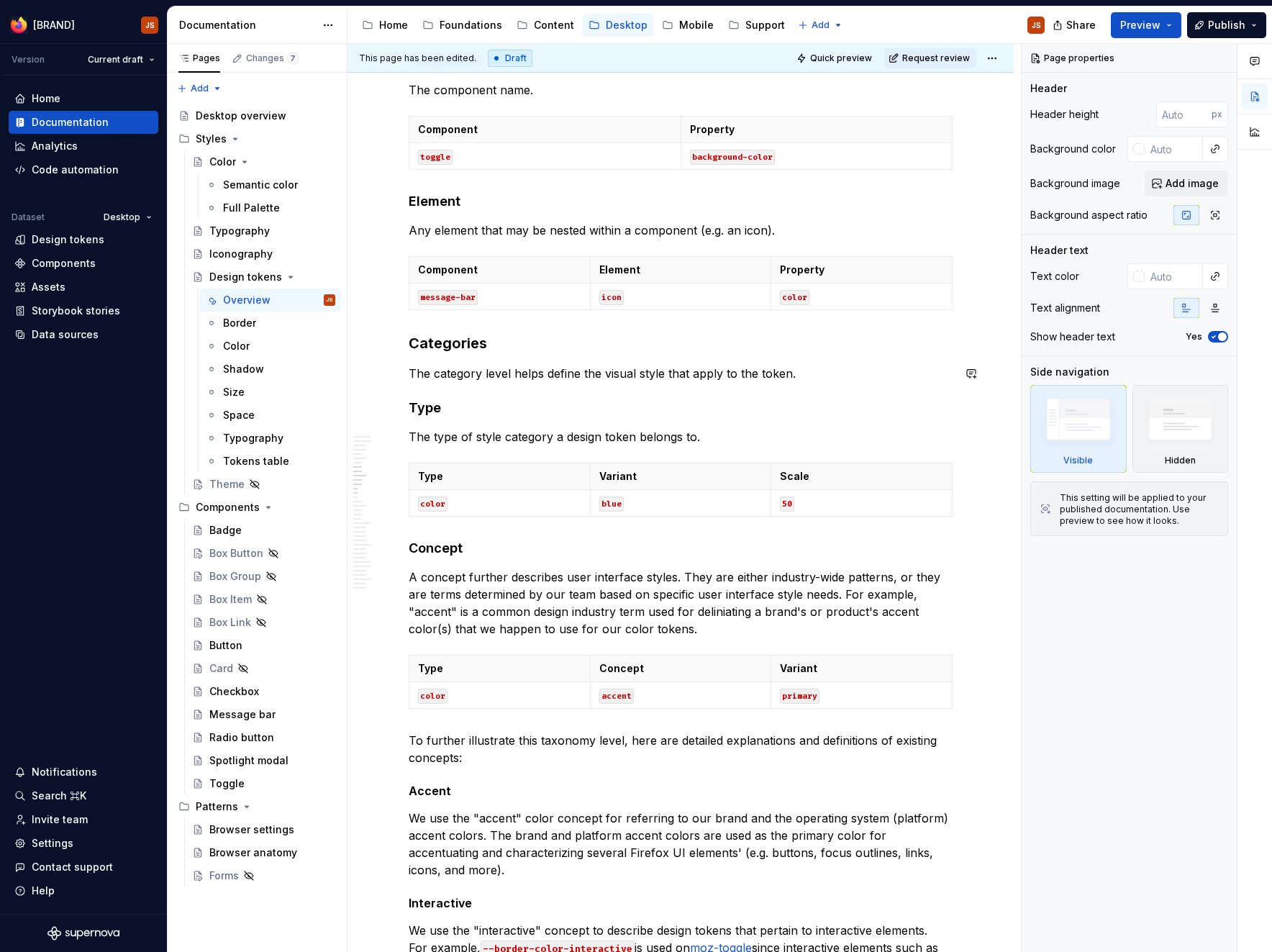 click on "Categories" at bounding box center [681, 343] 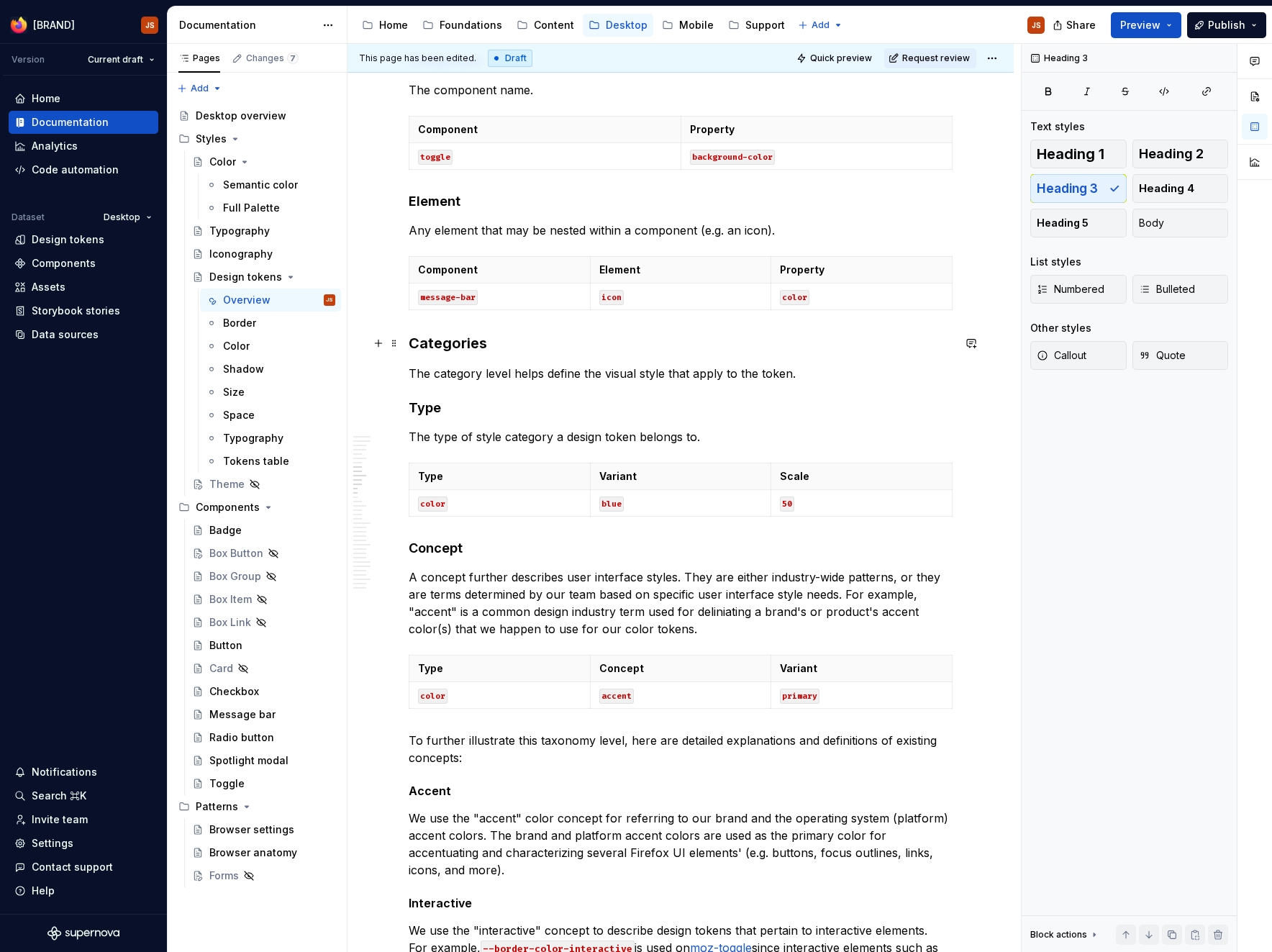click on "Categories" at bounding box center [681, 343] 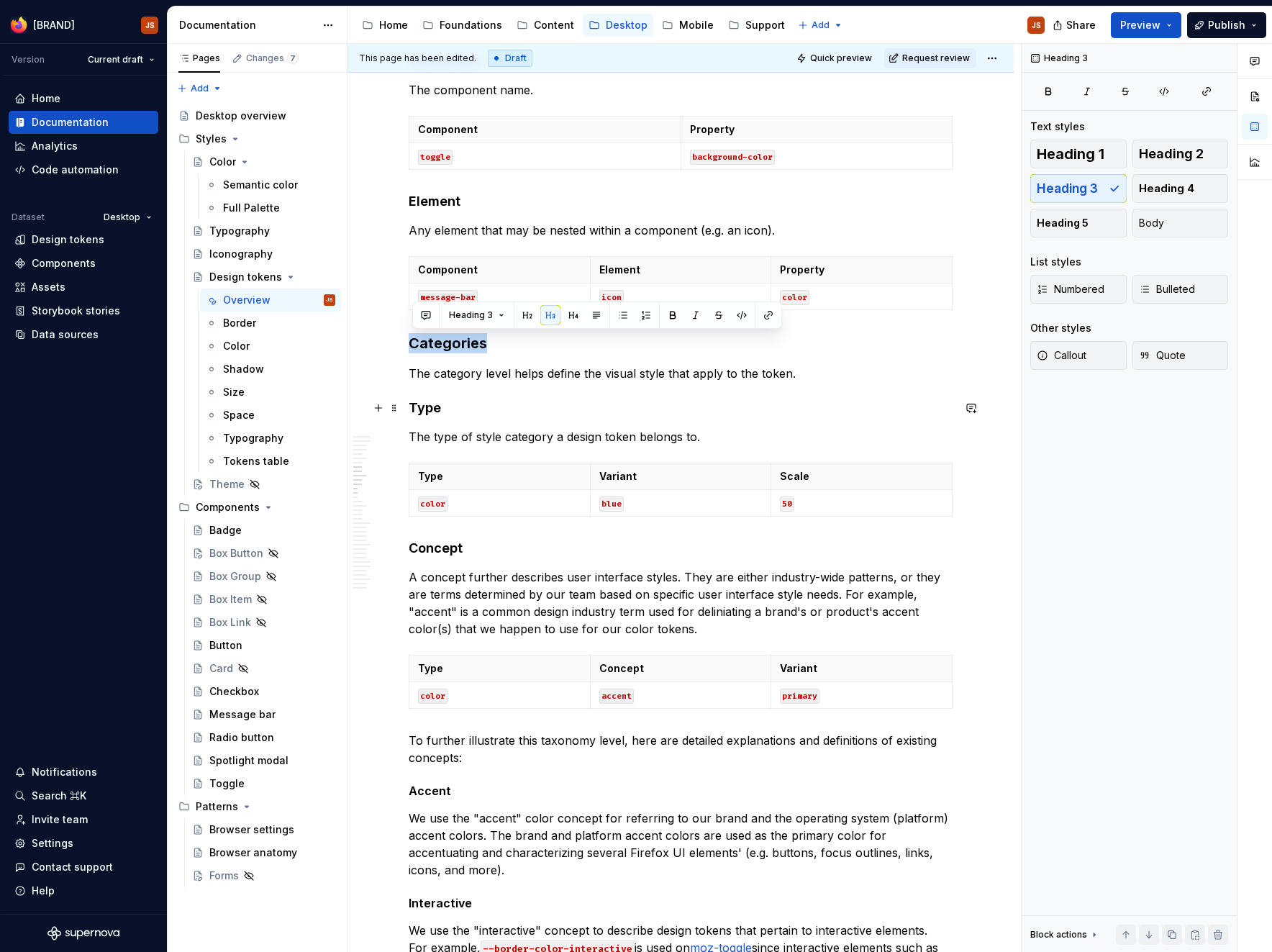 click on "Type" at bounding box center (681, 408) 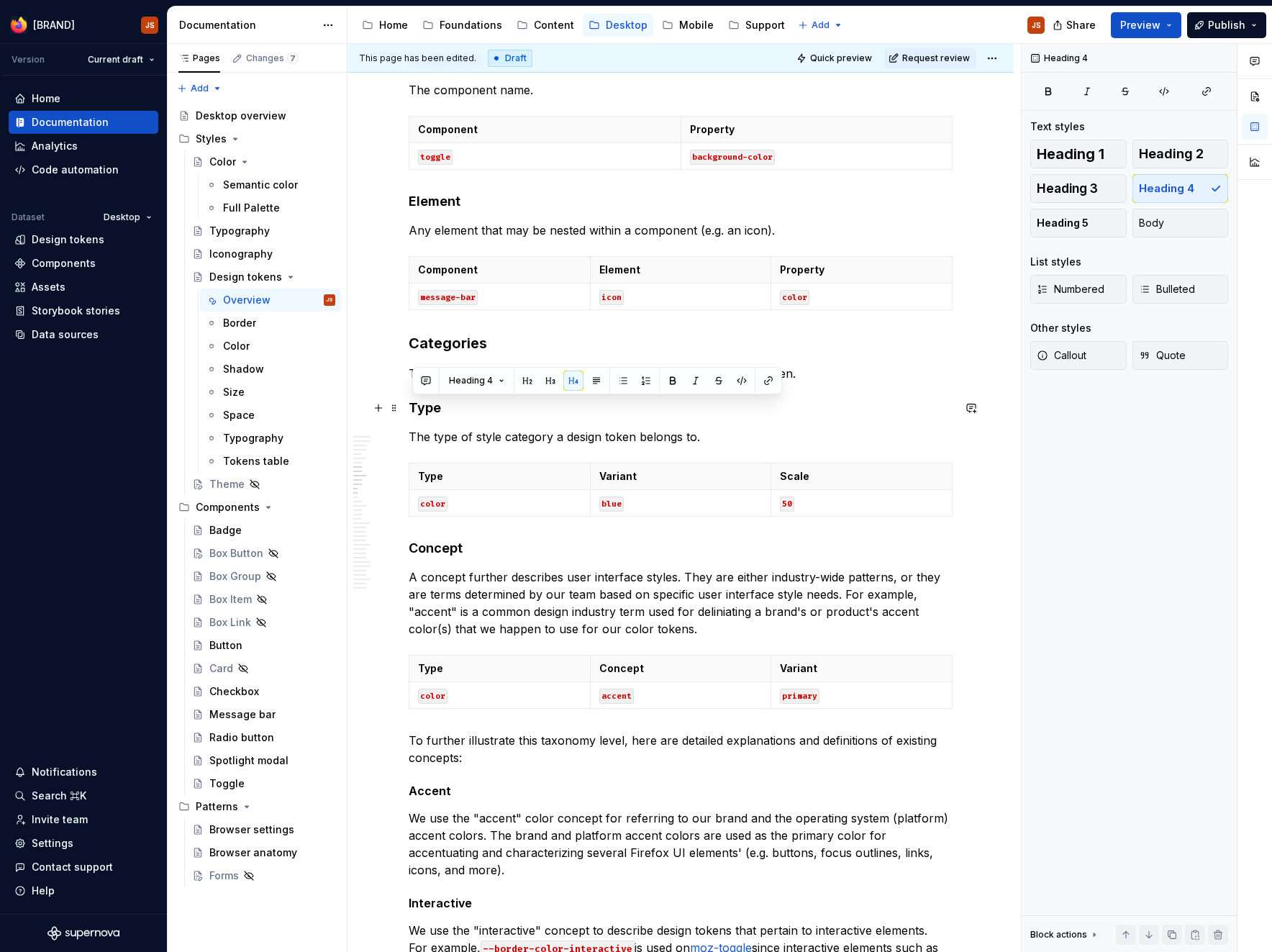 click on "Type" at bounding box center [681, 408] 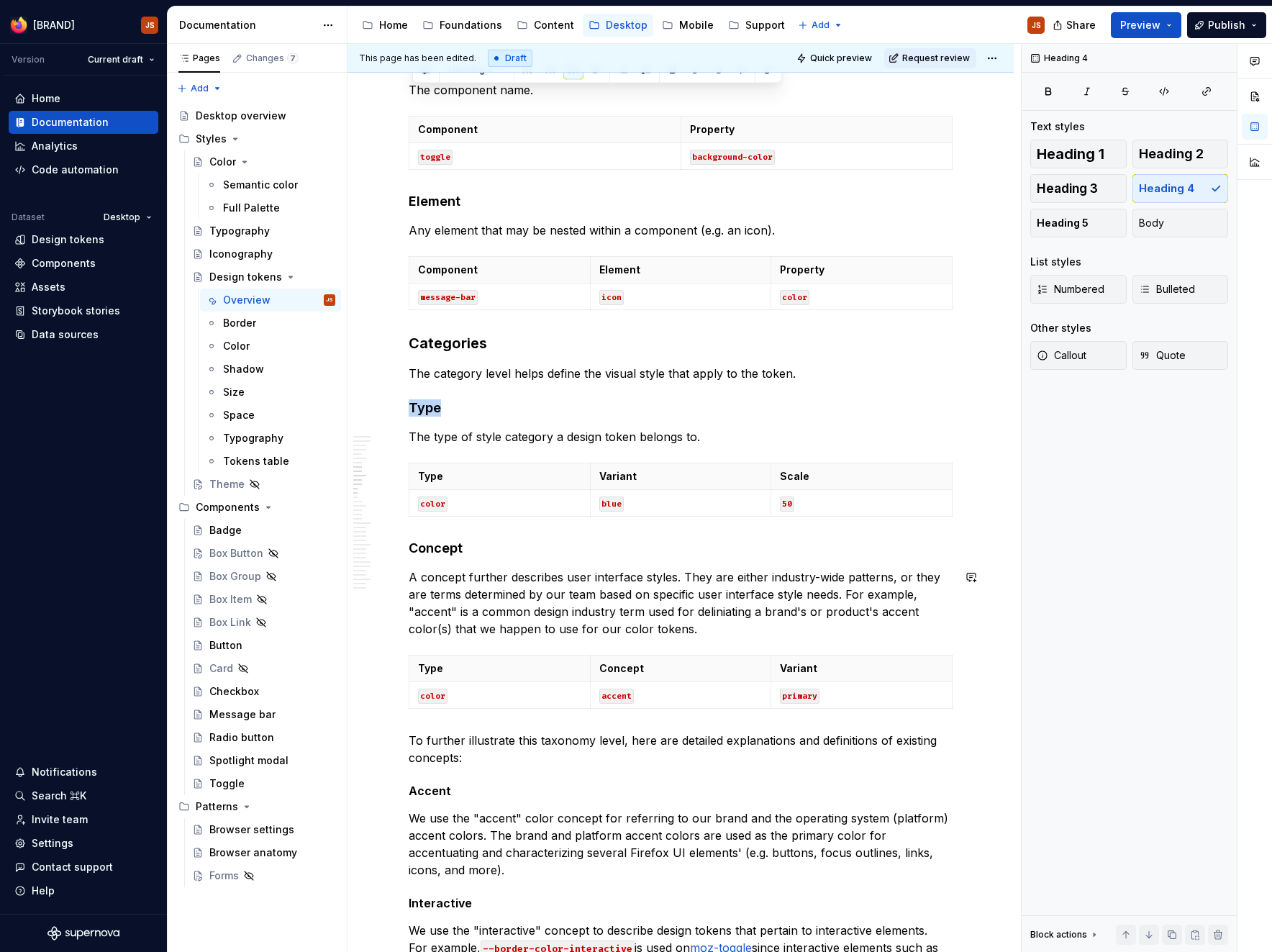 scroll, scrollTop: 2111, scrollLeft: 0, axis: vertical 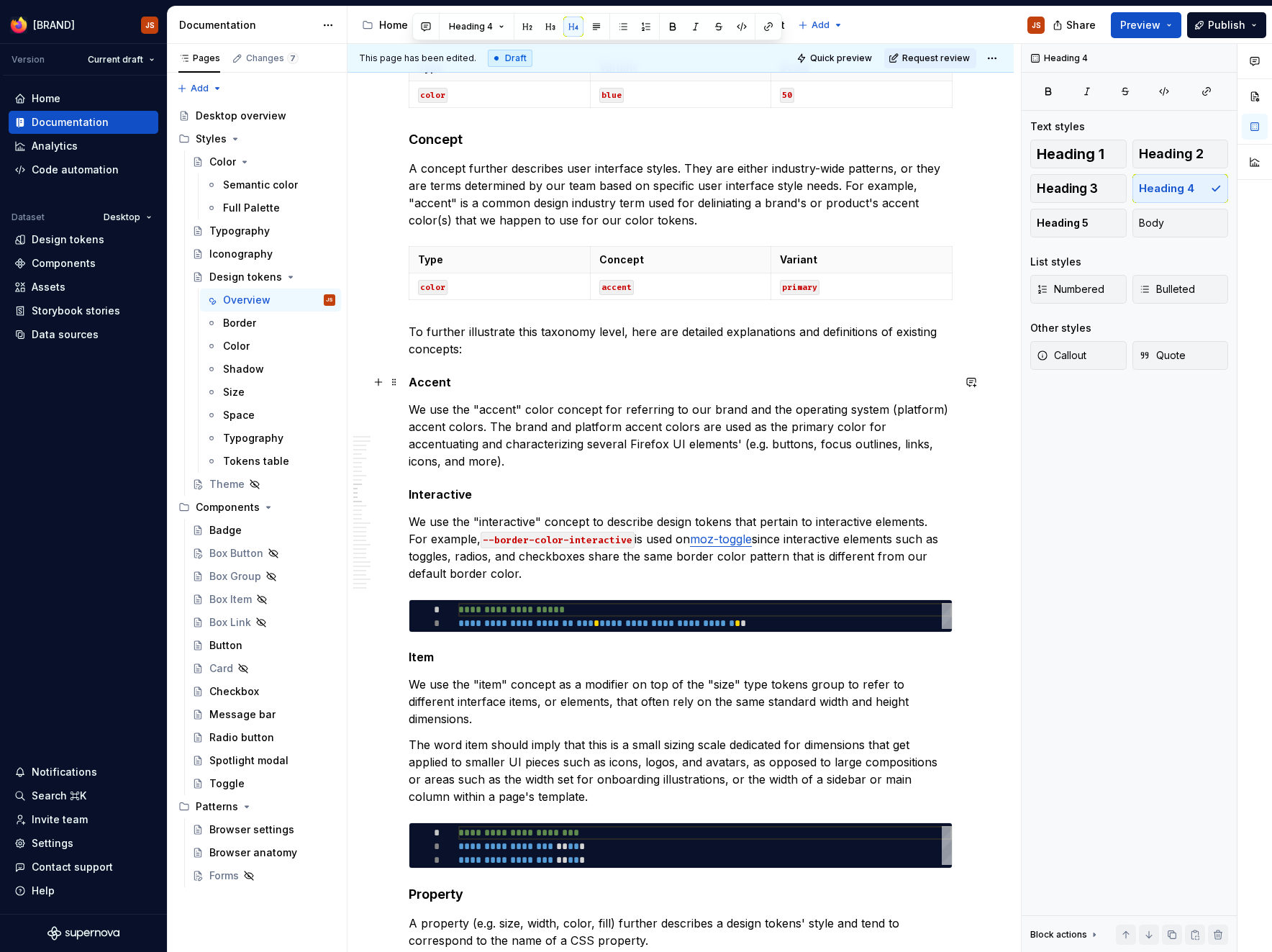 click on "Accent" at bounding box center [681, 382] 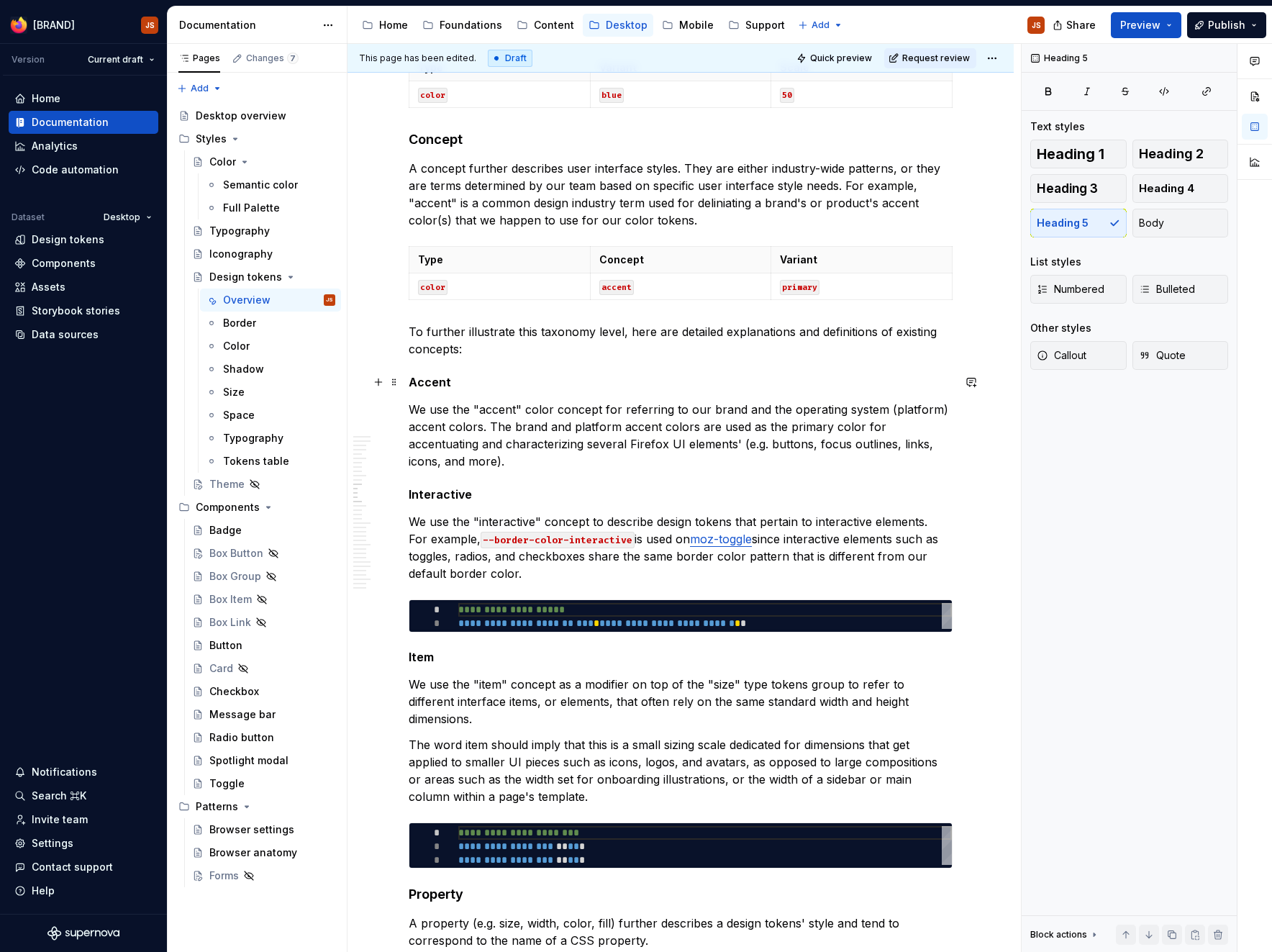 click on "Accent" at bounding box center (681, 382) 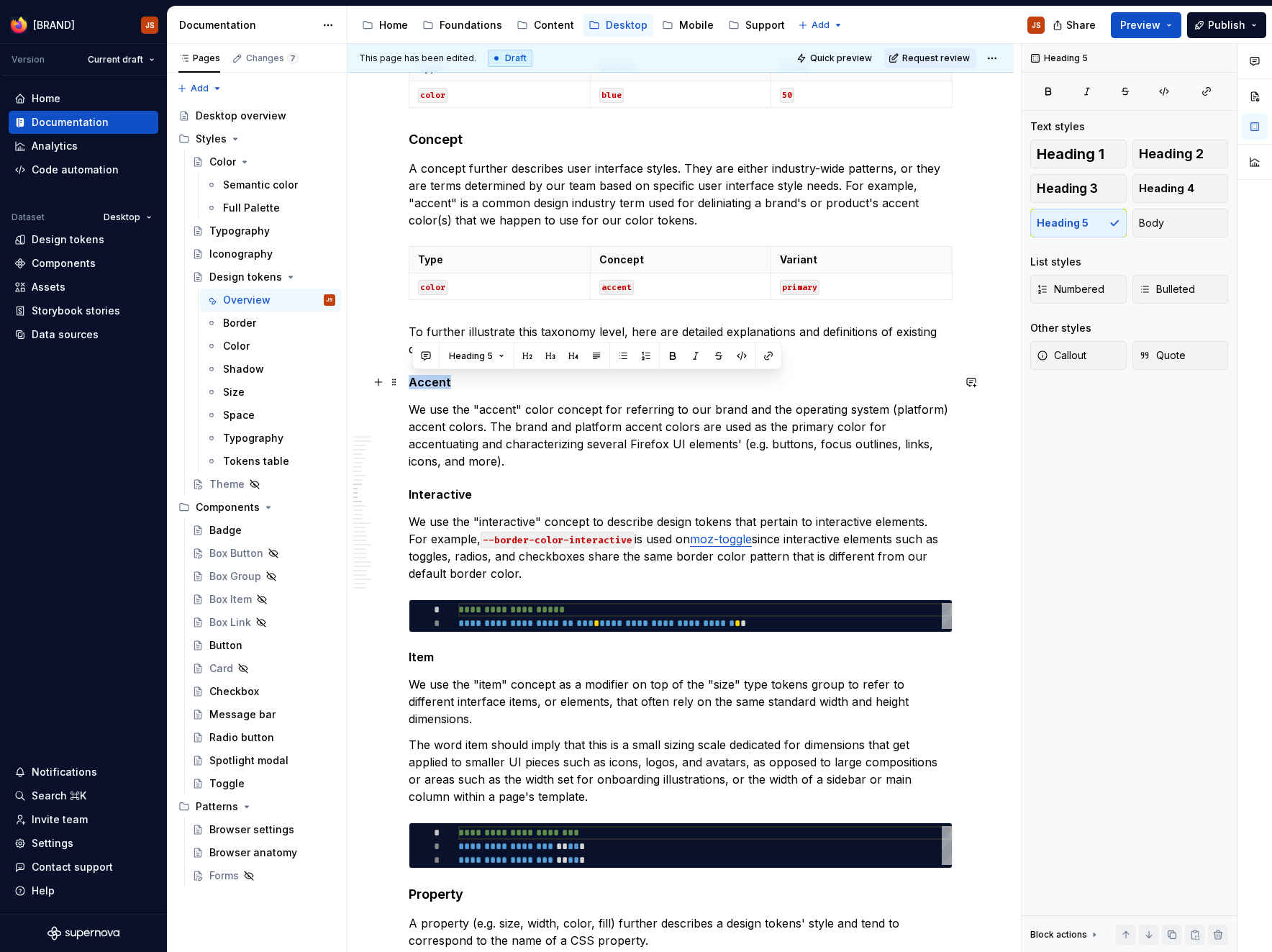 click on "Accent" at bounding box center [681, 382] 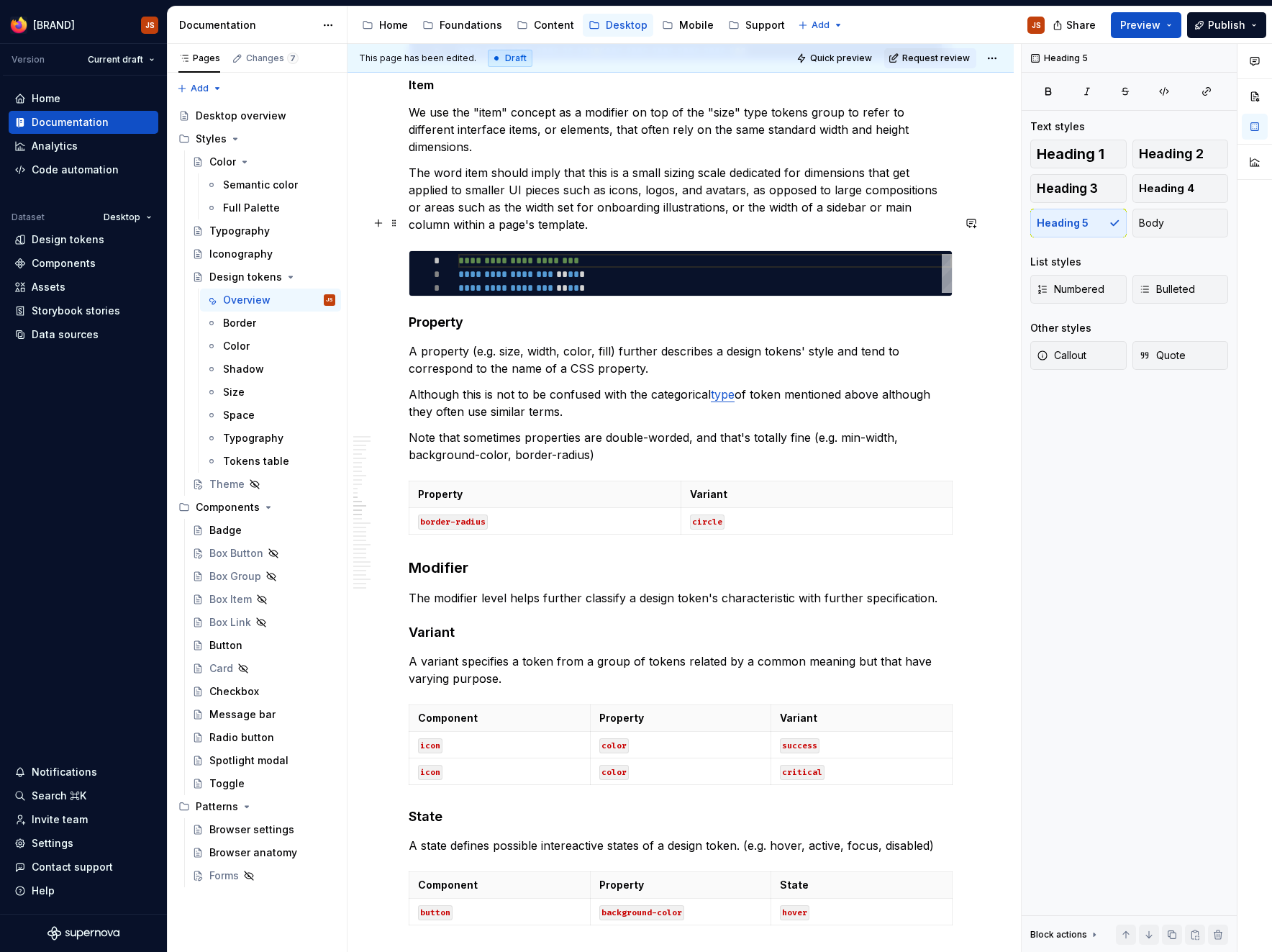 scroll, scrollTop: 2724, scrollLeft: 0, axis: vertical 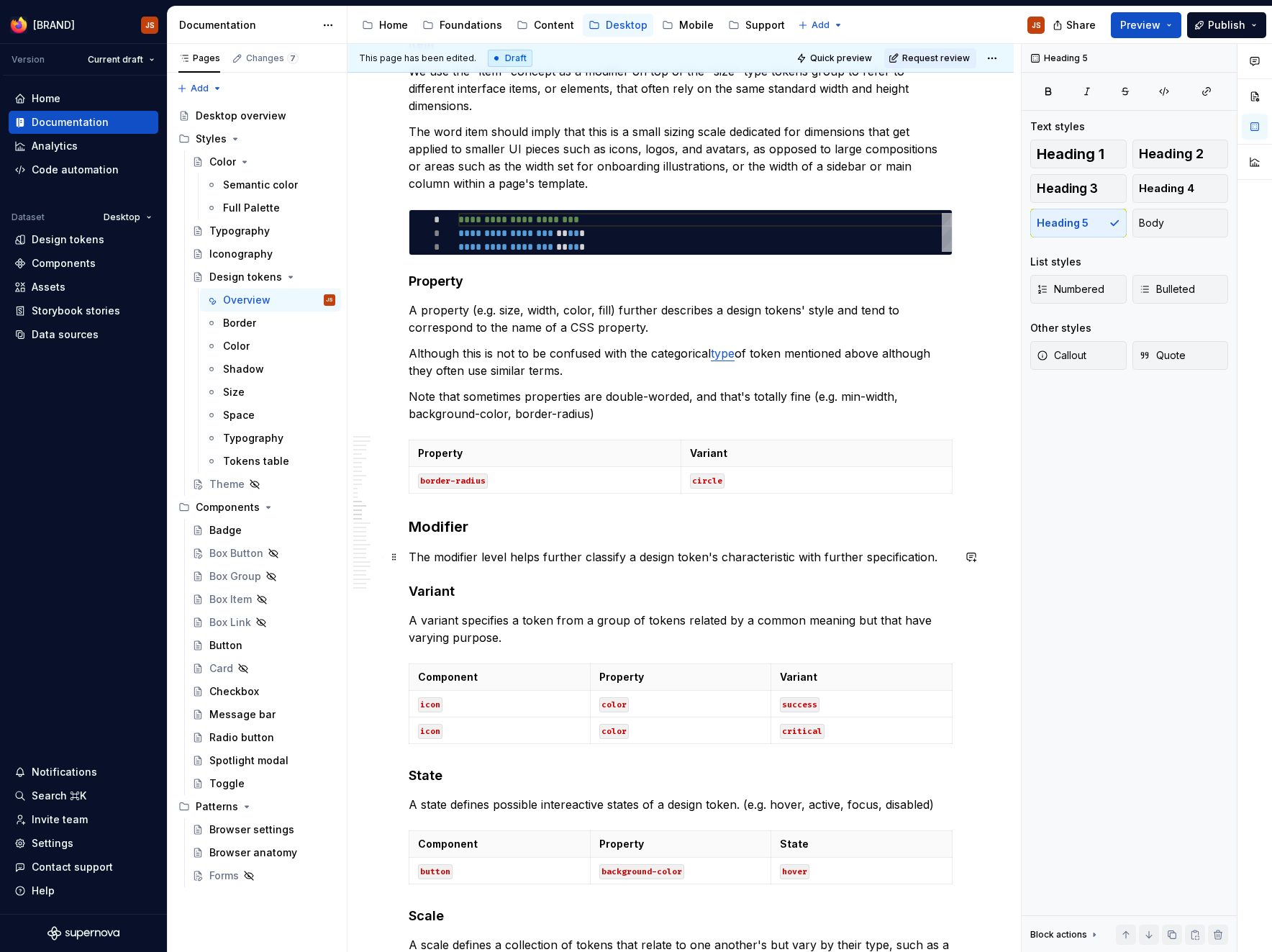 click on "Variant" at bounding box center (681, 591) 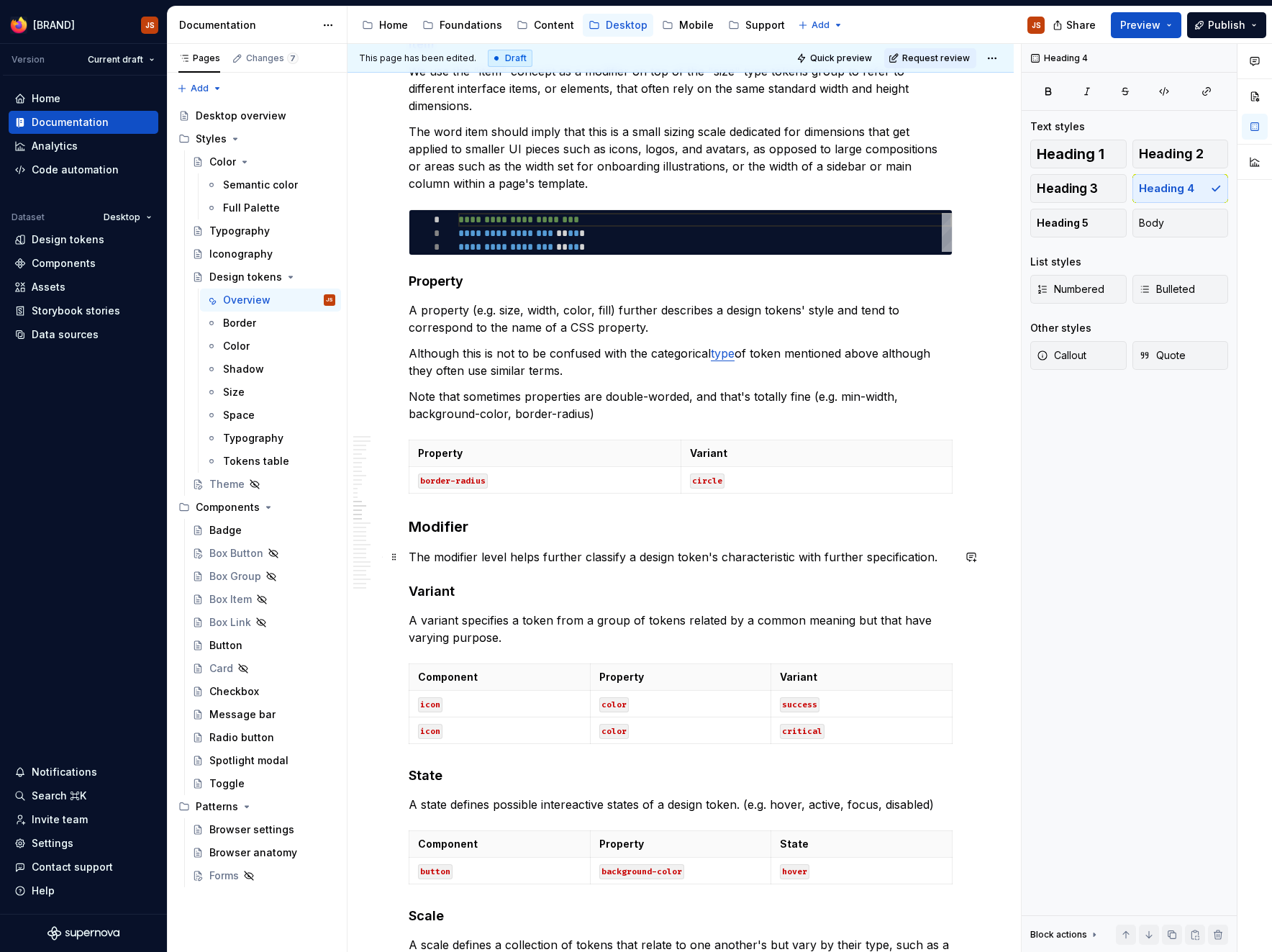 click on "Variant" at bounding box center [681, 591] 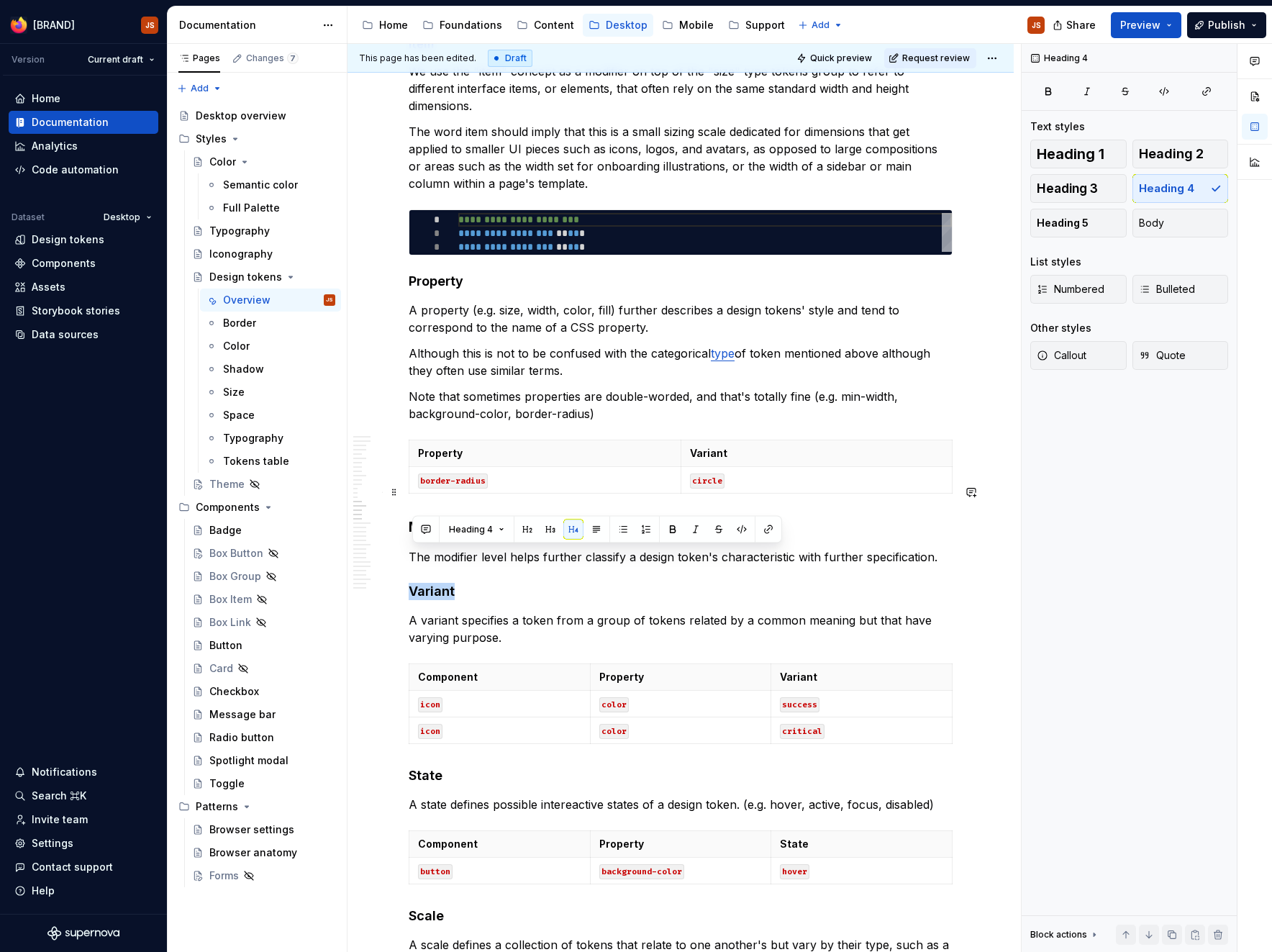 click on "Modifier" at bounding box center [681, 527] 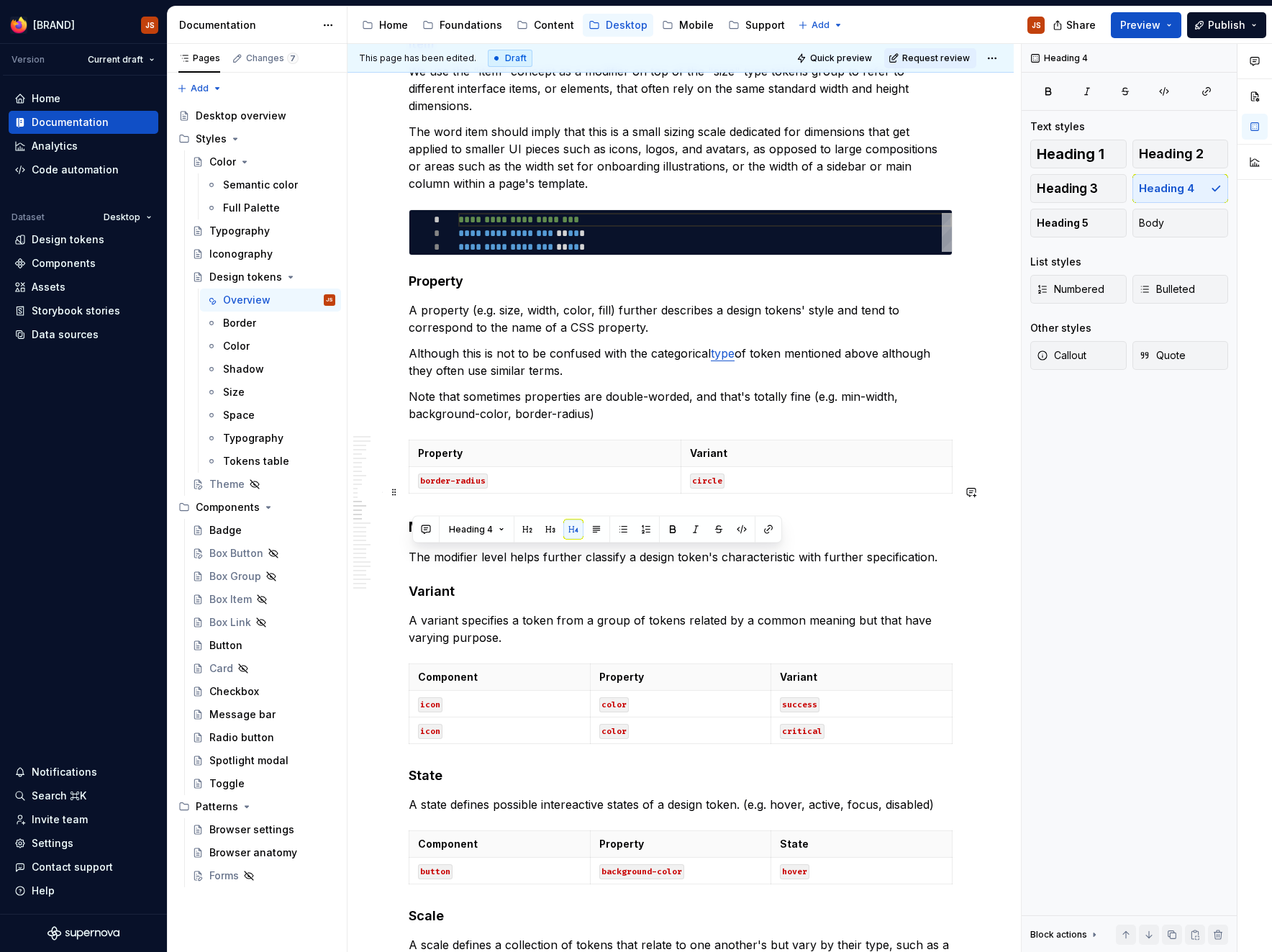 click on "Modifier" at bounding box center (681, 527) 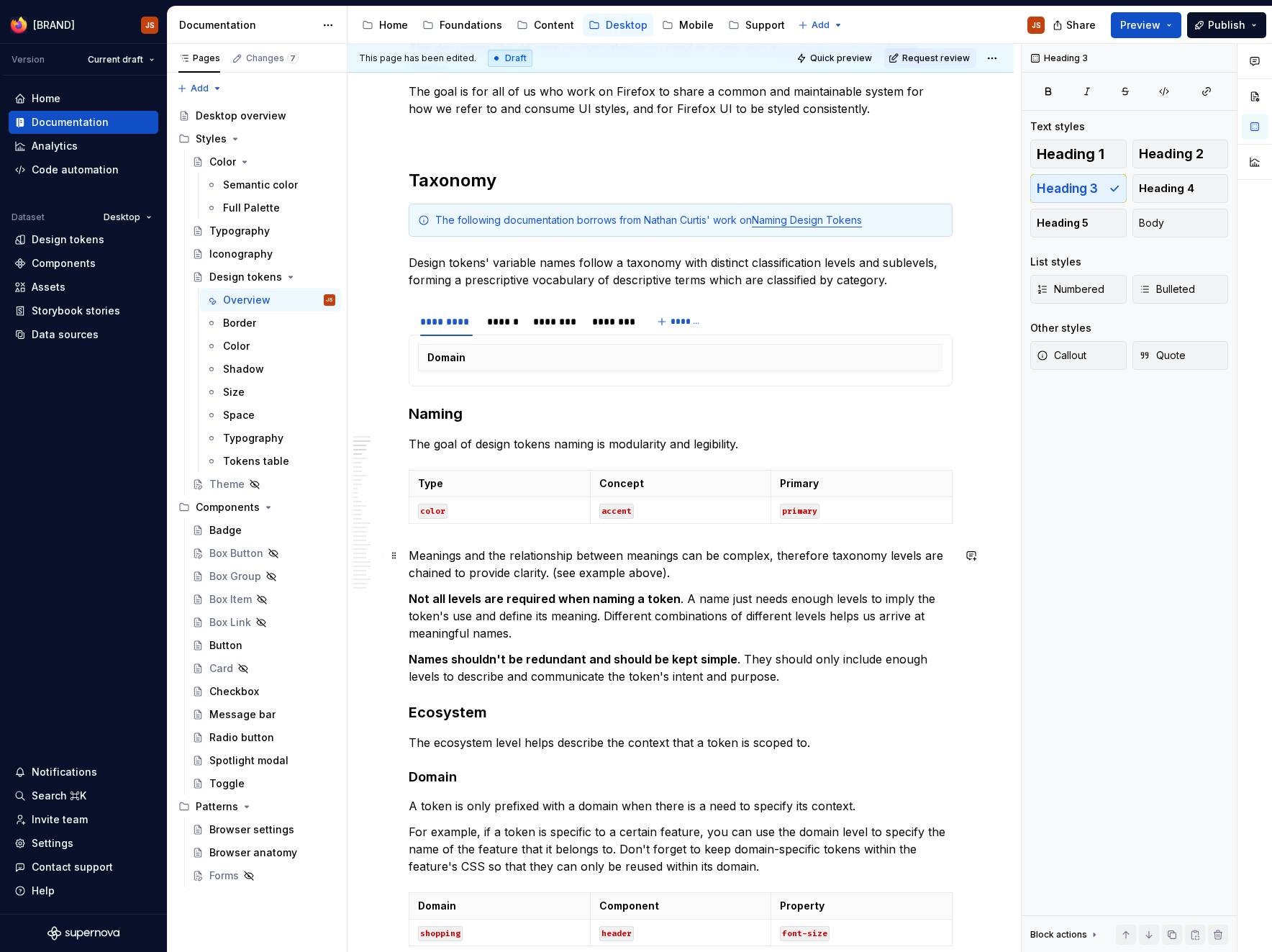 scroll, scrollTop: 580, scrollLeft: 0, axis: vertical 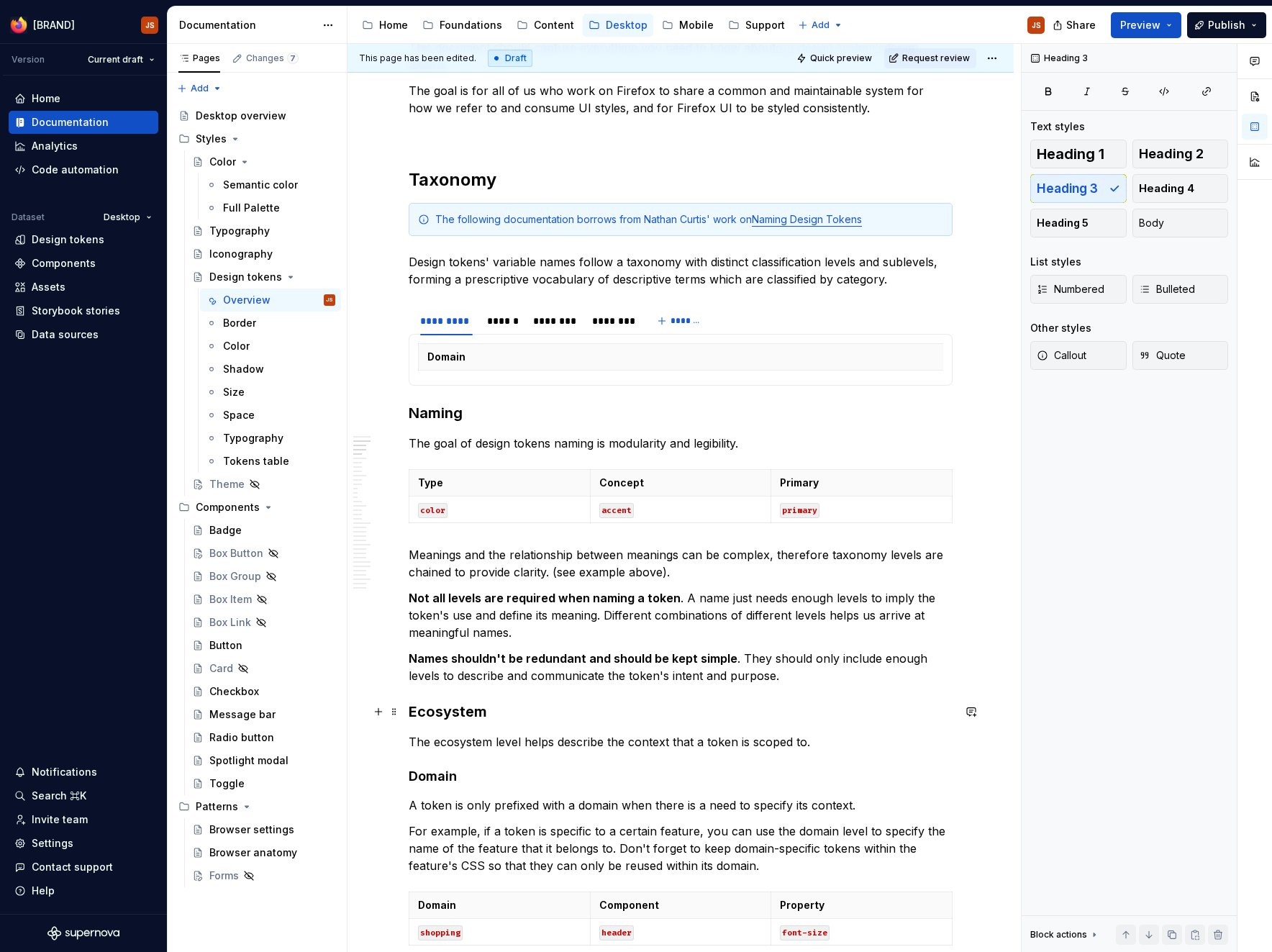 click on "Ecosystem" at bounding box center [681, 712] 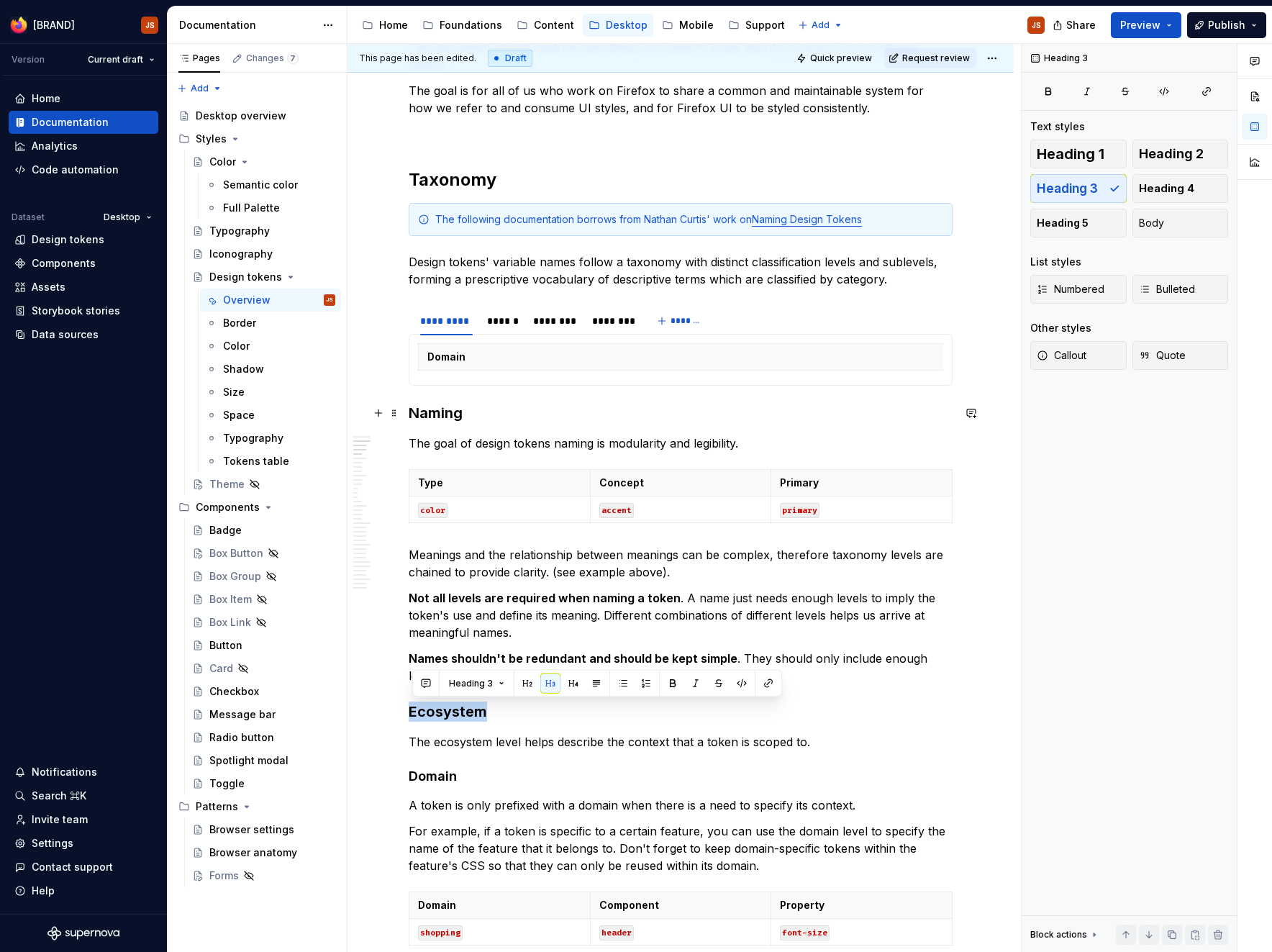 click on "Naming" at bounding box center [681, 413] 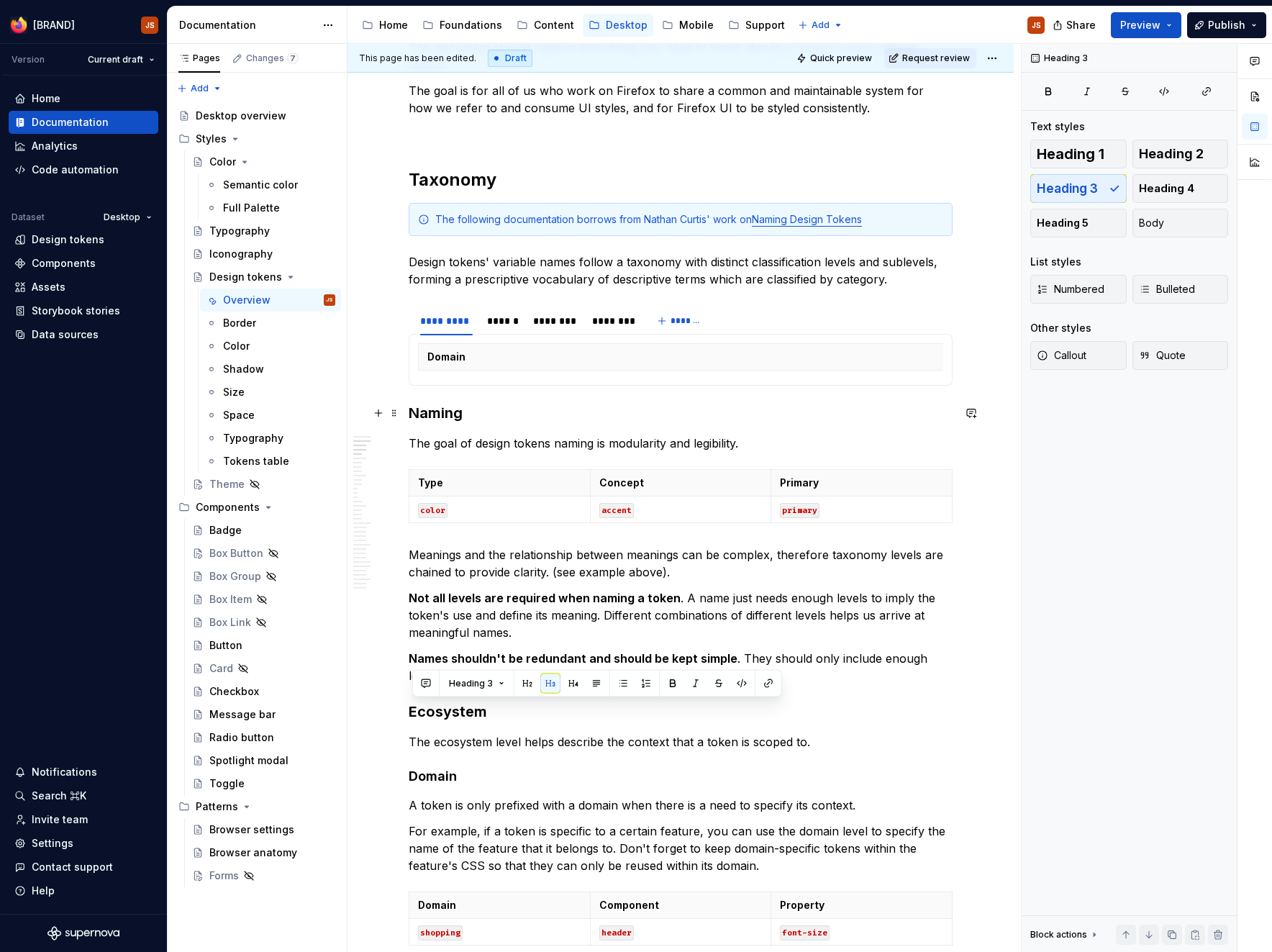 click on "Naming" at bounding box center (681, 413) 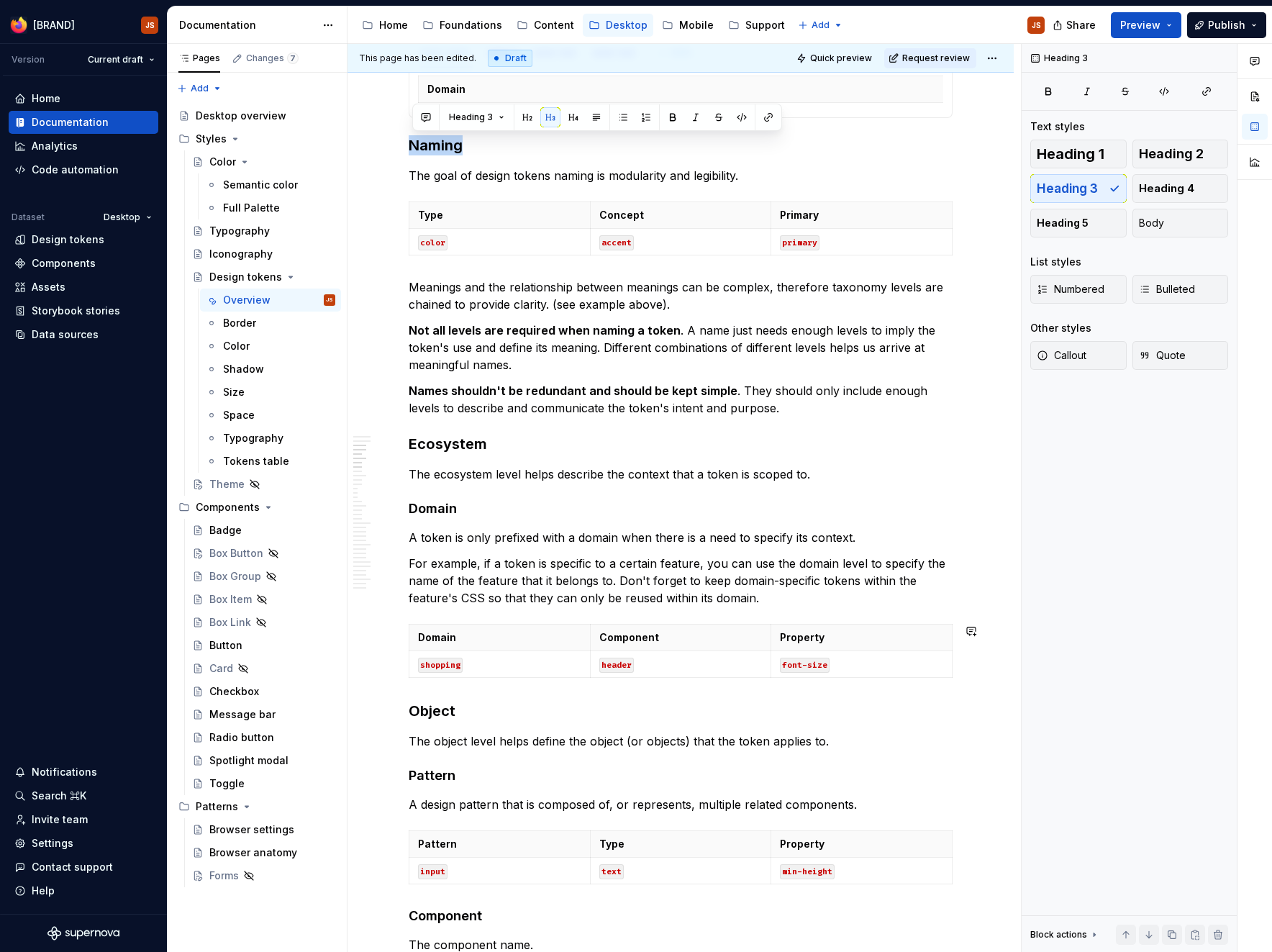 scroll, scrollTop: 848, scrollLeft: 0, axis: vertical 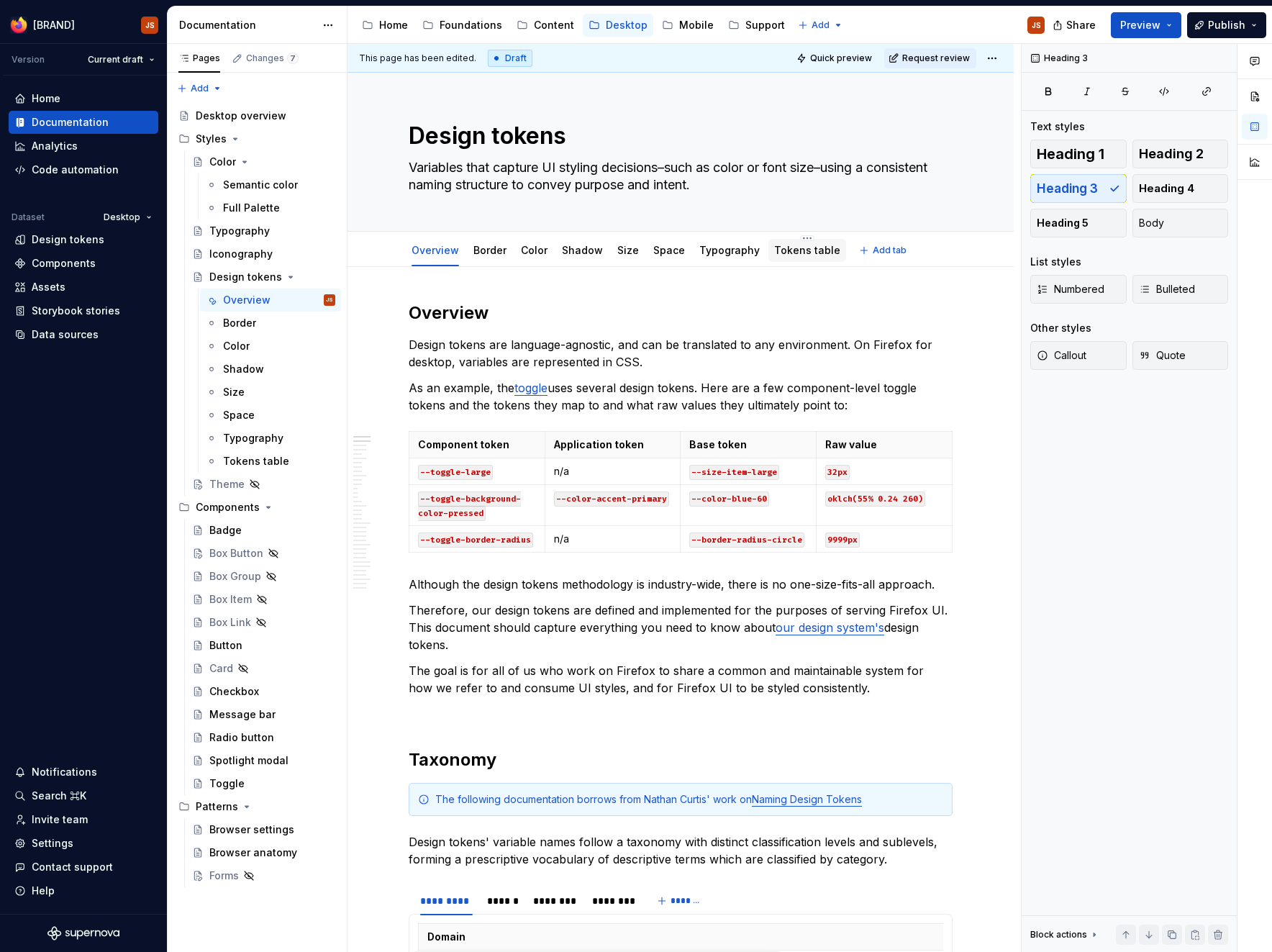 click on "Tokens table" at bounding box center (807, 250) 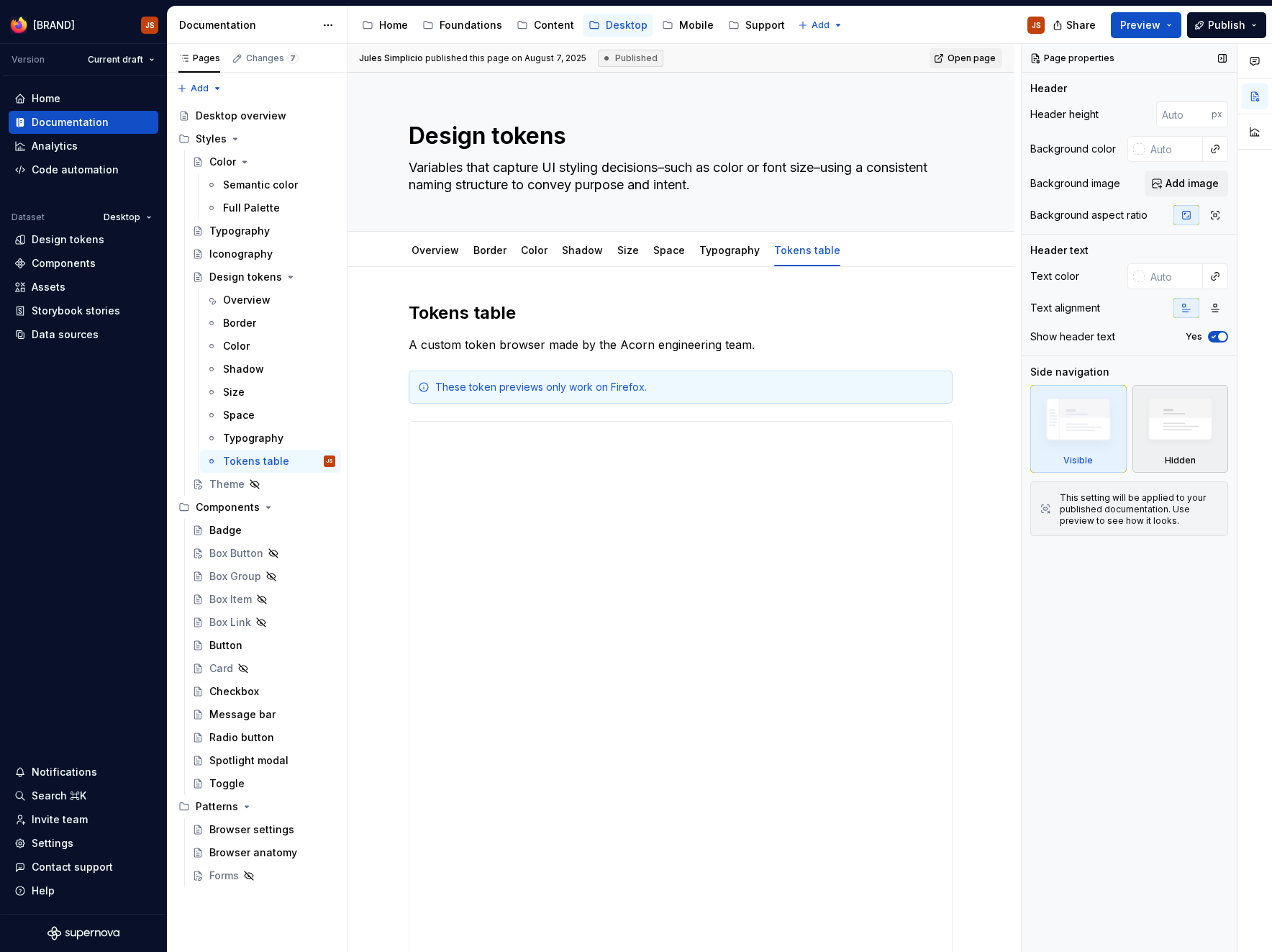 click at bounding box center (1181, 423) 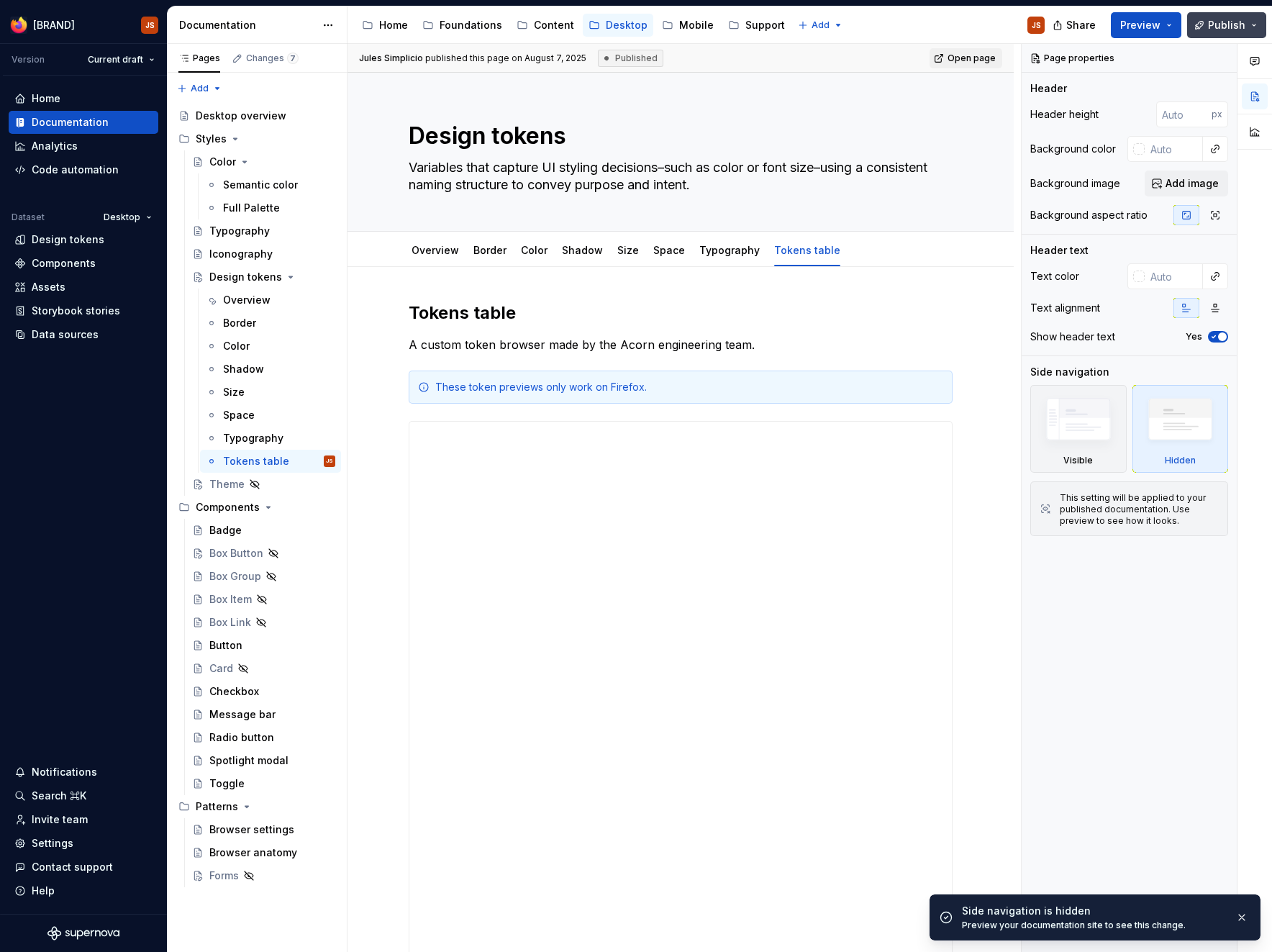 click on "Publish" at bounding box center (1227, 25) 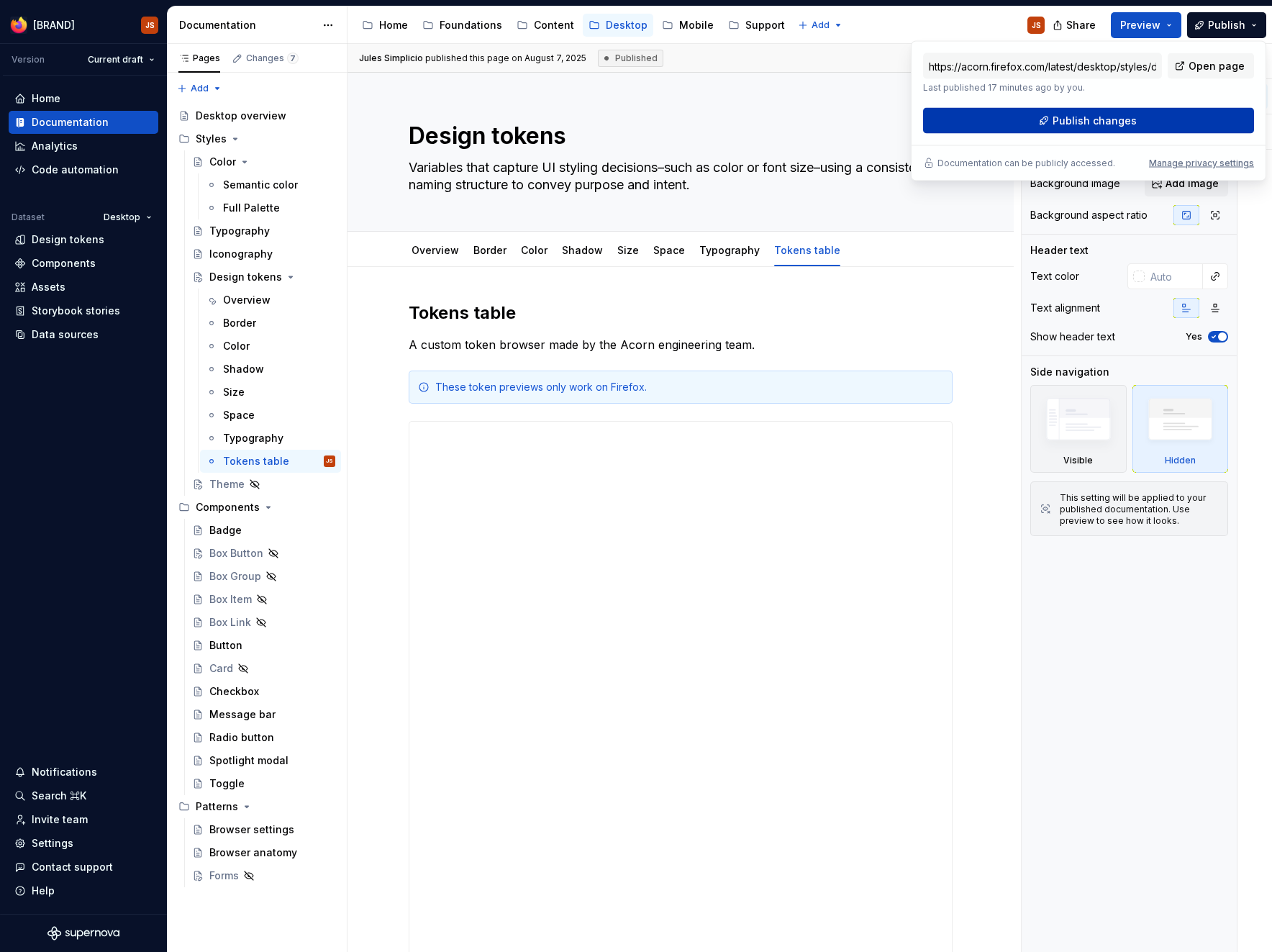 click on "Publish changes" at bounding box center (1094, 121) 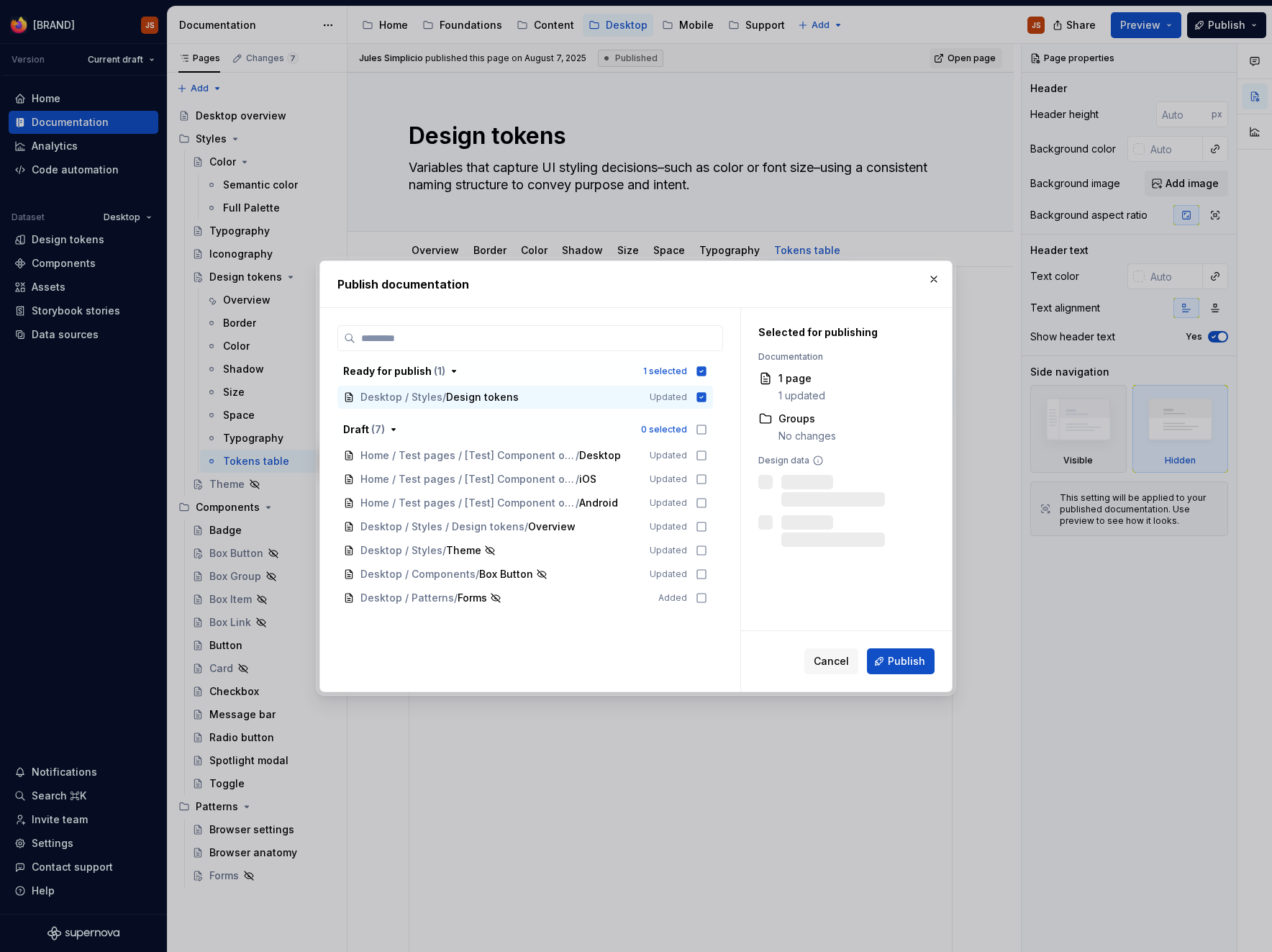 click at bounding box center [934, 279] 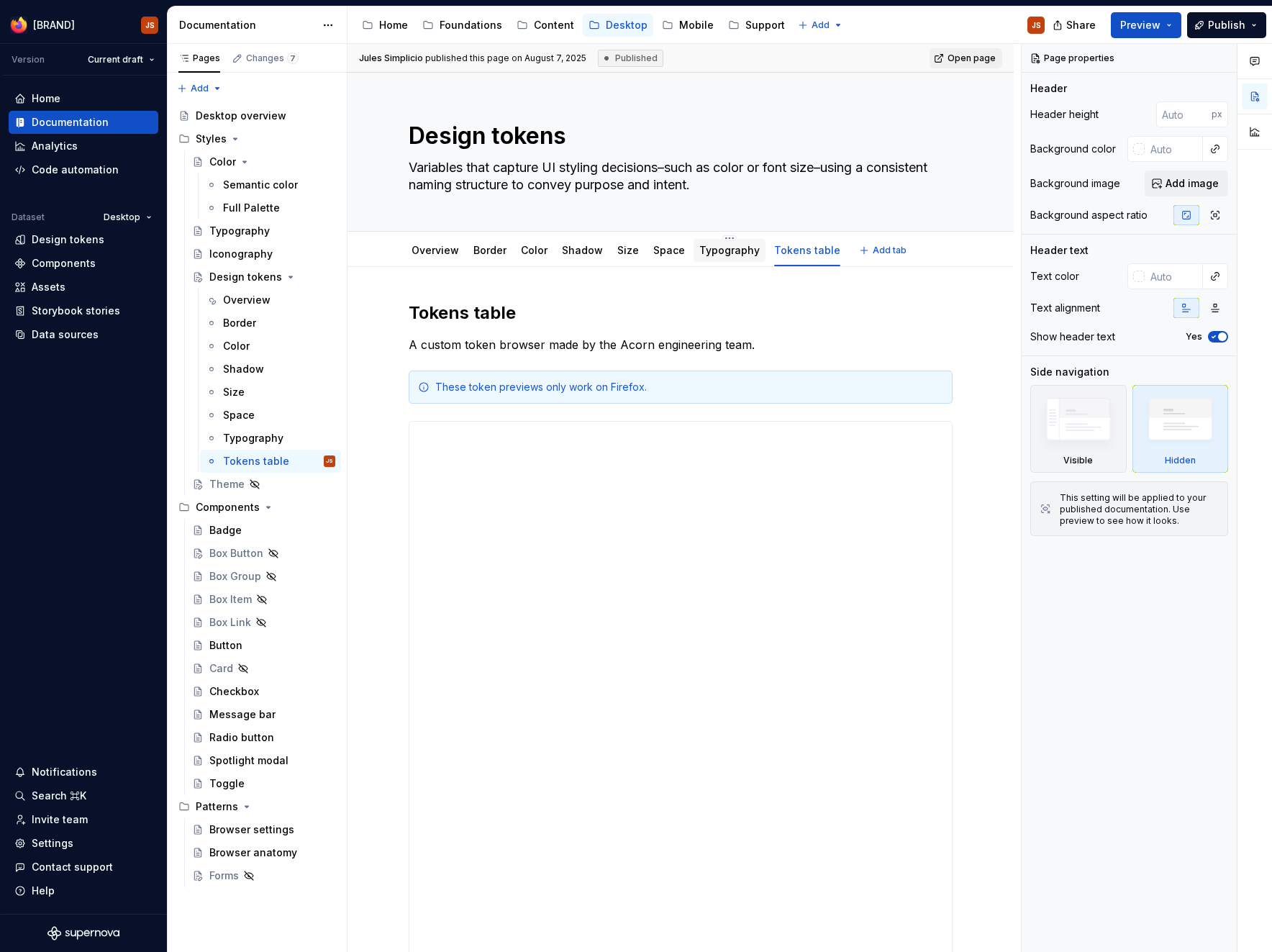 click on "Typography" at bounding box center (730, 250) 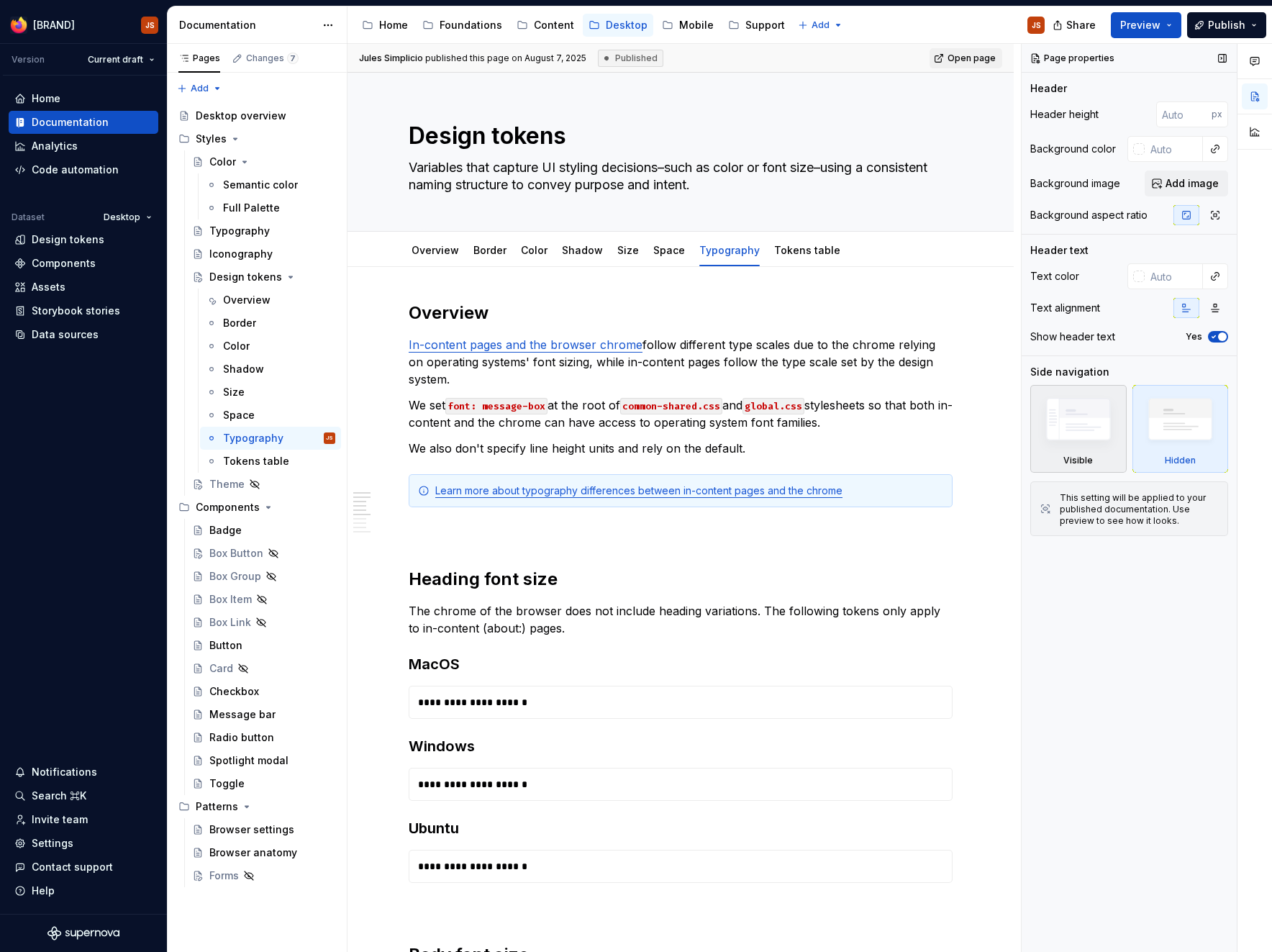 click at bounding box center [1078, 422] 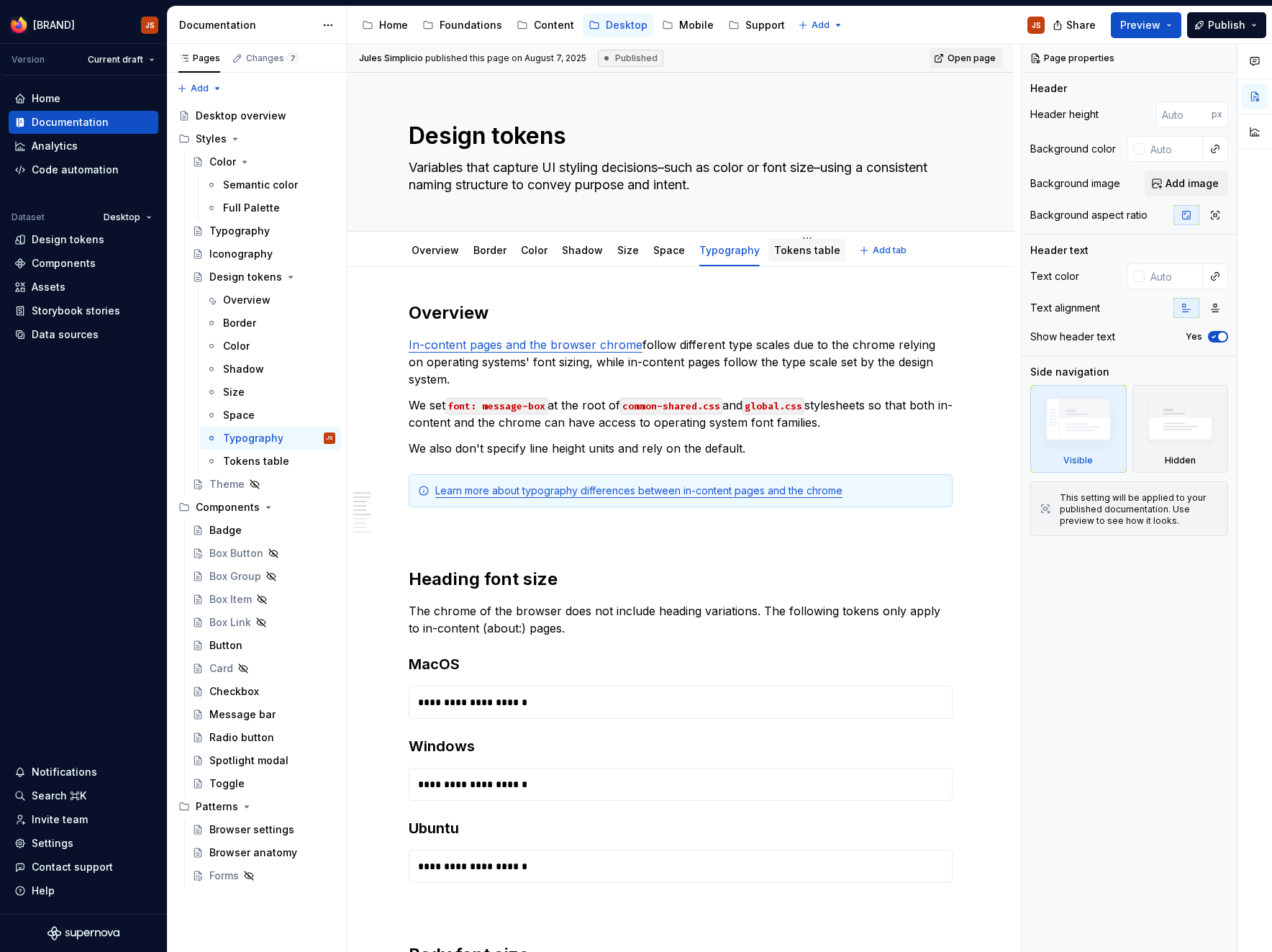 click on "Tokens table" at bounding box center [807, 250] 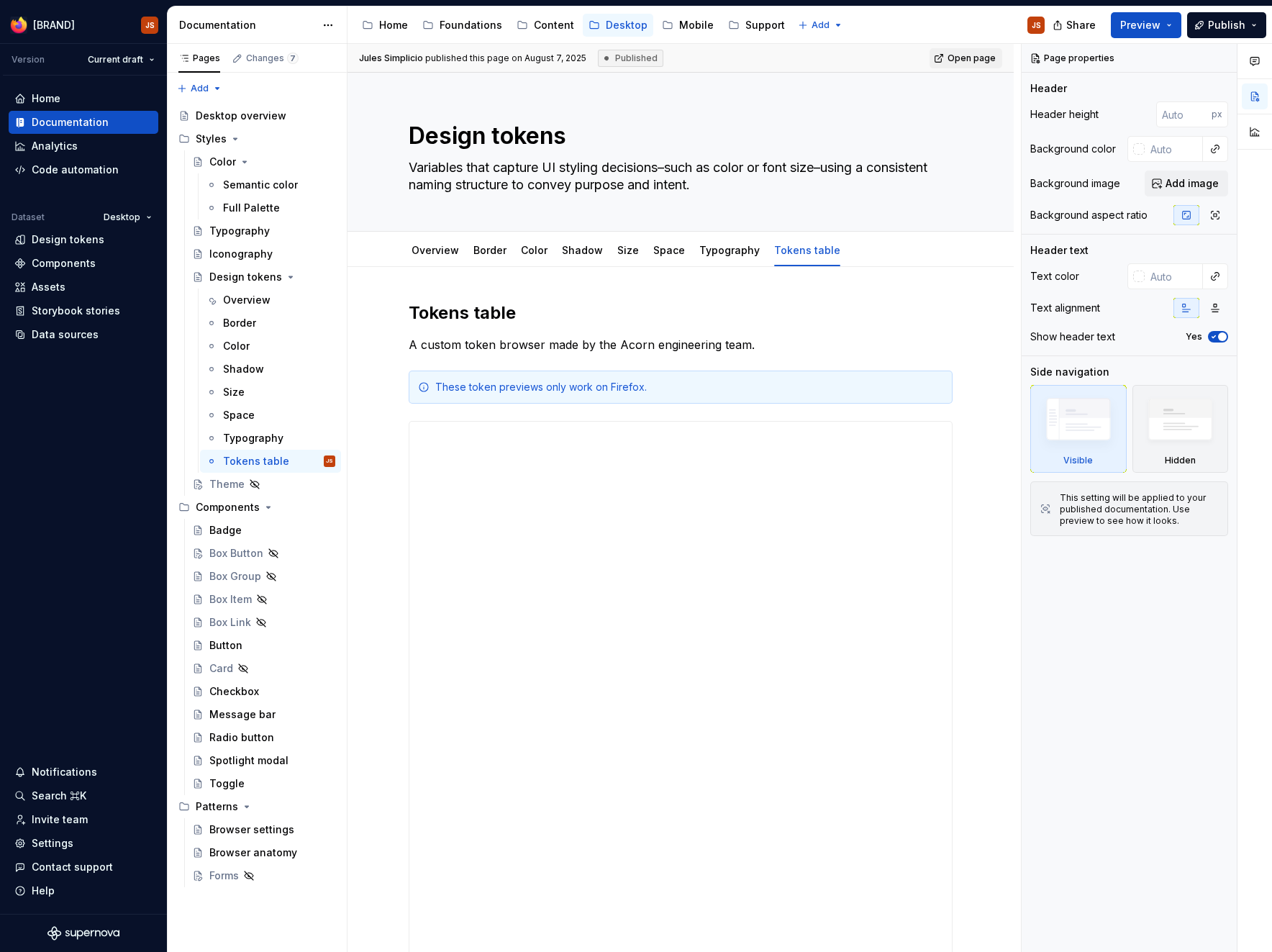 type on "*" 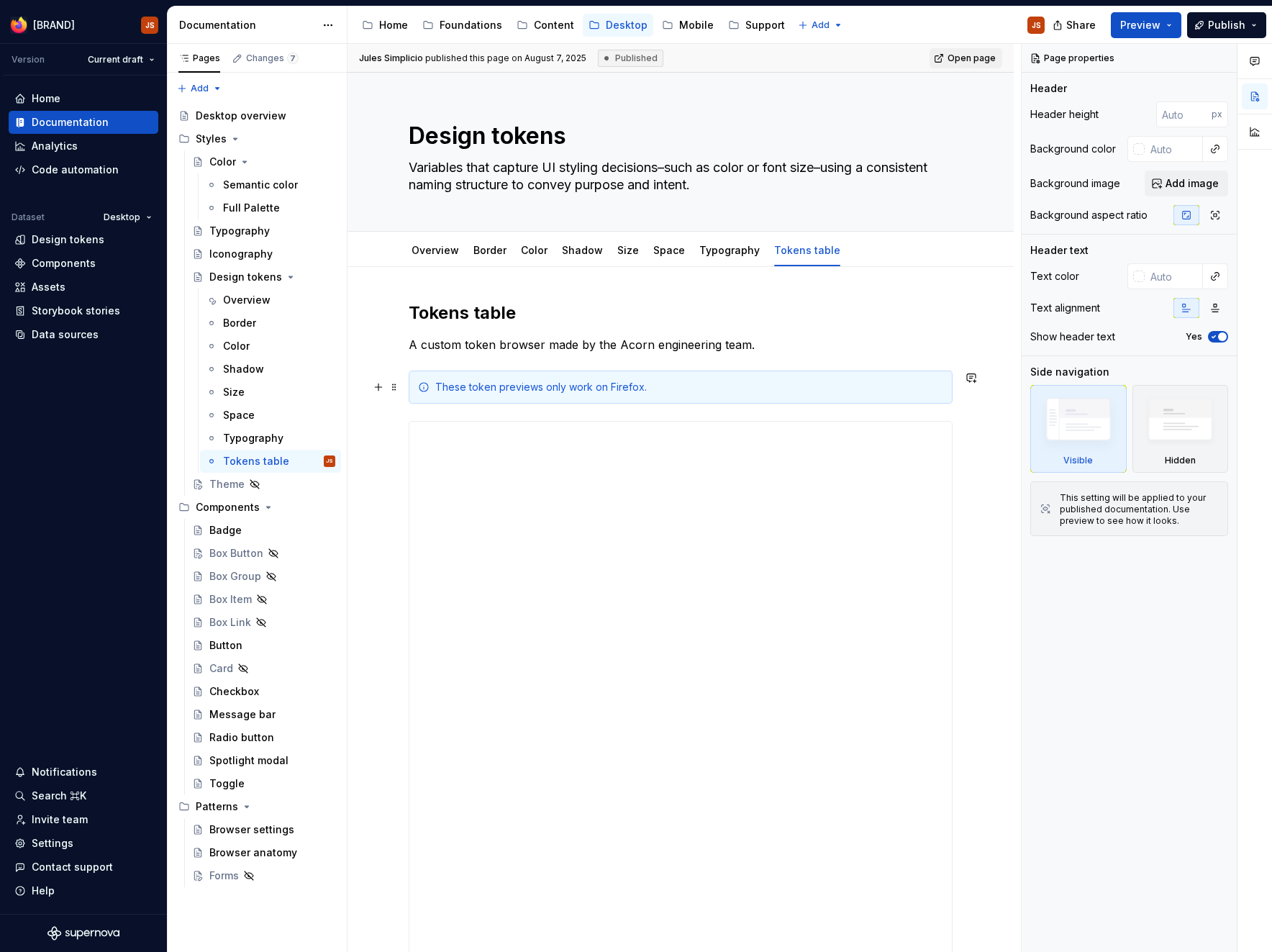 click on "These token previews only work on Firefox." at bounding box center [689, 387] 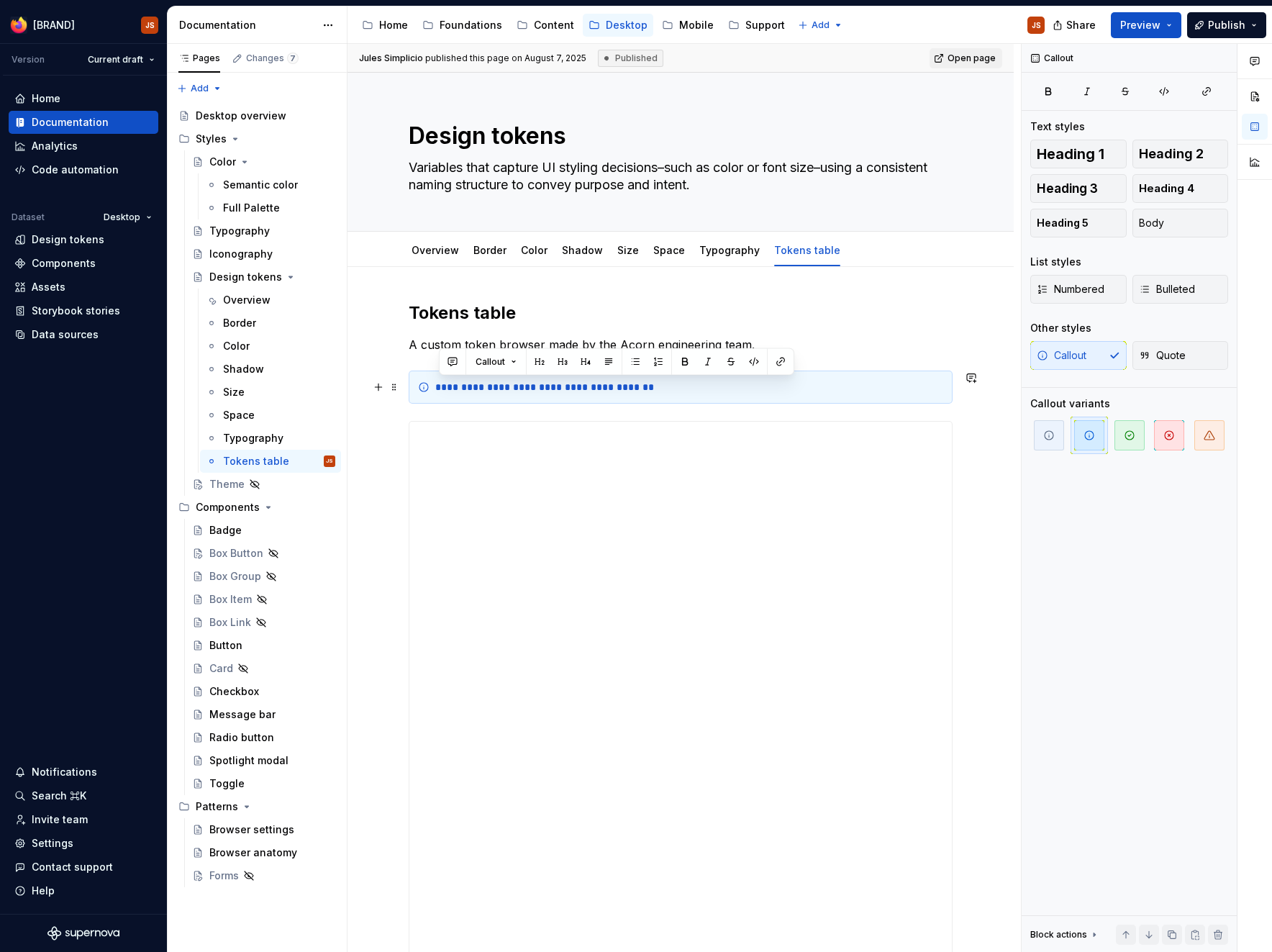 drag, startPoint x: 476, startPoint y: 388, endPoint x: 422, endPoint y: 376, distance: 55.317267 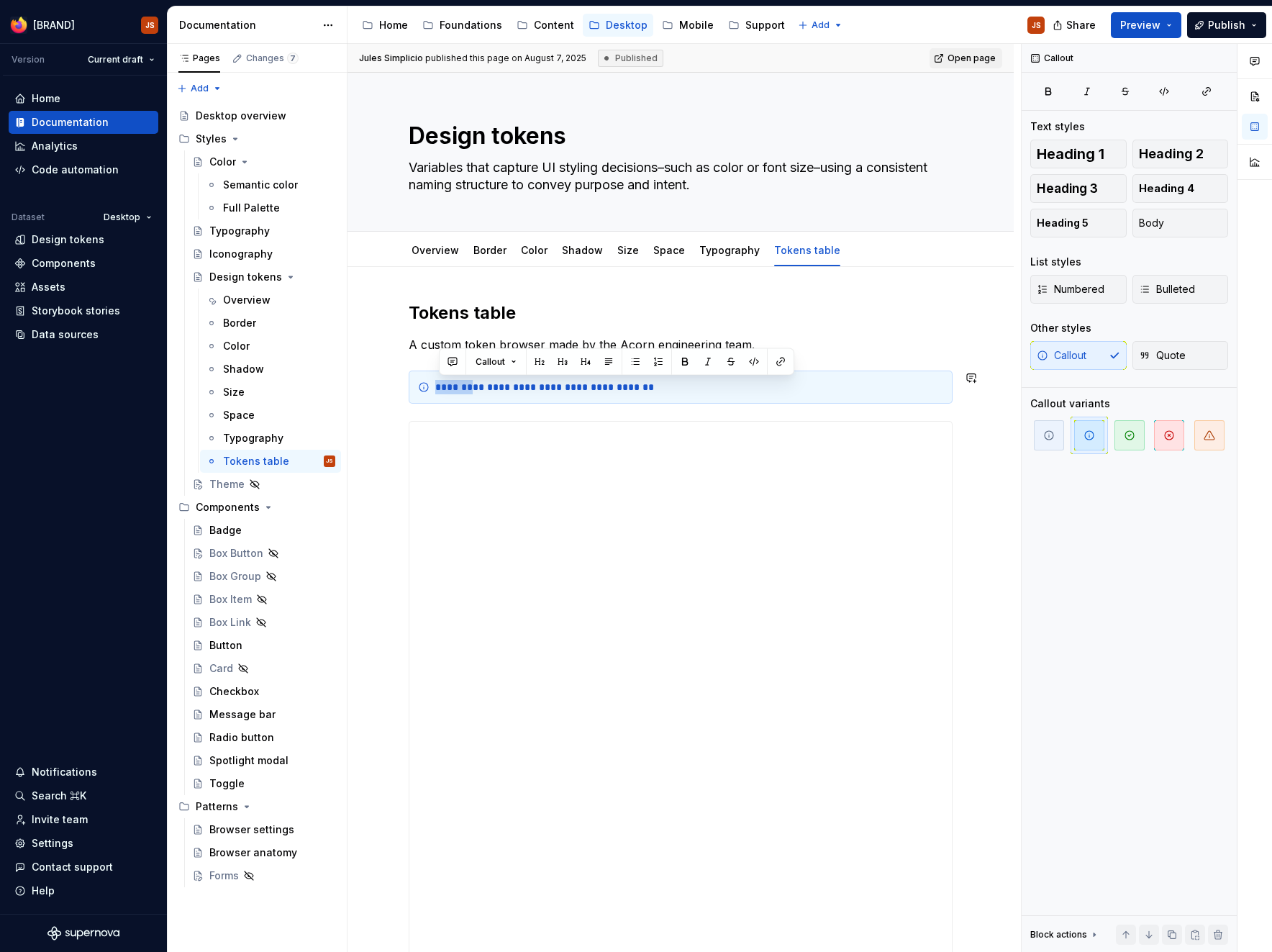 type 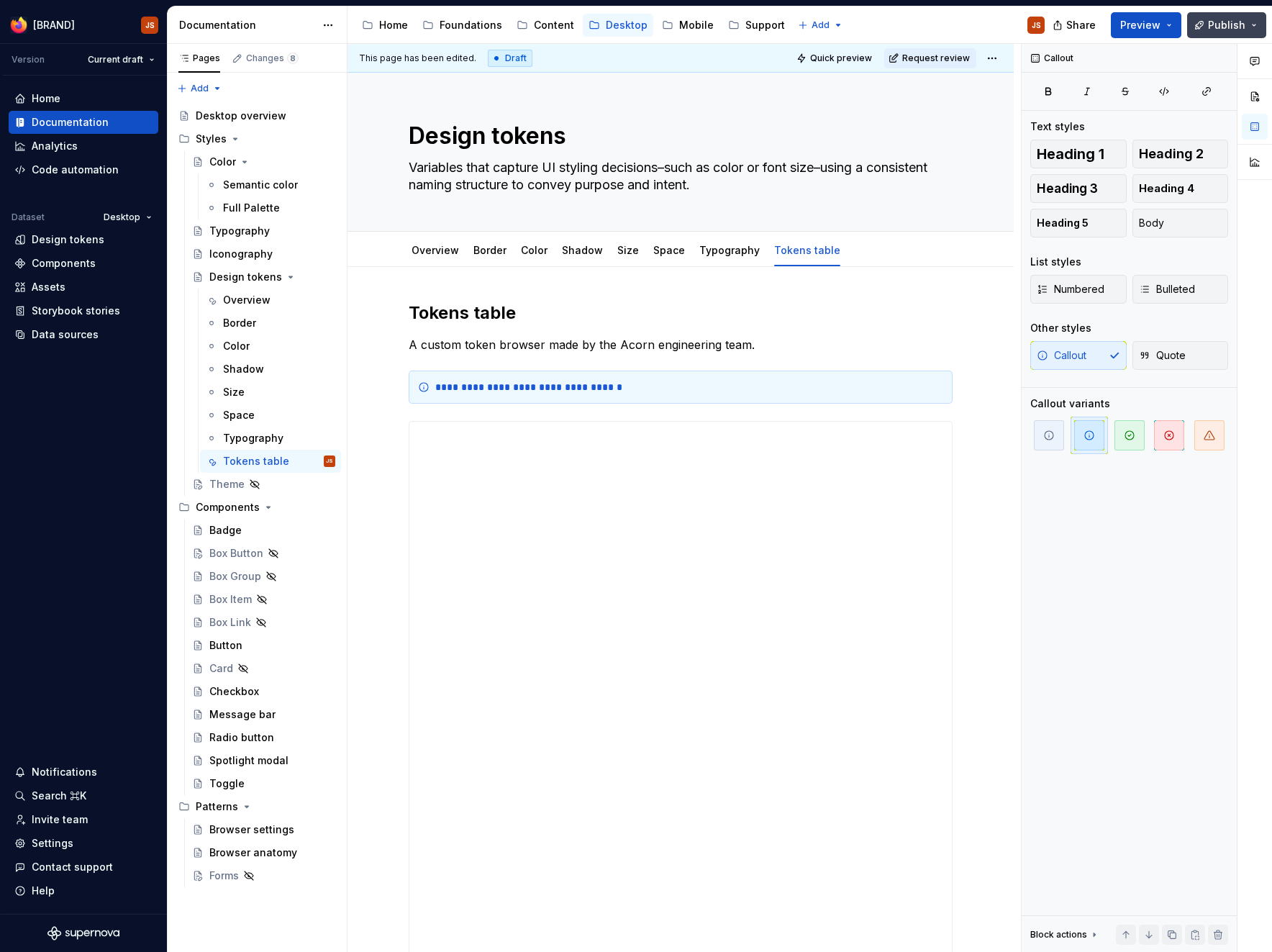 click on "Publish" at bounding box center (1227, 25) 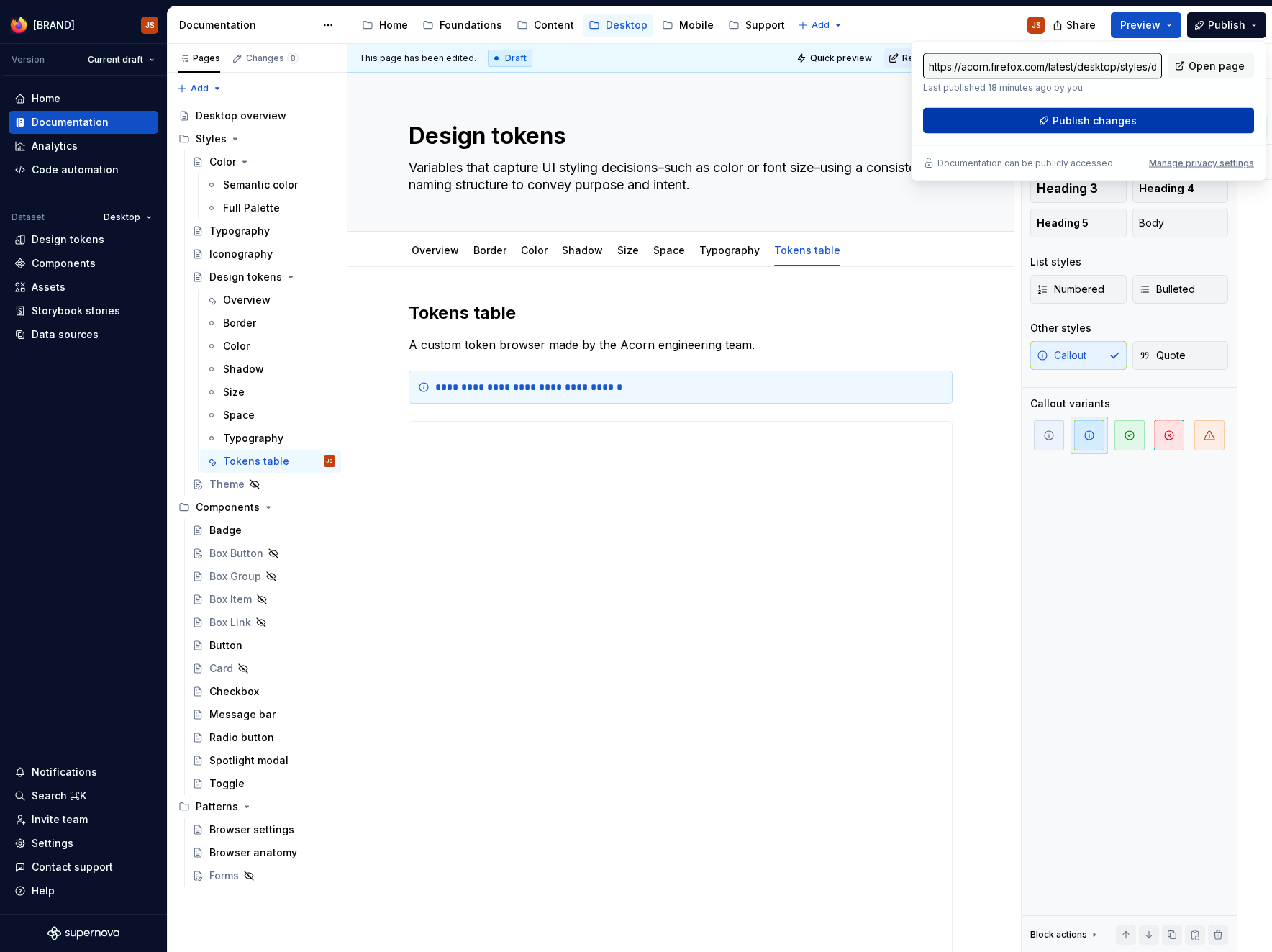 click on "Publish changes" at bounding box center [1094, 121] 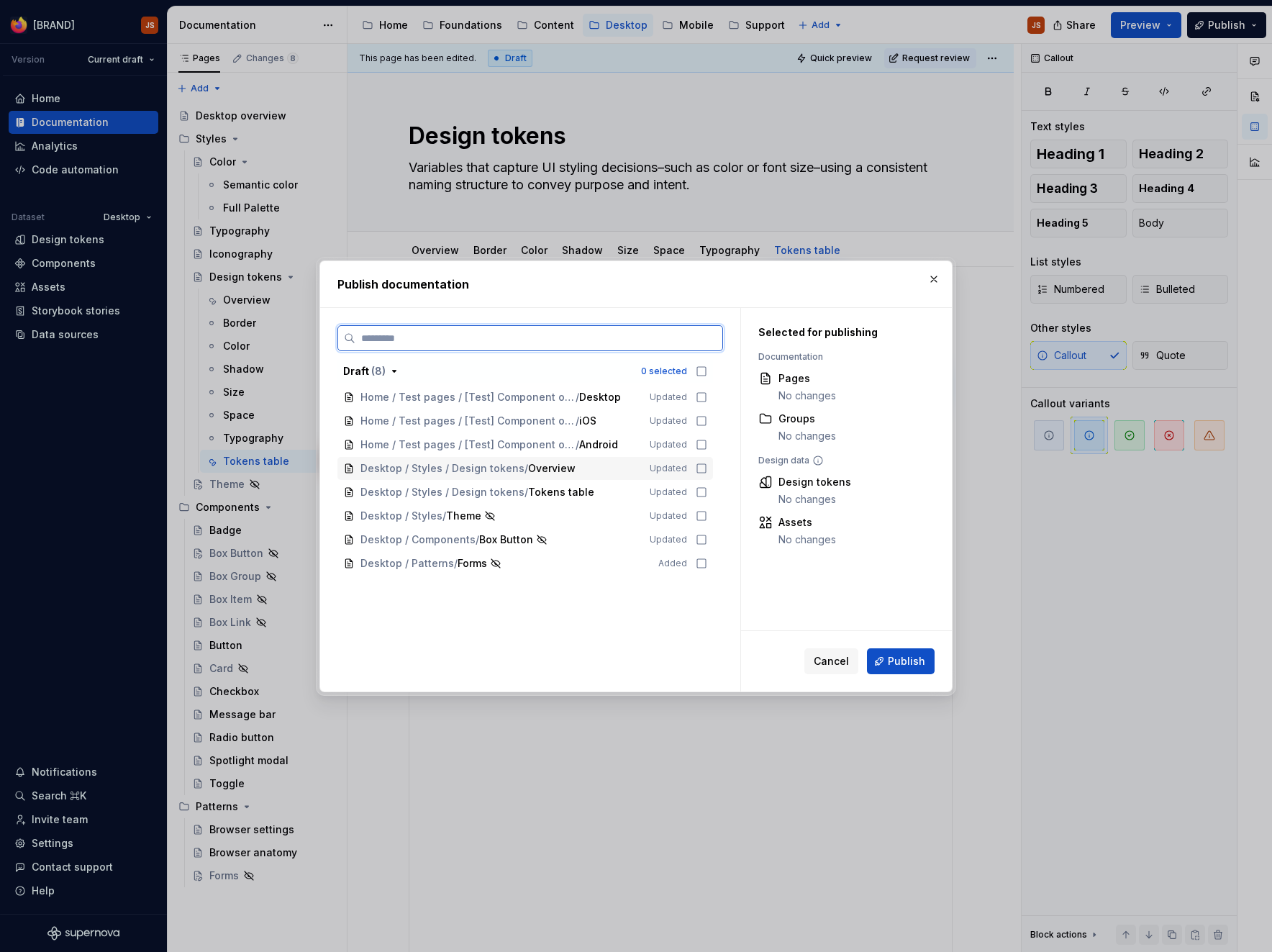 click on "Desktop / Styles / Design tokens  /  Overview Updated" at bounding box center [525, 468] 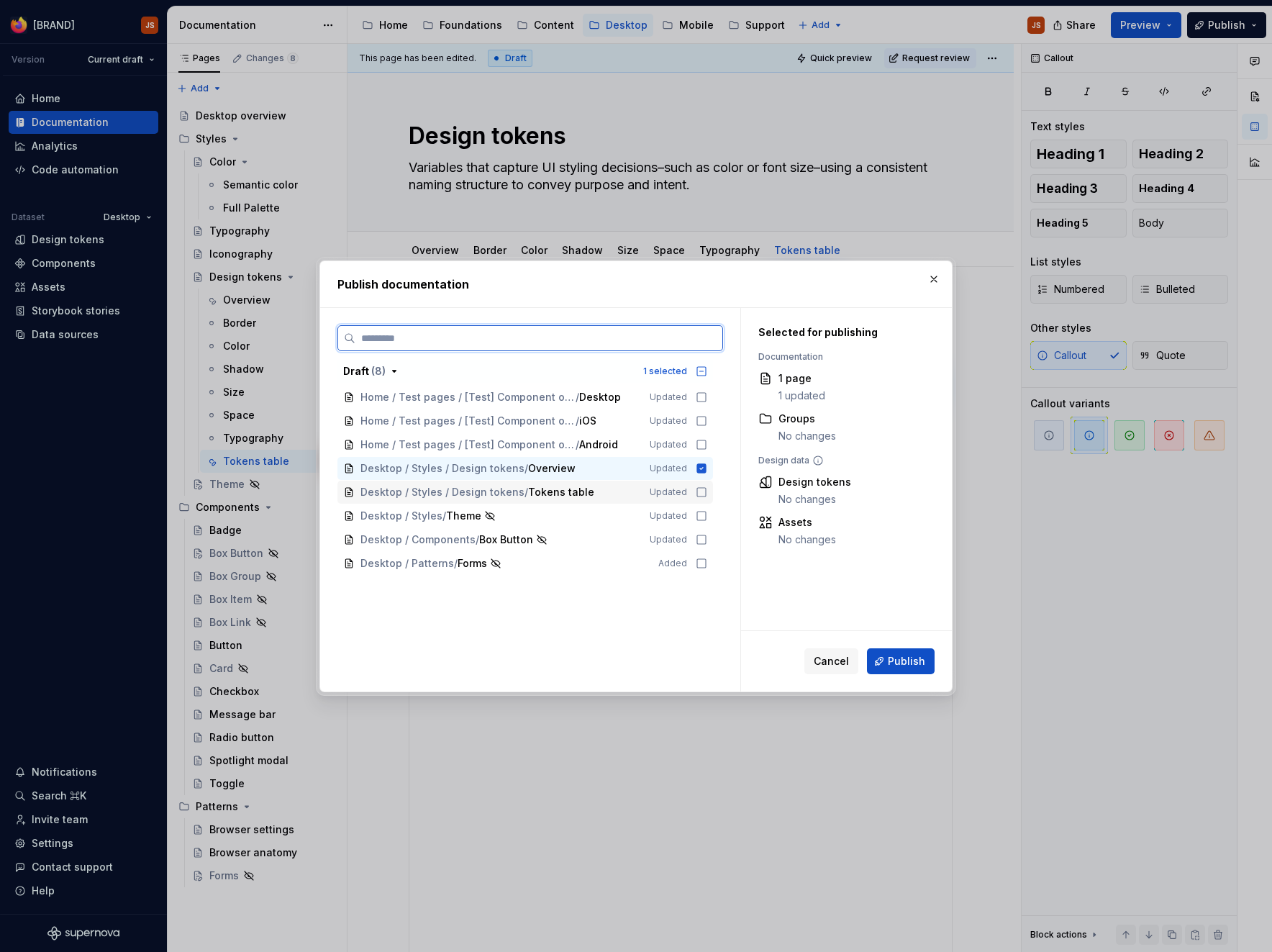 click 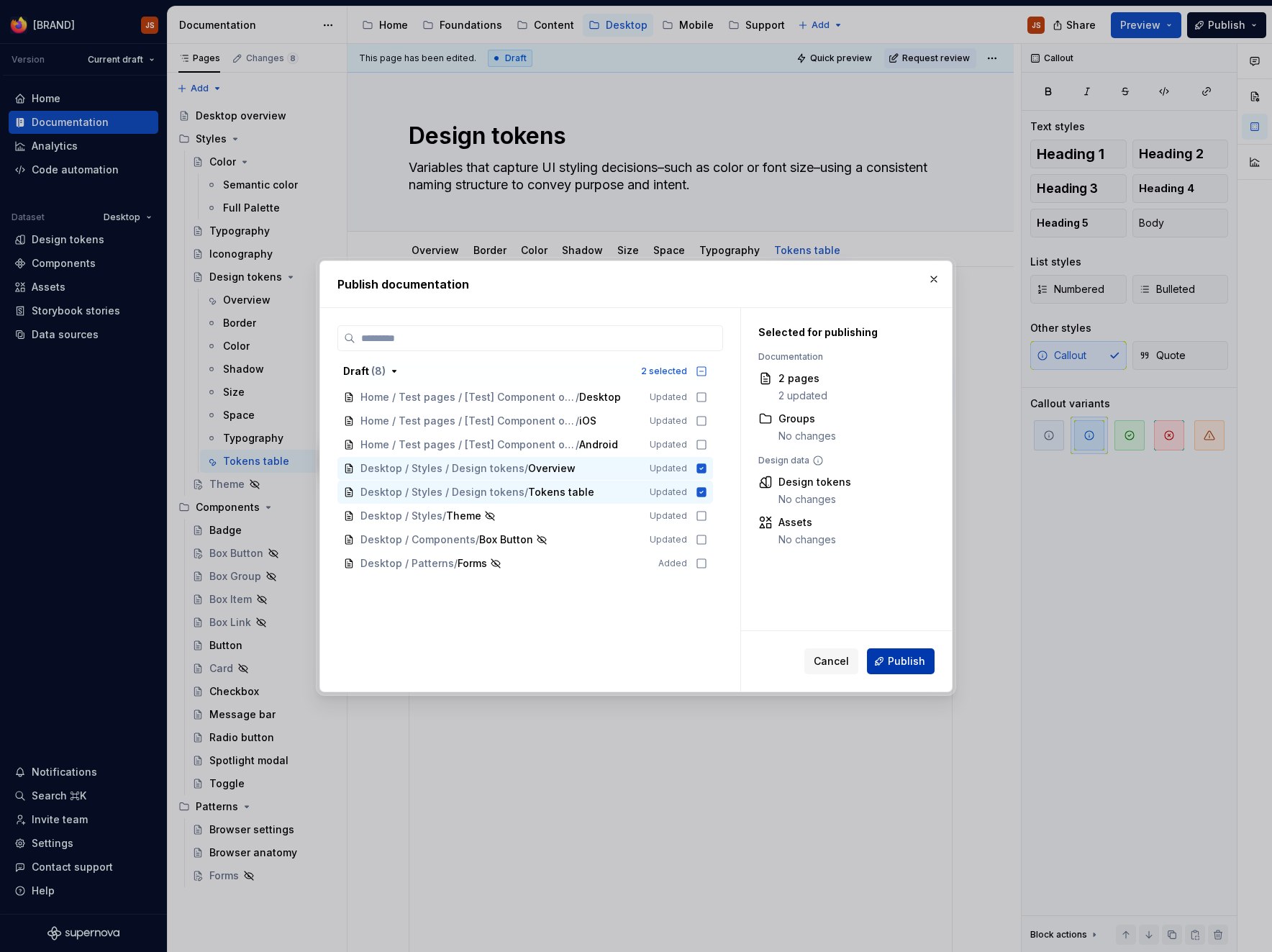 click on "Publish" at bounding box center [907, 661] 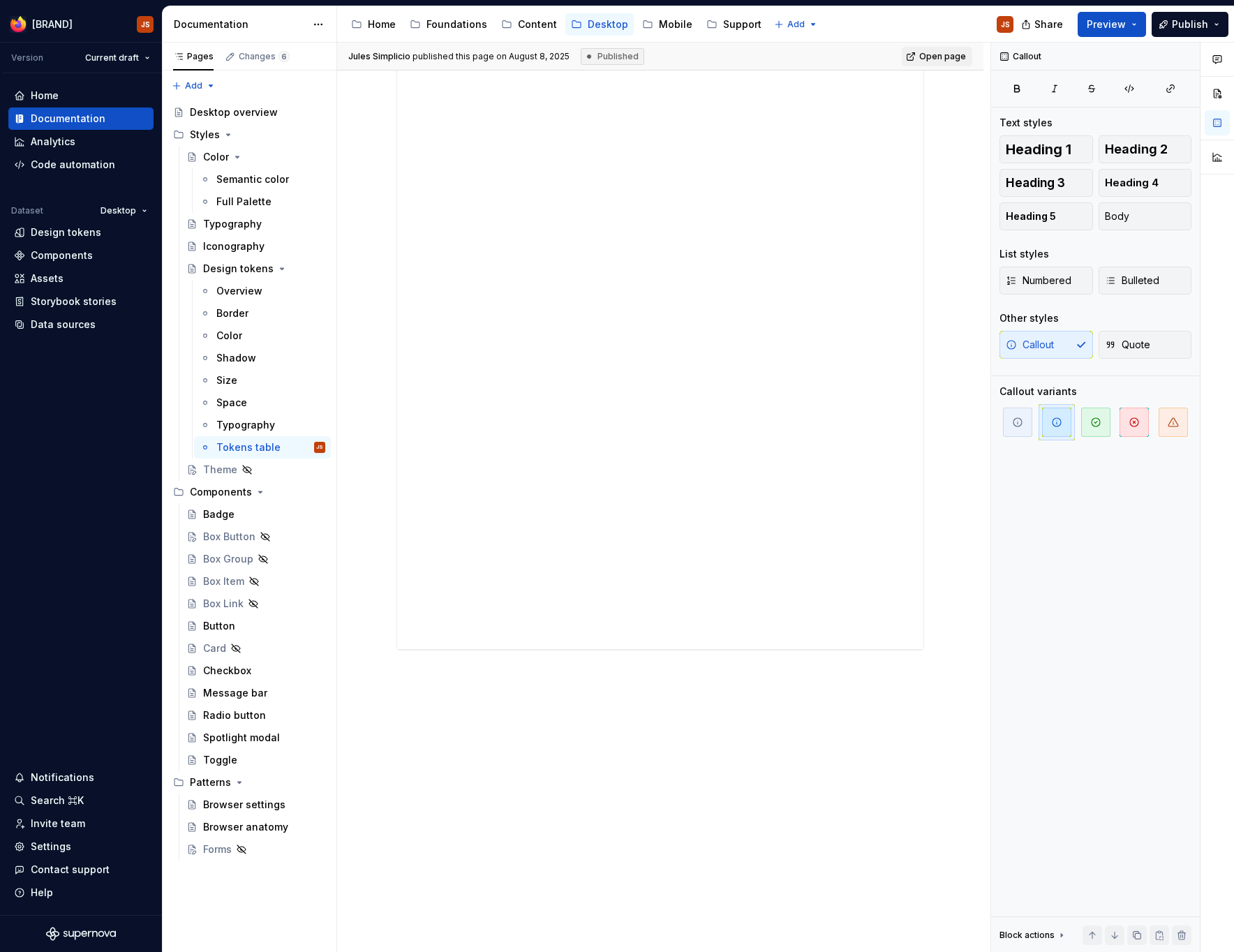 scroll, scrollTop: 0, scrollLeft: 0, axis: both 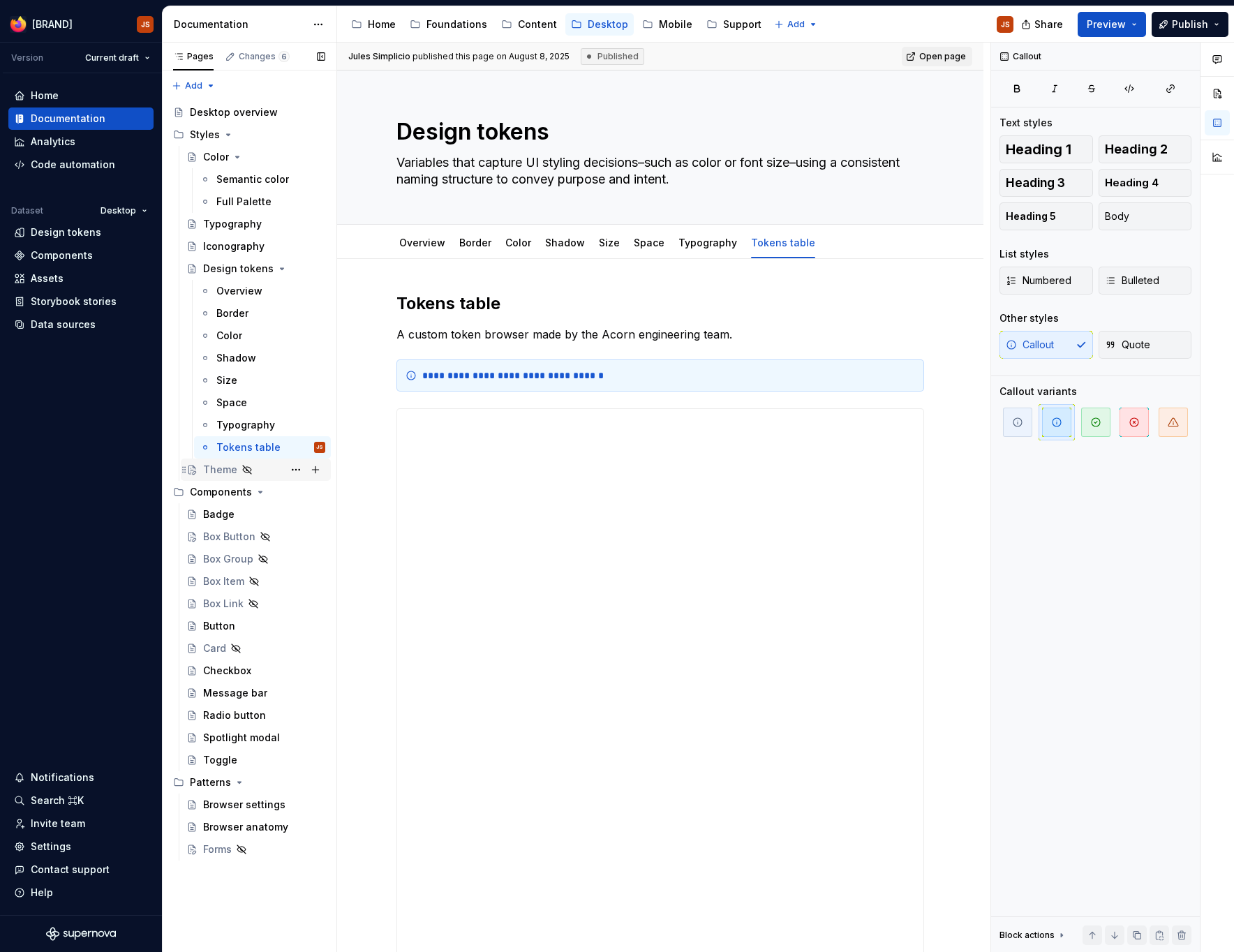 click on "Theme" at bounding box center [220, 470] 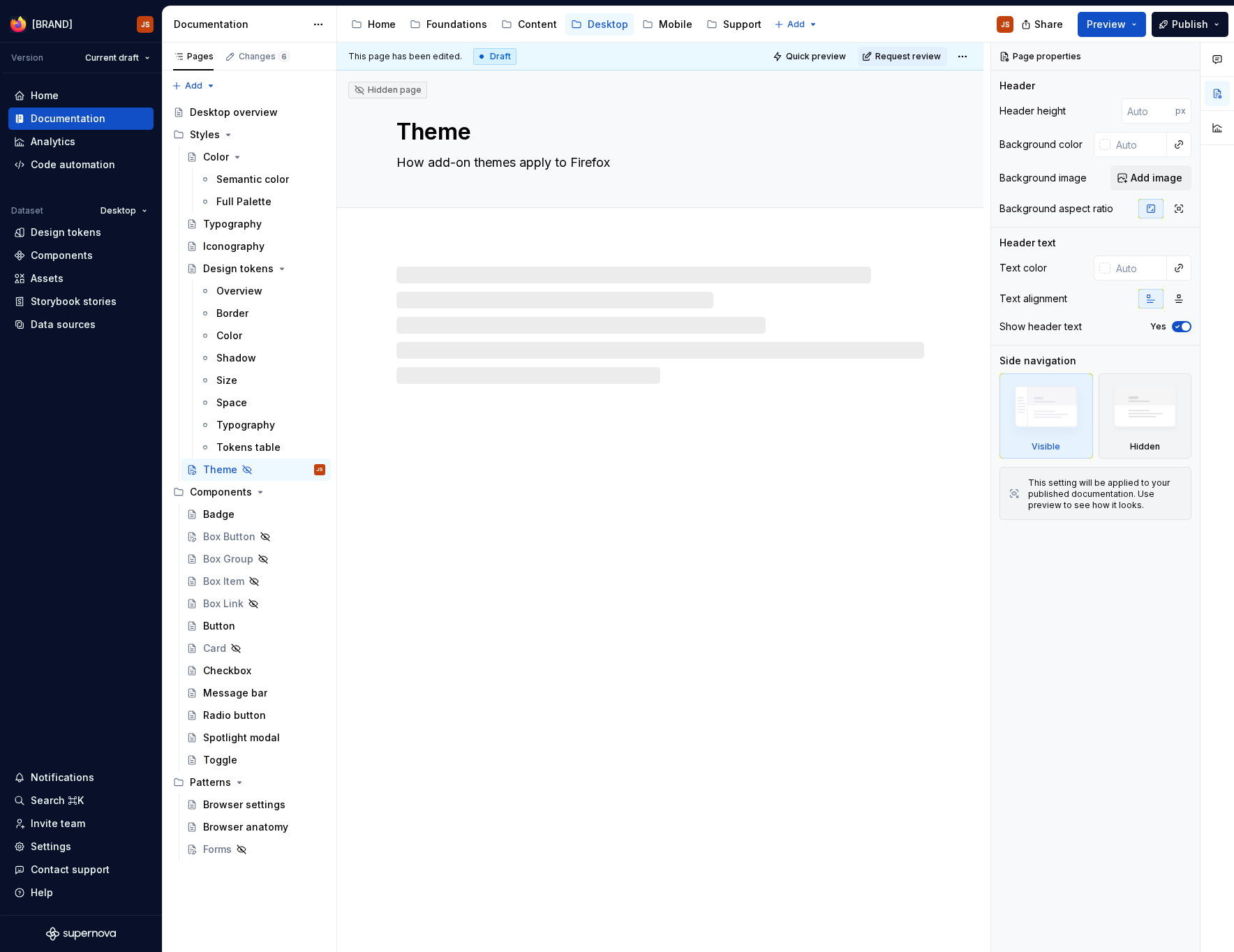 type on "*" 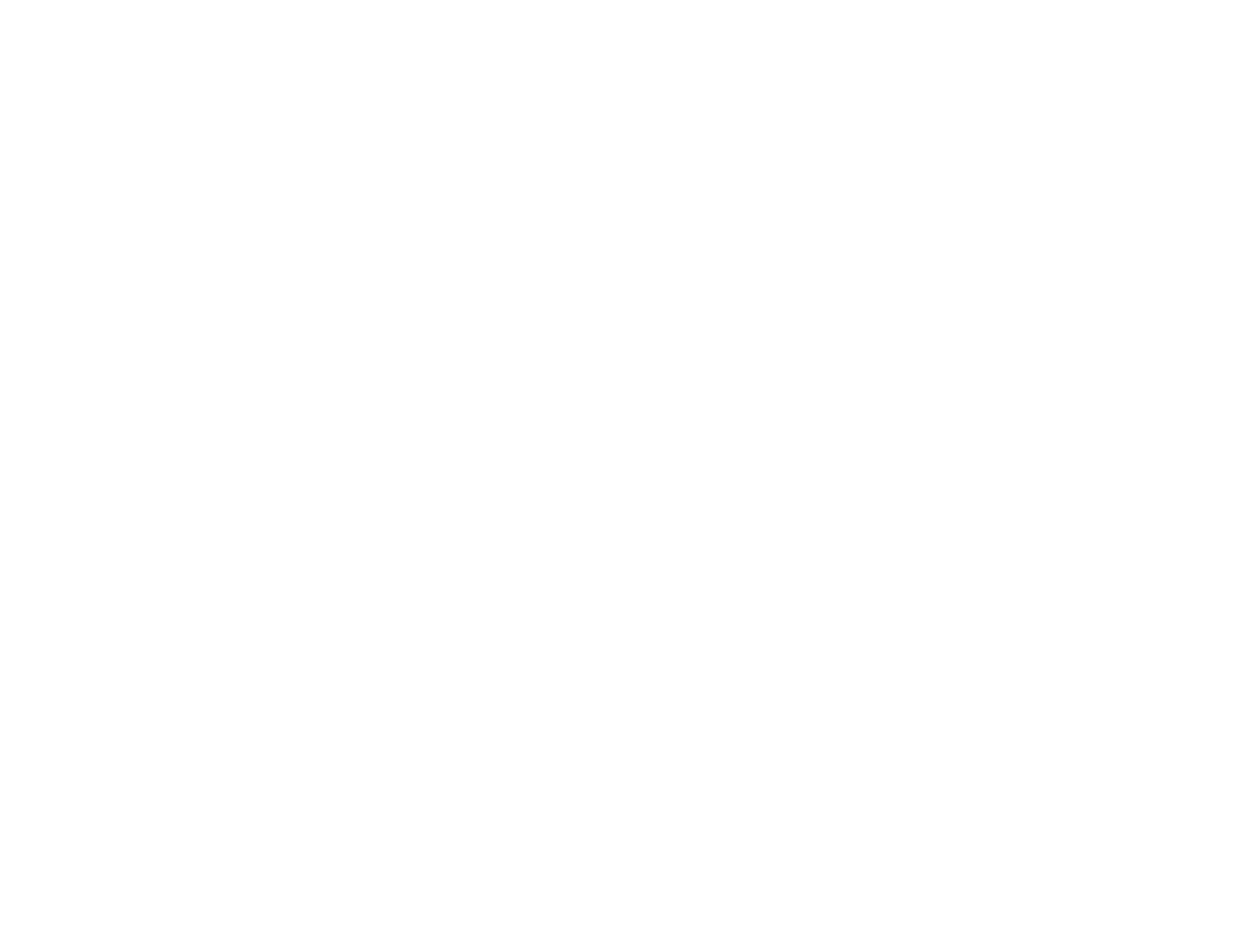 scroll, scrollTop: 0, scrollLeft: 0, axis: both 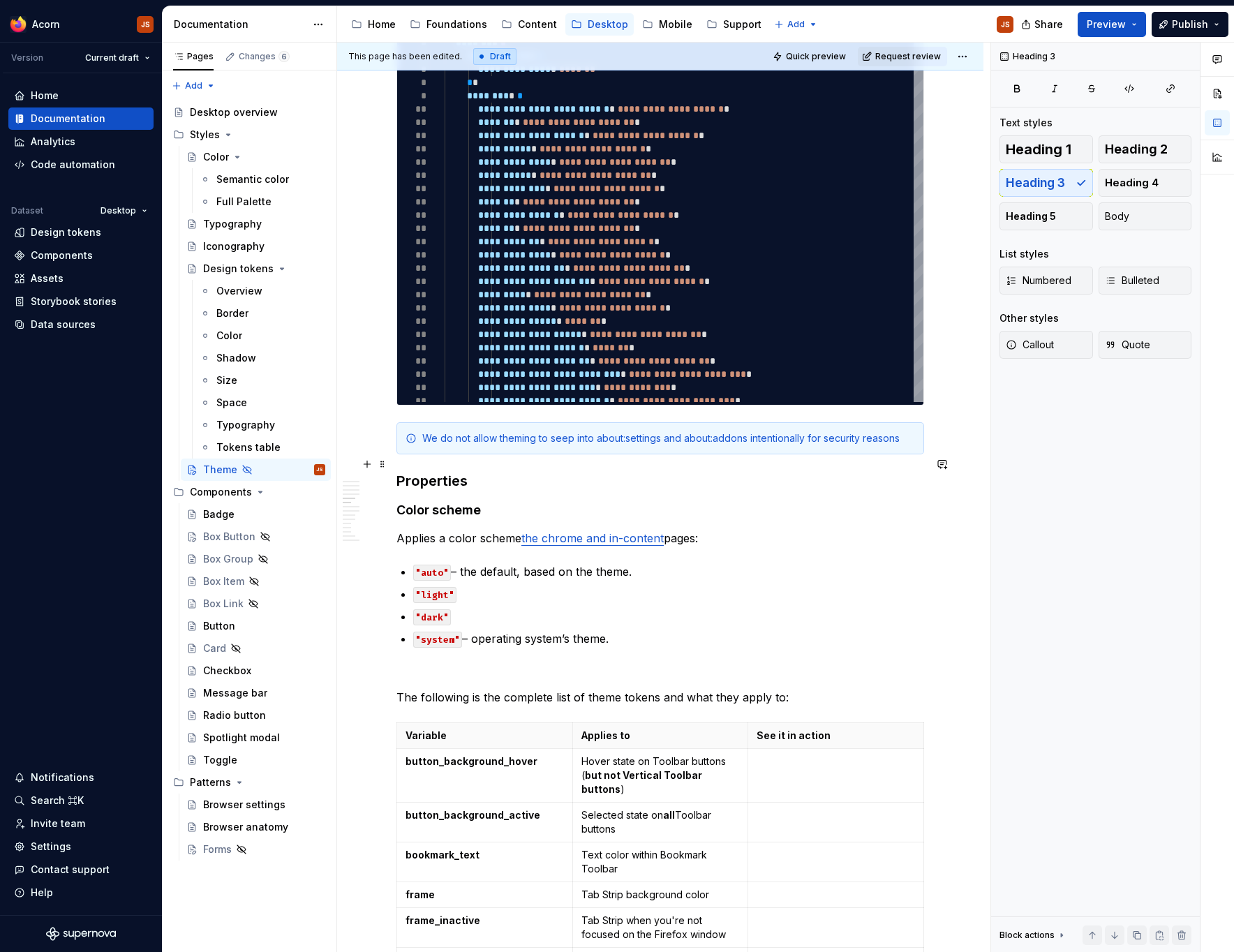 click on "Properties" at bounding box center [660, 481] 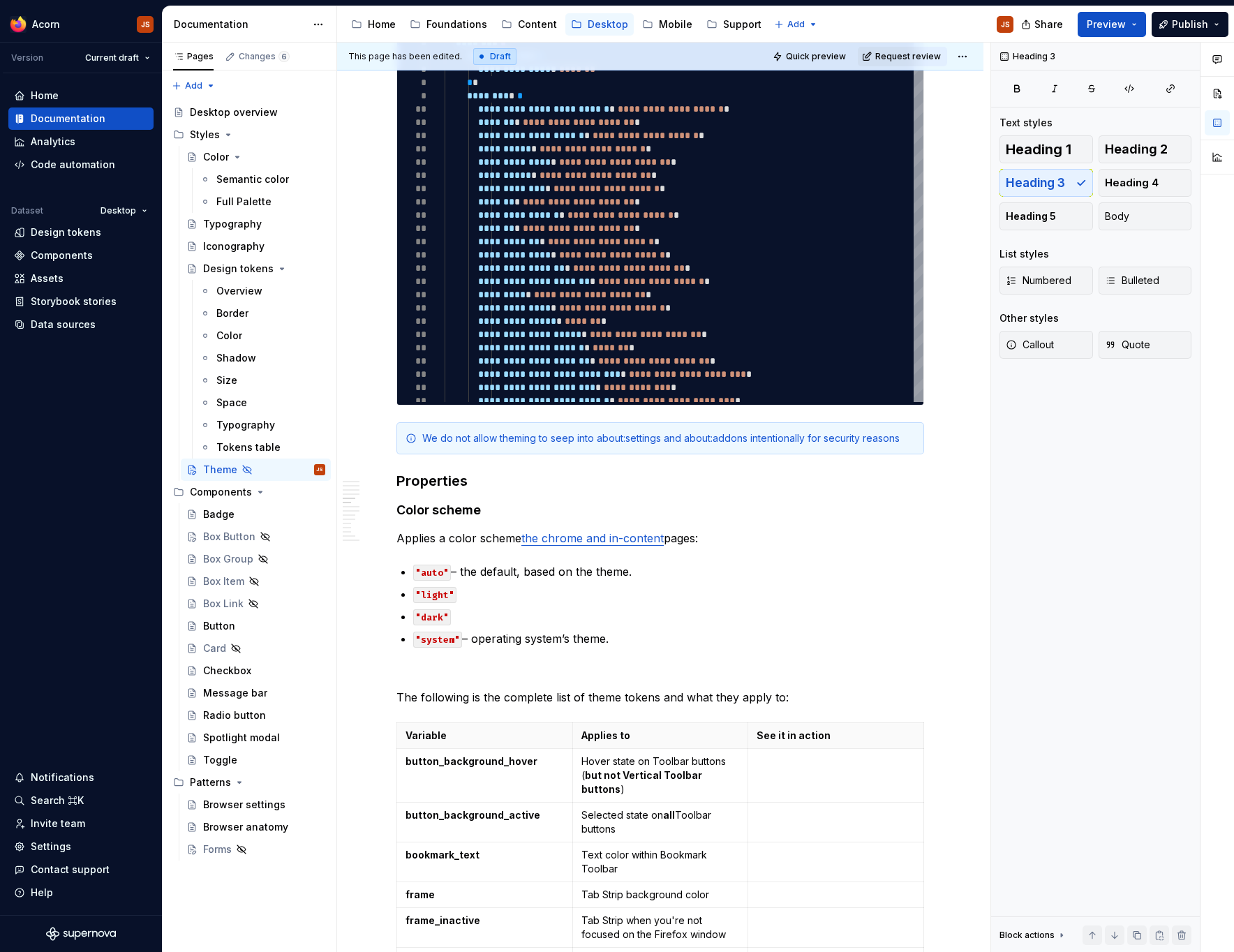 type on "*" 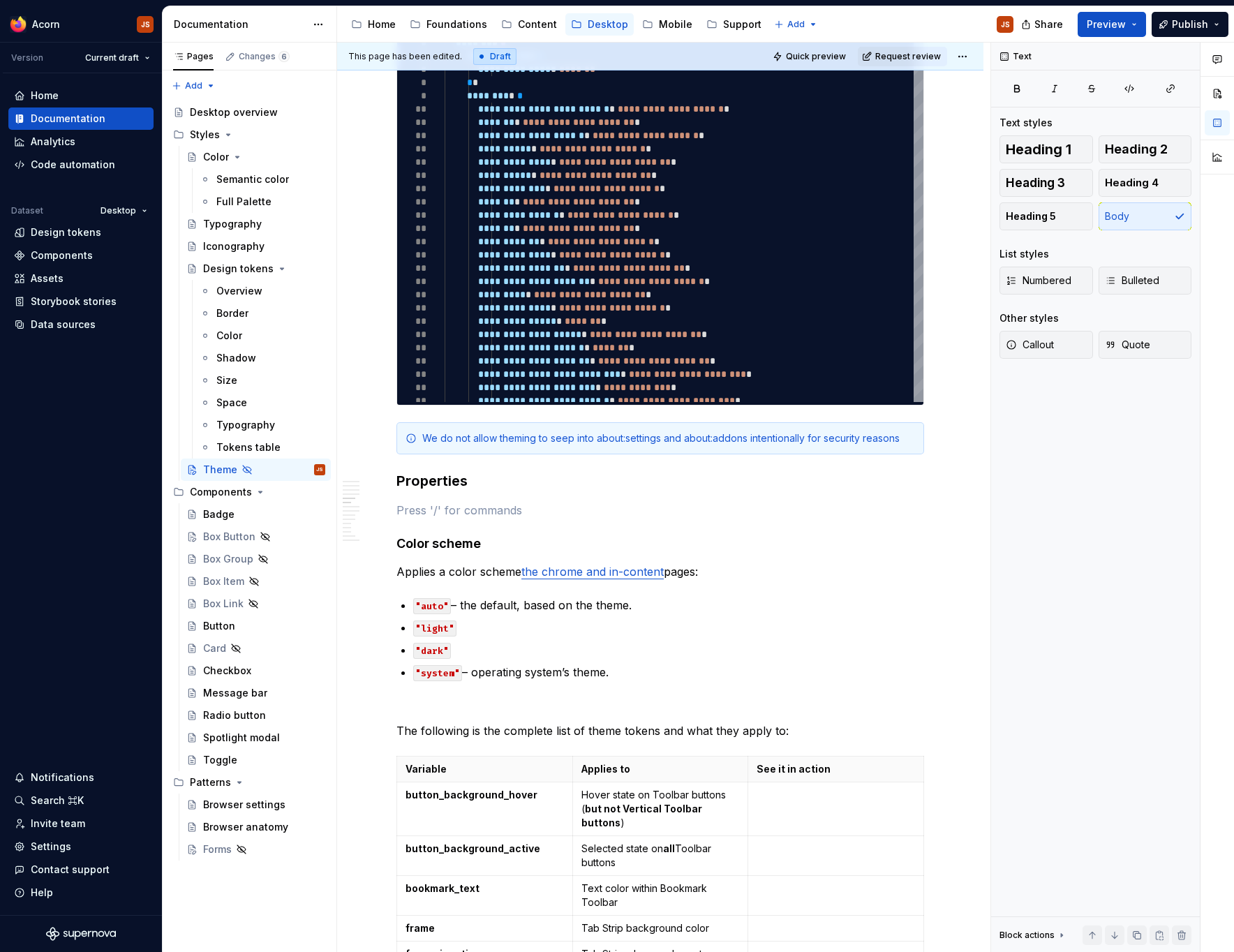 type 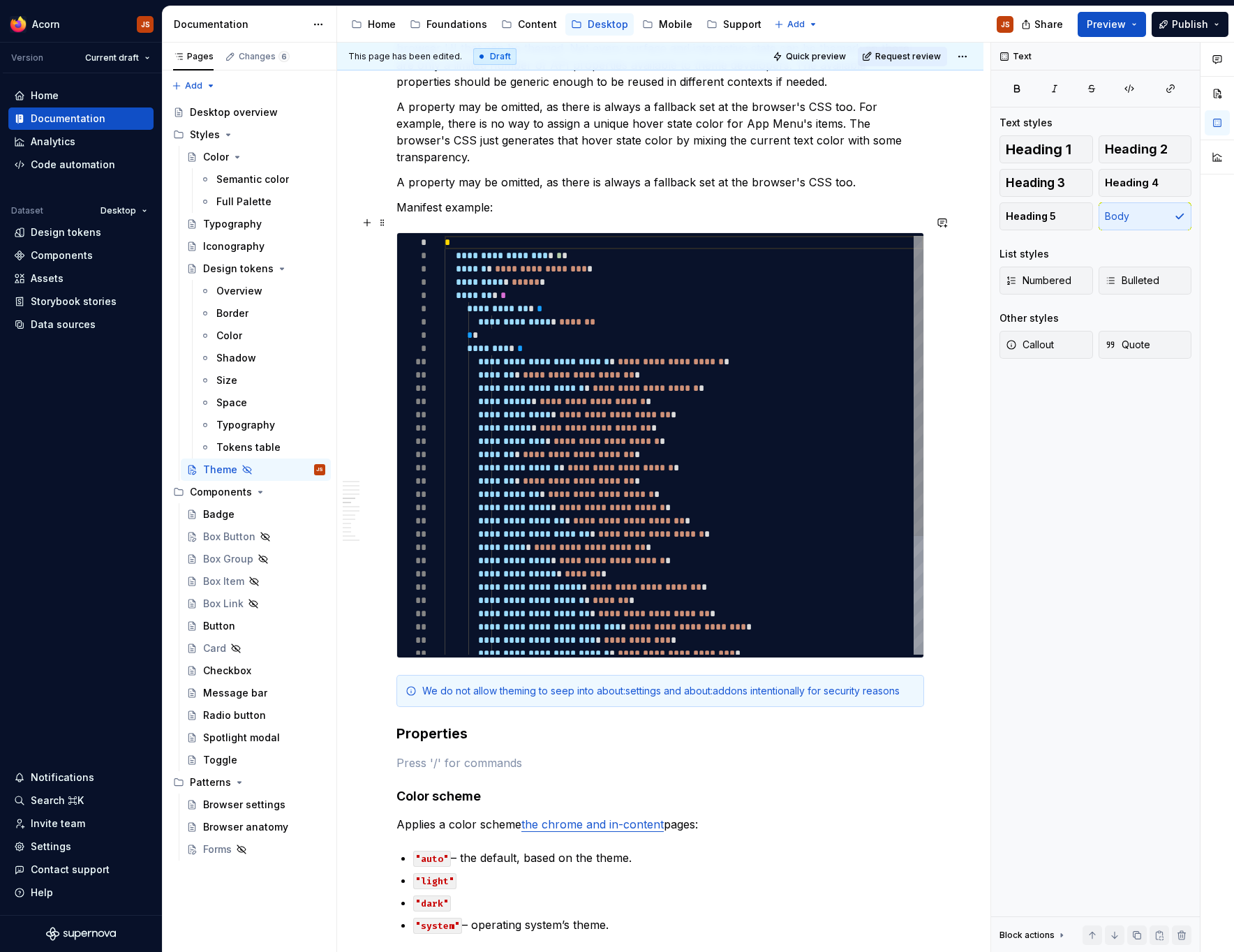 scroll, scrollTop: 872, scrollLeft: 0, axis: vertical 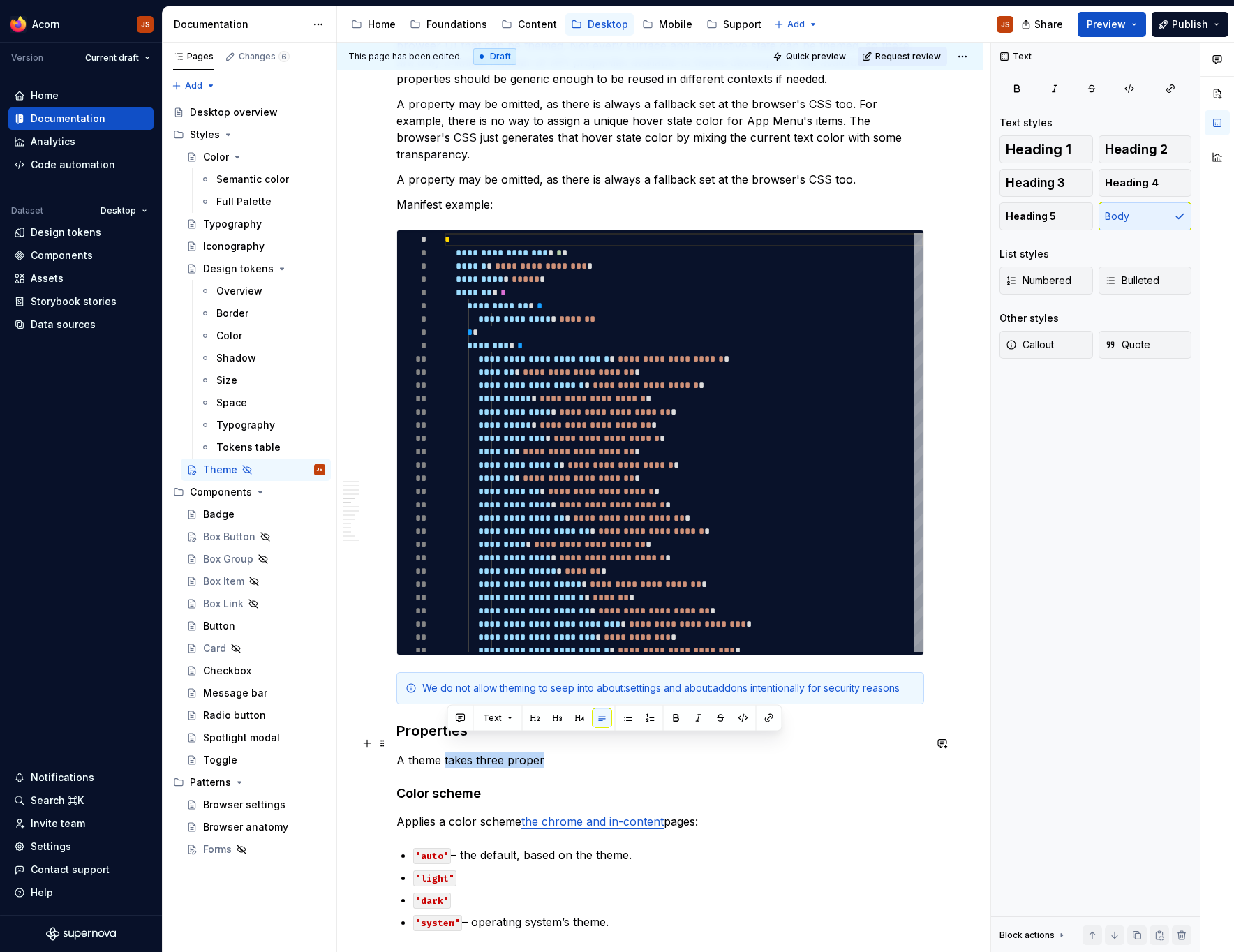 drag, startPoint x: 571, startPoint y: 745, endPoint x: 447, endPoint y: 745, distance: 124 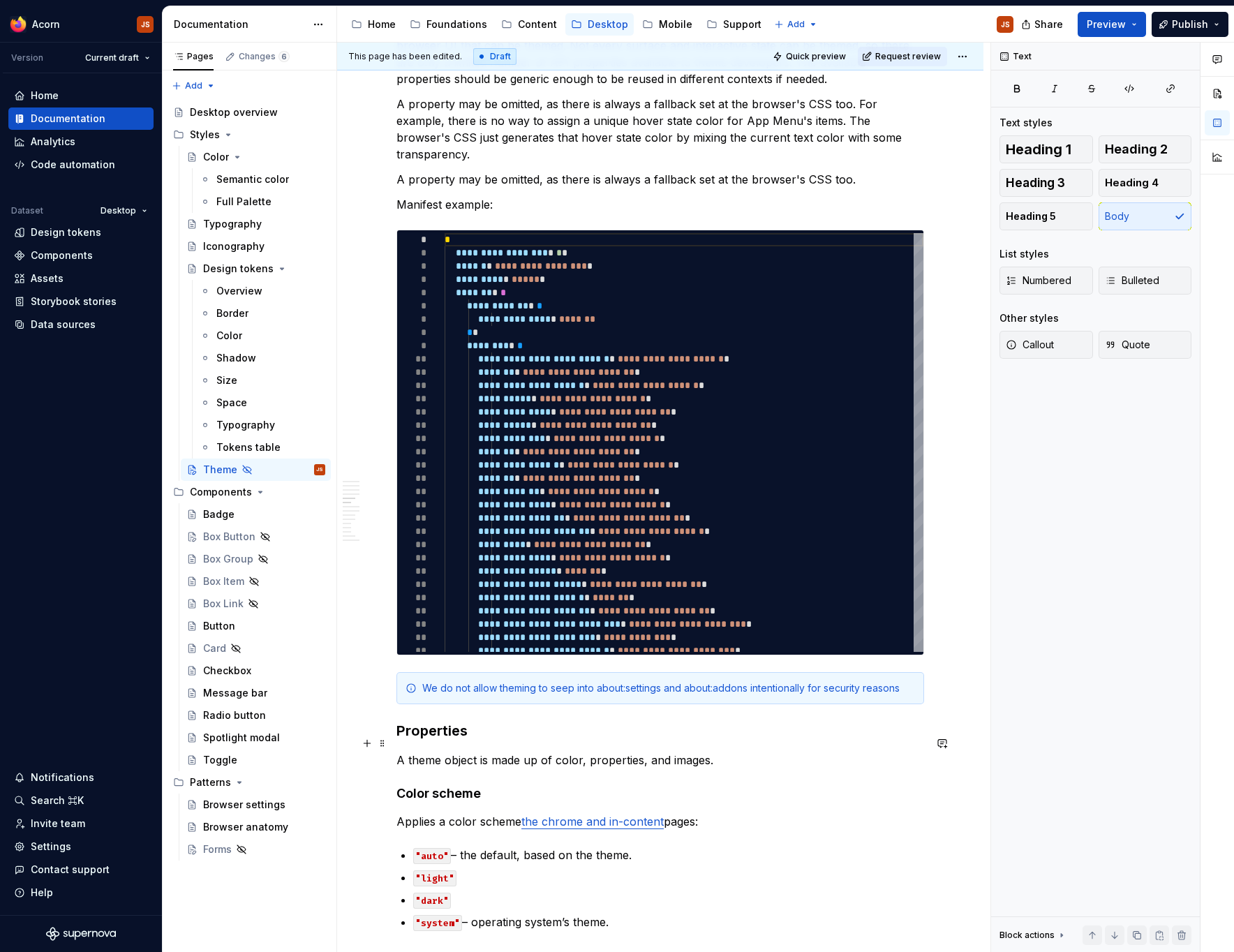 click on "A theme object is made up of color, properties, and images." at bounding box center [660, 760] 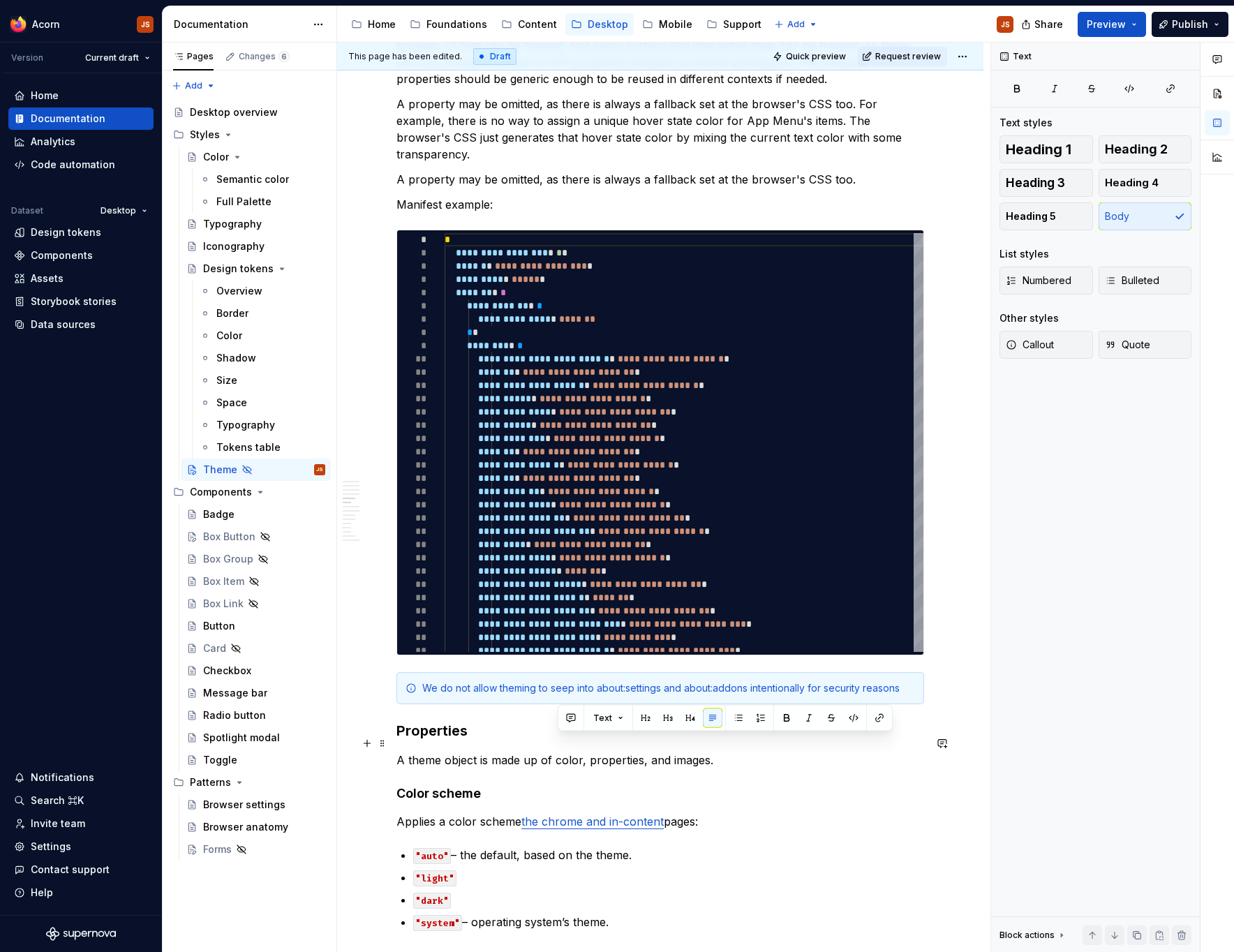 click on "A theme object is made up of color, properties, and images." at bounding box center [660, 760] 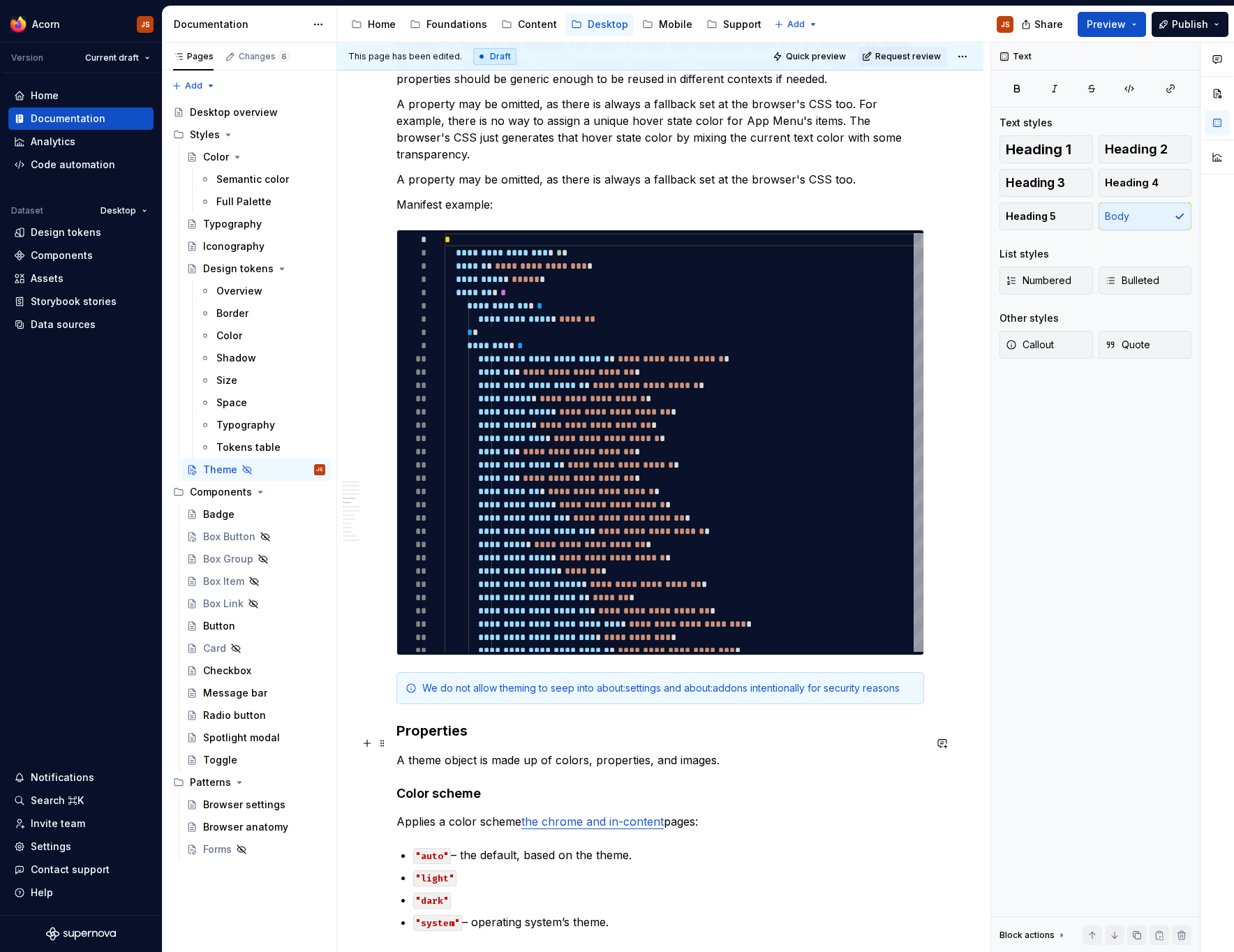click on "A theme object is made up of colors, properties, and images." at bounding box center (660, 760) 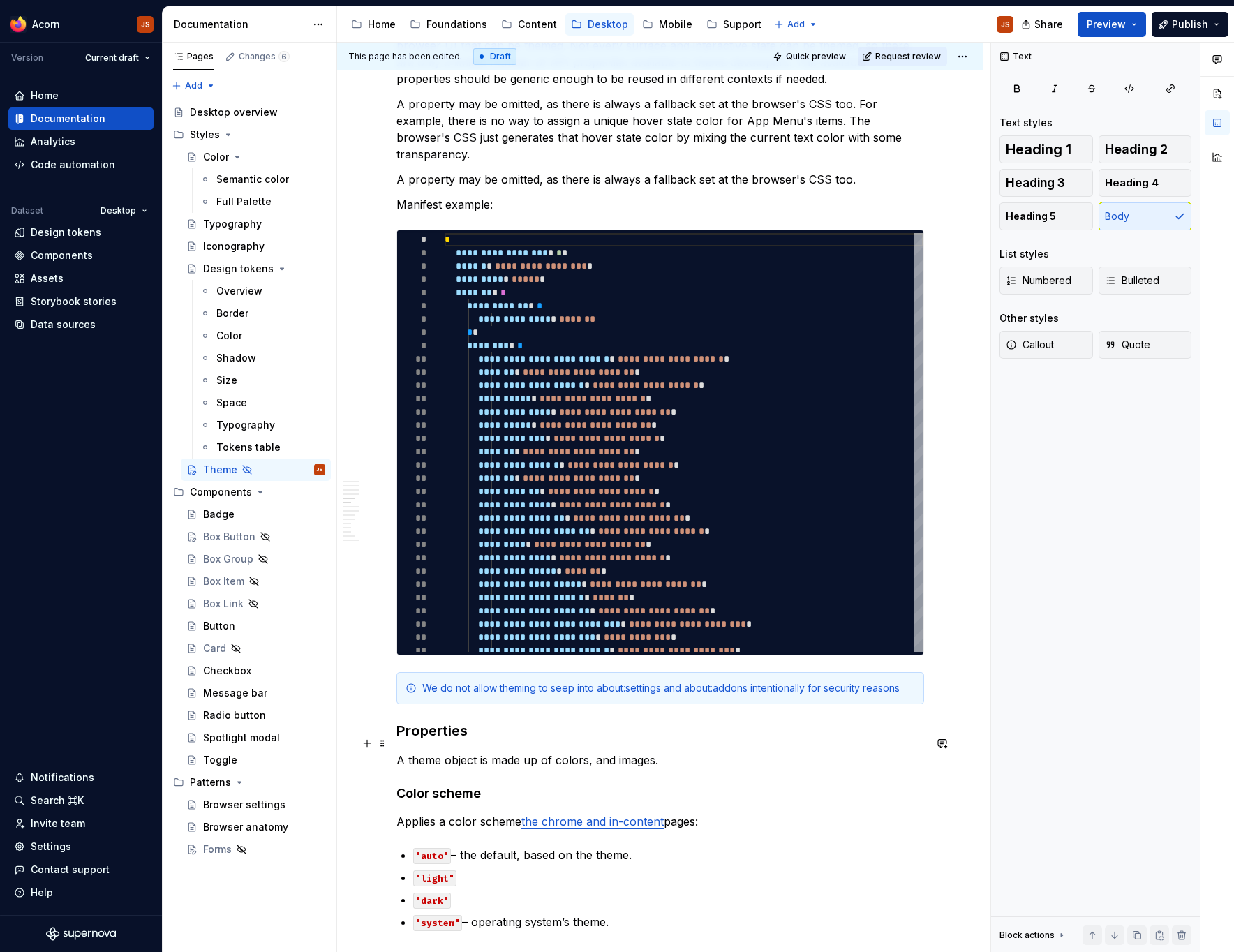 click on "A theme object is made up of colors, and images." at bounding box center [660, 760] 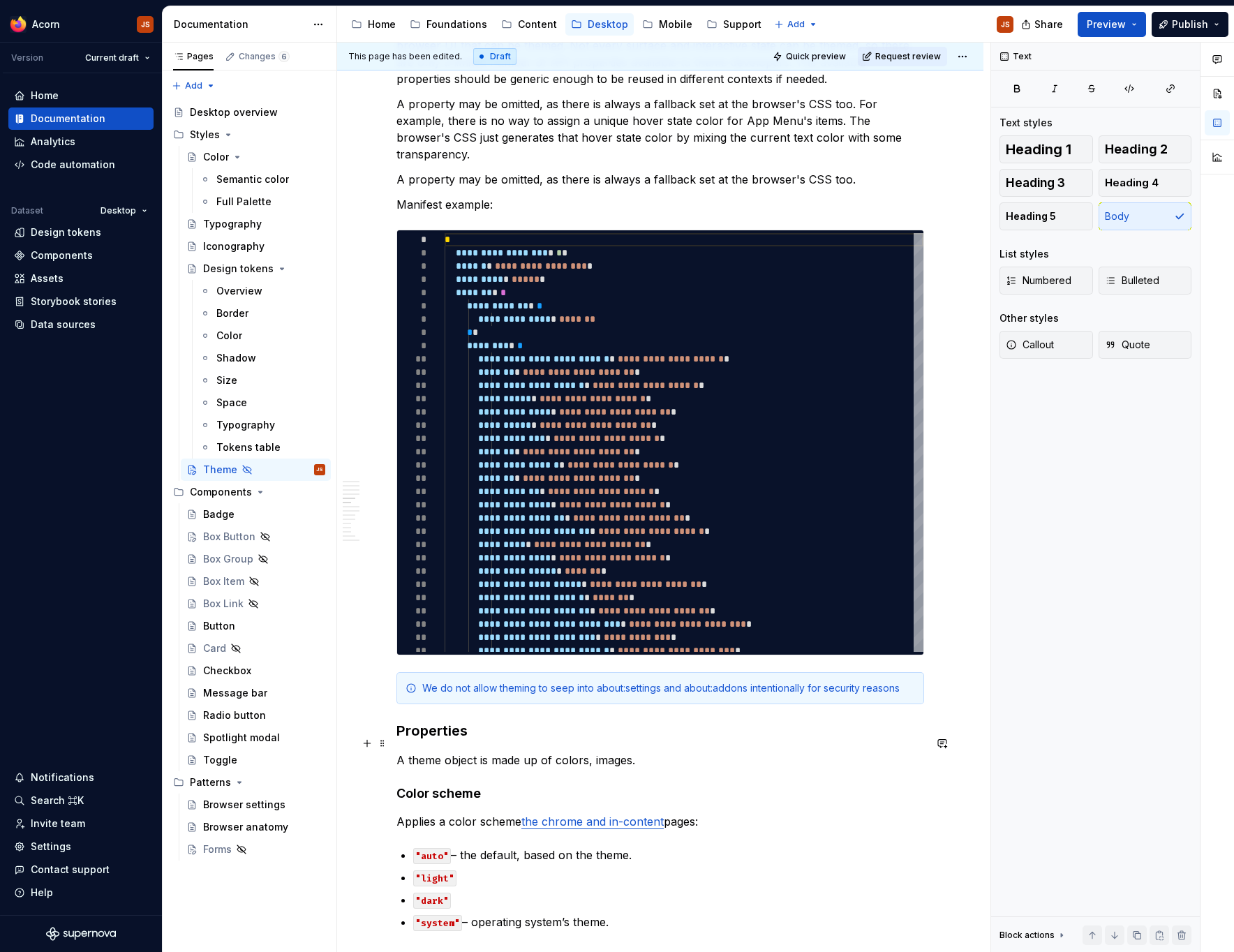 click on "A theme object is made up of colors, images." at bounding box center [660, 760] 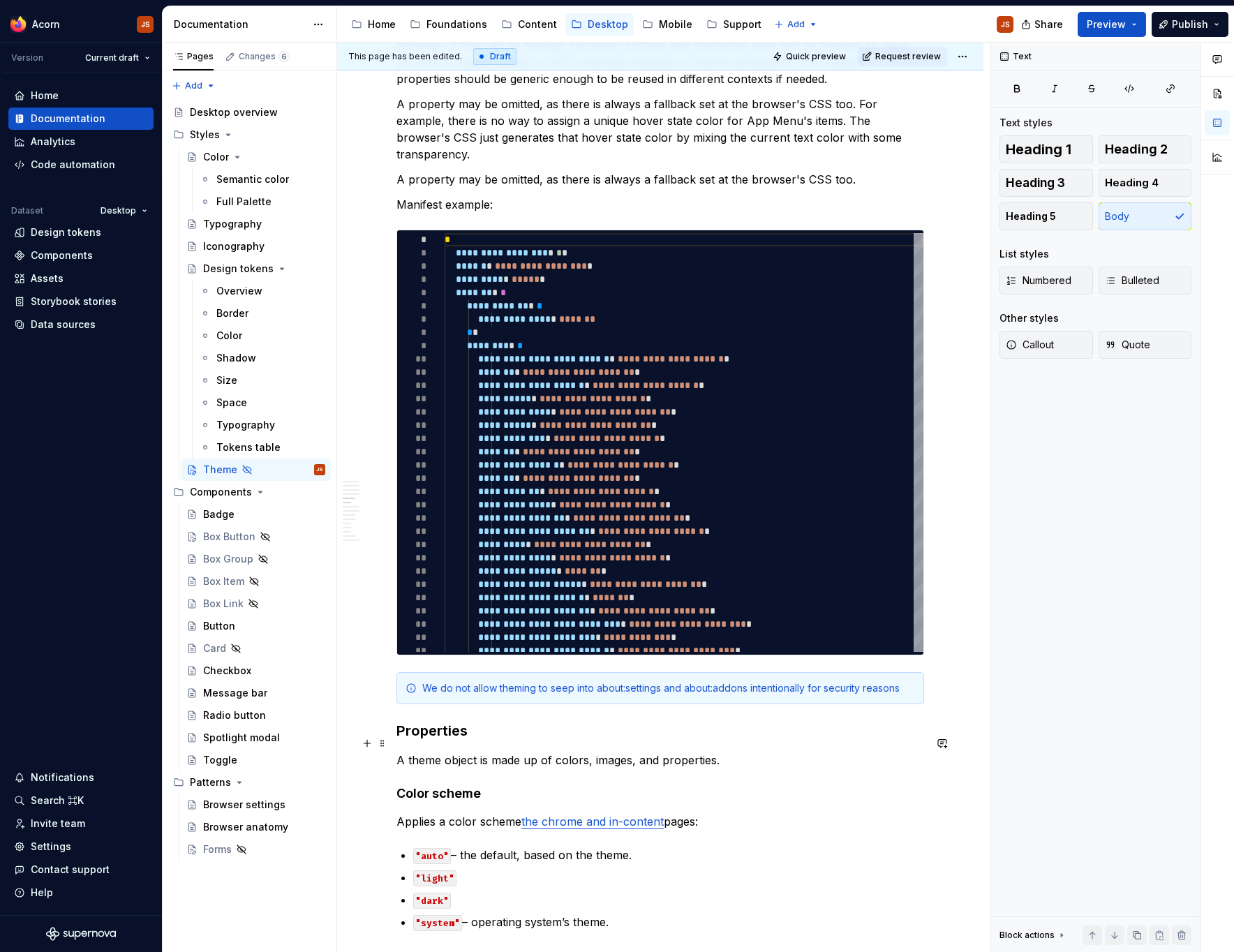 click on "A theme object is made up of colors, images, and properties." at bounding box center [660, 760] 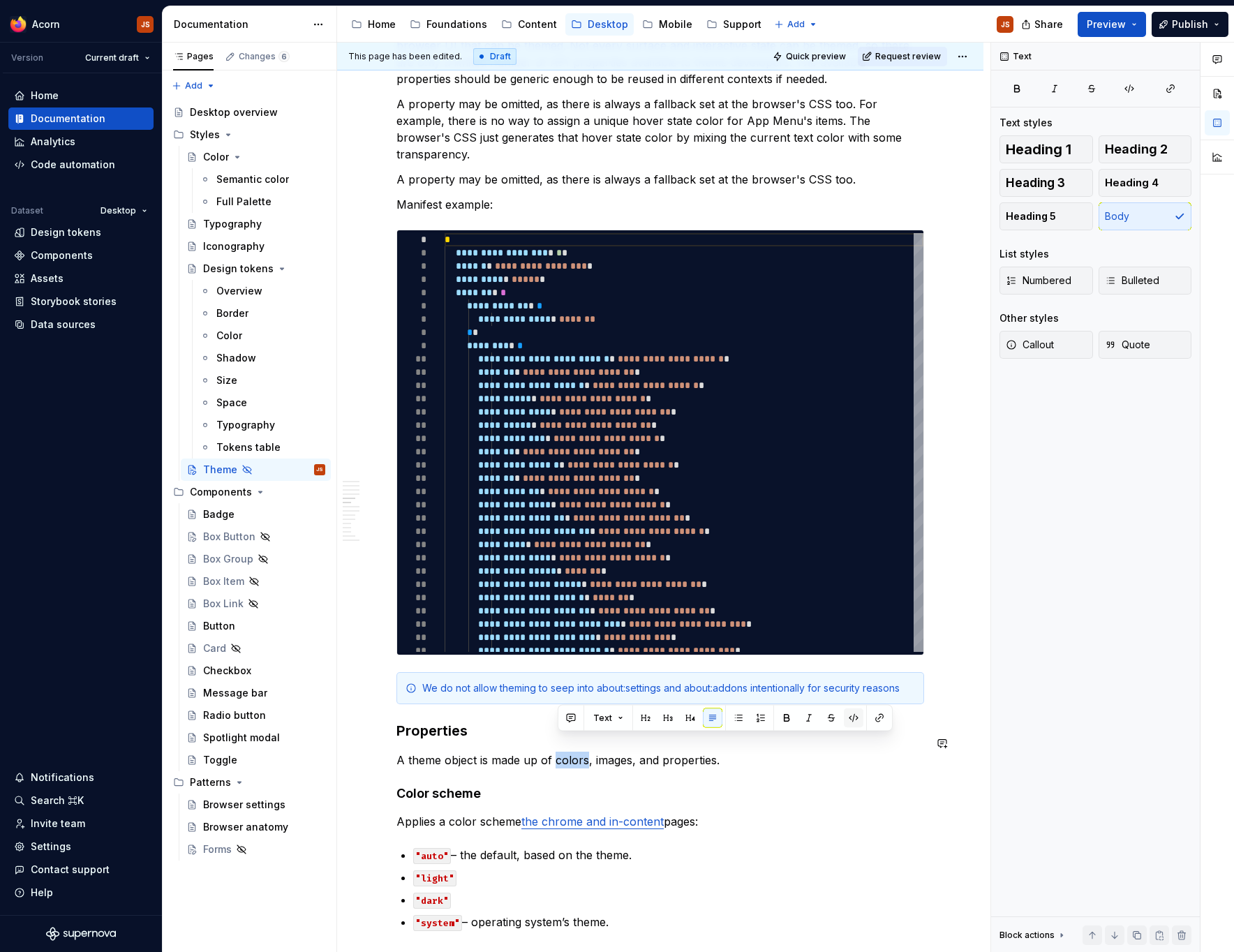 click at bounding box center [854, 718] 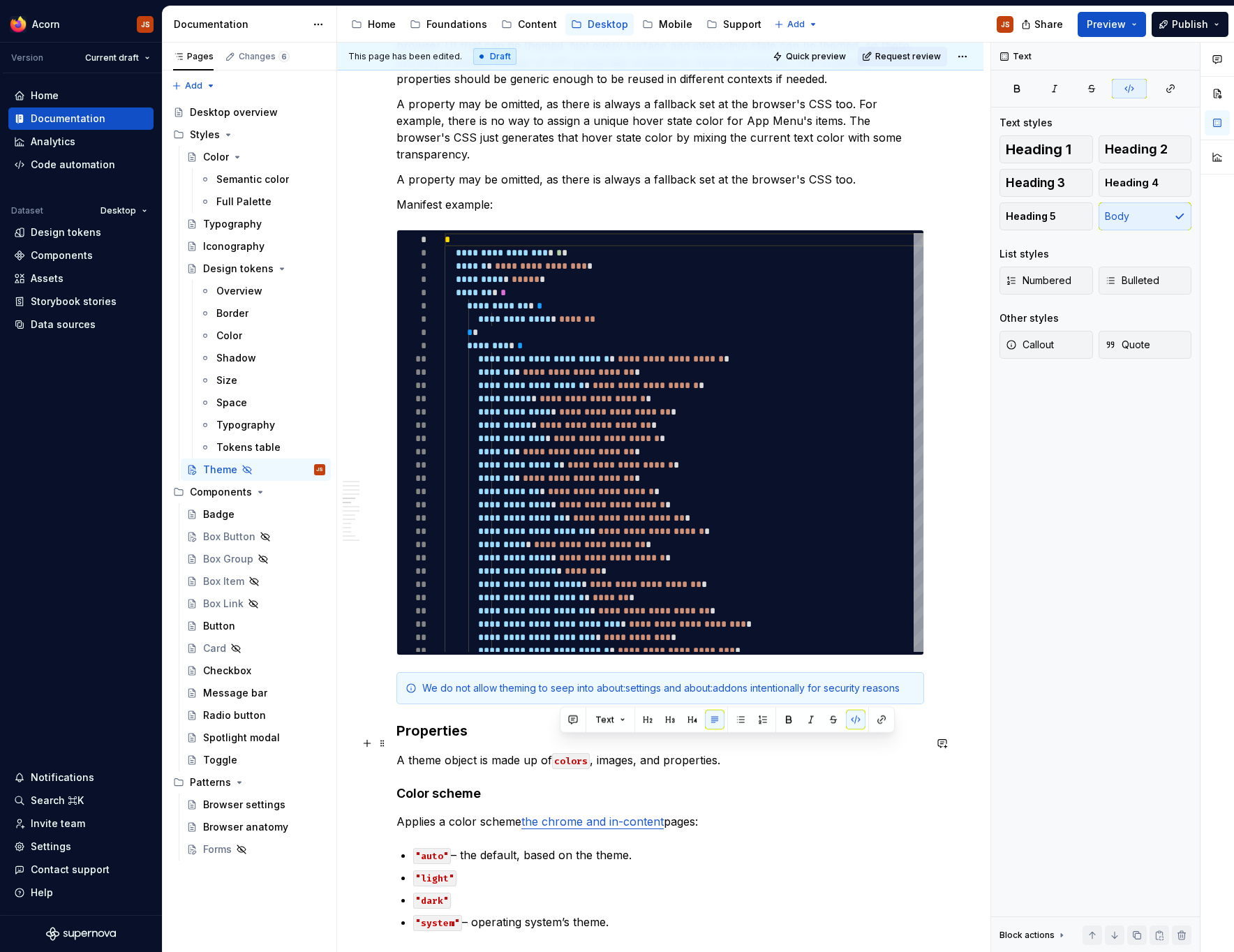 click on "A theme object is made up of  colors , images, and properties." at bounding box center (660, 760) 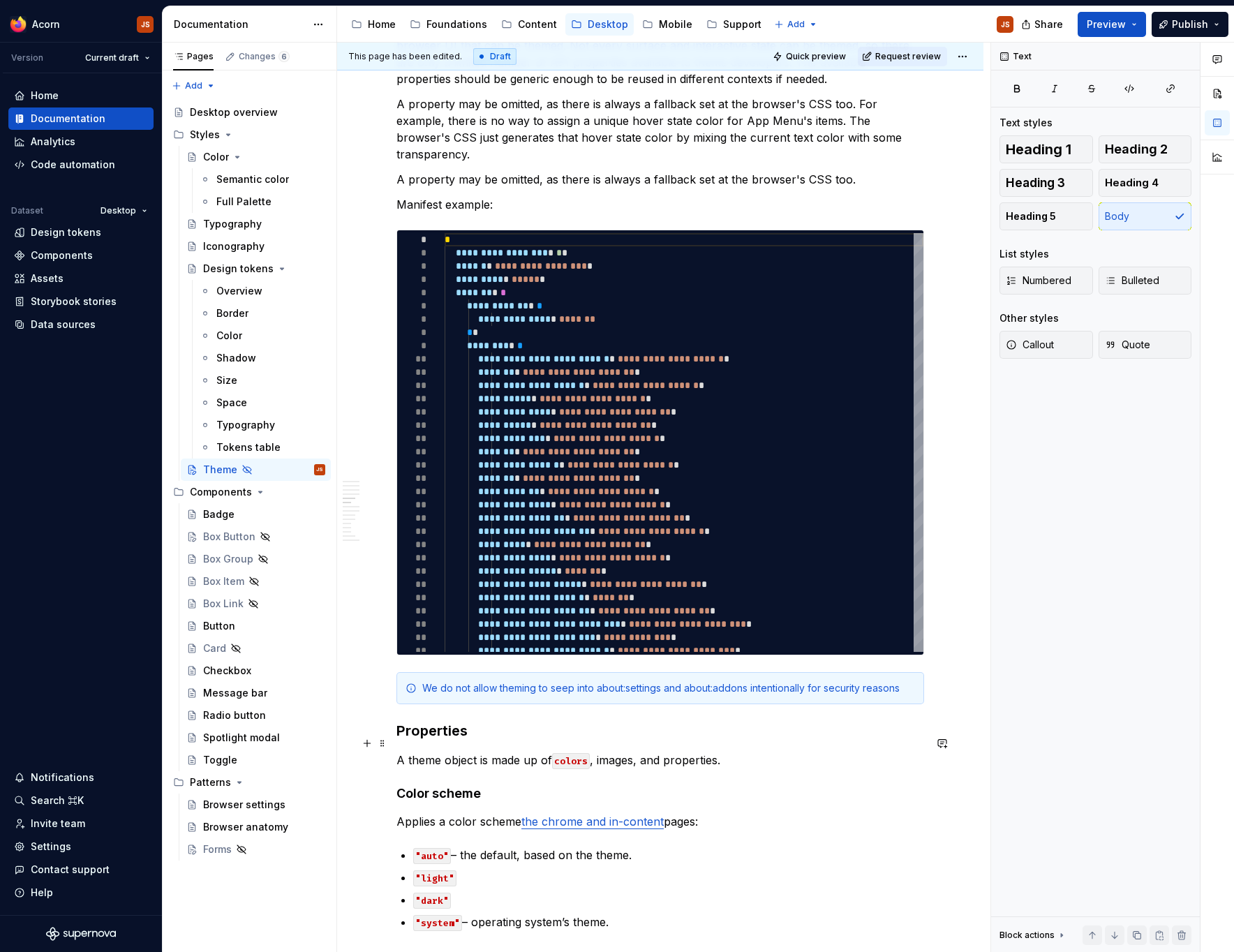 click on "A theme object is made up of  colors , images, and properties." at bounding box center [660, 760] 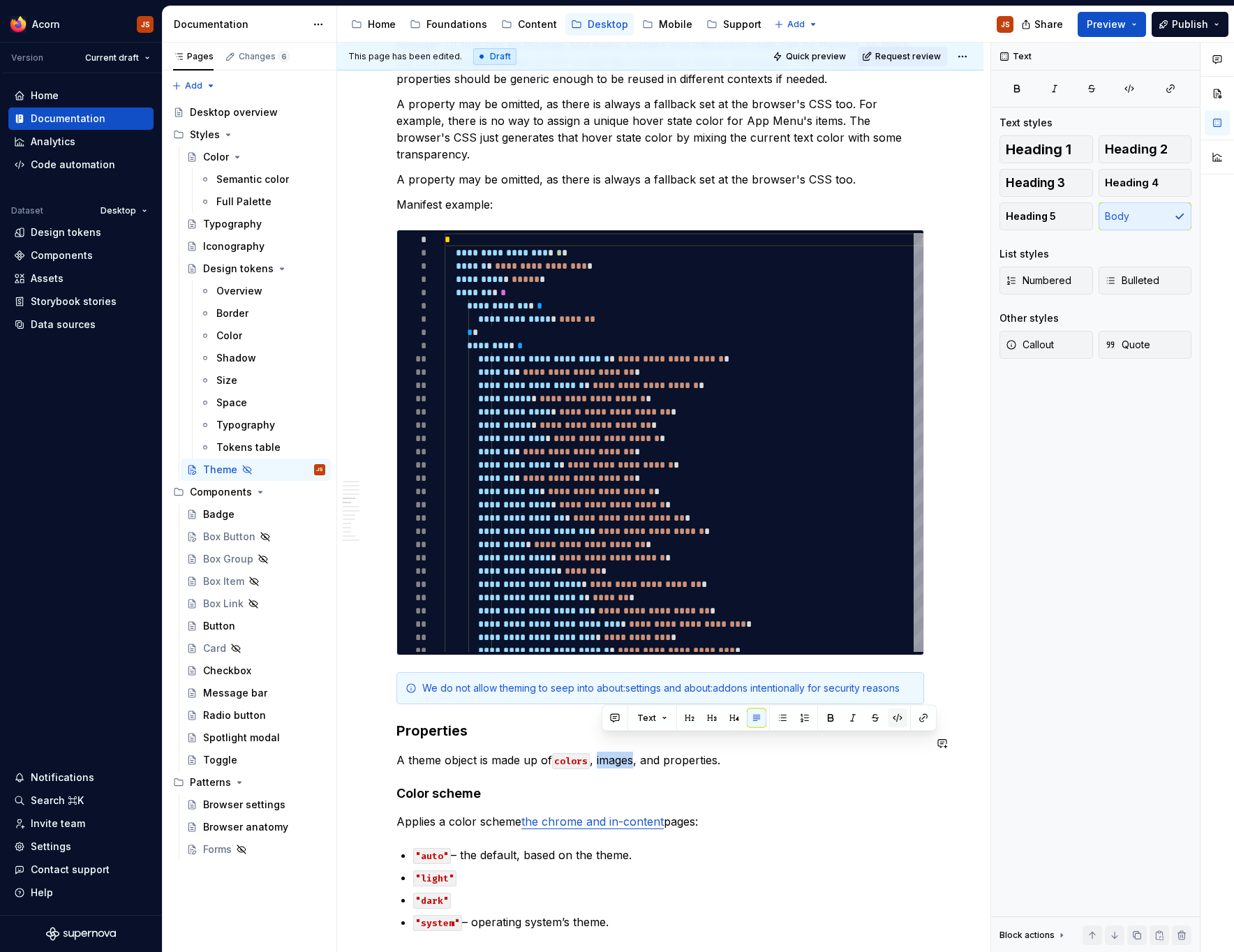 click at bounding box center [898, 718] 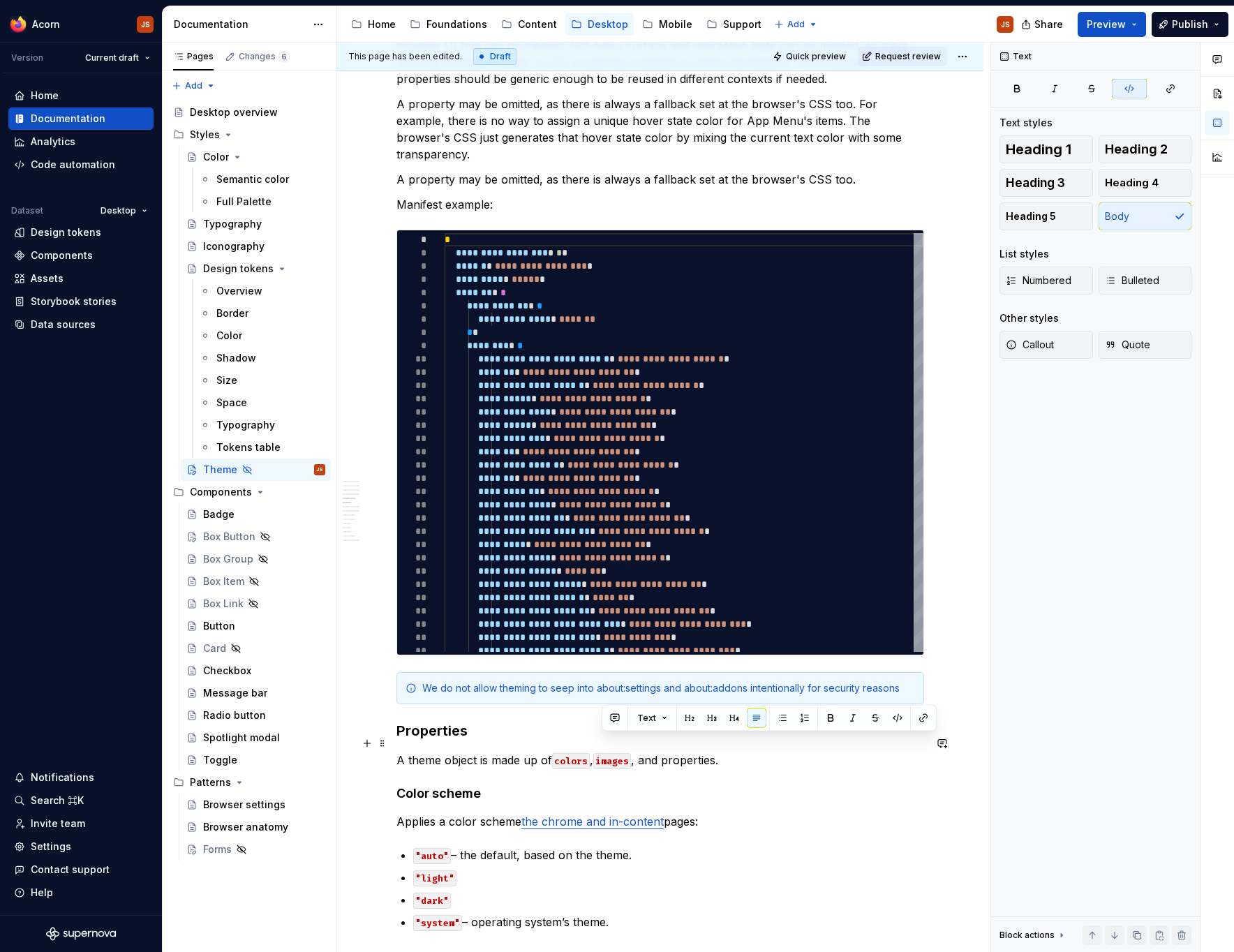 click on "A theme object is made up of  colors ,  images , and properties." at bounding box center [660, 760] 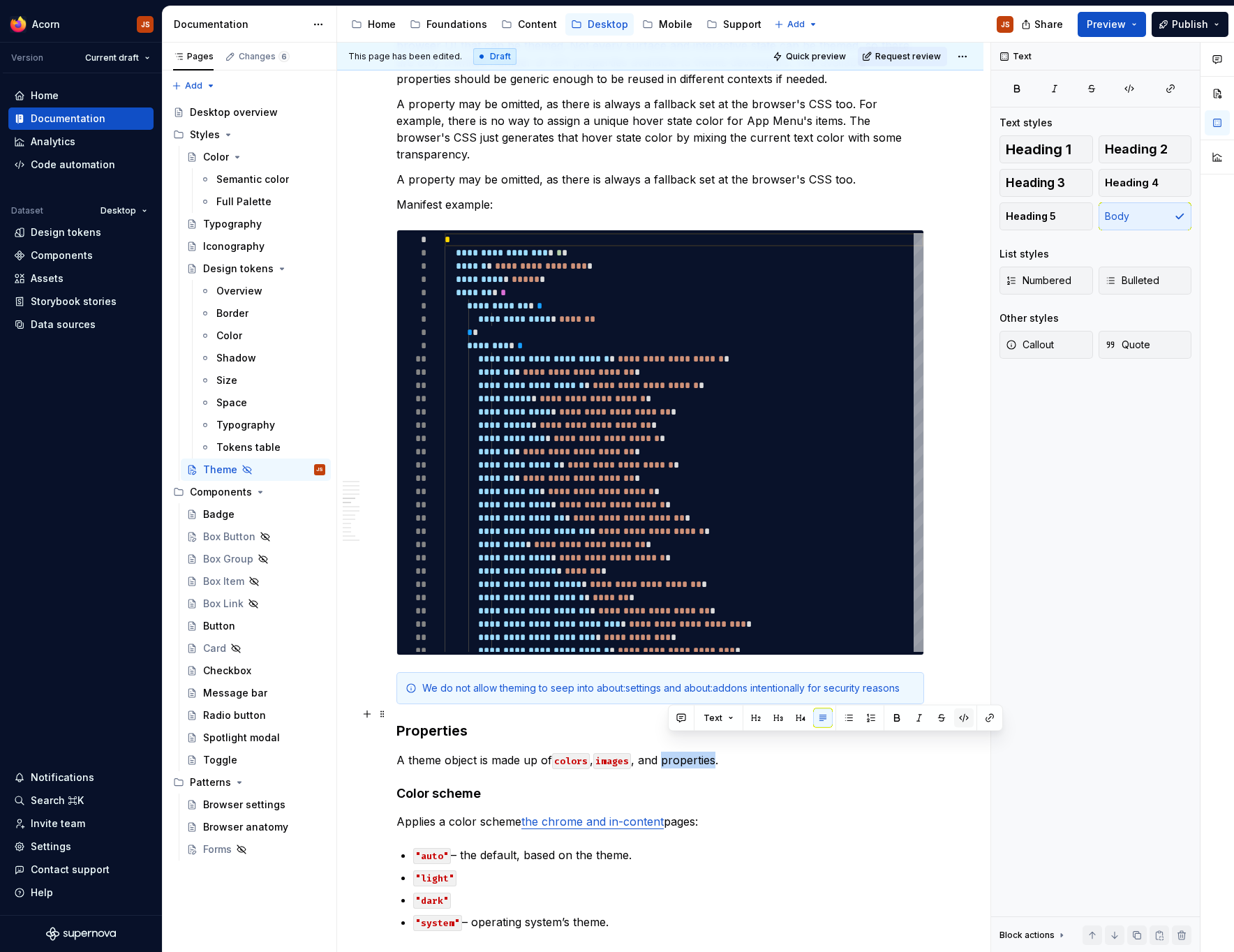 click at bounding box center [964, 718] 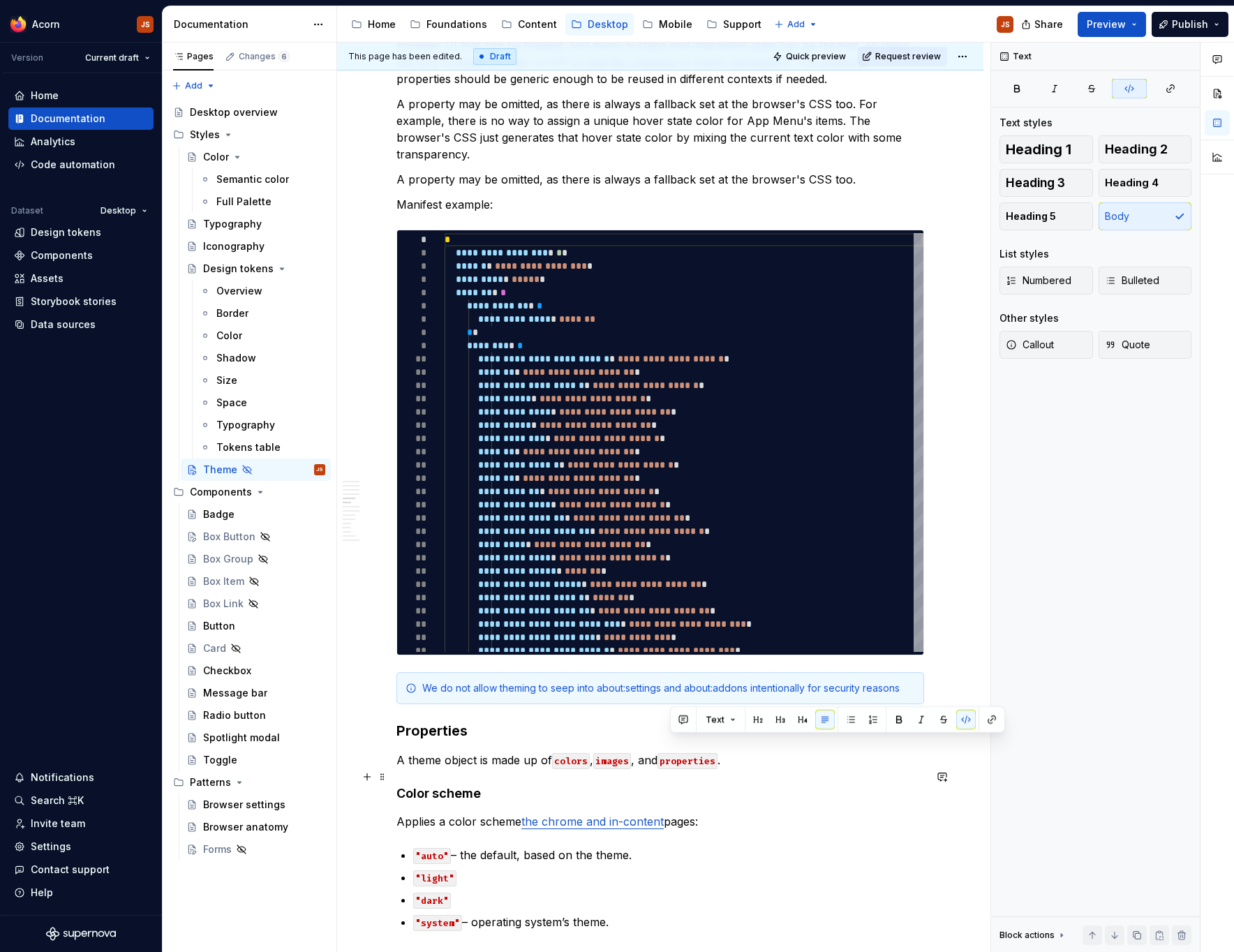 click on "Color scheme" at bounding box center (660, 794) 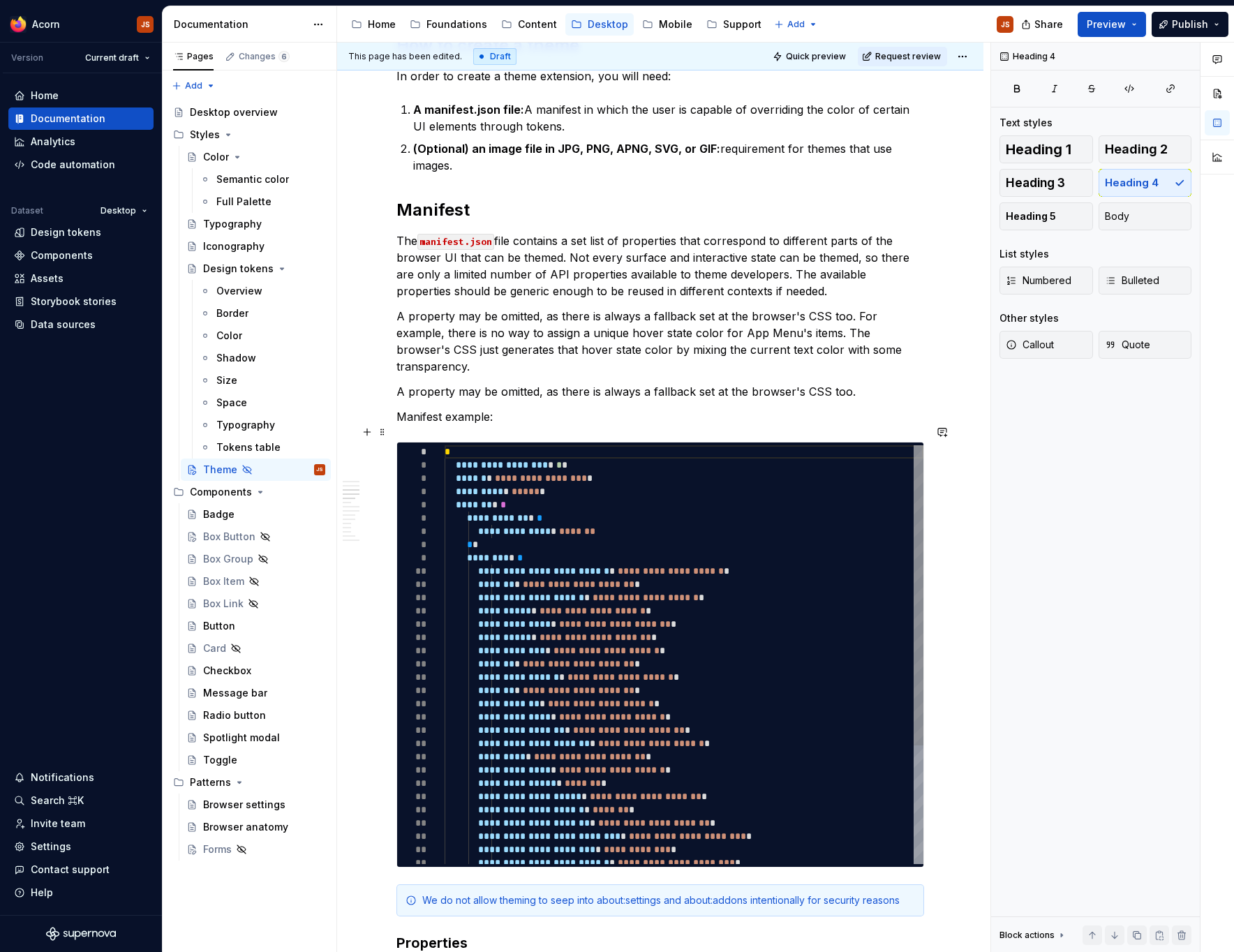 scroll, scrollTop: 650, scrollLeft: 0, axis: vertical 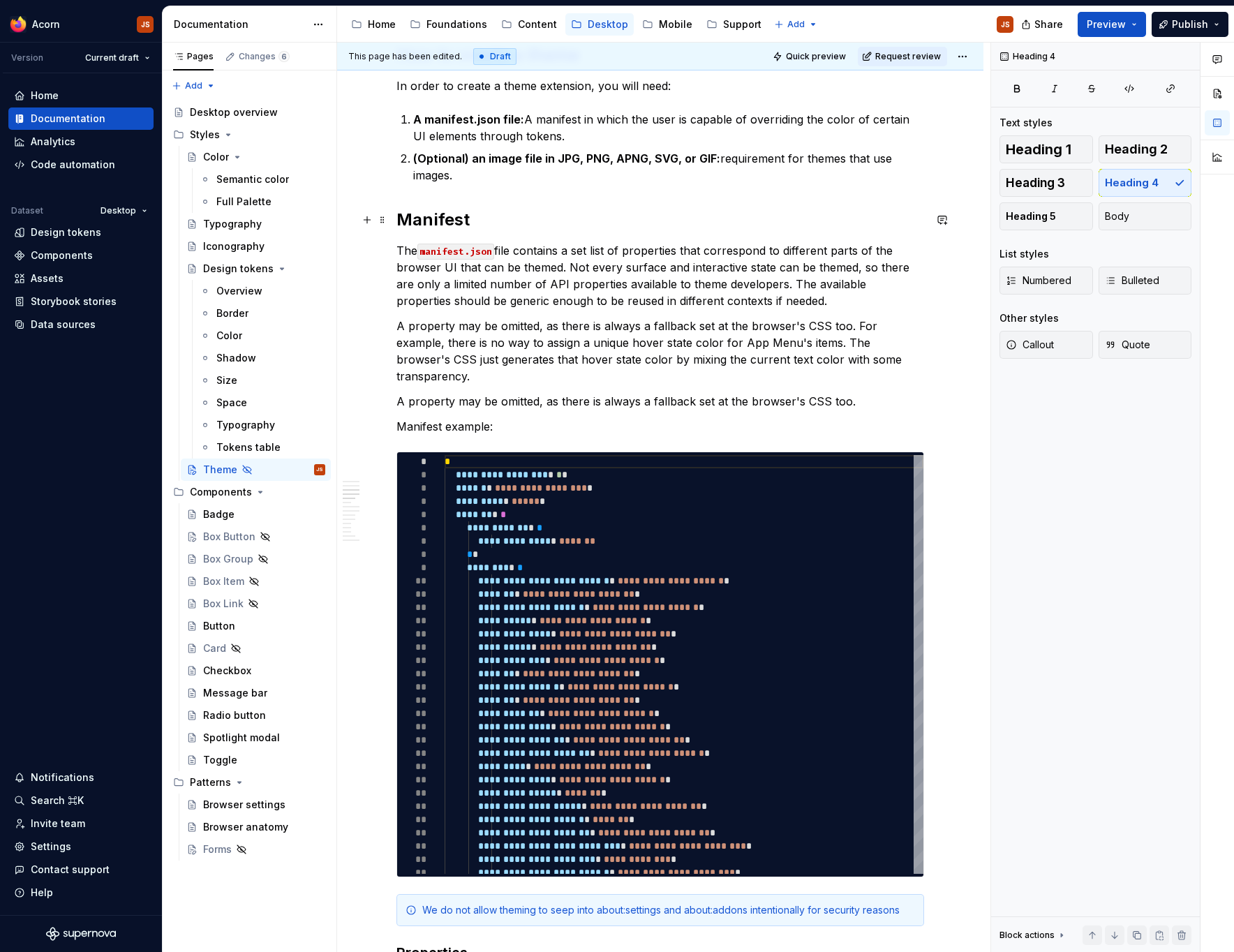 click on "Manifest" at bounding box center [660, 220] 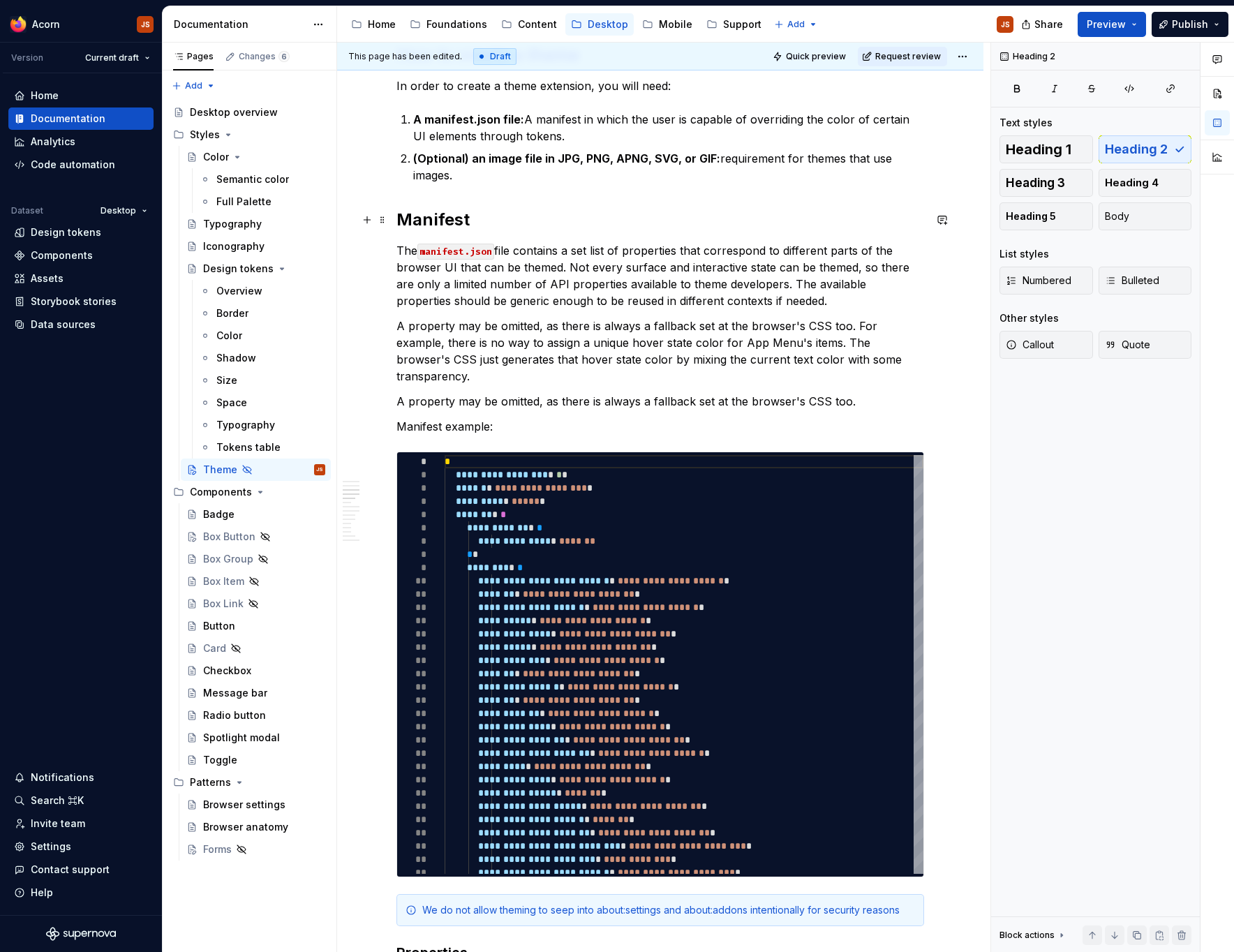 click on "Manifest" at bounding box center (660, 220) 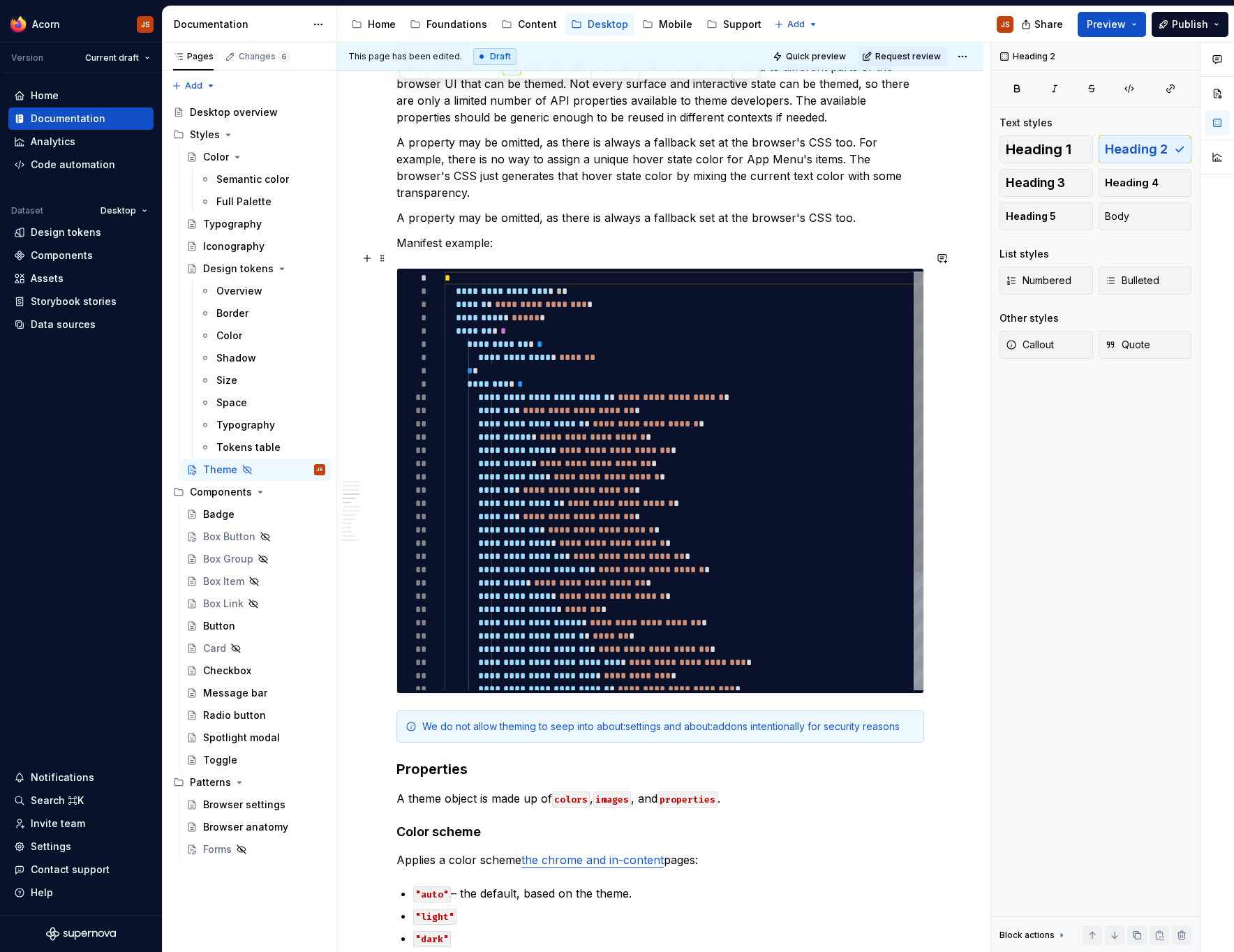 scroll, scrollTop: 989, scrollLeft: 0, axis: vertical 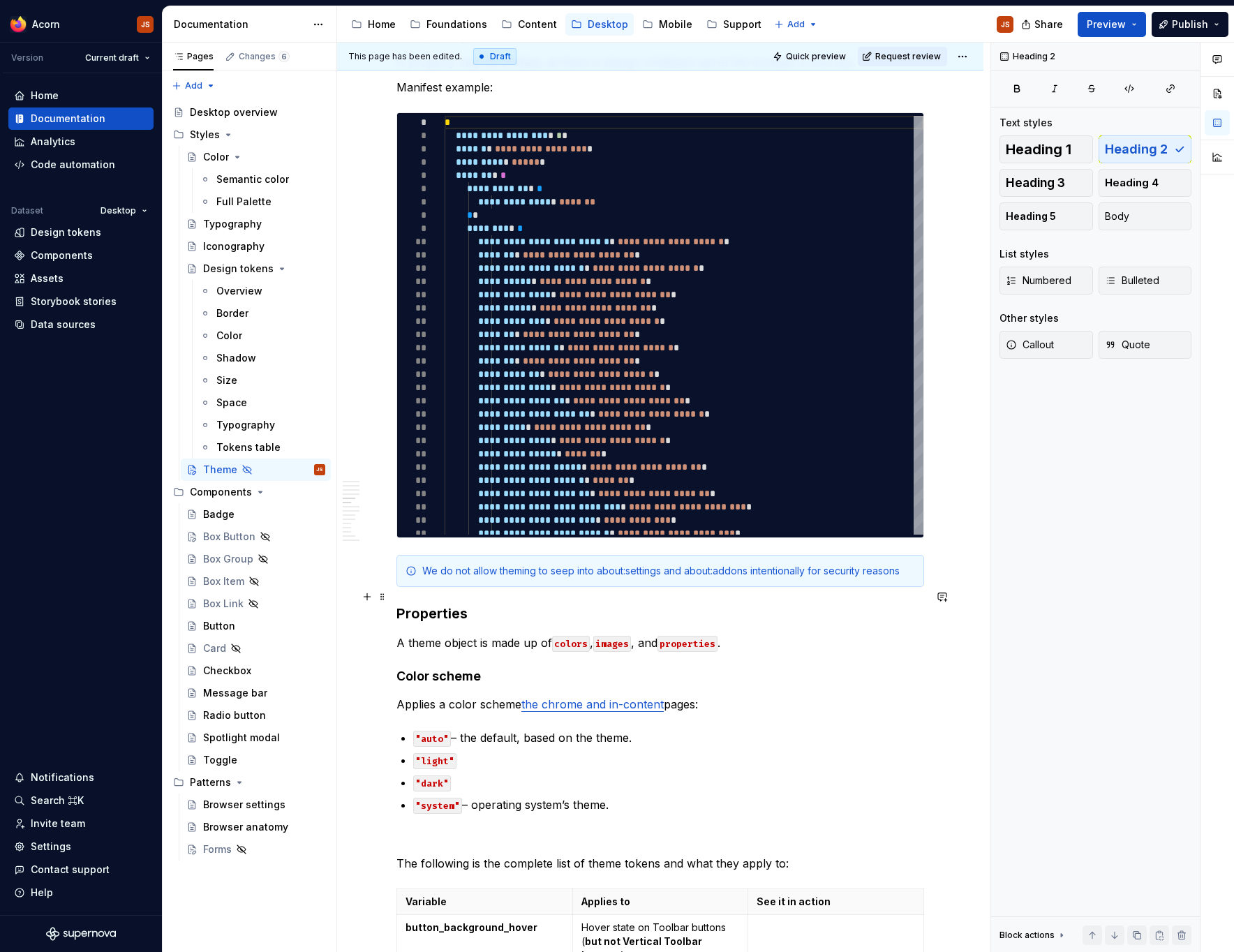 click on "Properties" at bounding box center (660, 613) 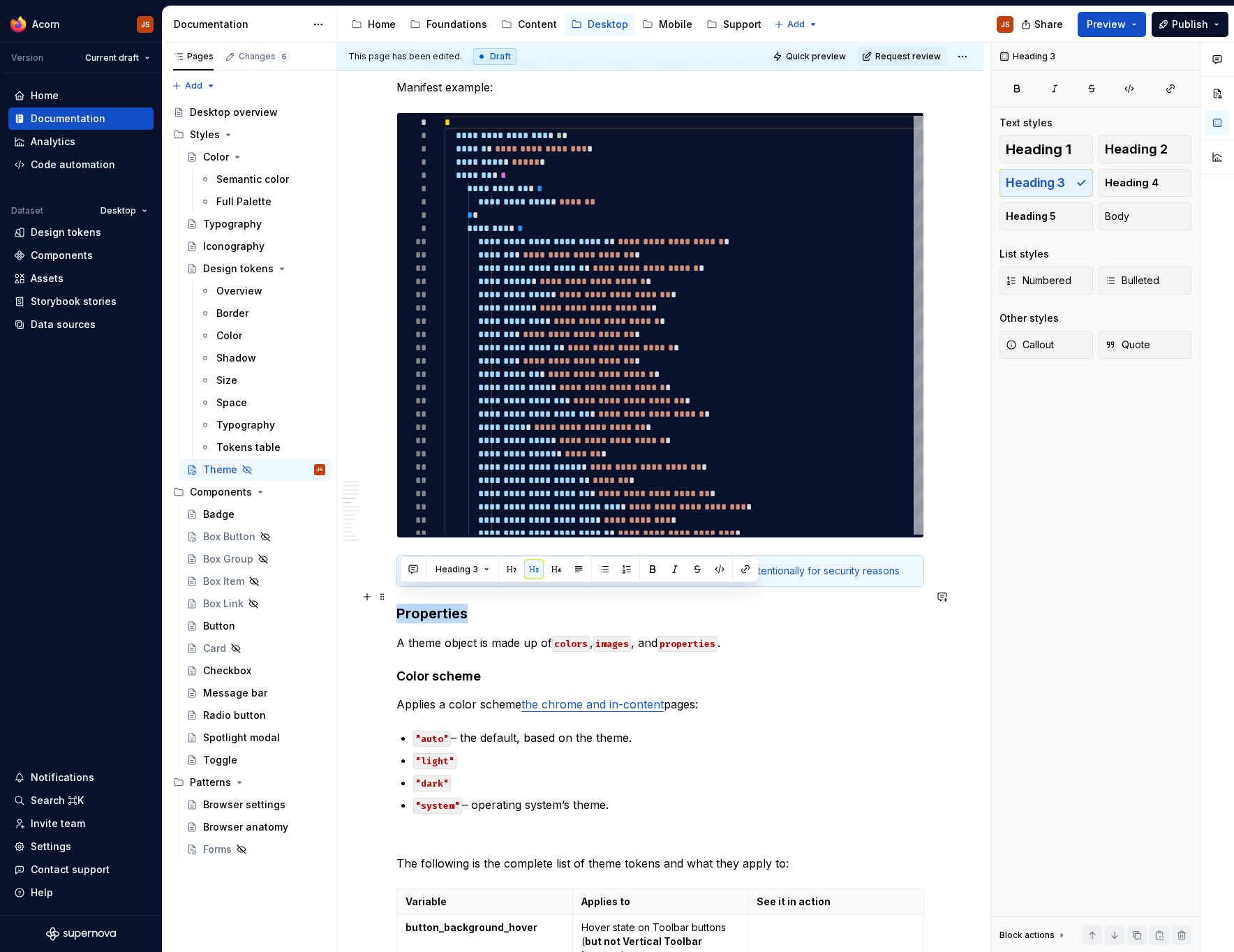 click on "Properties" at bounding box center (660, 613) 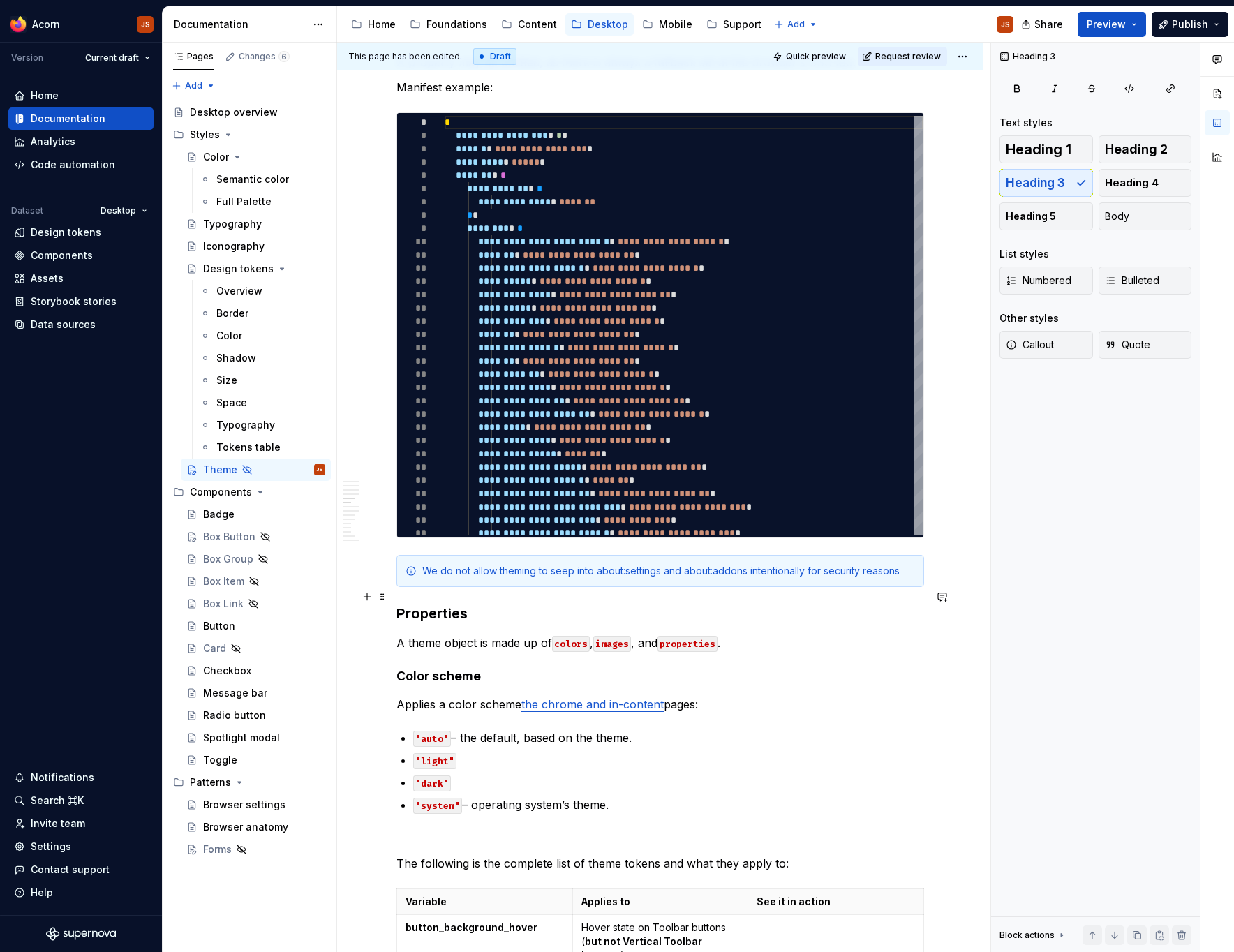 click on "Properties" at bounding box center [660, 613] 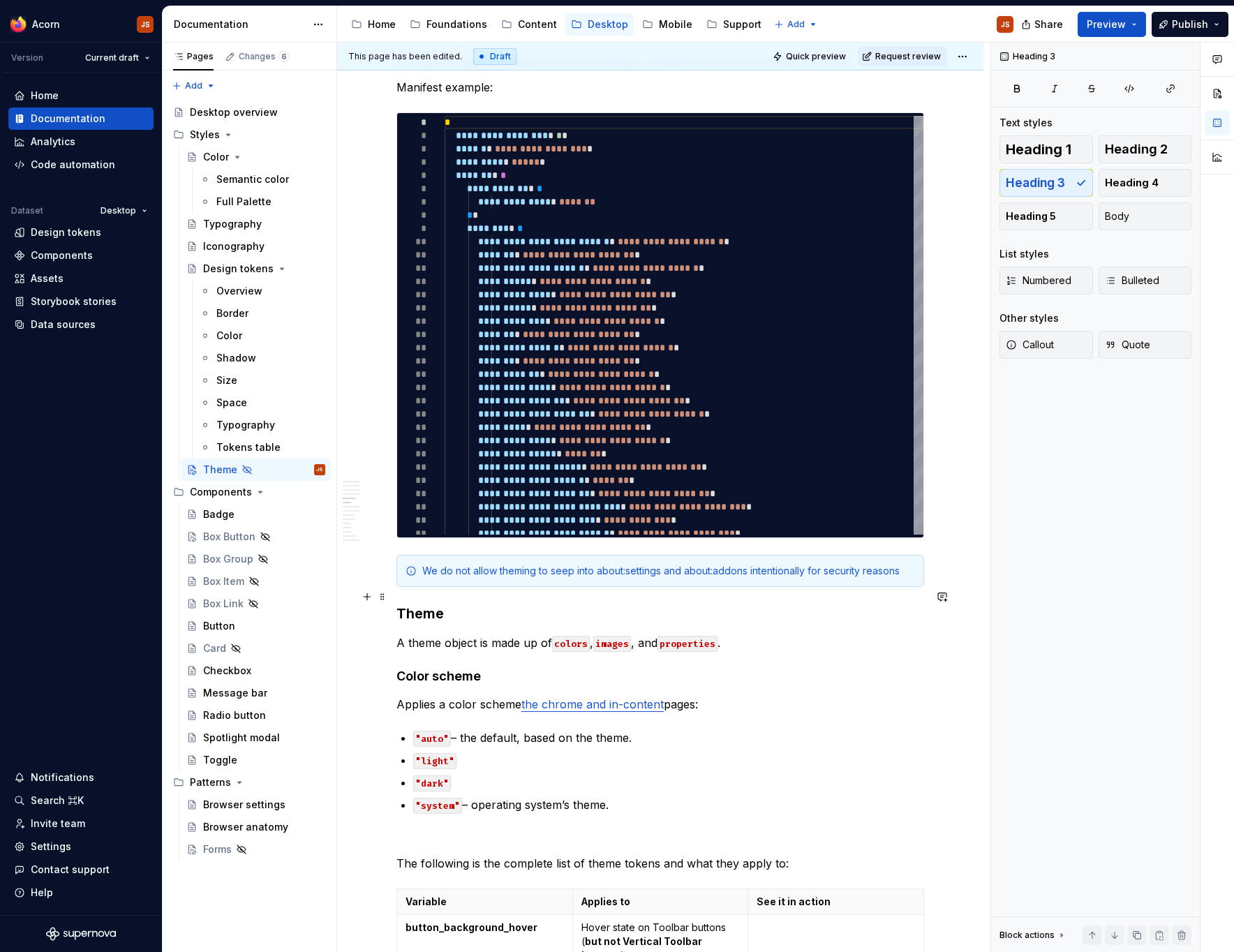click on "Theme" at bounding box center [660, 613] 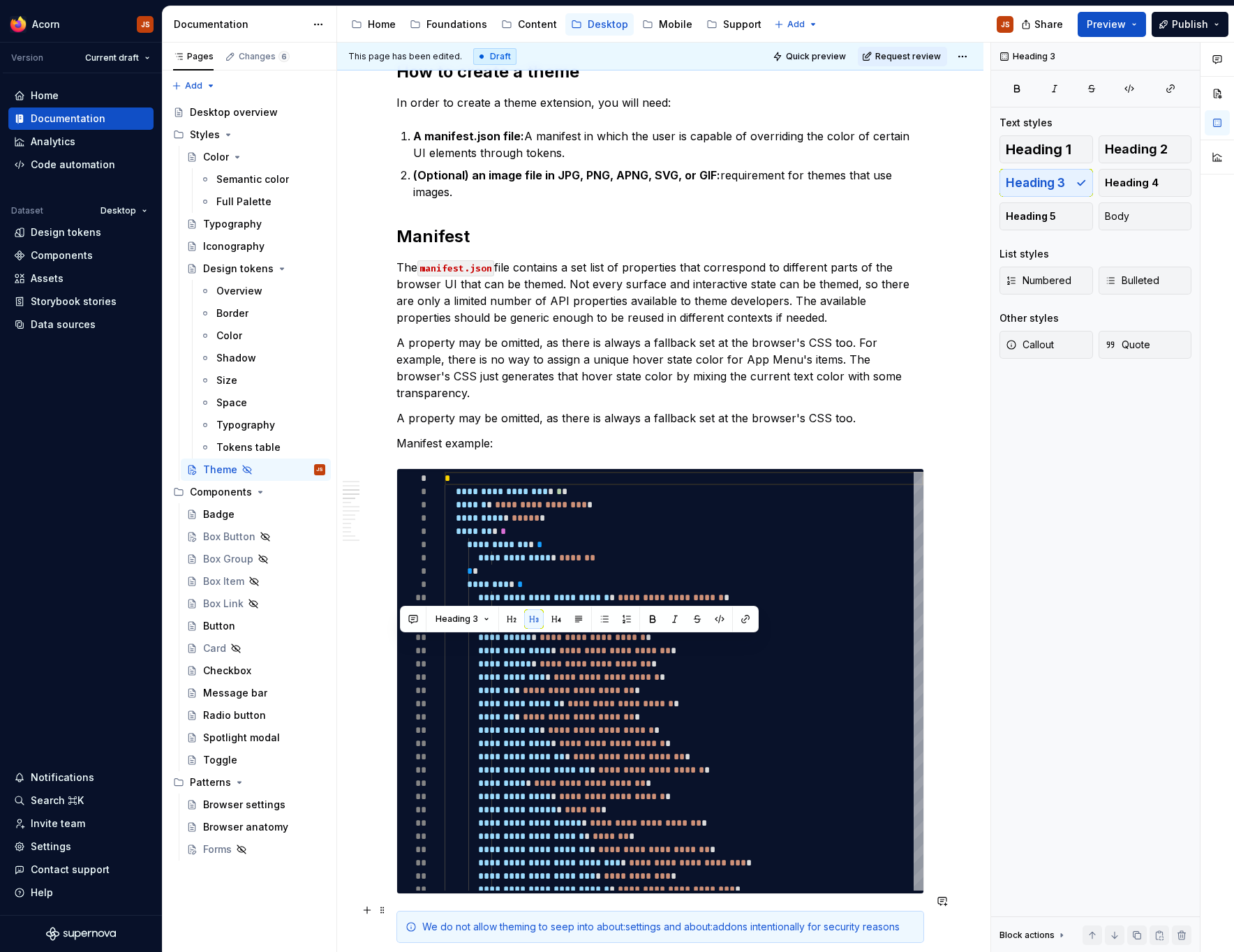 scroll, scrollTop: 942, scrollLeft: 0, axis: vertical 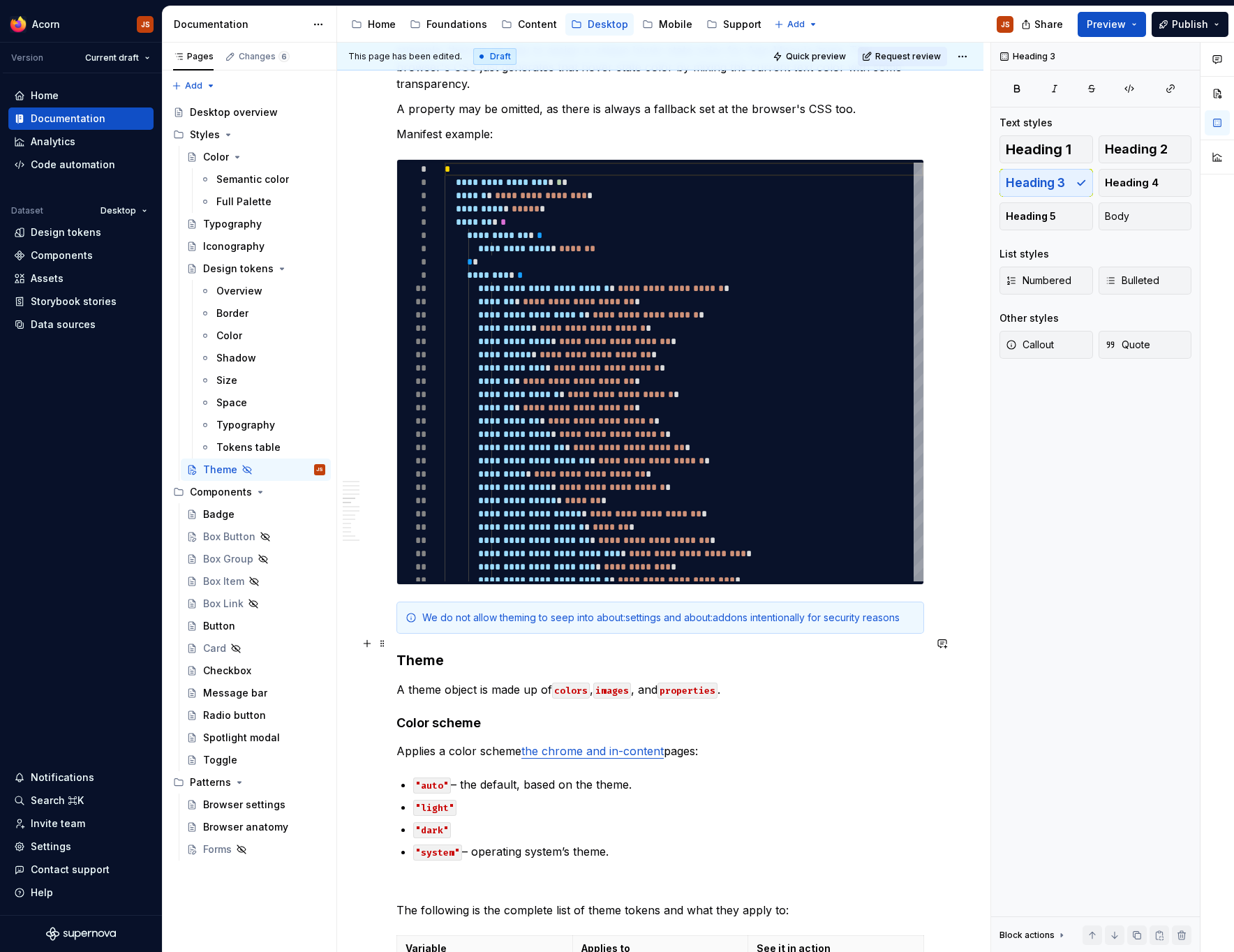 click on "Theme" at bounding box center [660, 660] 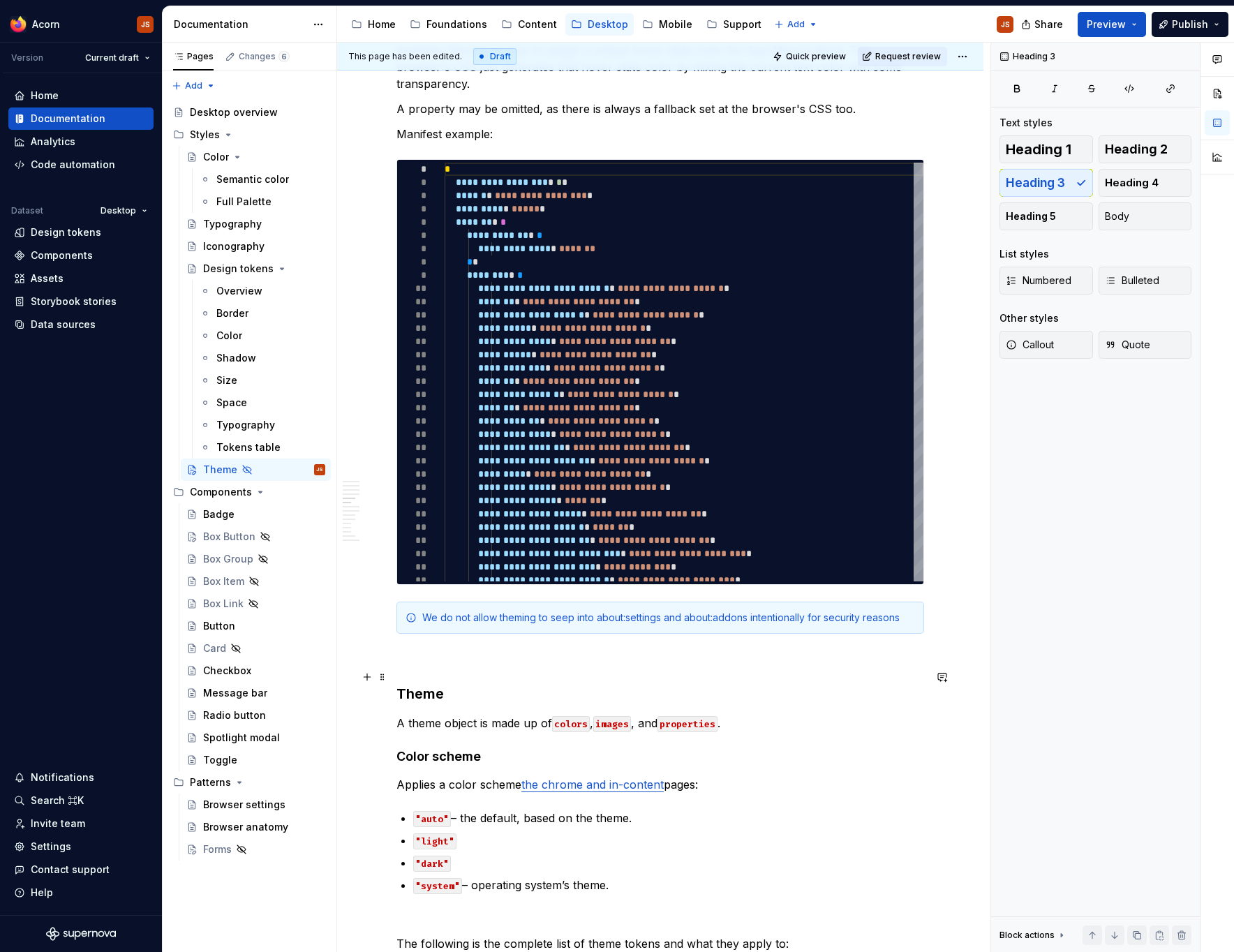 click on "Theme" at bounding box center [660, 694] 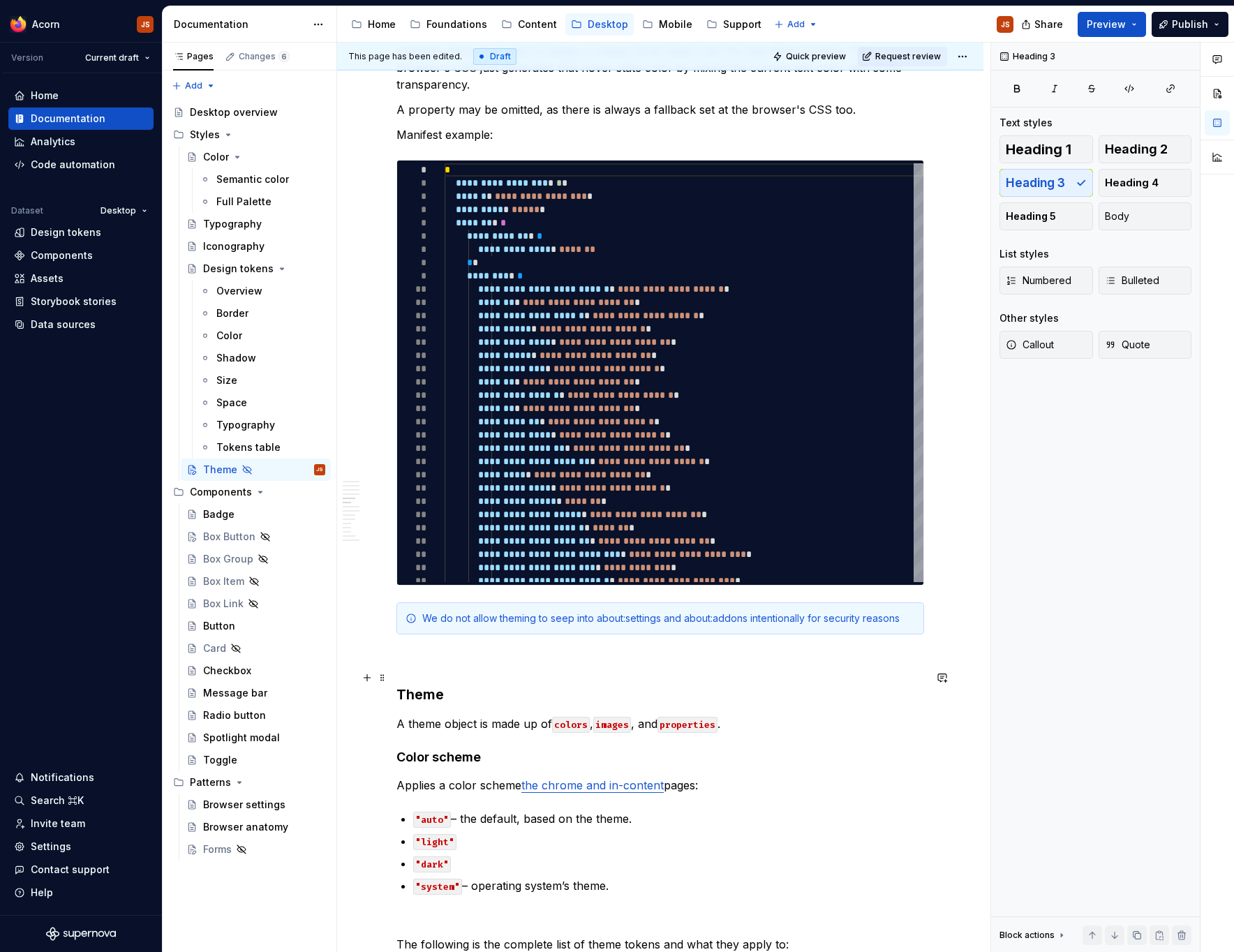 click on "Theme" at bounding box center [660, 694] 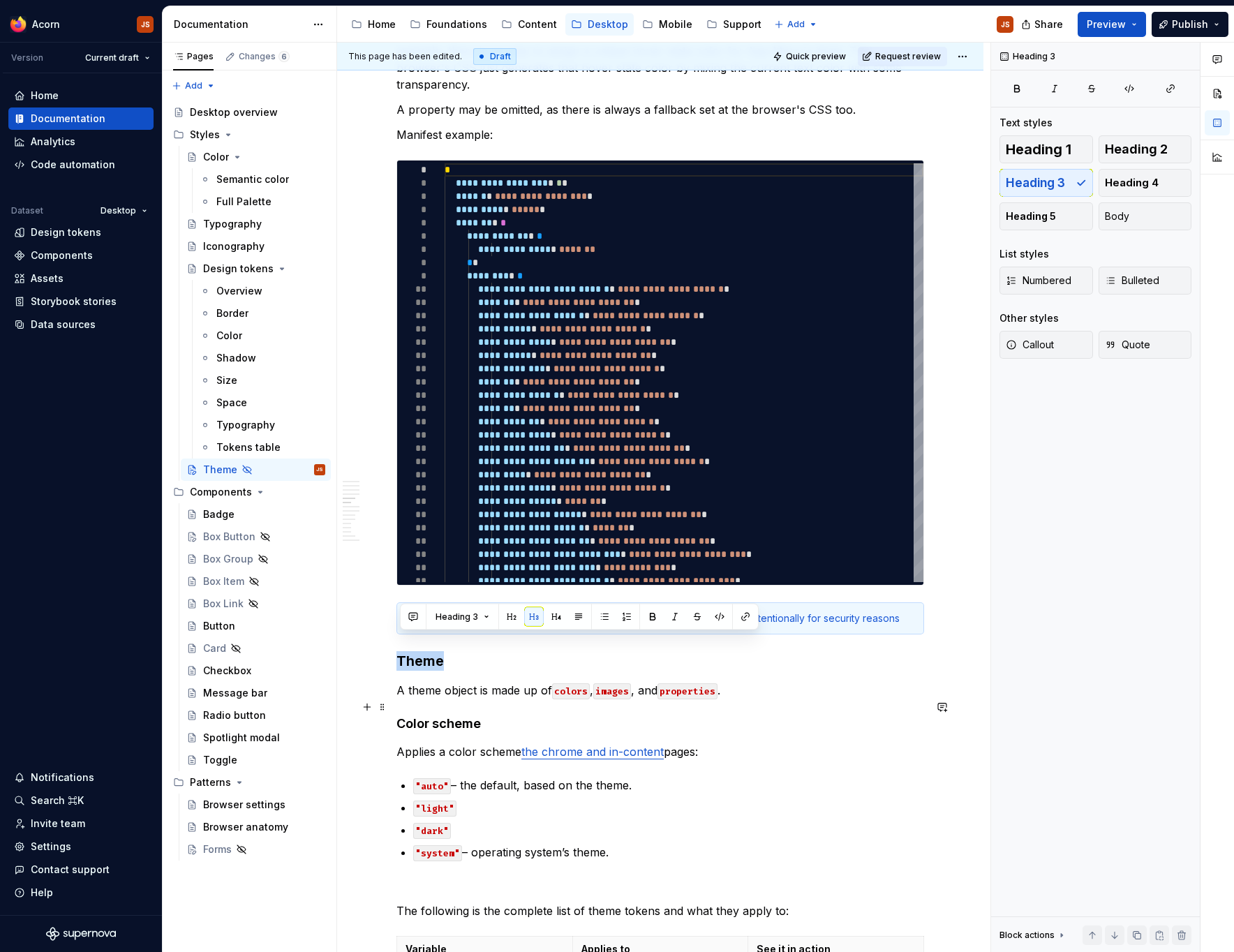 click on "Color scheme" at bounding box center [660, 724] 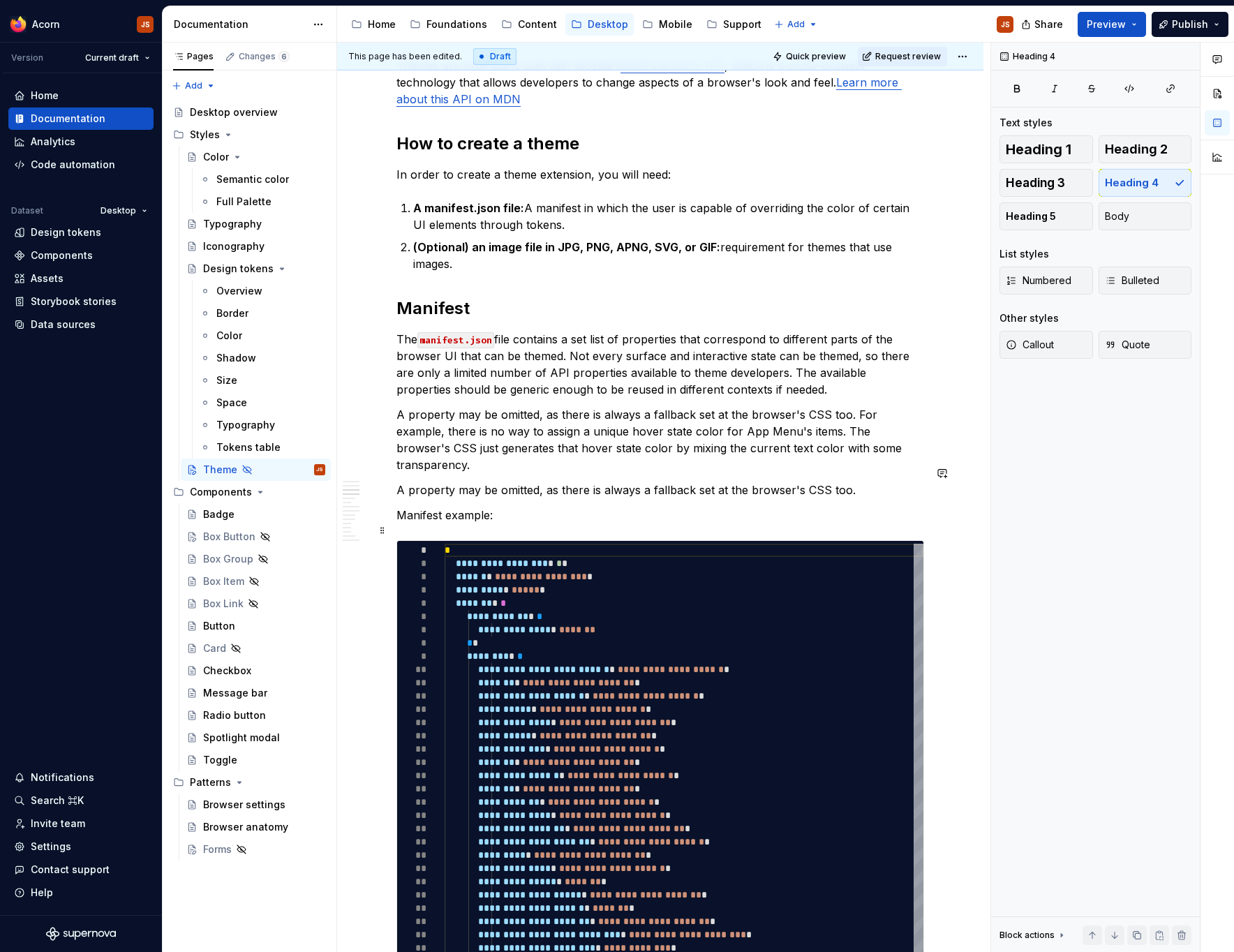 scroll, scrollTop: 867, scrollLeft: 0, axis: vertical 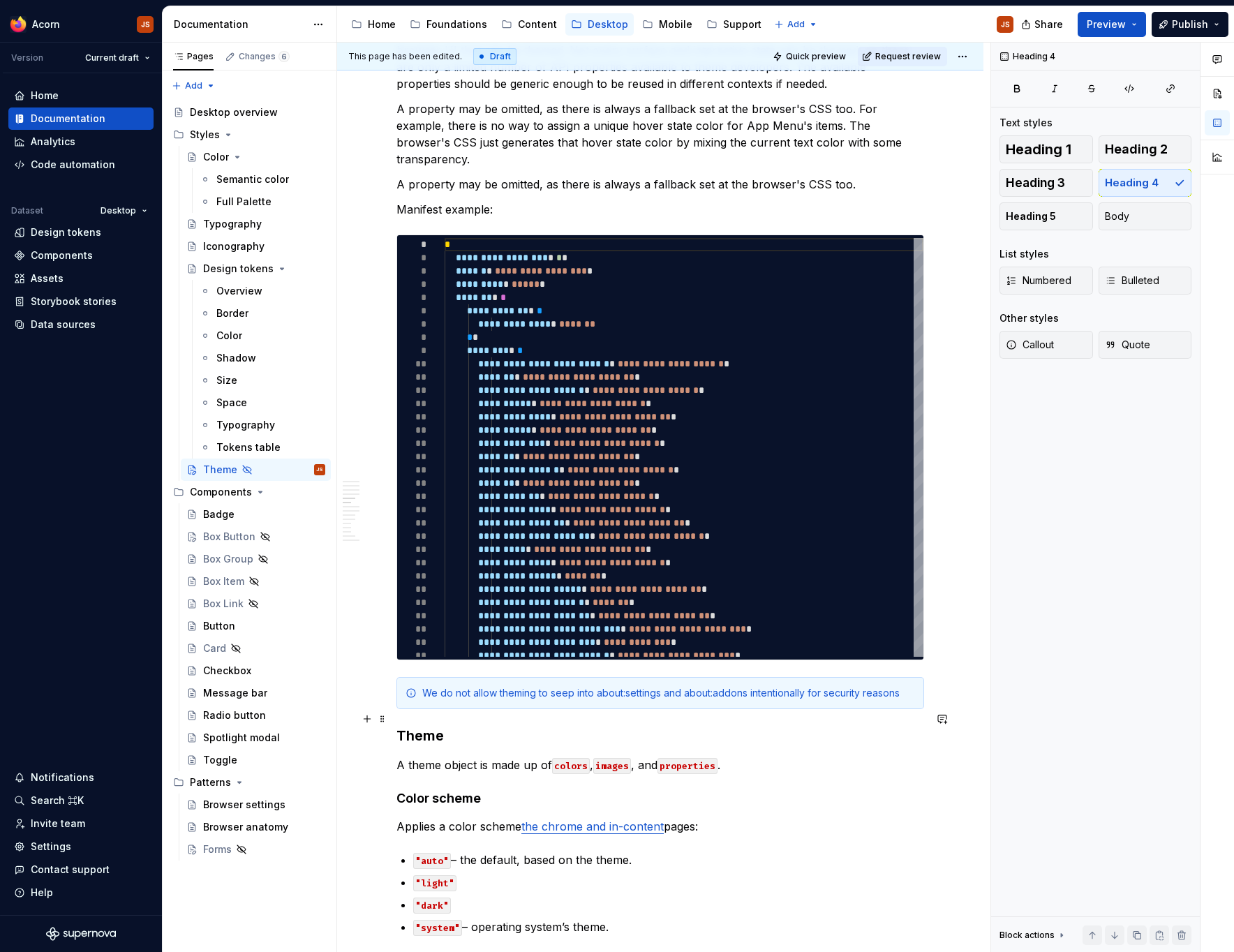 click on "**********" at bounding box center [660, 1496] 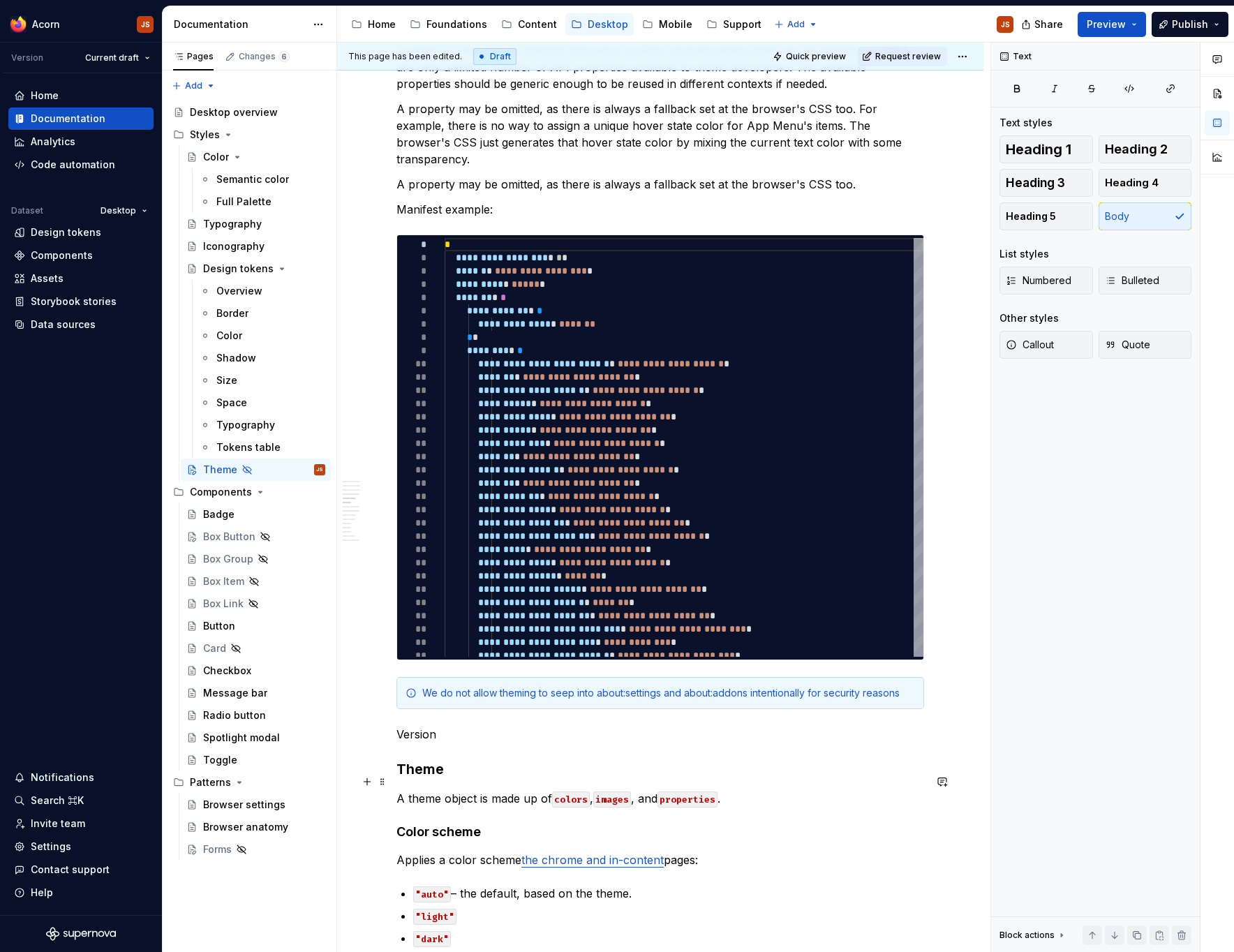 click on "A theme object is made up of  colors ,  images , and  properties ." at bounding box center [660, 798] 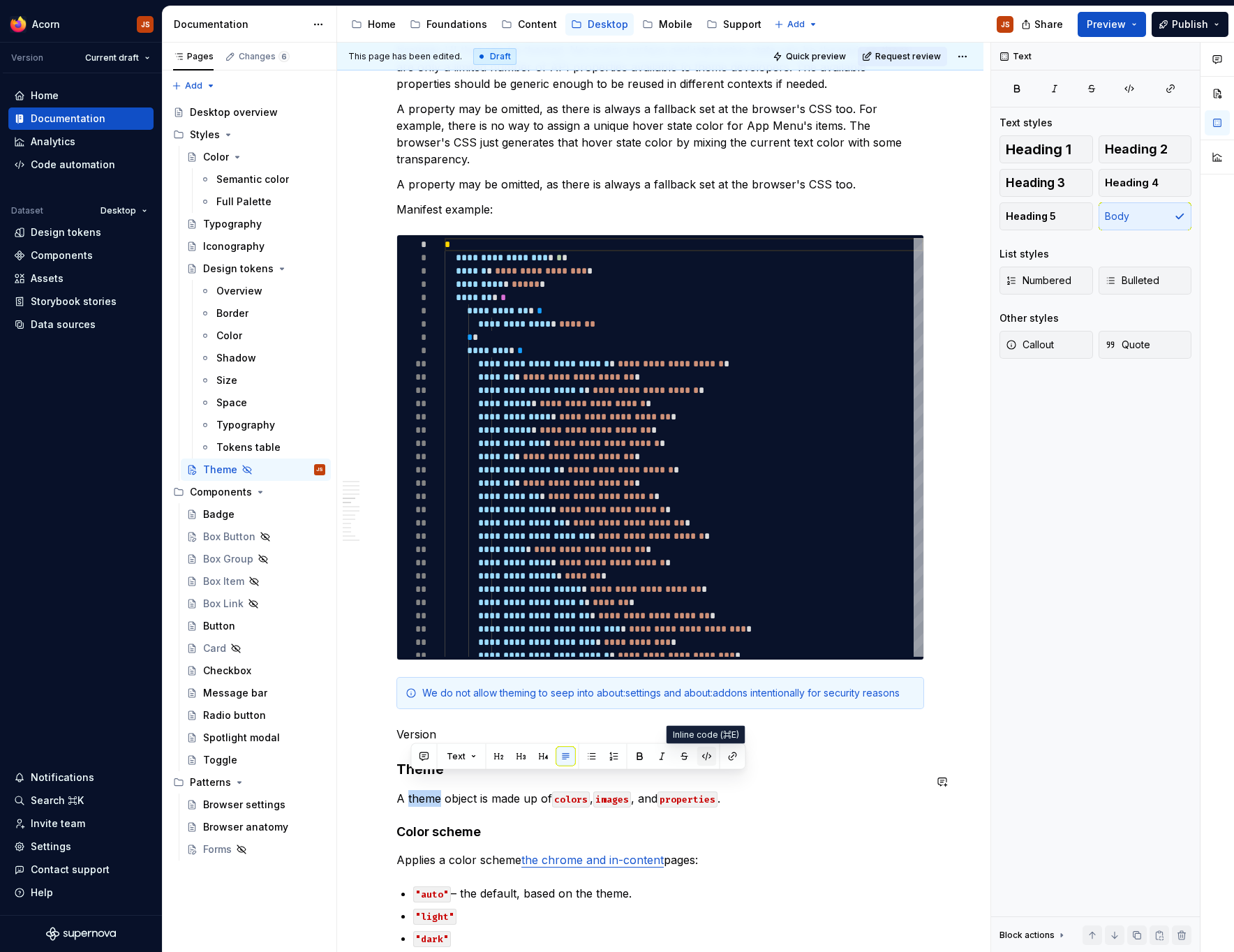 click at bounding box center [707, 757] 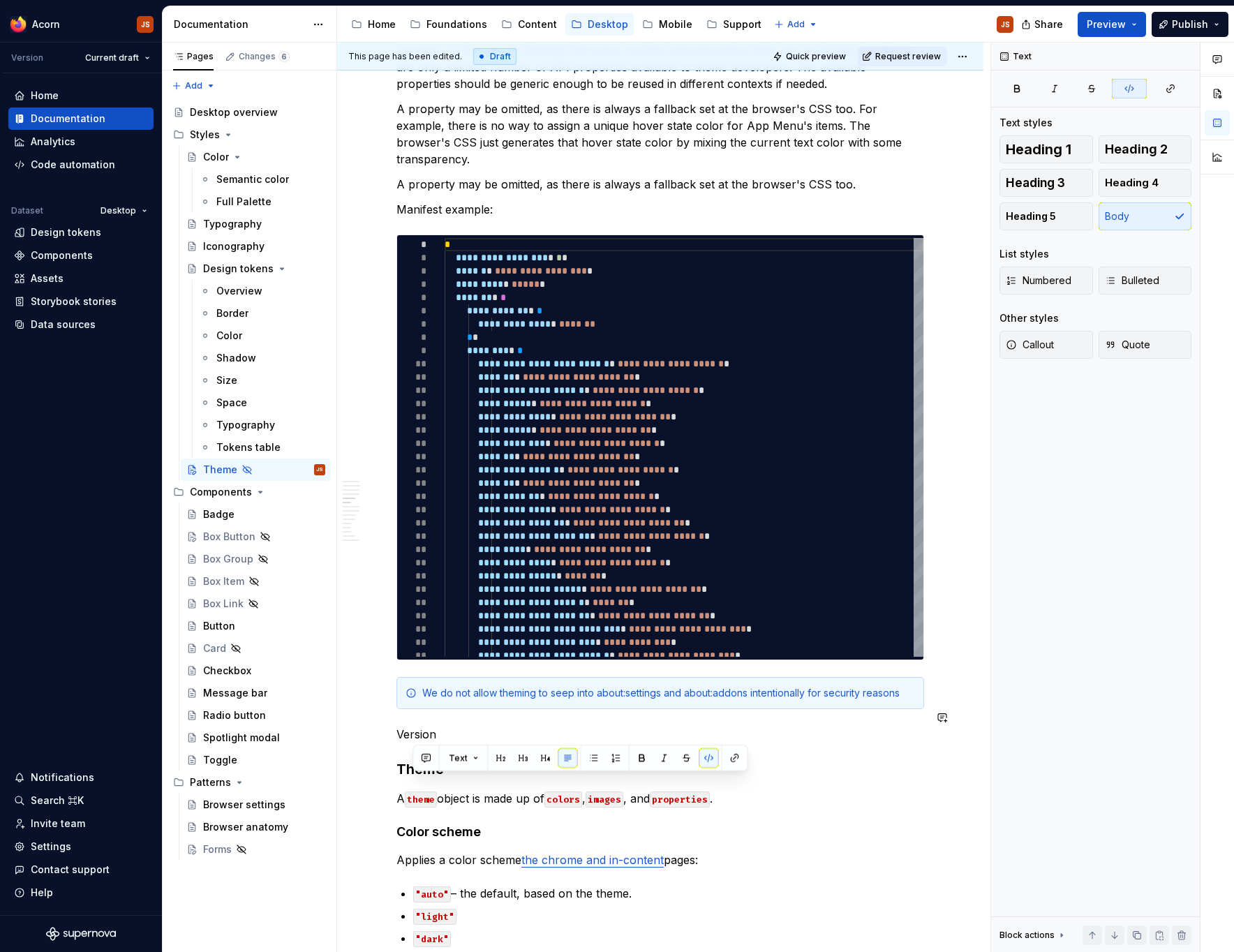 click on "**********" at bounding box center (660, 1378) 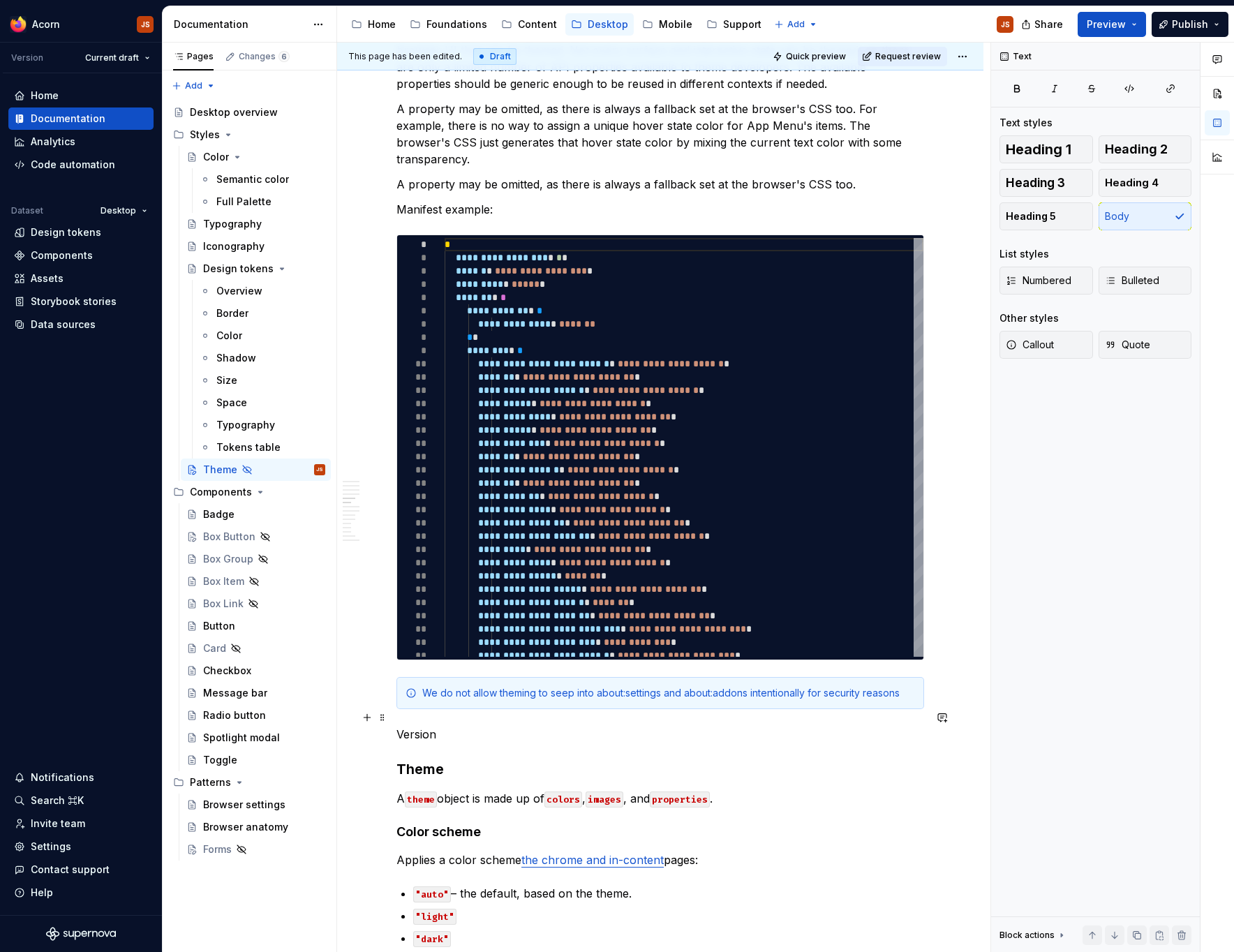 click on "**********" at bounding box center [660, 1512] 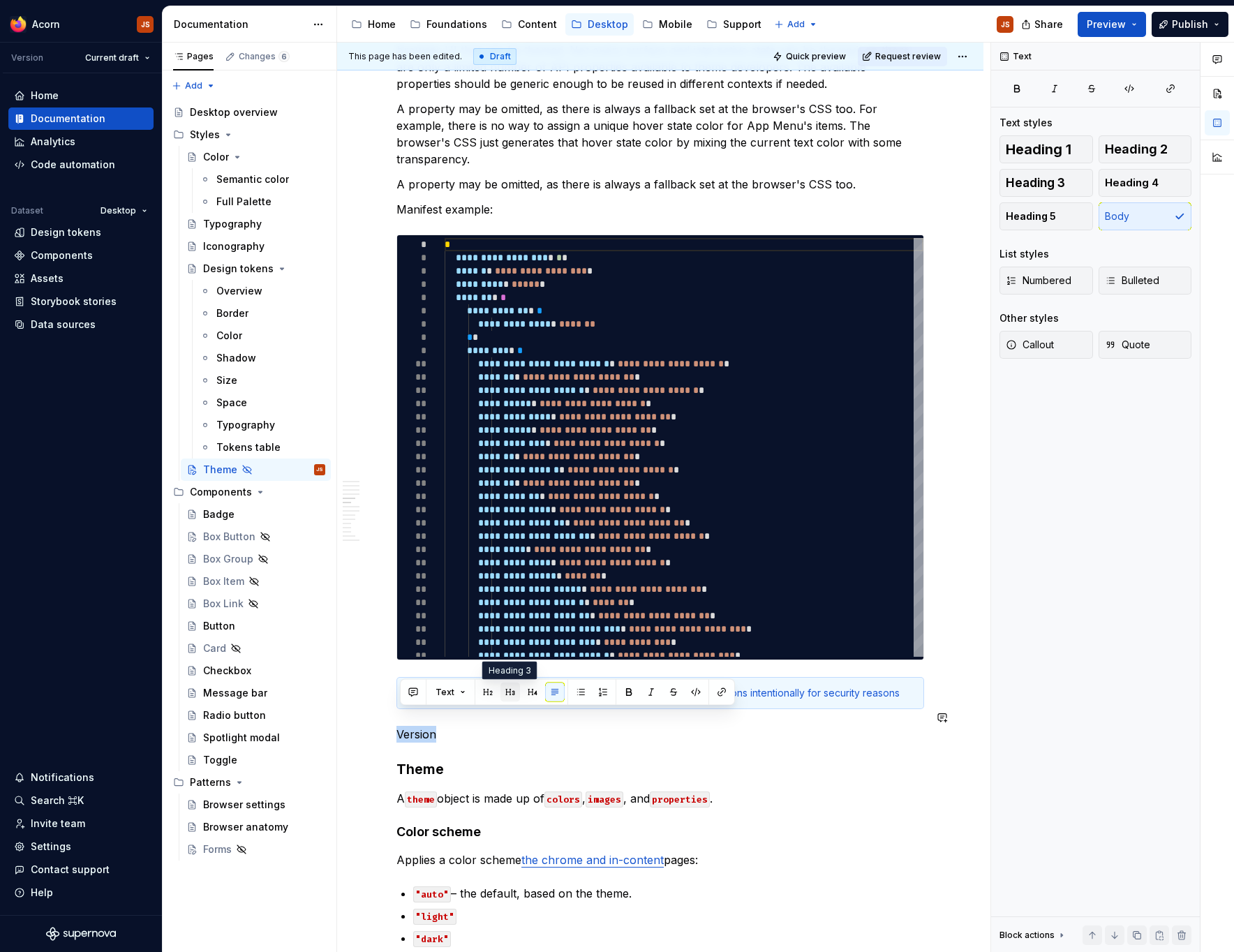 click at bounding box center [510, 692] 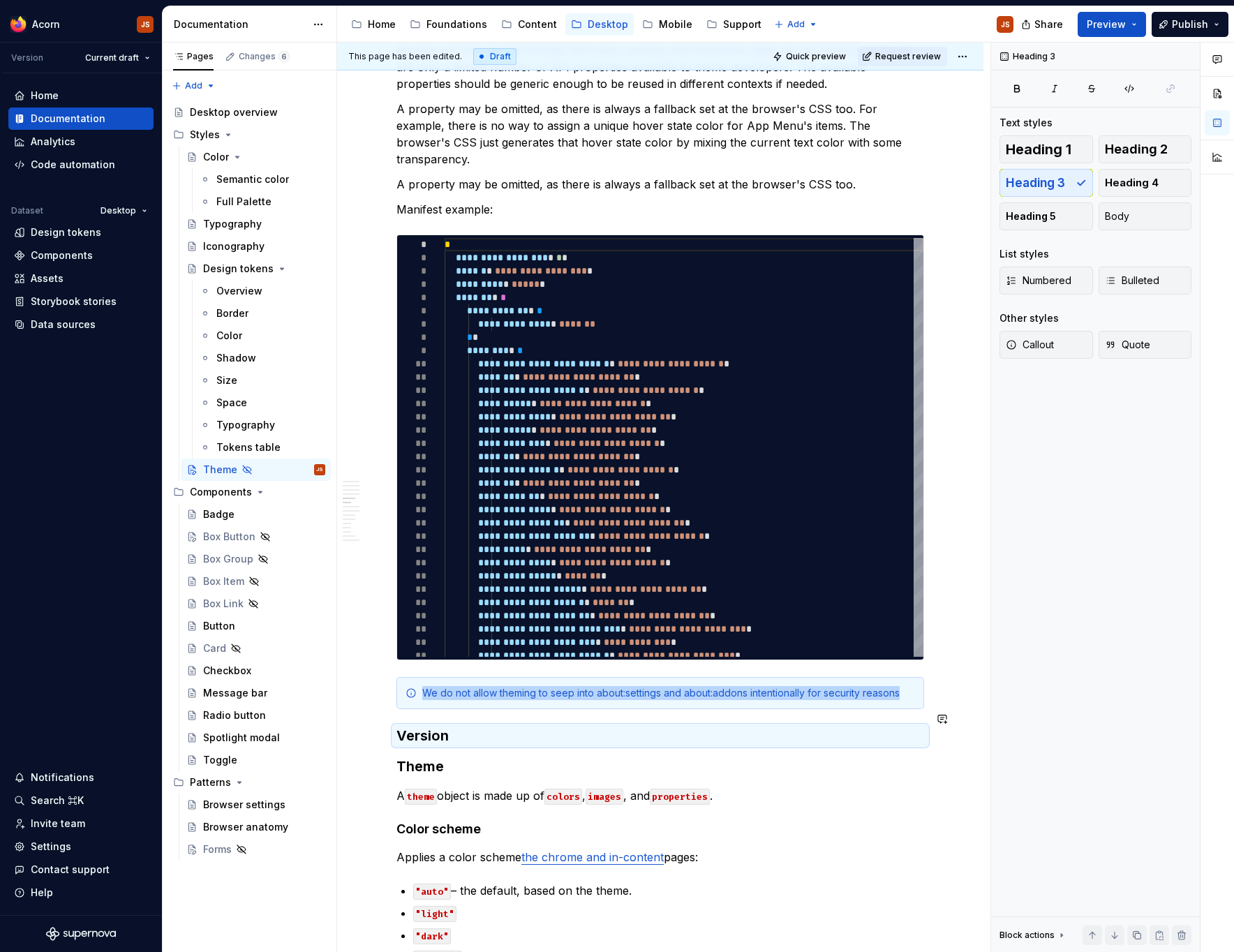 click on "**********" at bounding box center (660, 1377) 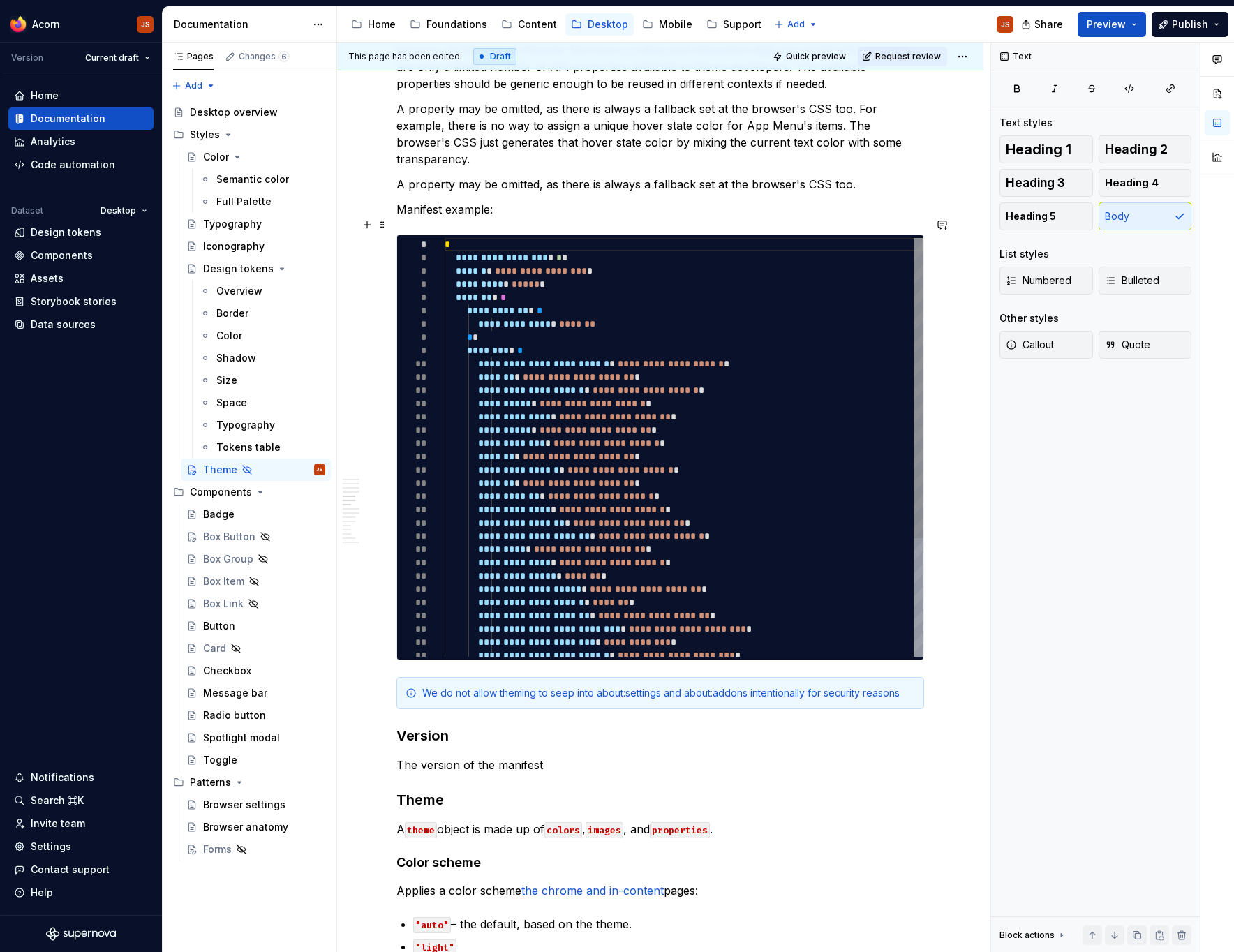 click on "**********" at bounding box center [684, 530] 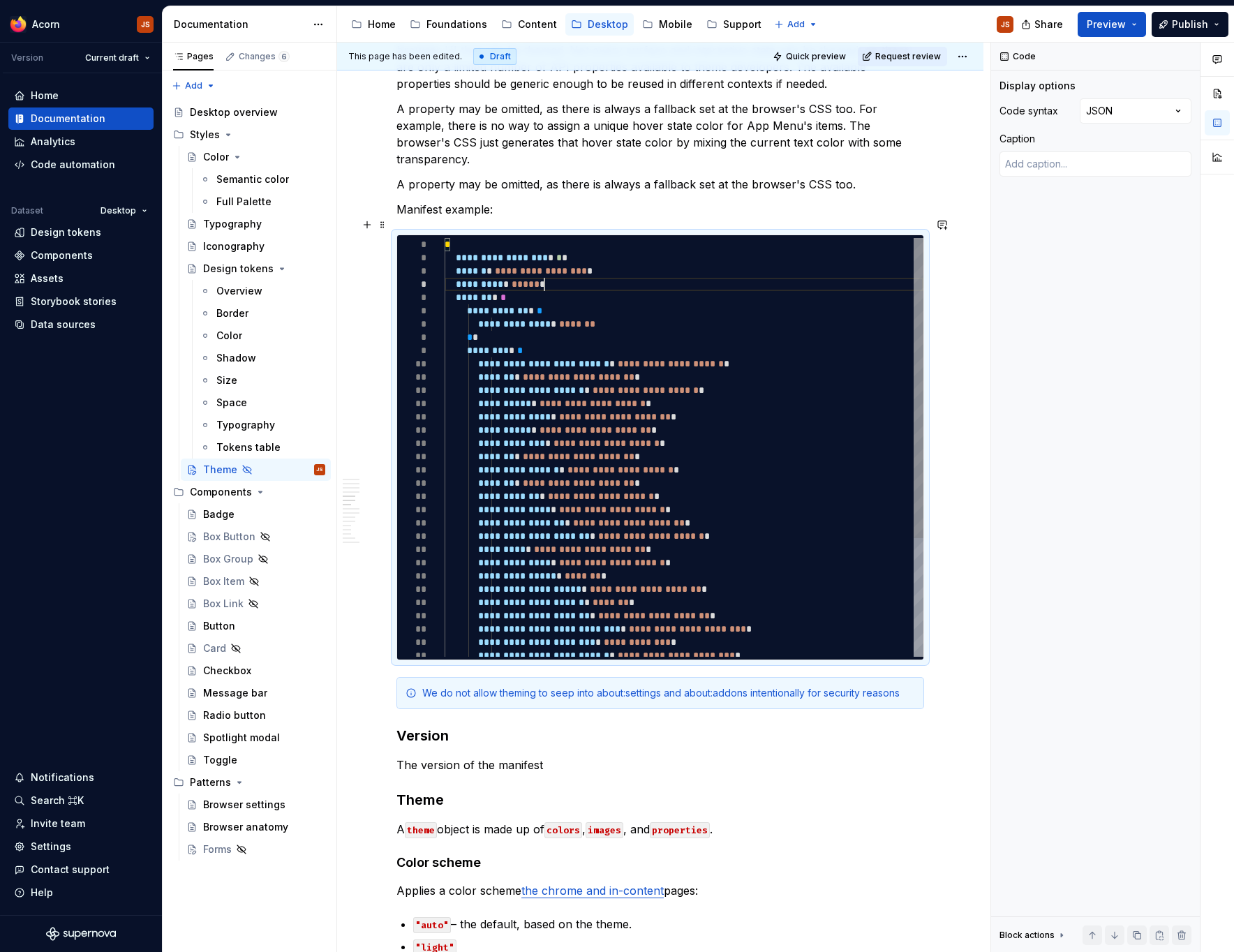scroll, scrollTop: 40, scrollLeft: 99, axis: both 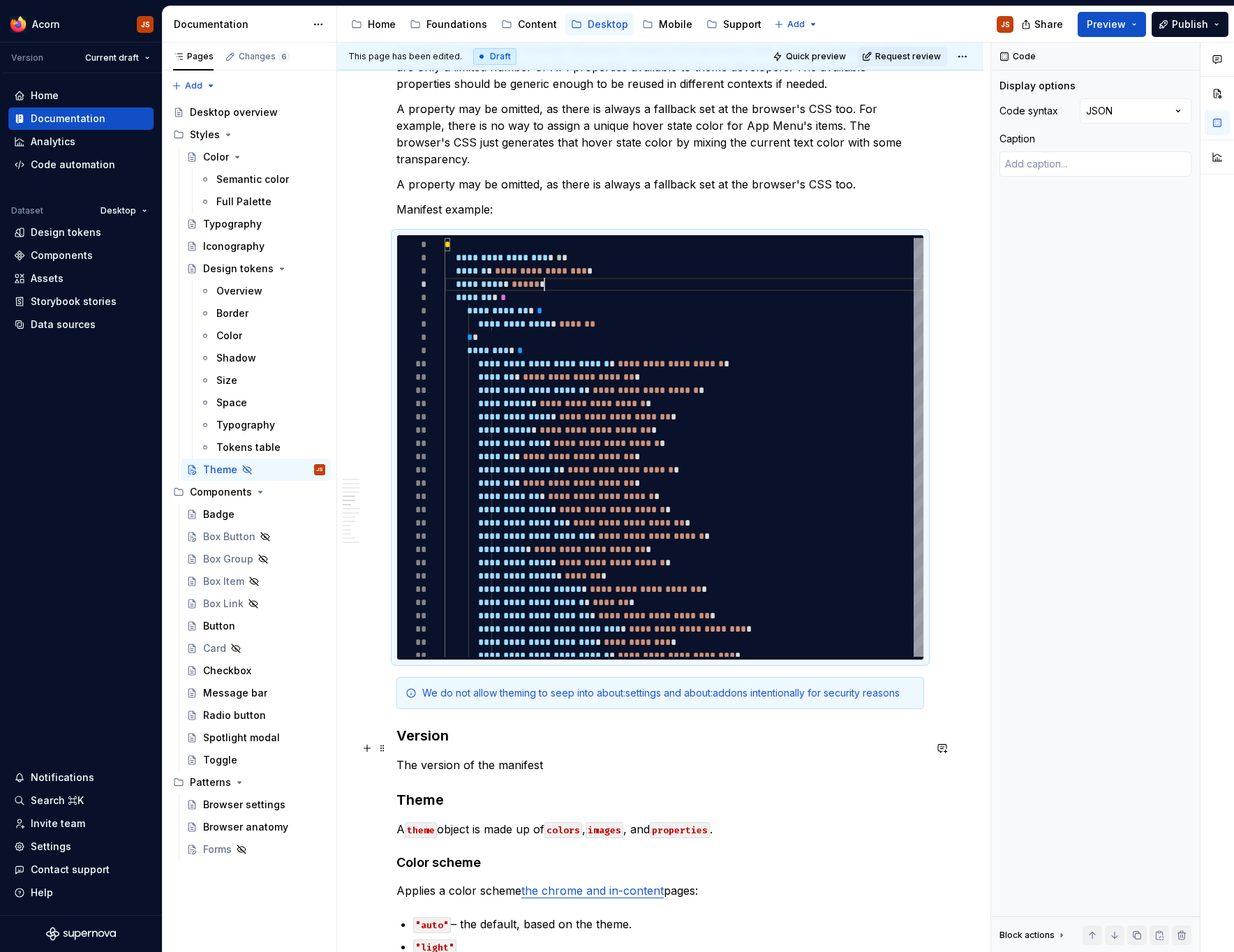 click on "The version of the manifest" at bounding box center [660, 765] 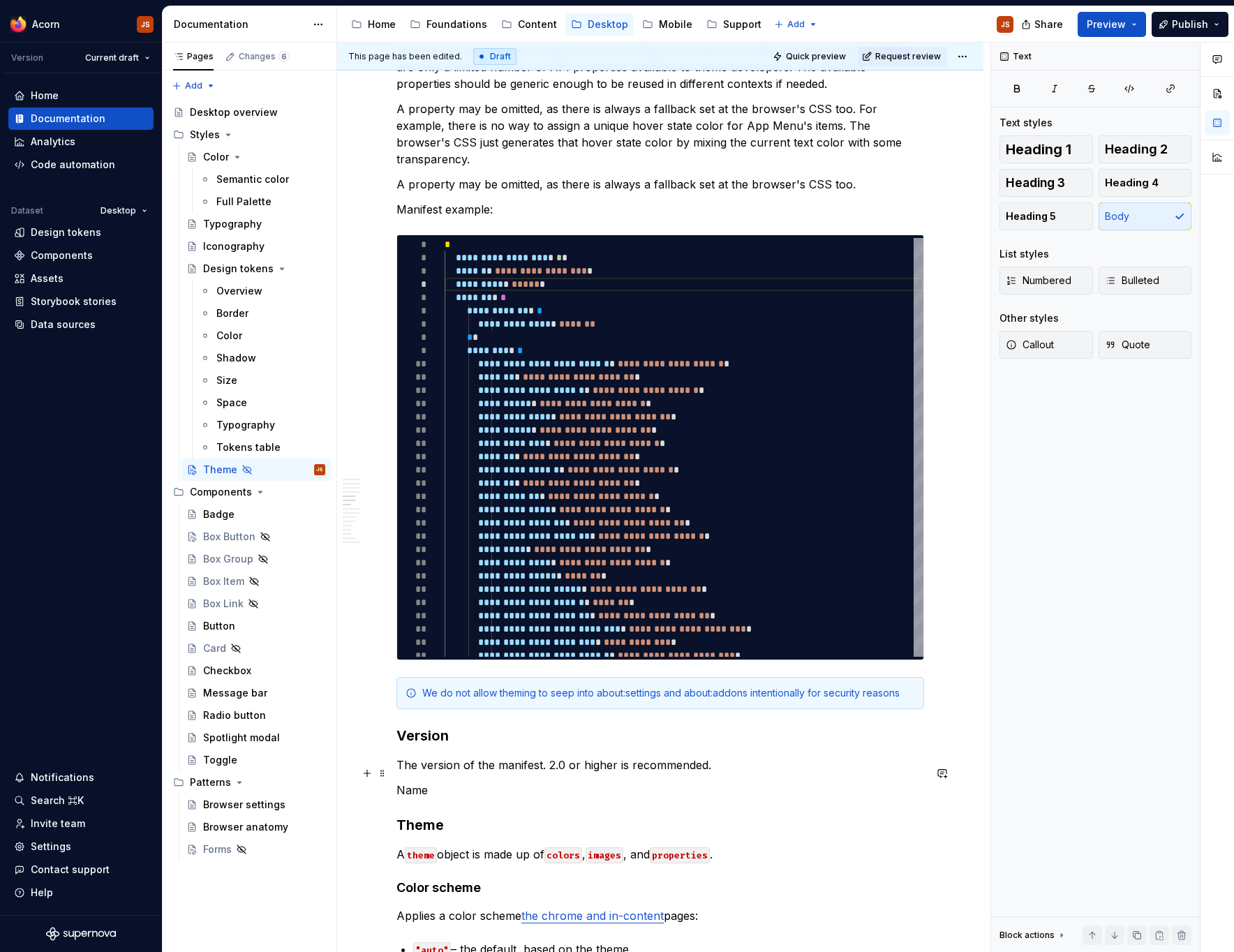 click on "Name" at bounding box center (660, 790) 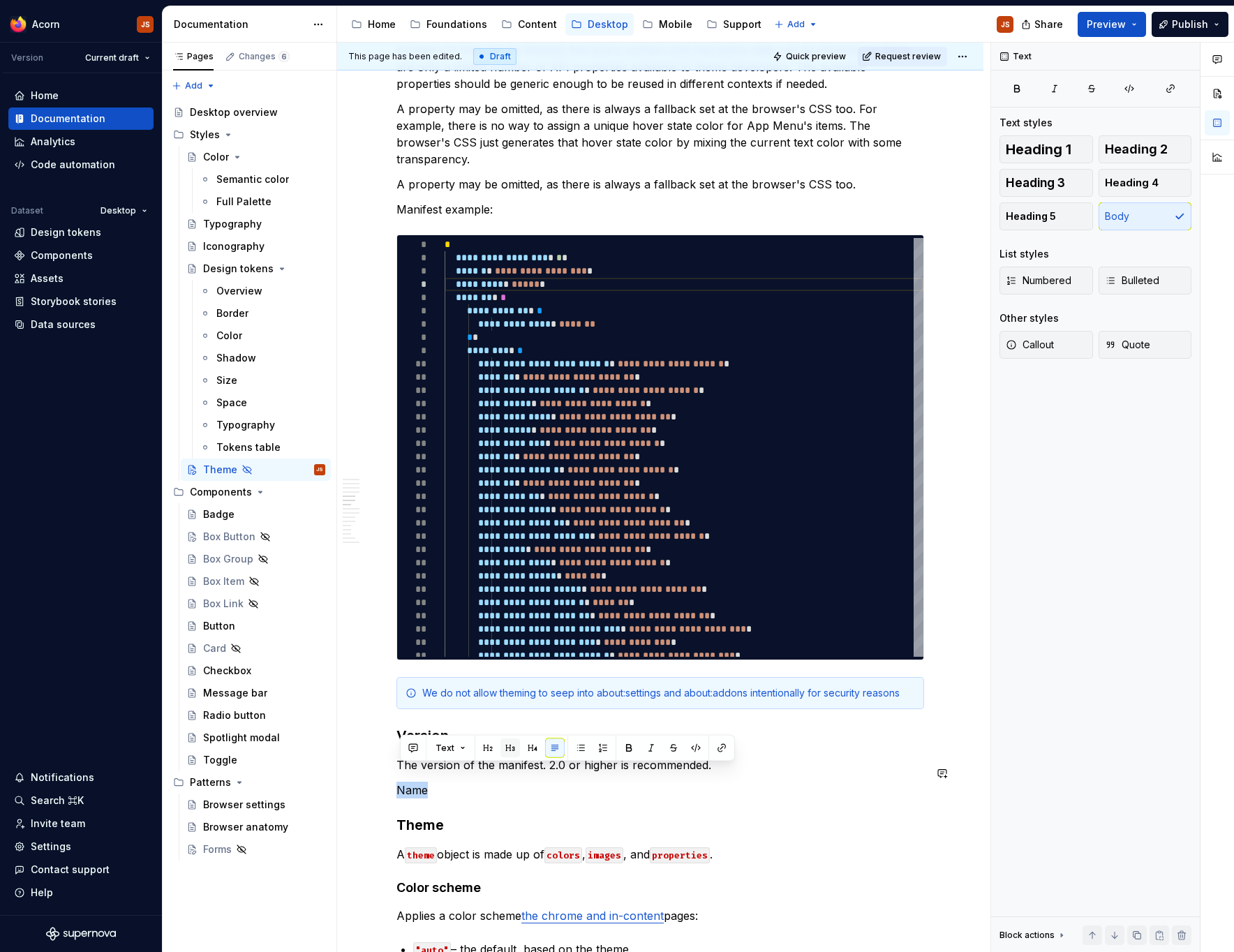 click at bounding box center (510, 748) 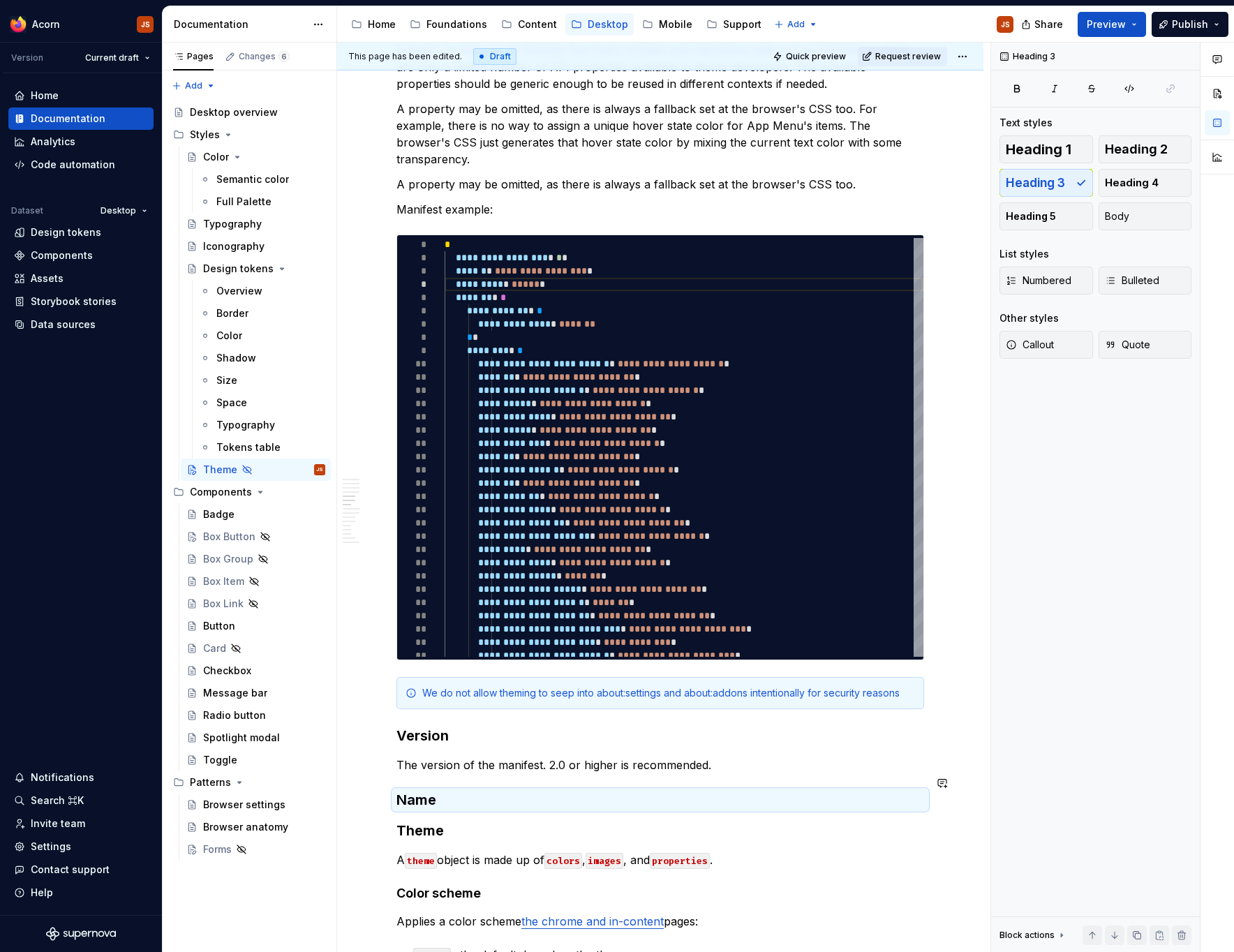 click on "Theme" at bounding box center [660, 831] 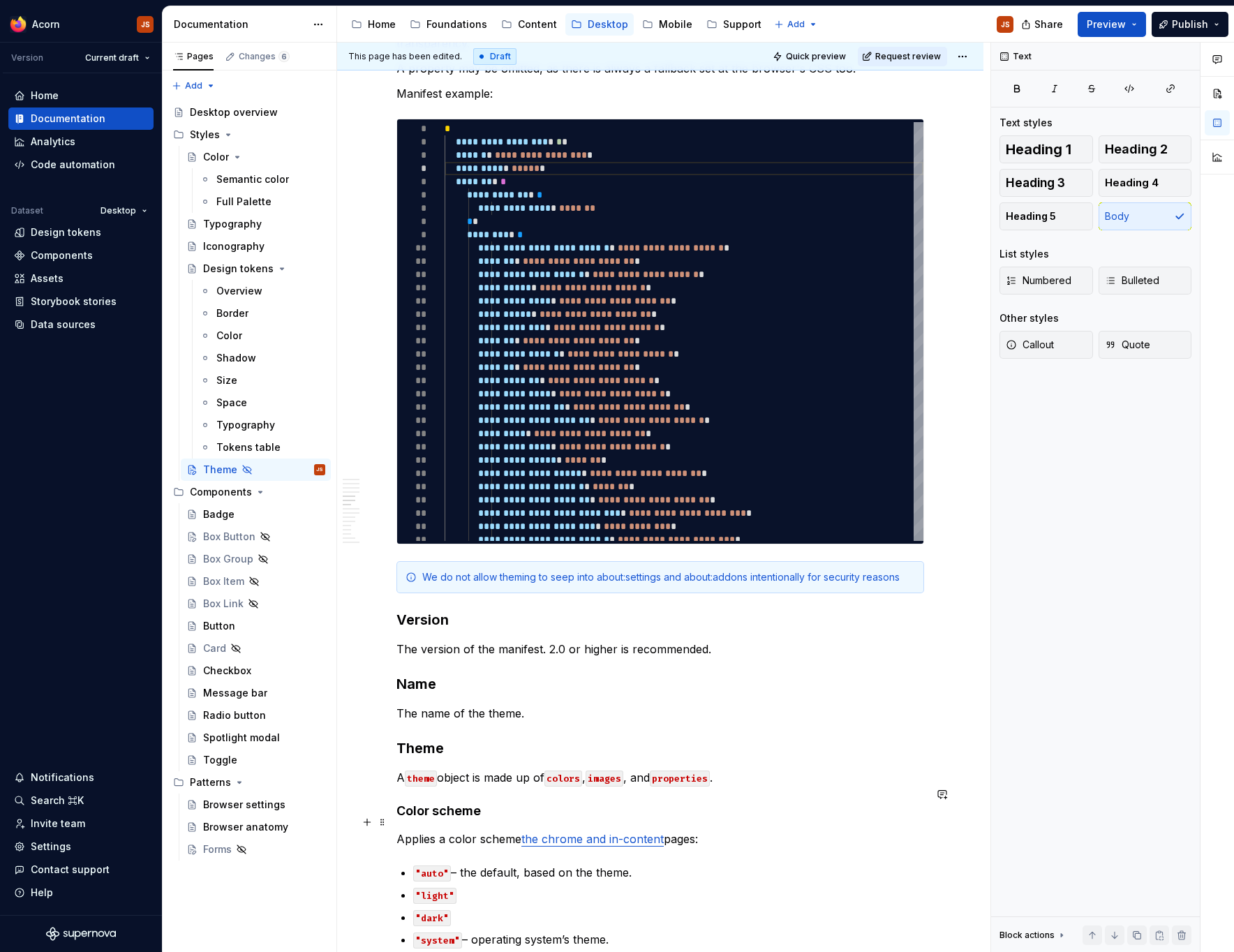 scroll, scrollTop: 987, scrollLeft: 0, axis: vertical 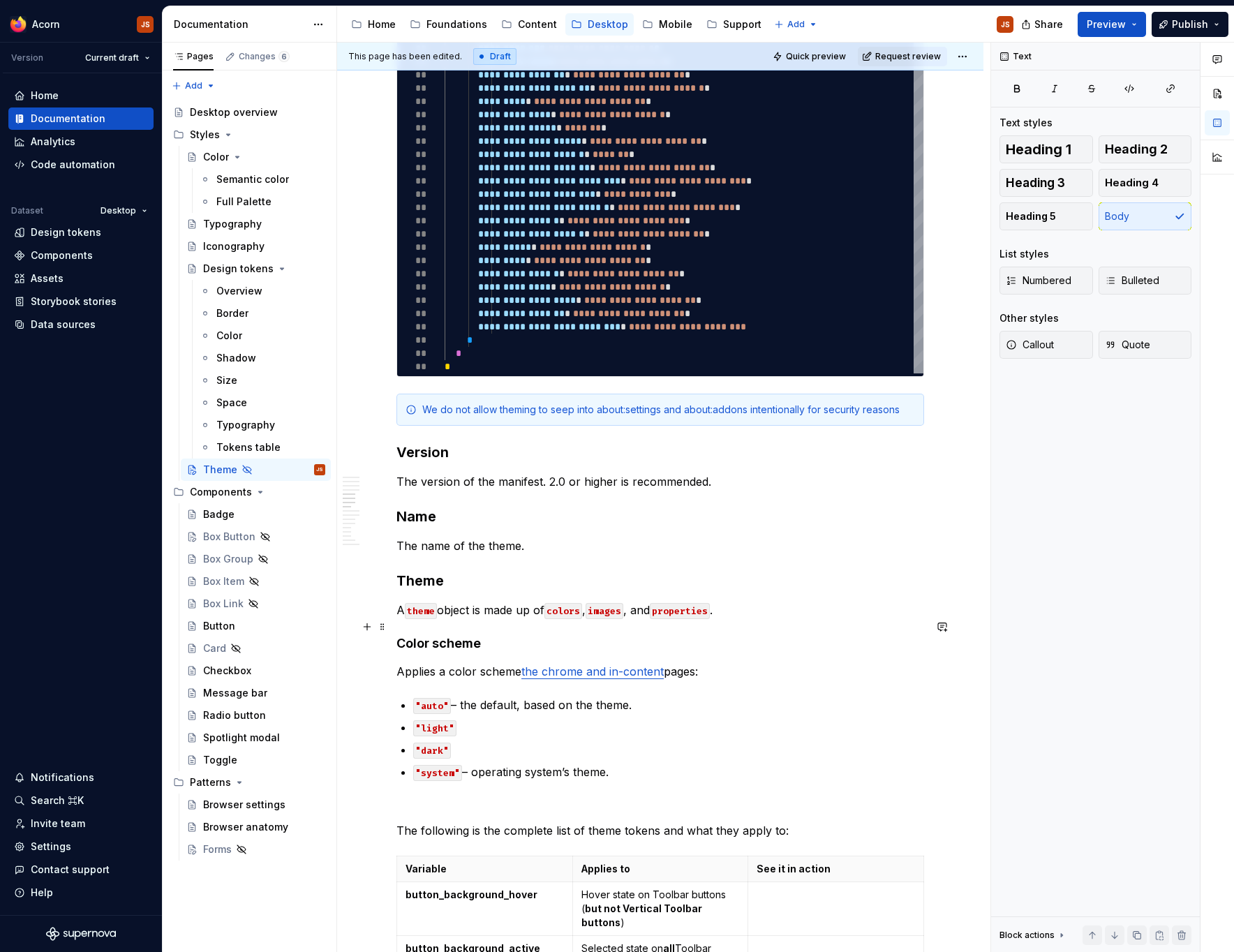 click on "Color scheme" at bounding box center (660, 644) 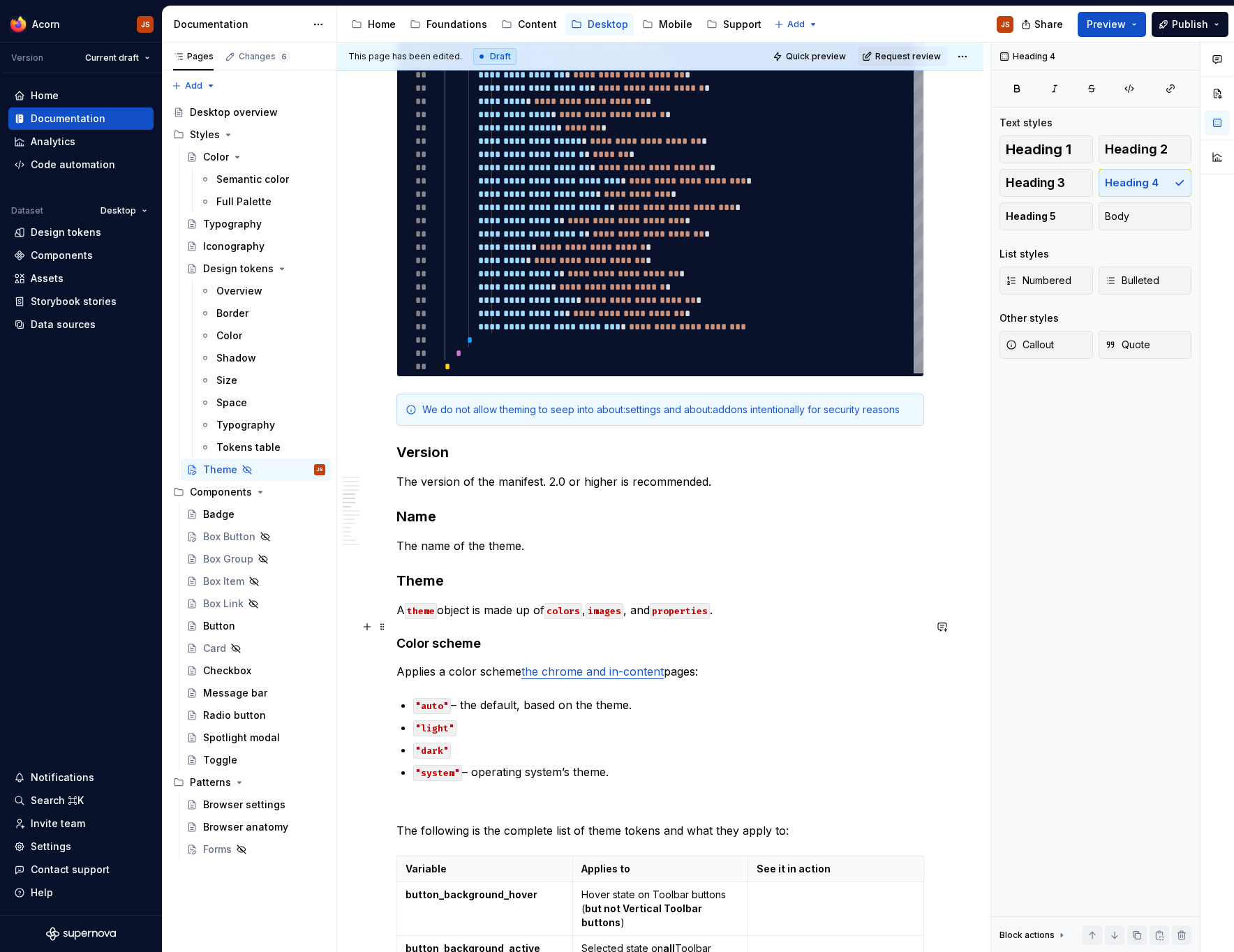 click on "Color scheme" at bounding box center [660, 644] 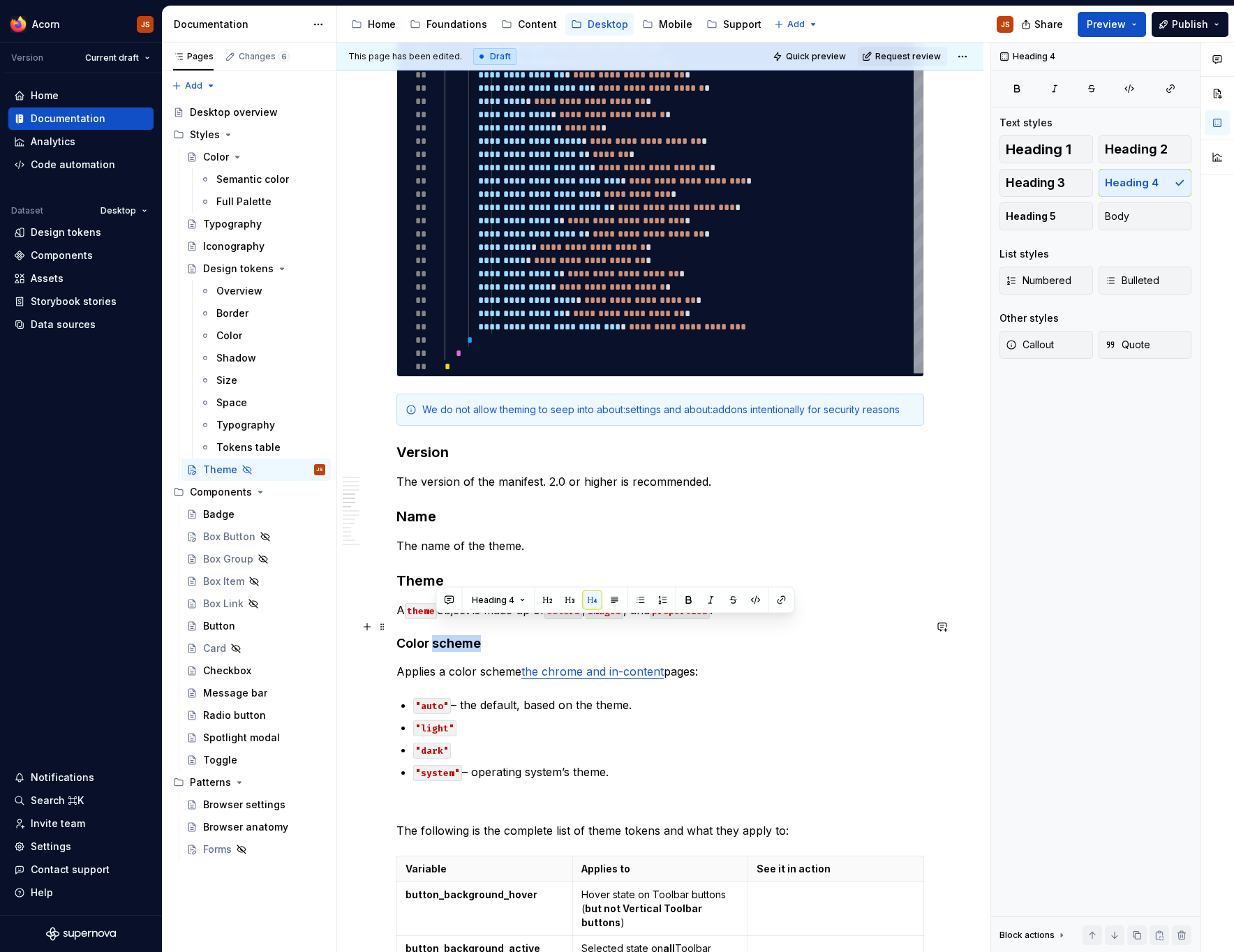 click on "Color scheme" at bounding box center [660, 644] 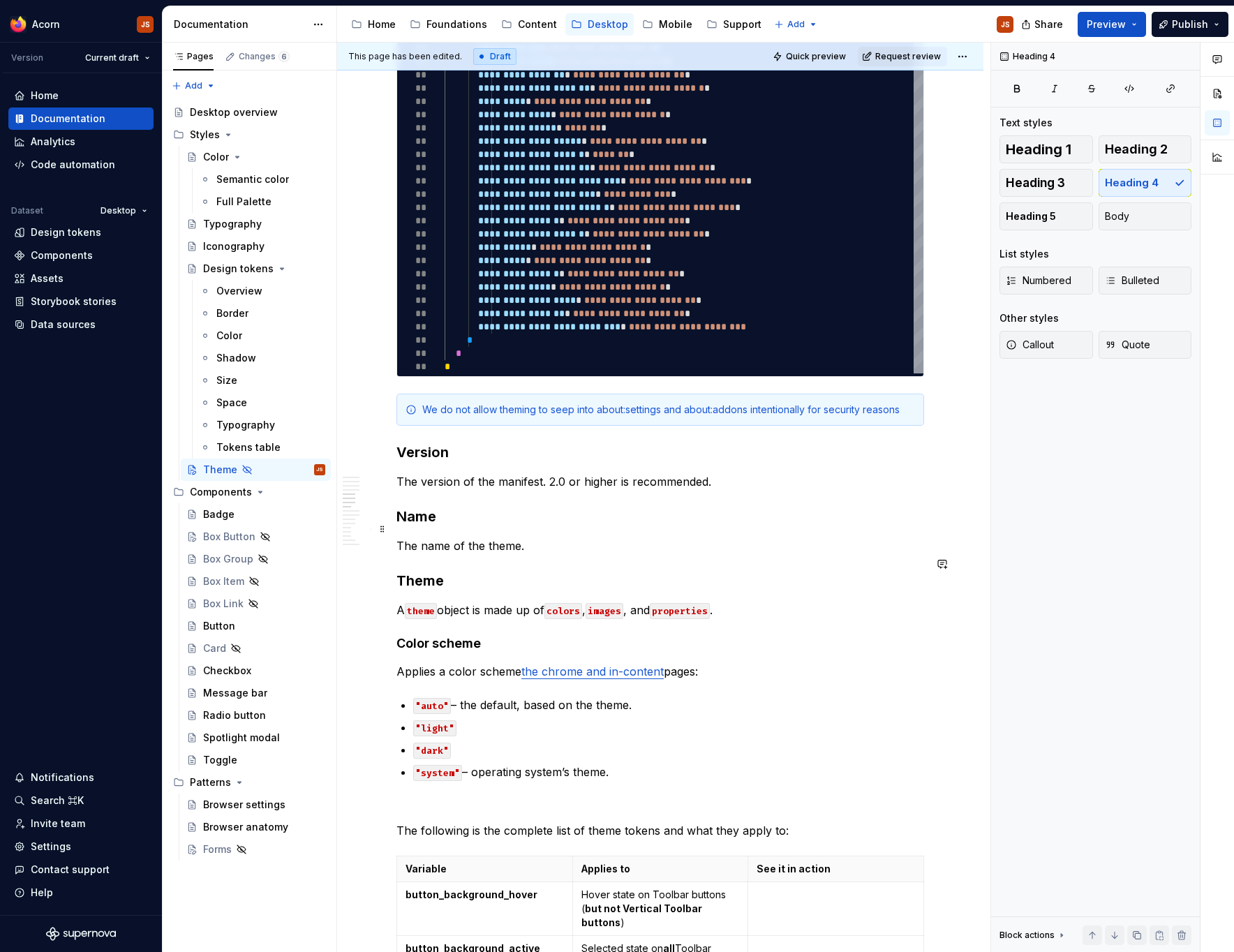 scroll, scrollTop: 1035, scrollLeft: 0, axis: vertical 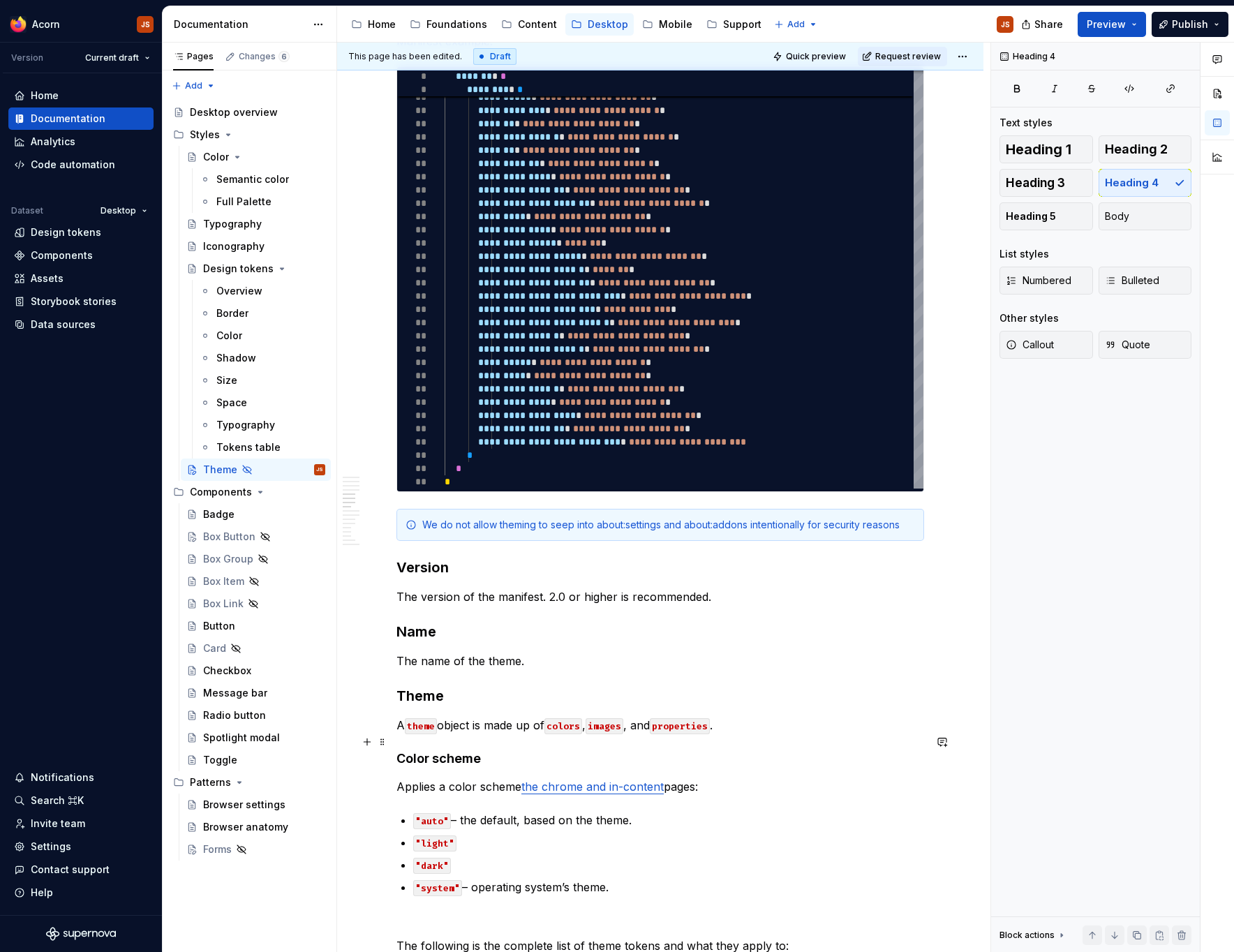 click on "Color scheme" at bounding box center [660, 759] 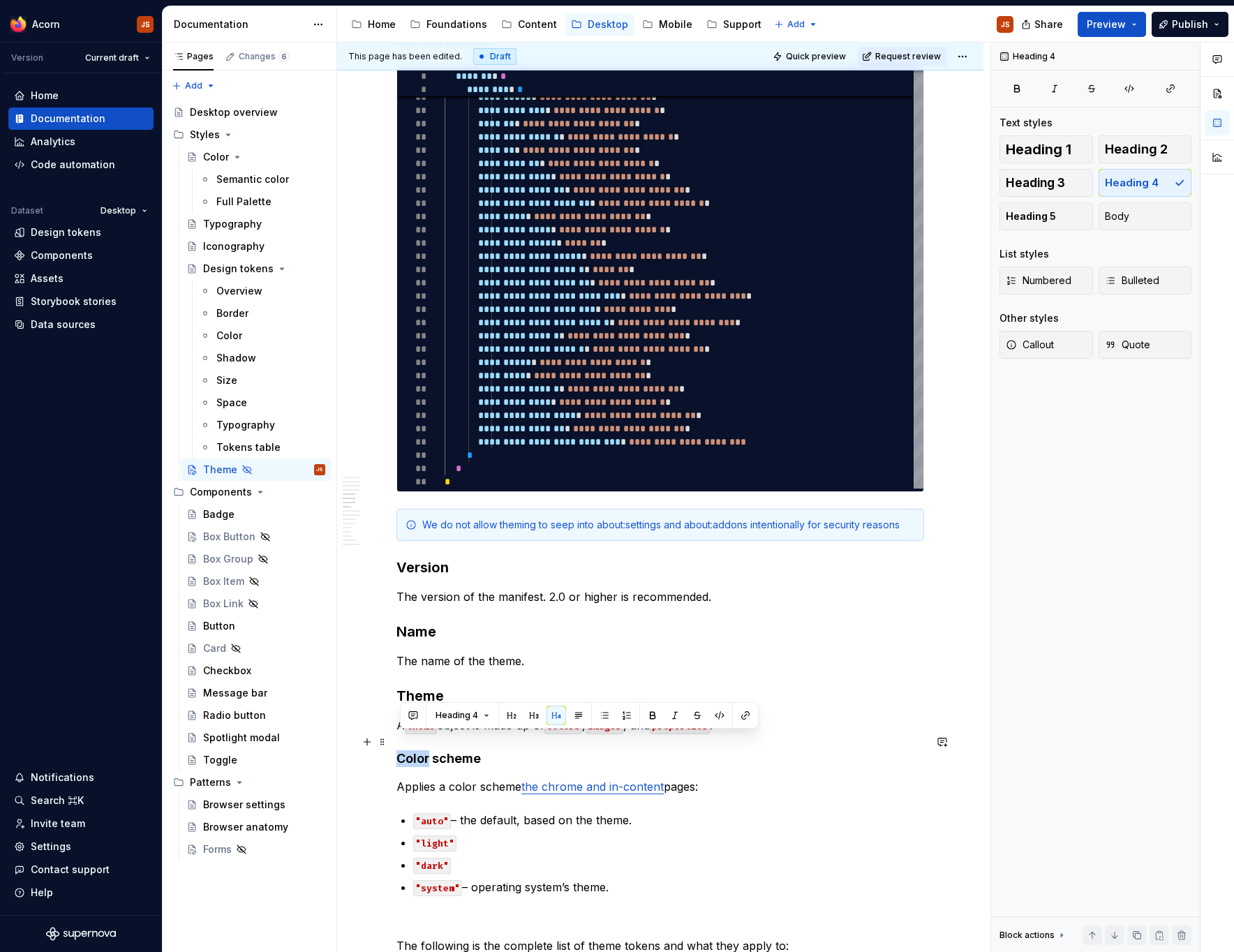 click on "Color scheme" at bounding box center (660, 759) 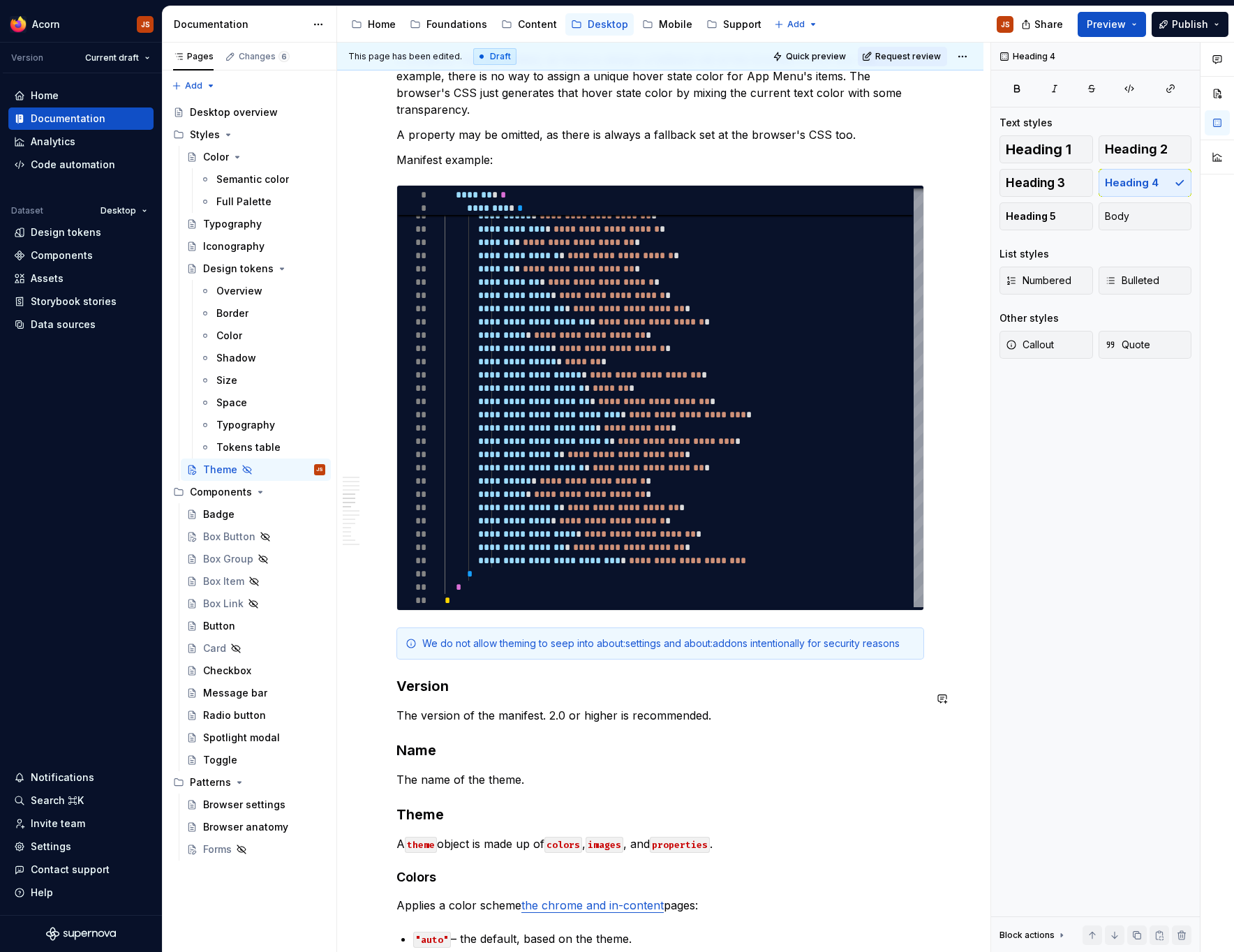 scroll, scrollTop: 1080, scrollLeft: 0, axis: vertical 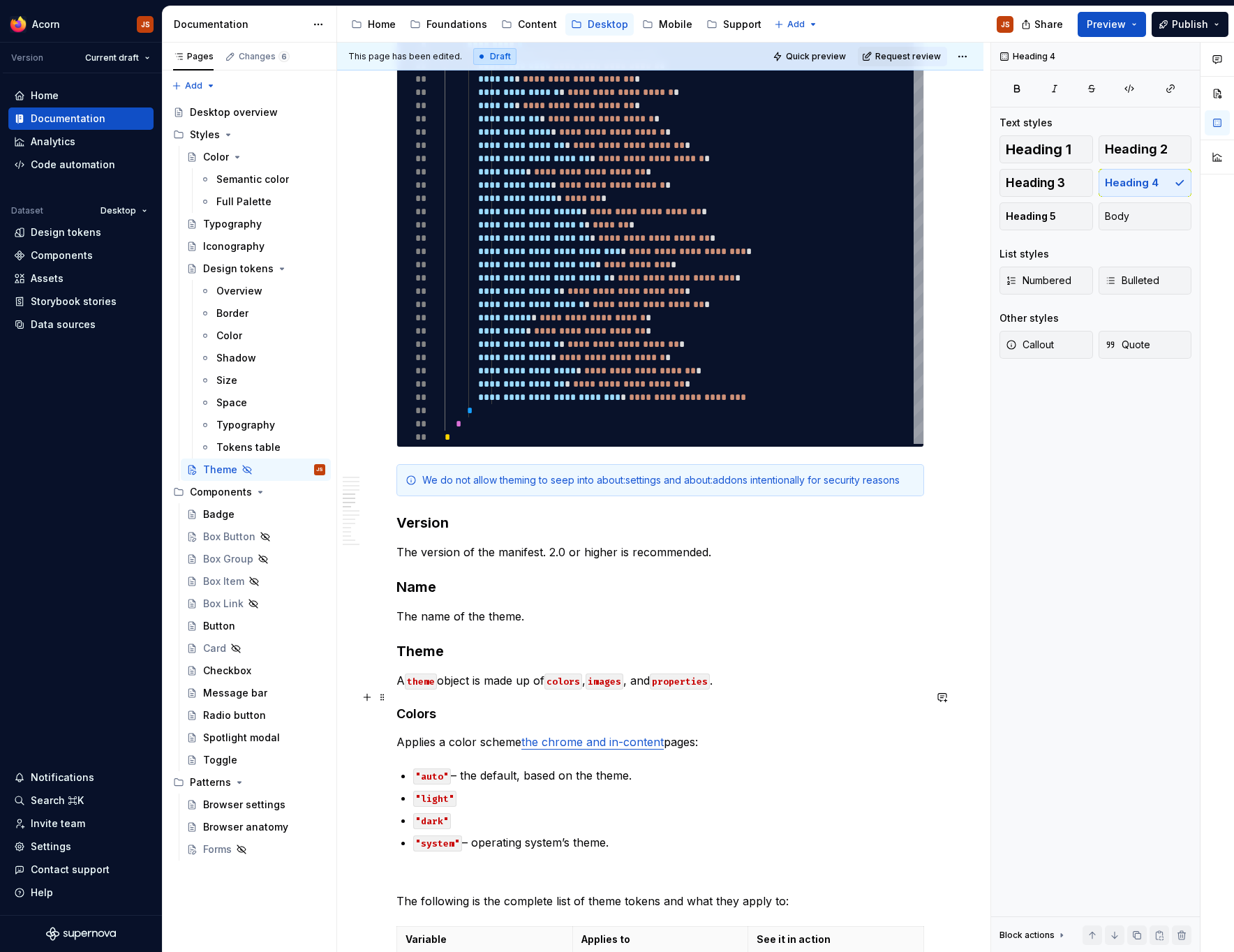 click on "Colors" at bounding box center (660, 714) 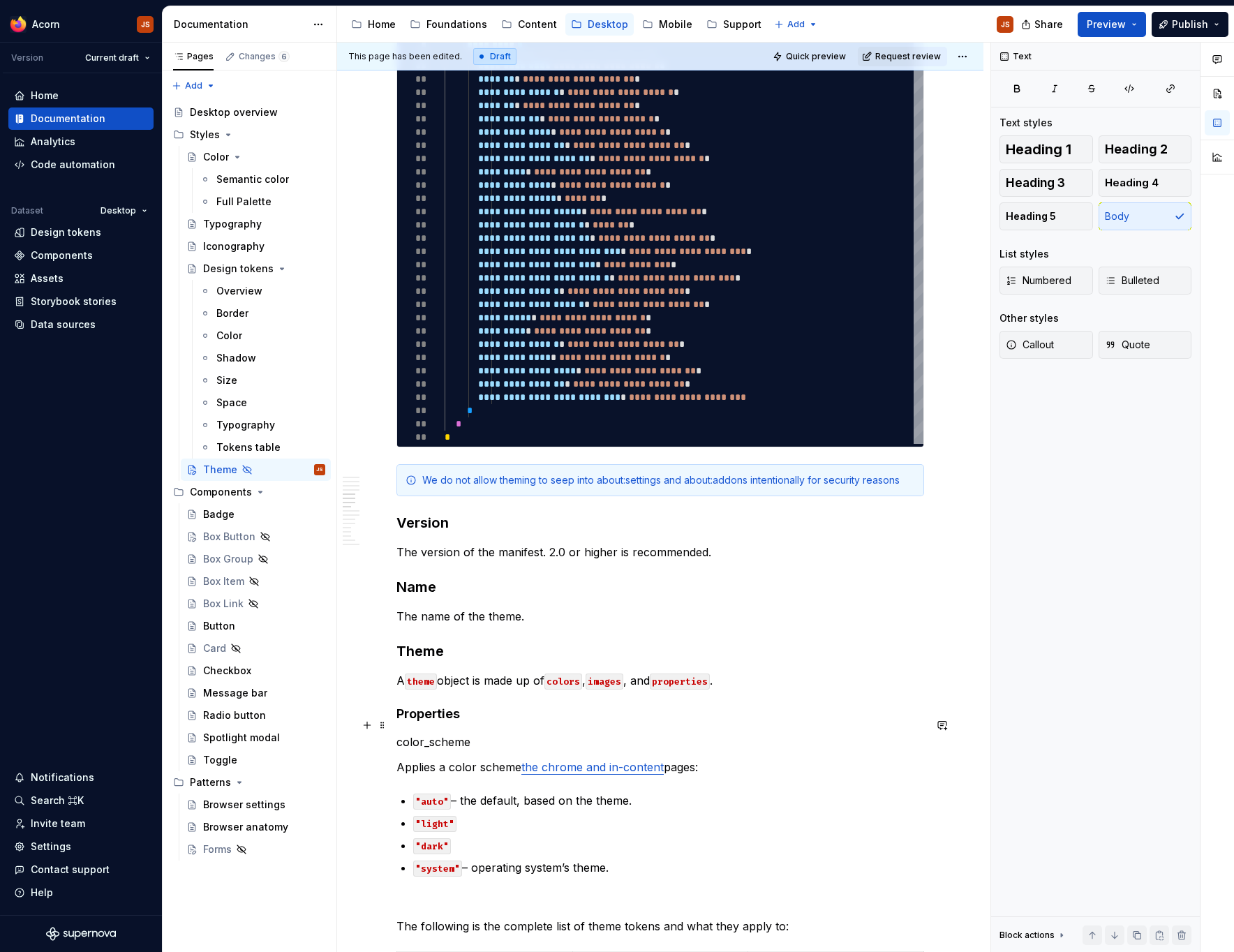 click on "color_scheme" at bounding box center (660, 742) 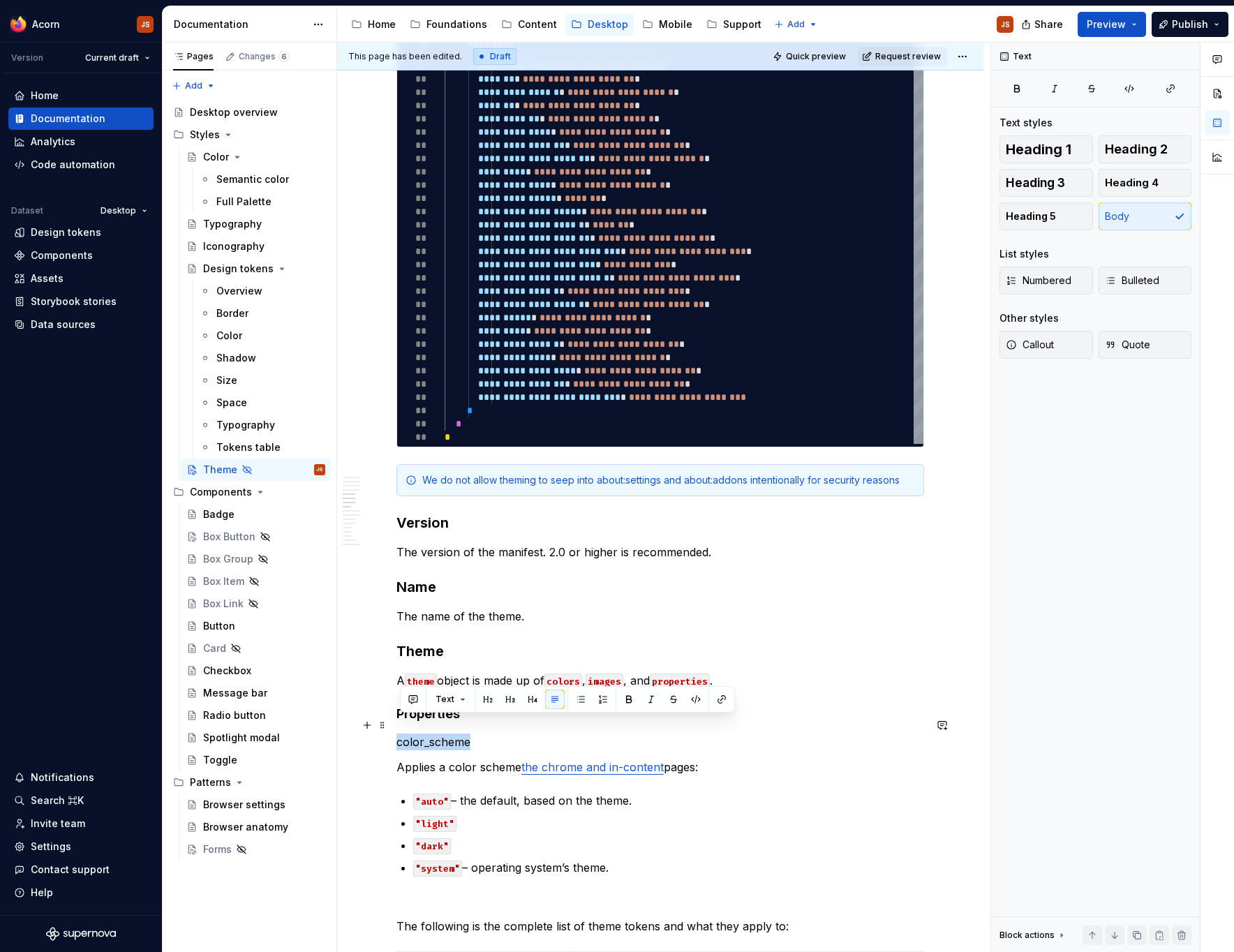 click on "color_scheme" at bounding box center (660, 742) 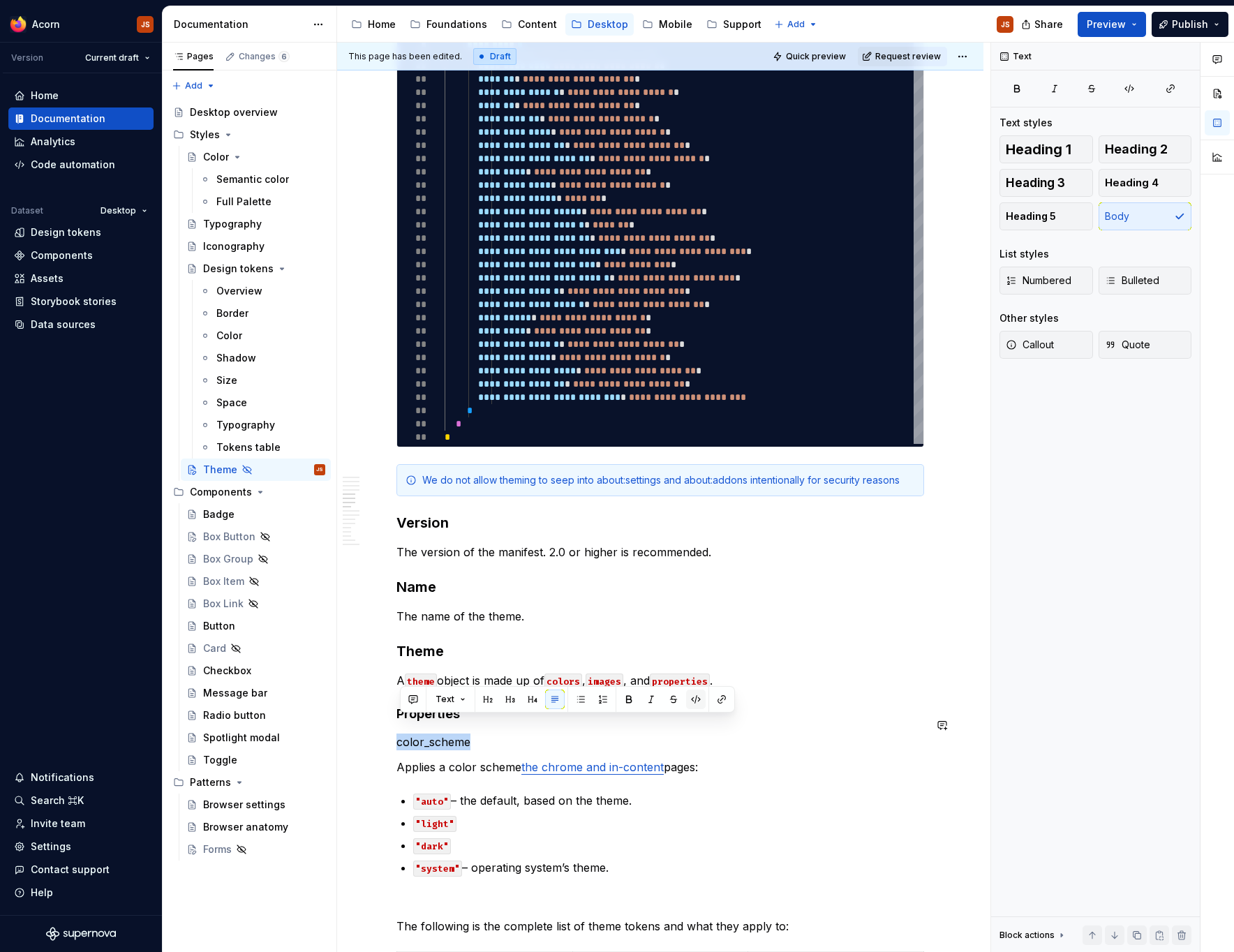 click at bounding box center (696, 699) 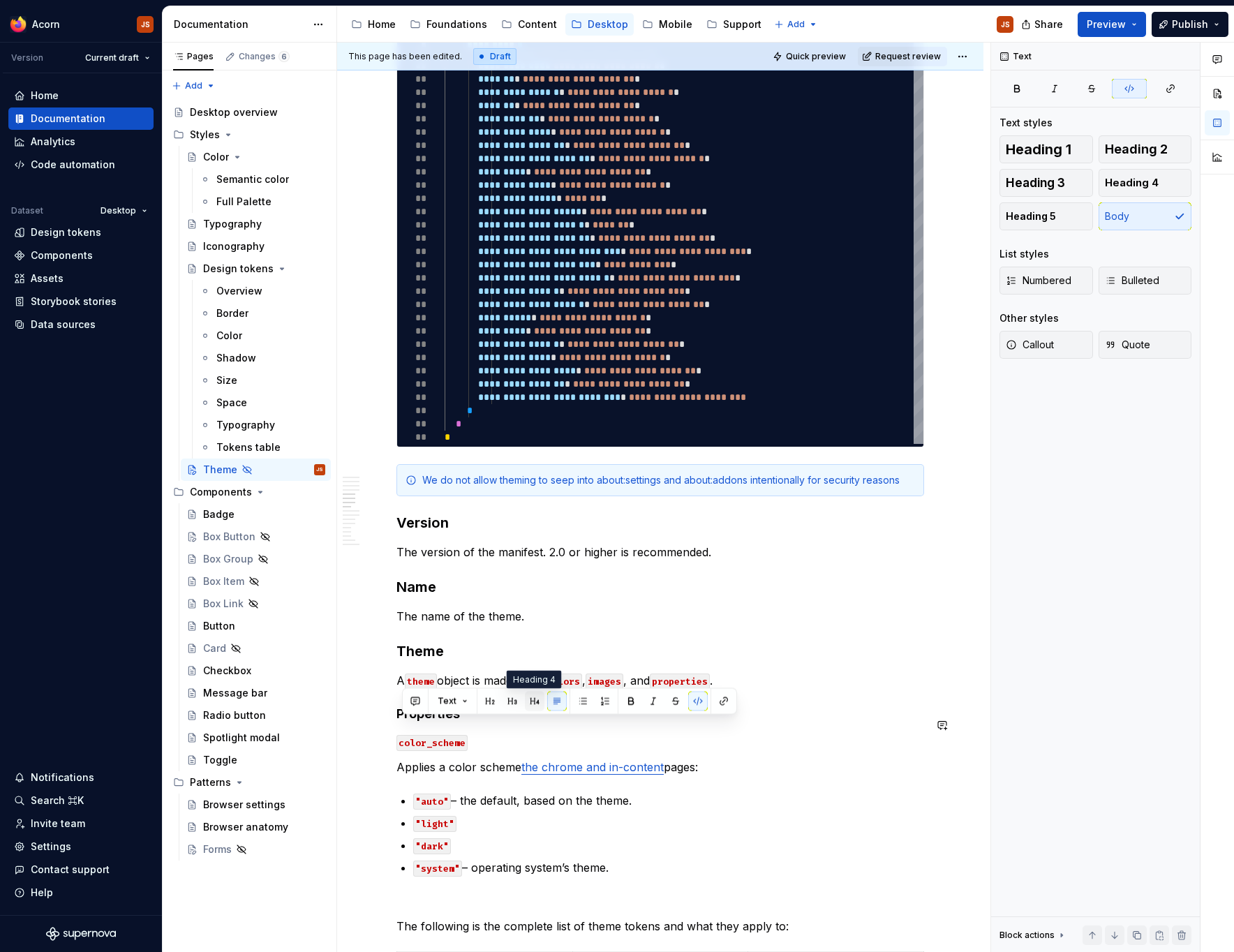 click at bounding box center [535, 701] 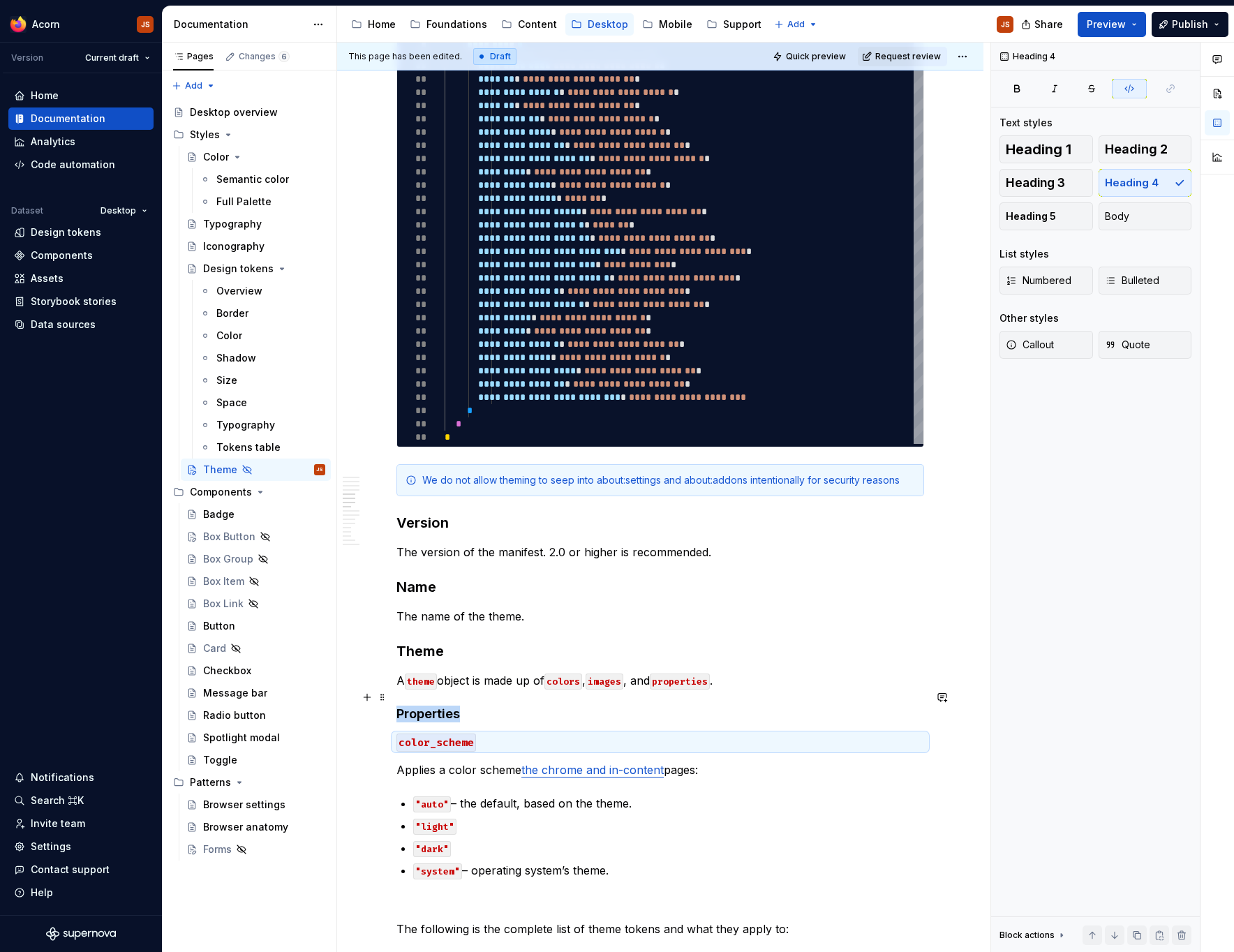 click on "Properties" at bounding box center [660, 714] 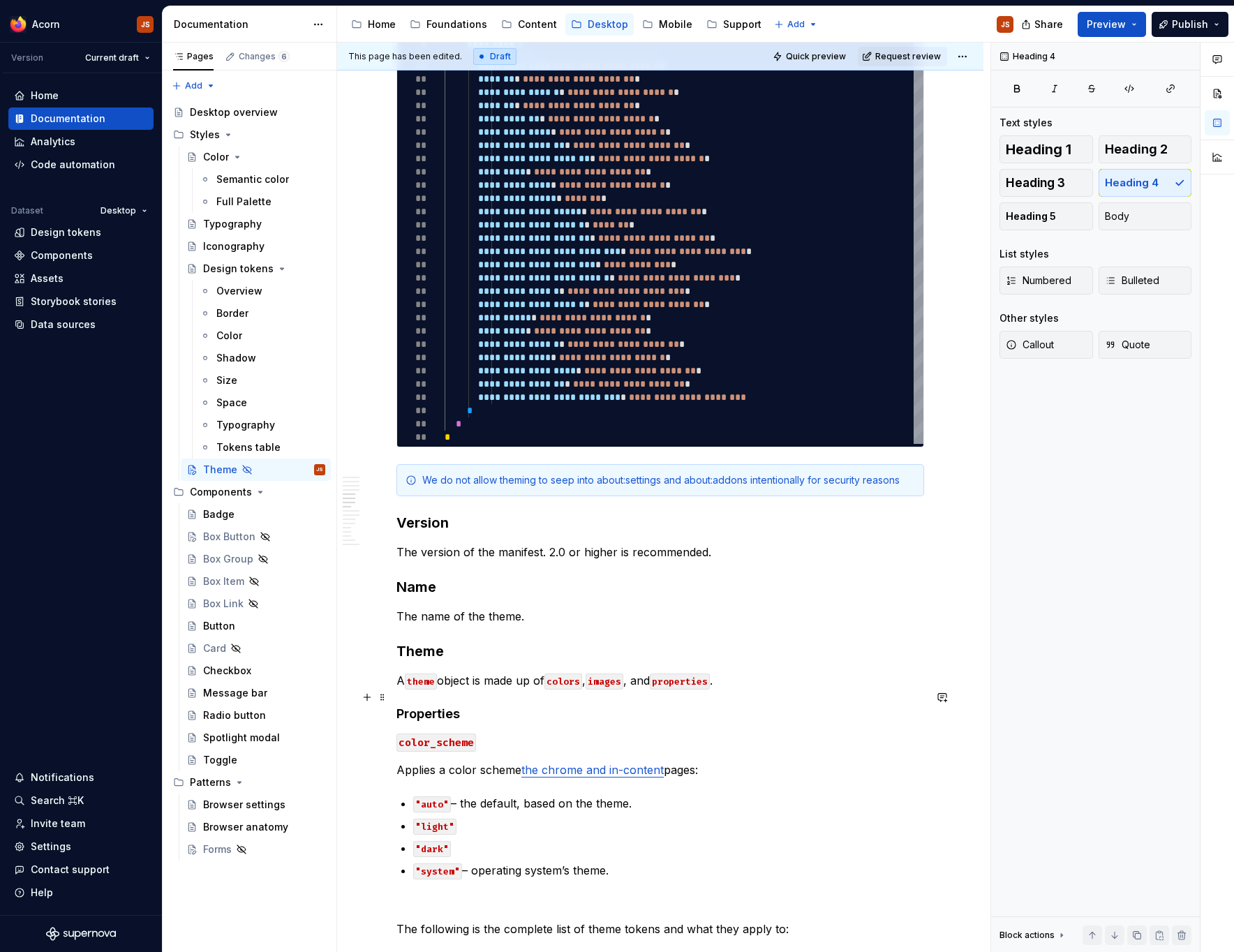 click on "Properties" at bounding box center (660, 714) 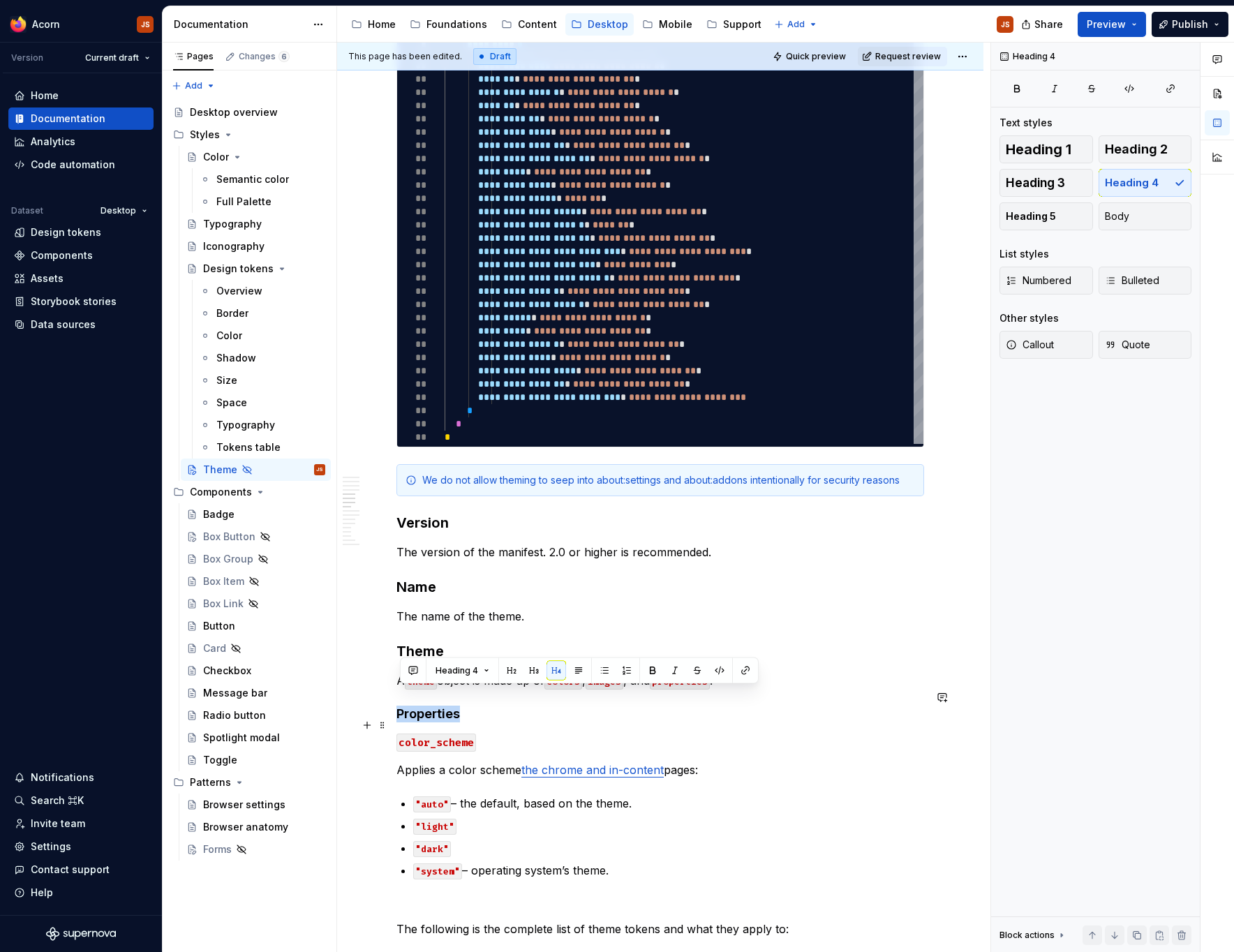 click on "color_scheme" at bounding box center [436, 743] 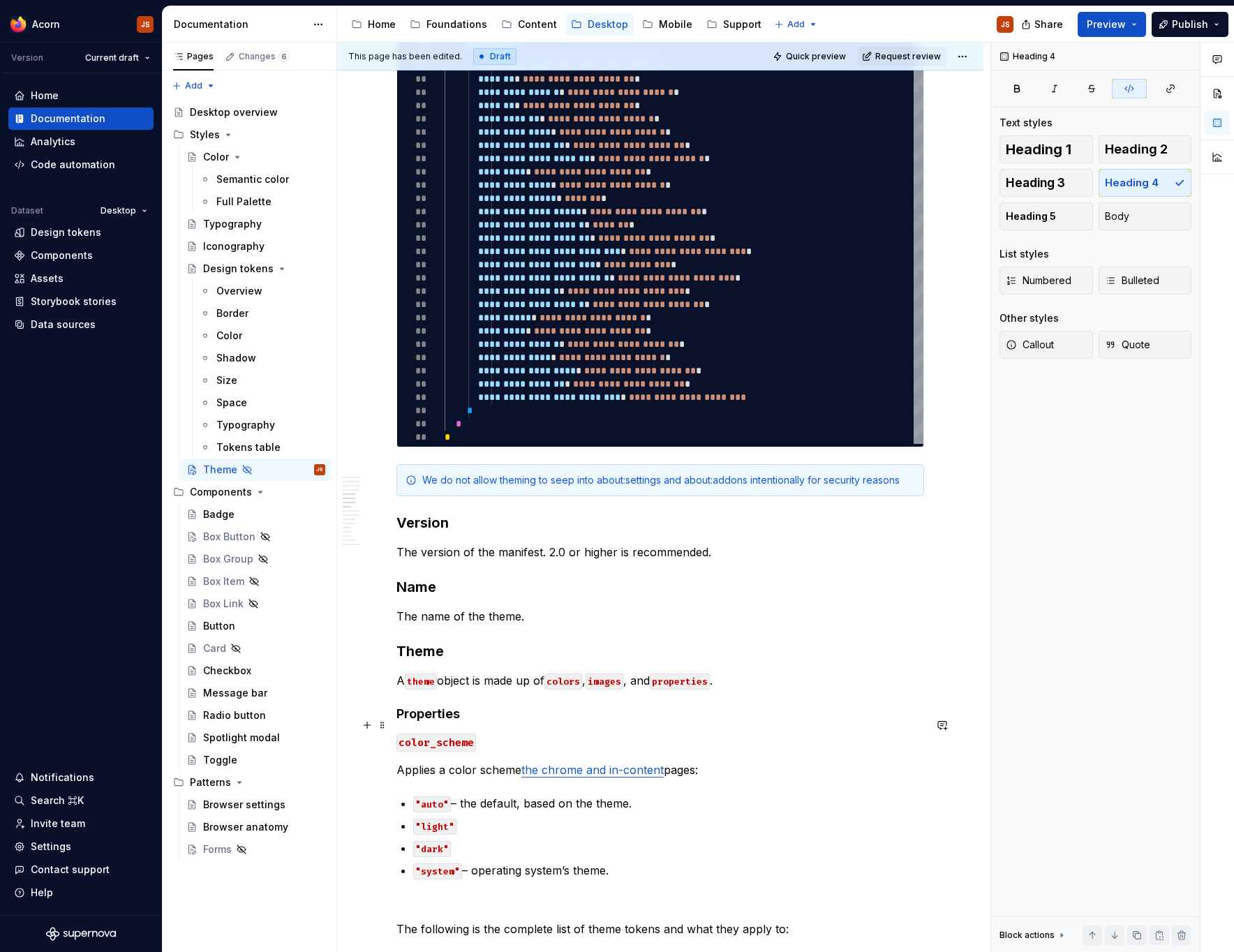 click on "color_scheme" at bounding box center [436, 743] 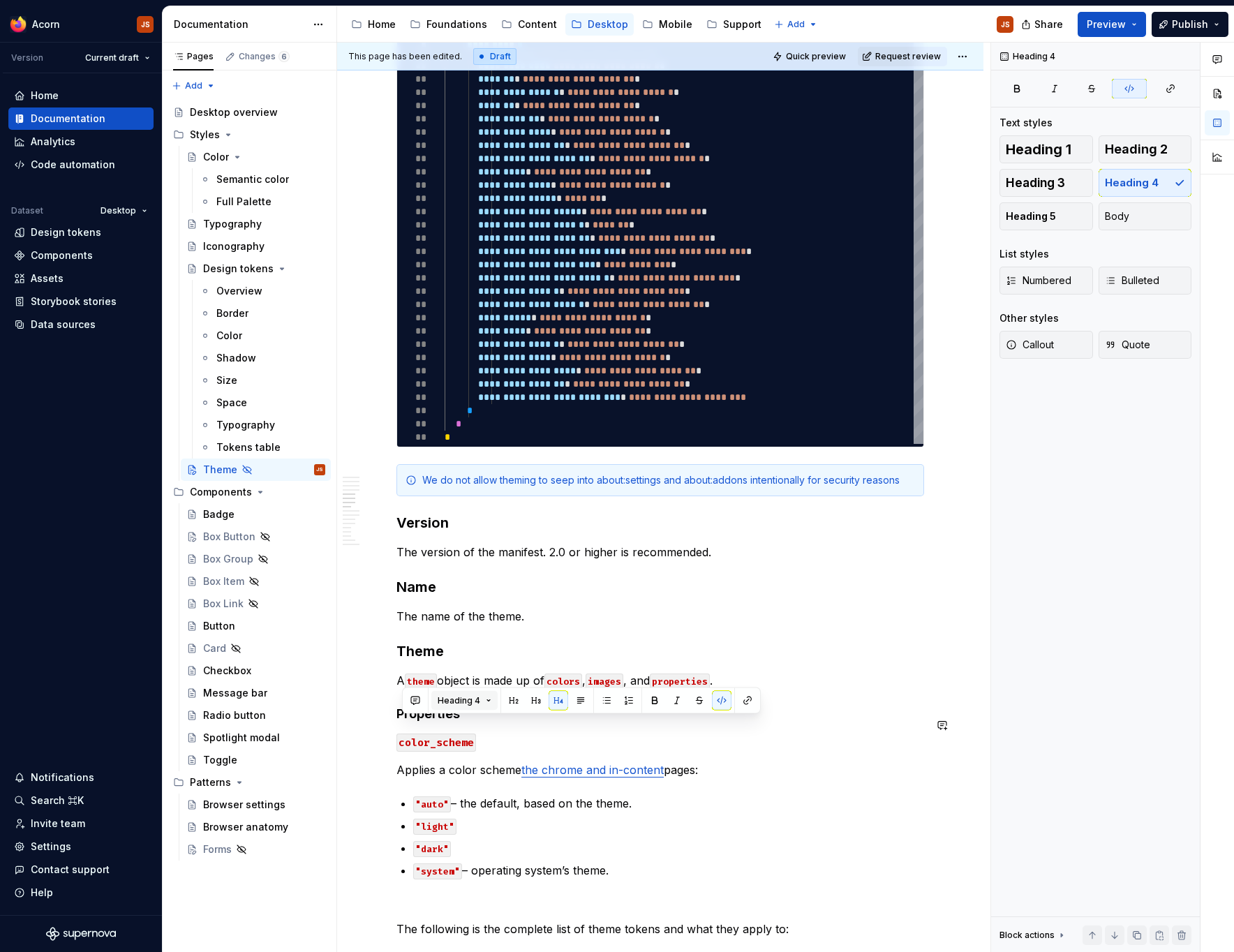 click on "Heading 4" at bounding box center (459, 701) 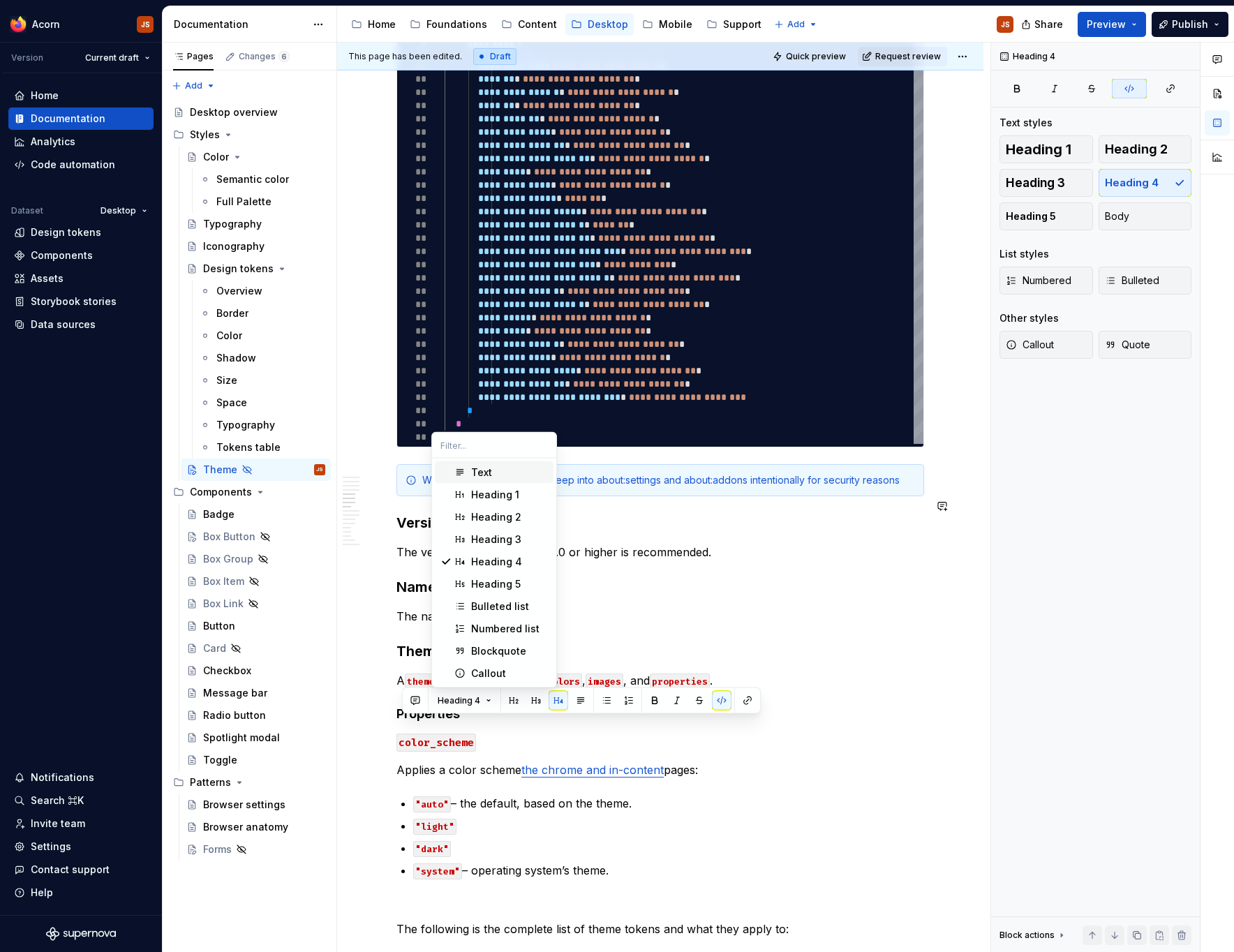 click on "Text" at bounding box center [494, 473] 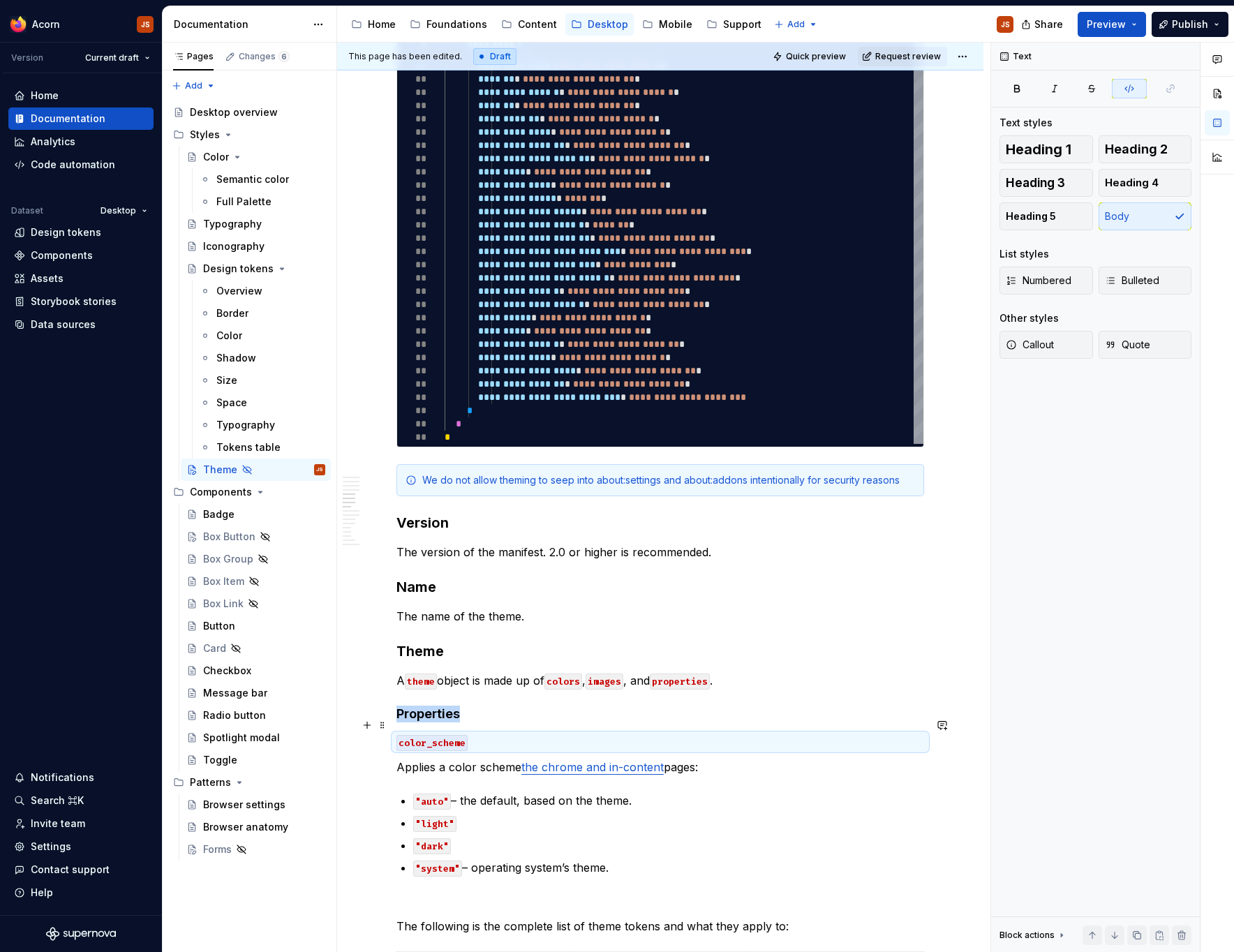 click on "color_scheme" at bounding box center [432, 743] 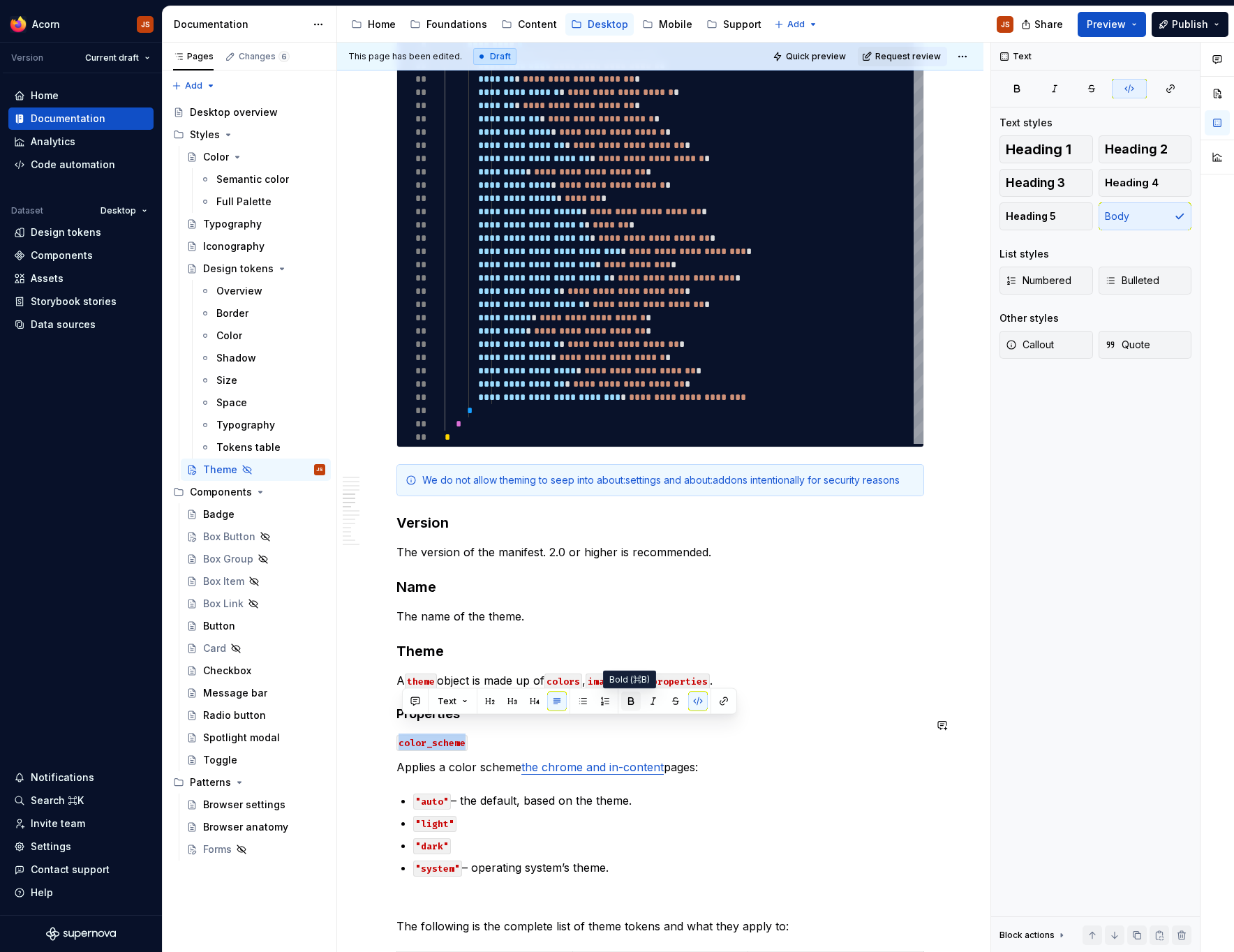 click at bounding box center (631, 701) 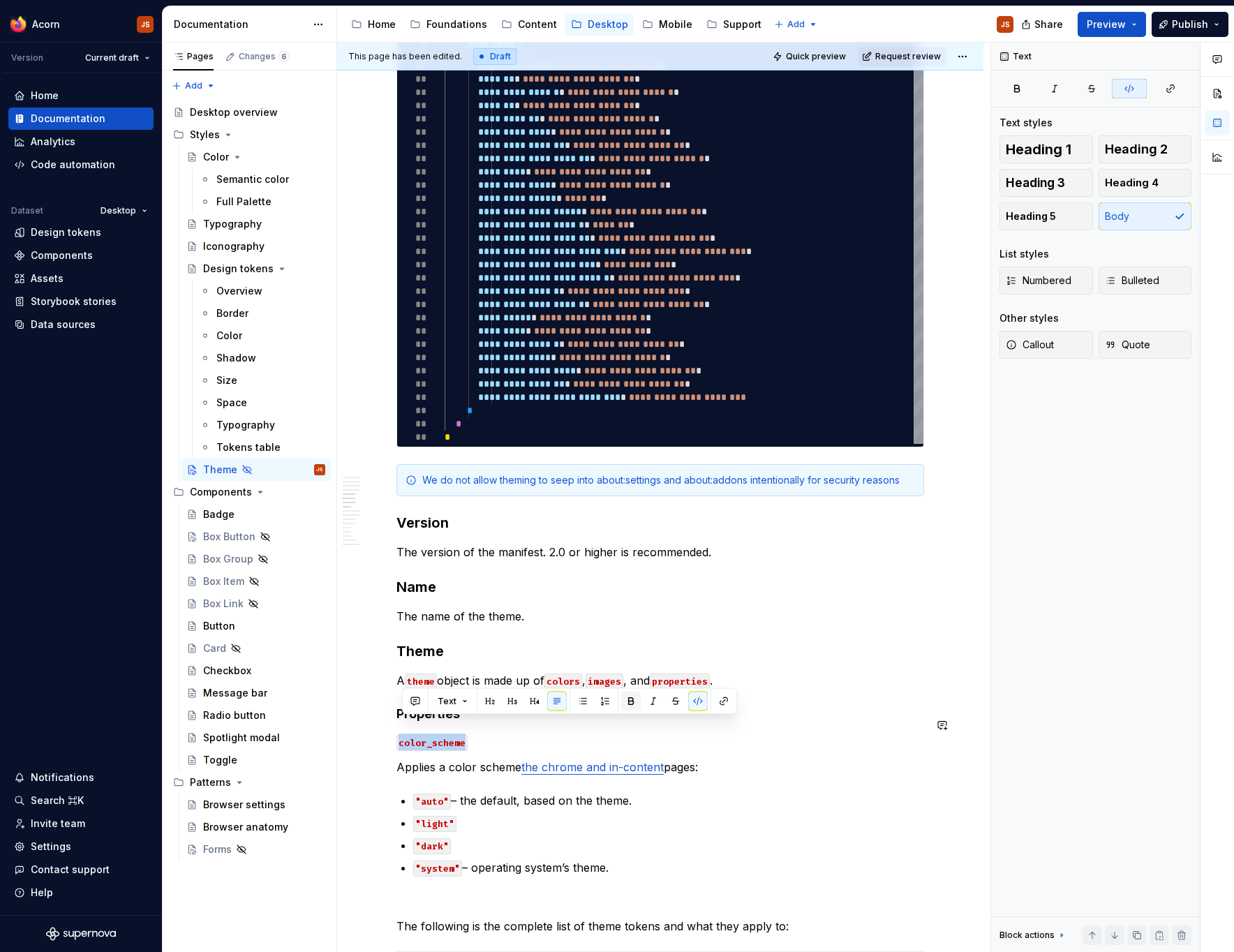 click at bounding box center (631, 701) 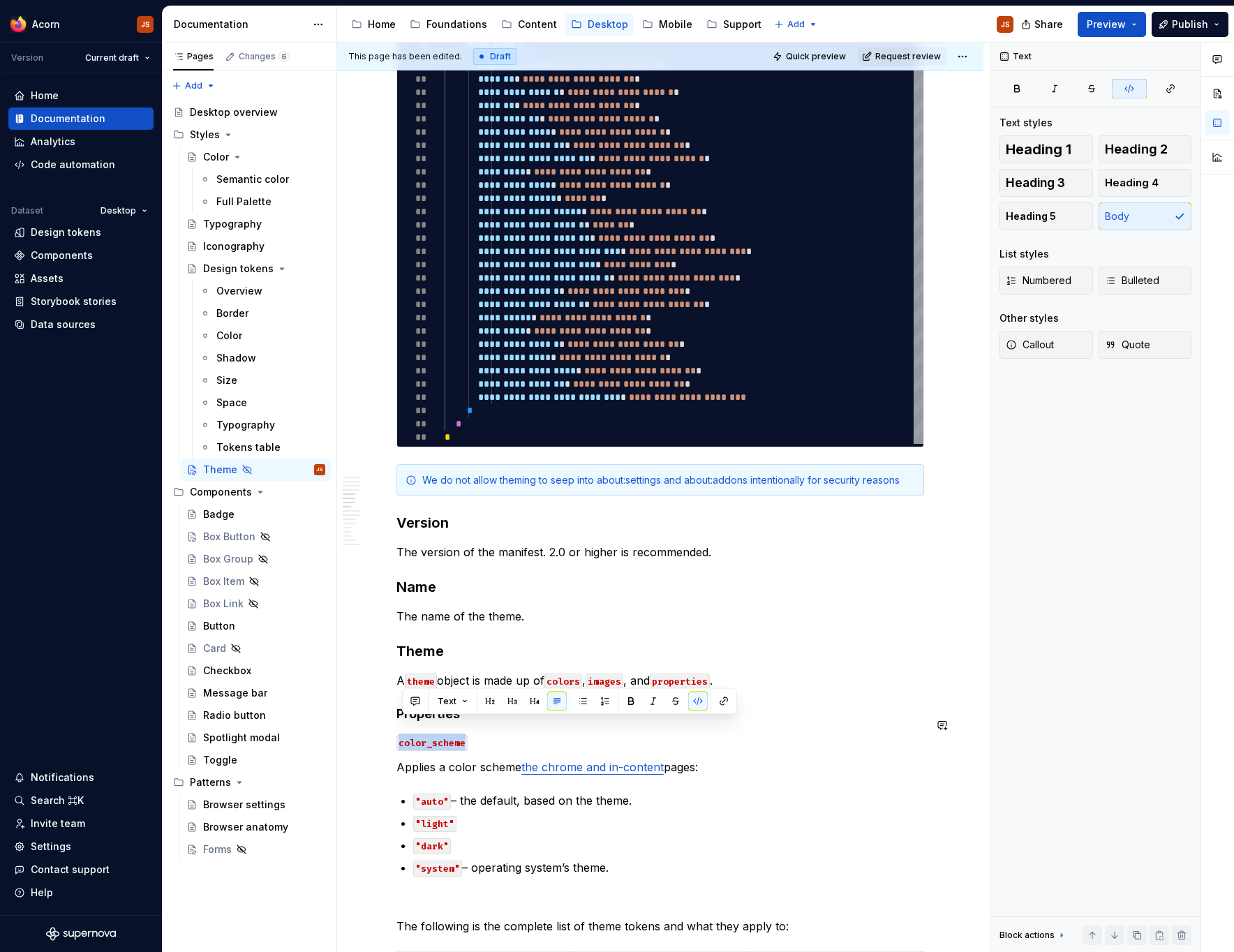 click on "color_scheme" at bounding box center (660, 742) 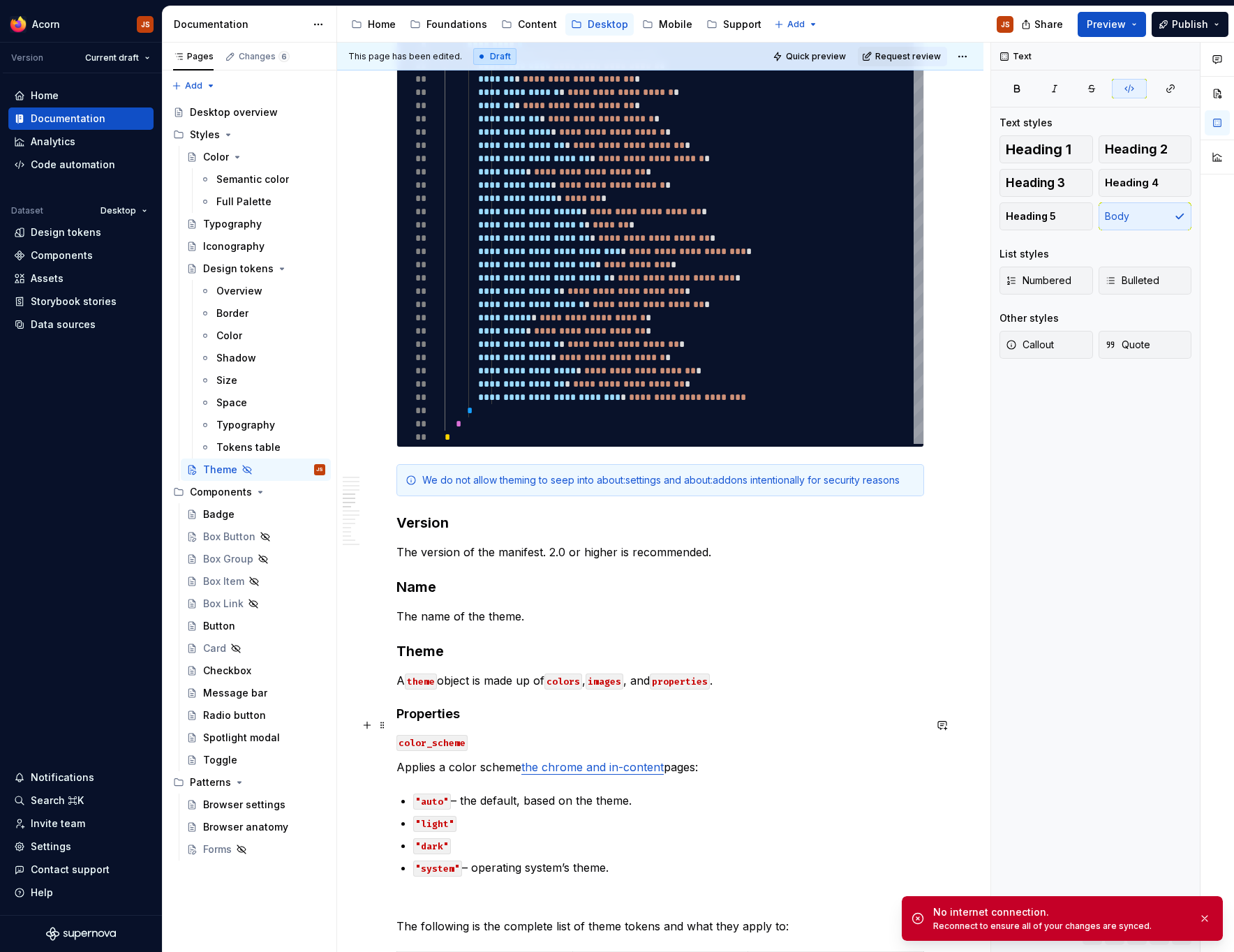 type on "*" 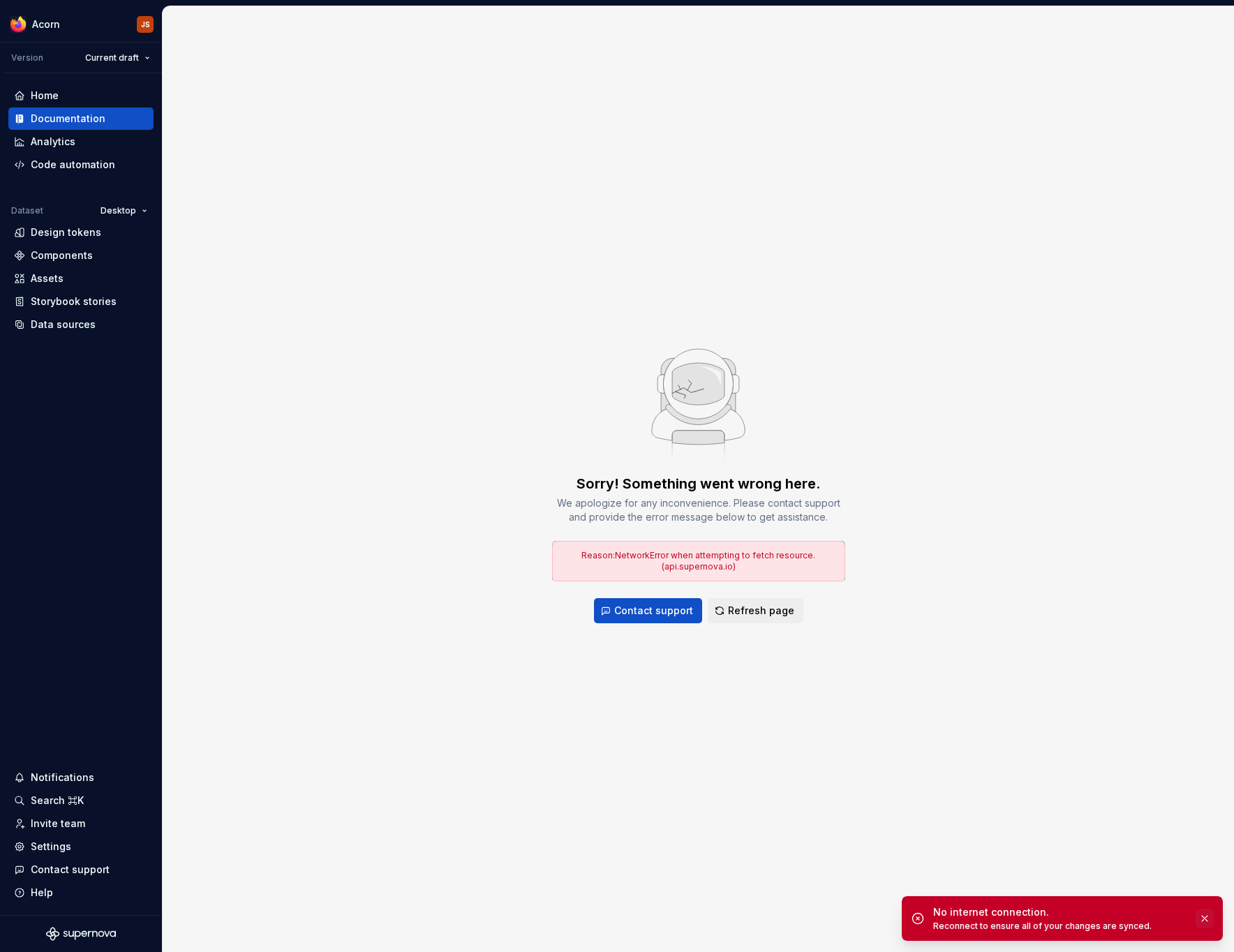 click at bounding box center [1205, 918] 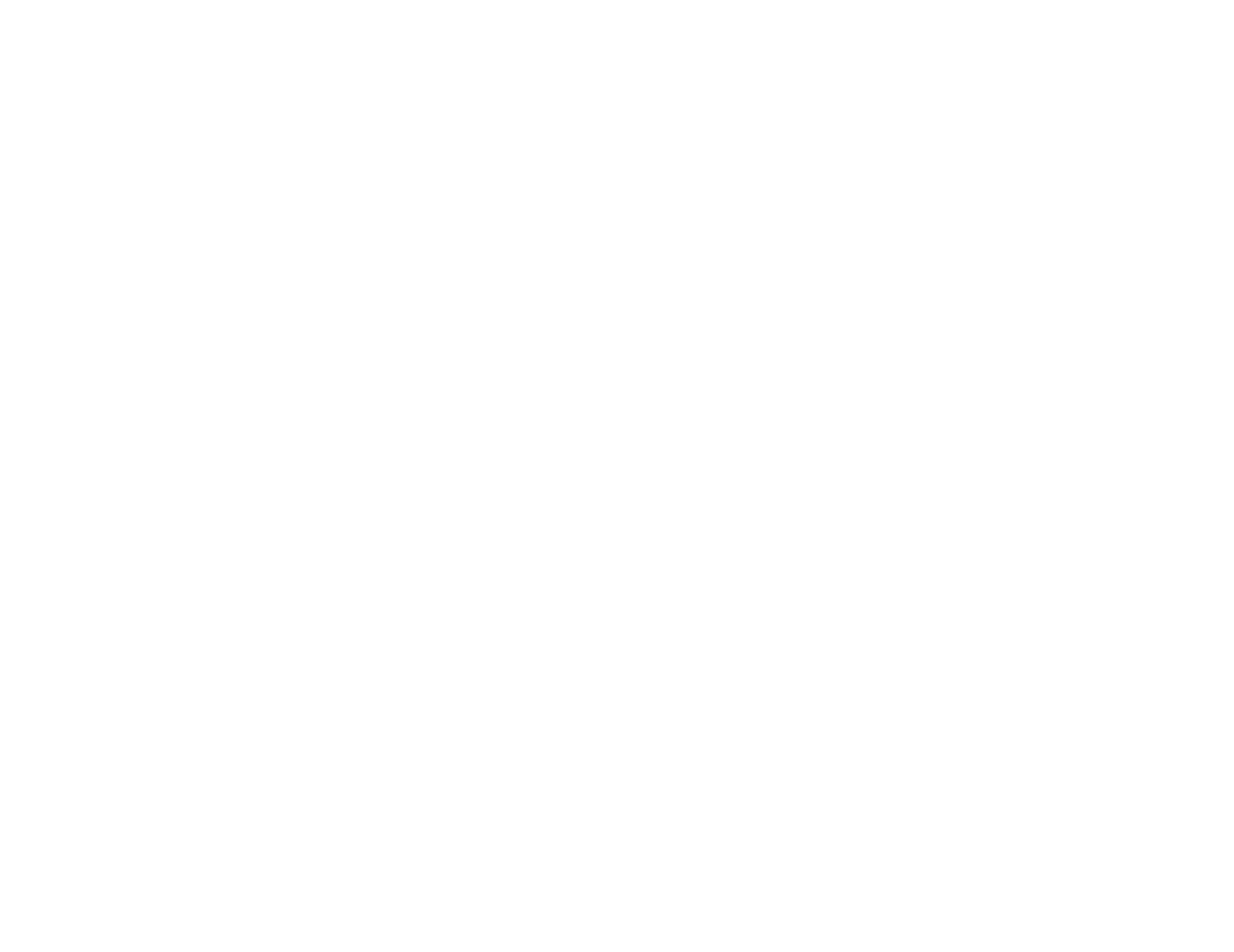 scroll, scrollTop: 0, scrollLeft: 0, axis: both 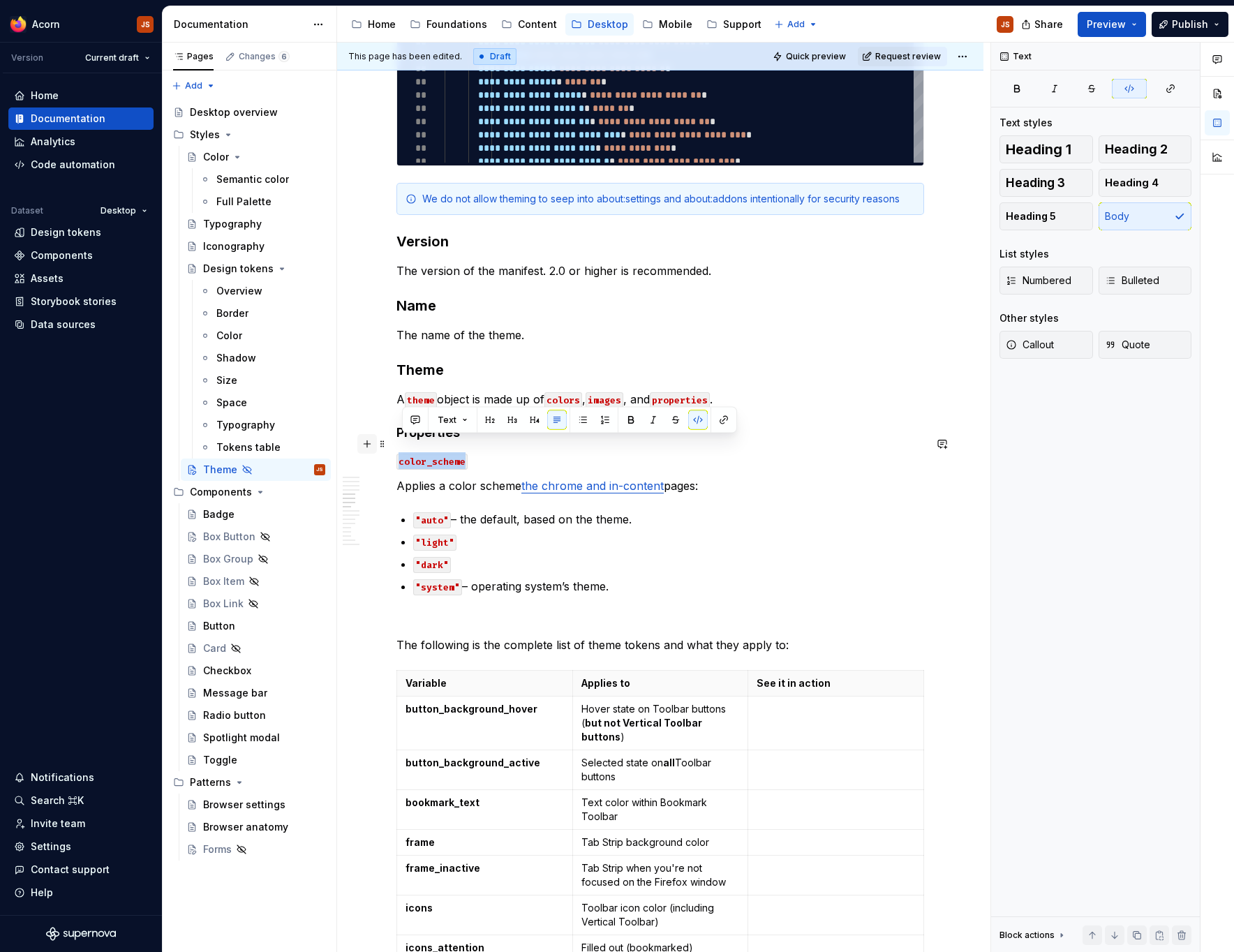 drag, startPoint x: 399, startPoint y: 445, endPoint x: 369, endPoint y: 442, distance: 30.149627 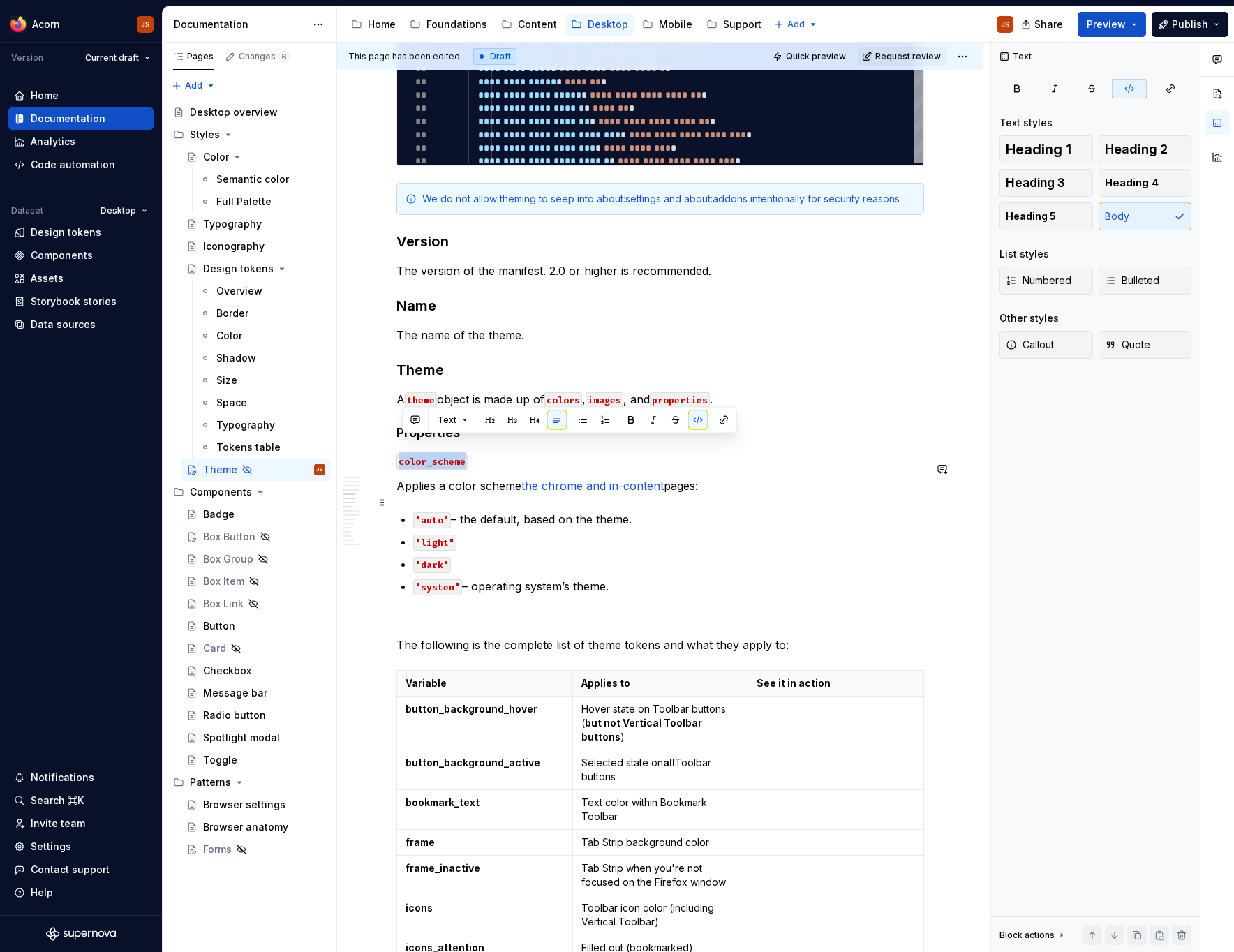 click on ""auto"  – the default, based on the theme. "light"   "dark"   "system"  – operating system’s theme." at bounding box center [669, 553] 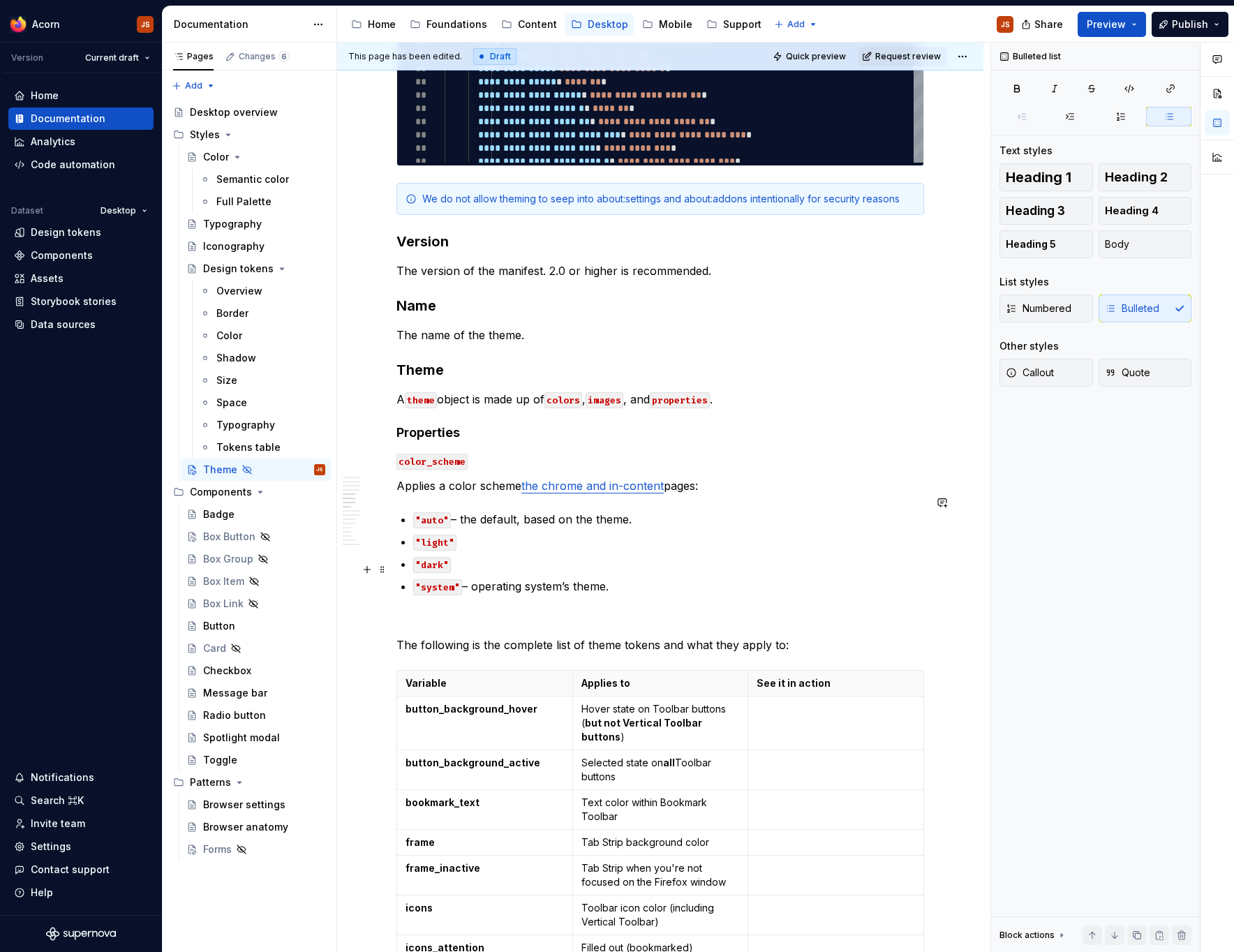 click on ""system"  – operating system’s theme." at bounding box center (669, 586) 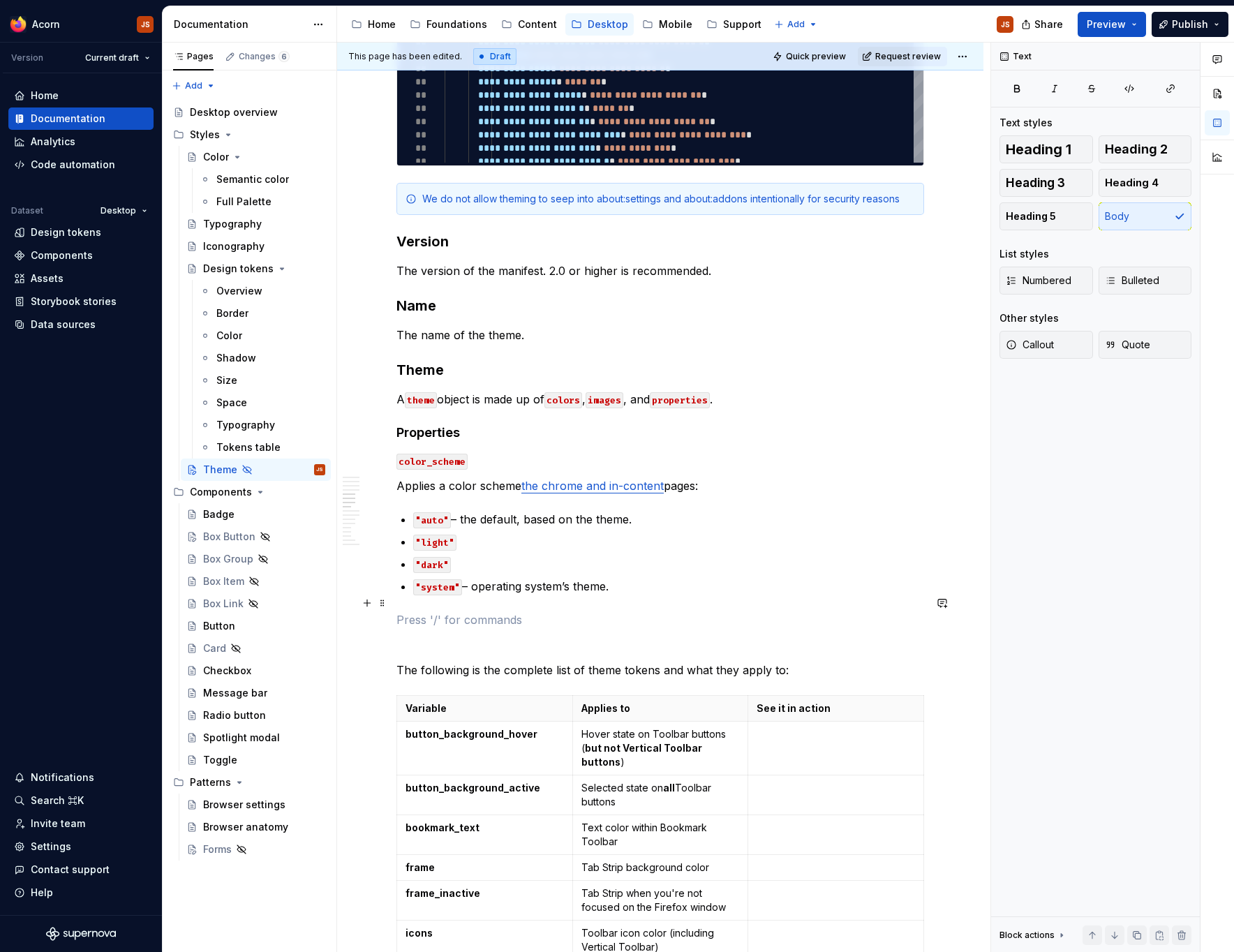 type on "*" 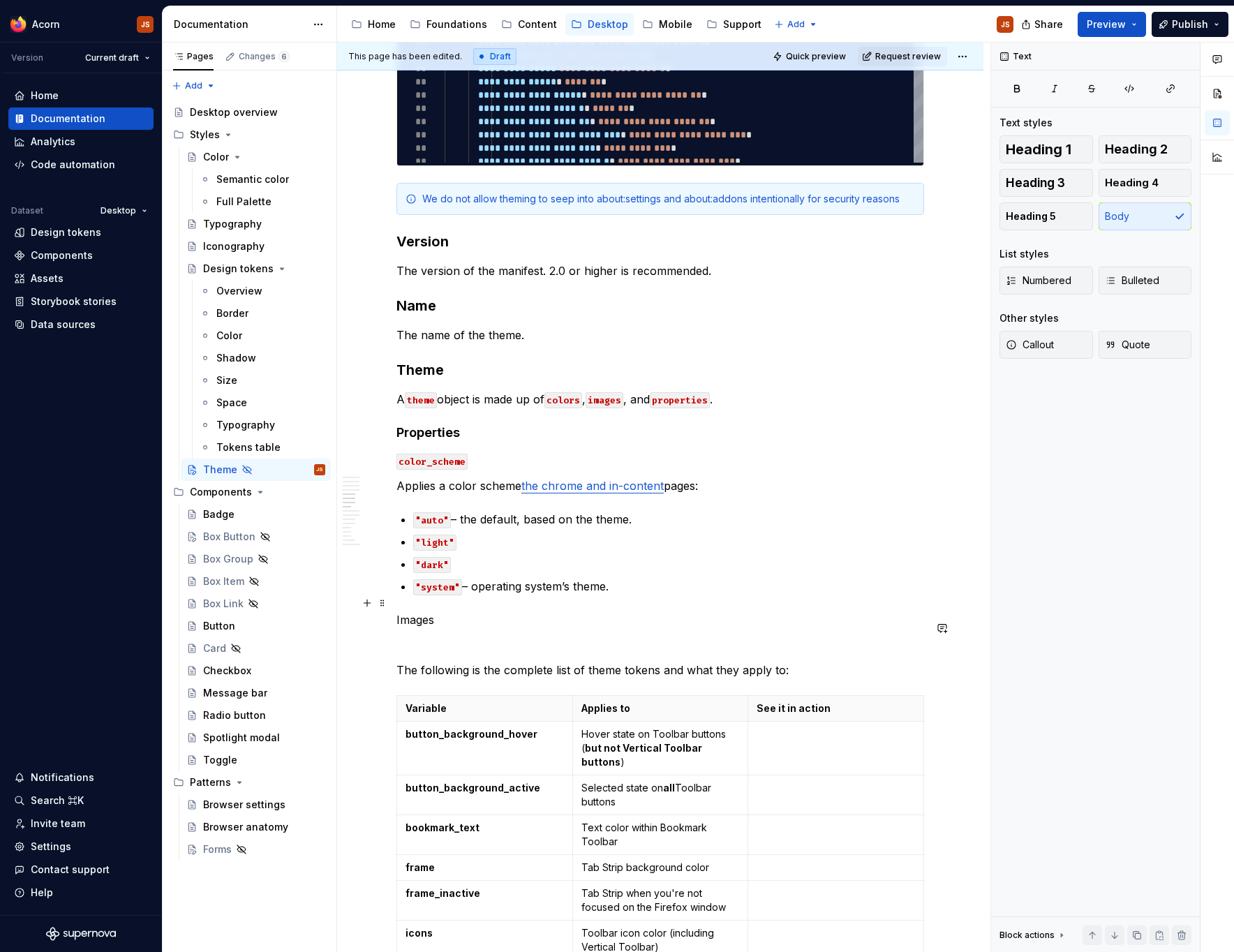 click on "Images" at bounding box center [660, 620] 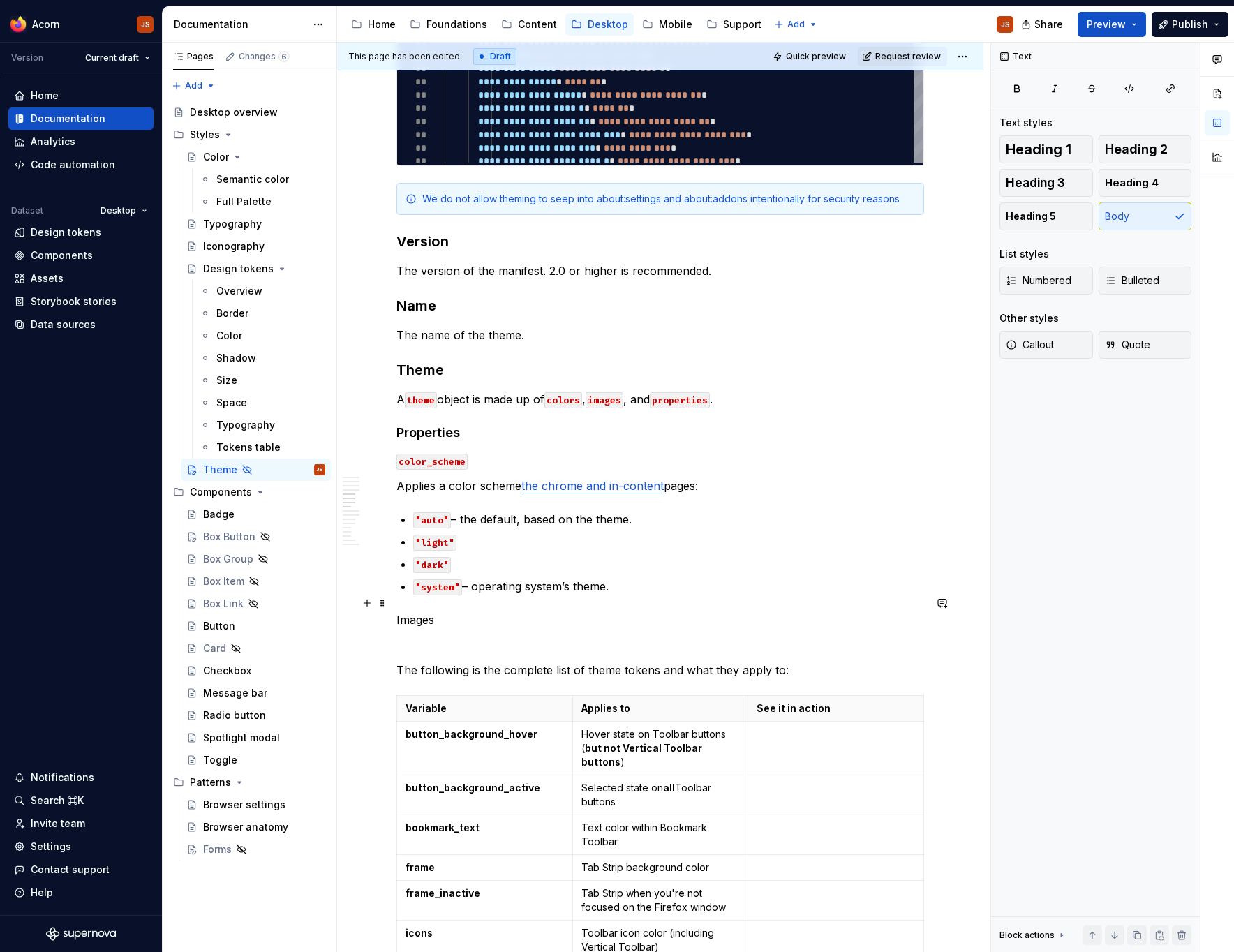 click on "Images" at bounding box center (660, 620) 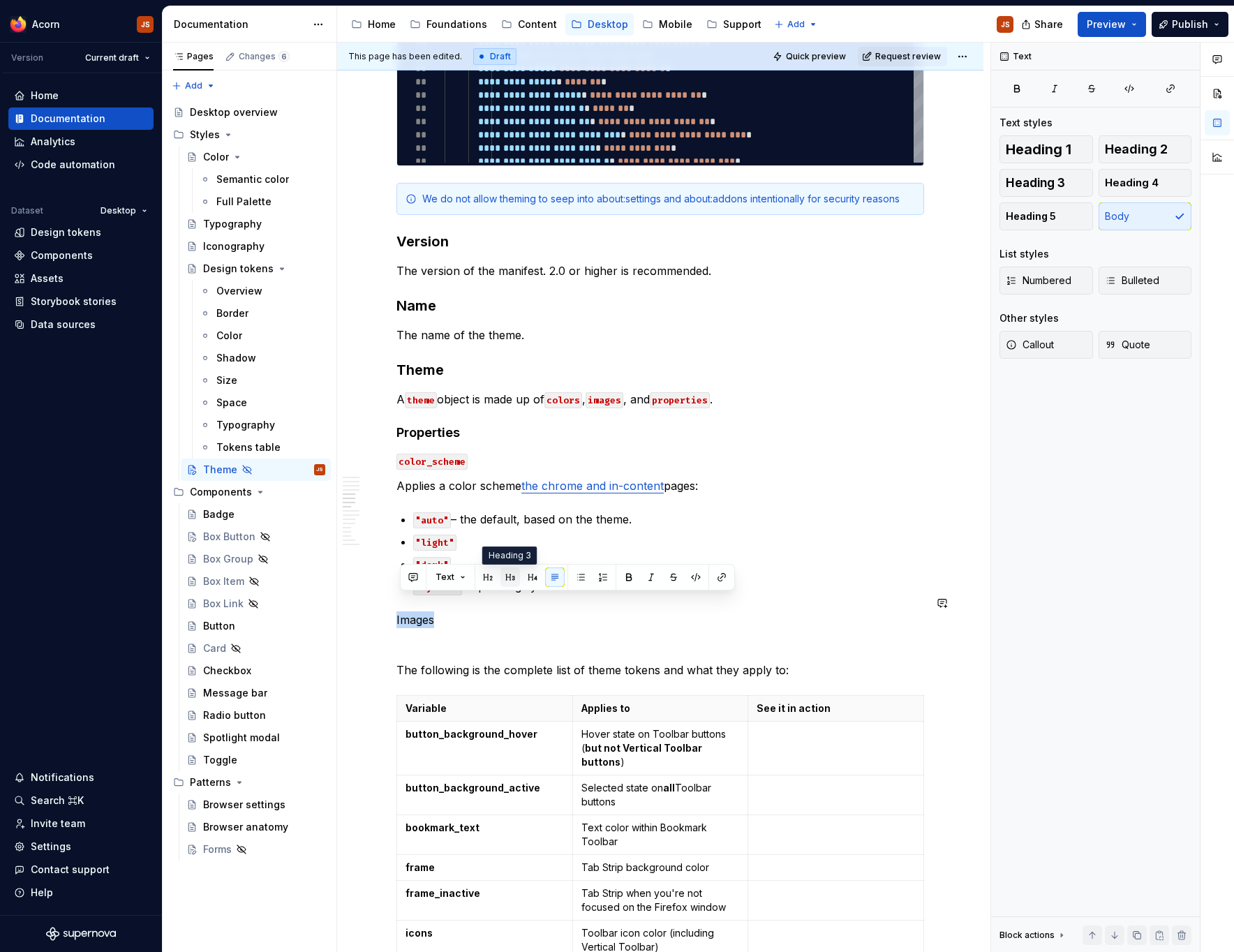 click at bounding box center [510, 577] 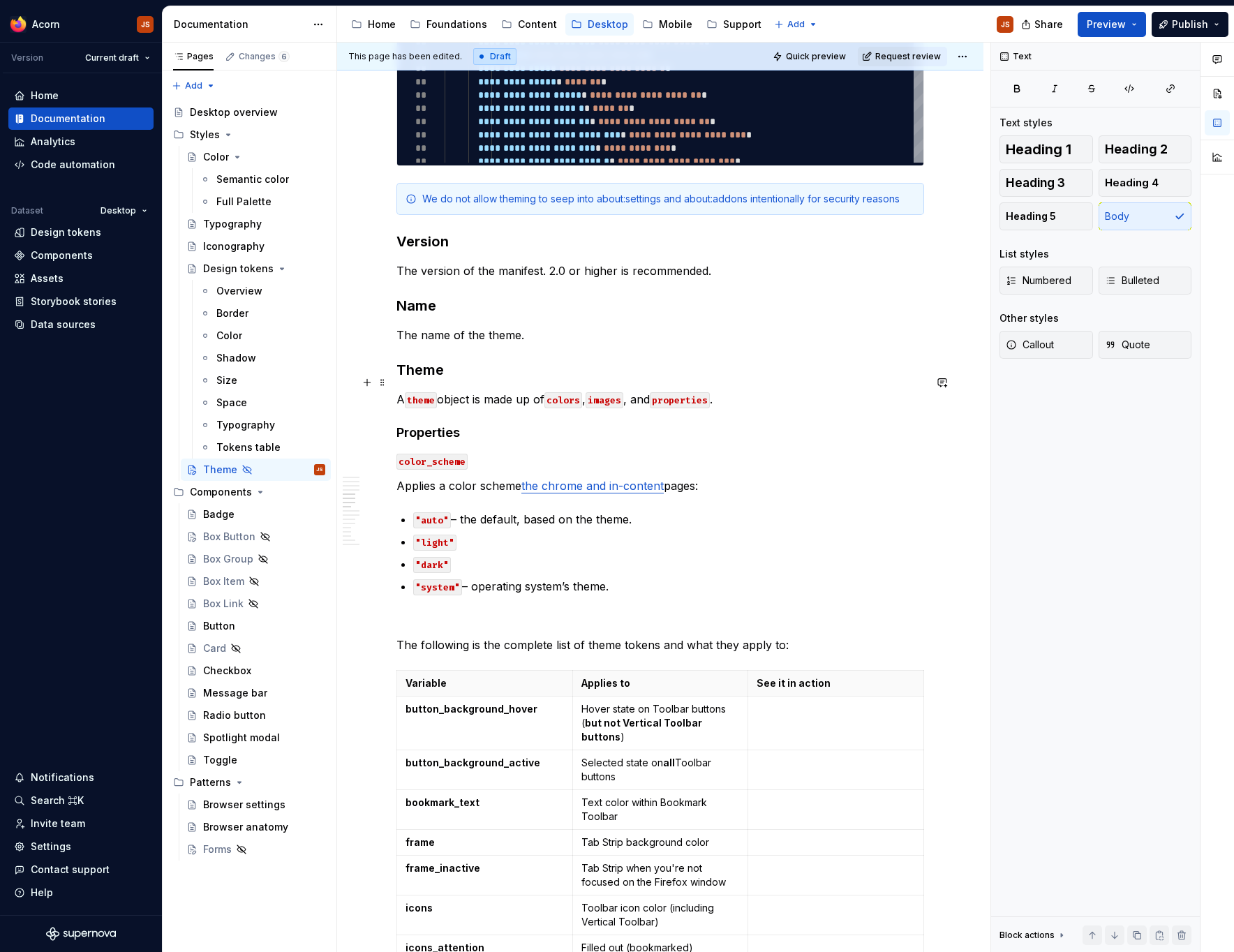 click on "A  theme  object is made up of  colors ,  images , and  properties ." at bounding box center [660, 399] 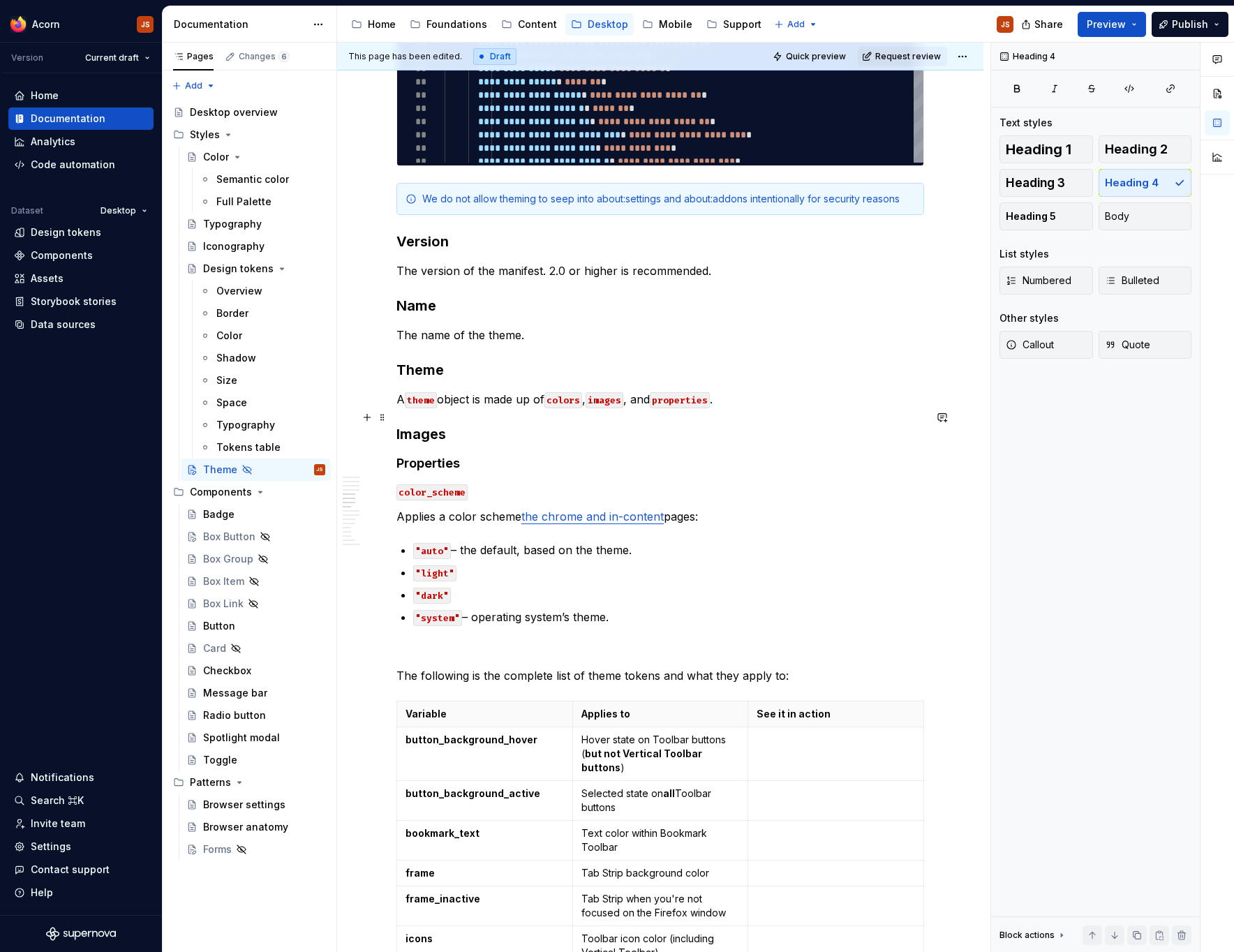 click on "Images" at bounding box center [660, 434] 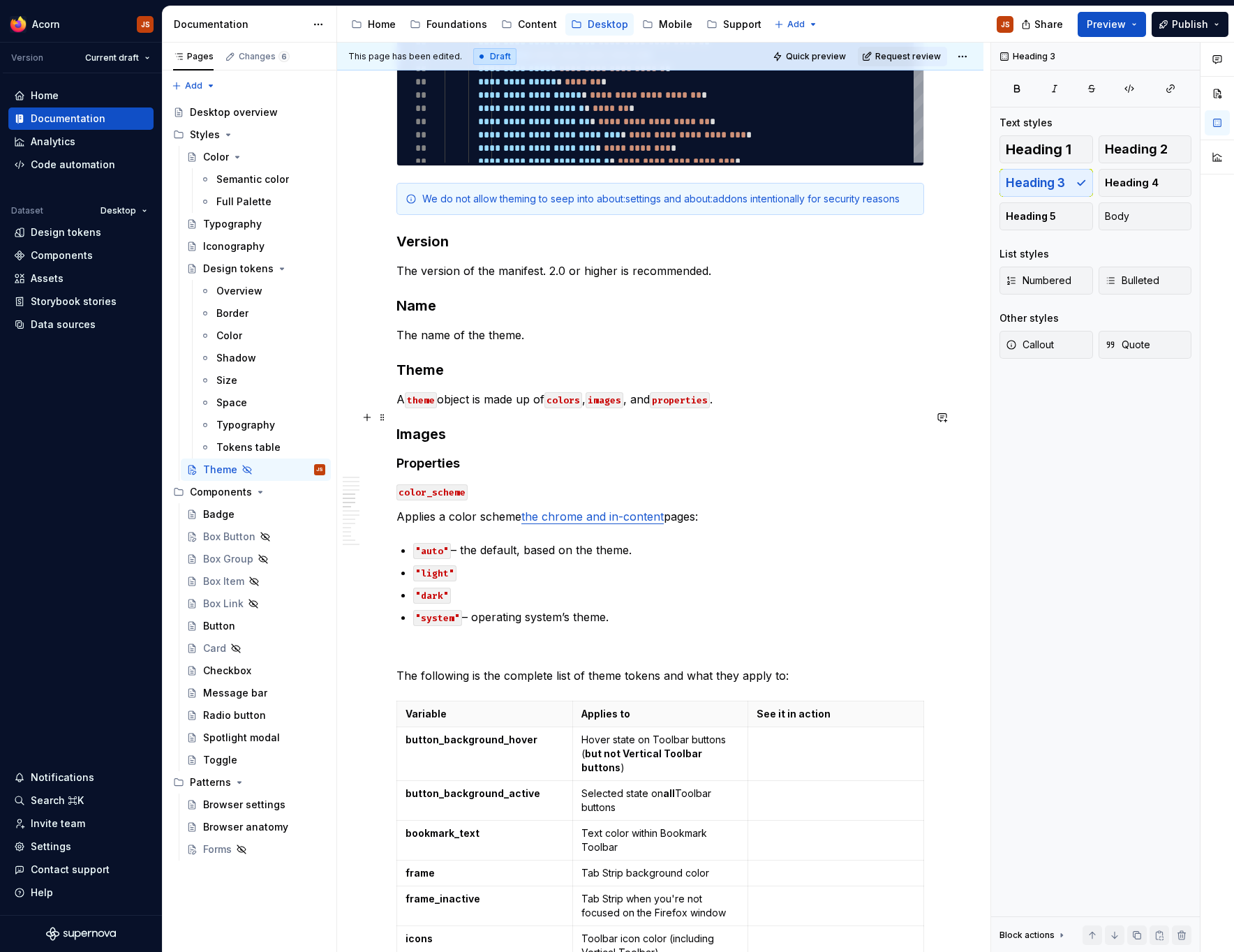 click on "Images" at bounding box center [660, 434] 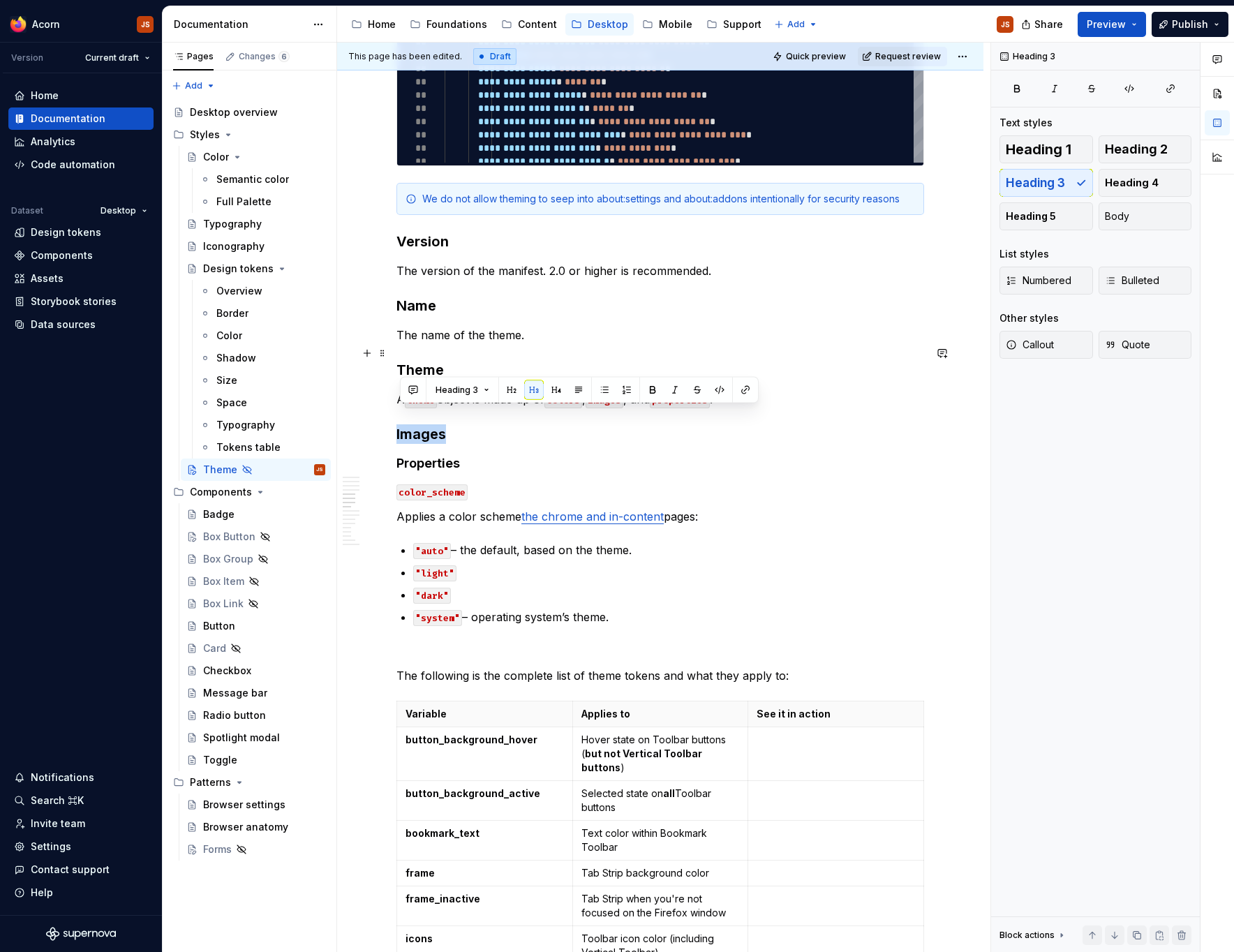 click on "Theme" at bounding box center [660, 370] 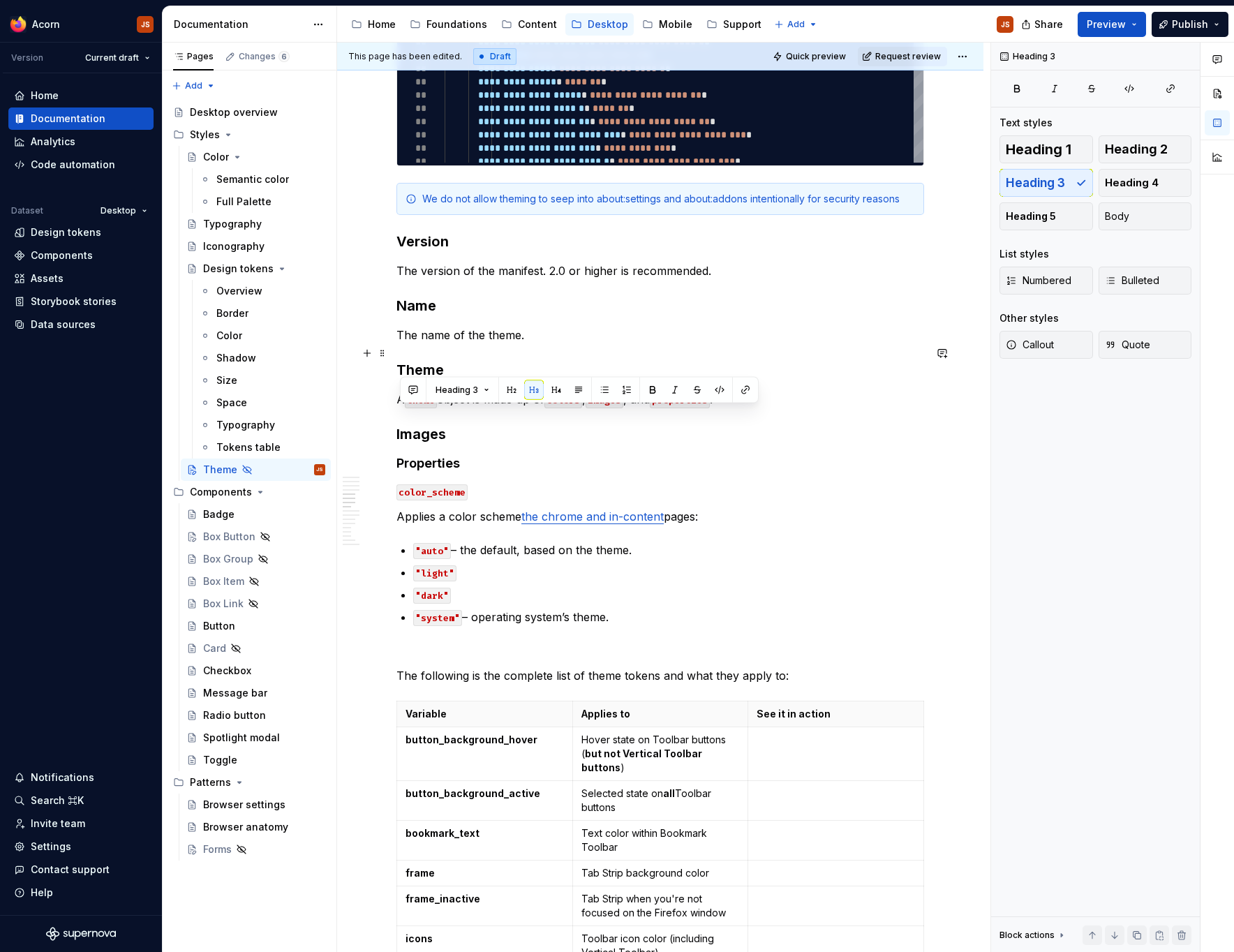 click on "Theme" at bounding box center [660, 370] 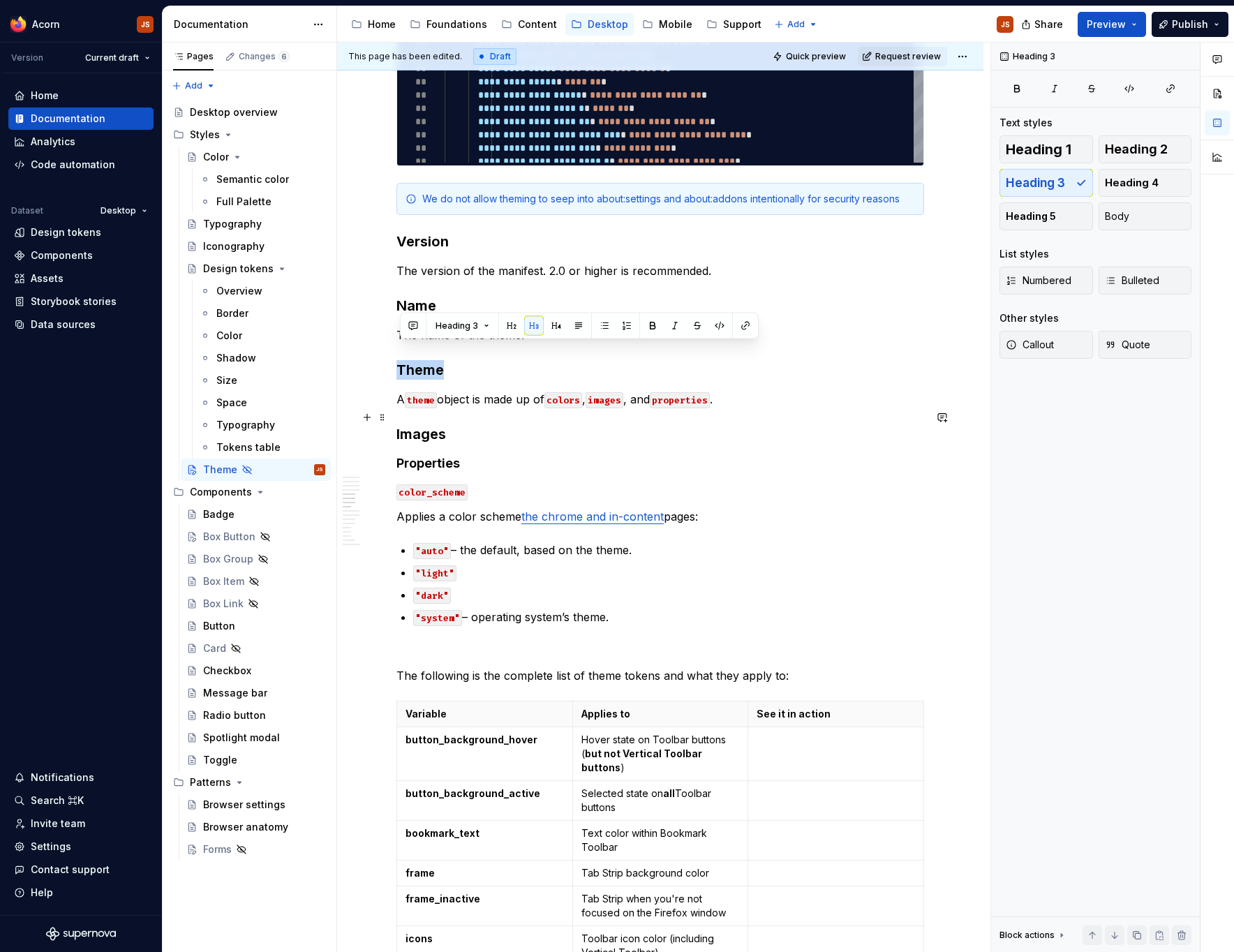 click on "Images" at bounding box center [660, 434] 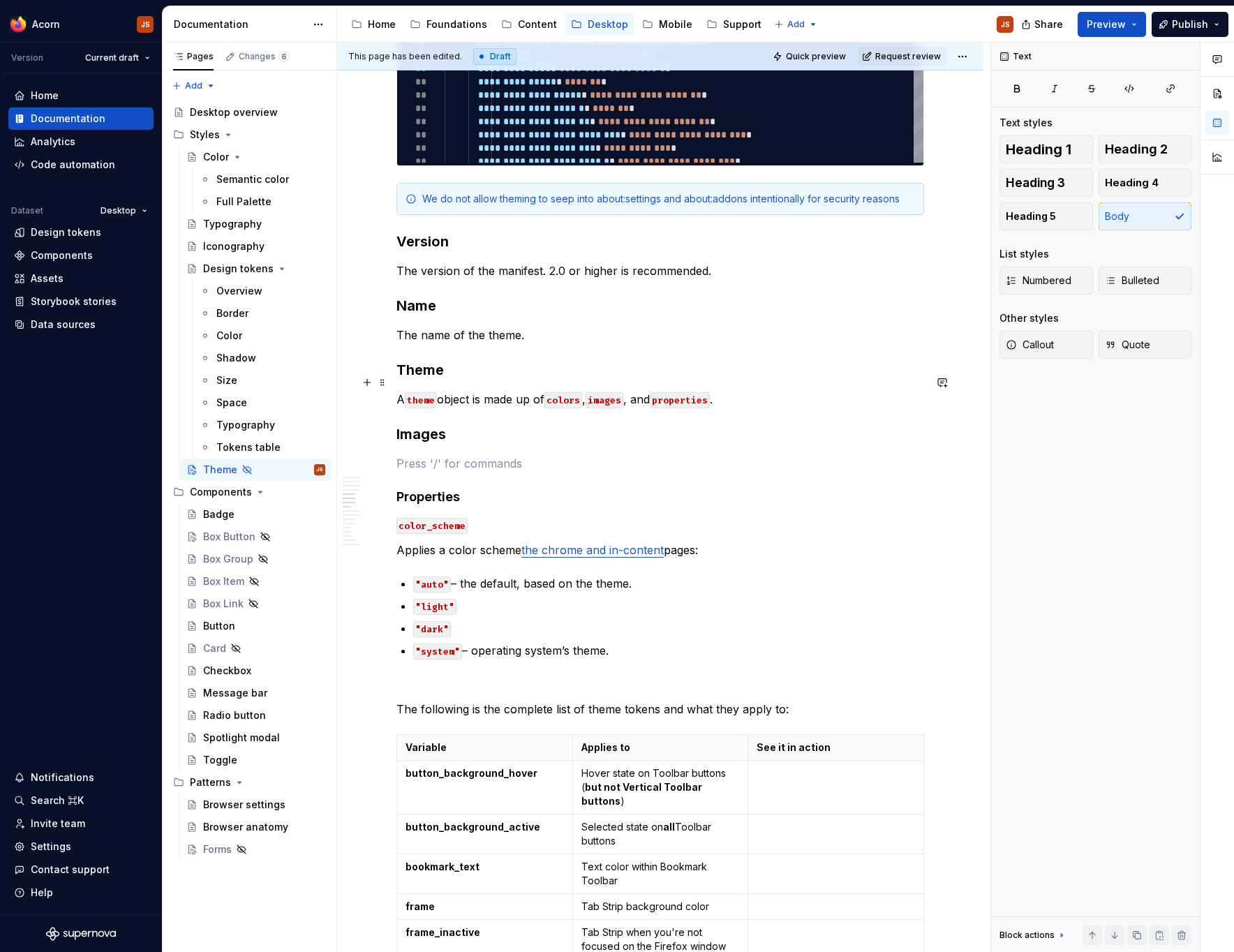 click on "A  theme  object is made up of  colors ,  images , and  properties ." at bounding box center [660, 399] 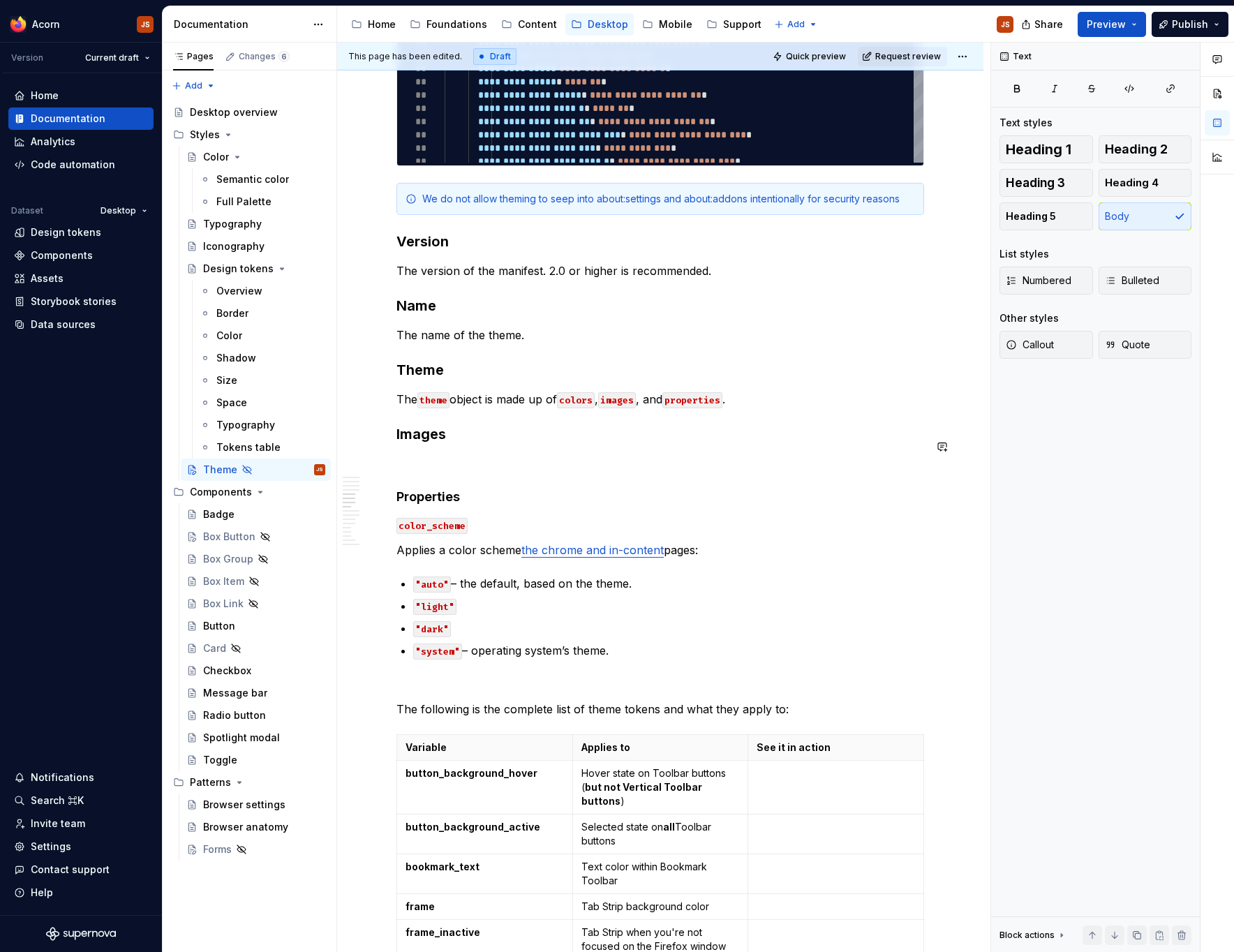 click on "**********" at bounding box center (660, 976) 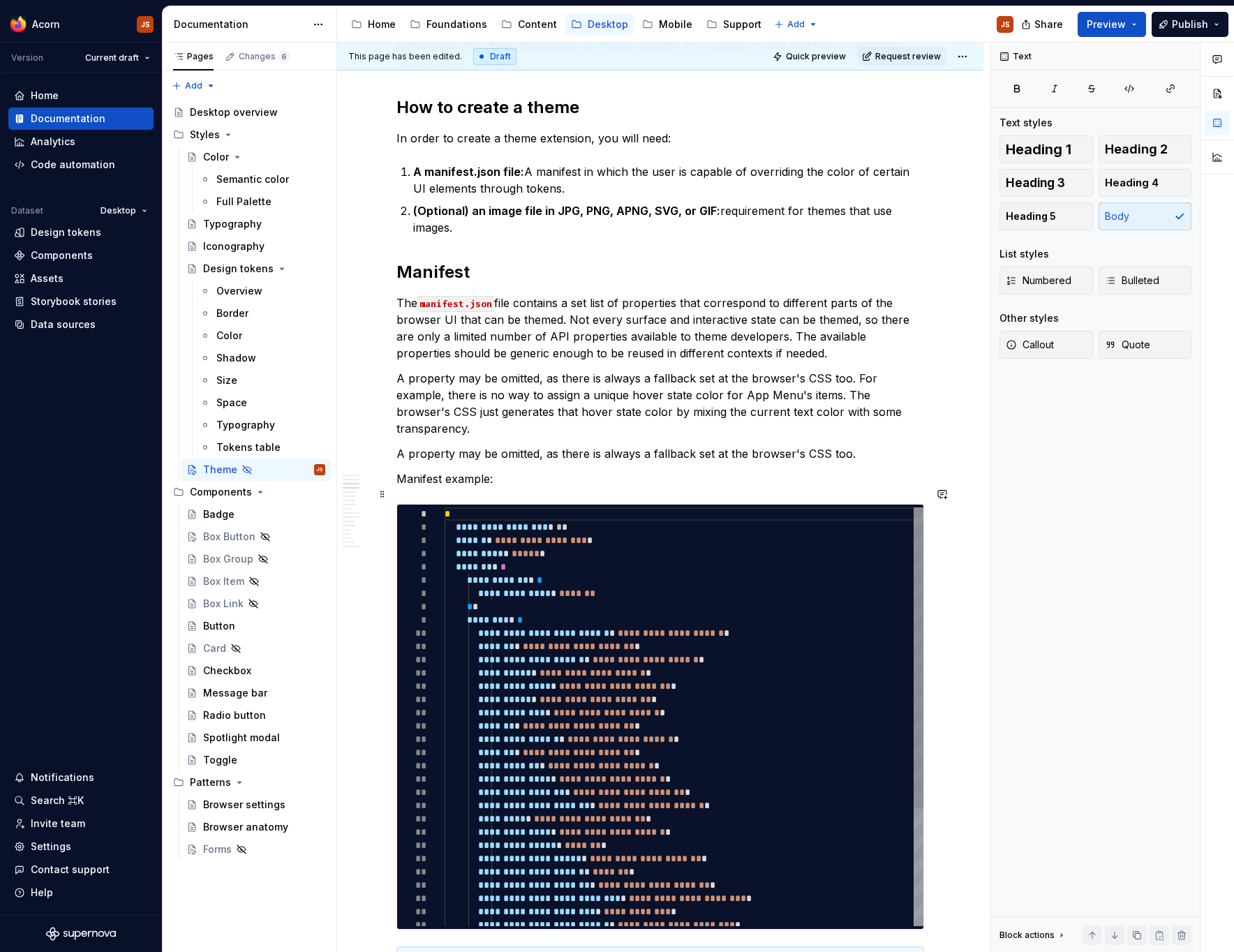 scroll, scrollTop: 0, scrollLeft: 0, axis: both 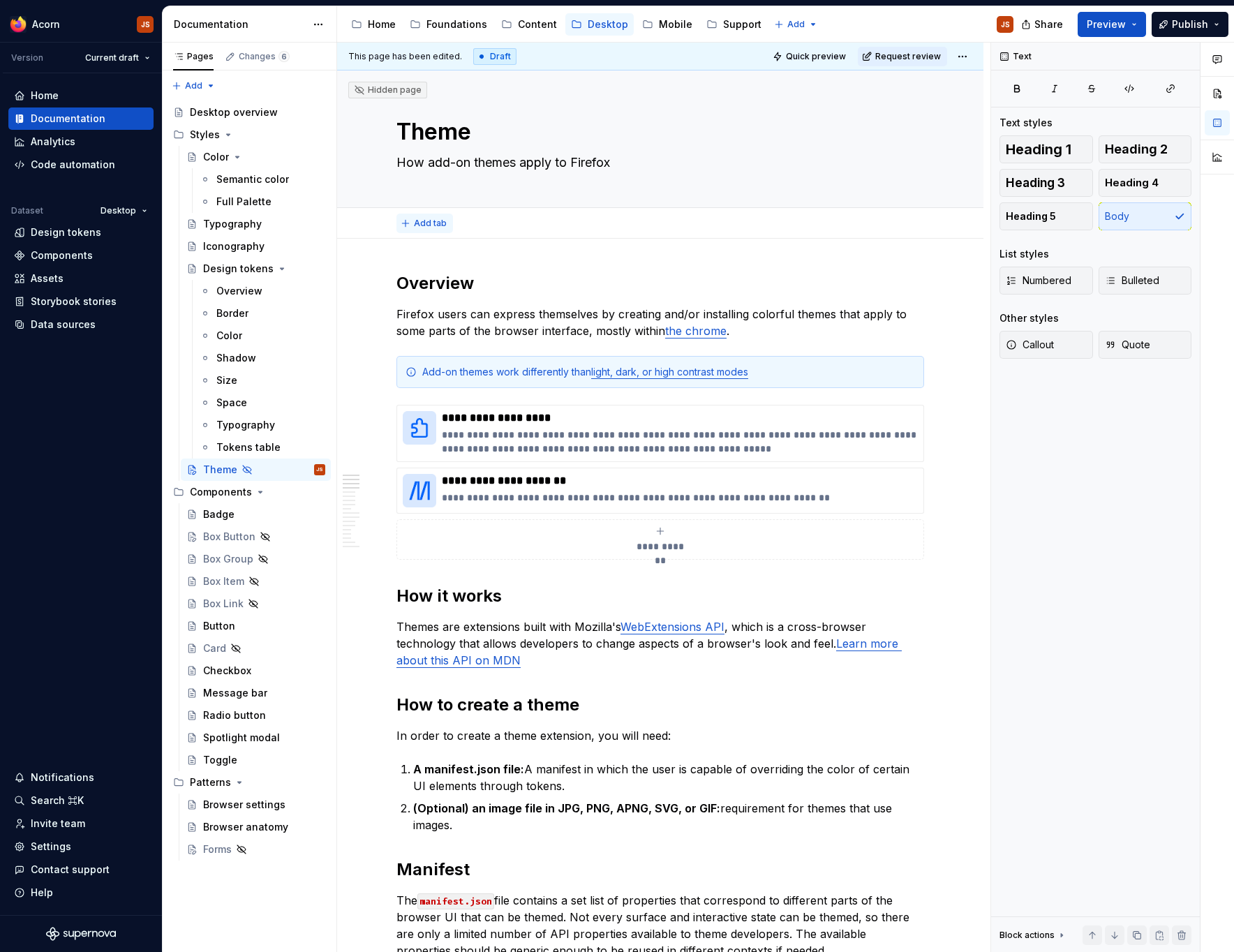 click on "Add tab" at bounding box center [430, 223] 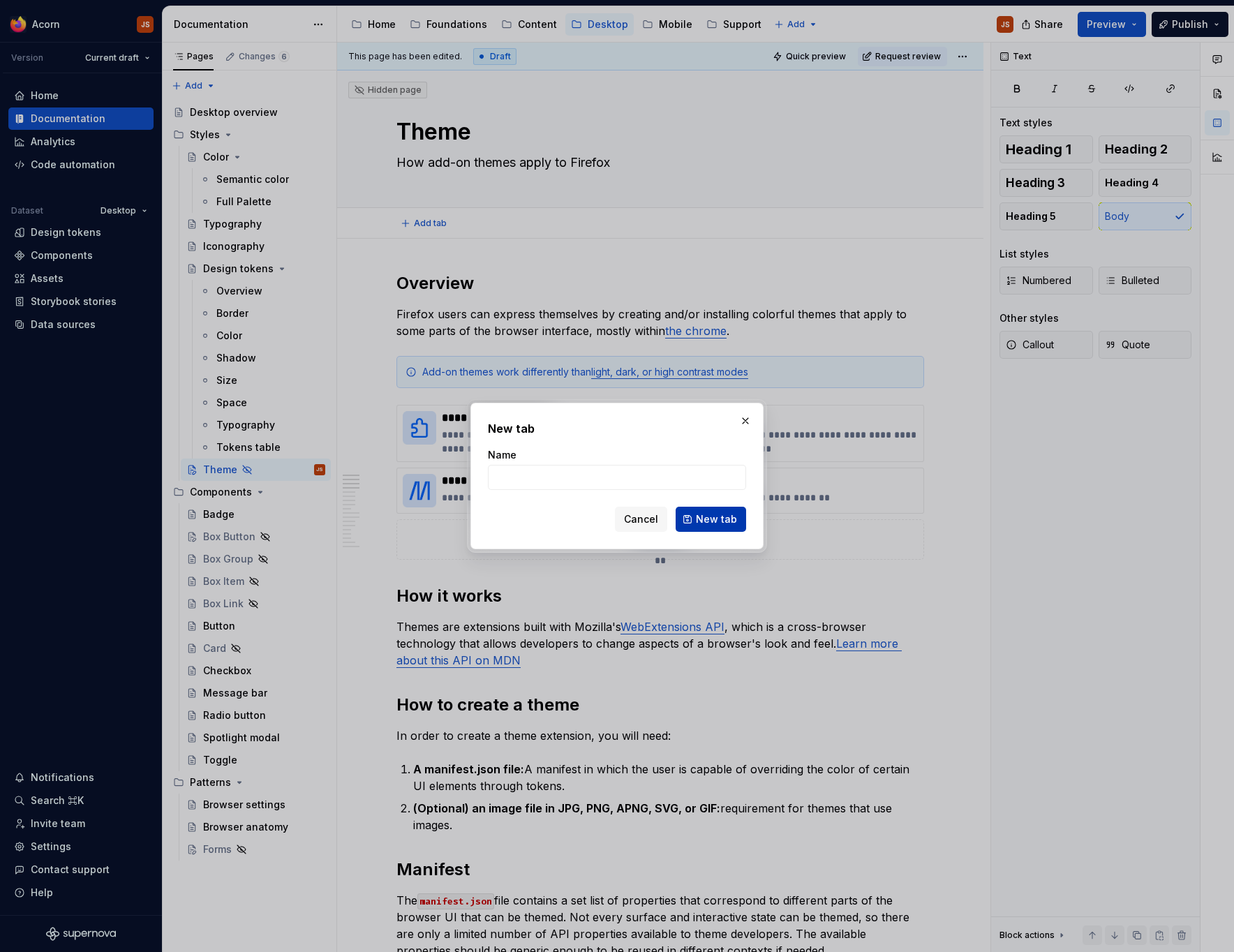 type on "*" 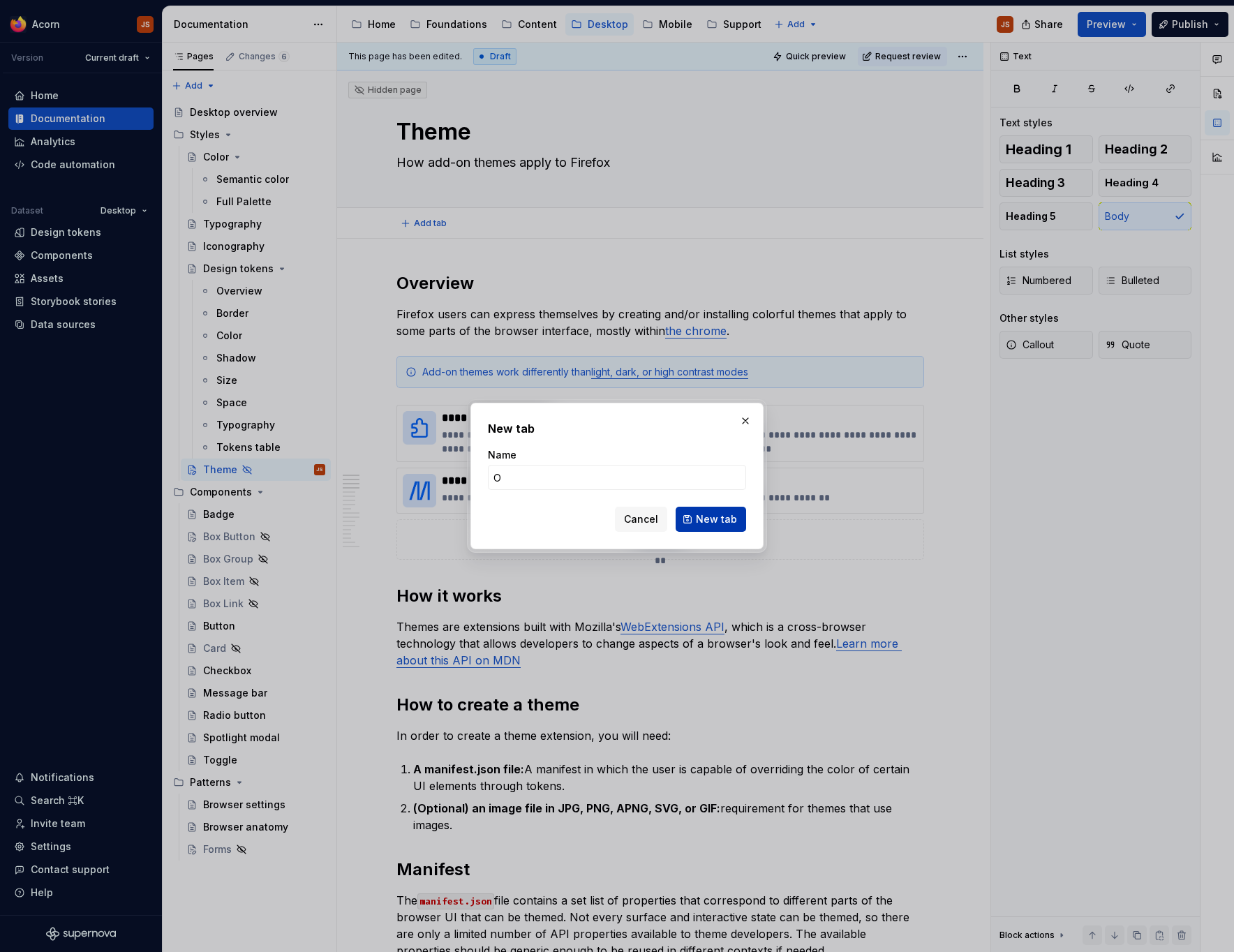 type on "*" 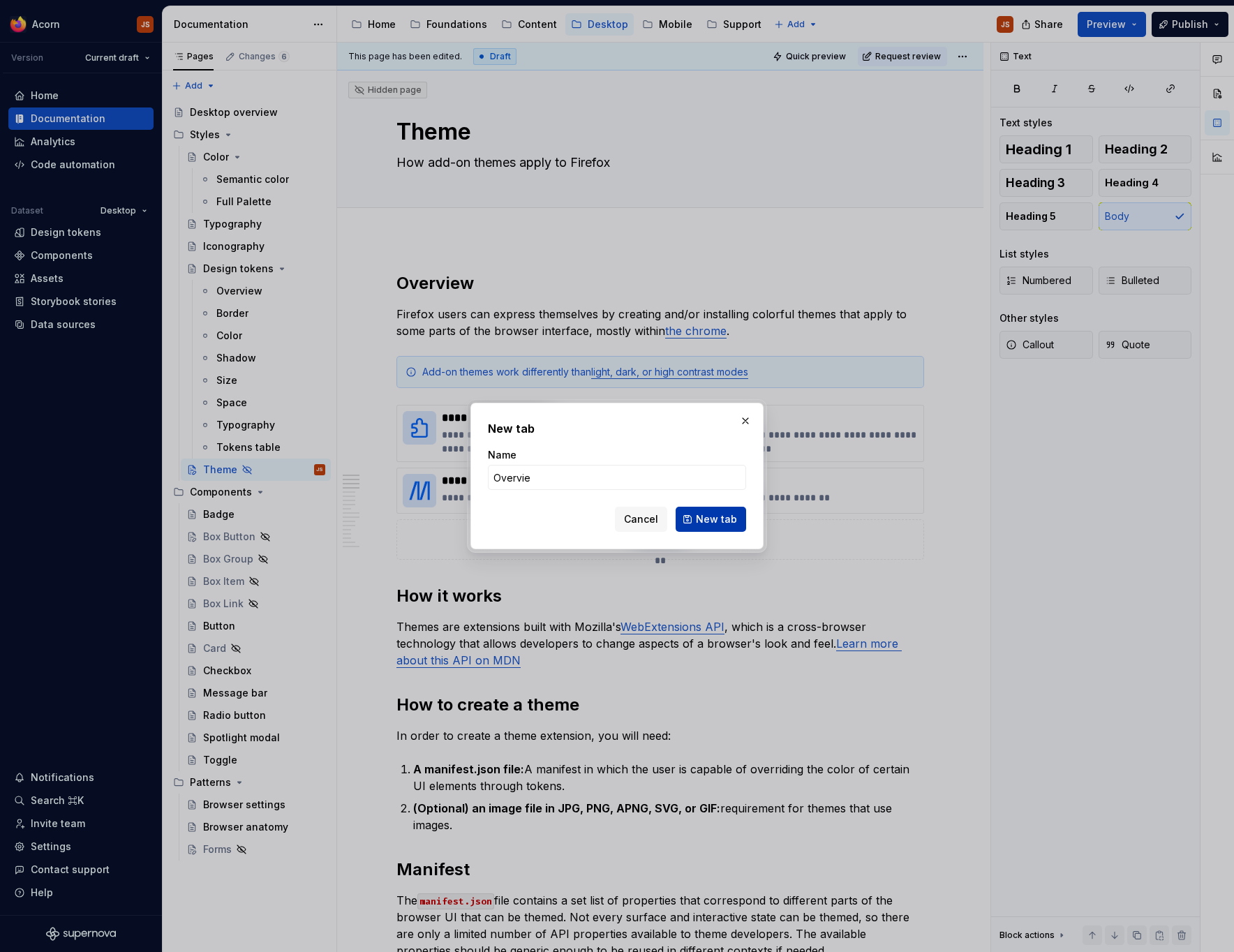 type on "Overview" 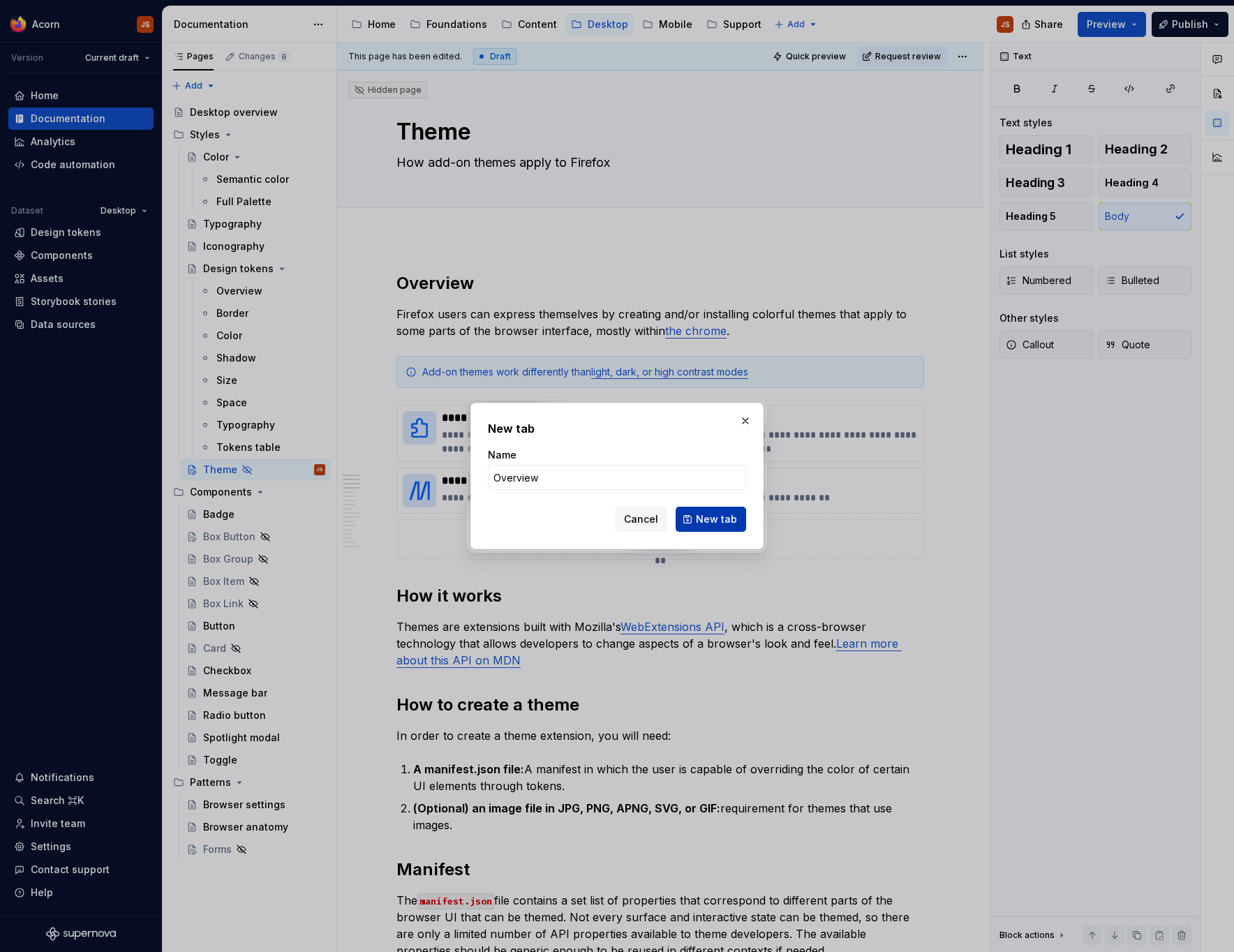 click on "New tab" at bounding box center (711, 519) 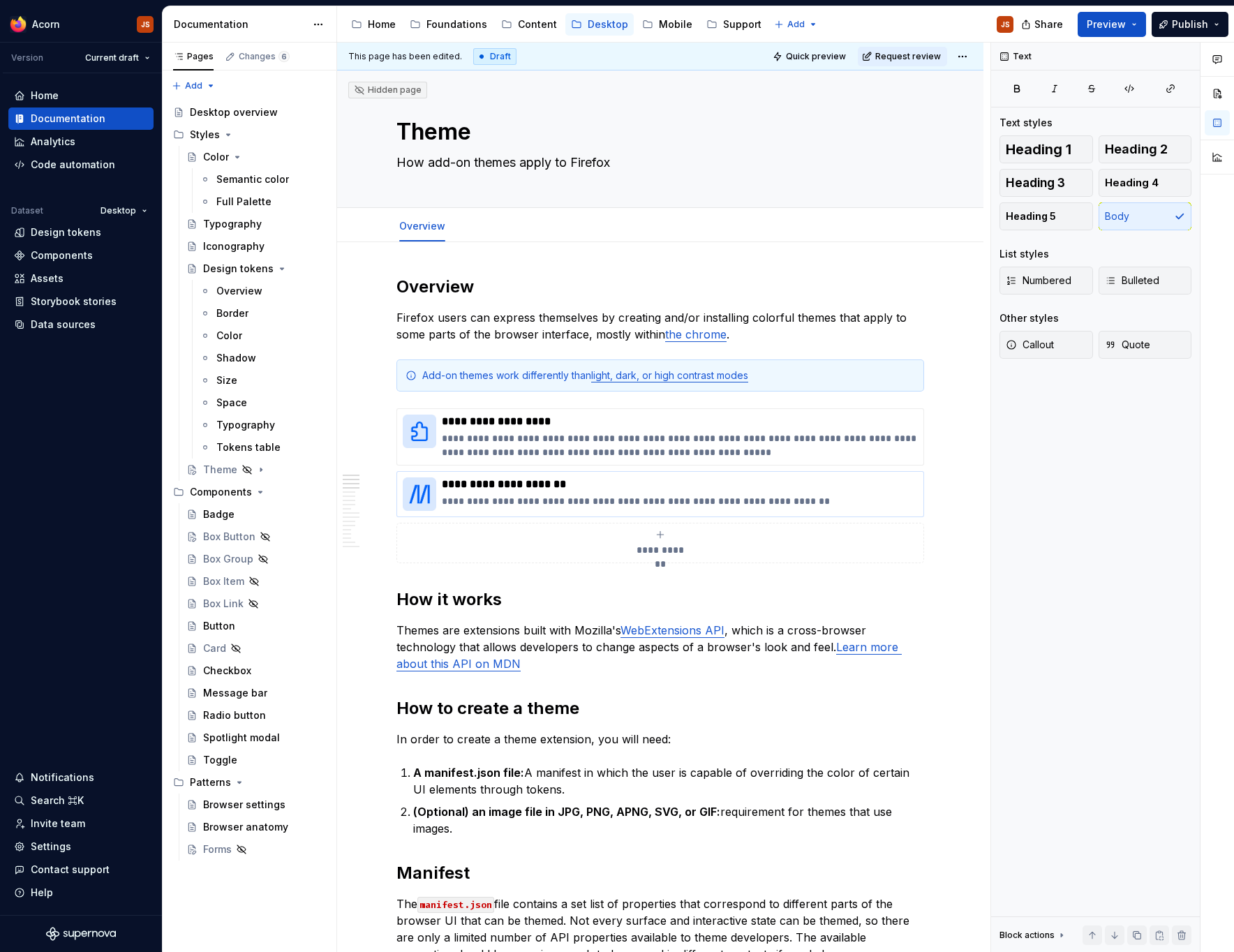 click on "**********" at bounding box center (660, 494) 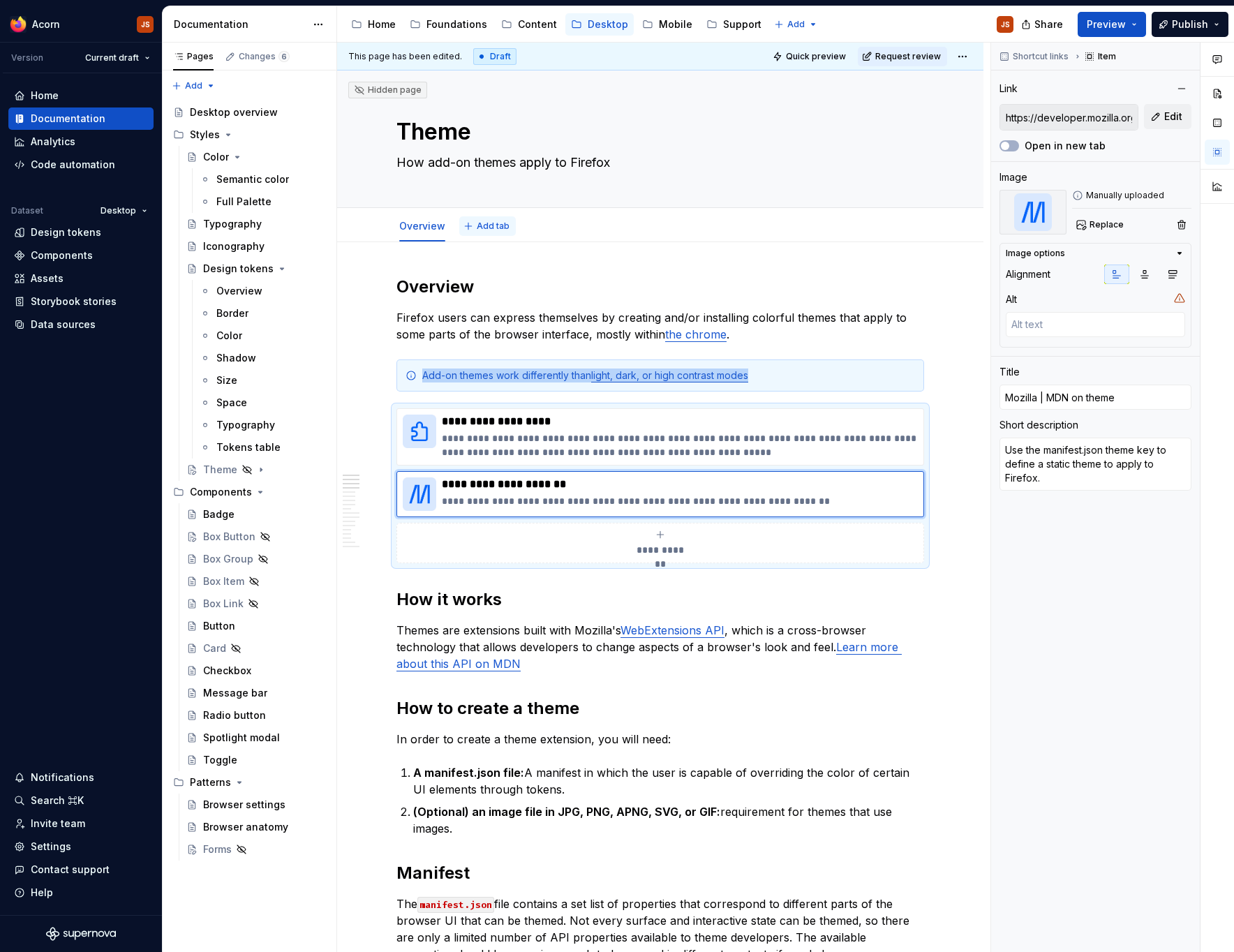 click on "Add tab" at bounding box center (493, 226) 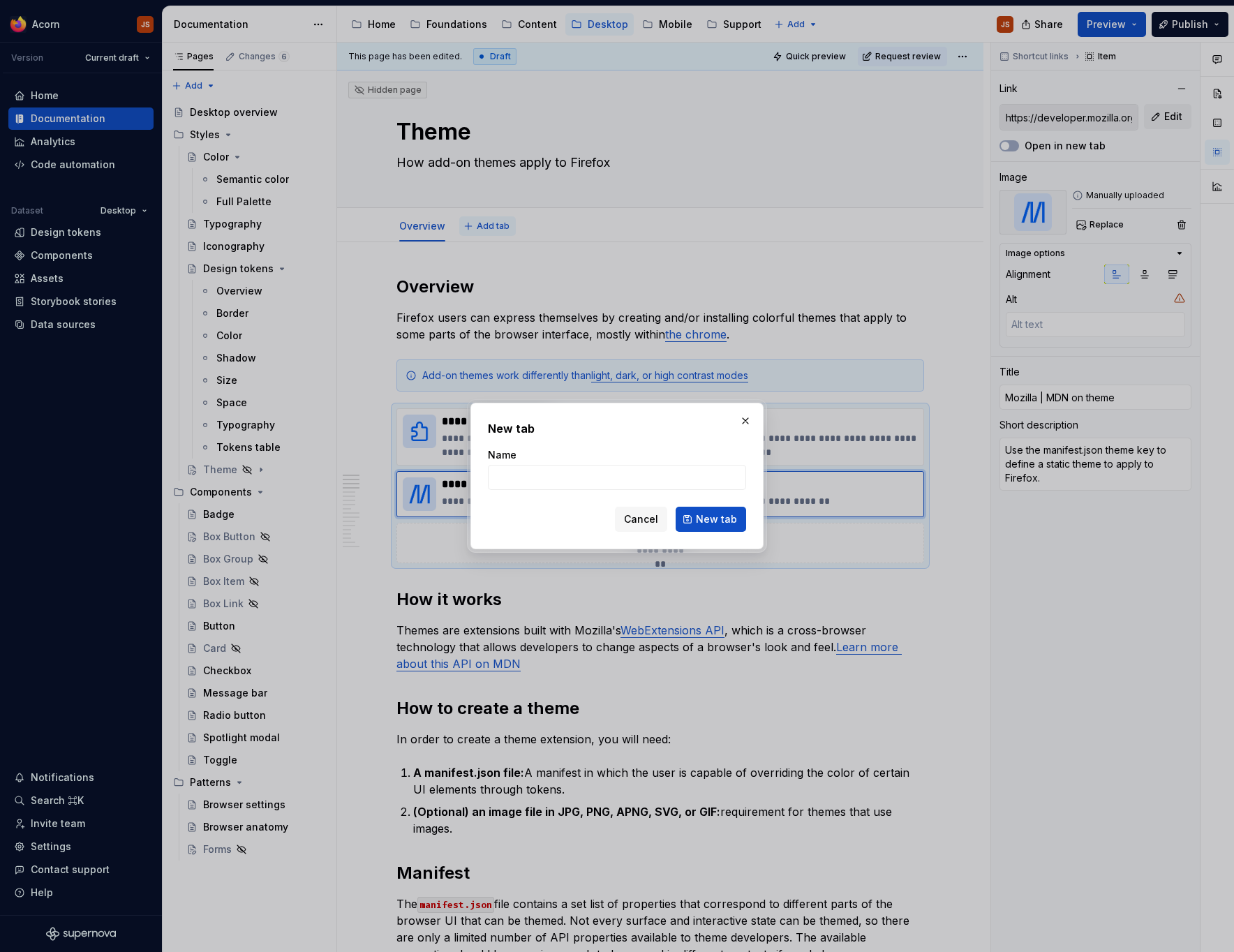 type on "*" 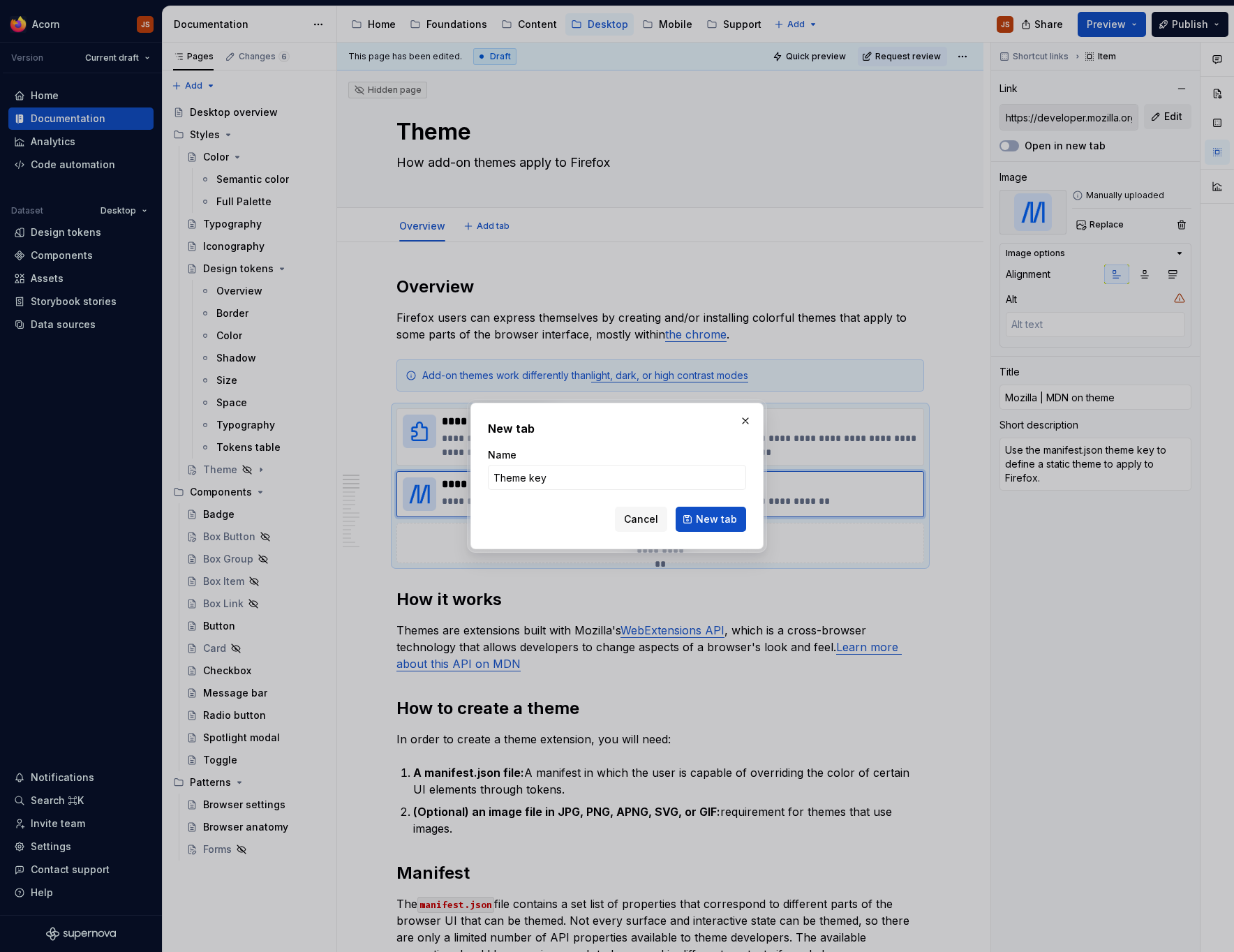 type on "Theme keys" 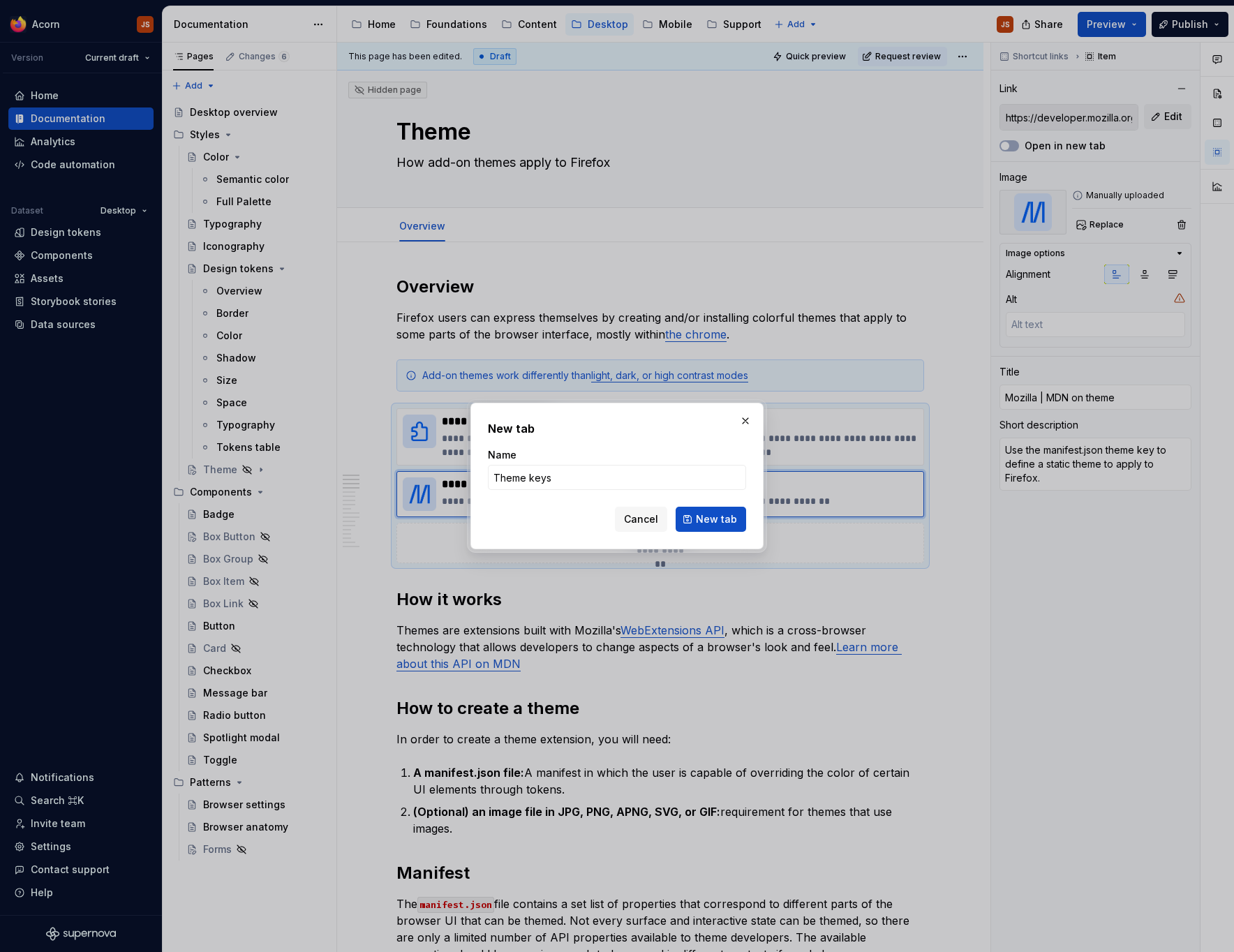 type on "*" 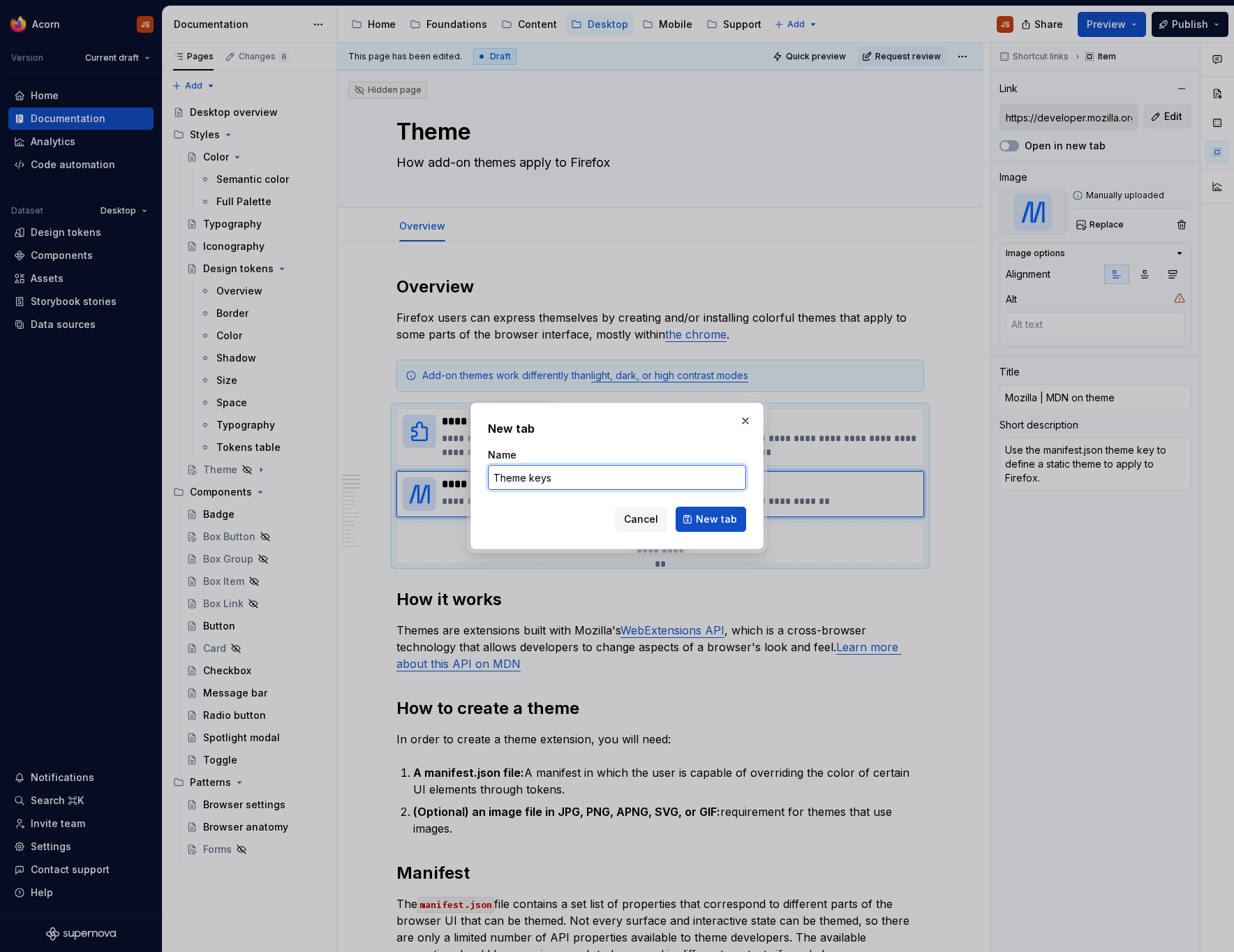 type on "*" 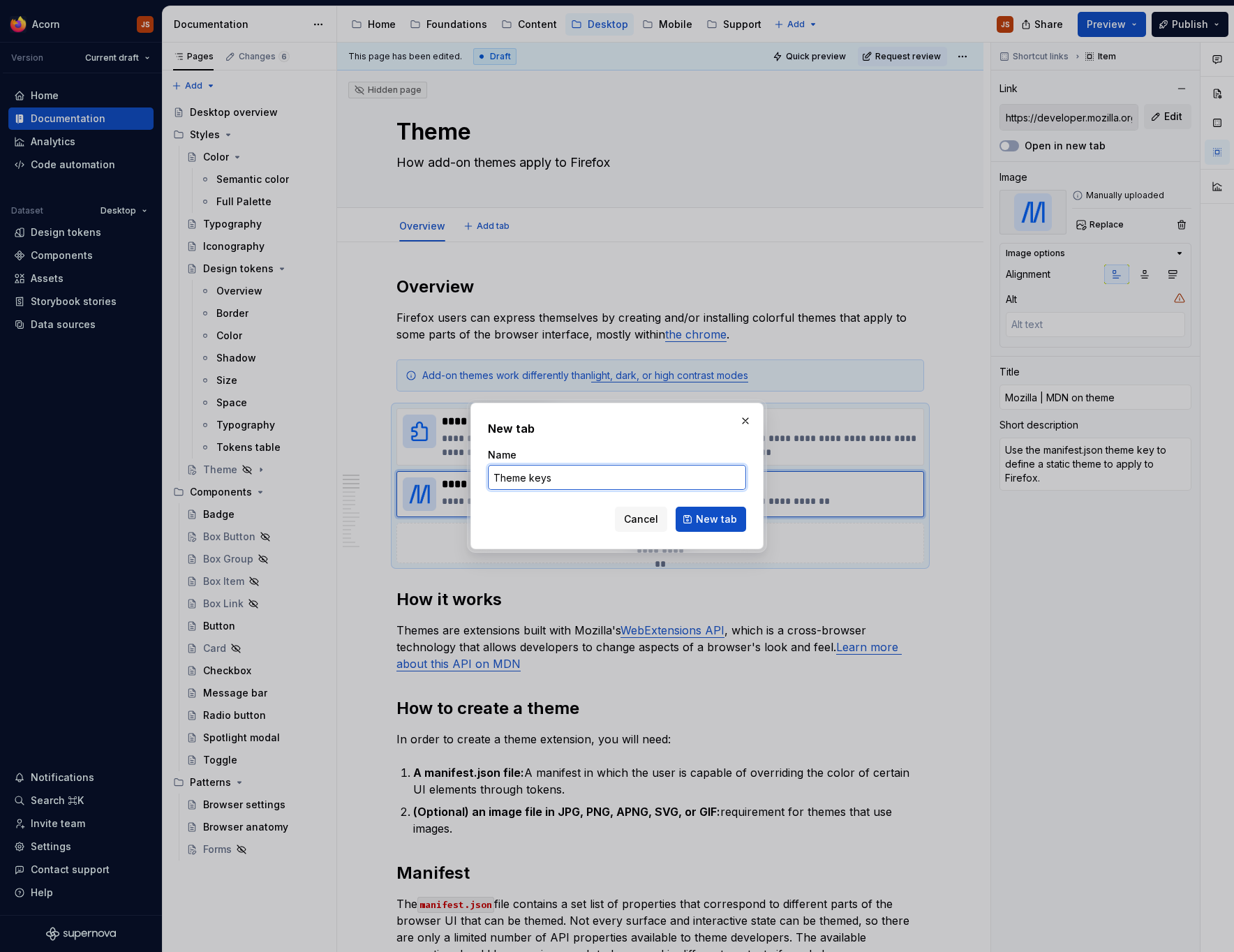 click on "Theme keys" at bounding box center (617, 477) 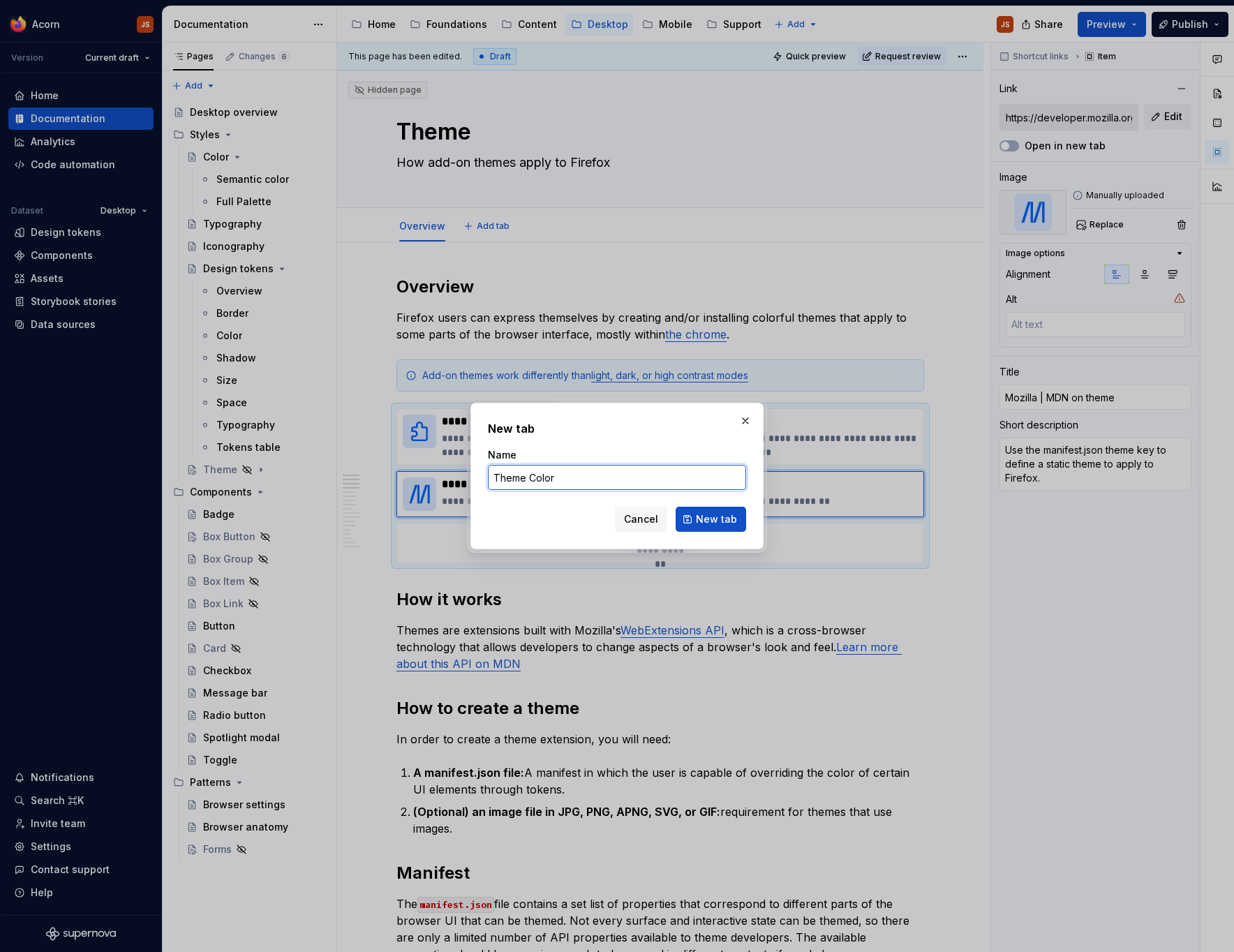 type on "Theme Colors" 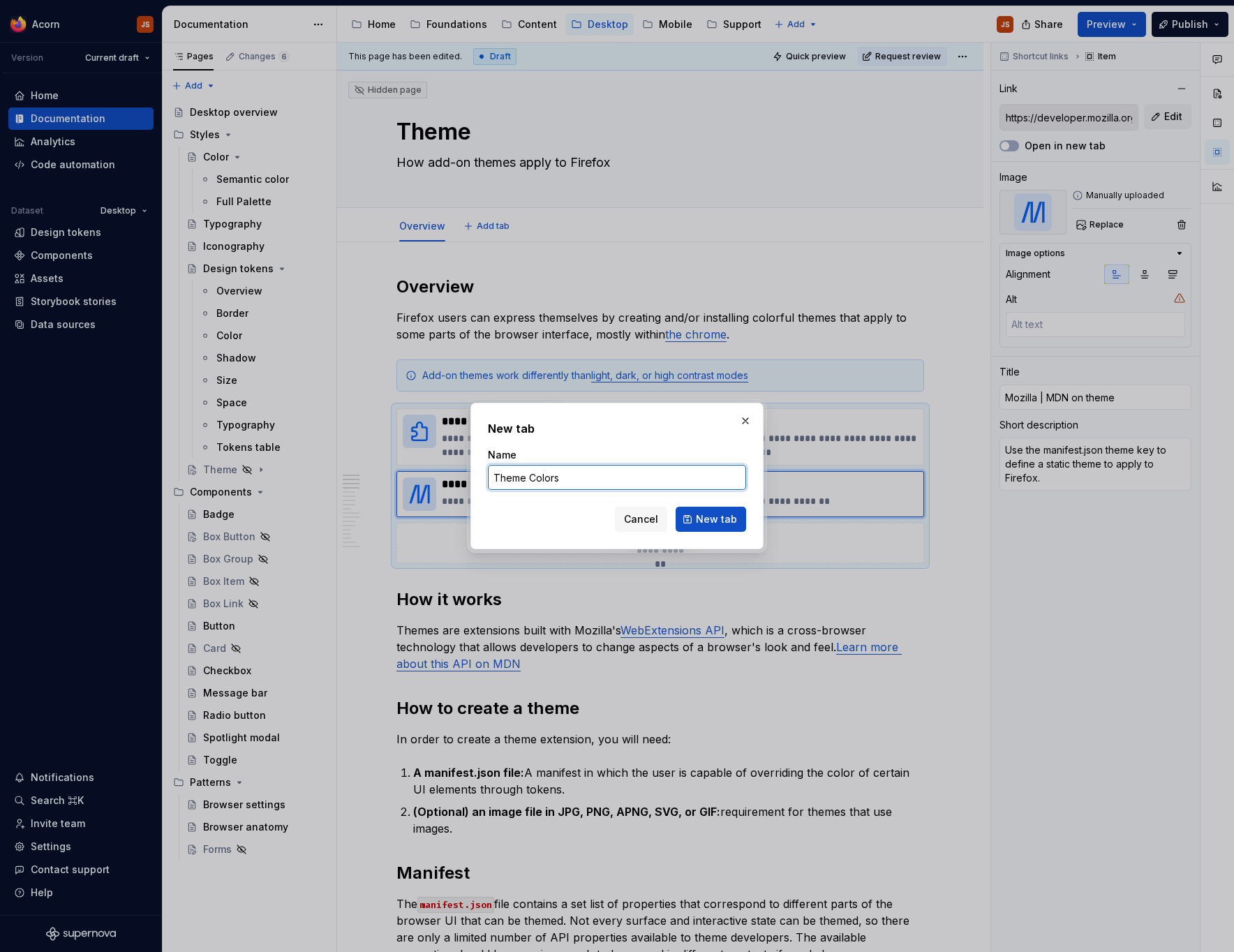 click on "Theme Colors" at bounding box center (617, 477) 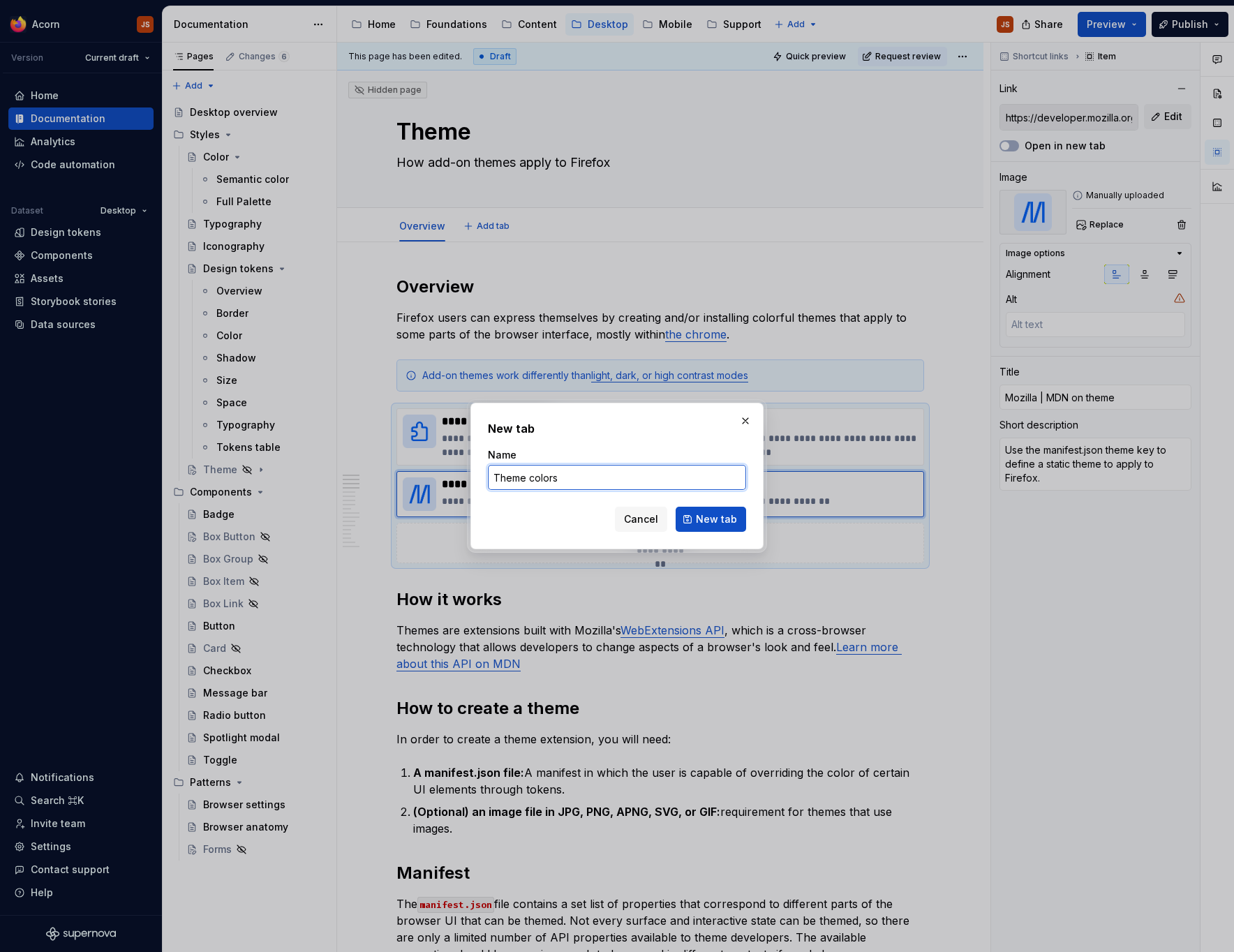 drag, startPoint x: 534, startPoint y: 475, endPoint x: 399, endPoint y: 484, distance: 135.2997 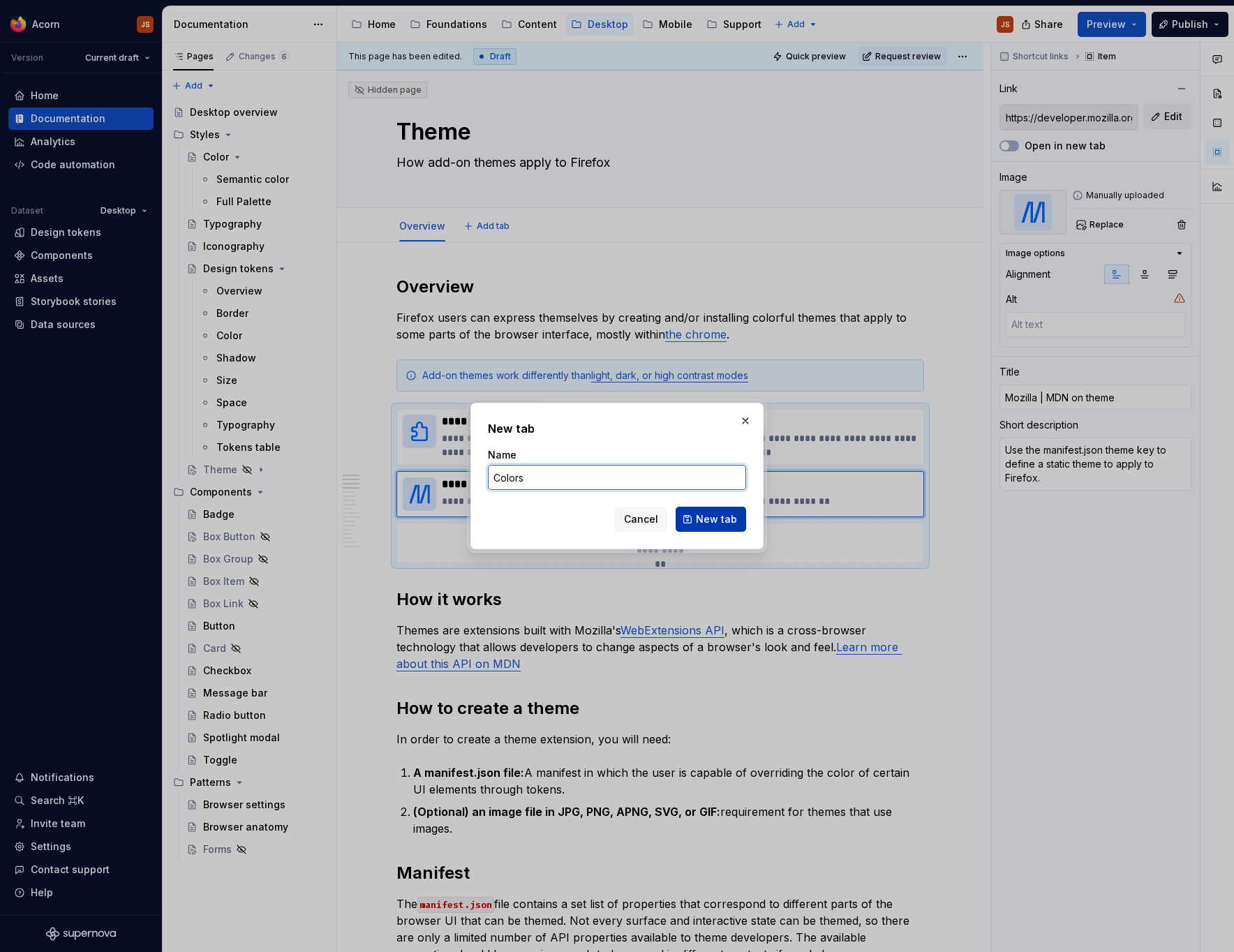 type on "Colors" 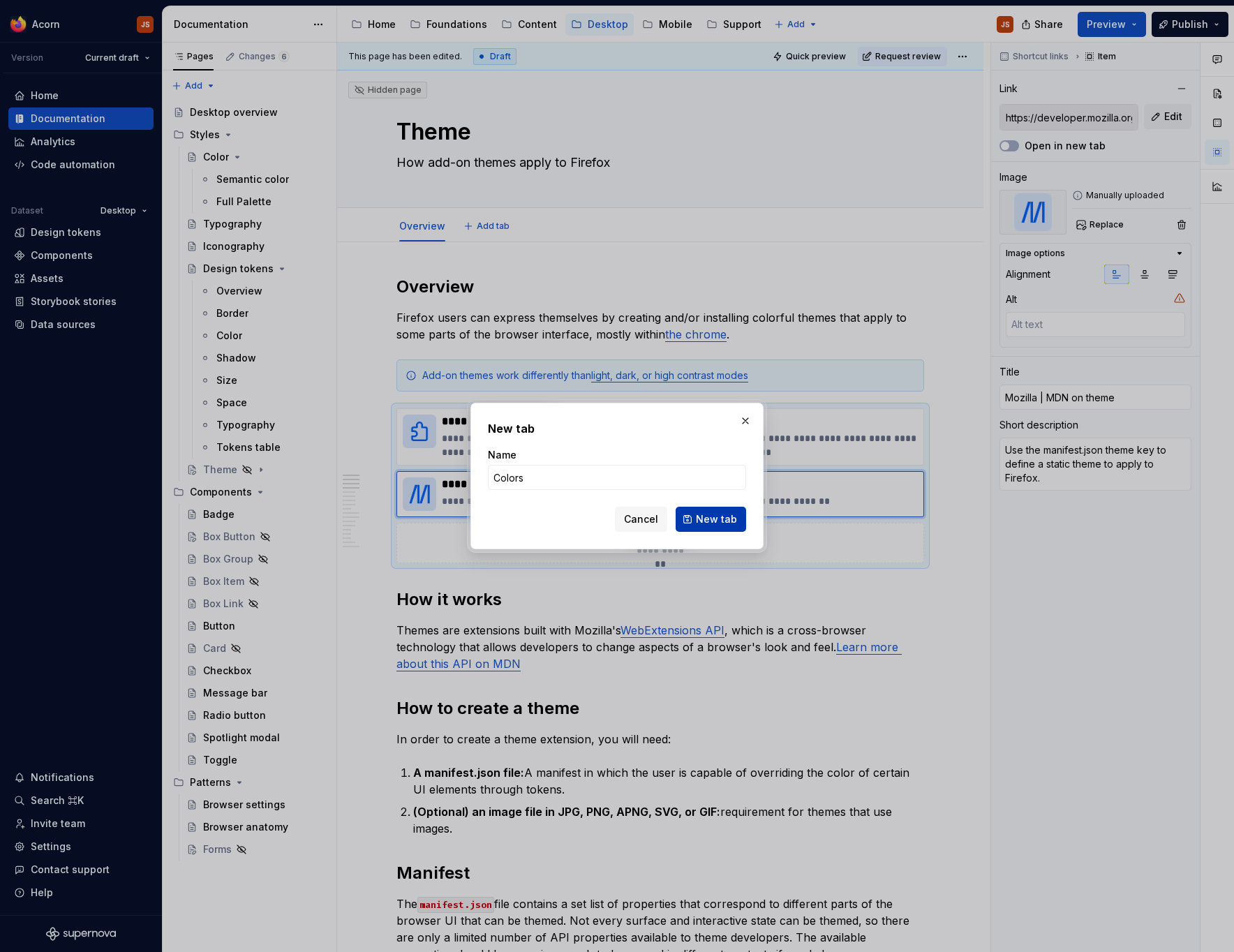 click on "New tab" at bounding box center (716, 519) 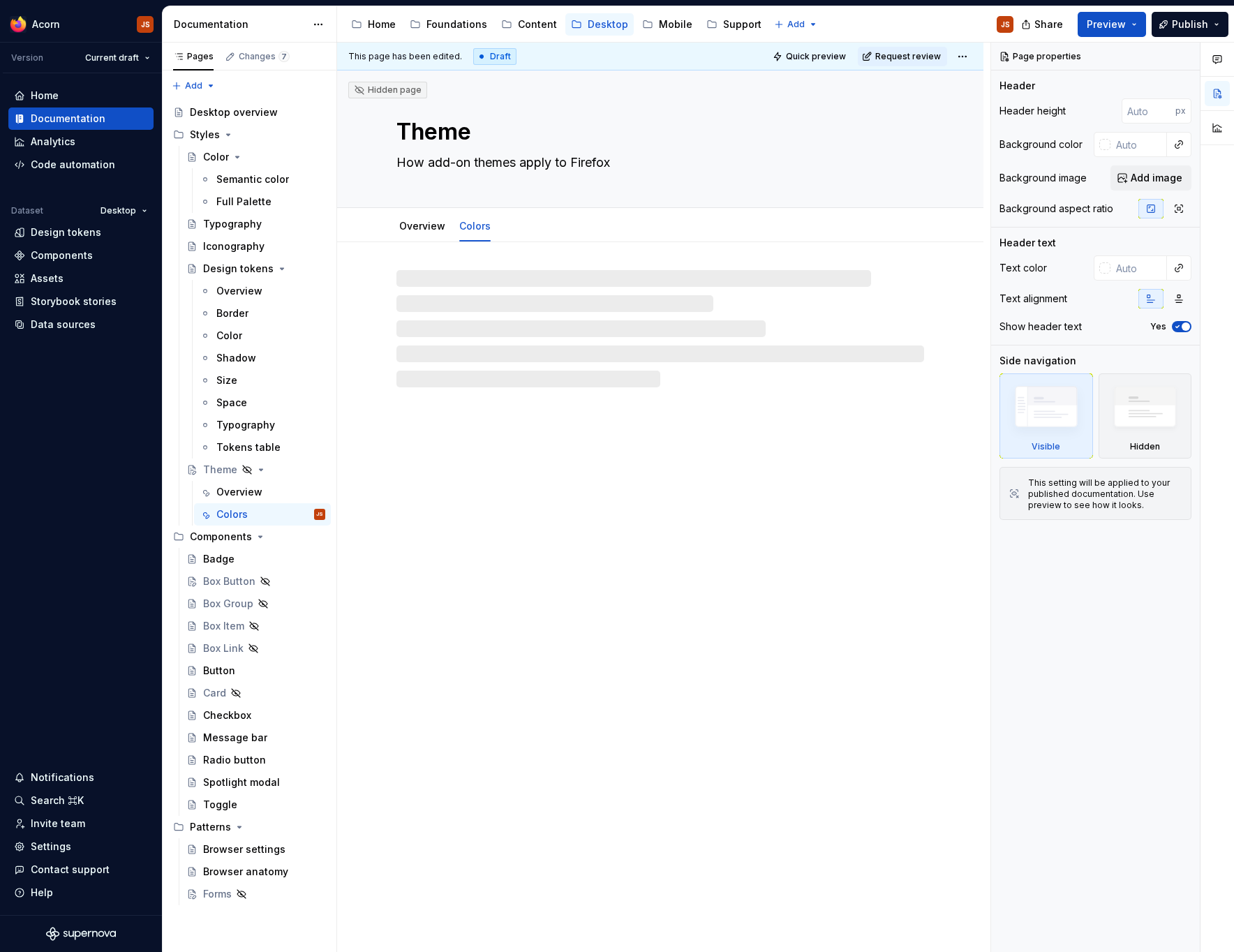 click at bounding box center (660, 329) 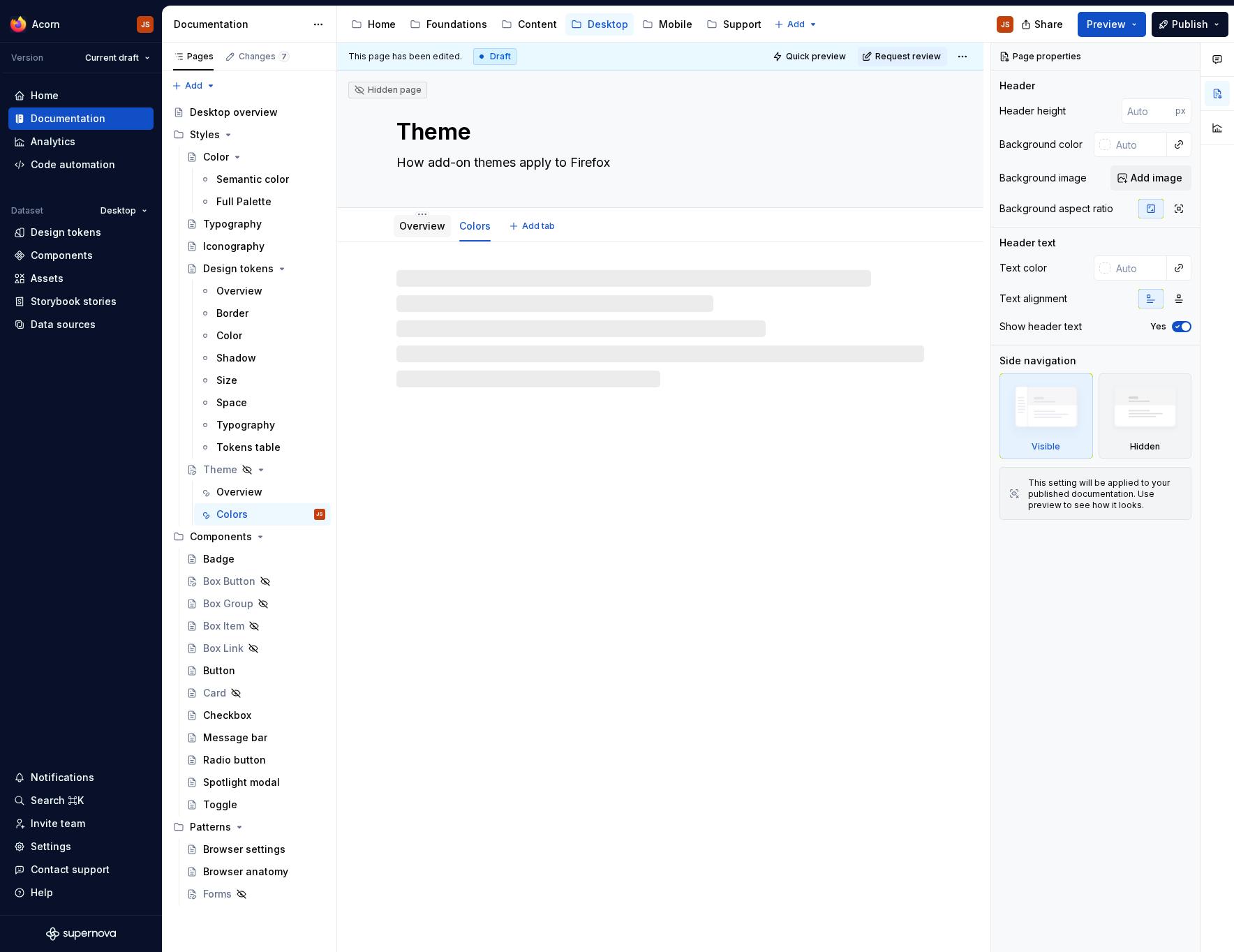 click on "Overview" at bounding box center (422, 225) 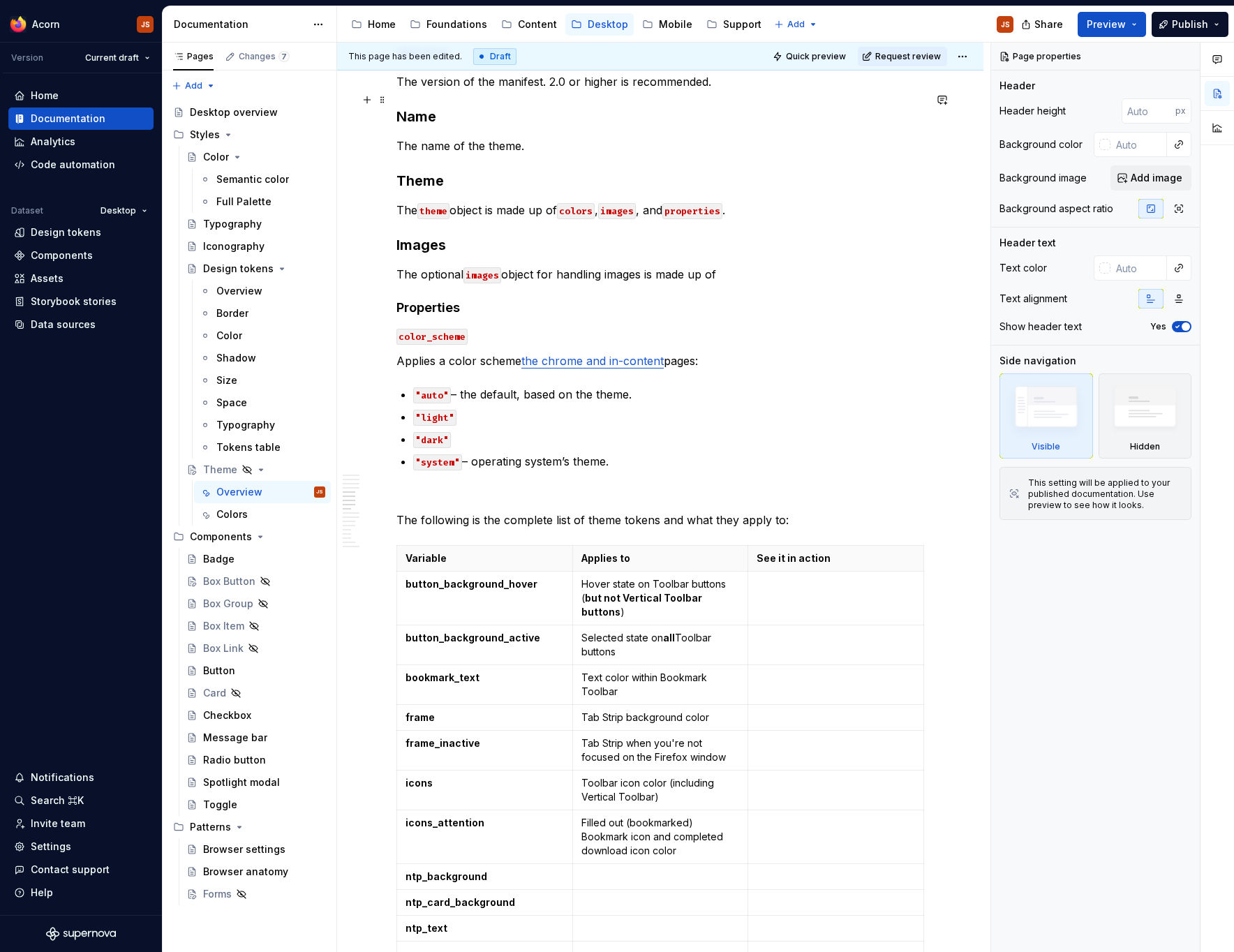 scroll, scrollTop: 1687, scrollLeft: 0, axis: vertical 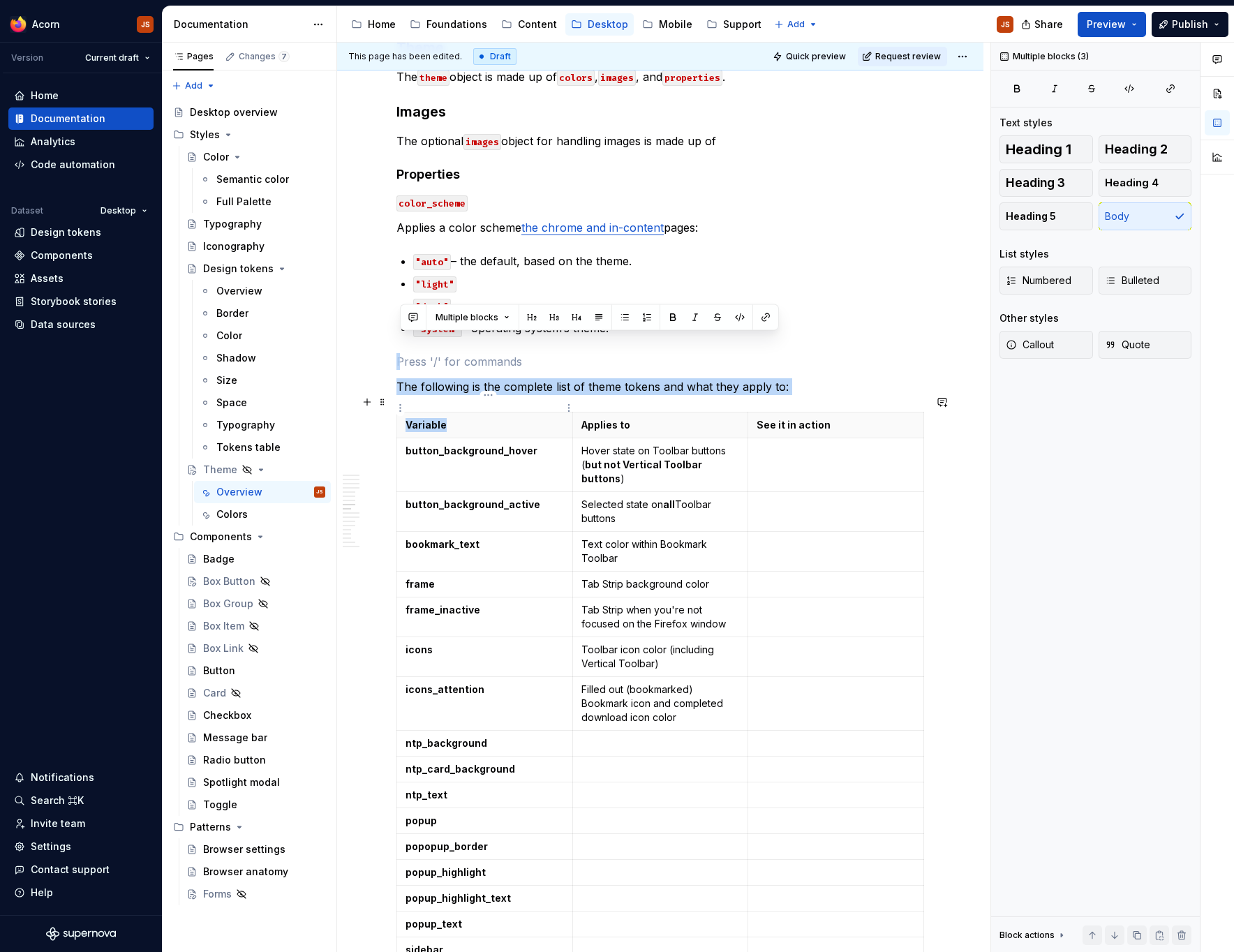 click on "**********" at bounding box center (660, 654) 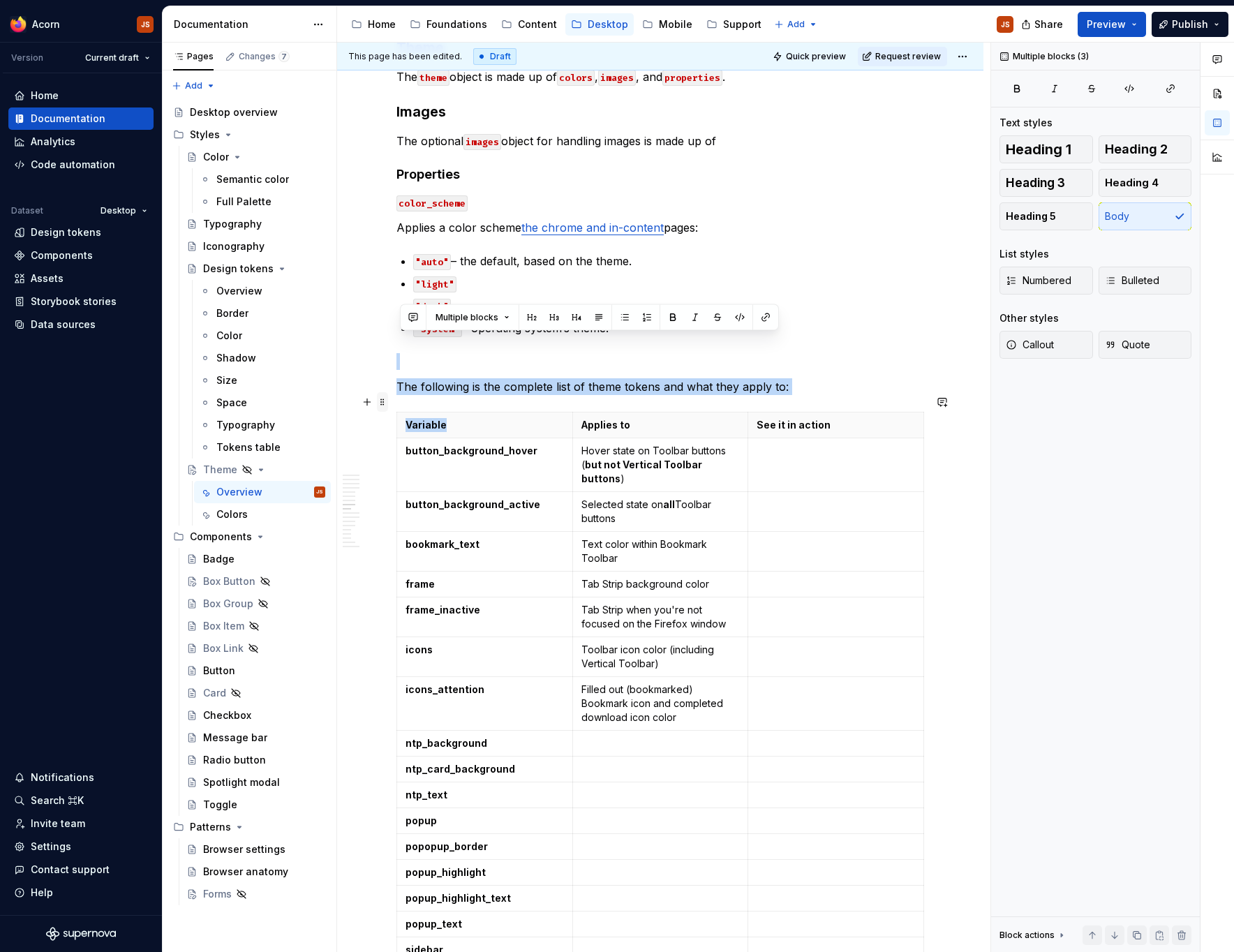 click at bounding box center (382, 402) 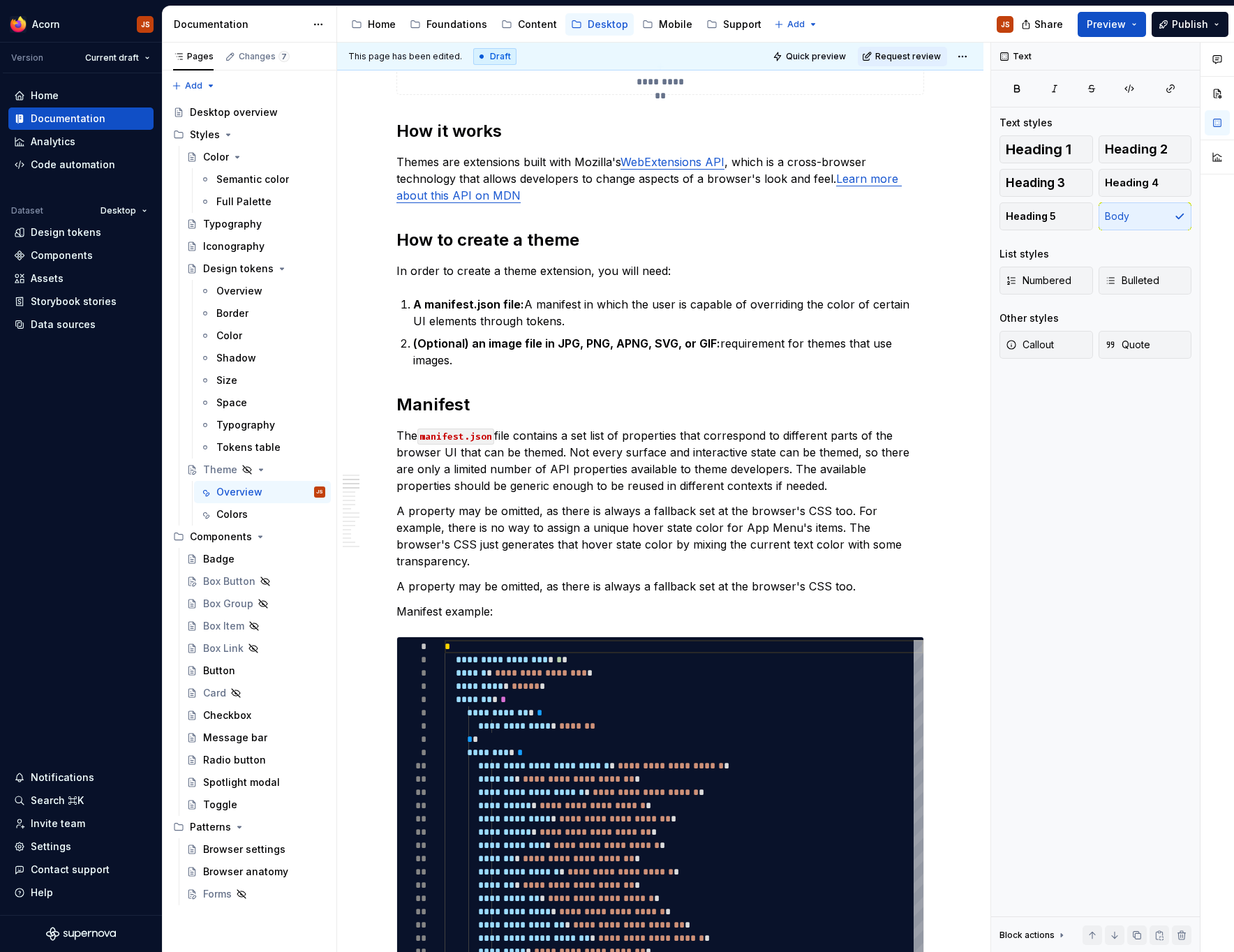 scroll, scrollTop: 0, scrollLeft: 0, axis: both 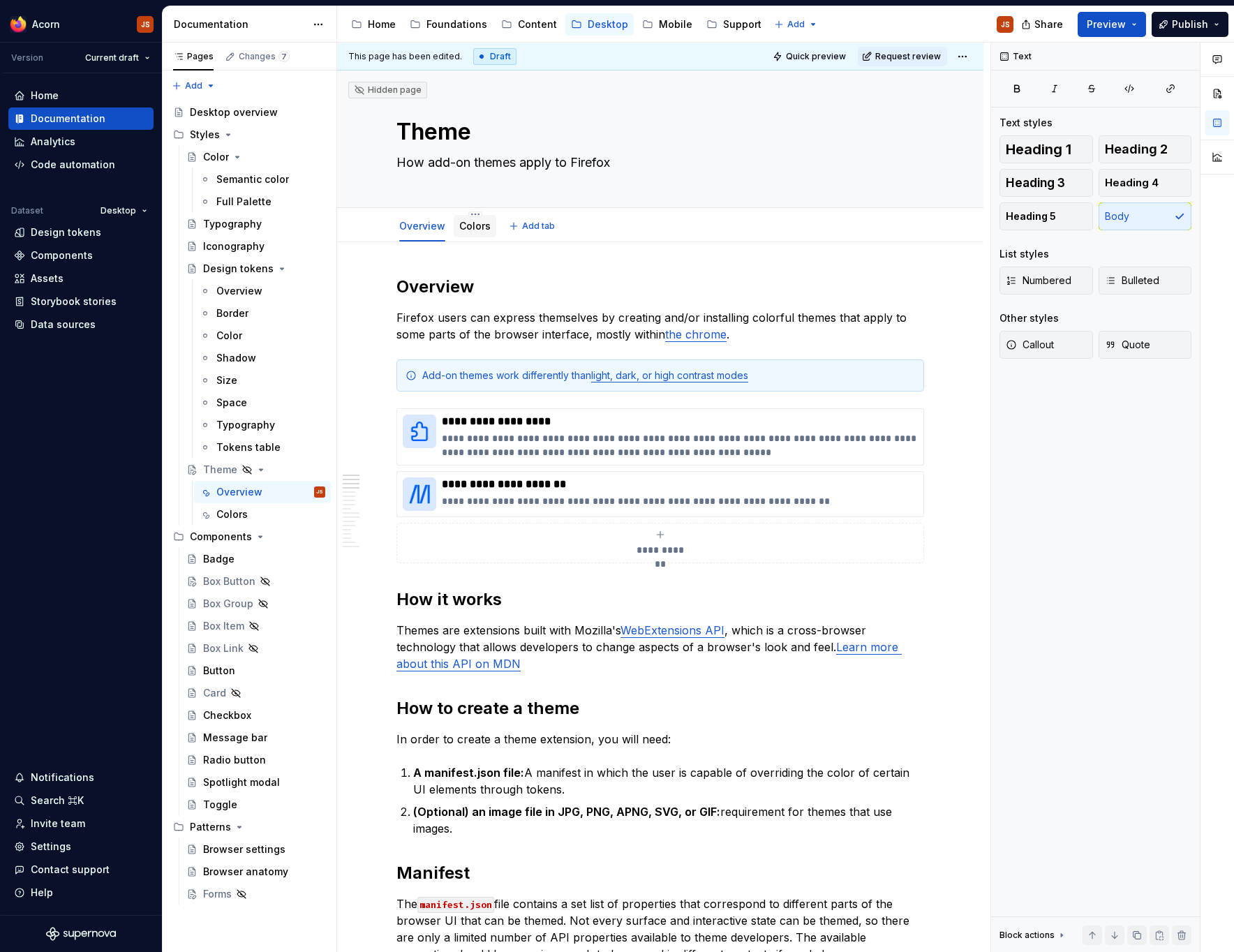 click on "Colors" at bounding box center (475, 225) 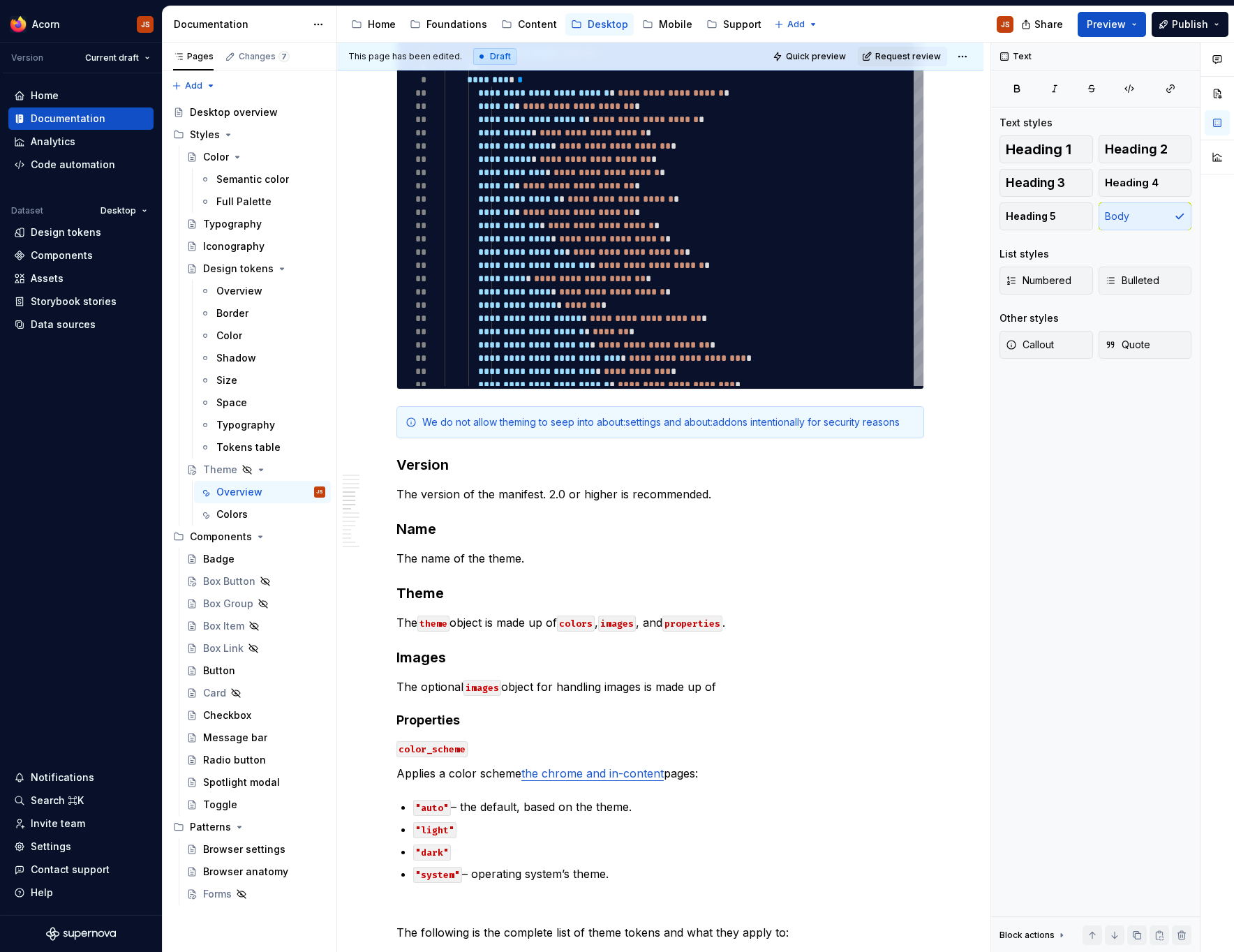 scroll, scrollTop: 0, scrollLeft: 0, axis: both 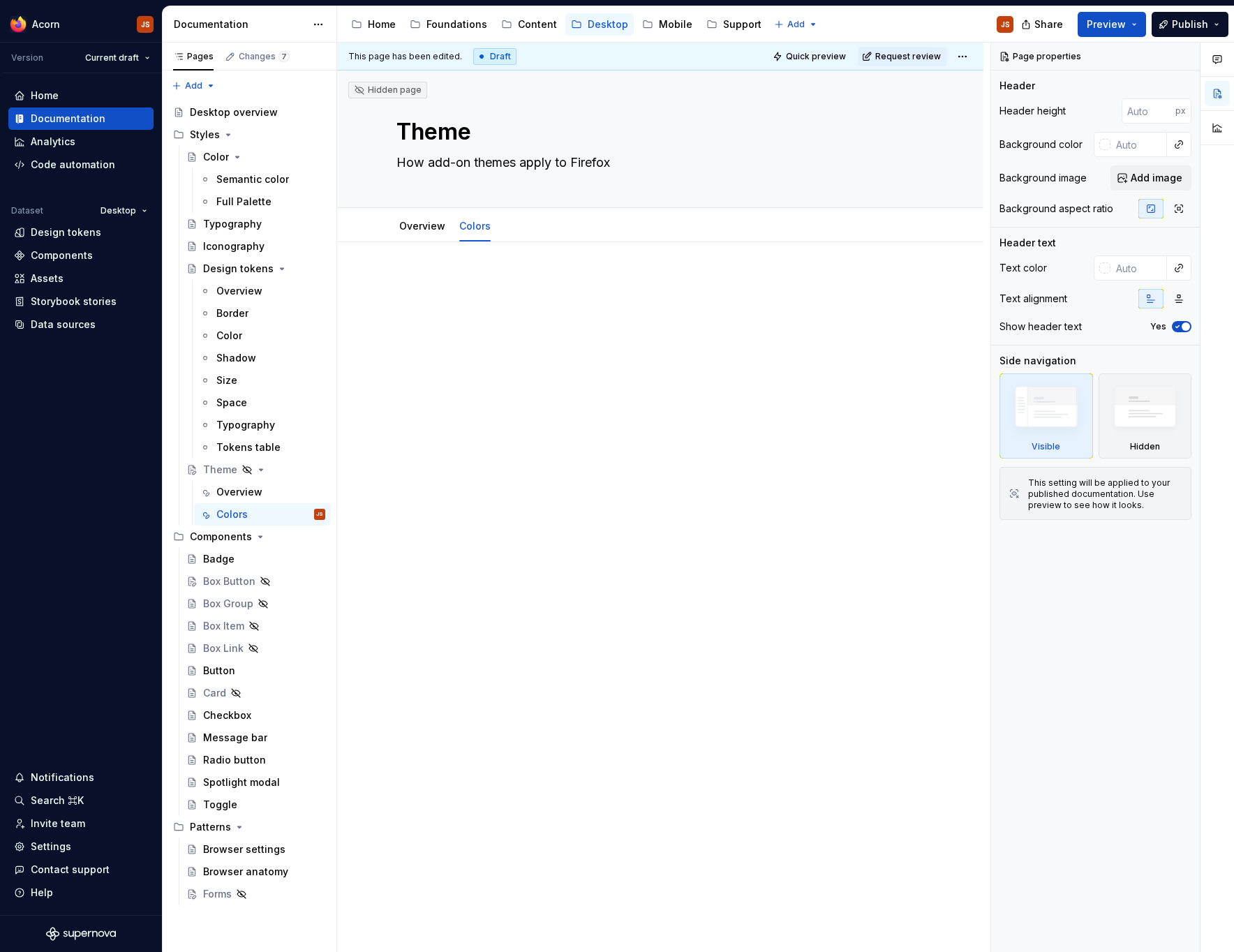 click at bounding box center [660, 311] 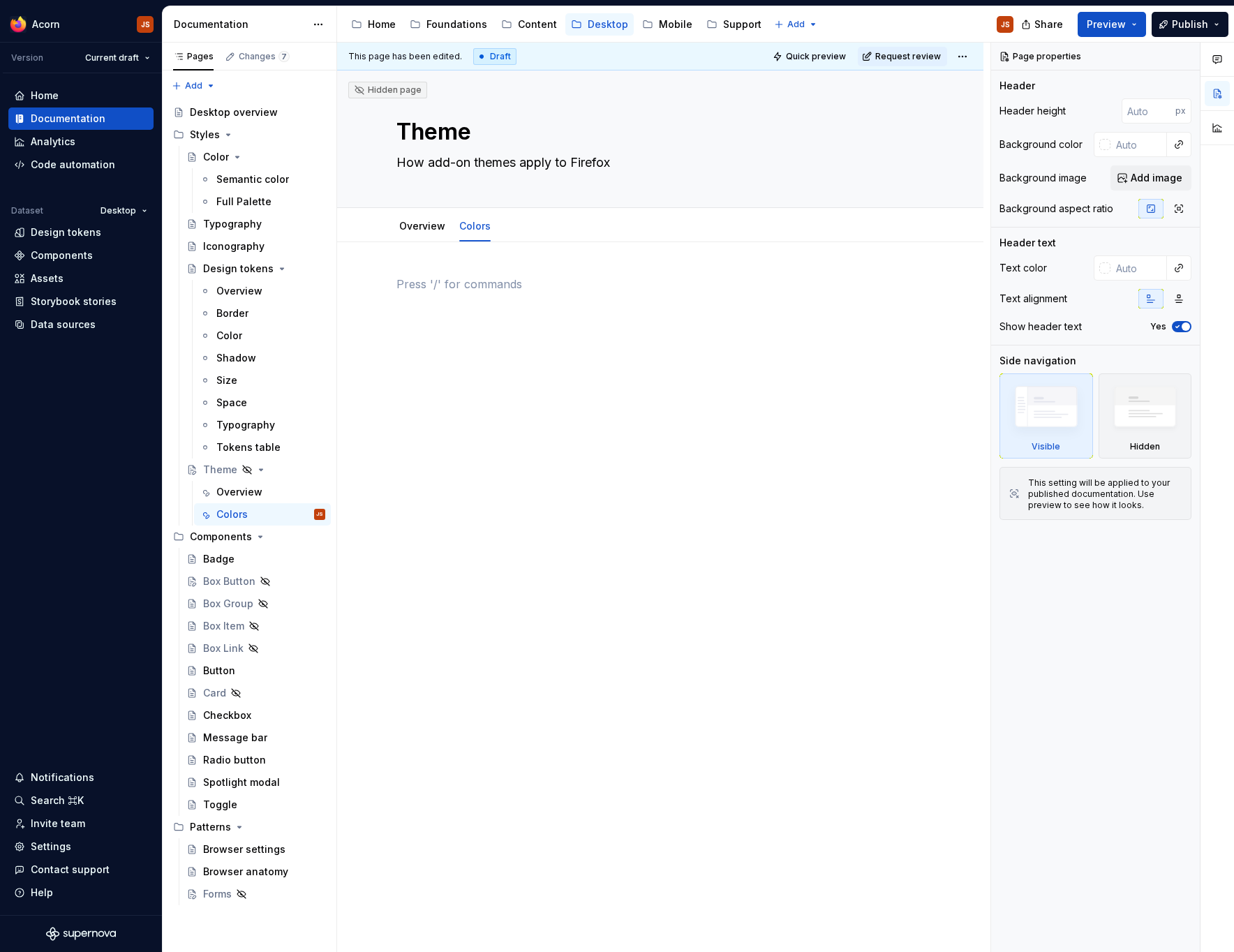 click at bounding box center (660, 302) 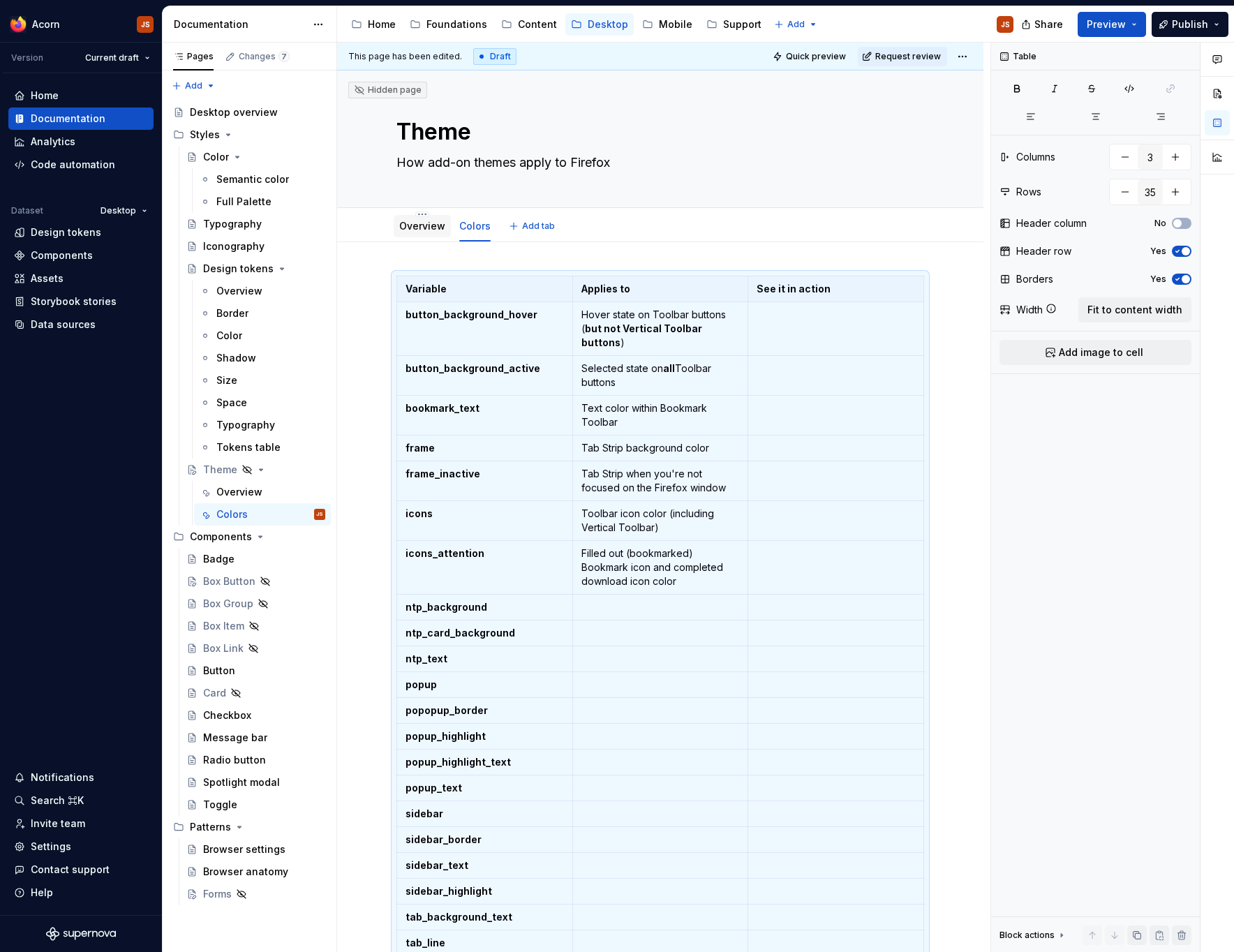 click on "Overview" at bounding box center (422, 225) 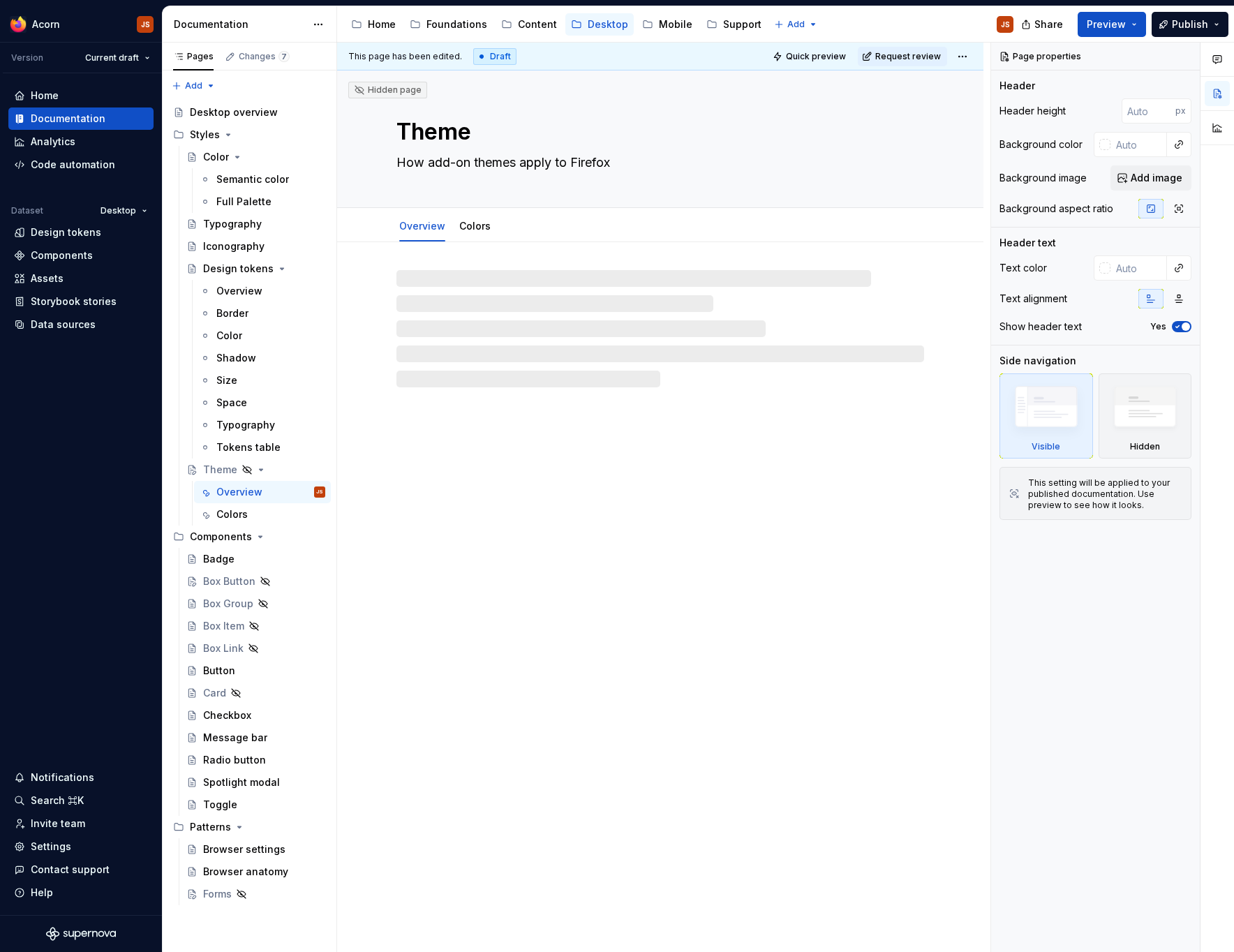 click on "Hidden page Theme How add-on themes apply to Firefox Overview Colors" at bounding box center [660, 512] 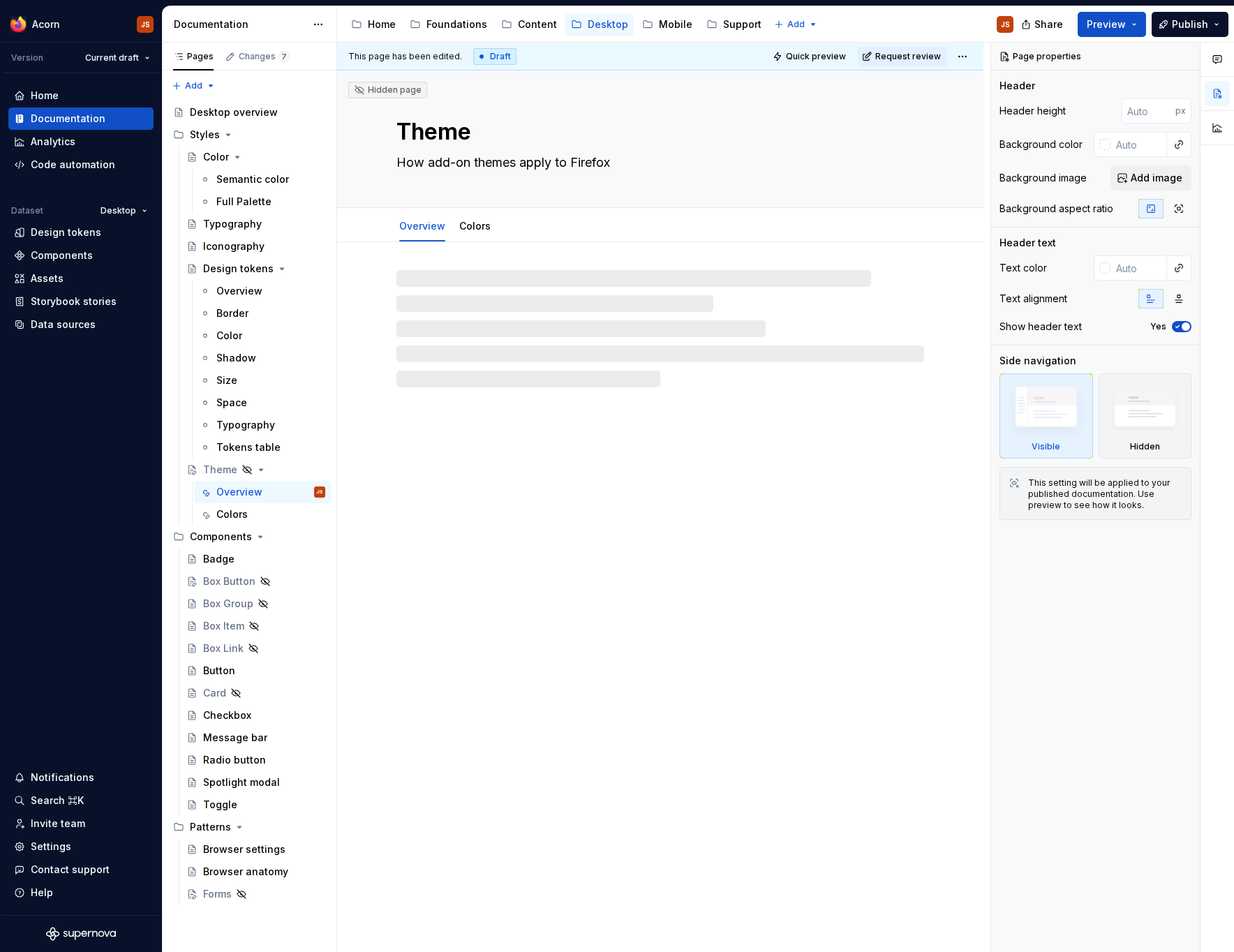 click at bounding box center (660, 329) 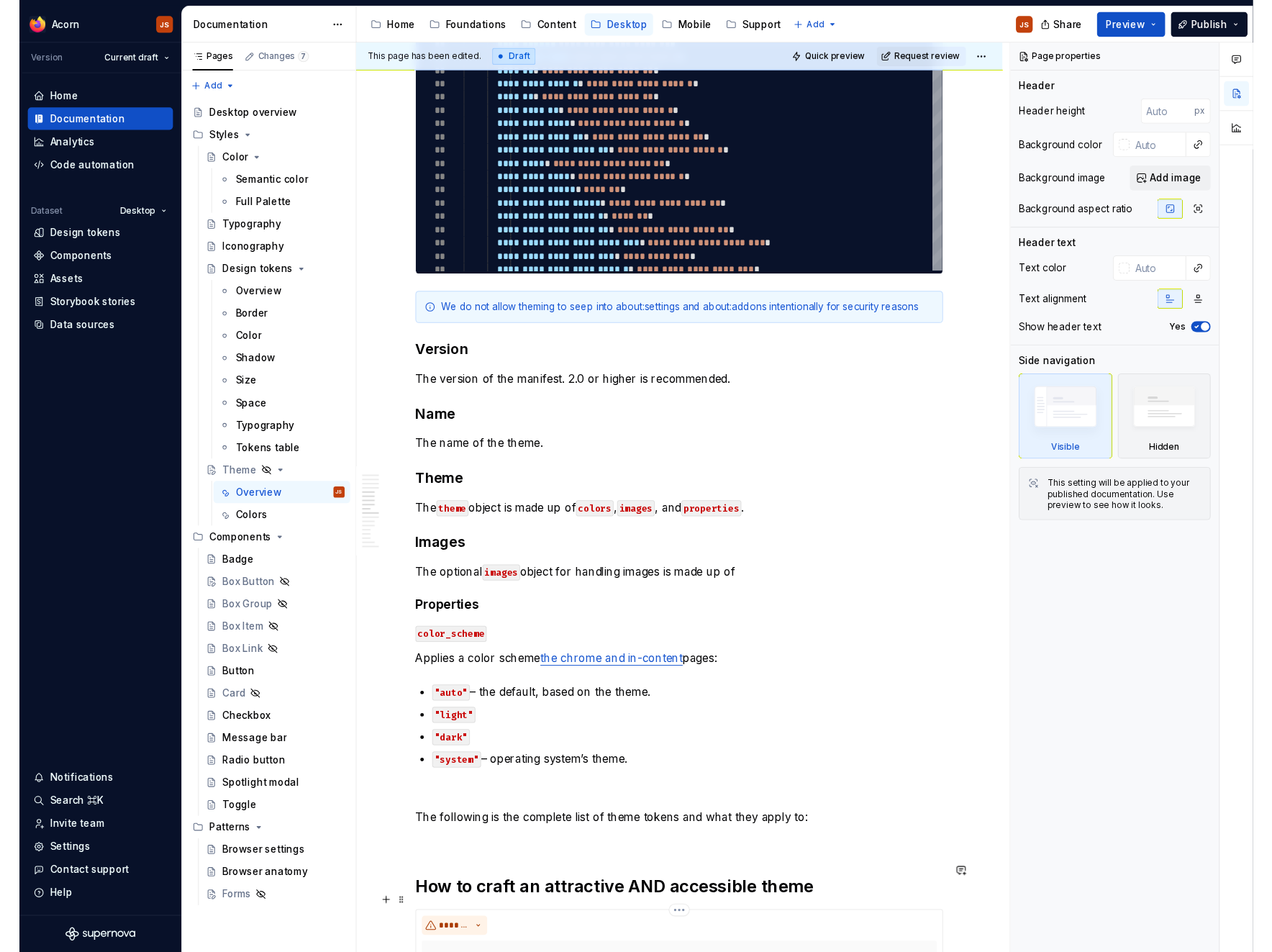 scroll, scrollTop: 1839, scrollLeft: 0, axis: vertical 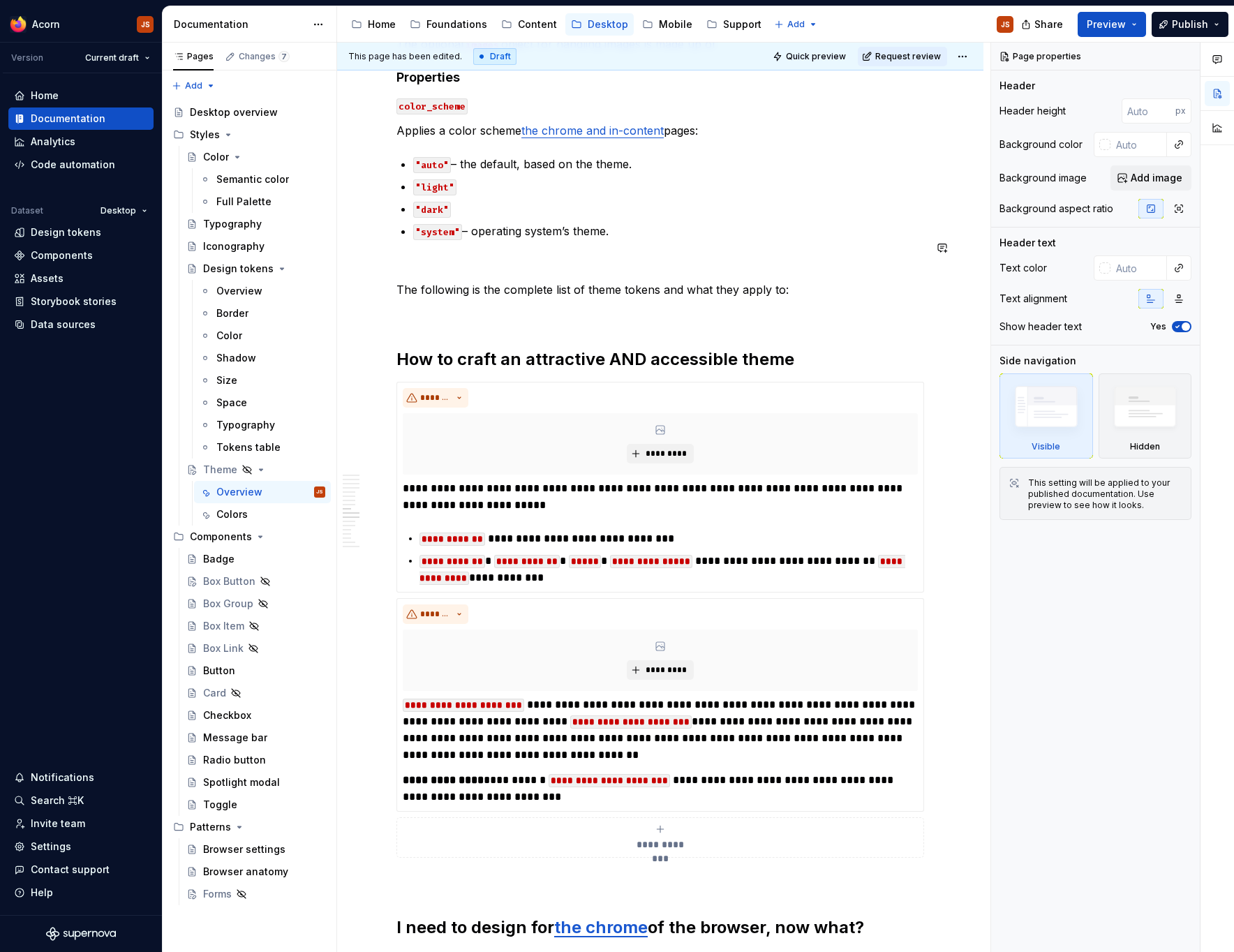 click on "**********" at bounding box center [660, 34] 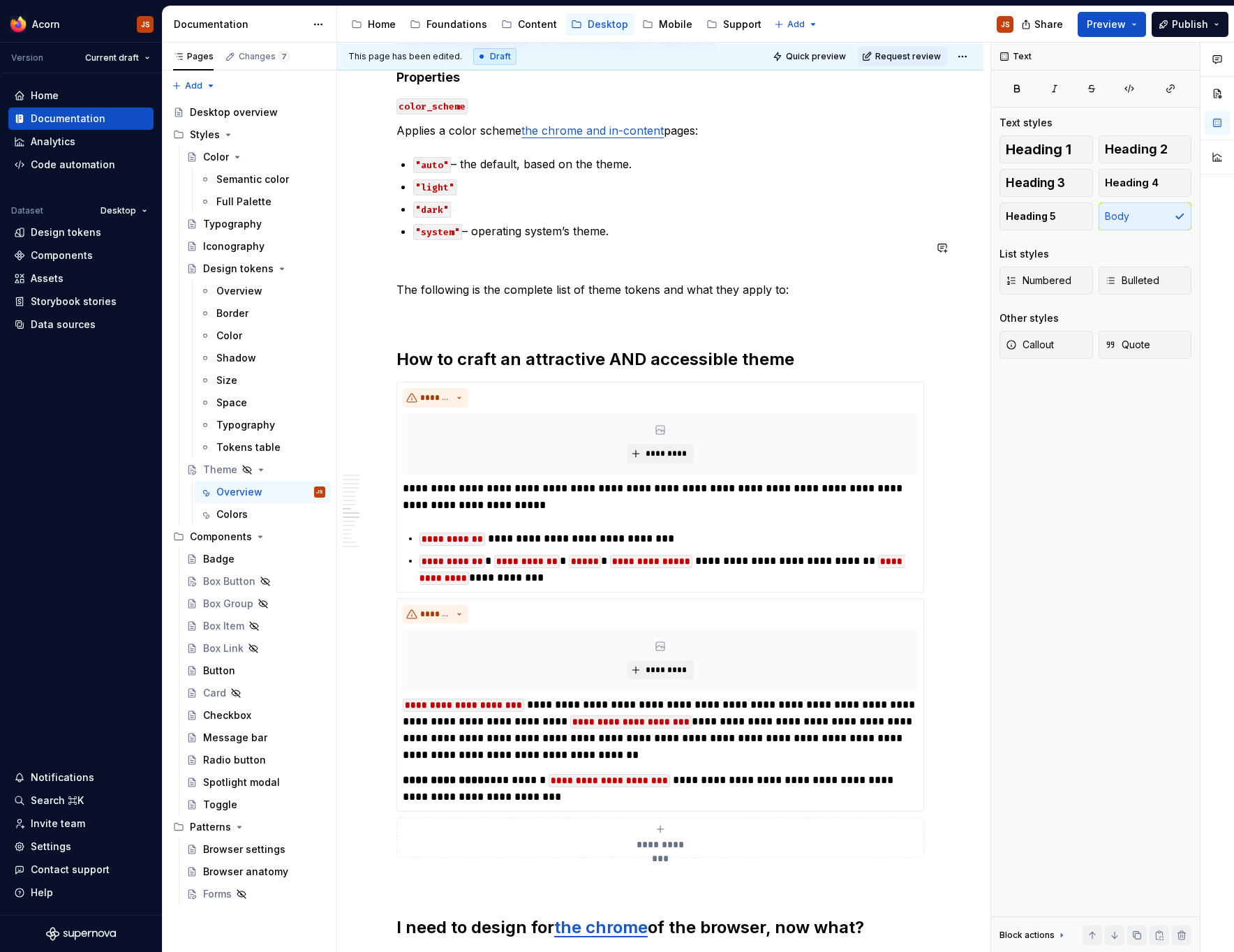 click on "**********" at bounding box center [660, 34] 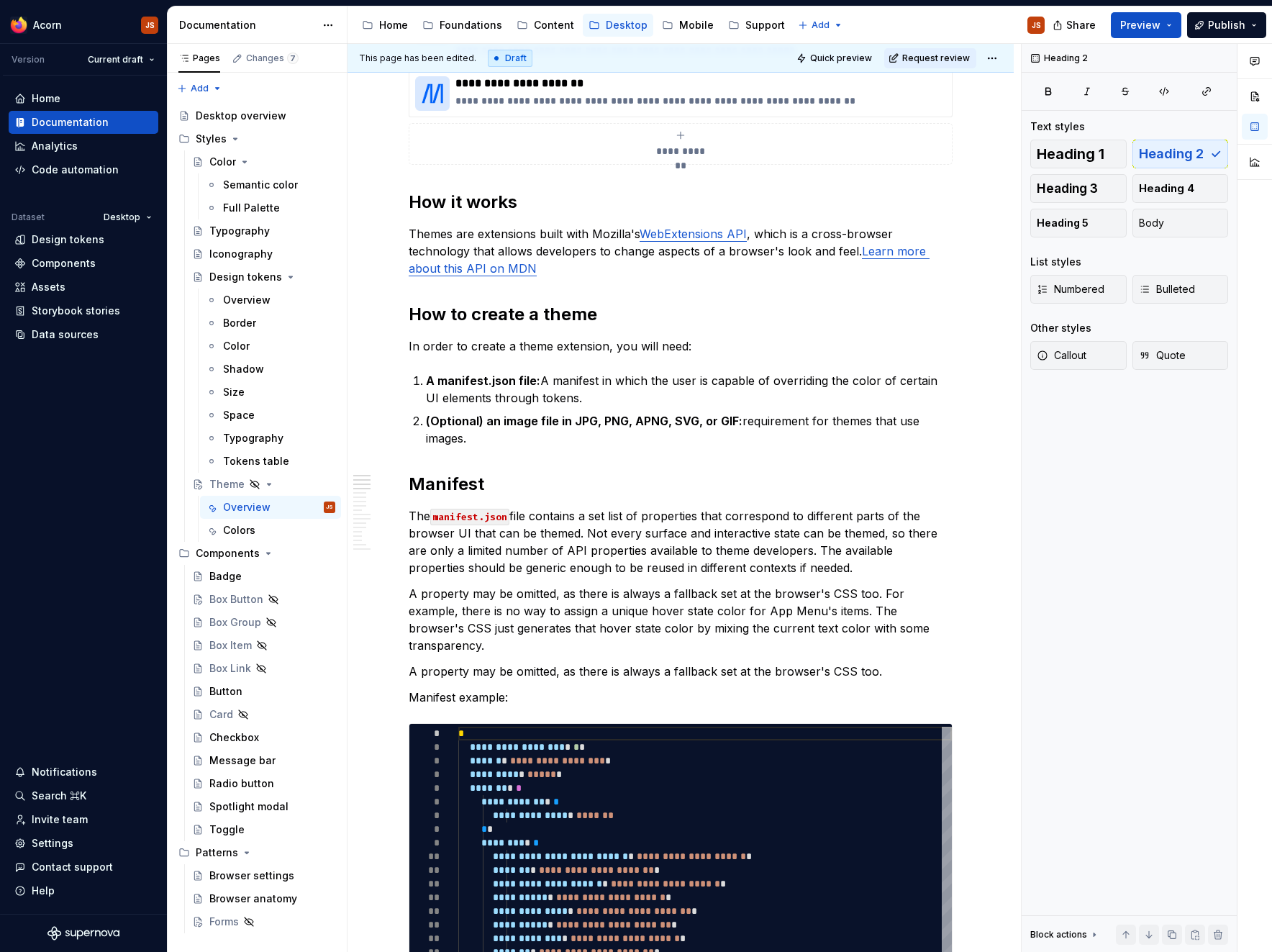 scroll, scrollTop: 0, scrollLeft: 0, axis: both 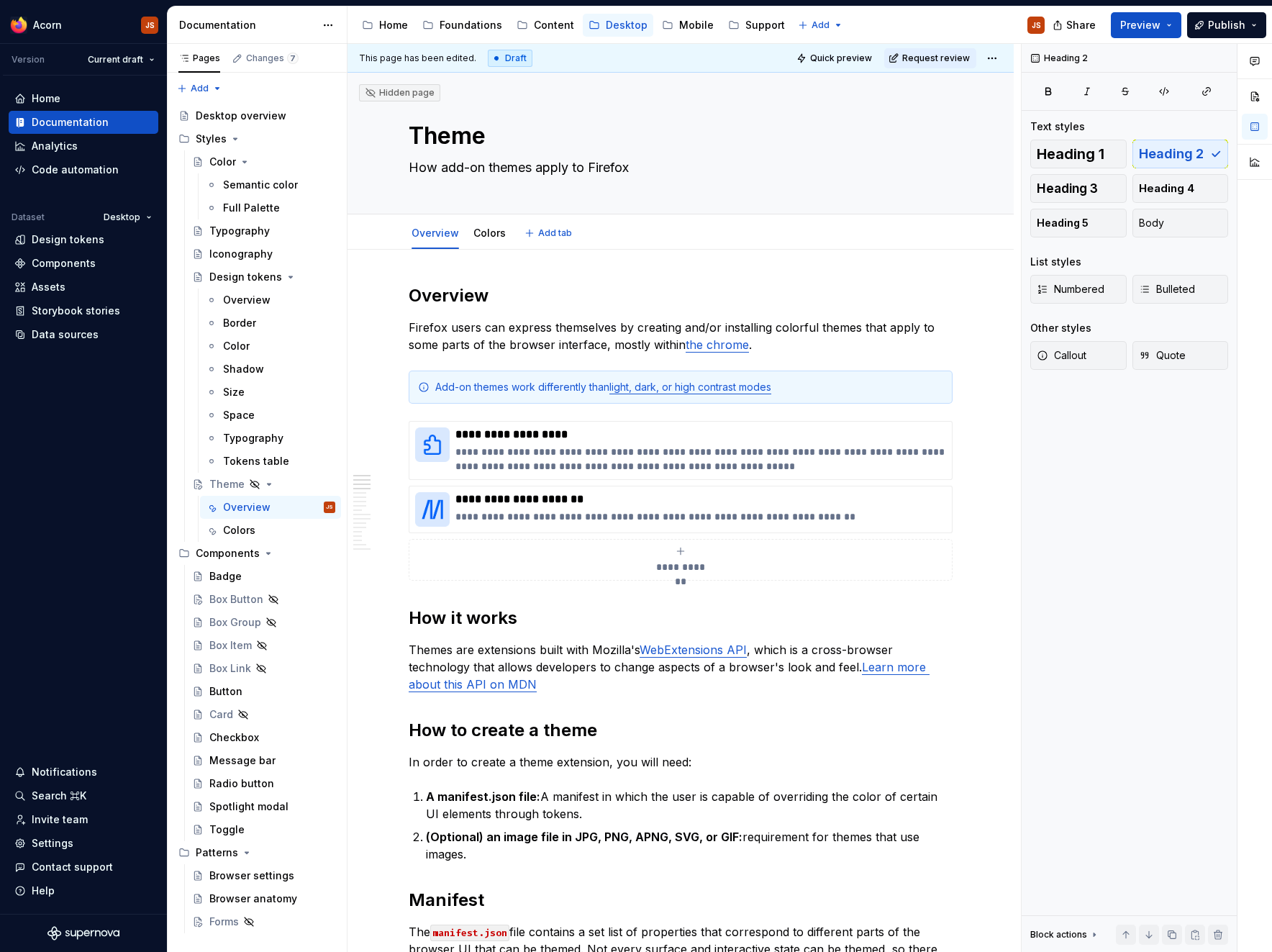 type on "*" 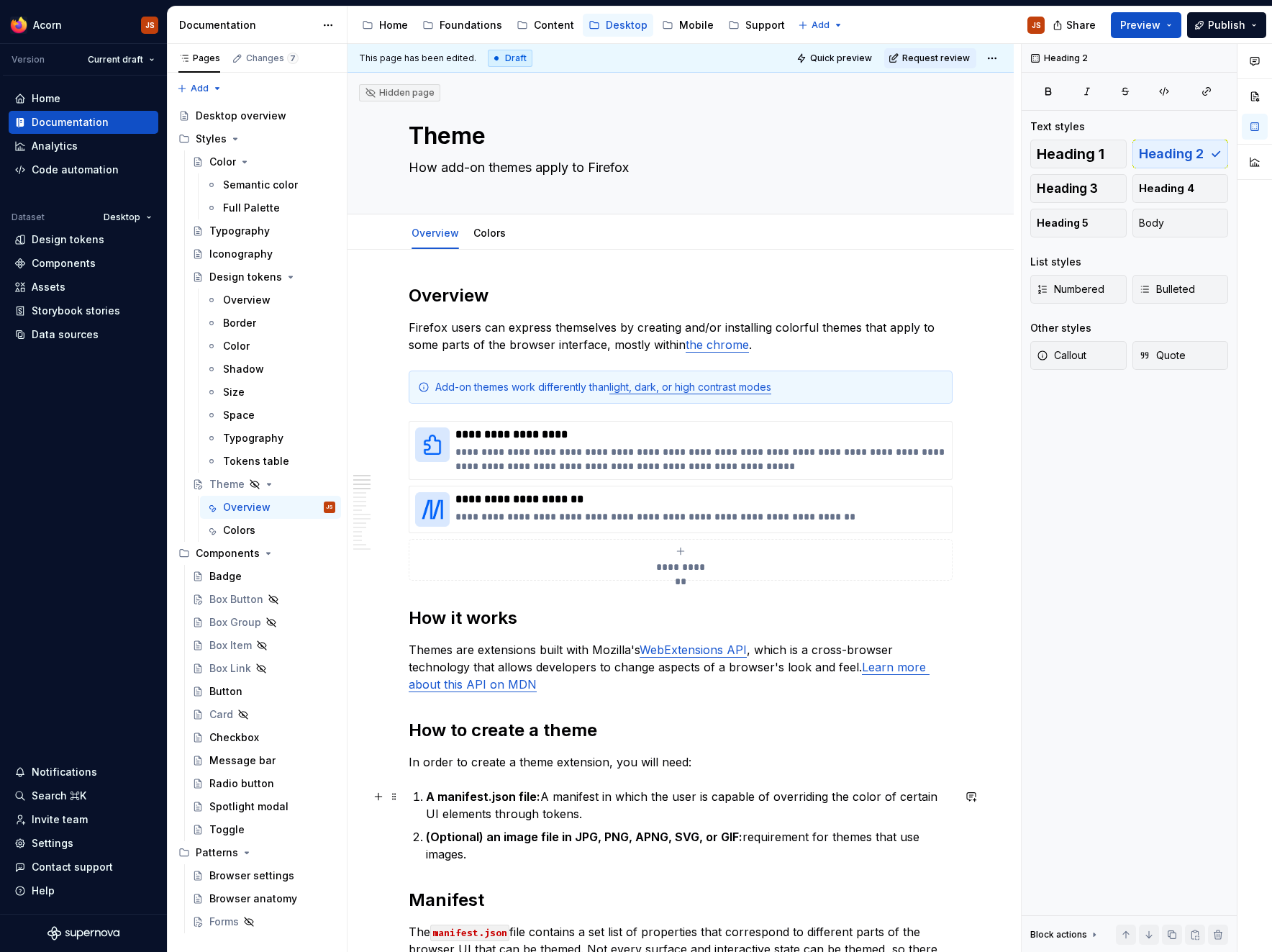 click on "A manifest.json file:  A manifest in which the user is capable of overriding the color of certain UI elements through tokens." at bounding box center (689, 805) 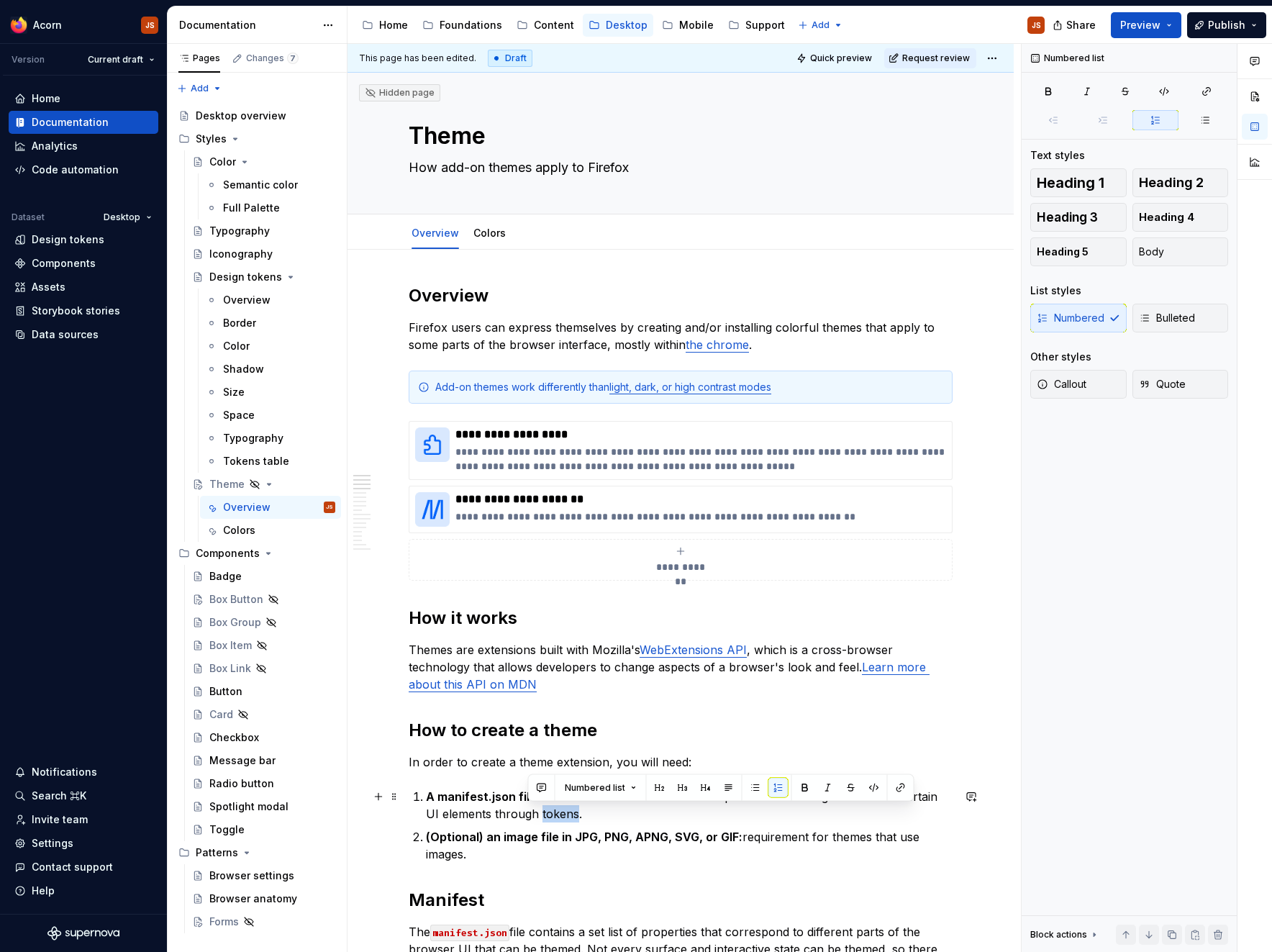 type 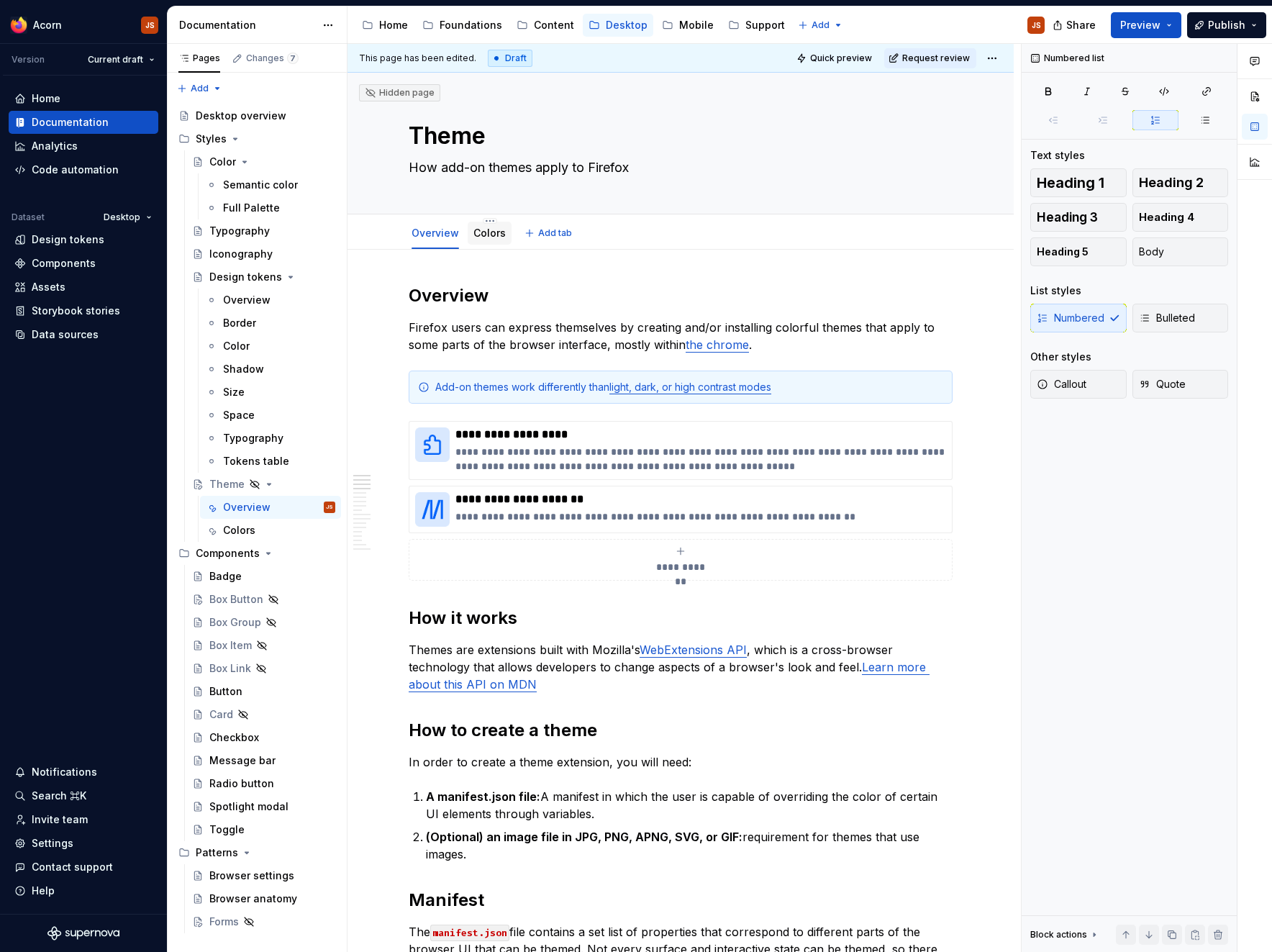 click on "Colors" at bounding box center (489, 233) 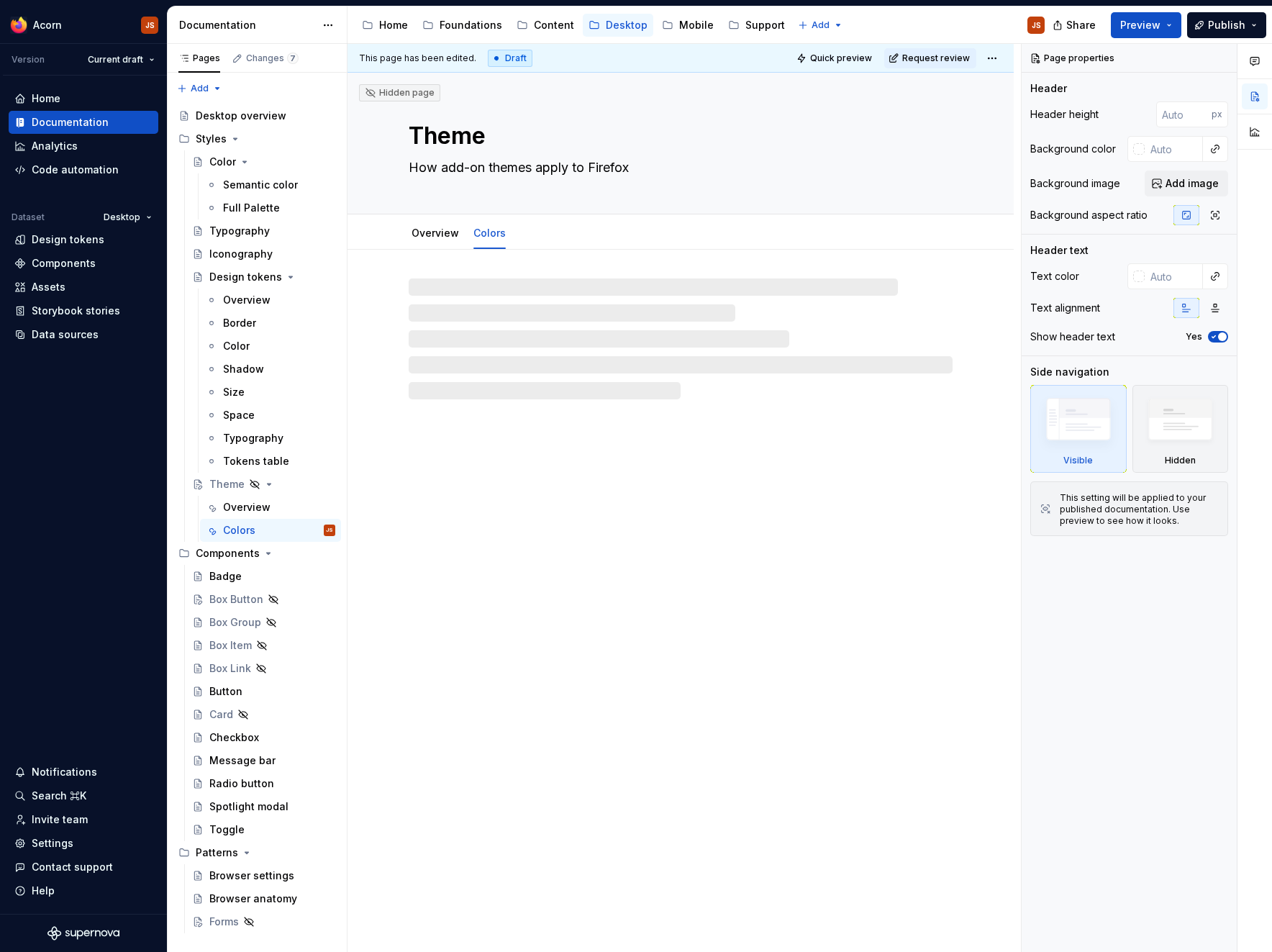 click on "Hidden page Theme How add-on themes apply to Firefox Overview Colors" at bounding box center [681, 512] 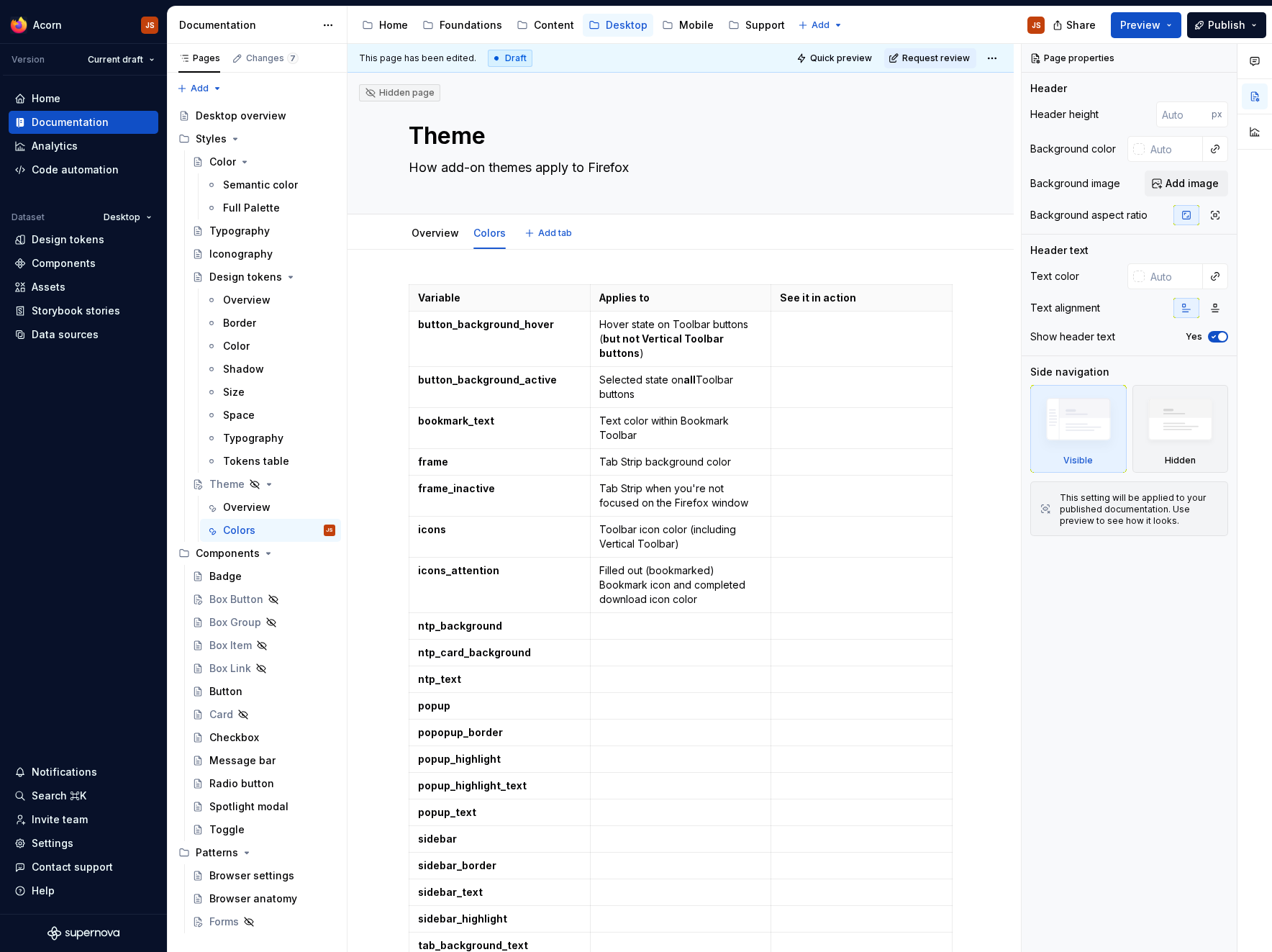type on "*" 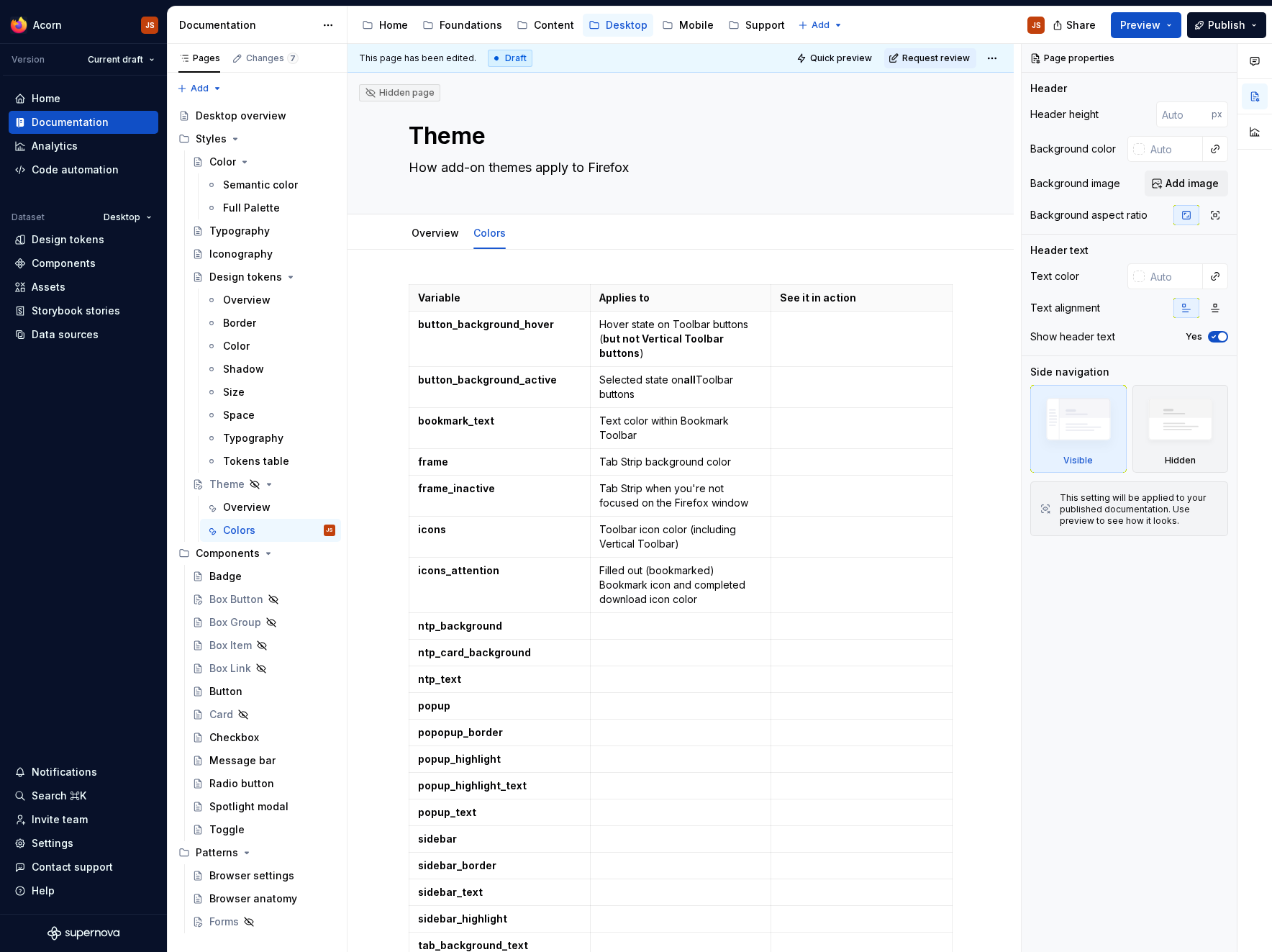 click on "Variable Applies to See it in action button_background_hover Hover state on Toolbar buttons ( but not Vertical Toolbar buttons ) button_background_active Selected state on  all  Toolbar buttons  bookmark_text Text color within Bookmark Toolbar frame Tab Strip background color frame_inactive Tab Strip when you're not focused on the Firefox window icons Toolbar icon color (including Vertical Toolbar) icons_attention Filled out (bookmarked) Bookmark icon and completed download icon color ntp_background ntp_card_background ntp_text popup popopup_border popup_highlight popup_highlight_text popup_text sidebar sidebar_border sidebar_text sidebar_highlight tab_background_text tab_line tab_loading tab_selected tab_text toolbar toolbar_bottom_separator toolbar_field toolbar_field_border toolbar_field_border_focus toolbar_field_focus toolbar_field_text toolbar_text toolbar_top_separator toolbar_vertical_separator" at bounding box center (681, 945) 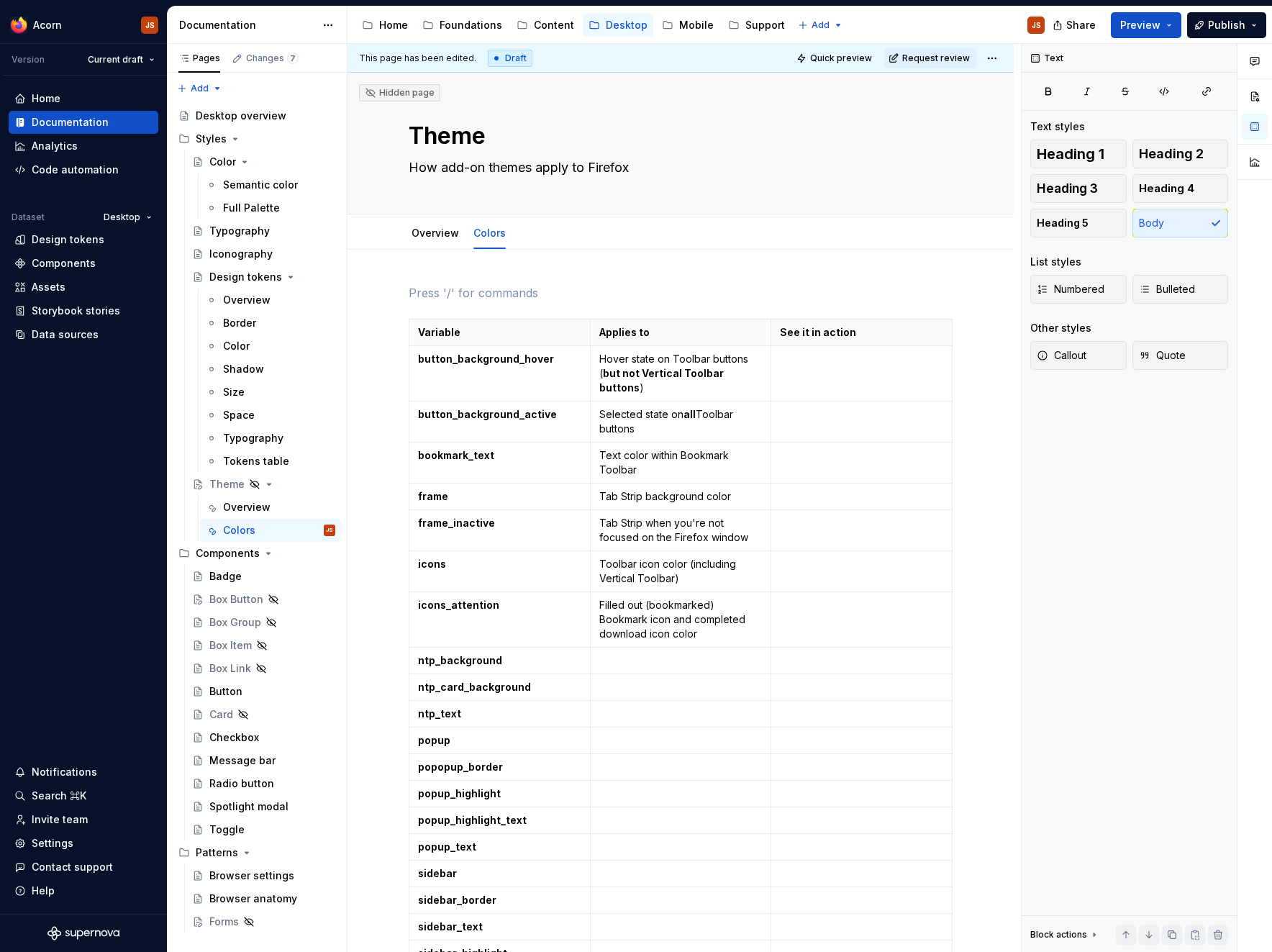 paste 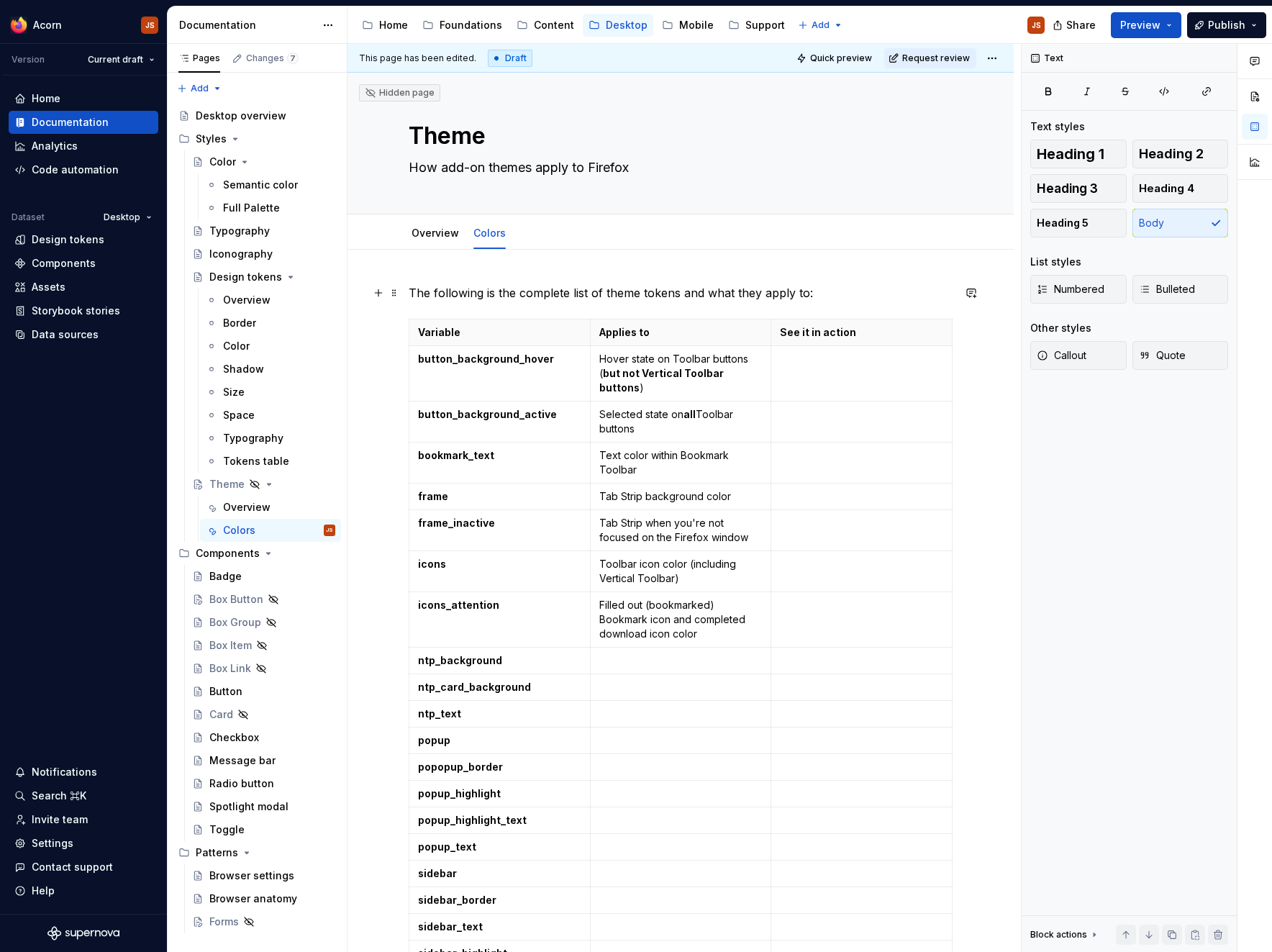 click on "The following is the complete list of theme tokens and what they apply to:" at bounding box center [681, 293] 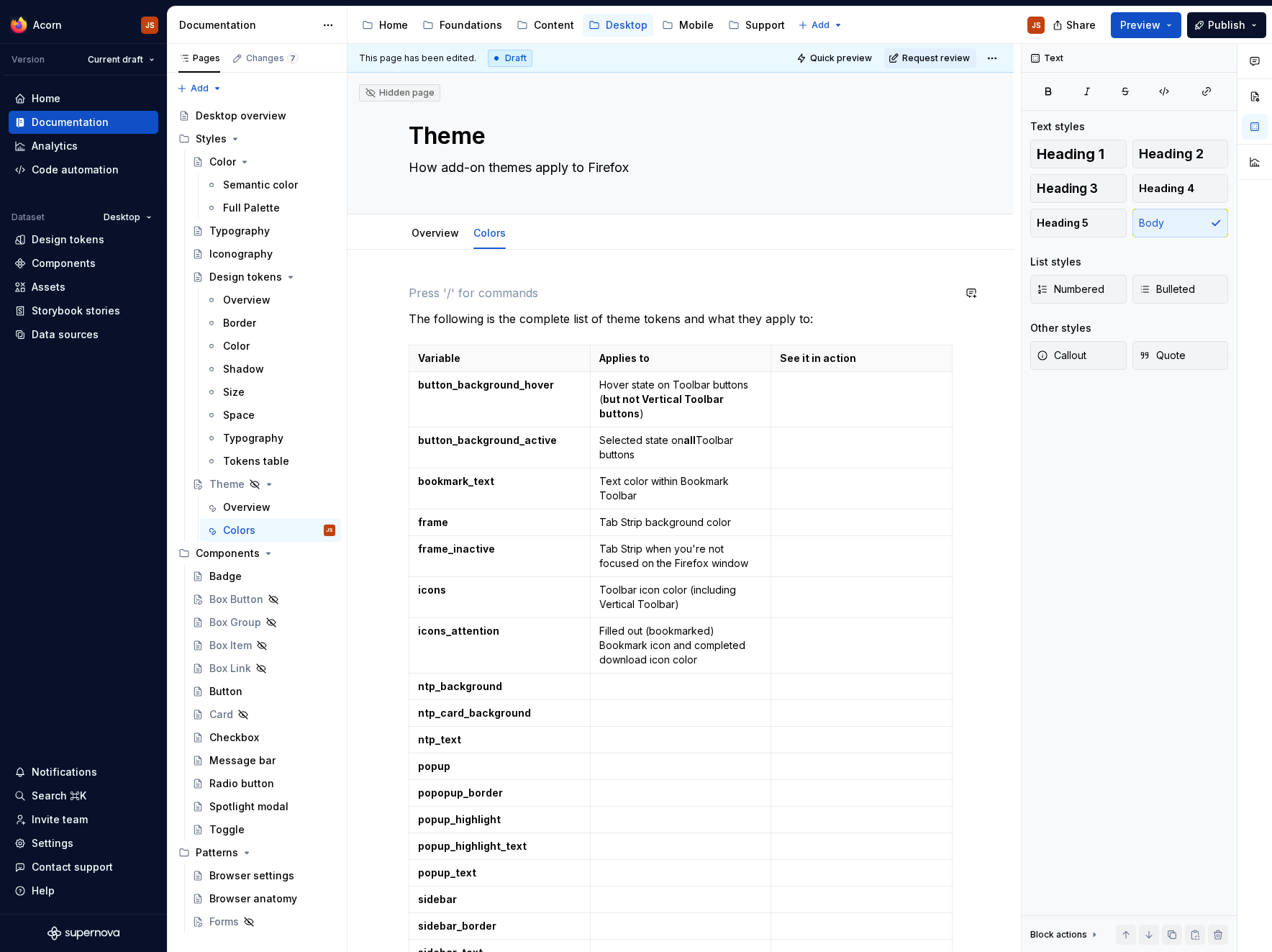 type 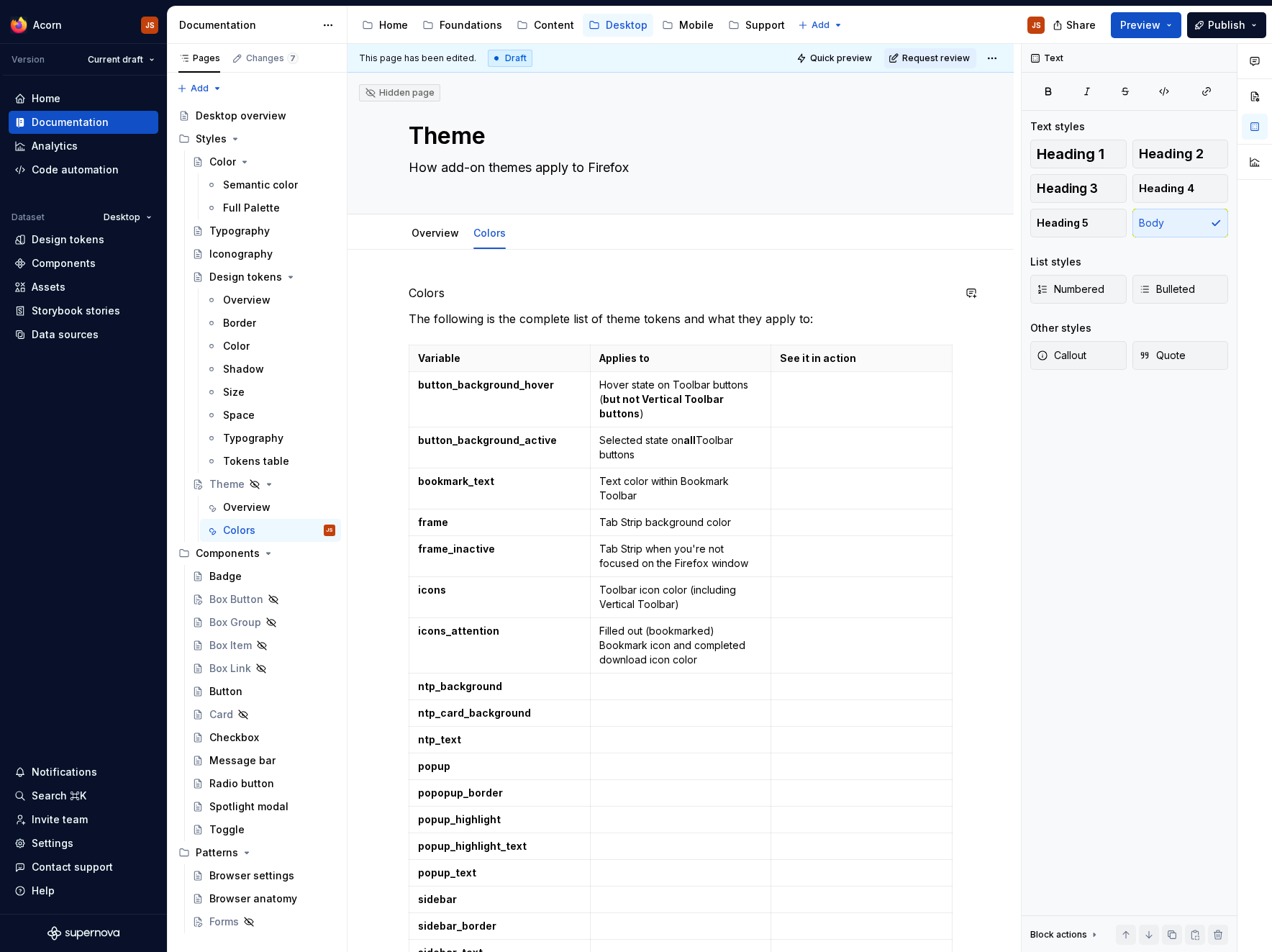 click on "Colors" at bounding box center (681, 293) 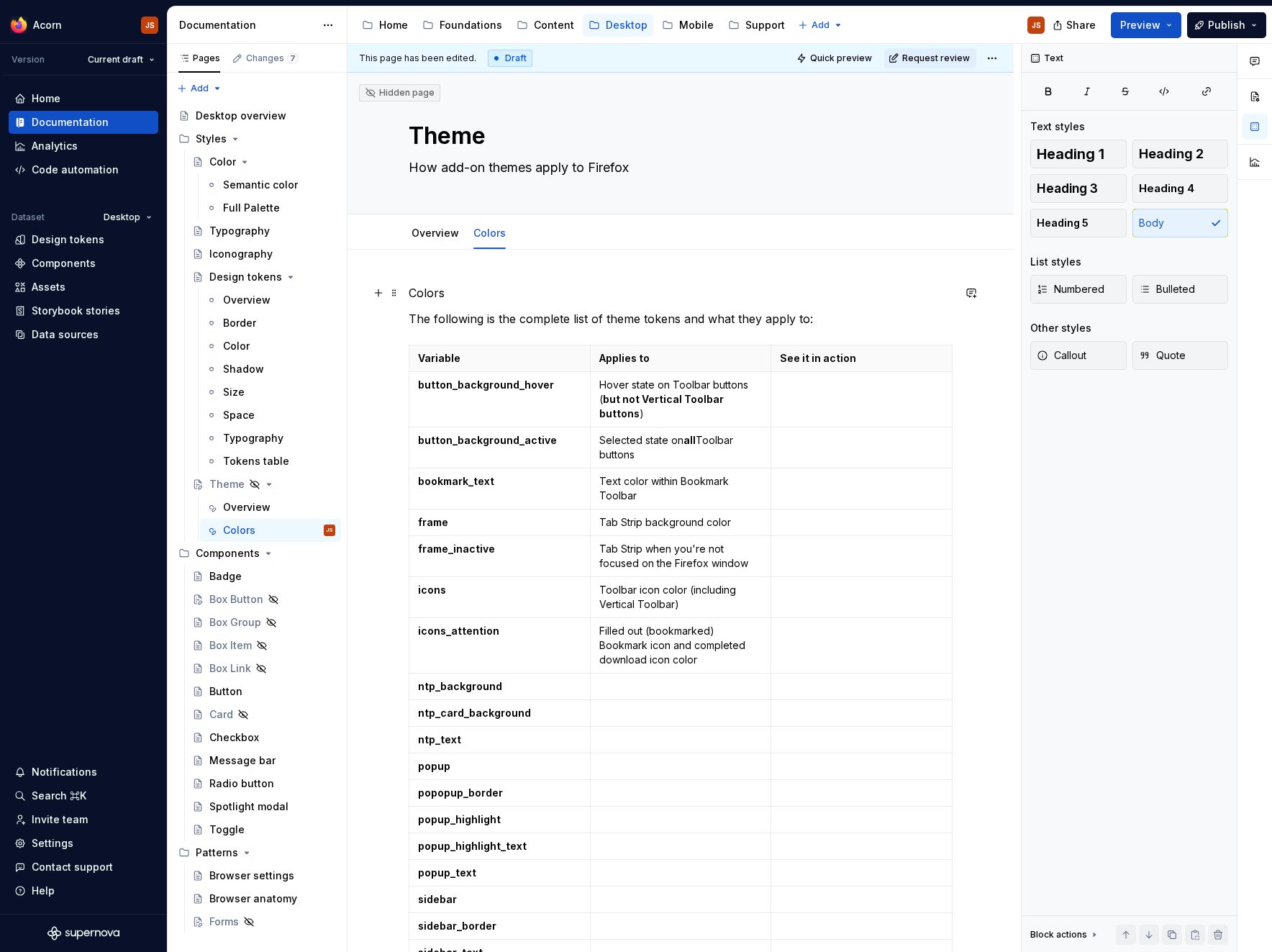 click on "Colors" at bounding box center (681, 293) 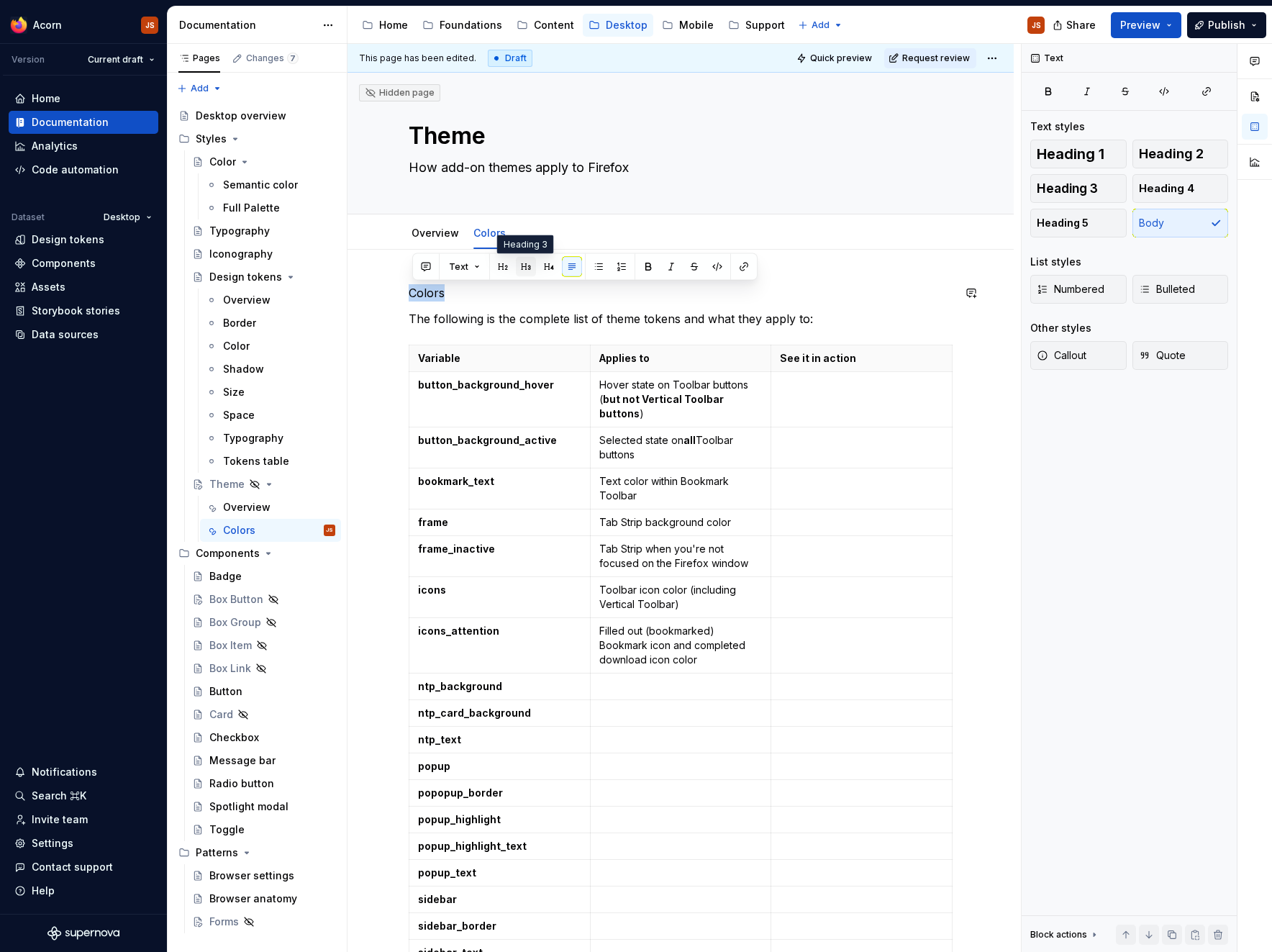 click at bounding box center [526, 267] 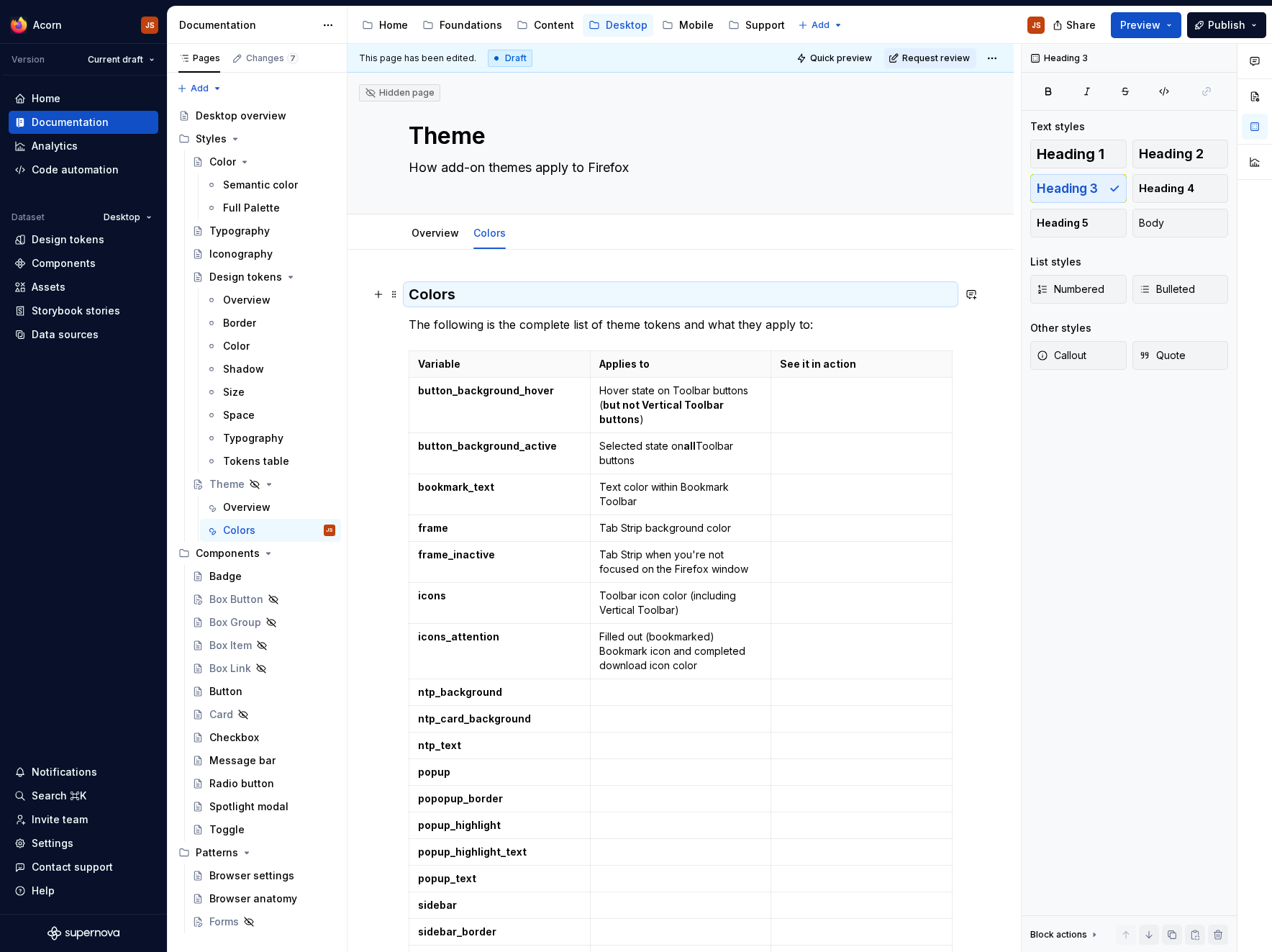 click on "Colors" at bounding box center [681, 294] 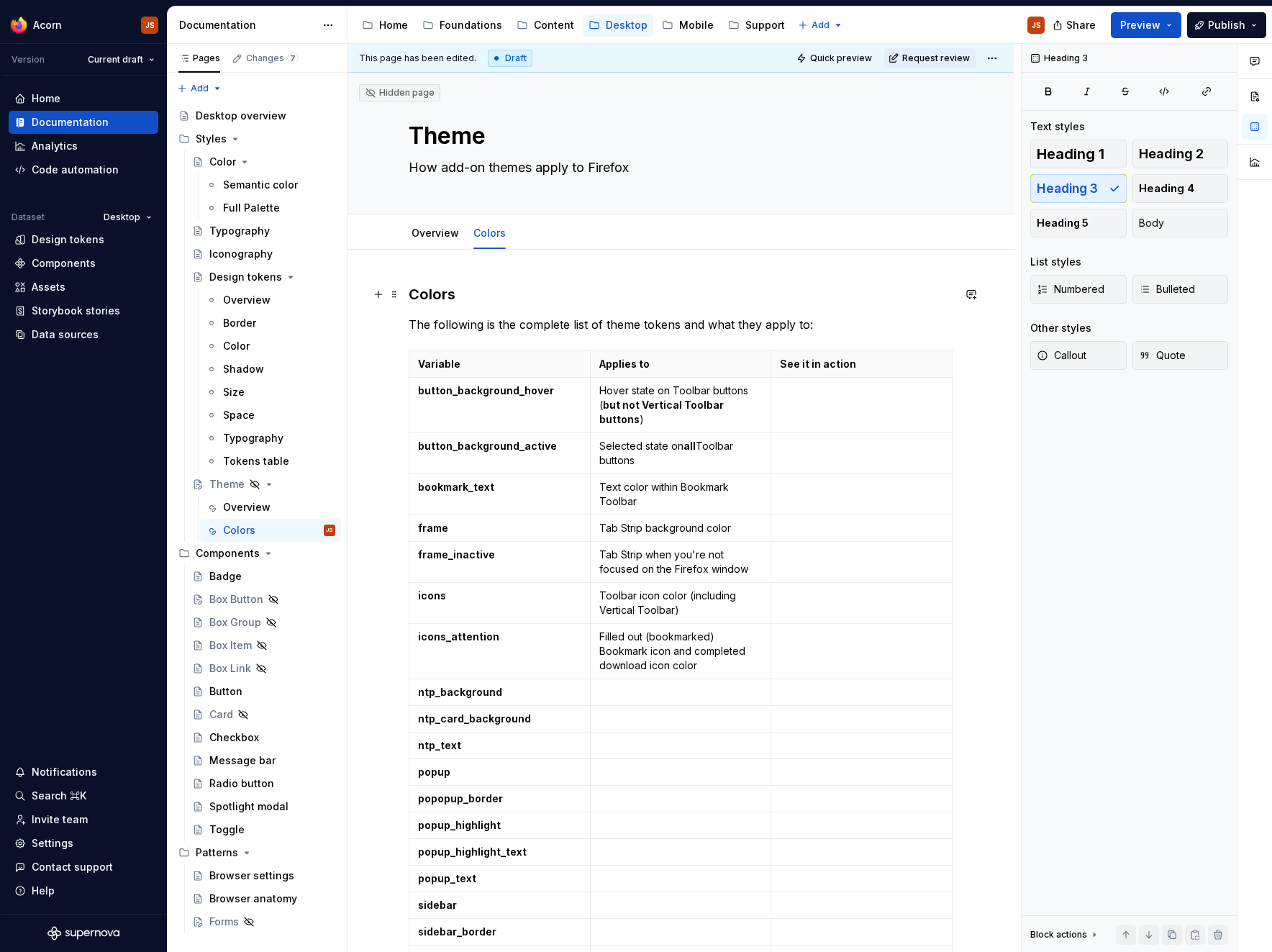 click on "Colors" at bounding box center (681, 294) 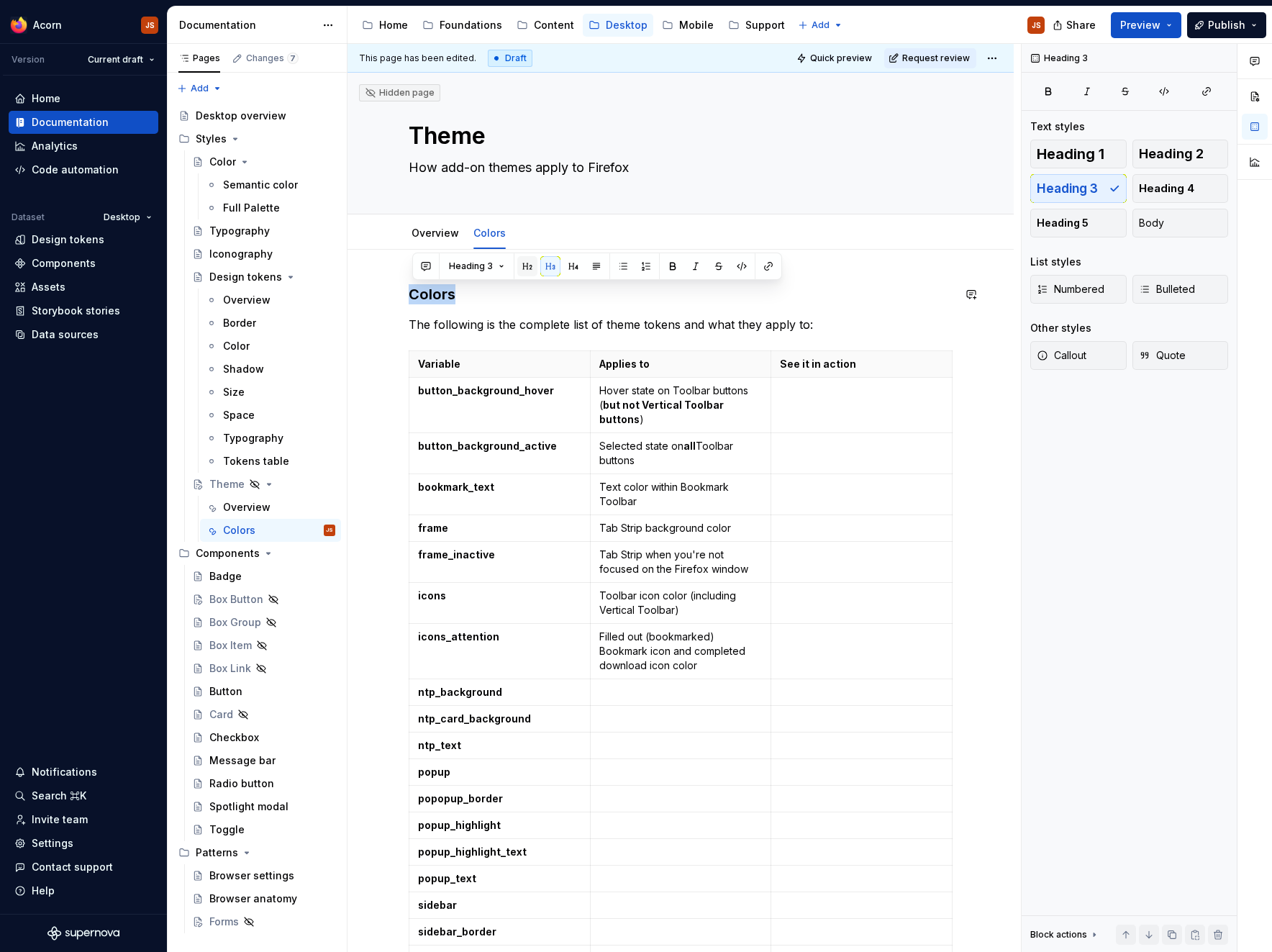 click at bounding box center (527, 266) 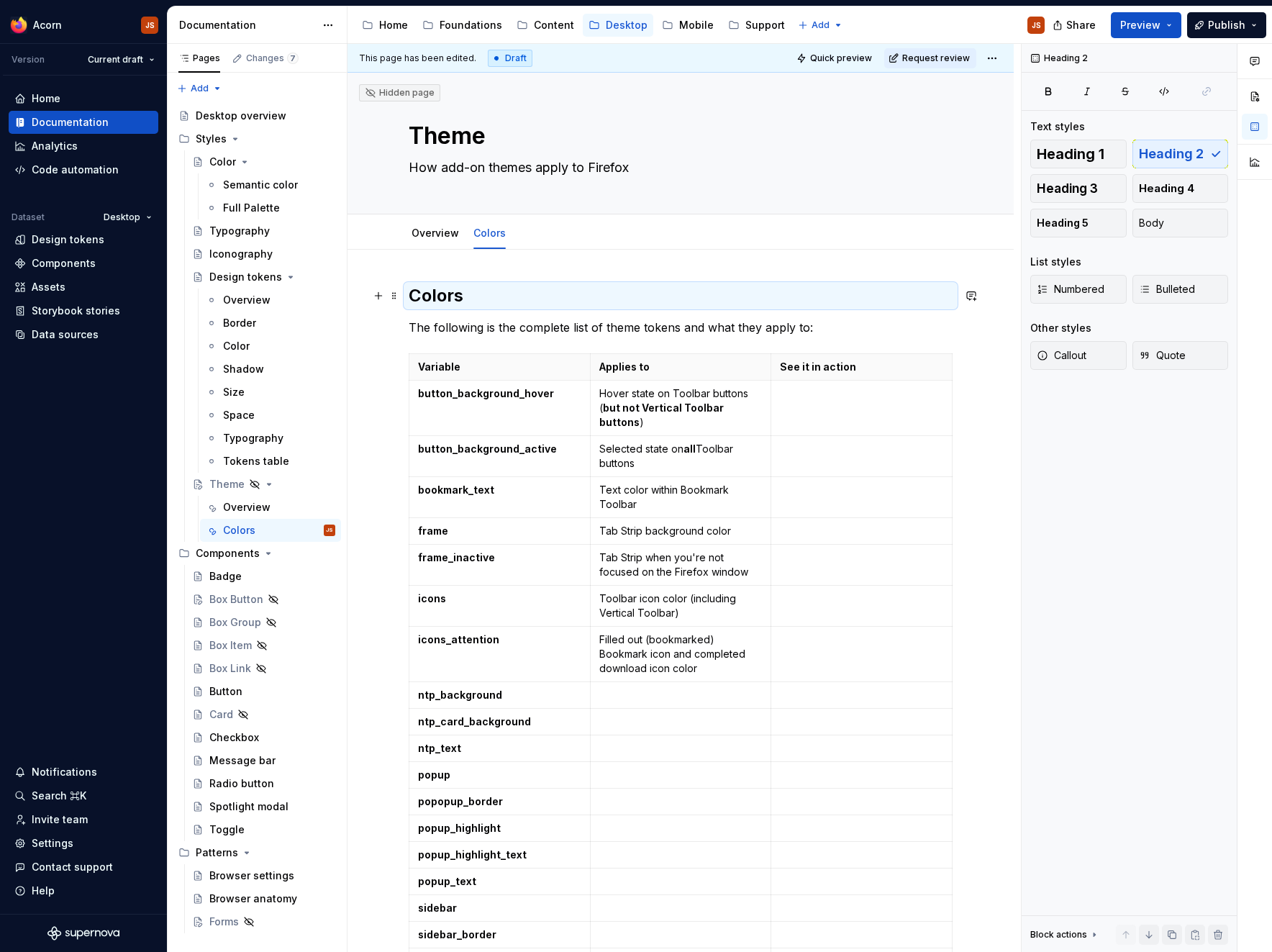 click on "Colors" at bounding box center (681, 296) 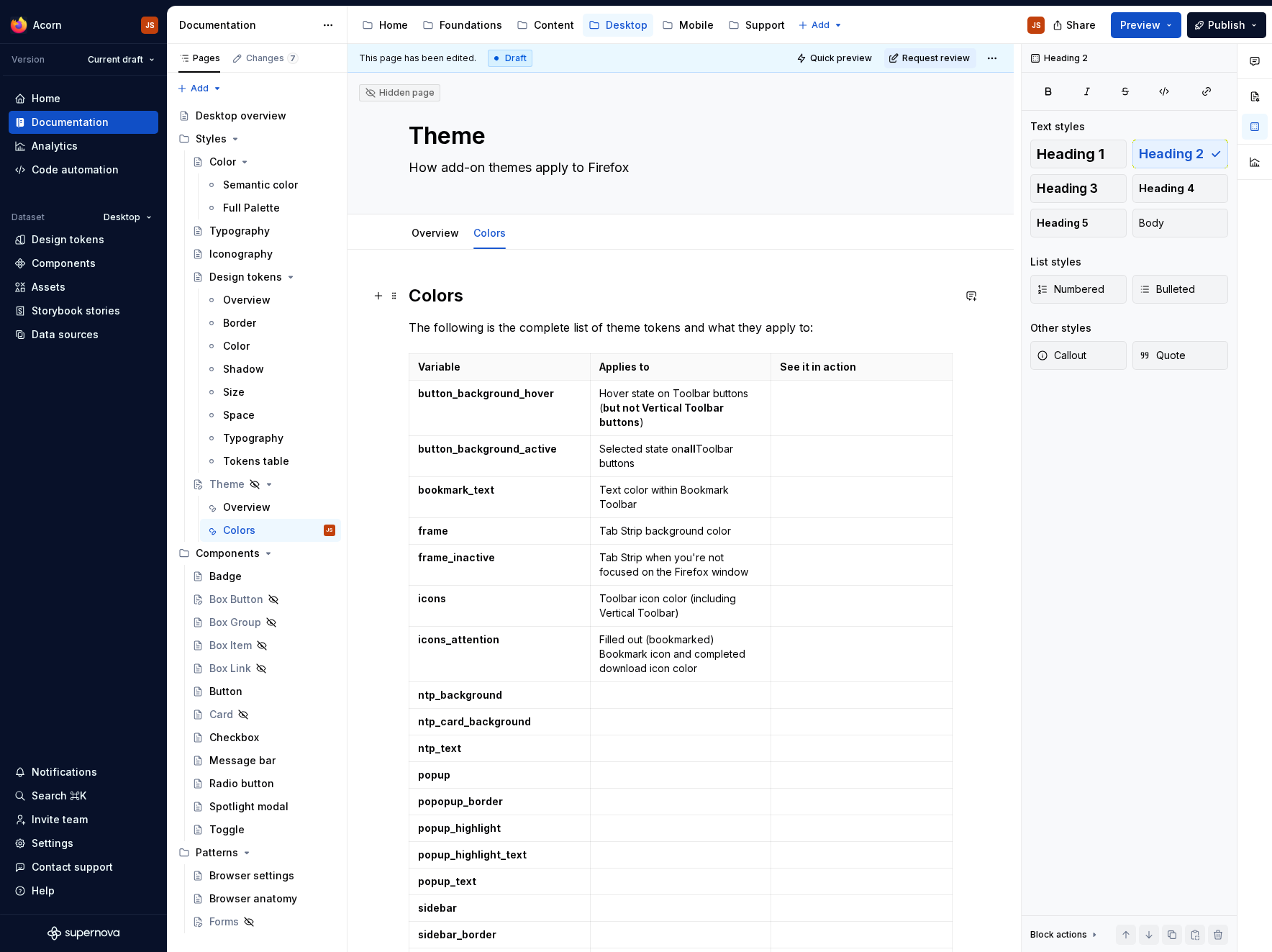 click on "Colors" at bounding box center [681, 296] 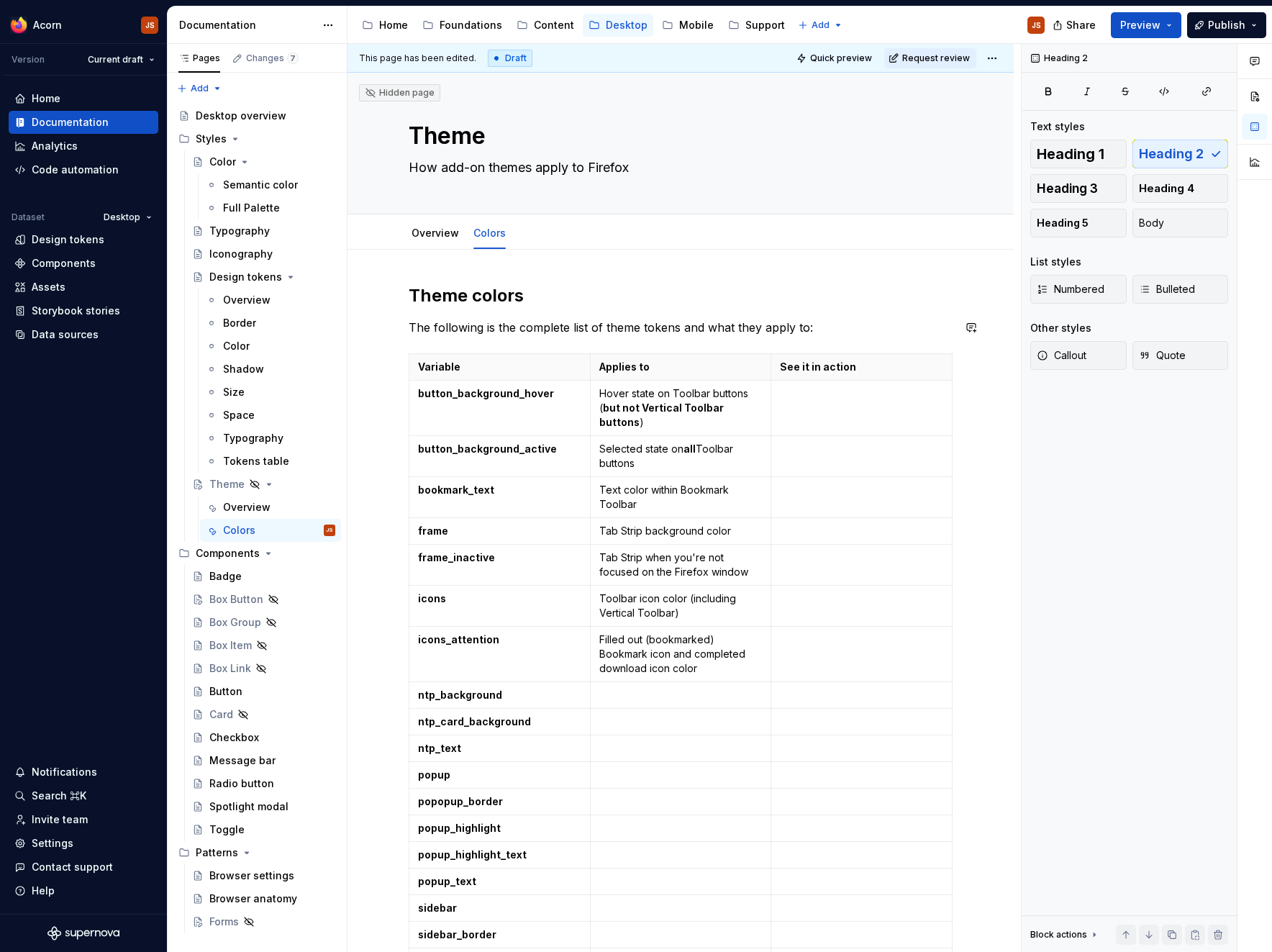 click on "The following is the complete list of theme tokens and what they apply to:" at bounding box center (681, 327) 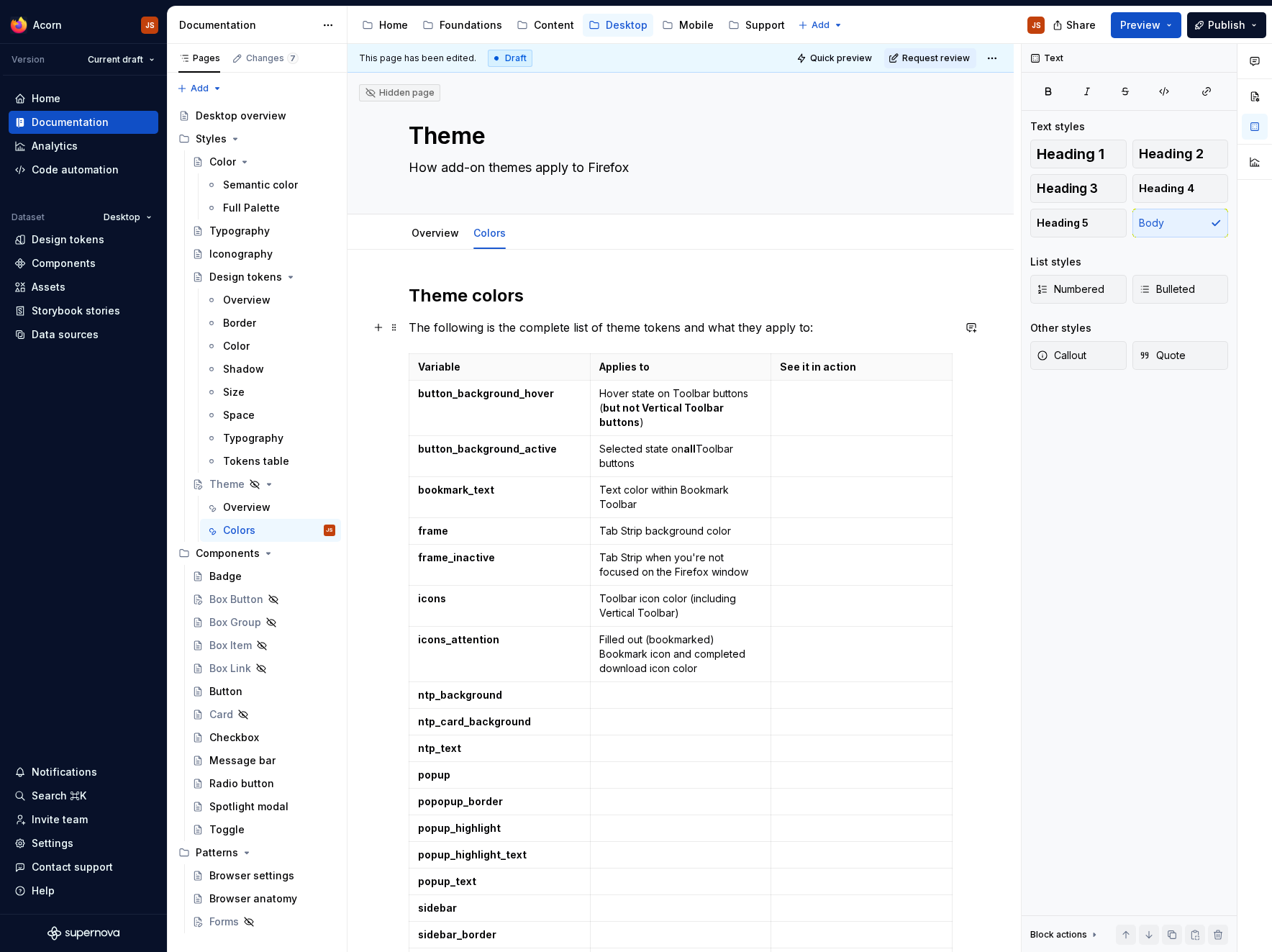 click on "The following is the complete list of theme tokens and what they apply to:" at bounding box center (681, 327) 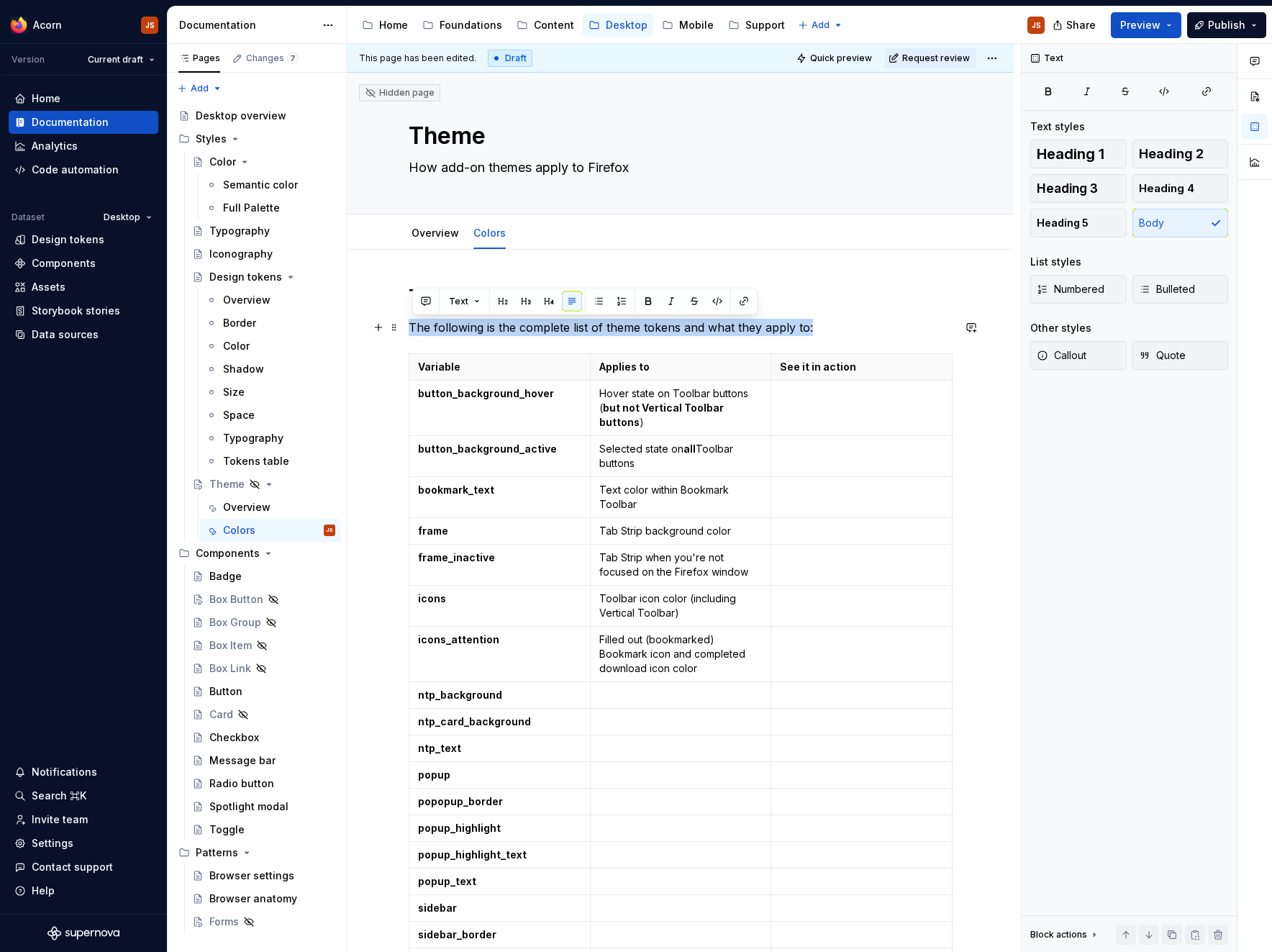 click on "The following is the complete list of theme tokens and what they apply to:" at bounding box center (681, 327) 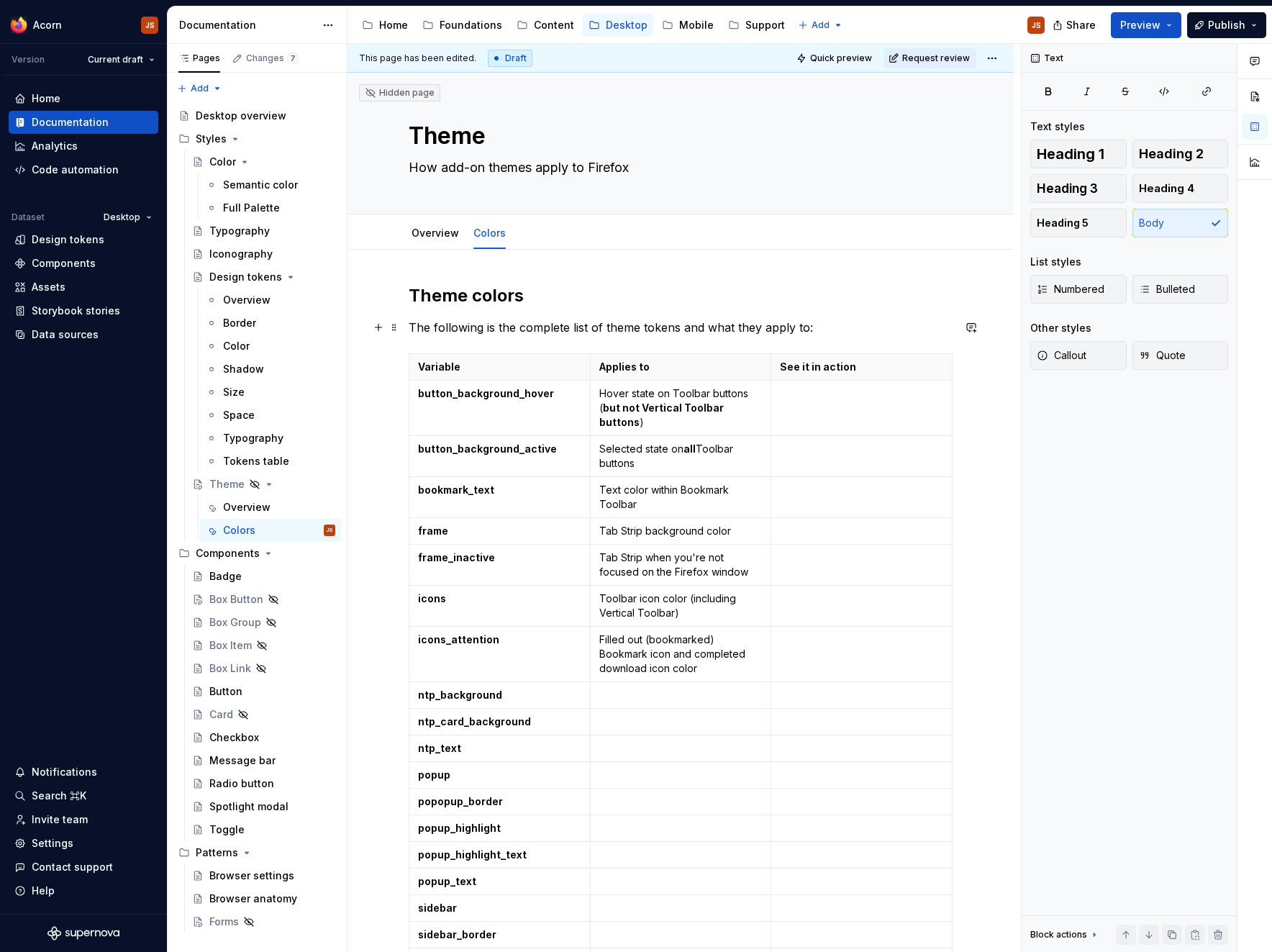 click on "The following is the complete list of theme tokens and what they apply to:" at bounding box center (681, 327) 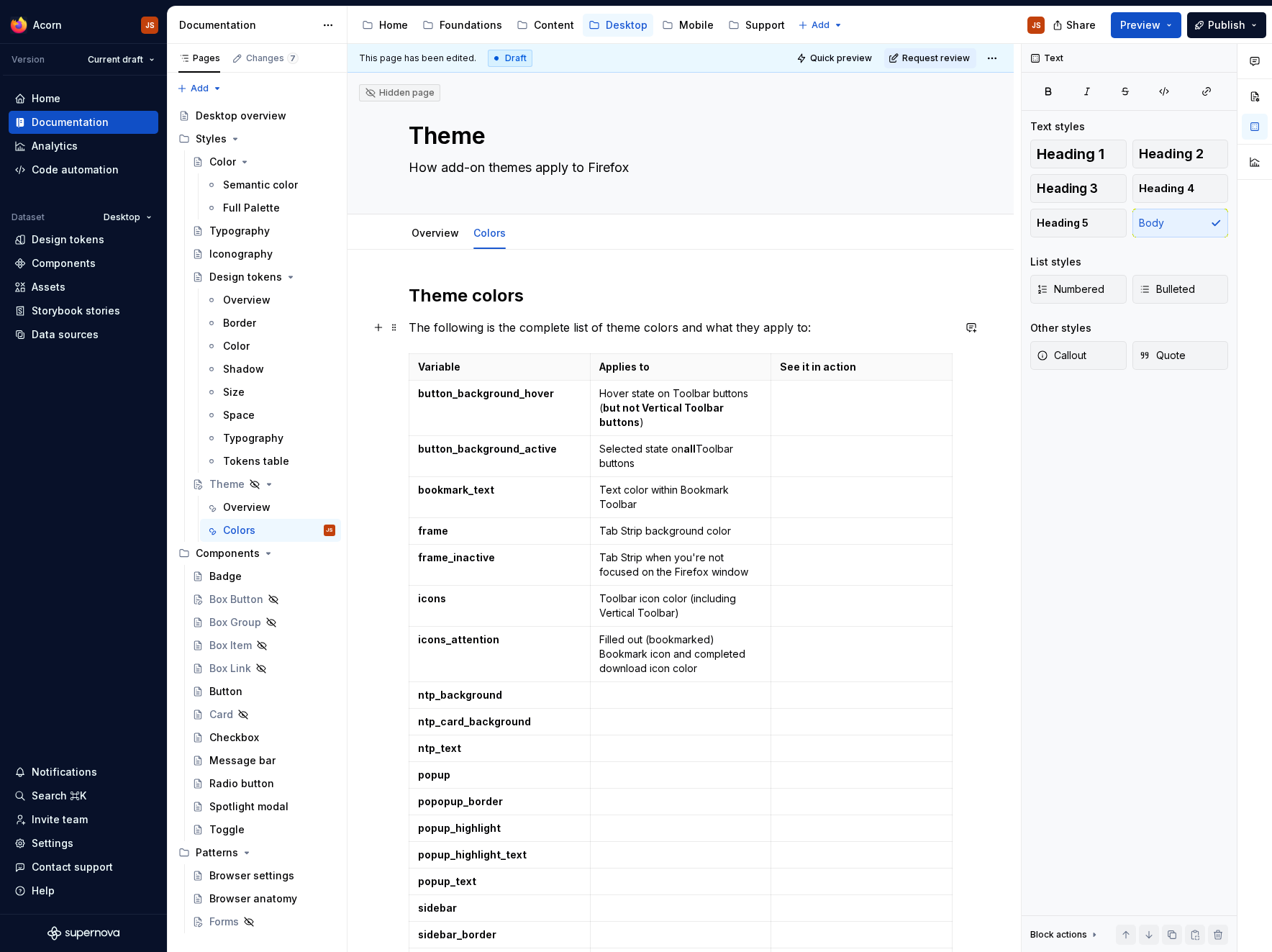 click on "The following is the complete list of theme colors and what they apply to:" at bounding box center [681, 327] 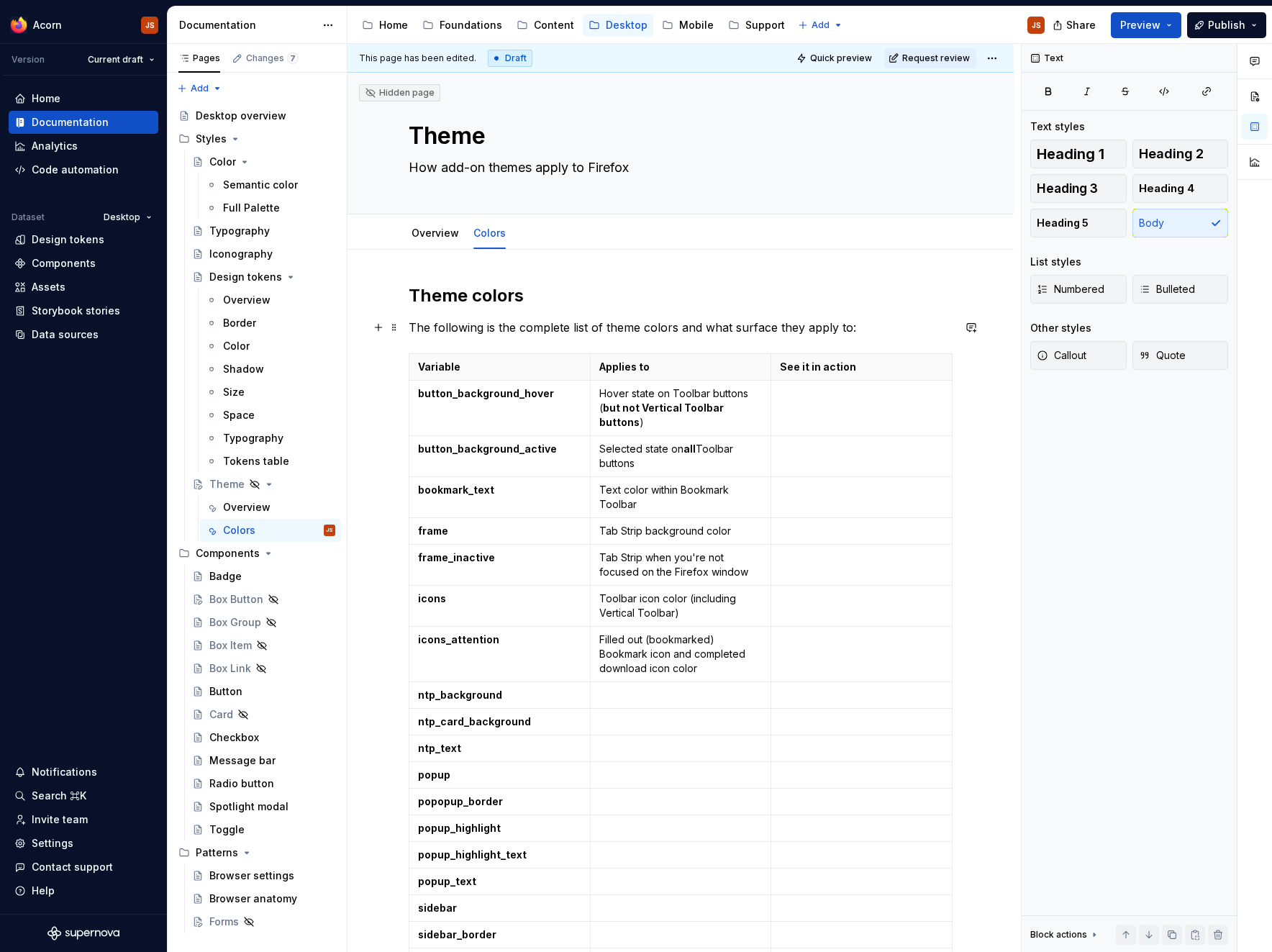 click on "The following is the complete list of theme colors and what surface they apply to:" at bounding box center (681, 327) 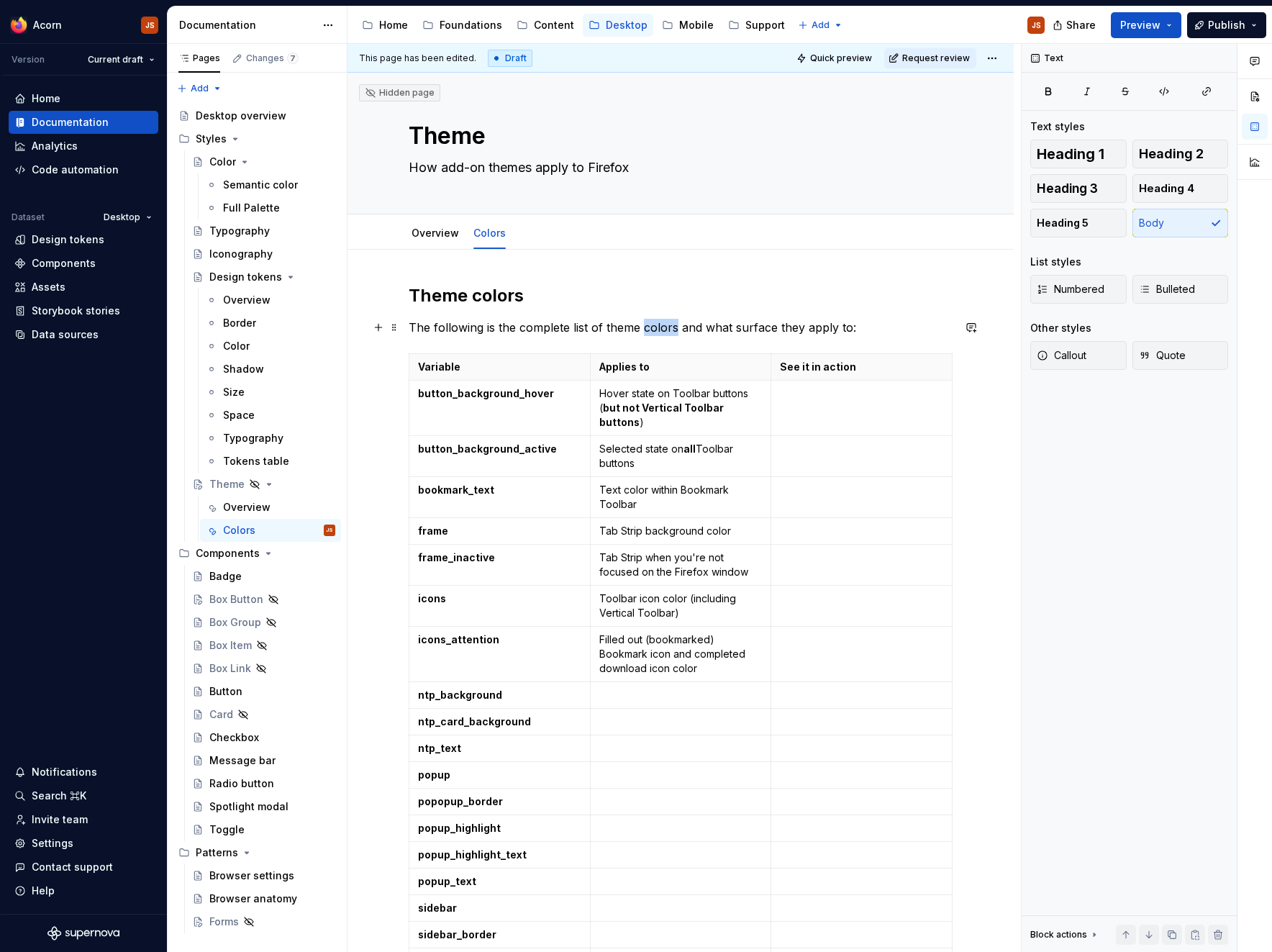 click on "The following is the complete list of theme colors and what surface they apply to:" at bounding box center (681, 327) 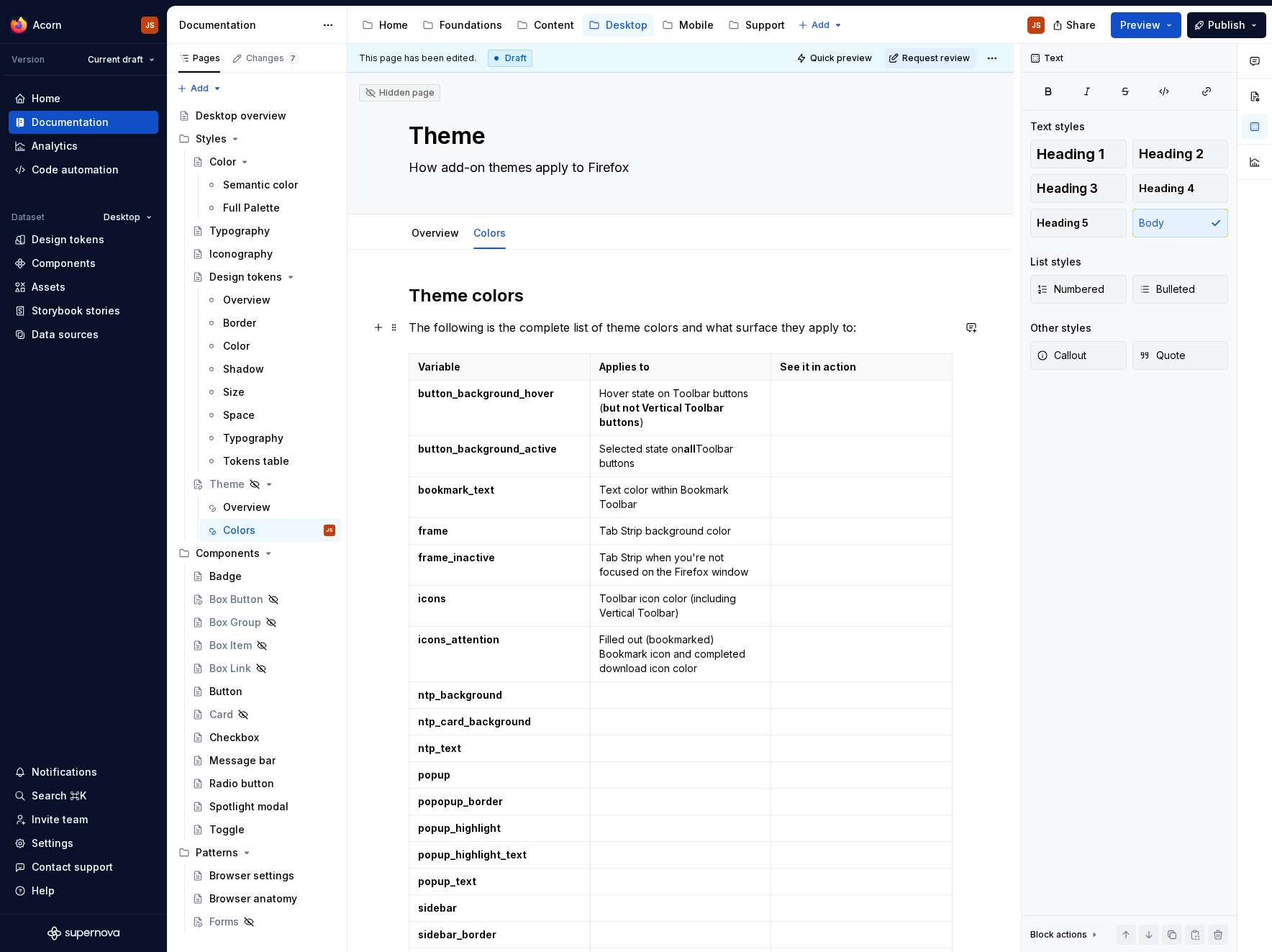 click on "The following is the complete list of theme colors and what surface they apply to:" at bounding box center (681, 327) 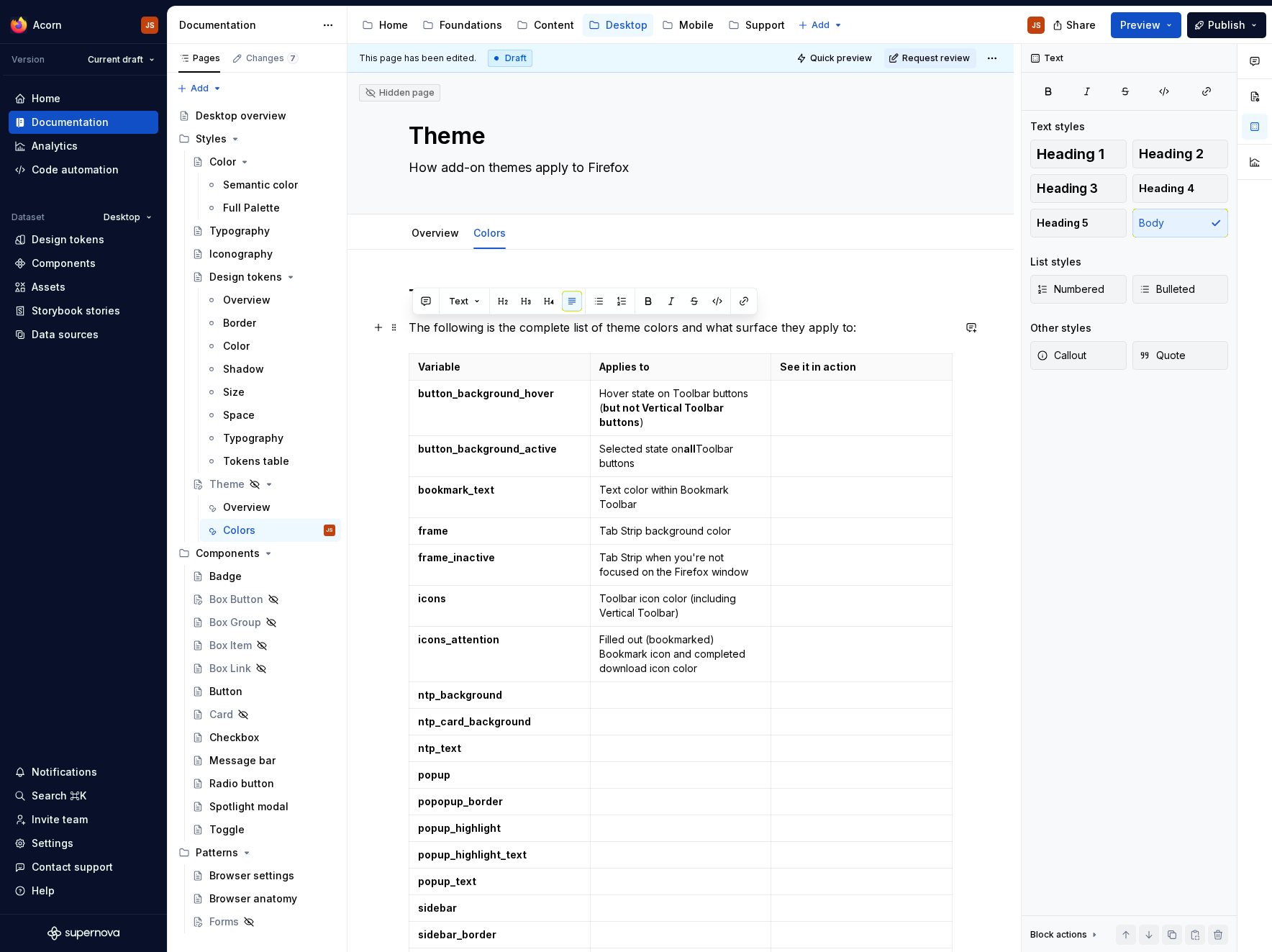 click on "The following is the complete list of theme colors and what surface they apply to:" at bounding box center (681, 327) 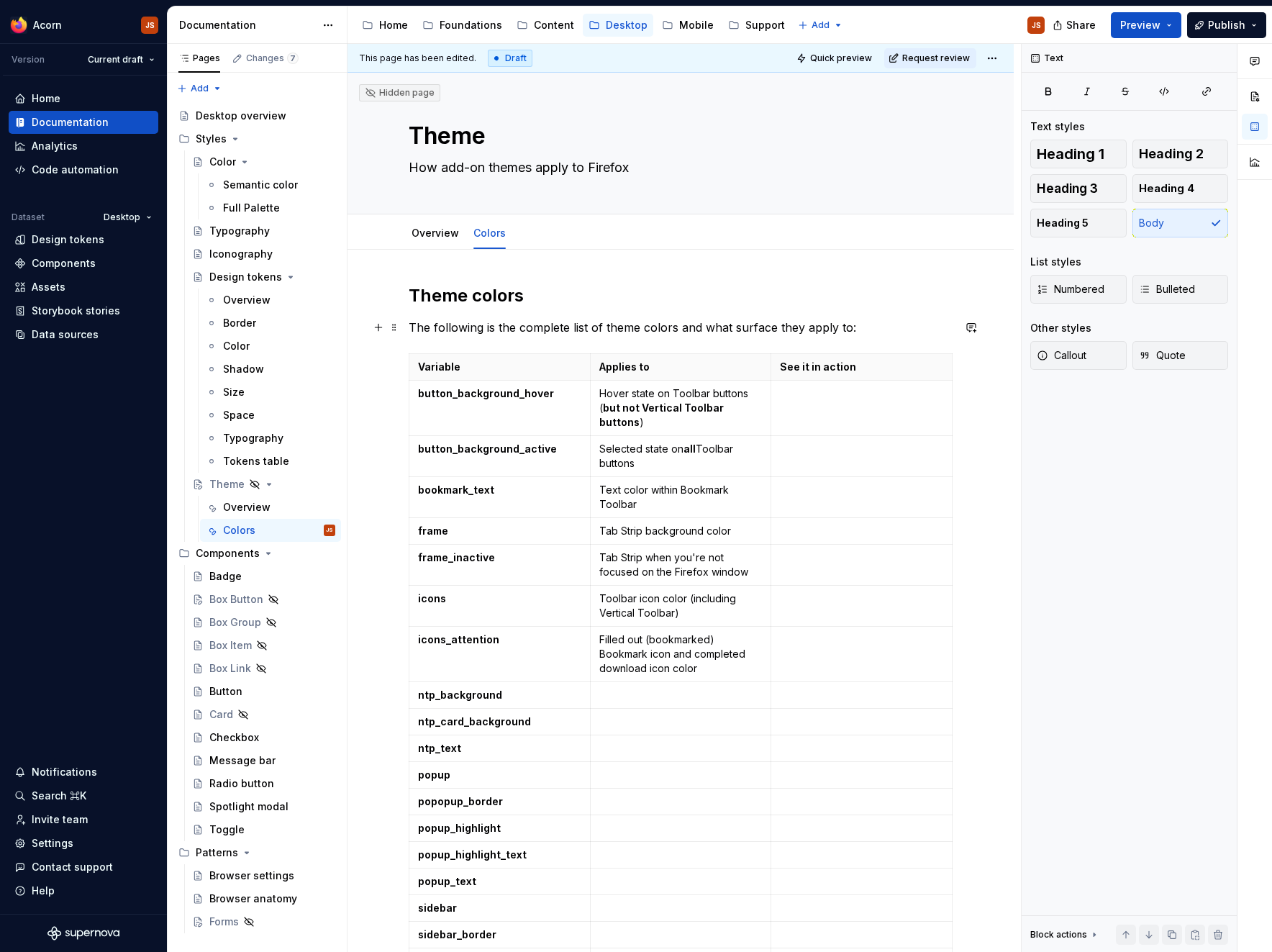 click on "The following is the complete list of theme colors and what surface they apply to:" at bounding box center (681, 327) 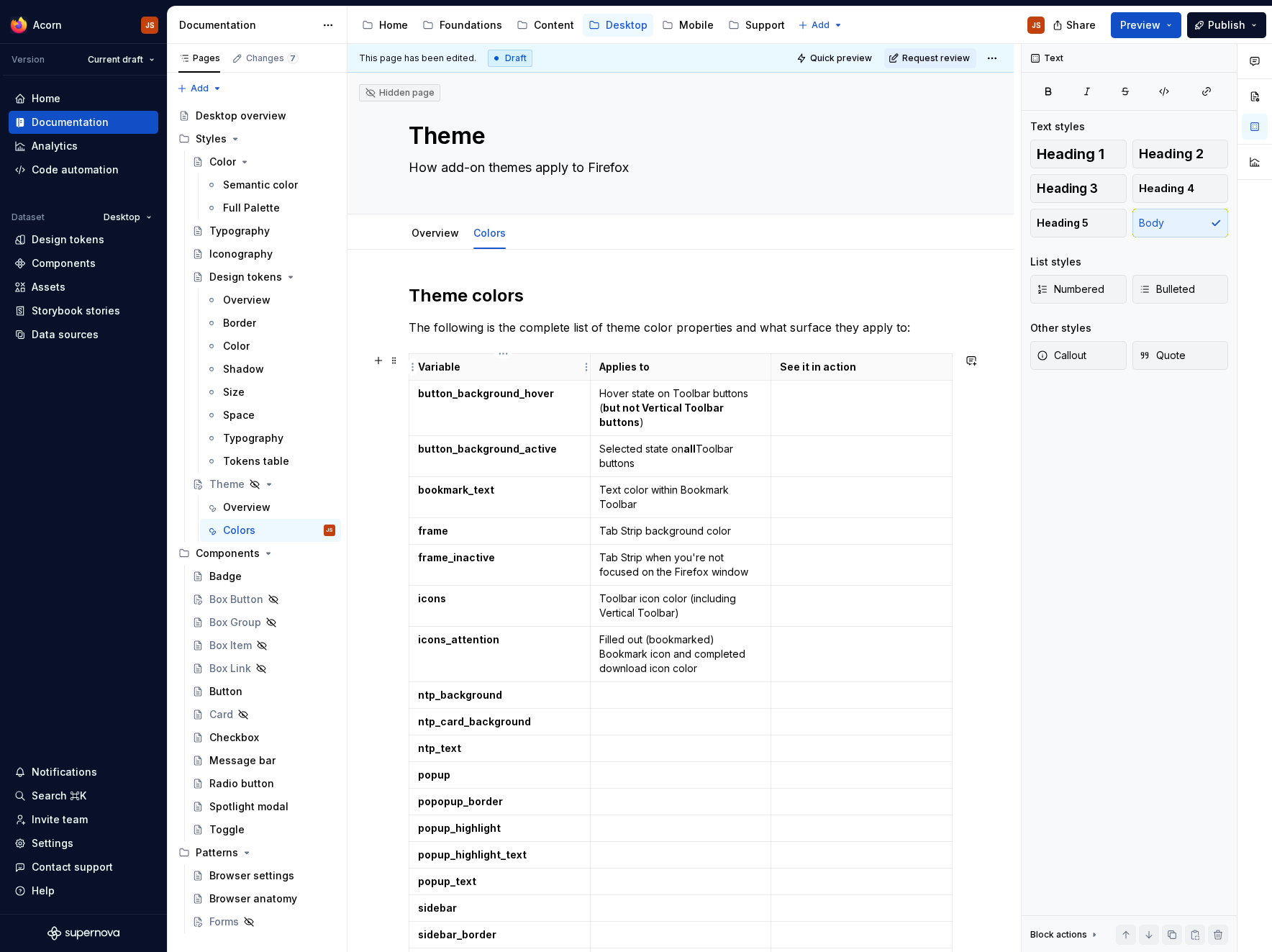 click on "Variable" at bounding box center [499, 367] 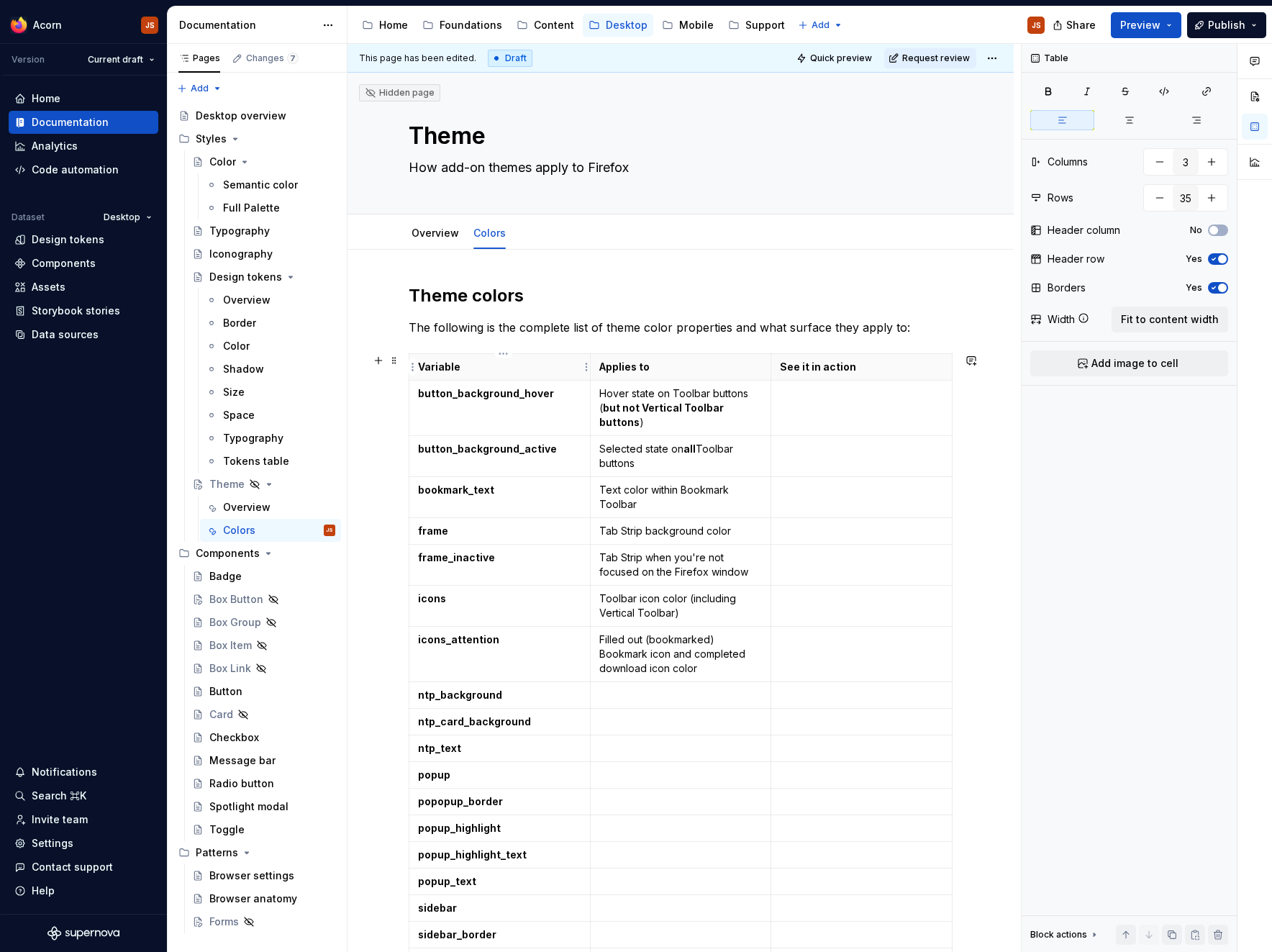 click on "Variable" at bounding box center (499, 367) 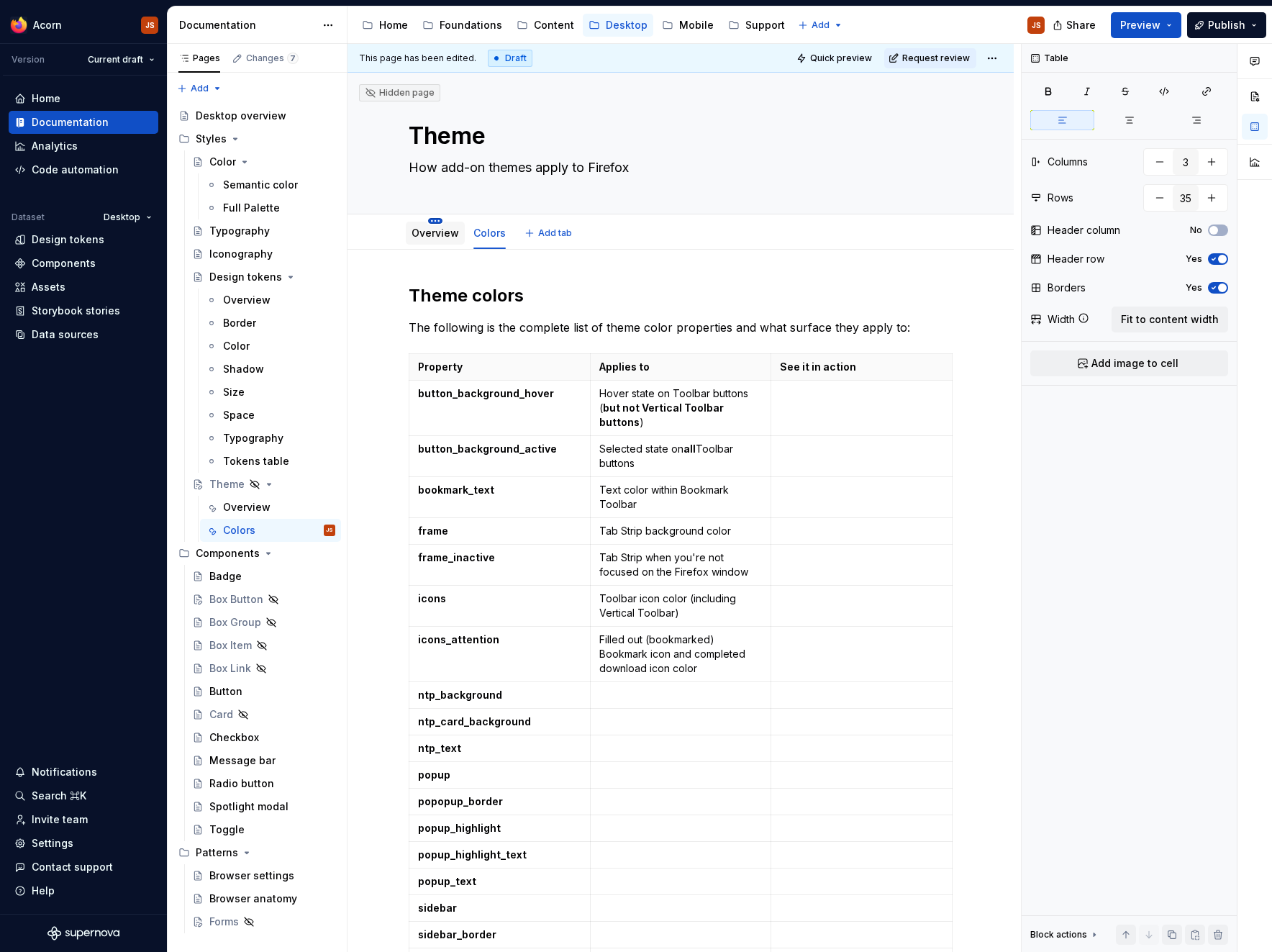 click on "Acorn JS Version Current draft Home Documentation Analytics Code automation Dataset Desktop Design tokens Components Assets Storybook stories Data sources Notifications Search ⌘K Invite team Settings Contact support Help Documentation
Accessibility guide for tree Page tree.
Navigate the tree with the arrow keys. Common tree hotkeys apply. Further keybindings are available:
enter to execute primary action on focused item
f2 to start renaming the focused item
escape to abort renaming an item
control+d to start dragging selected items
Home Foundations Content  Desktop Mobile Support Add JS Share Preview Publish Pages Changes 7 Add
Accessibility guide for tree Page tree.
Navigate the tree with the arrow keys. Common tree hotkeys apply. Further keybindings are available:
enter to execute primary action on focused item
f2 to start renaming the focused item
escape to abort renaming an item" at bounding box center [636, 476] 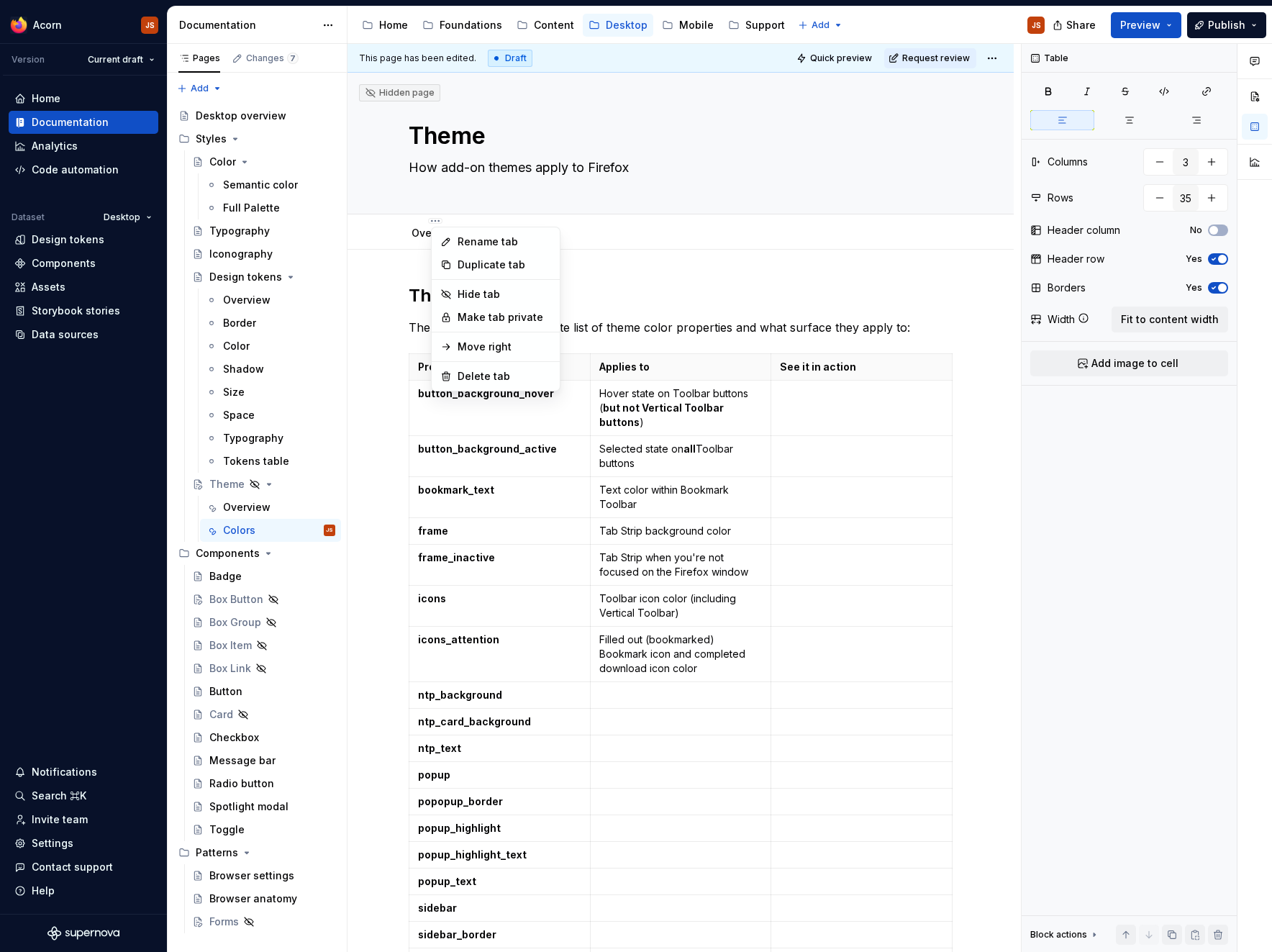click on "Acorn JS Version Current draft Home Documentation Analytics Code automation Dataset Desktop Design tokens Components Assets Storybook stories Data sources Notifications Search ⌘K Invite team Settings Contact support Help Documentation
Accessibility guide for tree Page tree.
Navigate the tree with the arrow keys. Common tree hotkeys apply. Further keybindings are available:
enter to execute primary action on focused item
f2 to start renaming the focused item
escape to abort renaming an item
control+d to start dragging selected items
Home Foundations Content  Desktop Mobile Support Add JS Share Preview Publish Pages Changes 7 Add
Accessibility guide for tree Page tree.
Navigate the tree with the arrow keys. Common tree hotkeys apply. Further keybindings are available:
enter to execute primary action on focused item
f2 to start renaming the focused item
escape to abort renaming an item" at bounding box center [636, 476] 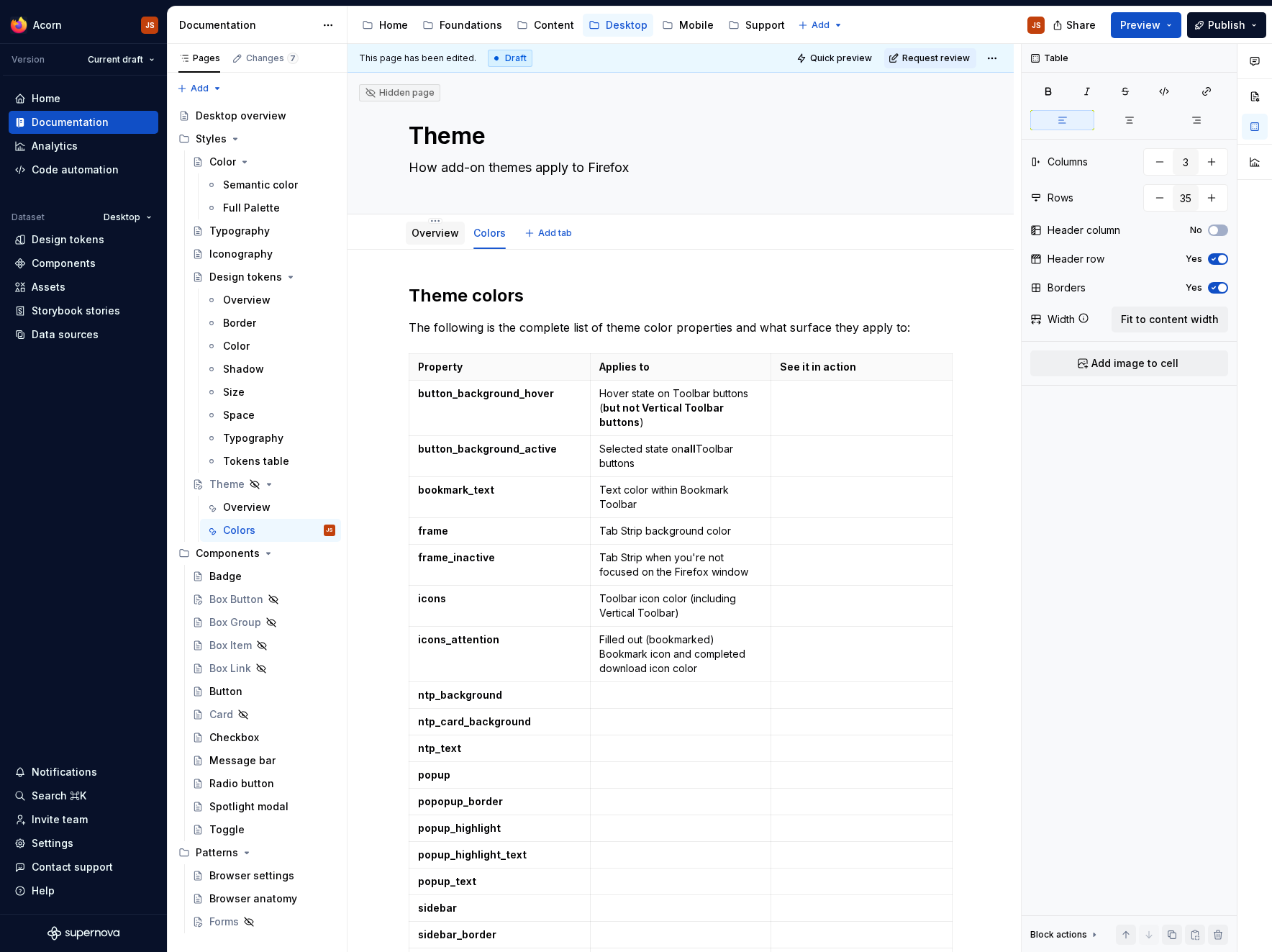 click on "Overview" at bounding box center [435, 232] 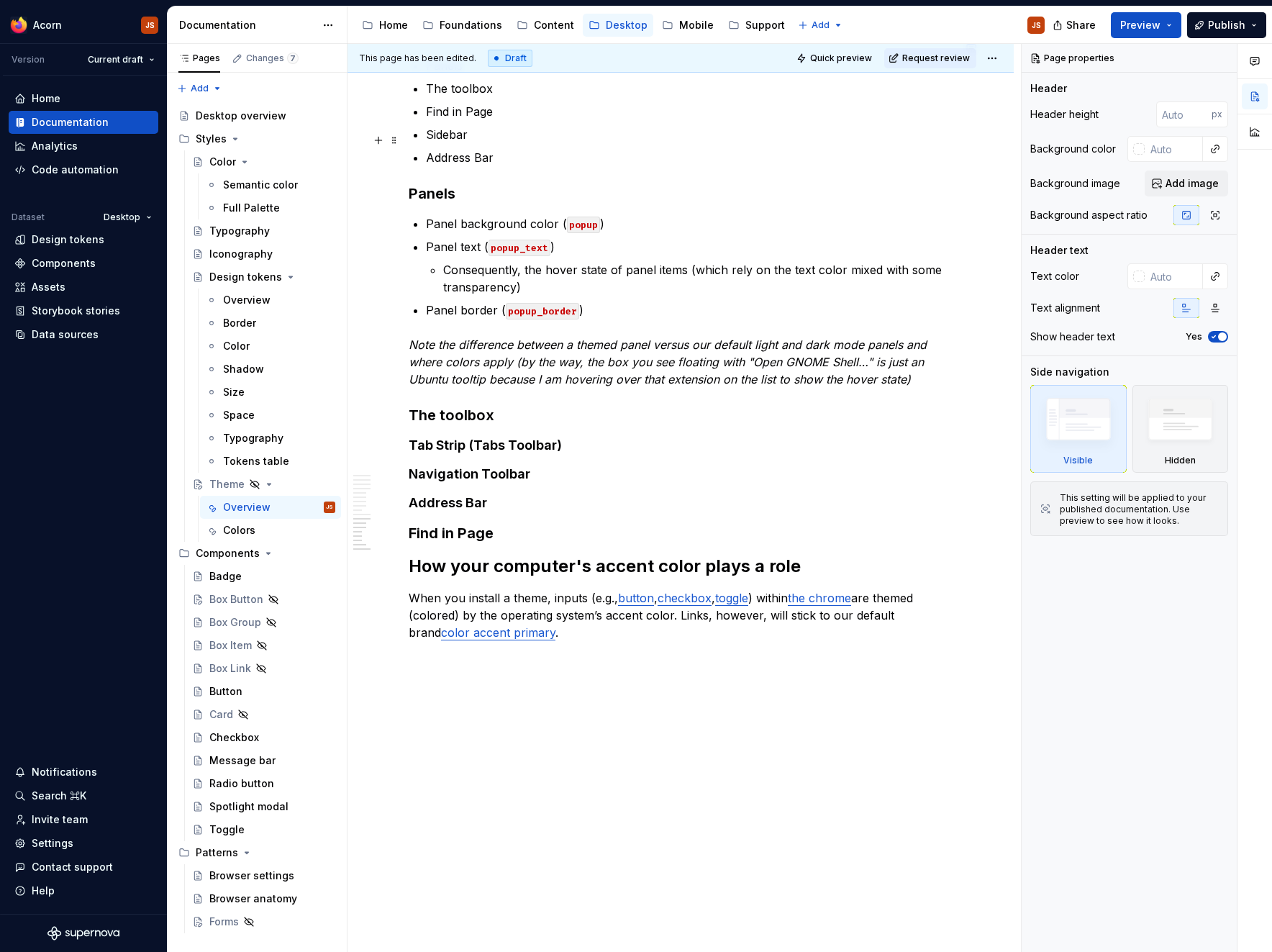 scroll, scrollTop: 2325, scrollLeft: 0, axis: vertical 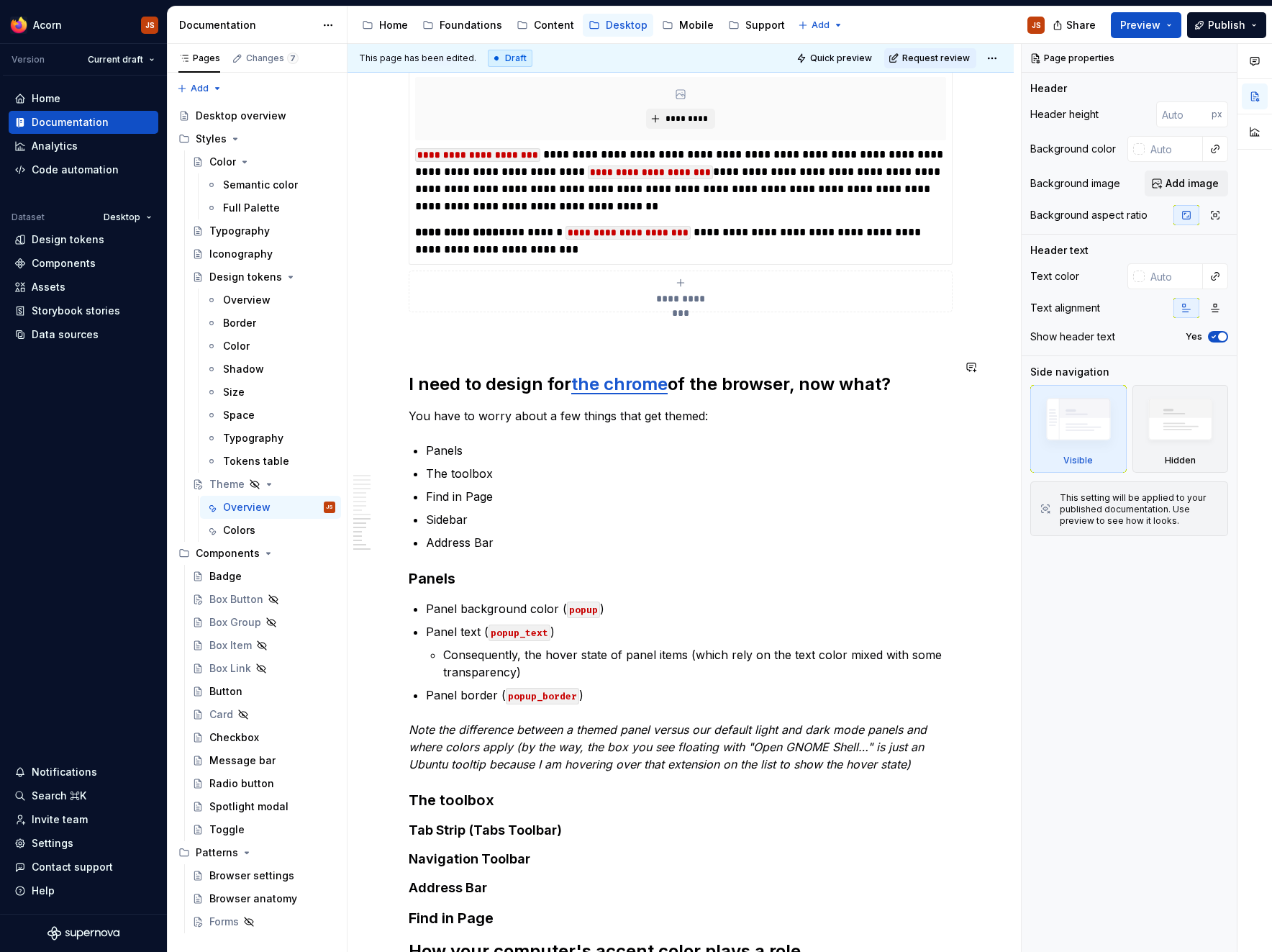 click on "**********" at bounding box center [681, -494] 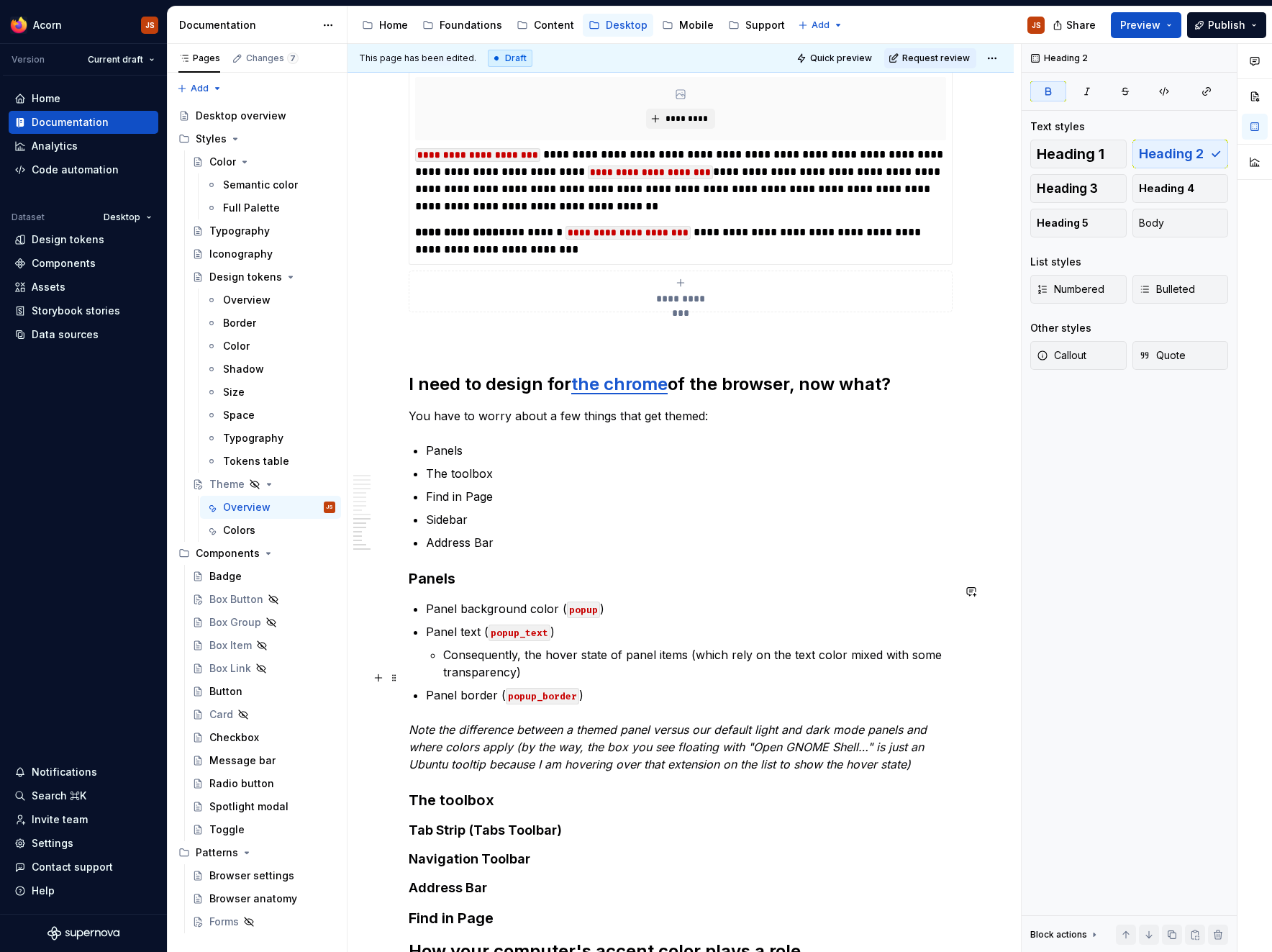 scroll, scrollTop: 2659, scrollLeft: 0, axis: vertical 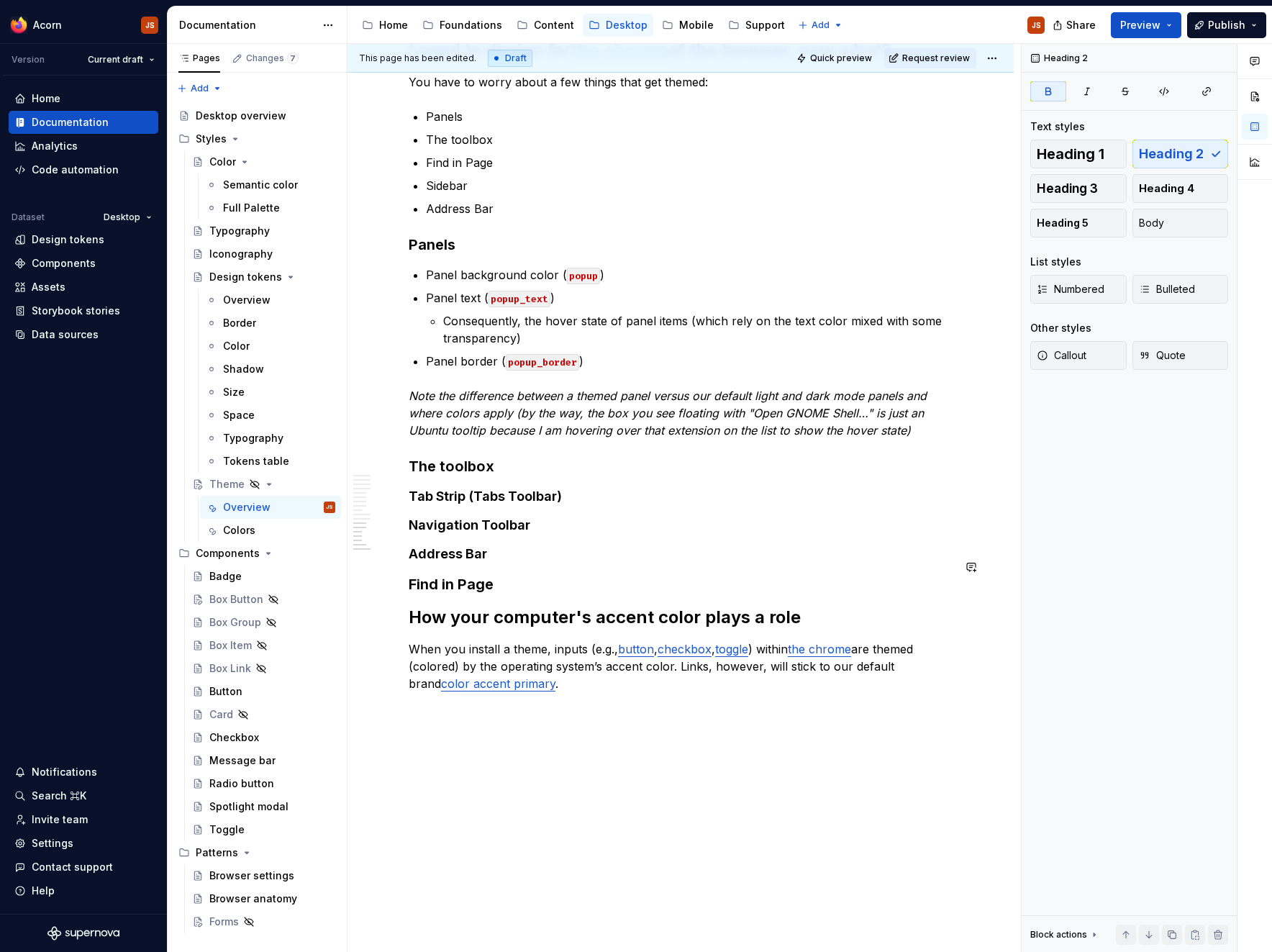 click on "How your computer's accent color plays a role" at bounding box center (681, 617) 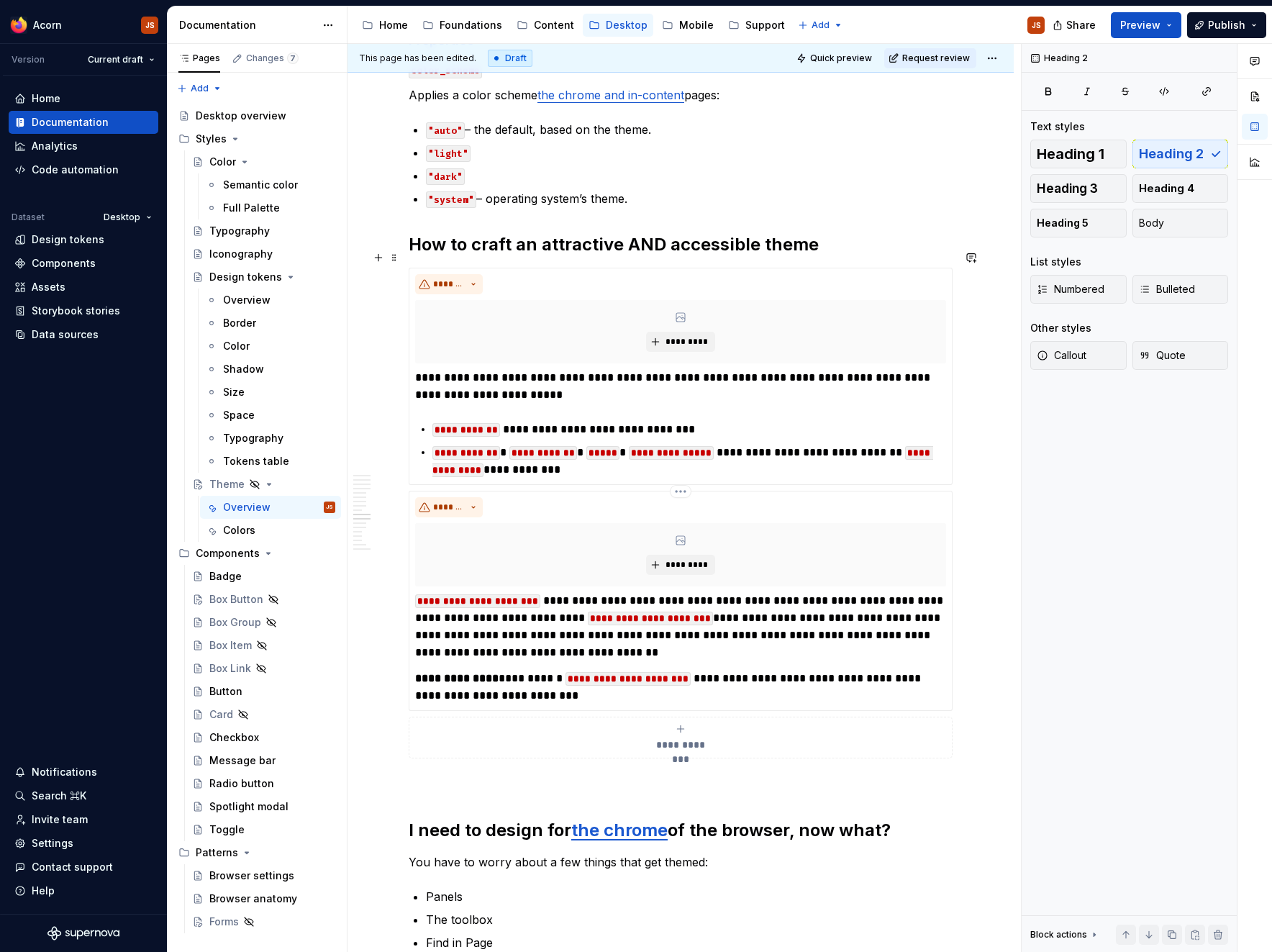 scroll, scrollTop: 1780, scrollLeft: 0, axis: vertical 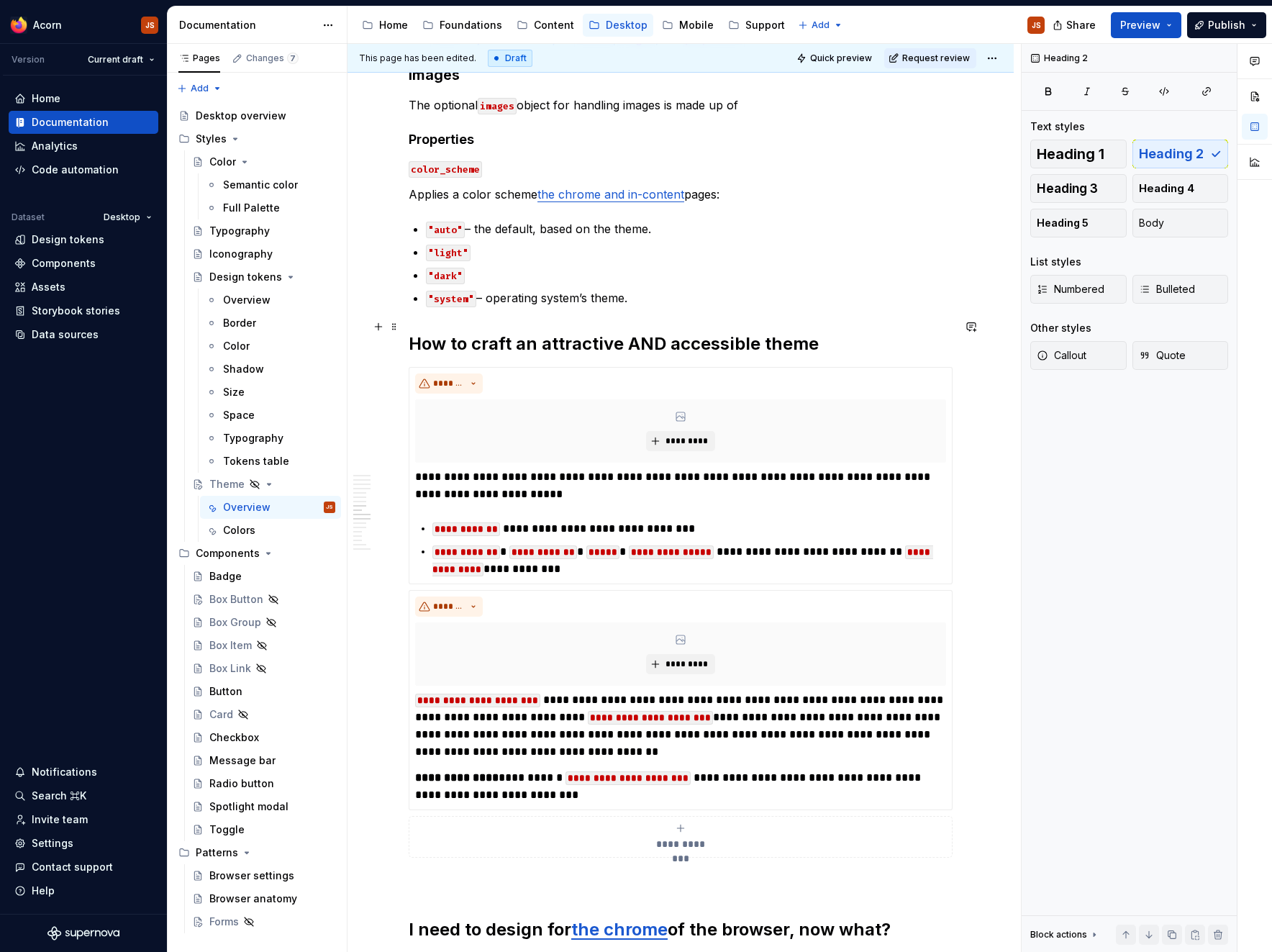 click on "**********" at bounding box center (681, 207) 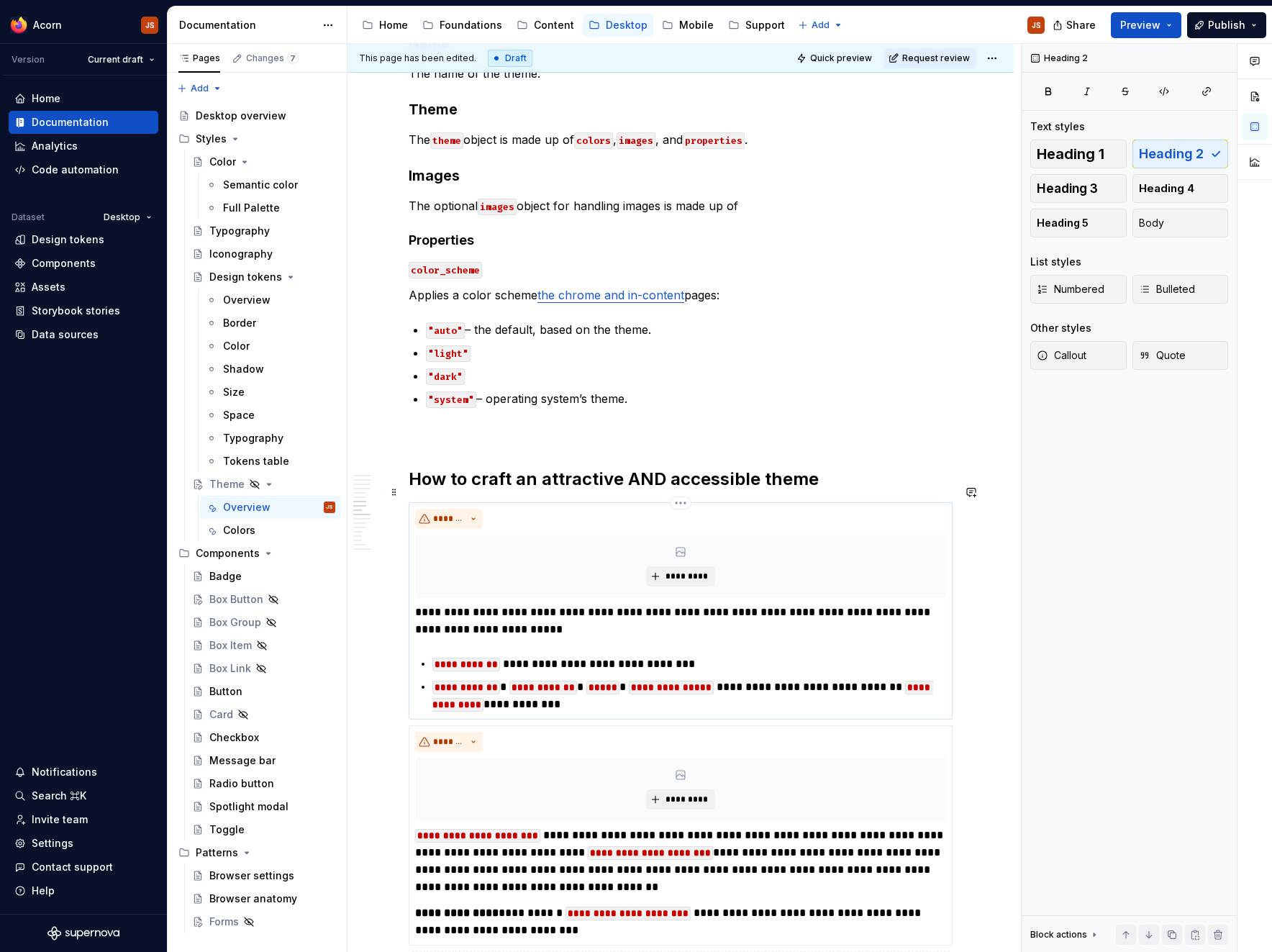scroll, scrollTop: 1679, scrollLeft: 0, axis: vertical 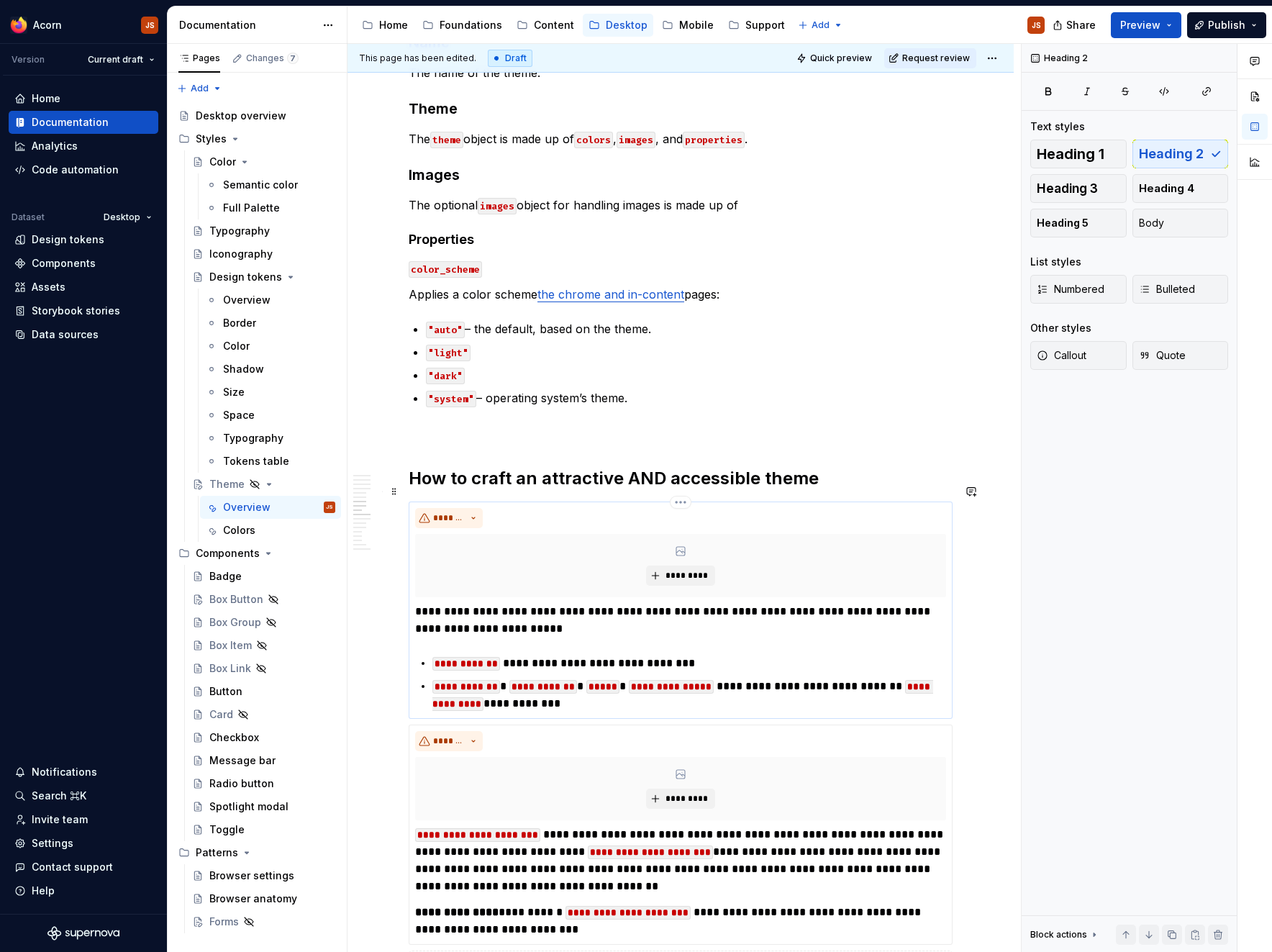 click on "*******" at bounding box center [681, 518] 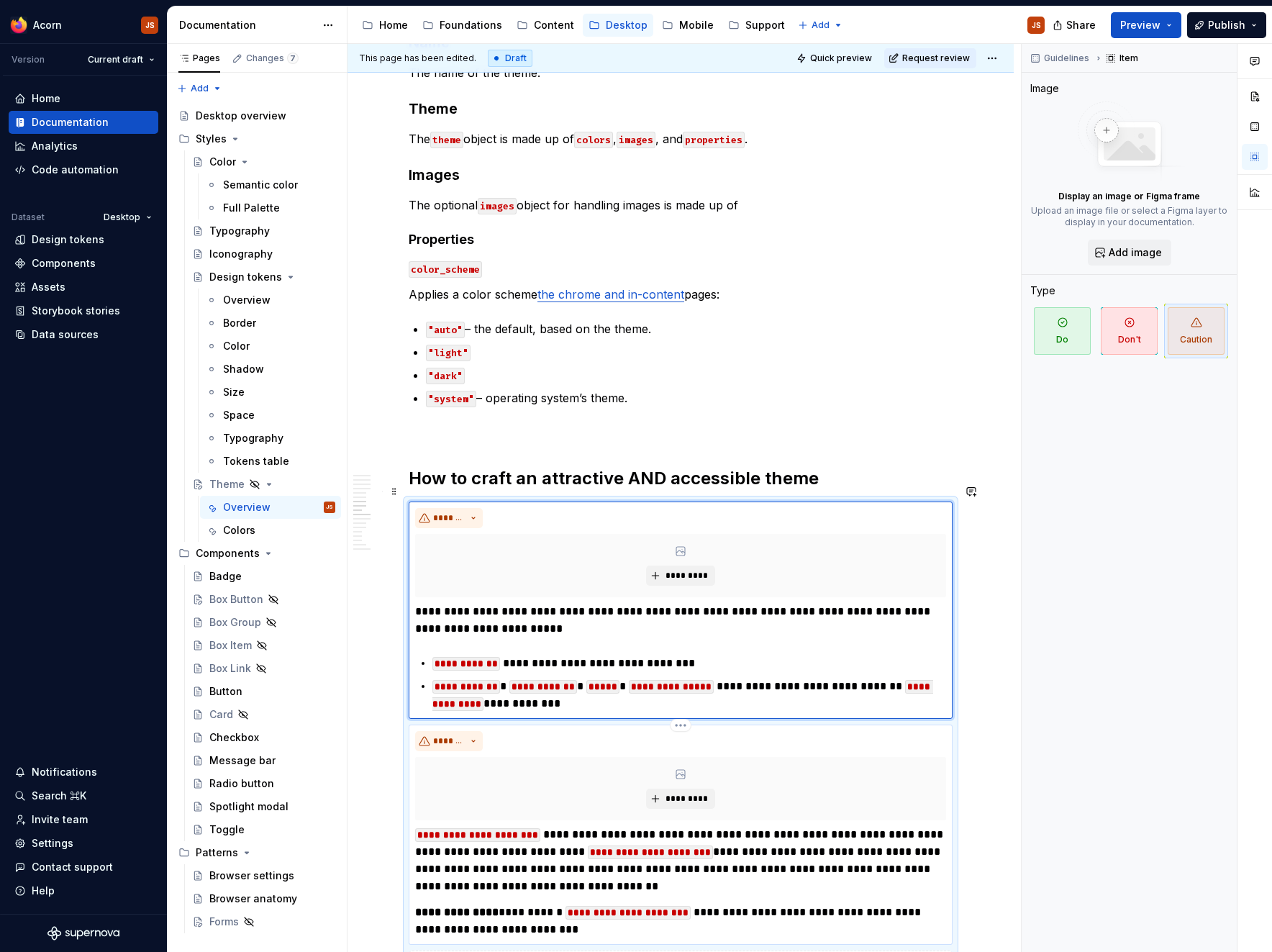 click on "*******" at bounding box center (681, 741) 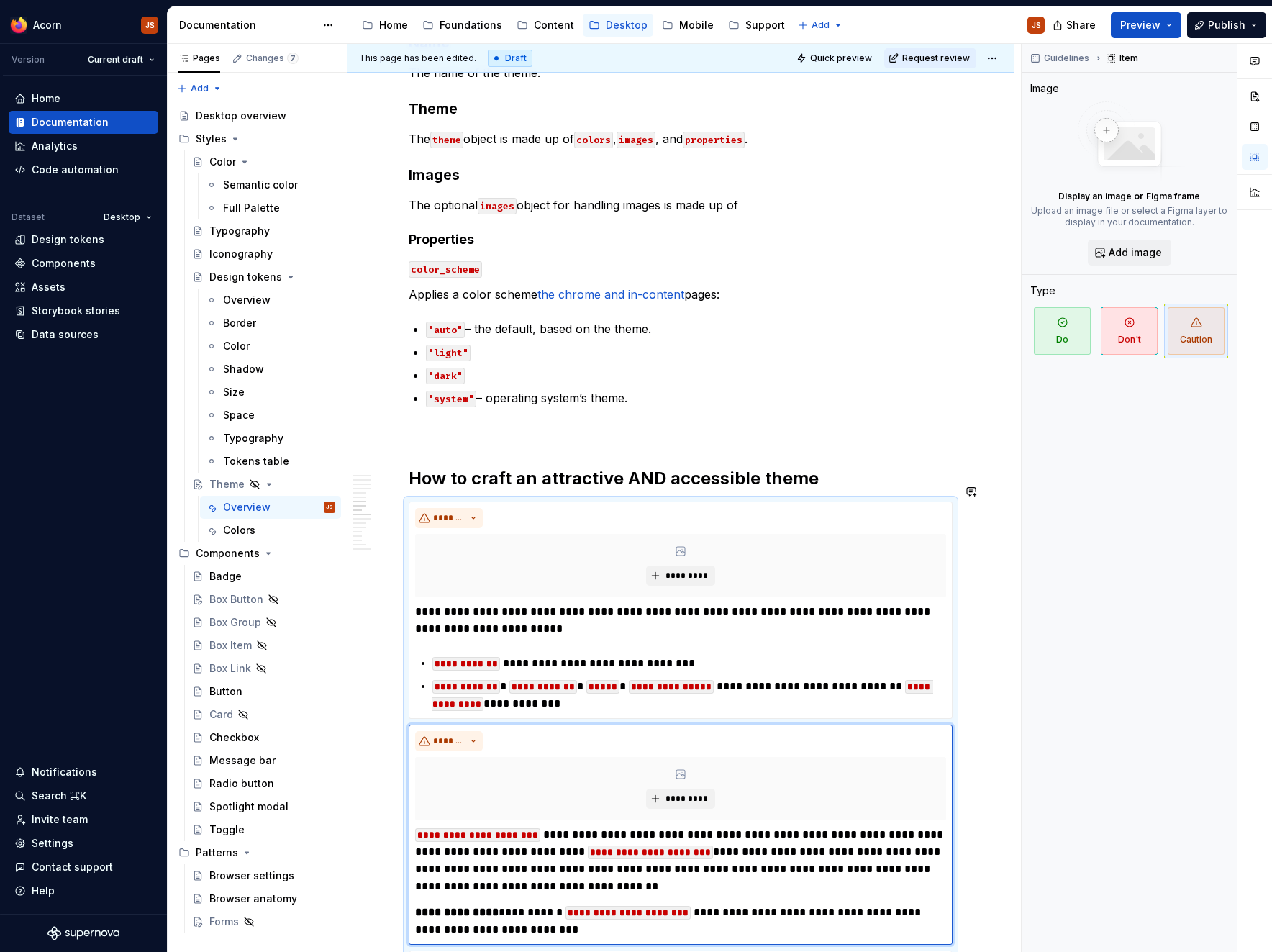 click on "**********" at bounding box center (681, 324) 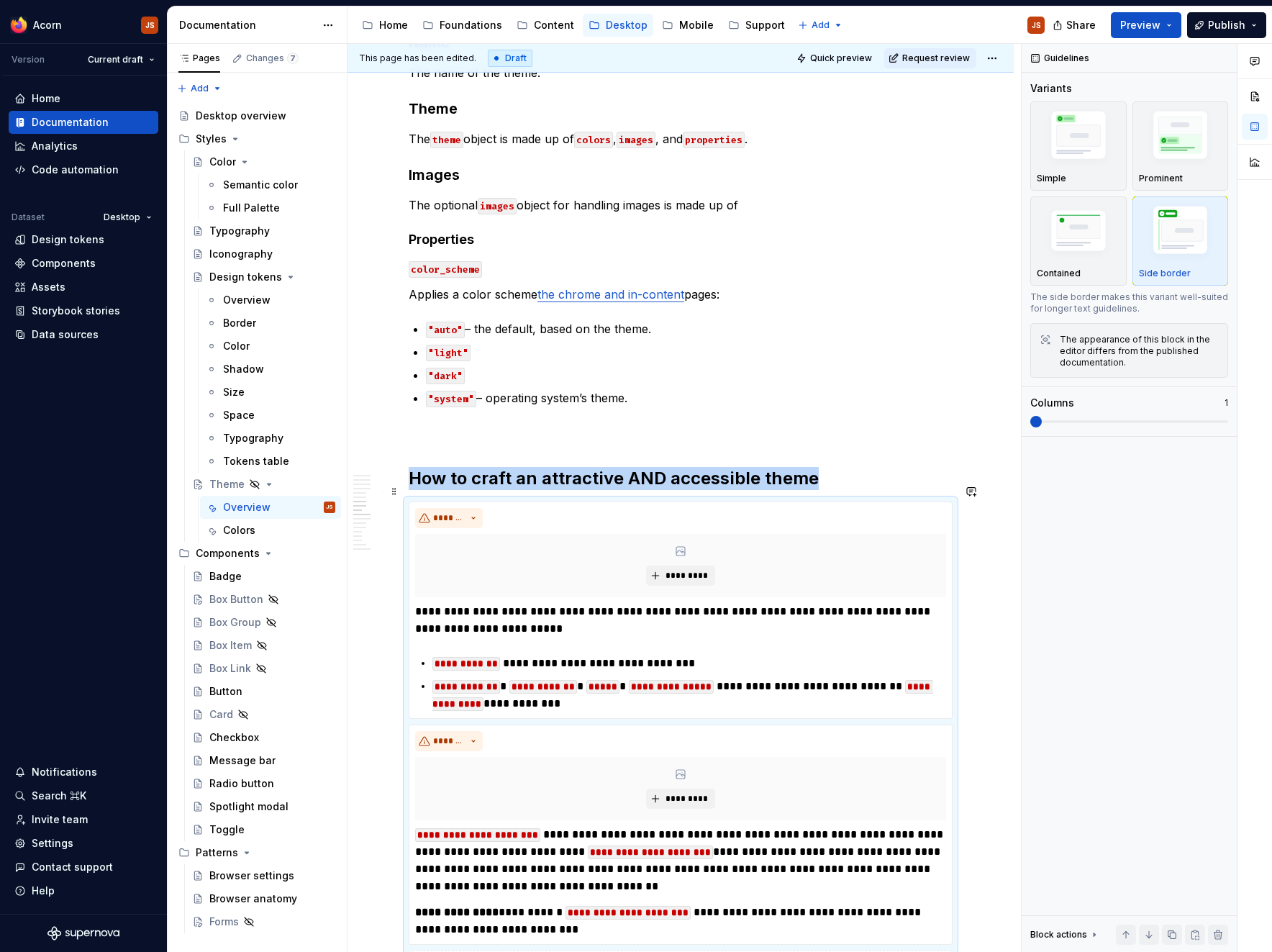 scroll, scrollTop: 1702, scrollLeft: 0, axis: vertical 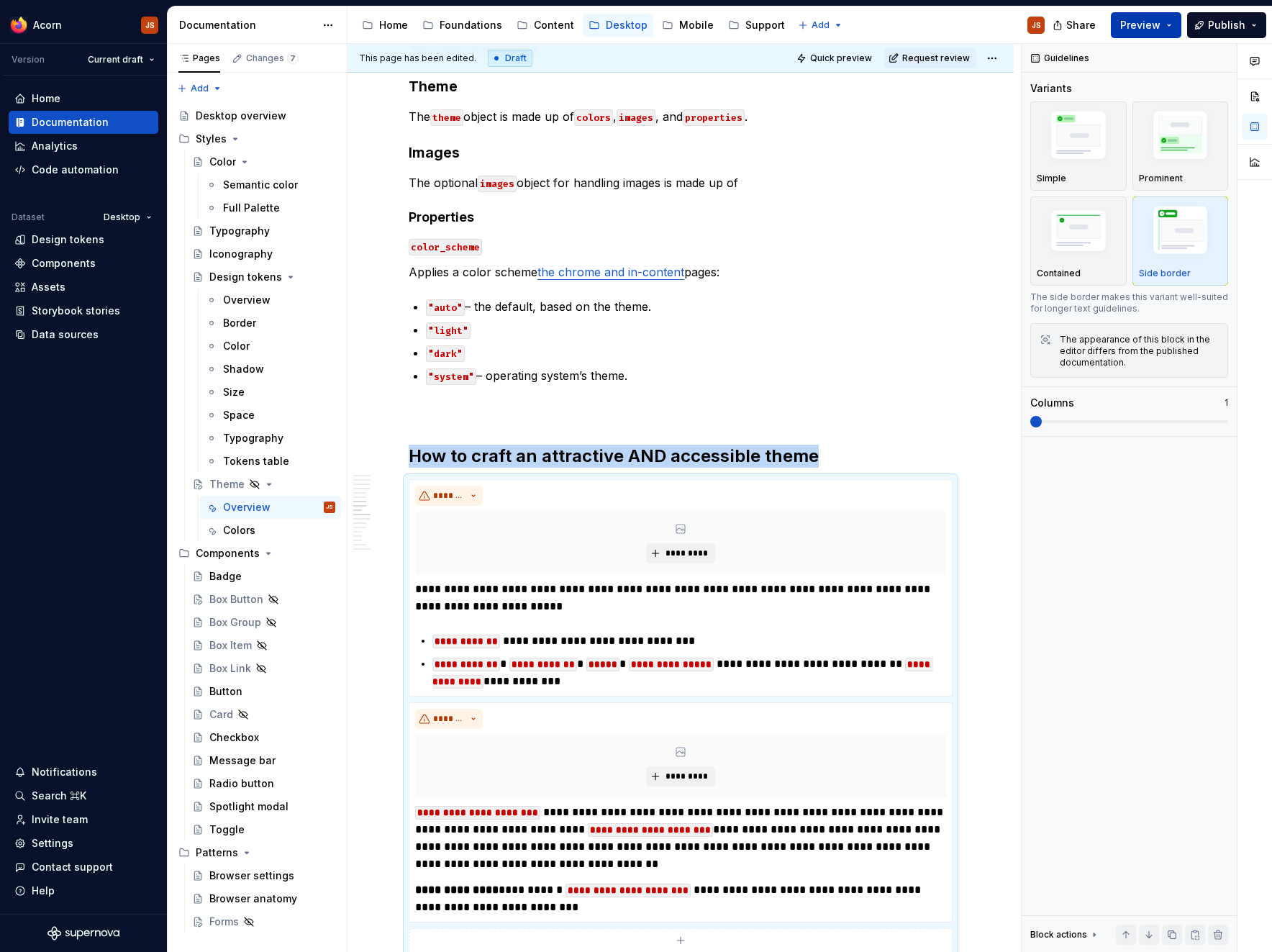 click on "Preview" at bounding box center (1140, 25) 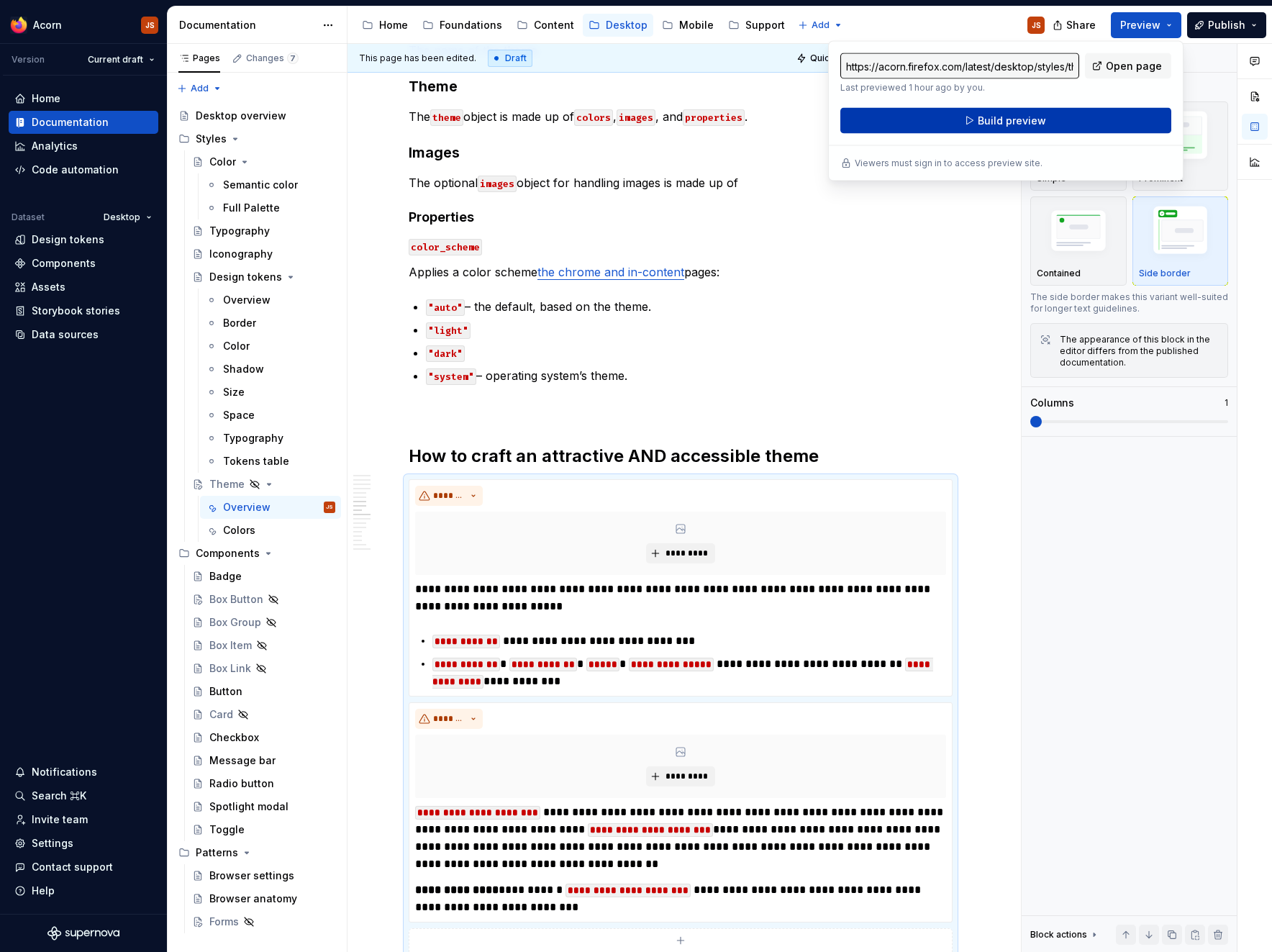 click on "Build preview" at bounding box center (1006, 121) 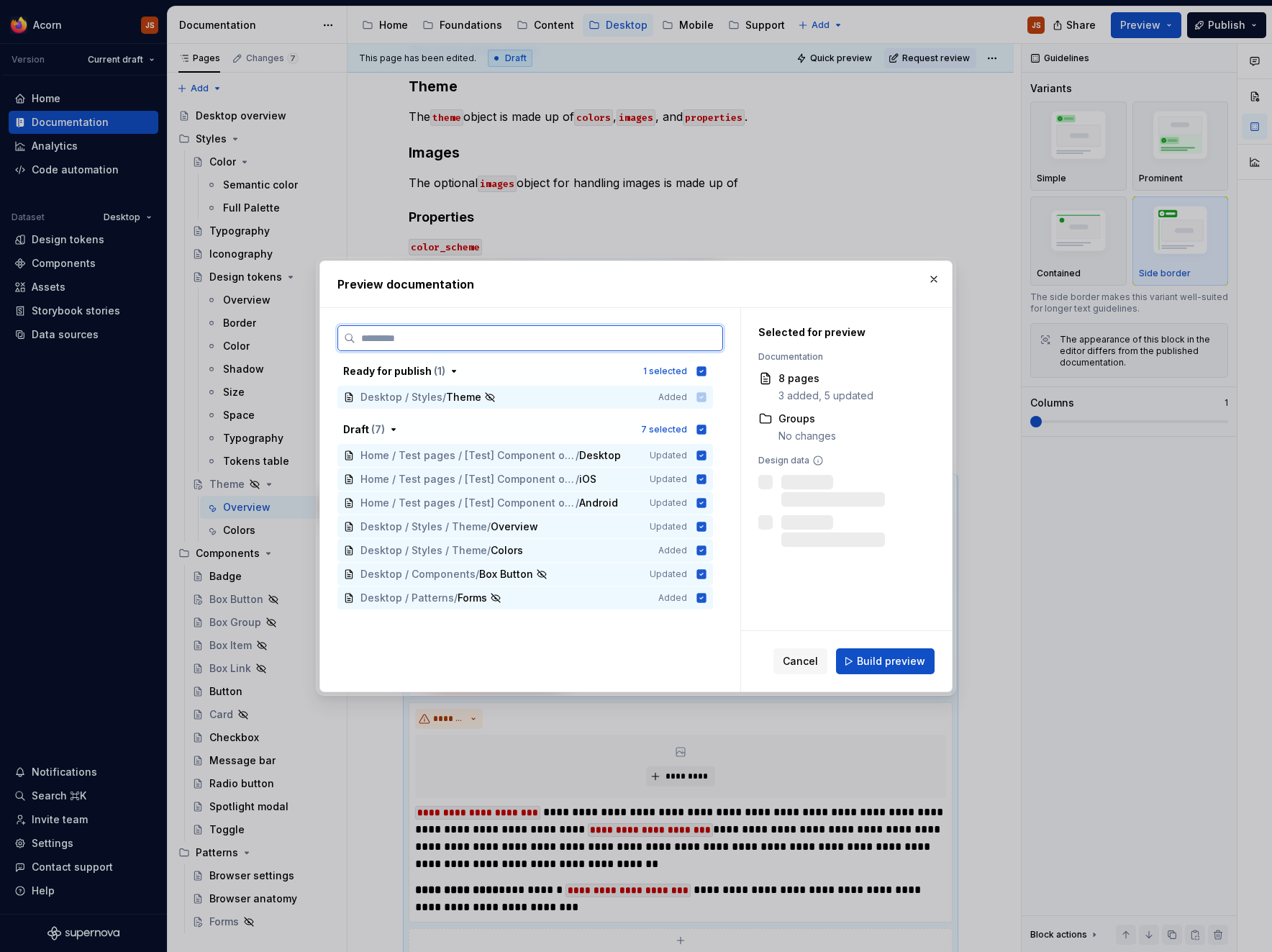scroll, scrollTop: 1702, scrollLeft: 0, axis: vertical 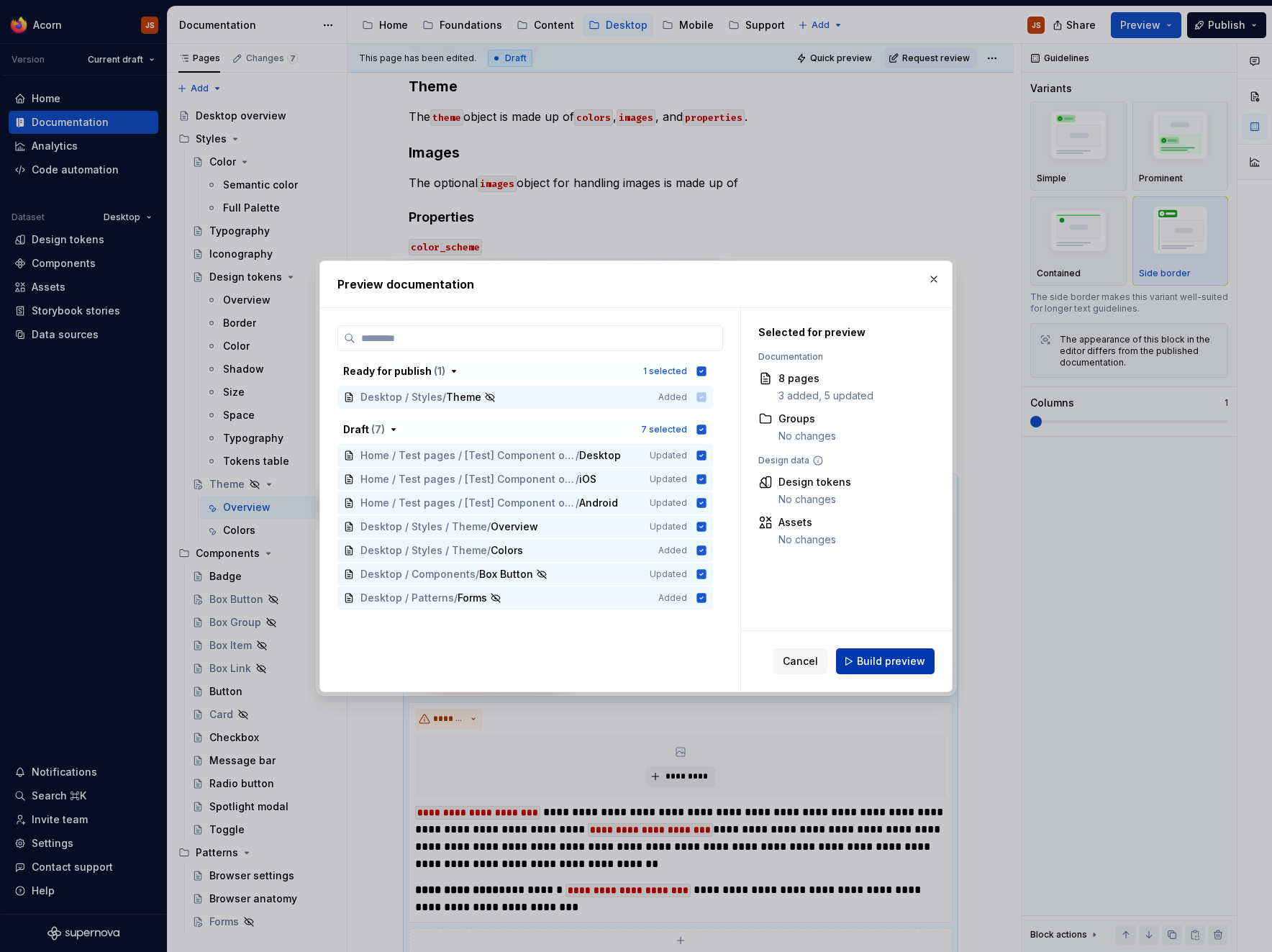 click on "Build preview" at bounding box center (891, 661) 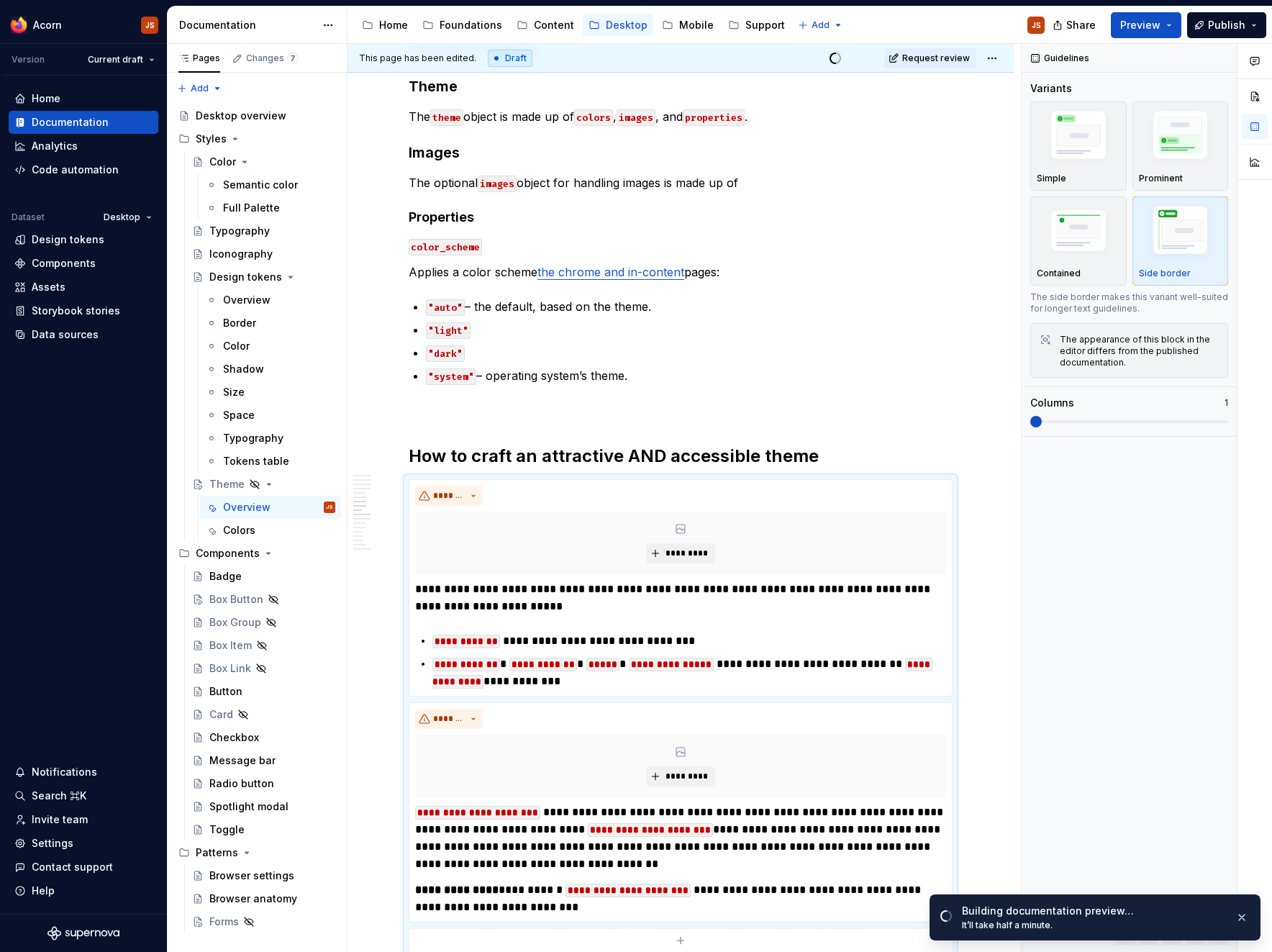 scroll, scrollTop: 1702, scrollLeft: 0, axis: vertical 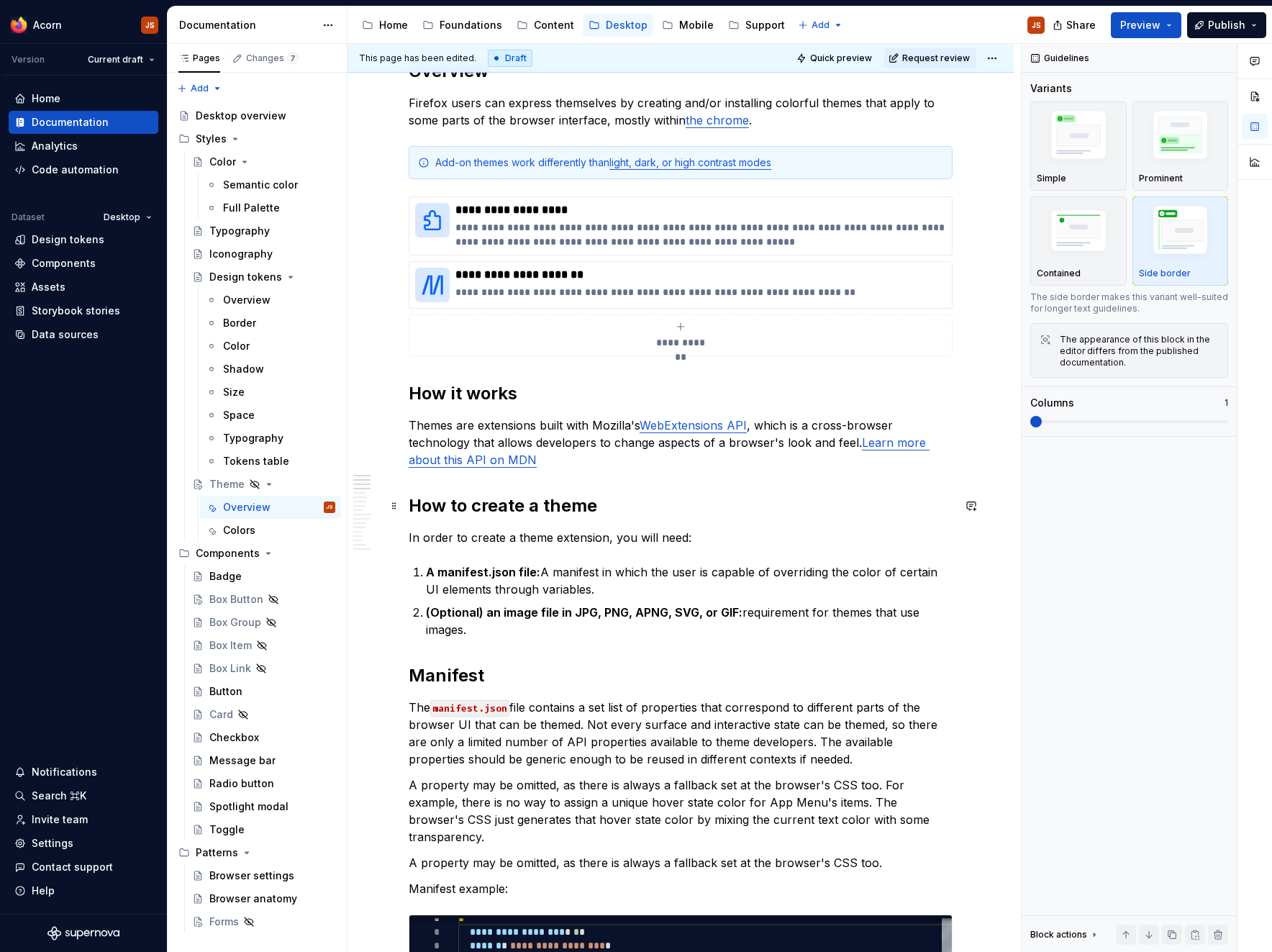 click on "How to create a theme" at bounding box center (681, 506) 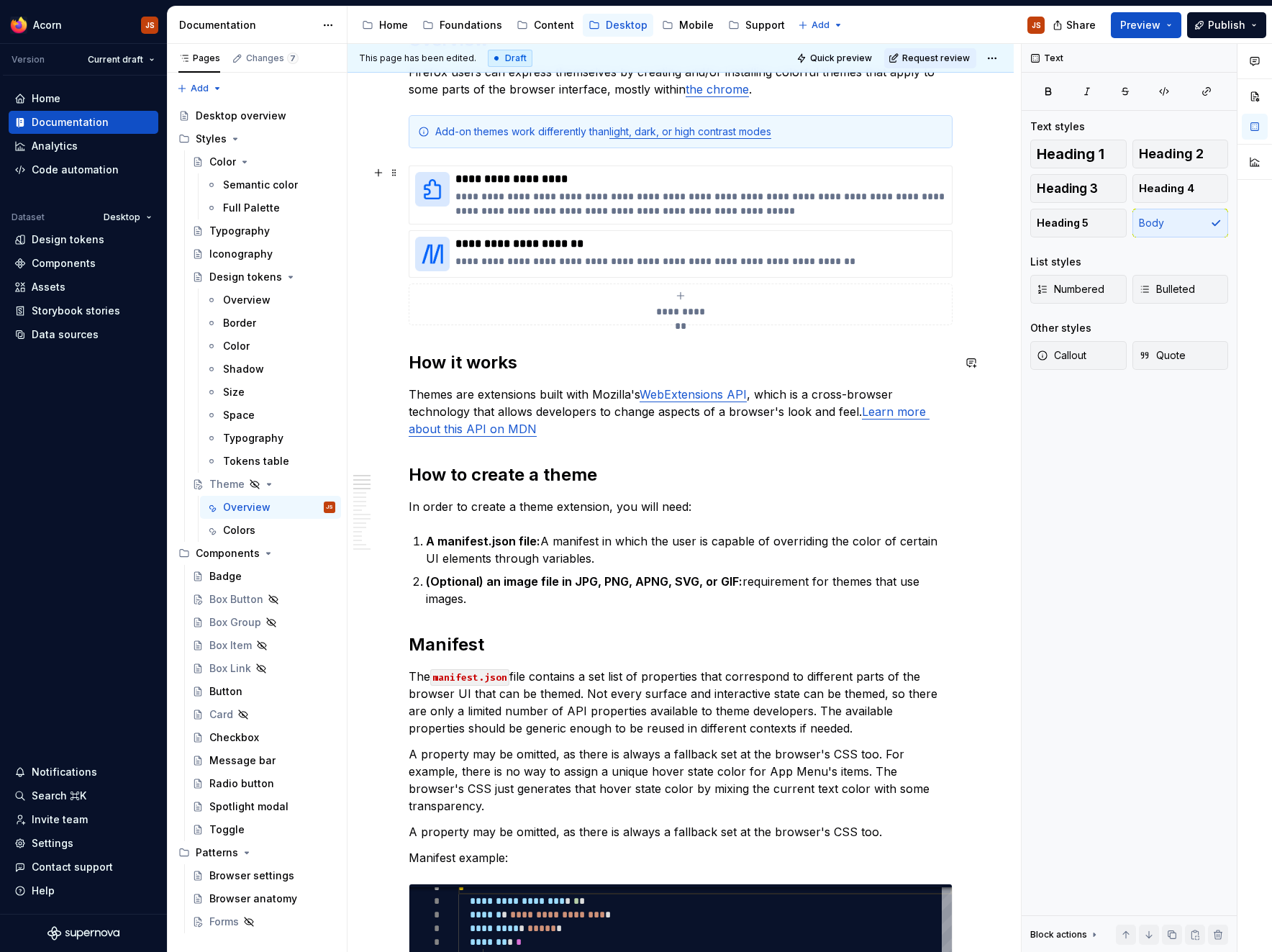 scroll, scrollTop: 198, scrollLeft: 0, axis: vertical 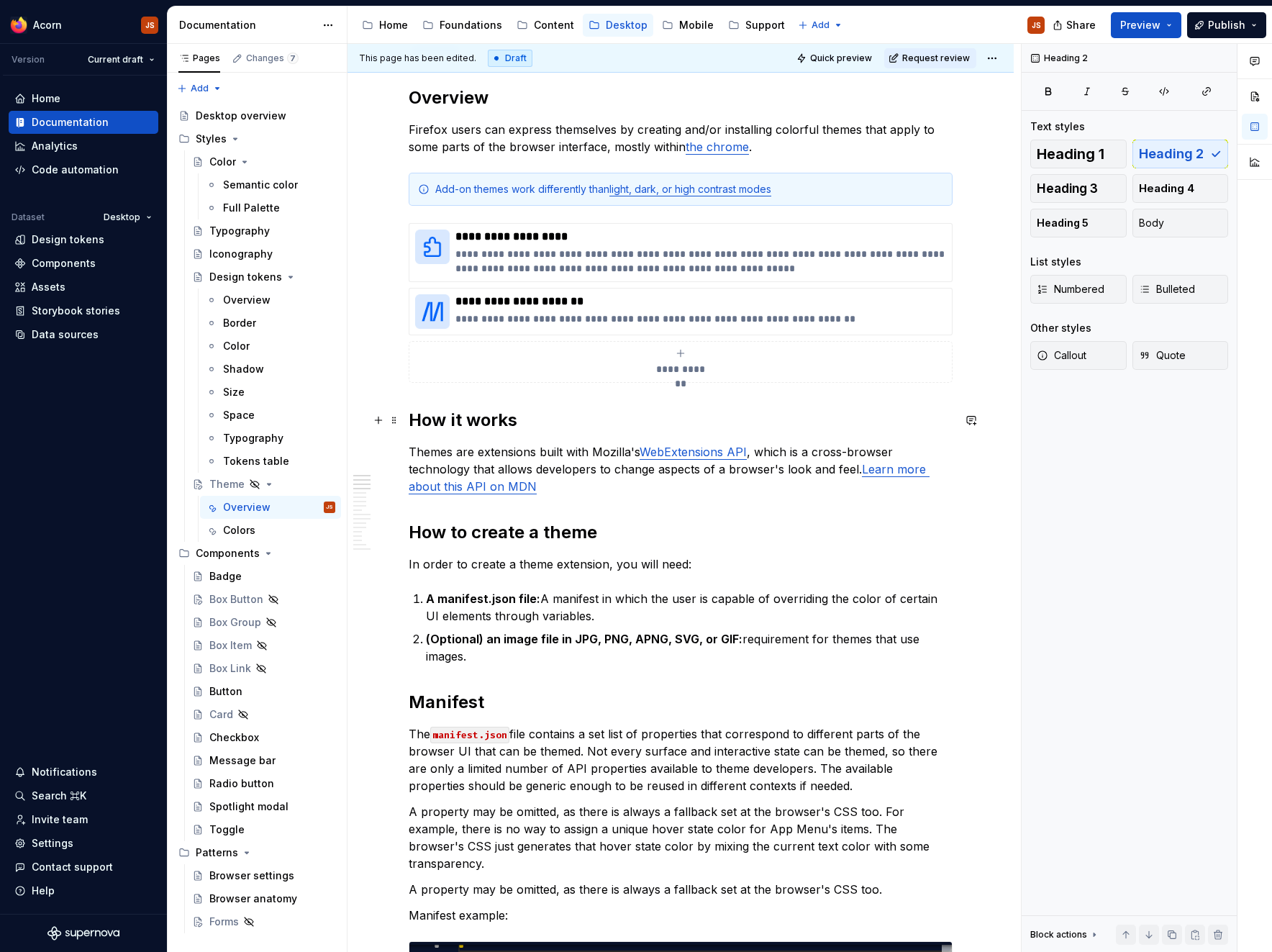 click on "How it works" at bounding box center (681, 420) 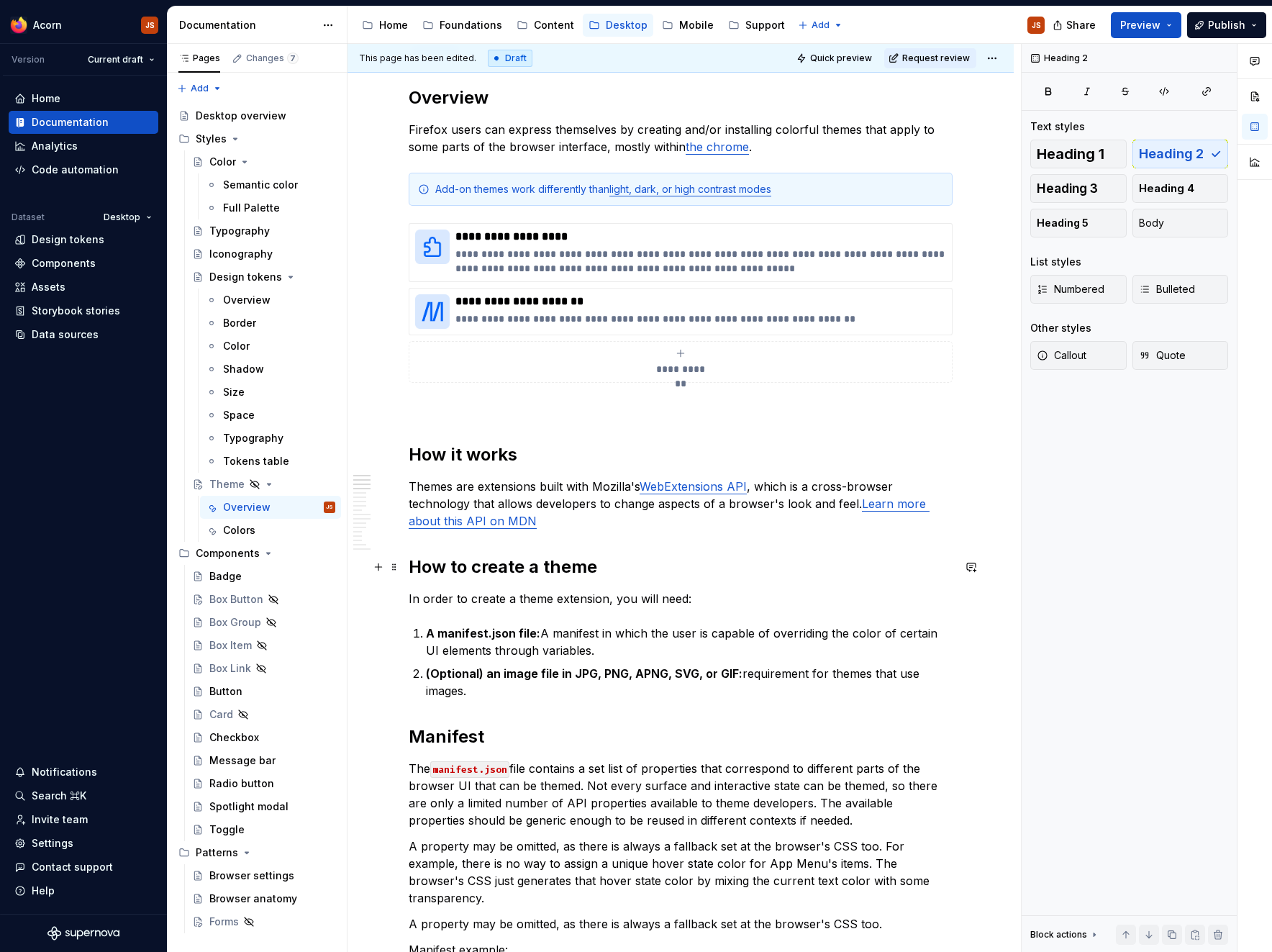 click on "How to create a theme" at bounding box center (681, 567) 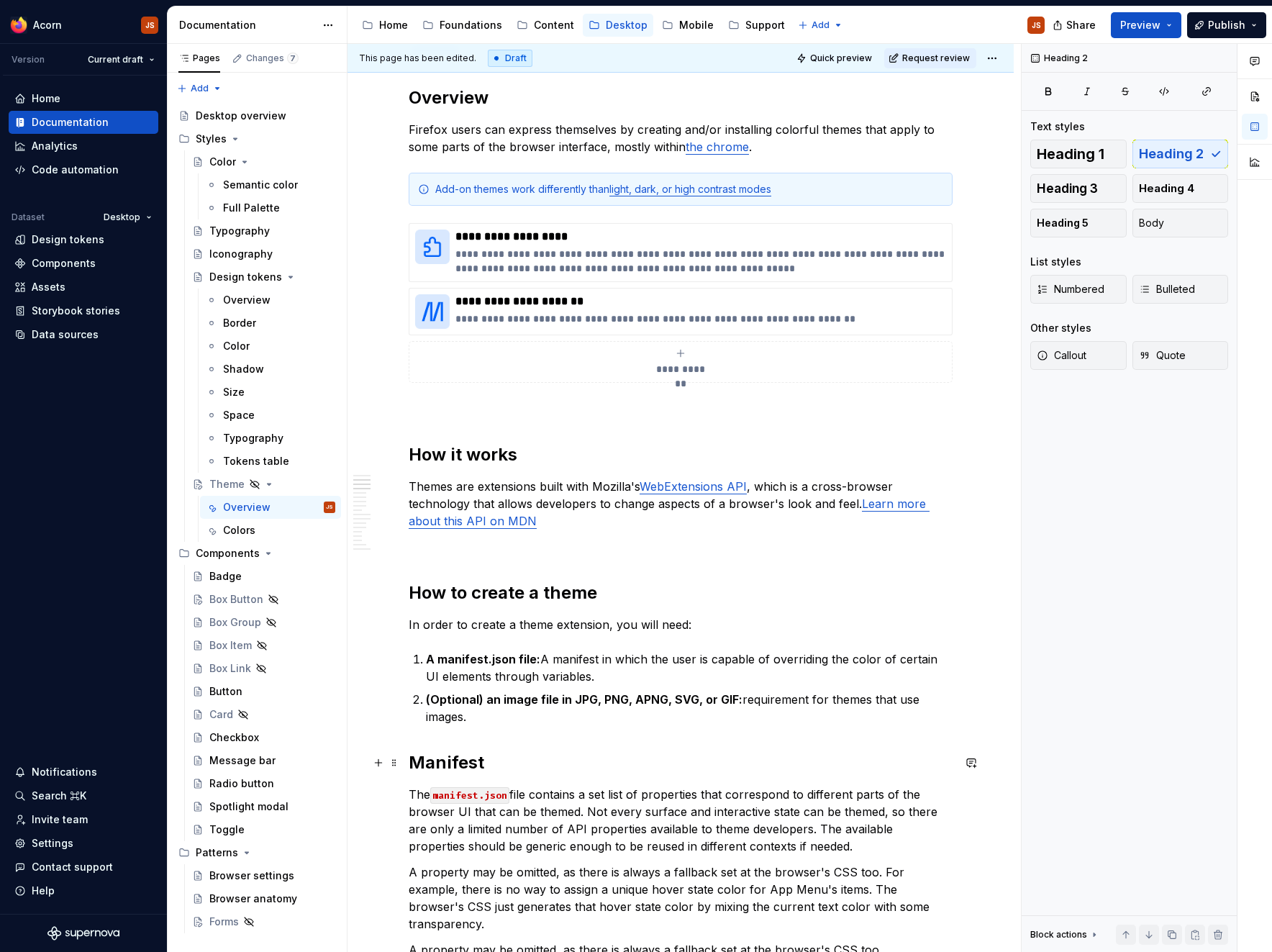 scroll, scrollTop: 280, scrollLeft: 0, axis: vertical 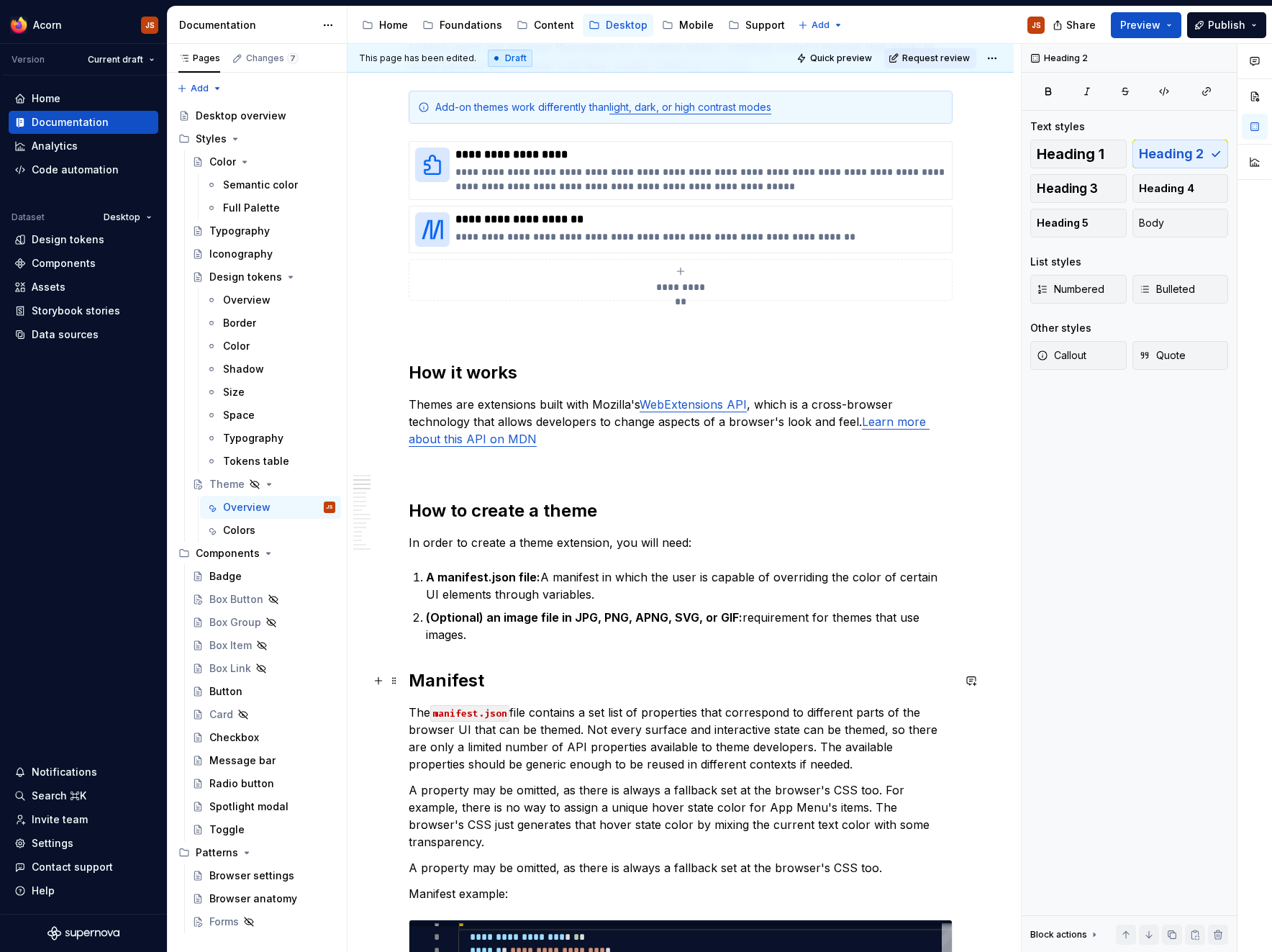 click on "Manifest" at bounding box center [681, 681] 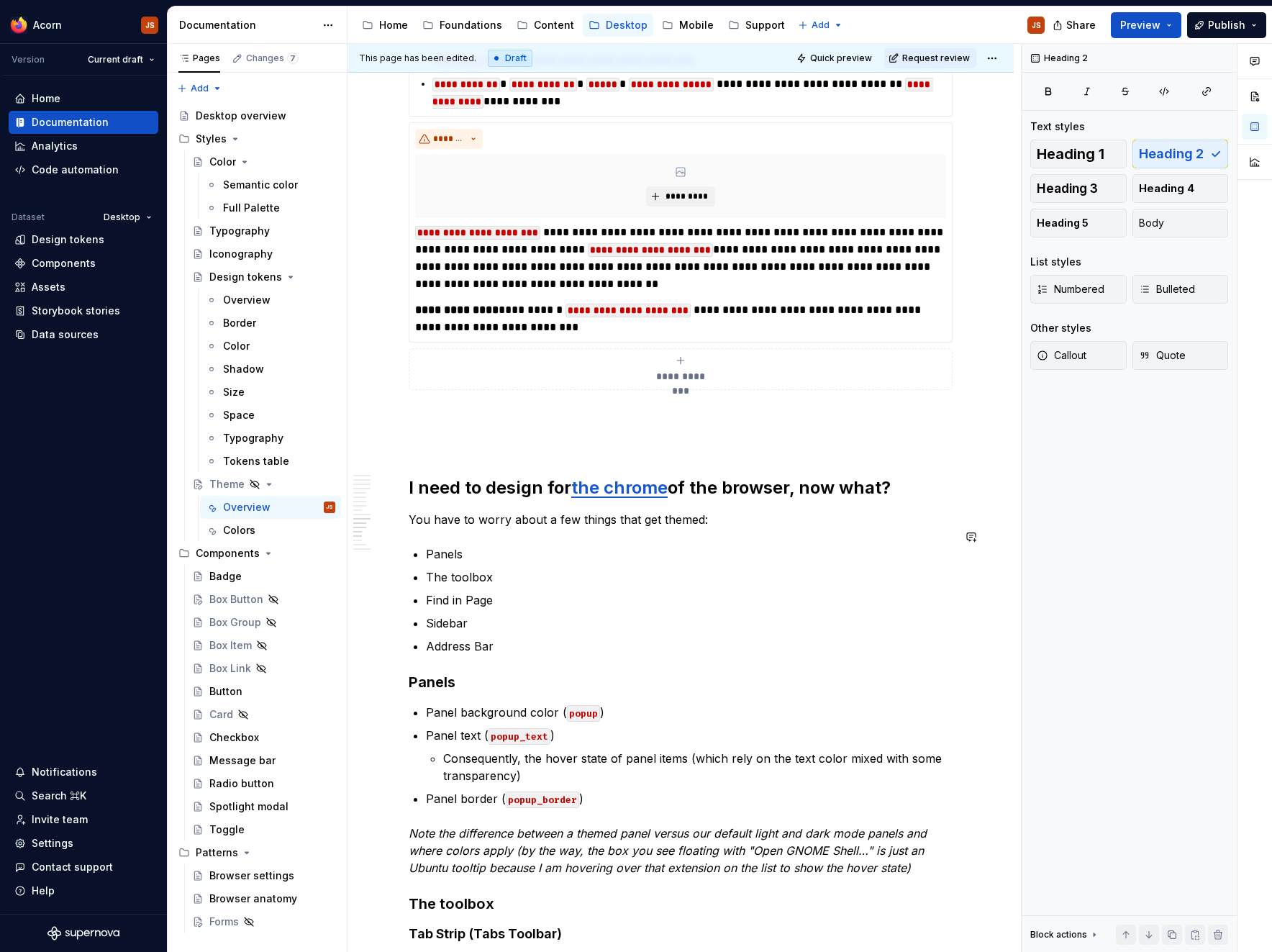 scroll, scrollTop: 2177, scrollLeft: 0, axis: vertical 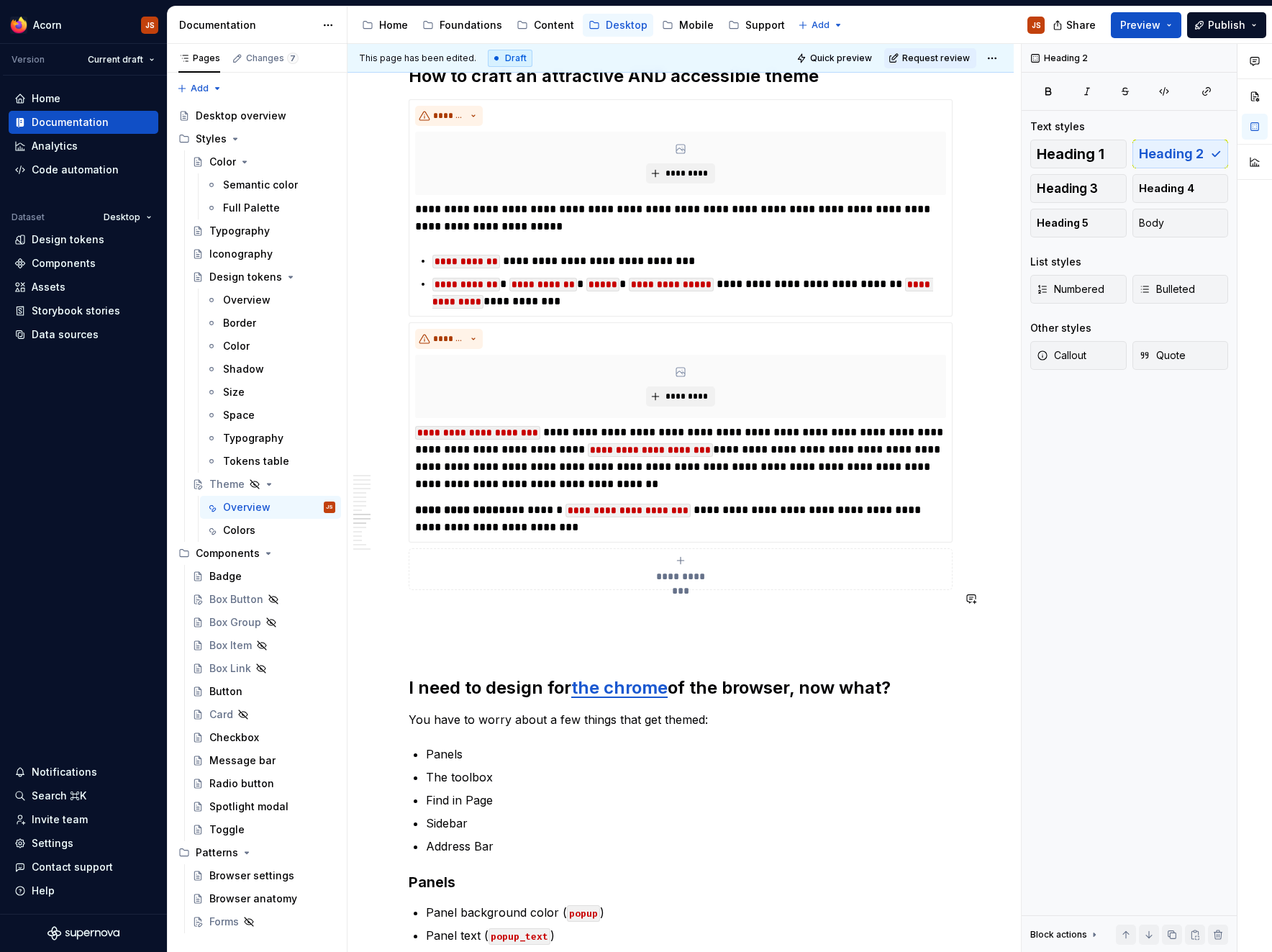click on "**********" at bounding box center (681, -247) 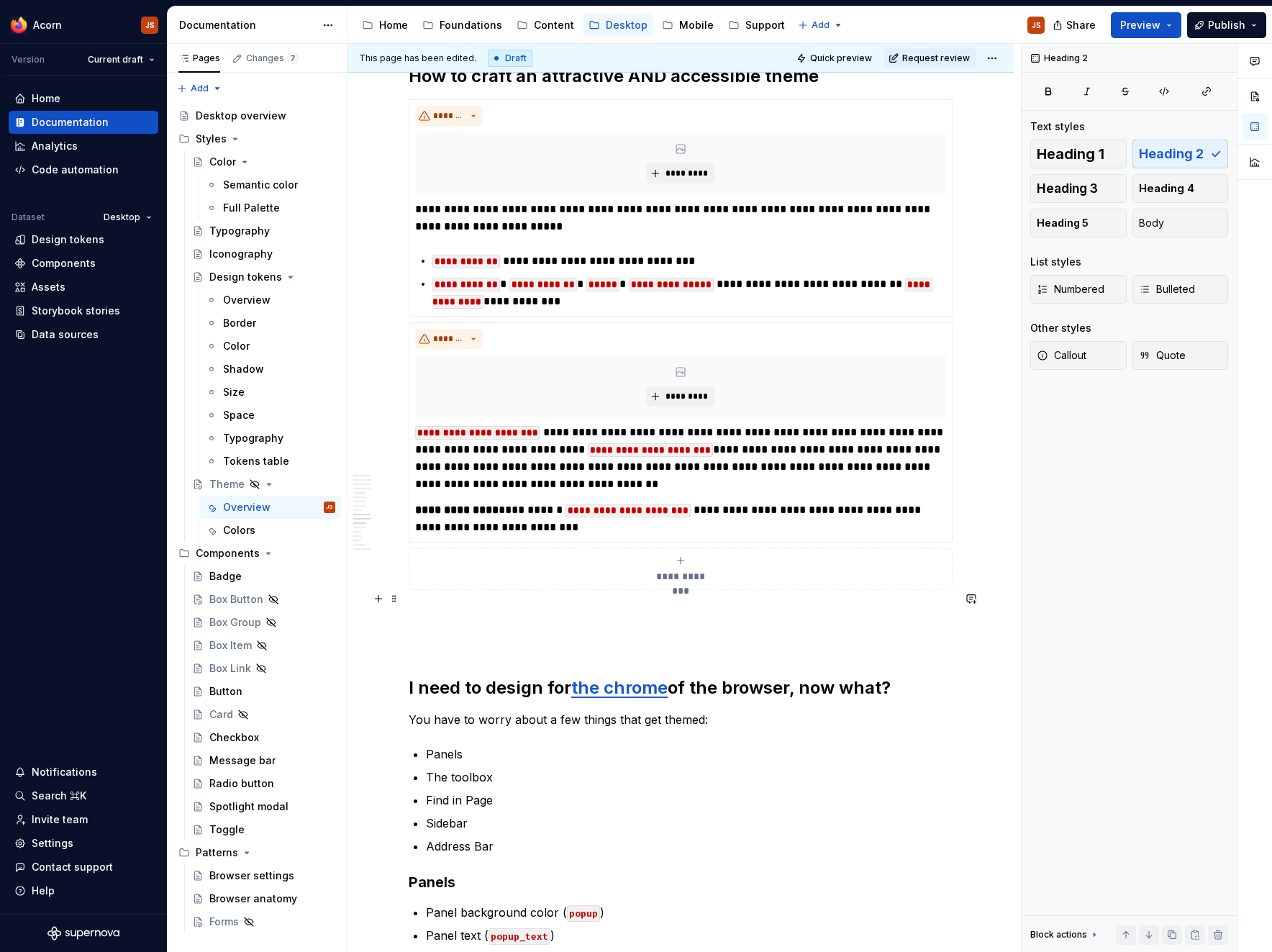 click at bounding box center [681, 616] 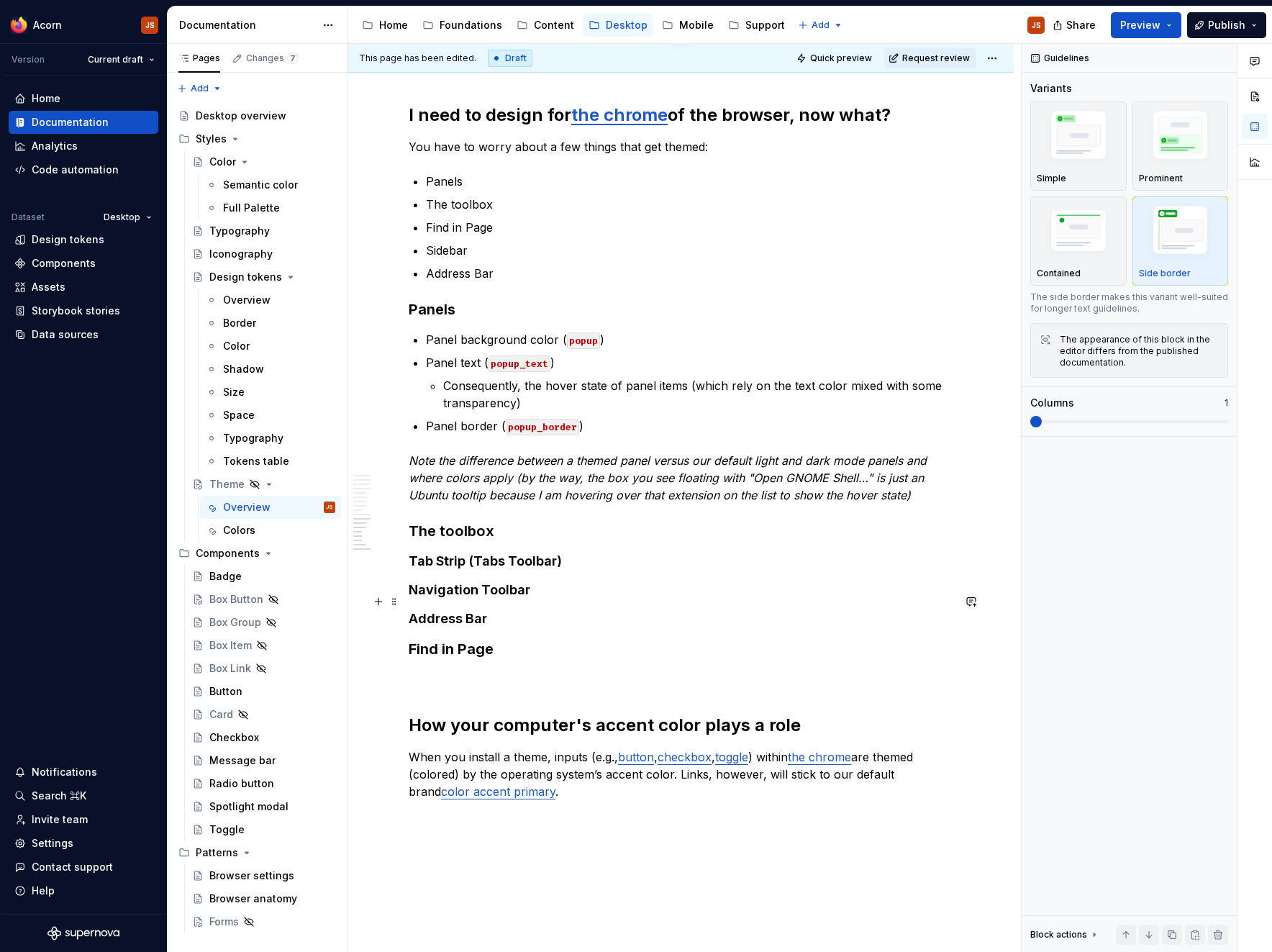 scroll, scrollTop: 2724, scrollLeft: 0, axis: vertical 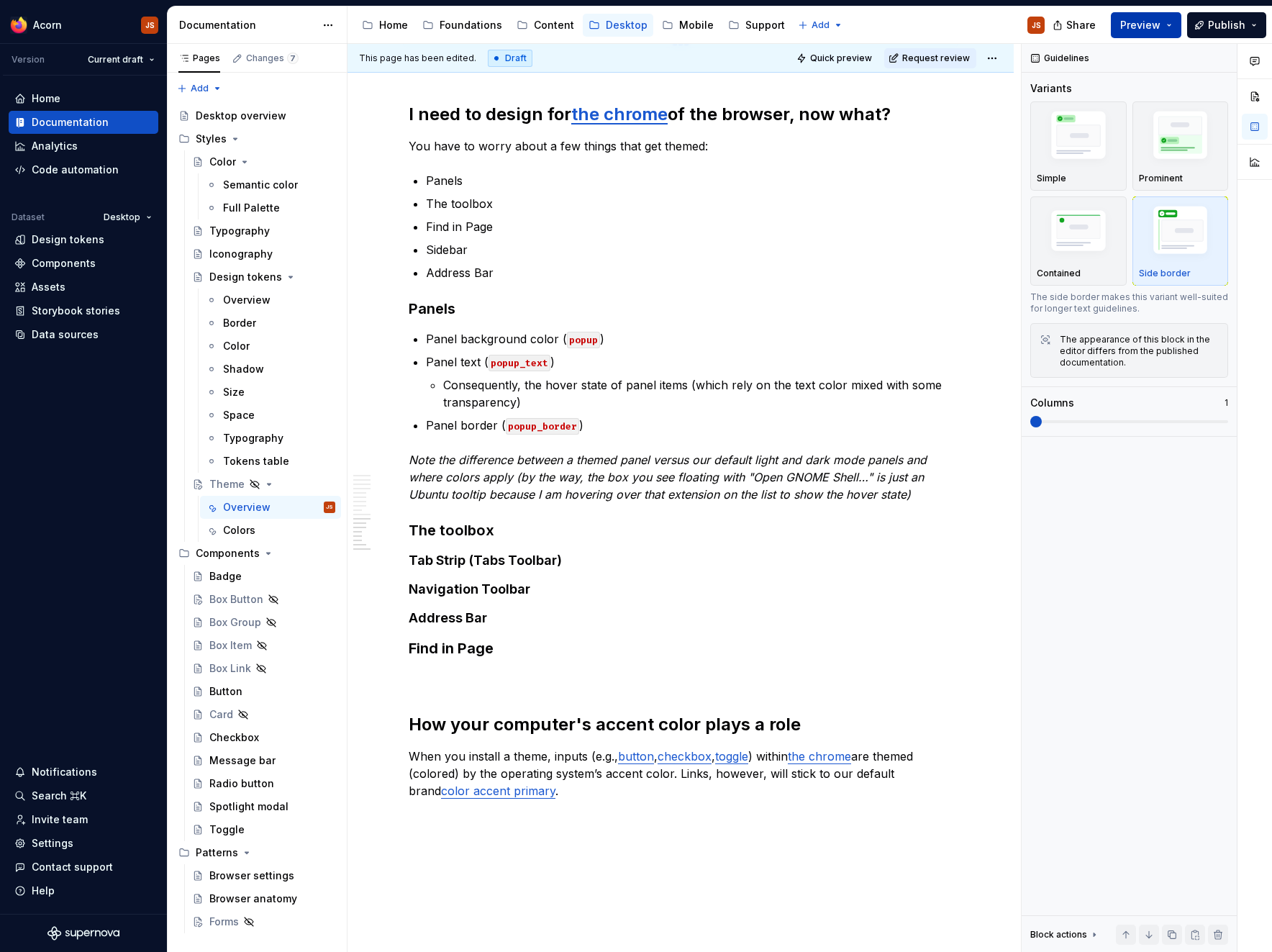 click on "Preview" at bounding box center [1140, 25] 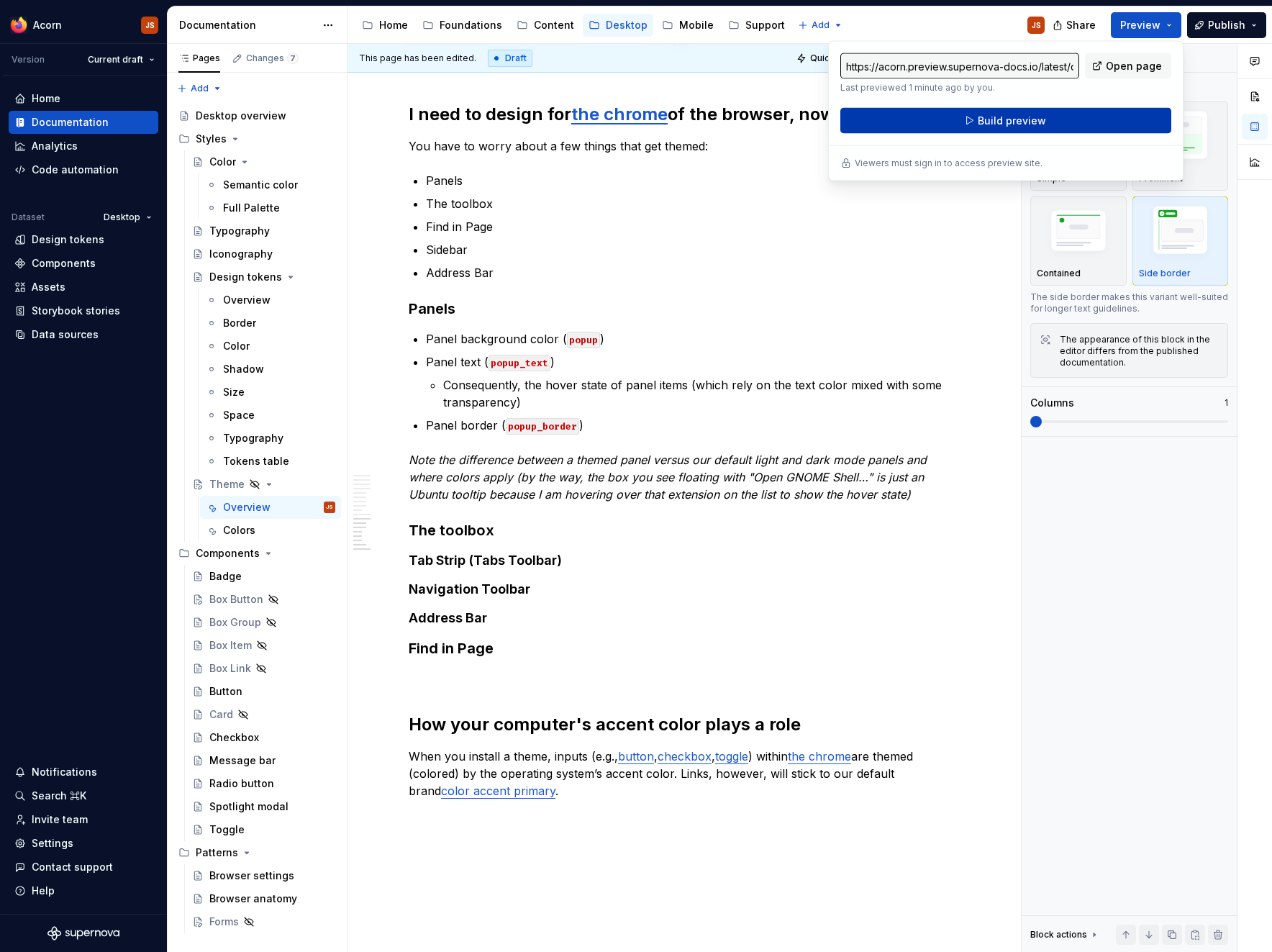 click on "Build preview" at bounding box center [1006, 121] 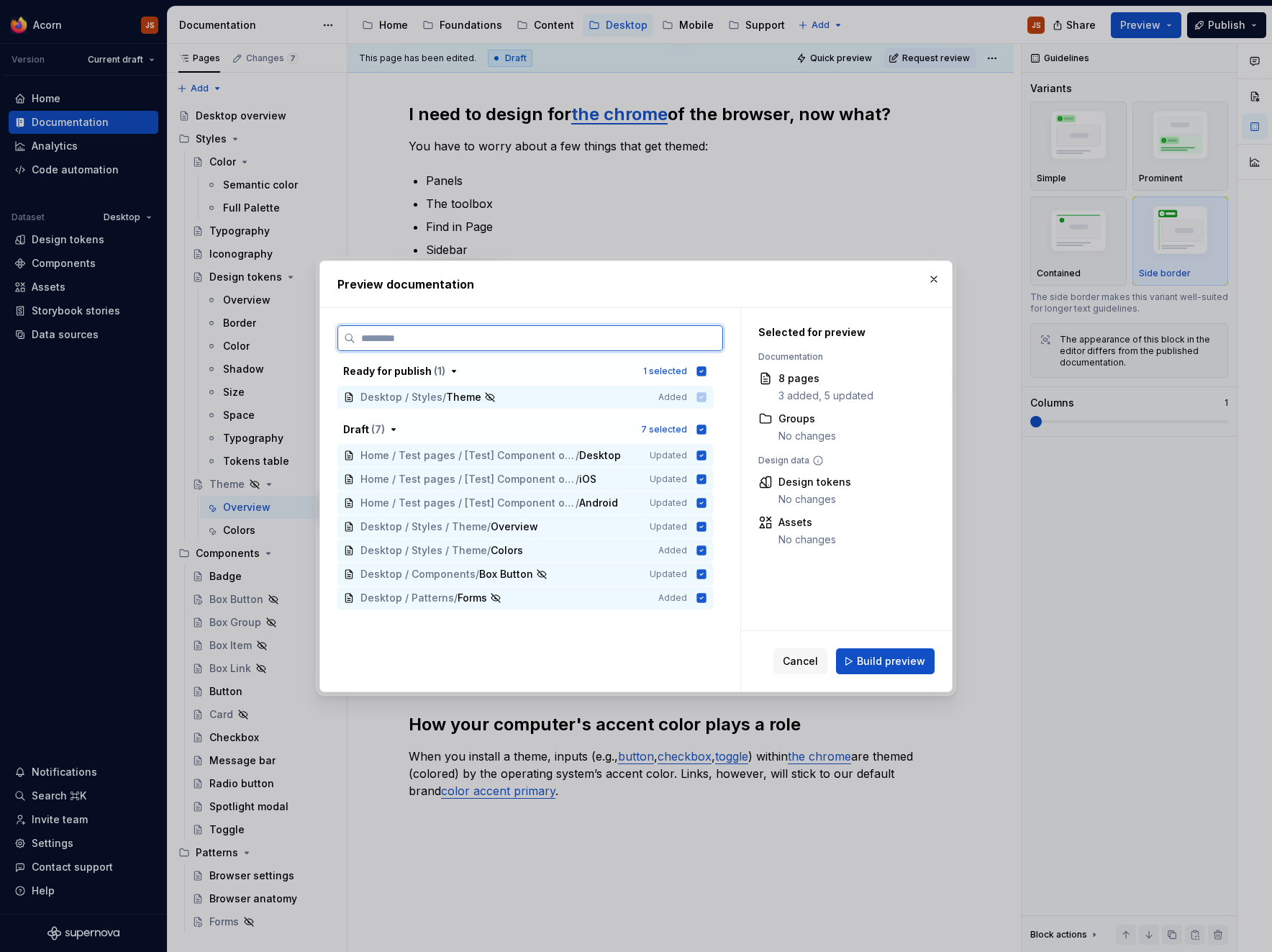 scroll, scrollTop: 2724, scrollLeft: 0, axis: vertical 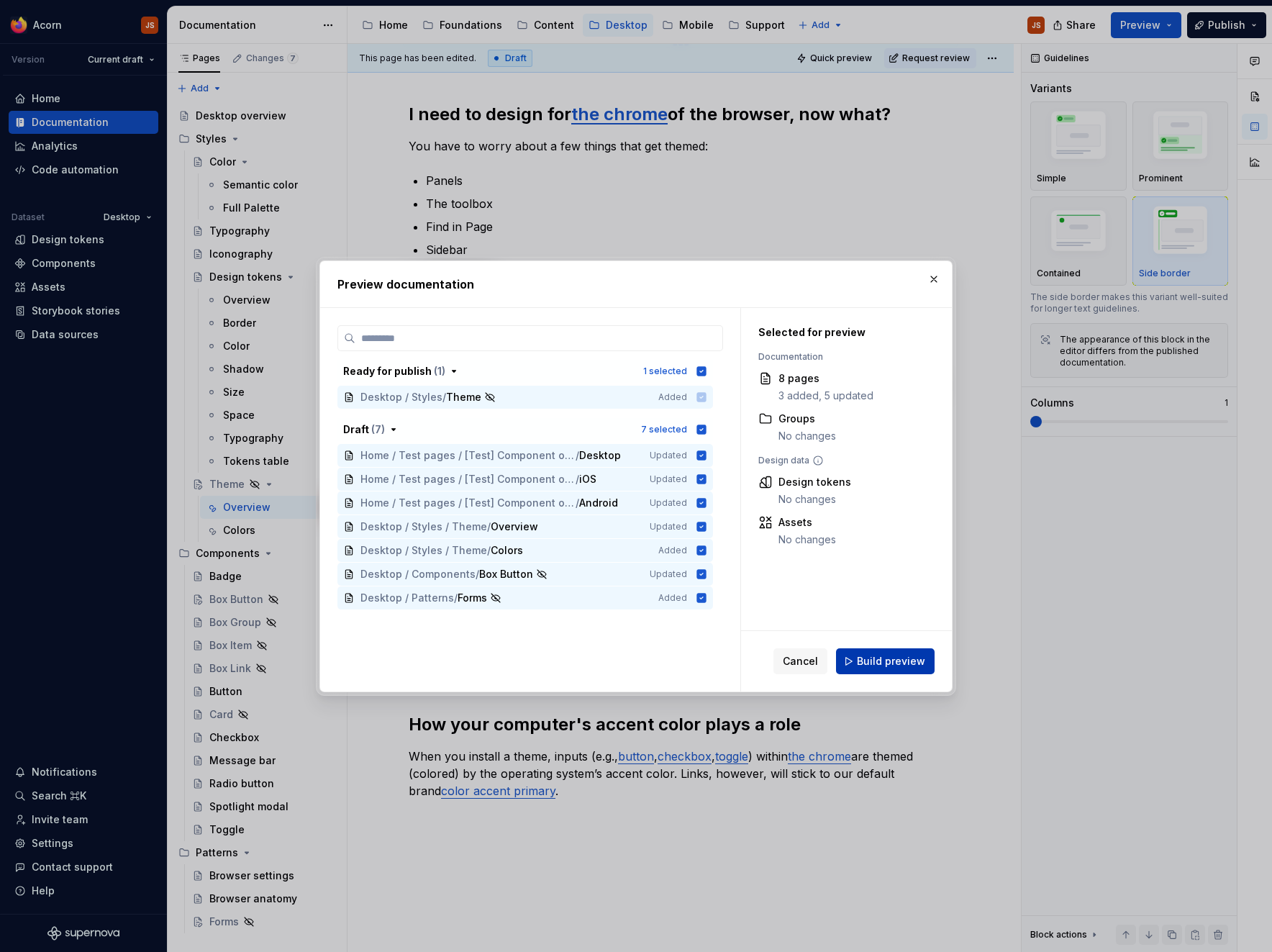 click on "Build preview" at bounding box center [891, 661] 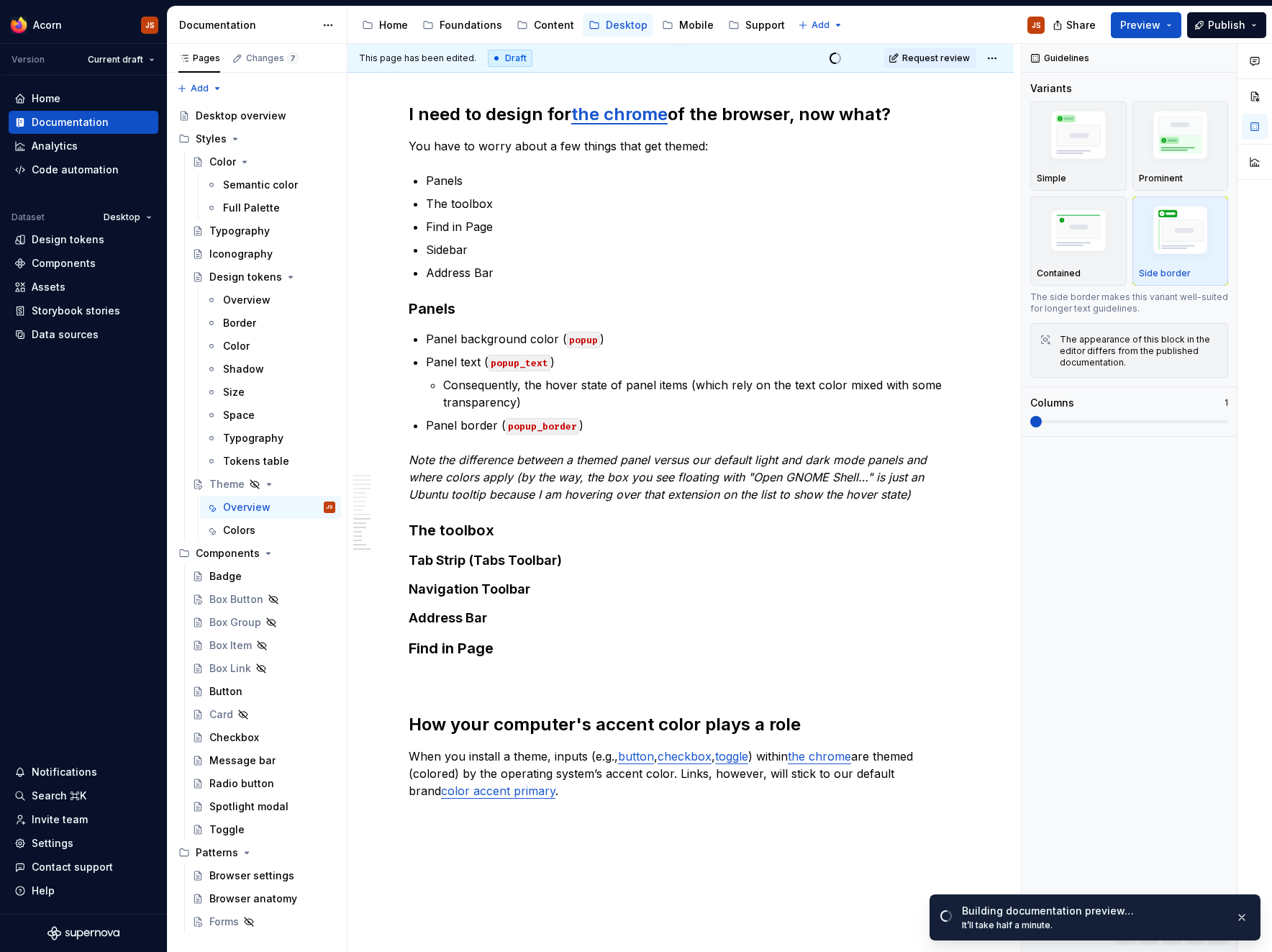 scroll, scrollTop: 2724, scrollLeft: 0, axis: vertical 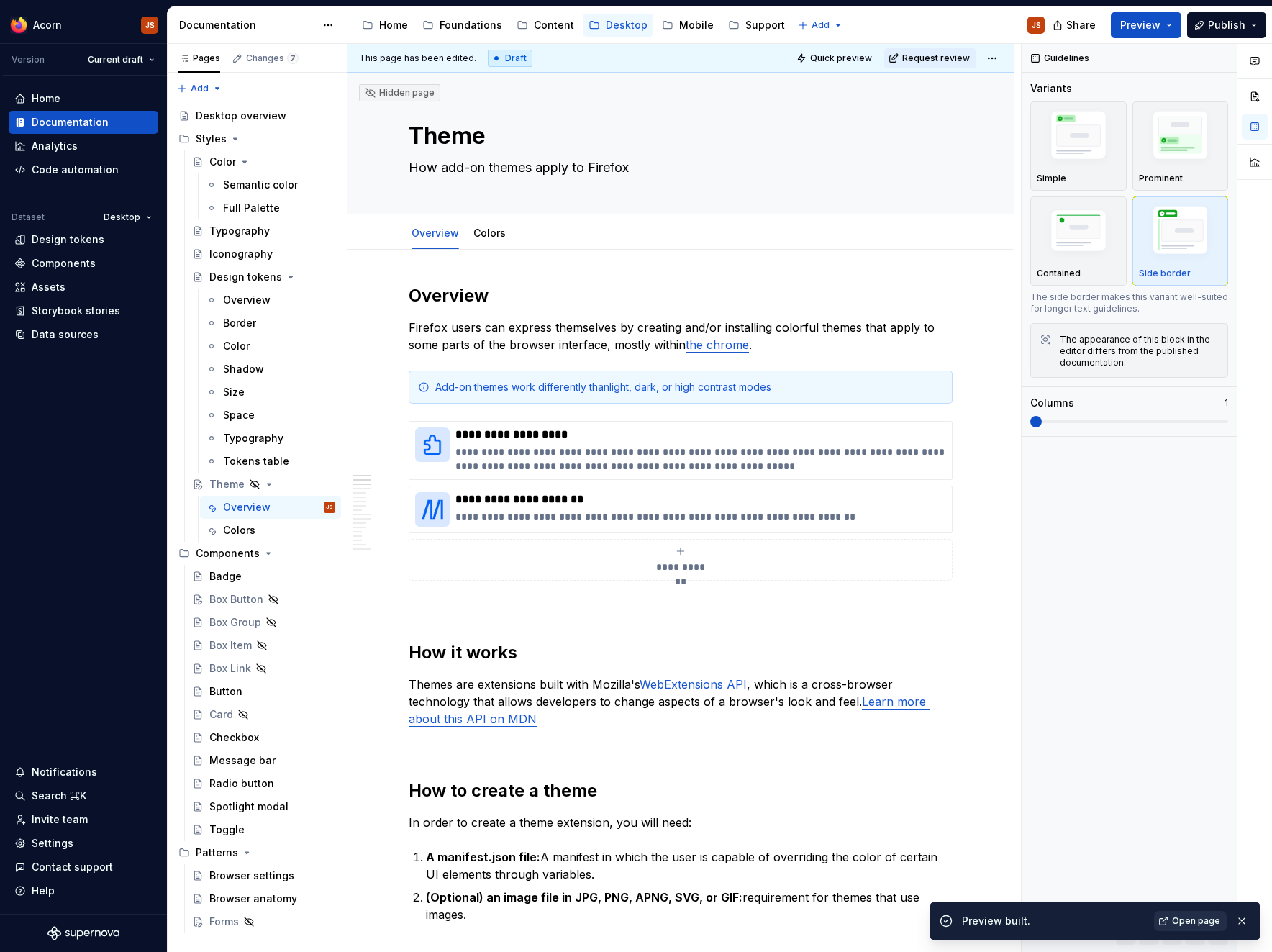 click on "Open page" at bounding box center (1196, 921) 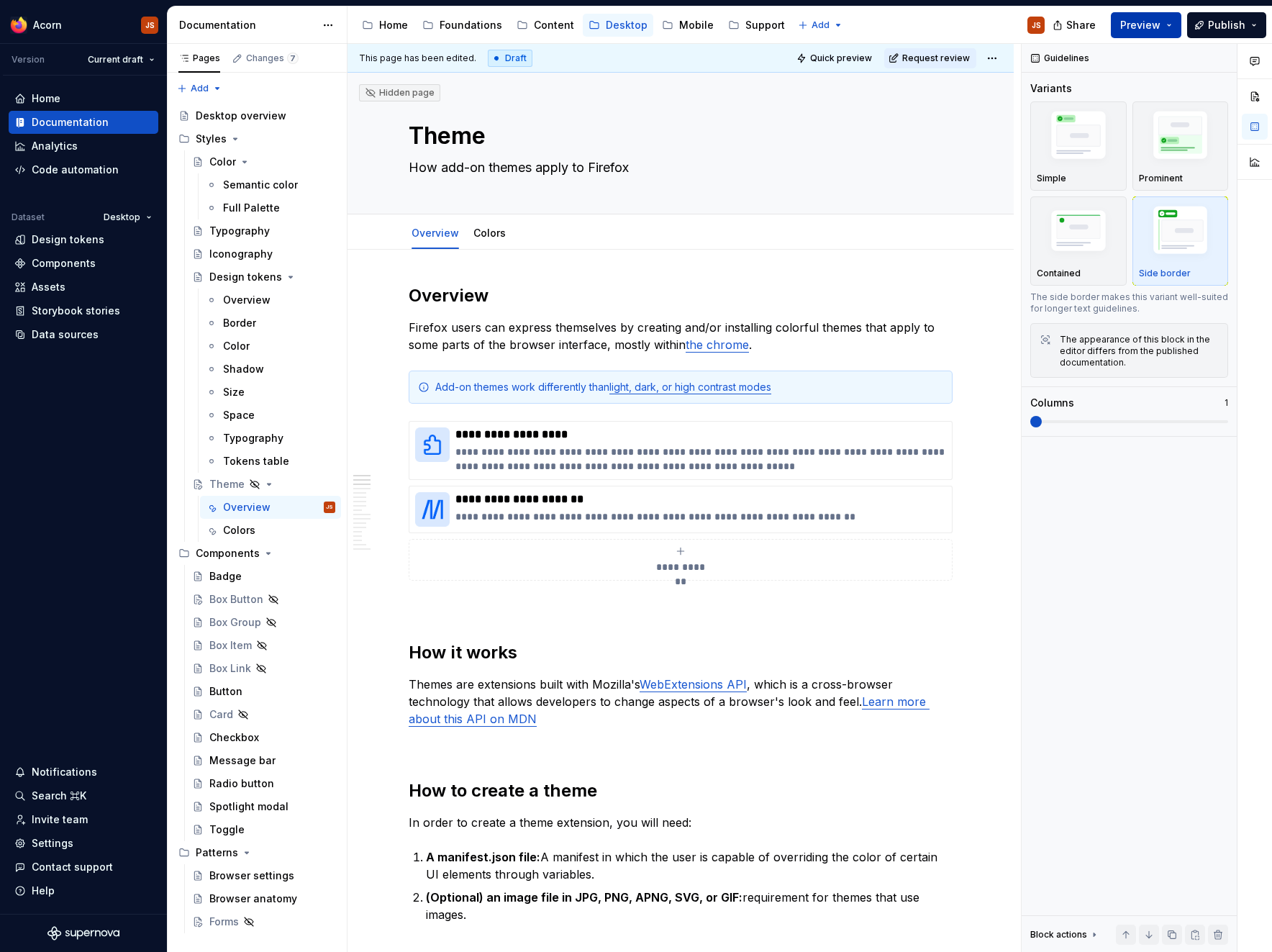 click on "Preview" at bounding box center [1146, 25] 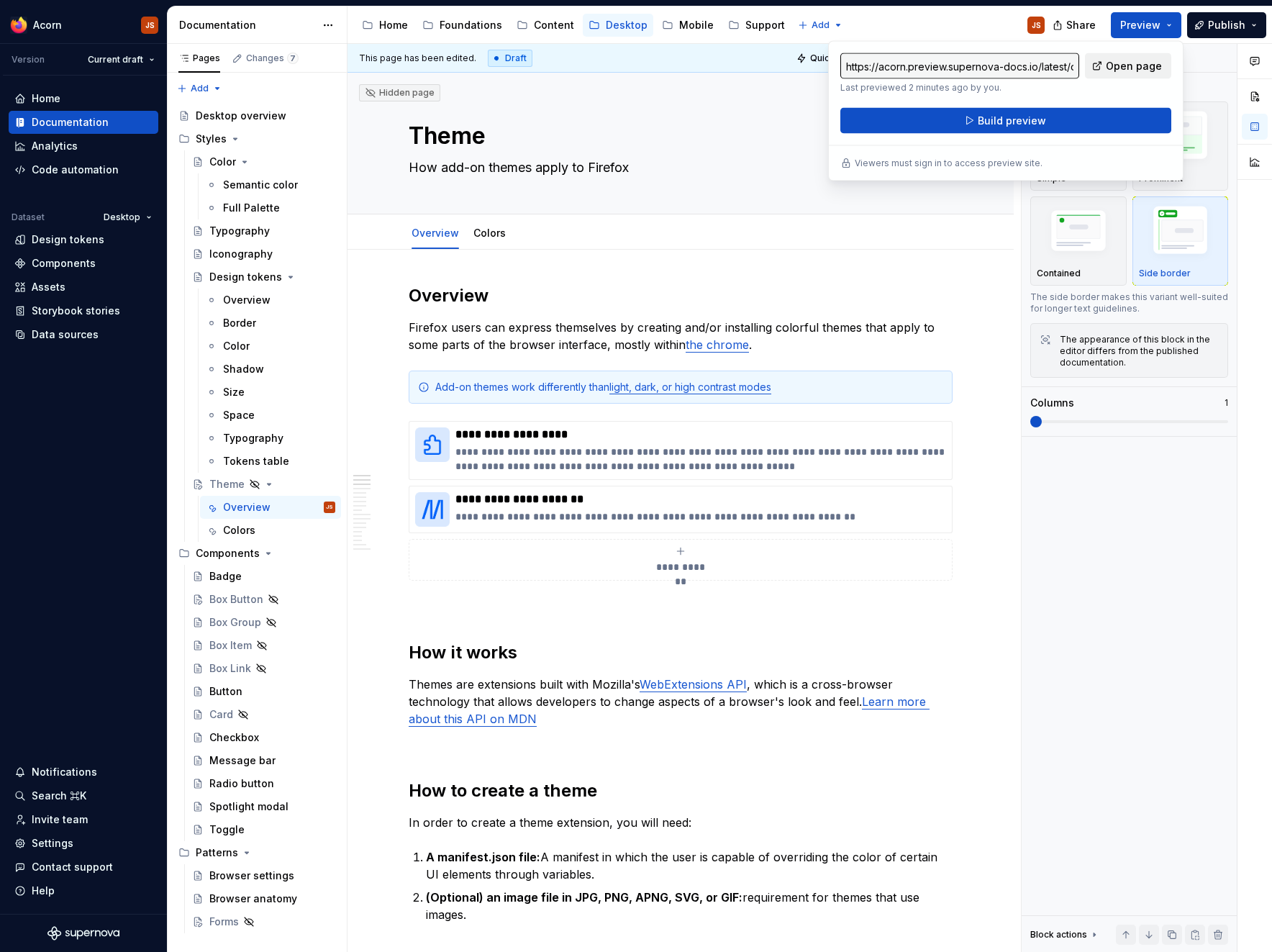 click on "Open page" at bounding box center [1134, 66] 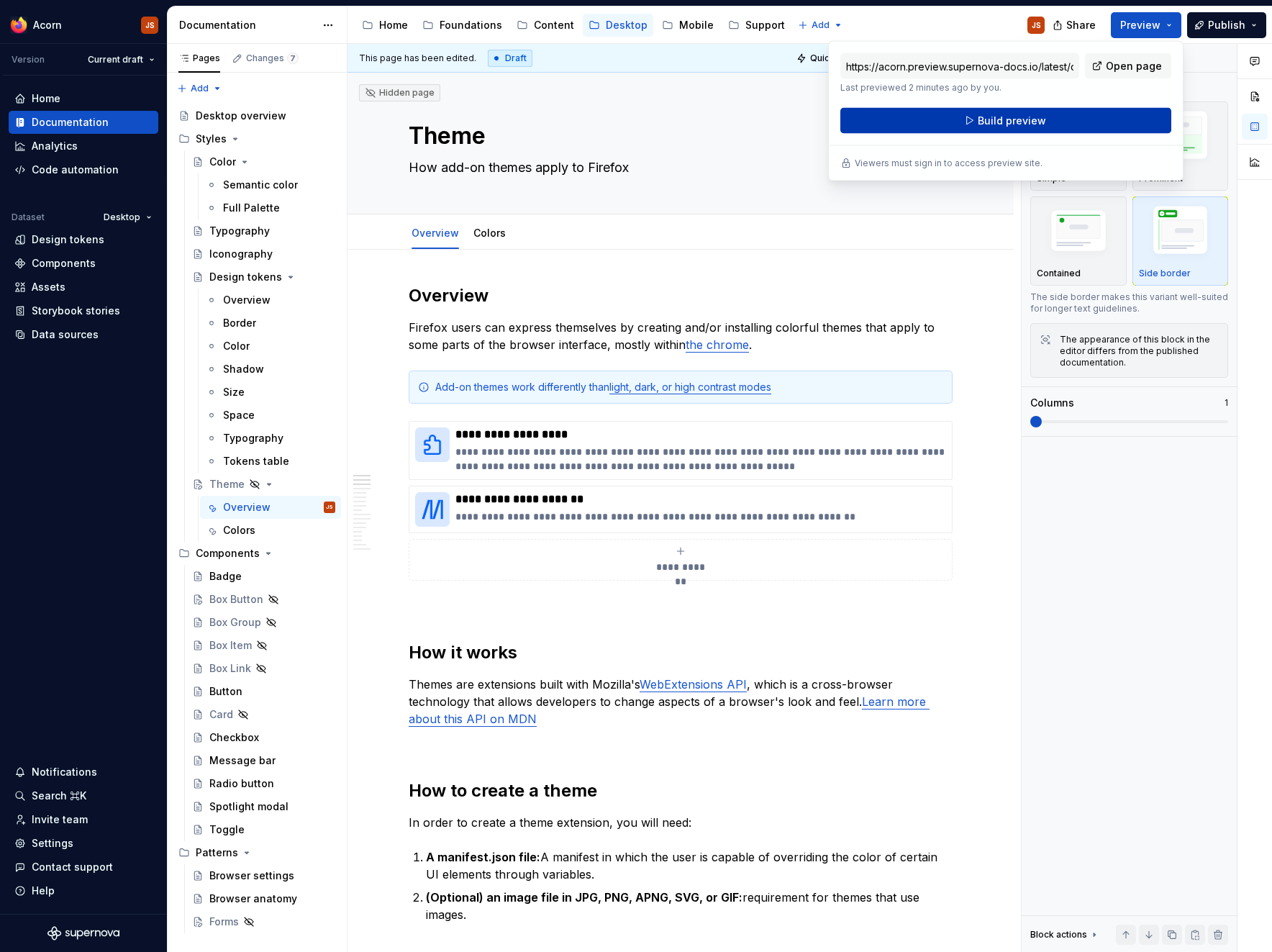 click on "Build preview" at bounding box center [1006, 121] 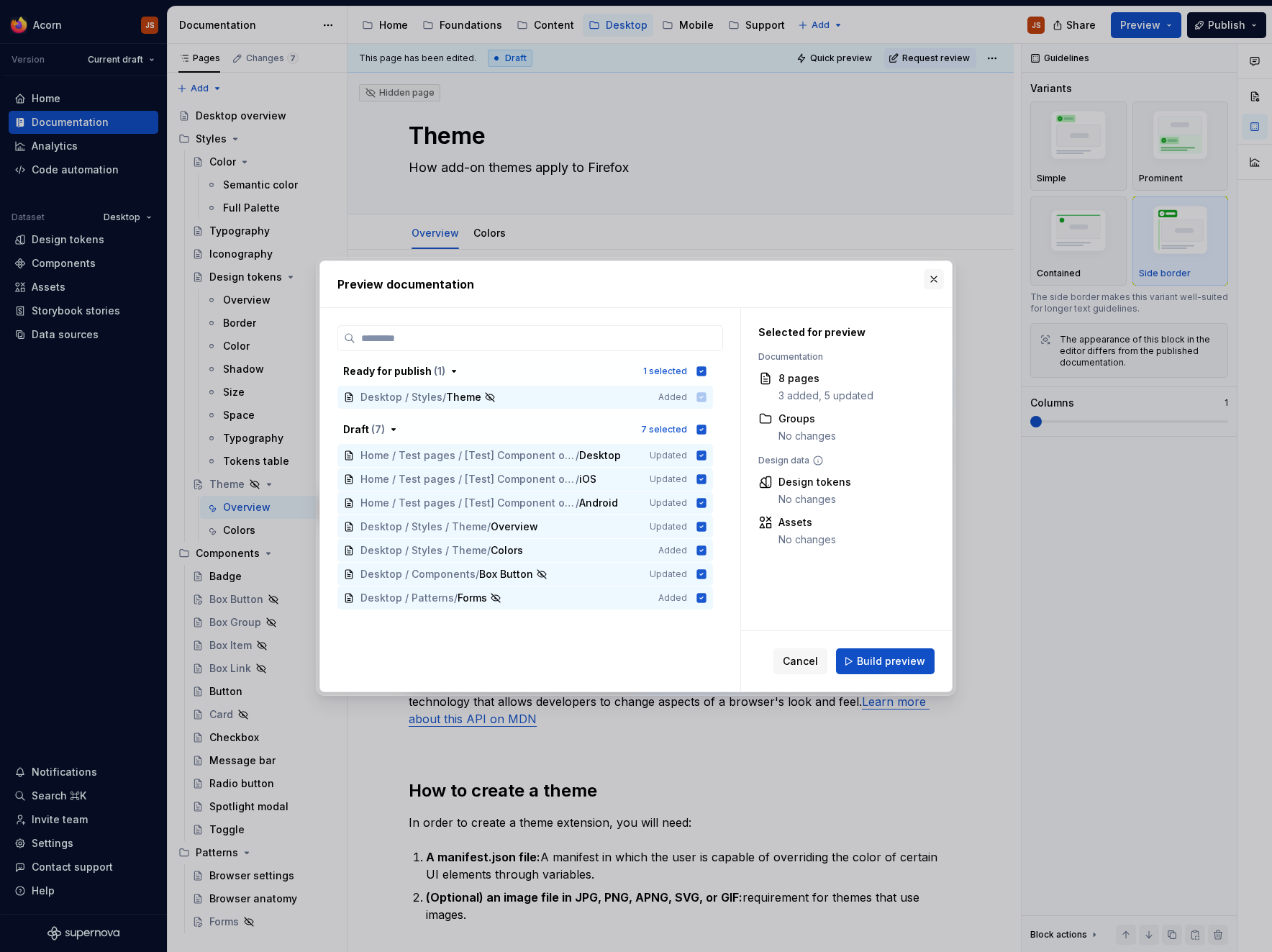 click at bounding box center [934, 279] 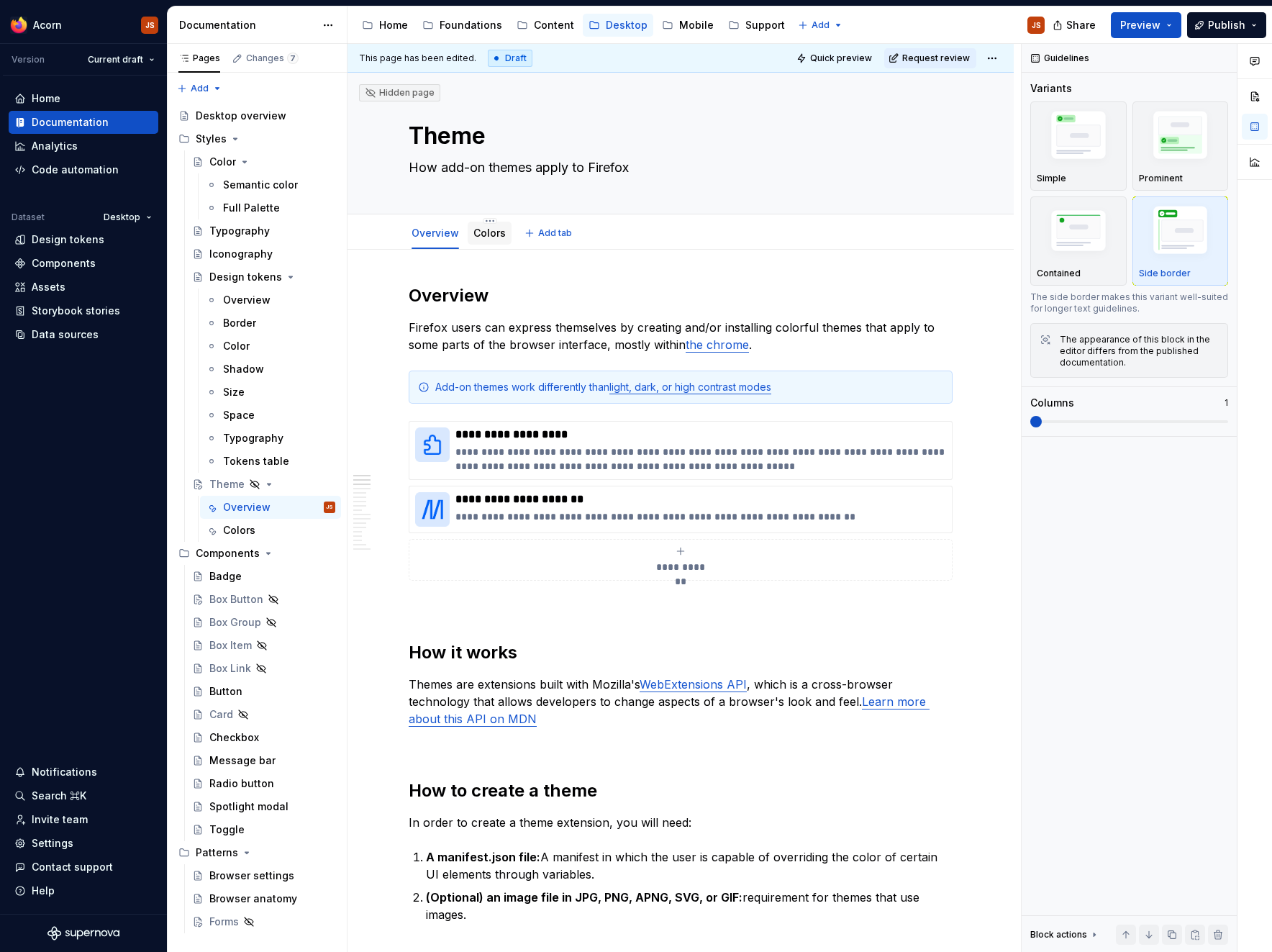 click on "Colors" at bounding box center (489, 232) 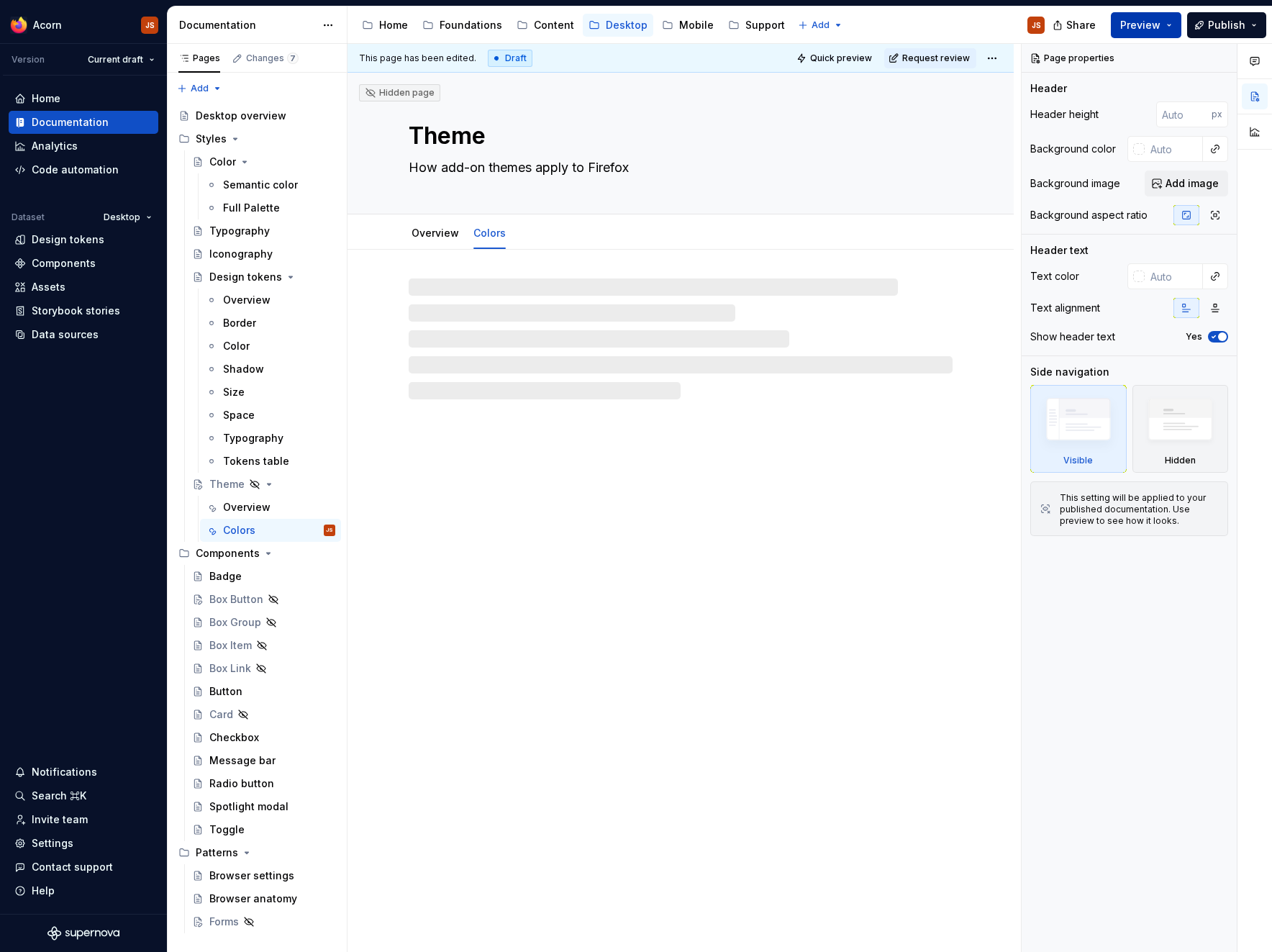 click on "Preview" at bounding box center [1140, 25] 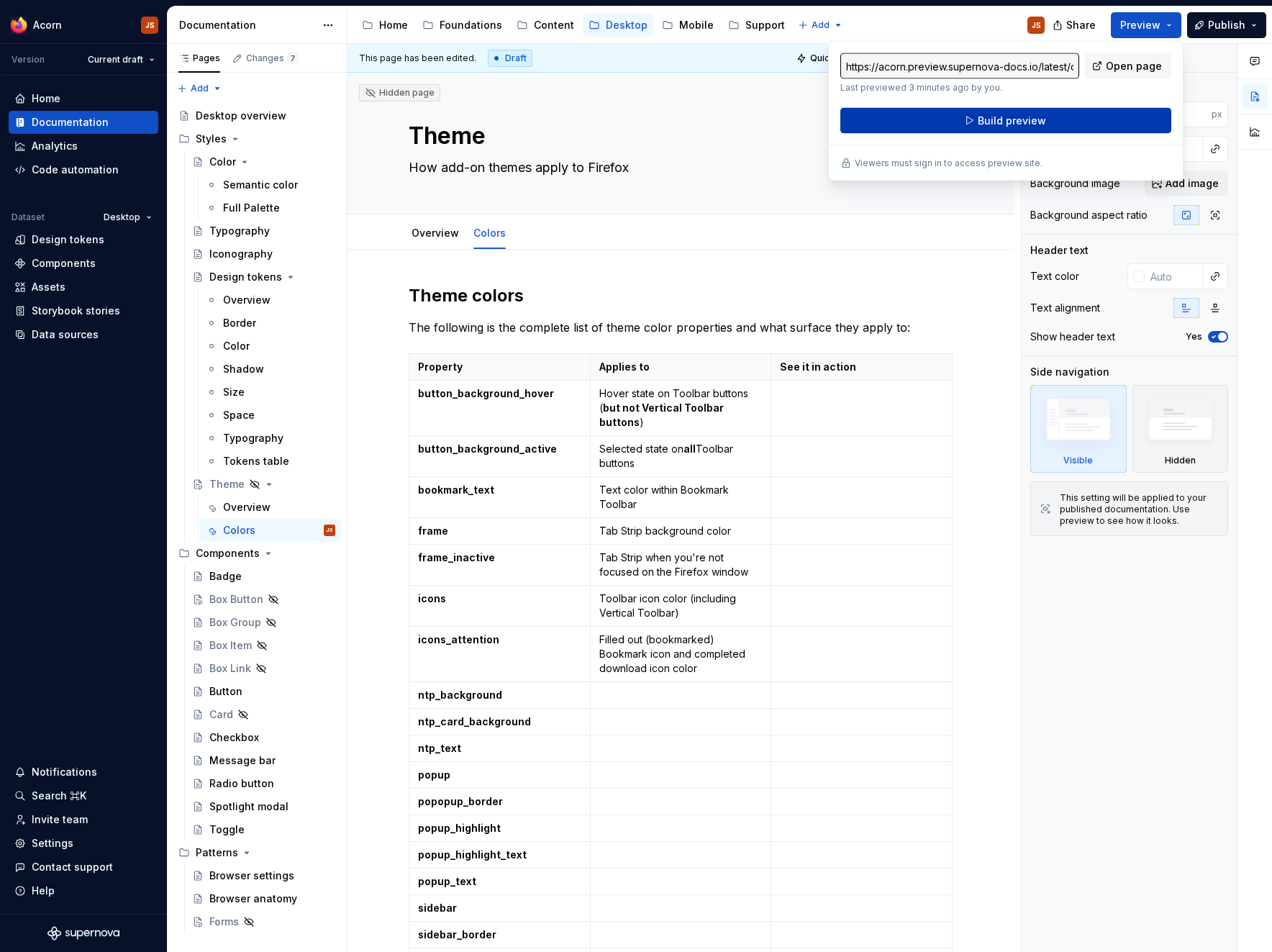 click on "Build preview" at bounding box center [1006, 121] 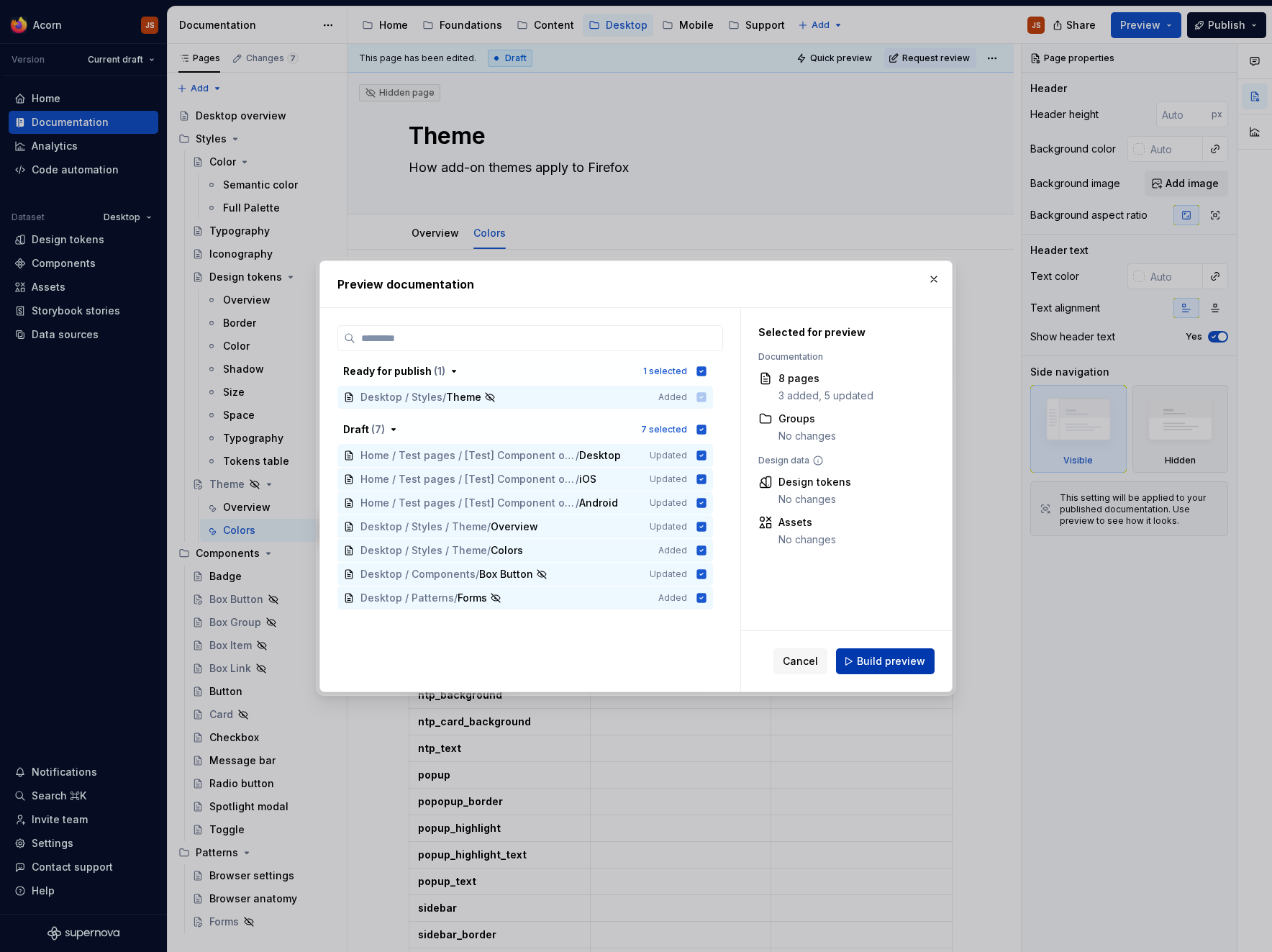 click on "Build preview" at bounding box center [891, 661] 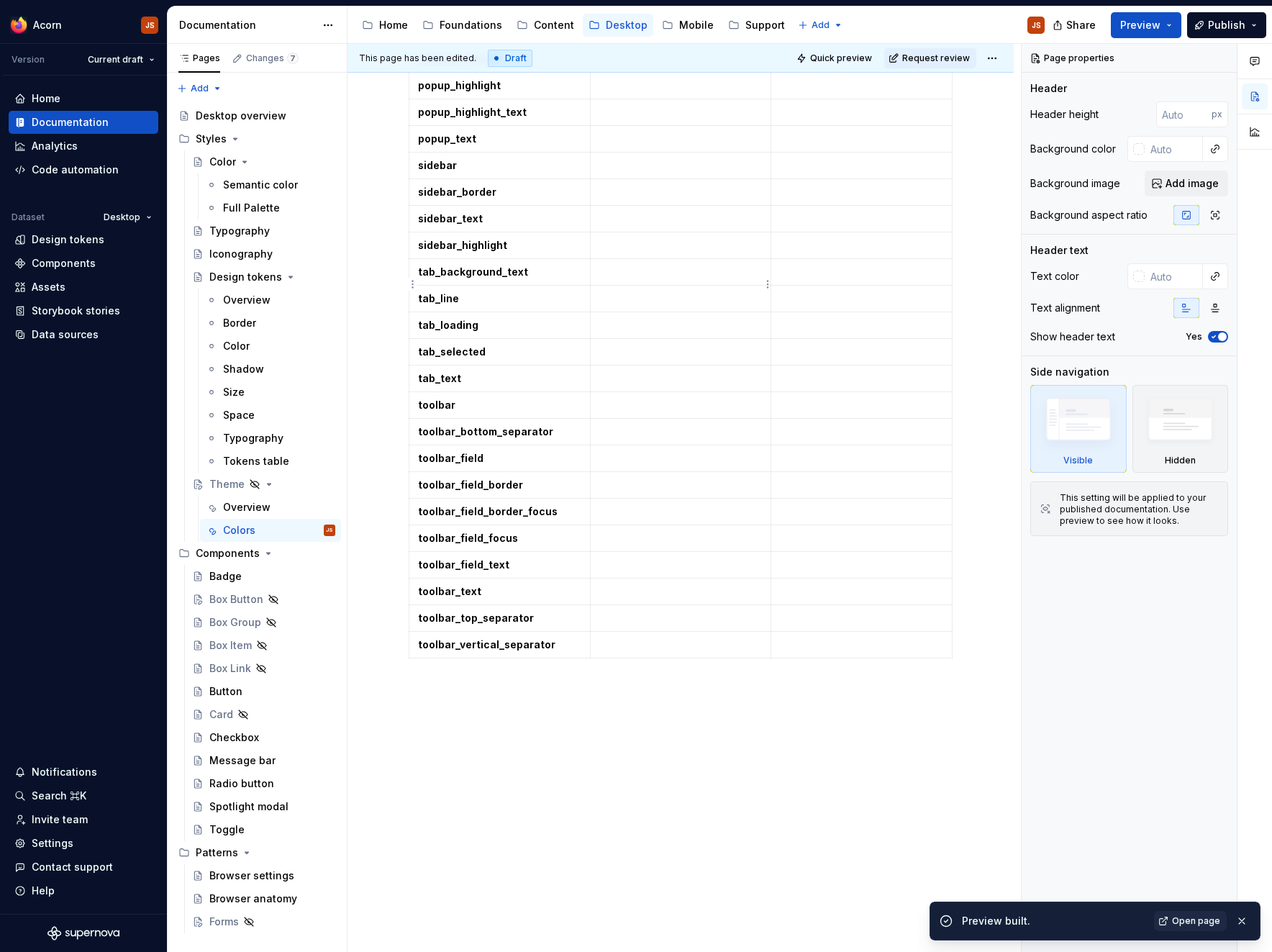 scroll, scrollTop: 0, scrollLeft: 0, axis: both 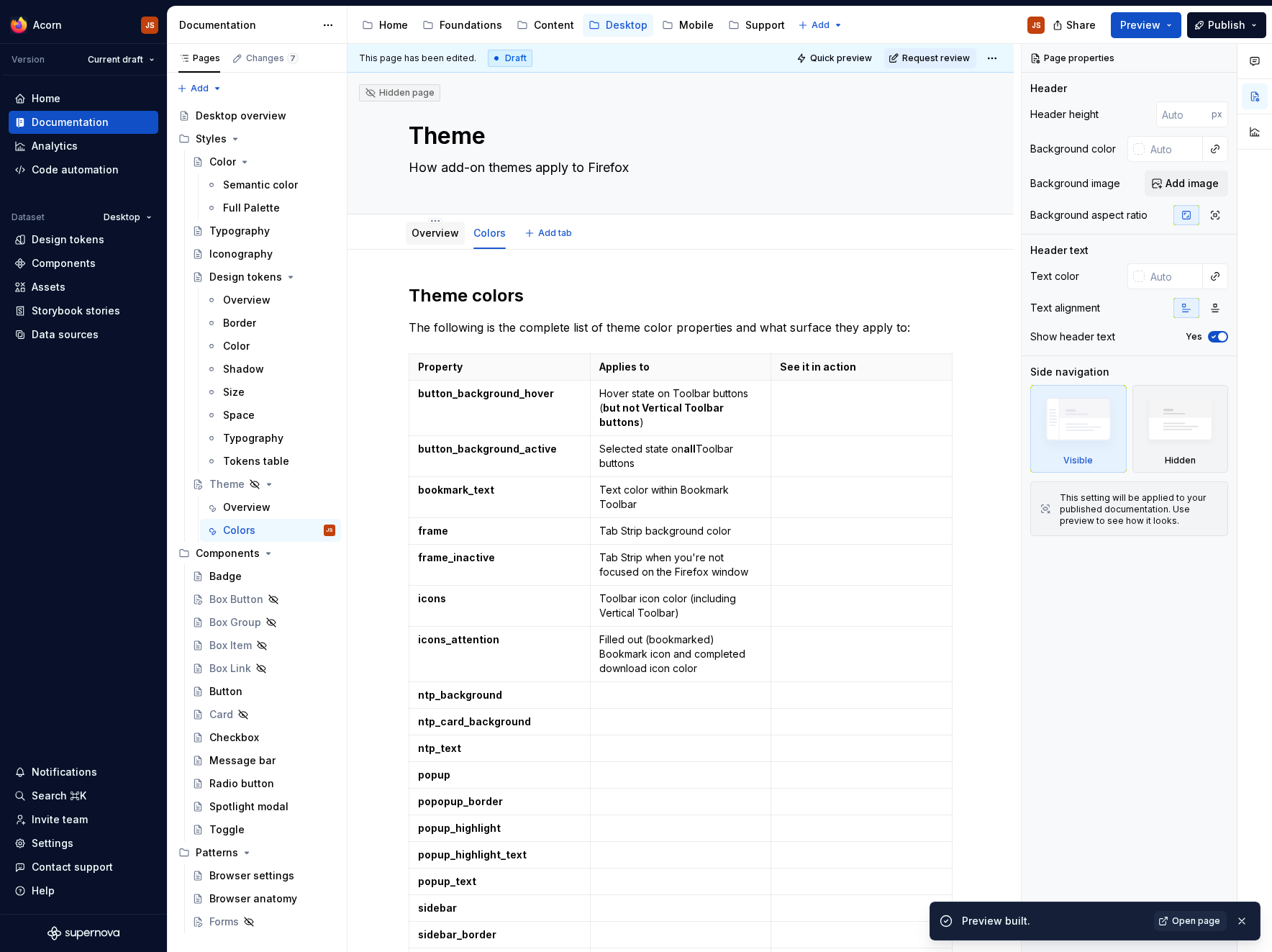 click on "Overview" at bounding box center [435, 232] 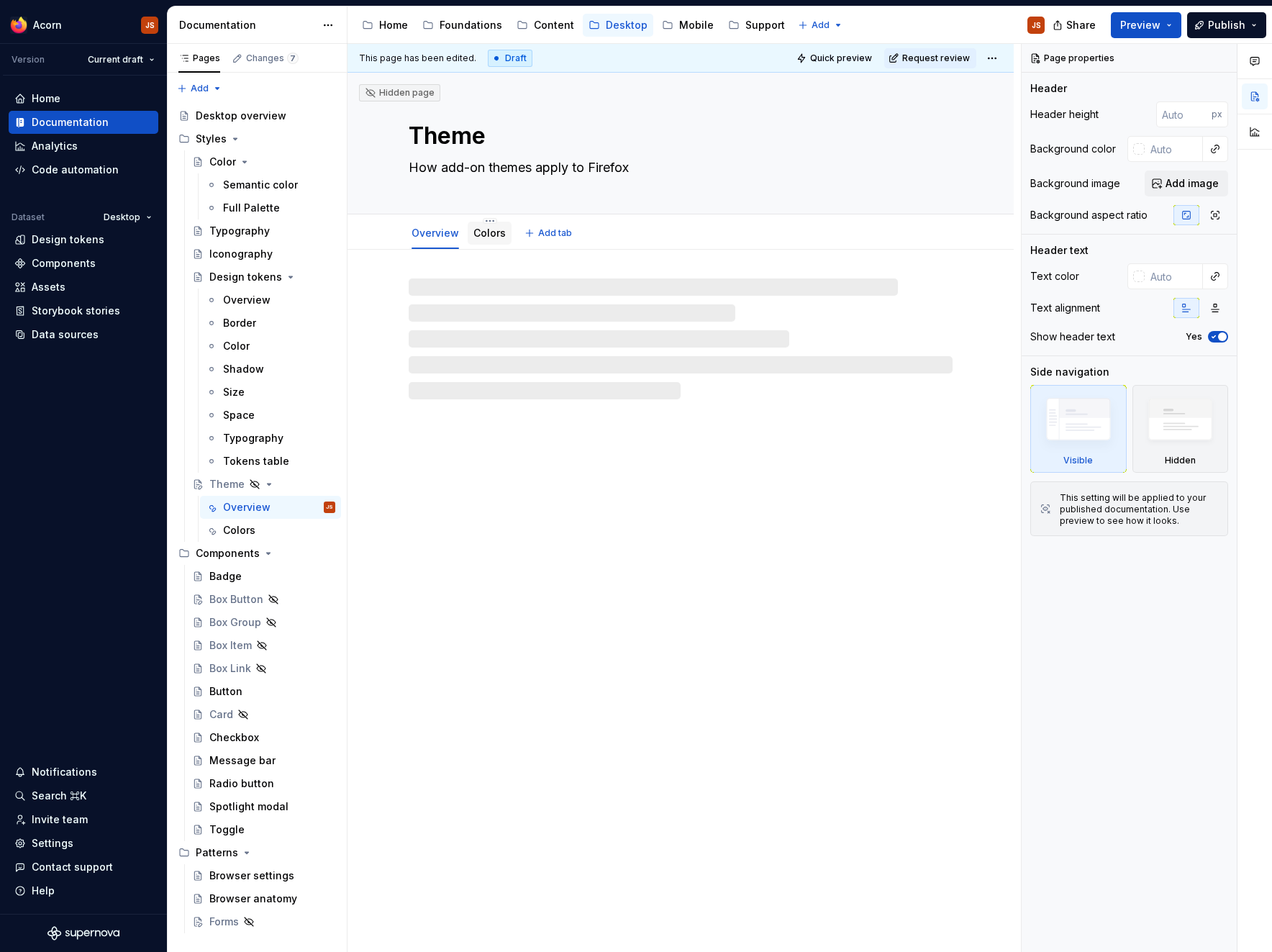 click on "Colors" at bounding box center (489, 232) 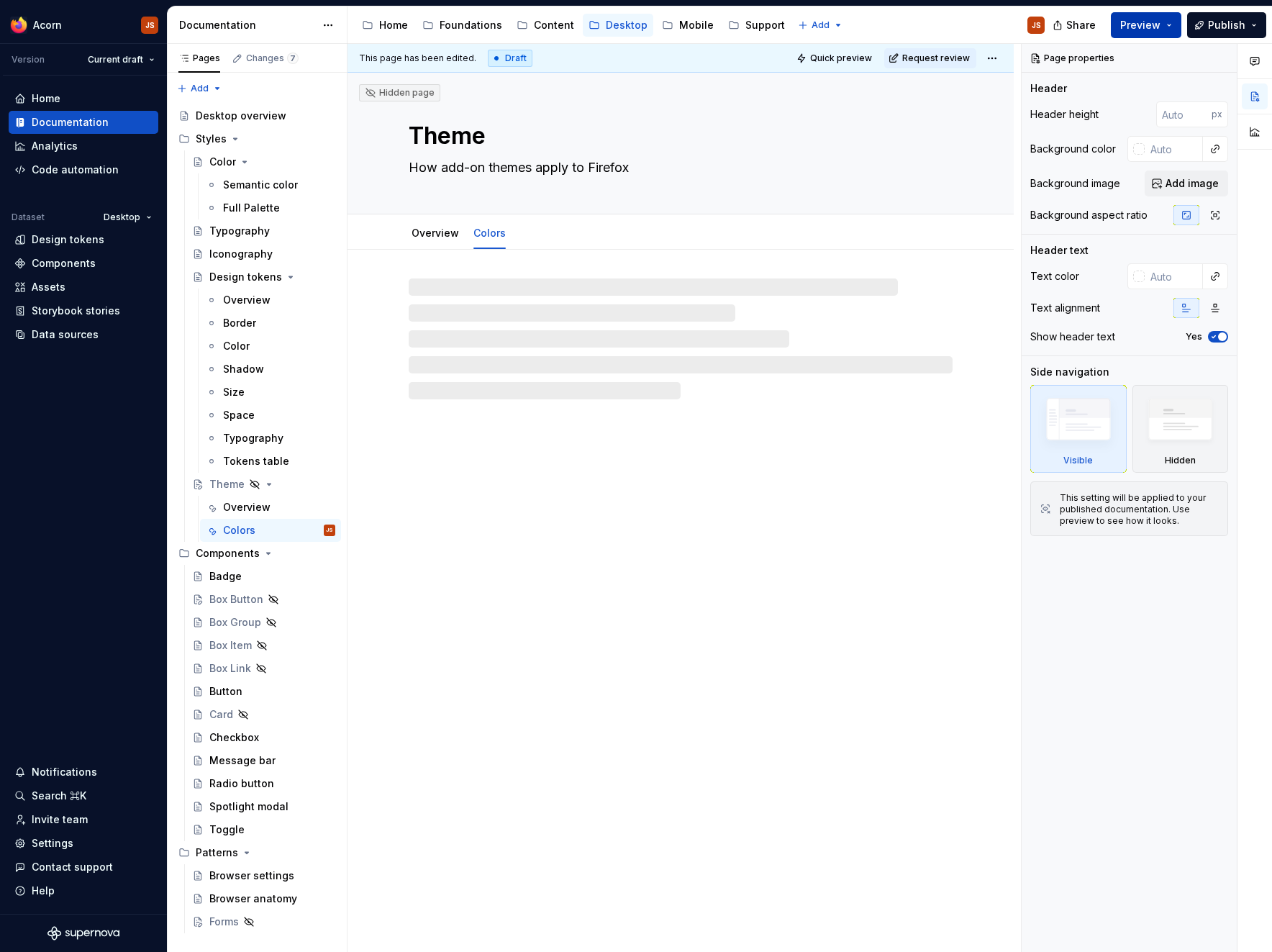 click on "Preview" at bounding box center (1146, 25) 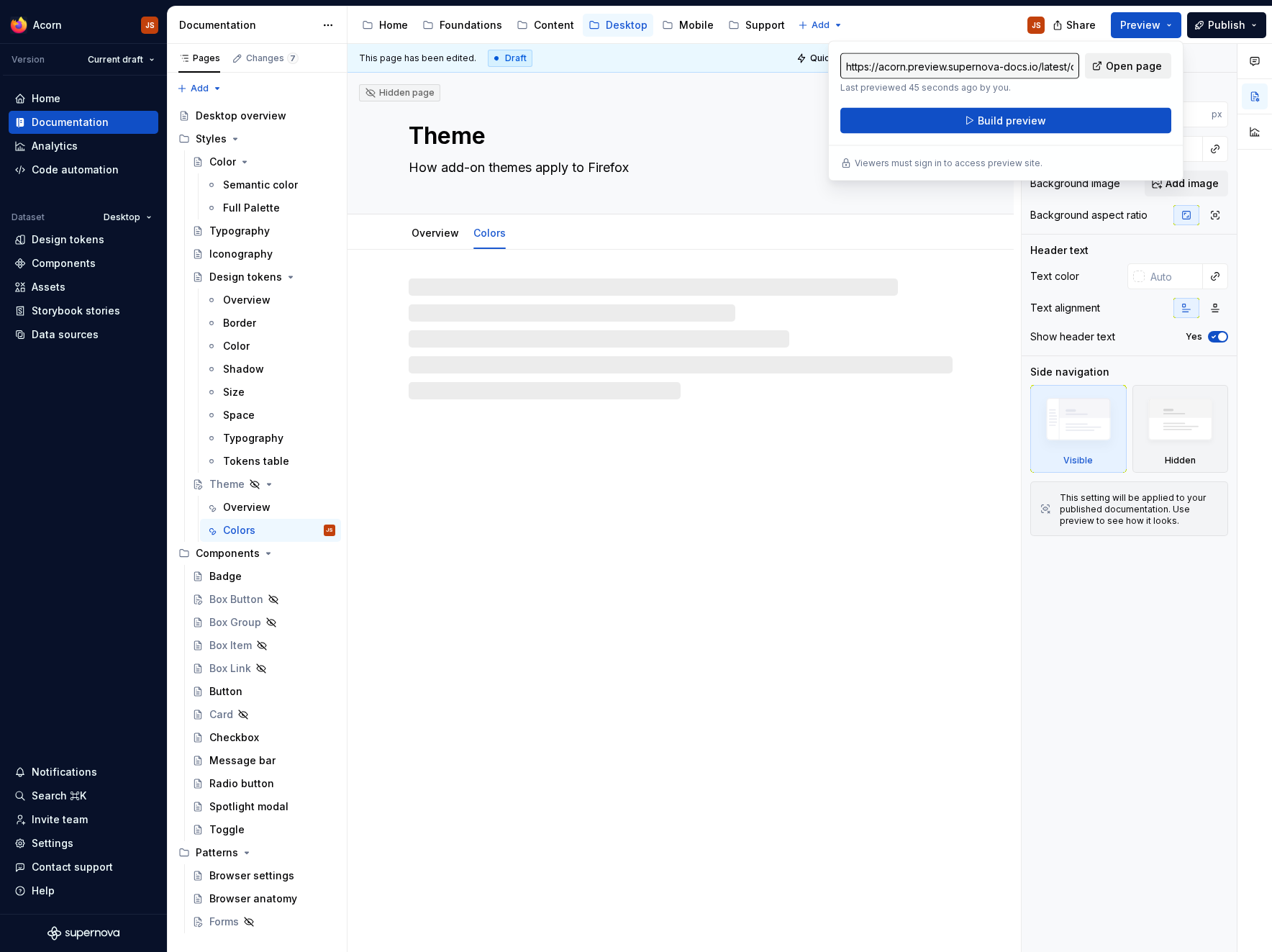 click on "Open page" at bounding box center (1128, 66) 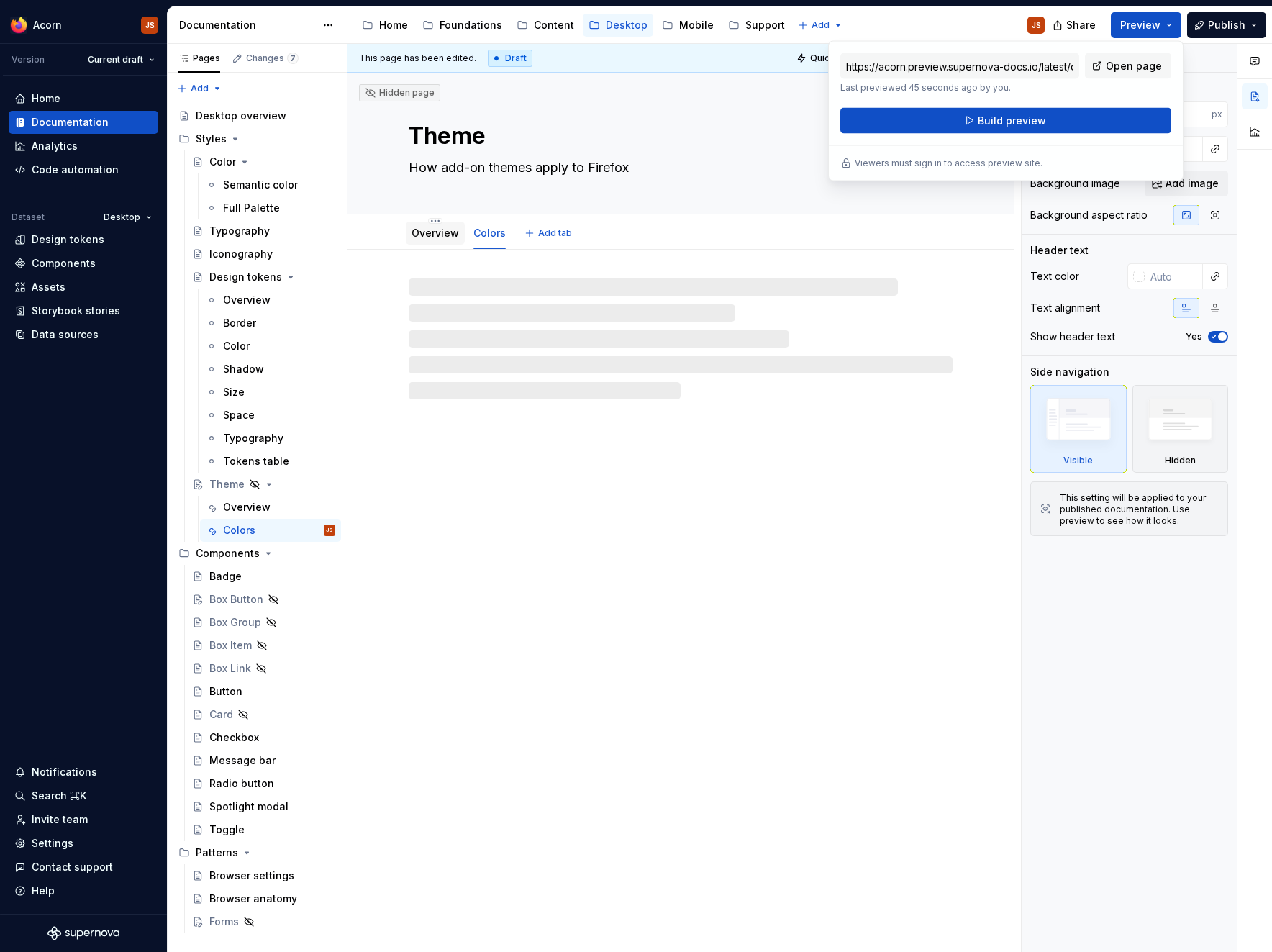 click on "Overview" at bounding box center (435, 233) 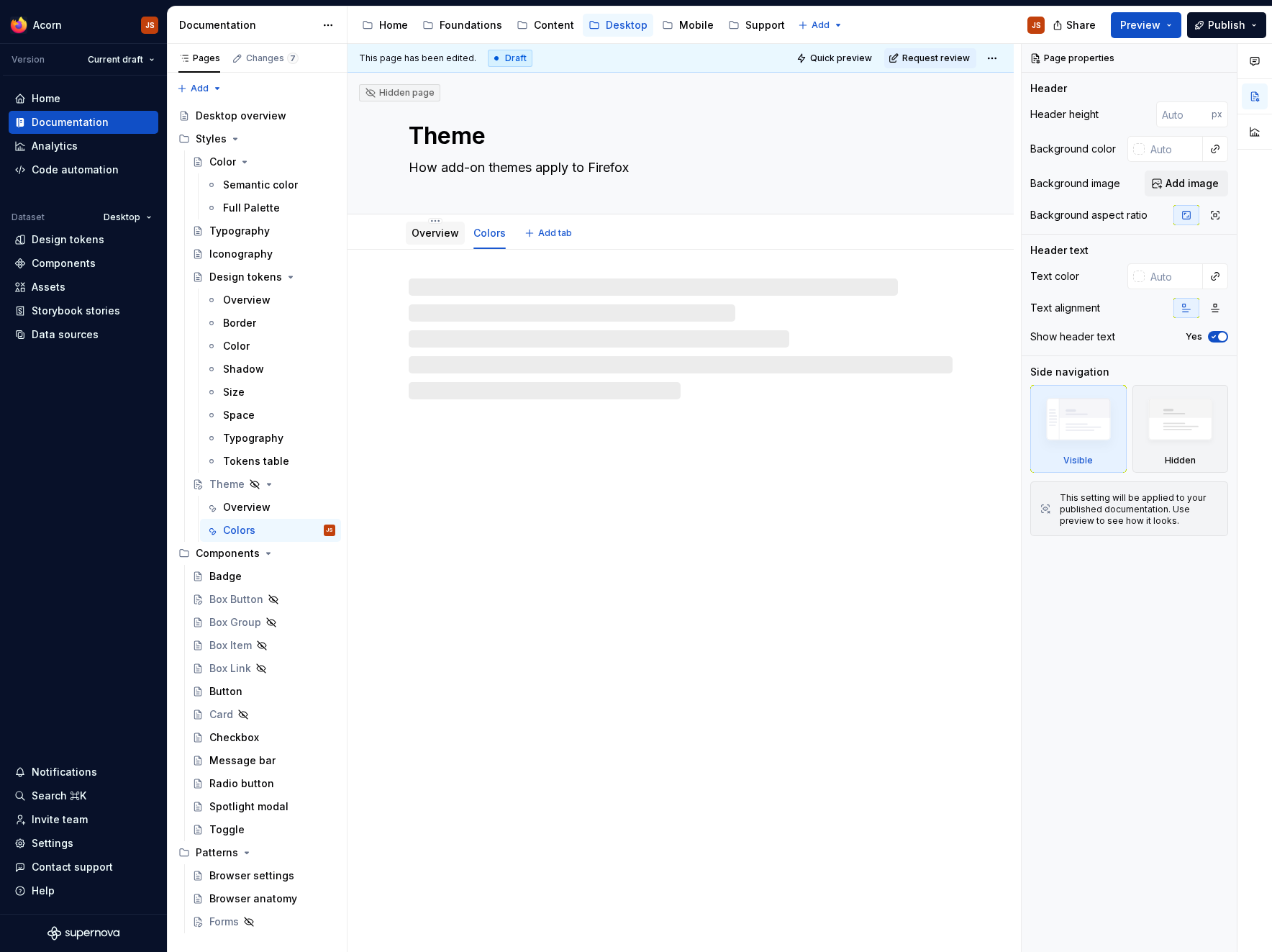 click on "Overview" at bounding box center (435, 233) 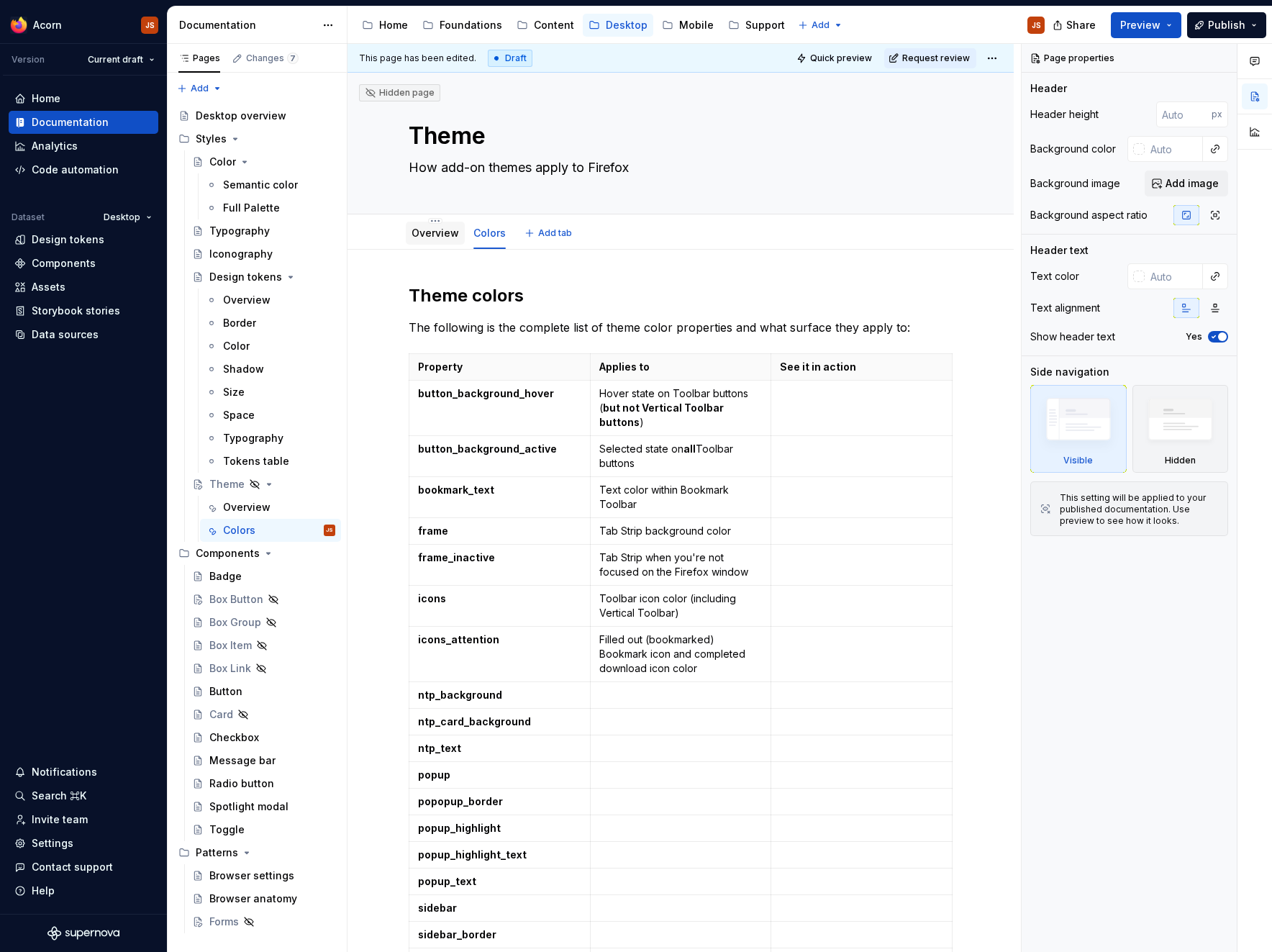 click on "Overview" at bounding box center [435, 232] 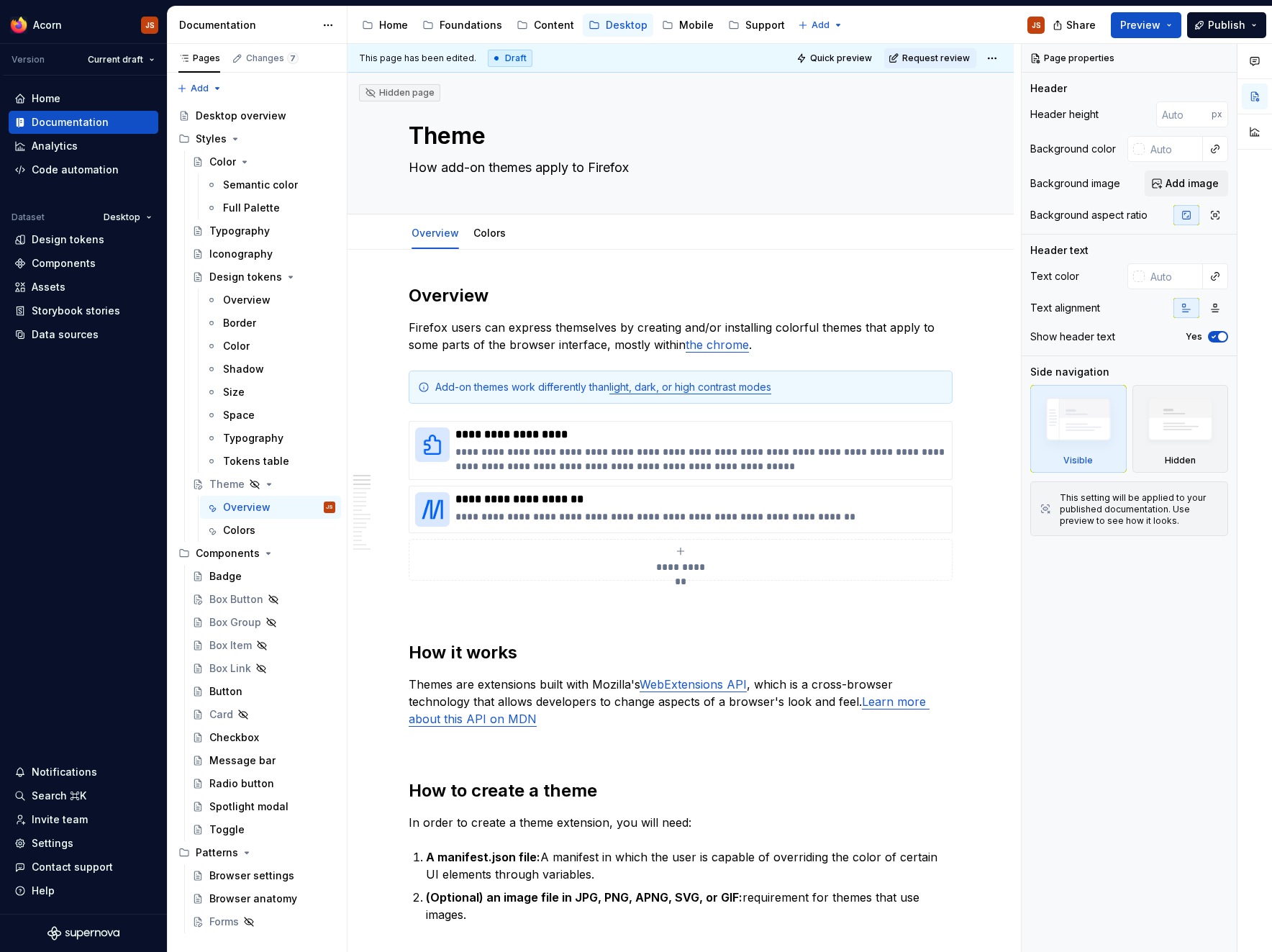 type on "*" 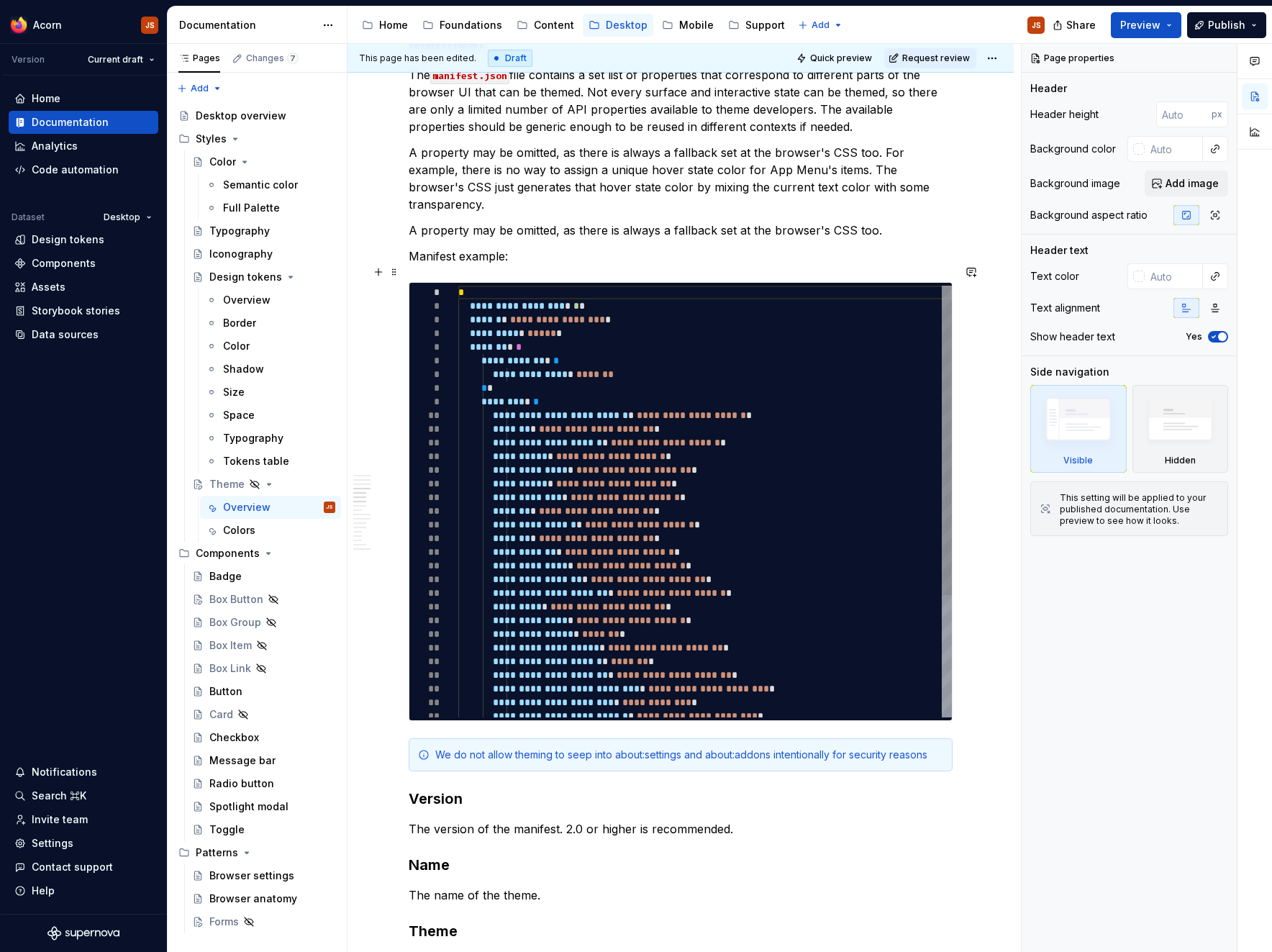 scroll, scrollTop: 509, scrollLeft: 0, axis: vertical 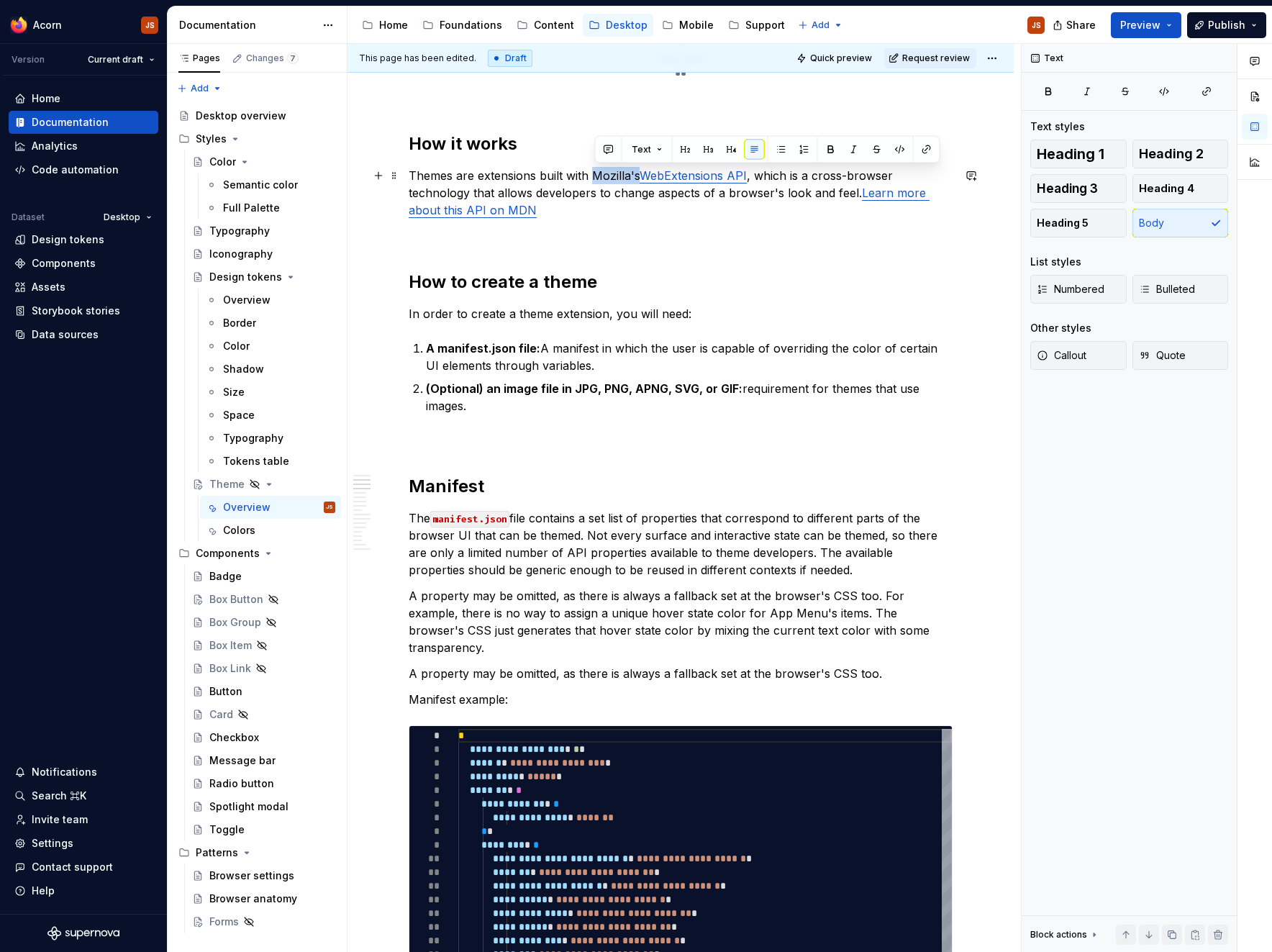 drag, startPoint x: 643, startPoint y: 173, endPoint x: 600, endPoint y: 176, distance: 43.104524 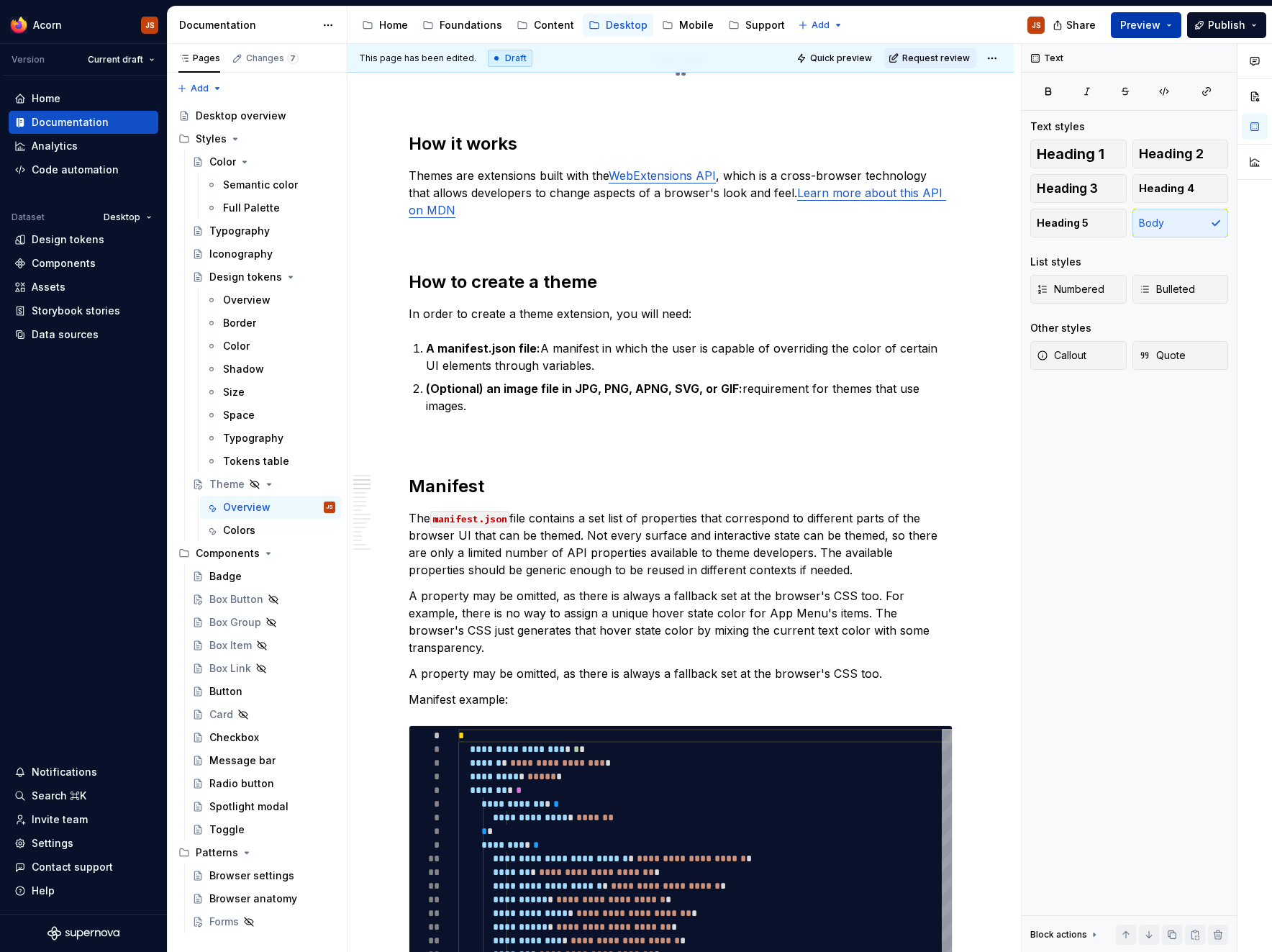 click on "Preview" at bounding box center (1146, 25) 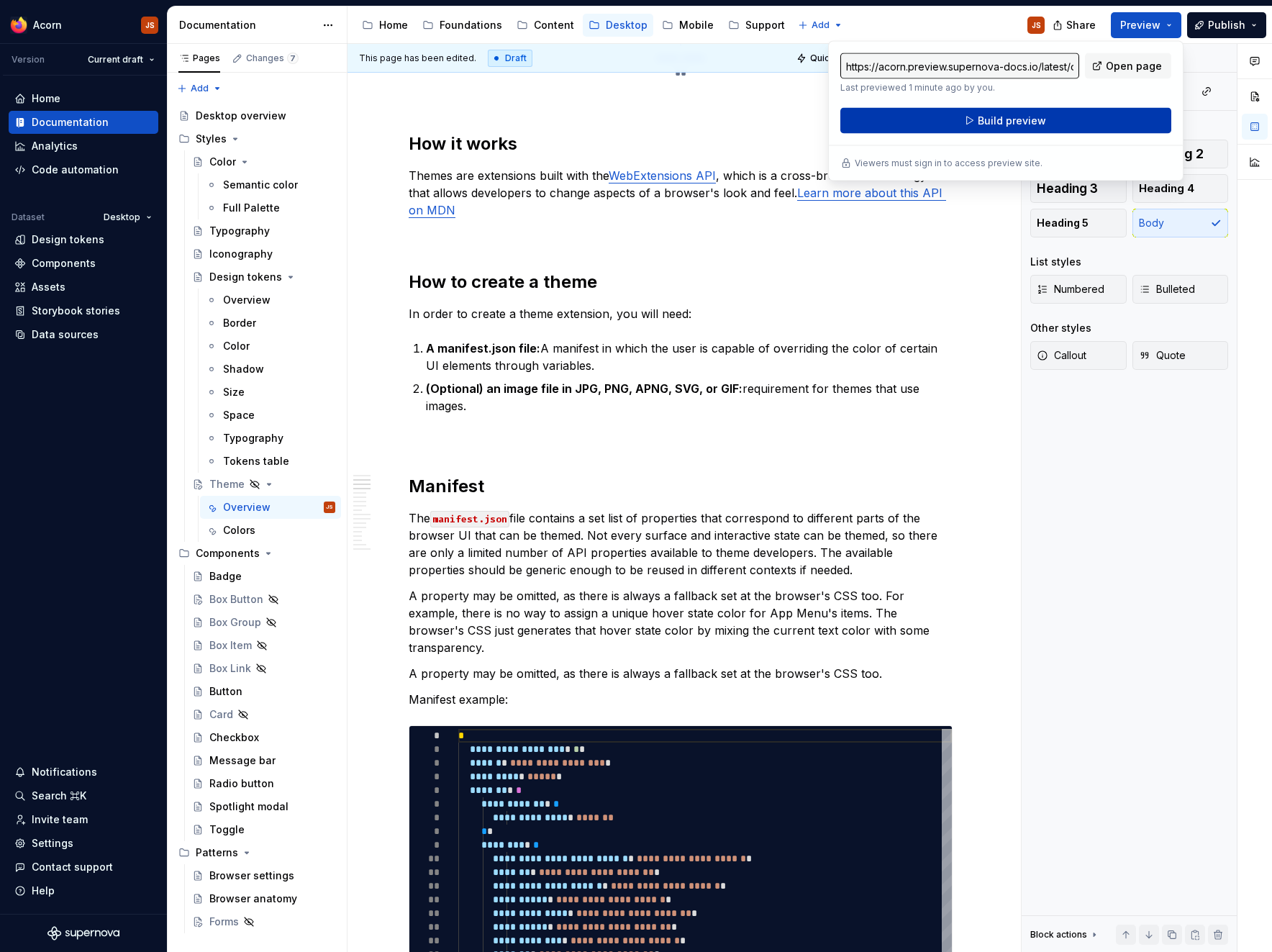 click on "Build preview" at bounding box center (1006, 121) 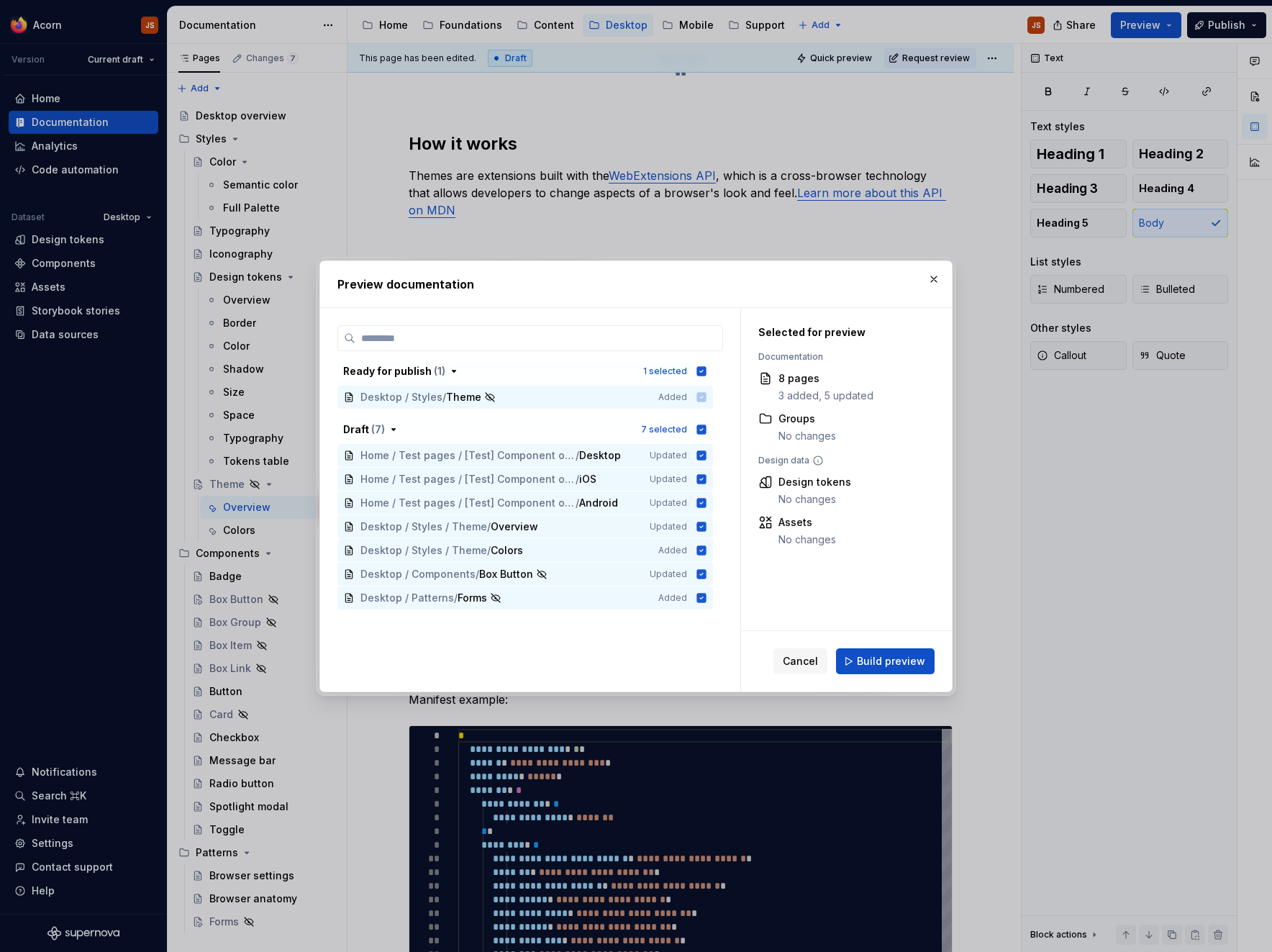scroll, scrollTop: 509, scrollLeft: 0, axis: vertical 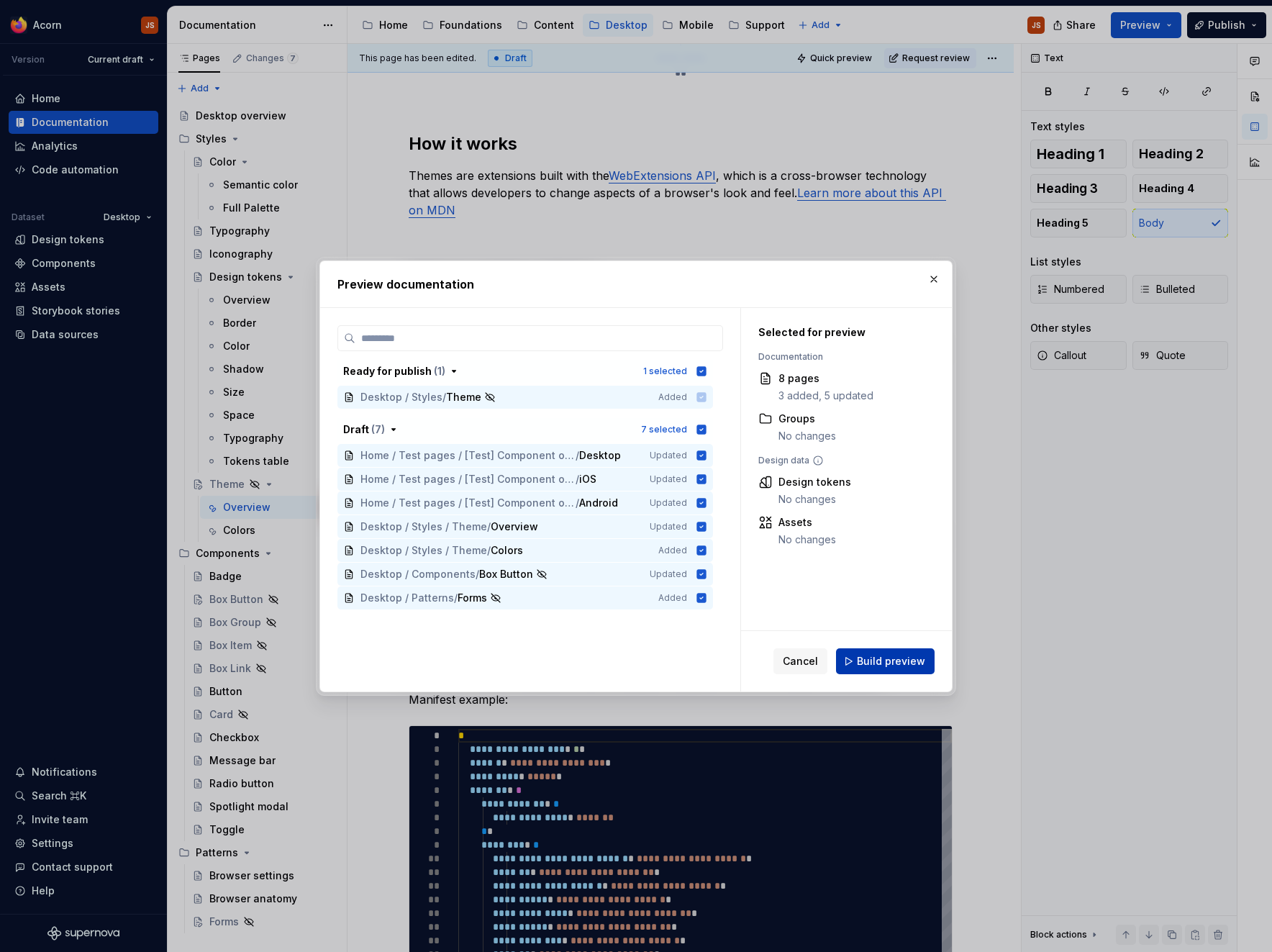 click on "Build preview" at bounding box center (885, 661) 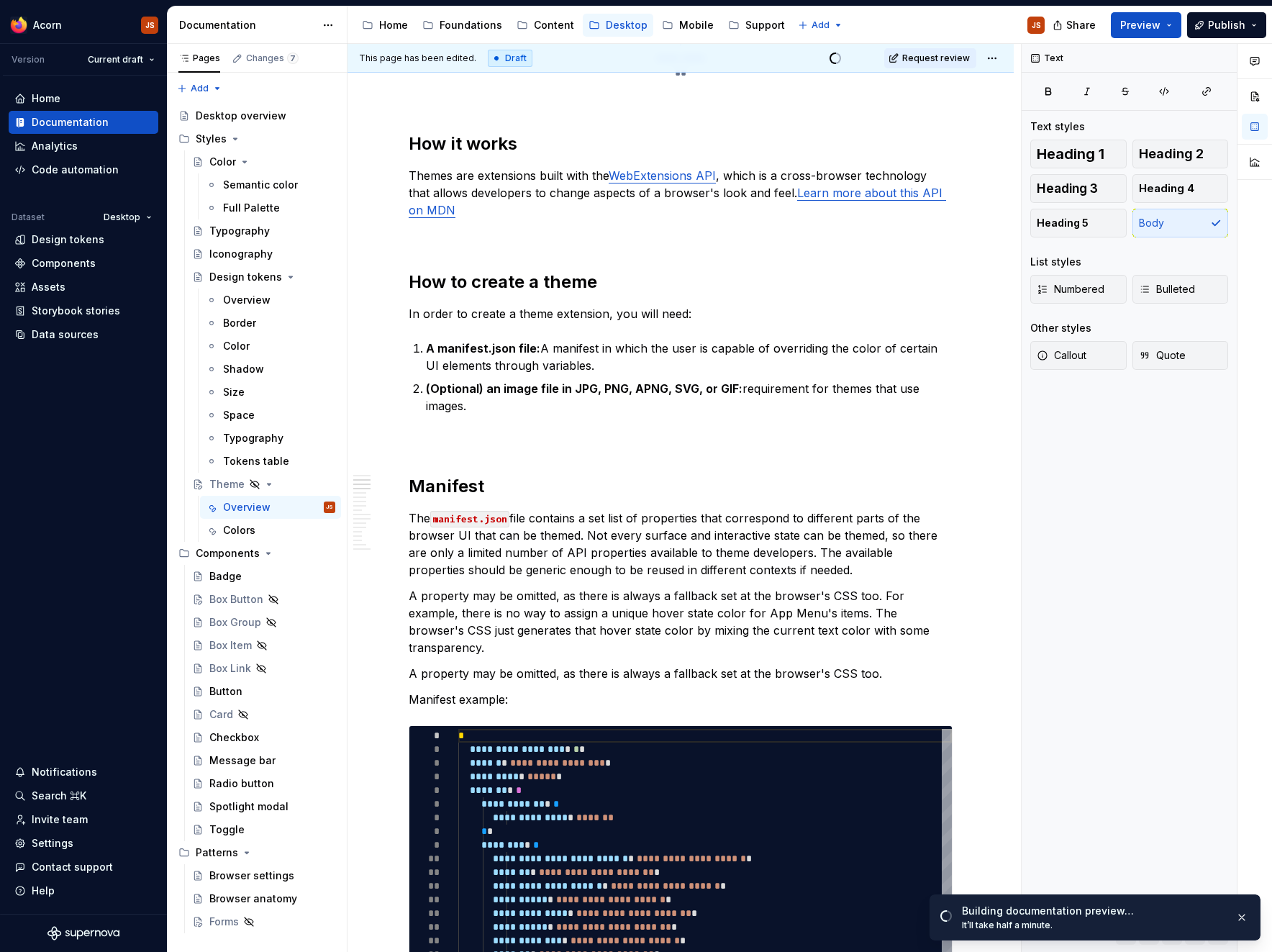 scroll, scrollTop: 509, scrollLeft: 0, axis: vertical 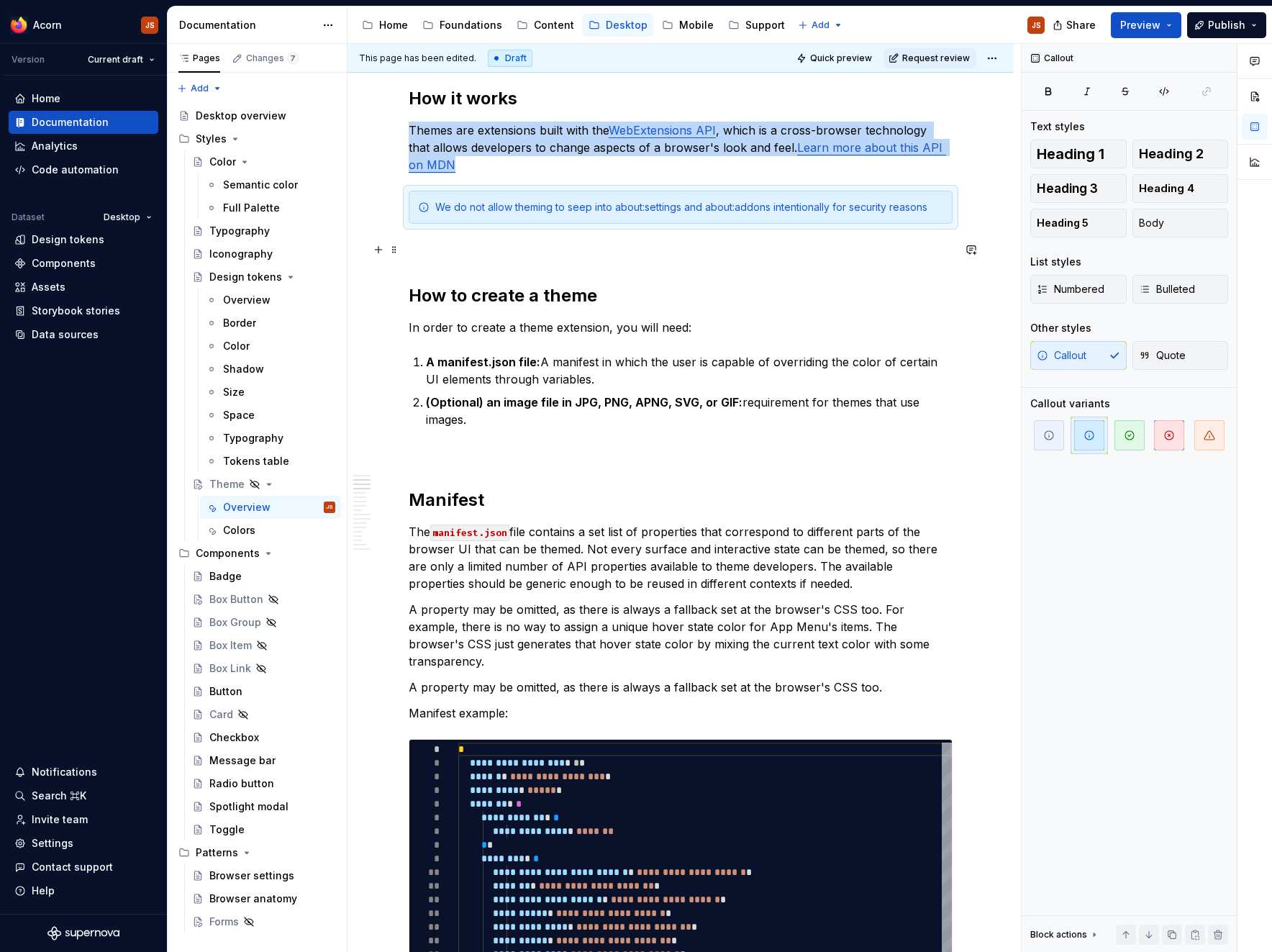click at bounding box center (681, 250) 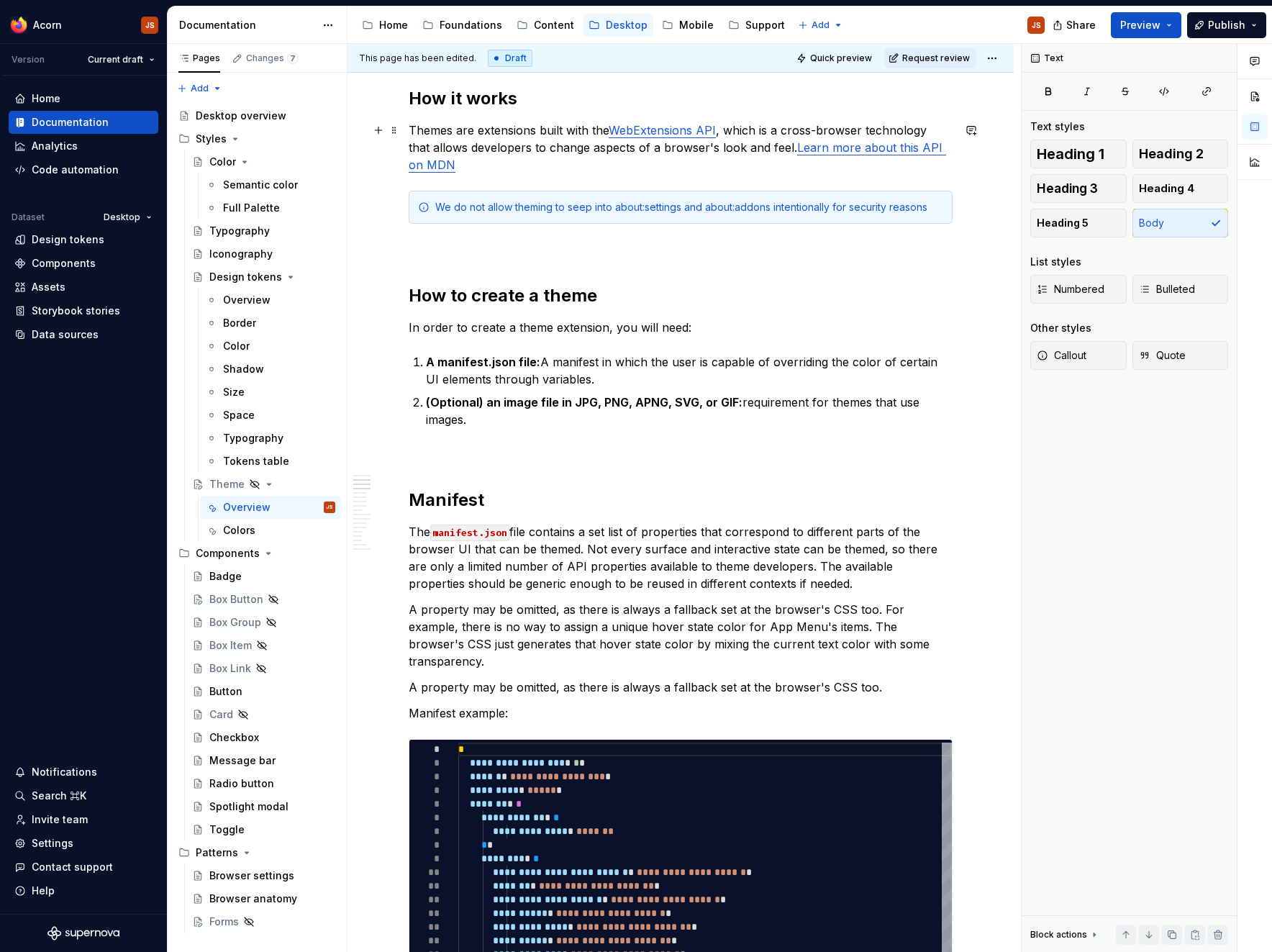 click on "Themes are extensions built with the  WebExtensions API , which is a cross-browser technology that allows developers to change aspects of a browser's look and feel.  Learn more about this API on MDN" at bounding box center [681, 148] 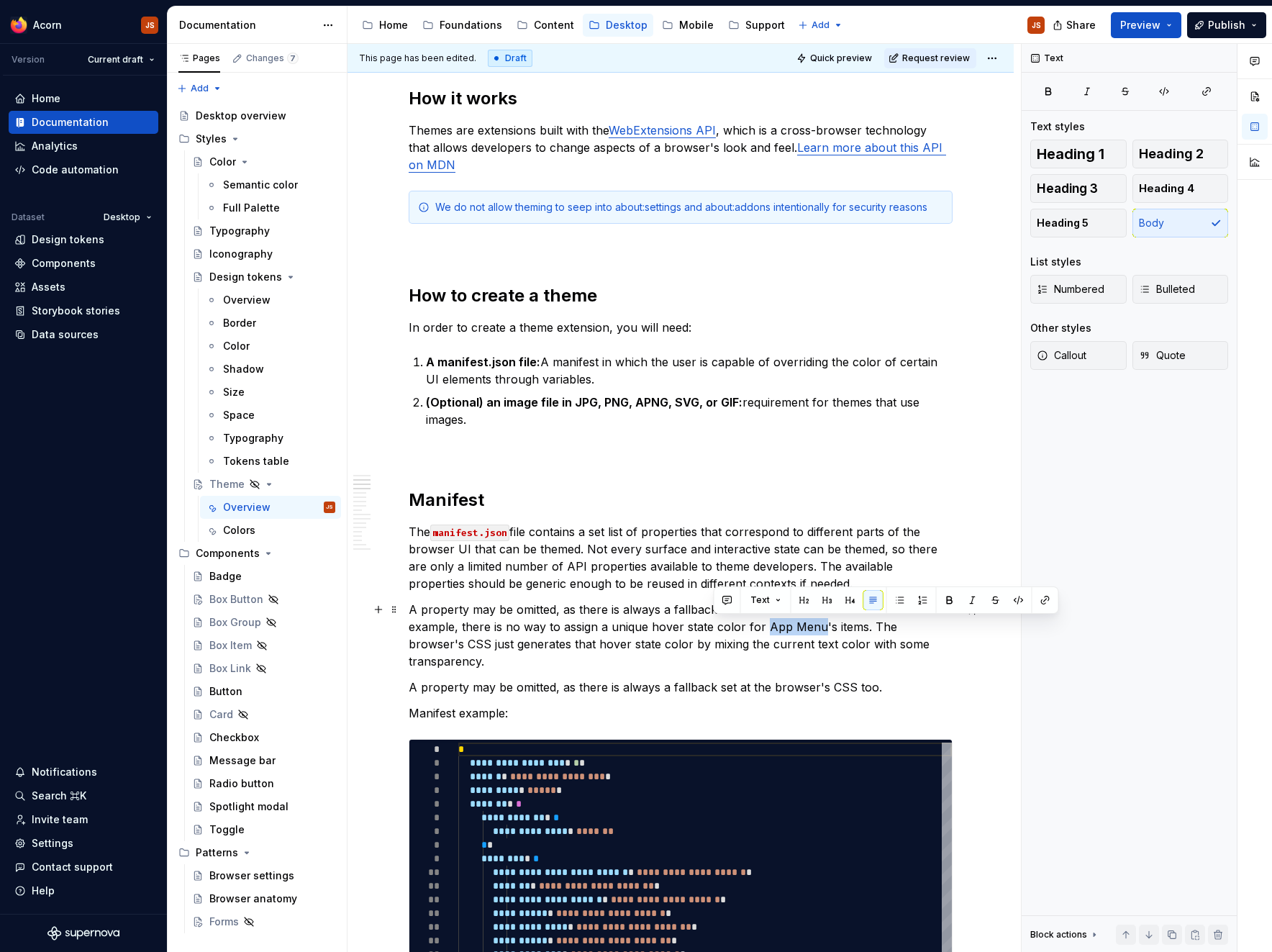 drag, startPoint x: 769, startPoint y: 627, endPoint x: 717, endPoint y: 622, distance: 52.23983 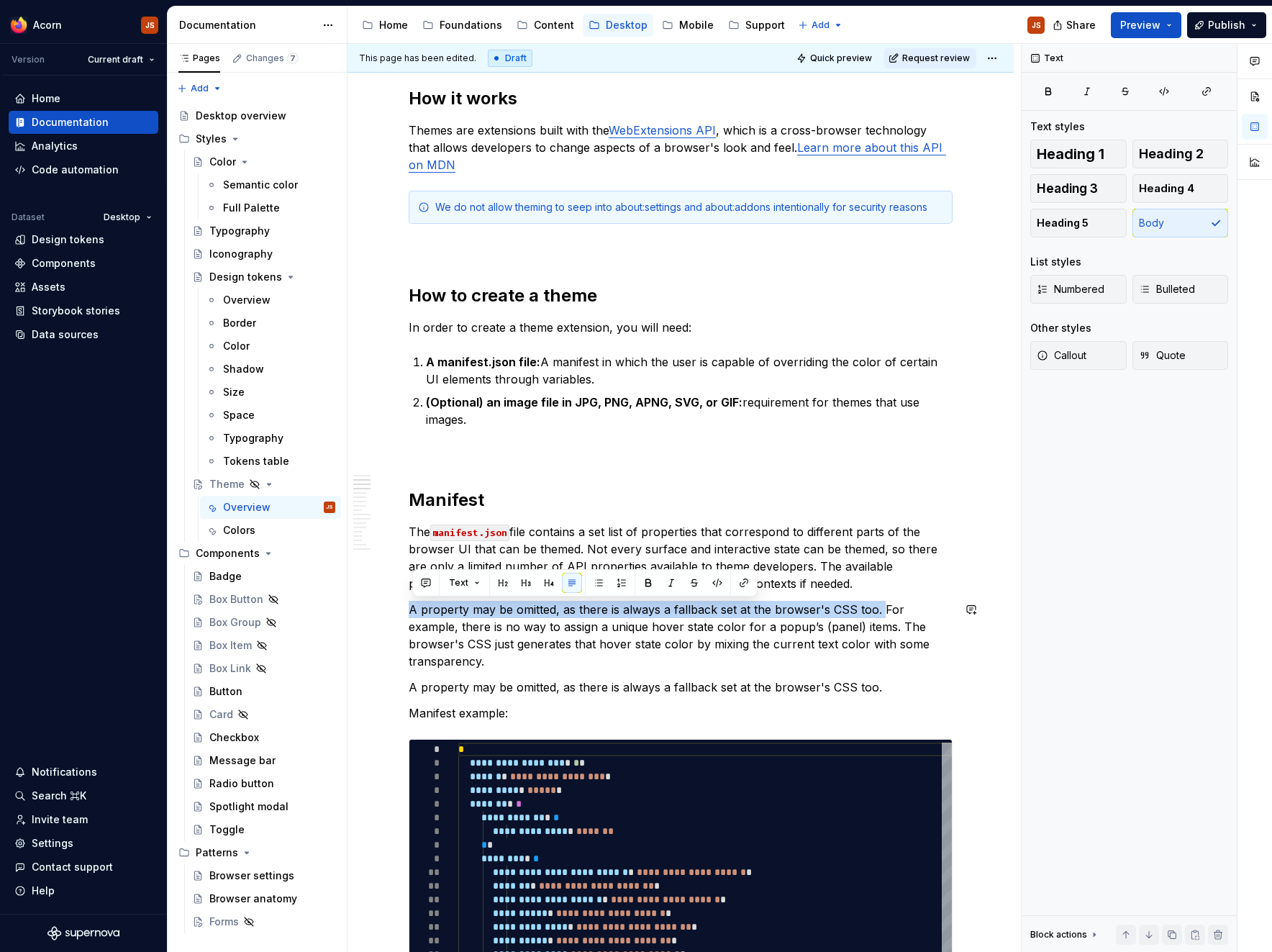 drag, startPoint x: 881, startPoint y: 606, endPoint x: 430, endPoint y: 600, distance: 451.04 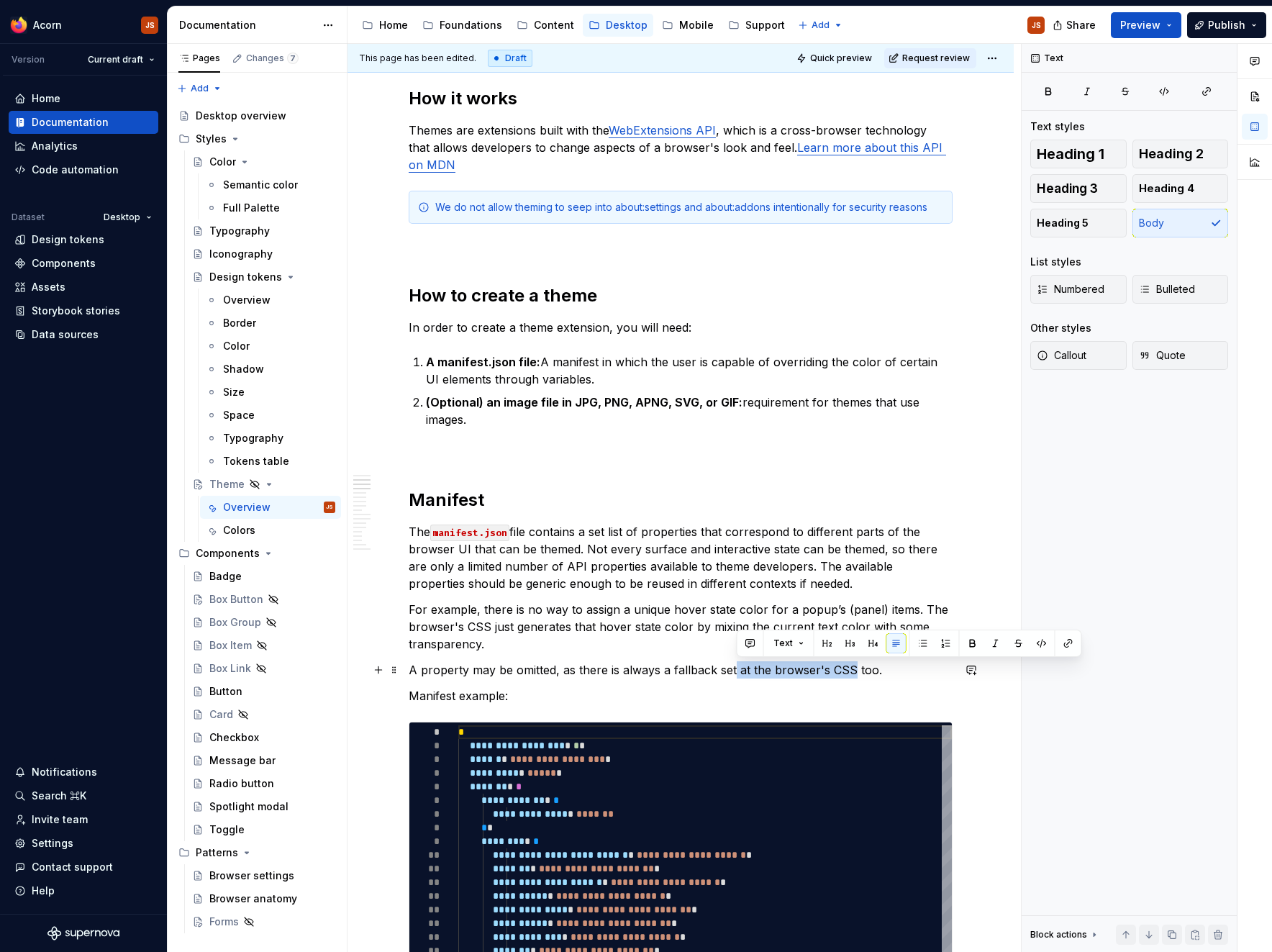 drag, startPoint x: 854, startPoint y: 669, endPoint x: 737, endPoint y: 669, distance: 117 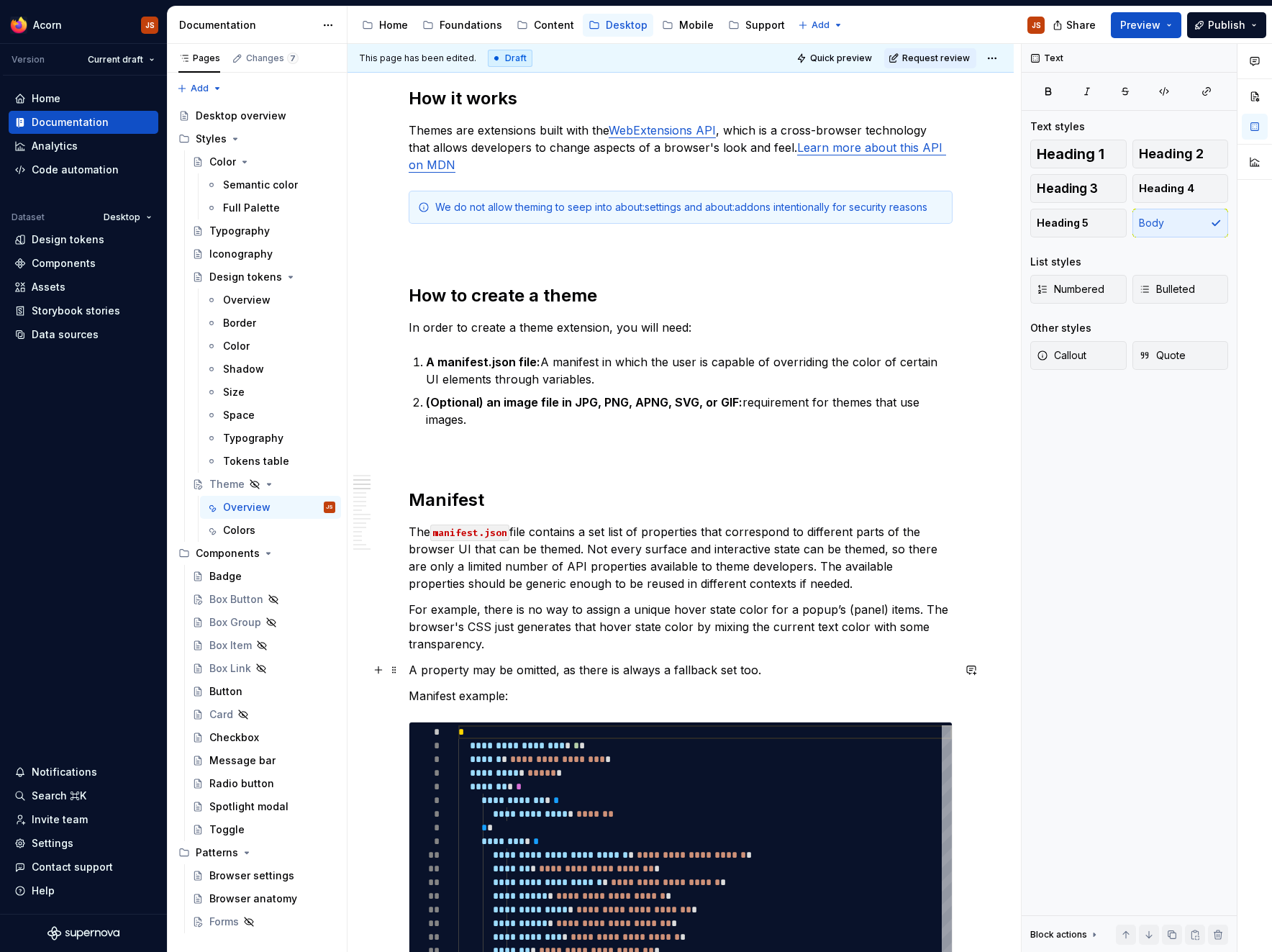 click on "A property may be omitted, as there is always a fallback set too." at bounding box center [681, 670] 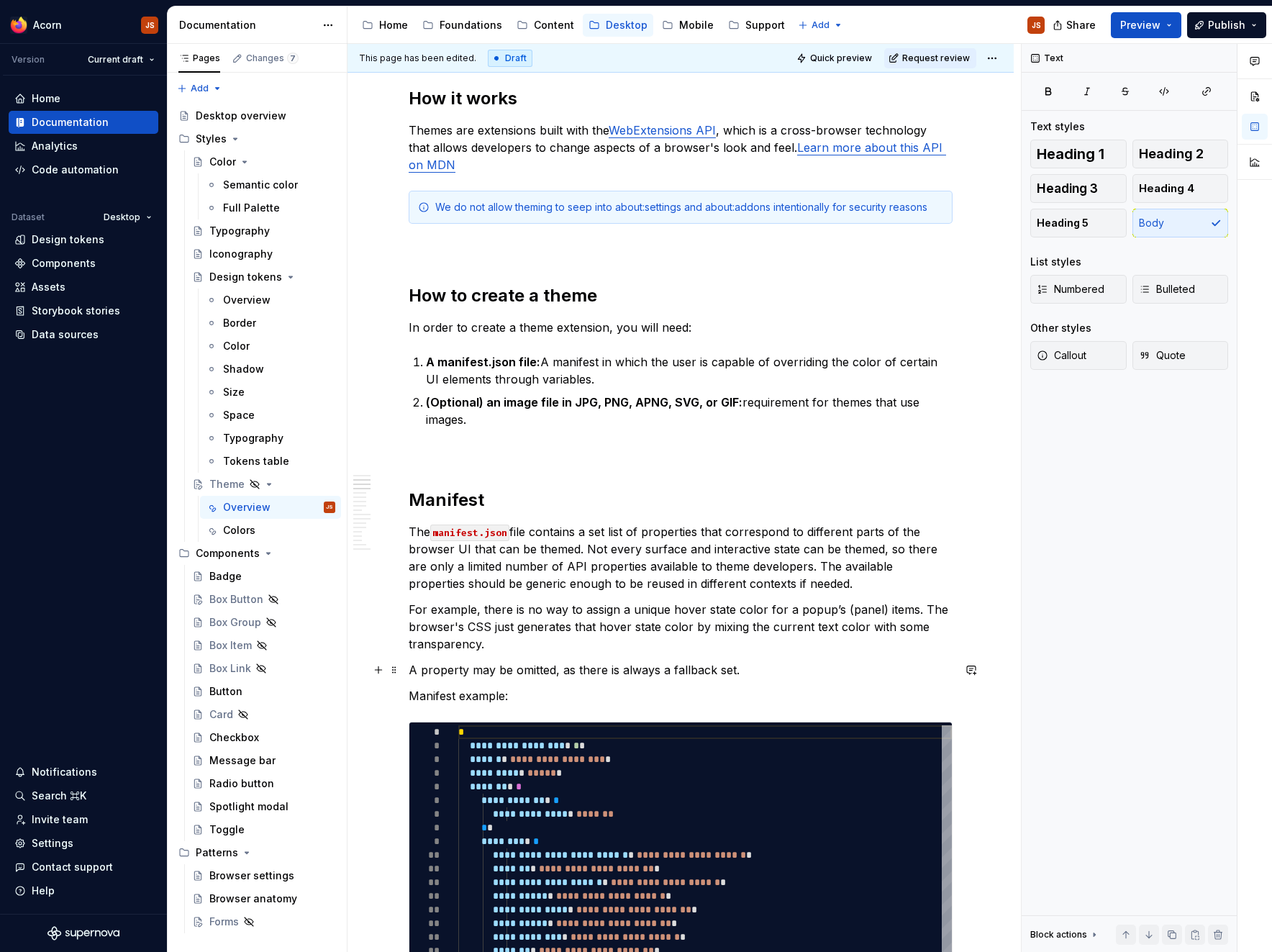 click on "A property may be omitted, as there is always a fallback set." at bounding box center (681, 670) 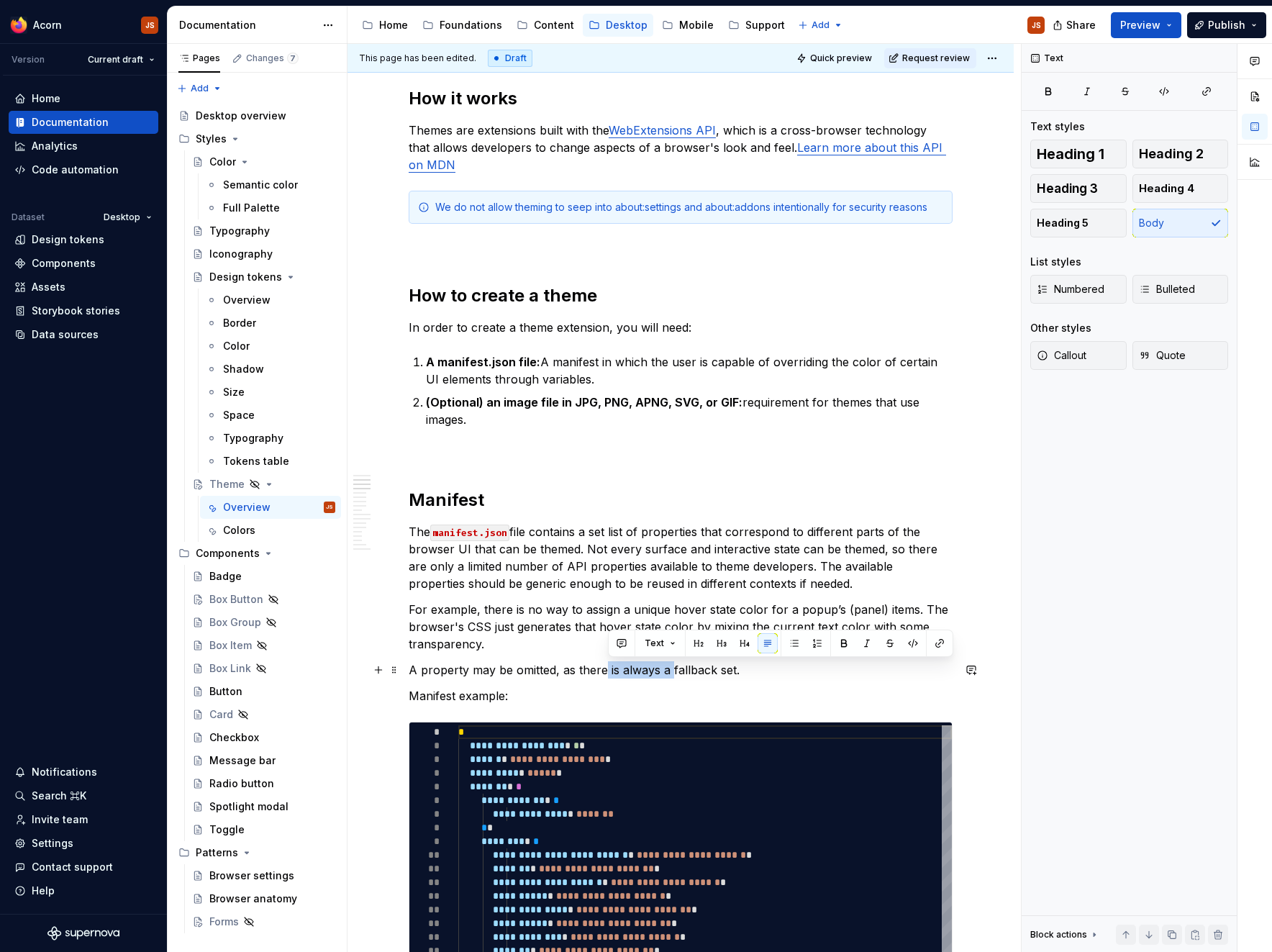 drag, startPoint x: 673, startPoint y: 664, endPoint x: 607, endPoint y: 662, distance: 66.0303 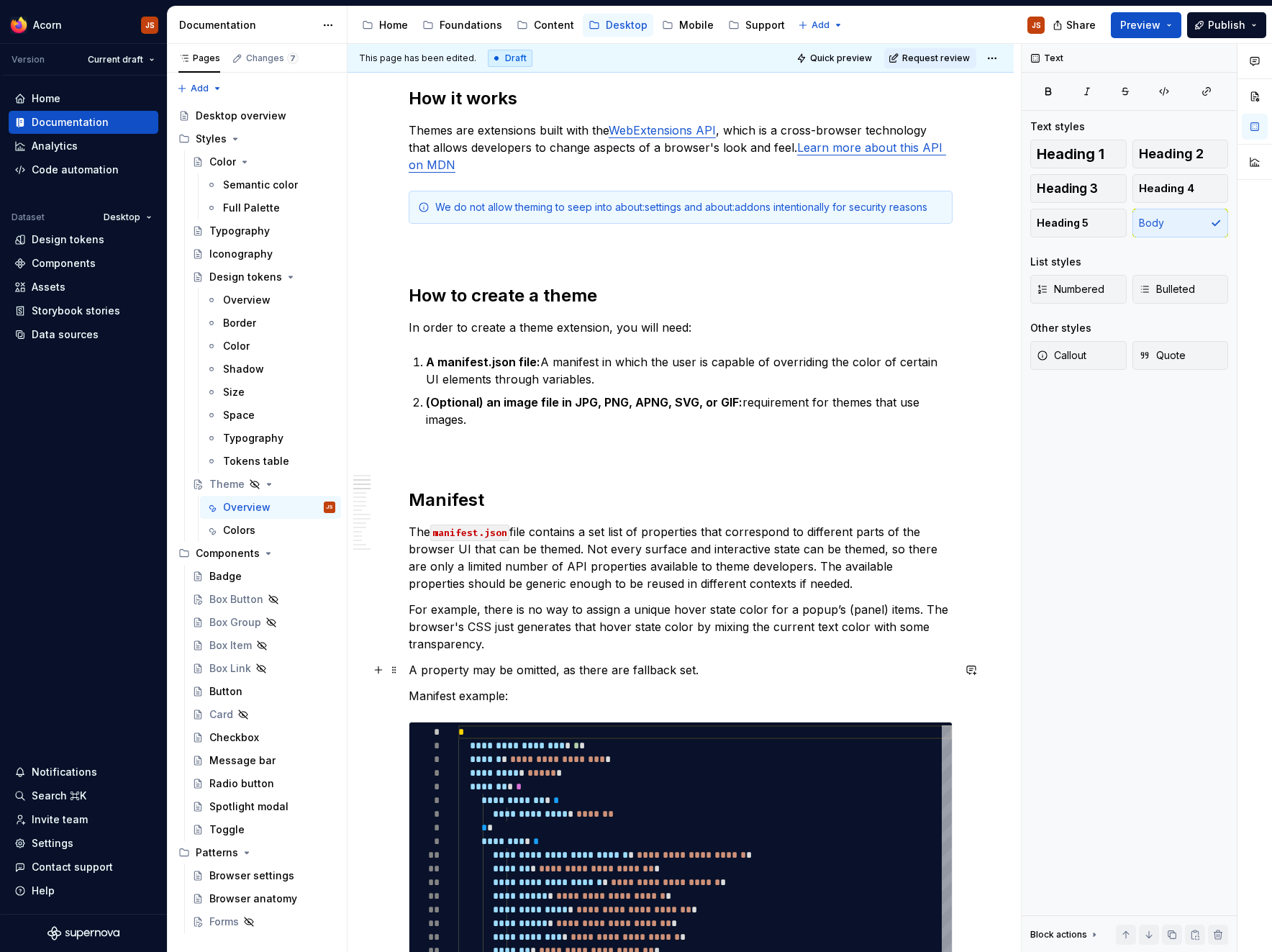 click on "A property may be omitted, as there are fallback set." at bounding box center [681, 670] 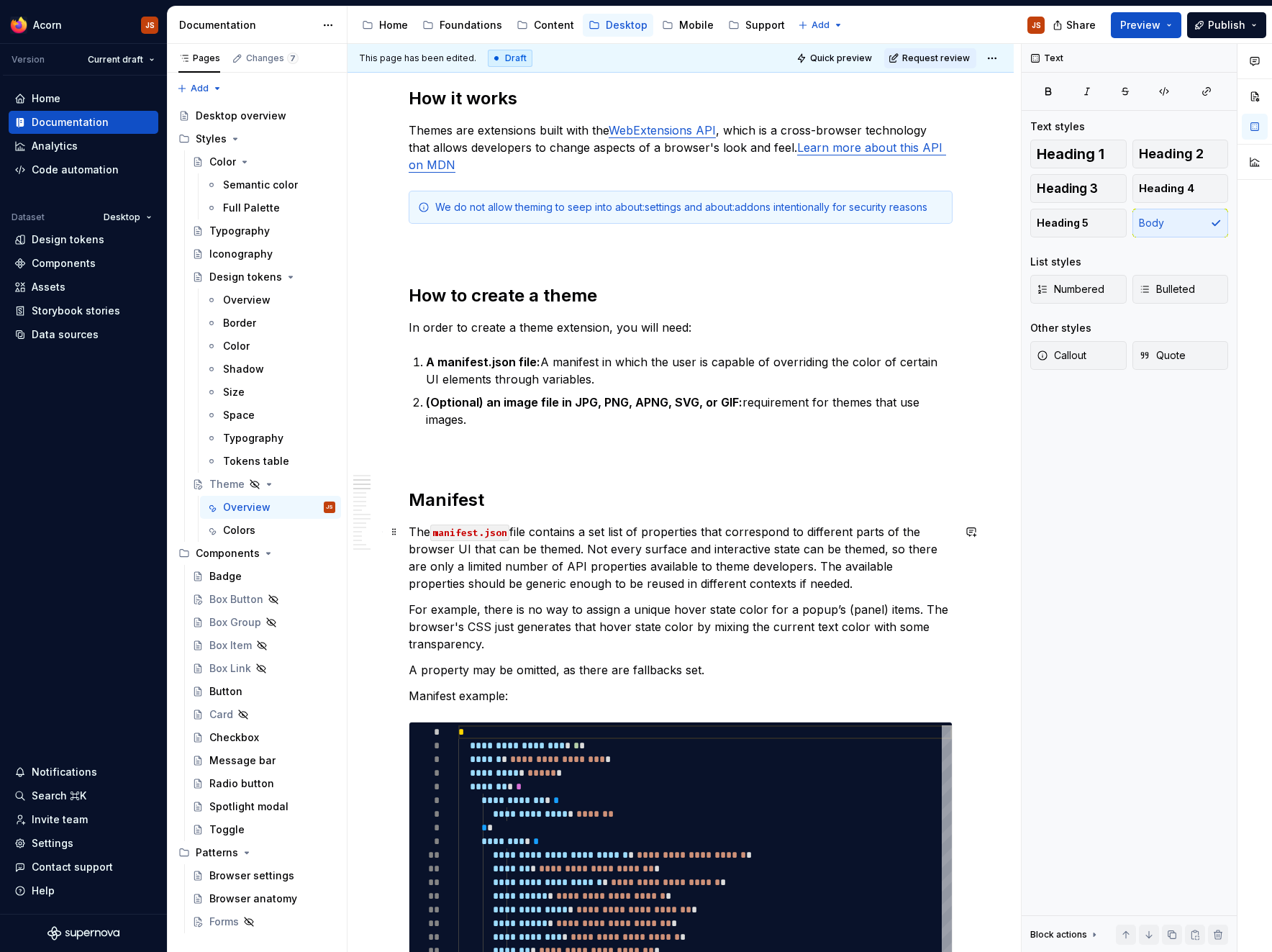 click on "The  manifest.json  file contains a set list of properties that correspond to different parts of the browser UI that can be themed. Not every surface and interactive state can be themed, so there are only a limited number of API properties available to theme developers. The available properties should be generic enough to be reused in different contexts if needed." at bounding box center (681, 558) 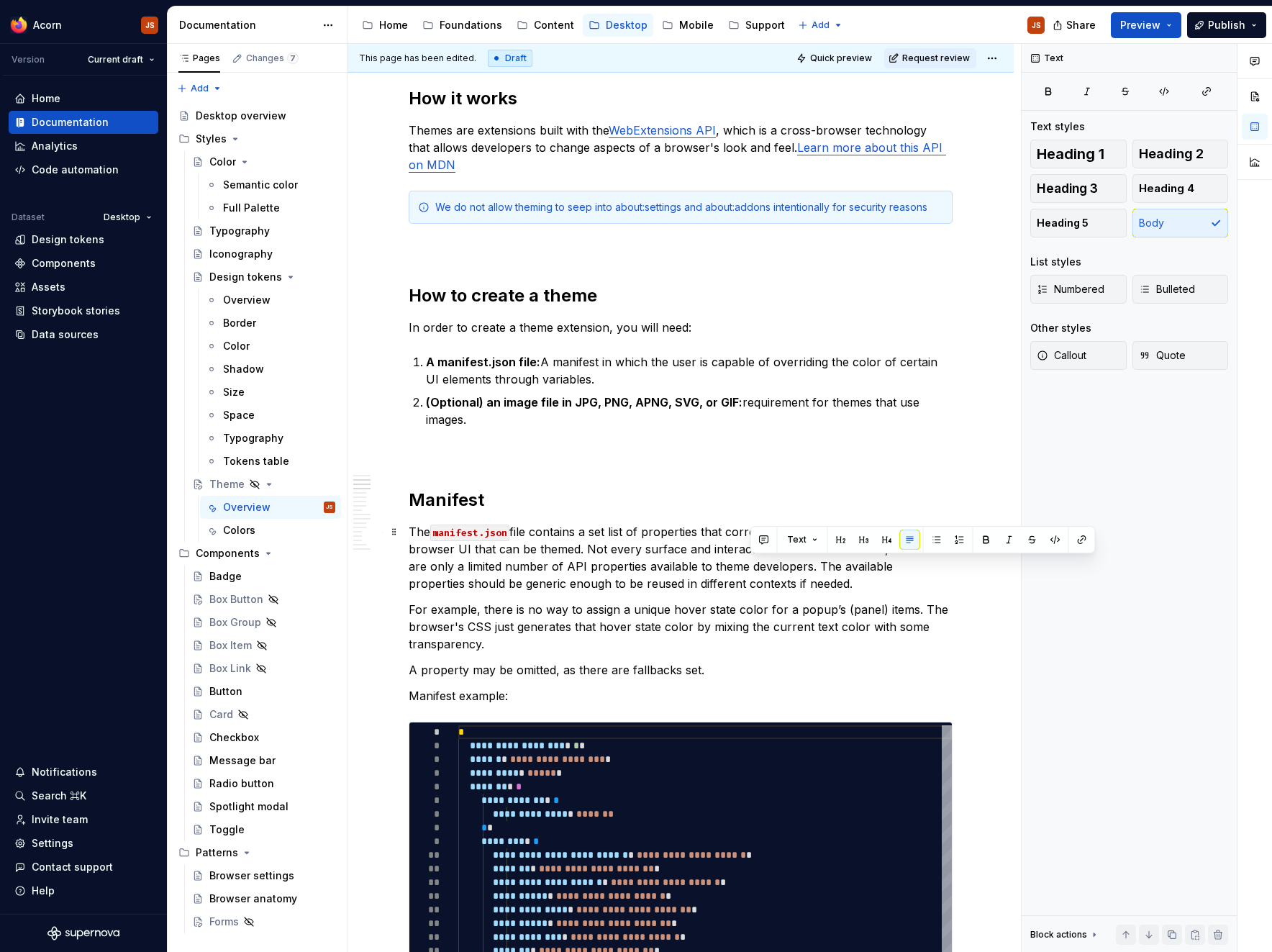 click on "The  manifest.json  file contains a set list of properties that correspond to different parts of the browser UI that can be themed. Not every surface and interactive state can be themed, so there are only a limited number of API properties available to theme developers. The available properties should be generic enough to be reused in different contexts if needed." at bounding box center (681, 558) 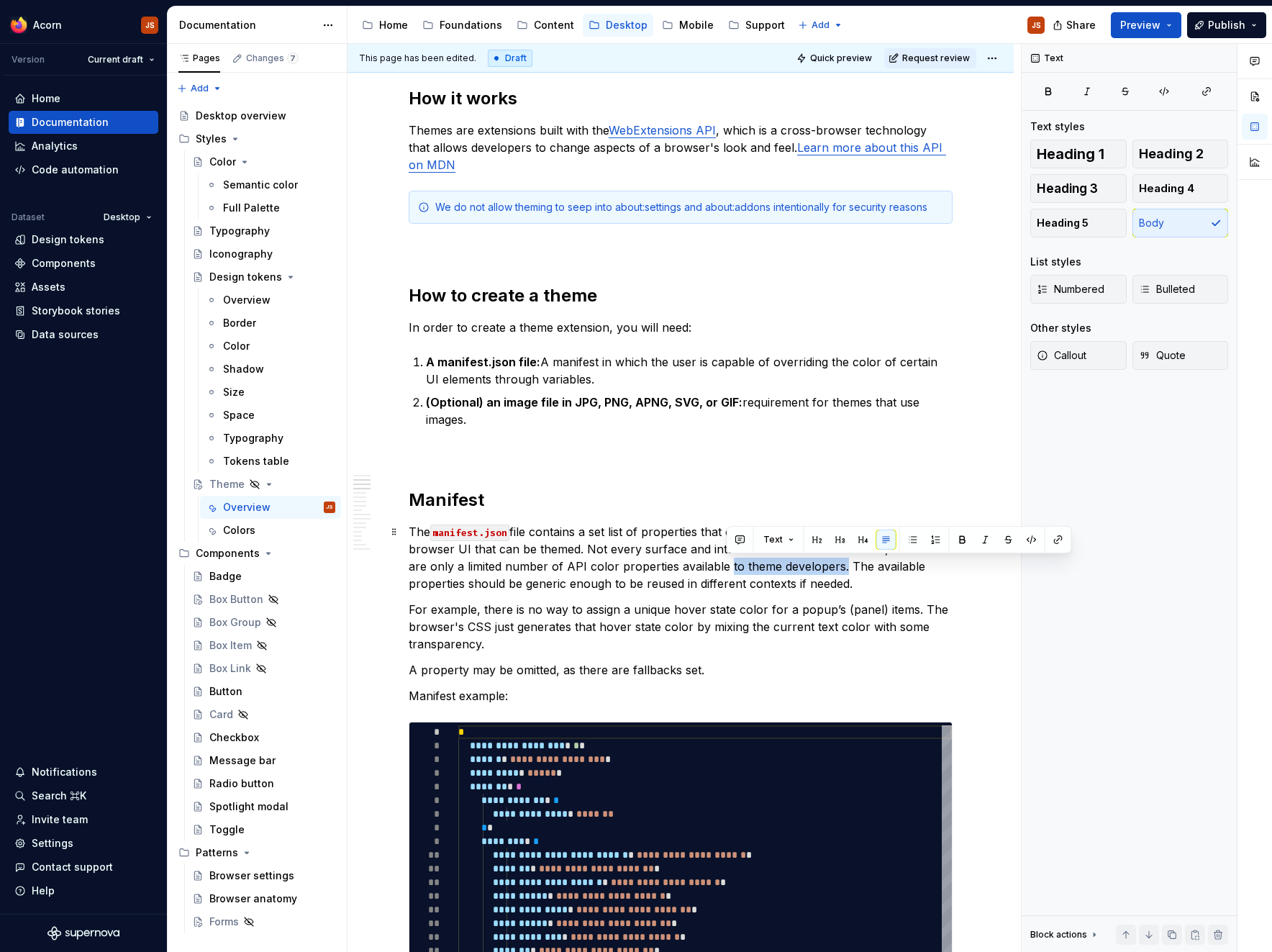 drag, startPoint x: 841, startPoint y: 566, endPoint x: 727, endPoint y: 561, distance: 114.1096 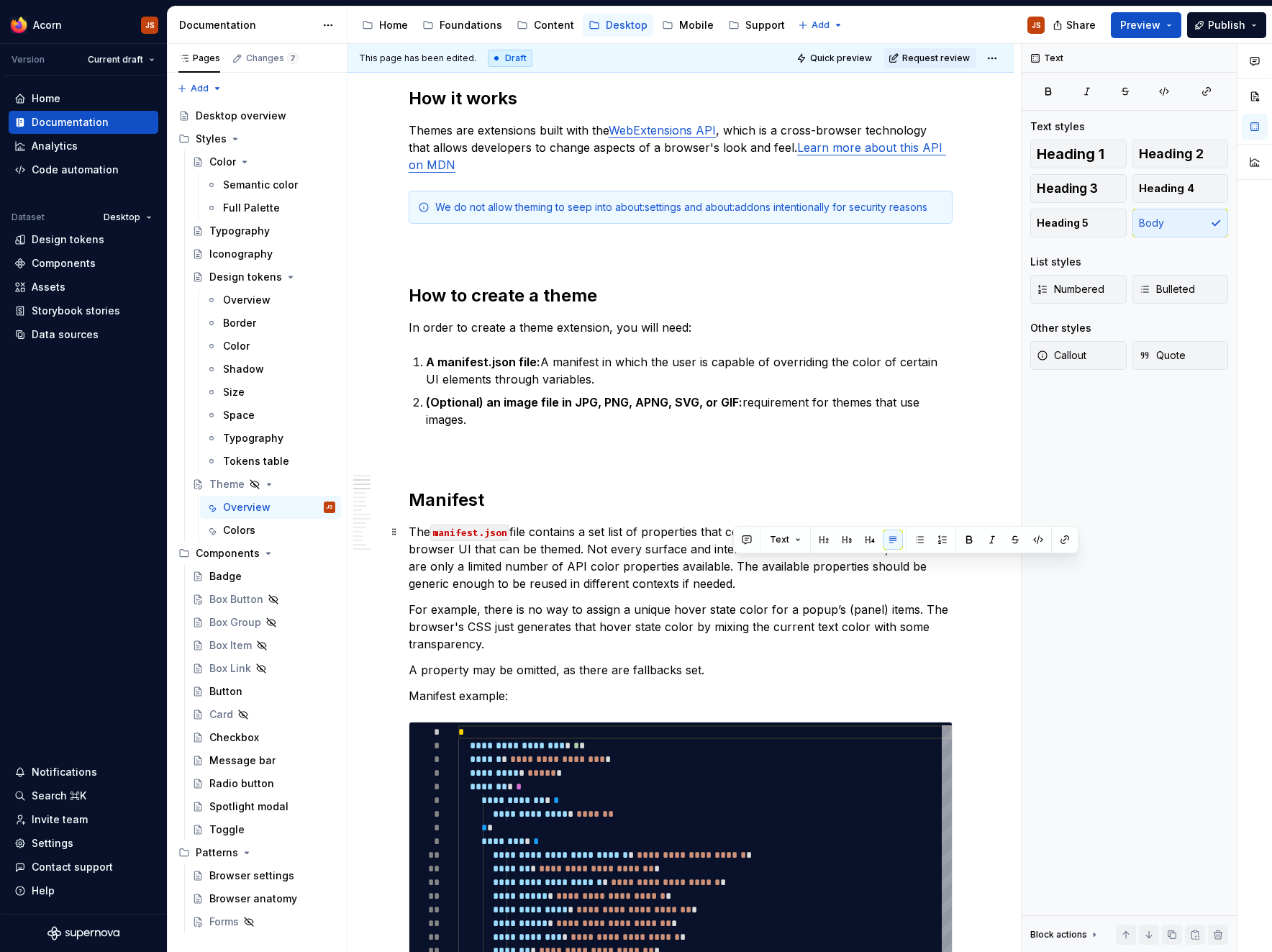drag, startPoint x: 734, startPoint y: 566, endPoint x: 748, endPoint y: 585, distance: 23.600847 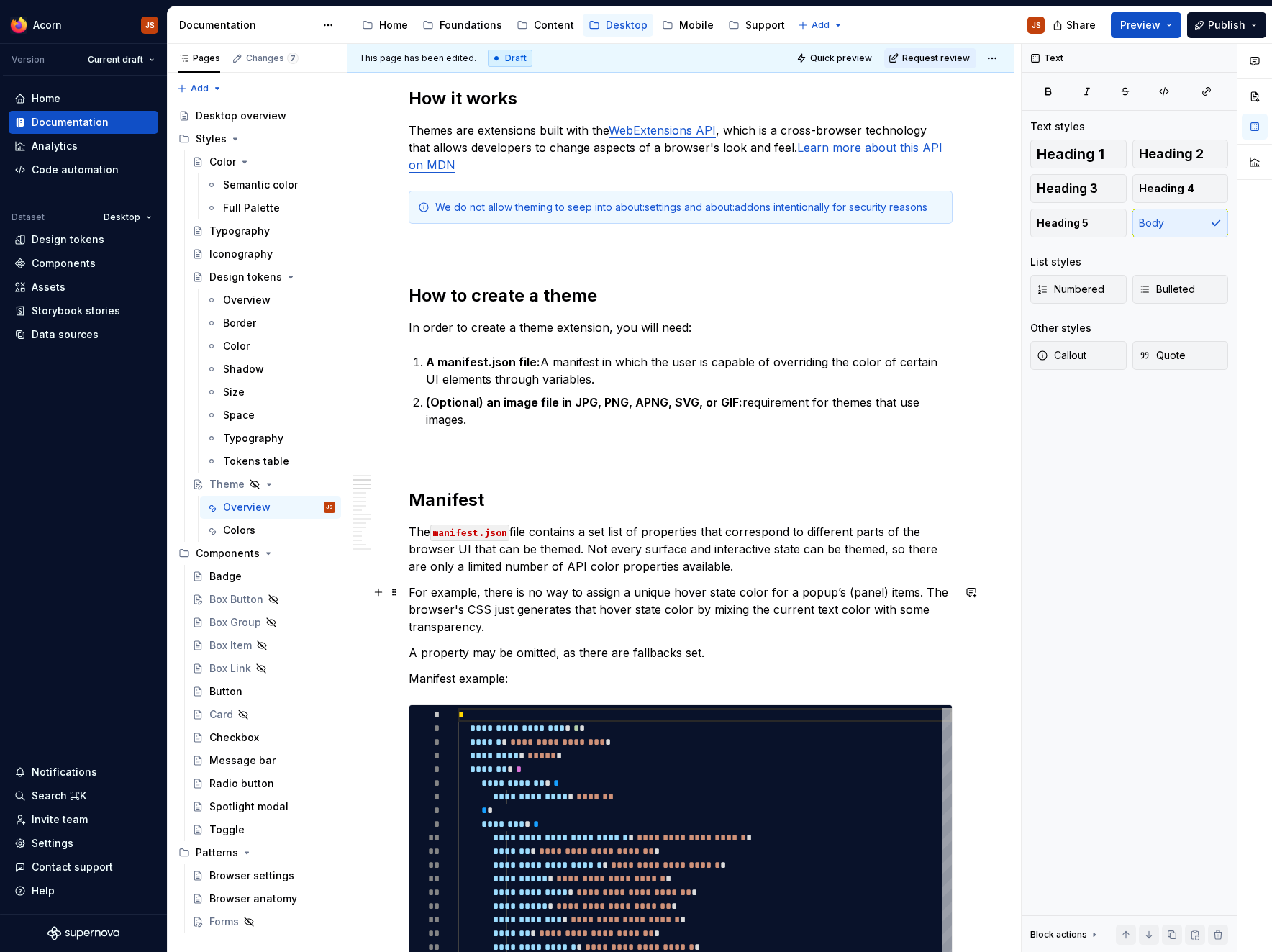 click on "For example, there is no way to assign a unique hover state color for a popup’s (panel) items. The browser's CSS just generates that hover state color by mixing the current text color with some transparency." at bounding box center [681, 609] 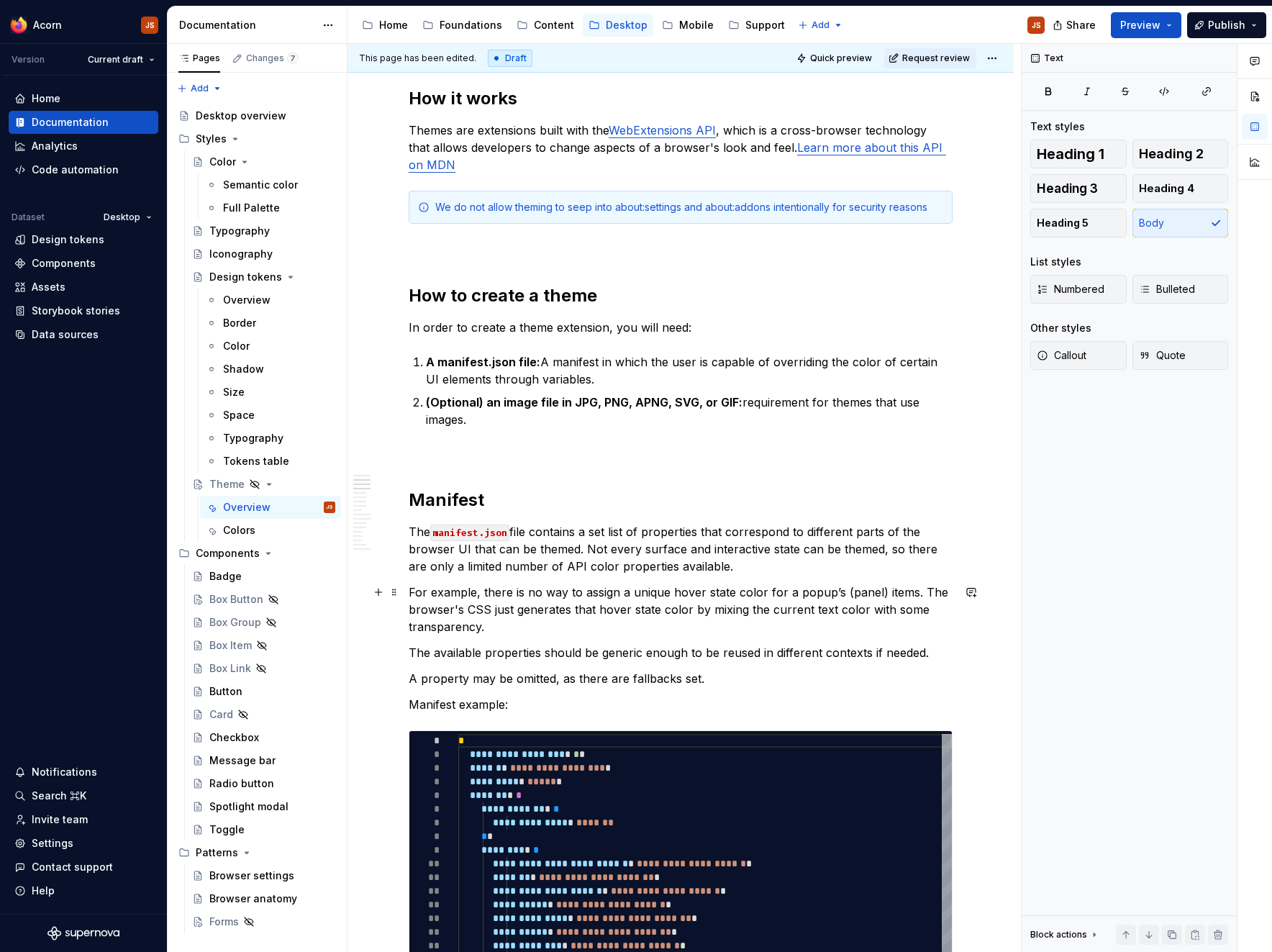 click on "**********" at bounding box center (681, 1497) 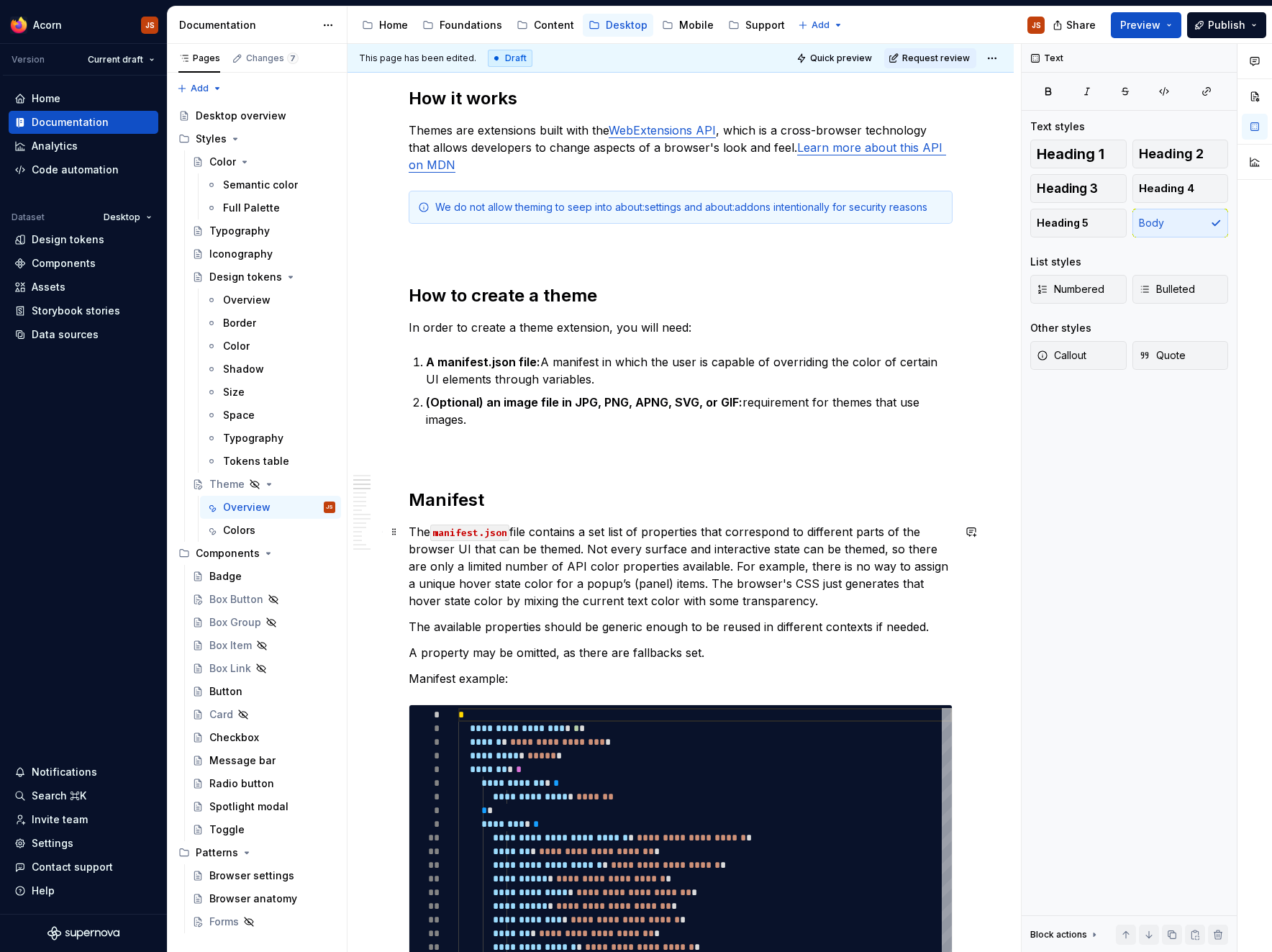 click on "The  manifest.json  file contains a set list of properties that correspond to different parts of the browser UI that can be themed. Not every surface and interactive state can be themed, so there are only a limited number of API color properties available. For example, there is no way to assign a unique hover state color for a popup’s (panel) items. The browser's CSS just generates that hover state color by mixing the current text color with some transparency." at bounding box center (681, 566) 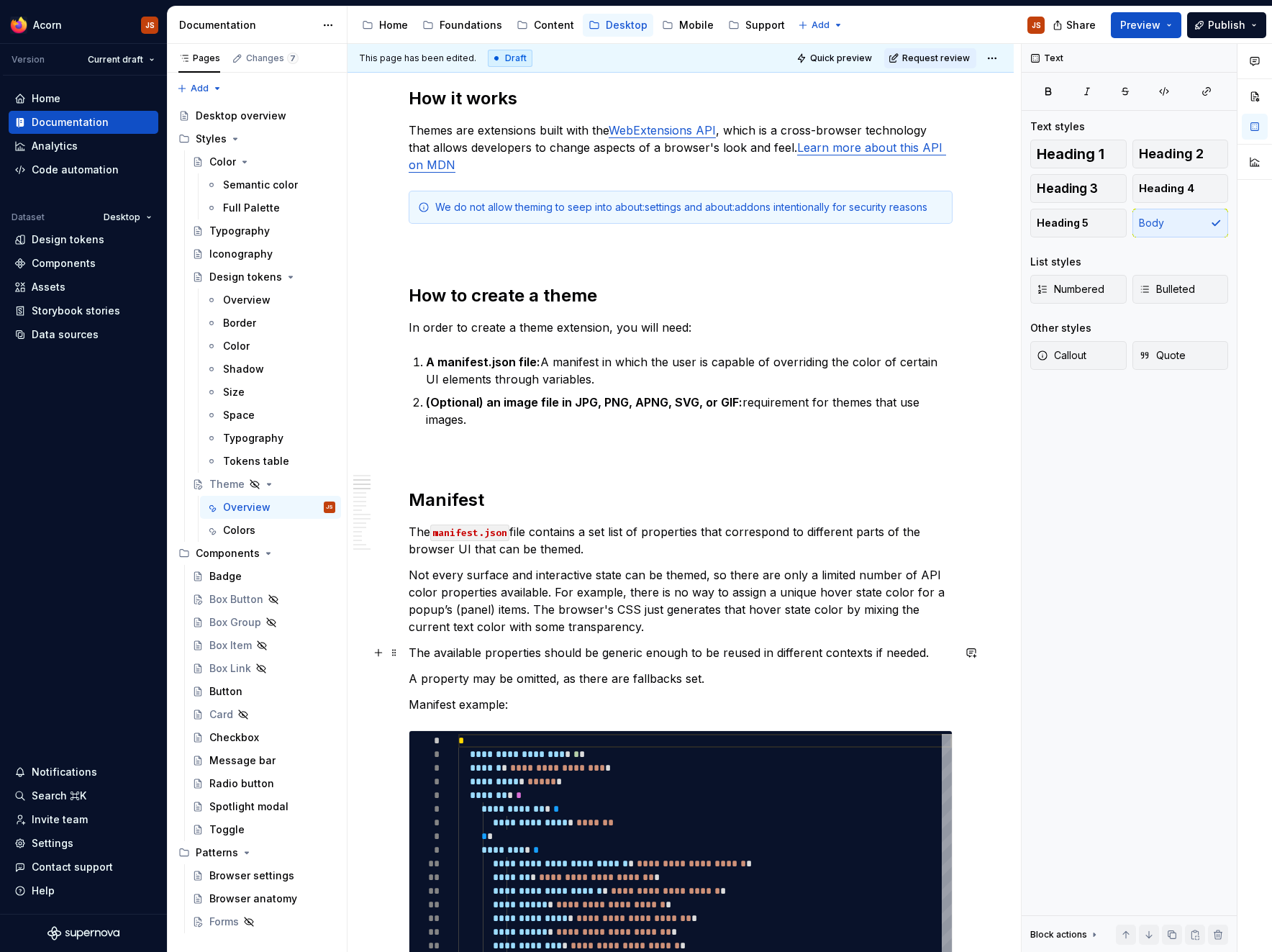 click on "The available properties should be generic enough to be reused in different contexts if needed." at bounding box center [681, 653] 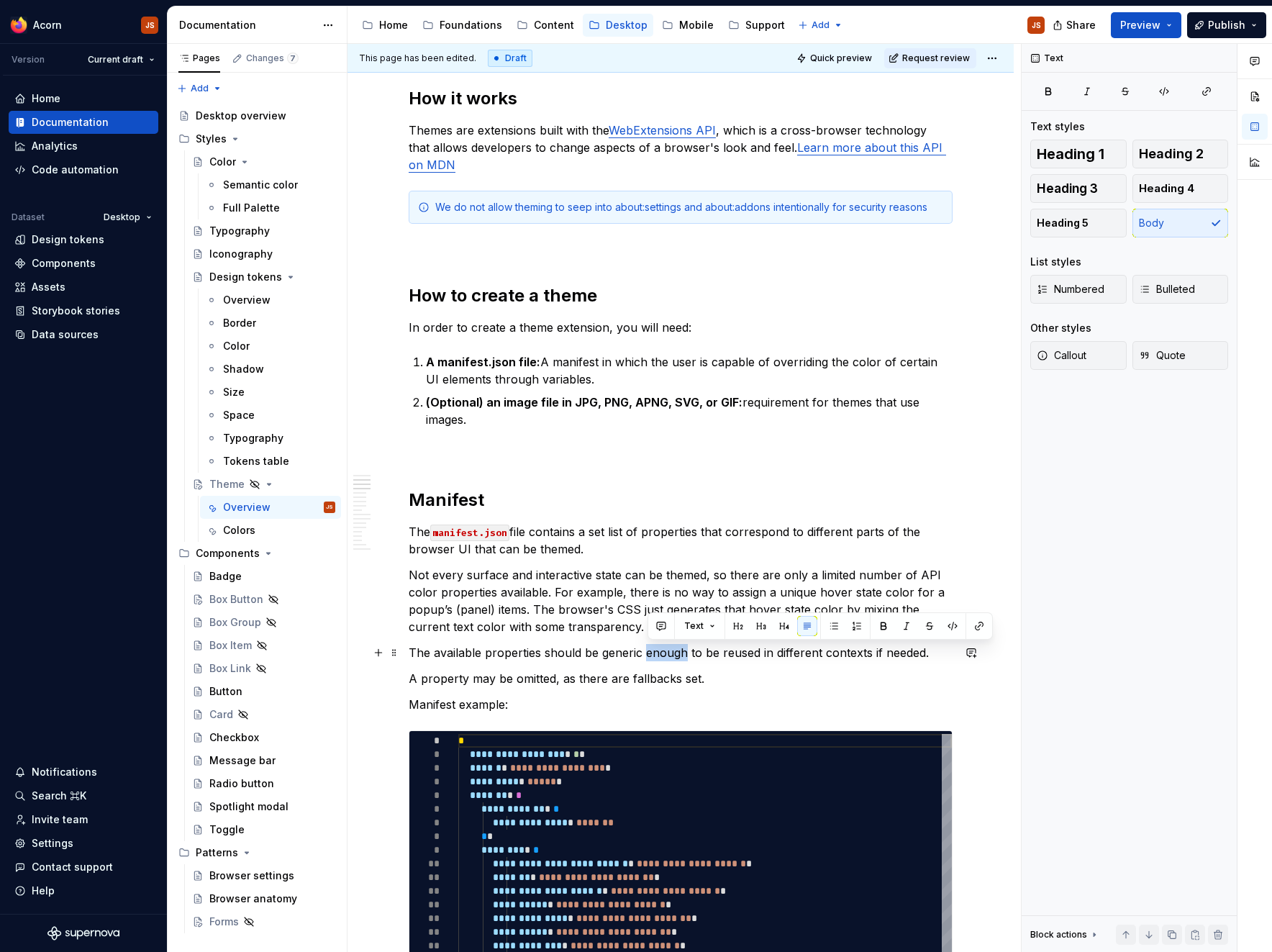 click on "The available properties should be generic enough to be reused in different contexts if needed." at bounding box center (681, 653) 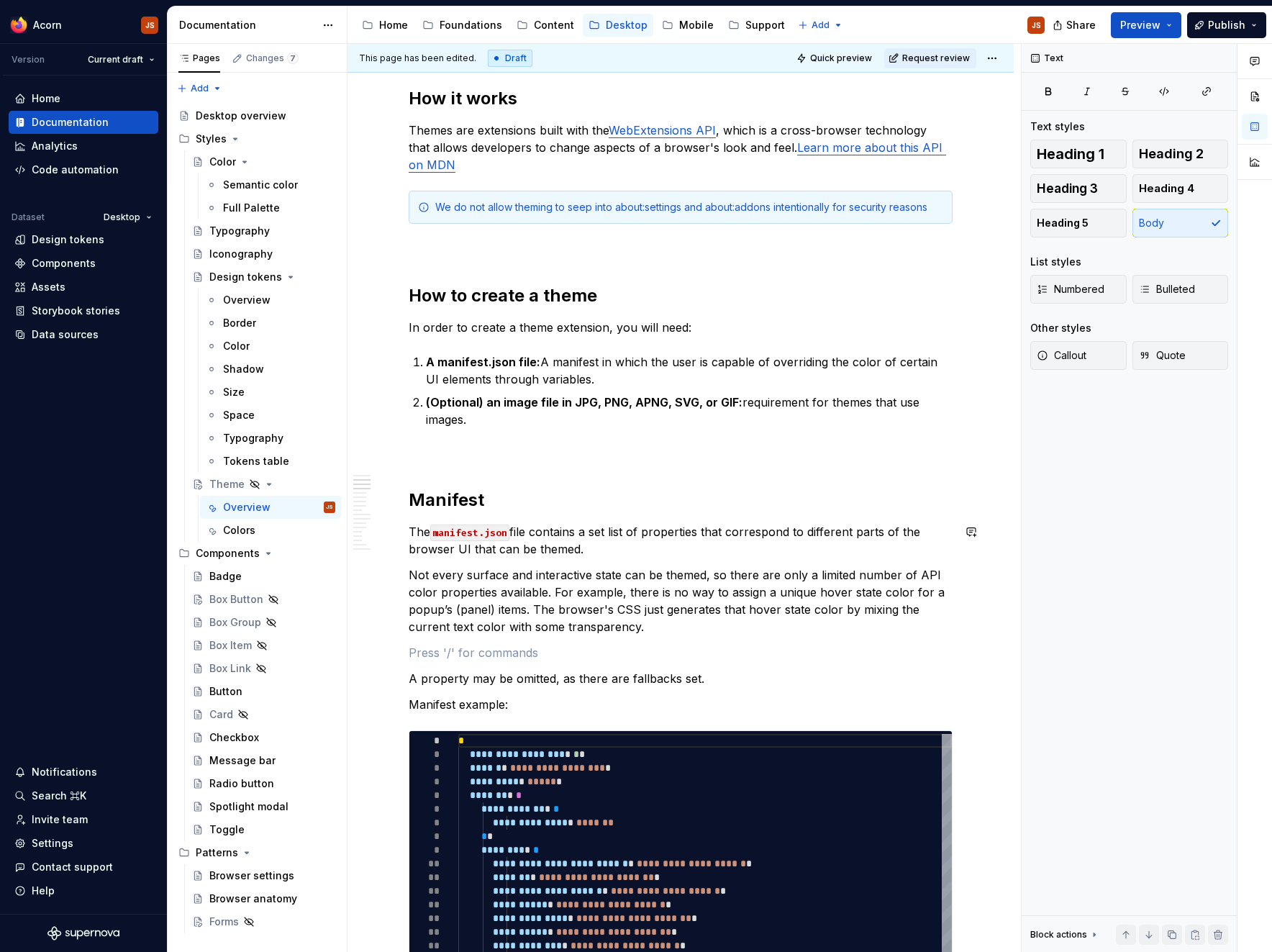 click on "The  manifest.json  file contains a set list of properties that correspond to different parts of the browser UI that can be themed." at bounding box center (681, 540) 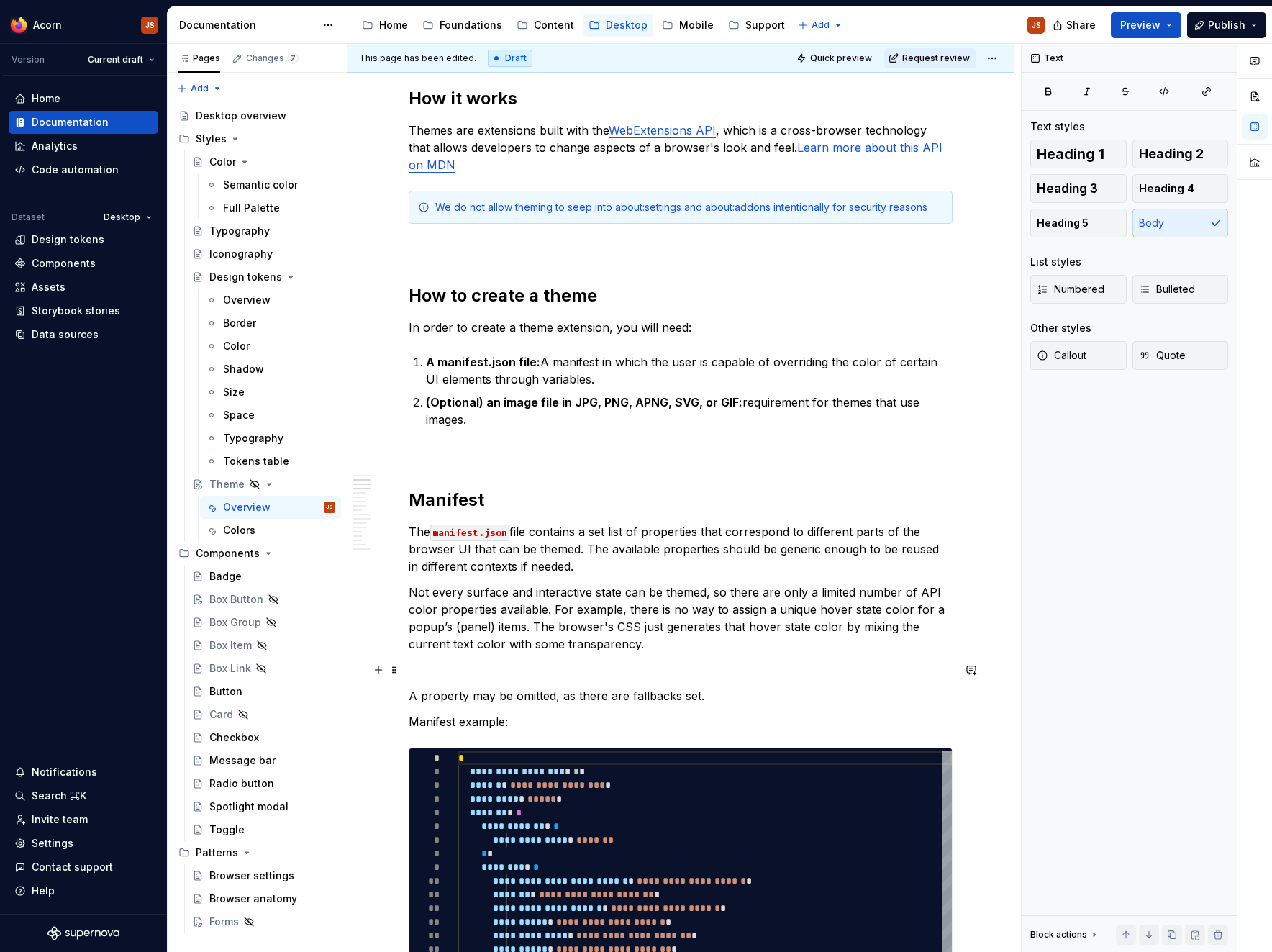 click at bounding box center (681, 670) 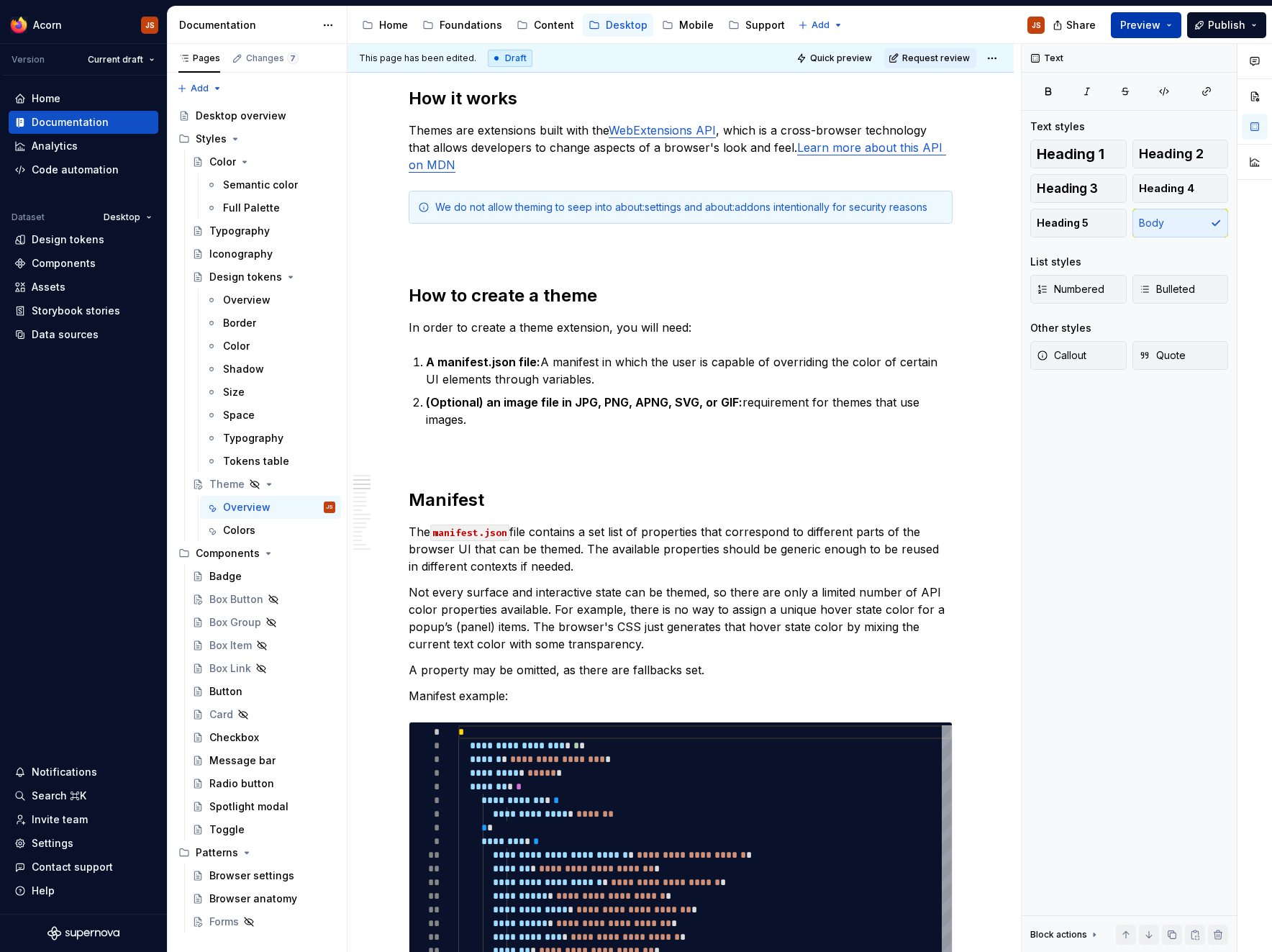 click on "Preview" at bounding box center [1140, 25] 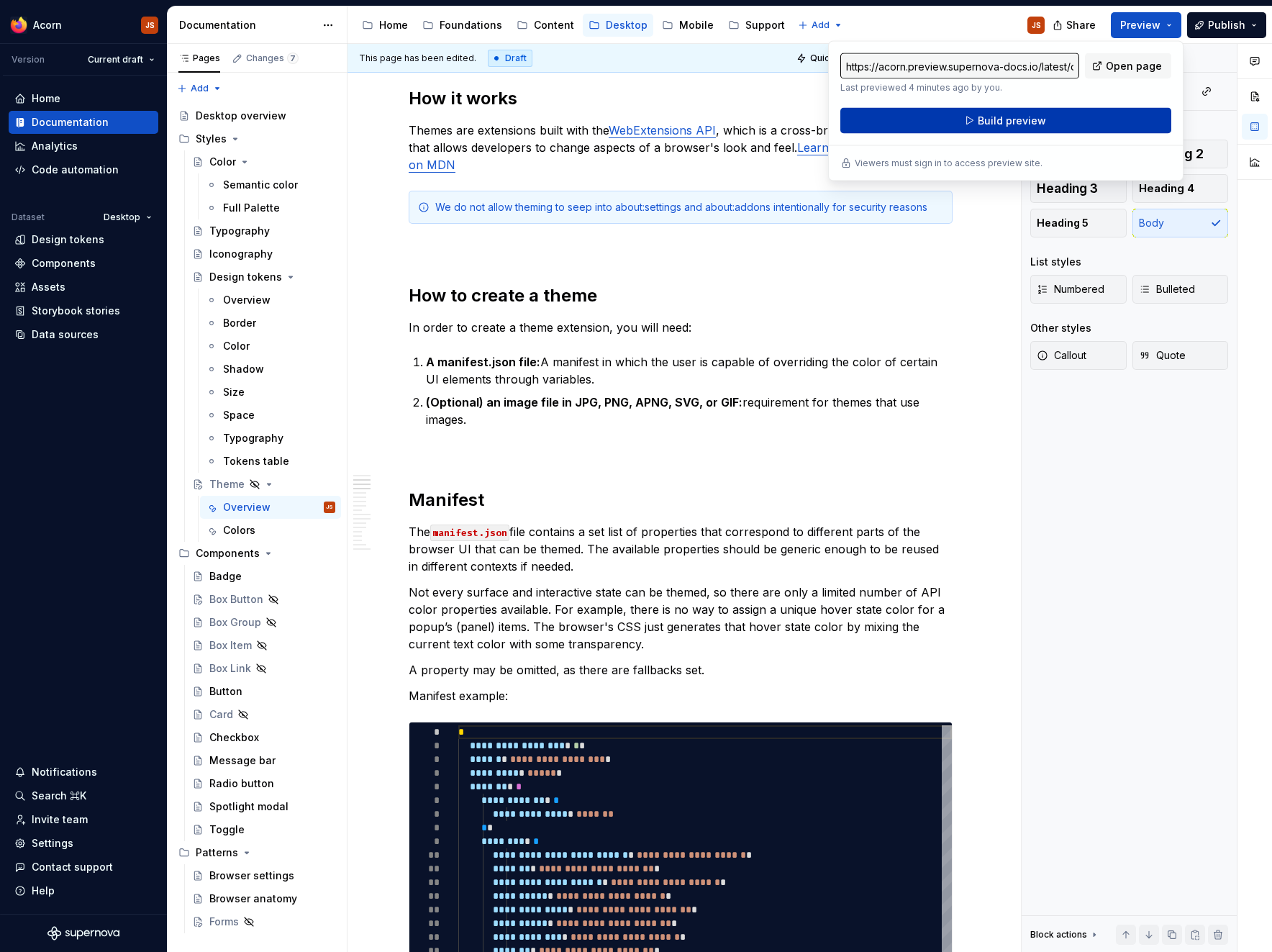 click on "Build preview" at bounding box center [1006, 121] 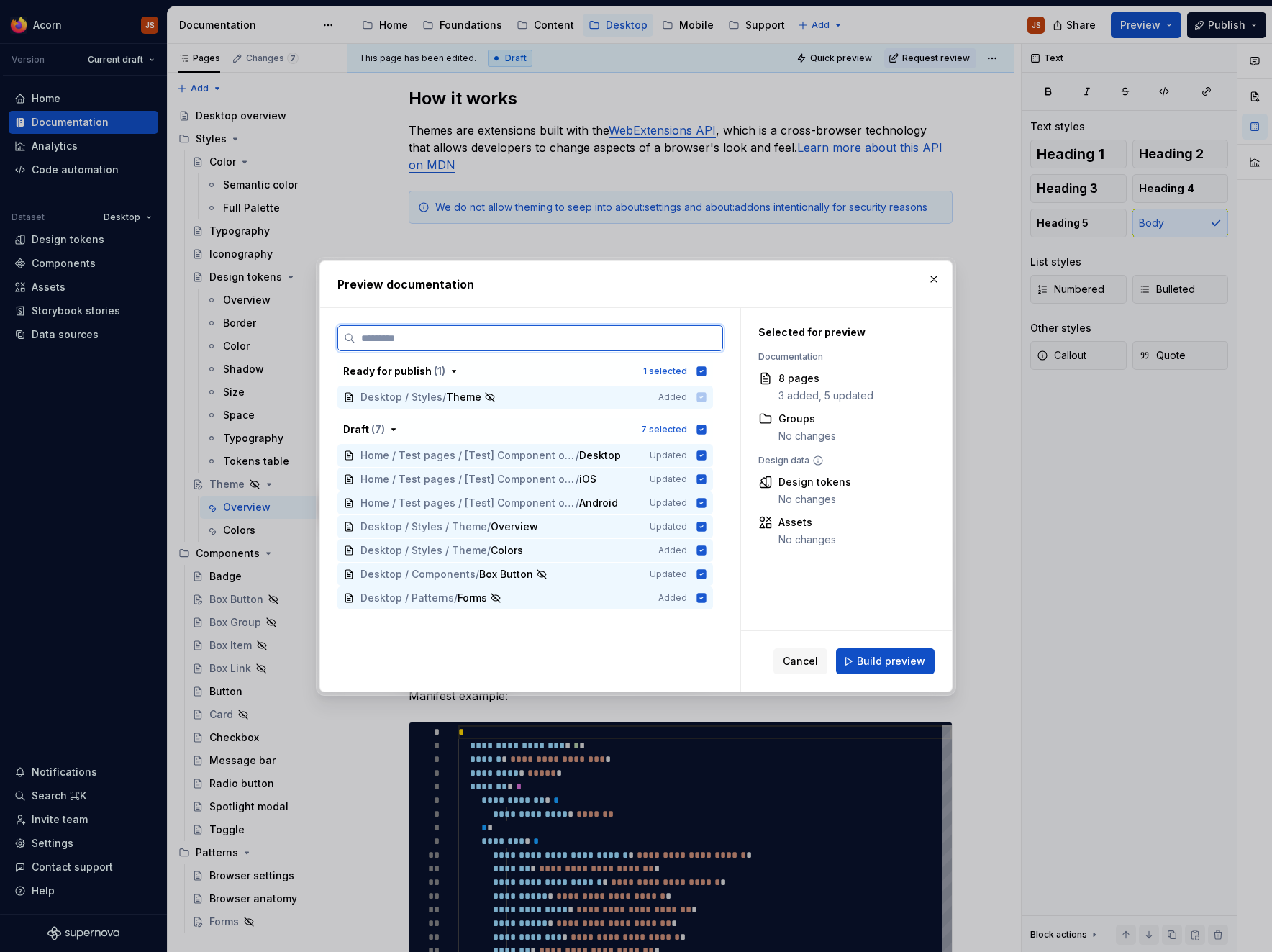 scroll, scrollTop: 554, scrollLeft: 0, axis: vertical 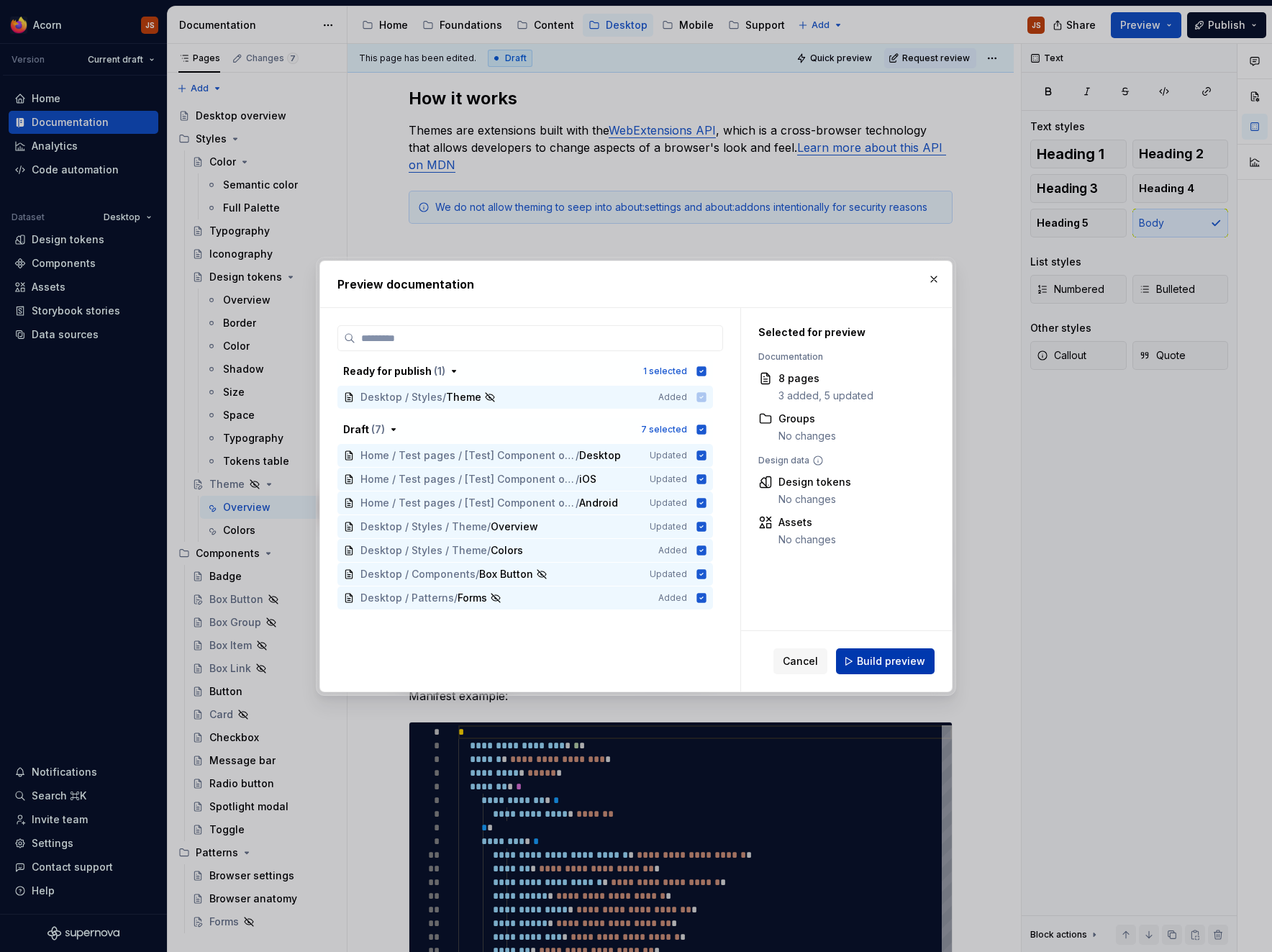 click on "Build preview" at bounding box center [885, 661] 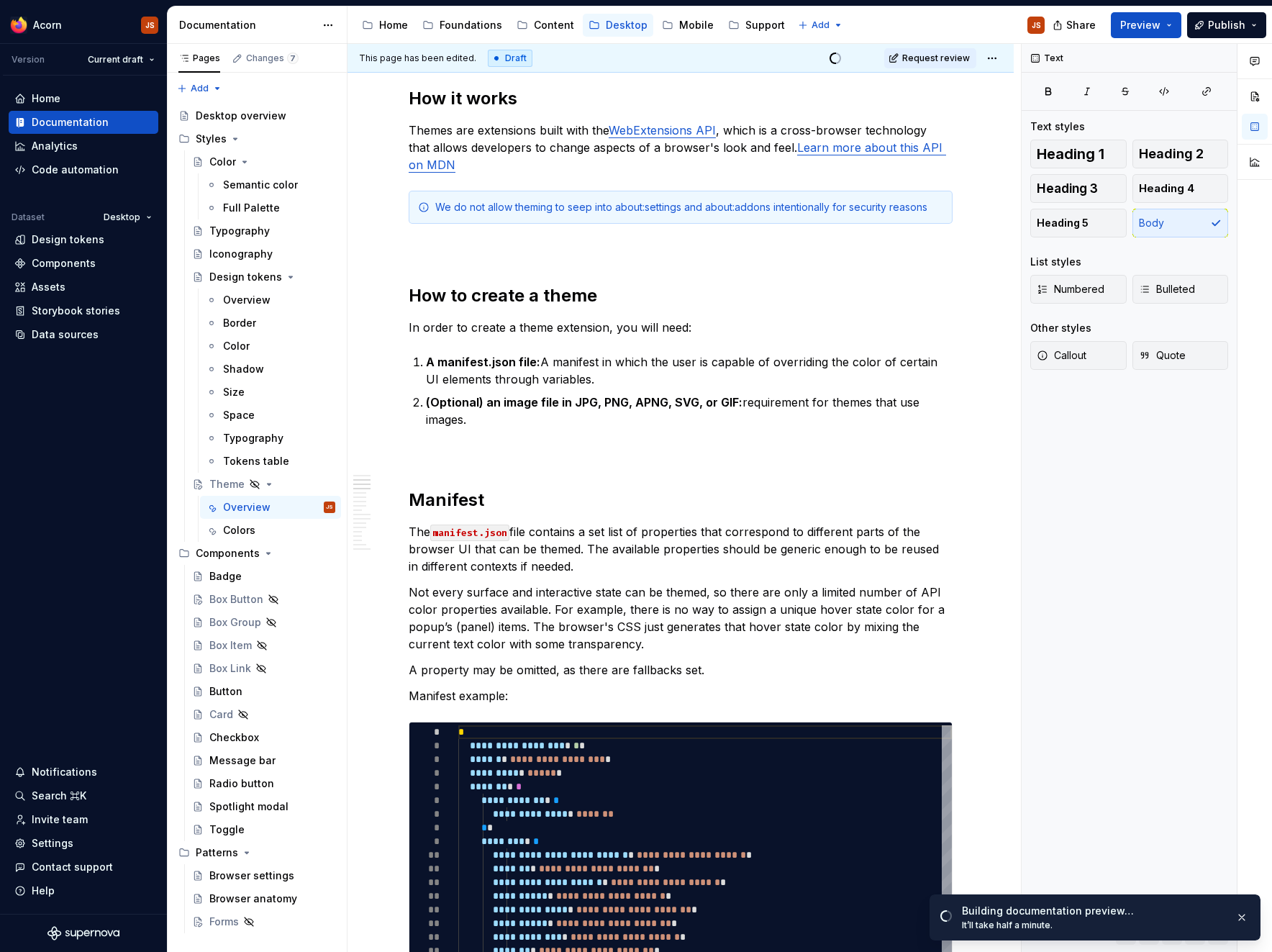 scroll, scrollTop: 554, scrollLeft: 0, axis: vertical 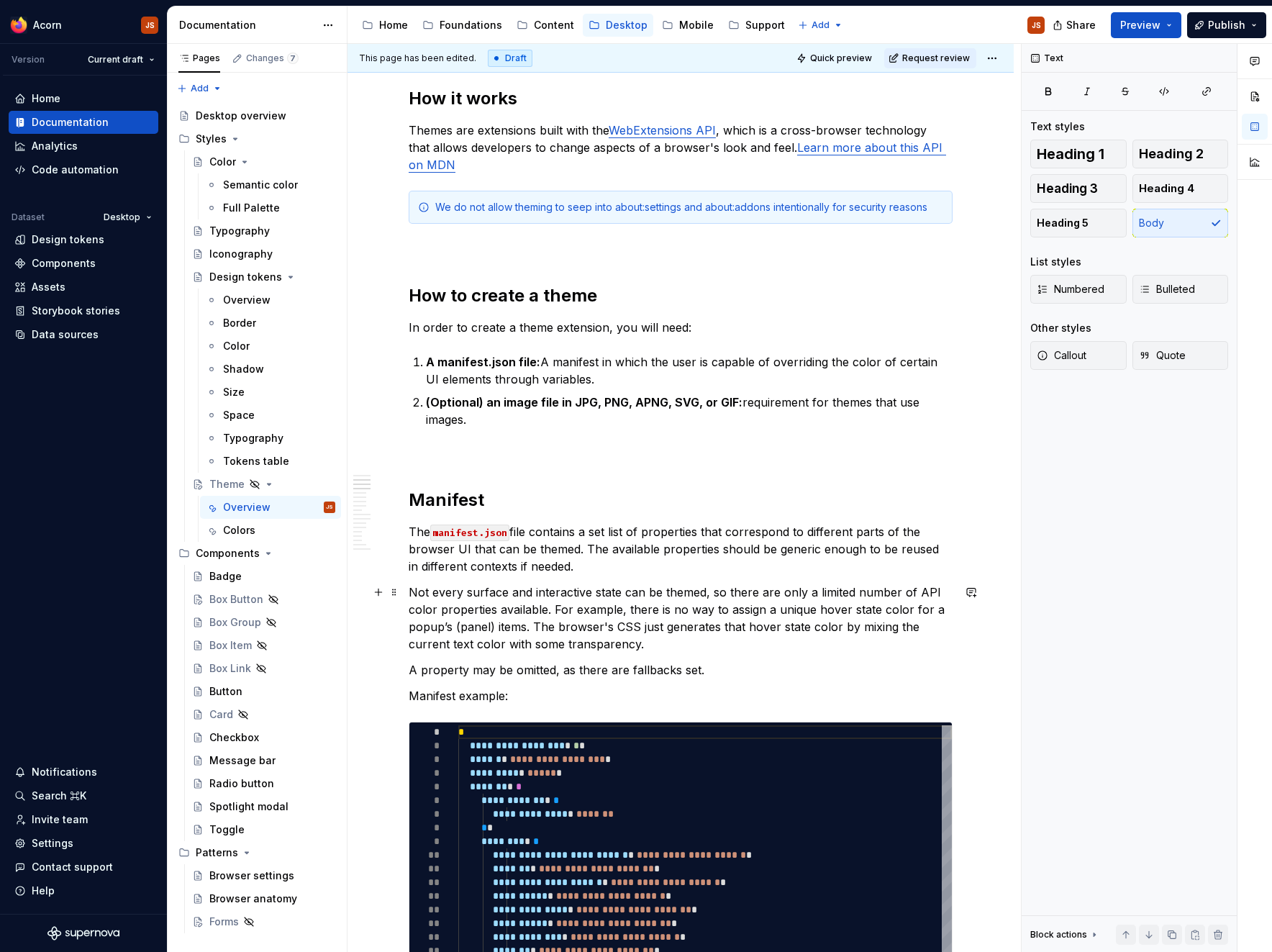 click on "Not every surface and interactive state can be themed, so there are only a limited number of API color properties available. For example, there is no way to assign a unique hover state color for a popup’s (panel) items. The browser's CSS just generates that hover state color by mixing the current text color with some transparency." at bounding box center [681, 618] 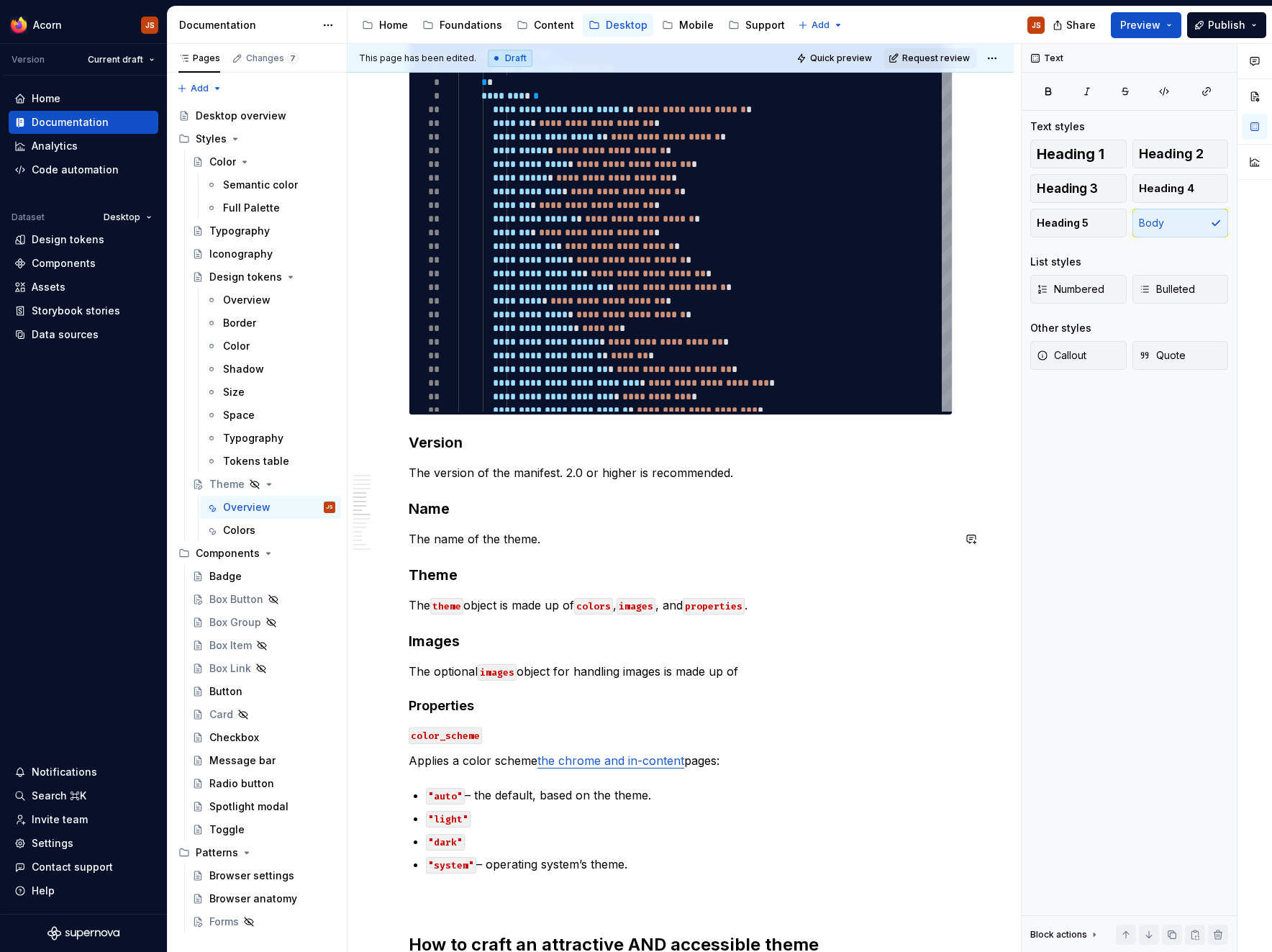 scroll, scrollTop: 1300, scrollLeft: 0, axis: vertical 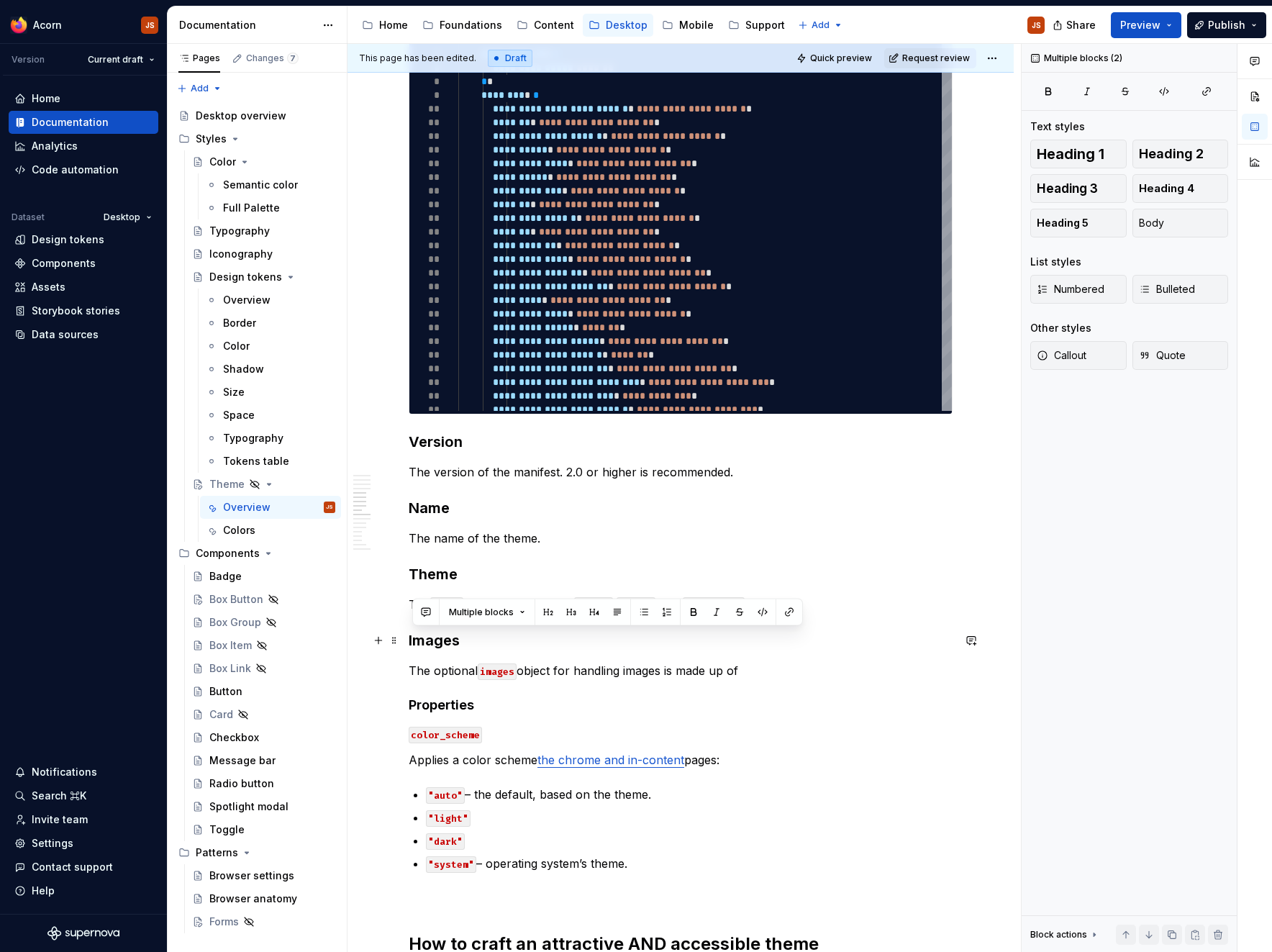 drag, startPoint x: 780, startPoint y: 678, endPoint x: 409, endPoint y: 642, distance: 372.7425 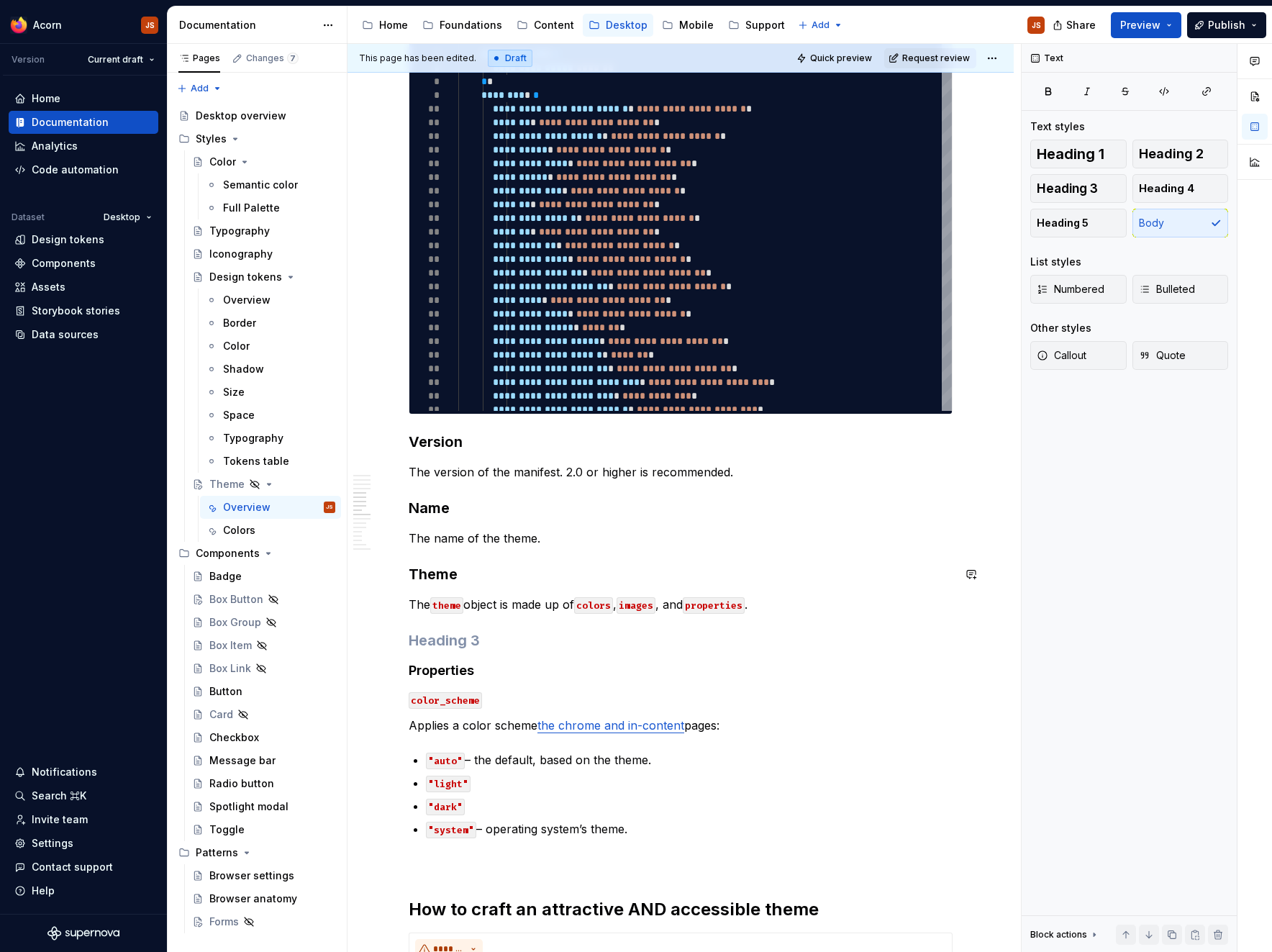 click on "**********" at bounding box center [681, 595] 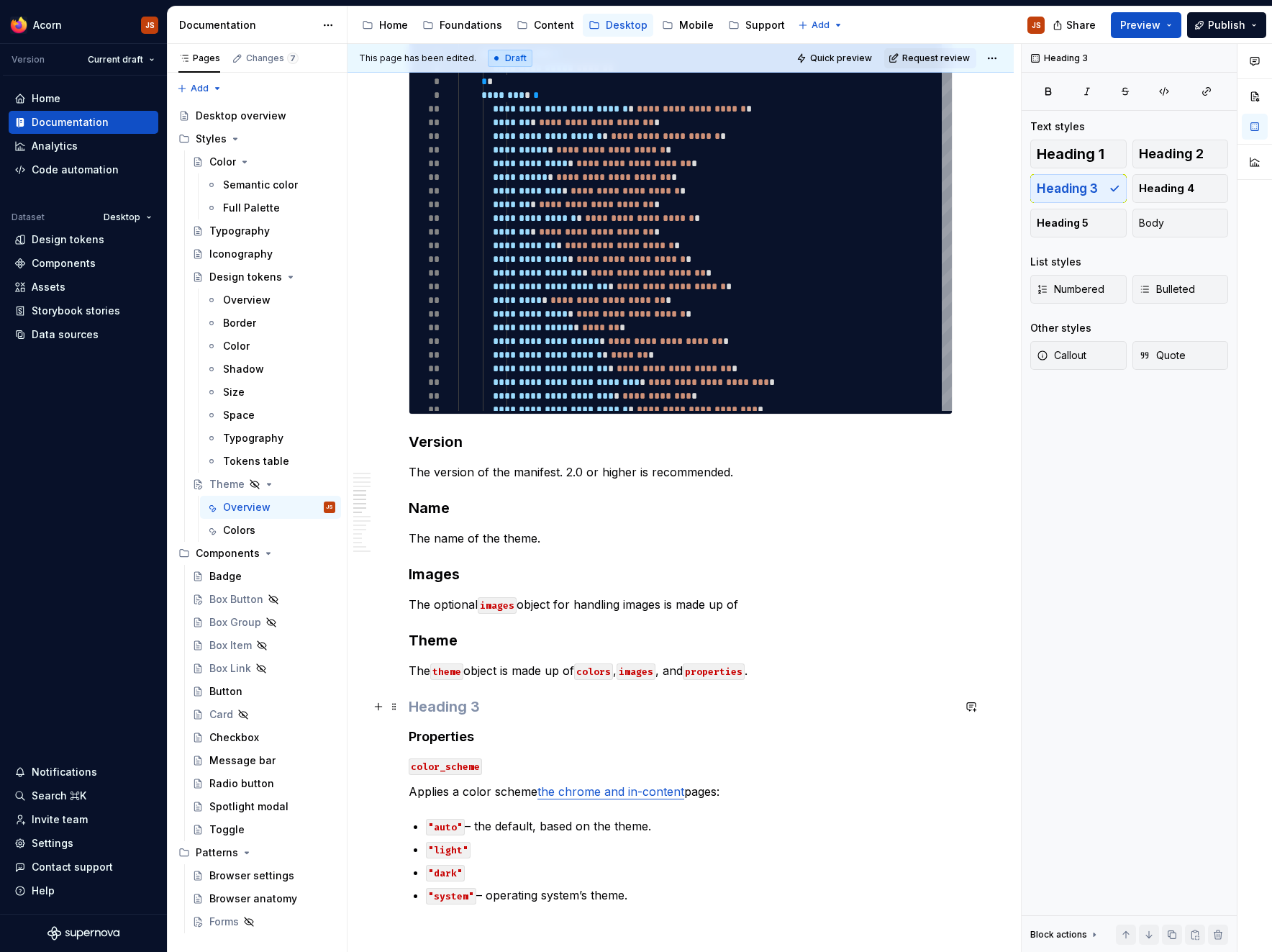 click at bounding box center (681, 707) 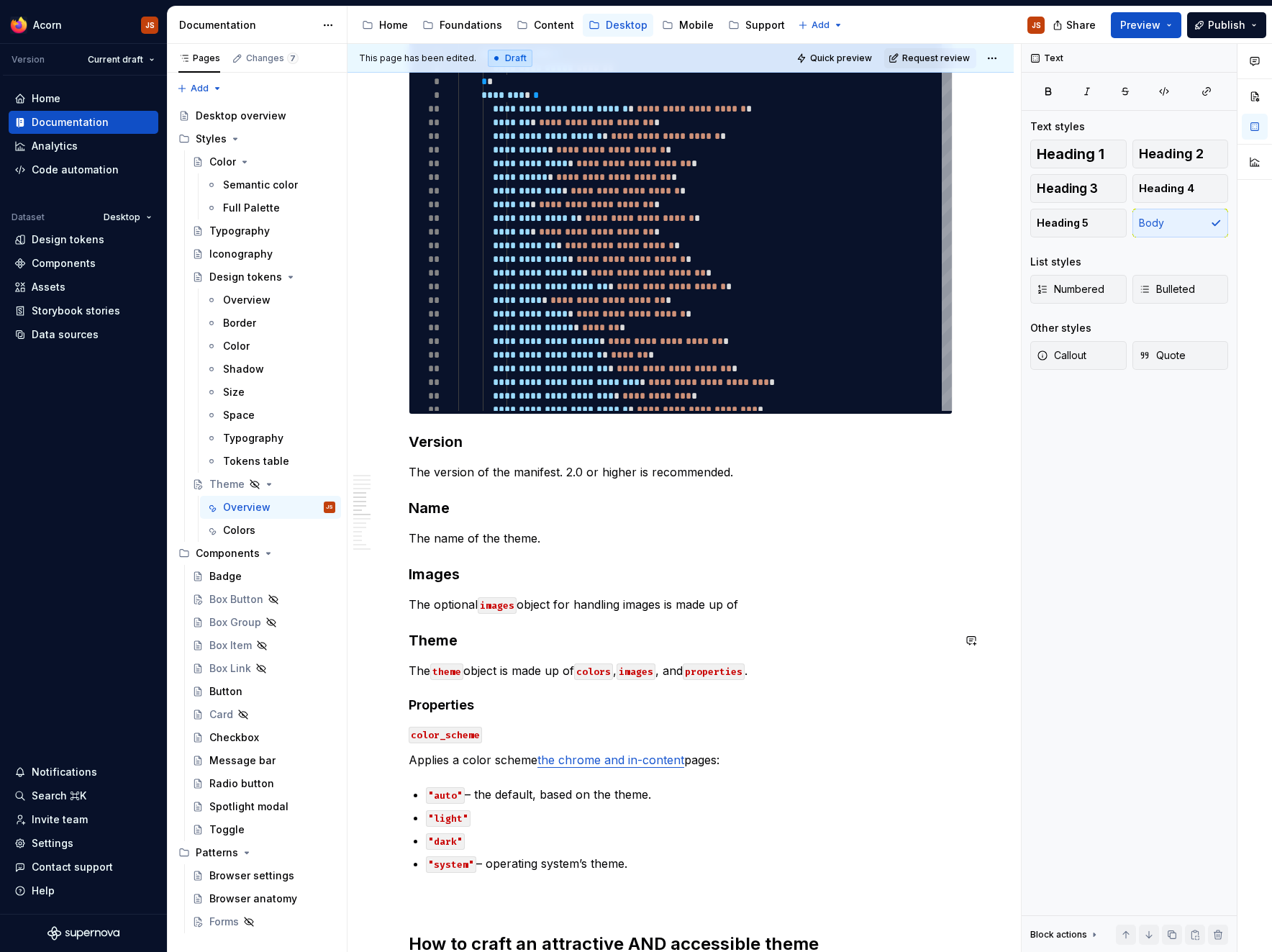 click on "**********" at bounding box center (681, 612) 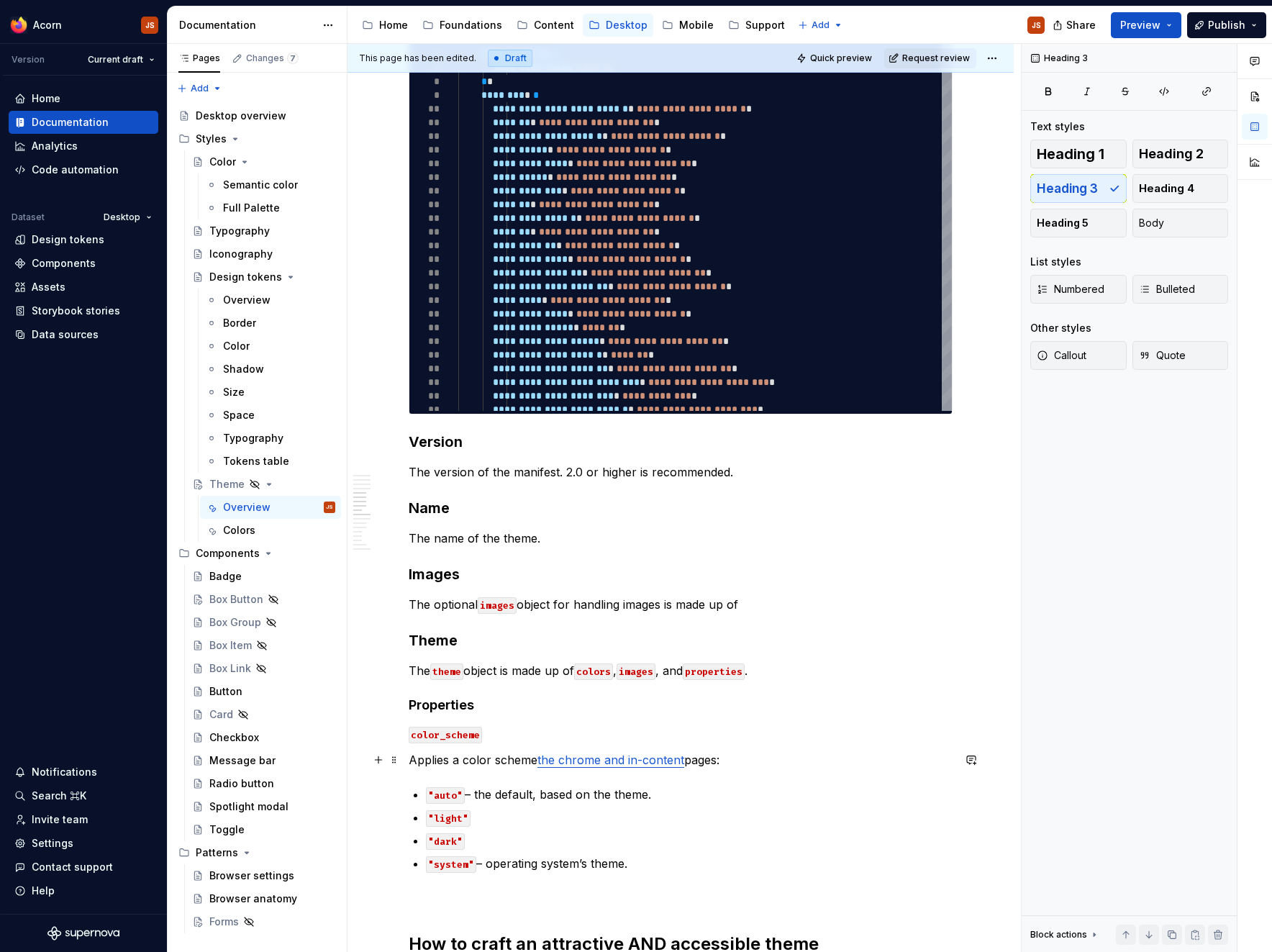 click on "the chrome and in-content" at bounding box center (611, 760) 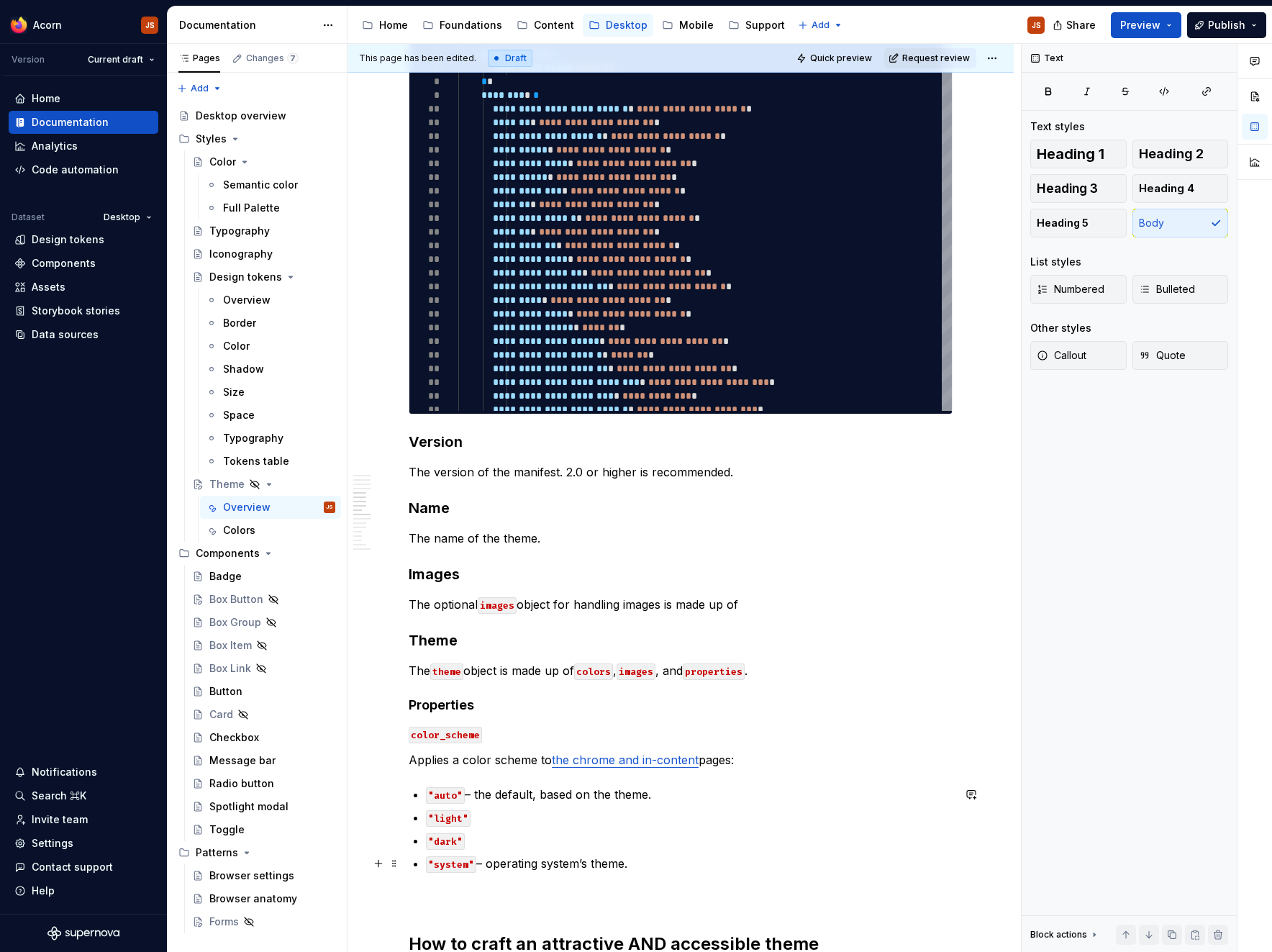 click on ""auto"  – the default, based on the theme. "light"   "dark"   "system"  – operating system’s theme." at bounding box center (689, 829) 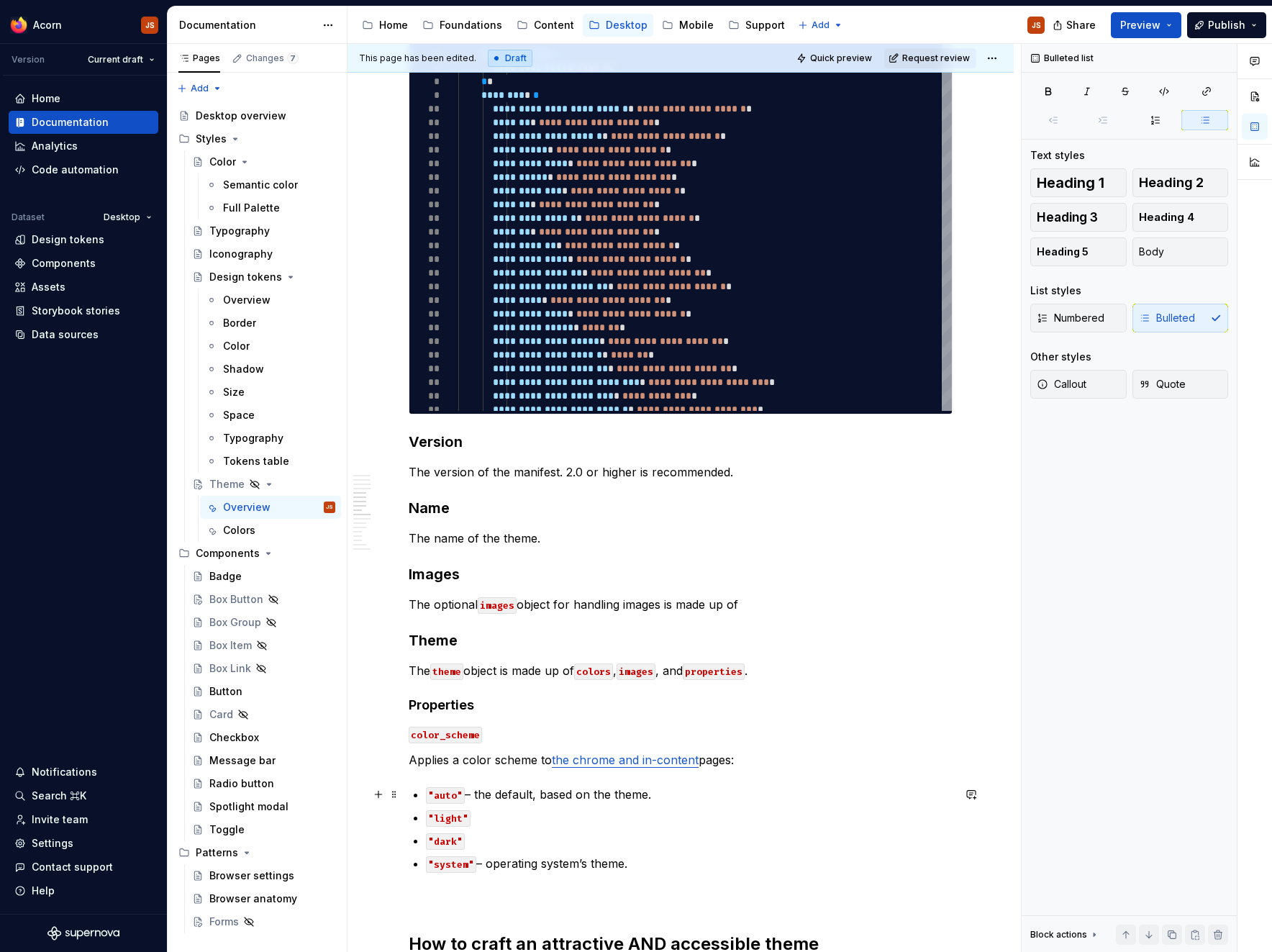 click on ""auto"  – the default, based on the theme." at bounding box center [689, 794] 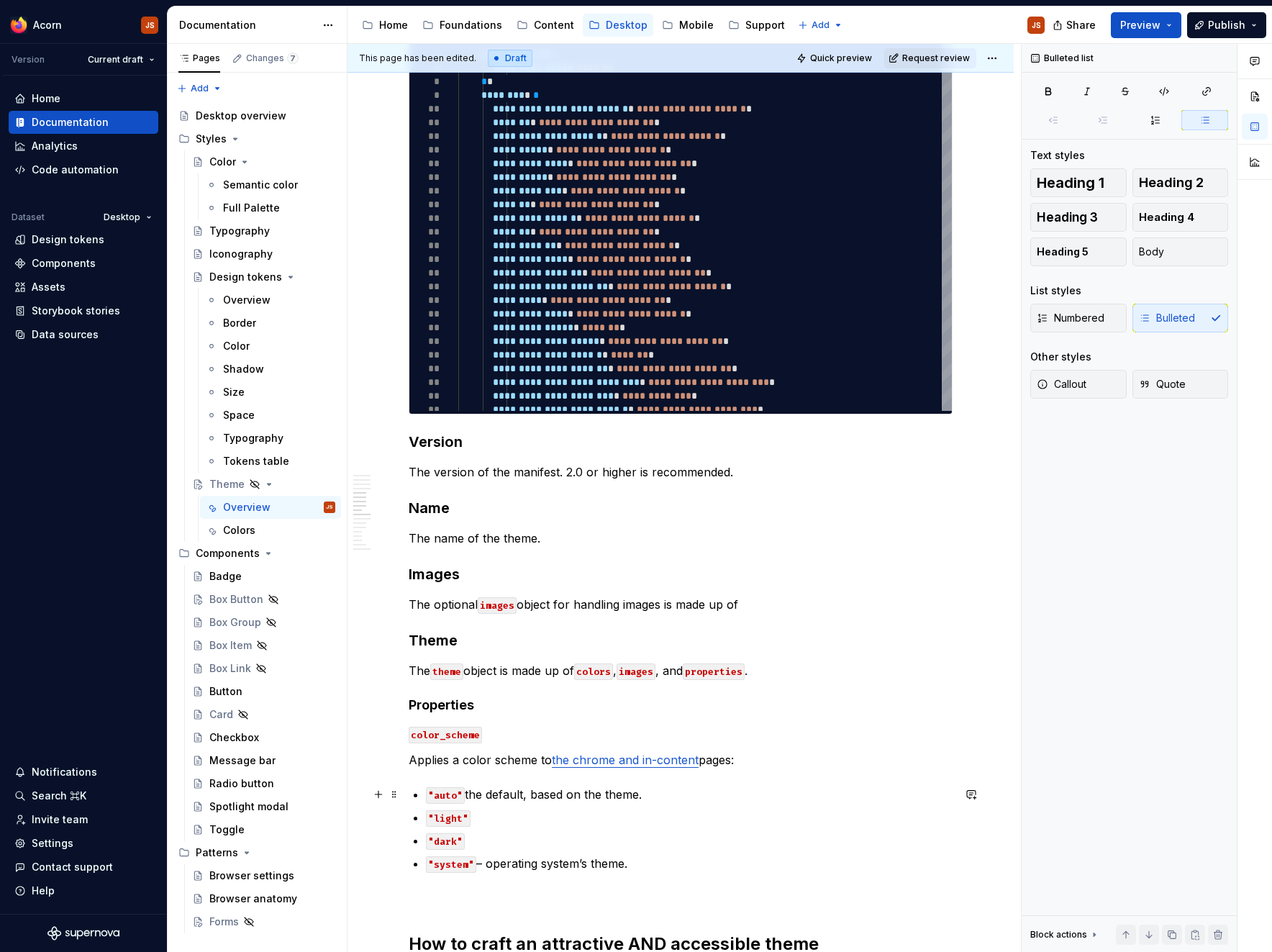 click on ""auto"  the default, based on the theme." at bounding box center [689, 794] 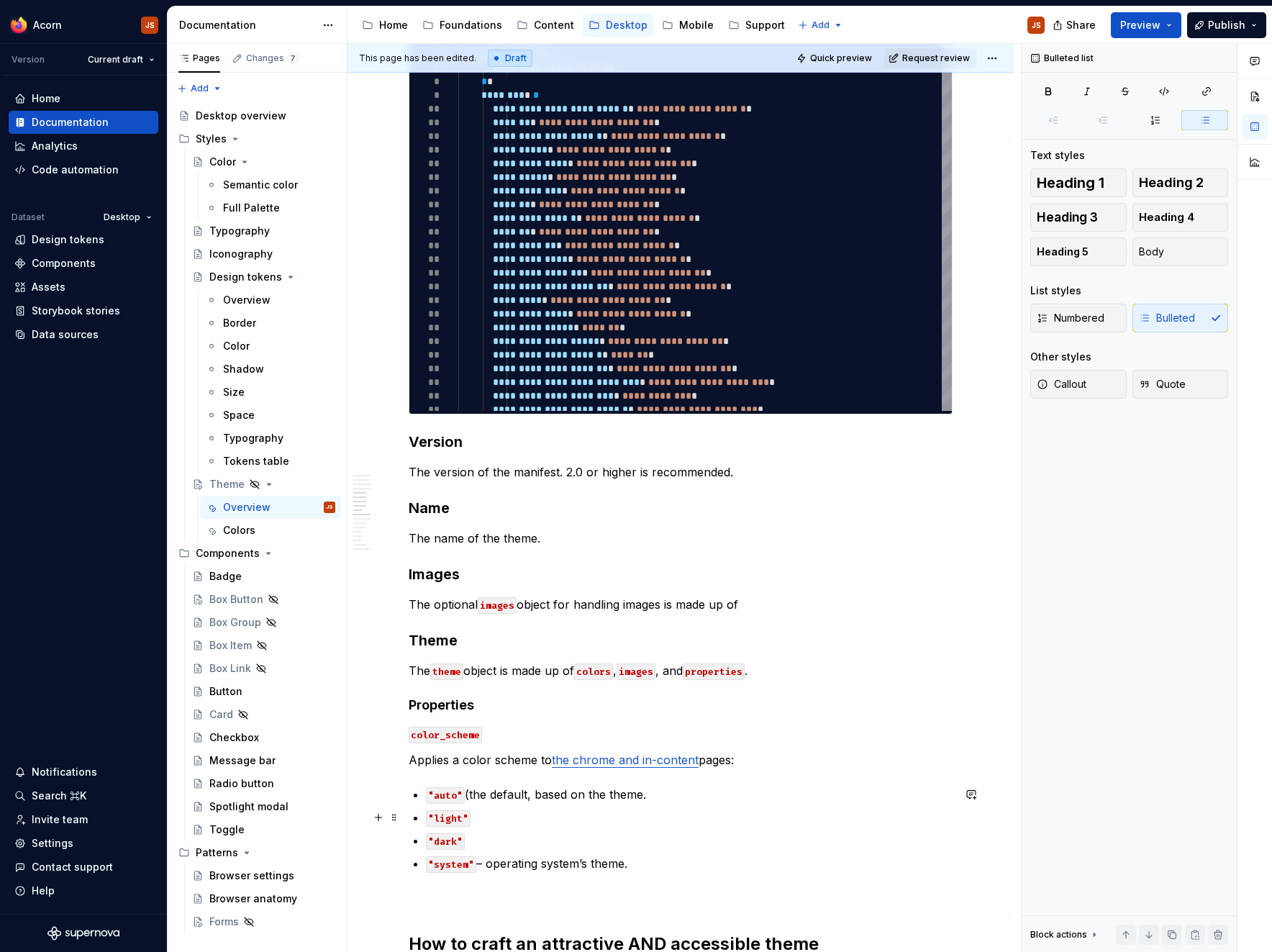 click on ""auto"  (the default, based on the theme. "light"   "dark"   "system"  – operating system’s theme." at bounding box center [689, 829] 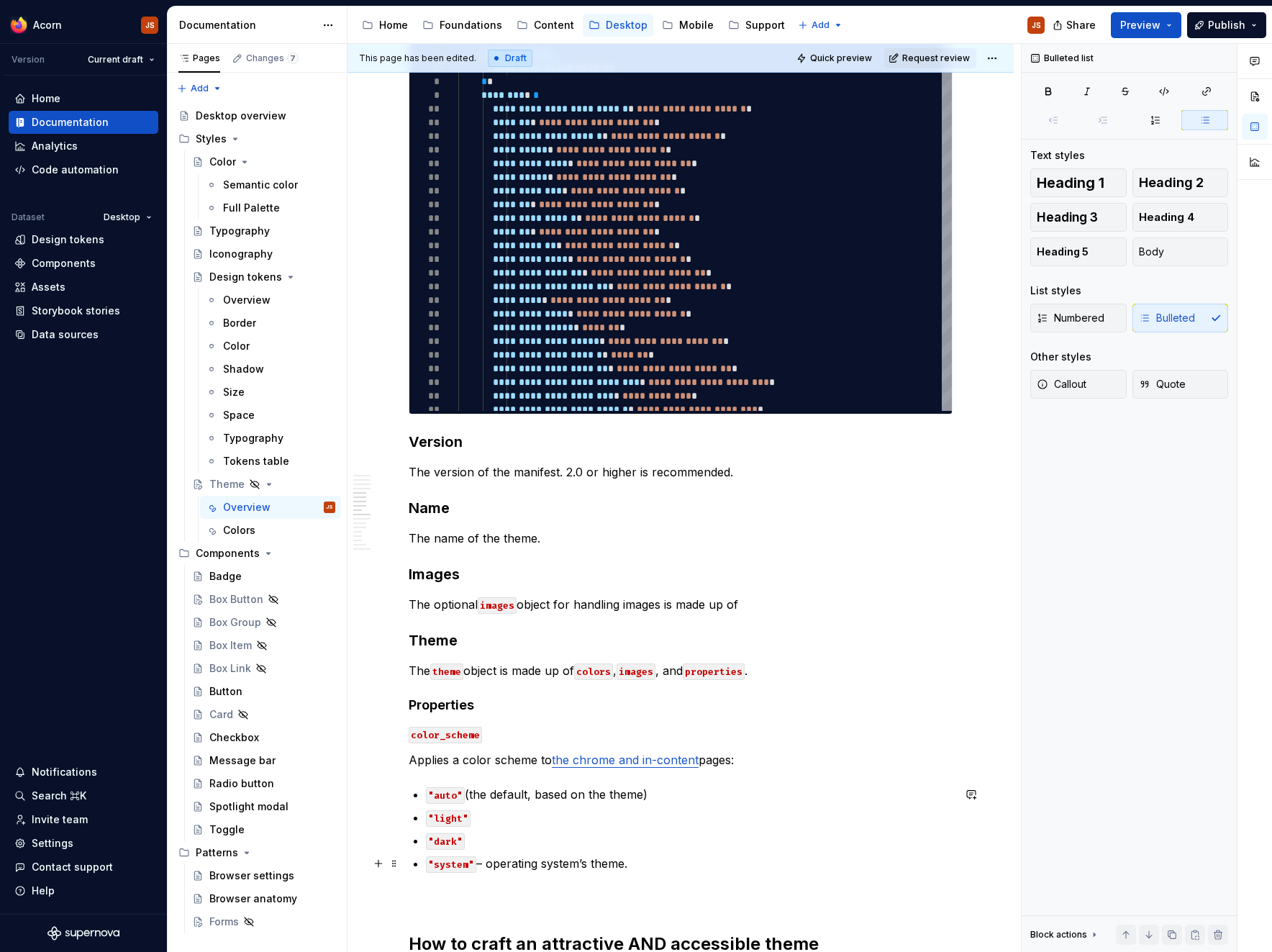 click on ""system"  – operating system’s theme." at bounding box center [689, 863] 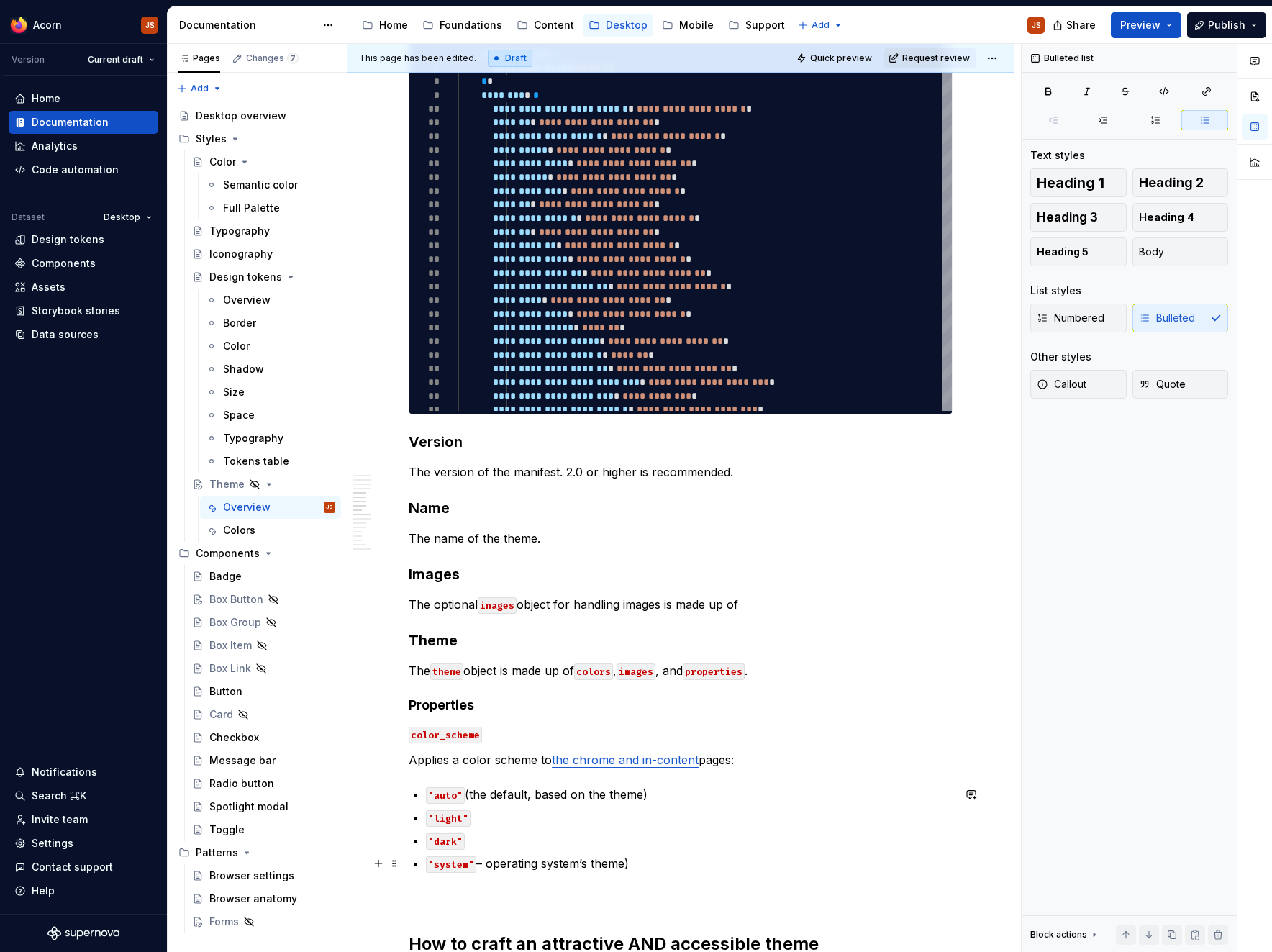 click on ""system"  – operating system’s theme)" at bounding box center [689, 863] 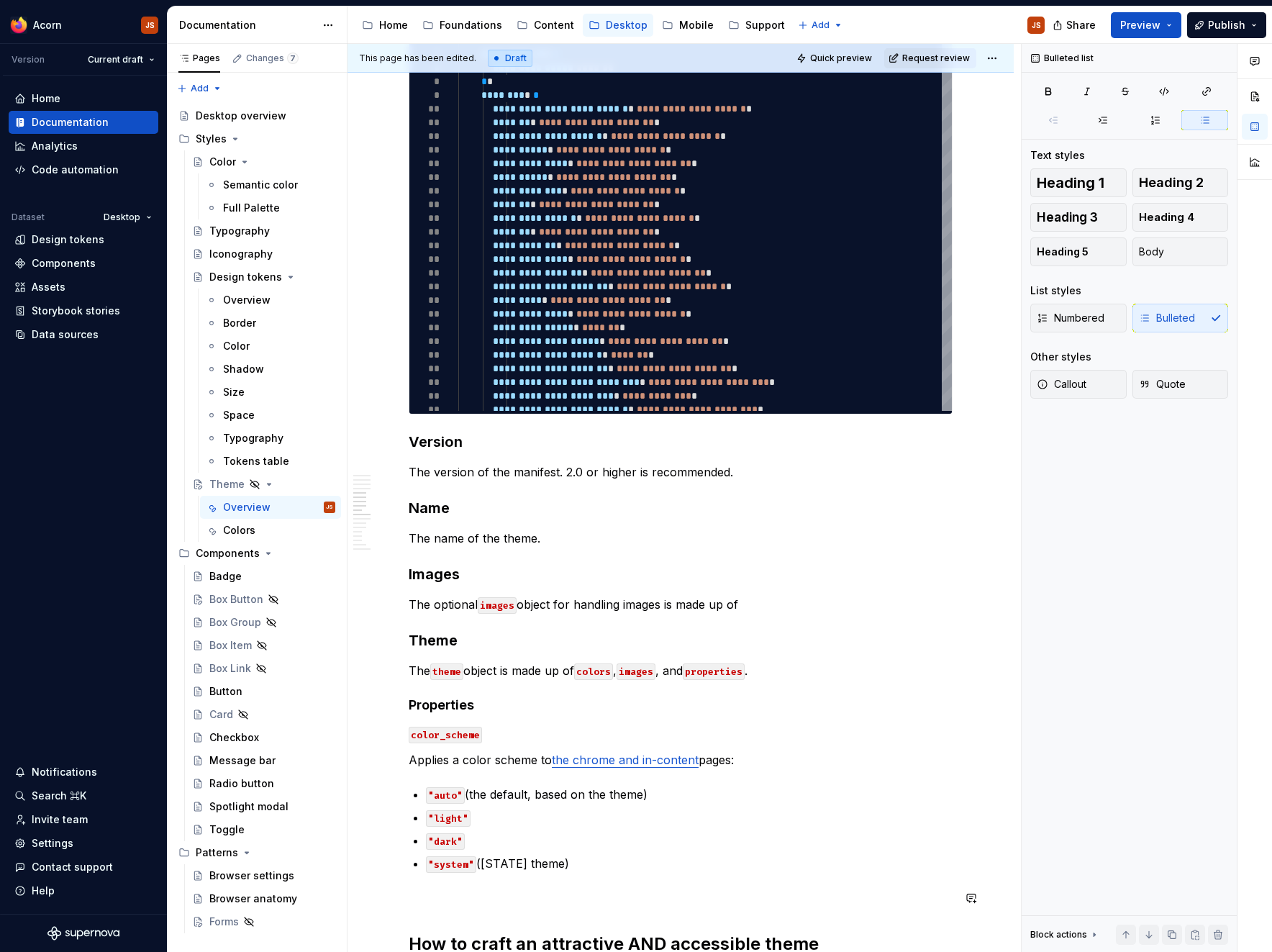 click on "**********" at bounding box center [681, 612] 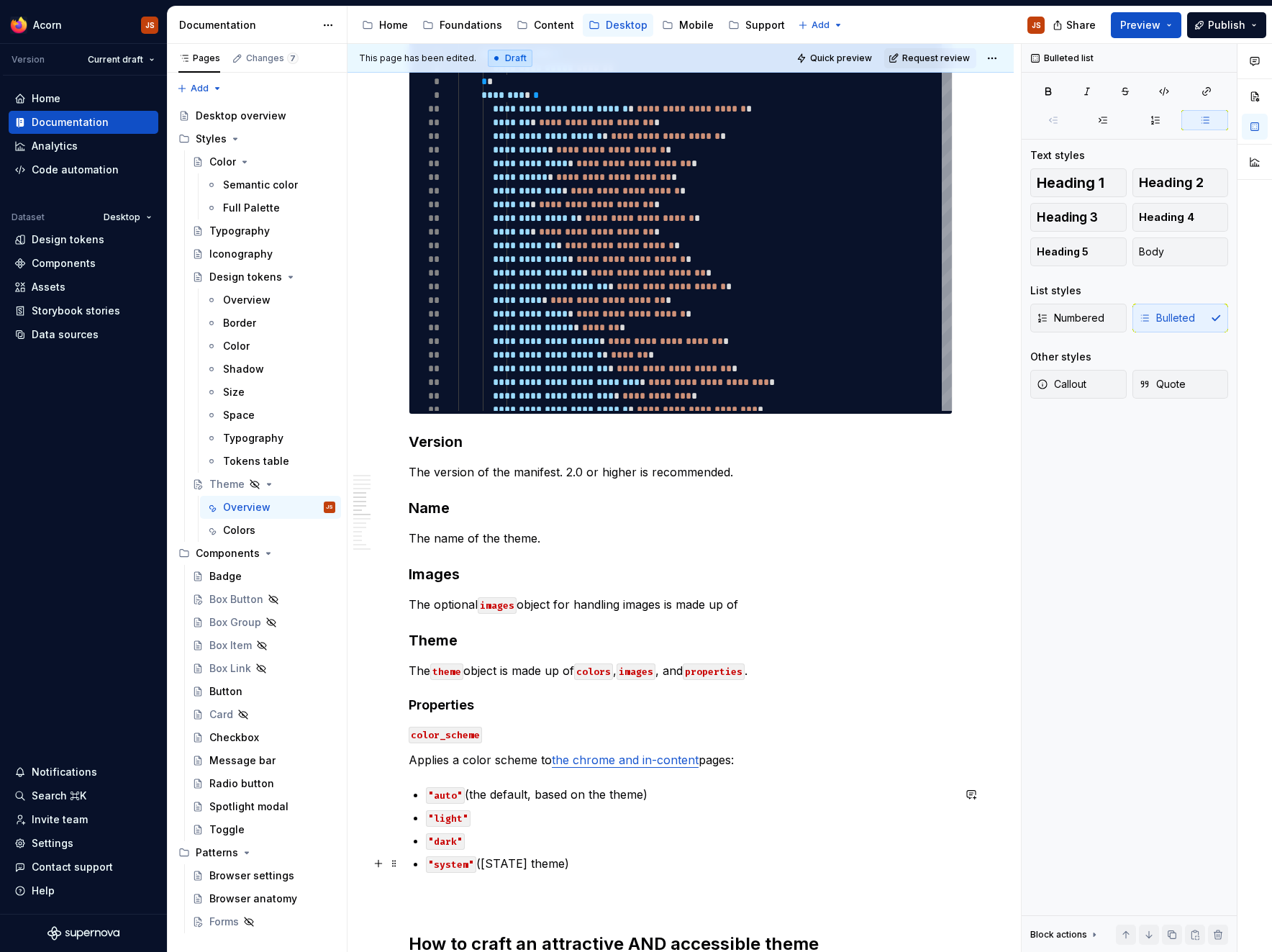 click on ""system"  (operating system’s theme)" at bounding box center [689, 863] 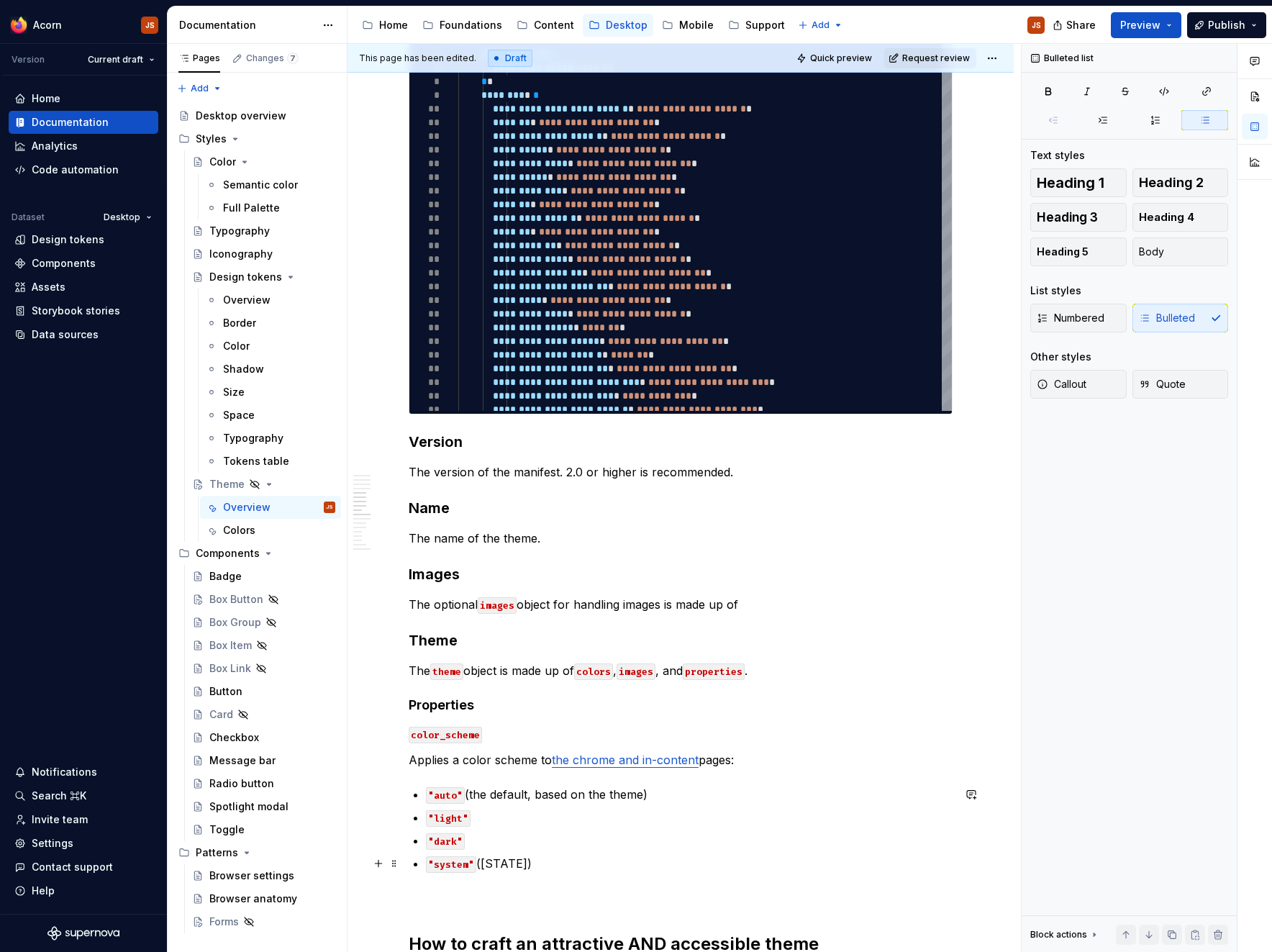 click on ""system"  (operating system’s)" at bounding box center (689, 863) 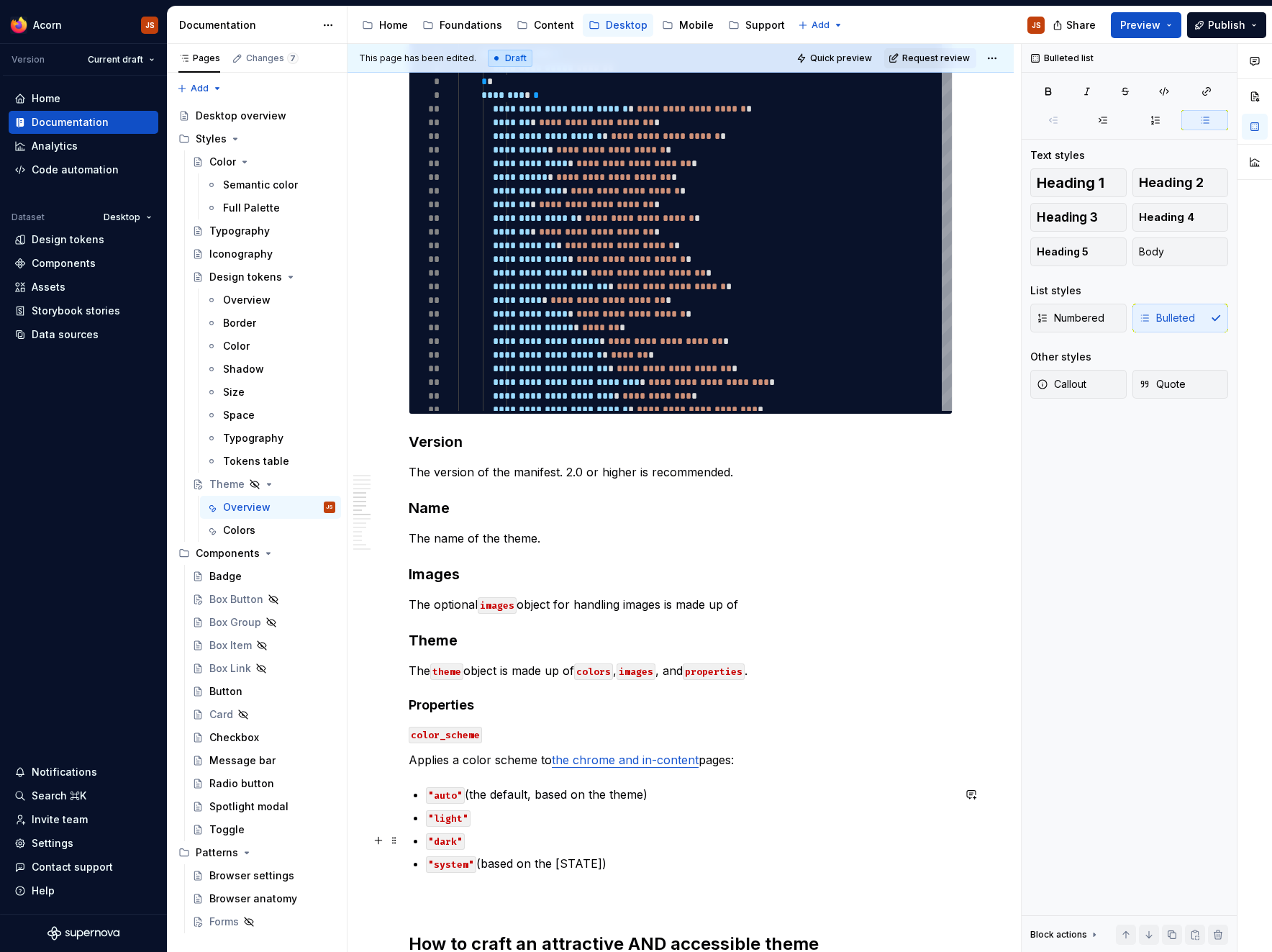 click on ""auto"  (the default, based on the theme) "light"   "dark"   "system"  (based on the operating system’s)" at bounding box center [689, 829] 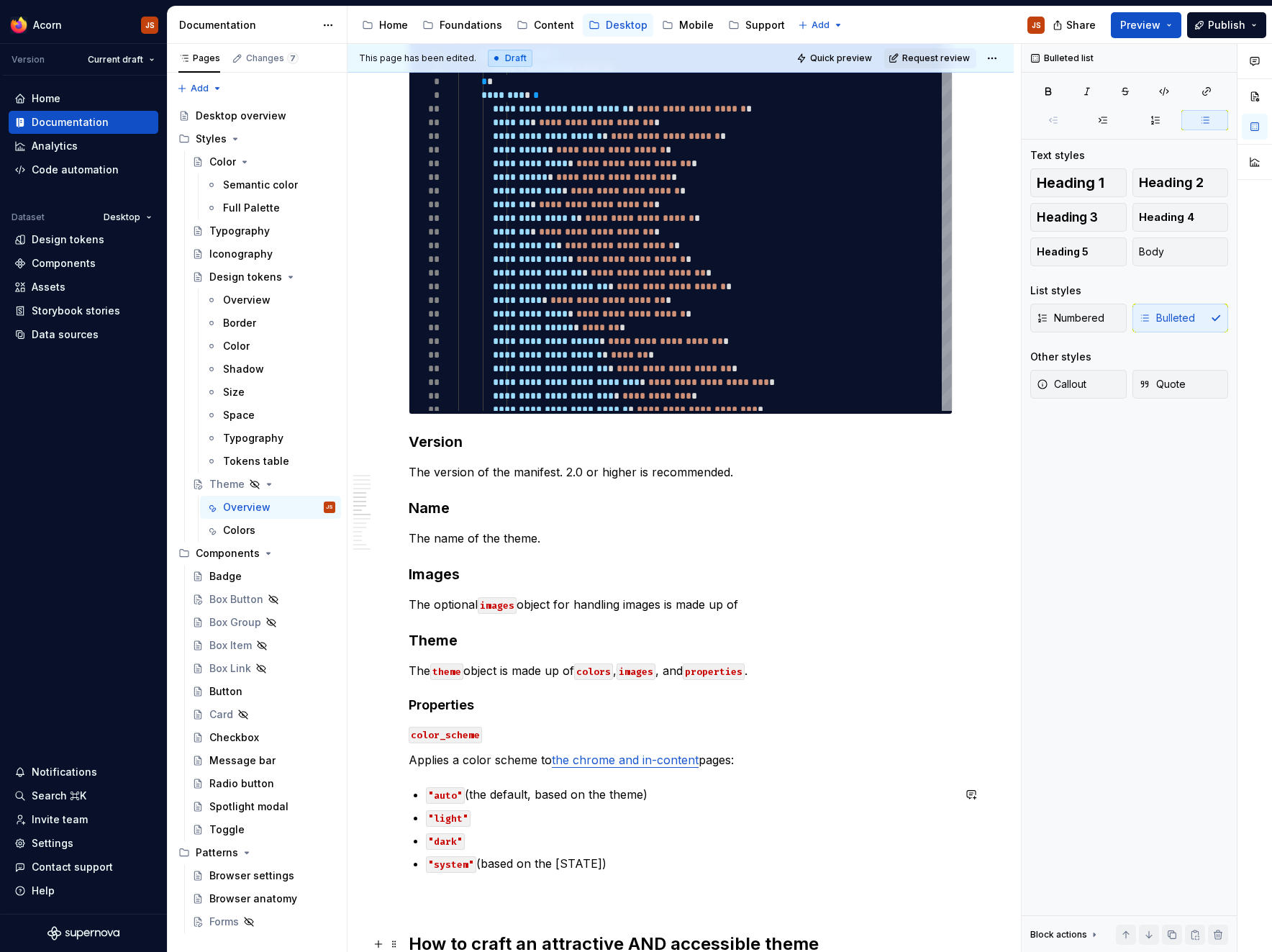 scroll, scrollTop: 1507, scrollLeft: 0, axis: vertical 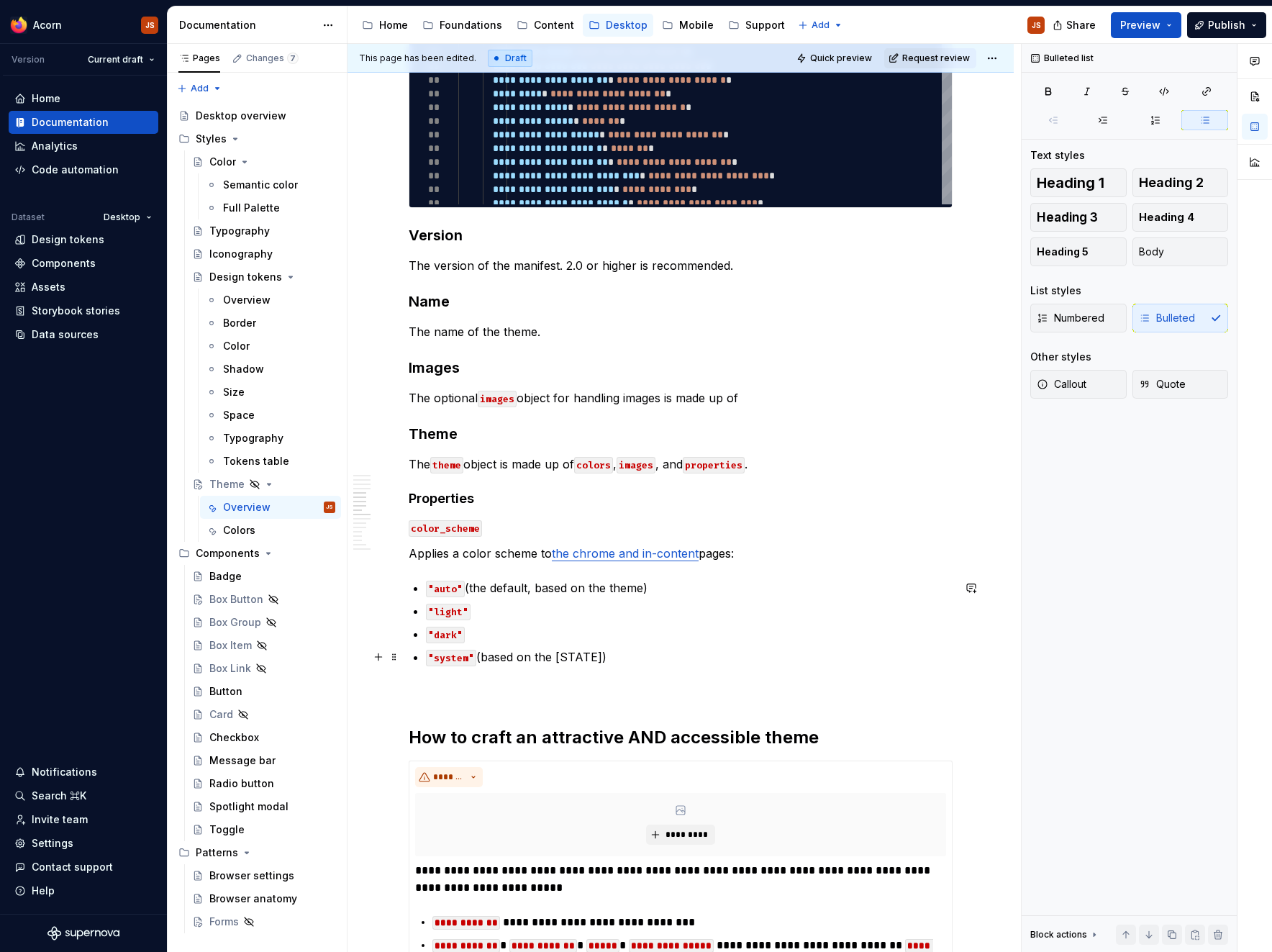 click on ""system"  (based on the operating system’s)" at bounding box center (689, 657) 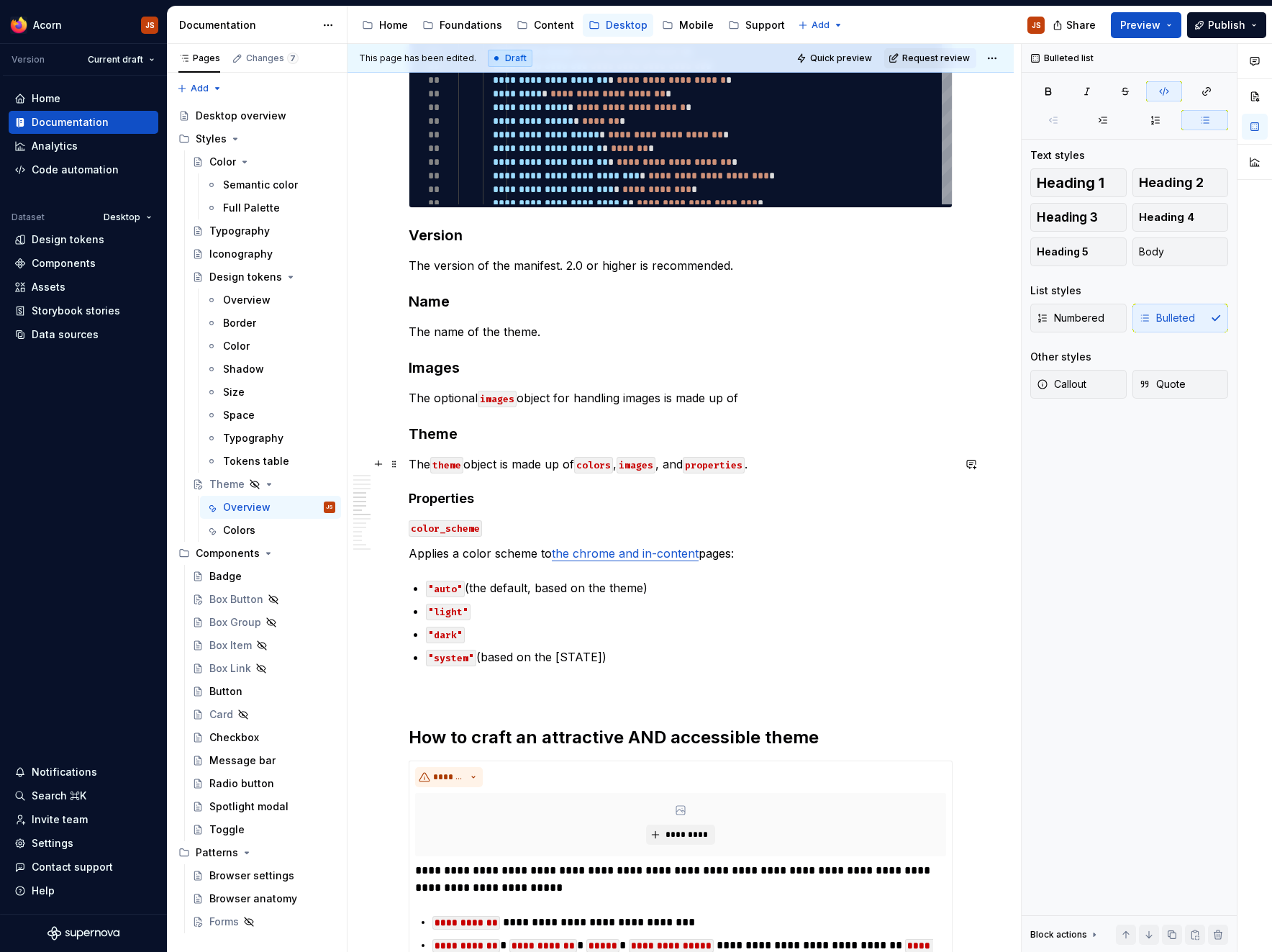 click on "The  theme  object is made up of  colors ,  images , and  properties ." at bounding box center [681, 464] 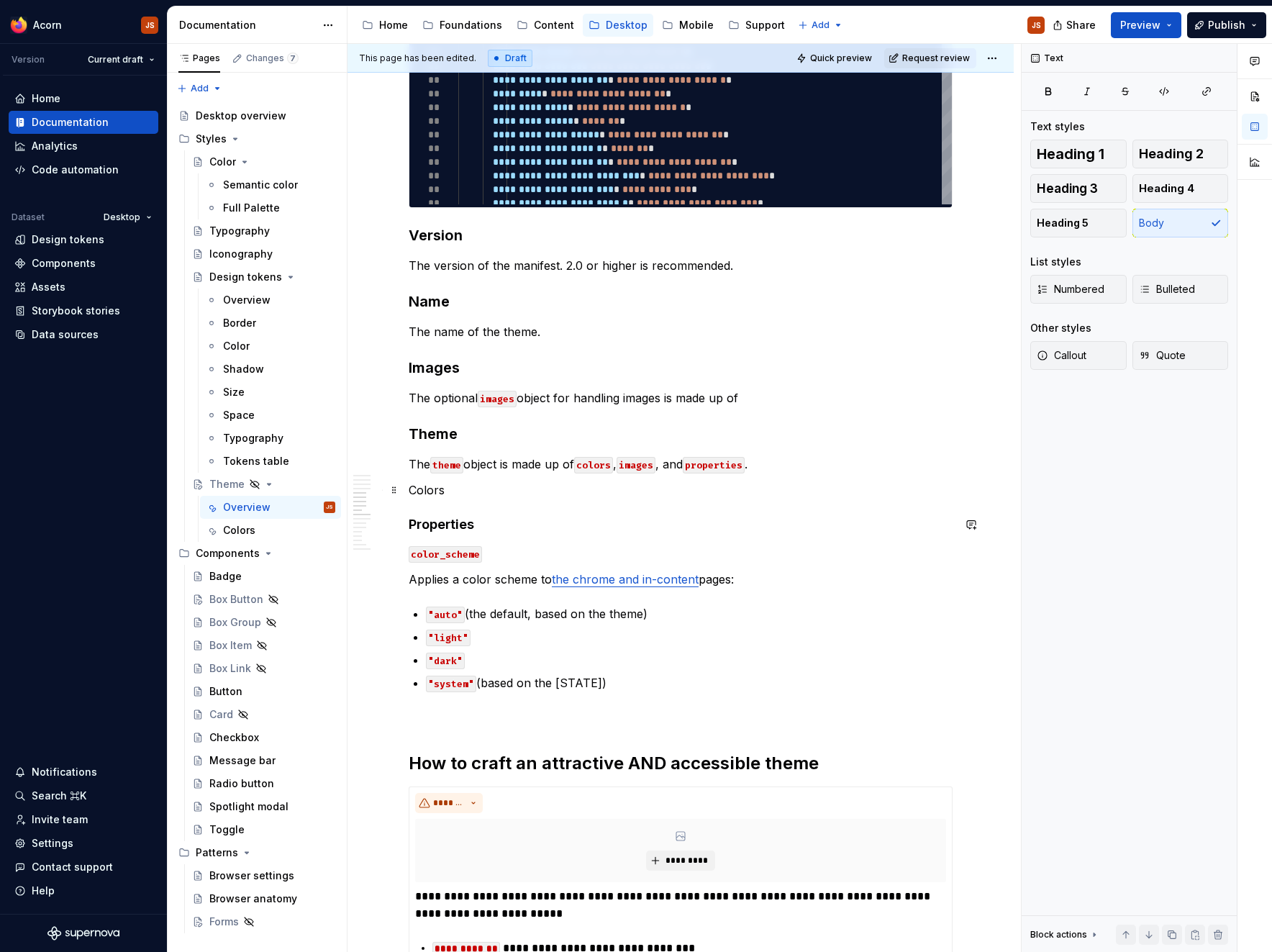 click on "Colors" at bounding box center [681, 490] 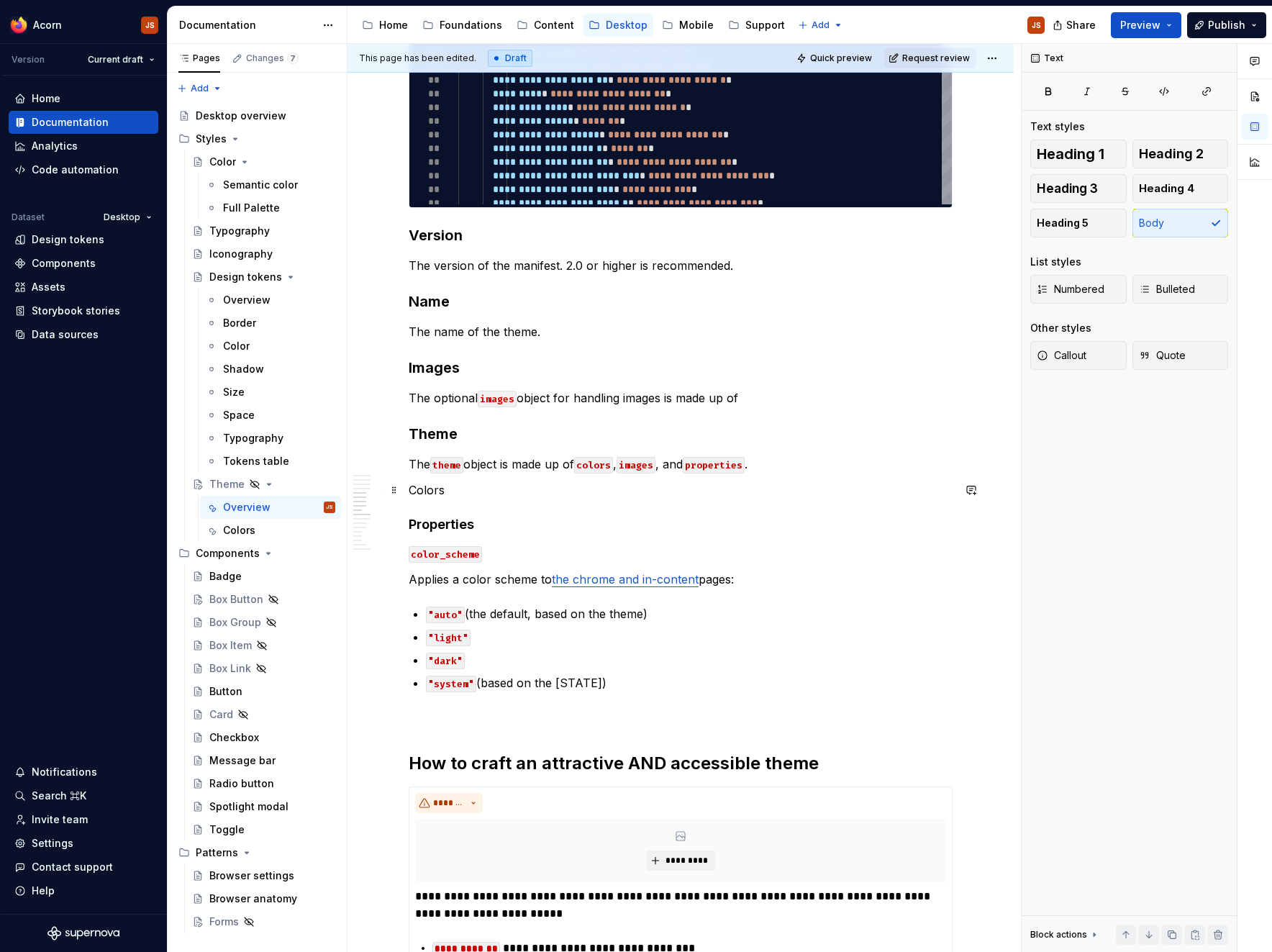 click on "Colors" at bounding box center (681, 490) 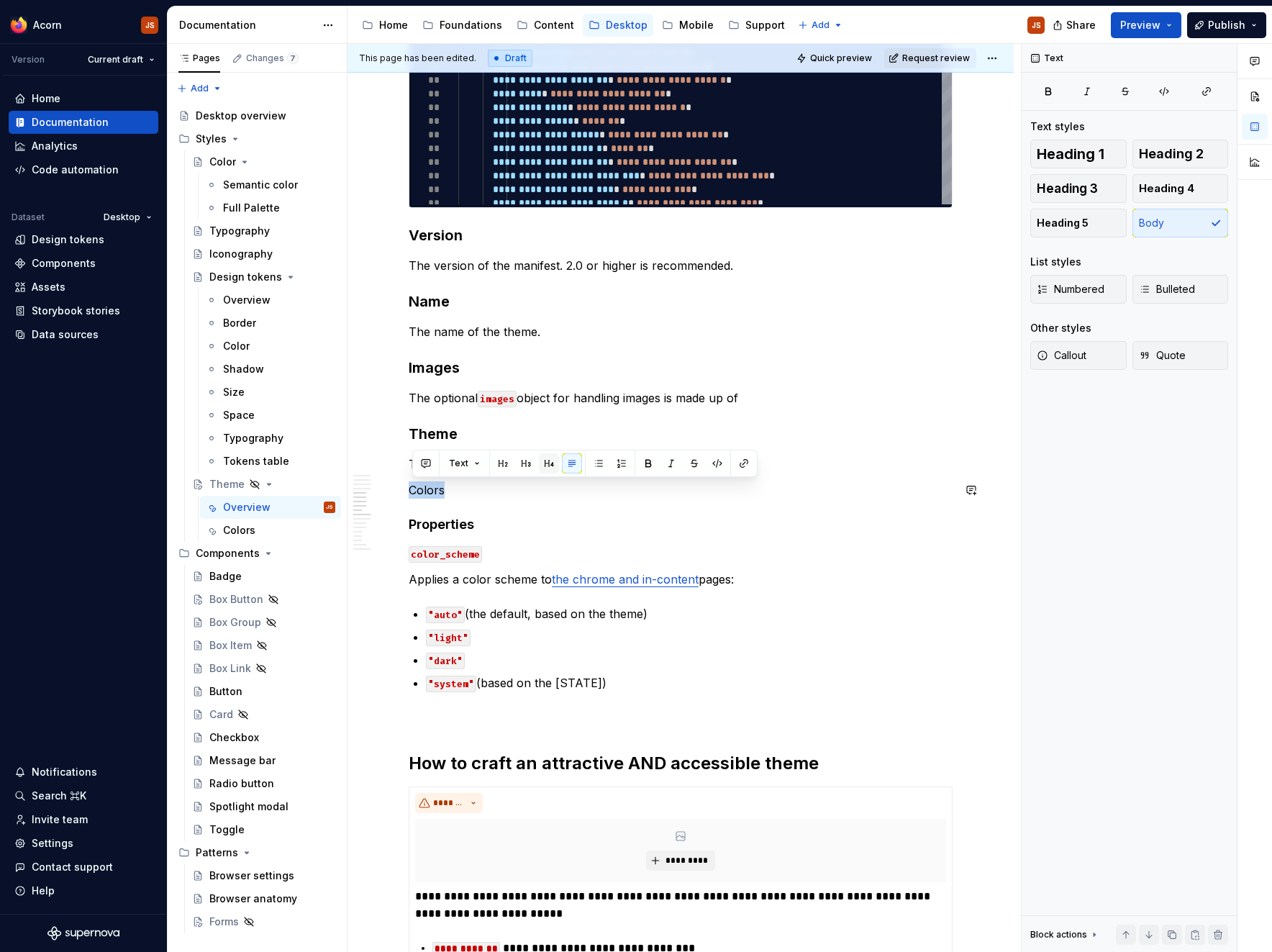 click at bounding box center (549, 463) 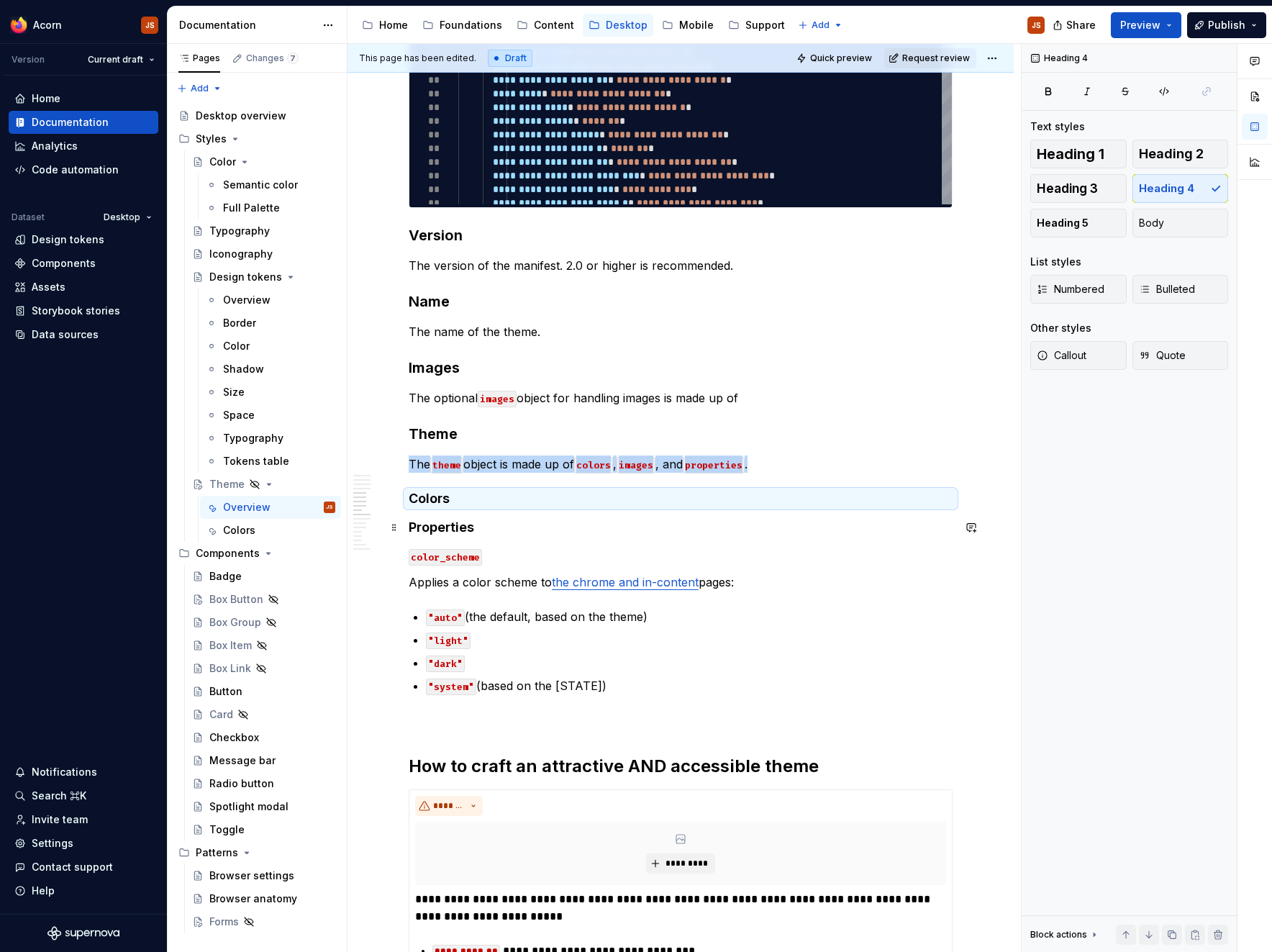click on "Properties" at bounding box center (681, 527) 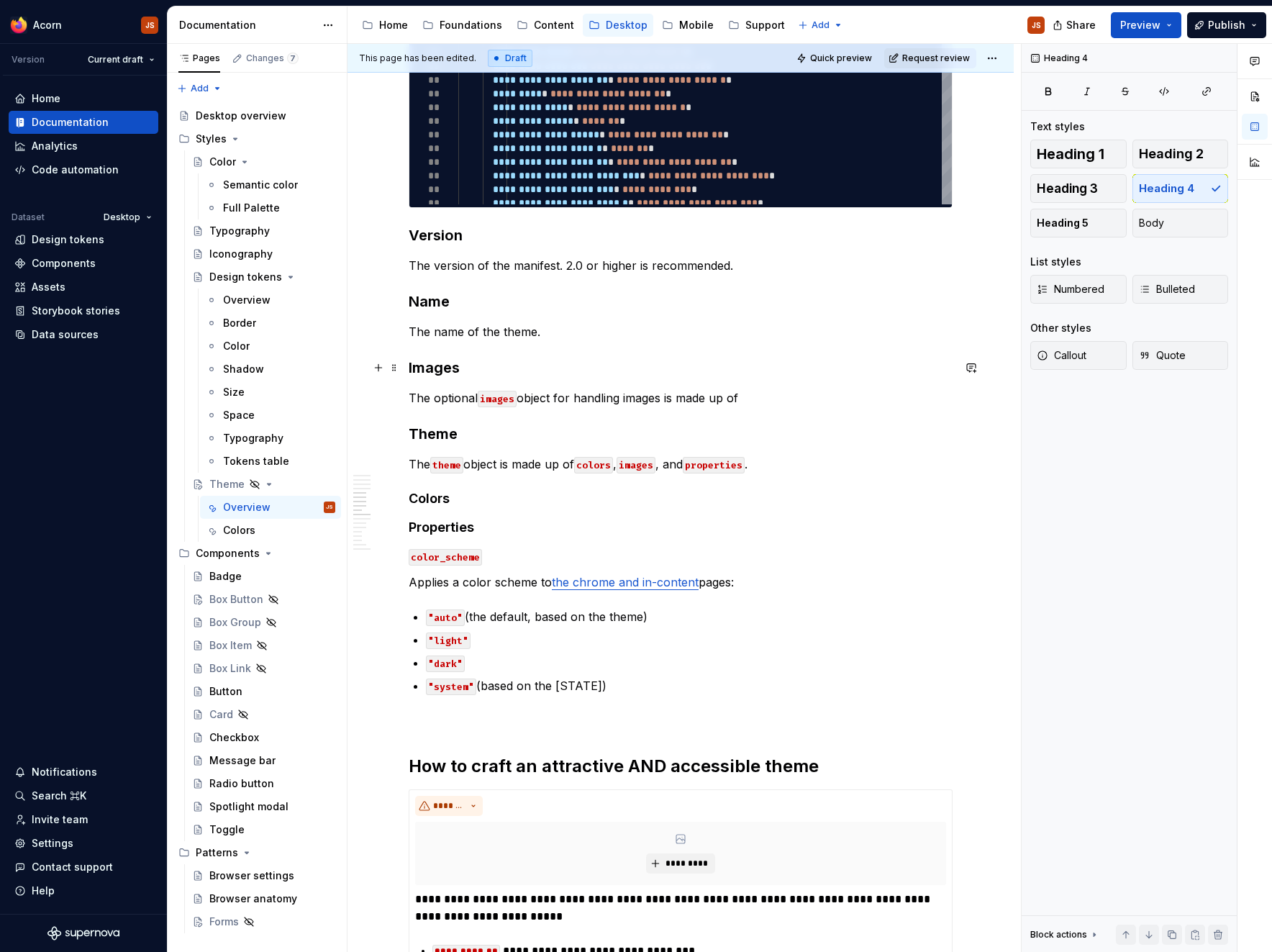 click on "Images" at bounding box center (681, 368) 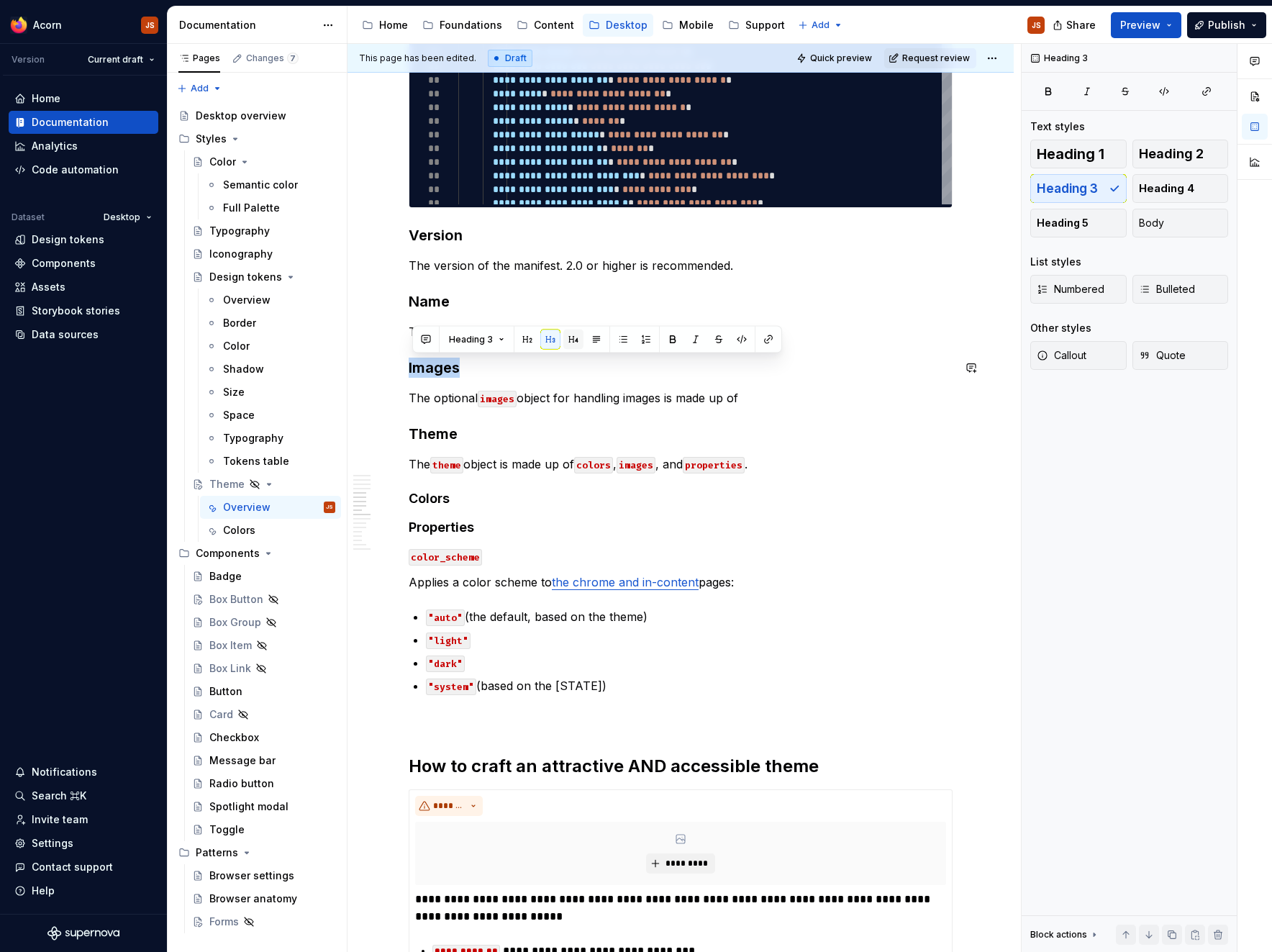 click at bounding box center [573, 340] 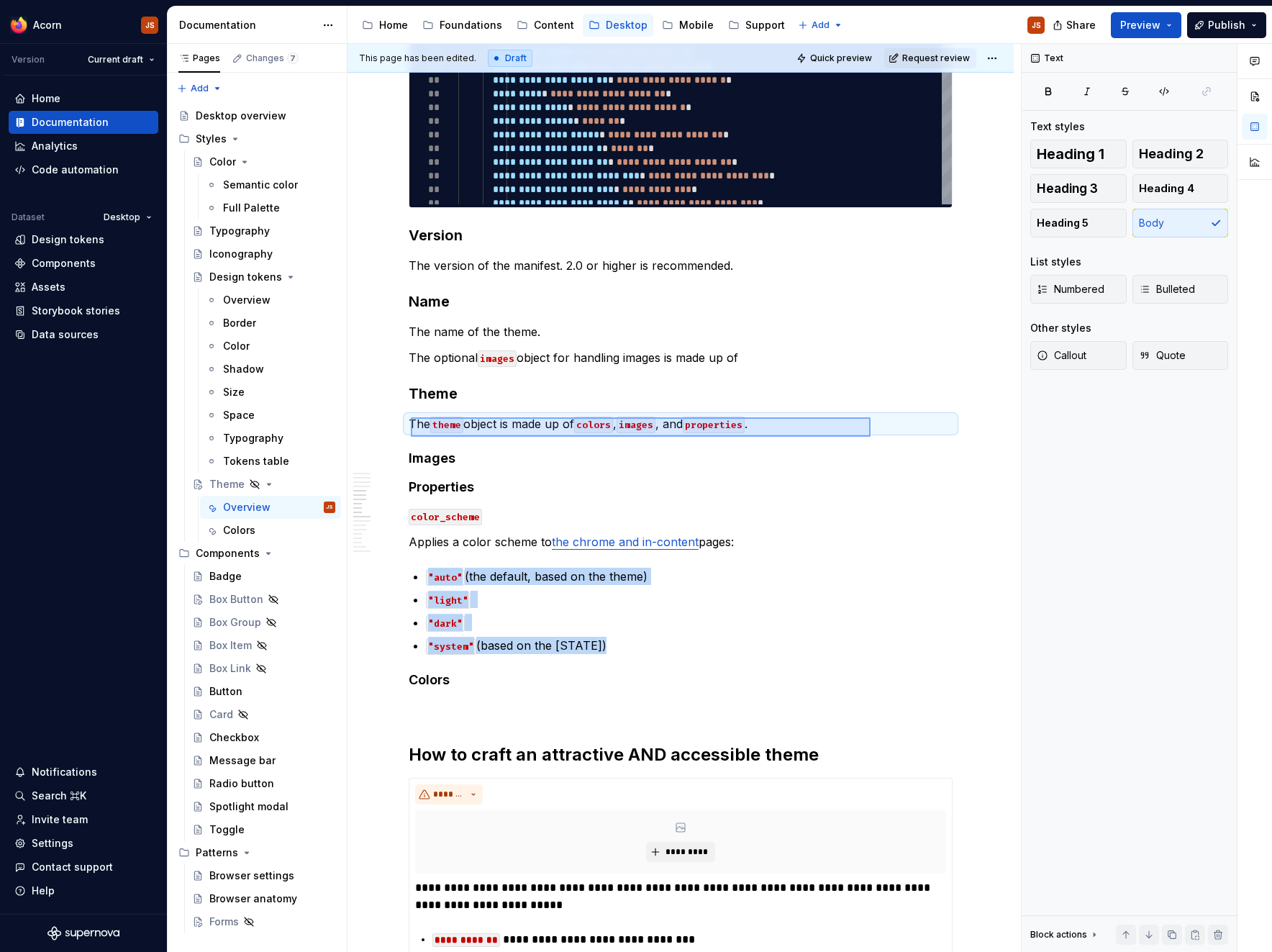 drag, startPoint x: 418, startPoint y: 417, endPoint x: 869, endPoint y: 437, distance: 451.44324 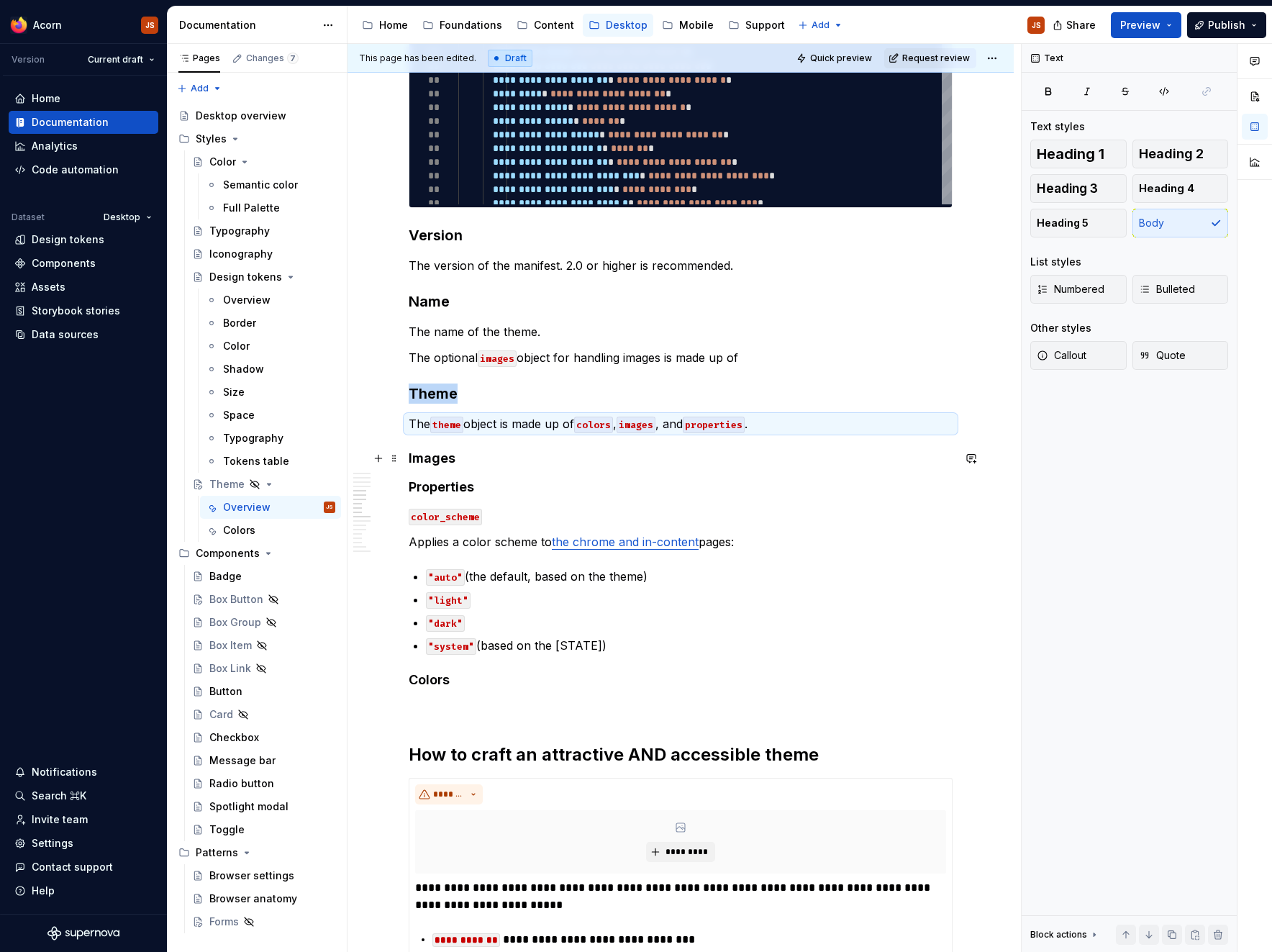 click on "Images" at bounding box center [681, 458] 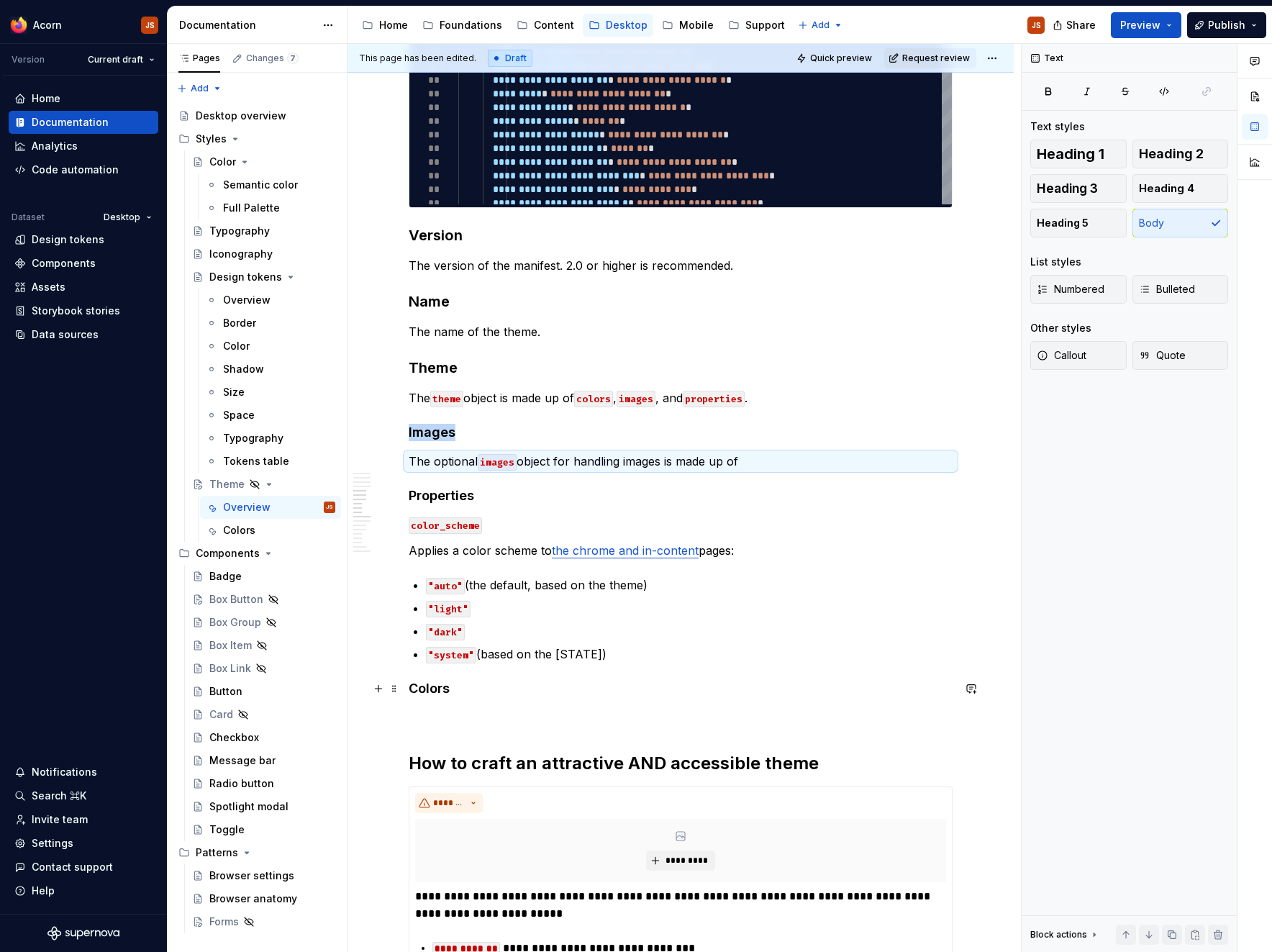 click on "**********" at bounding box center [681, 419] 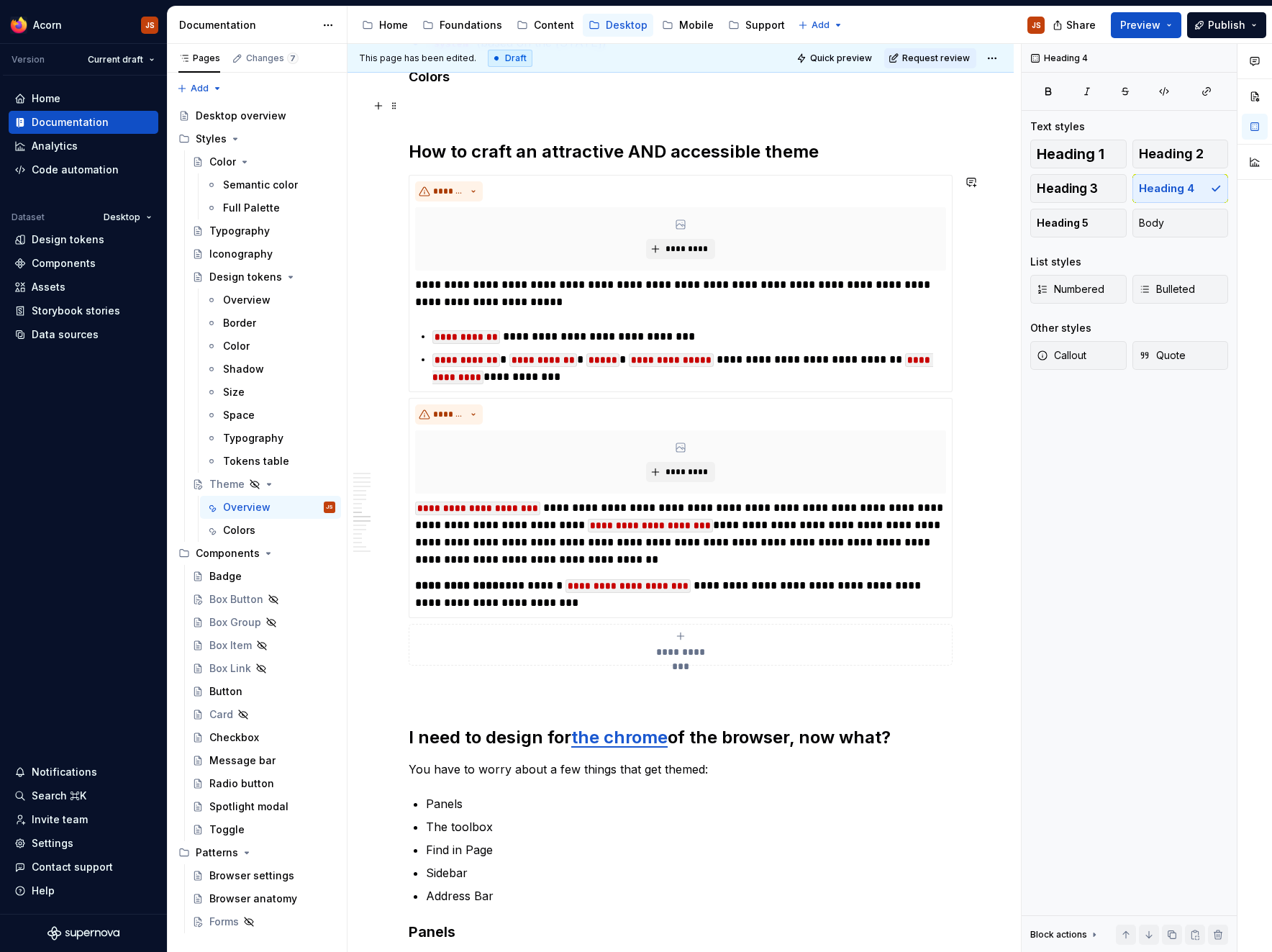scroll, scrollTop: 1556, scrollLeft: 0, axis: vertical 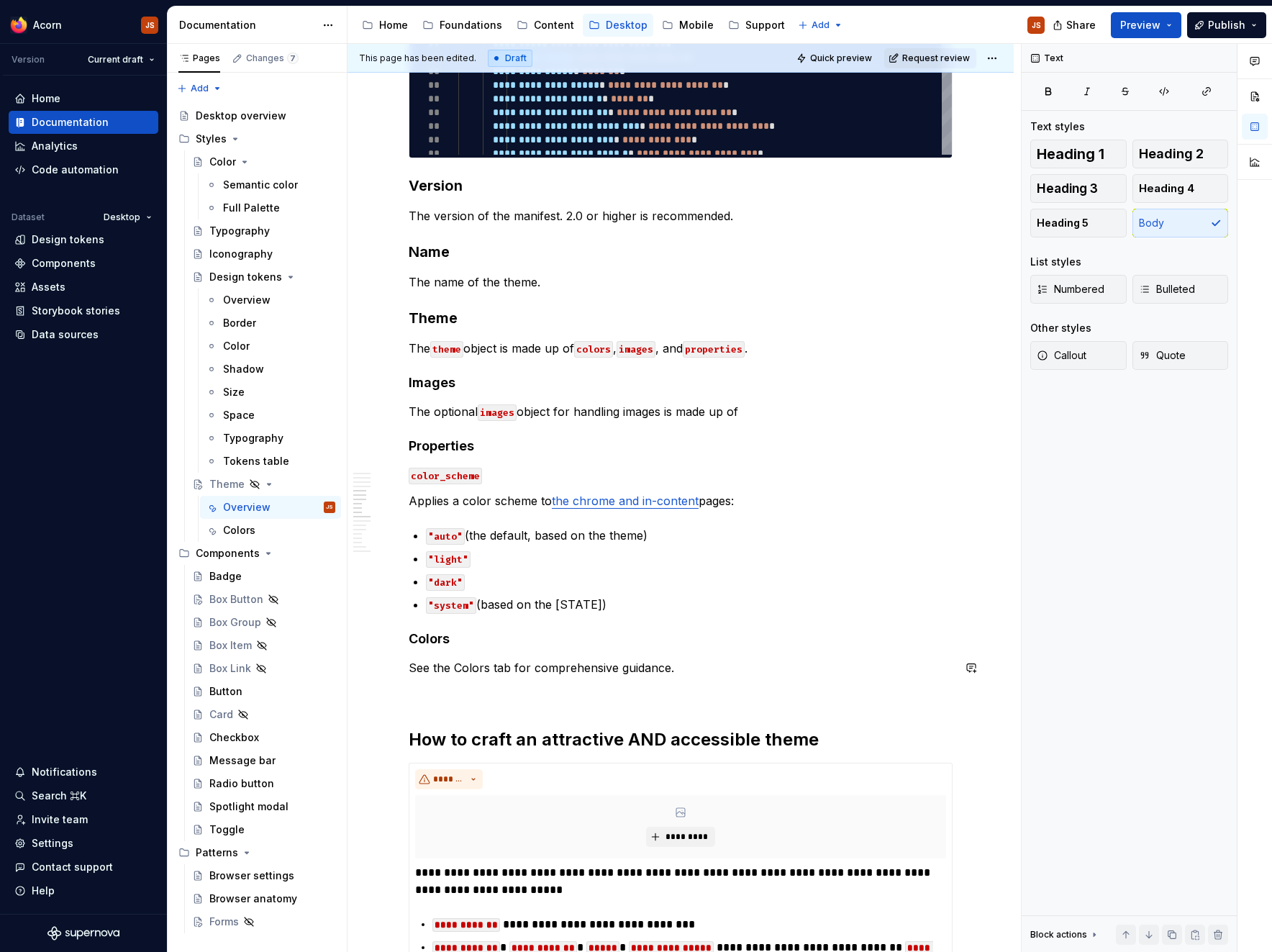click on "Colors" at bounding box center (681, 639) 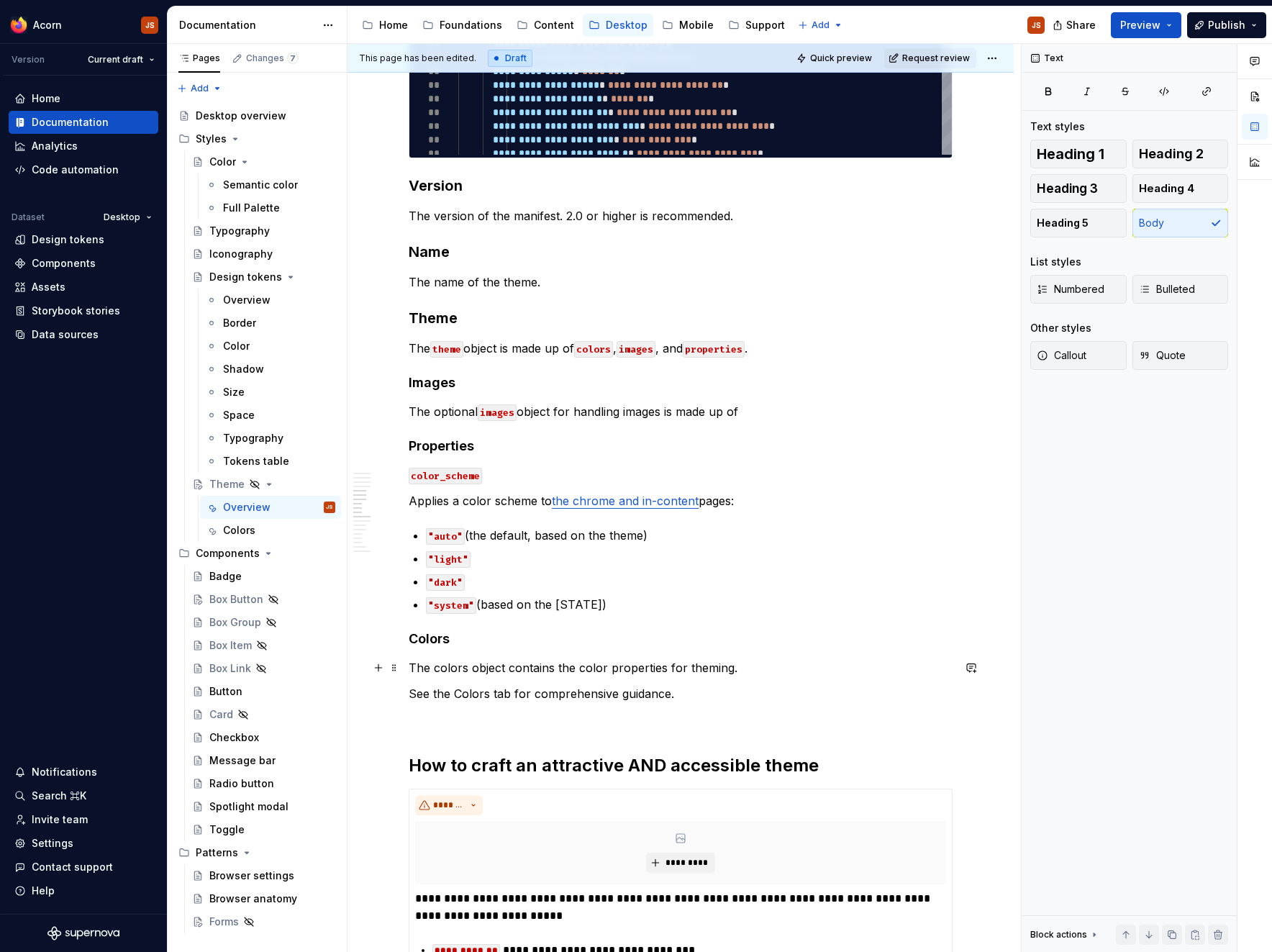 click on "The colors object contains the color properties for theming." at bounding box center (681, 668) 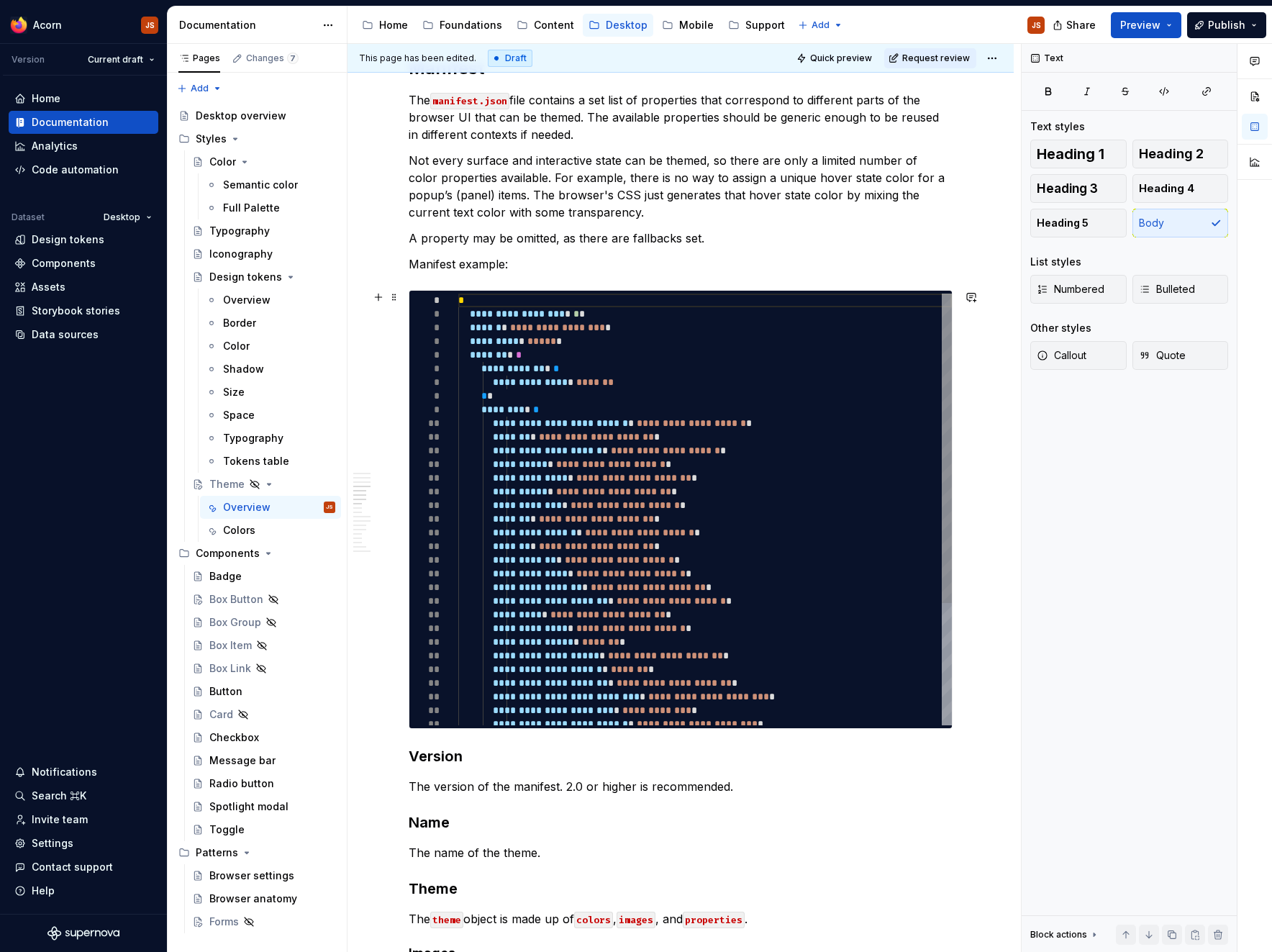 scroll, scrollTop: 987, scrollLeft: 0, axis: vertical 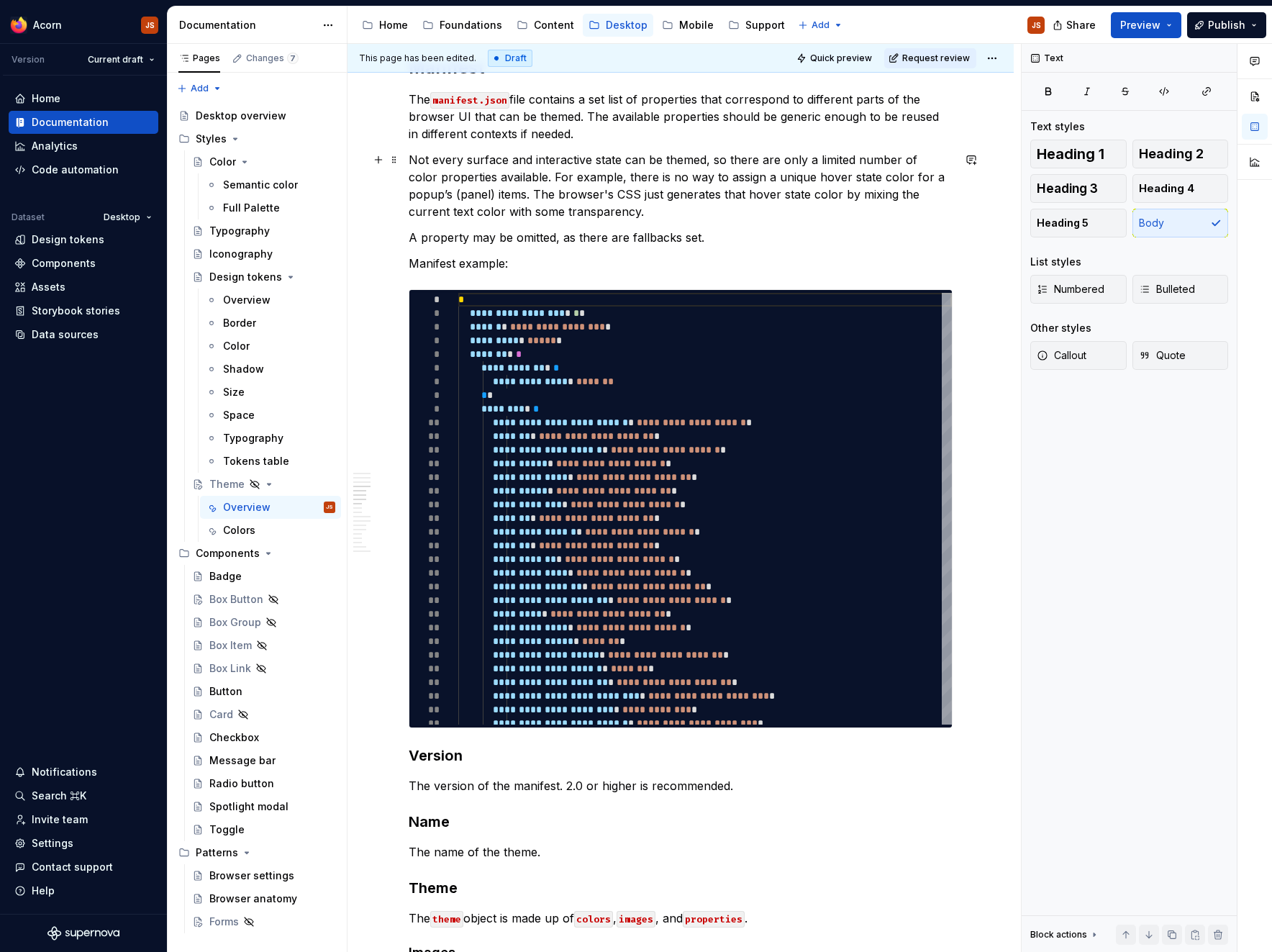 click on "Not every surface and interactive state can be themed, so there are only a limited number of  color properties available. For example, there is no way to assign a unique hover state color for a popup’s (panel) items. The browser's CSS just generates that hover state color by mixing the current text color with some transparency." at bounding box center (681, 186) 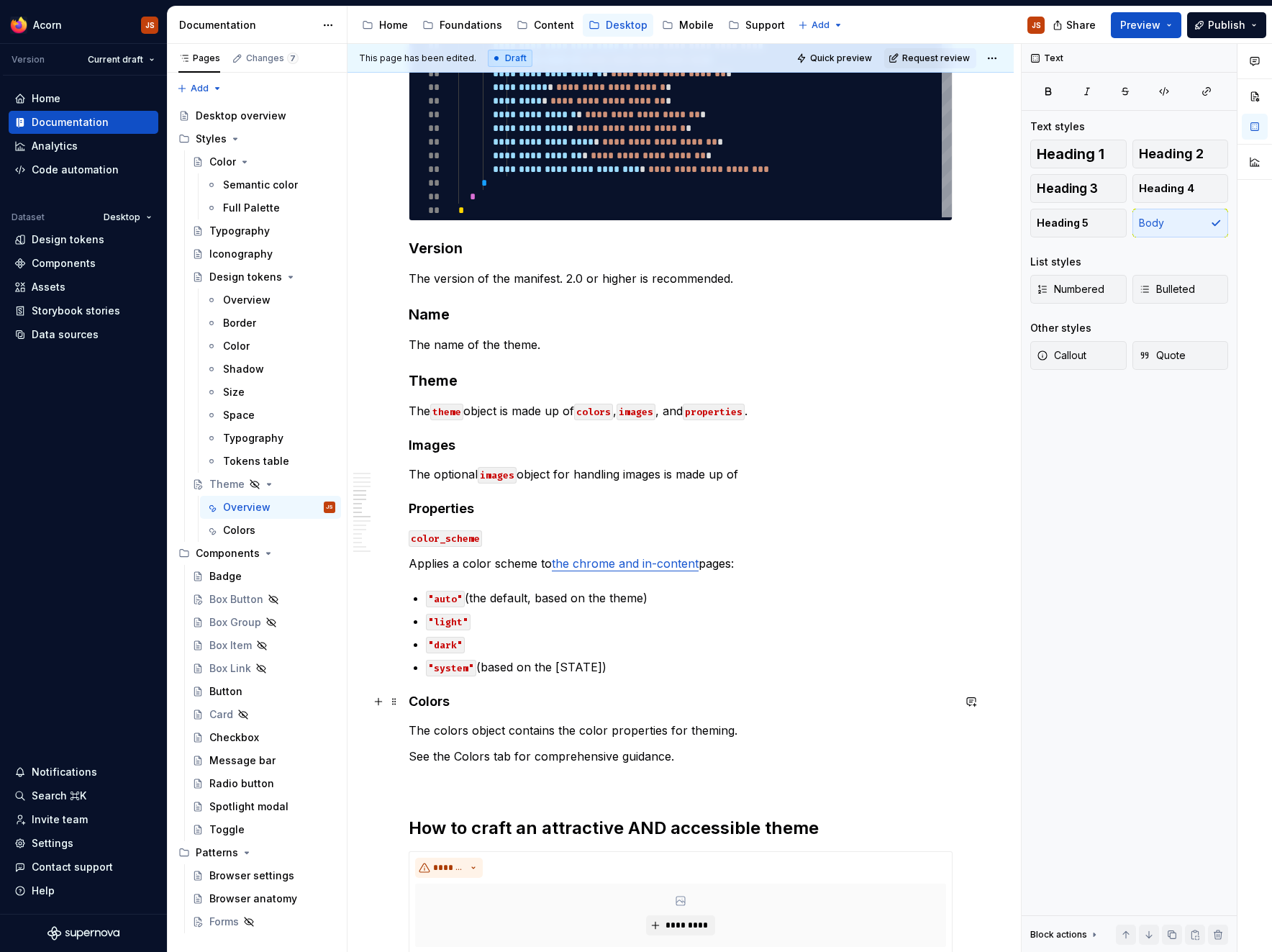 scroll, scrollTop: 1495, scrollLeft: 0, axis: vertical 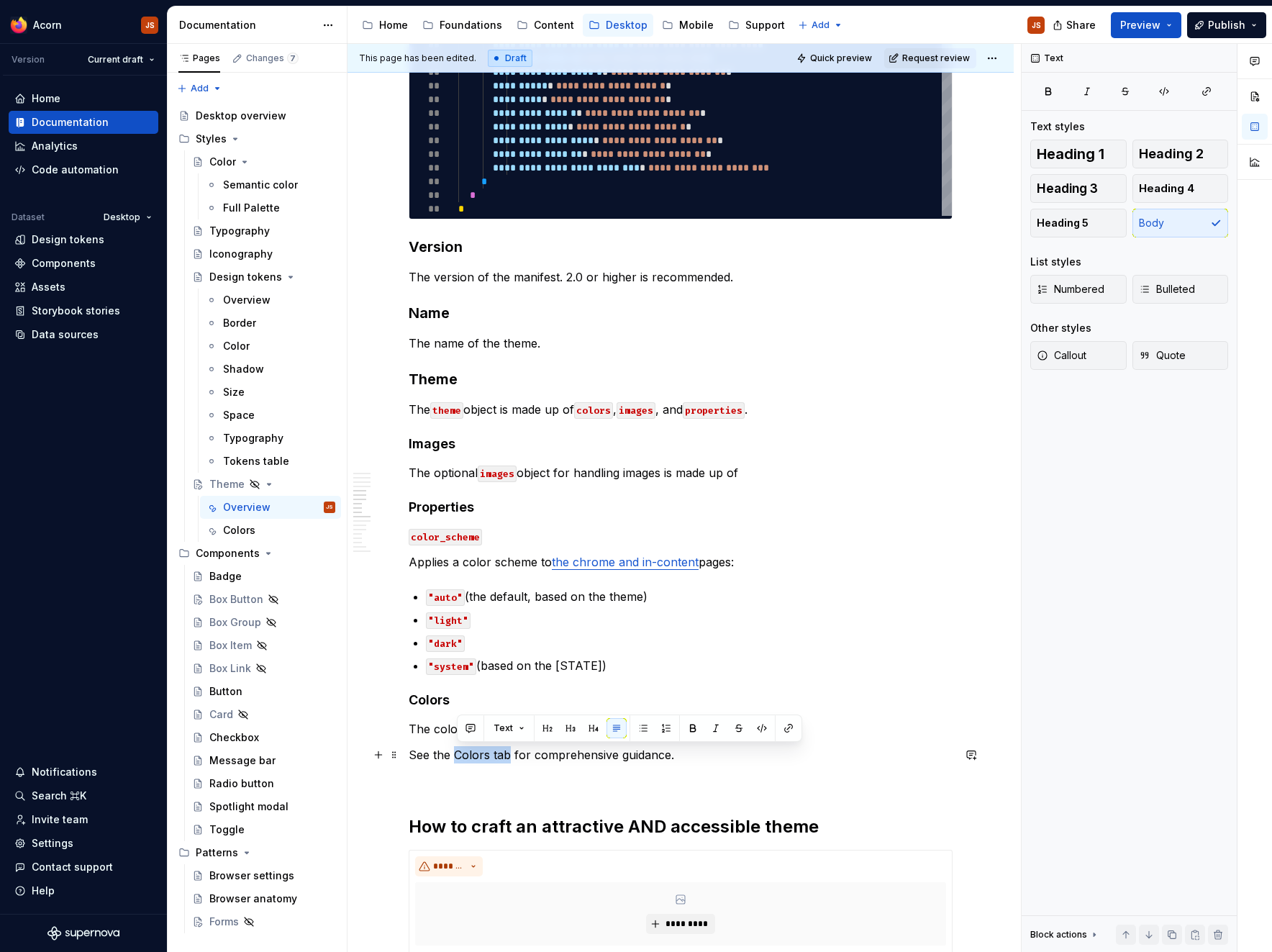 drag, startPoint x: 459, startPoint y: 751, endPoint x: 513, endPoint y: 755, distance: 54.14795 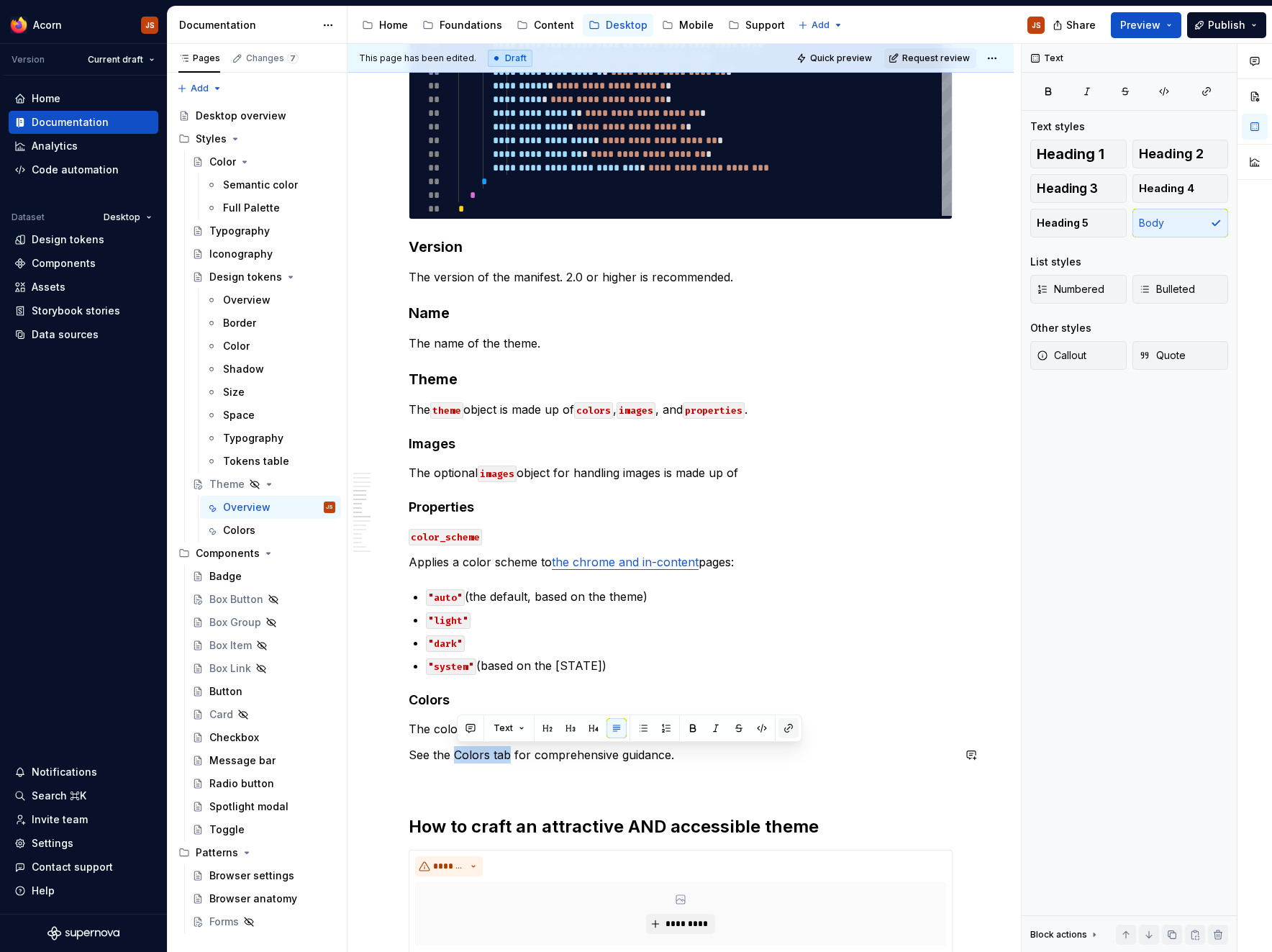 click at bounding box center (789, 728) 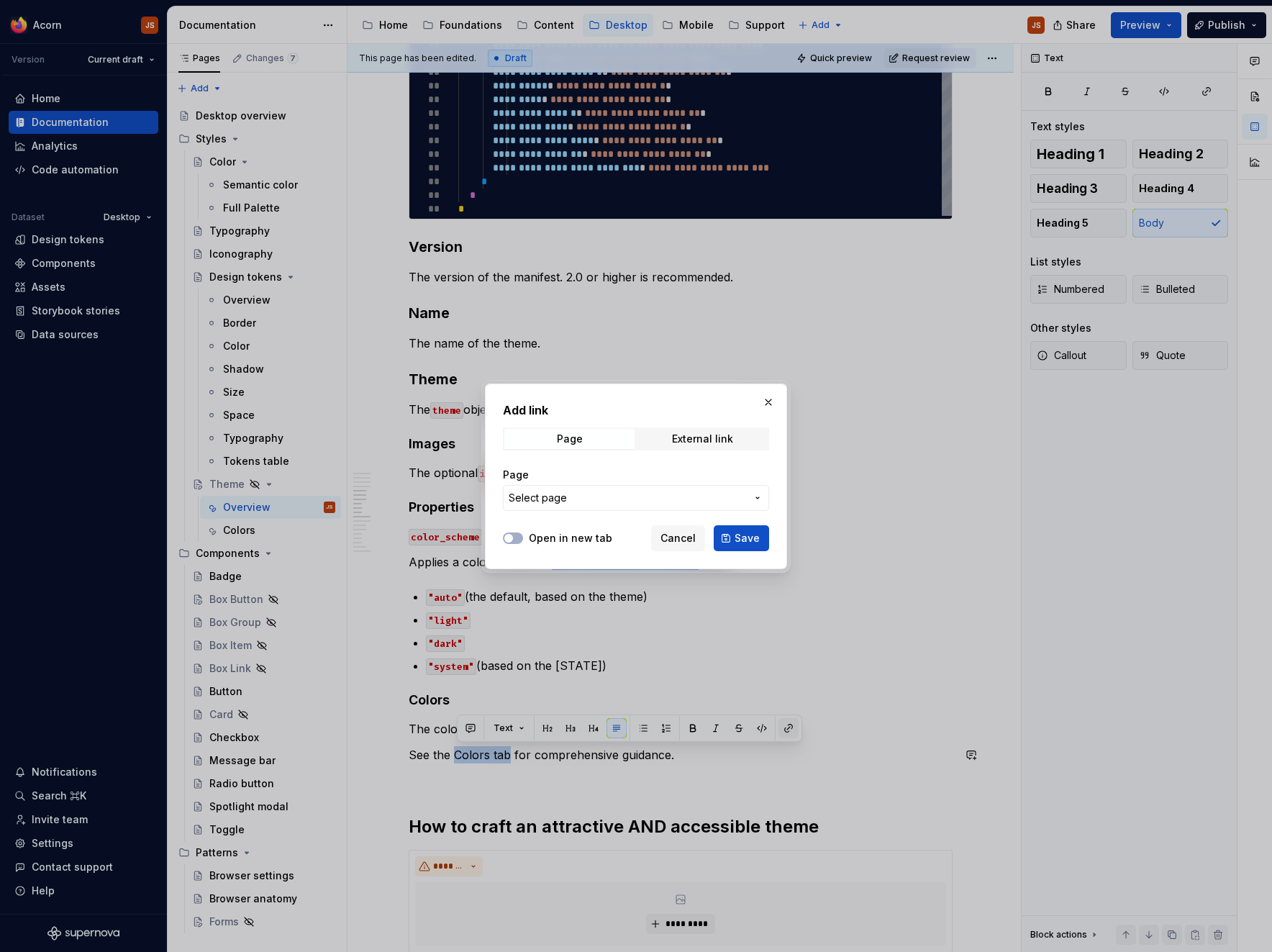 scroll, scrollTop: 1495, scrollLeft: 0, axis: vertical 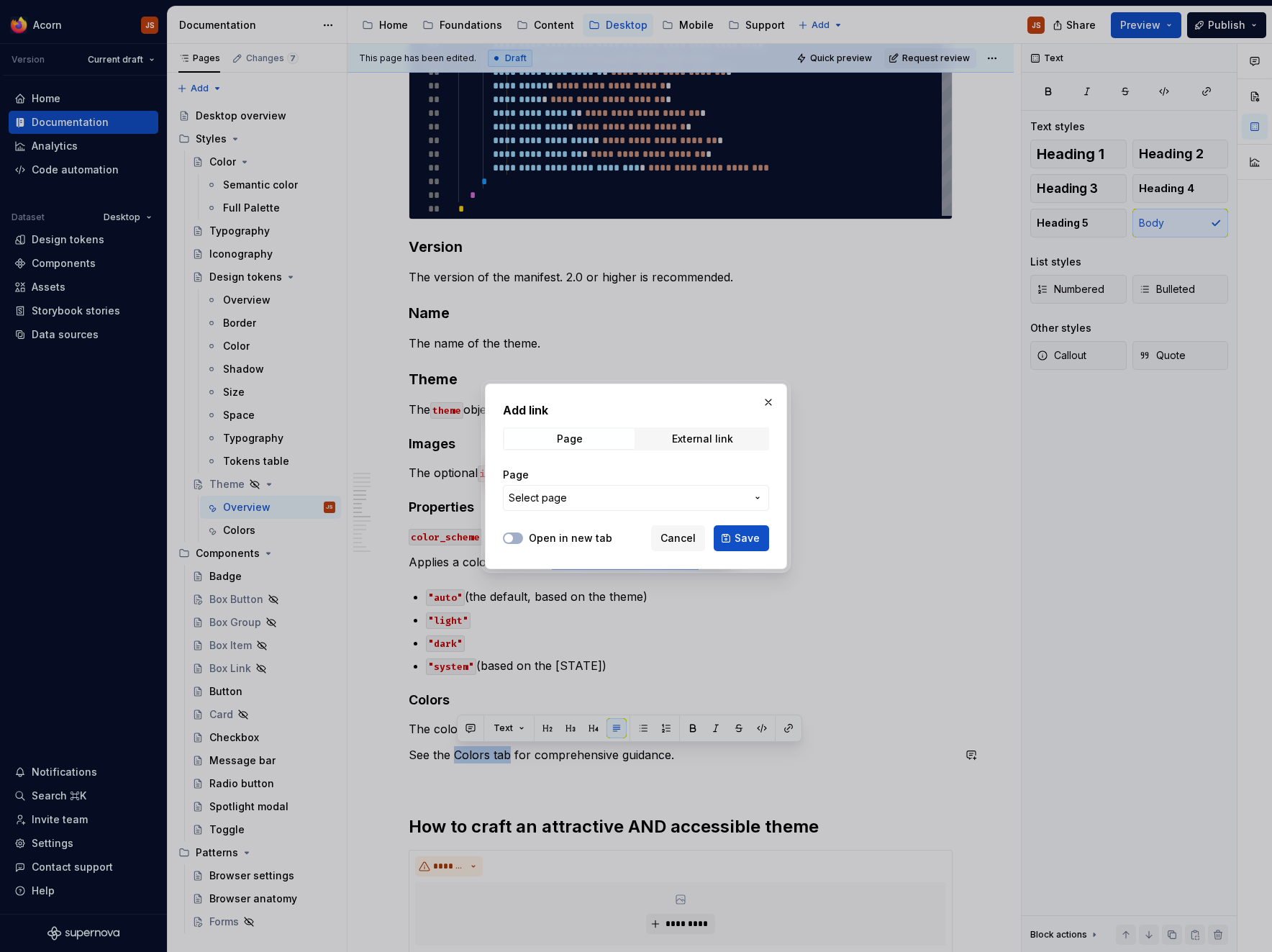 click on "Select page" at bounding box center [627, 498] 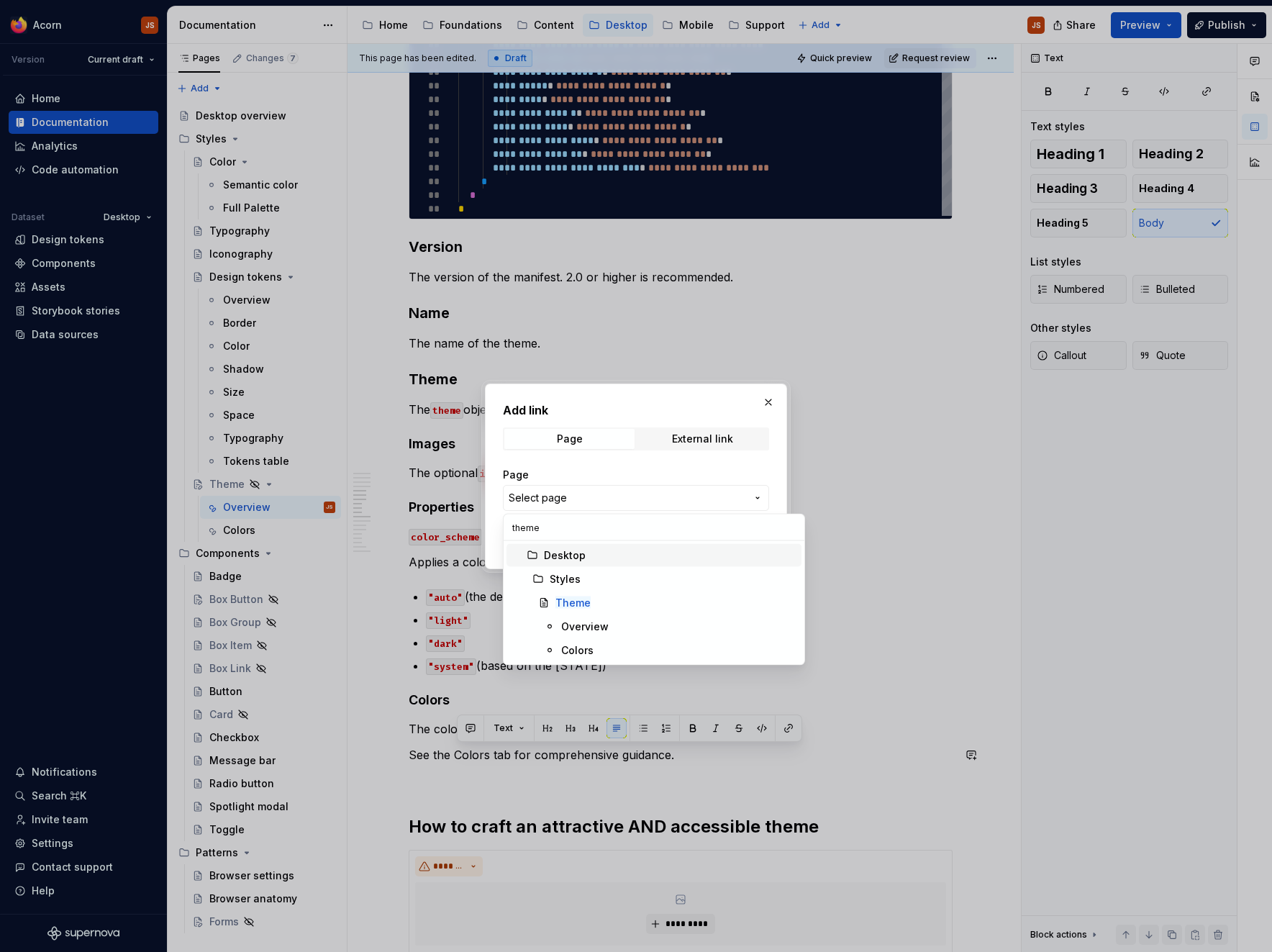 scroll, scrollTop: 0, scrollLeft: 0, axis: both 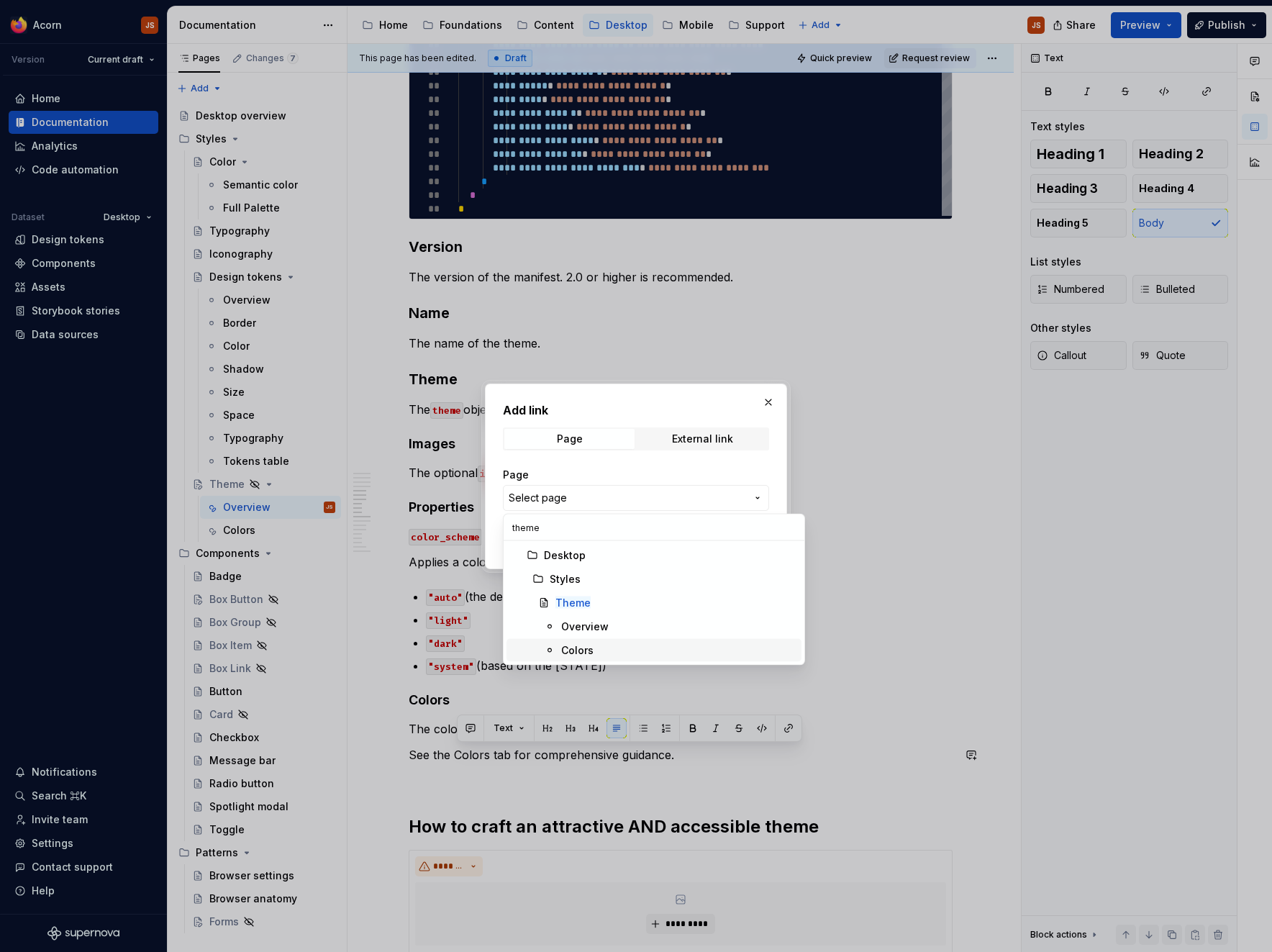 type on "theme" 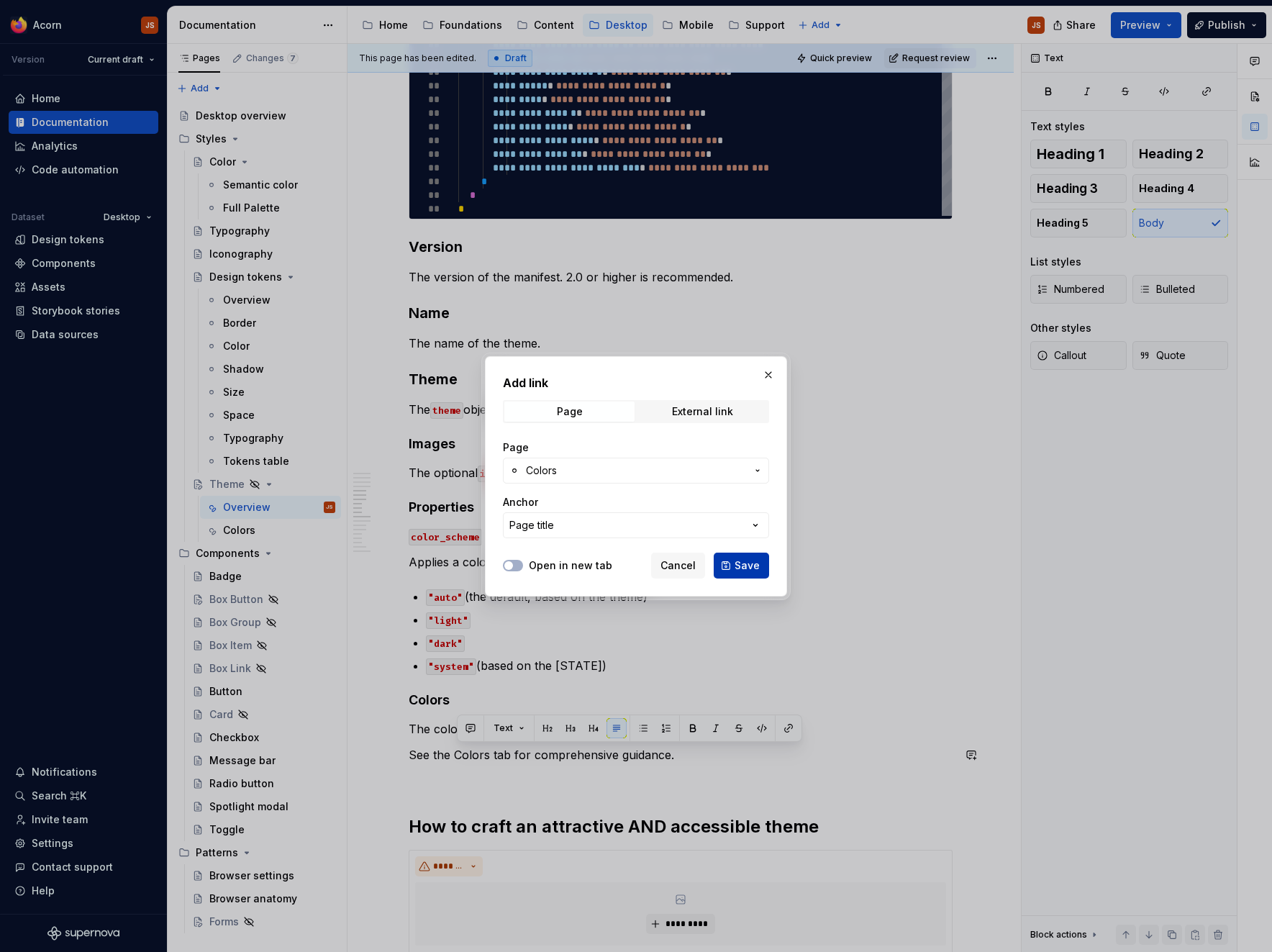 click on "Save" at bounding box center (747, 566) 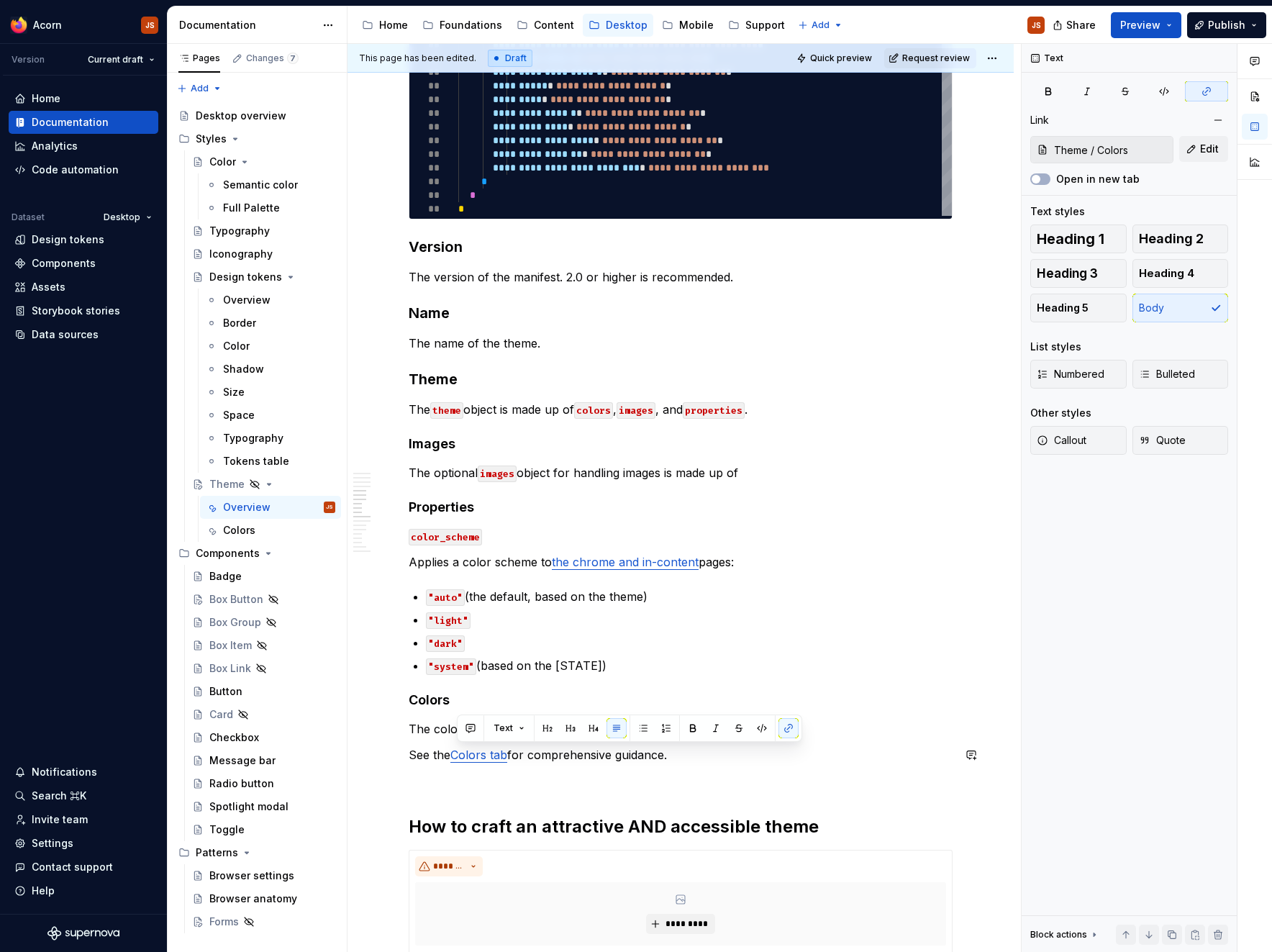 scroll, scrollTop: 1495, scrollLeft: 0, axis: vertical 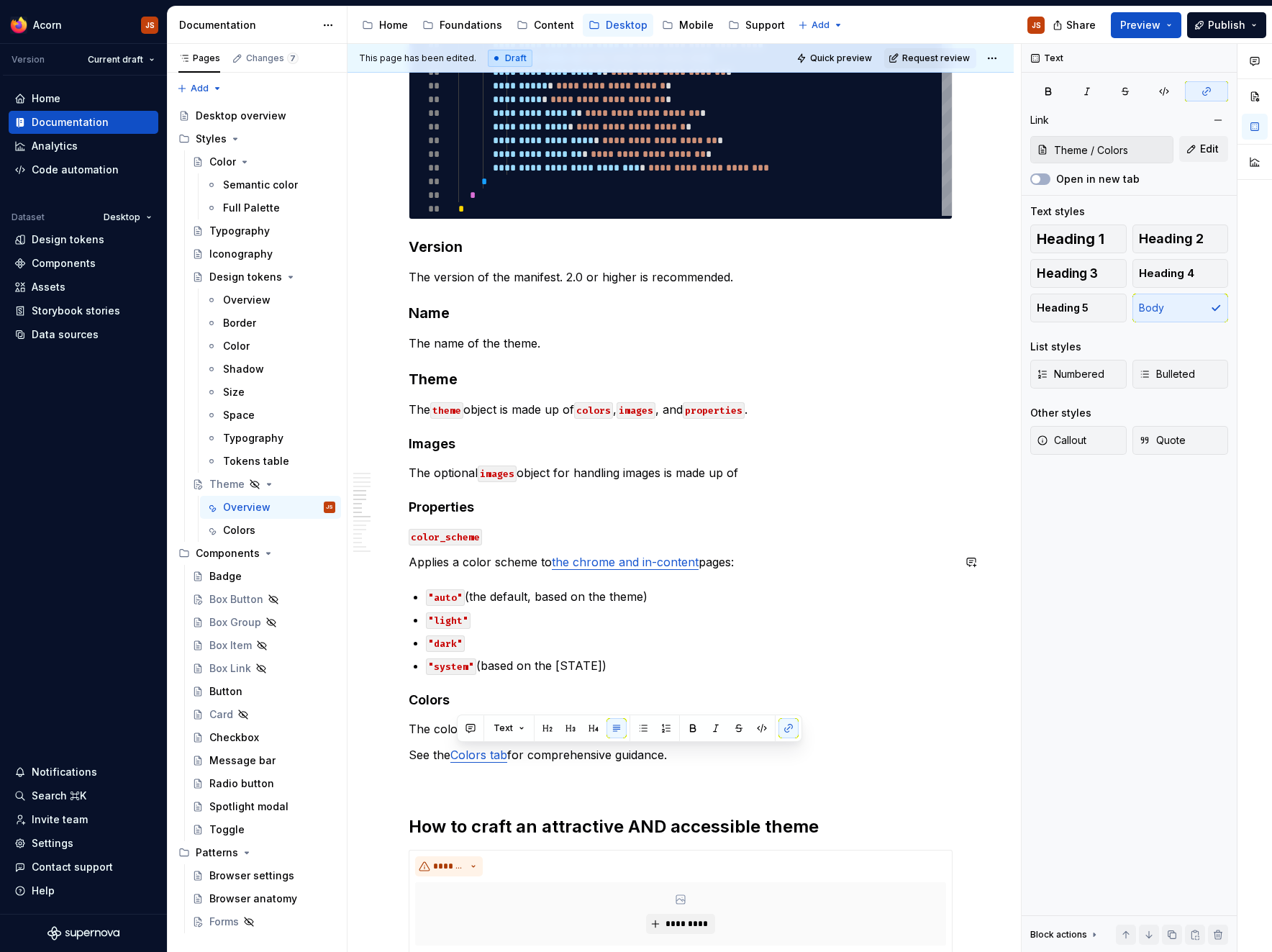 click on "**********" at bounding box center [681, 456] 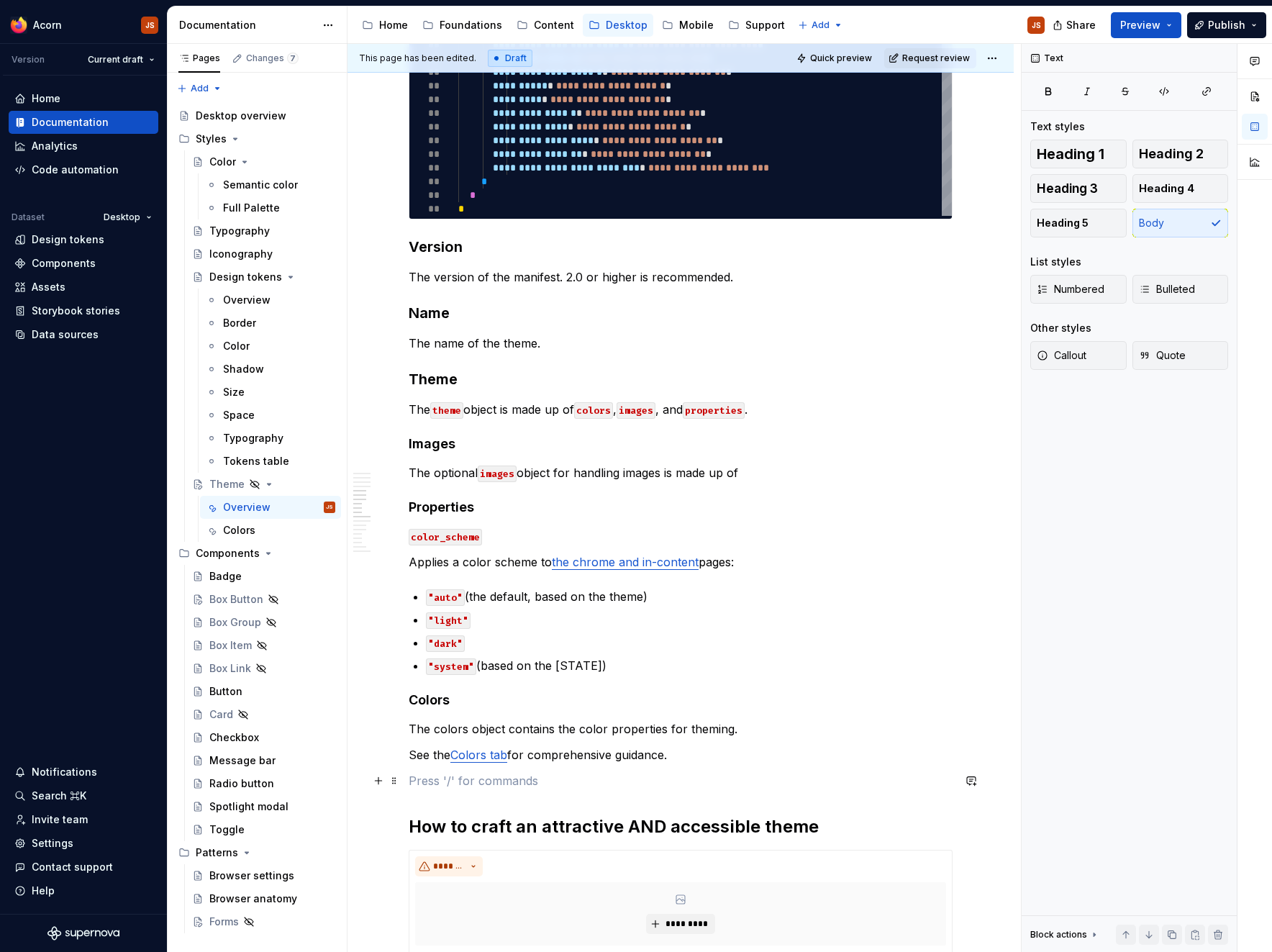 click at bounding box center (681, 781) 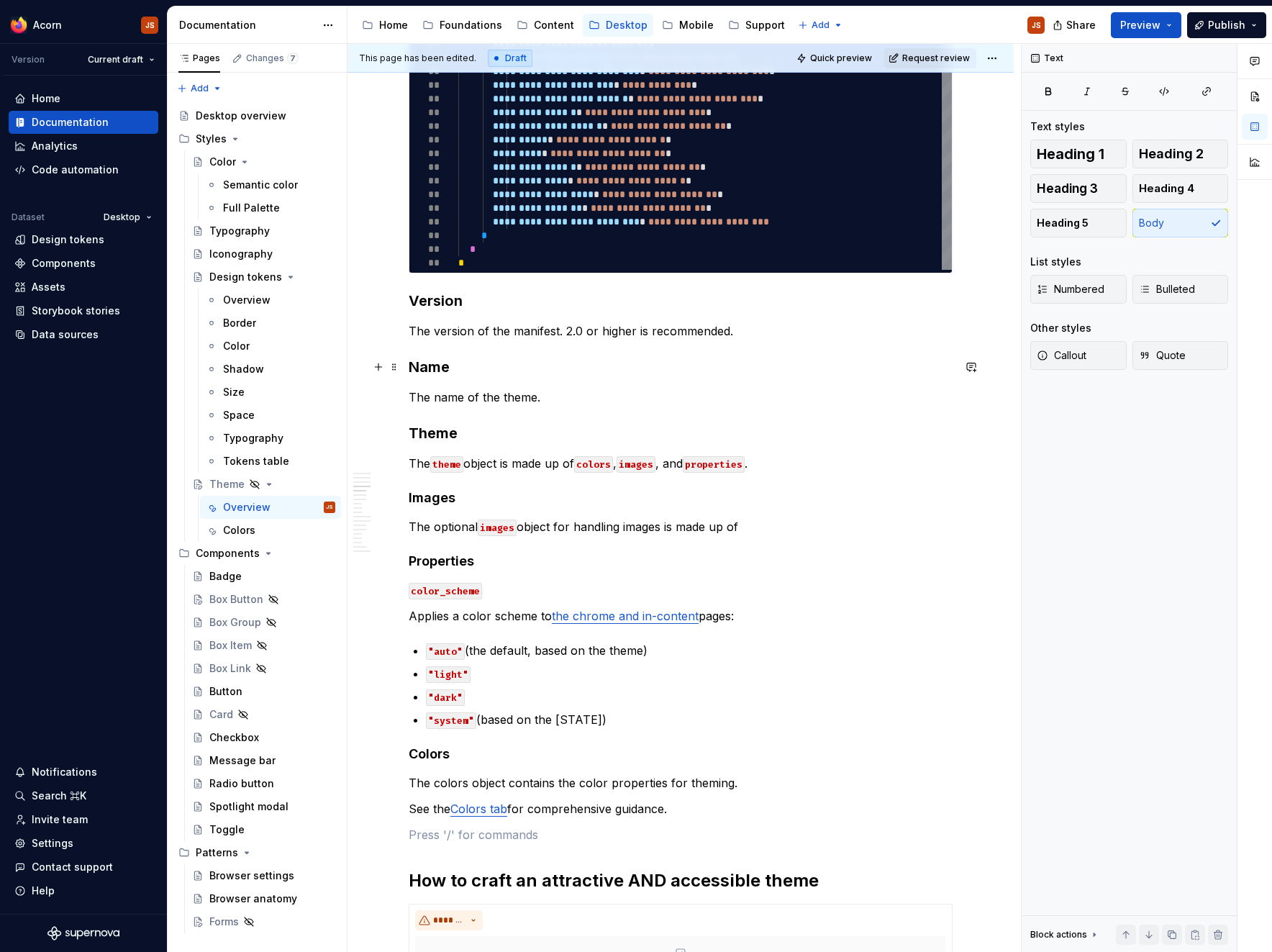 scroll, scrollTop: 0, scrollLeft: 0, axis: both 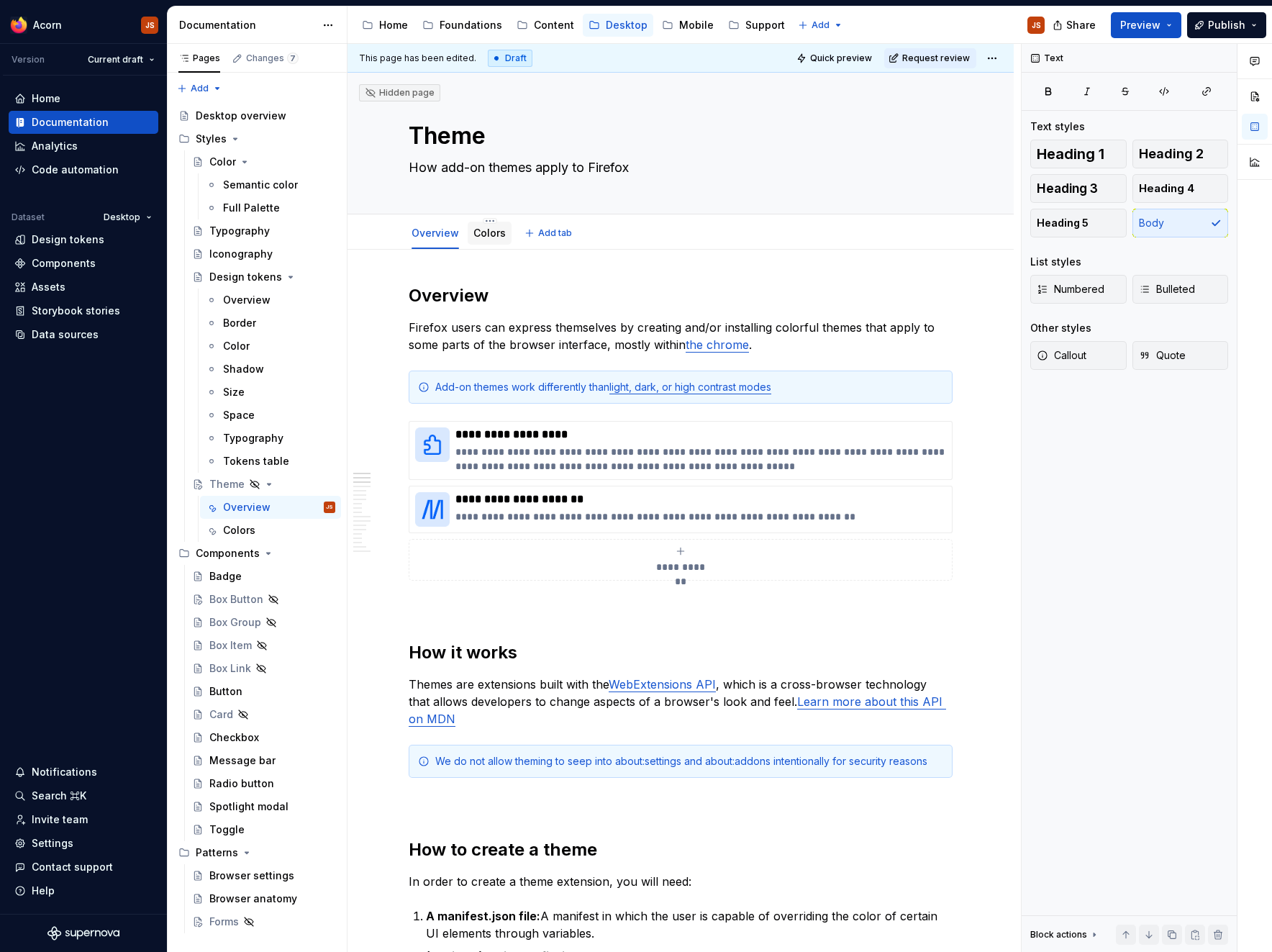 click on "Colors" at bounding box center (489, 232) 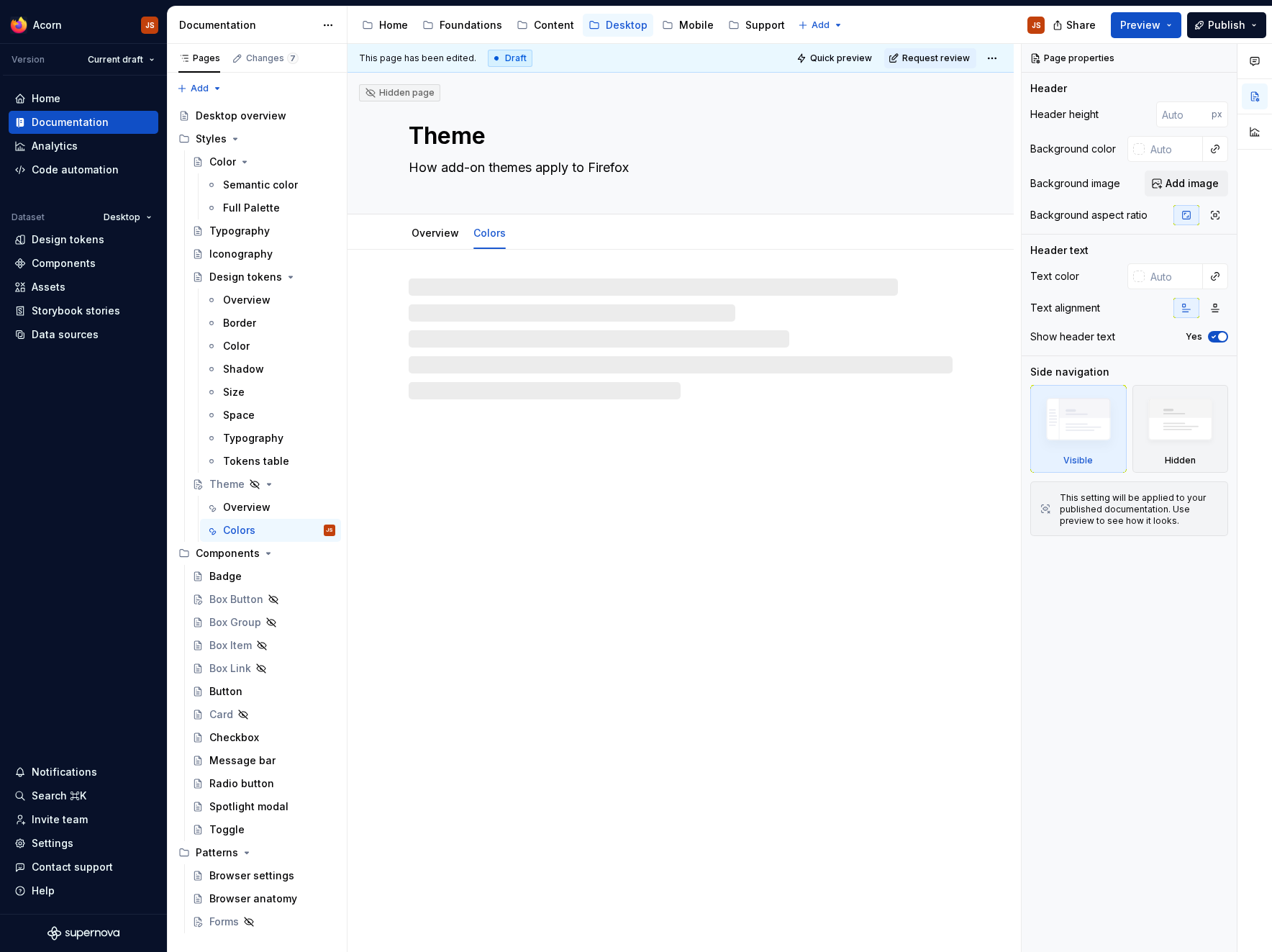 type on "*" 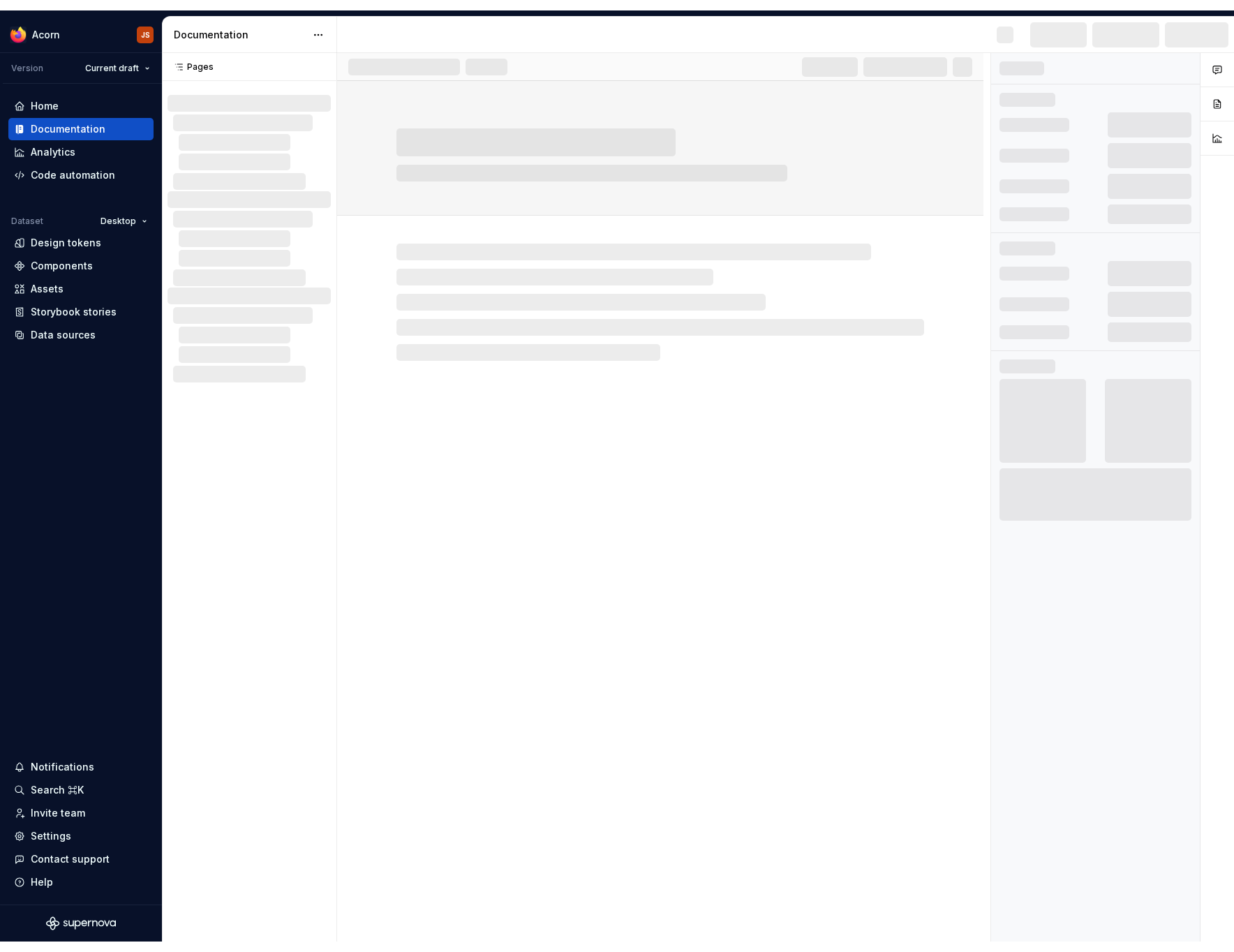 scroll, scrollTop: 0, scrollLeft: 0, axis: both 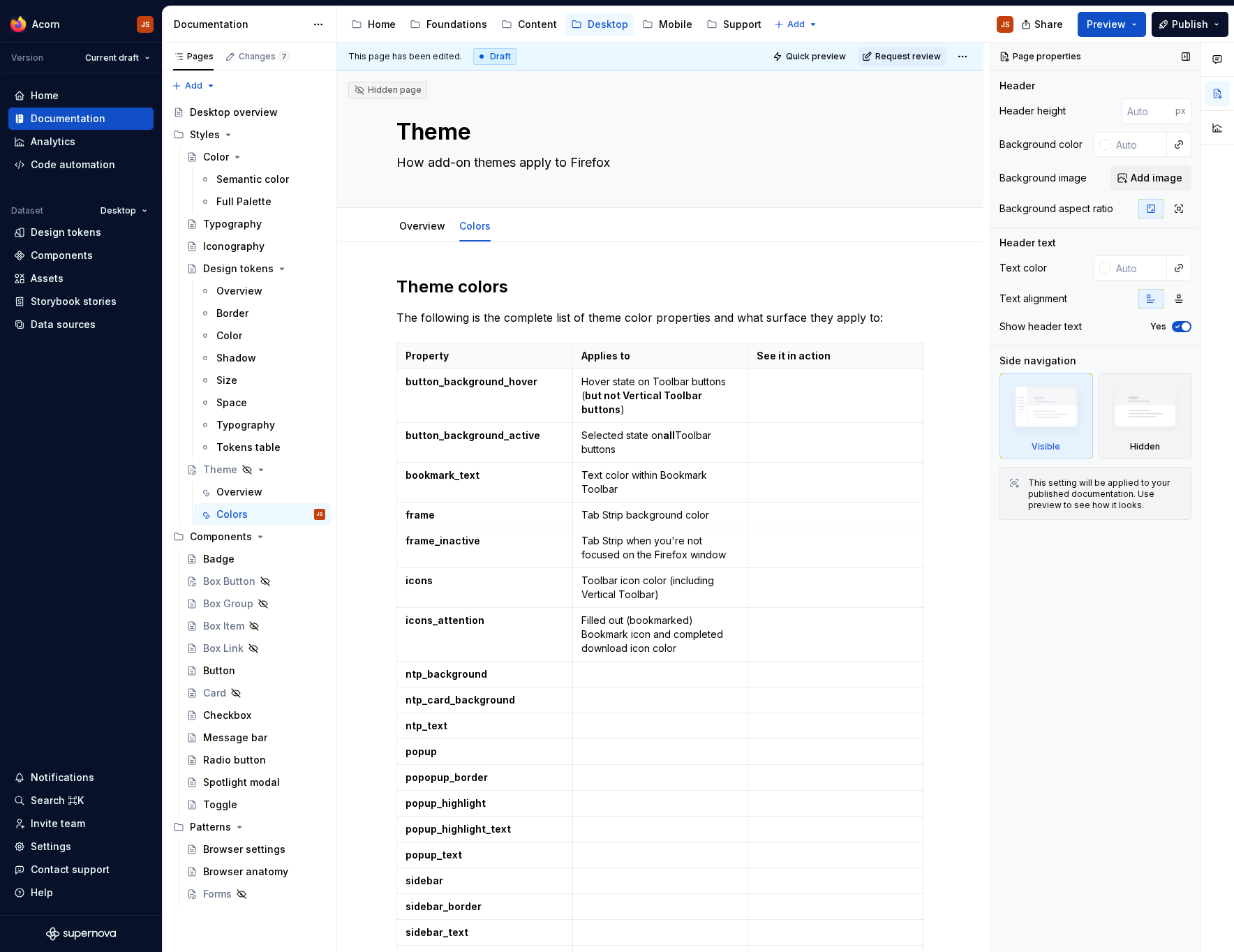 click on "Page properties Header Header height px Background color Background image Add image Background aspect ratio Header text Text color Text alignment Show header text Yes Side navigation Visible Hidden This setting will be applied to your published documentation. Use preview to see how it looks." at bounding box center [1095, 498] 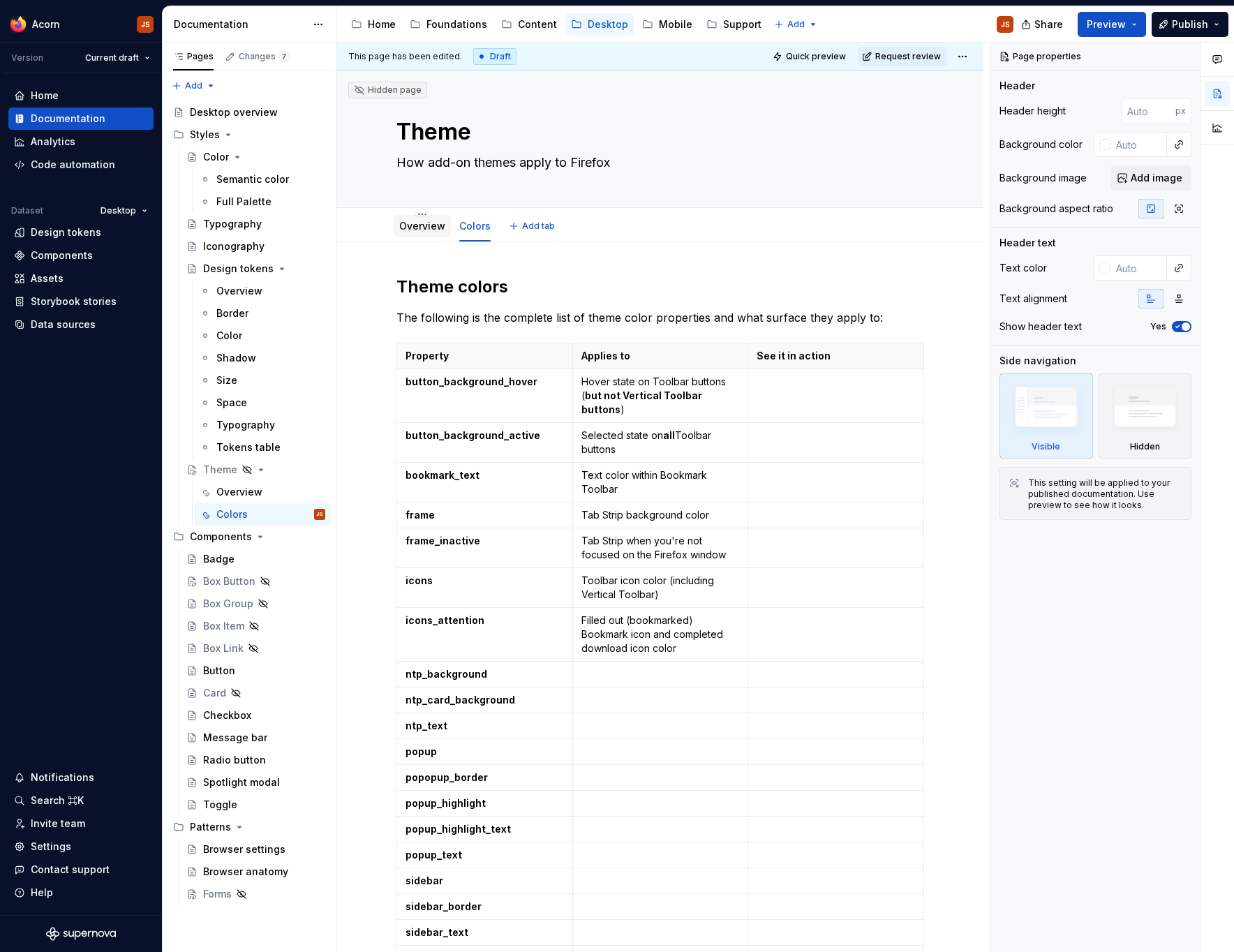 click on "Overview" at bounding box center [422, 226] 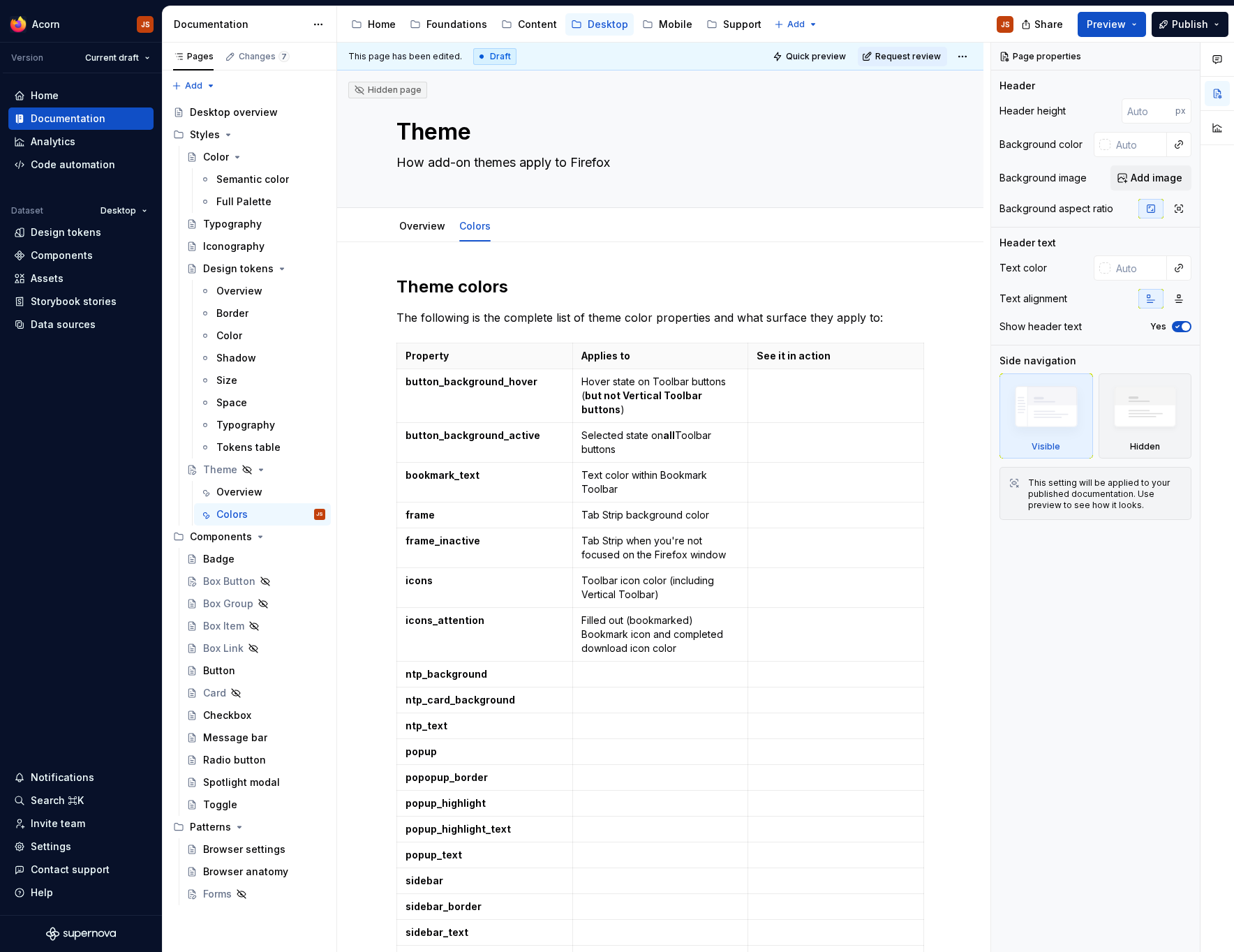 click on "Home Foundations Content  Desktop Mobile Support" at bounding box center (556, 24) 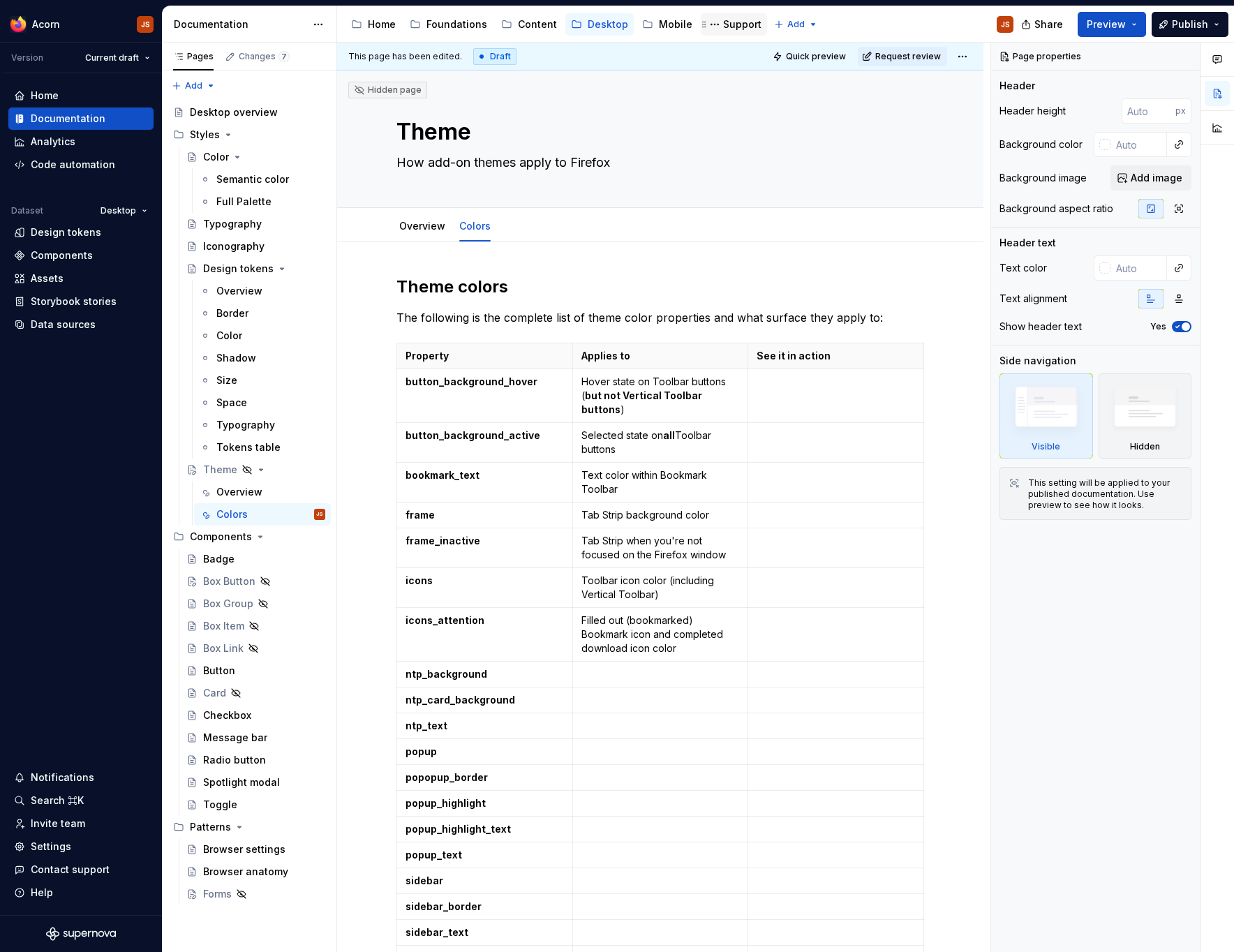 click on "Support" at bounding box center (742, 24) 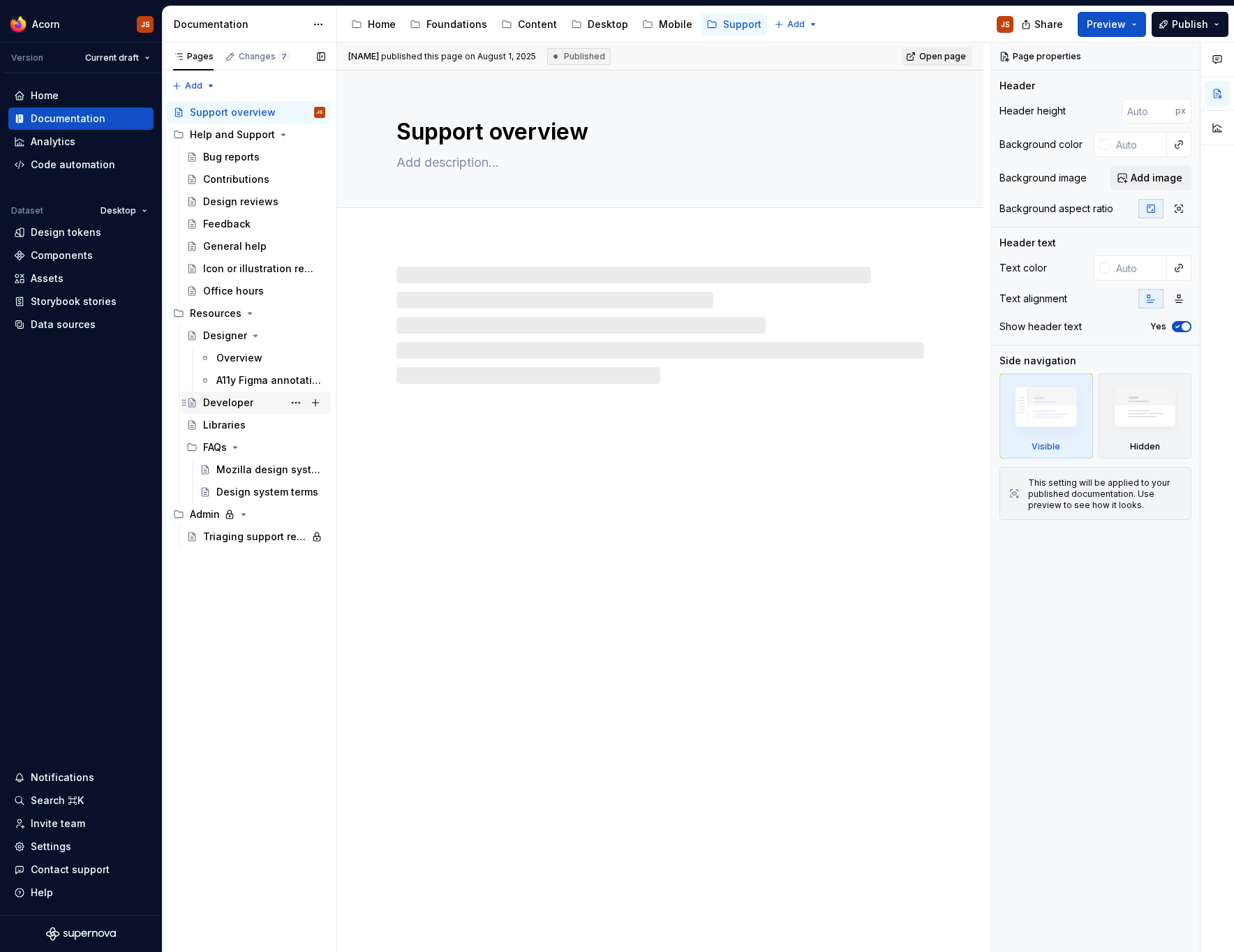 click on "Developer" at bounding box center (264, 403) 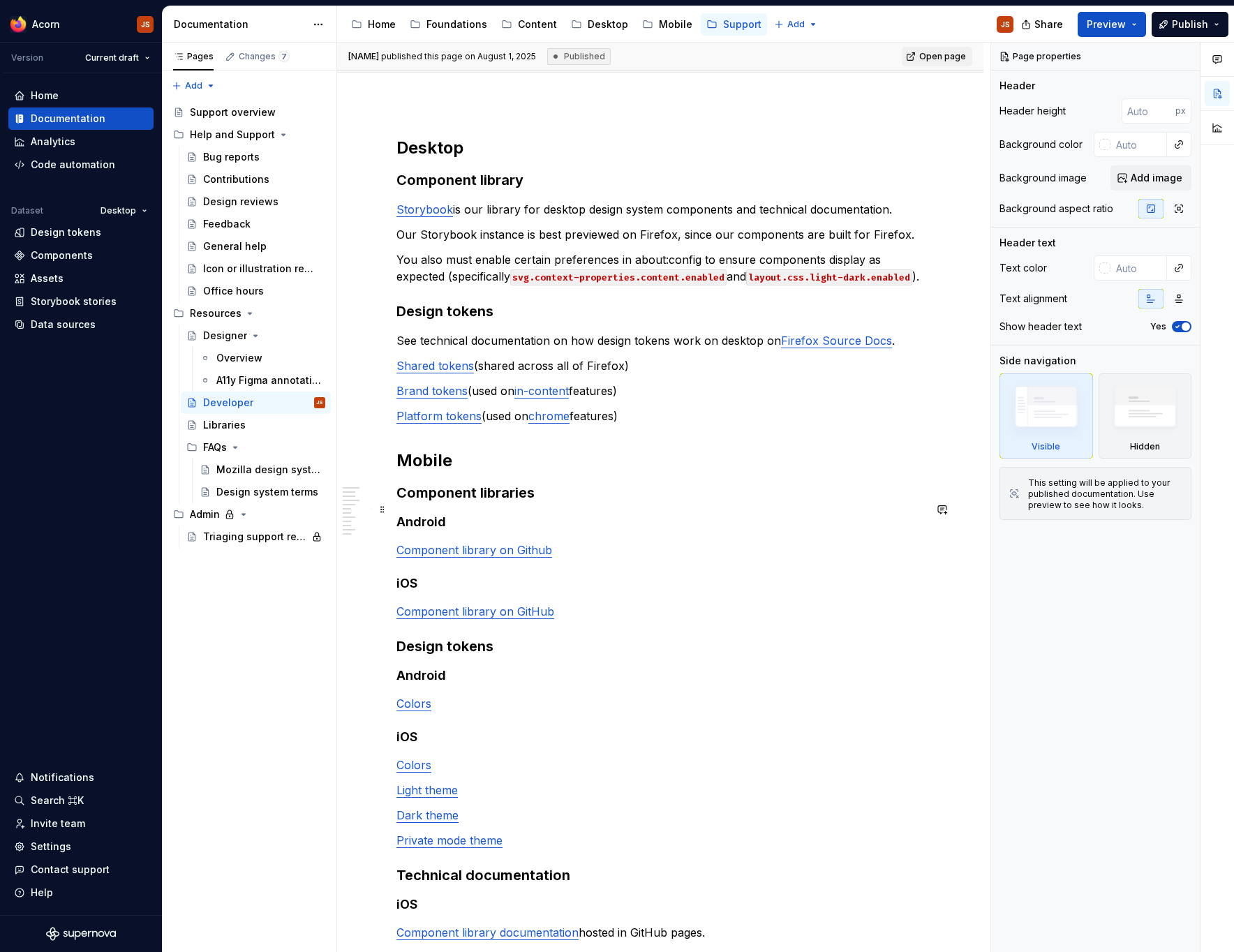 scroll, scrollTop: 136, scrollLeft: 0, axis: vertical 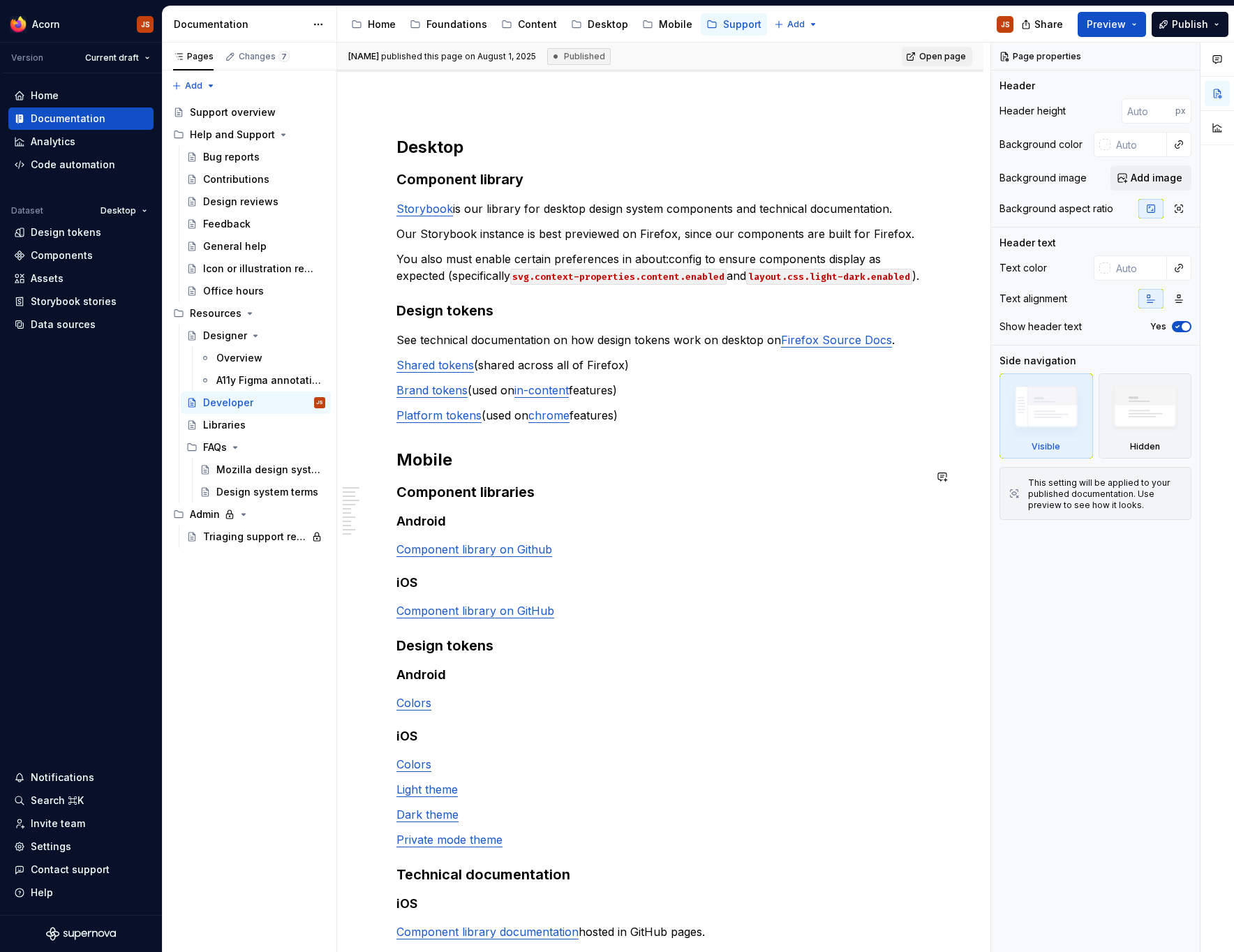 click on "Desktop Component library Storybook  is our library for desktop design system components and technical documentation. Our Storybook instance is best previewed on Firefox, since our components are built for Firefox. You also must enable certain preferences in about:config to ensure components display as expected (specifically  svg.context-properties.content.enabled  and  layout.css.light-dark.enabled ). Design tokens See technical documentation on how design tokens work on desktop on  Firefox Source Docs . Shared tokens  (shared across all of Firefox) Brand tokens  (used on  in-content  features) Platform tokens  (used on  chrome  features) Mobile Component libraries Android Component library on Github iOS Component library on GitHub Design tokens Android Colors iOS Colors Light theme Dark theme Private mode theme Technical documentation iOS Component library documentation  hosted in GitHub pages." at bounding box center (660, 551) 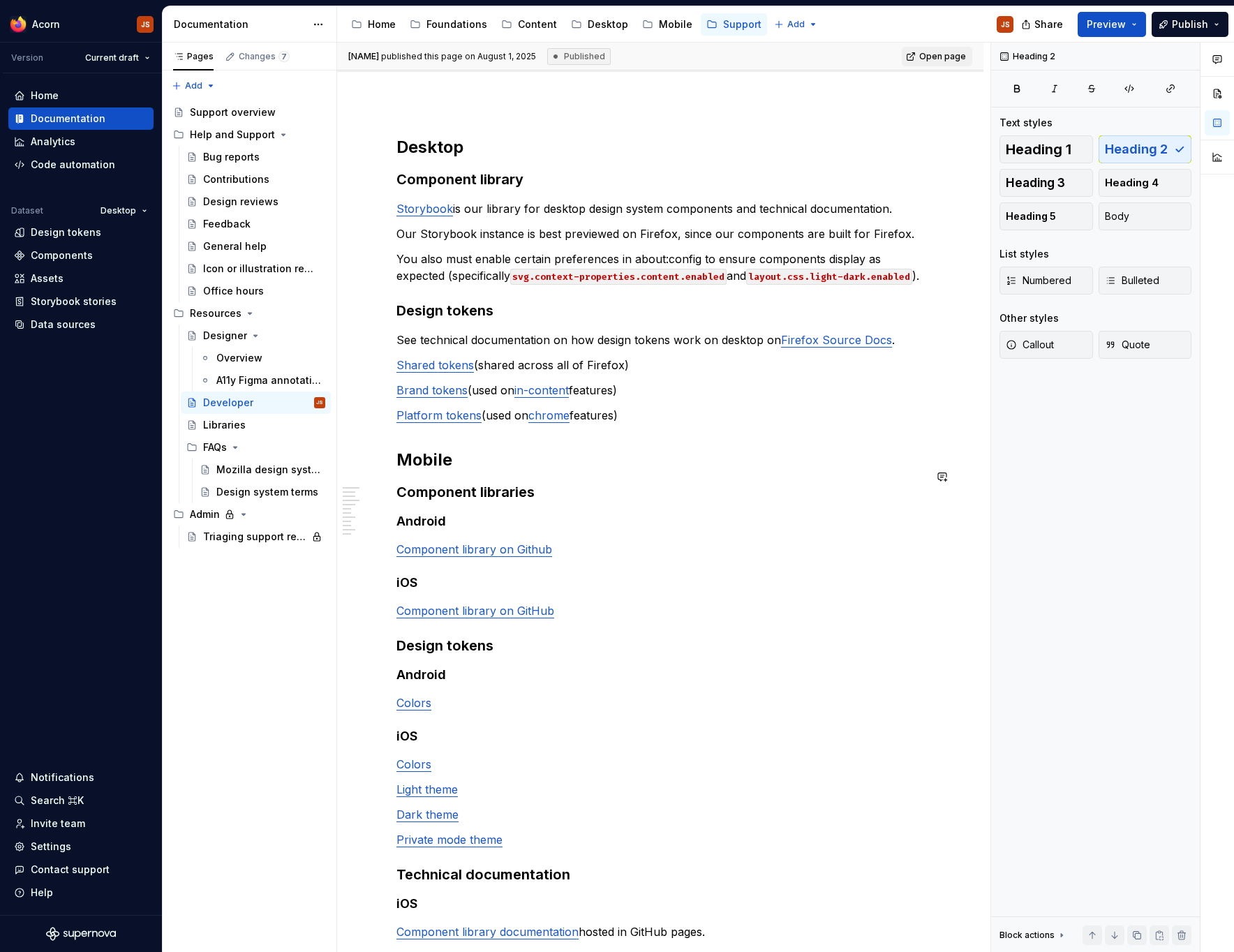 type on "*" 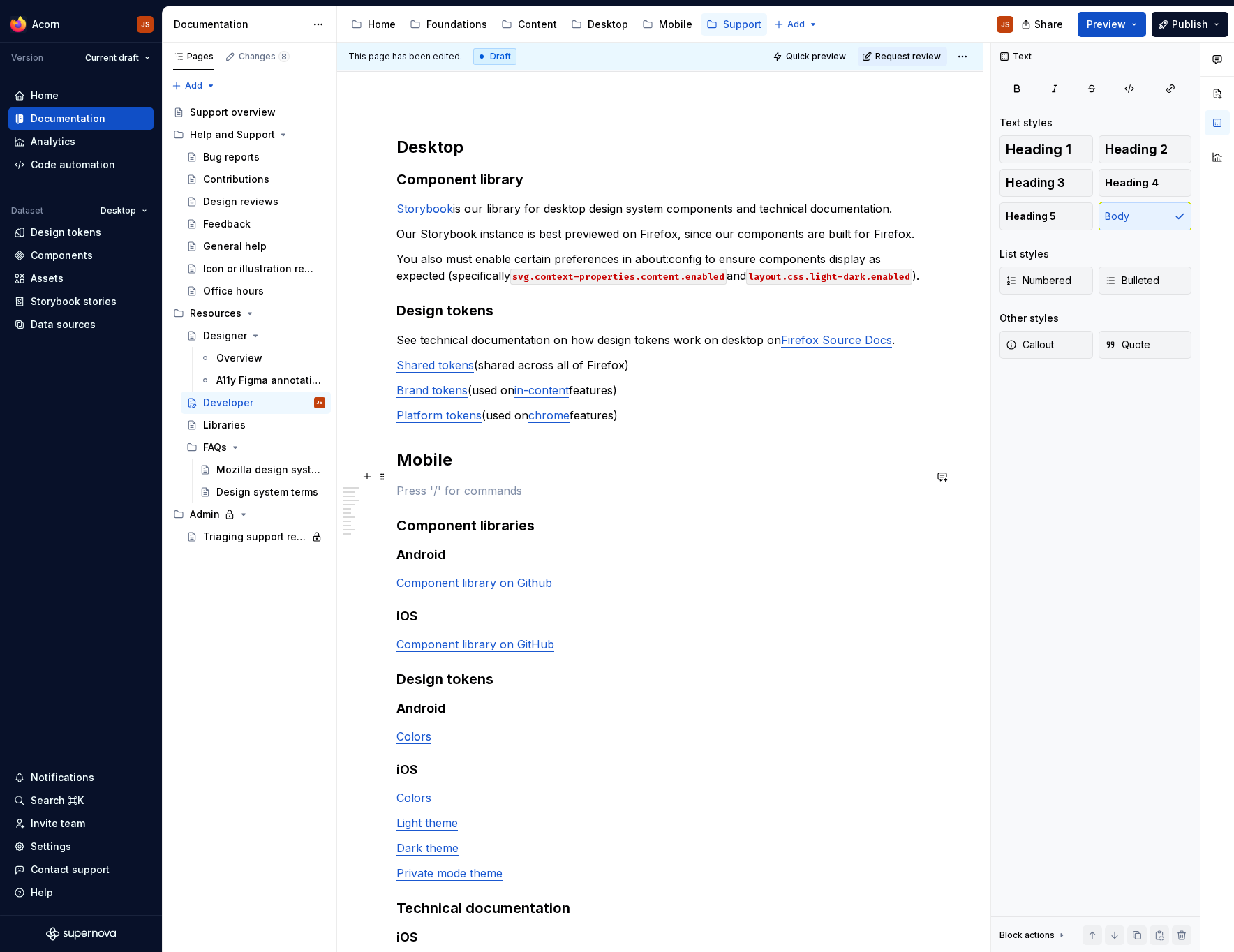 type 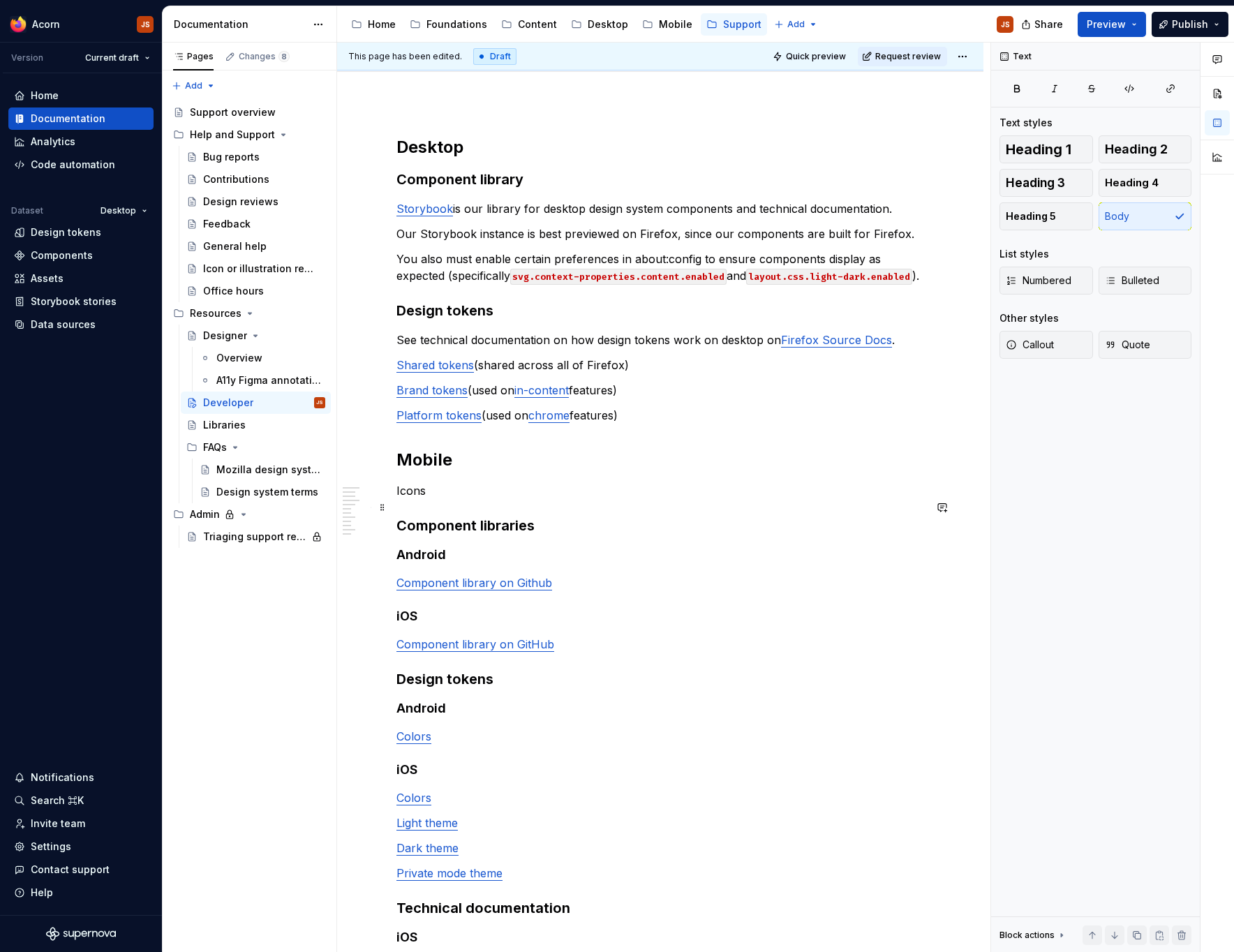 click on "Icons" at bounding box center [660, 491] 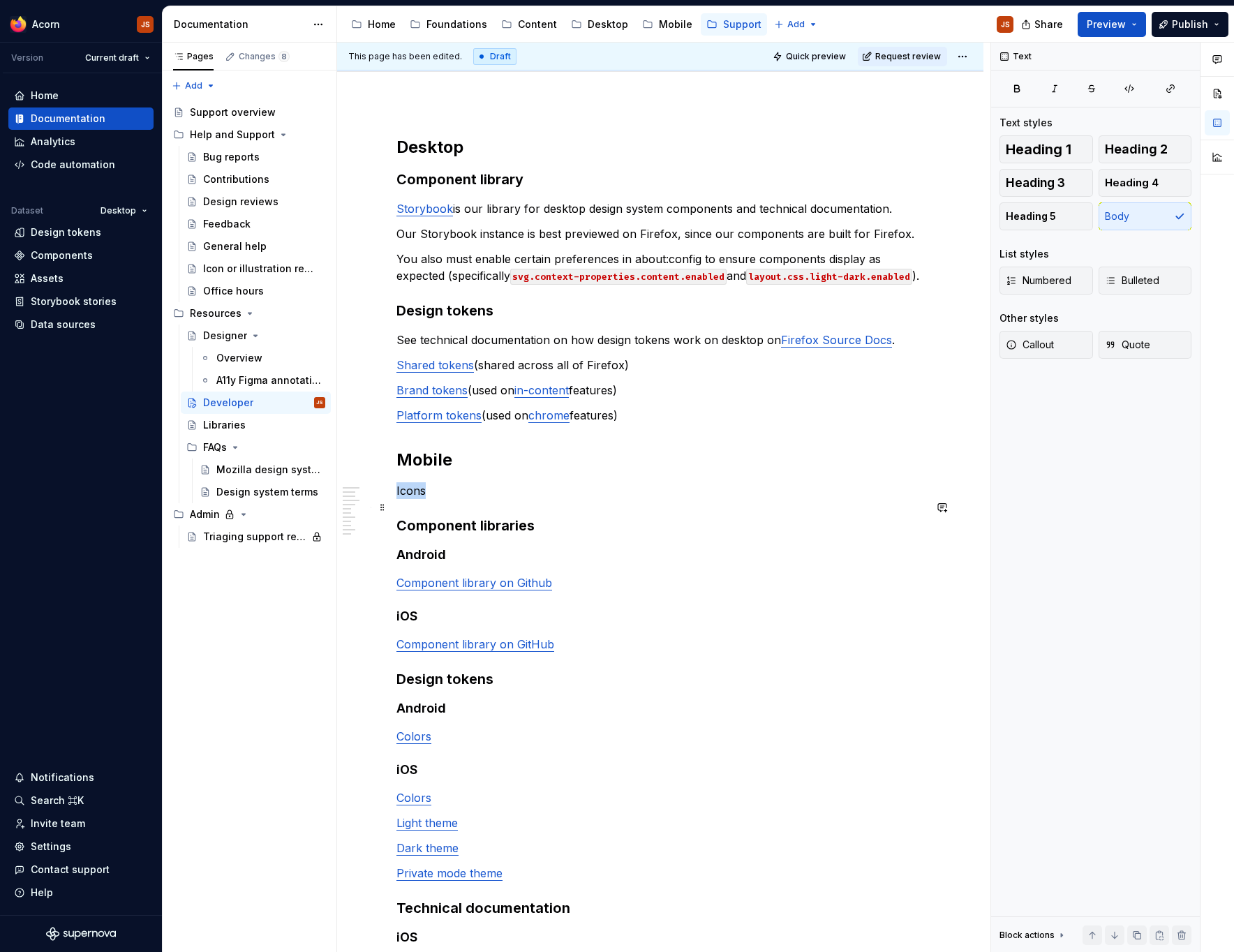 click on "Icons" at bounding box center (660, 491) 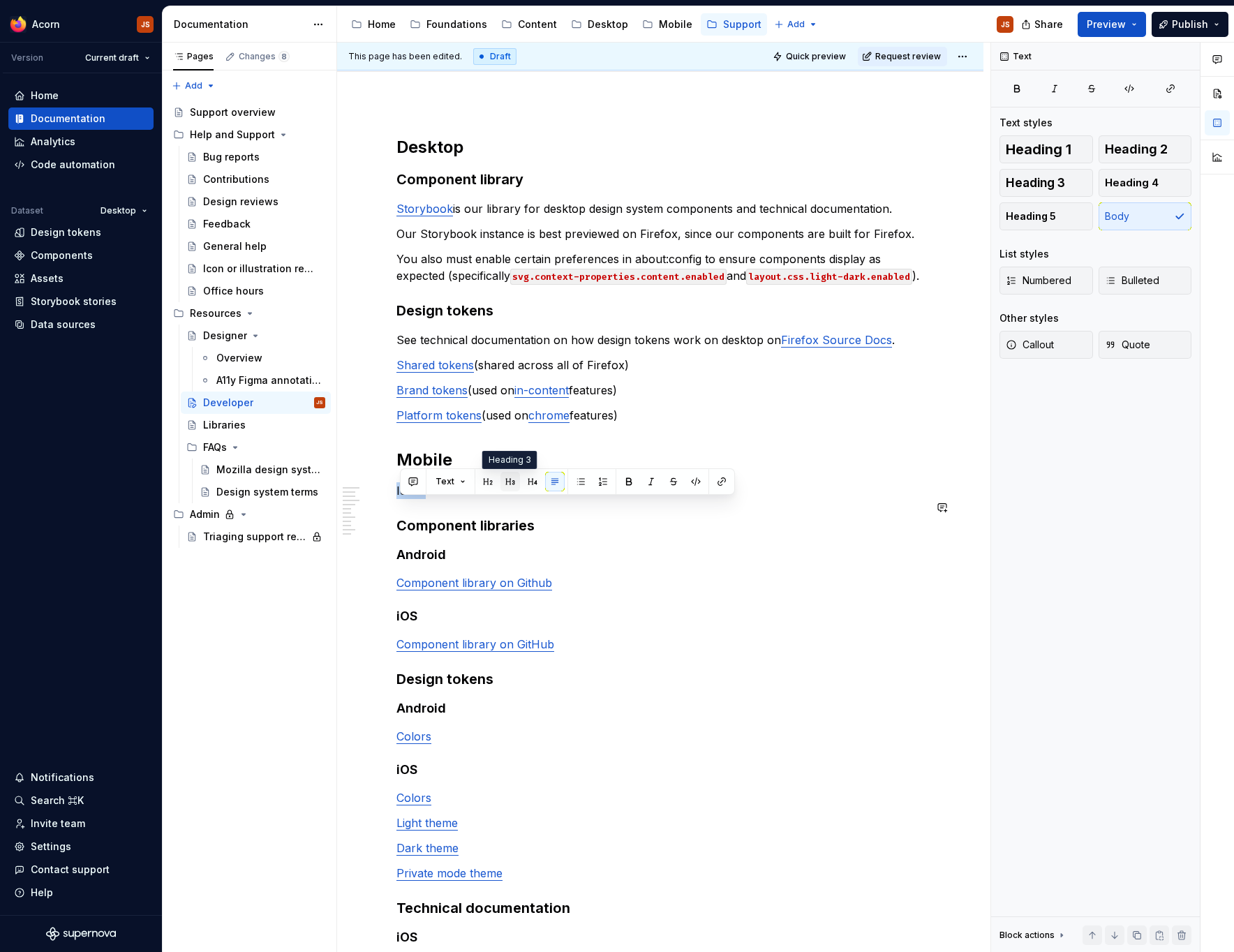 click at bounding box center [510, 482] 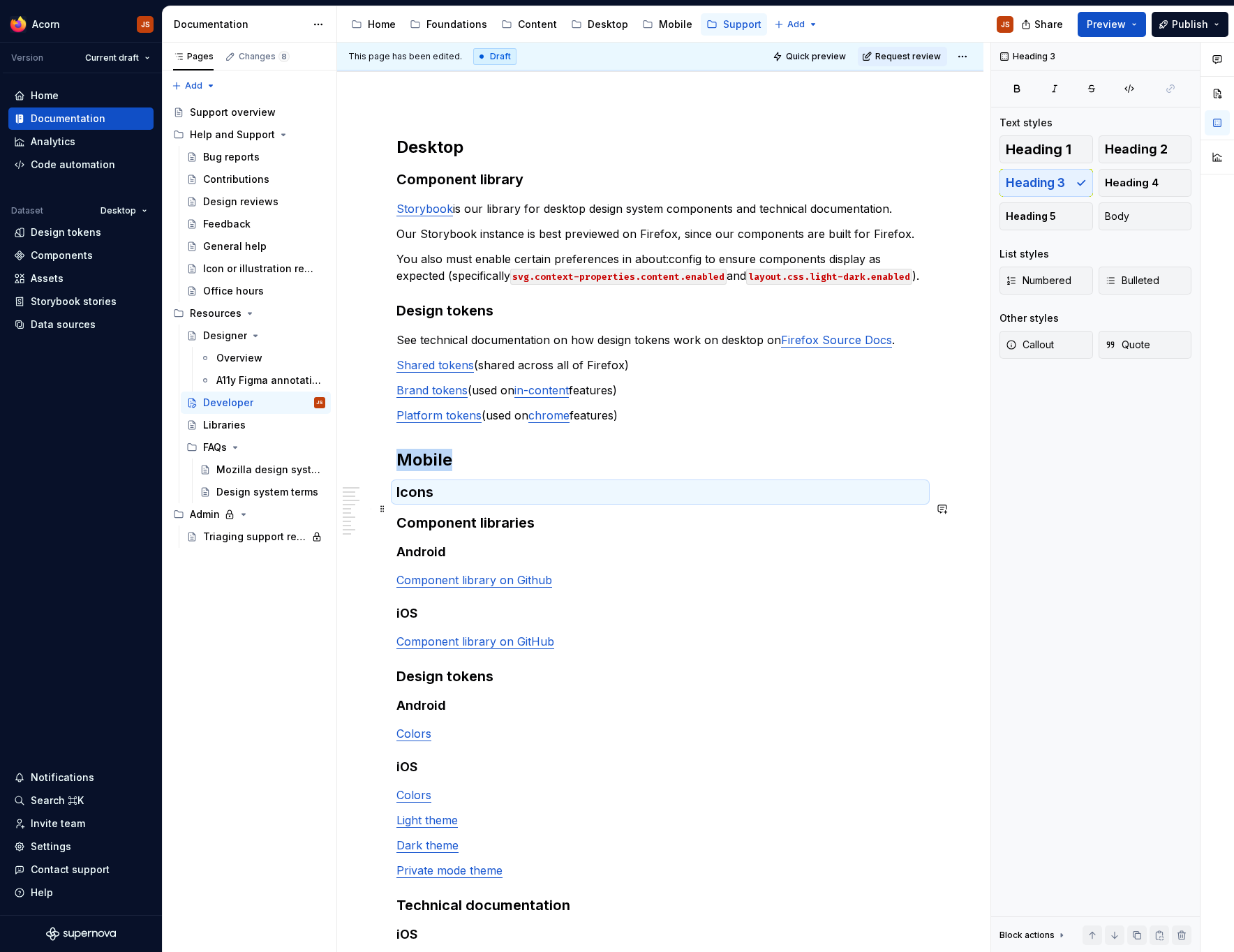 click on "Icons" at bounding box center [660, 492] 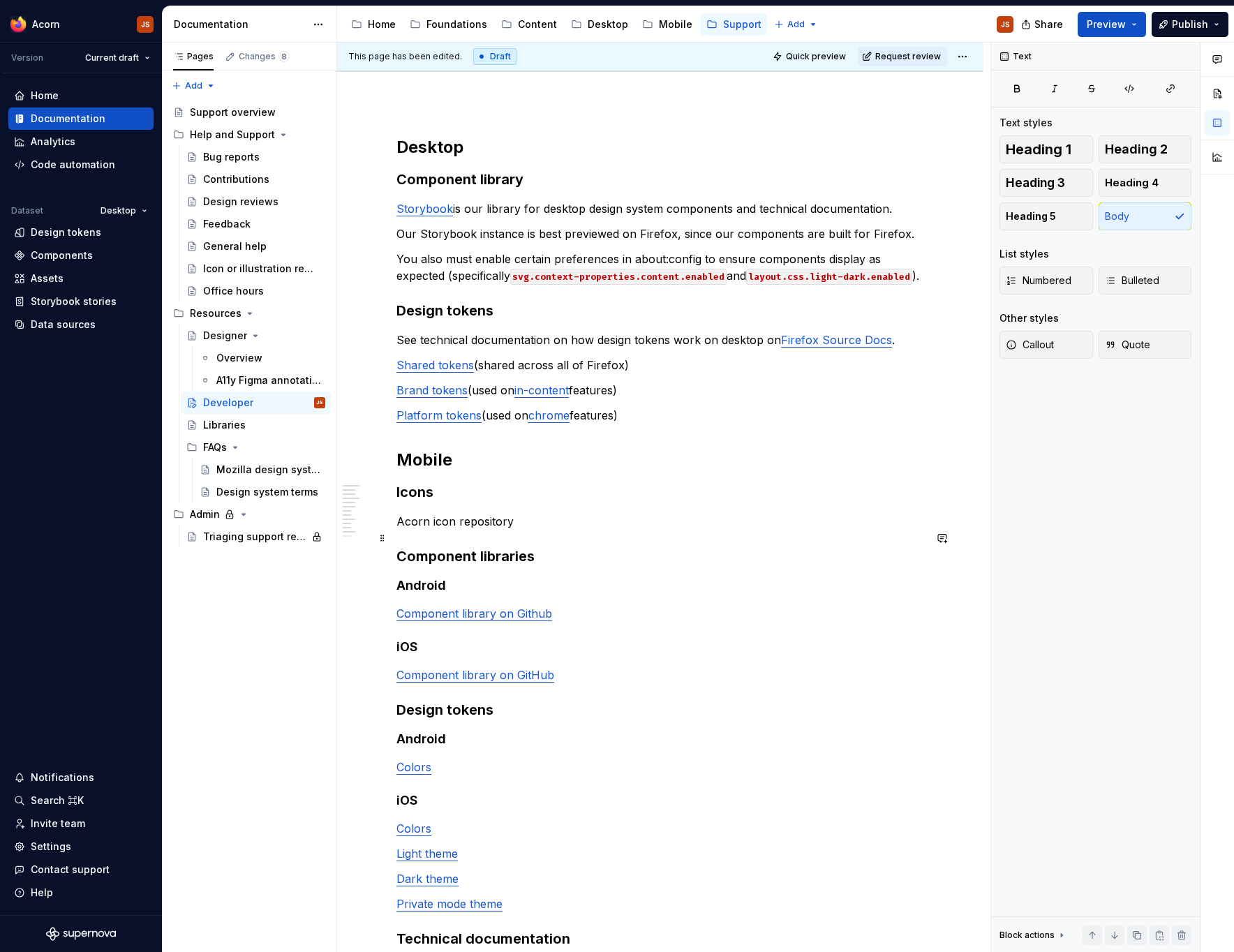 click on "Acorn icon repository" at bounding box center [660, 521] 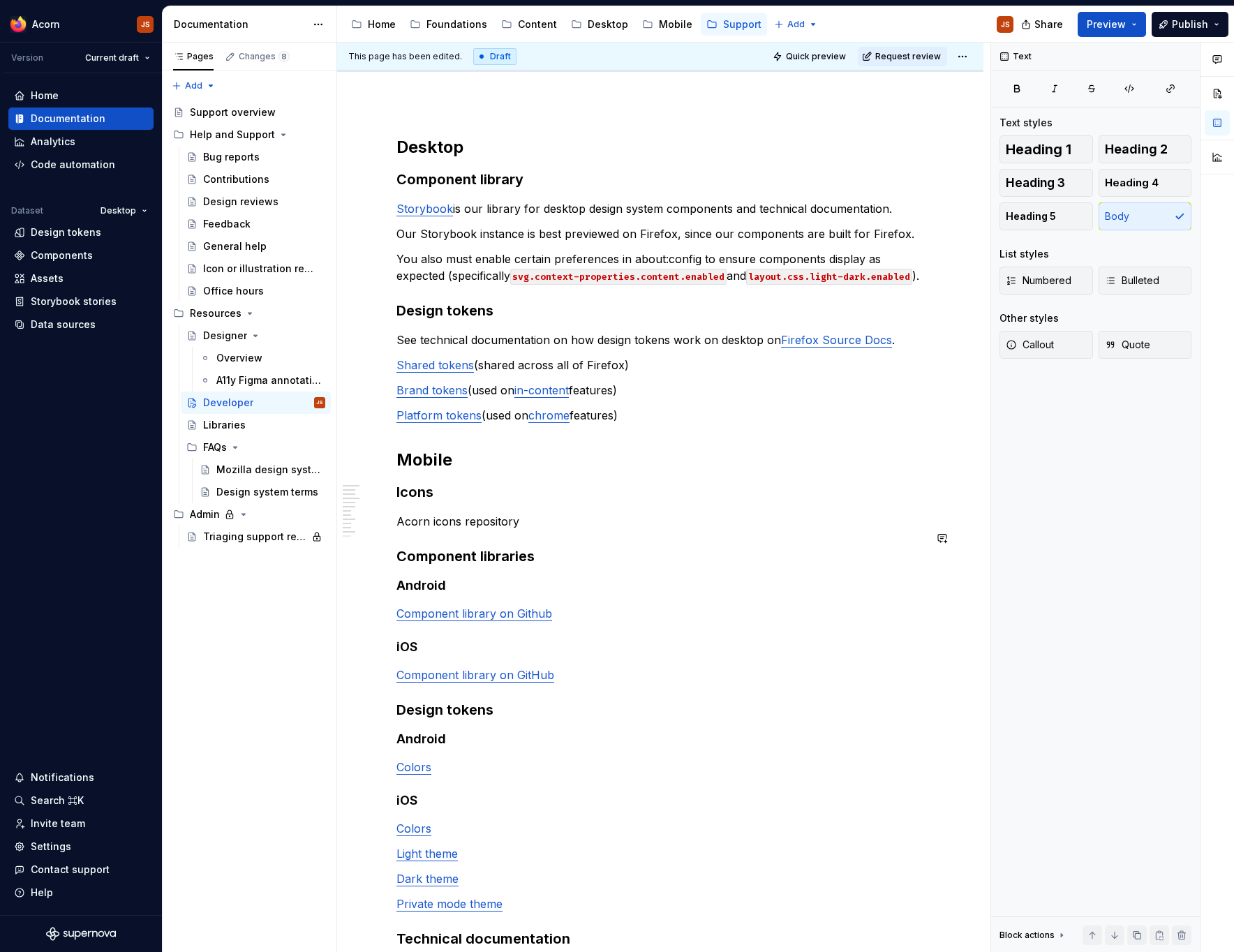 click on "Acorn icons repository" at bounding box center [660, 521] 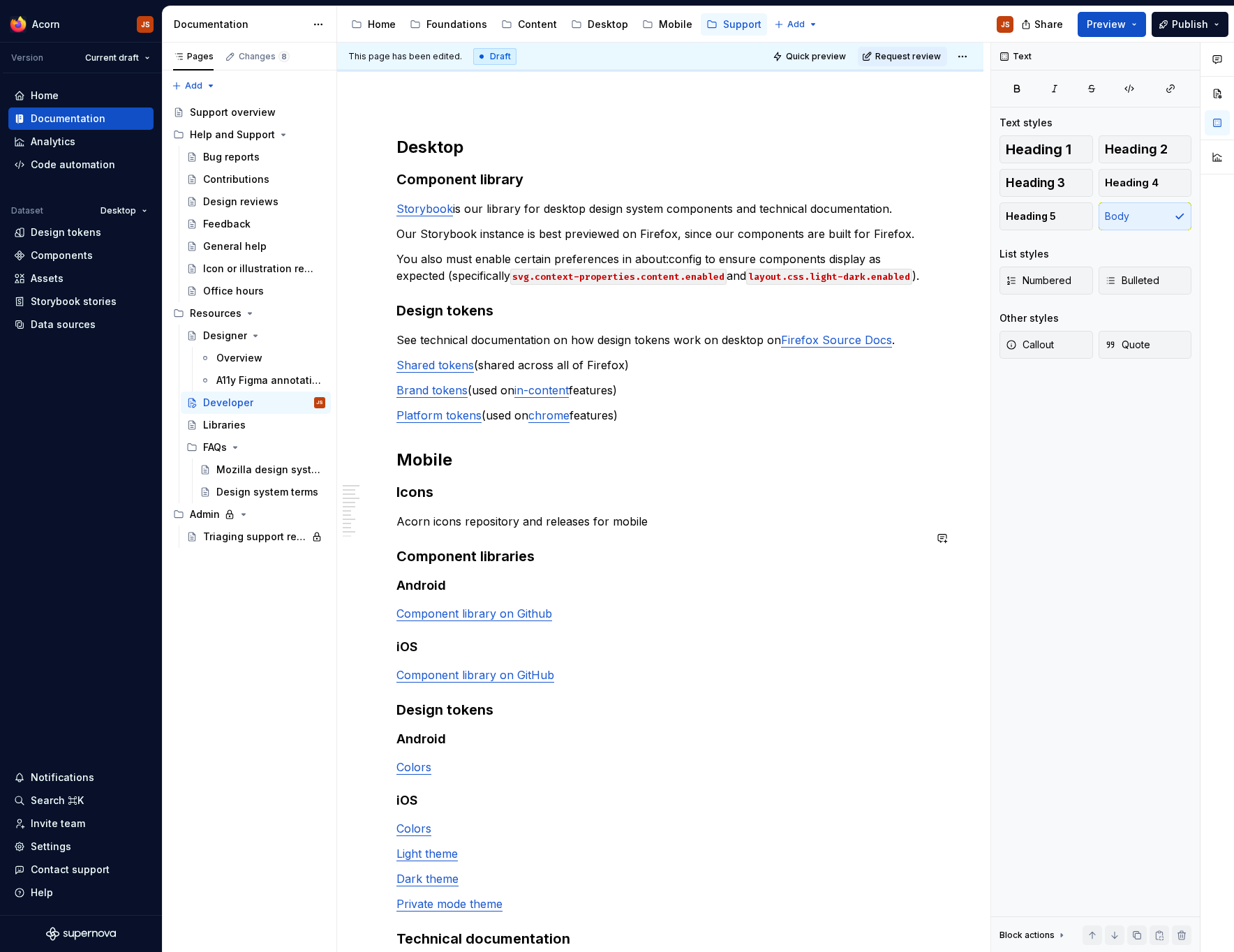 click on "Acorn icons repository and releases for mobile" at bounding box center (660, 521) 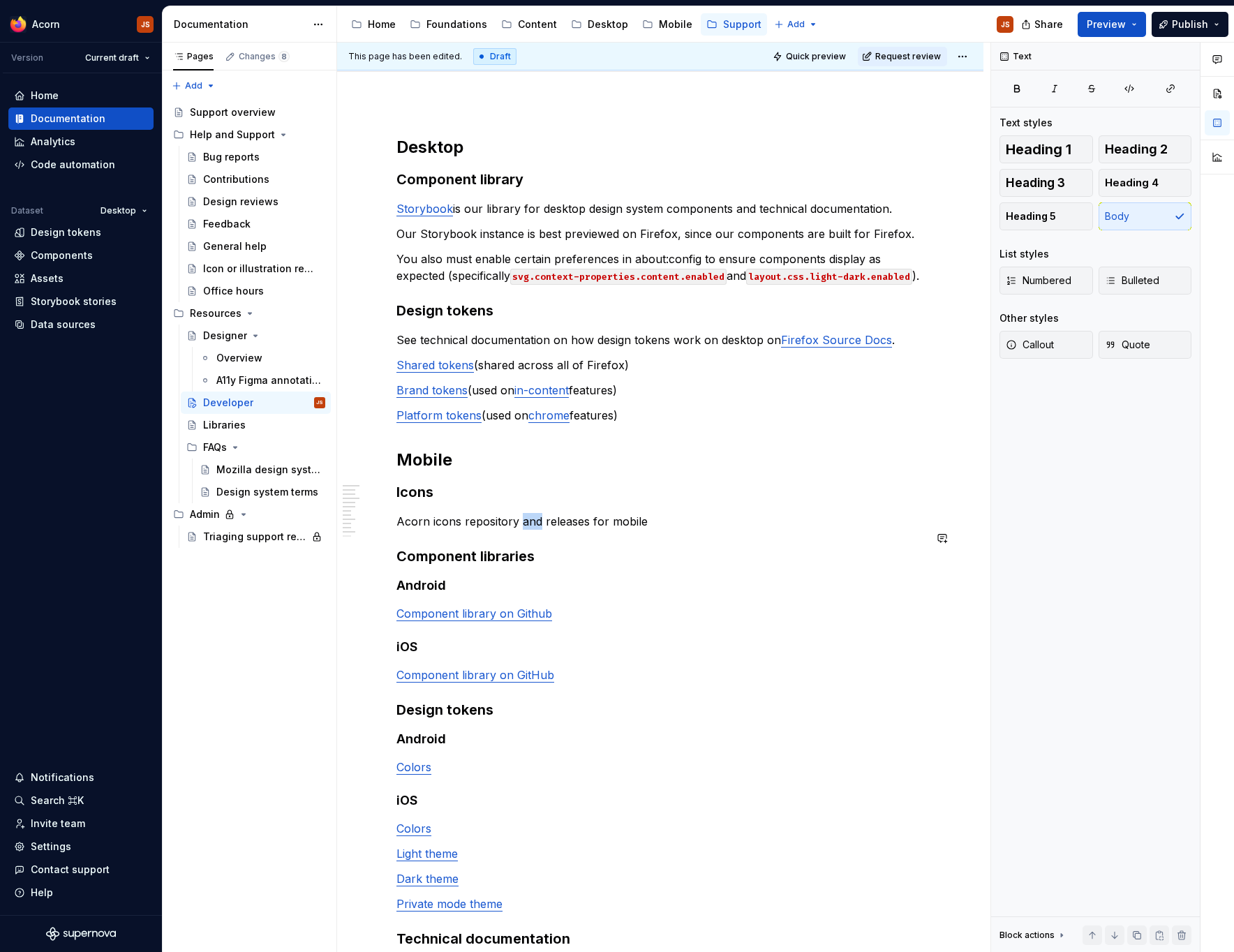 click on "Acorn icons repository and releases for mobile" at bounding box center [660, 521] 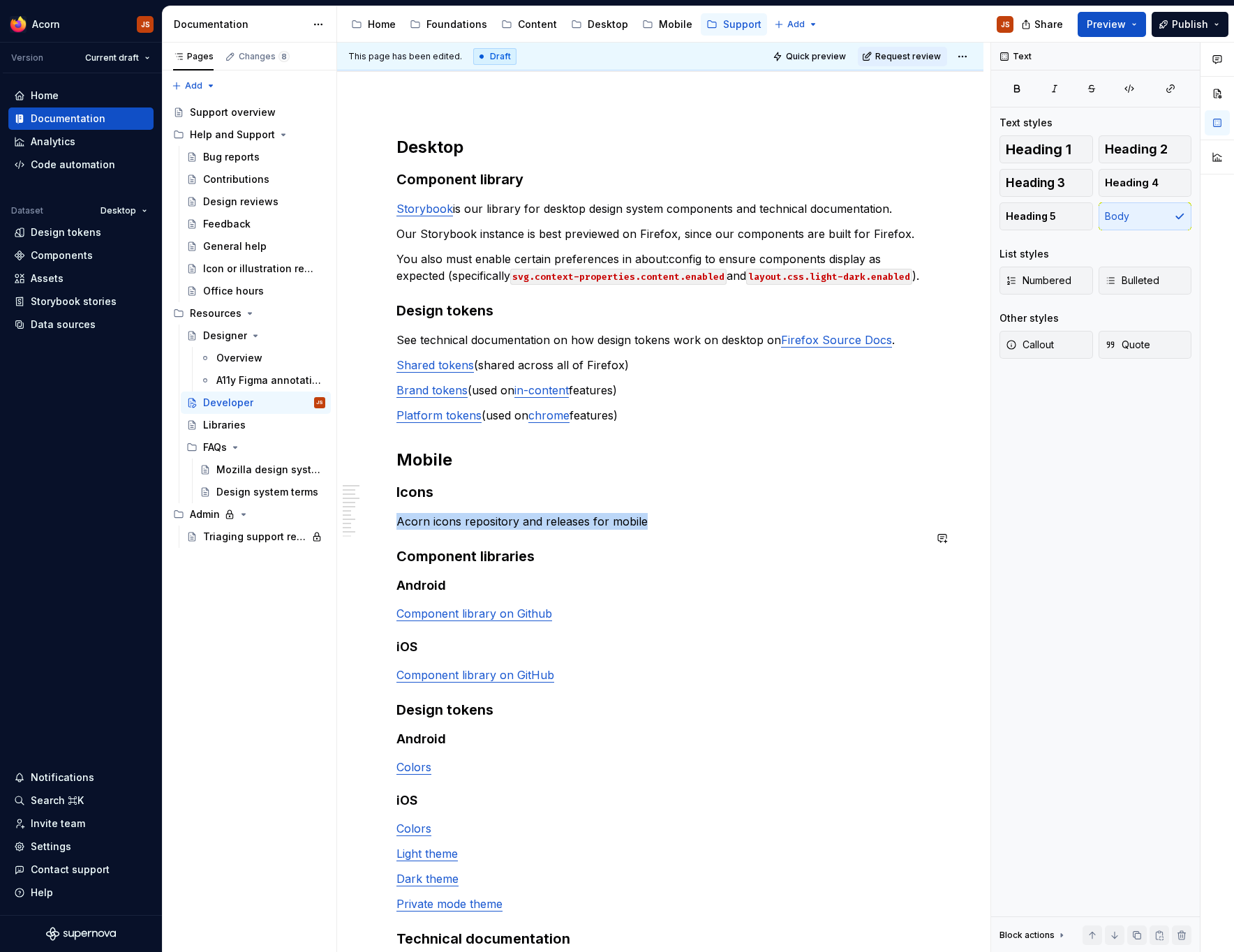 click on "Acorn icons repository and releases for mobile" at bounding box center (660, 521) 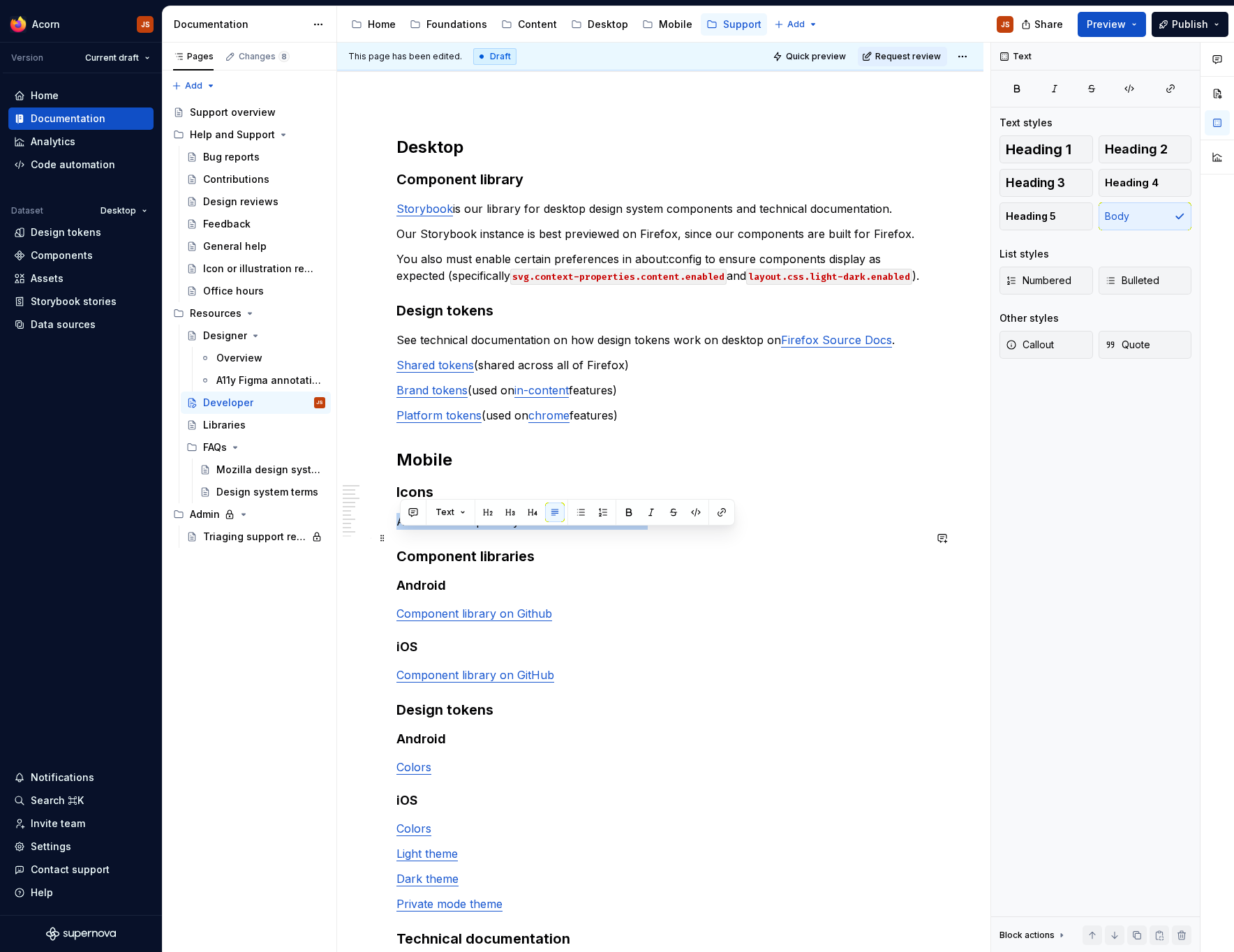 click on "Acorn icons repository and releases for mobile" at bounding box center (660, 521) 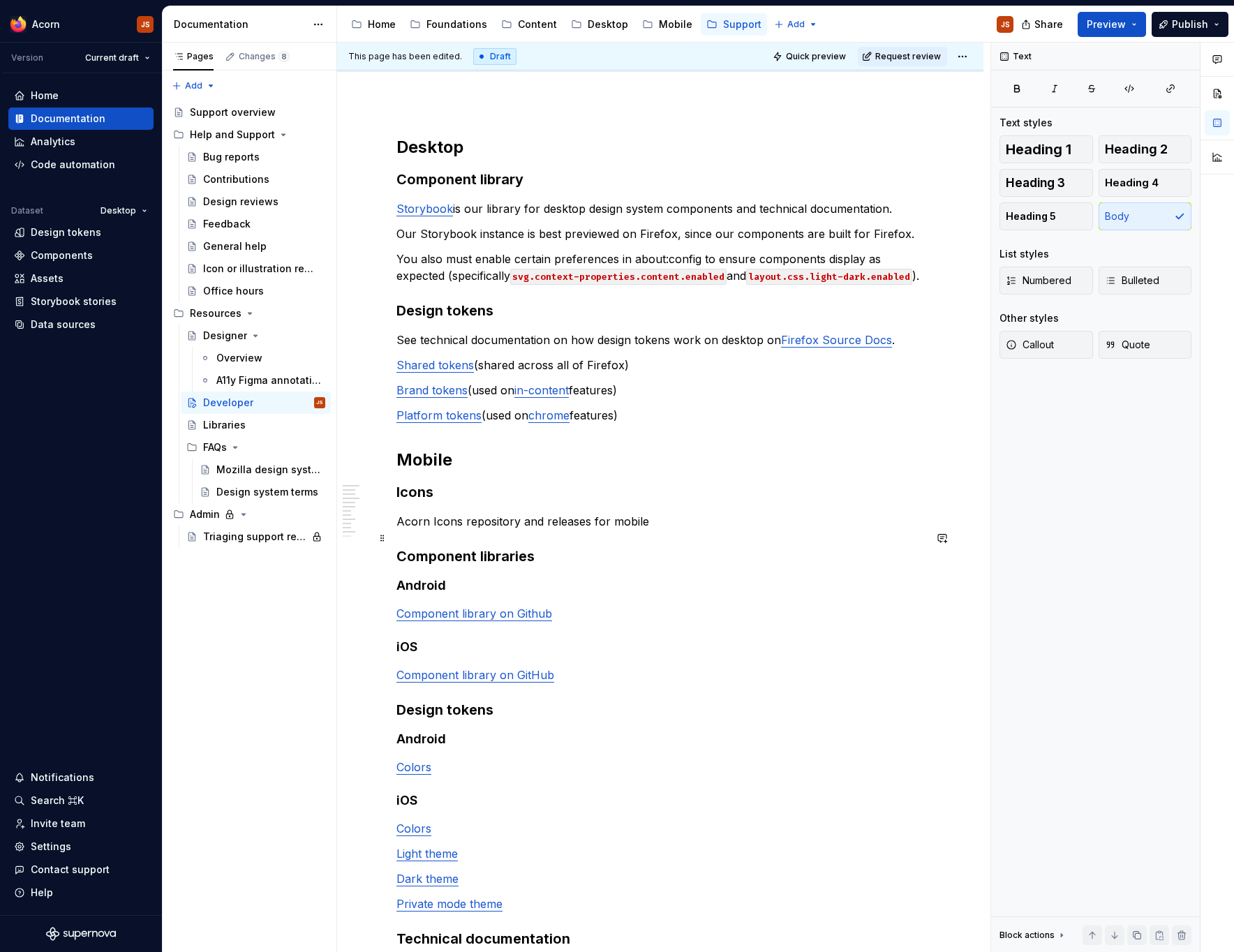 click on "Acorn Icons repository and releases for mobile" at bounding box center (660, 521) 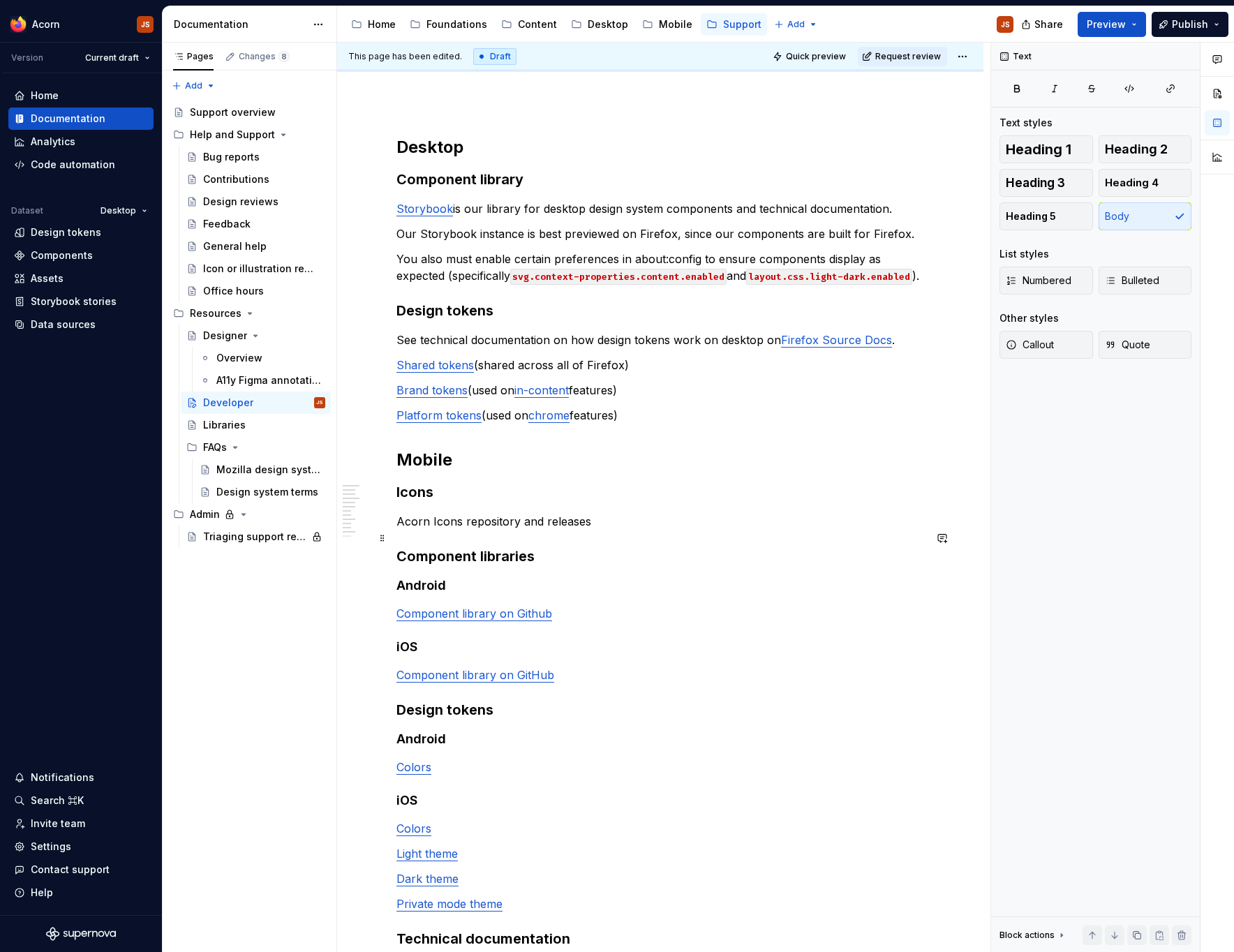 click on "Acorn Icons repository and releases" at bounding box center [660, 521] 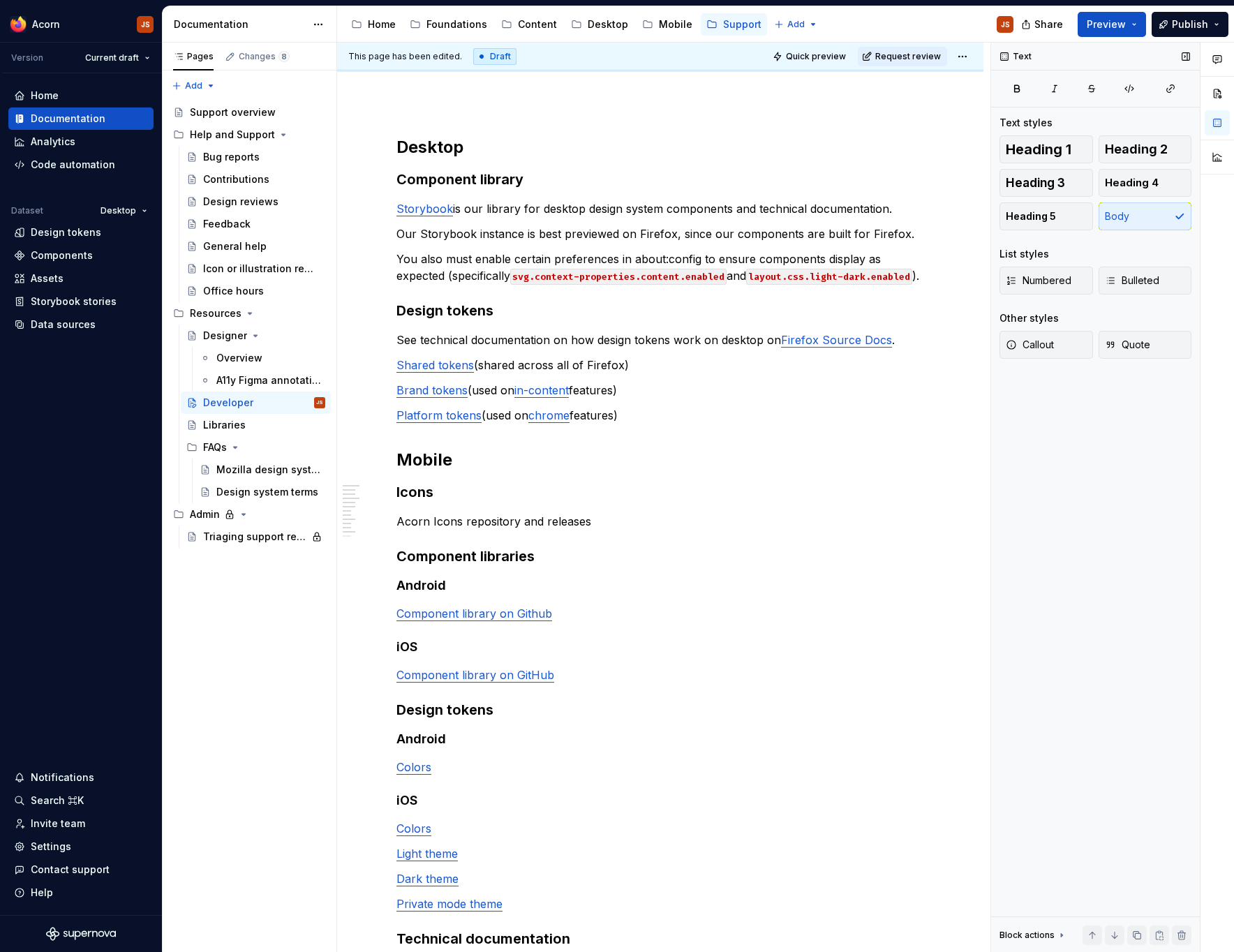 type on "*" 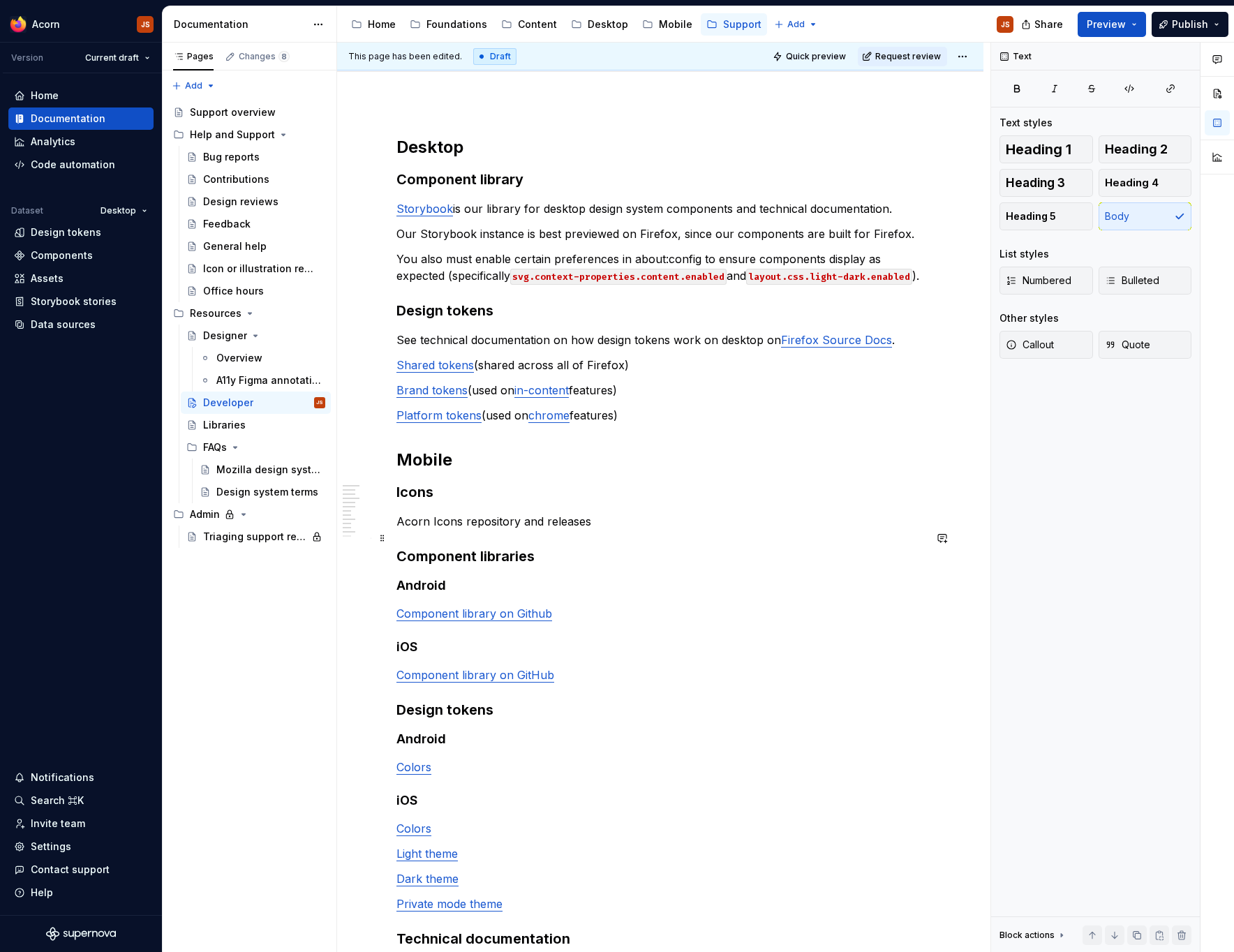 click on "Acorn Icons repository and releases" at bounding box center (660, 521) 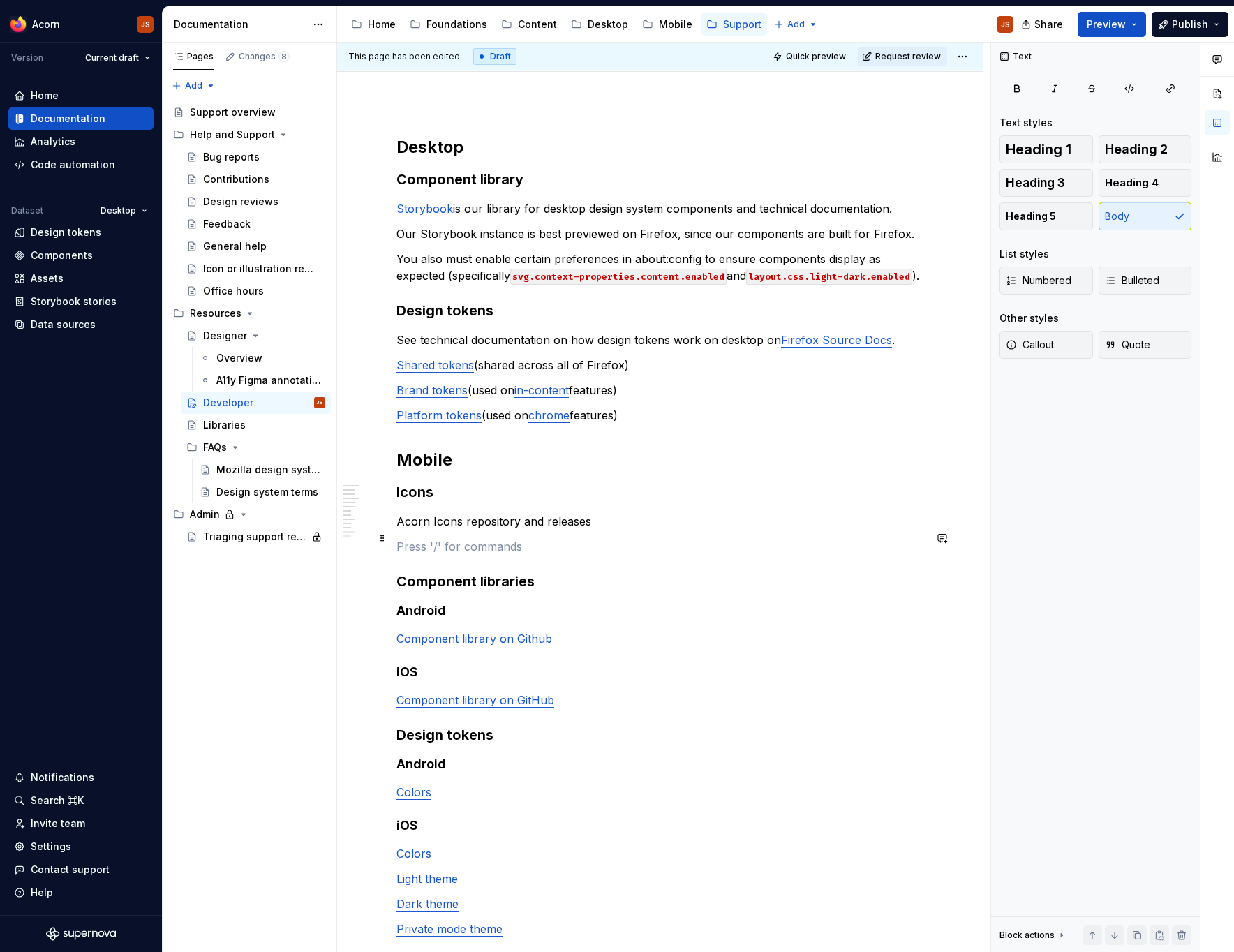 click on "Acorn Icons repository and releases" at bounding box center (660, 521) 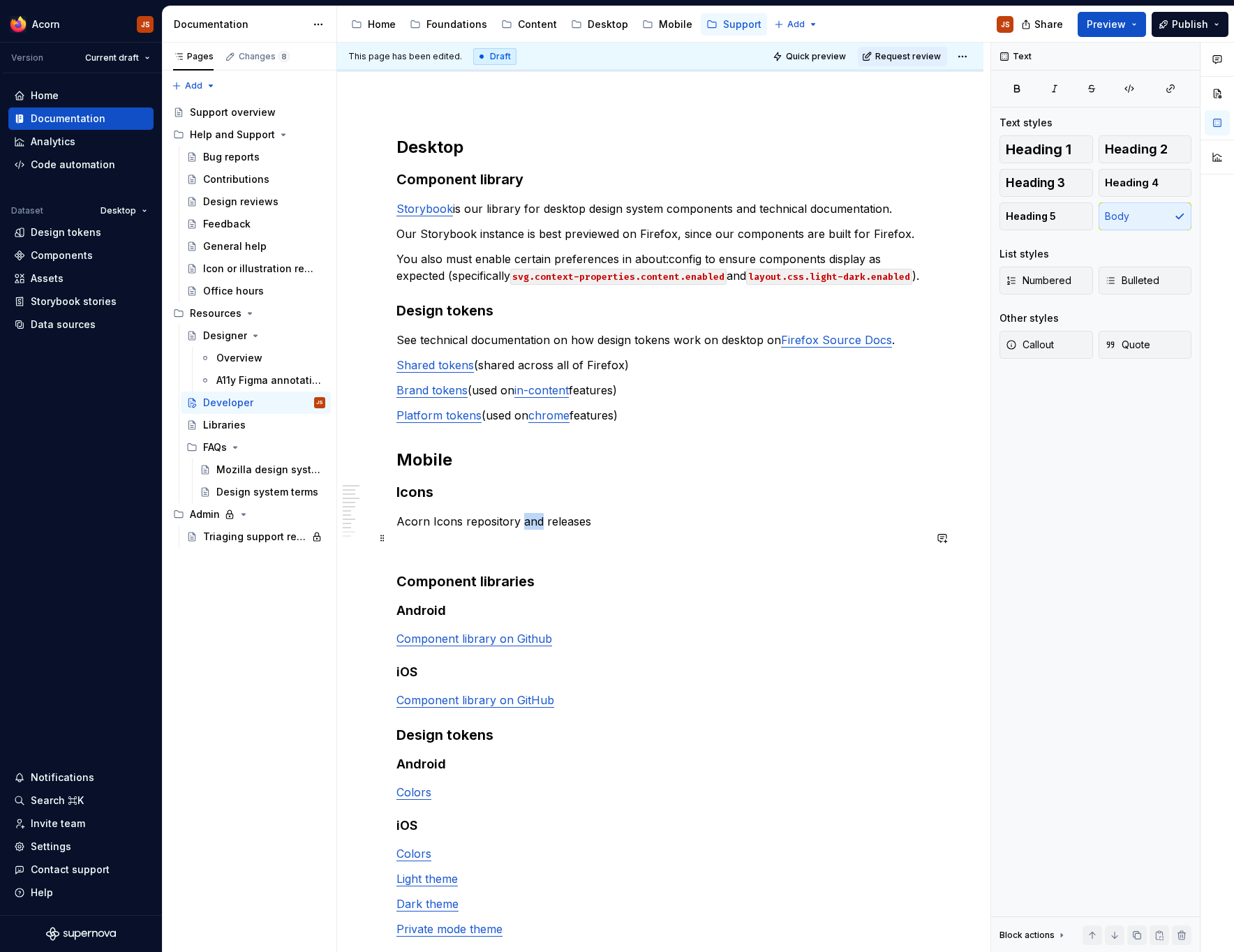 click on "Acorn Icons repository and releases" at bounding box center [660, 521] 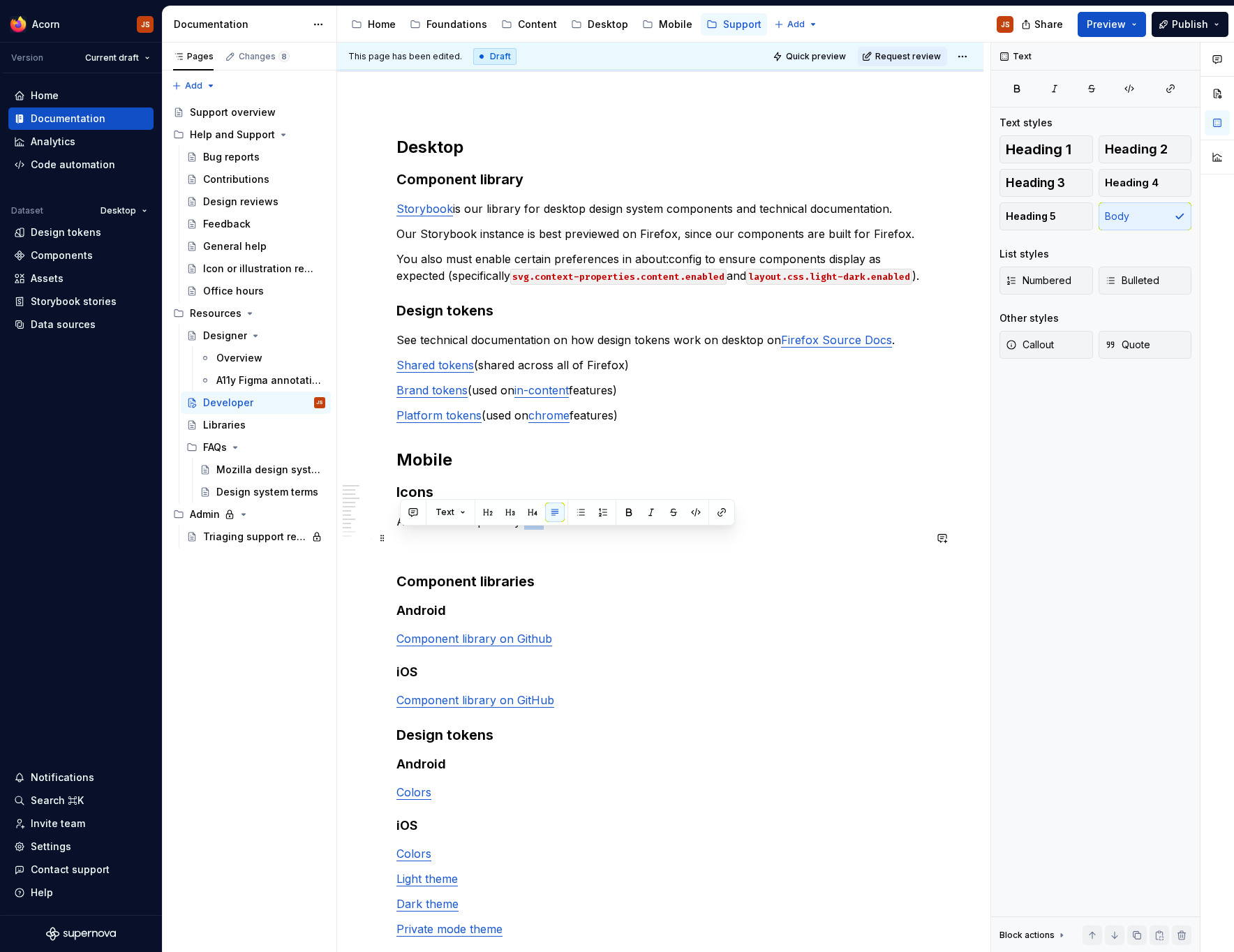 click on "Acorn Icons repository and releases" at bounding box center (660, 521) 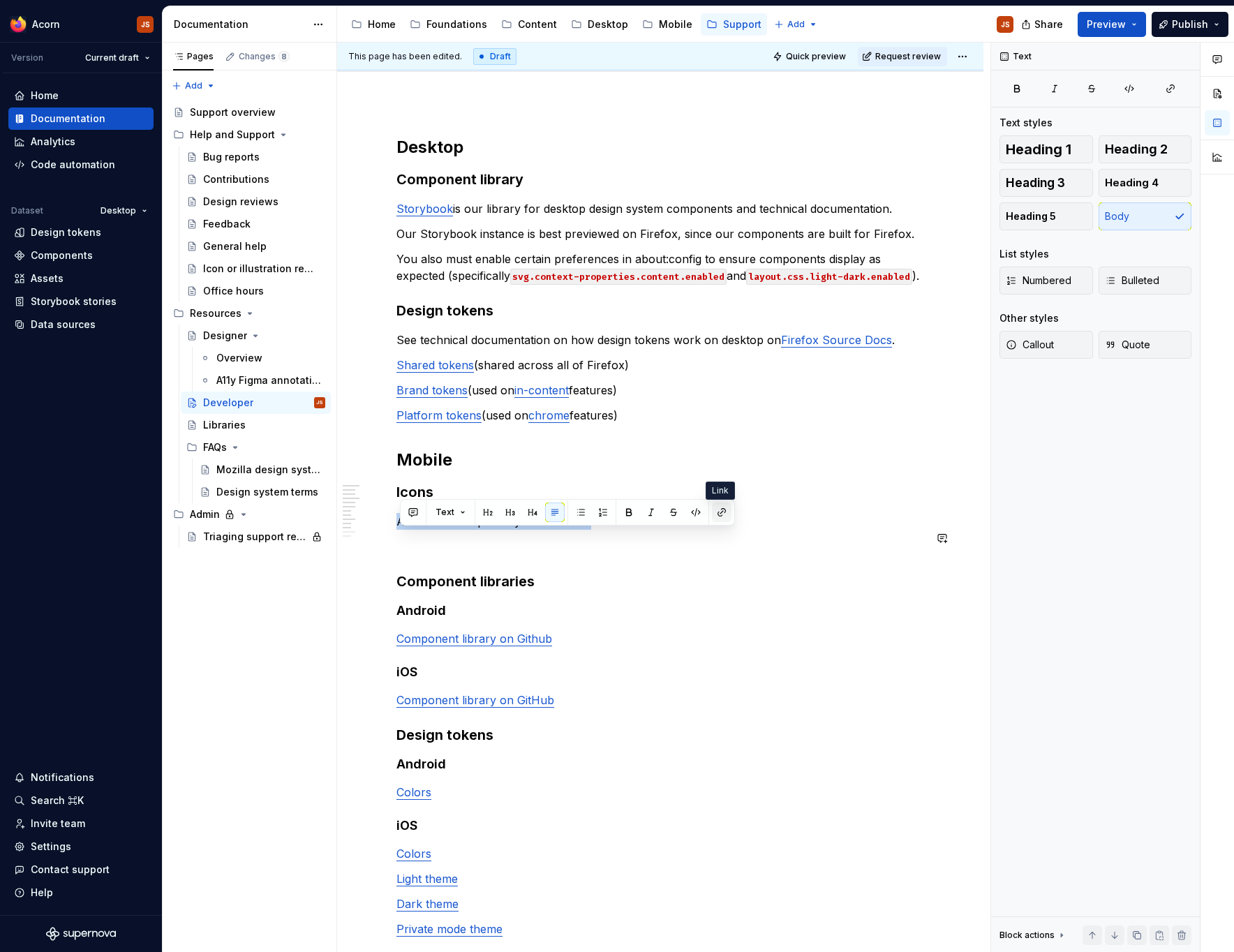 click at bounding box center [722, 512] 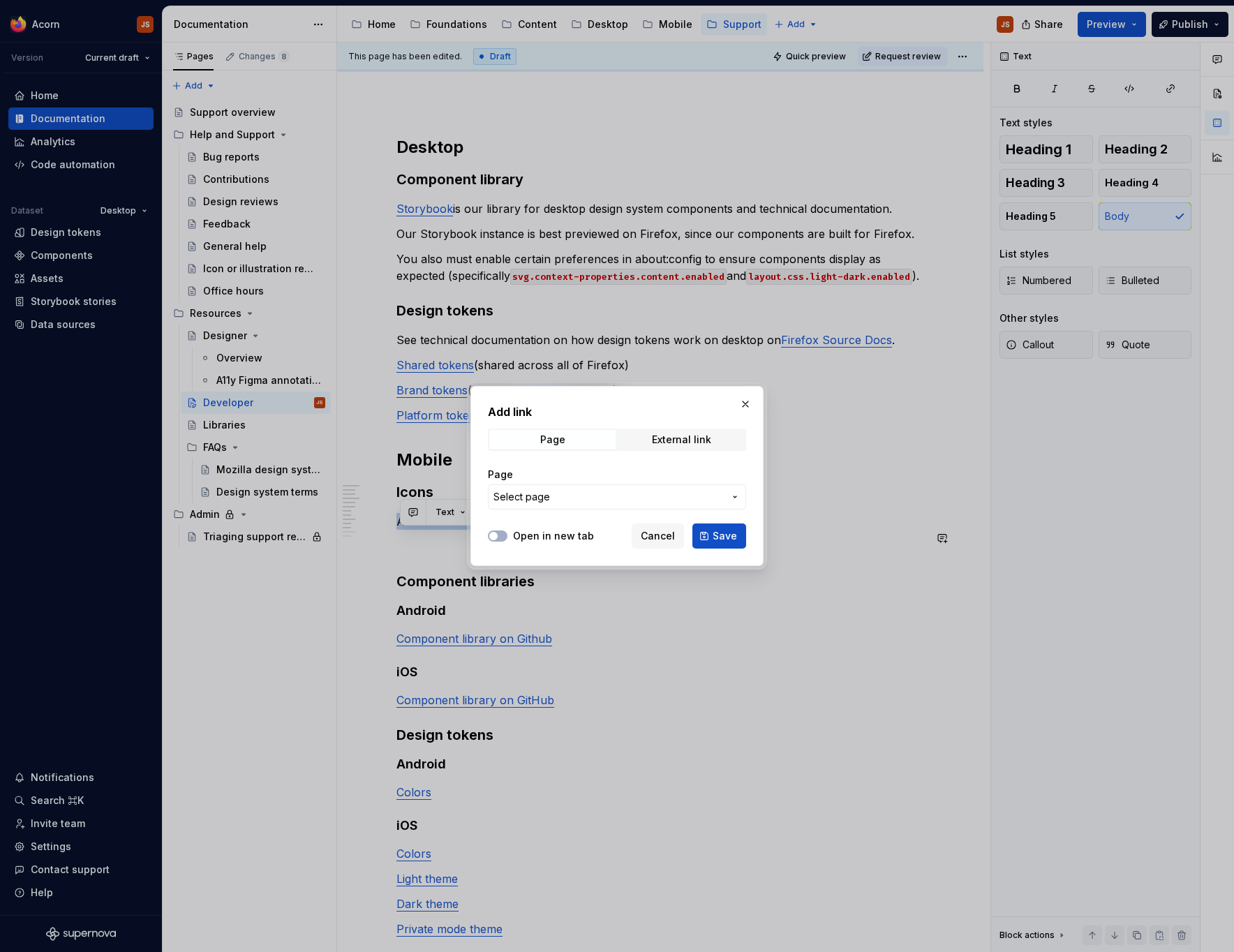 scroll, scrollTop: 136, scrollLeft: 0, axis: vertical 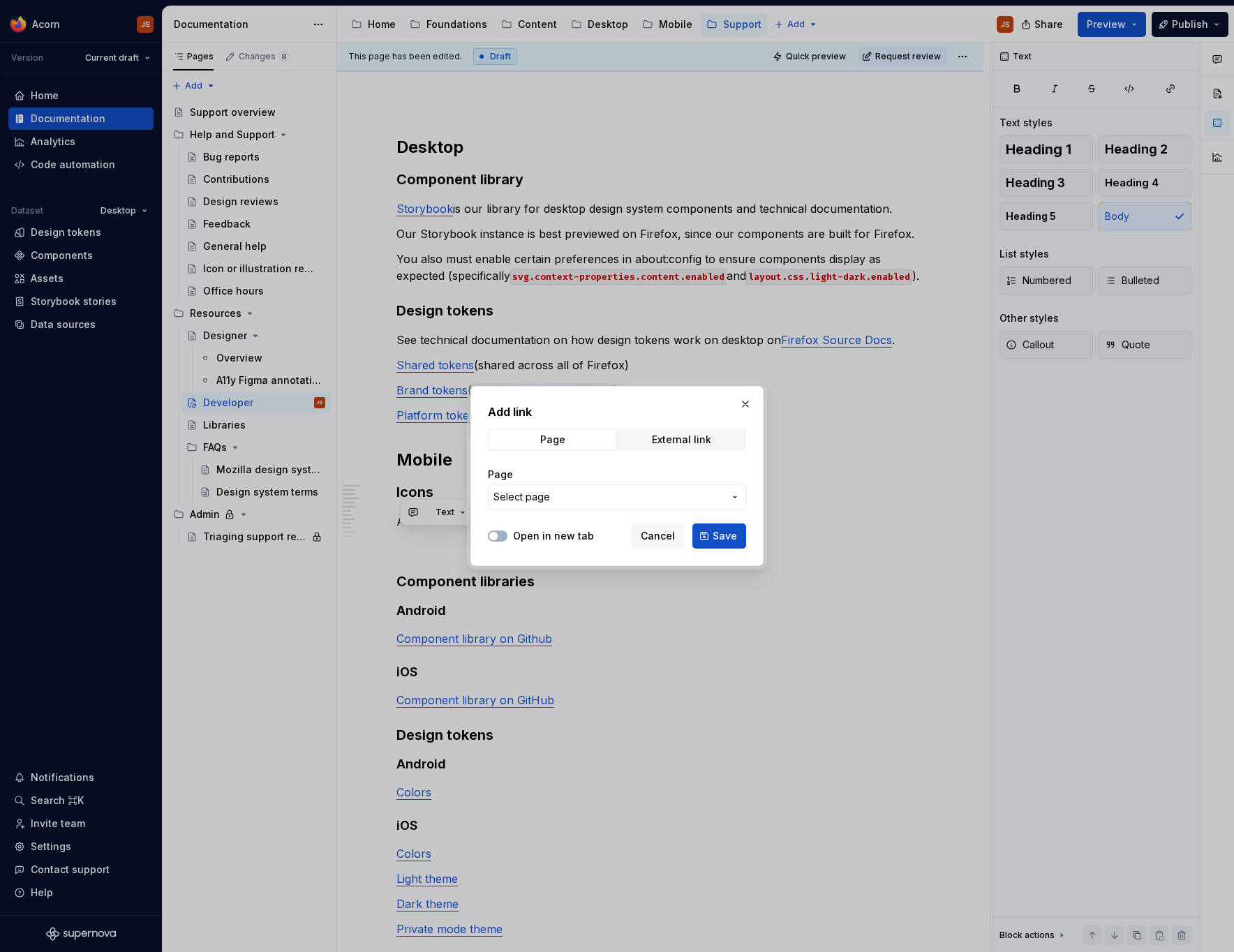 click on "Add link Page External link Page Select page" at bounding box center (617, 461) 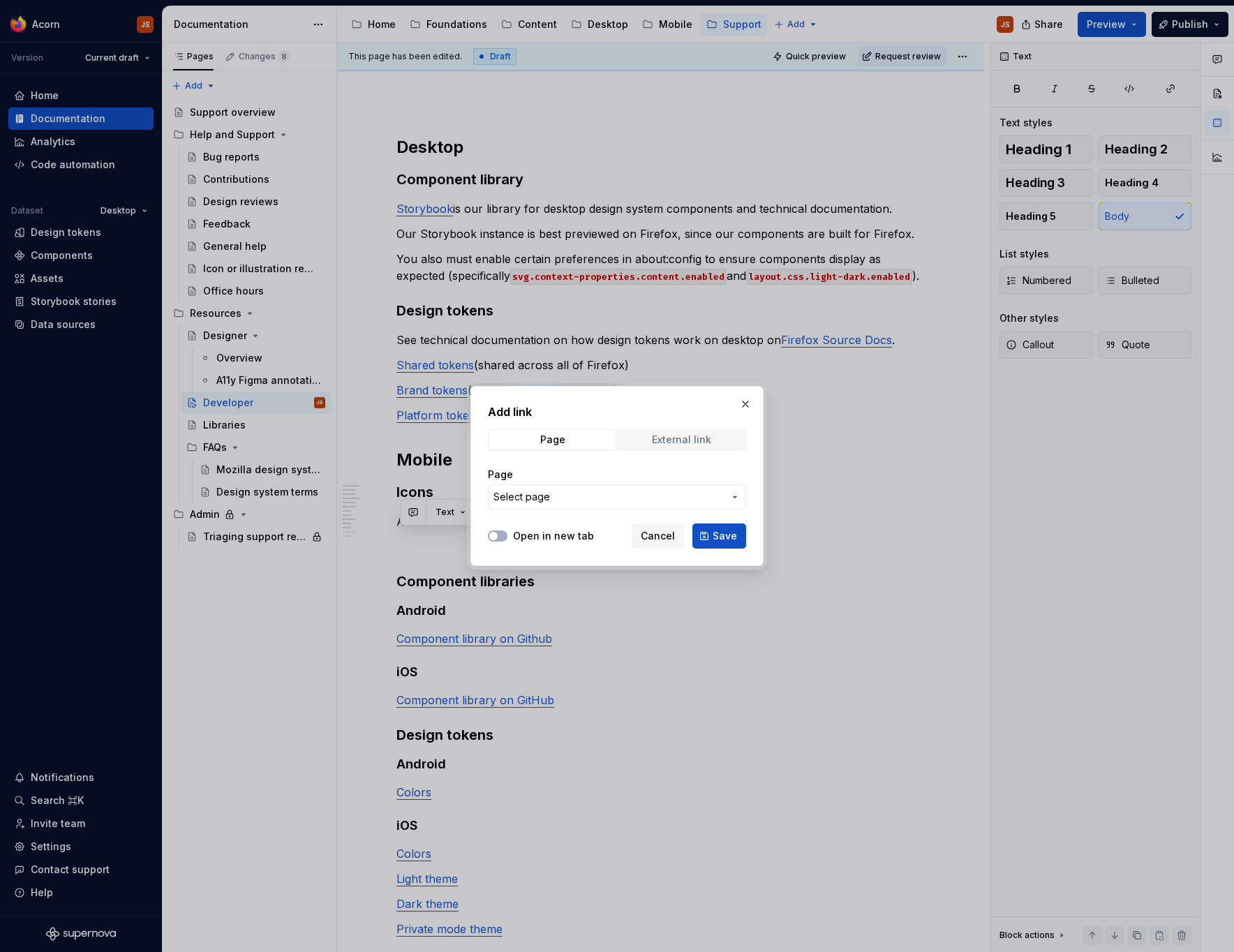 click on "External link" at bounding box center [681, 440] 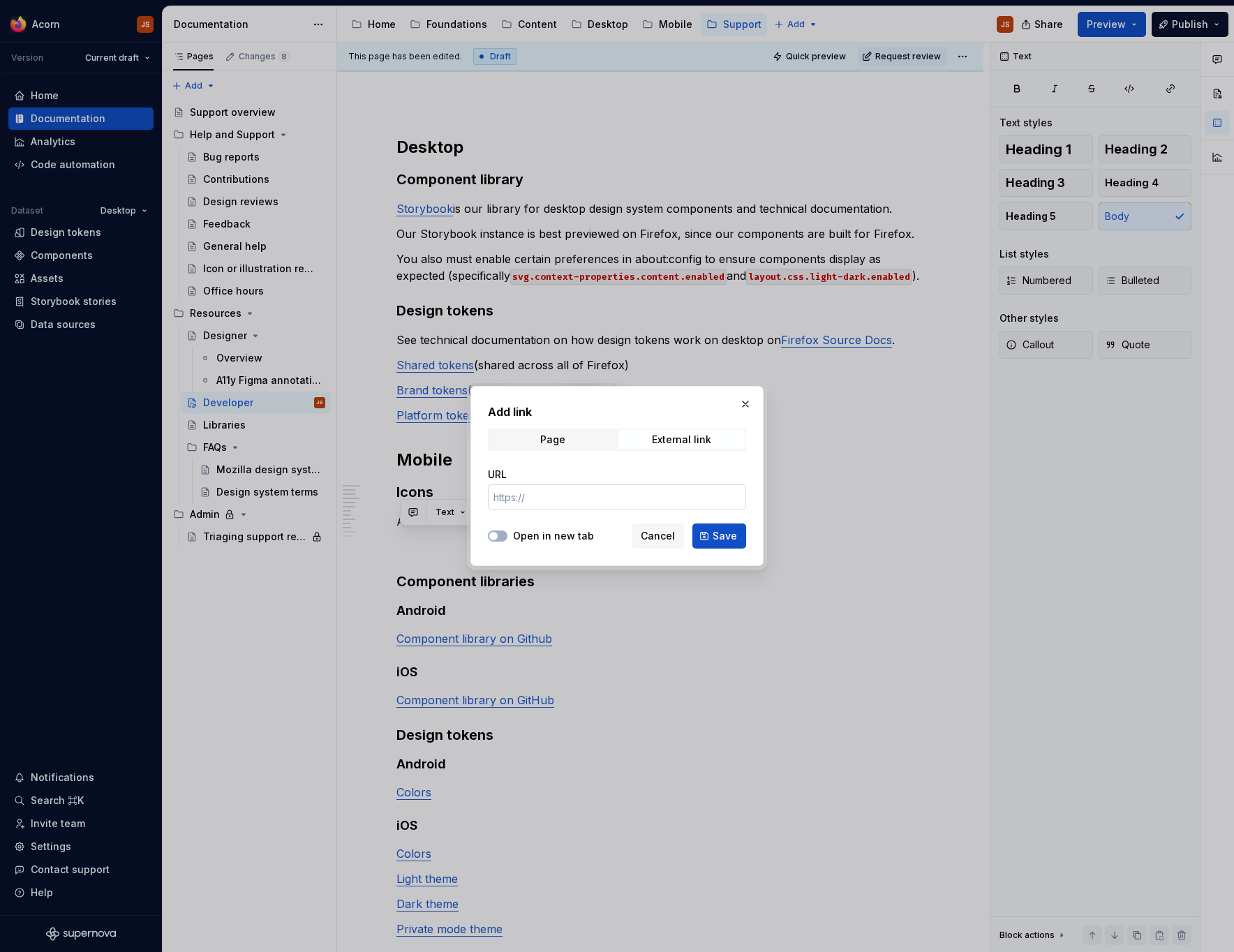 click on "URL" at bounding box center [617, 497] 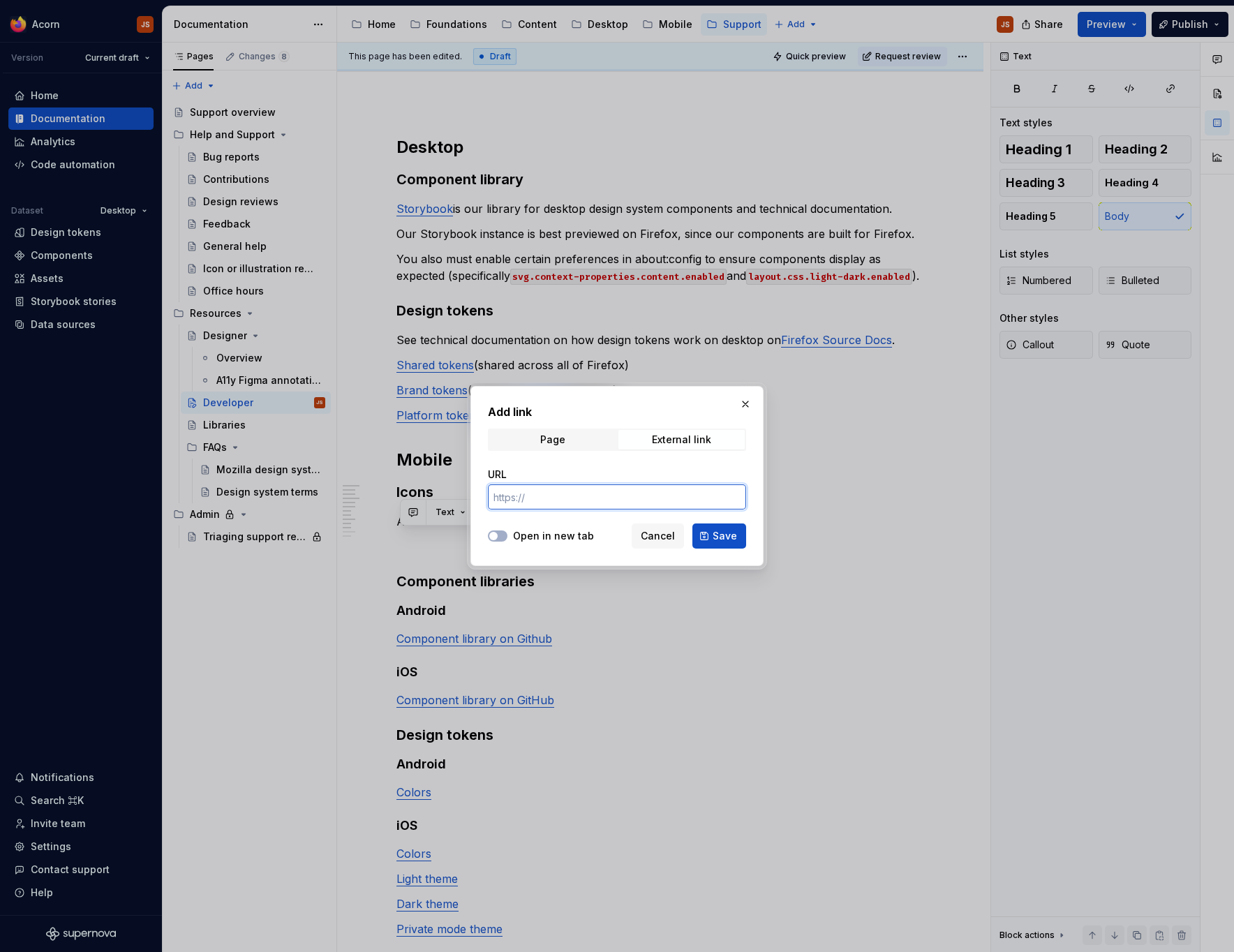 paste on "https://github.com/FirefoxUX/acorn-icons" 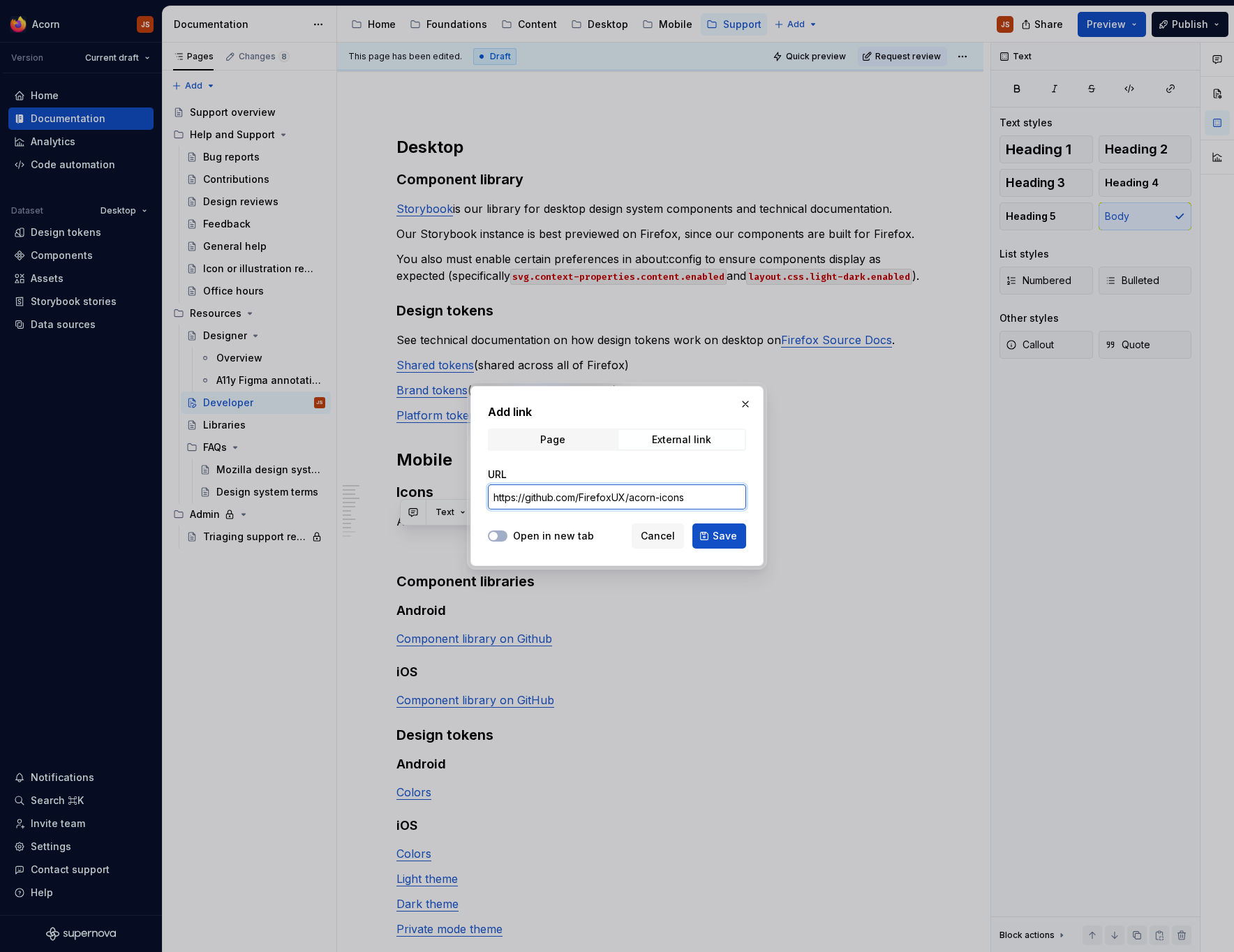 type on "https://github.com/FirefoxUX/acorn-icons" 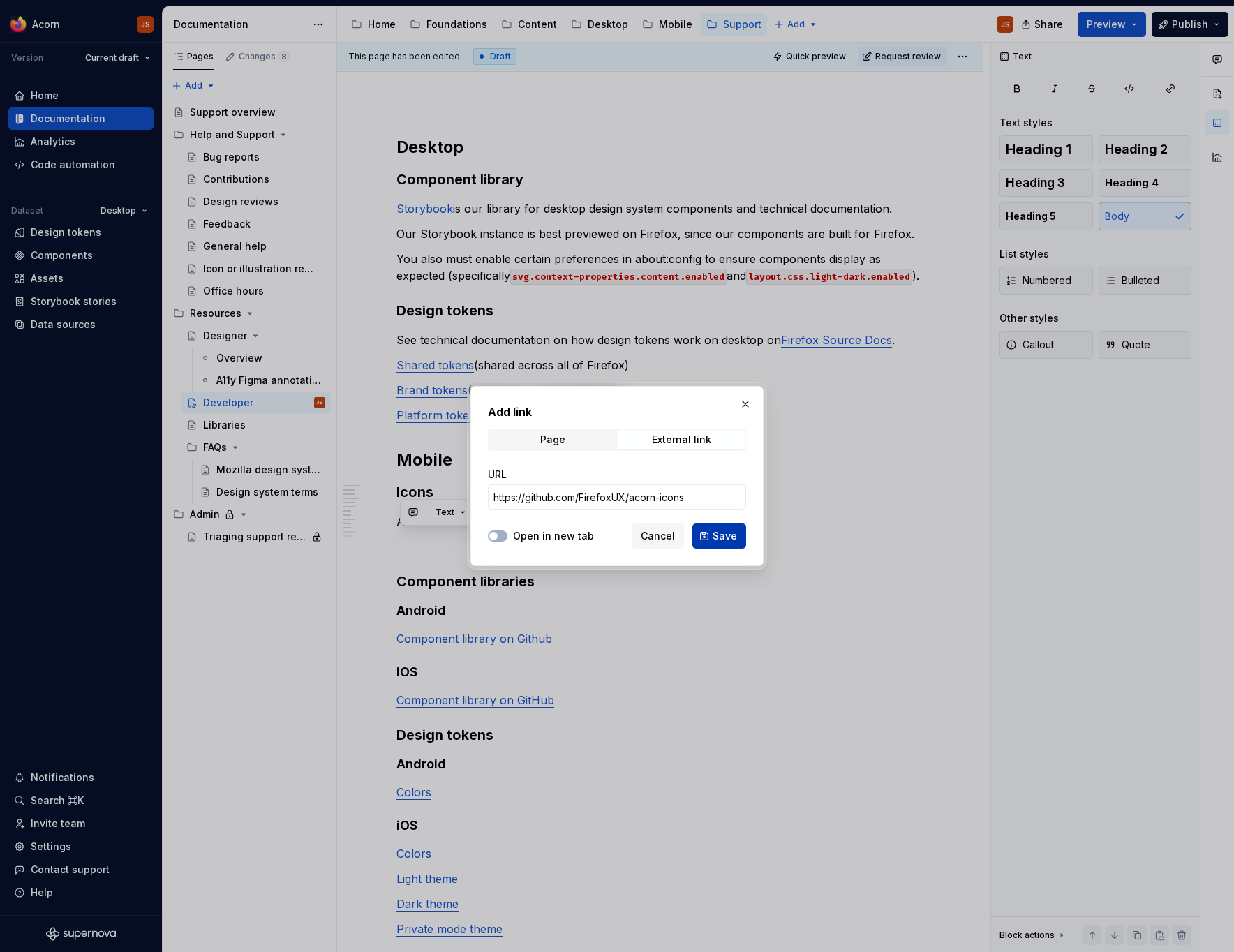 click on "Save" at bounding box center [719, 536] 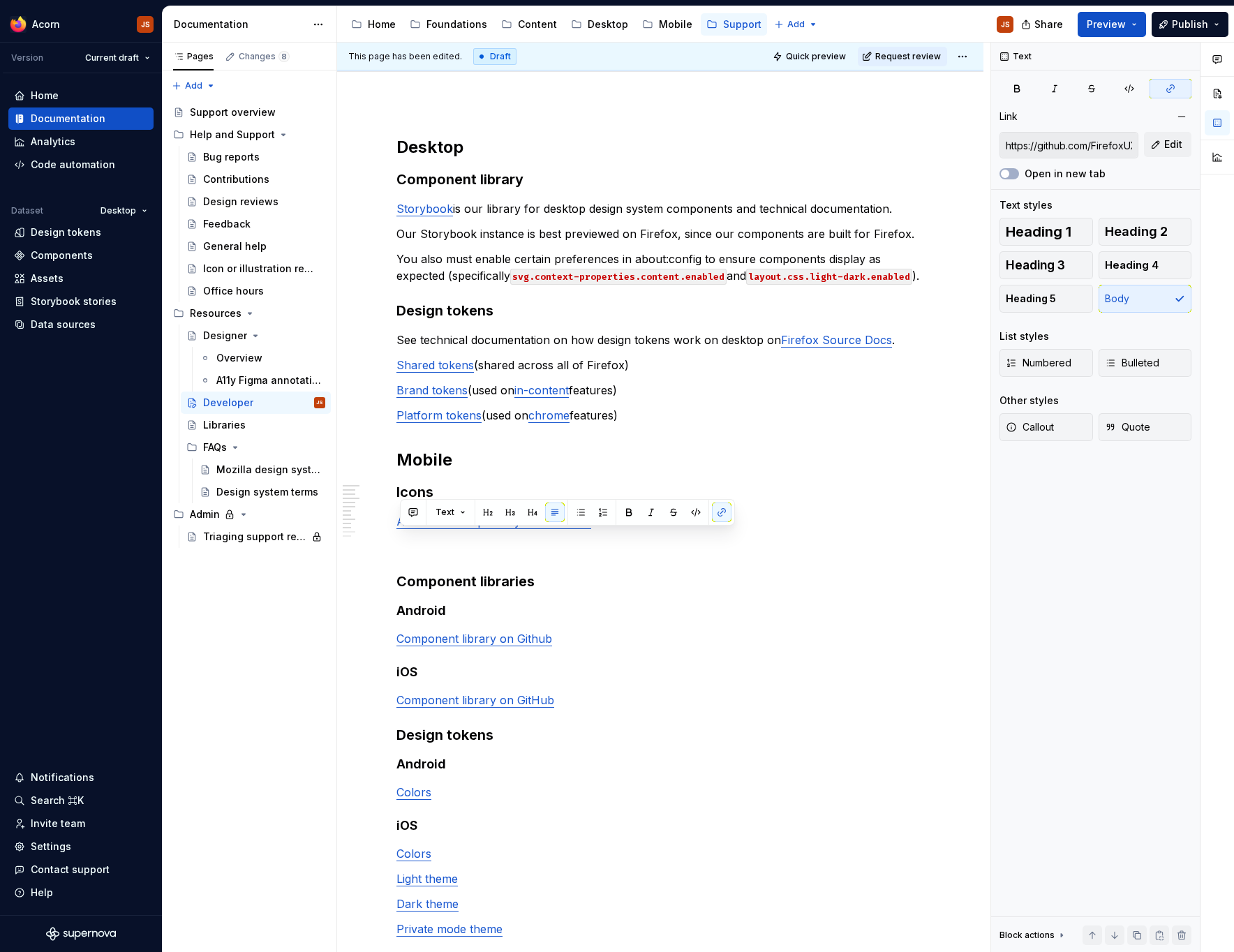 scroll, scrollTop: 136, scrollLeft: 0, axis: vertical 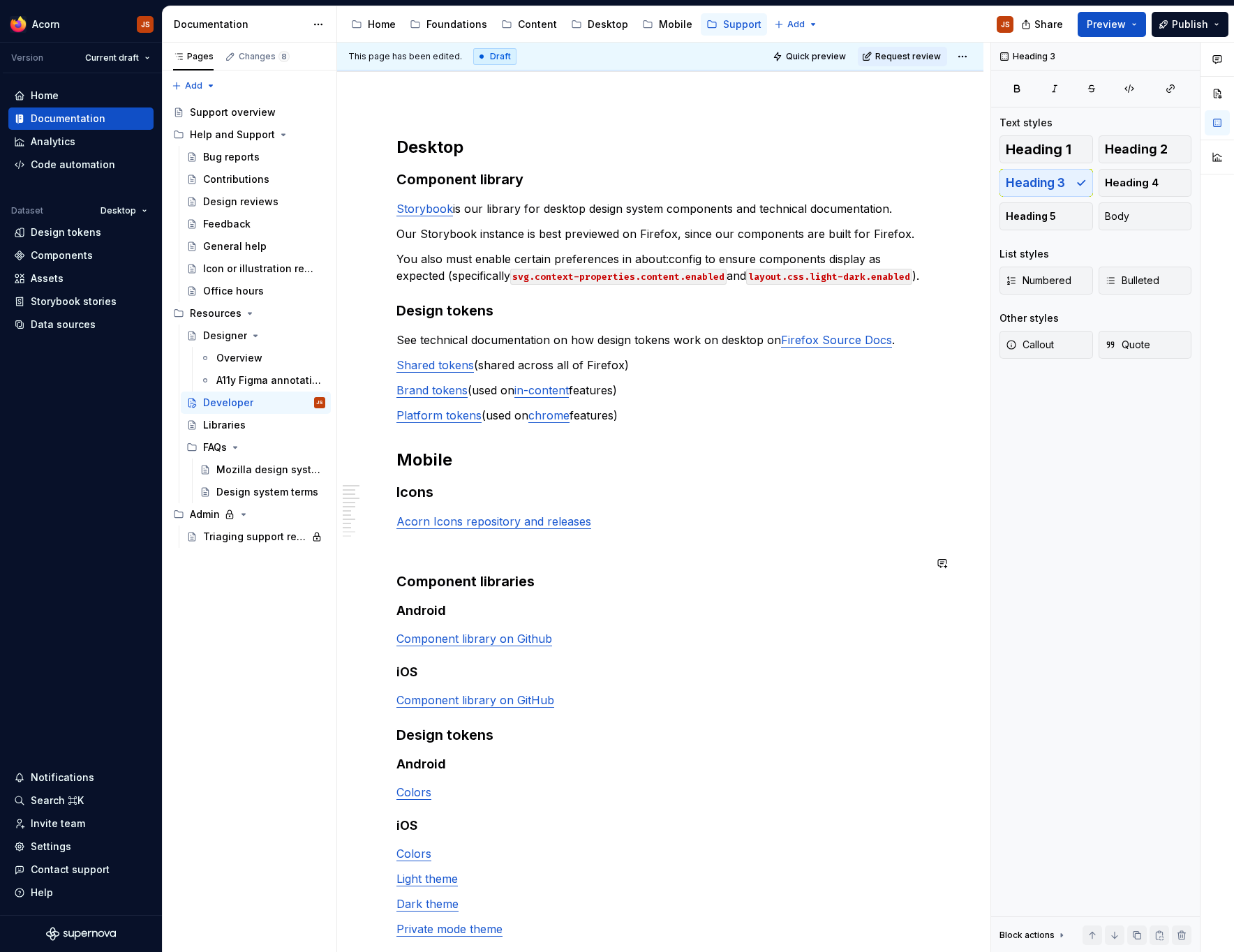 click on "Desktop Component library Storybook  is our library for desktop design system components and technical documentation. Our Storybook instance is best previewed on Firefox, since our components are built for Firefox. You also must enable certain preferences in about:config to ensure components display as expected (specifically  svg.context-properties.content.enabled  and  layout.css.light-dark.enabled ). Design tokens See technical documentation on how design tokens work on desktop on  Firefox Source Docs . Shared tokens  (shared across all of Firefox) Brand tokens  (used on  in-content  features) Platform tokens  (used on  chrome  features) Mobile Icons Acorn Icons repository and releases Component libraries Android Component library on Github iOS Component library on GitHub Design tokens Android Colors iOS Colors Light theme Dark theme Private mode theme Technical documentation iOS Component library documentation  hosted in GitHub pages." at bounding box center (660, 595) 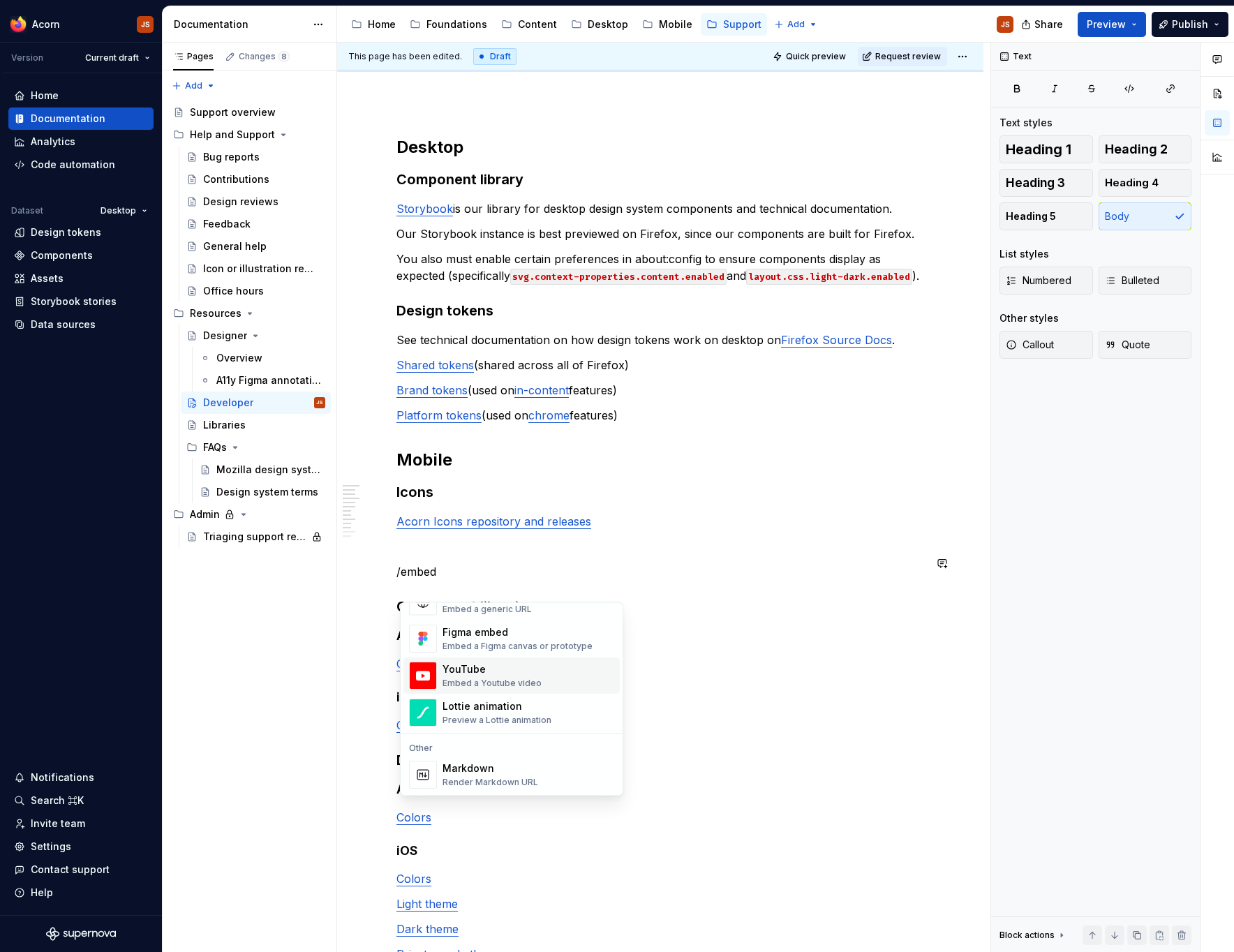 scroll, scrollTop: 0, scrollLeft: 0, axis: both 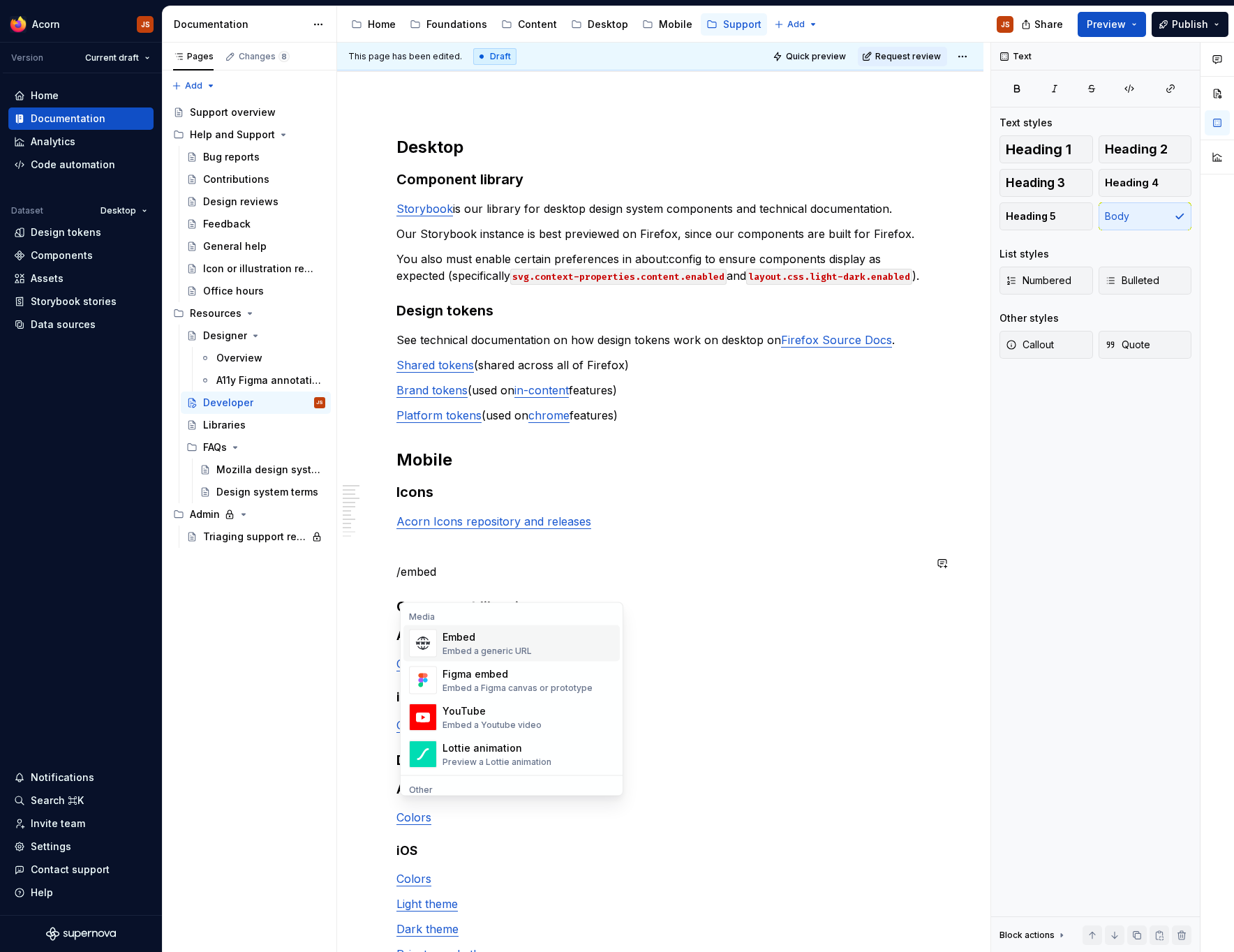 click on "Embed a generic URL" at bounding box center [487, 651] 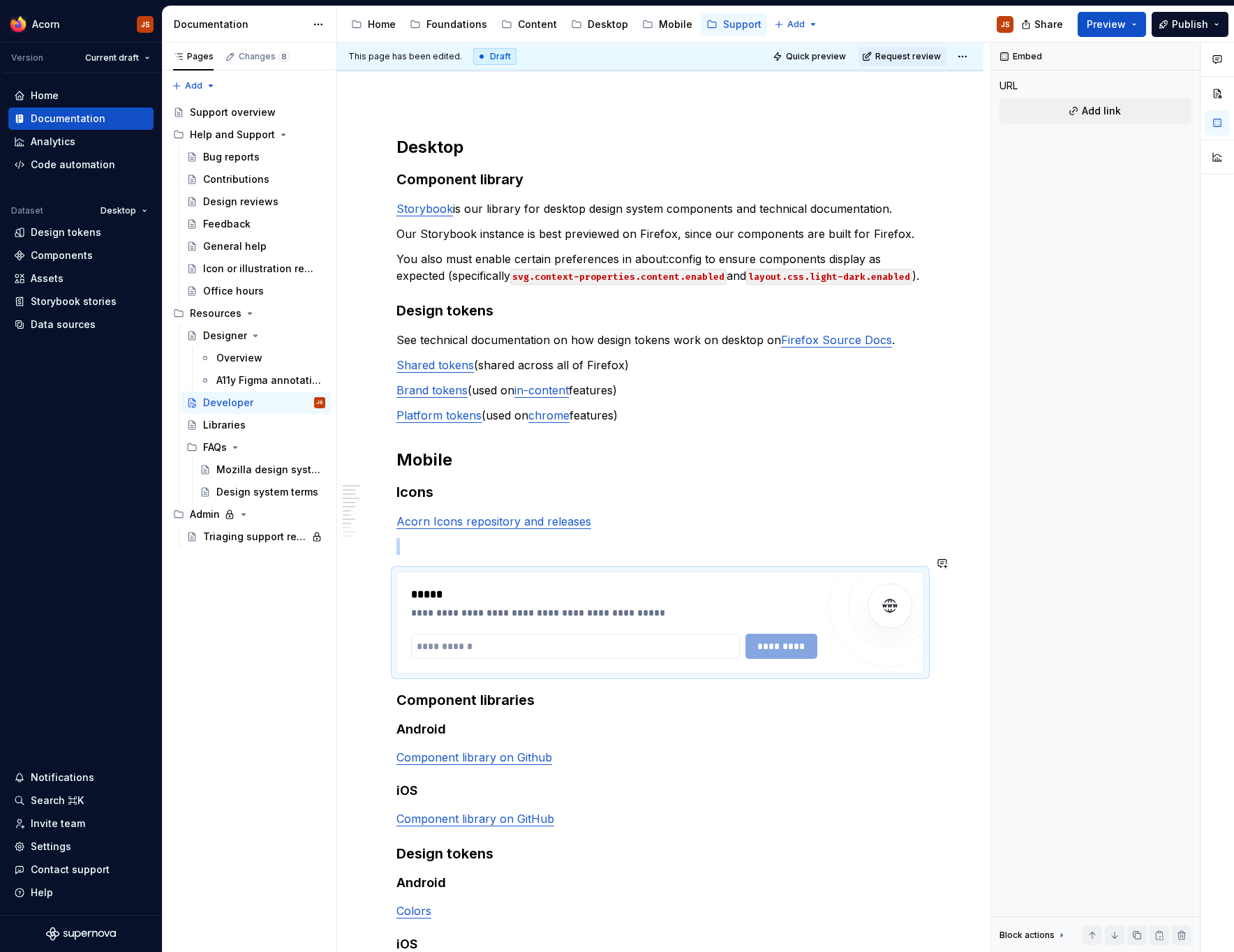 type on "*" 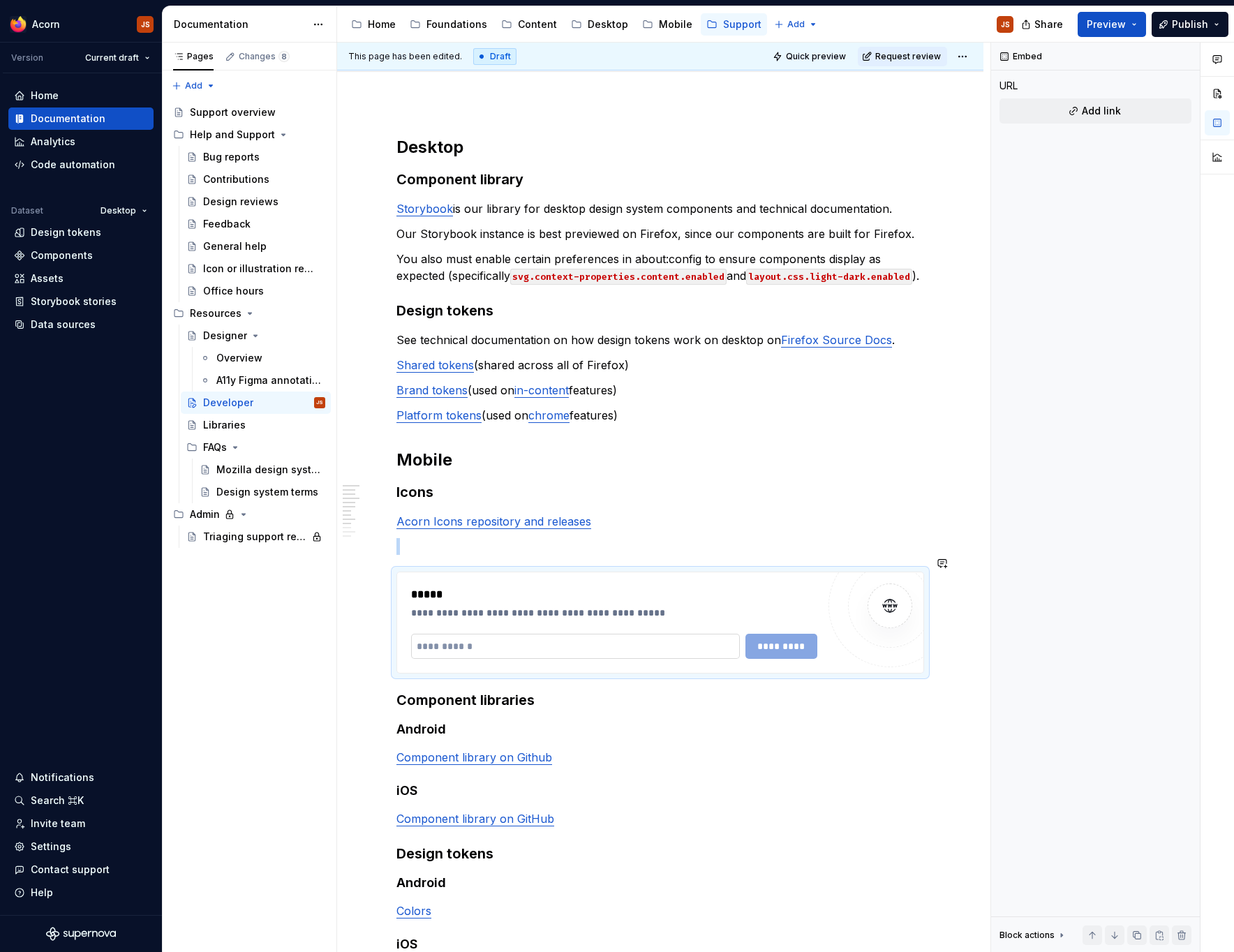 click at bounding box center [575, 646] 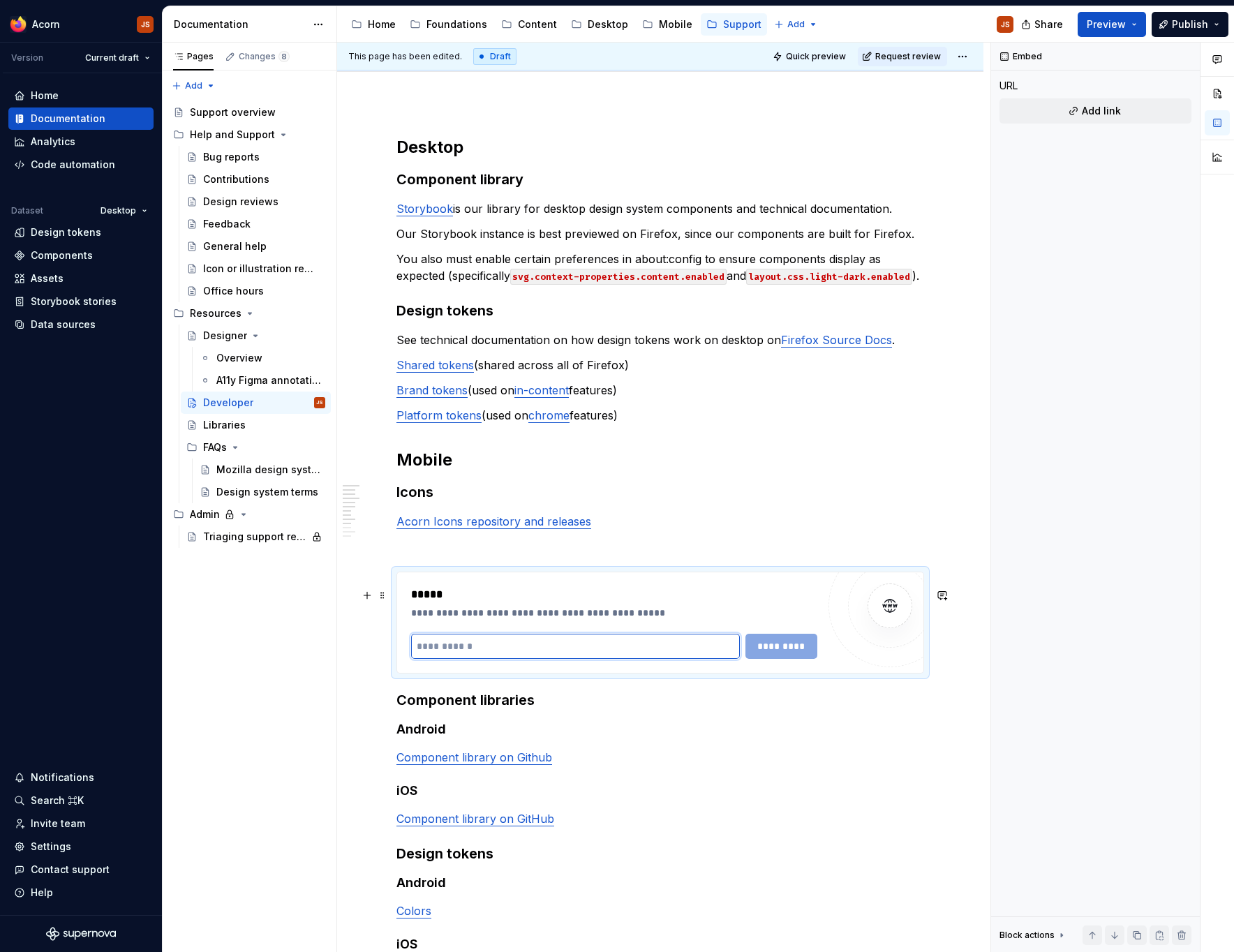 paste on "**********" 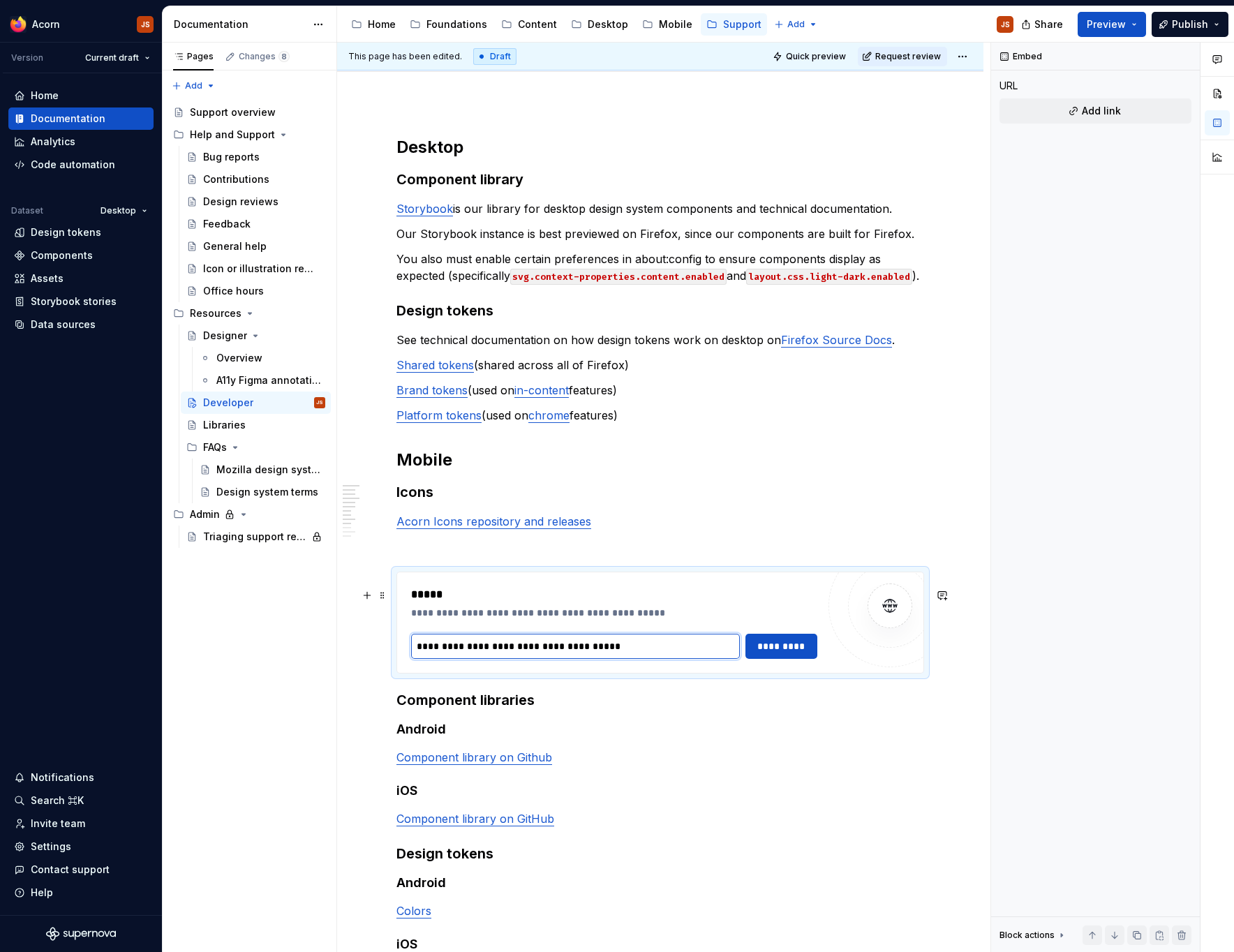 type on "**********" 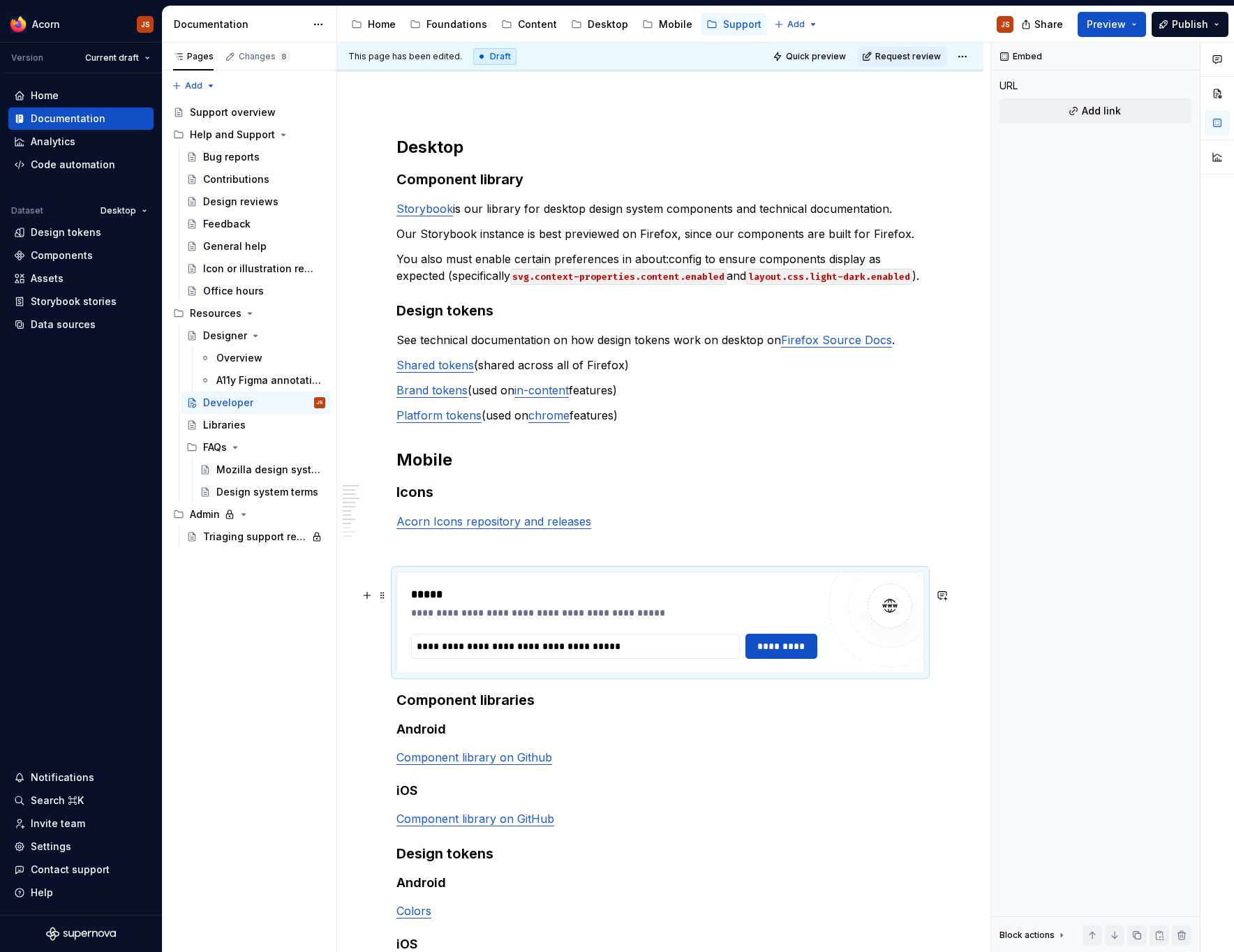 click on "**********" at bounding box center (660, 789) 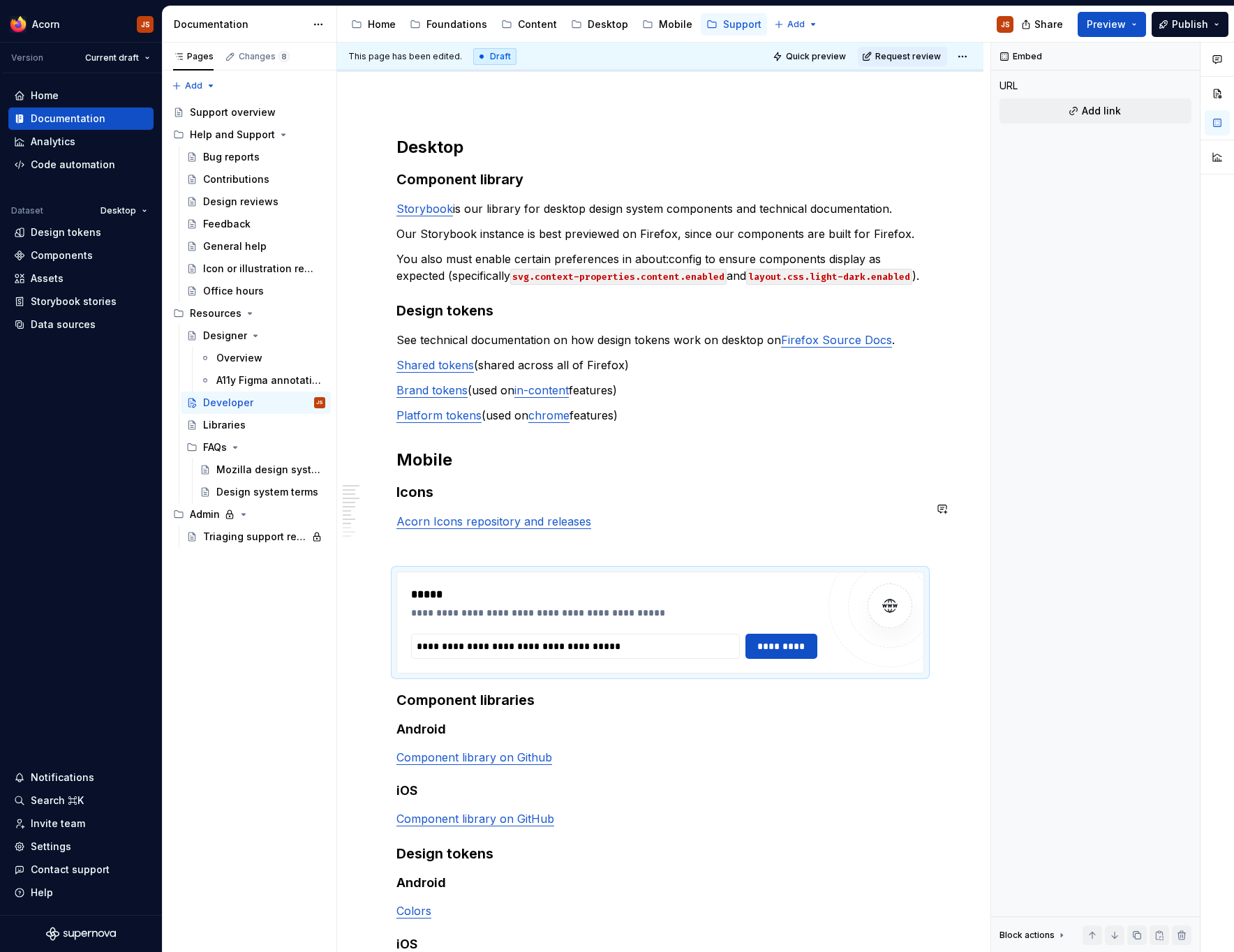click on "Icons" at bounding box center (660, 492) 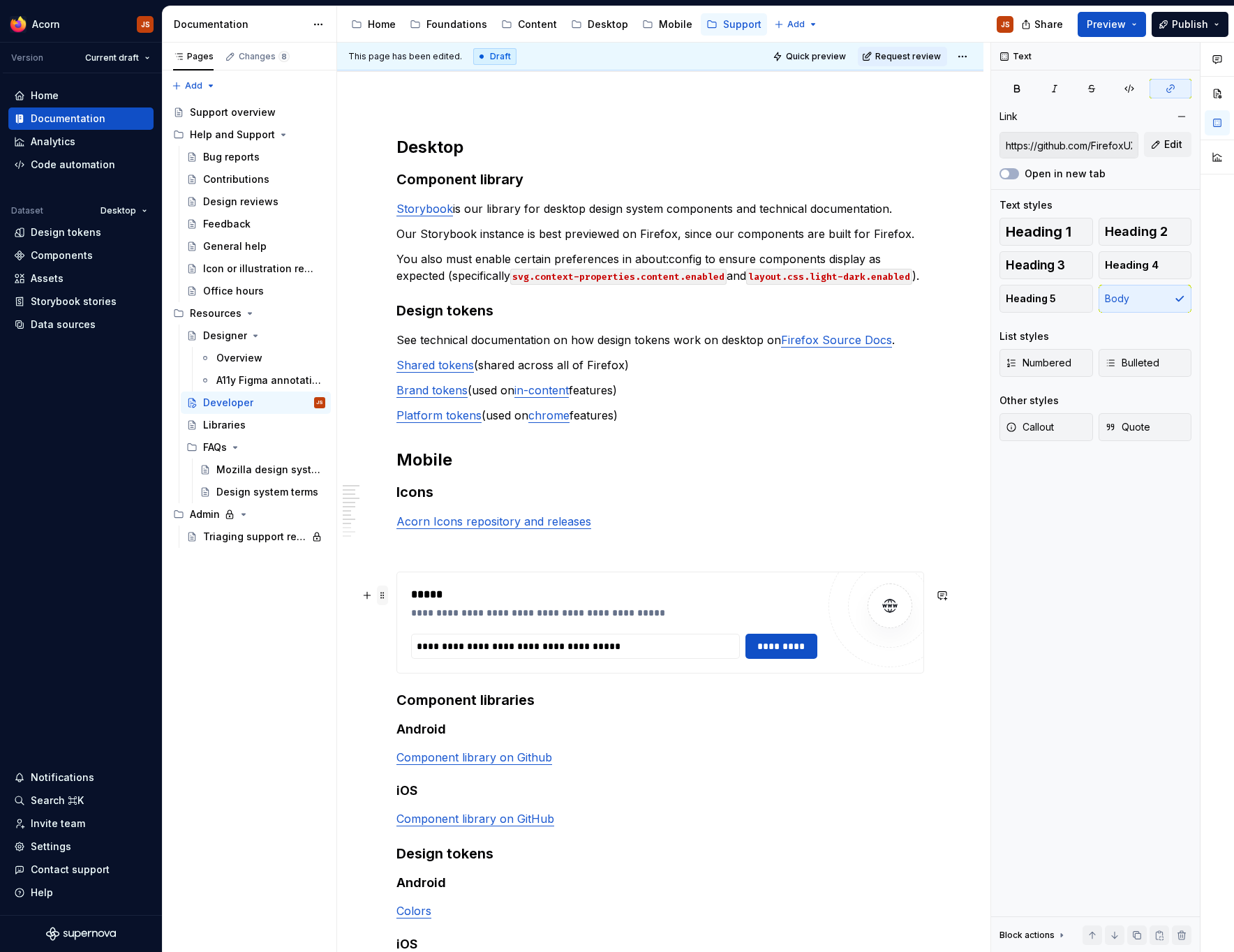 click at bounding box center (382, 595) 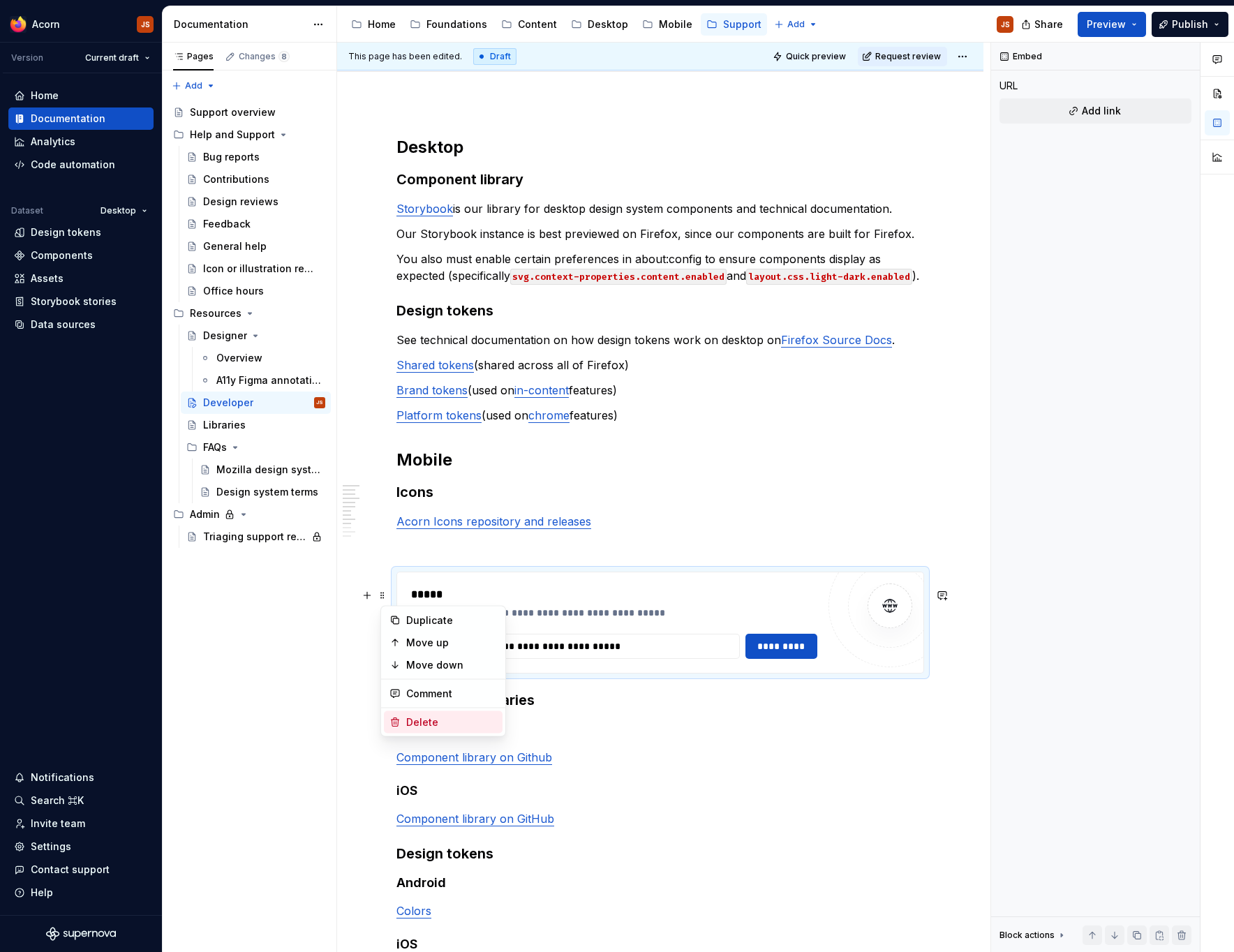click on "Delete" at bounding box center (452, 722) 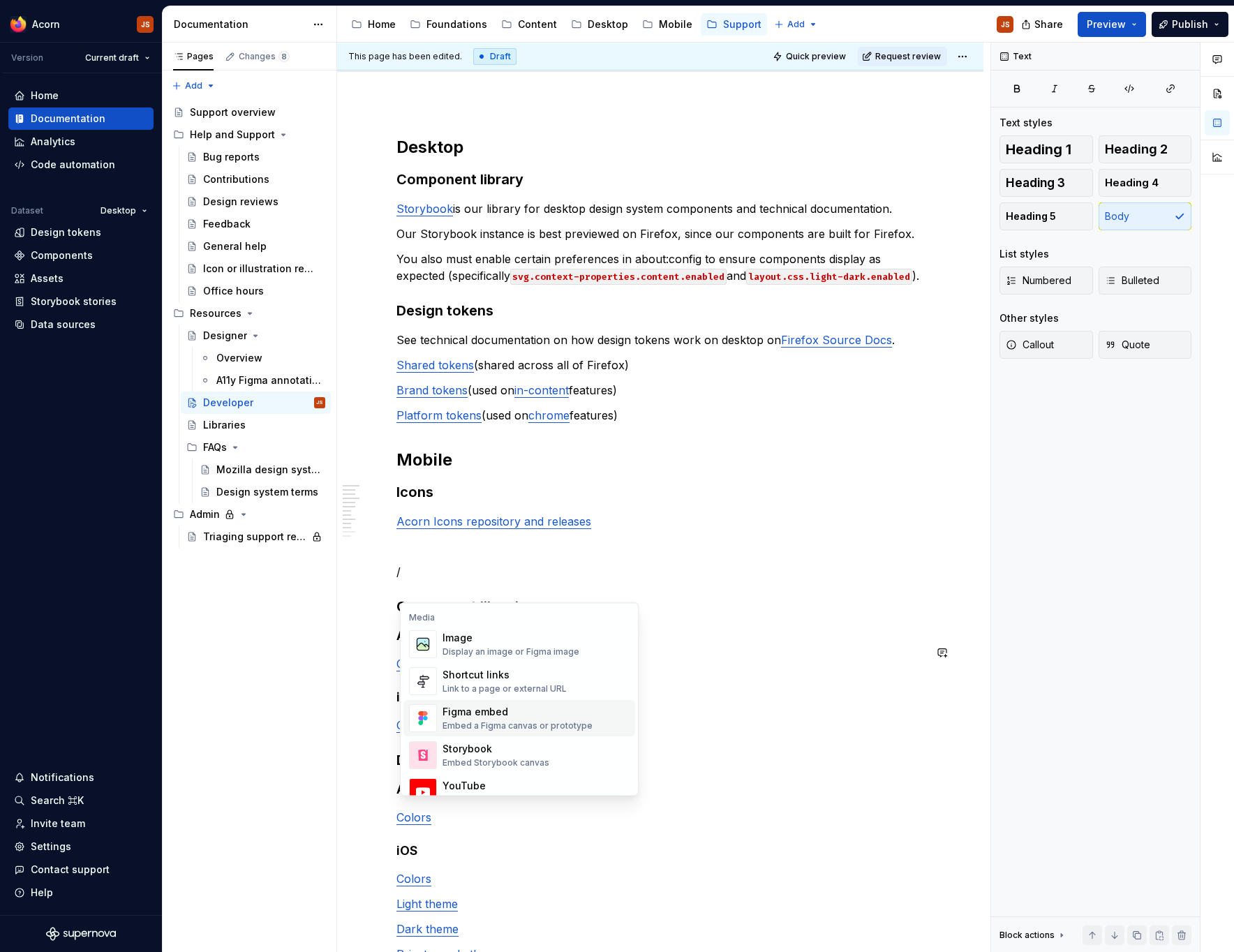 scroll, scrollTop: 593, scrollLeft: 0, axis: vertical 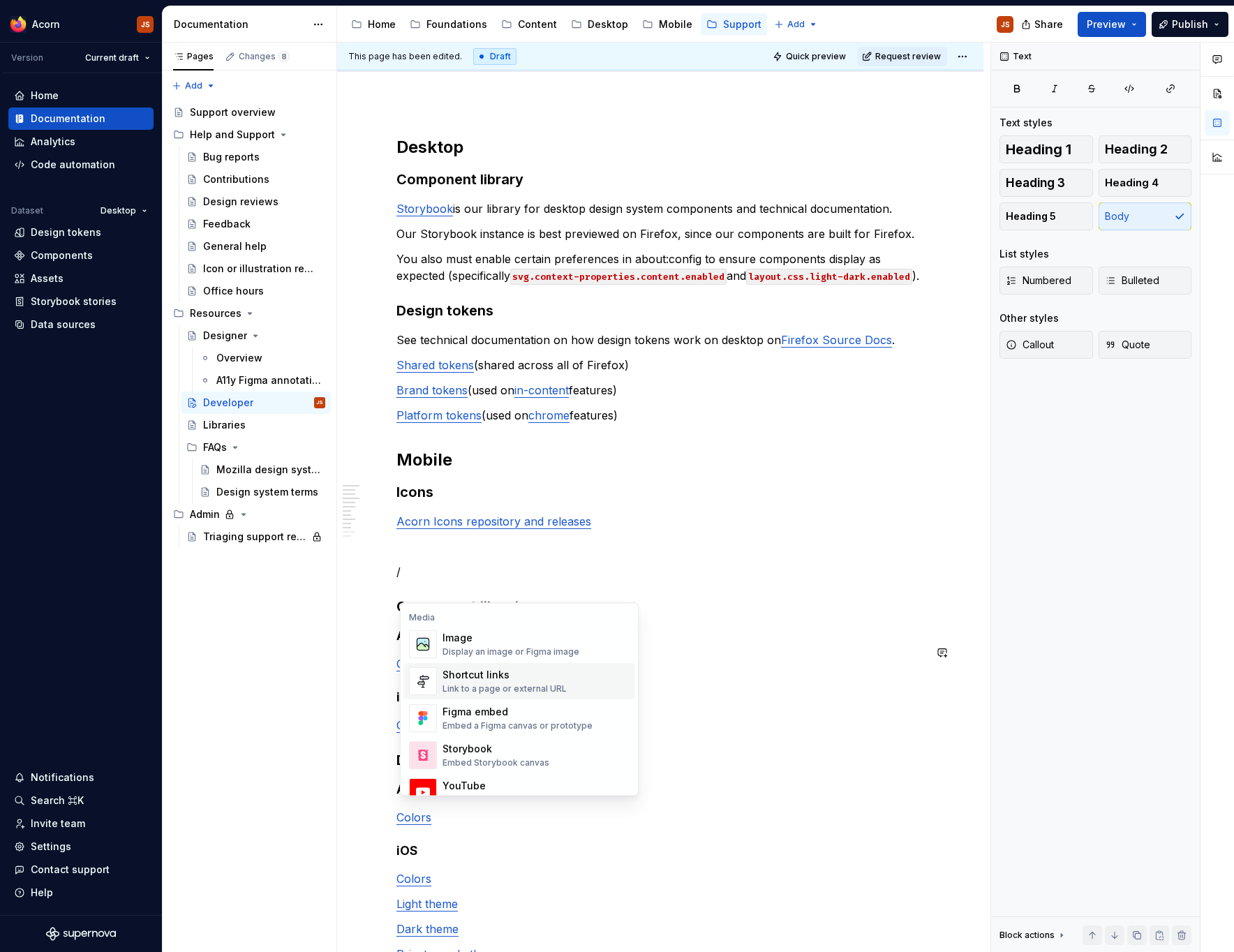 click on "Shortcut links" at bounding box center (505, 675) 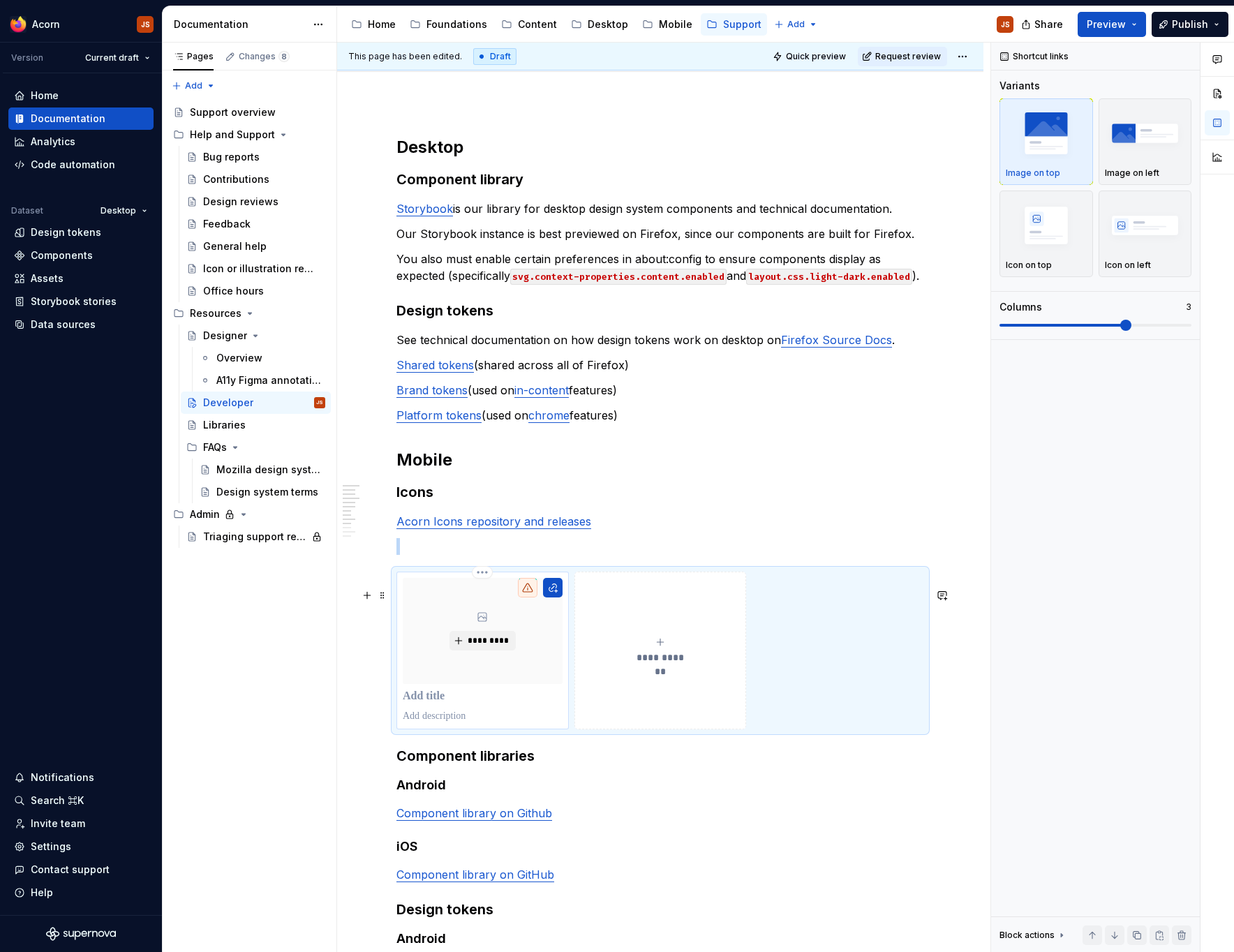 click on "*********" at bounding box center (482, 631) 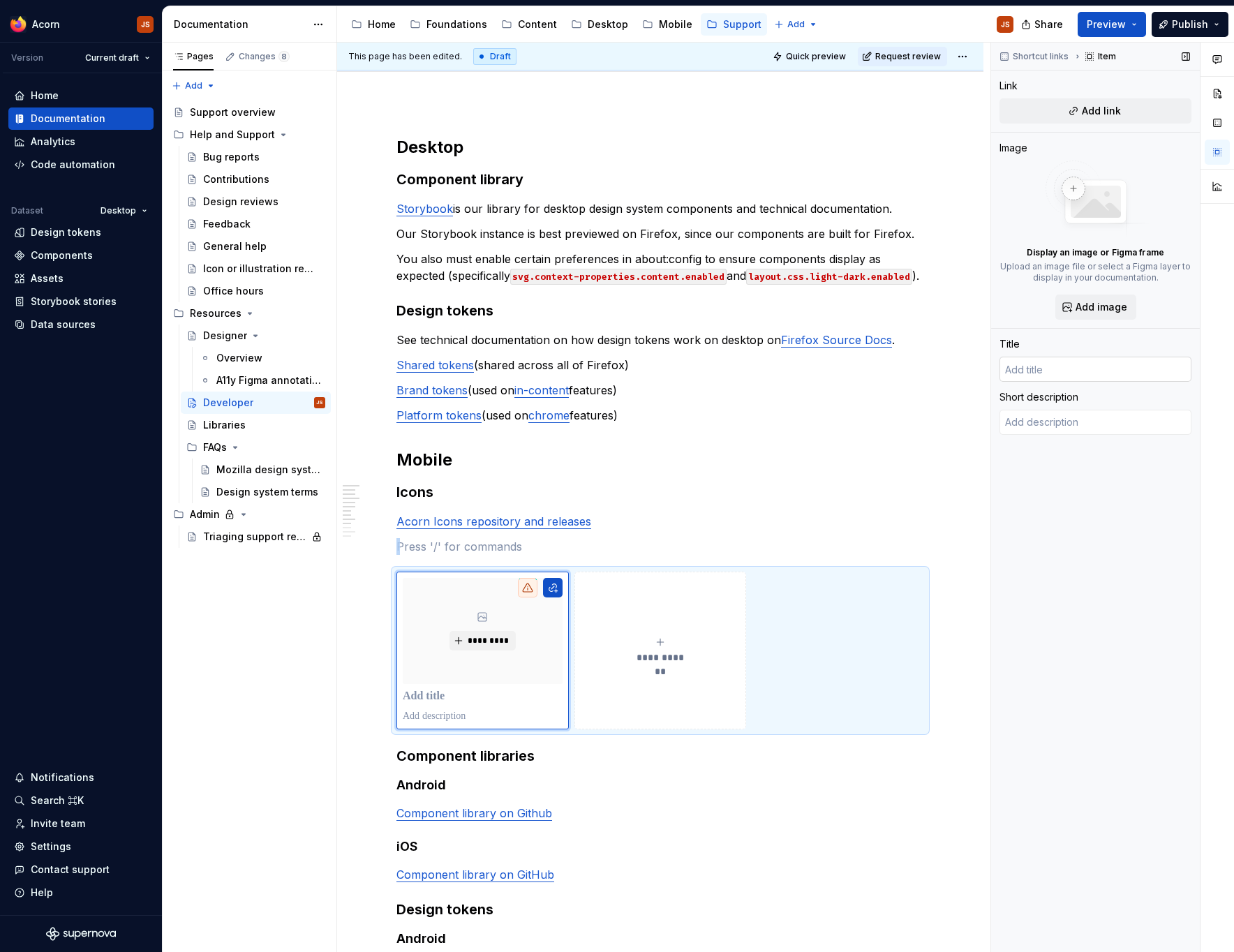 click at bounding box center (1095, 369) 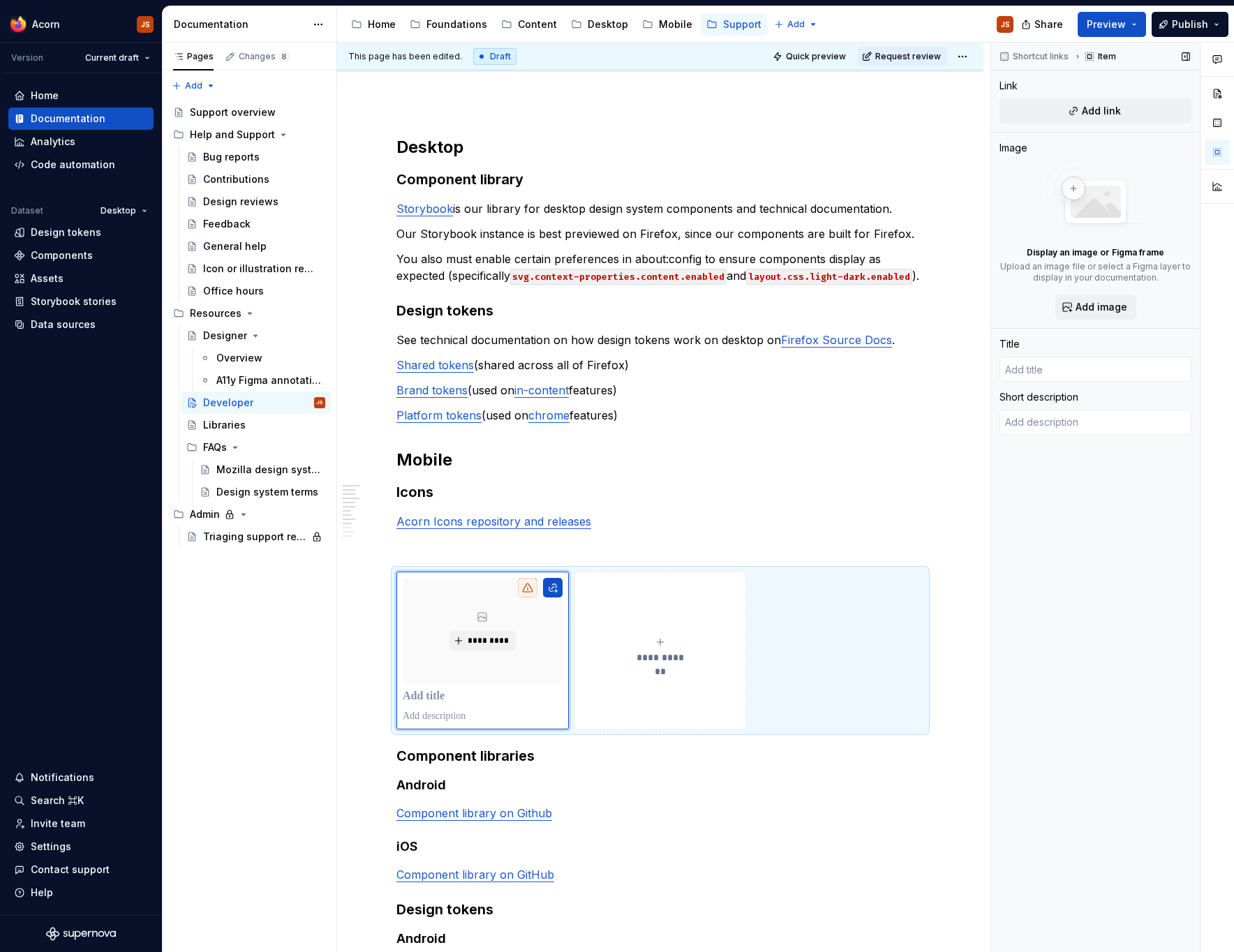 click on "Shortcut links Item Link Add link Image Display an image or Figma frame Upload an image file or select a Figma layer to display in your documentation. Add image Title Short description" at bounding box center (1095, 498) 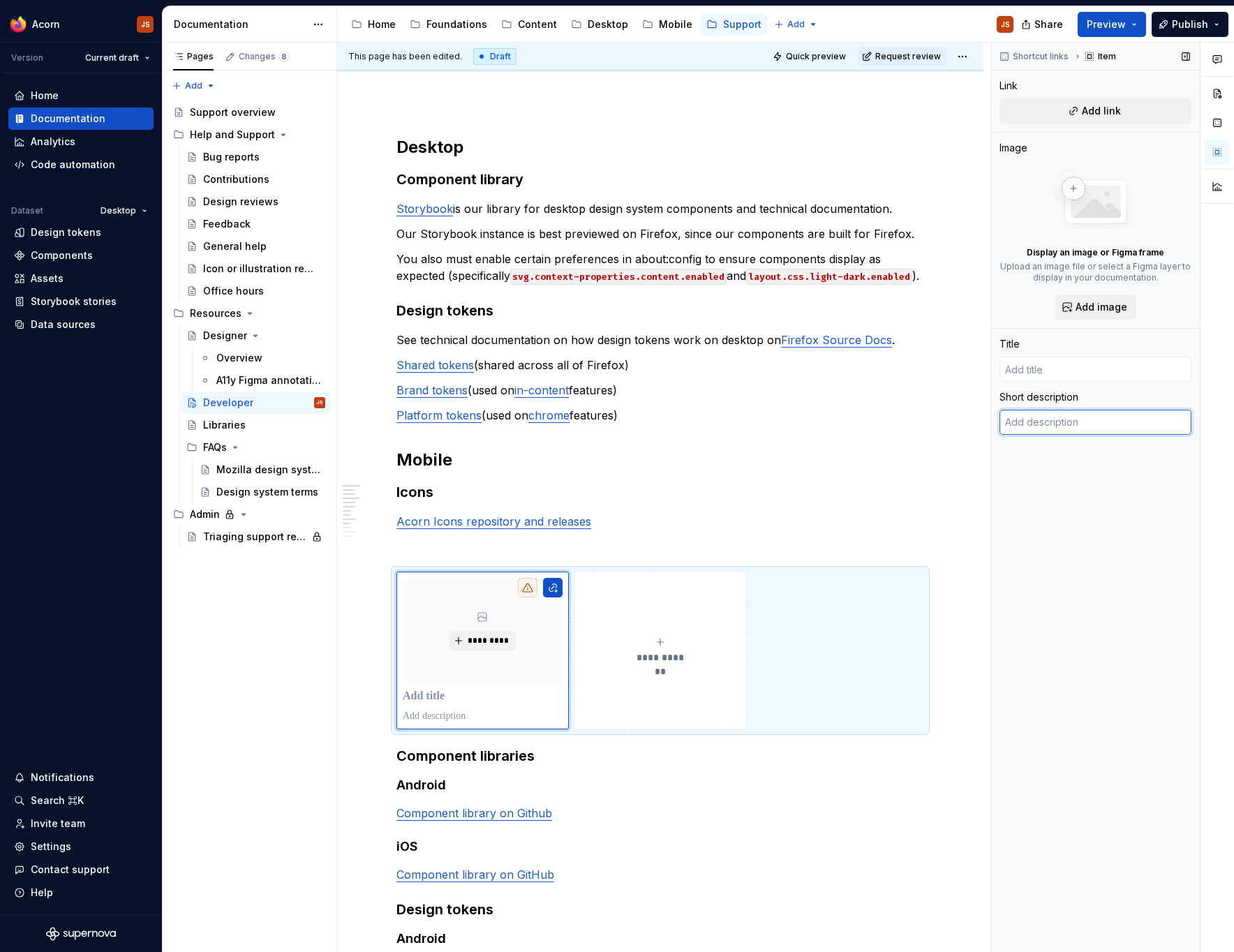 click at bounding box center [1095, 422] 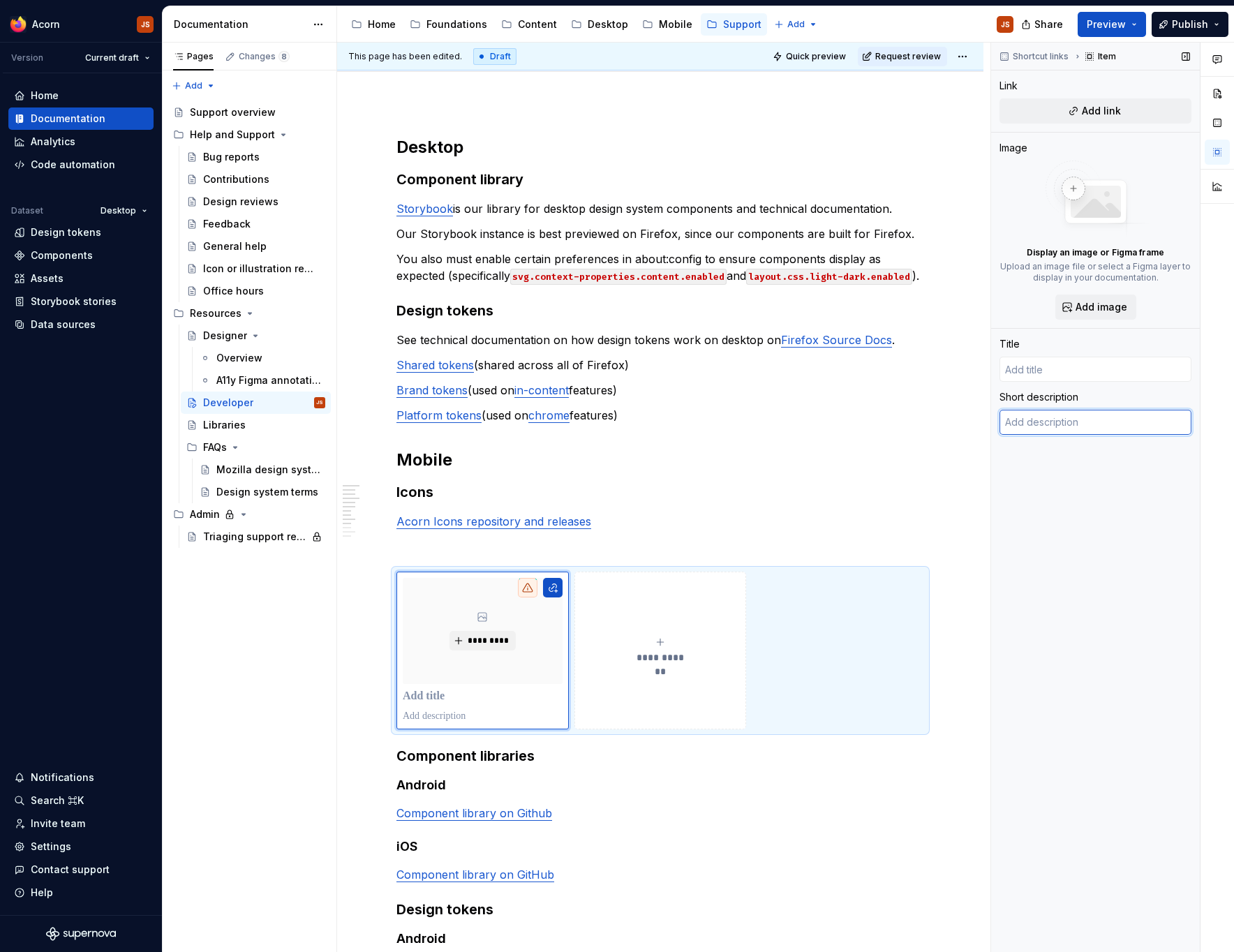 paste on "https://github.com/FirefoxUX/acorn-icons" 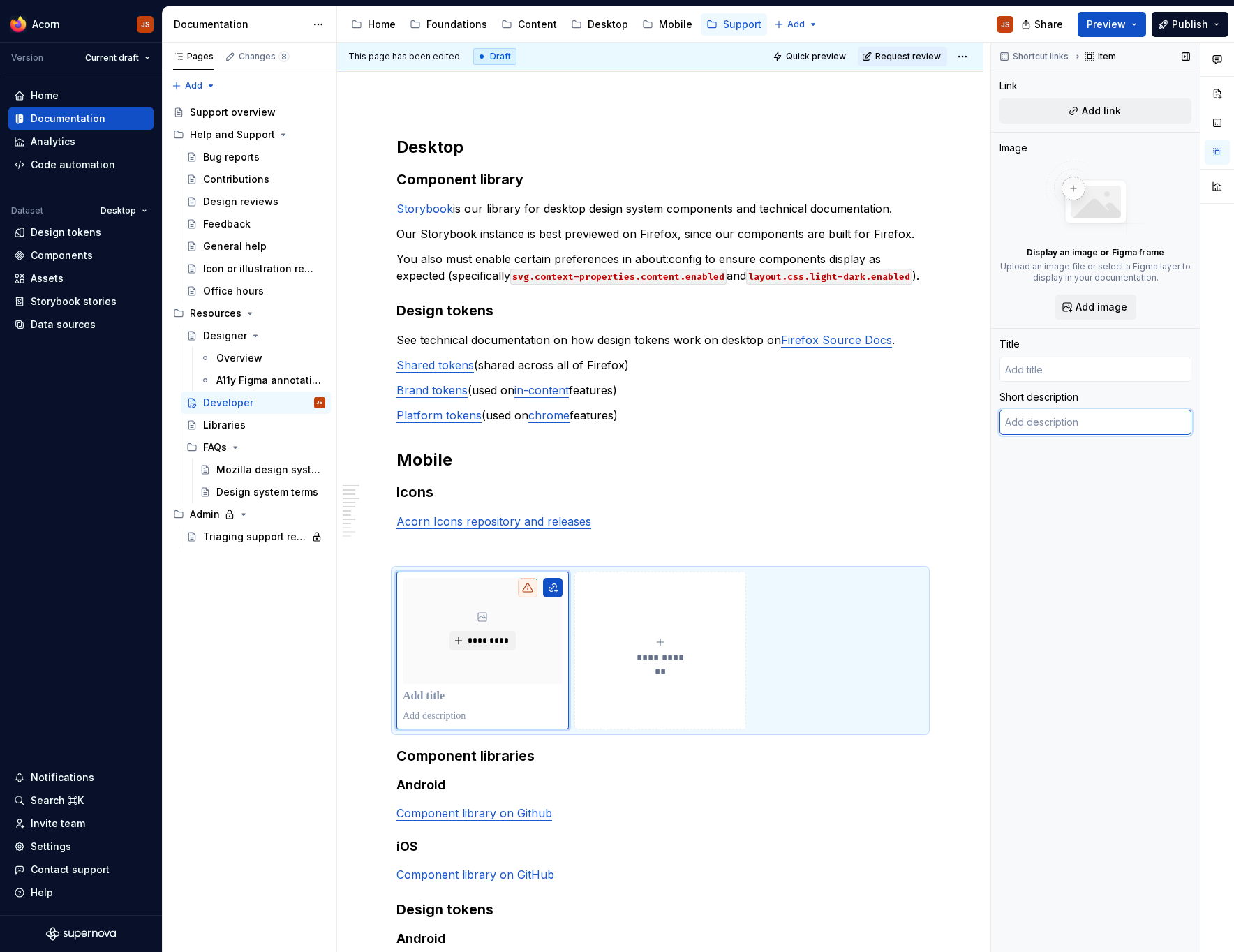 type on "*" 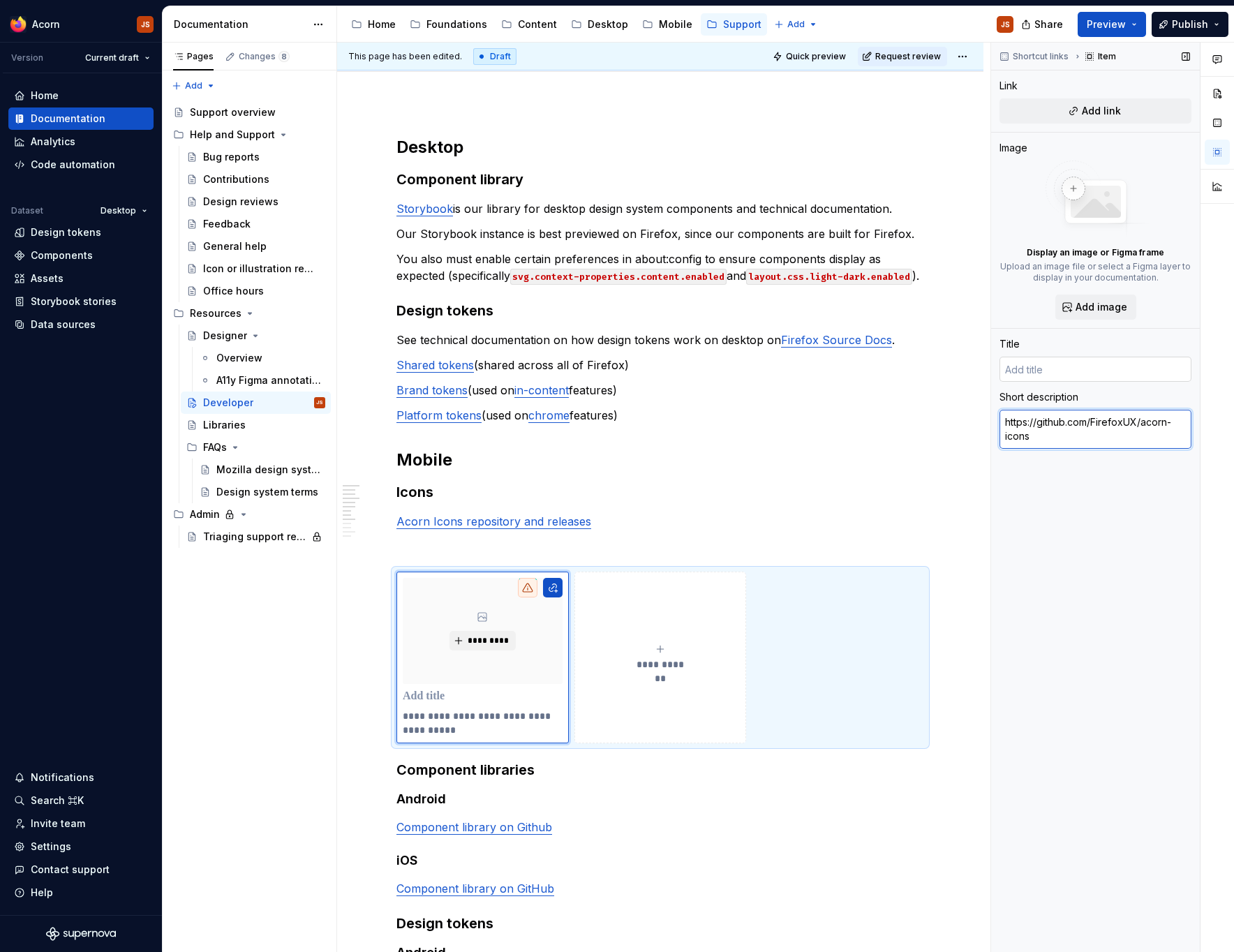 type on "https://github.com/FirefoxUX/acorn-icons" 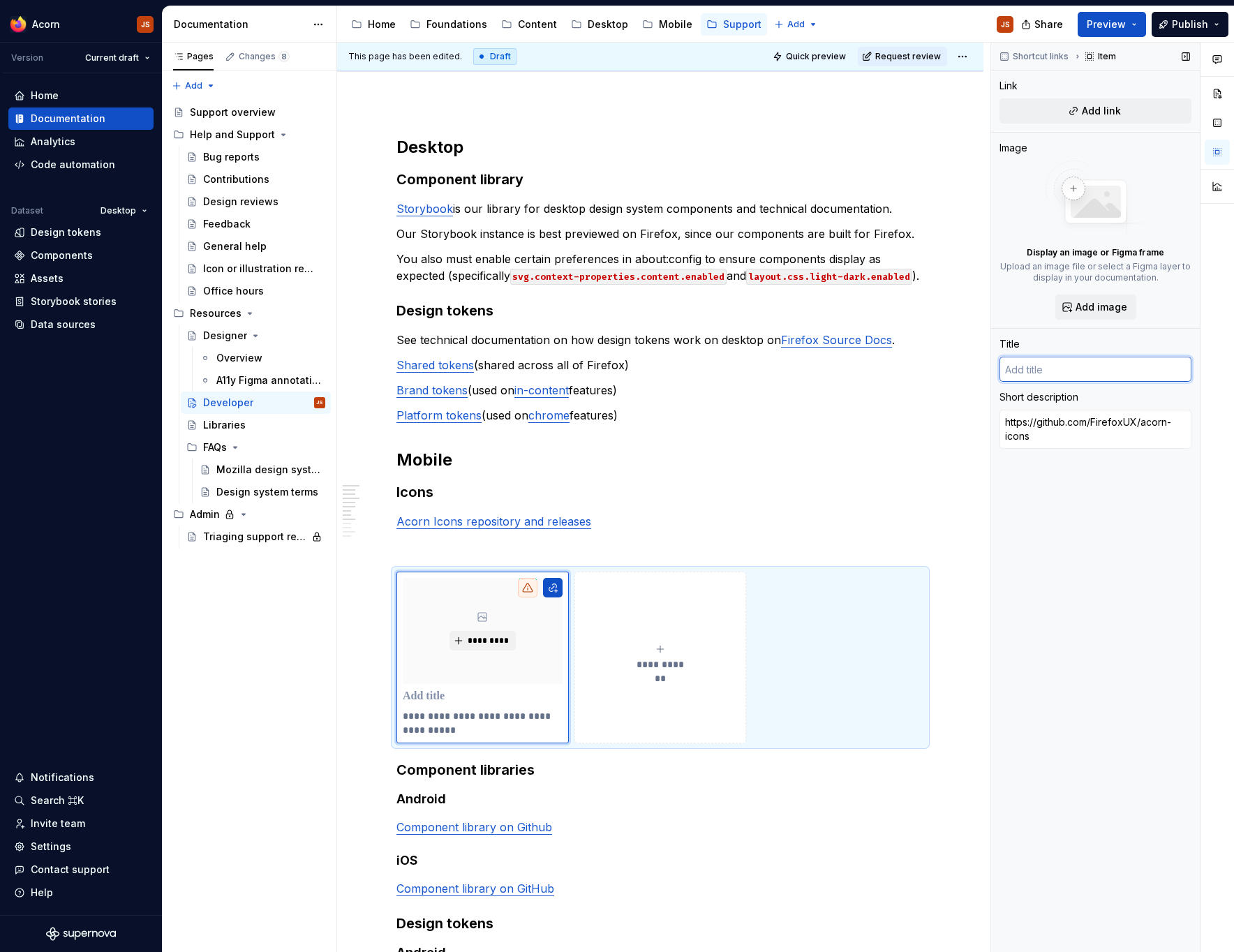 click at bounding box center [1095, 369] 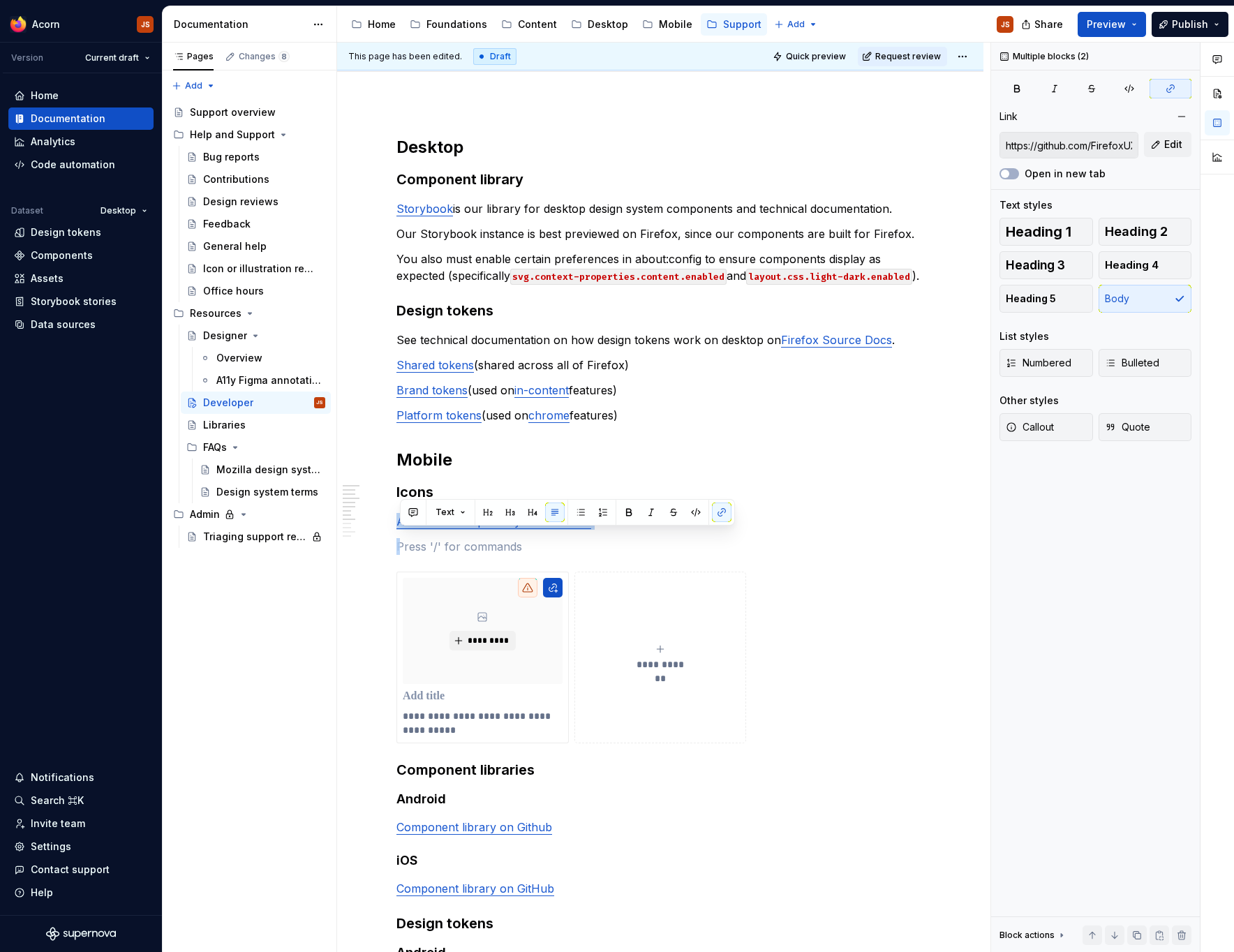 drag, startPoint x: 605, startPoint y: 538, endPoint x: 279, endPoint y: 538, distance: 326 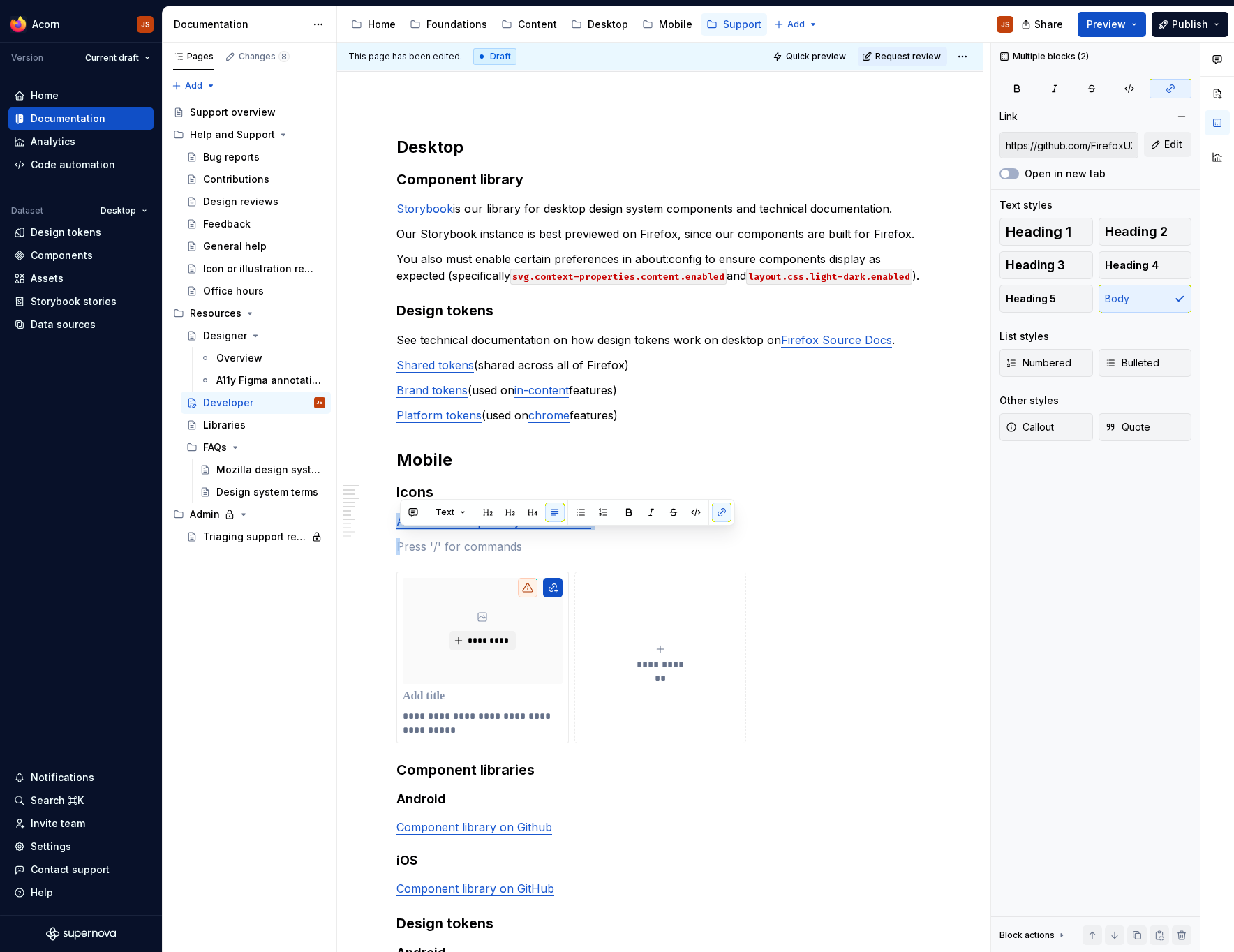 click on "**********" at bounding box center [660, 824] 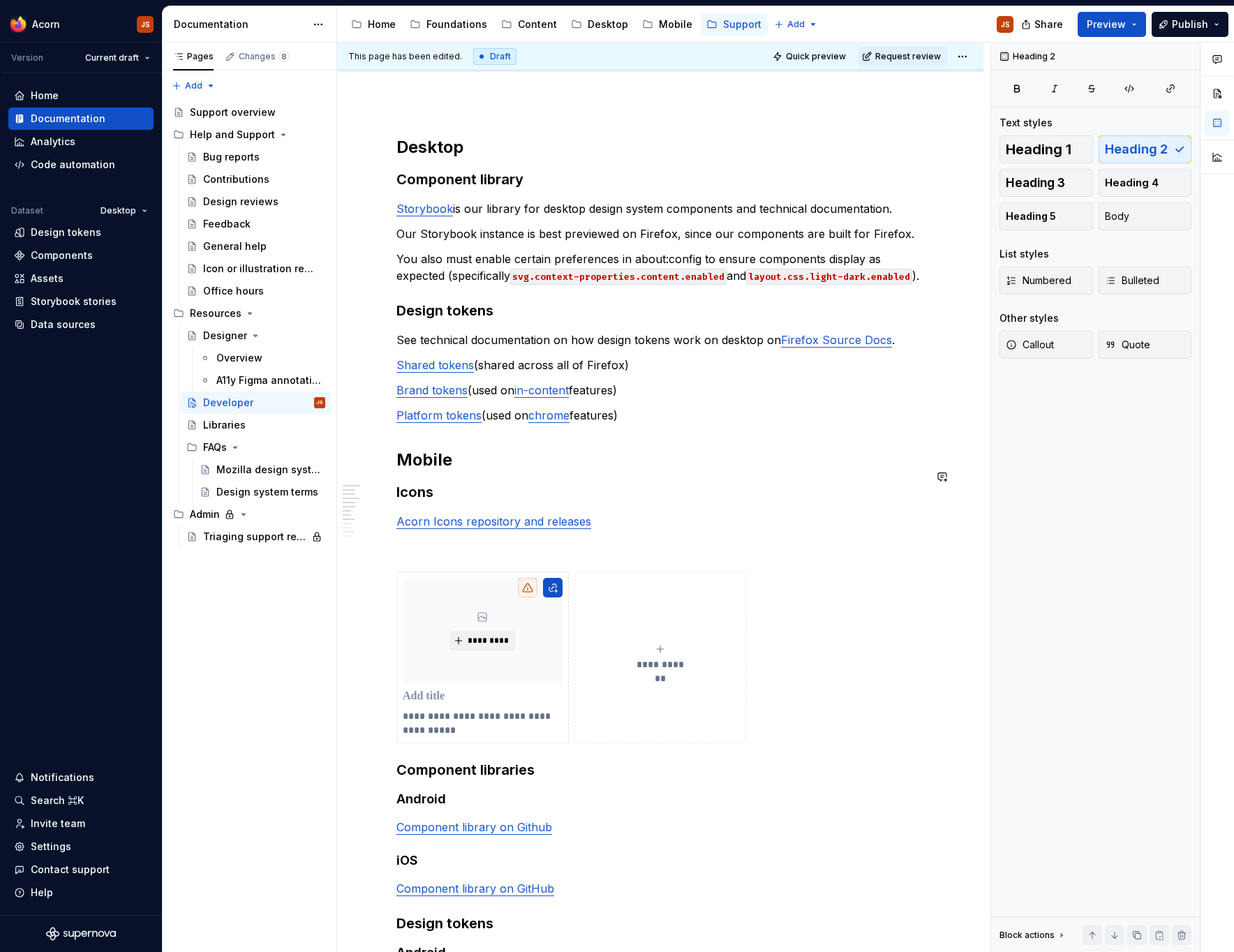 click on "**********" at bounding box center [660, 690] 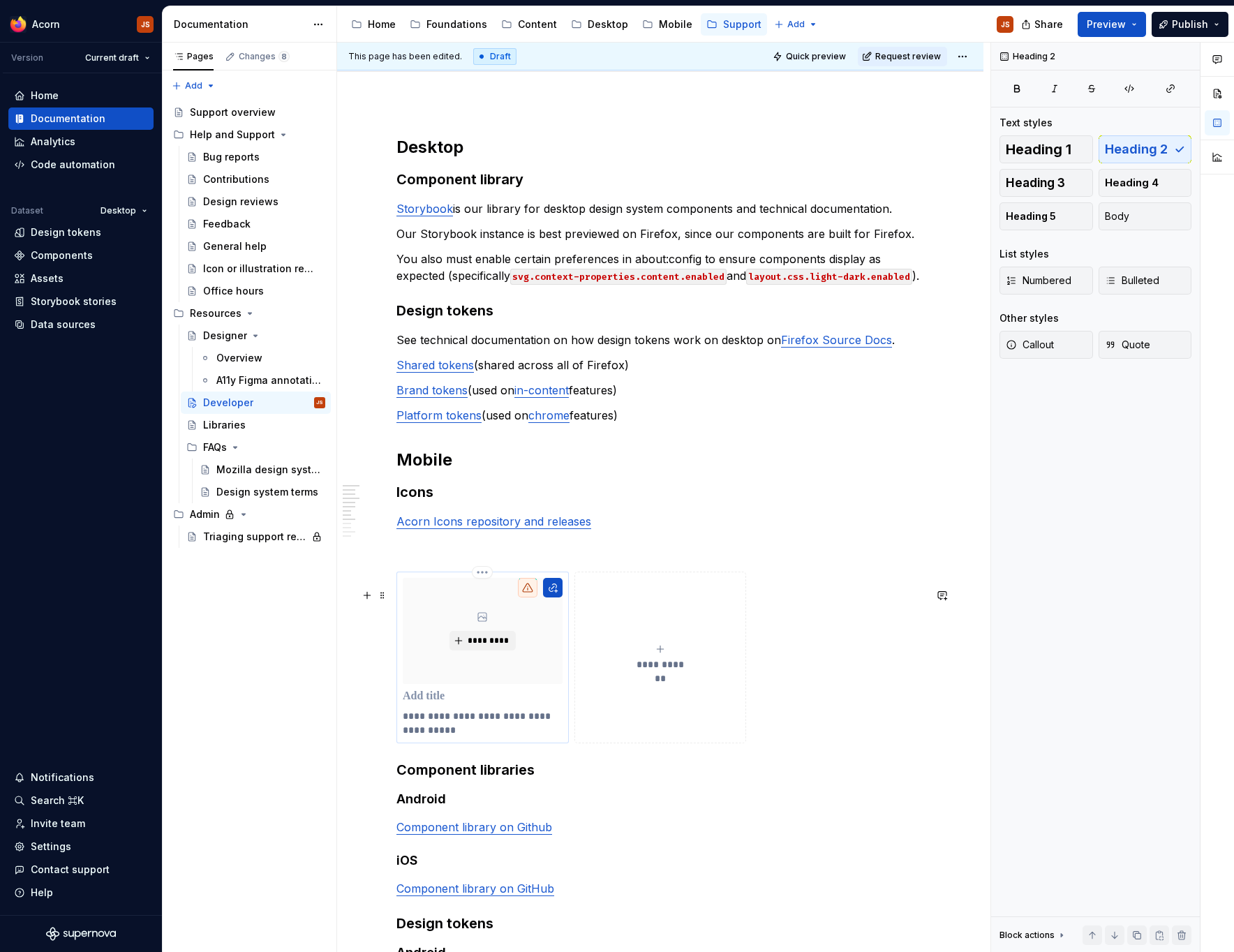 click on "**********" at bounding box center (482, 723) 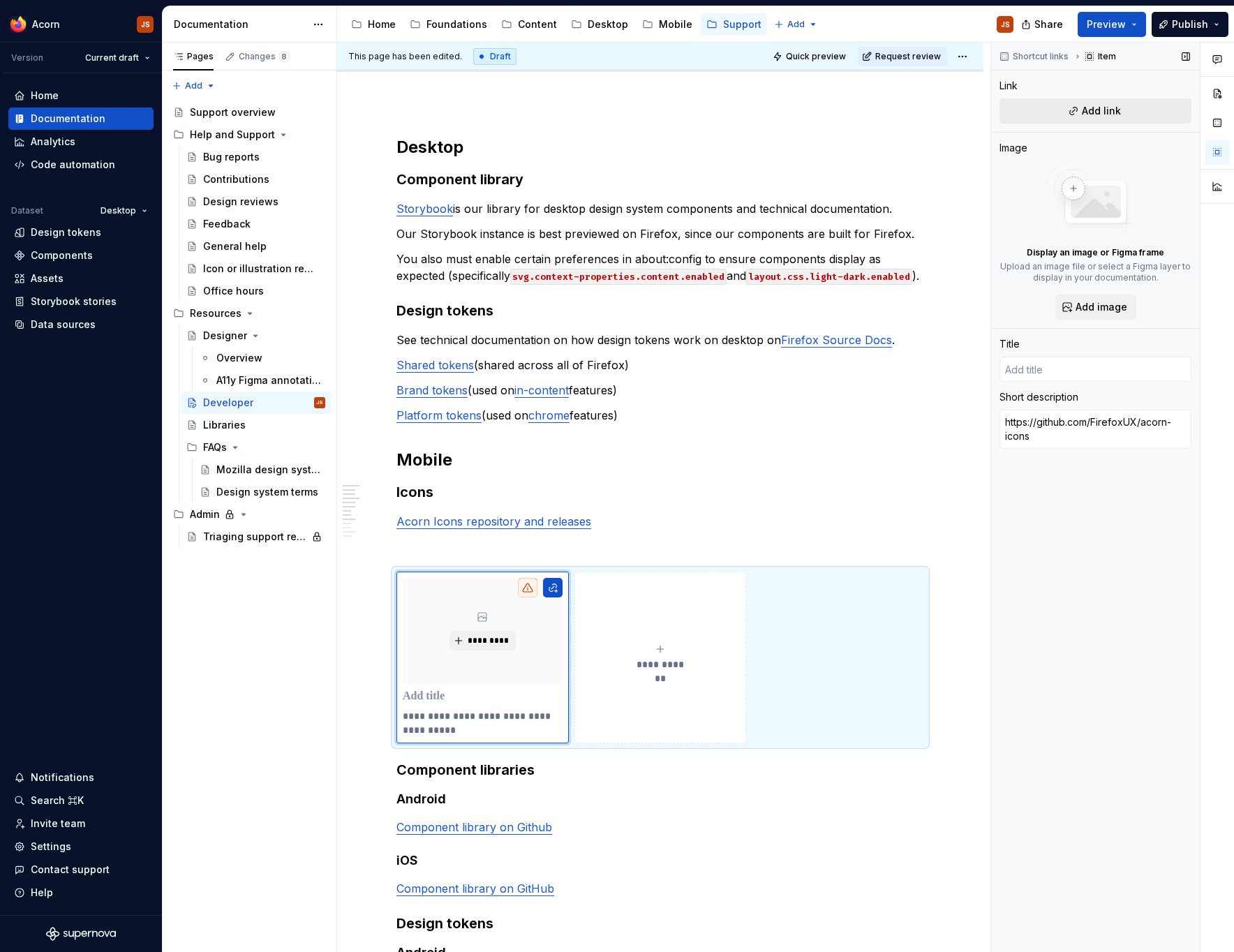 click on "Add link" at bounding box center [1101, 111] 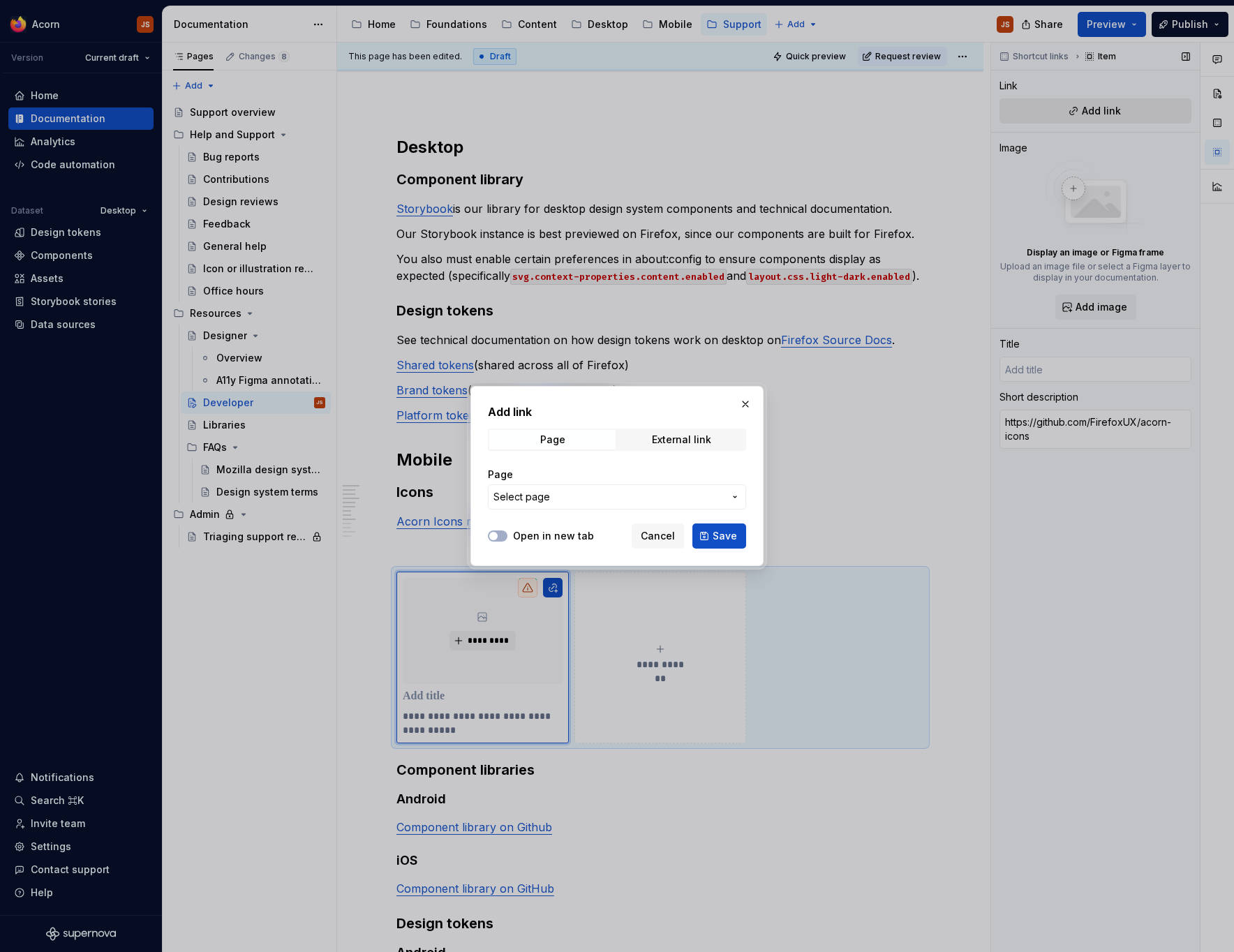 type on "*" 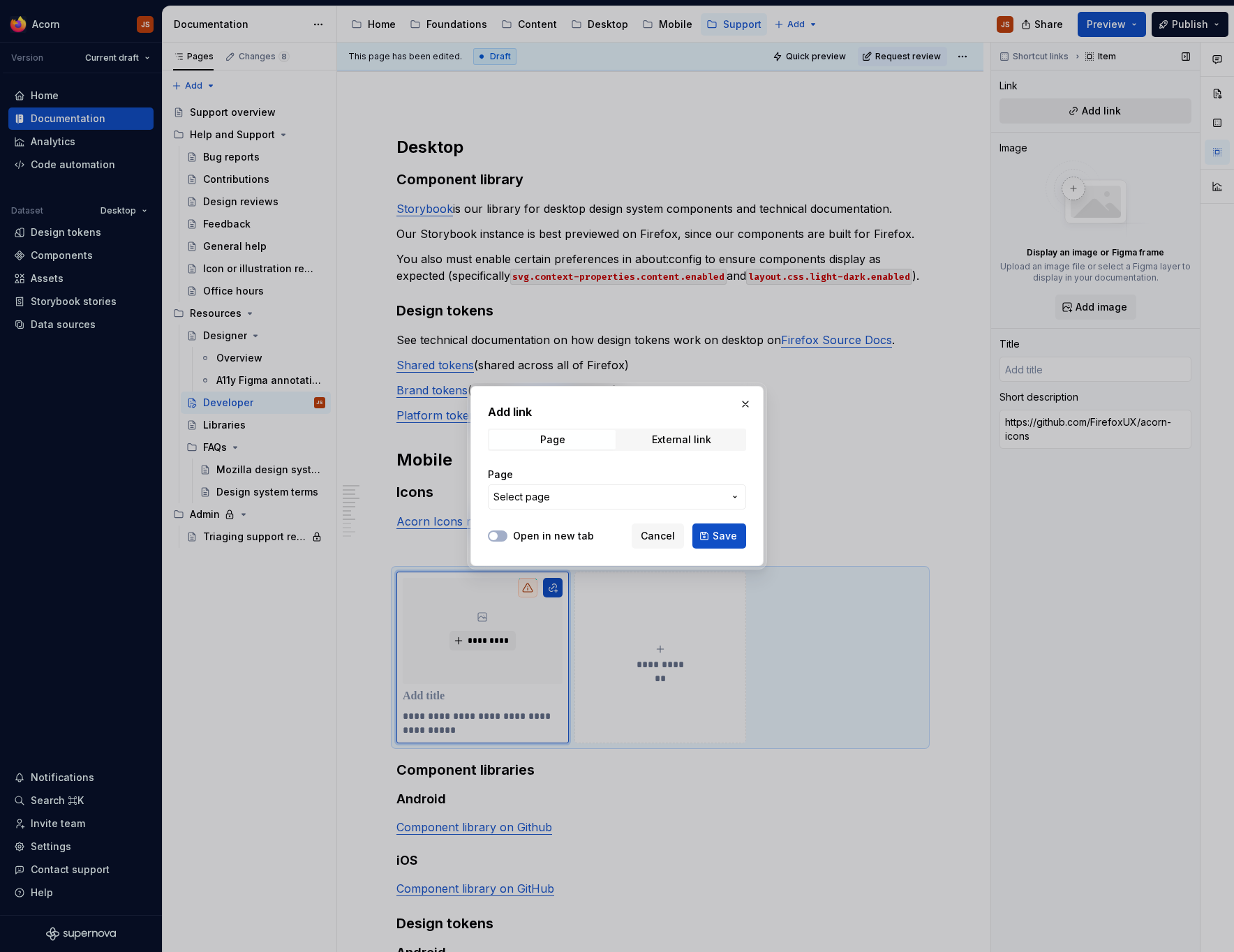 scroll, scrollTop: 136, scrollLeft: 0, axis: vertical 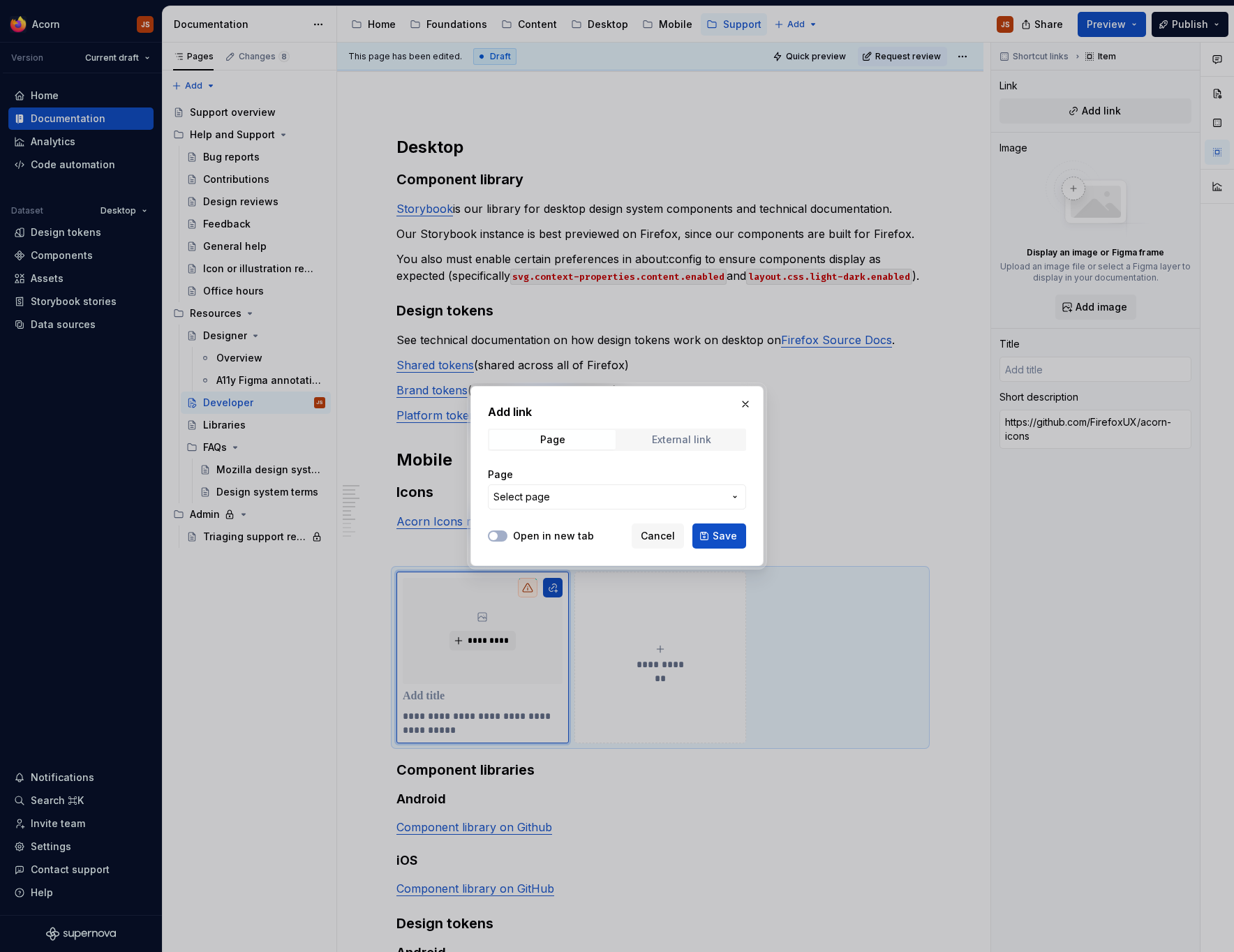 click on "External link" at bounding box center (681, 440) 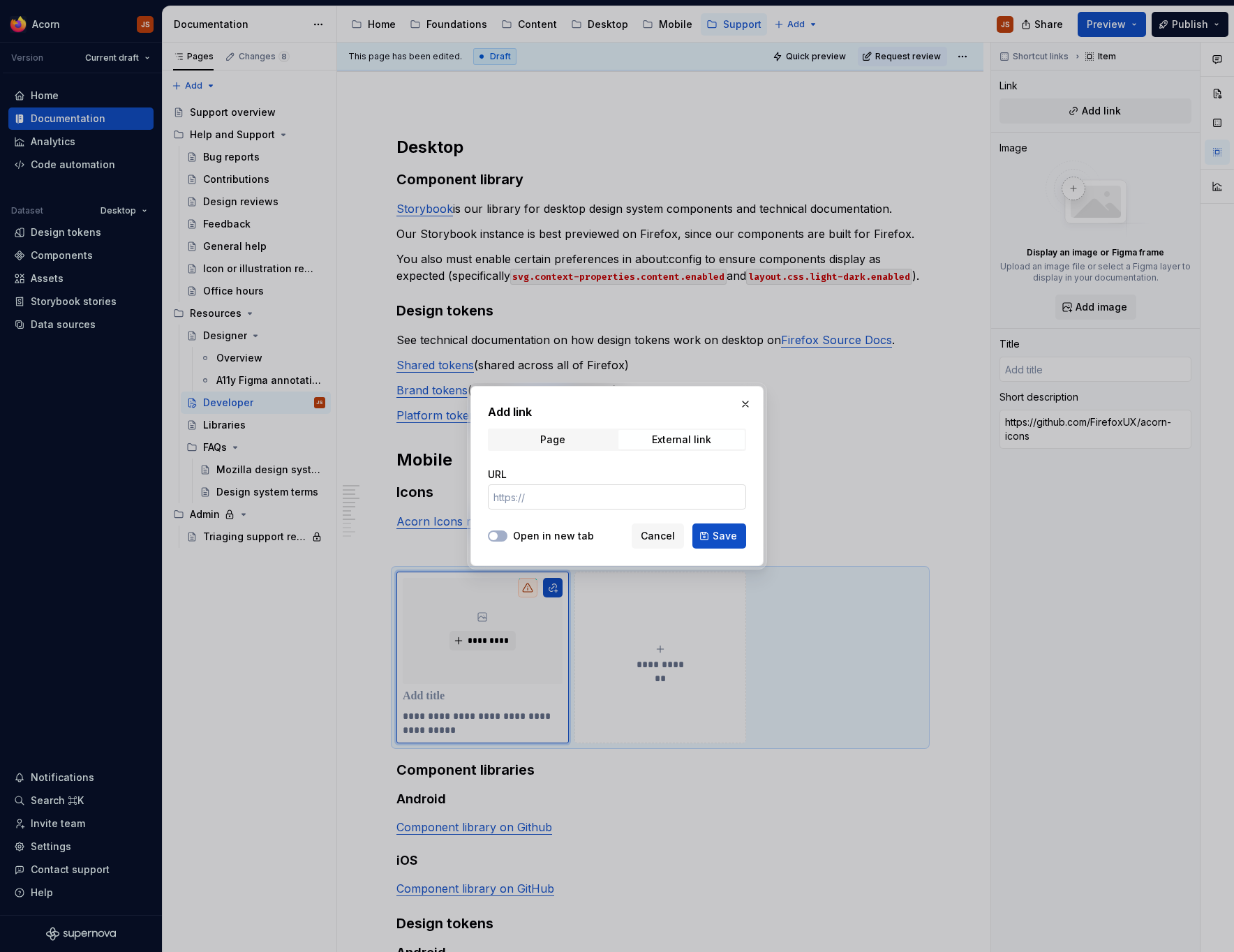 click on "URL" at bounding box center (617, 497) 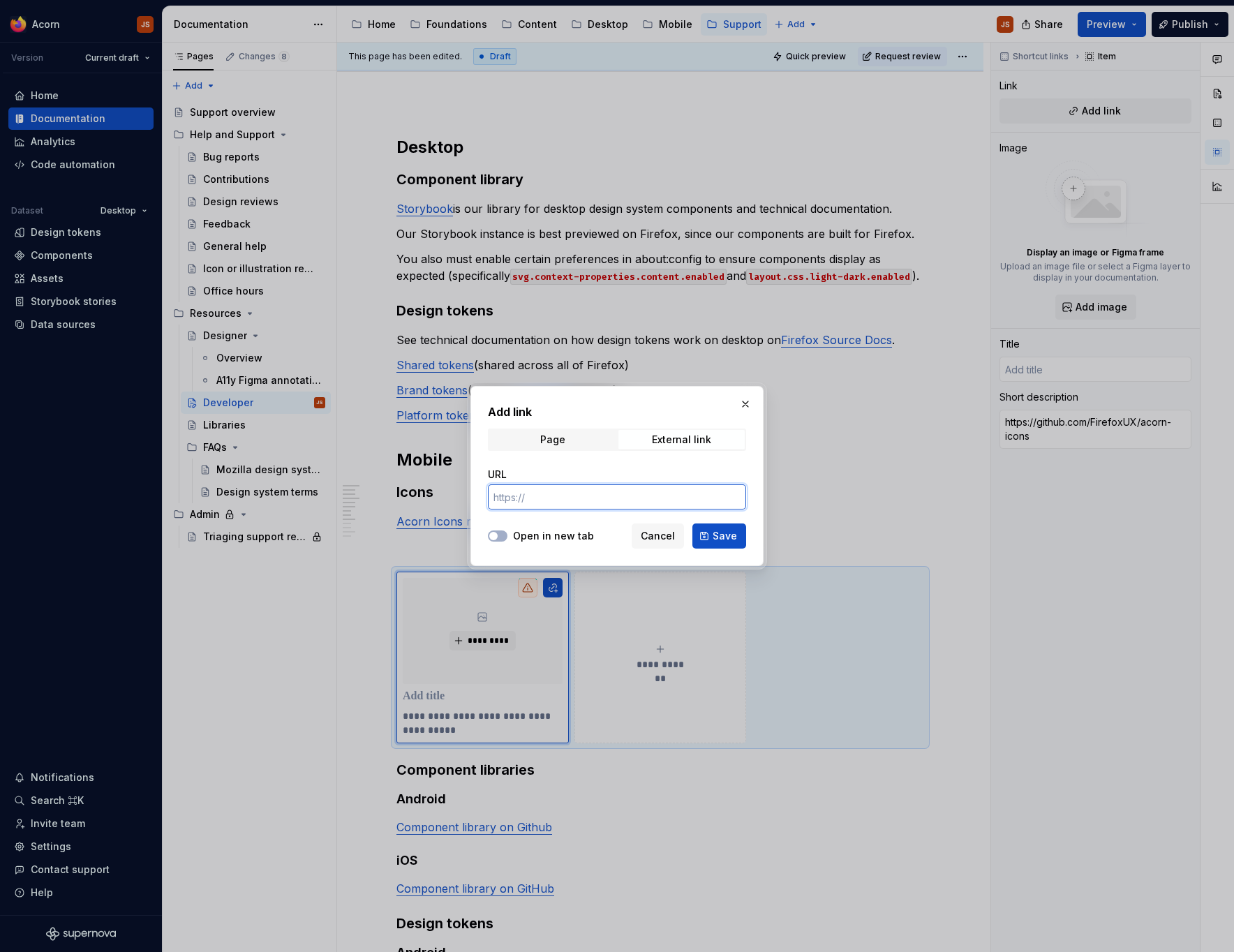paste on "https://github.com/FirefoxUX/acorn-icons" 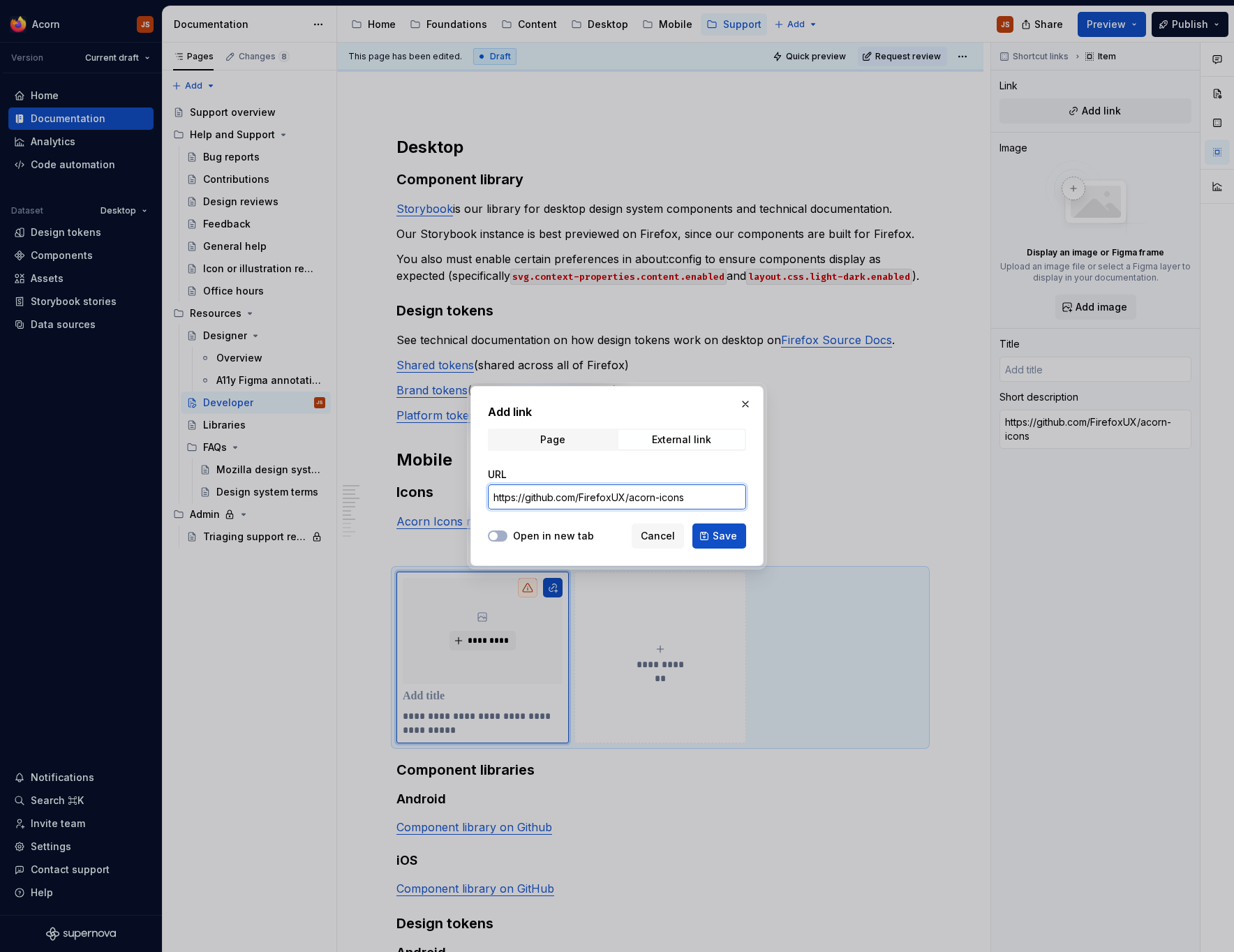 type on "https://github.com/FirefoxUX/acorn-icons" 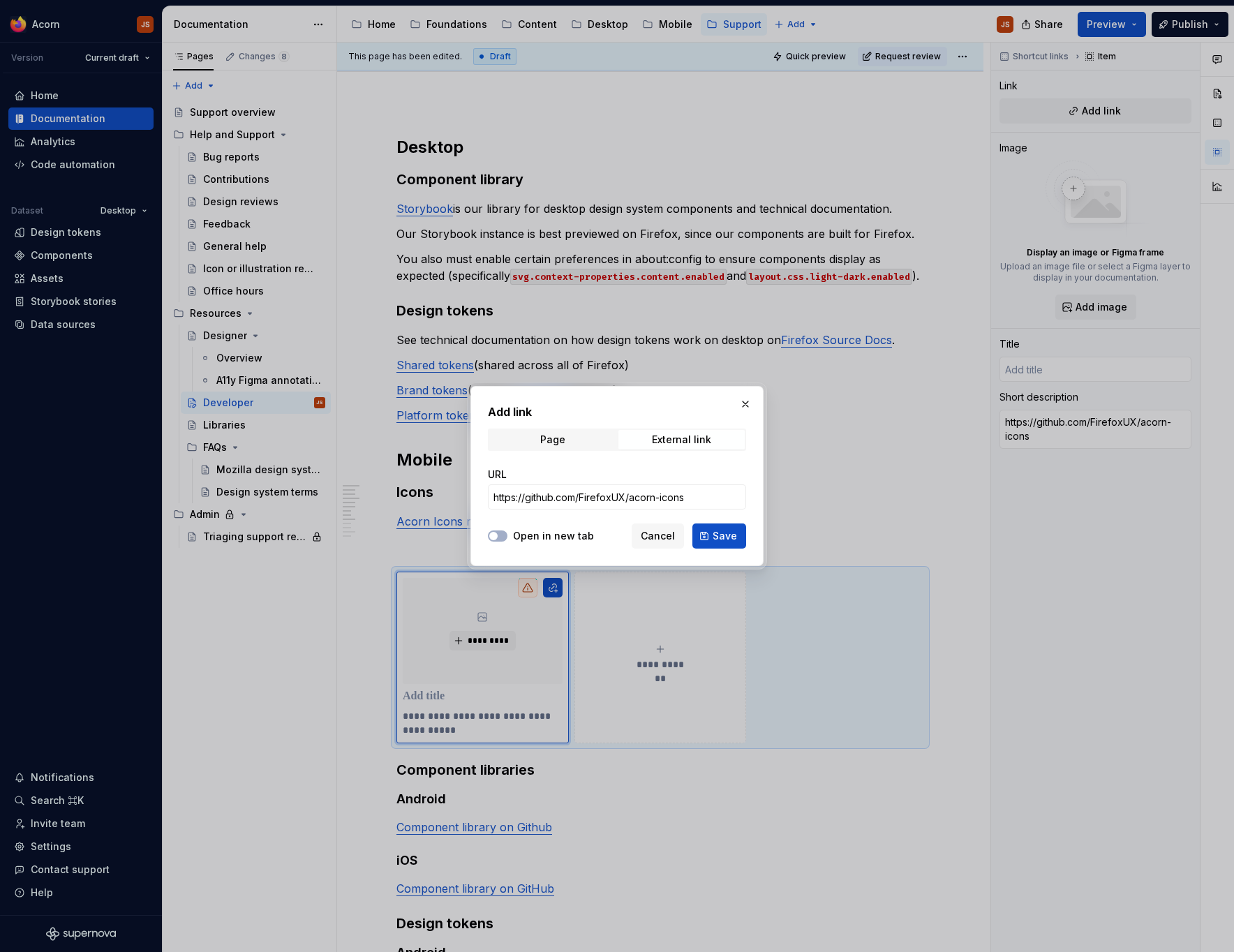 click on "Add link Page External link URL https://github.com/FirefoxUX/acorn-icons Open in new tab Cancel Save" at bounding box center (617, 476) 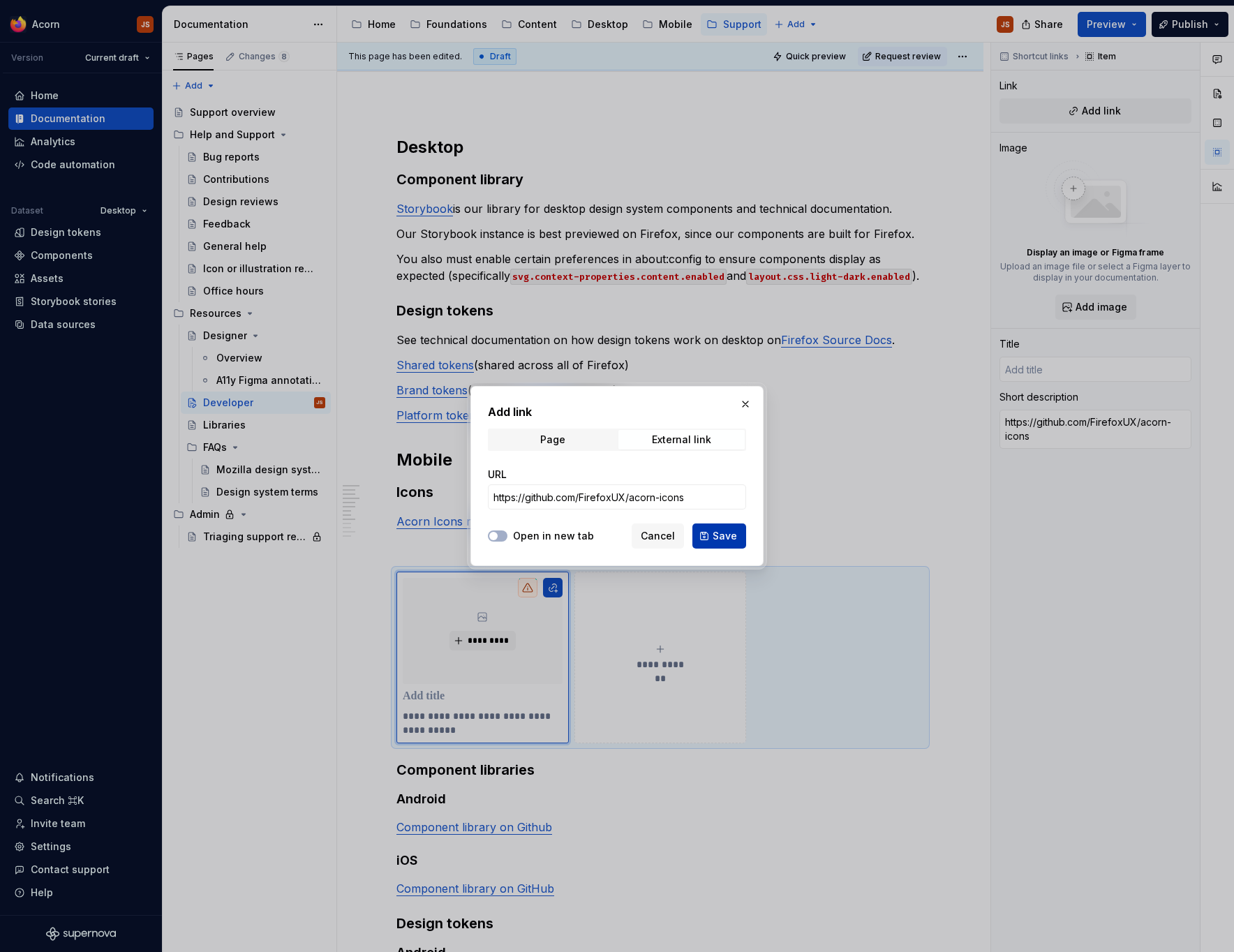 click on "Save" at bounding box center (724, 536) 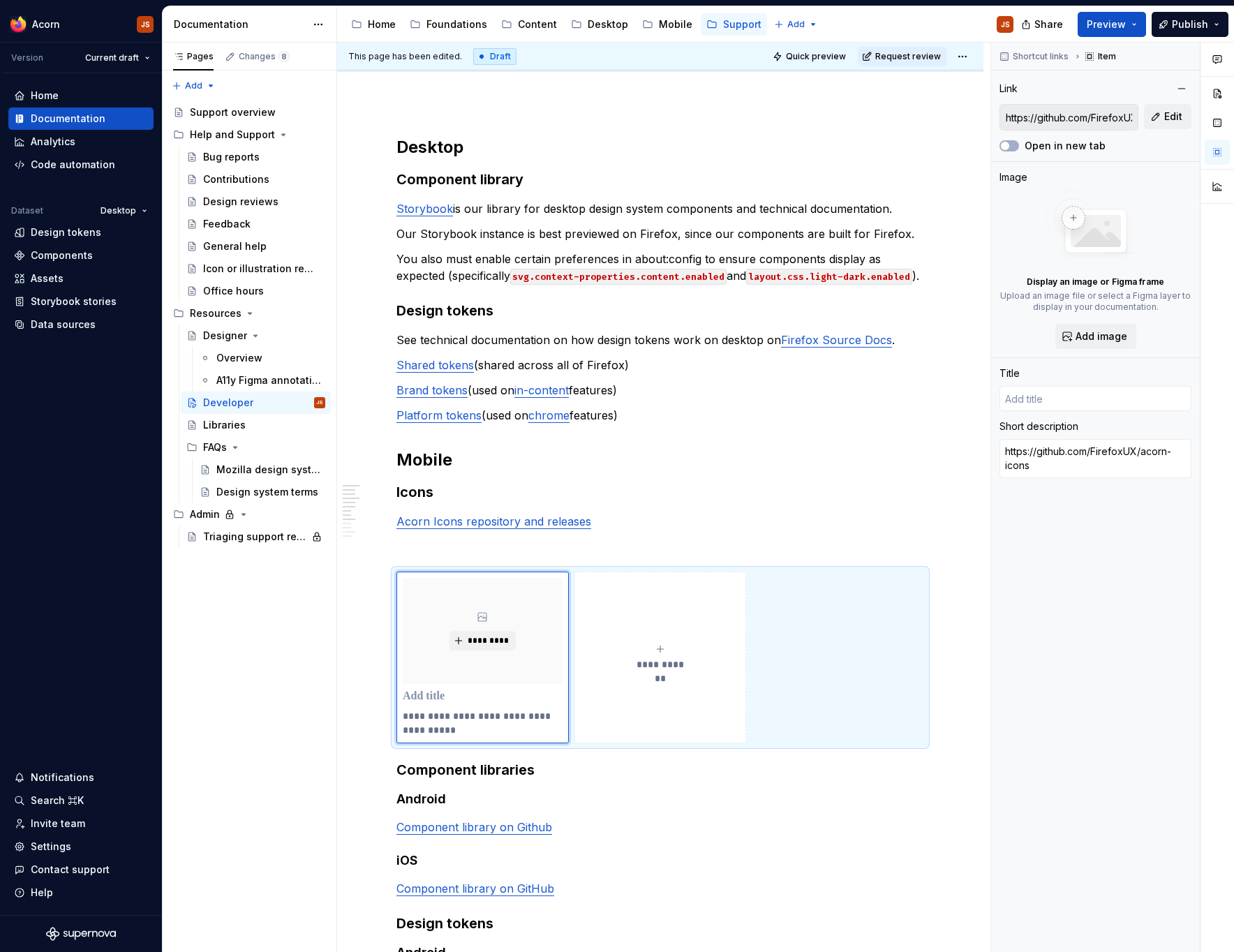 scroll, scrollTop: 136, scrollLeft: 0, axis: vertical 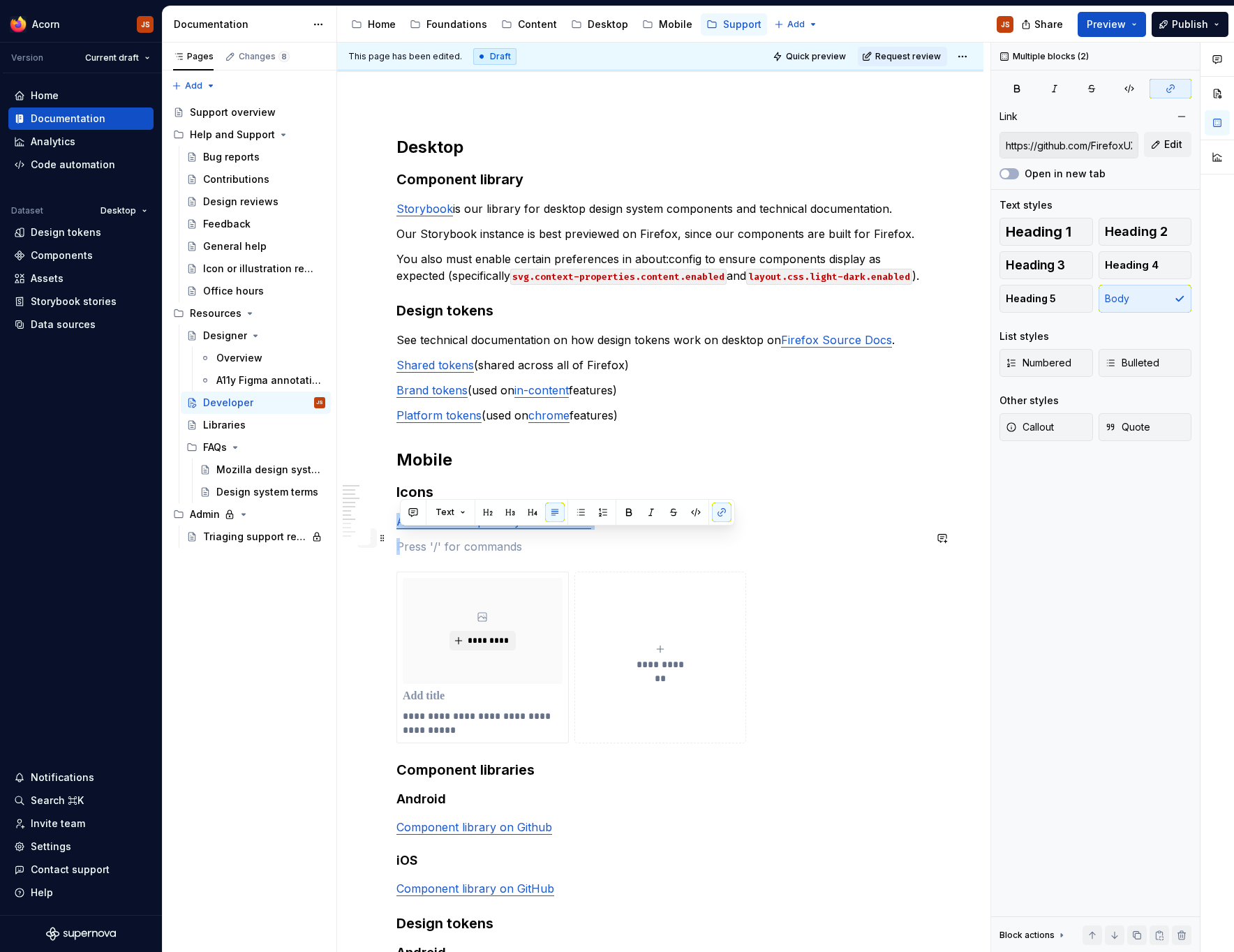 drag, startPoint x: 616, startPoint y: 544, endPoint x: 373, endPoint y: 538, distance: 243.07406 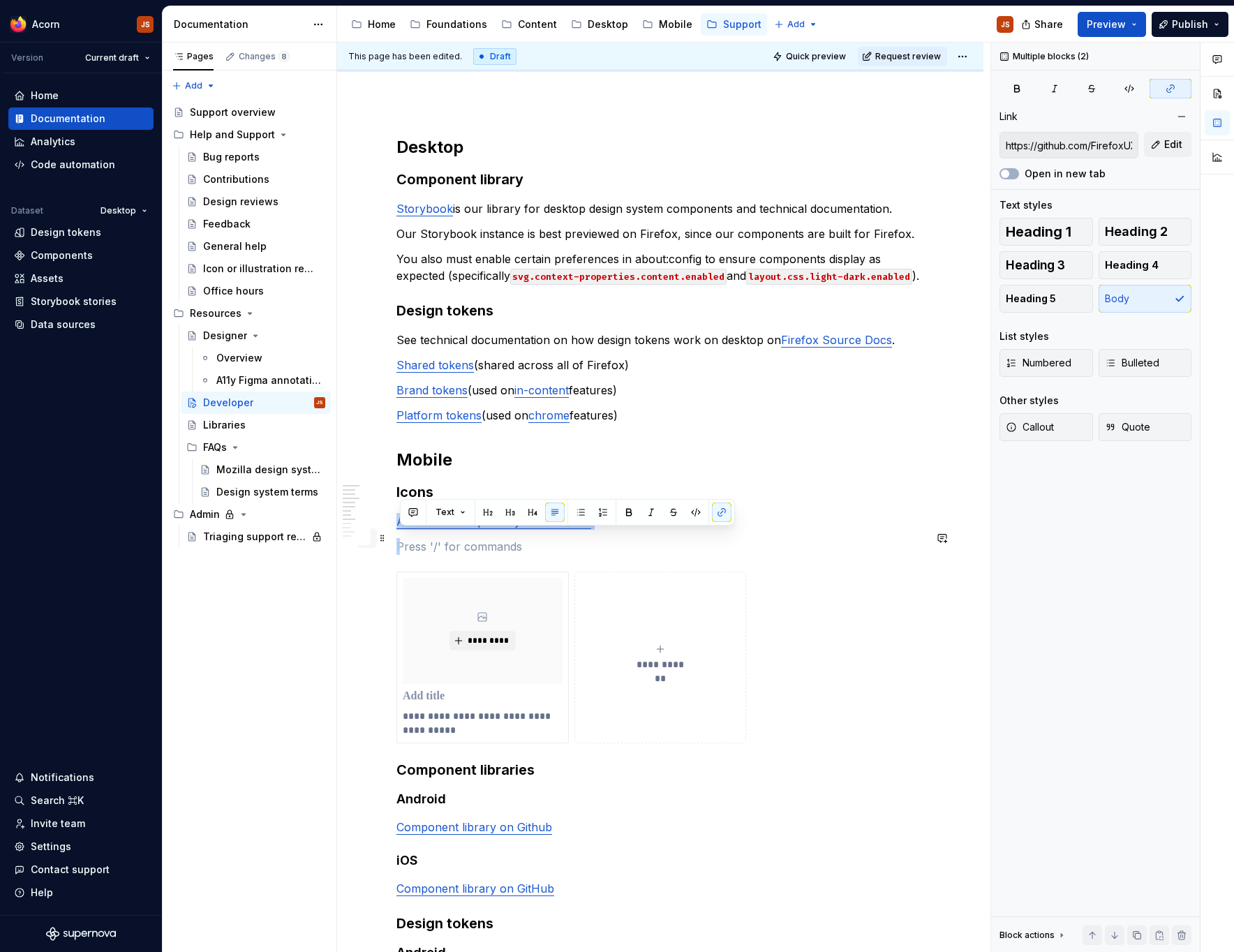 click on "**********" at bounding box center (660, 698) 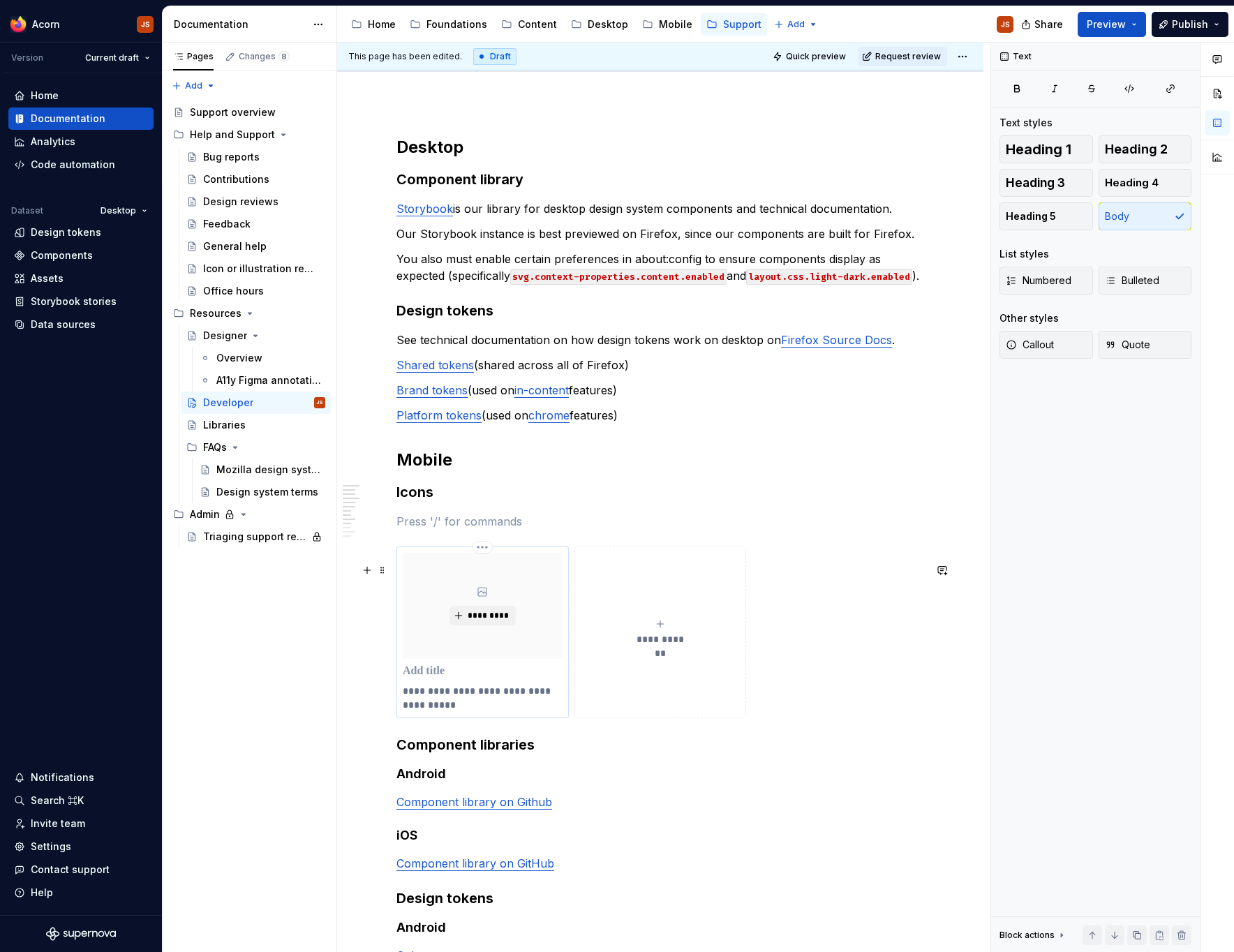 click on "**********" at bounding box center (482, 698) 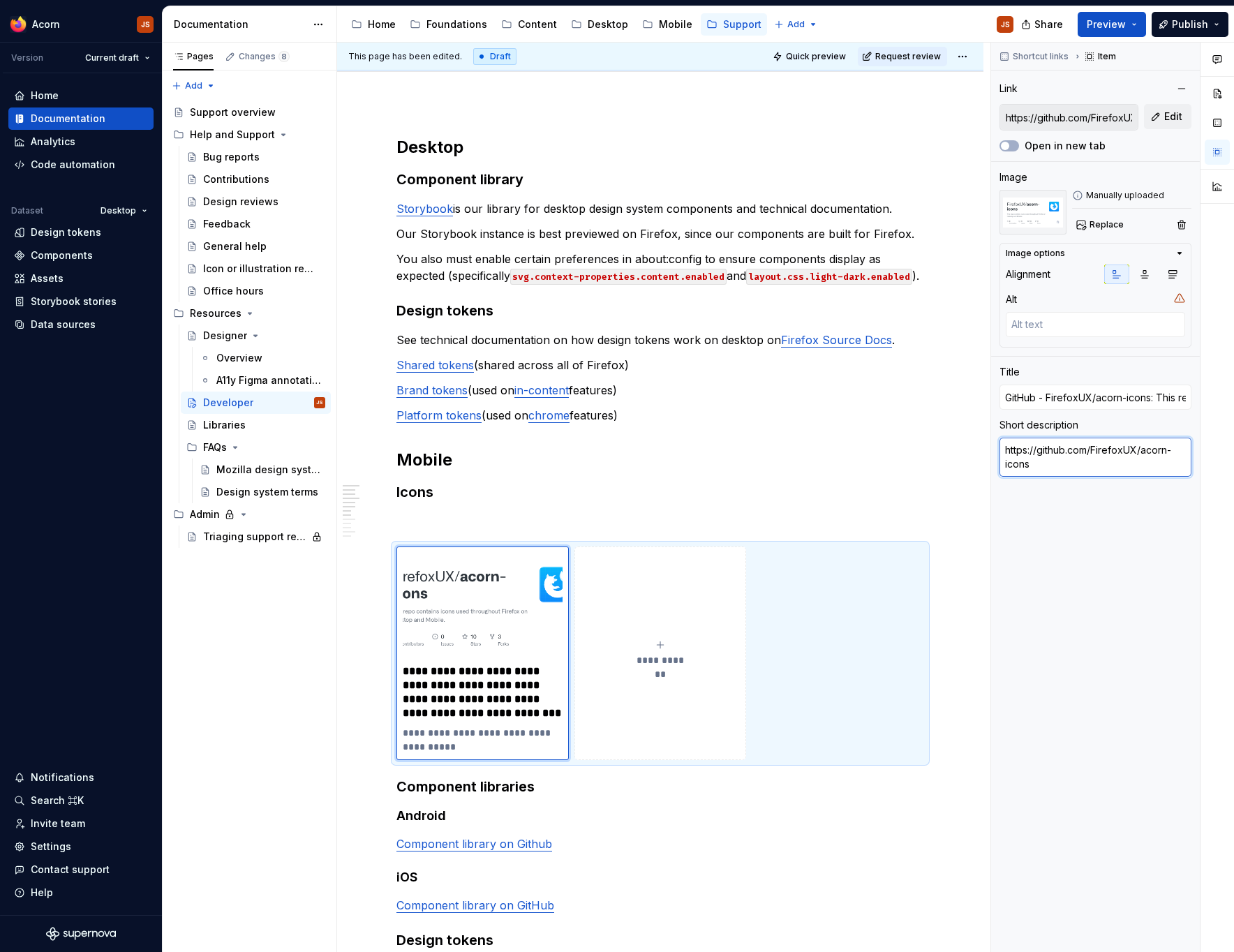 click on "https://github.com/FirefoxUX/acorn-icons" at bounding box center (1095, 457) 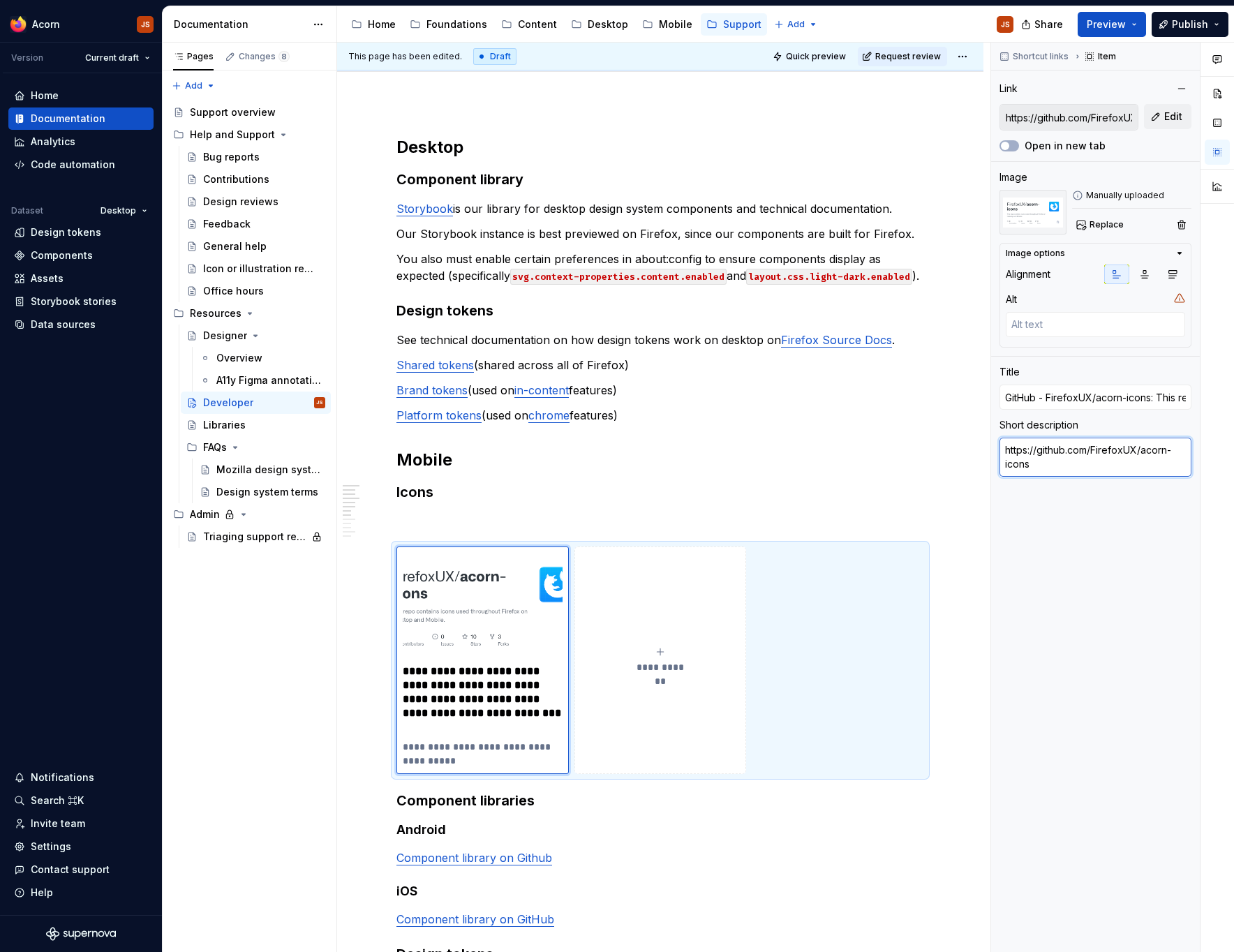 click on "https://github.com/FirefoxUX/acorn-icons" at bounding box center (1095, 457) 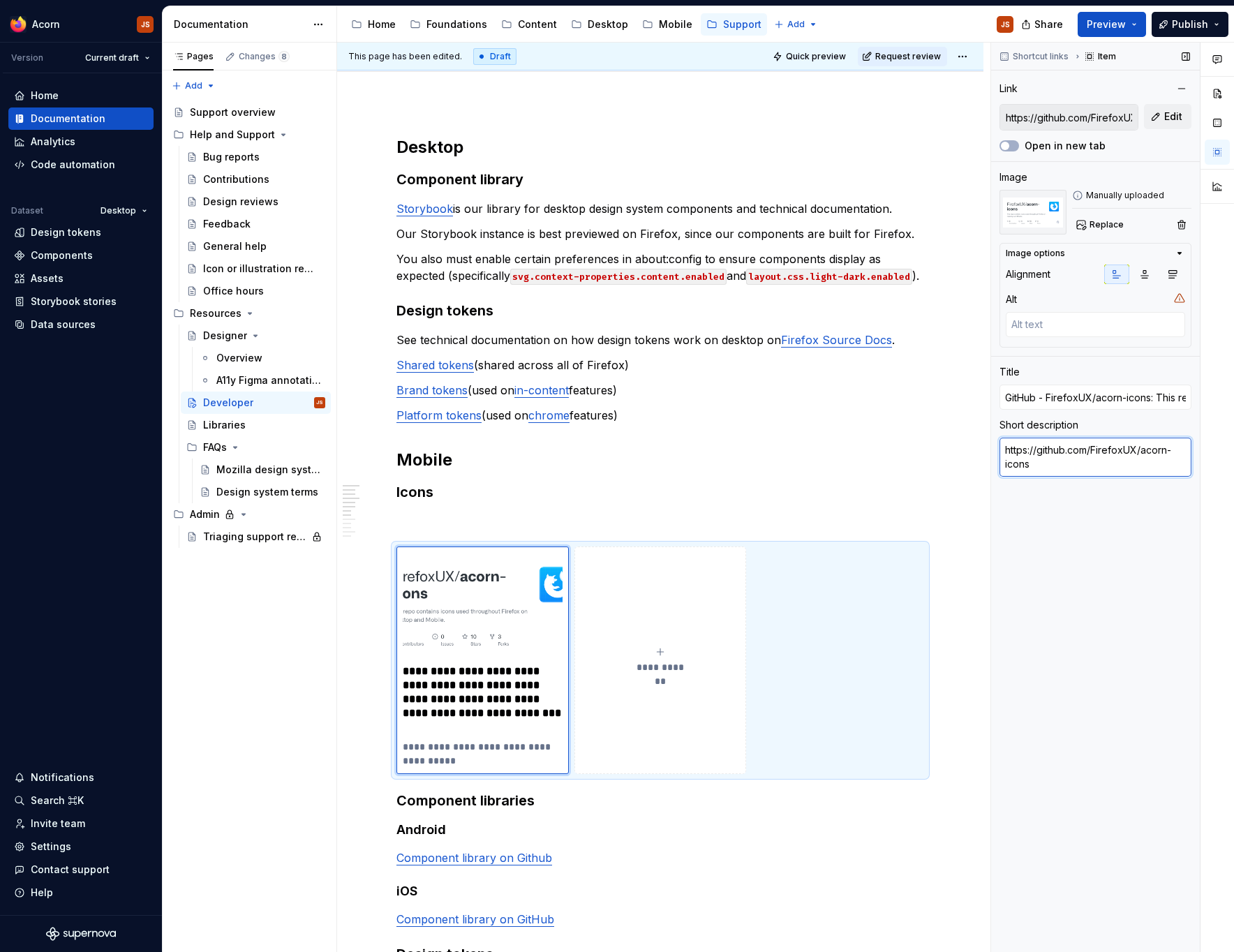 paste on "Acorn Icons repository and releases" 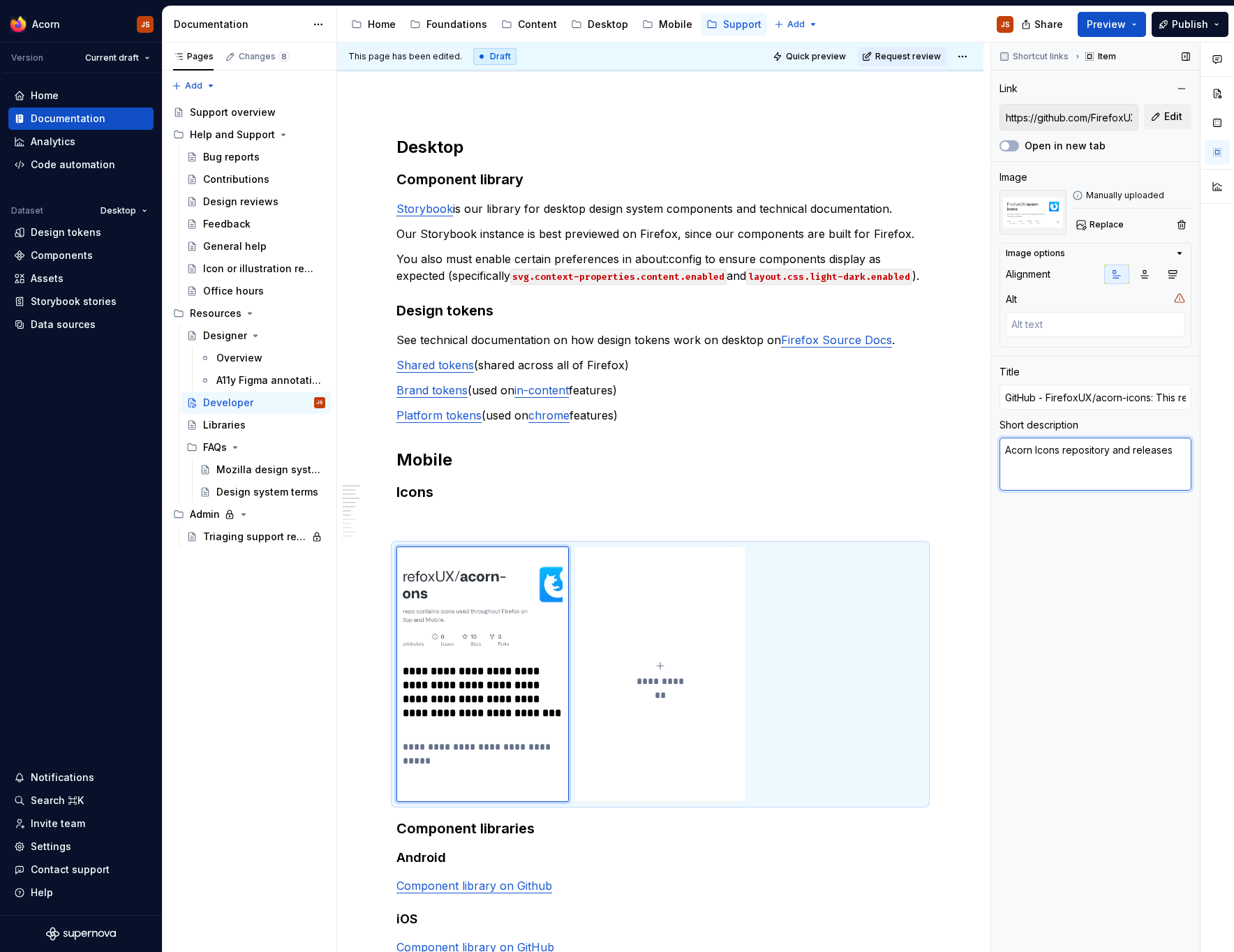 type on "*" 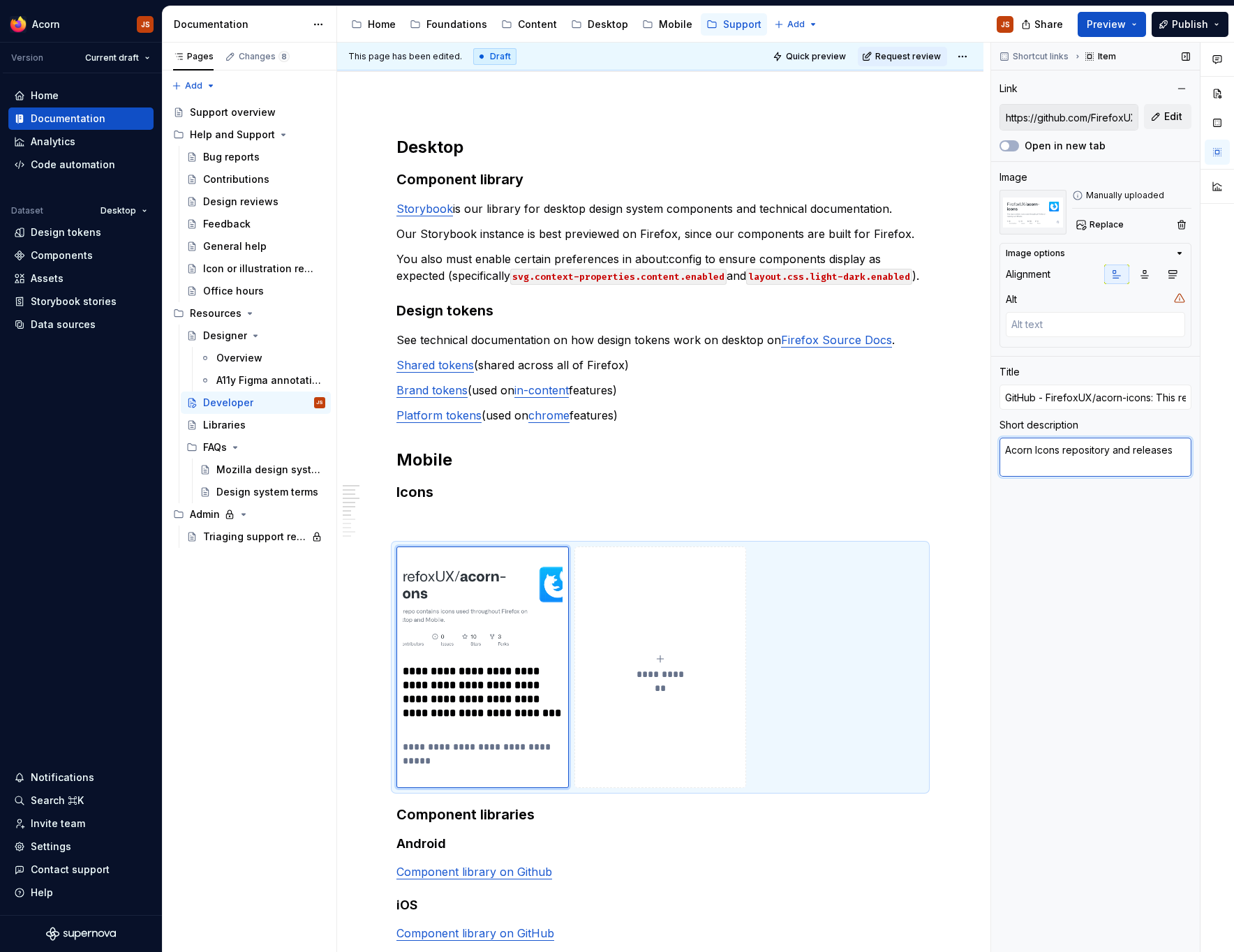 type on "*" 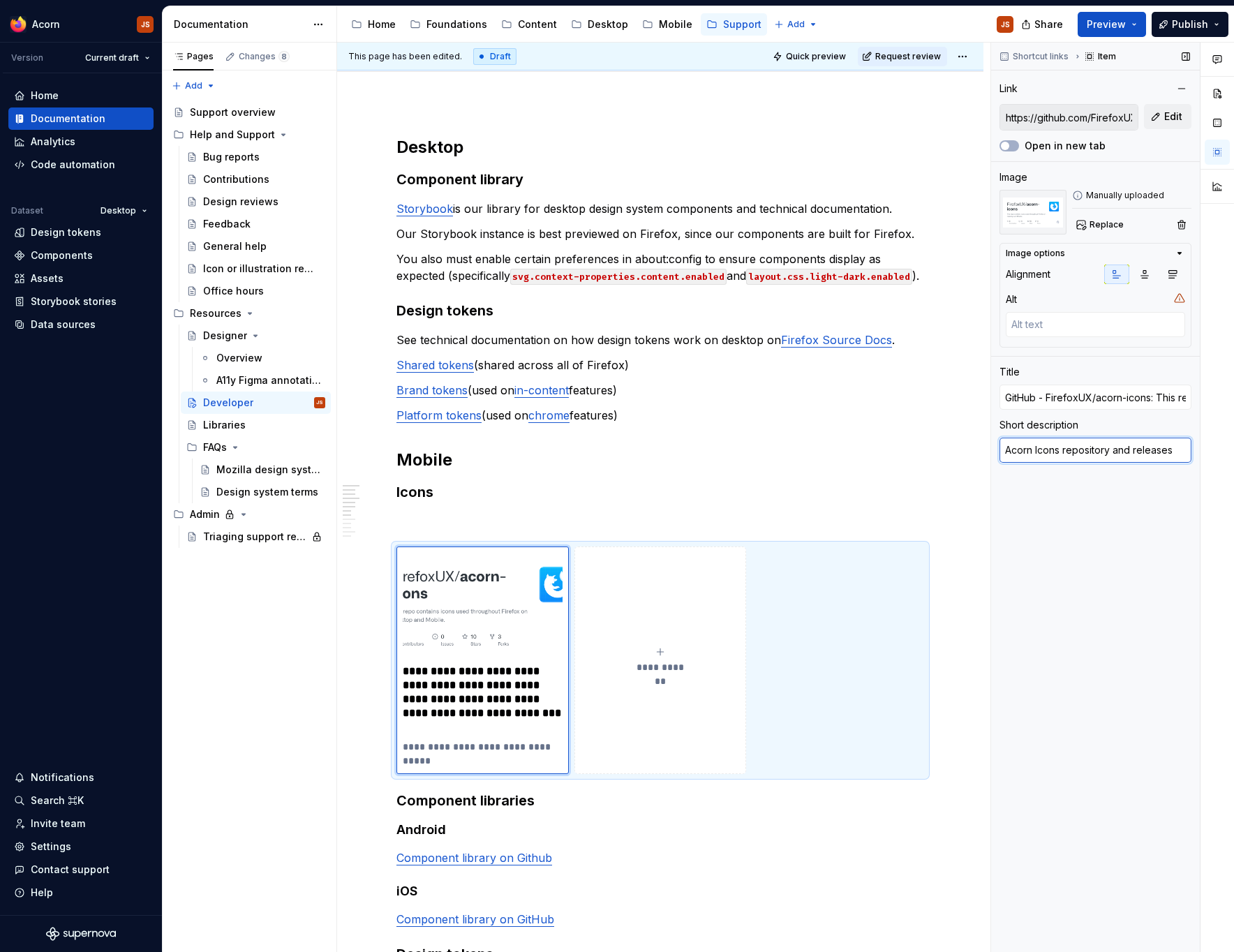 type on "*" 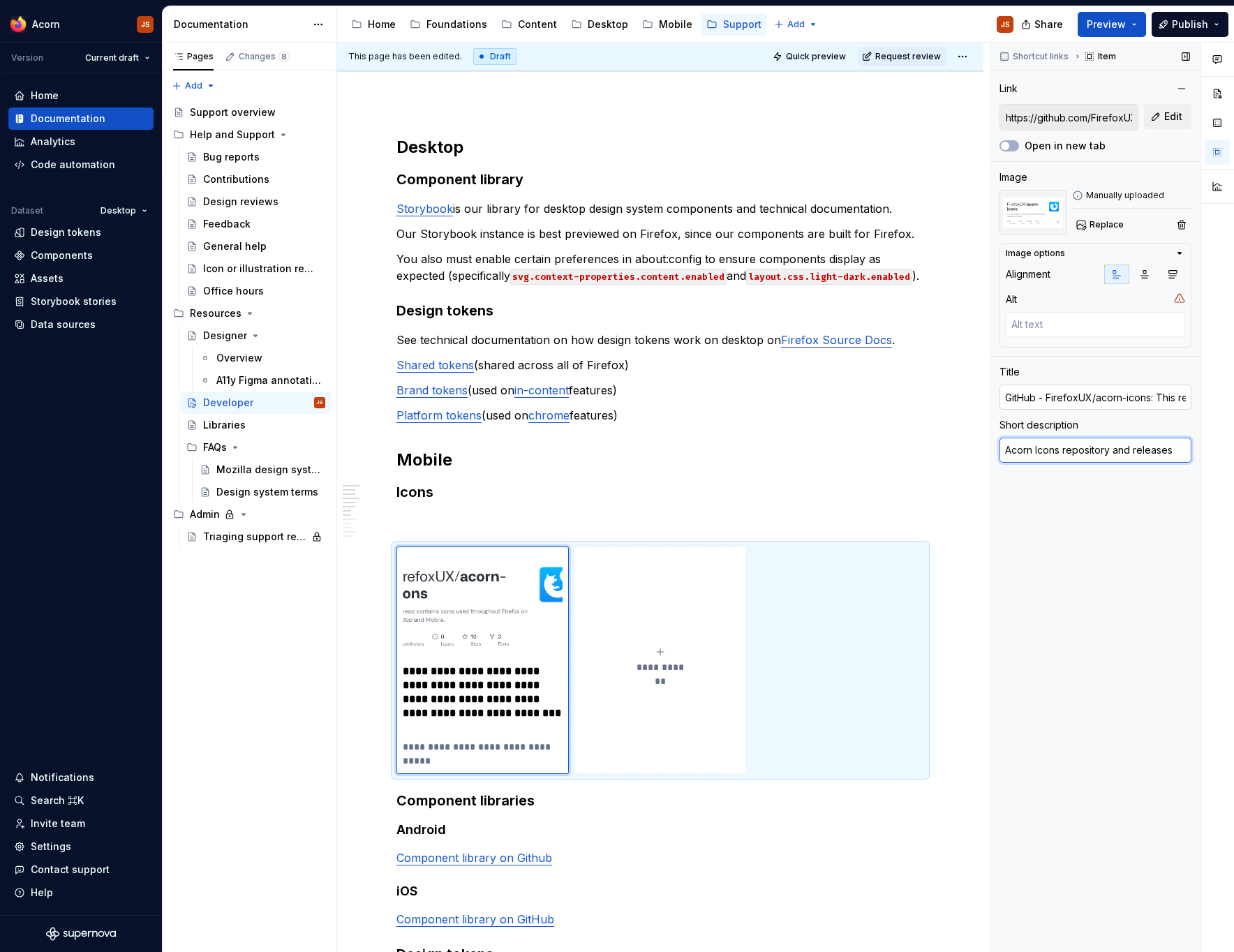 type on "Acorn Icons repository and releases" 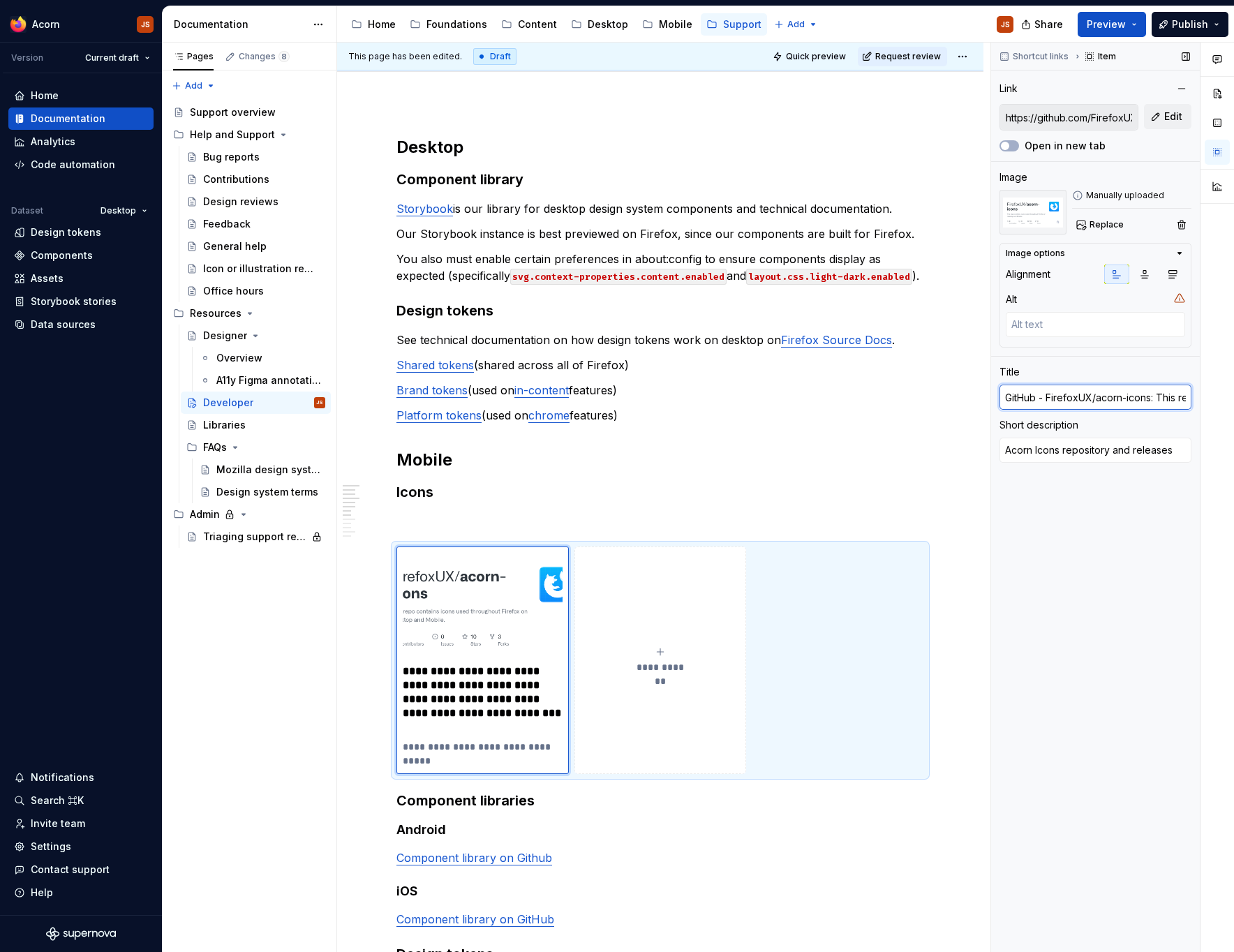 drag, startPoint x: 1098, startPoint y: 394, endPoint x: 944, endPoint y: 390, distance: 154.05194 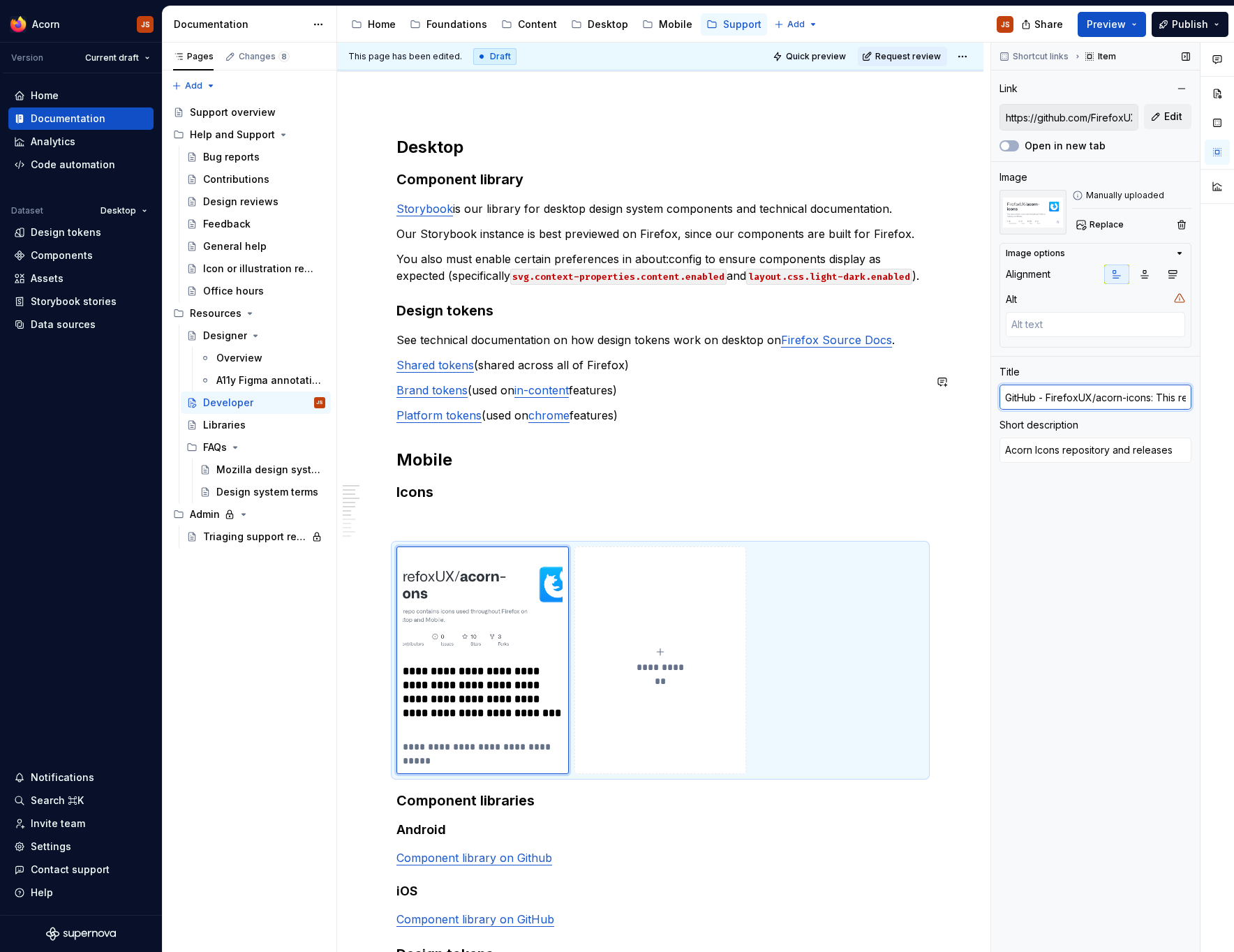 type on "*" 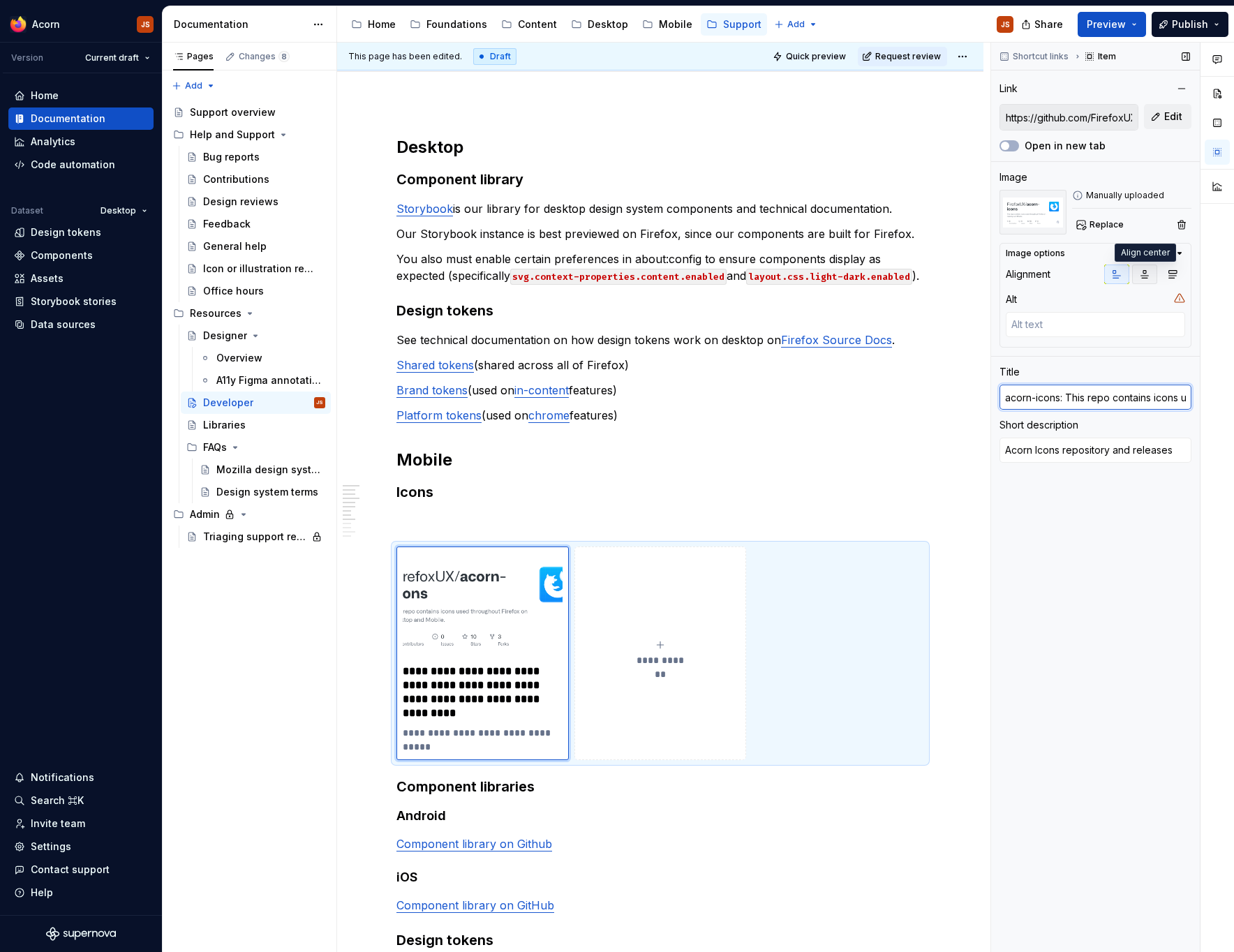 type on "acorn-icons: This repo contains icons used throughout Firefox on Desktop and Mobile." 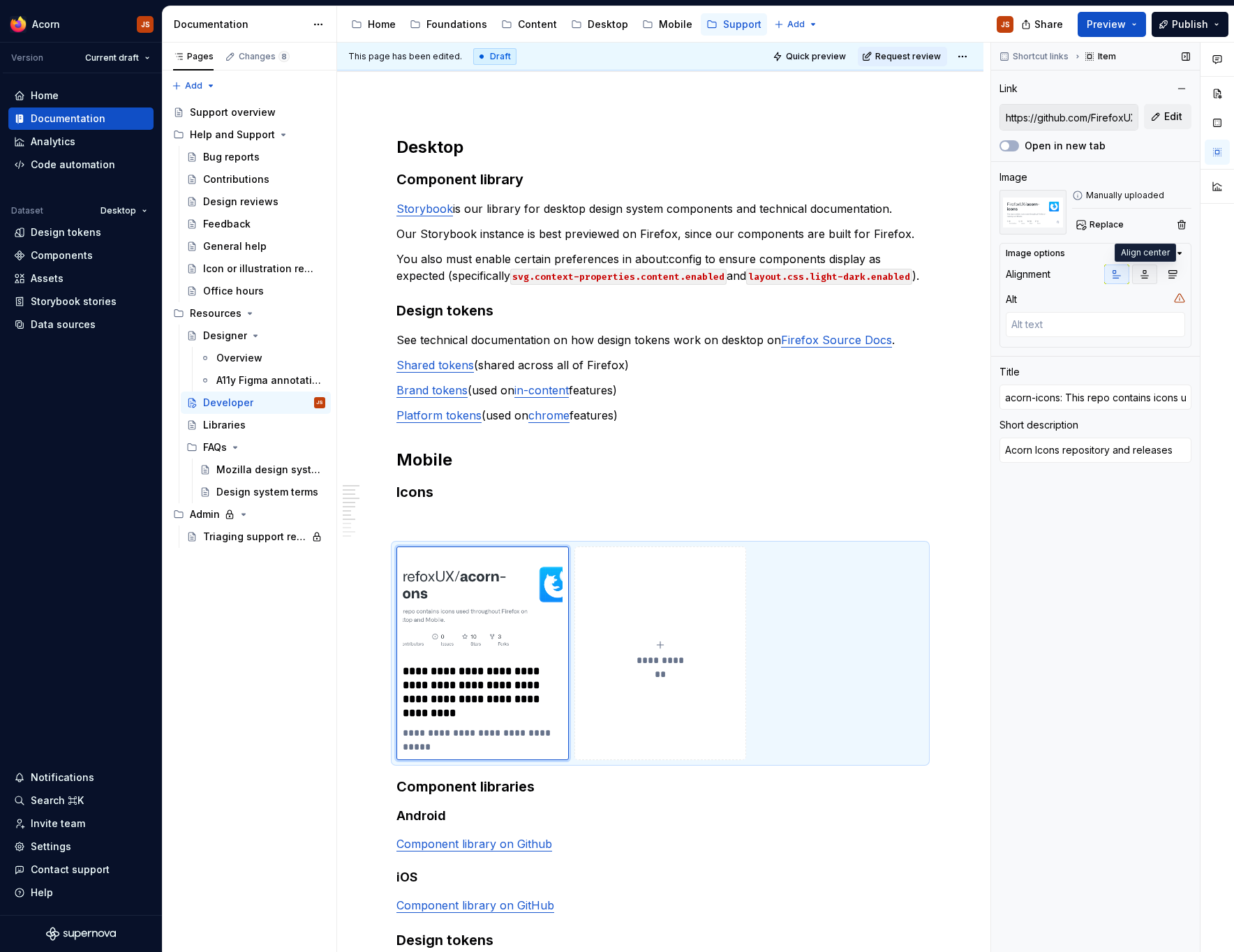 click 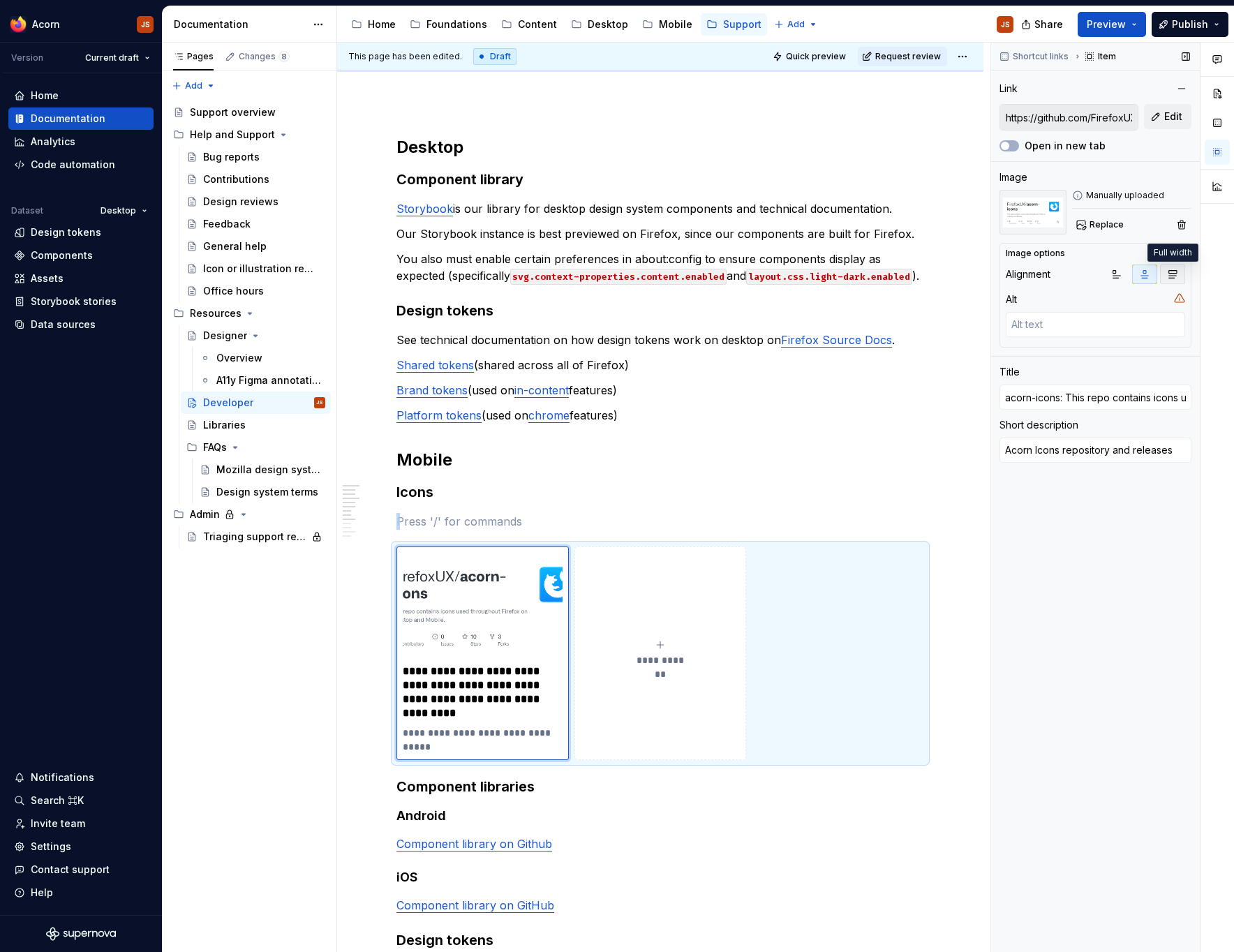 click 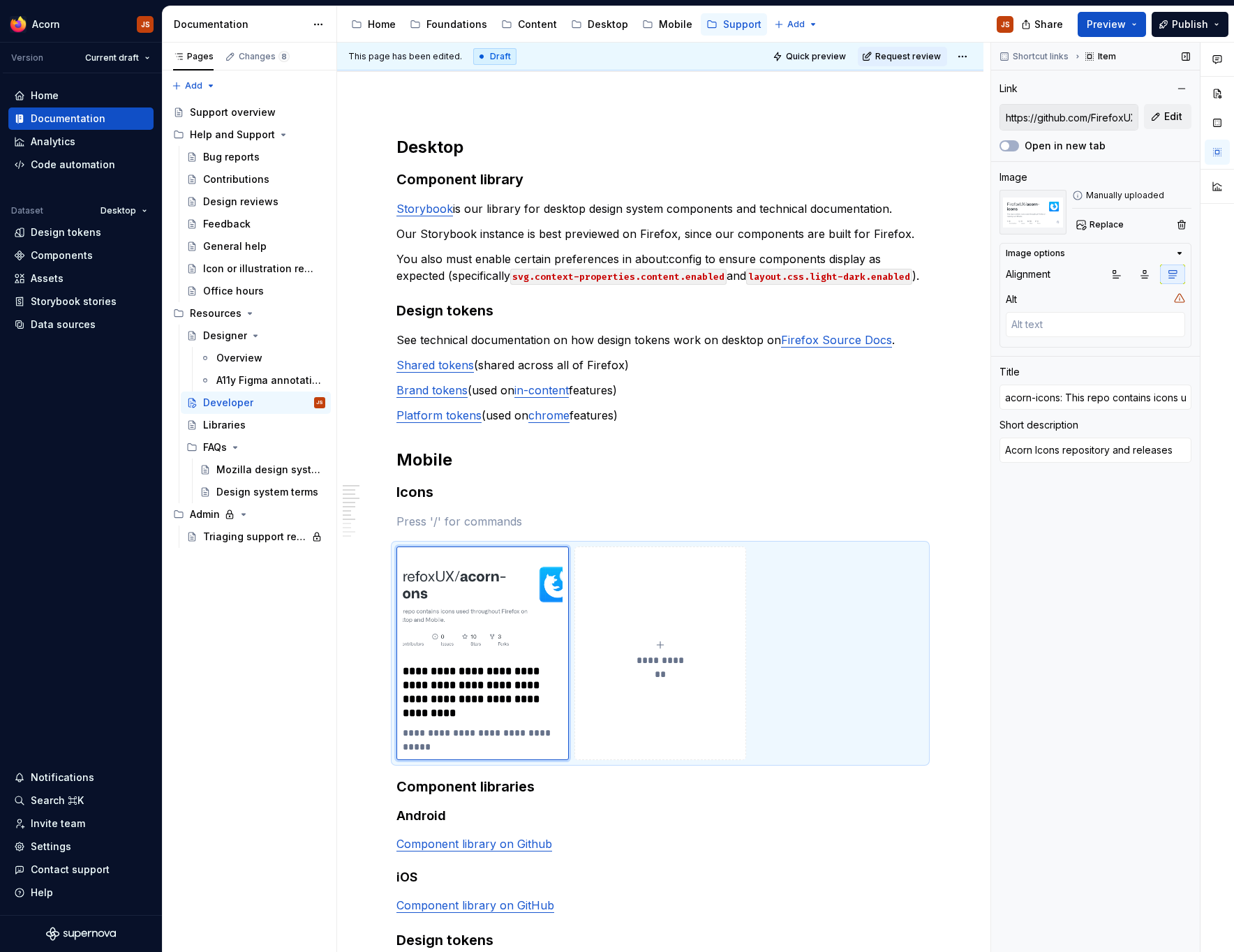 click at bounding box center (1145, 274) 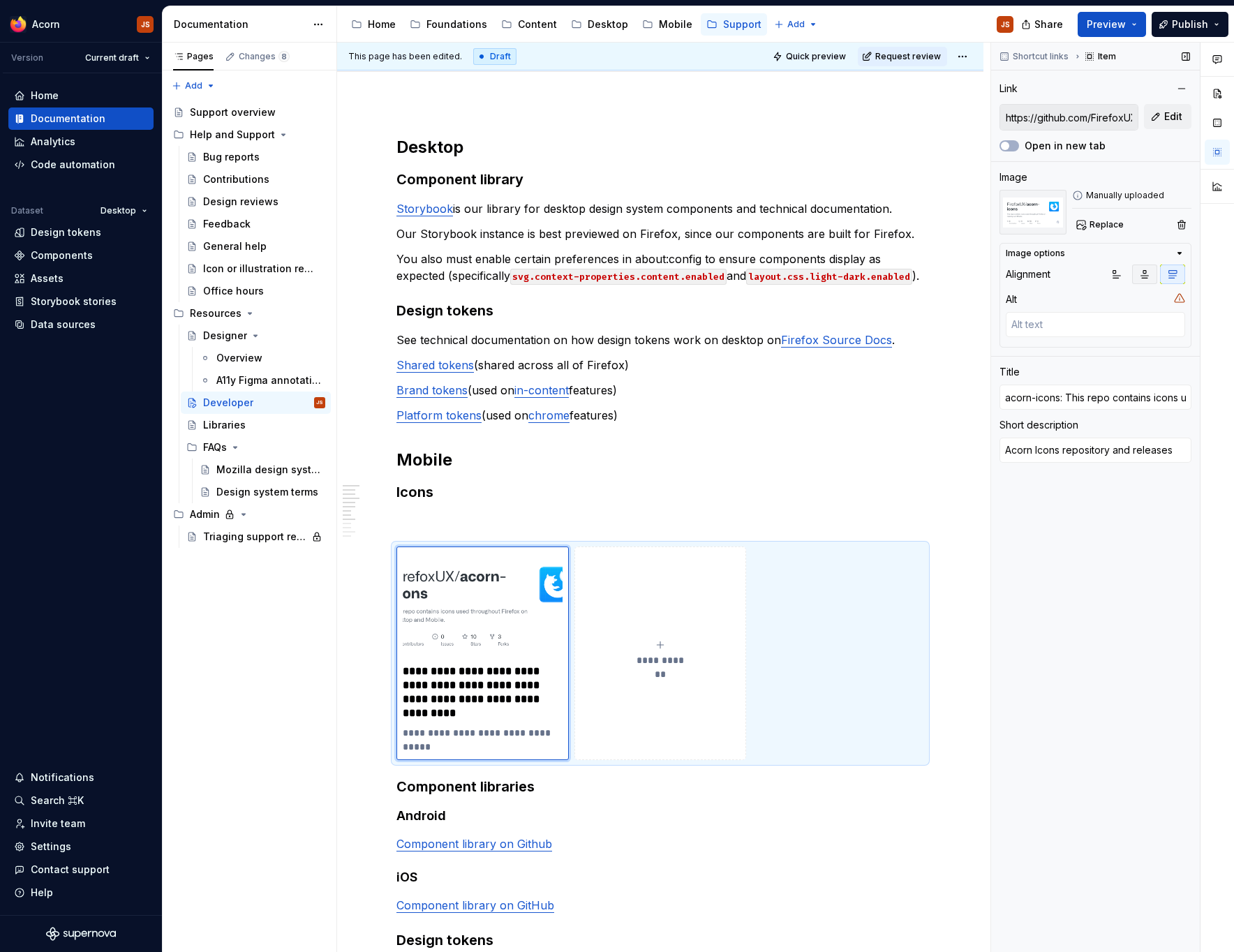 click 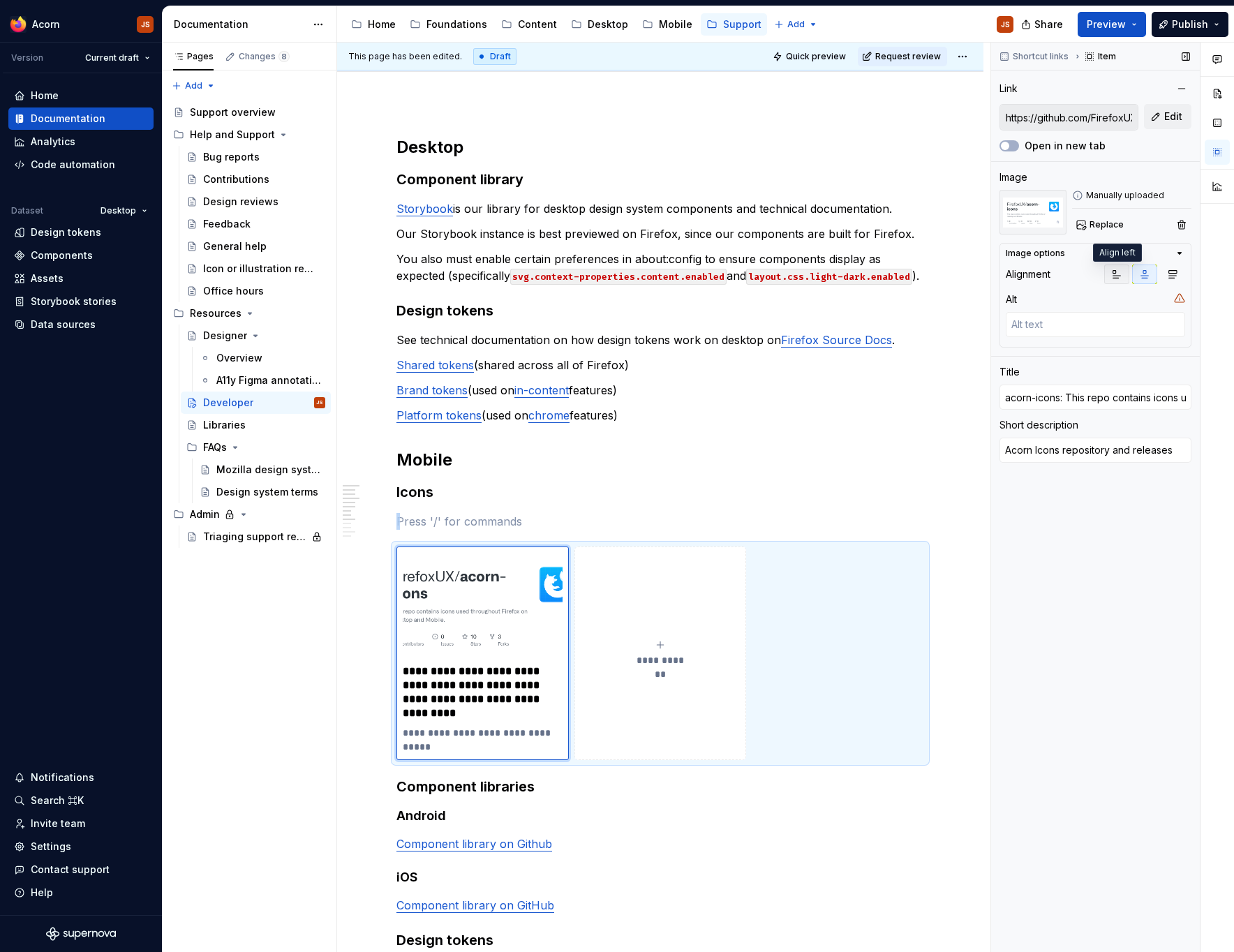 click at bounding box center (1117, 274) 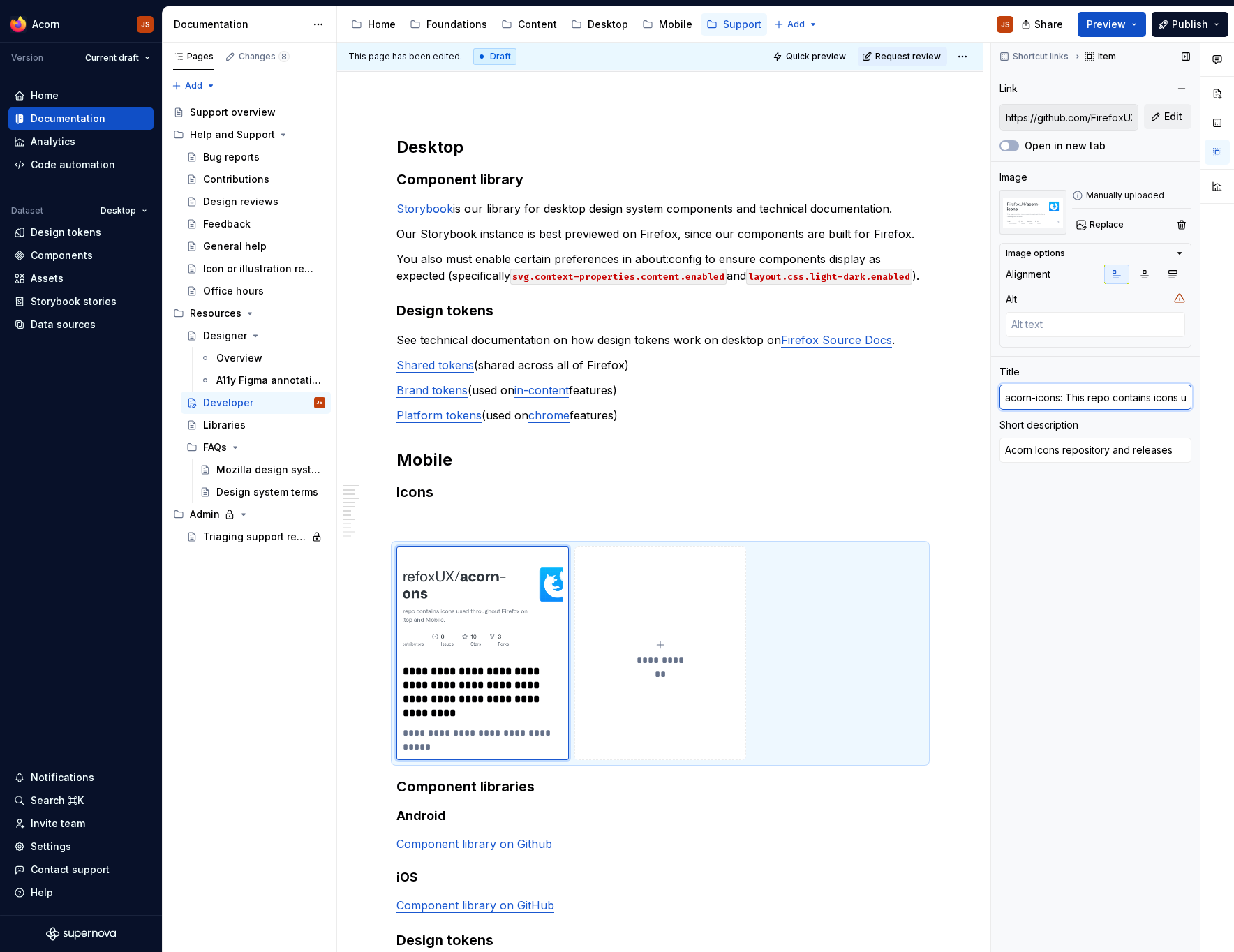 scroll, scrollTop: 0, scrollLeft: 218, axis: horizontal 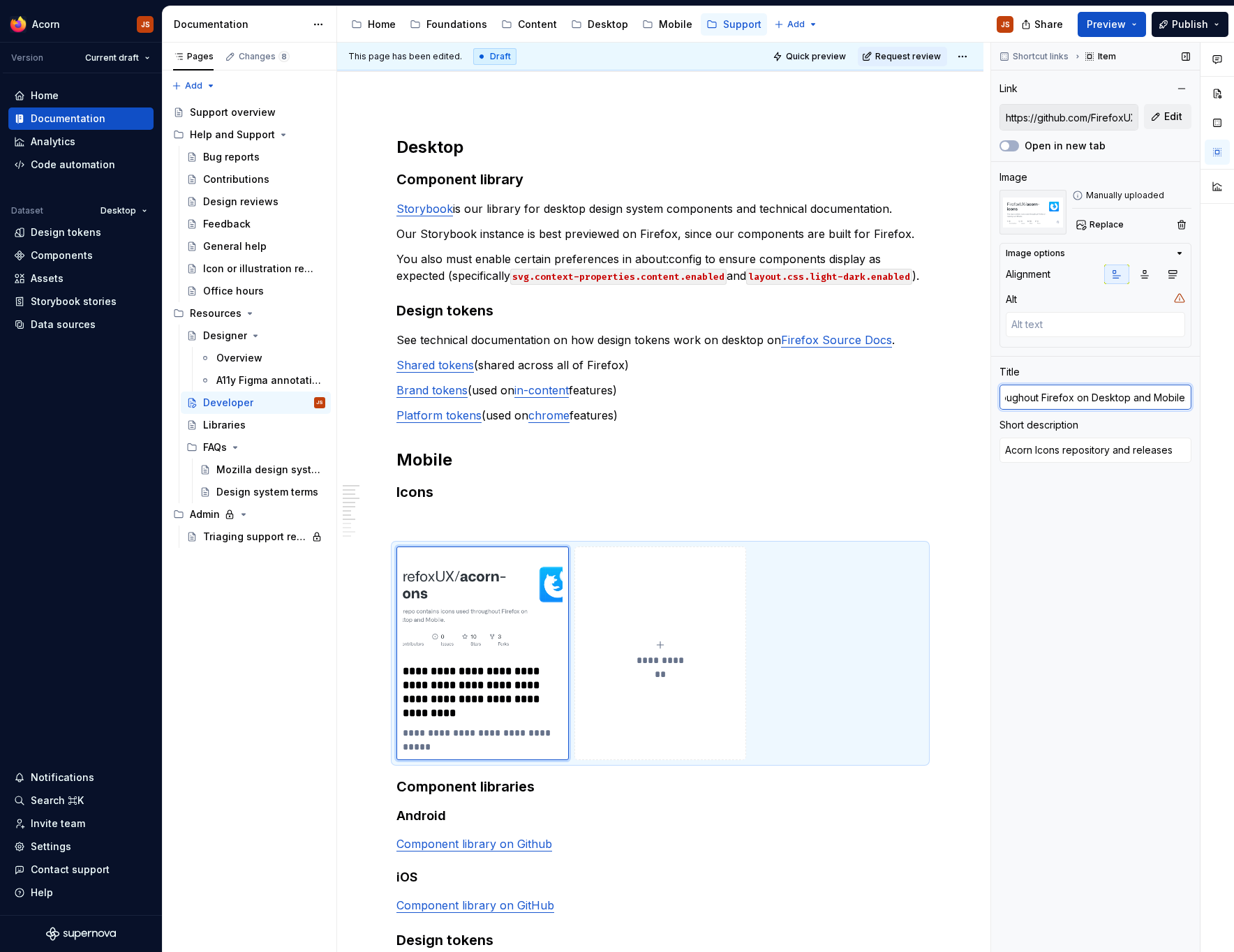 drag, startPoint x: 1061, startPoint y: 392, endPoint x: 1294, endPoint y: 396, distance: 233.0343 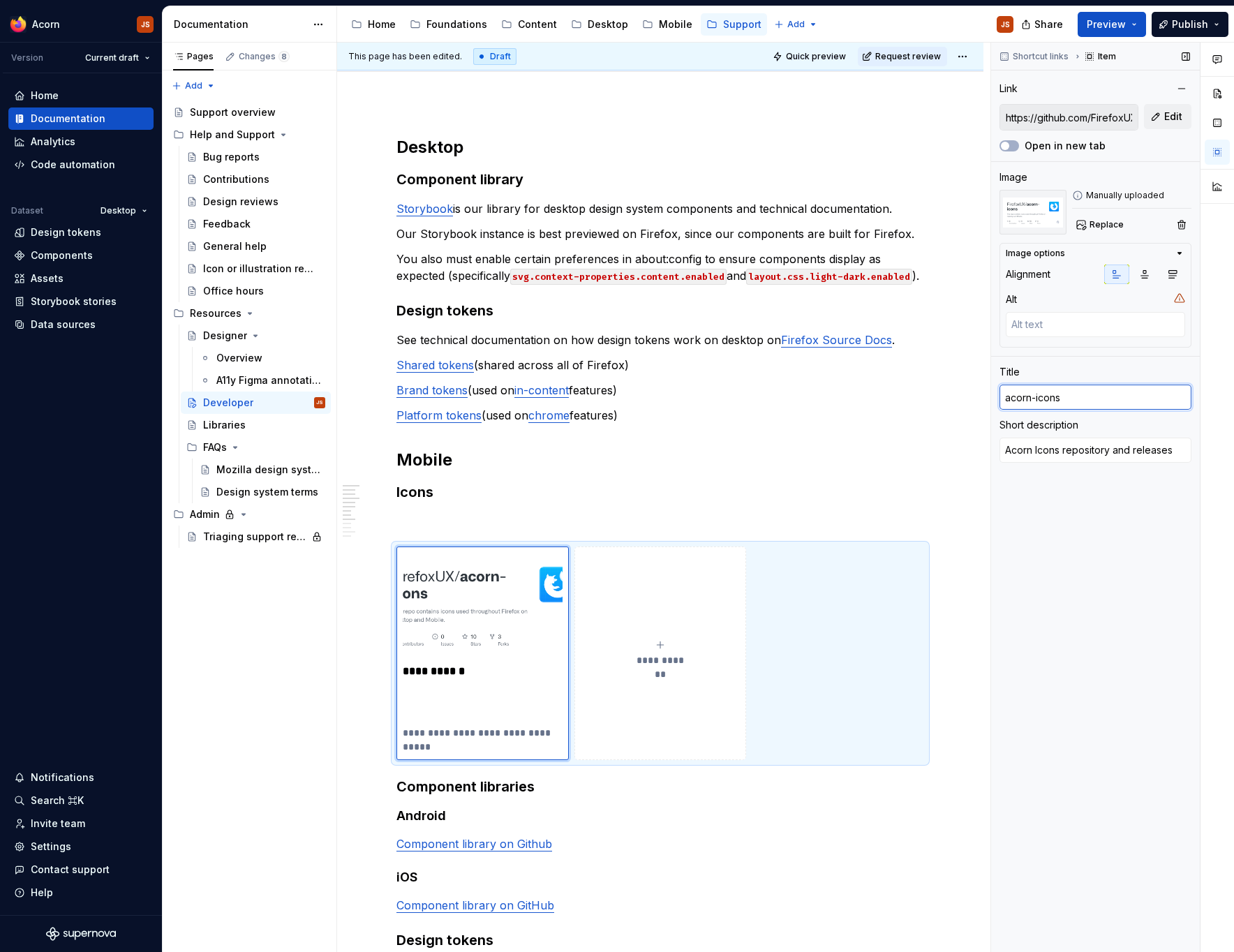 scroll, scrollTop: 0, scrollLeft: 0, axis: both 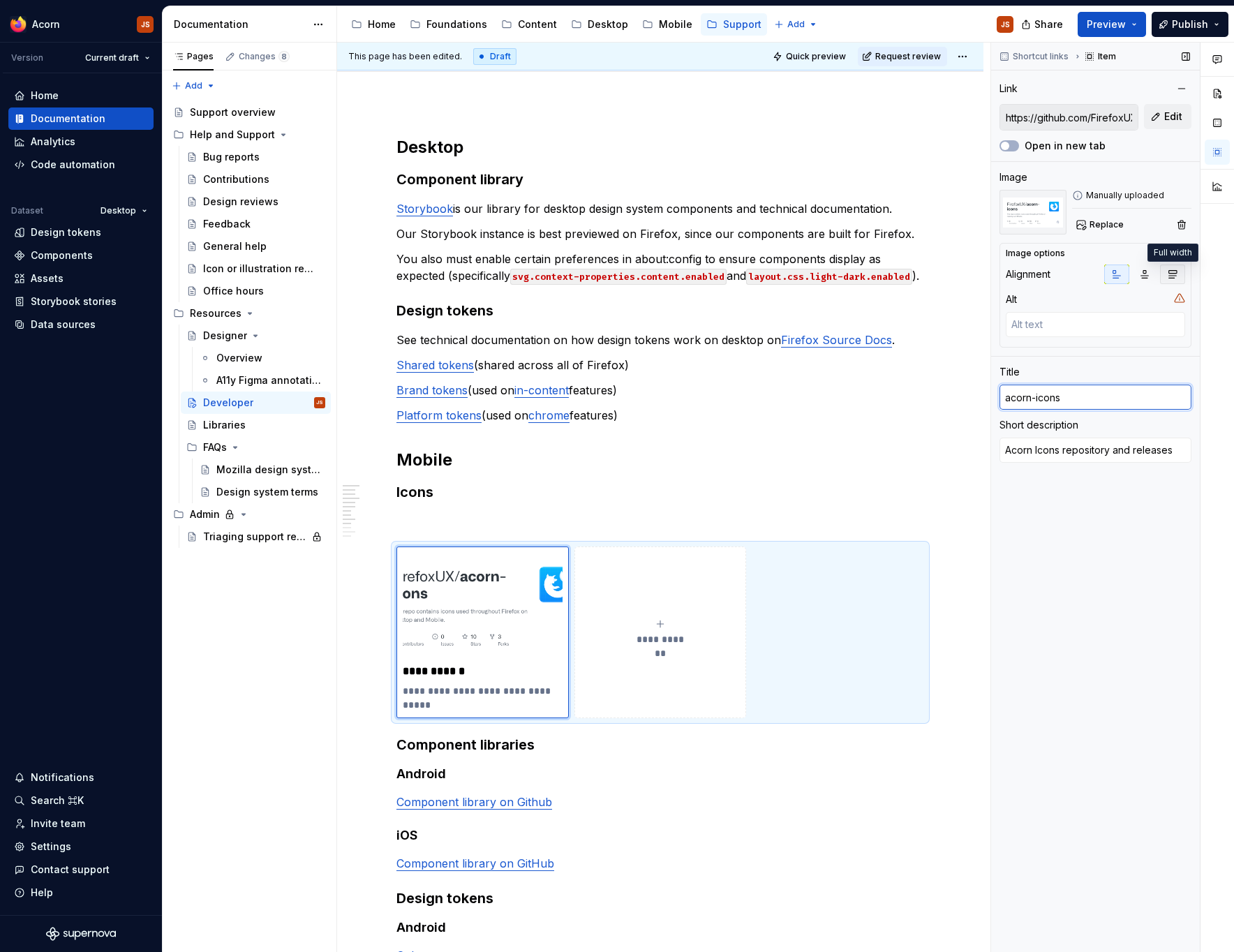type on "acorn-icons" 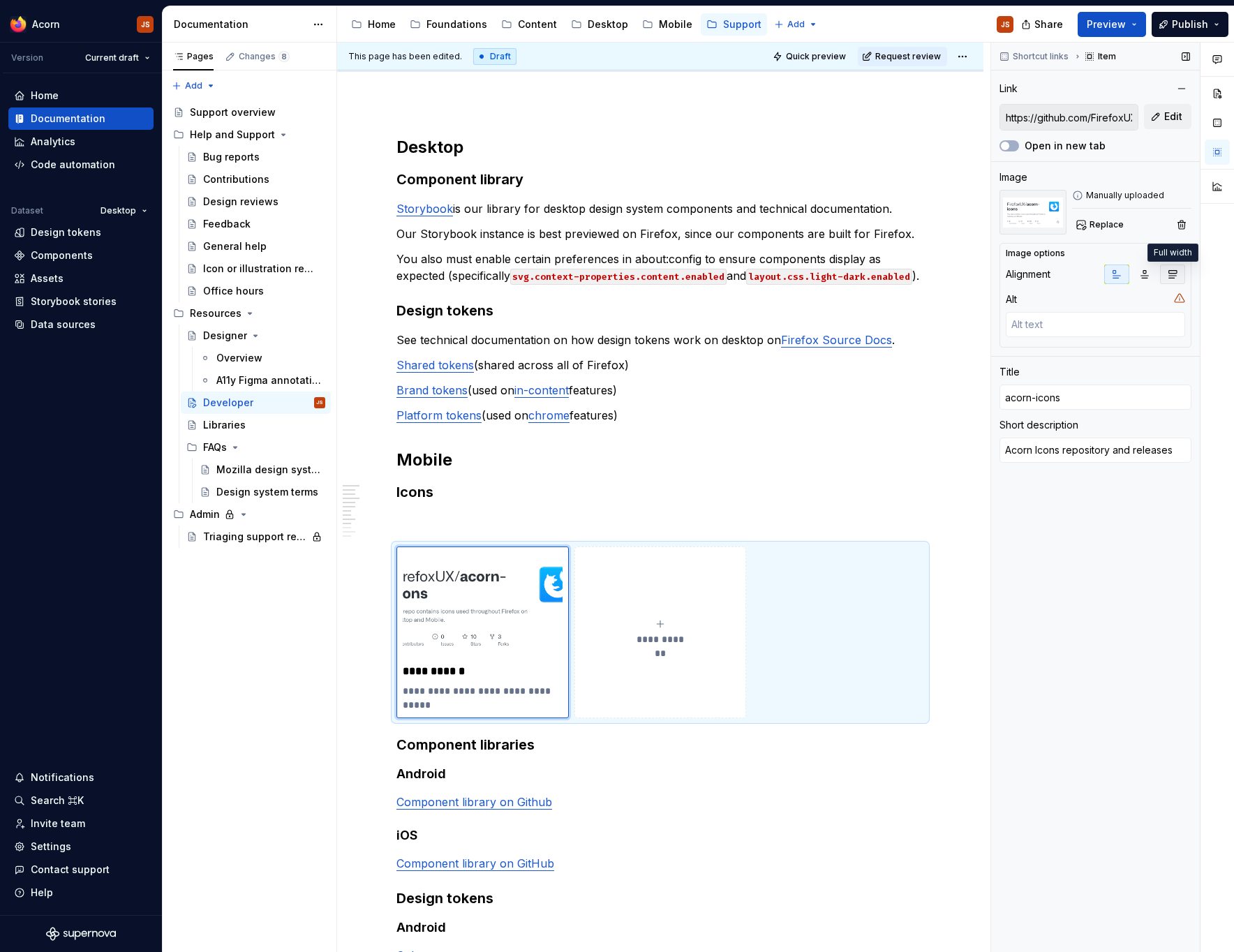 click 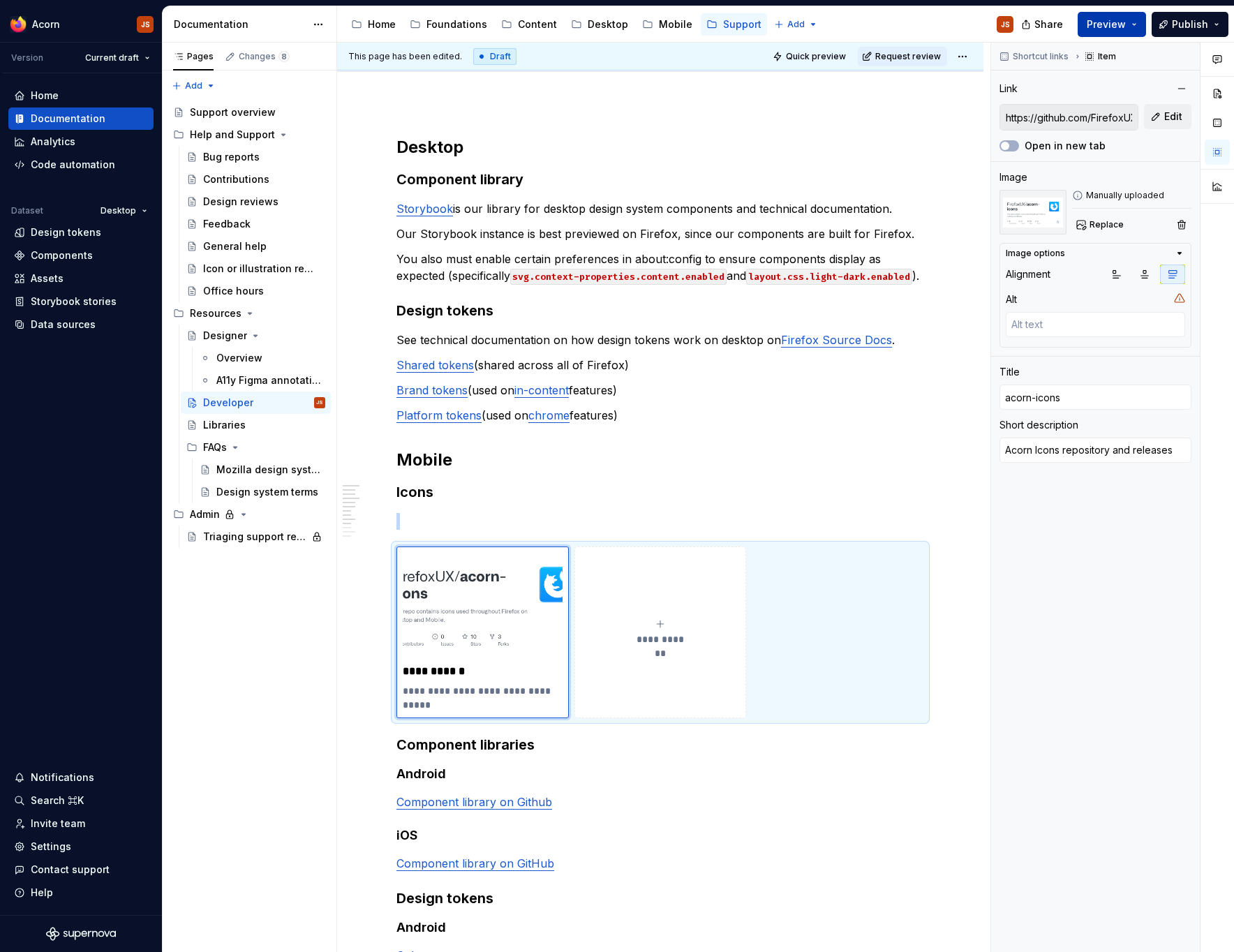 click on "Preview" at bounding box center [1106, 24] 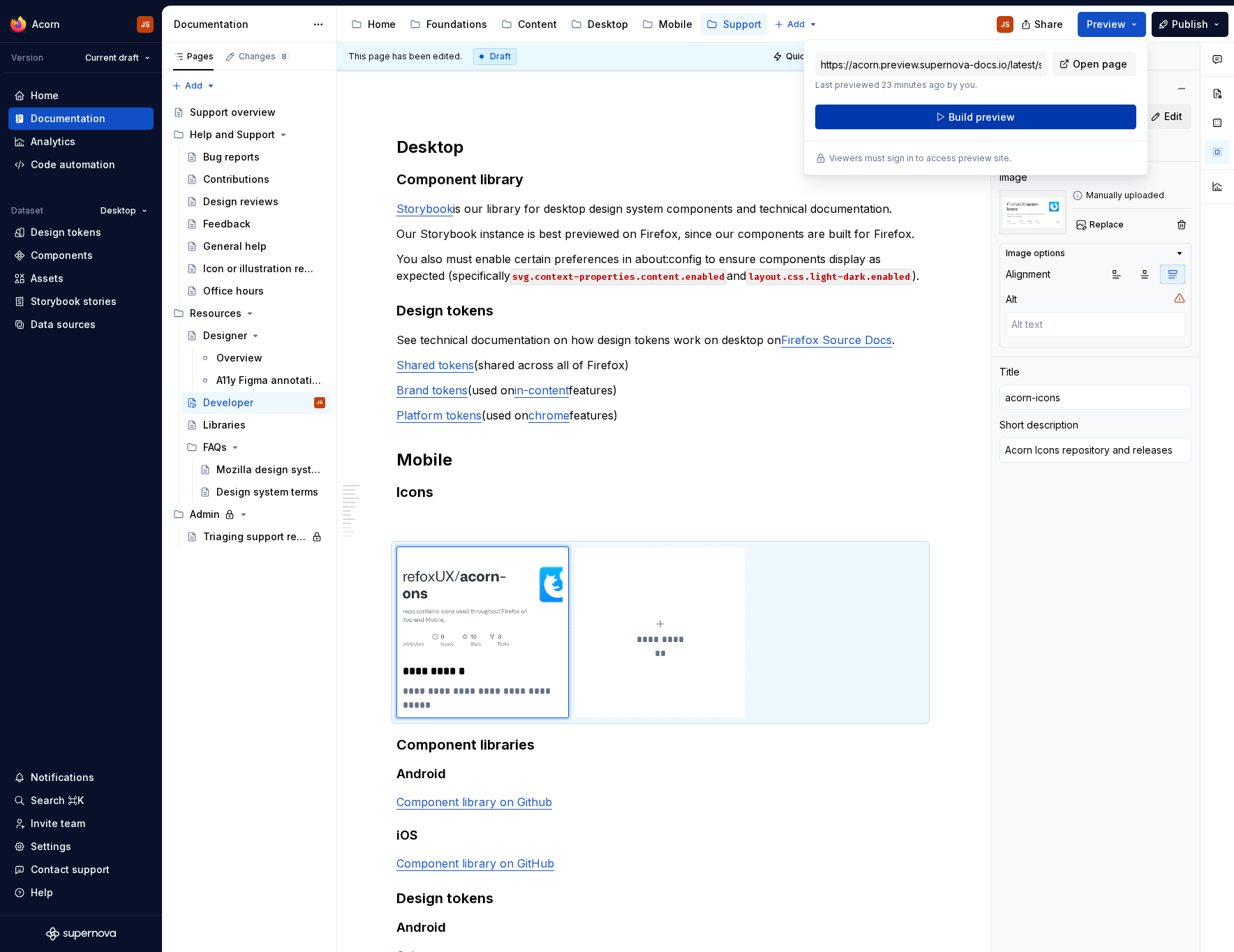 click on "Build preview" at bounding box center [976, 117] 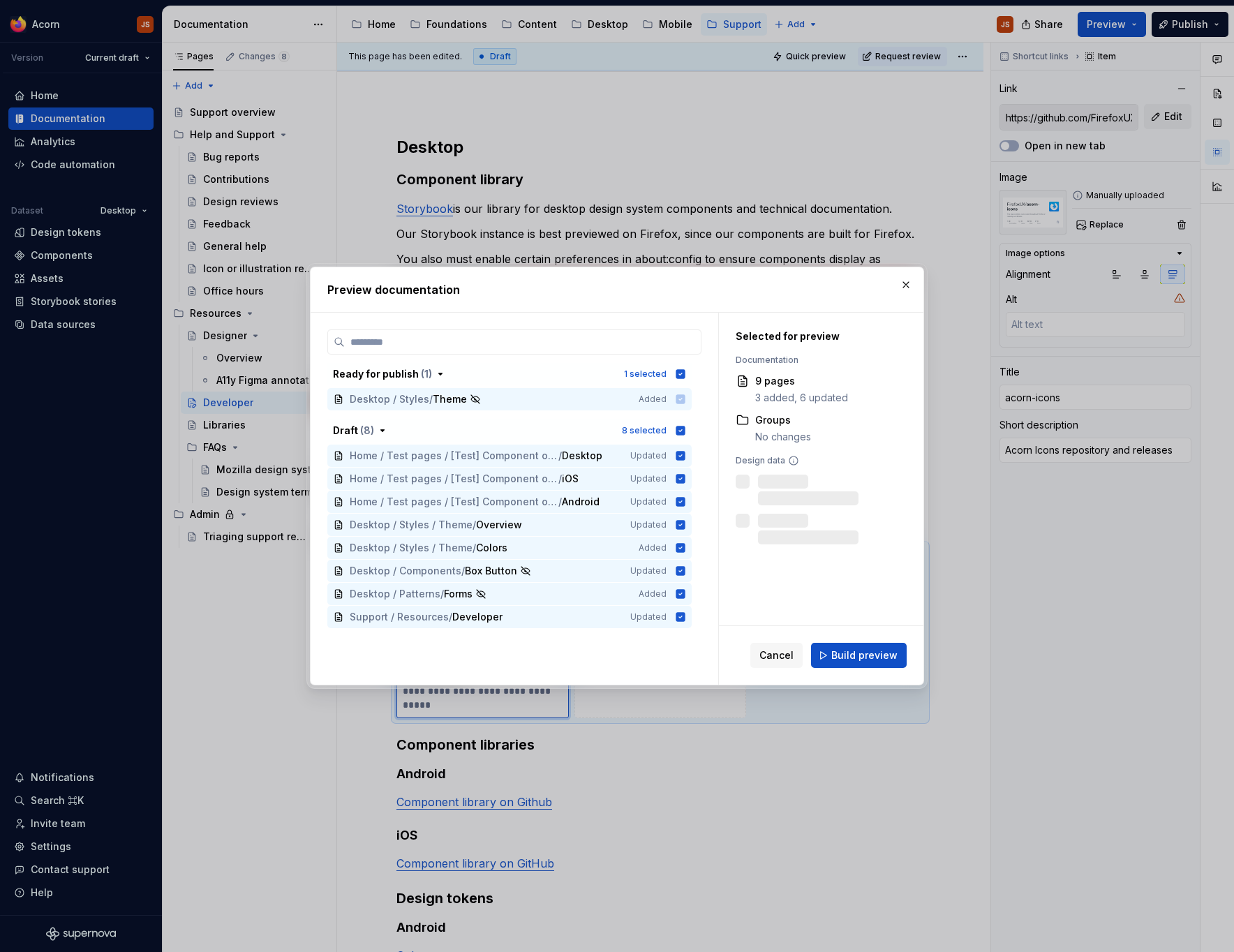 scroll, scrollTop: 136, scrollLeft: 0, axis: vertical 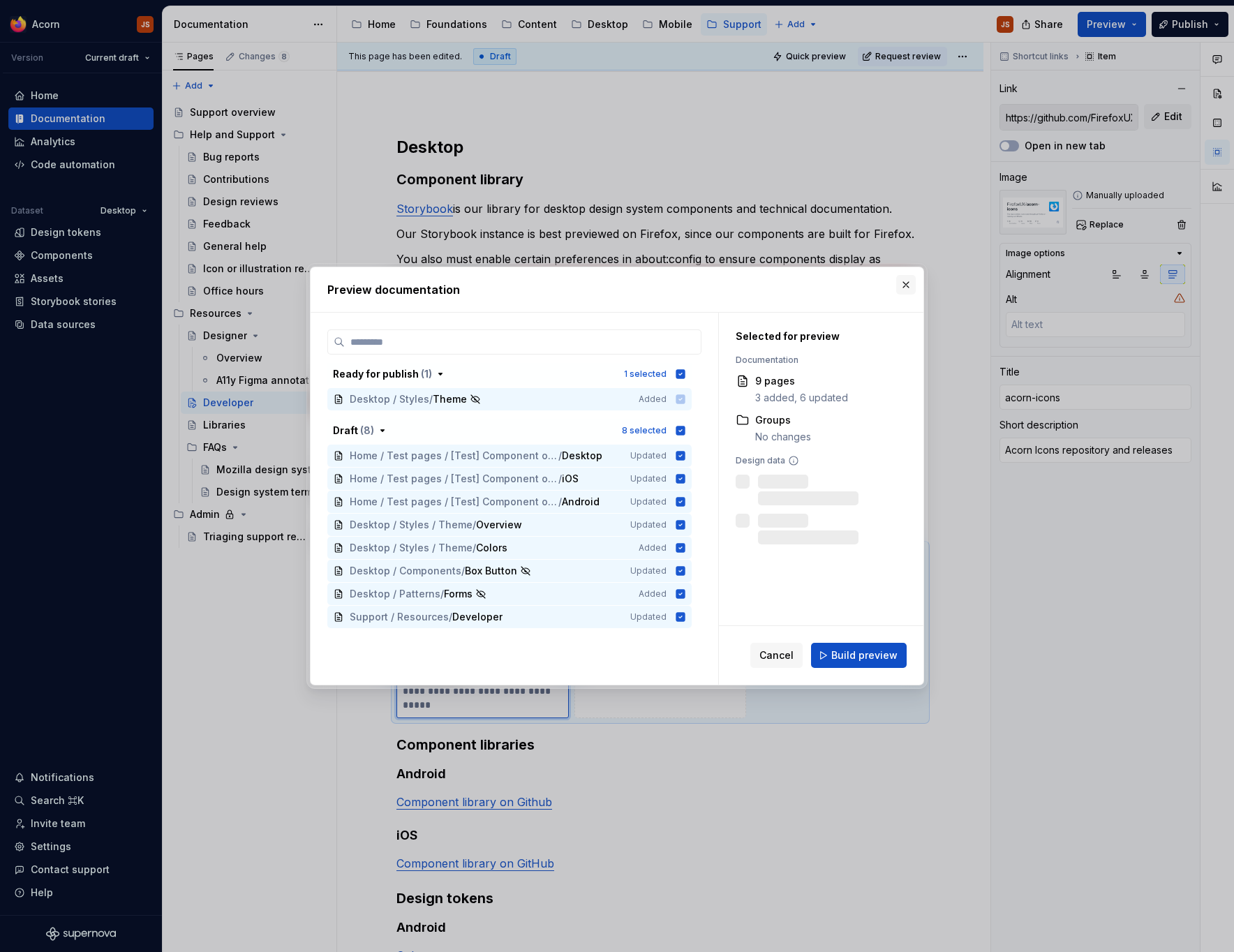 click at bounding box center (906, 285) 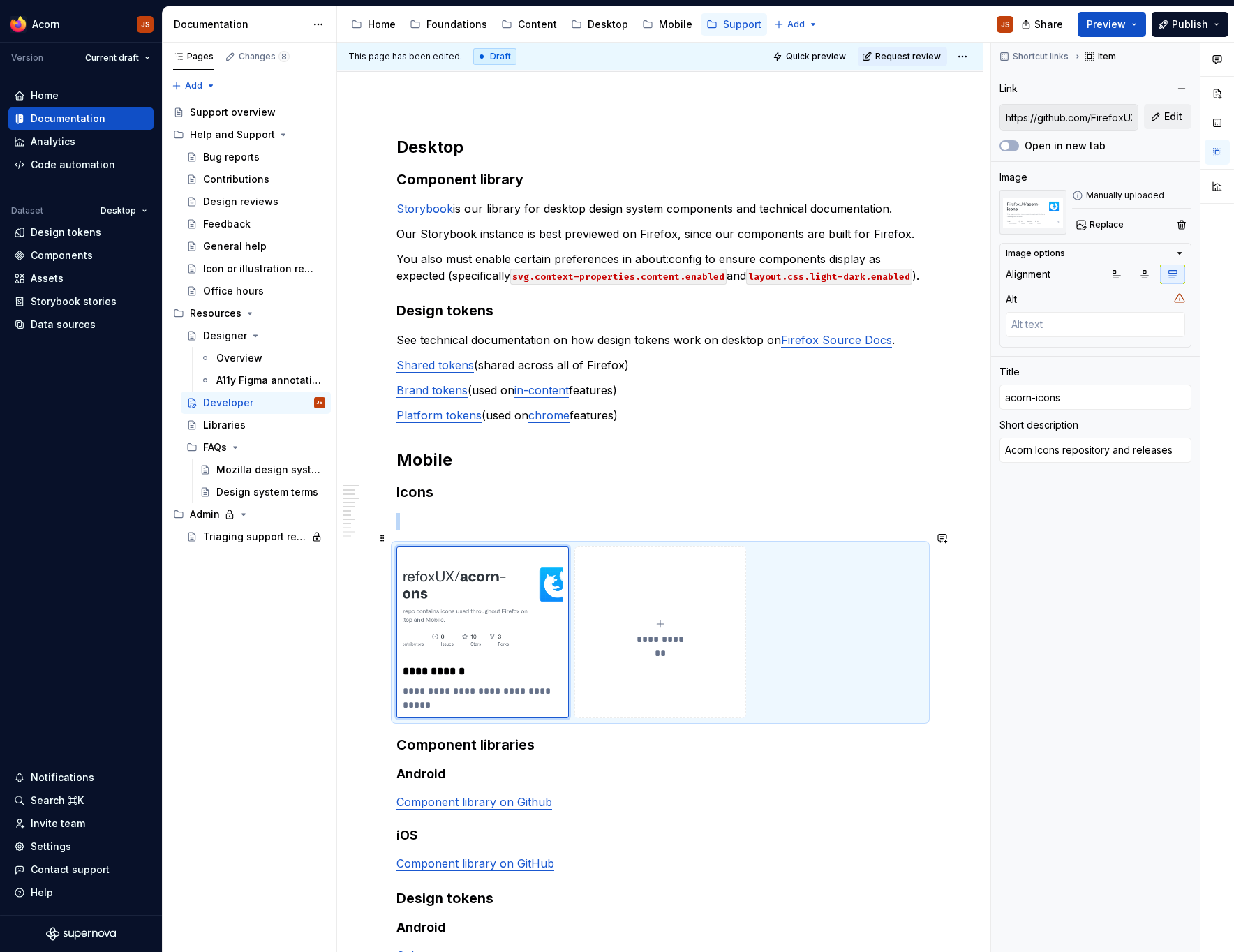 click at bounding box center (660, 521) 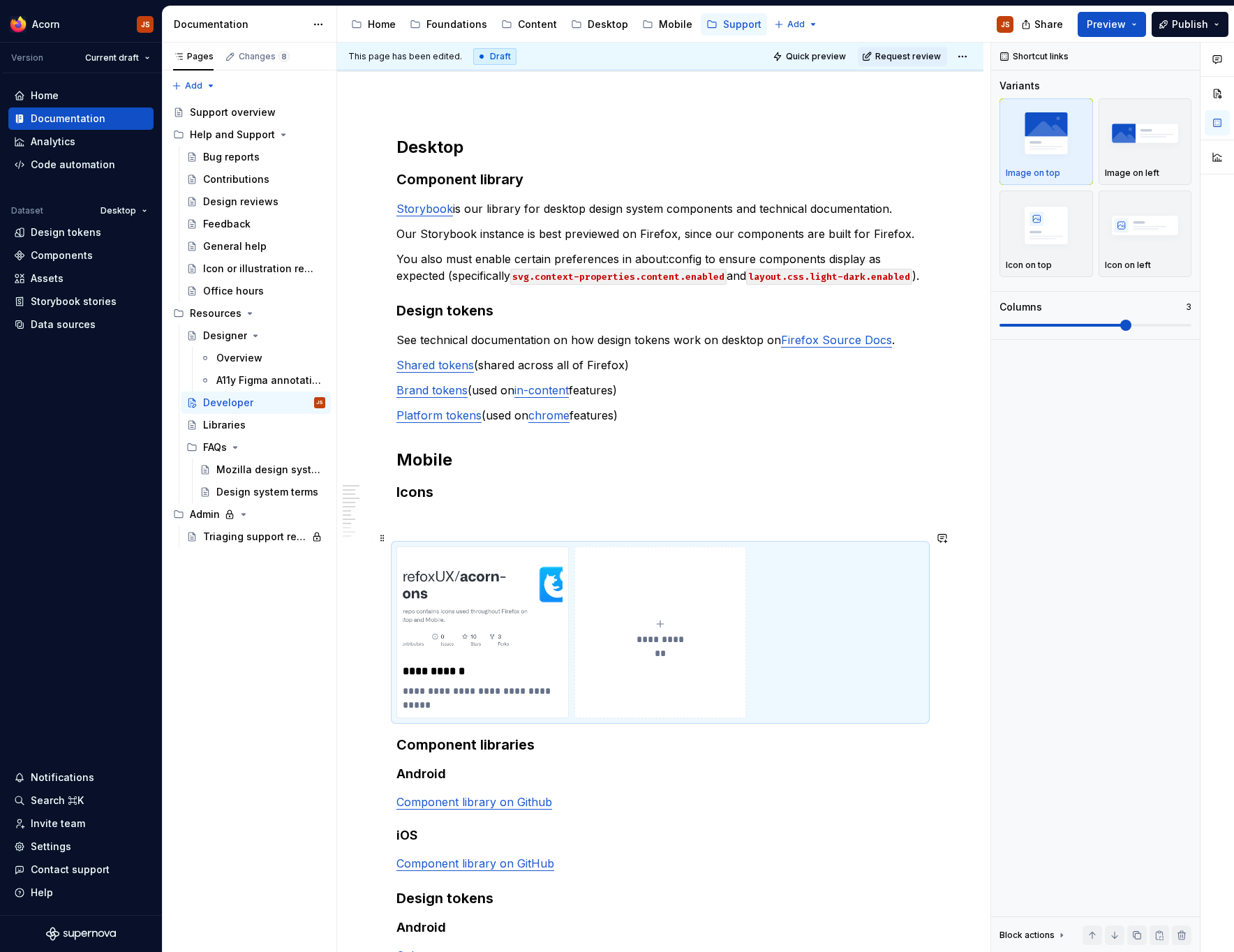 click at bounding box center [660, 521] 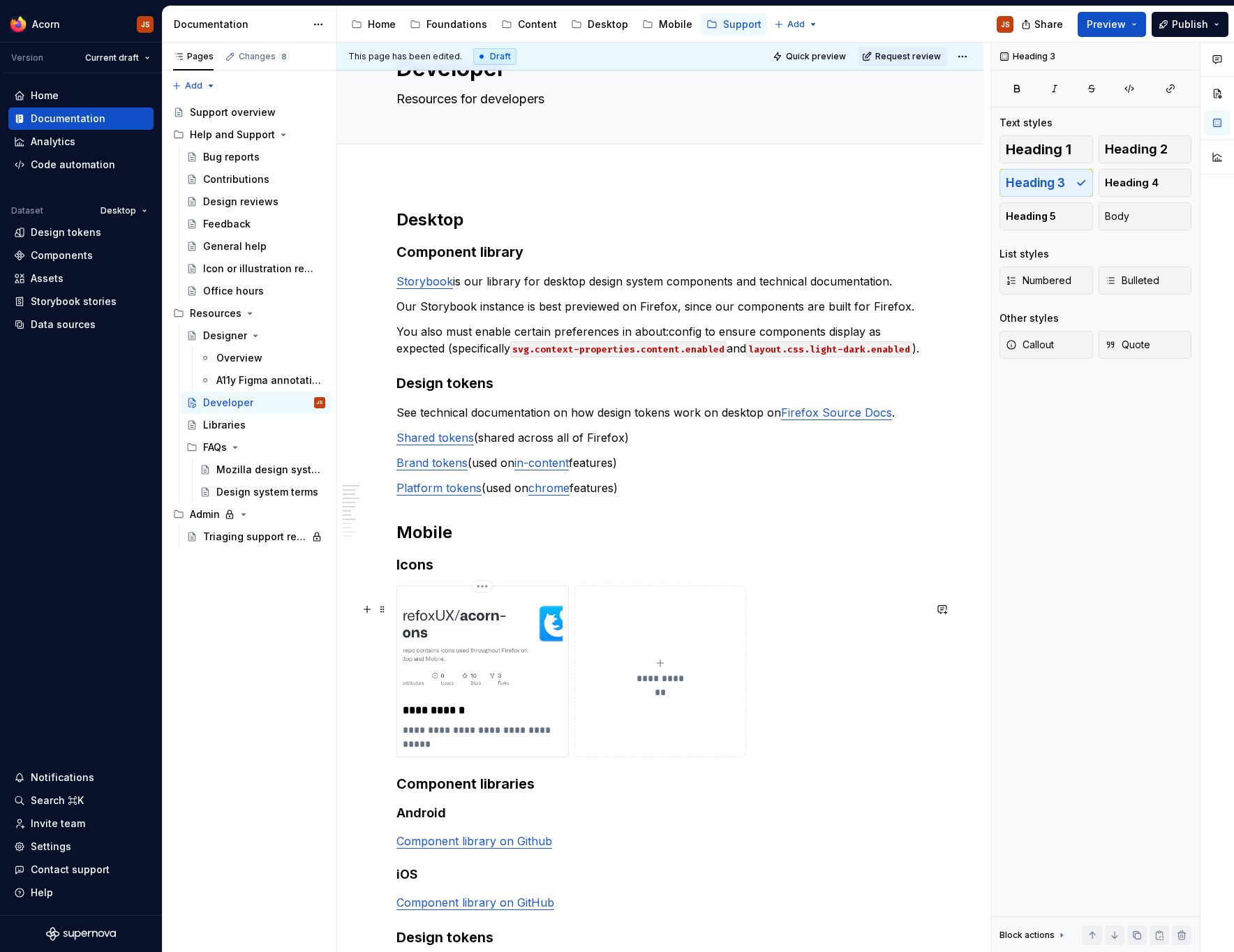 scroll, scrollTop: 63, scrollLeft: 0, axis: vertical 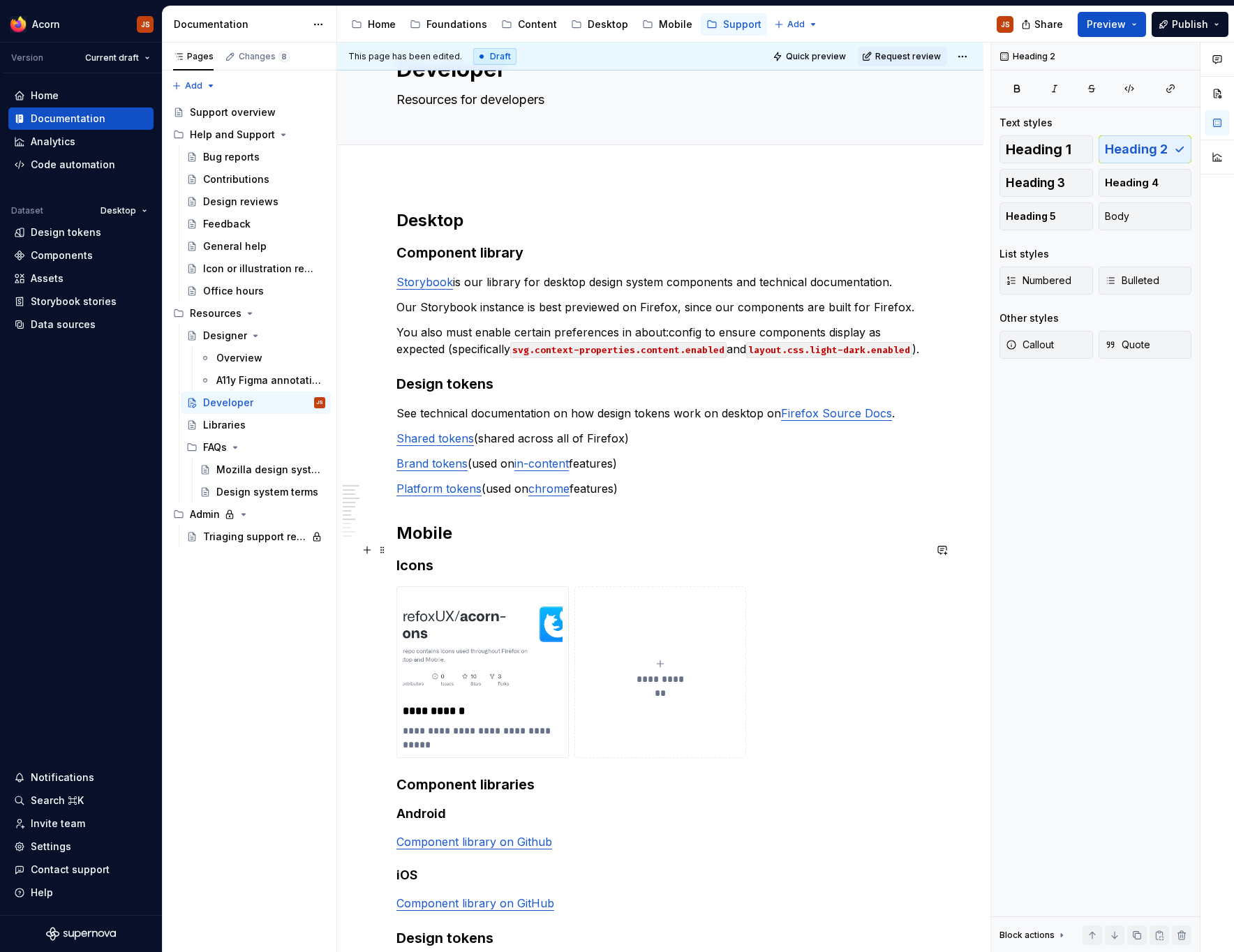 click on "Mobile" at bounding box center (660, 533) 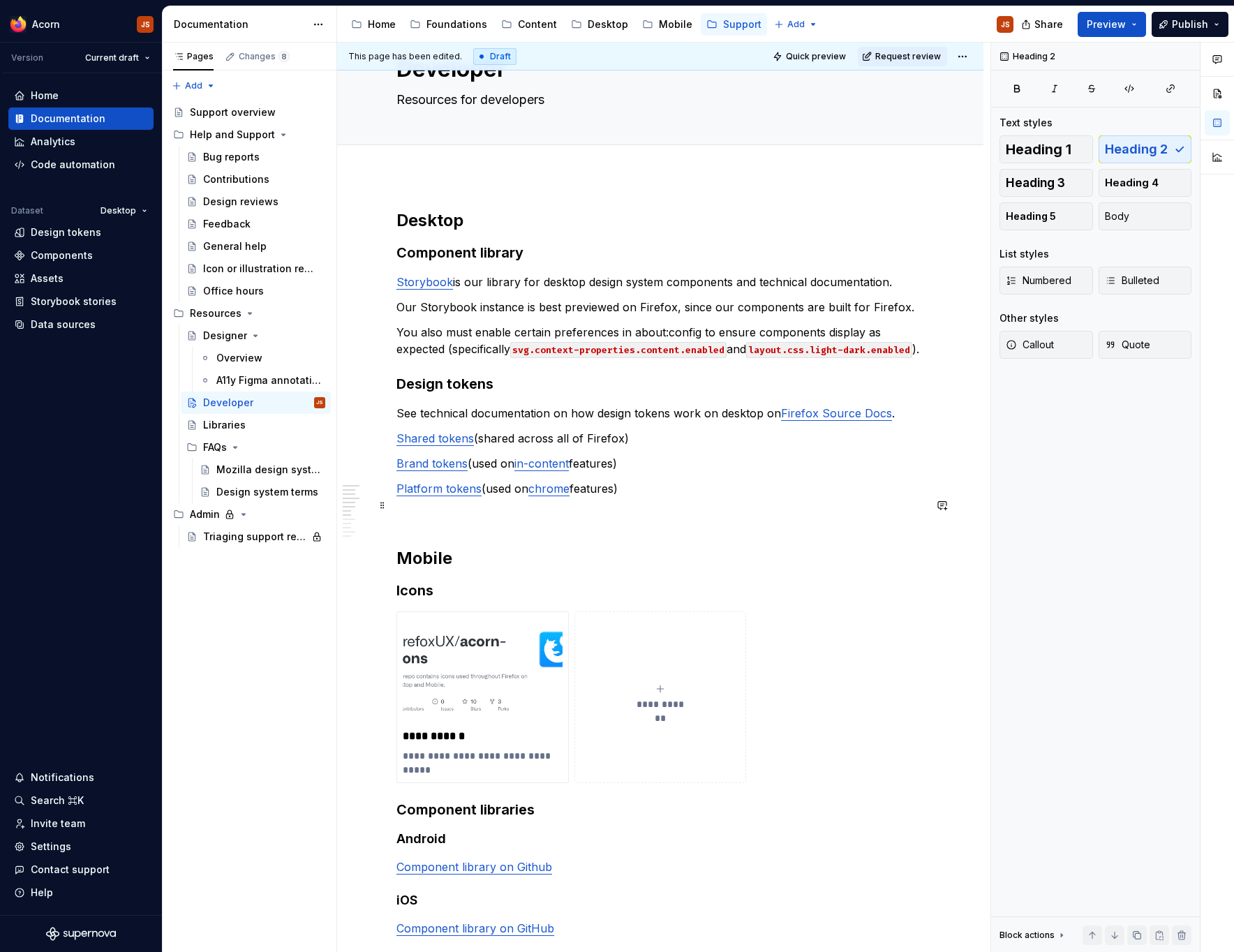 click on "Platform tokens  (used on  chrome  features)" at bounding box center (660, 489) 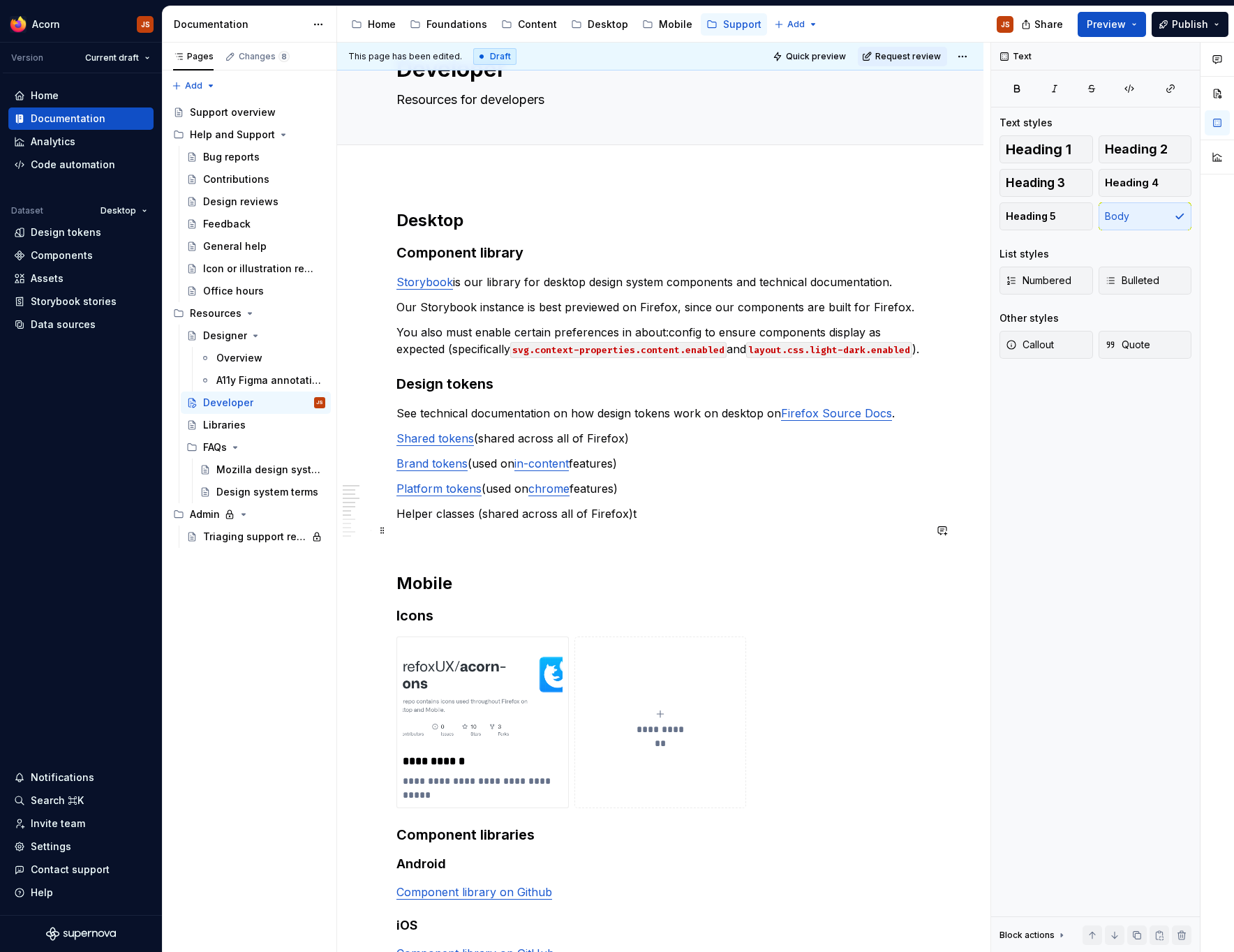 click on "Helper classes (shared across all of Firefox)t" at bounding box center [660, 514] 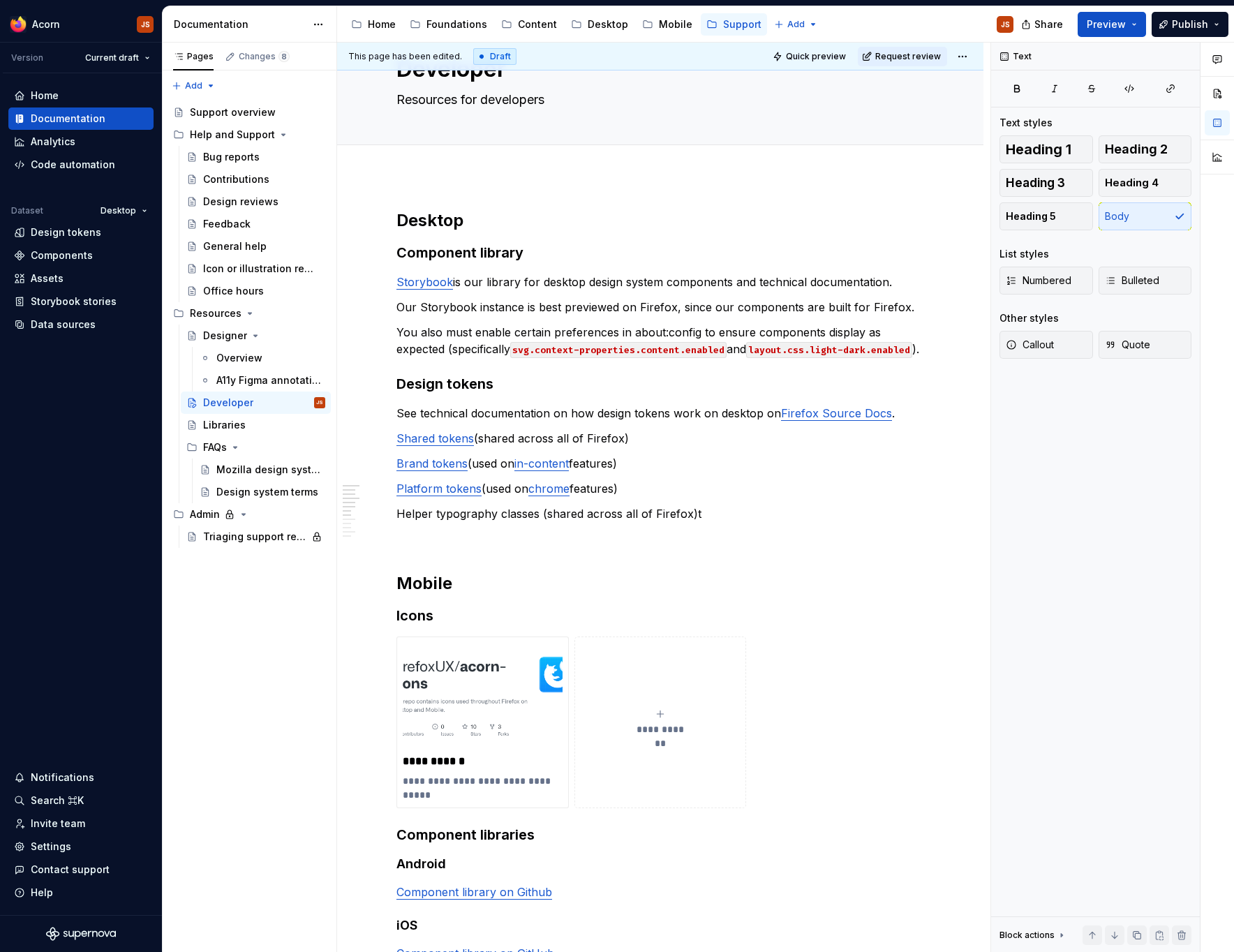 type on "*" 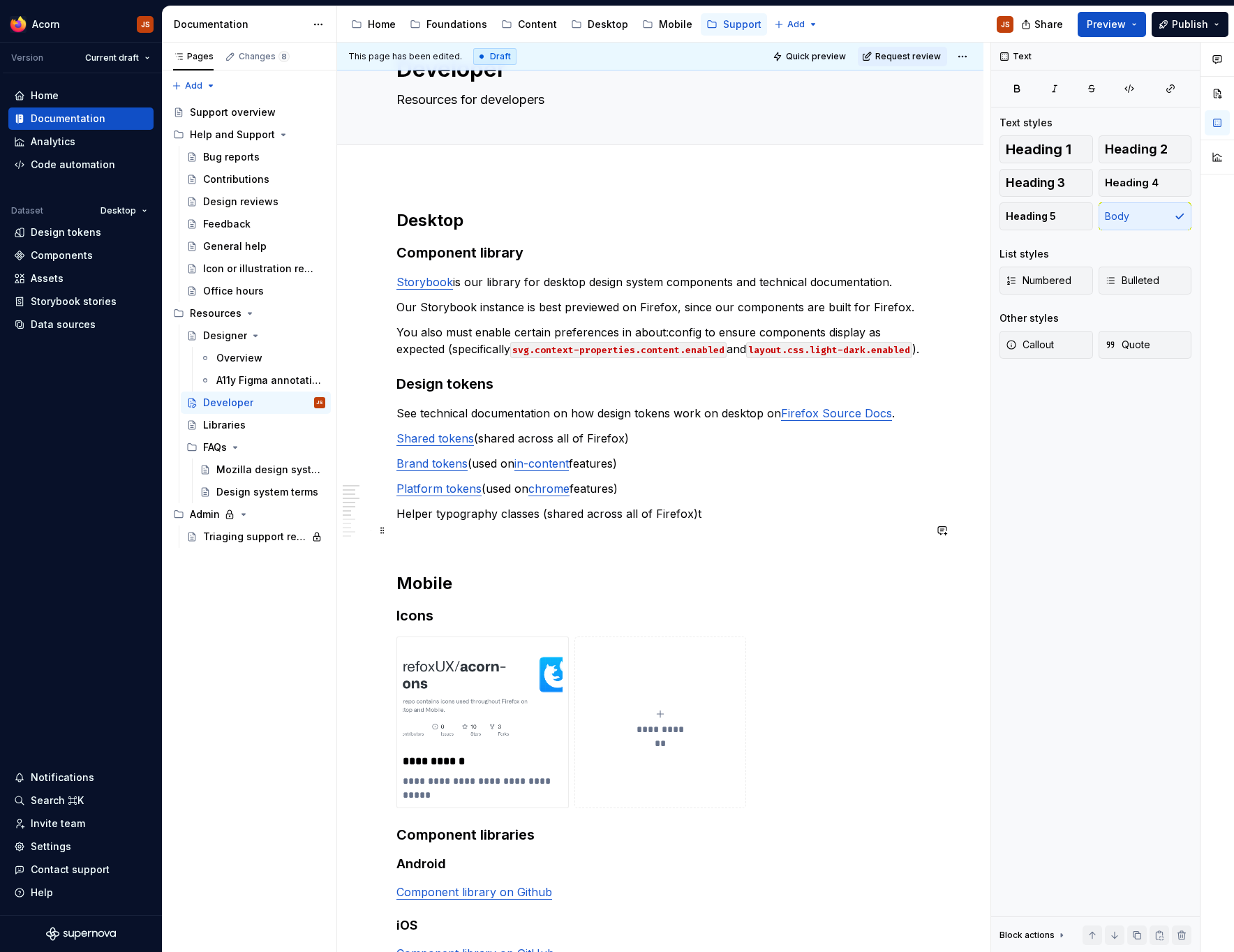 click on "Helper typography classes (shared across all of Firefox)t" at bounding box center (660, 514) 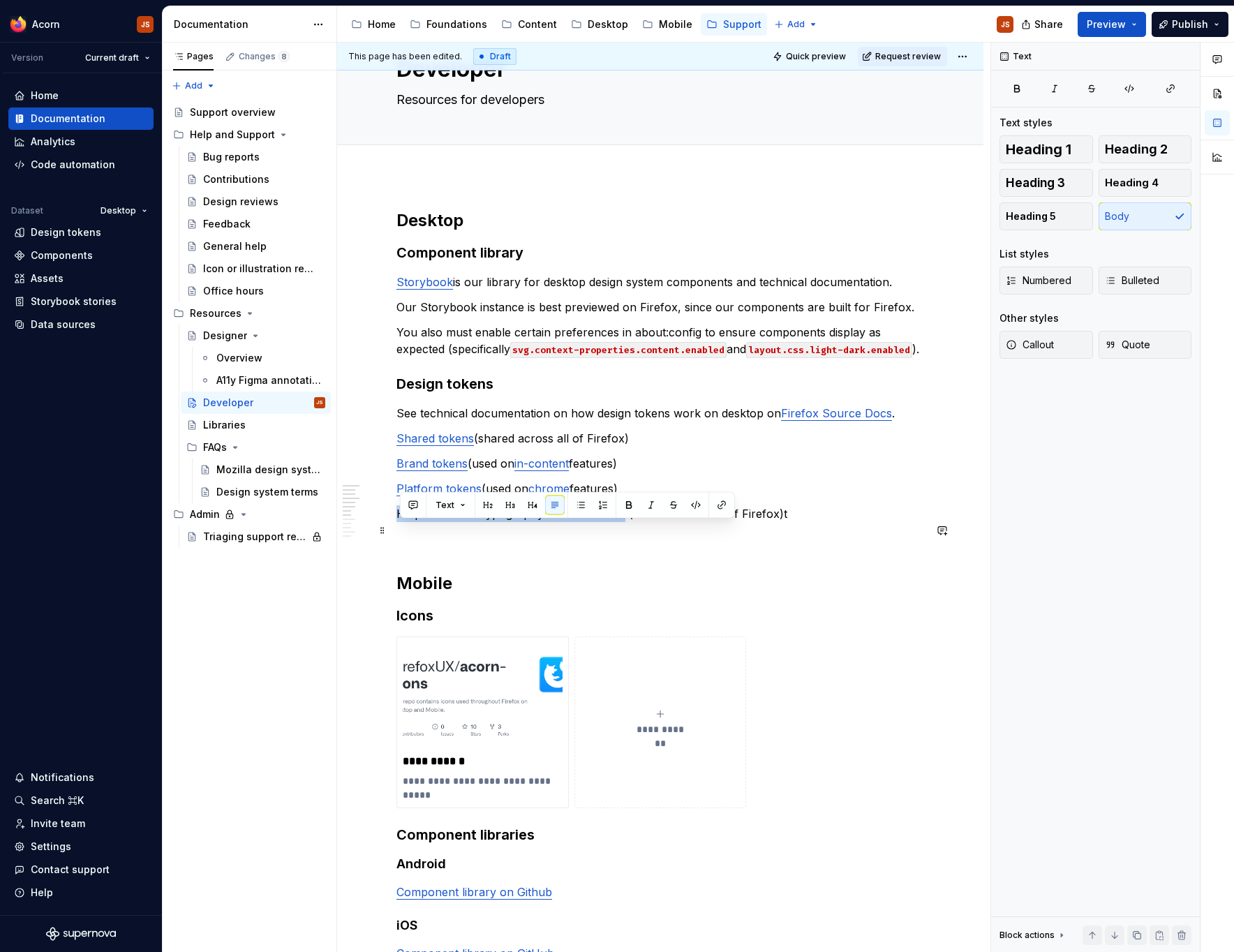 drag, startPoint x: 625, startPoint y: 531, endPoint x: 397, endPoint y: 537, distance: 228.07893 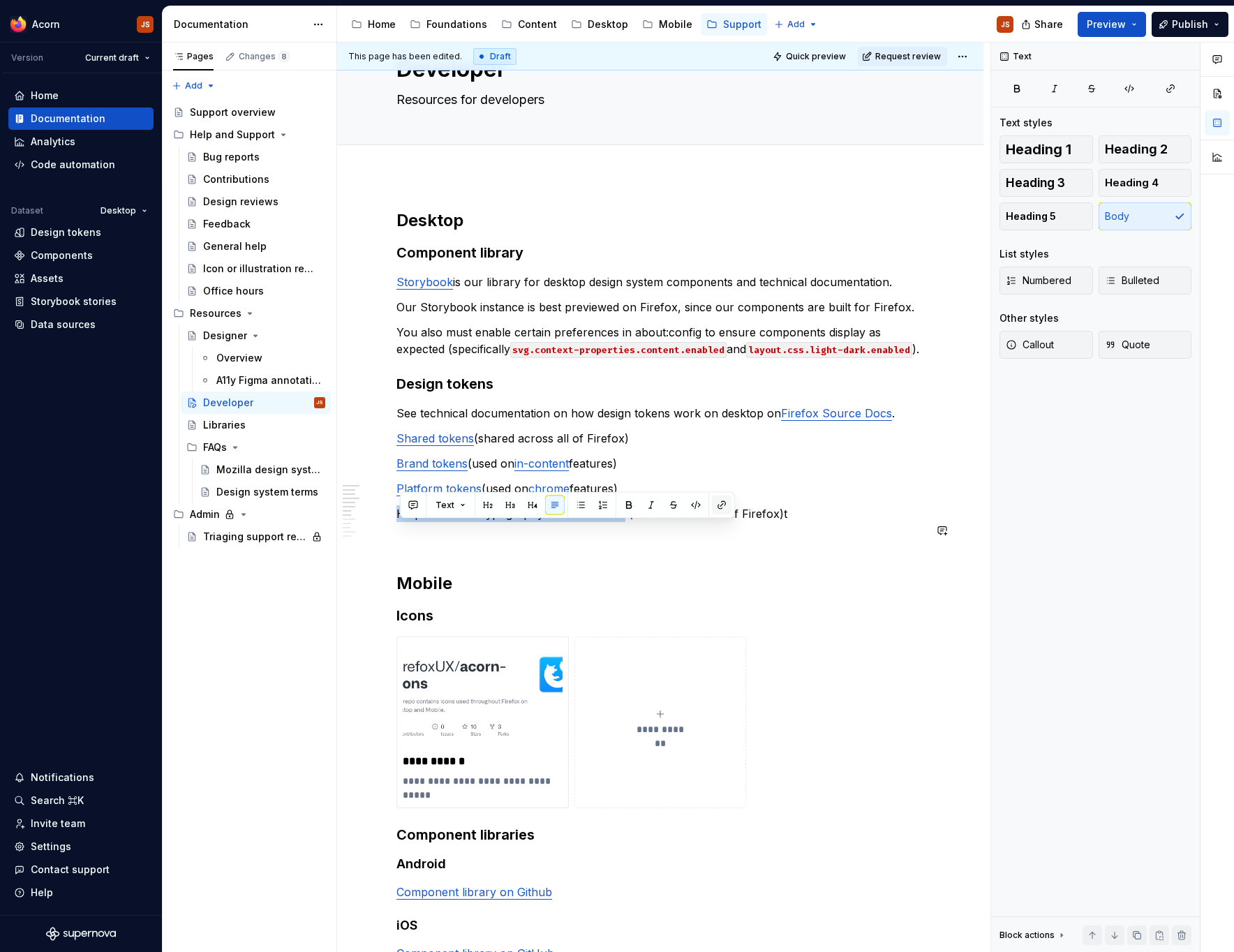 click at bounding box center (722, 505) 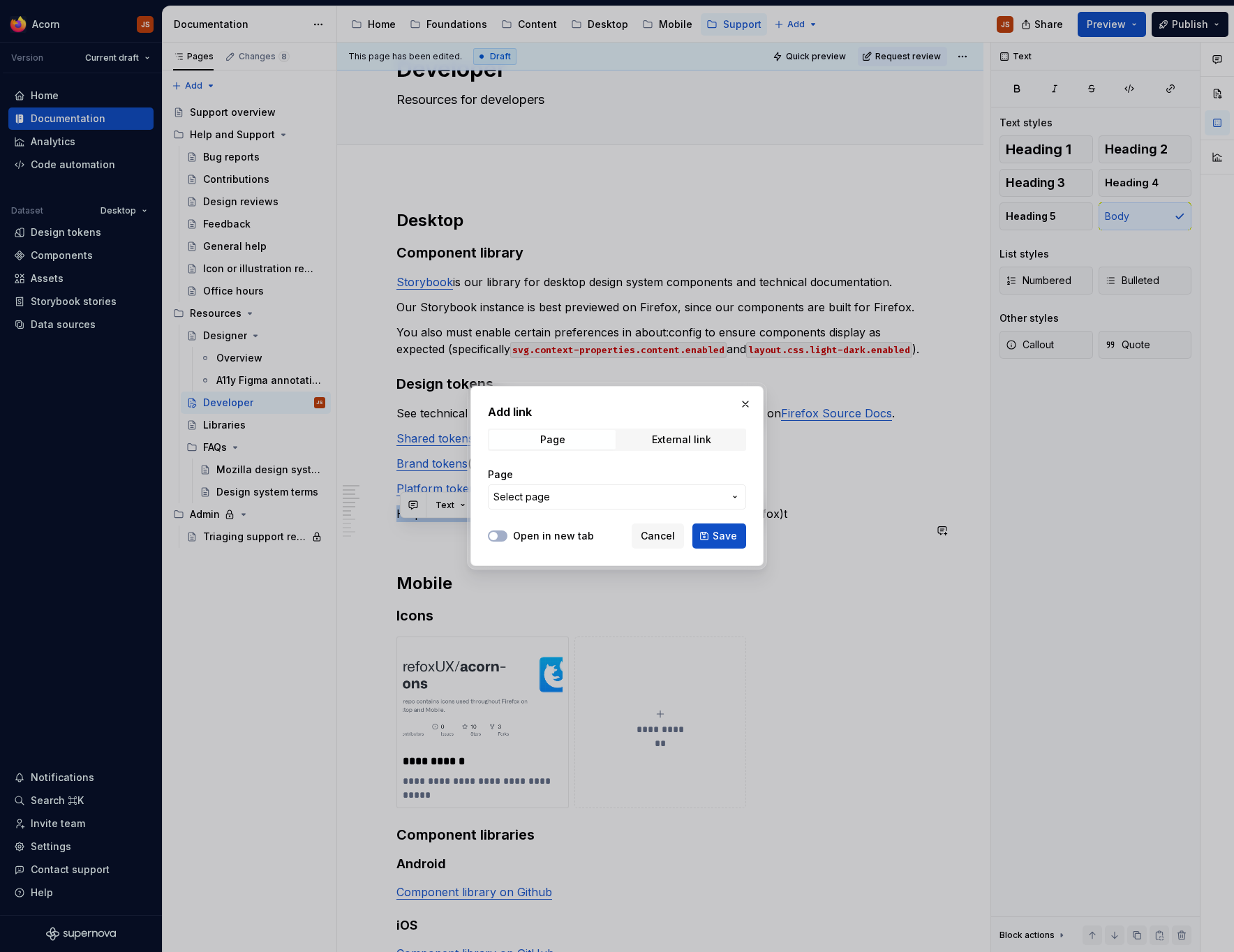 scroll, scrollTop: 63, scrollLeft: 0, axis: vertical 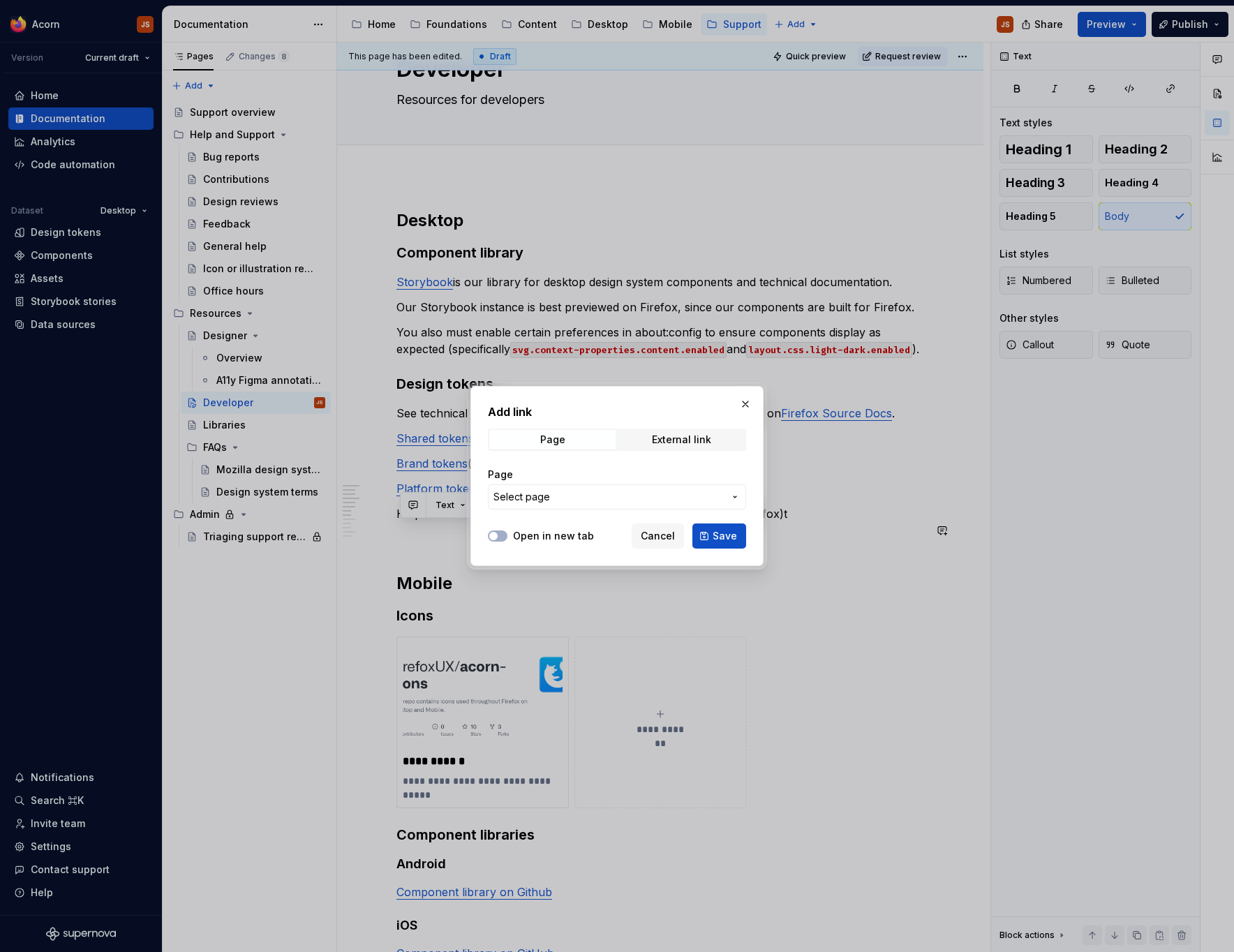 click on "Add link Page External link Page Select page" at bounding box center (617, 461) 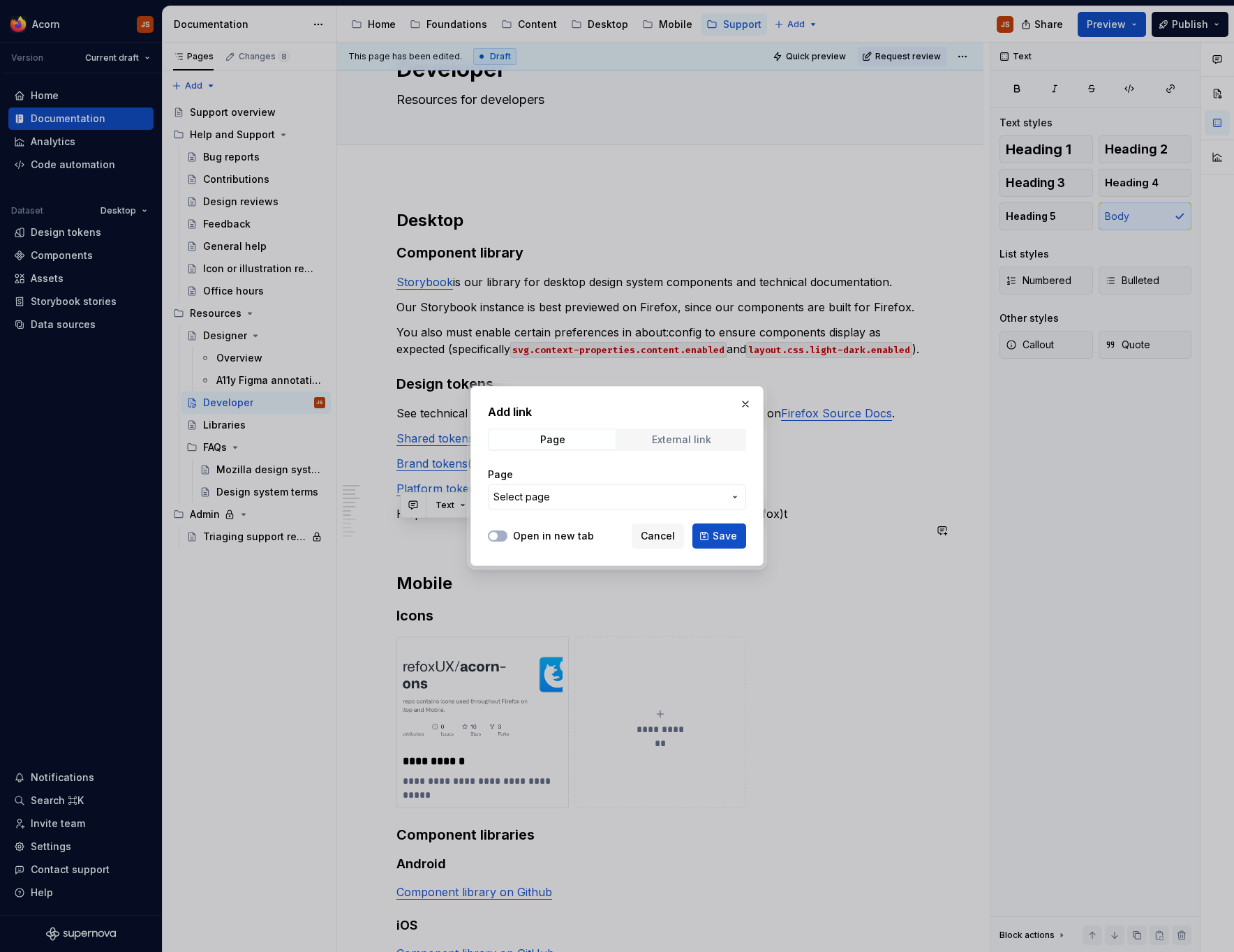 click on "External link" at bounding box center (681, 440) 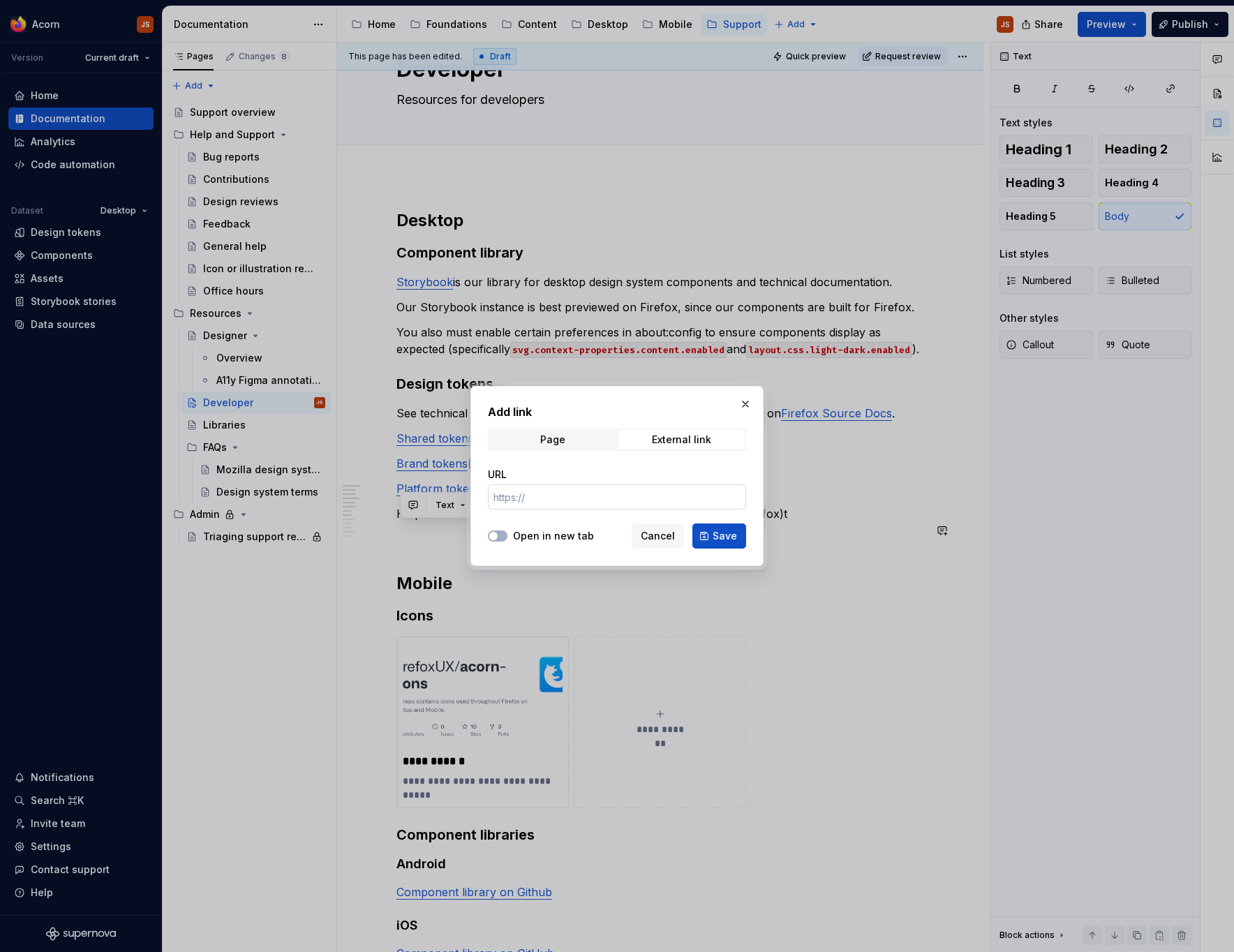 click on "URL" at bounding box center [617, 497] 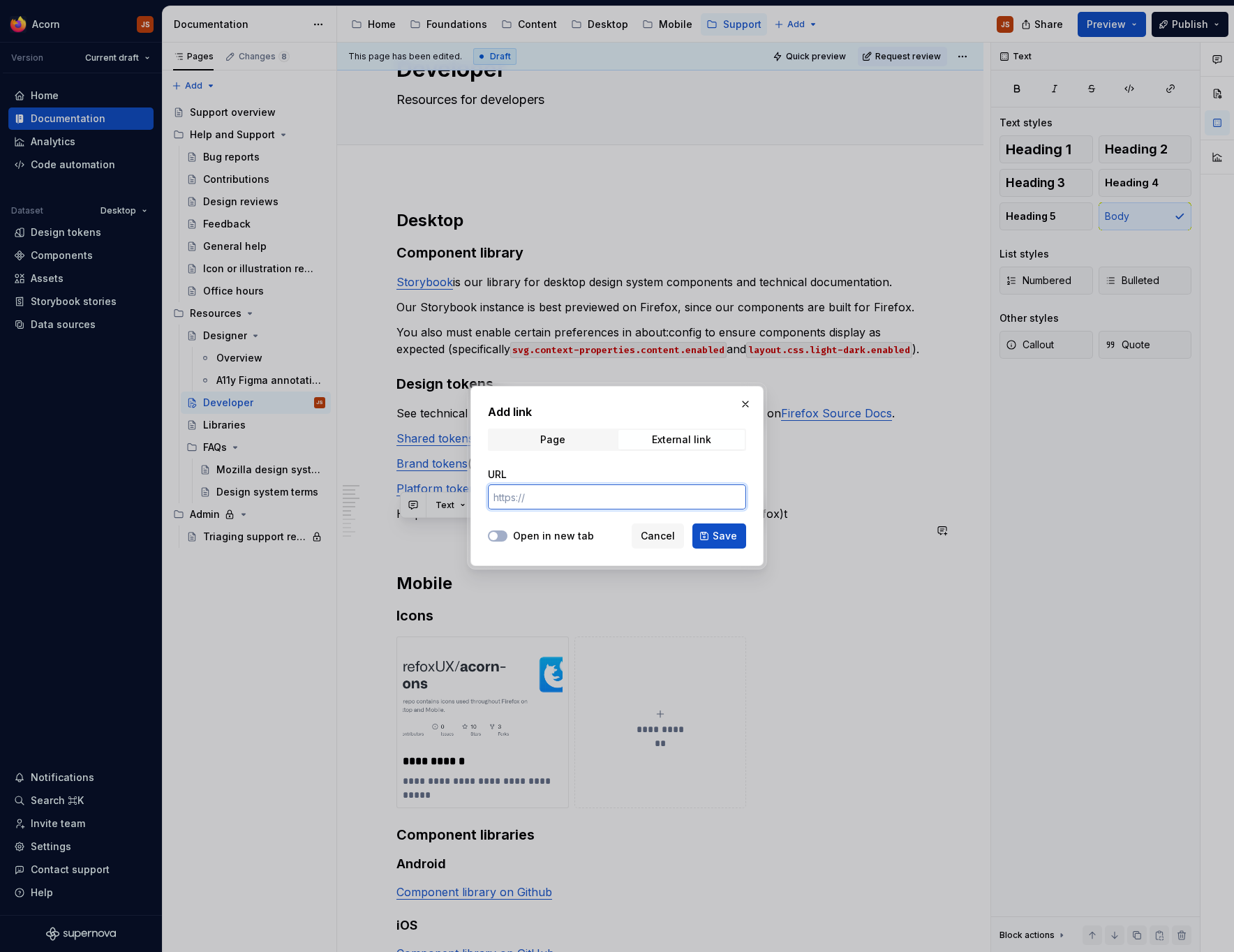 paste on "https://searchfox.org/mozilla-central/source/toolkit/themes/shared/design-system/text-and-typography.css" 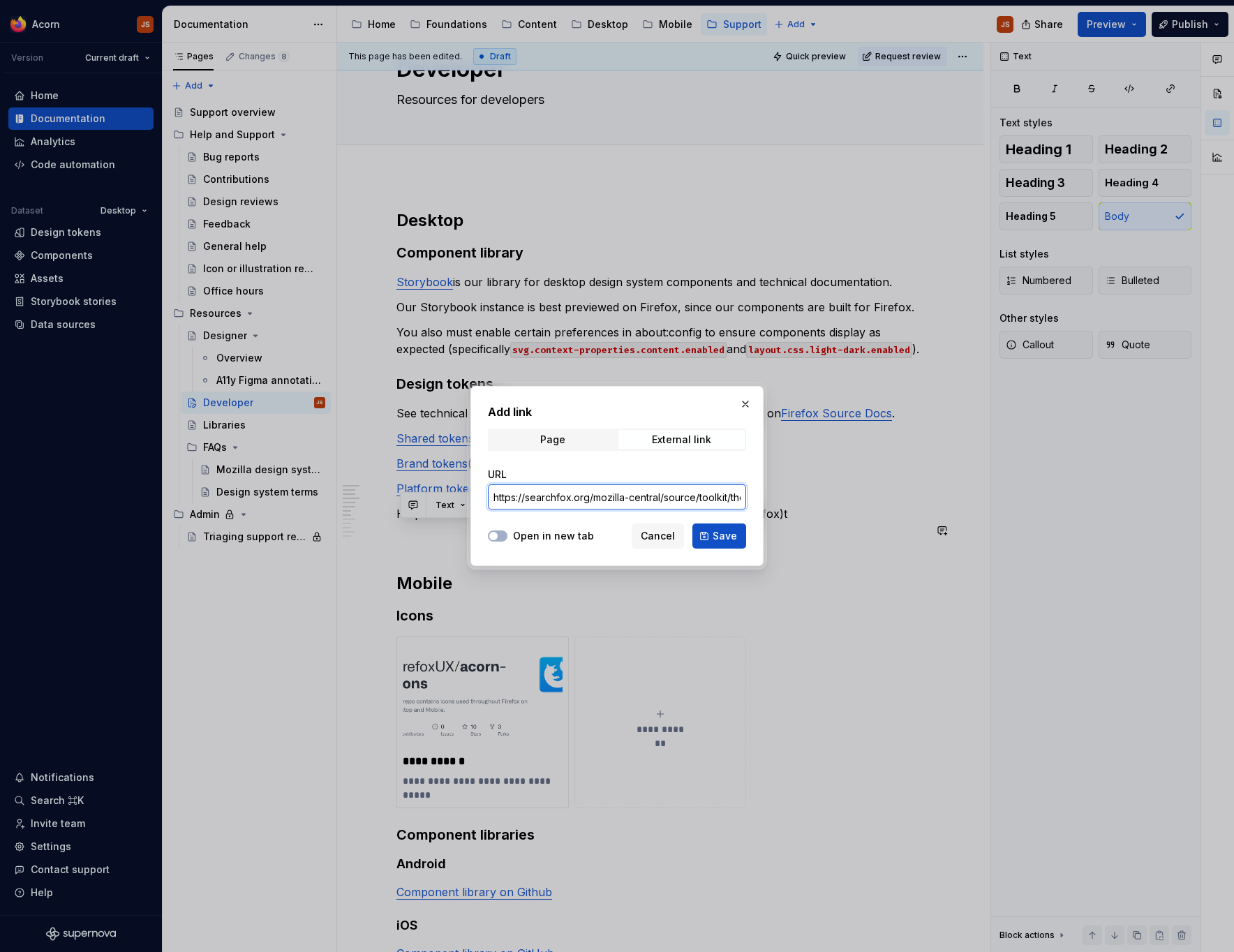 scroll, scrollTop: 0, scrollLeft: 251, axis: horizontal 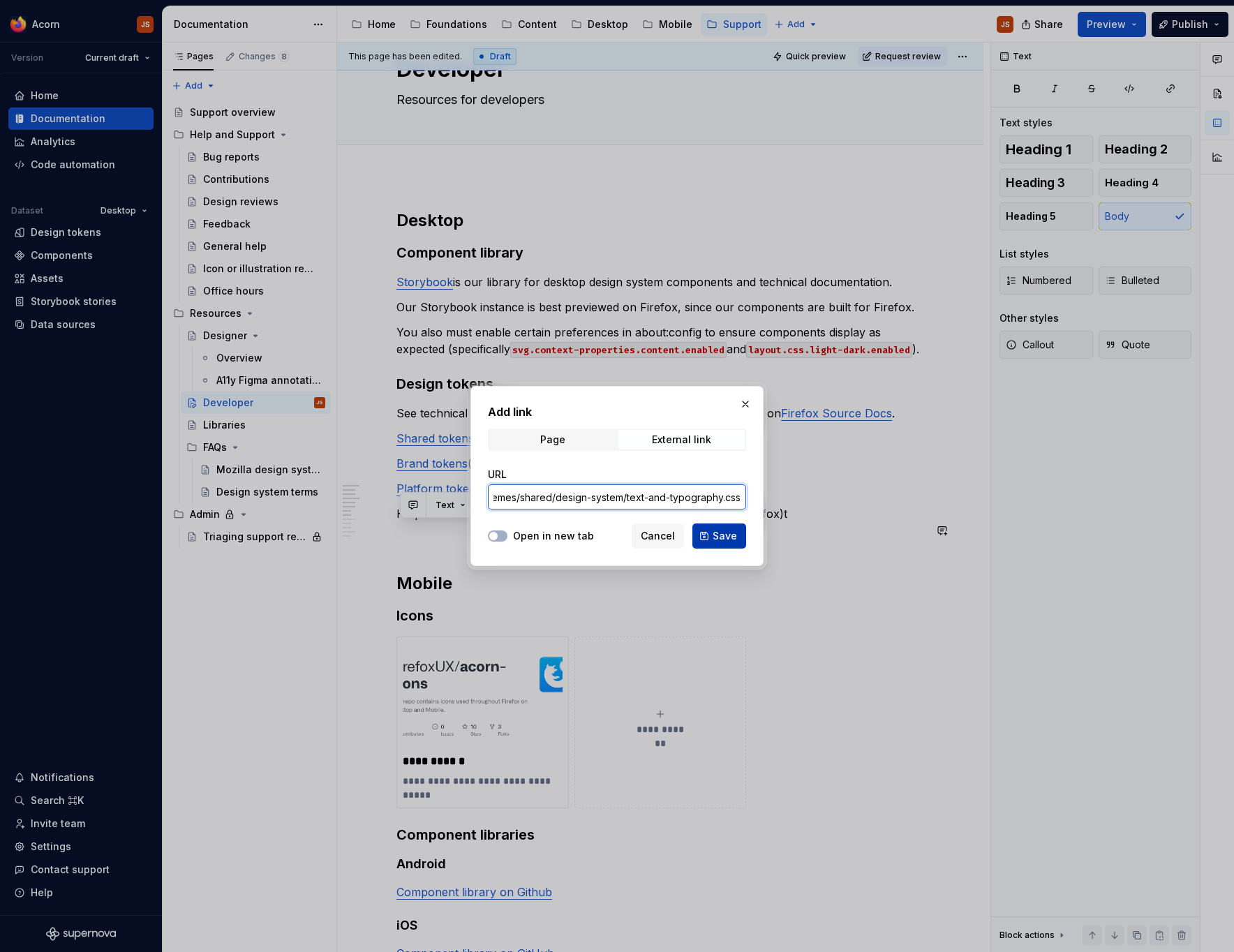 type on "https://searchfox.org/mozilla-central/source/toolkit/themes/shared/design-system/text-and-typography.css" 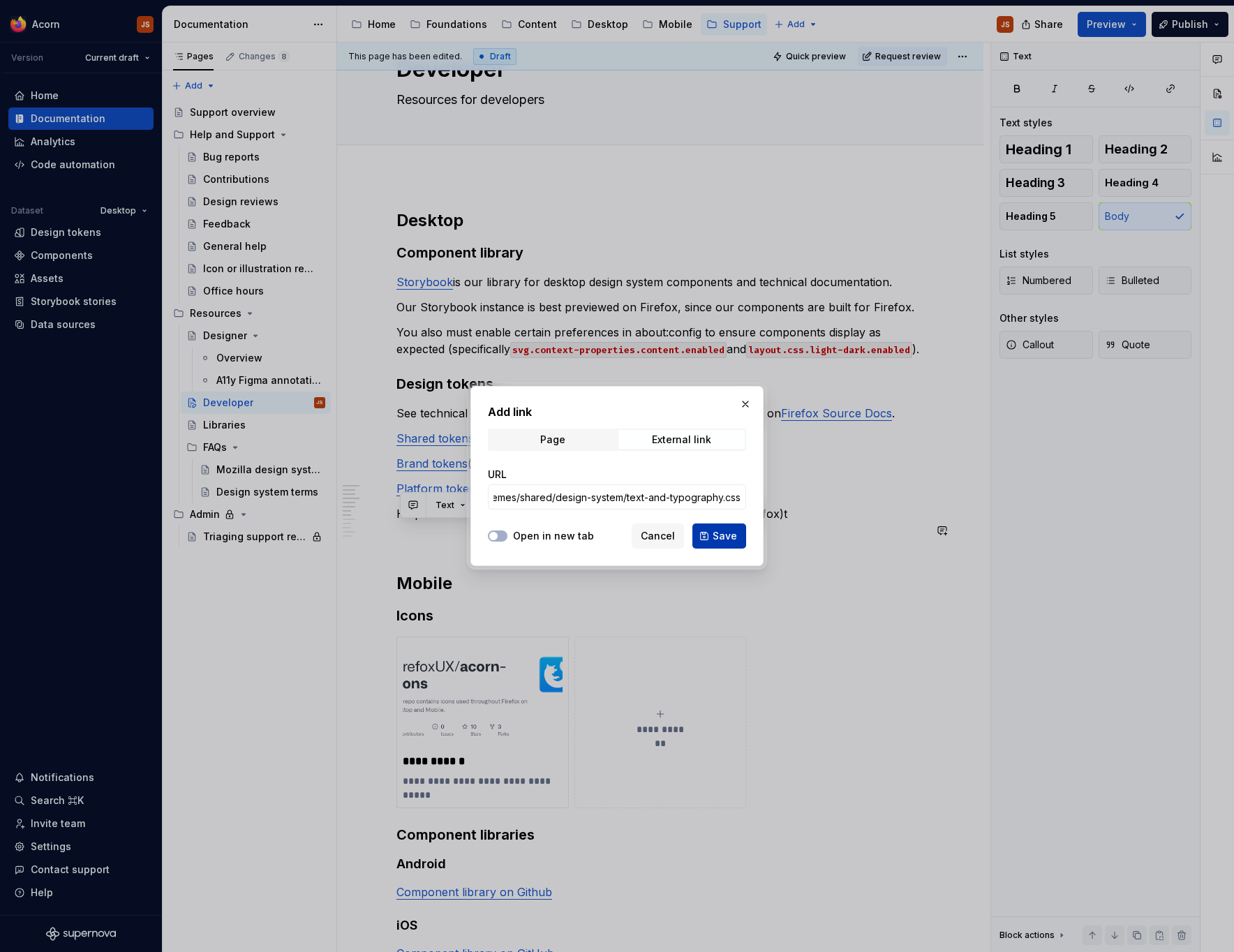 click on "Save" at bounding box center [719, 536] 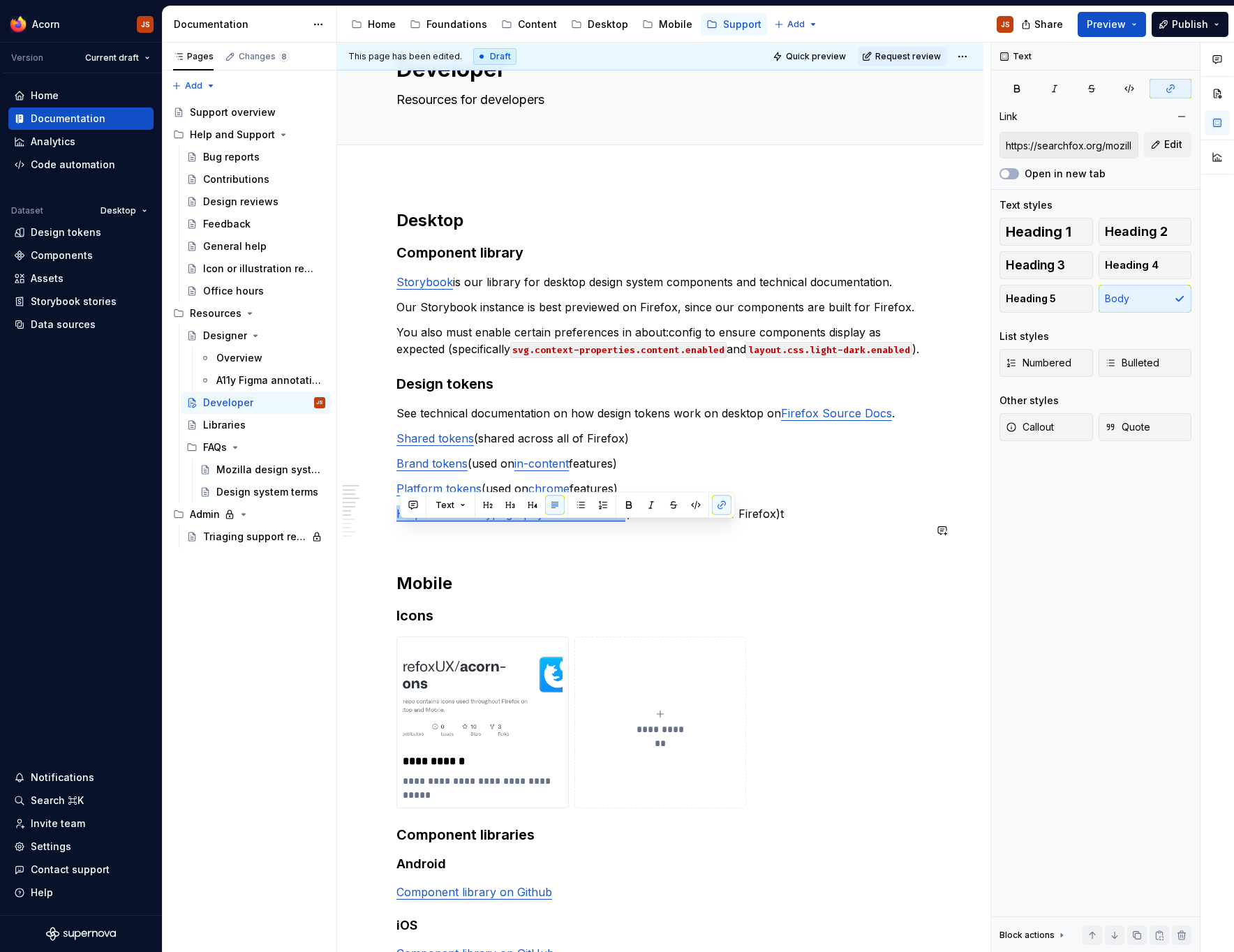 scroll, scrollTop: 63, scrollLeft: 0, axis: vertical 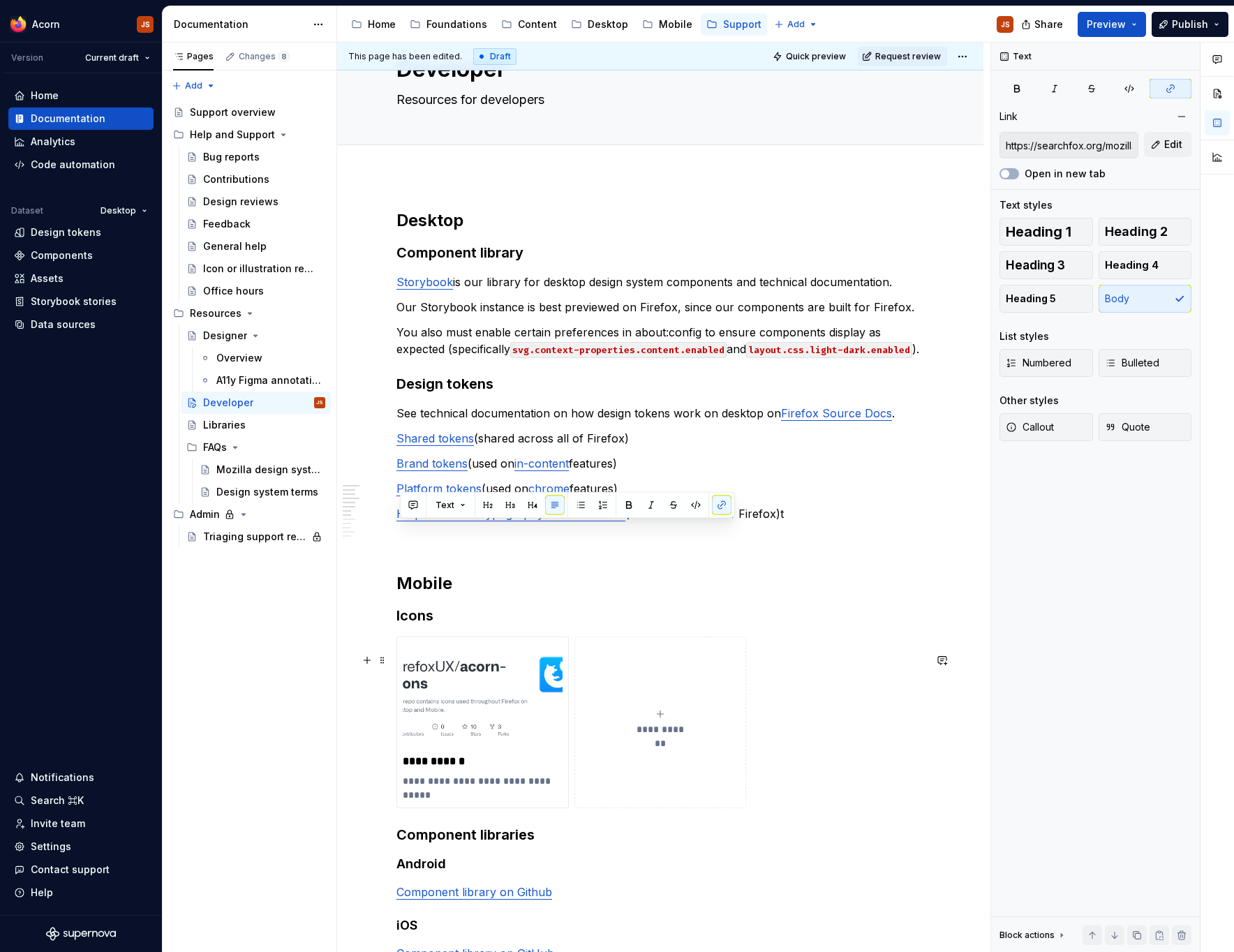 click on "**********" at bounding box center [660, 722] 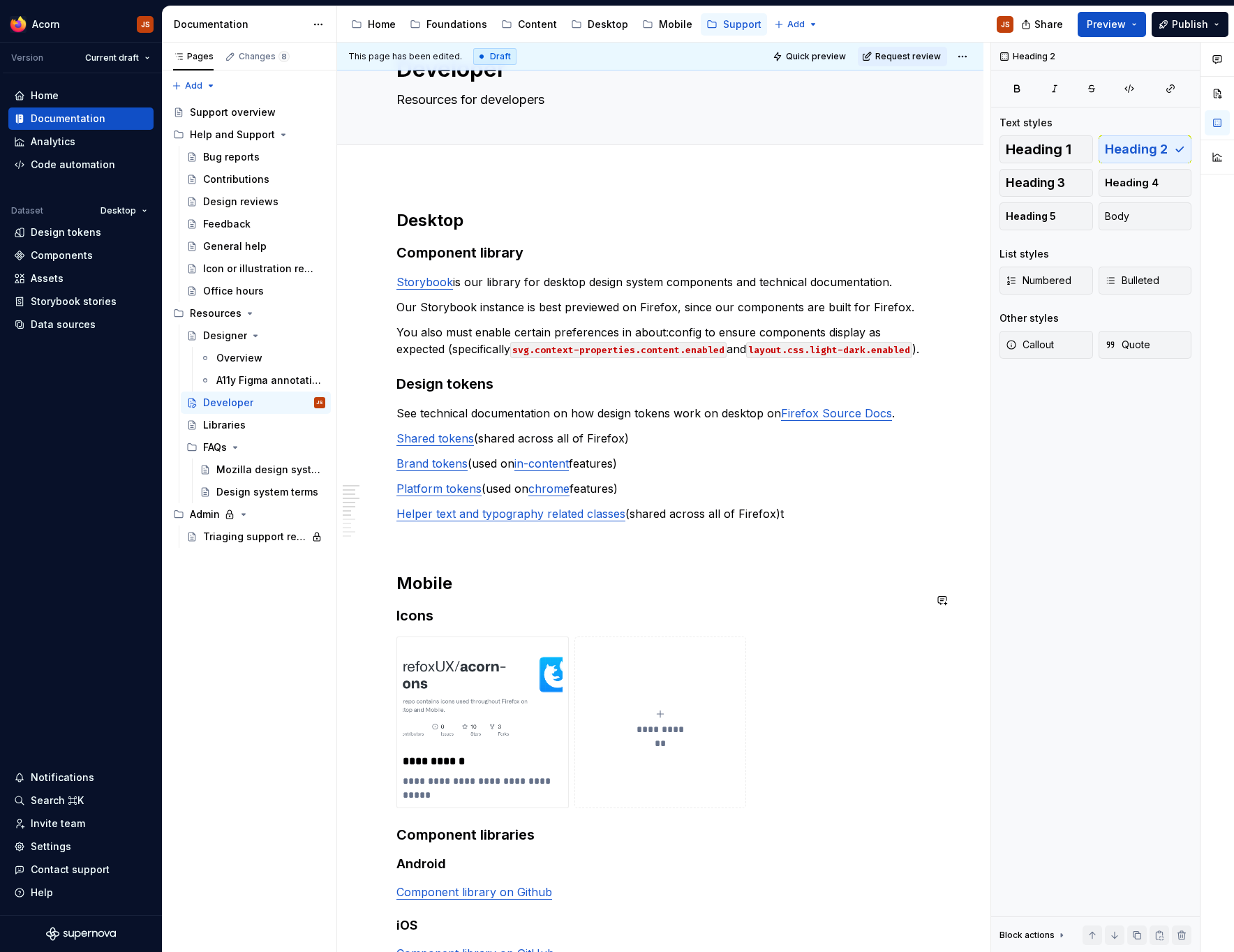 click on "**********" at bounding box center [660, 759] 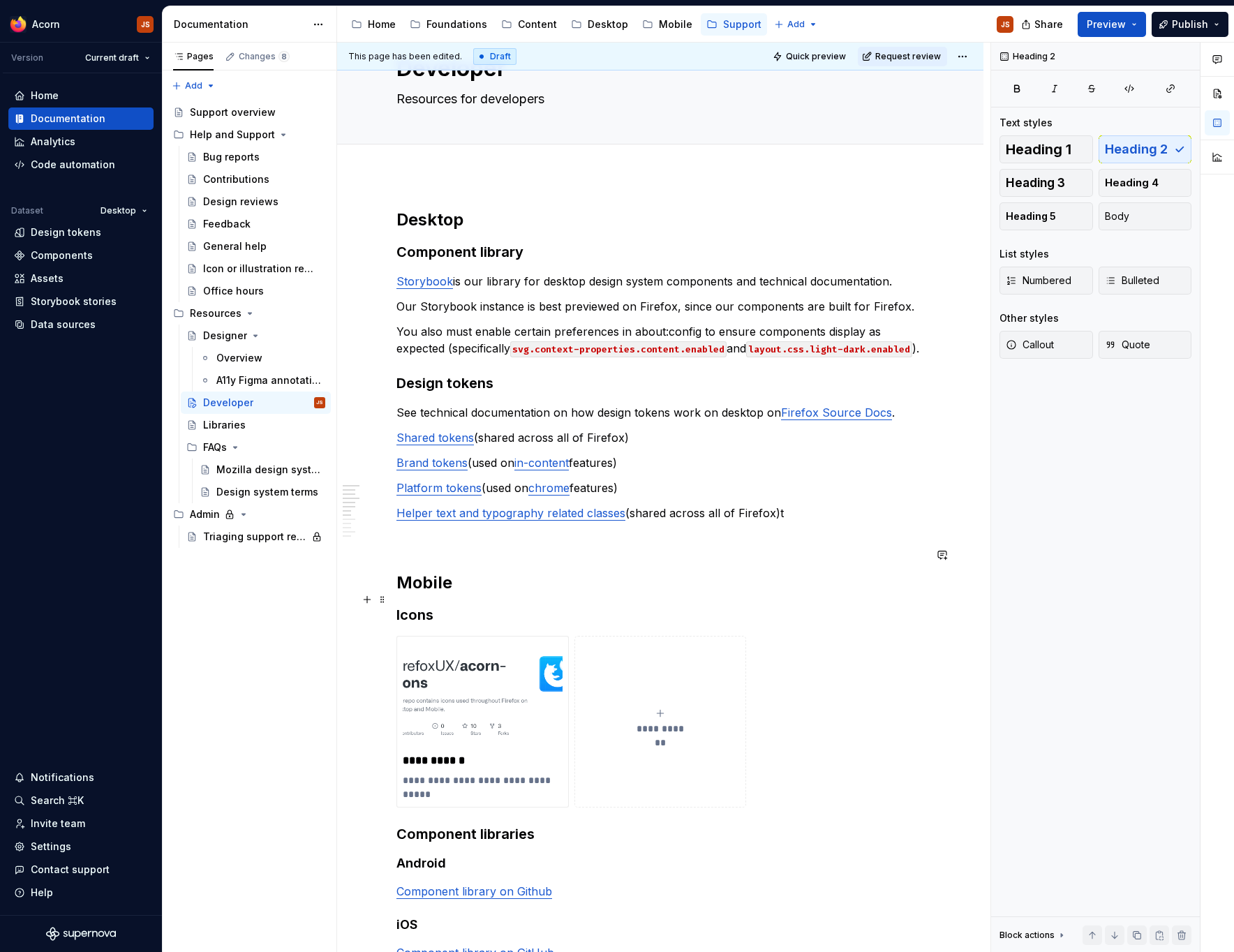 scroll, scrollTop: 232, scrollLeft: 0, axis: vertical 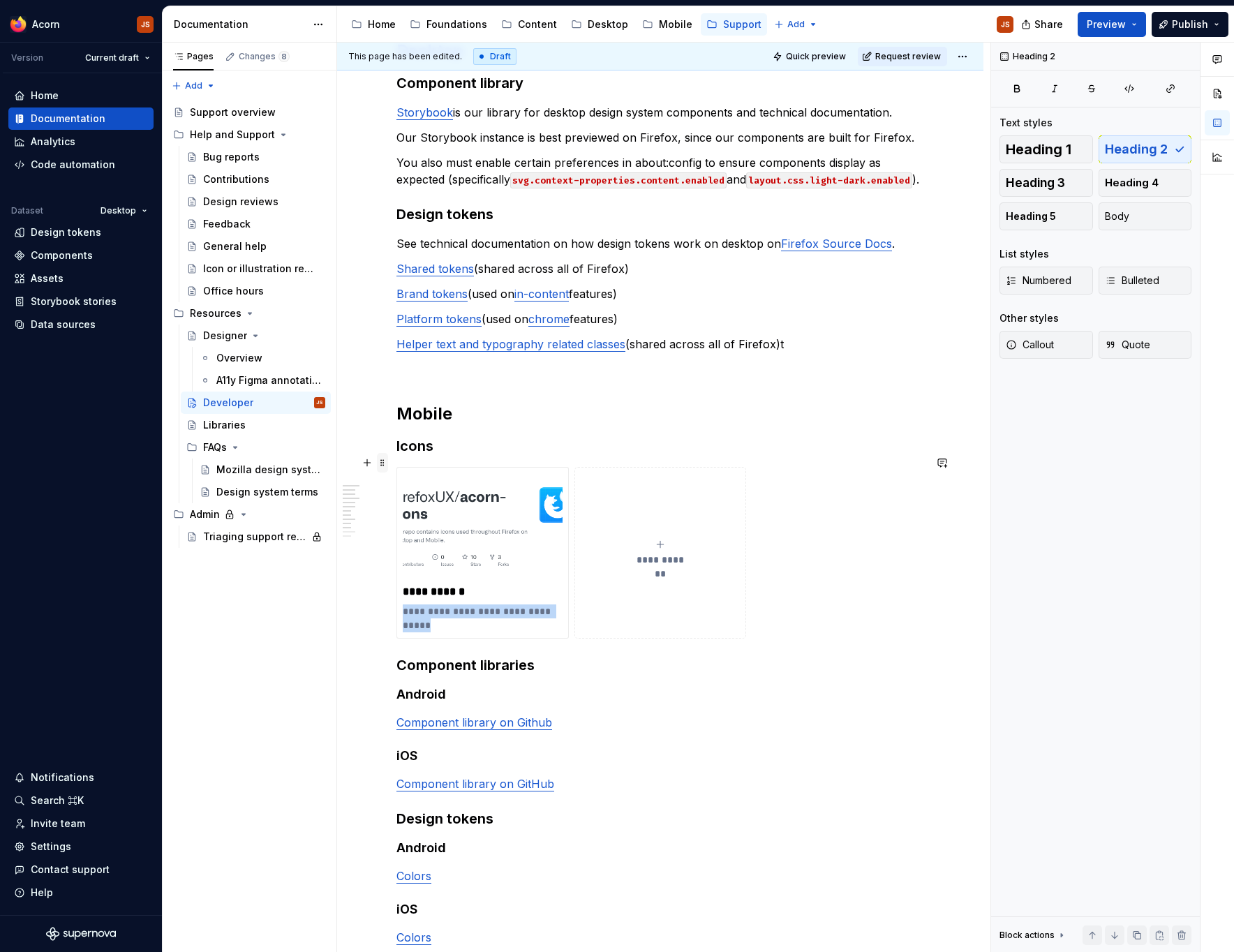 drag, startPoint x: 789, startPoint y: 639, endPoint x: 389, endPoint y: 455, distance: 440.2908 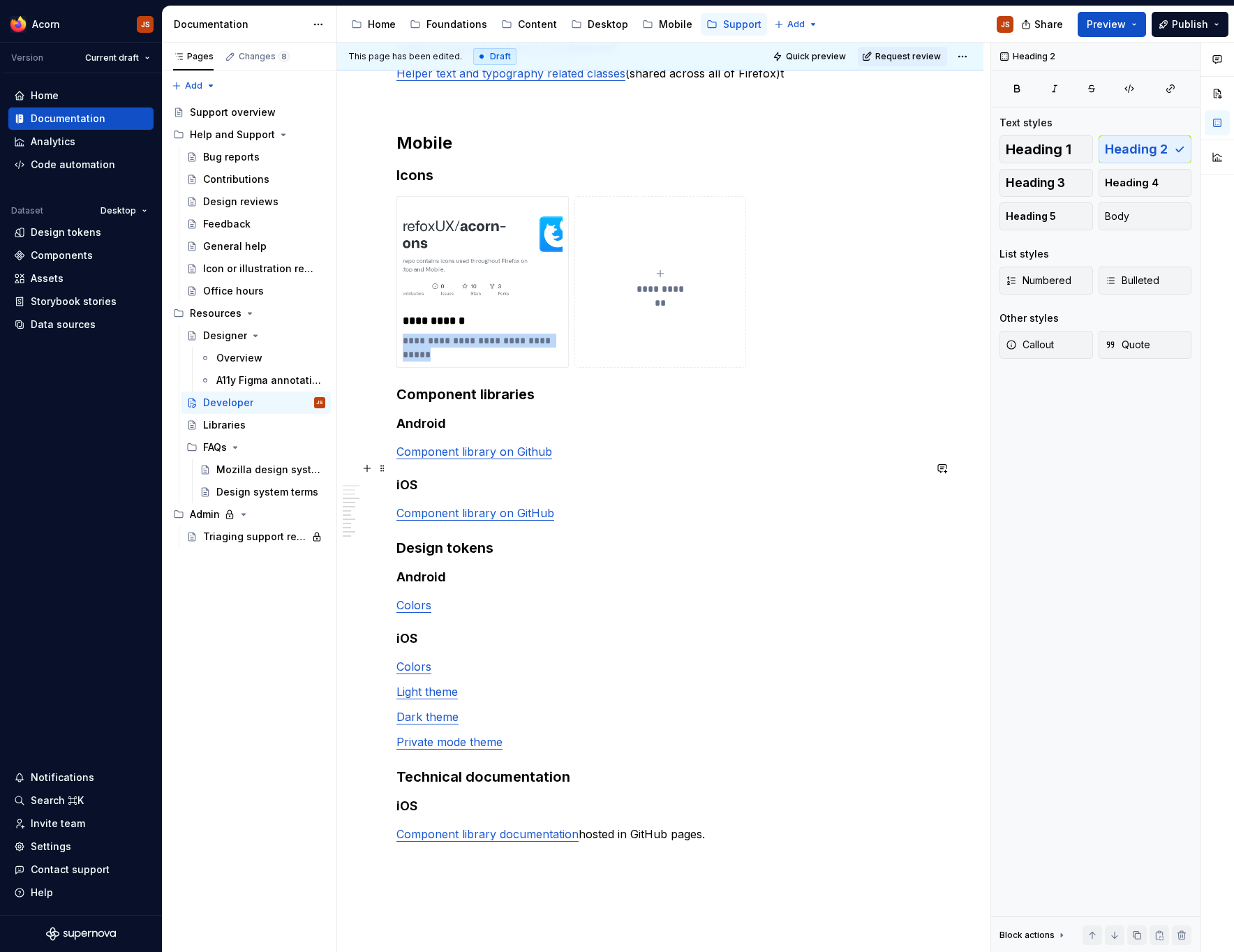 scroll, scrollTop: 512, scrollLeft: 0, axis: vertical 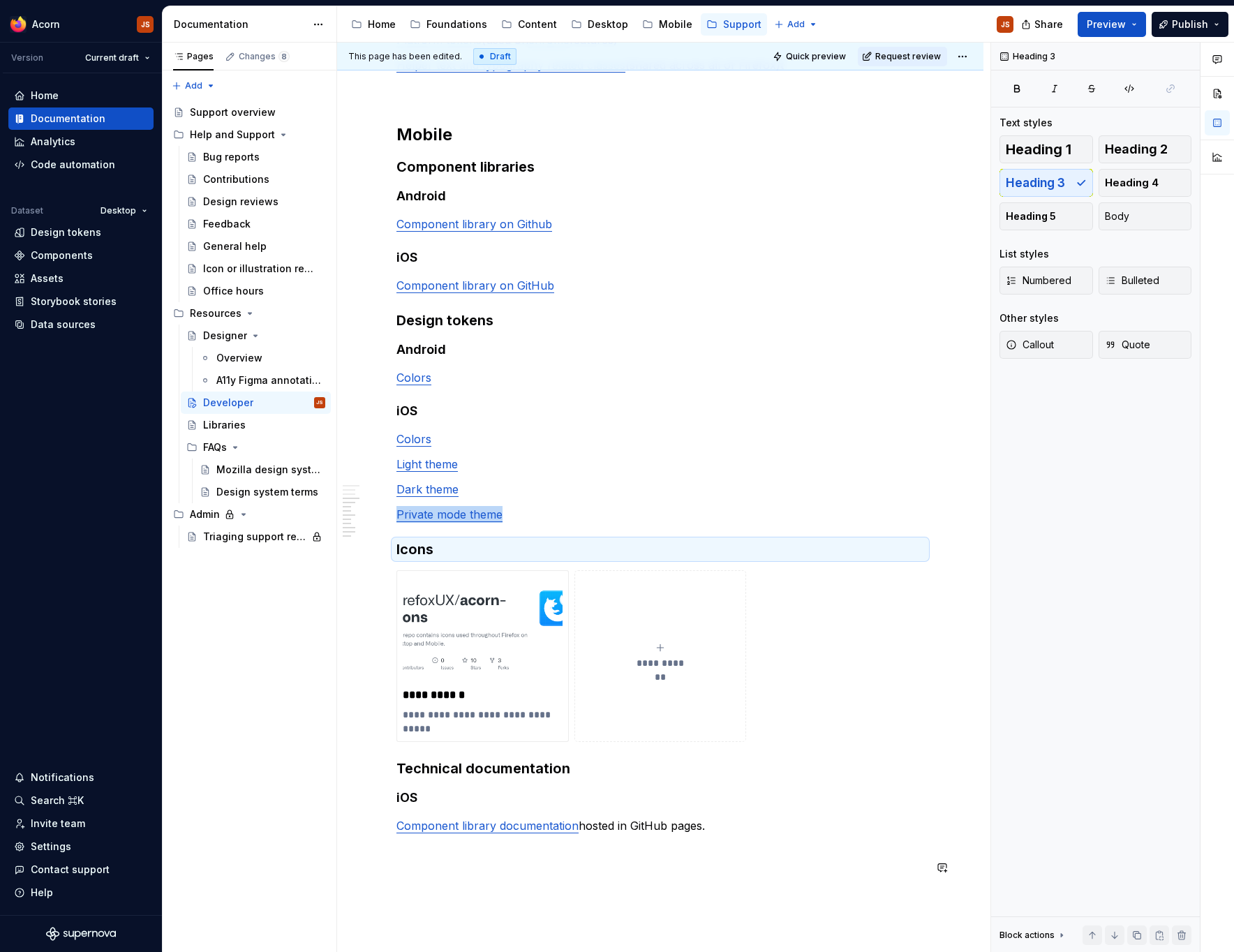 click on "**********" at bounding box center [660, 445] 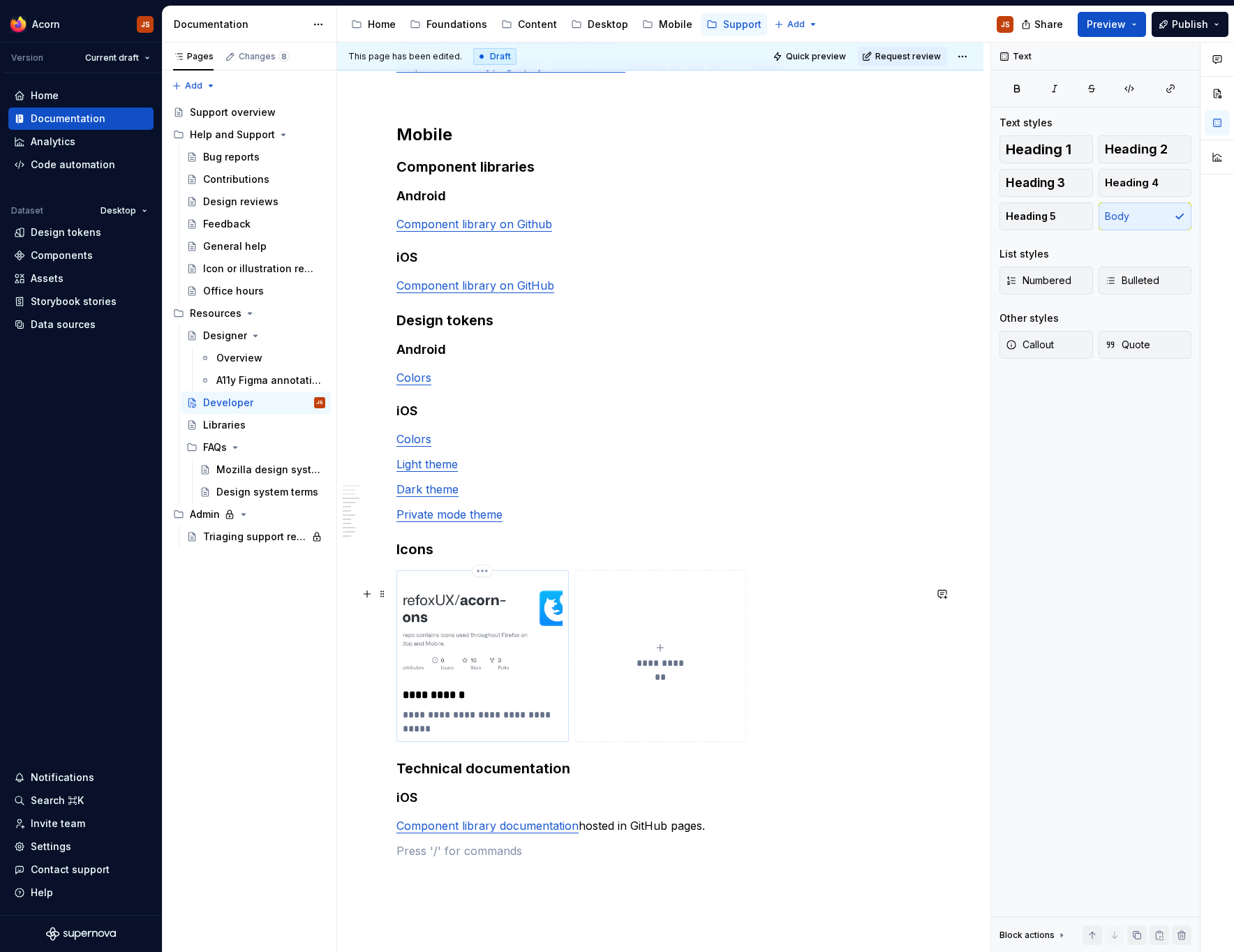 click on "**********" at bounding box center (482, 722) 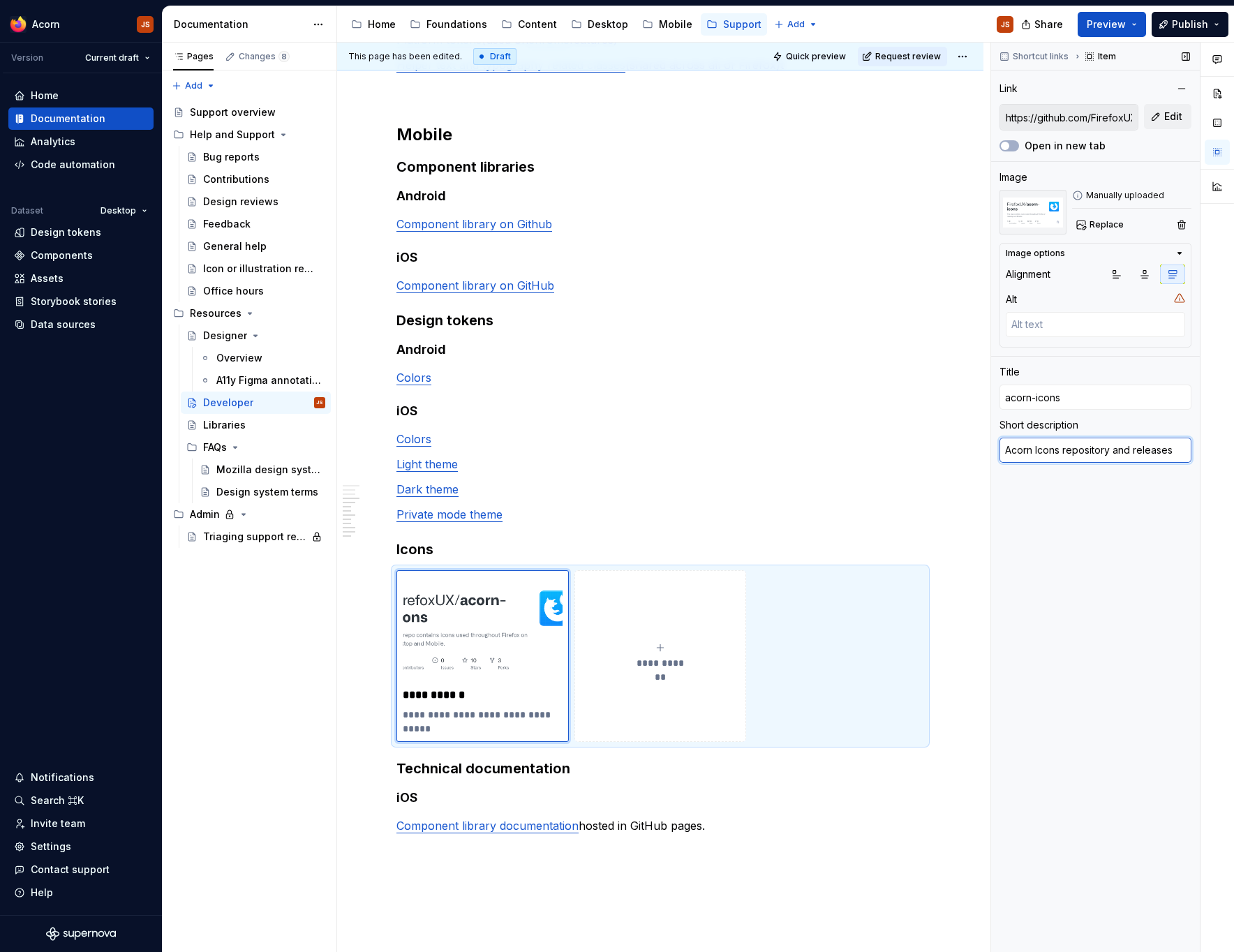 click on "Acorn Icons repository and releases" at bounding box center (1095, 450) 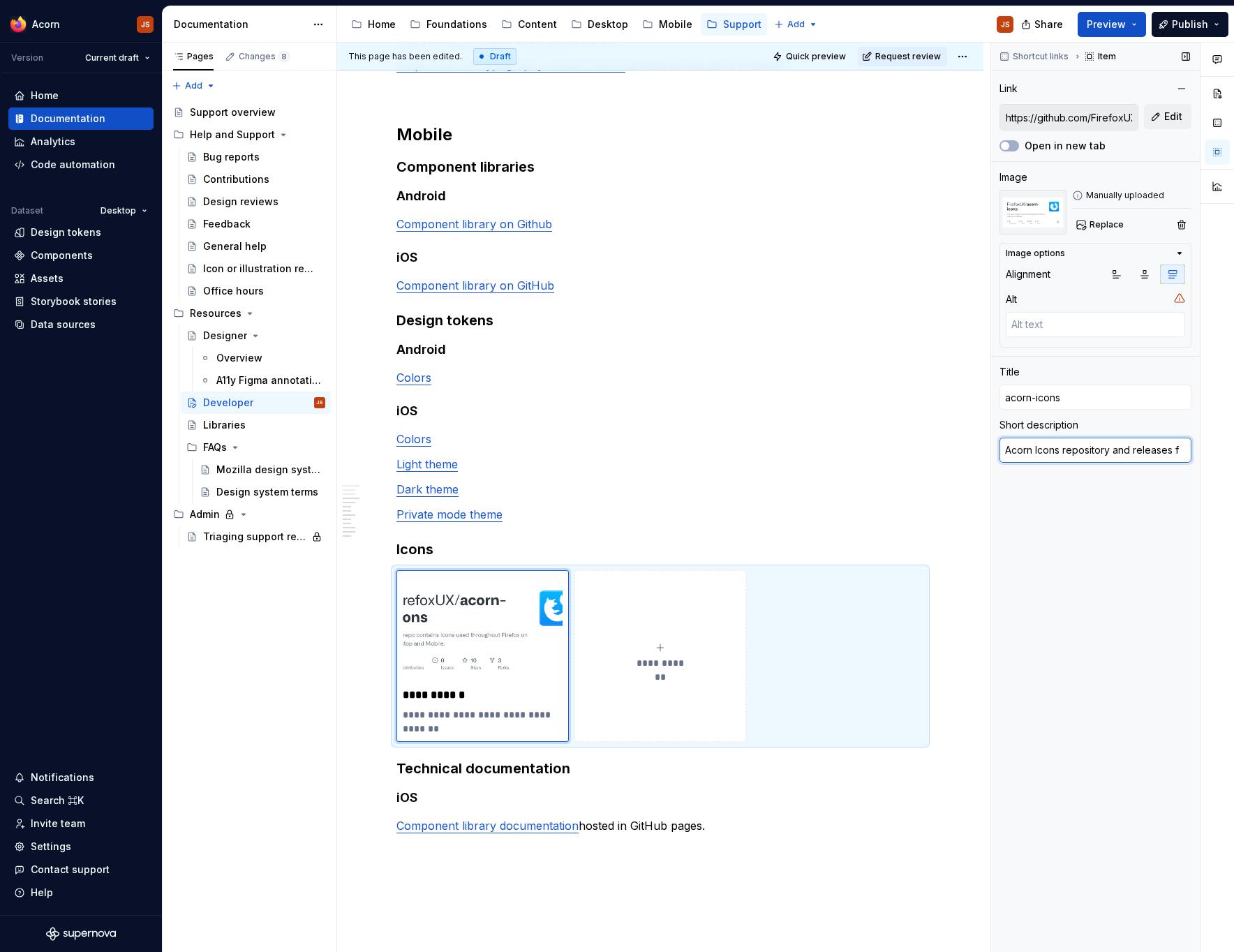 type on "*" 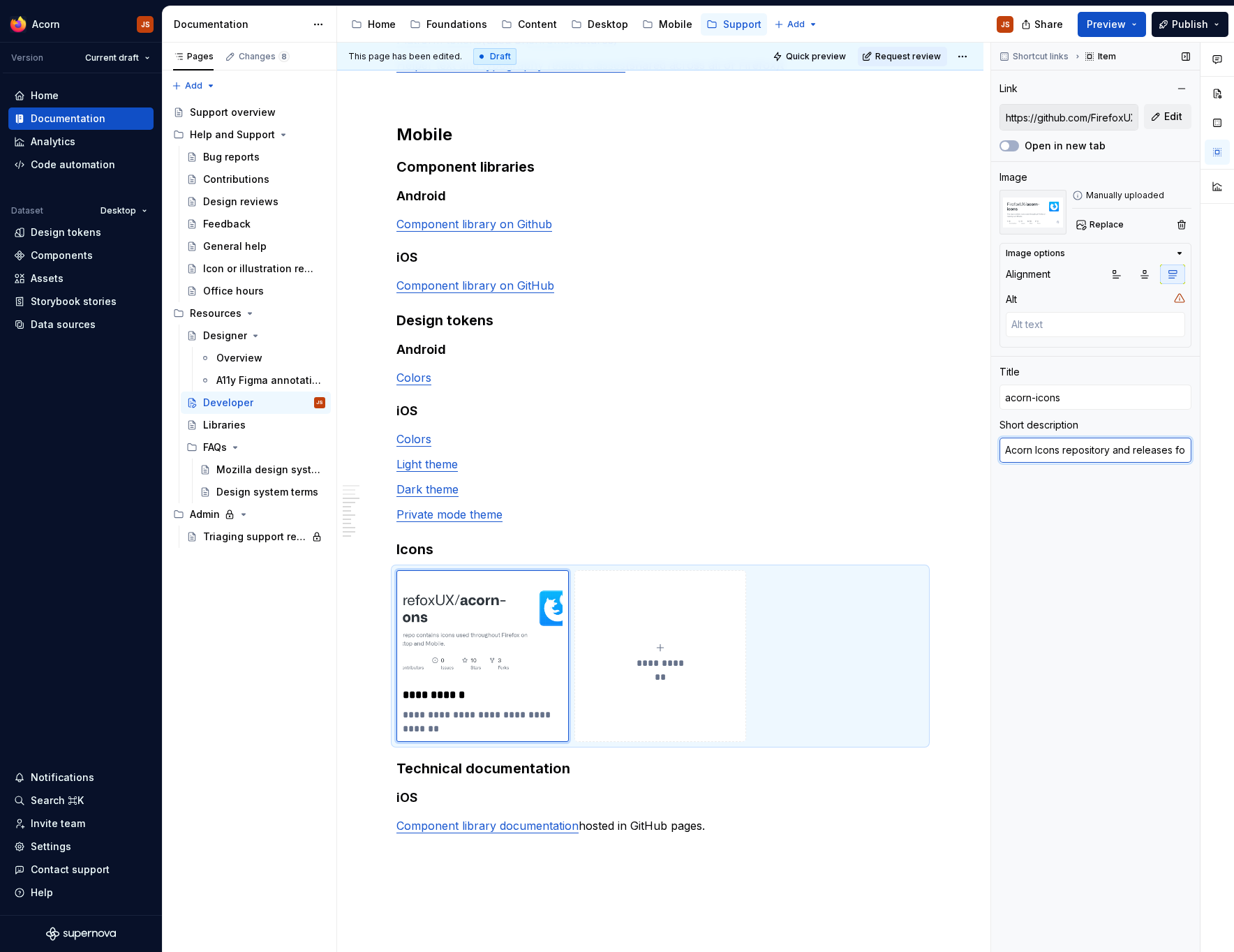 type on "*" 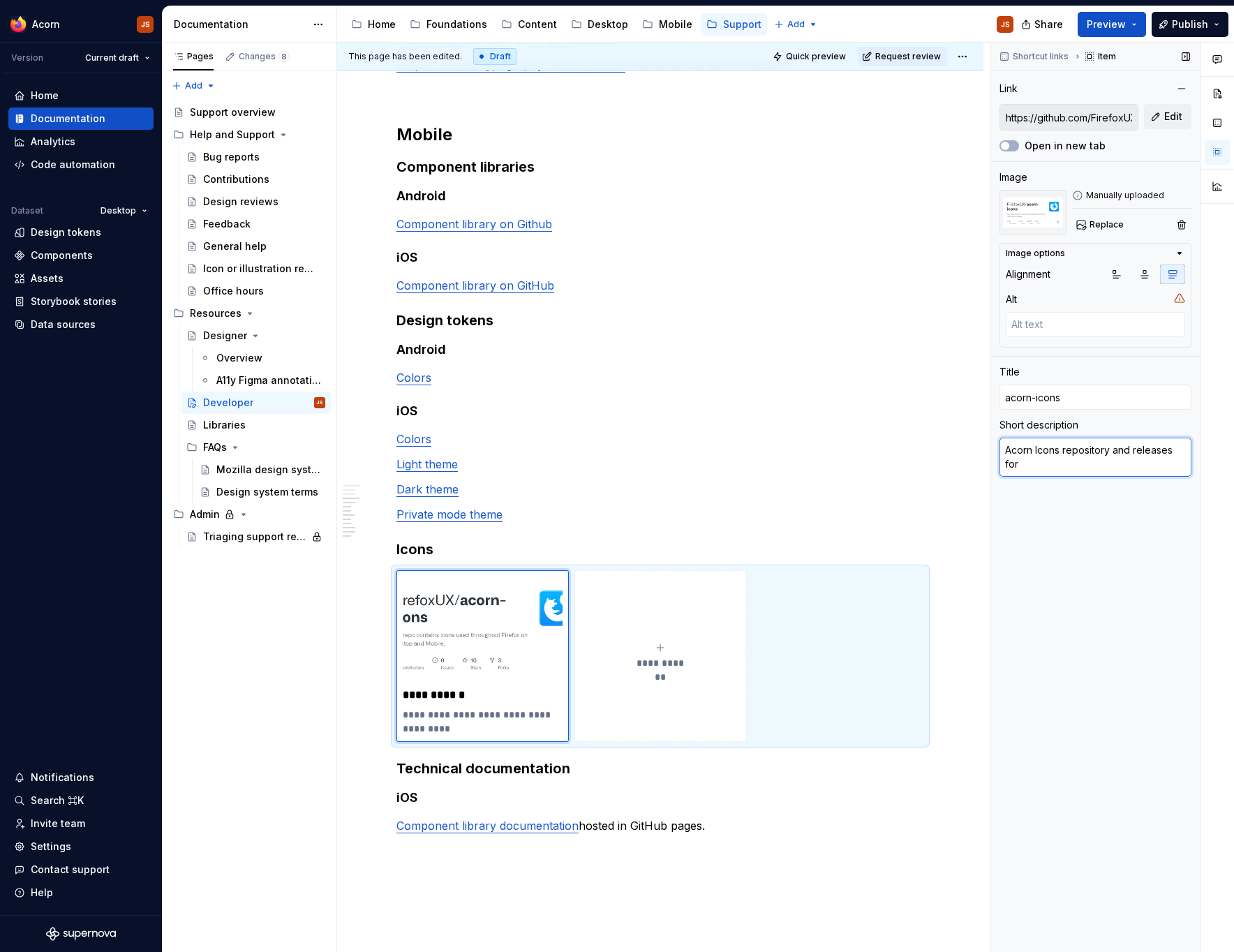 type on "Acorn Icons repository and releases for" 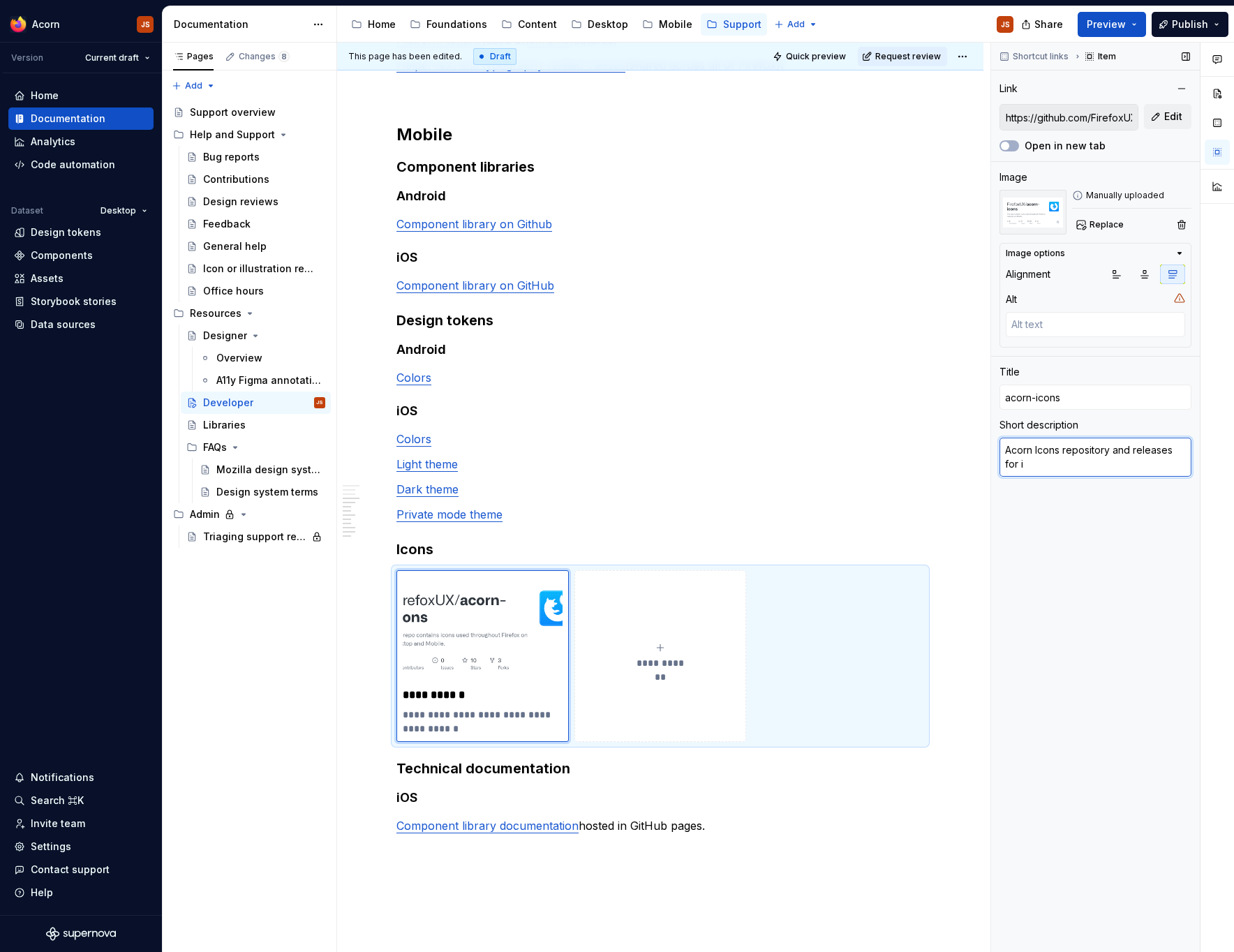 type on "*" 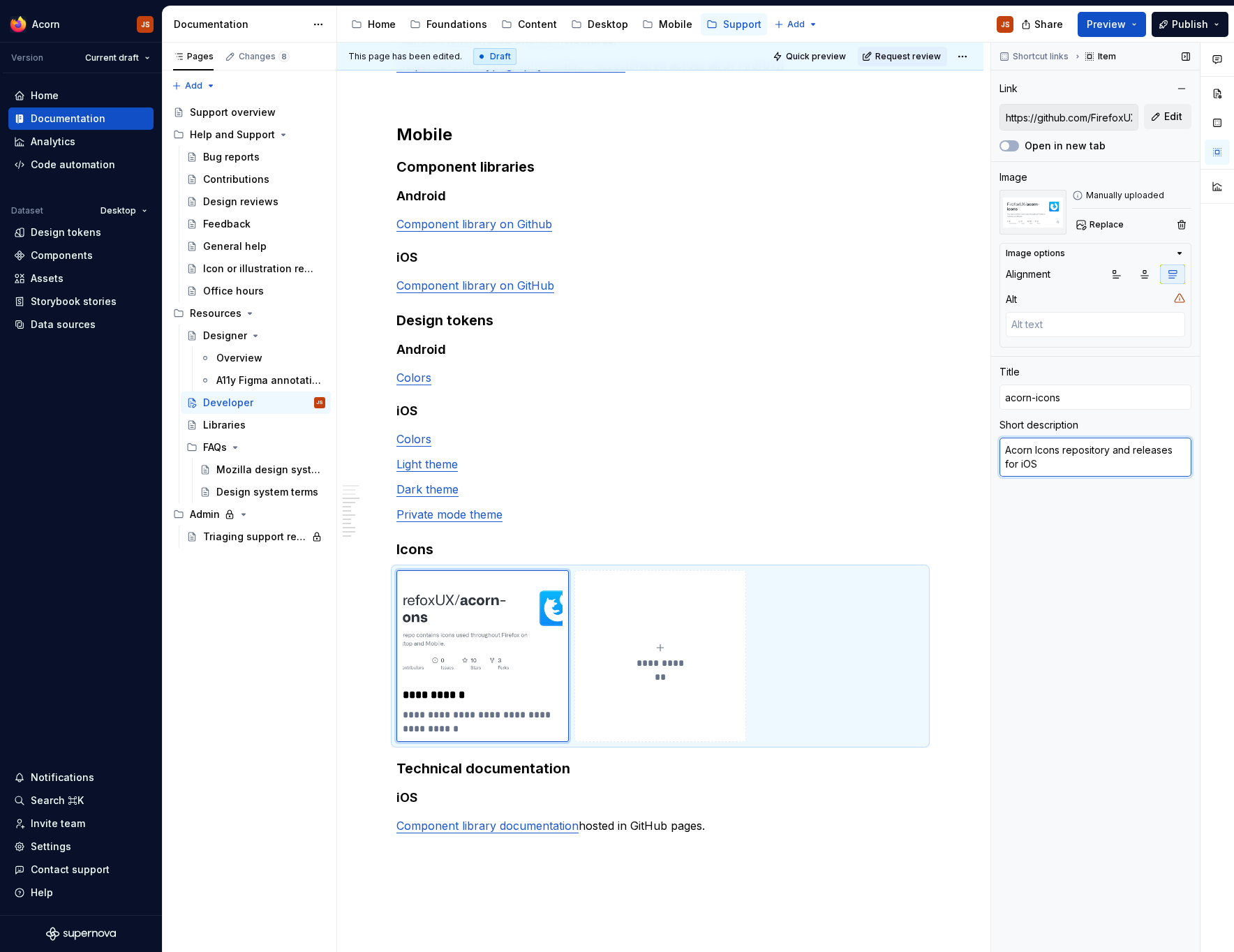 type on "*" 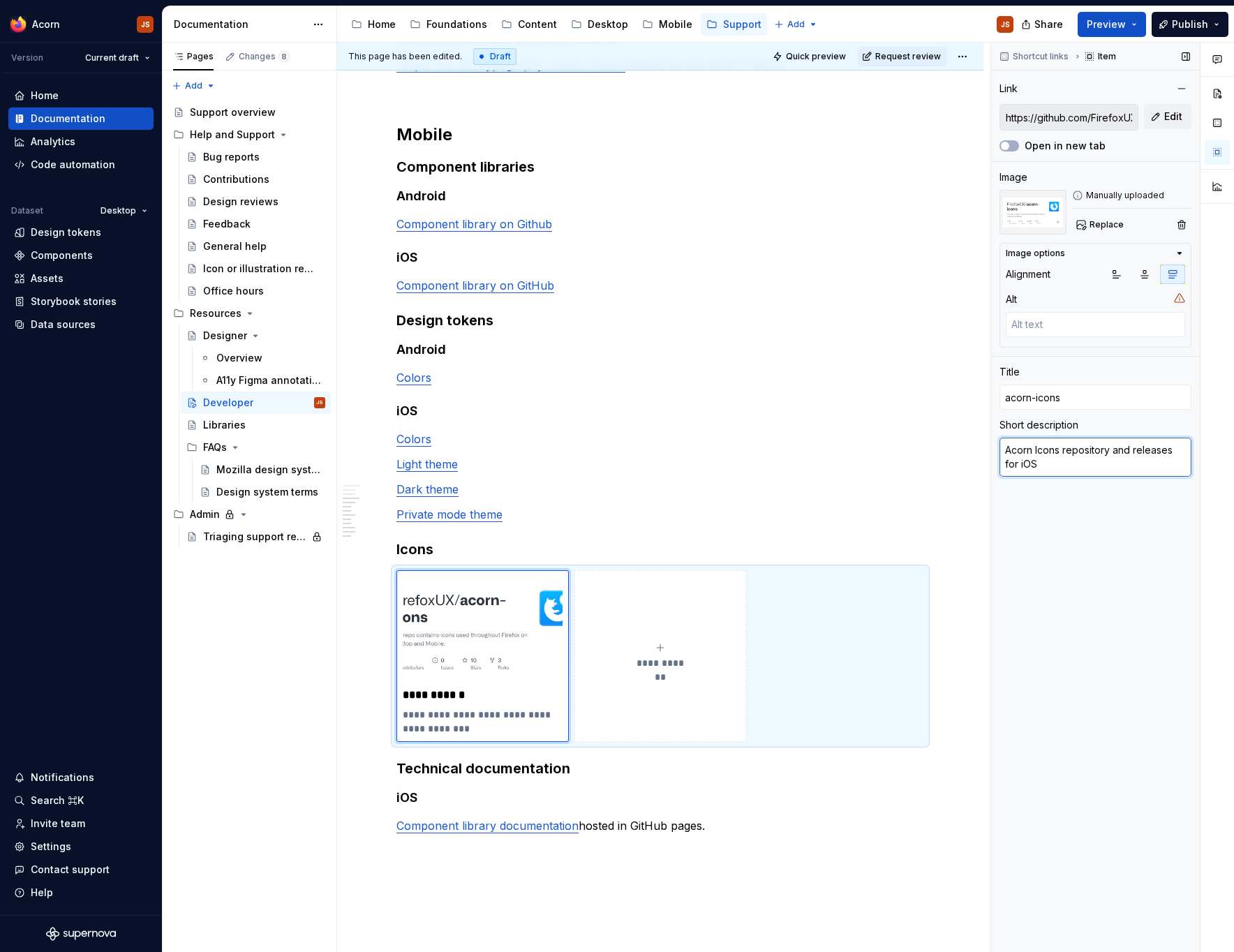 type on "*" 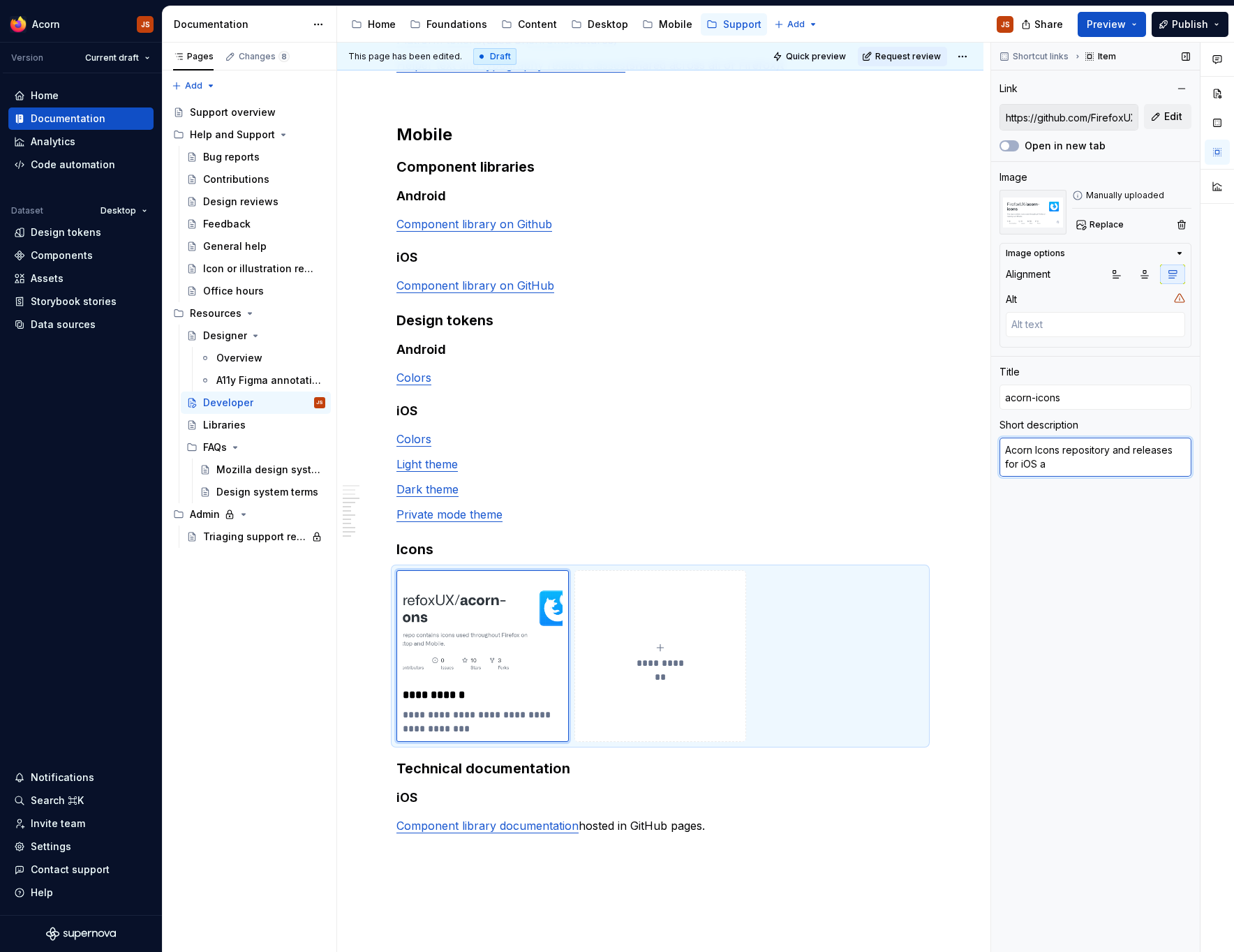 type on "*" 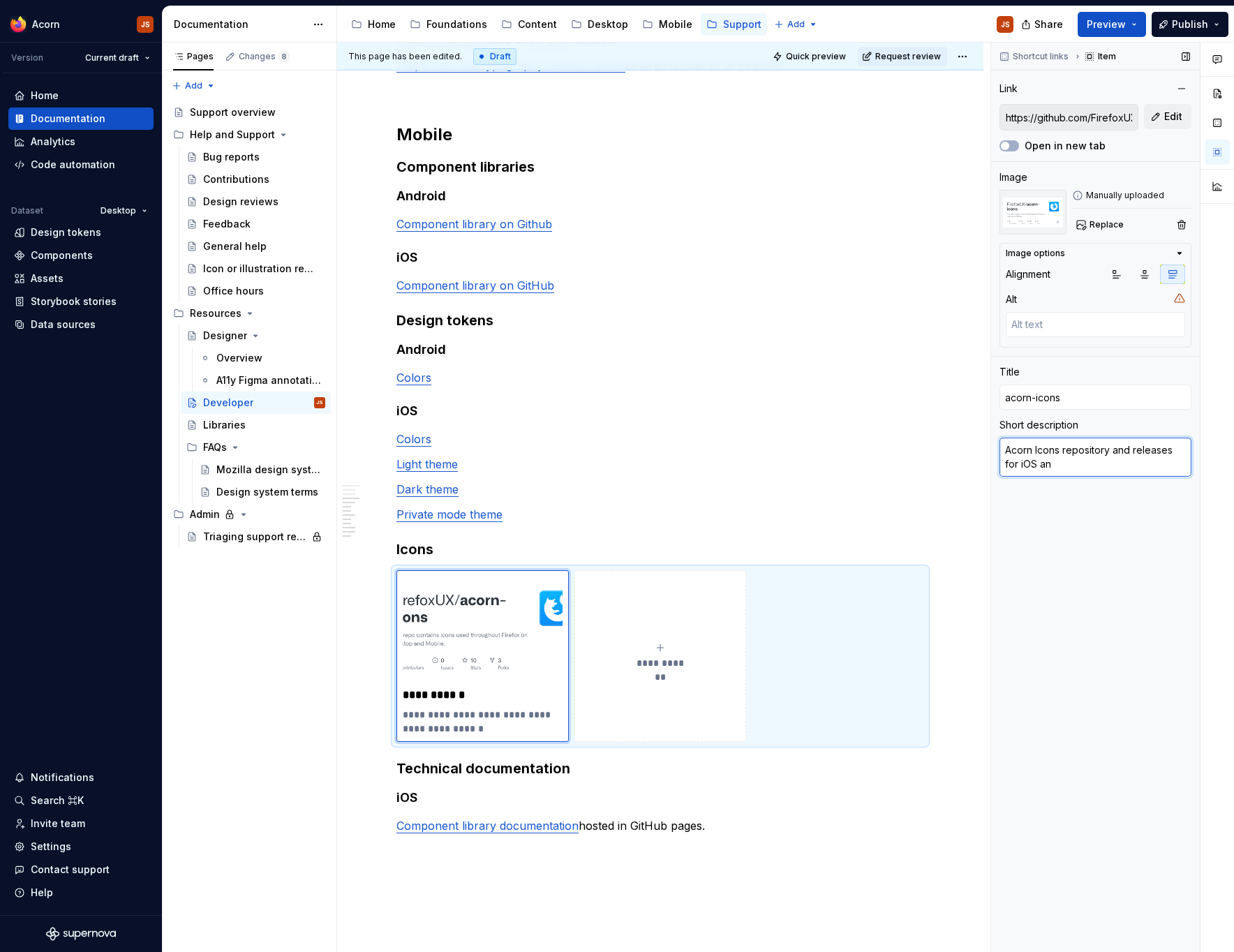 type on "Acorn Icons repository and releases for iOS and" 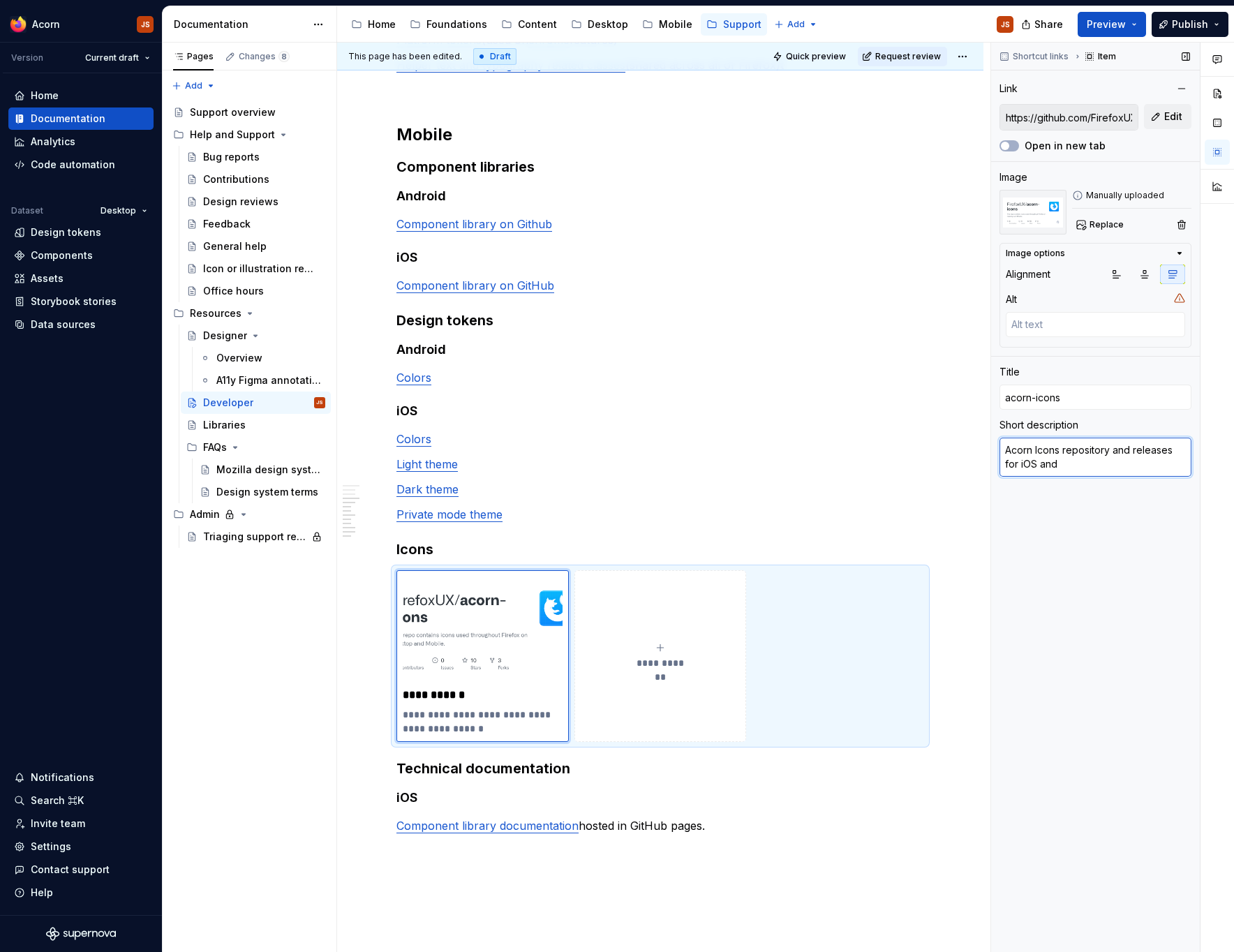type on "*" 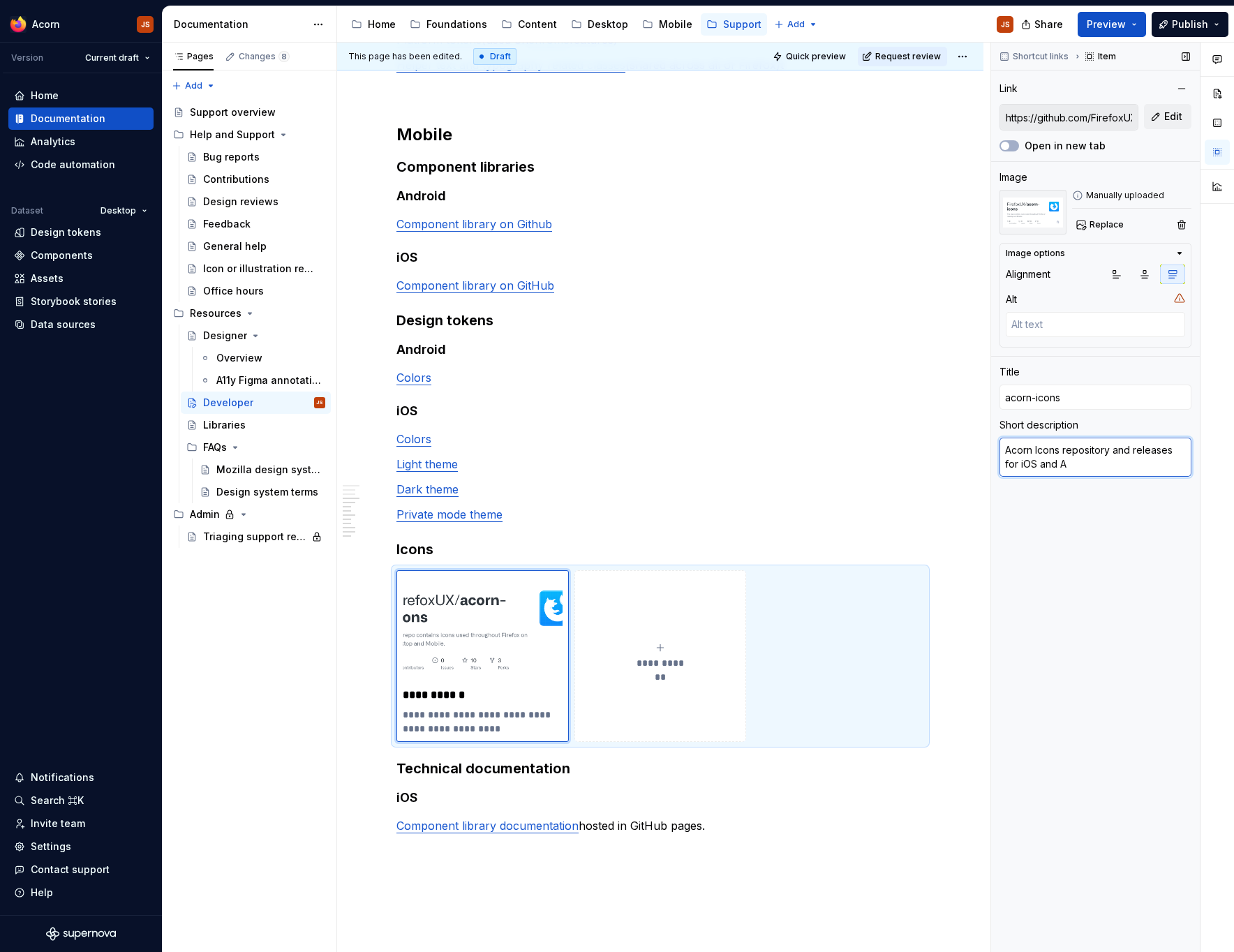 type on "*" 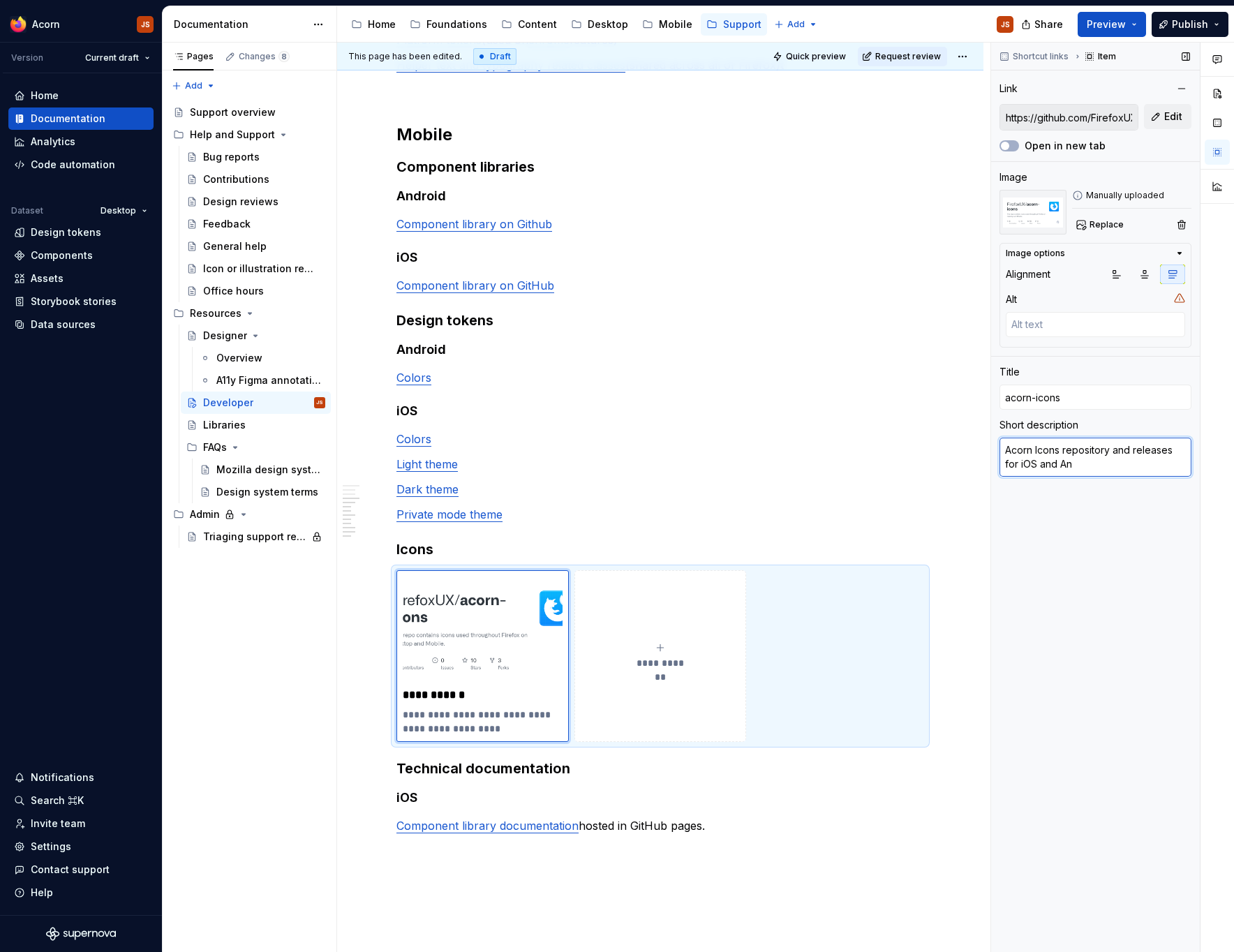 type on "Acorn Icons repository and releases for iOS and And" 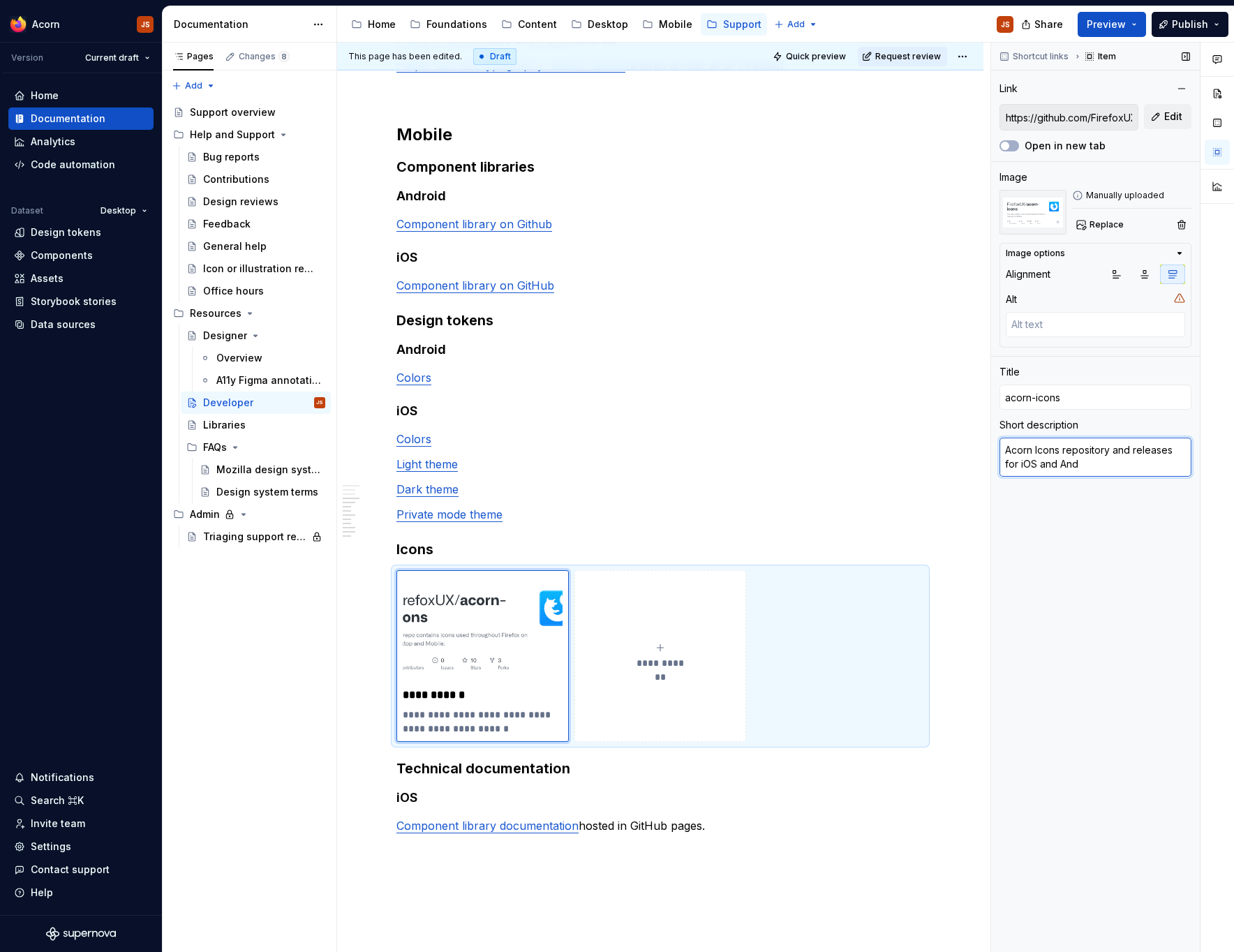 type on "*" 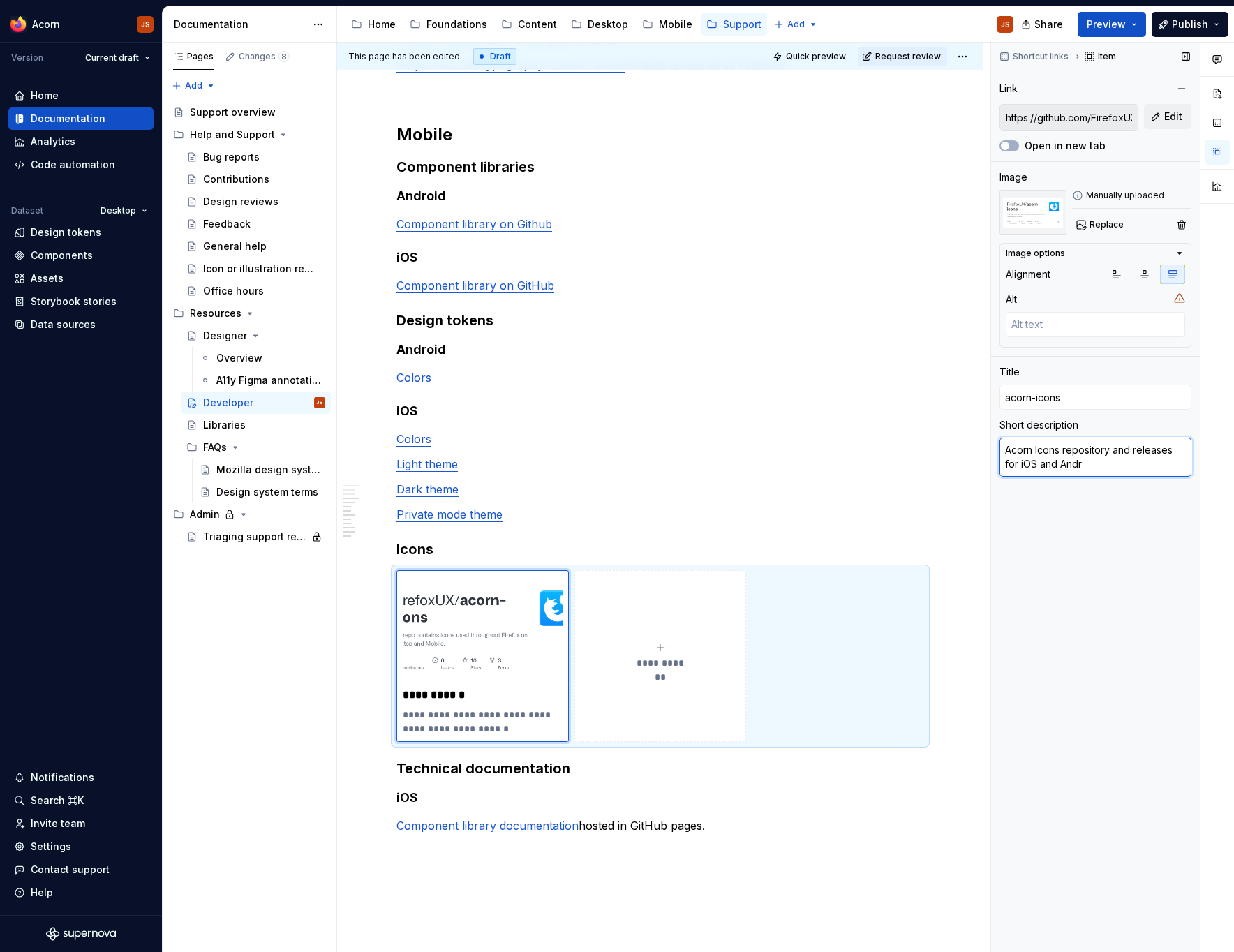 type on "Acorn Icons repository and releases for iOS and Andro" 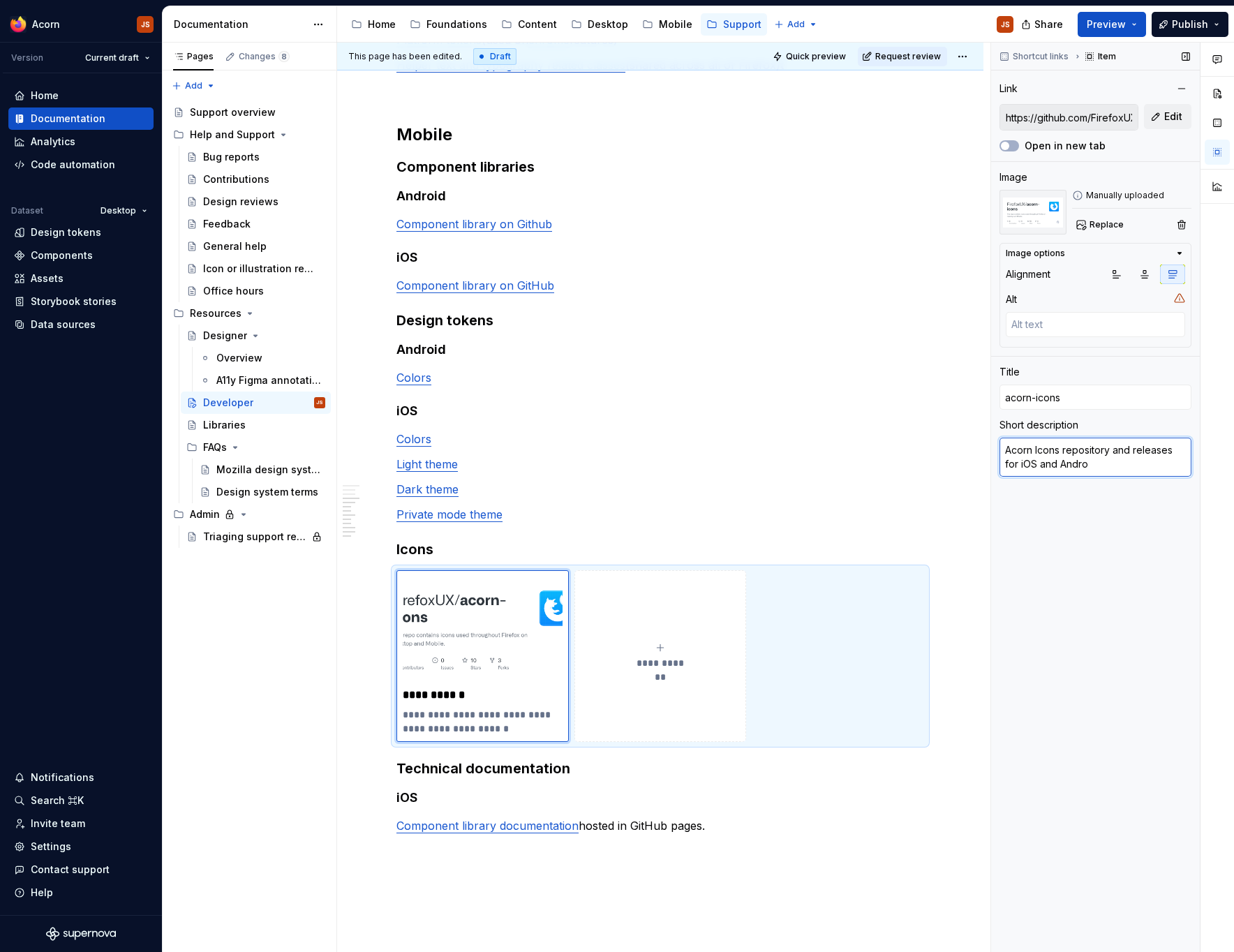 type on "*" 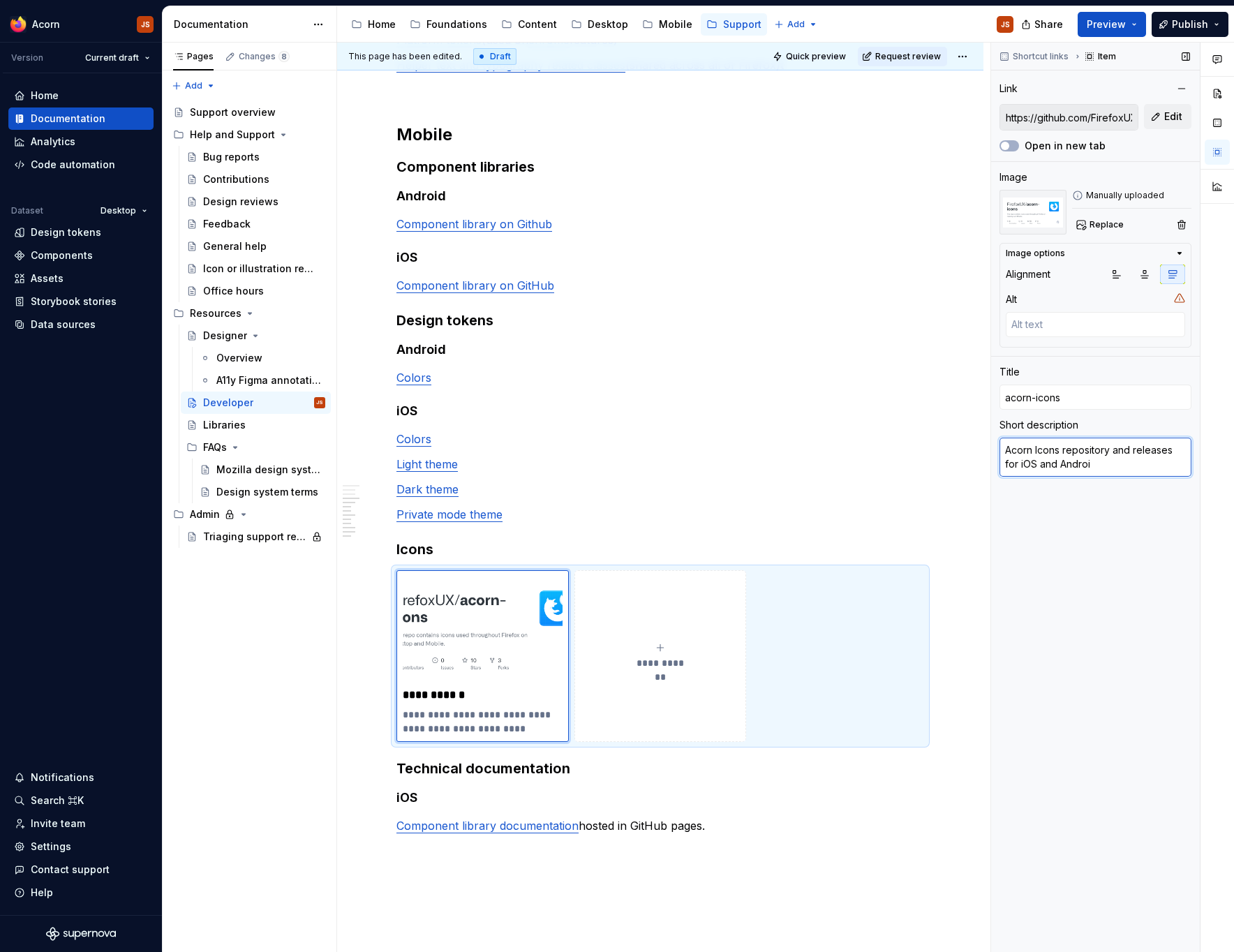 type on "Acorn Icons repository and releases for iOS and Android" 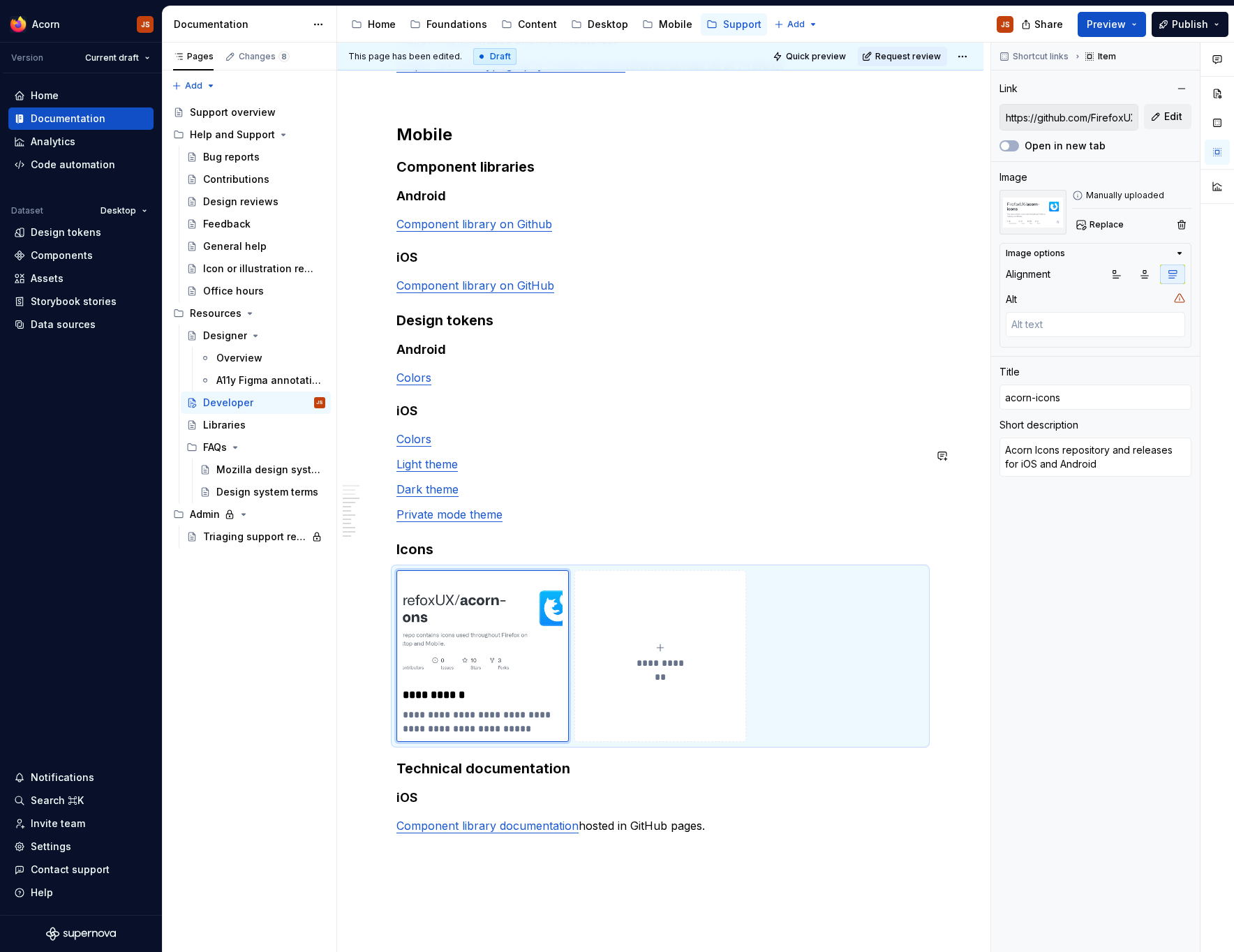 click on "**********" at bounding box center (660, 310) 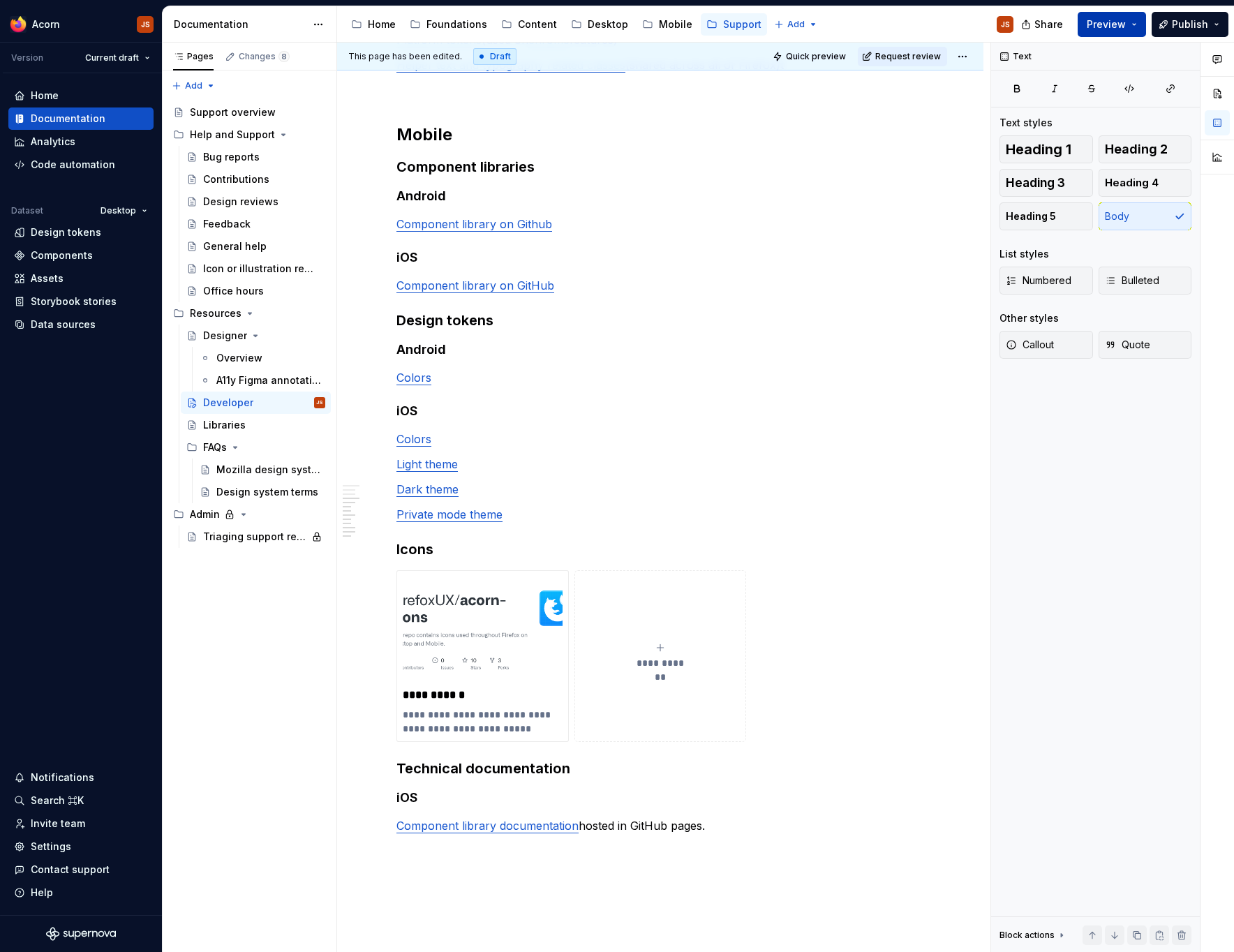 click on "Preview" at bounding box center [1106, 24] 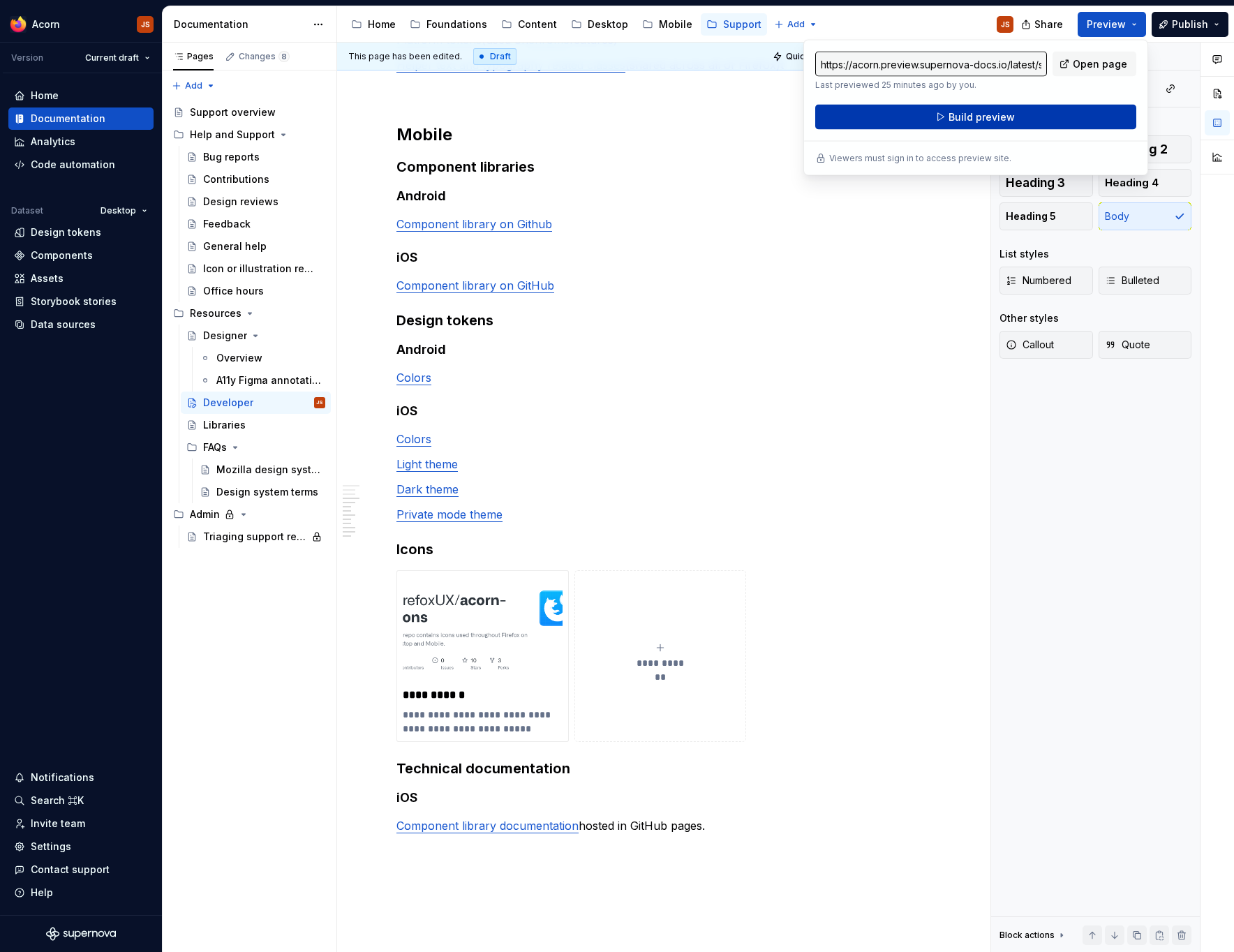 click on "Build preview" at bounding box center (976, 117) 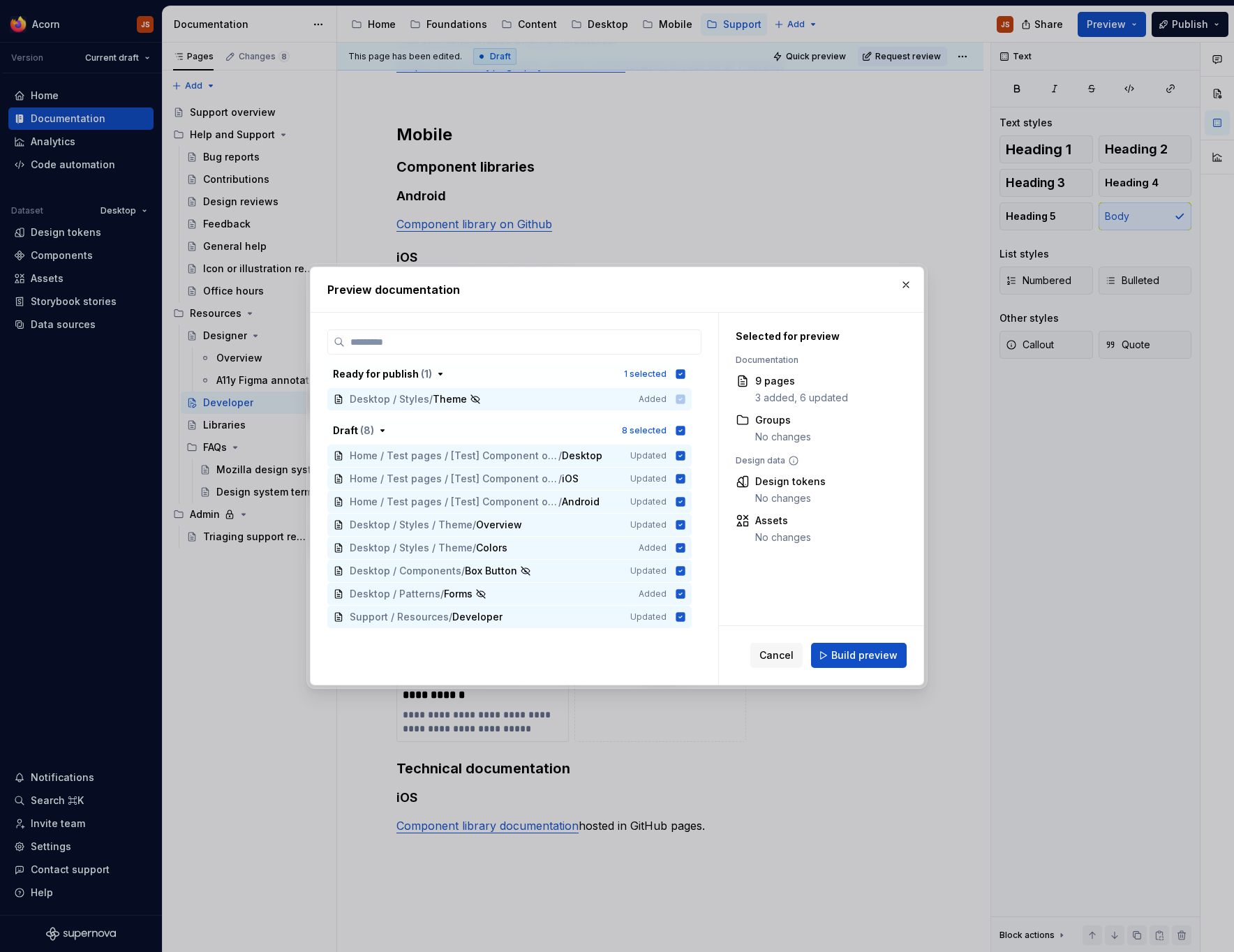 scroll, scrollTop: 512, scrollLeft: 0, axis: vertical 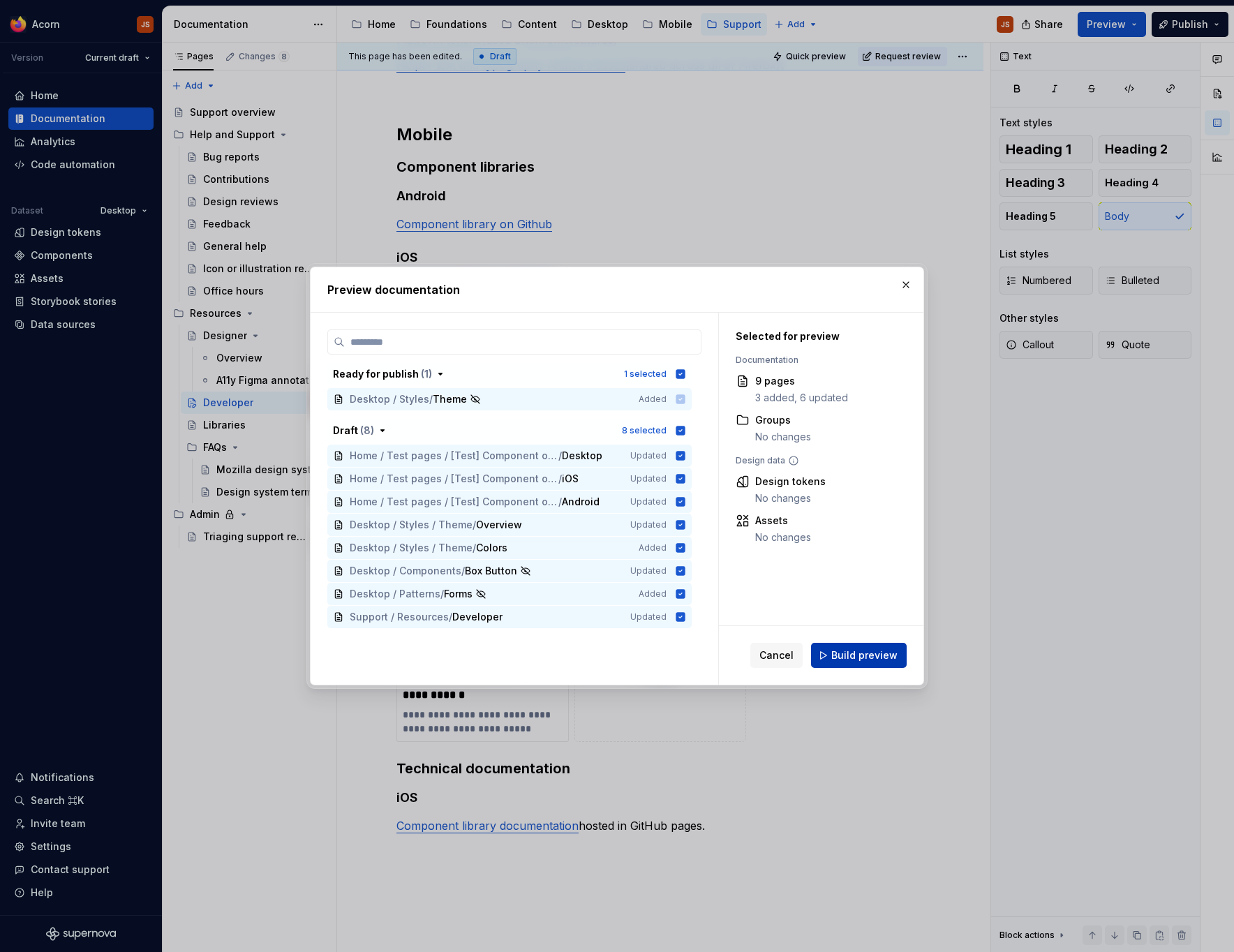 click on "Build preview" at bounding box center (864, 655) 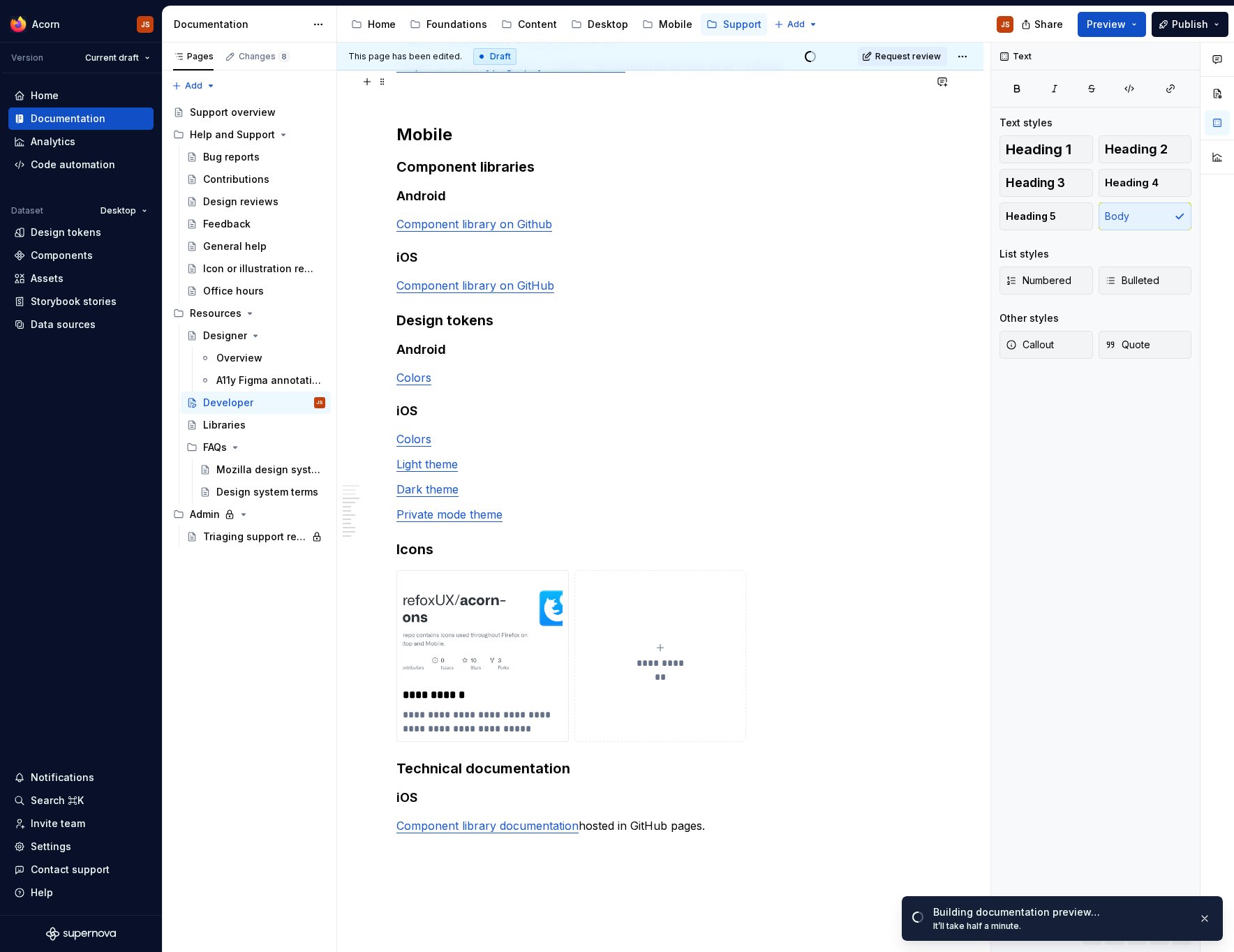 scroll, scrollTop: 512, scrollLeft: 0, axis: vertical 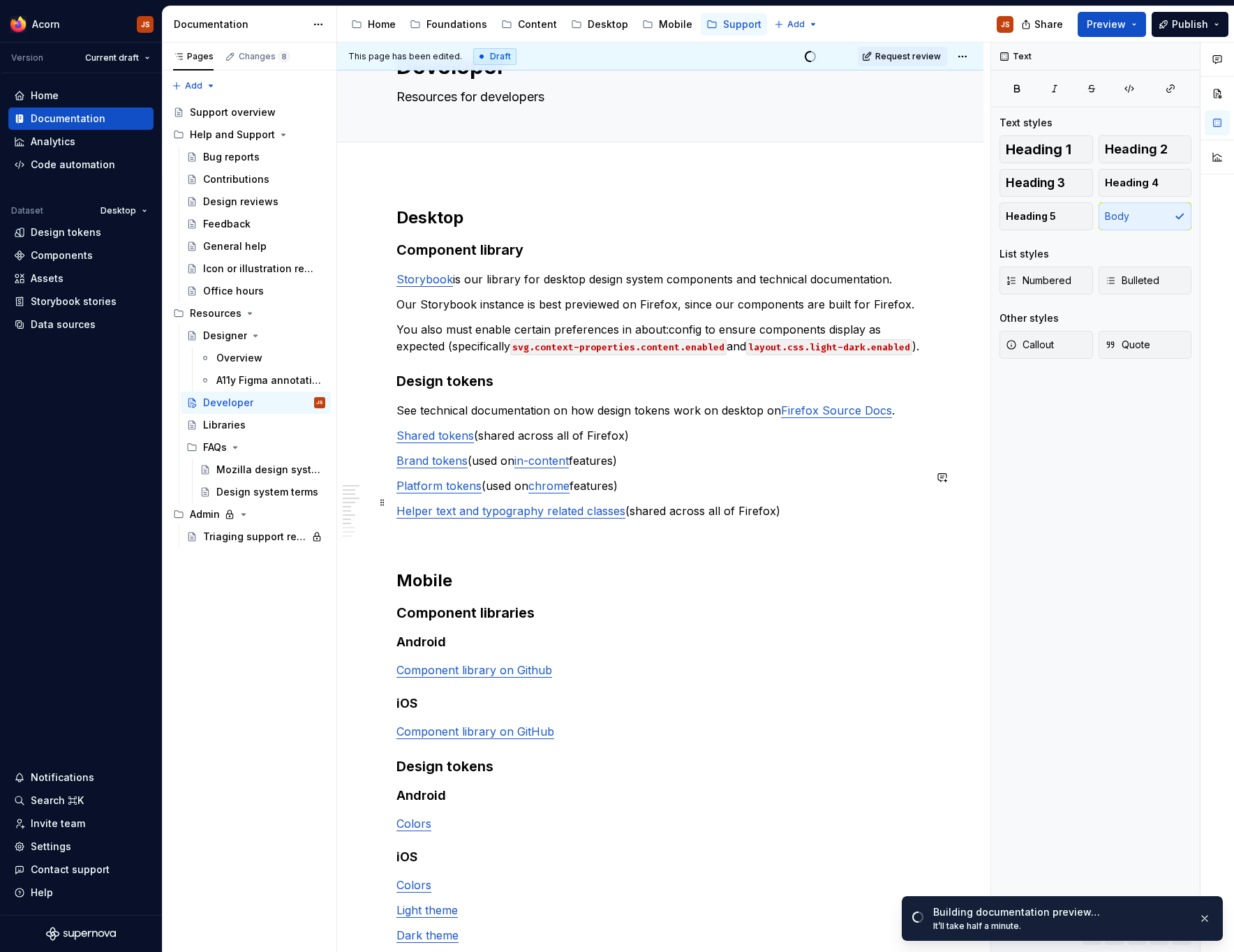 click on "**********" at bounding box center (660, 756) 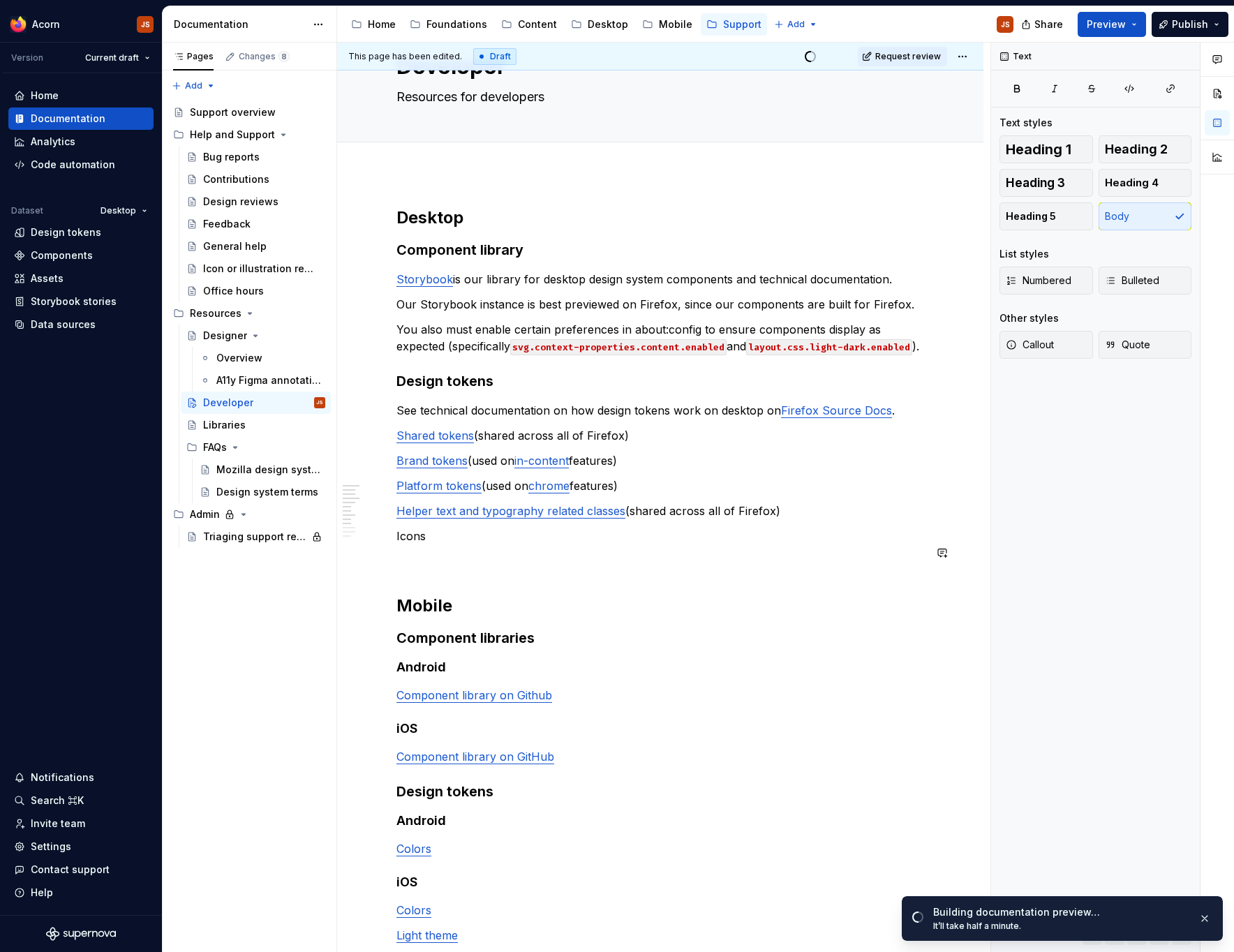 click on "Icons" at bounding box center (660, 536) 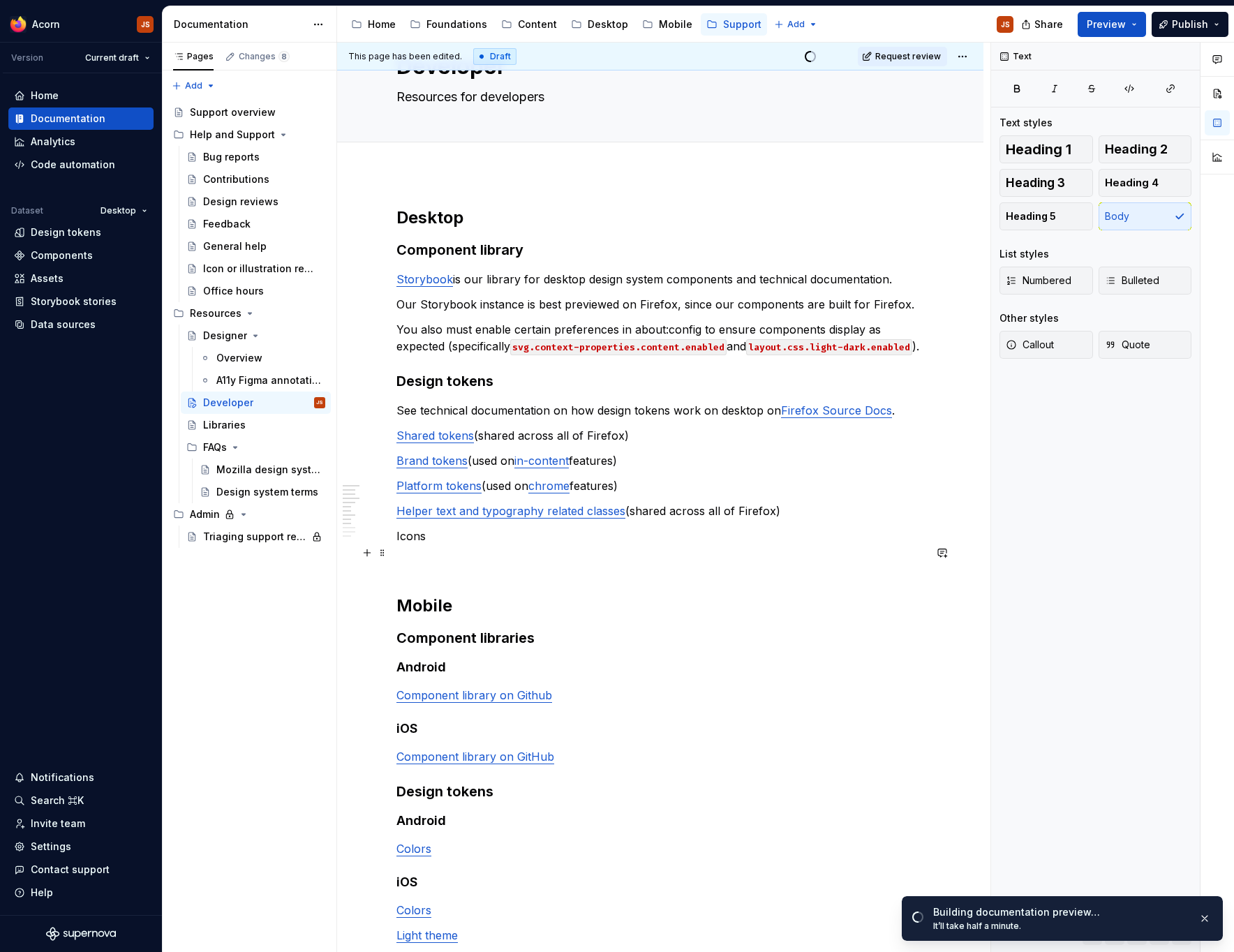 click on "Icons" at bounding box center (660, 536) 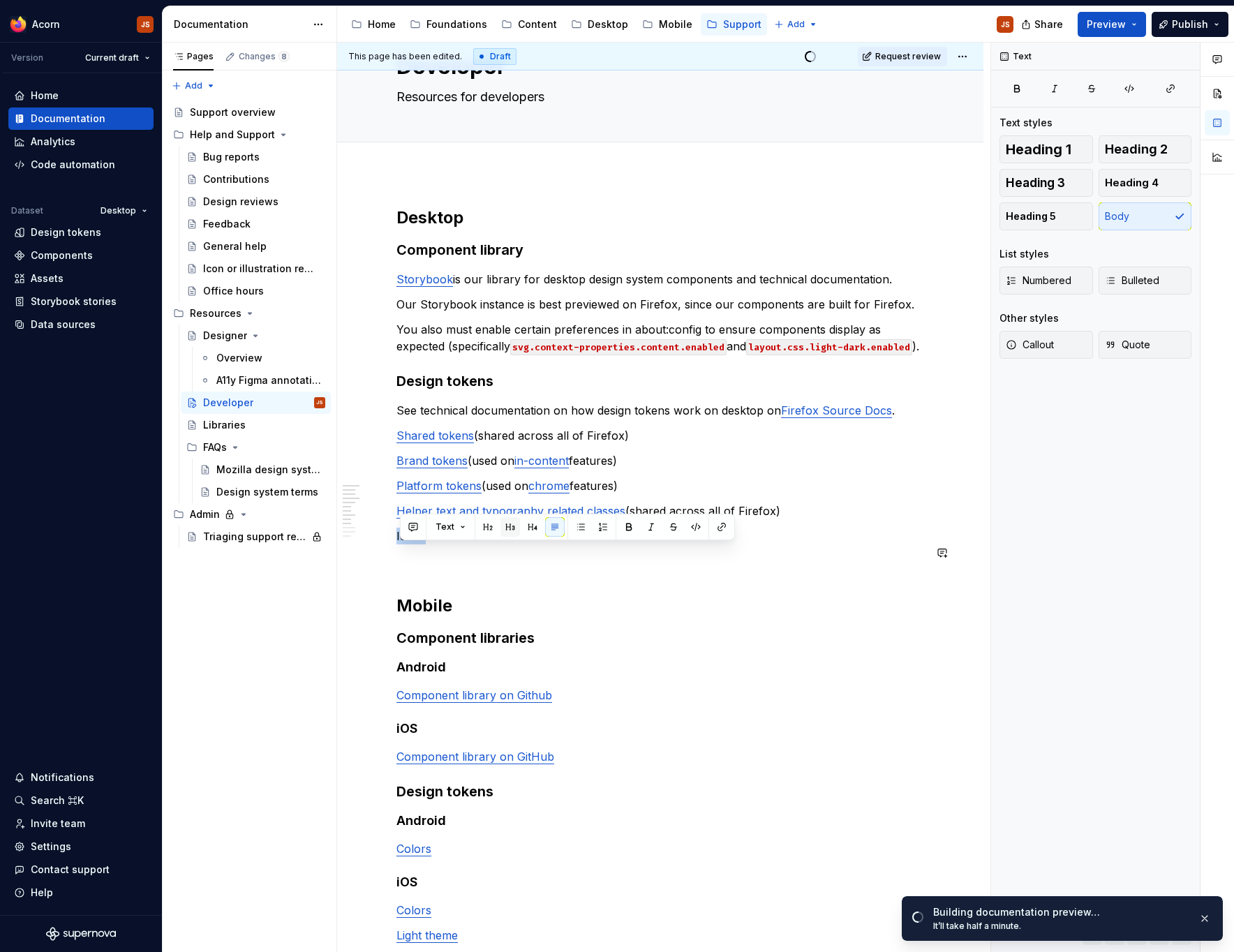 click at bounding box center [510, 527] 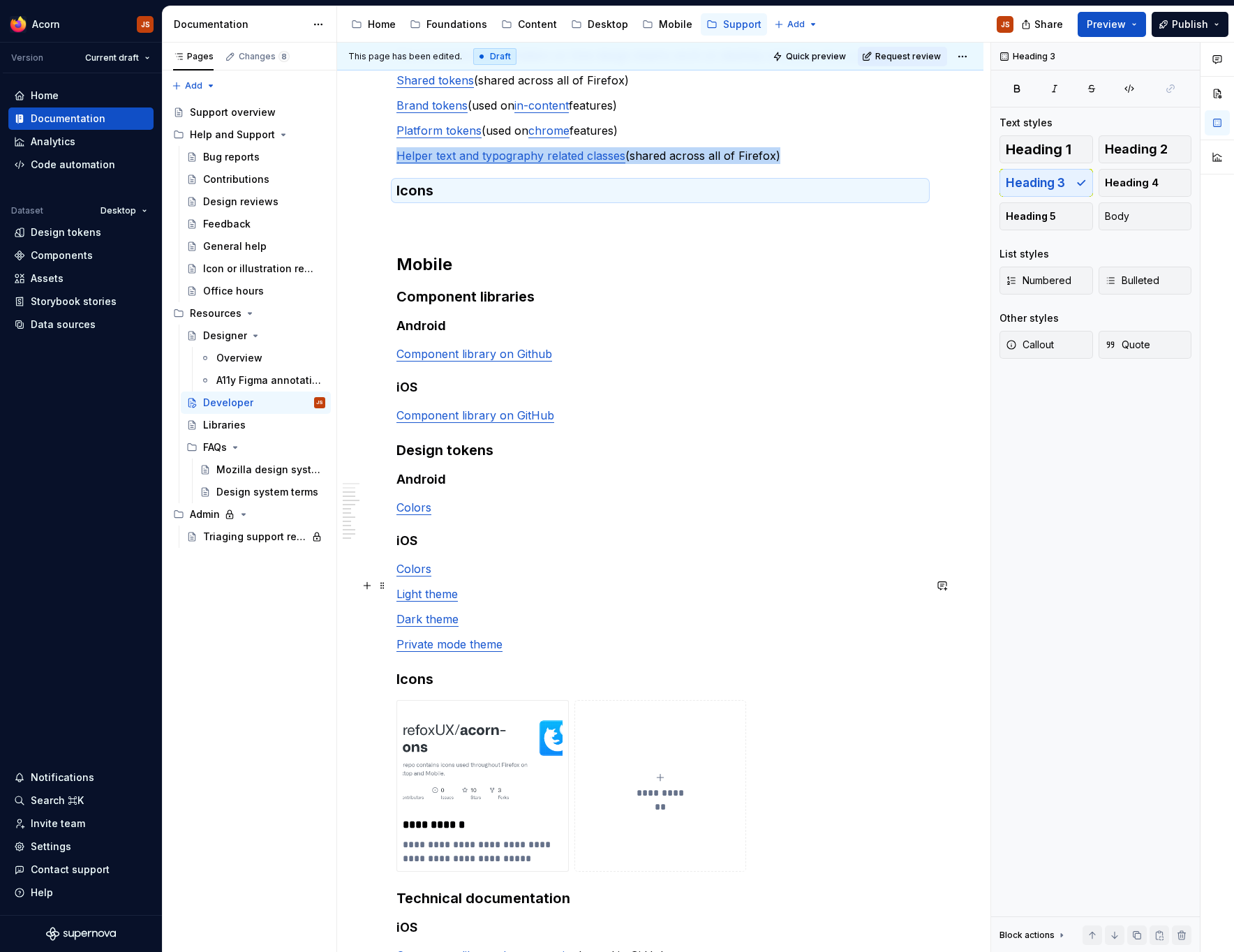 scroll, scrollTop: 422, scrollLeft: 0, axis: vertical 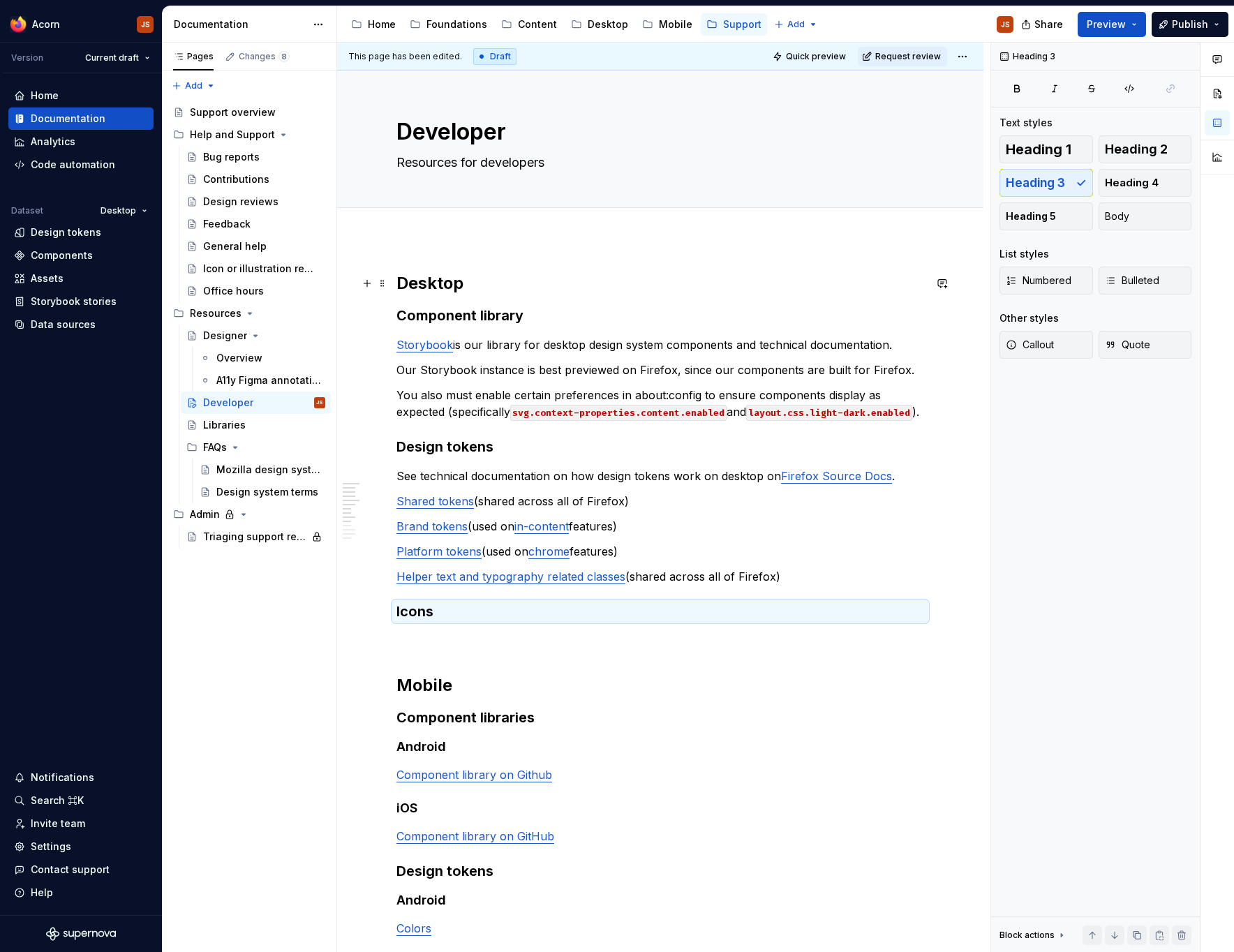 click on "Desktop" at bounding box center (660, 283) 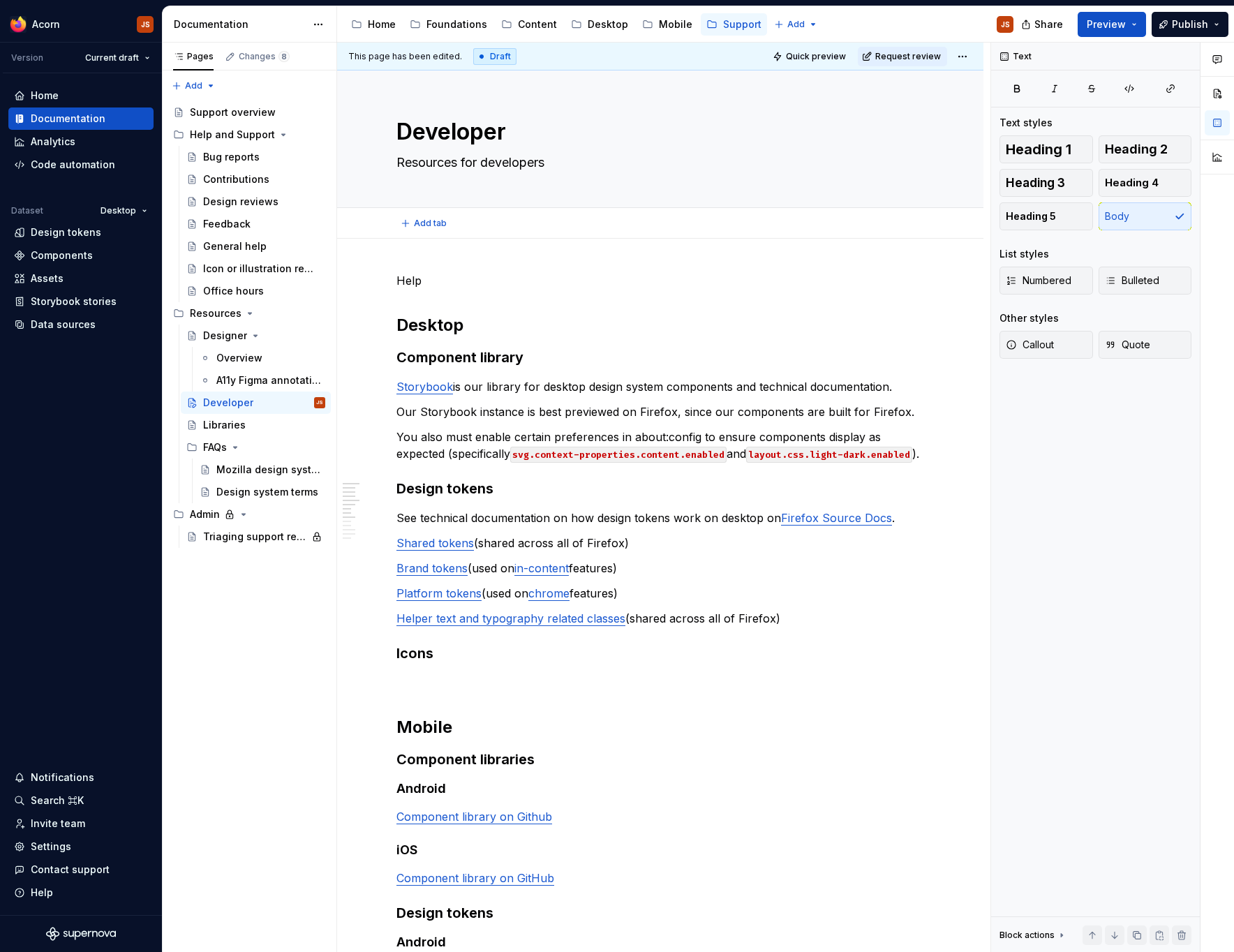 type on "*" 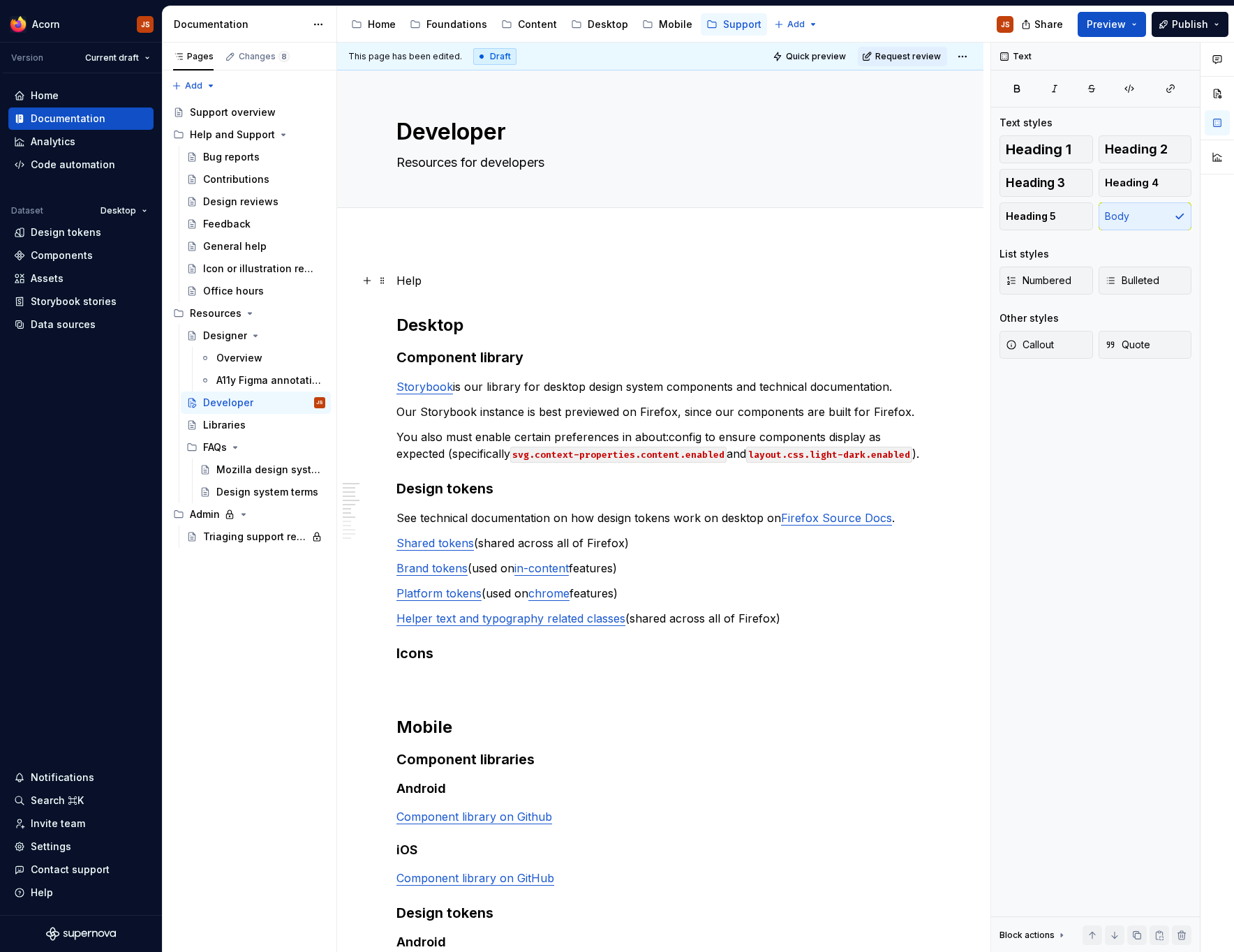 click on "Help" at bounding box center (660, 281) 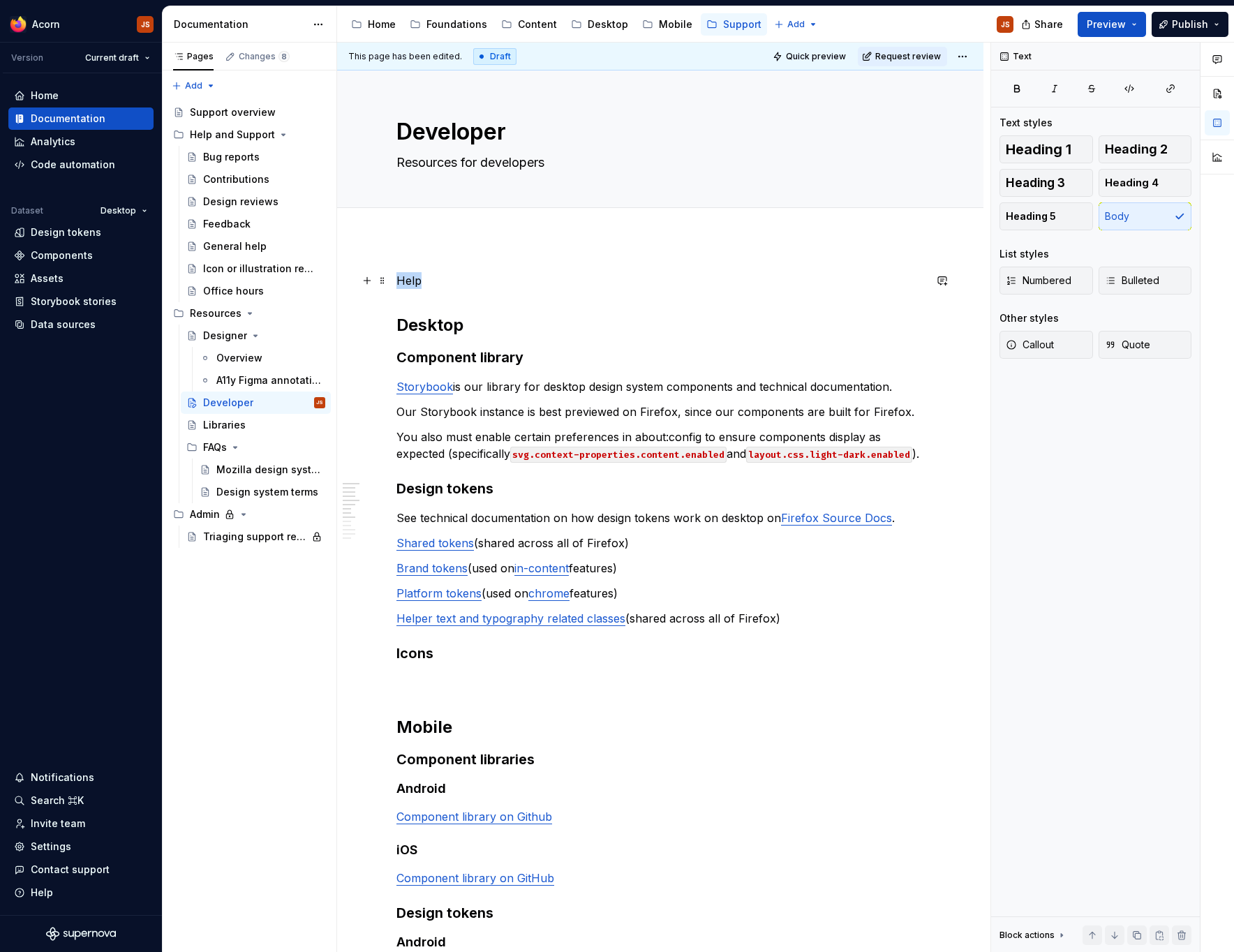 click on "Help" at bounding box center (660, 281) 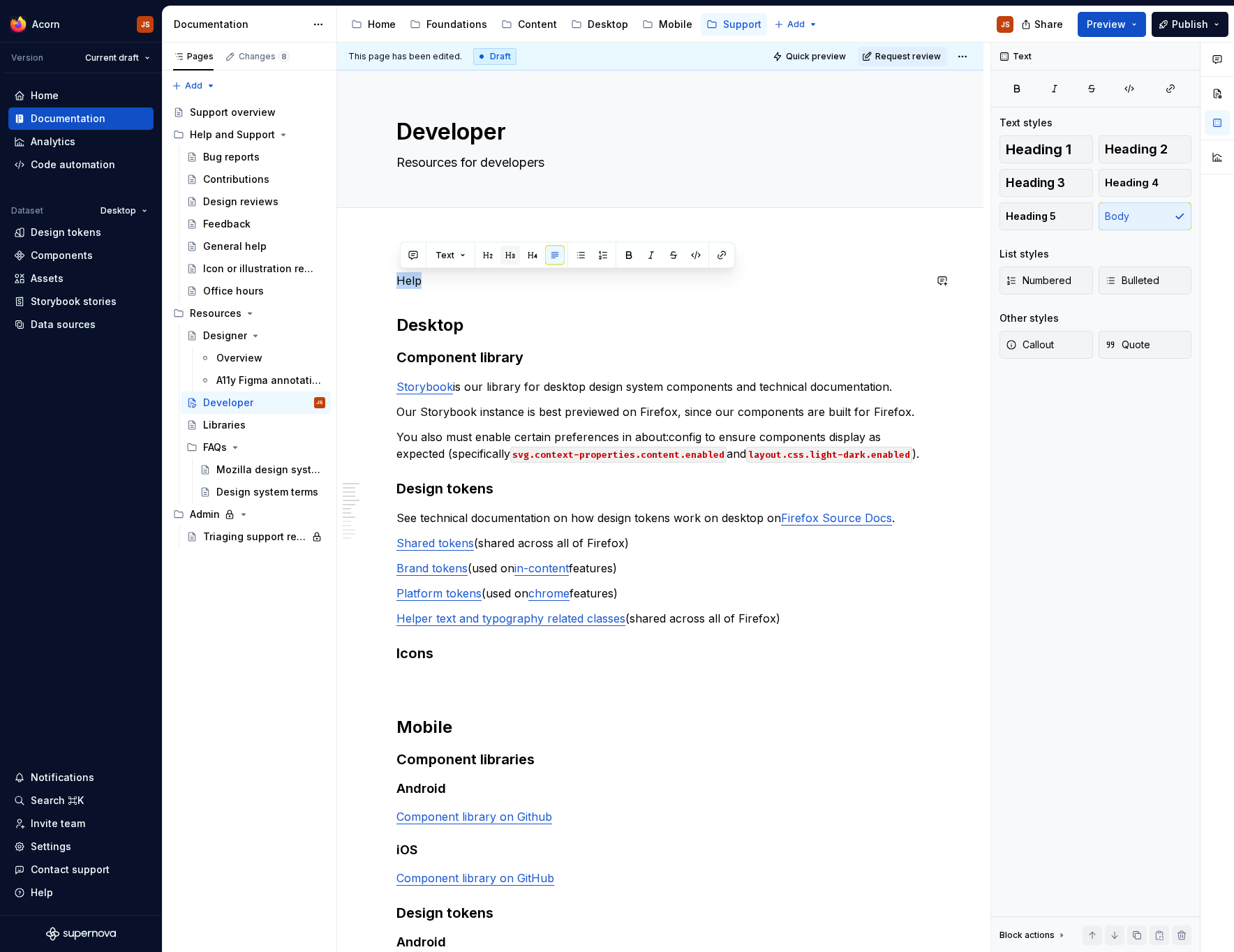 click at bounding box center (510, 255) 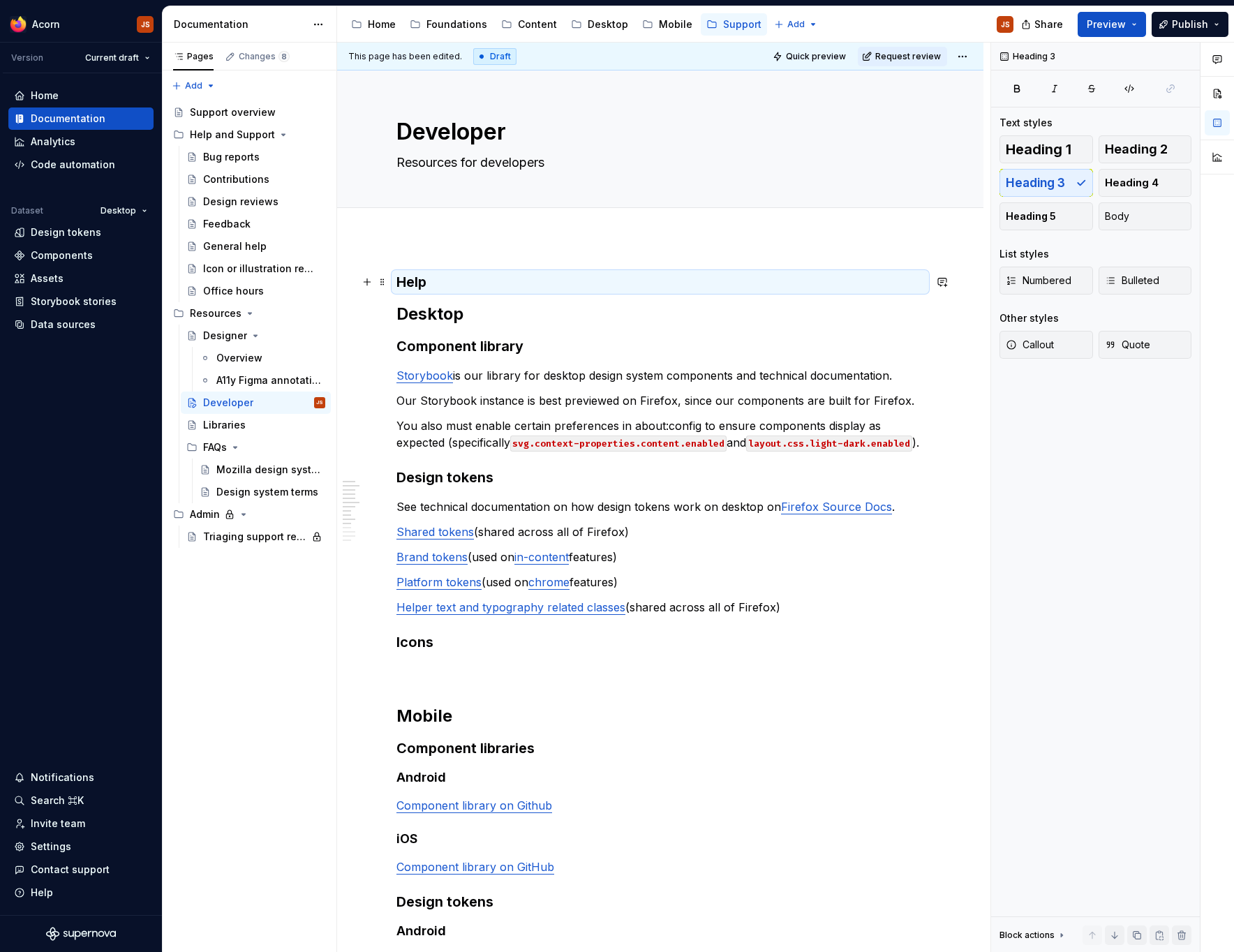 click on "Help" at bounding box center [660, 282] 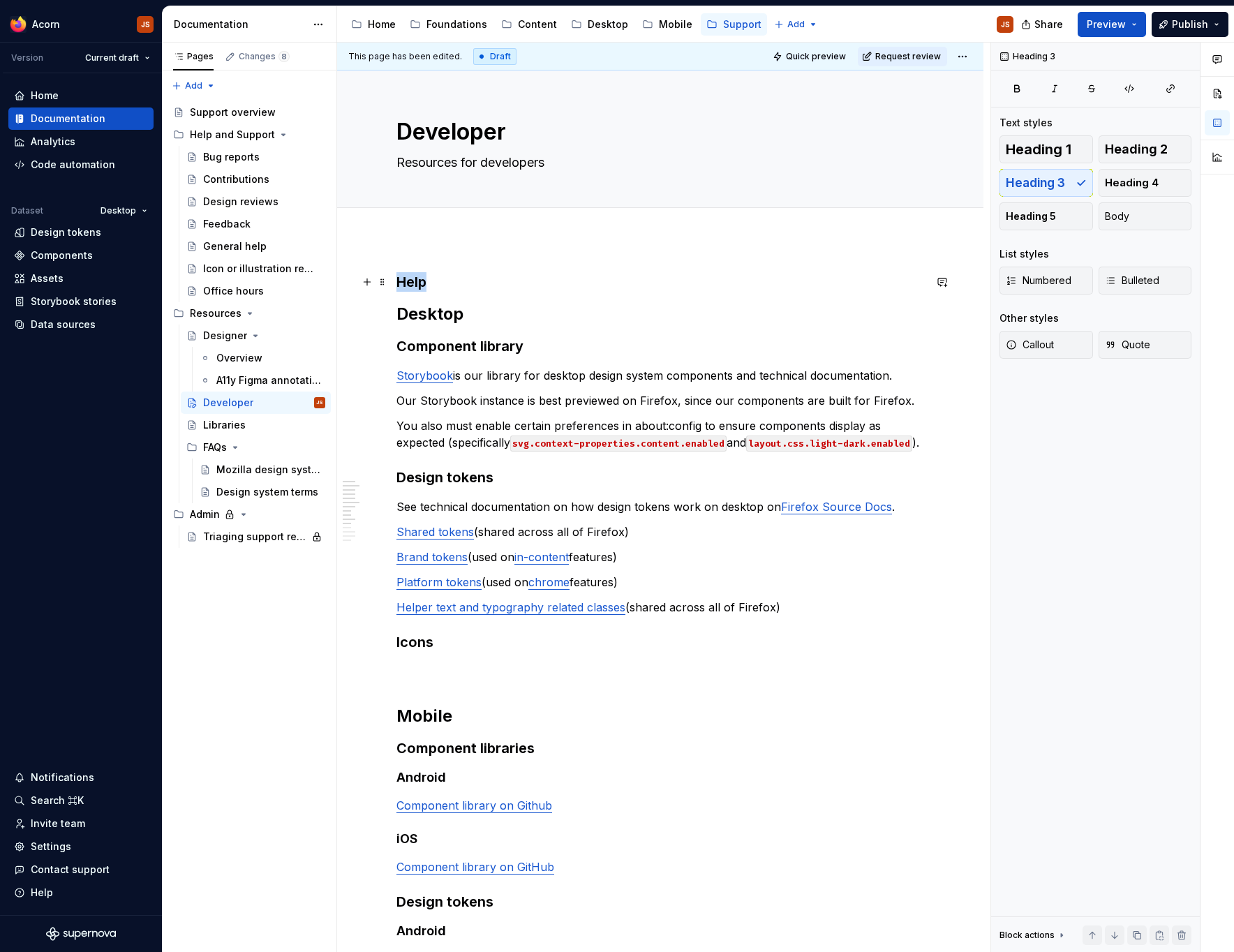 click on "Help" at bounding box center (660, 282) 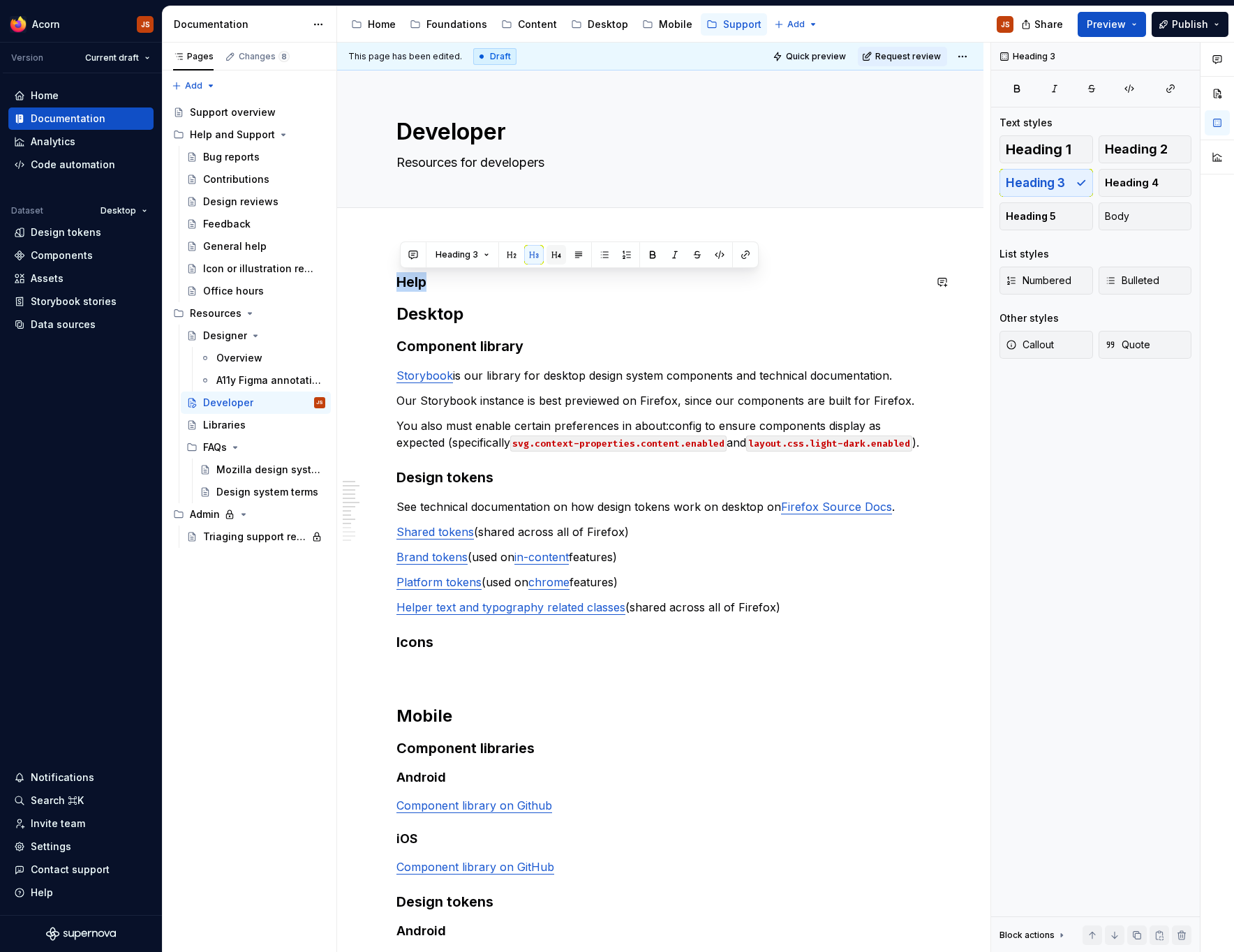 click at bounding box center (556, 255) 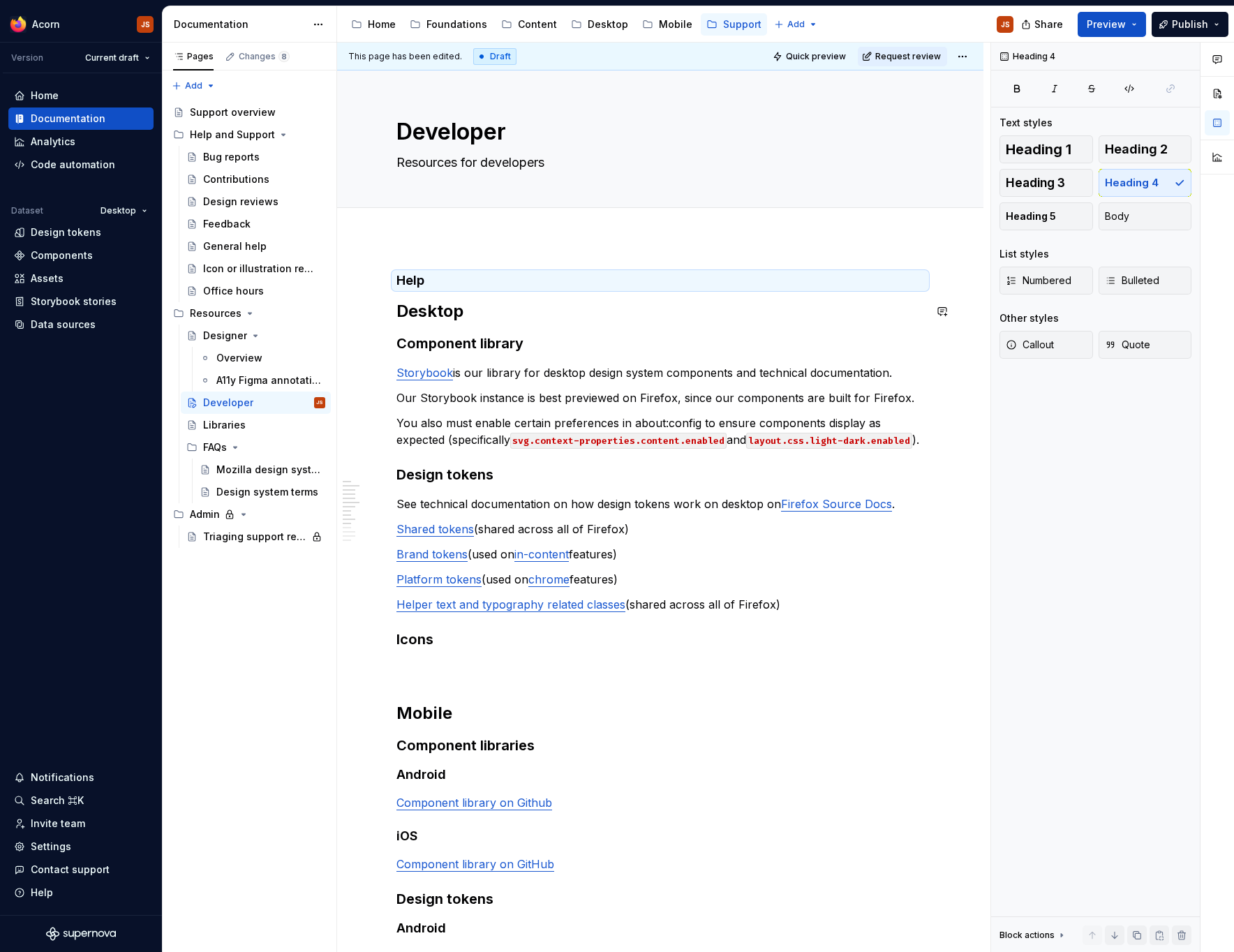 click on "**********" at bounding box center (660, 855) 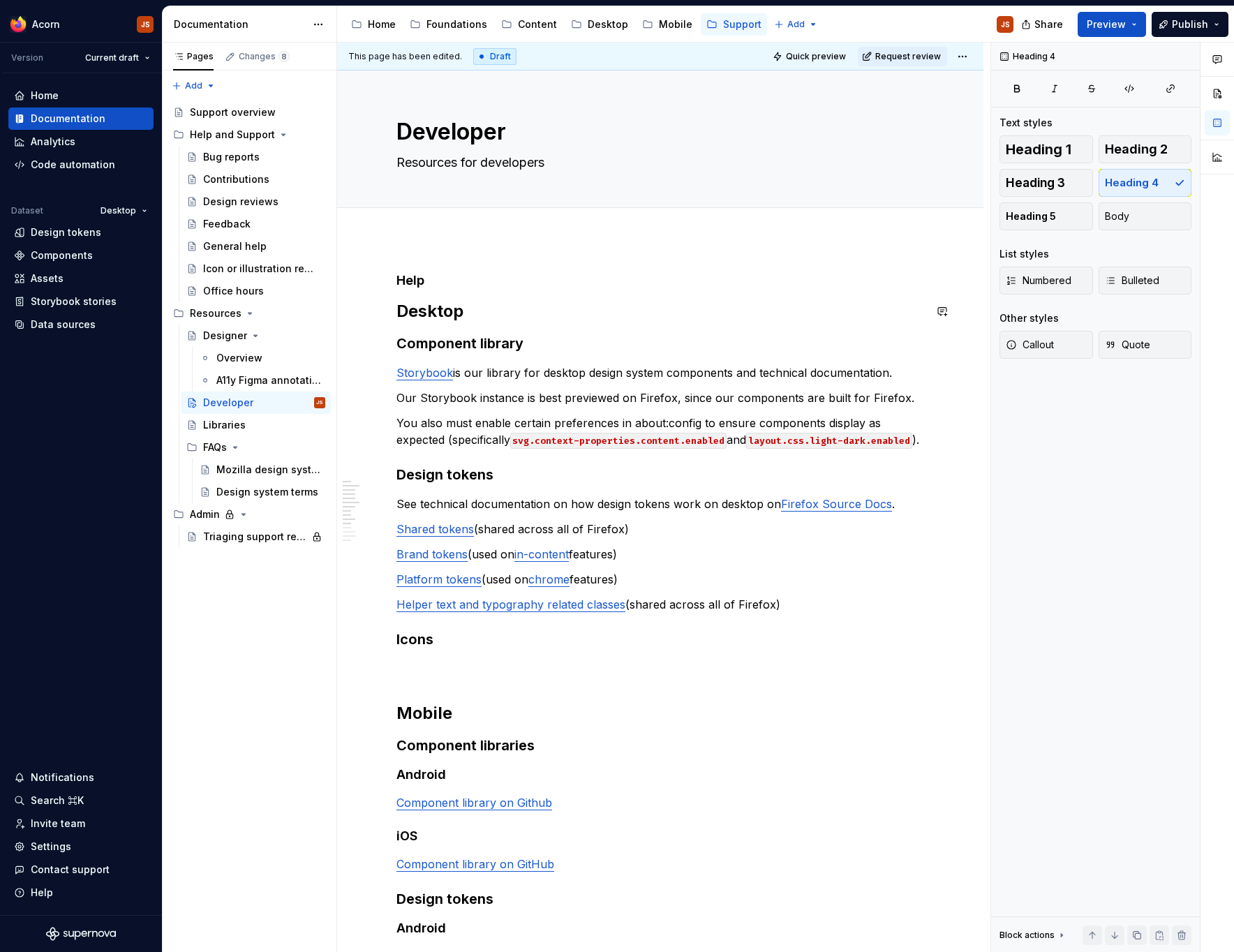 click on "**********" at bounding box center [660, 855] 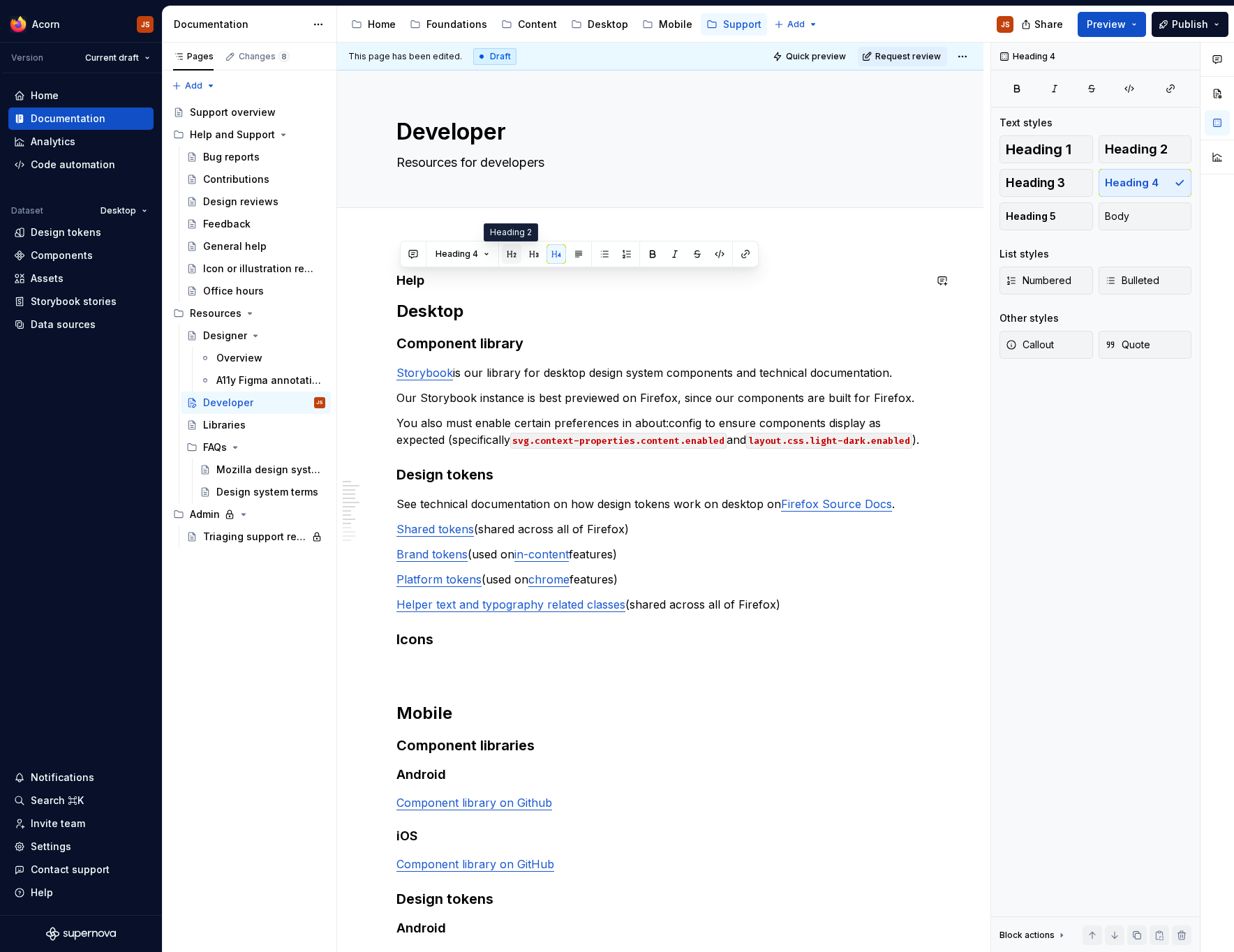 click at bounding box center (512, 254) 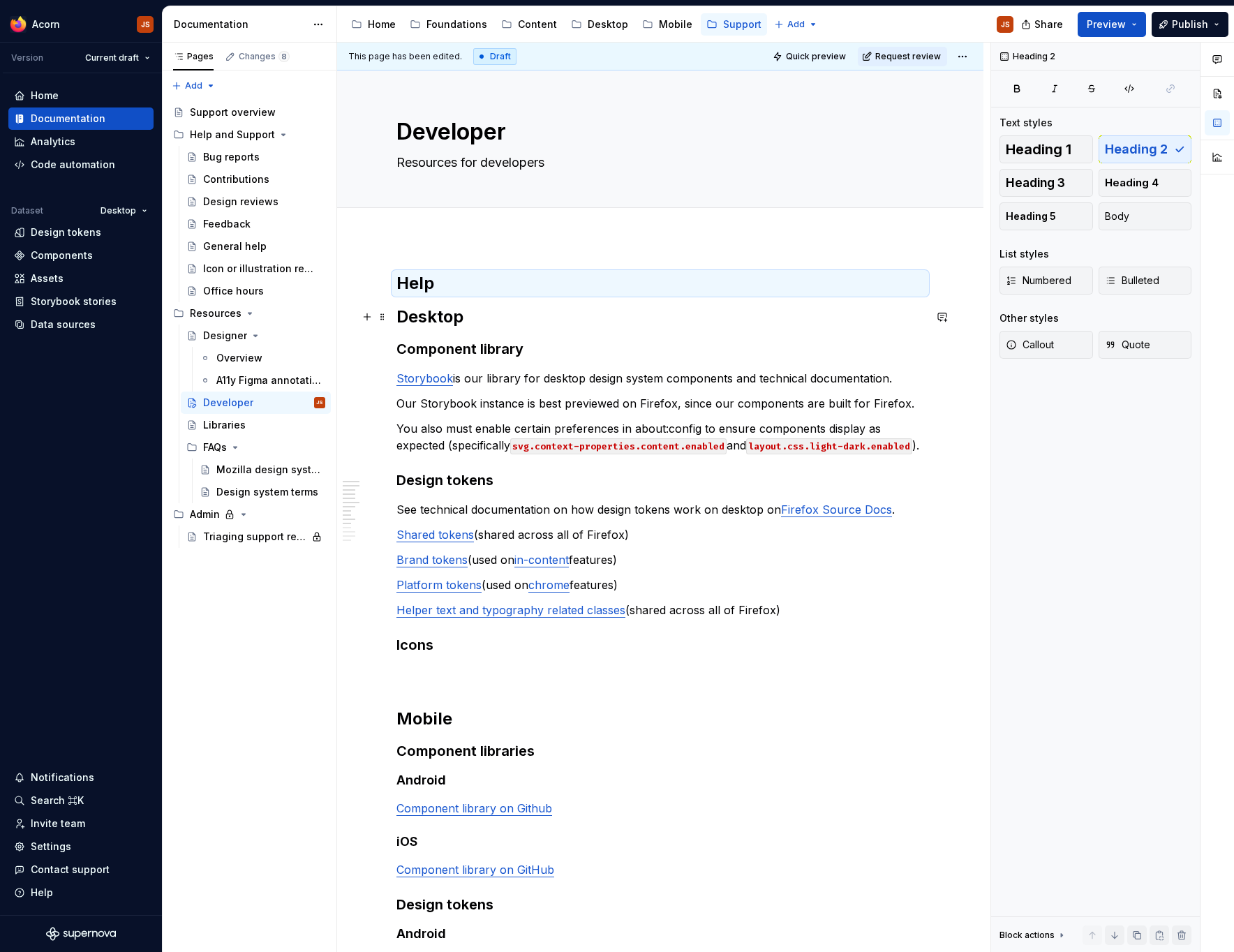 click on "Desktop" at bounding box center [660, 317] 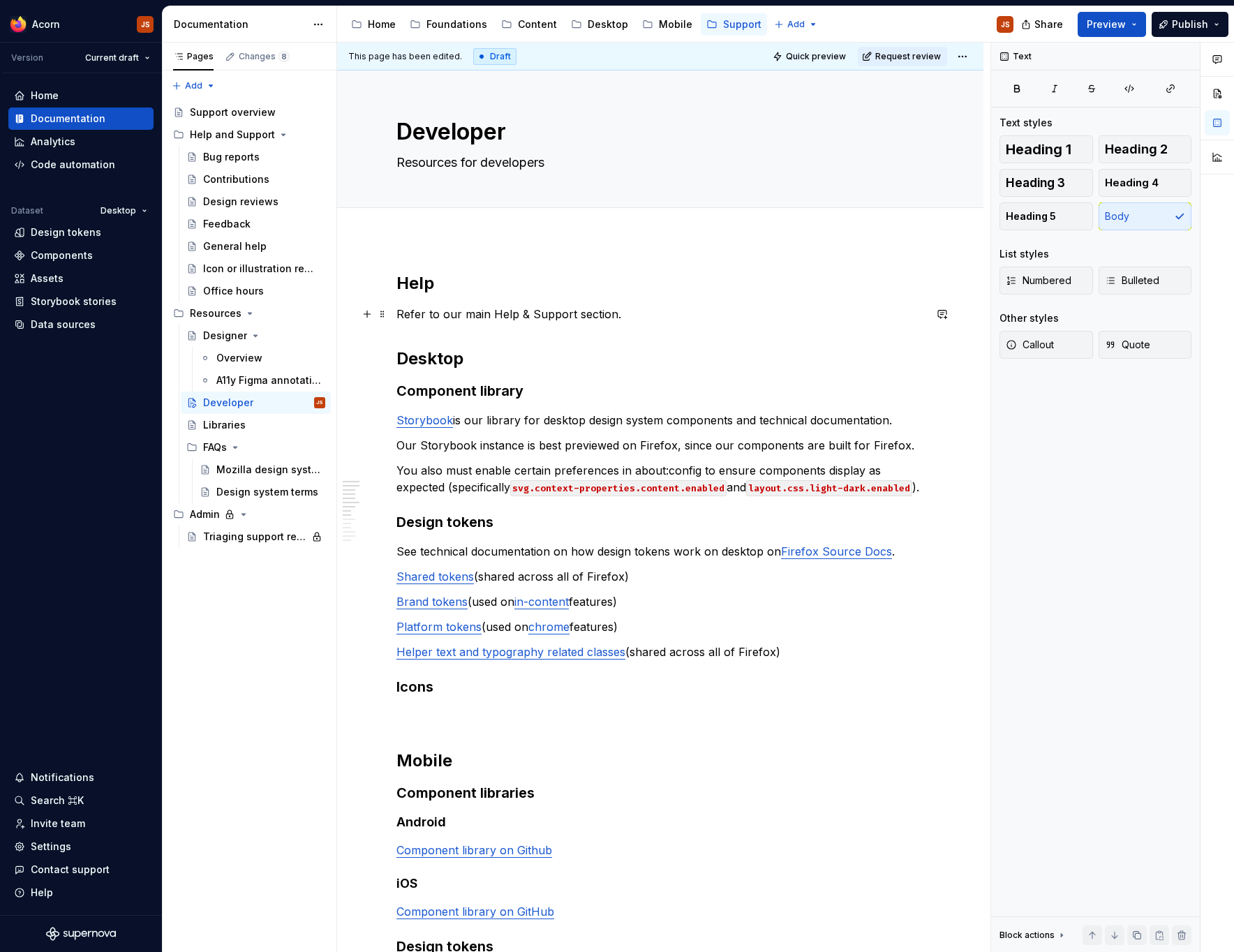 click on "Refer to our main Help & Support section." at bounding box center (660, 314) 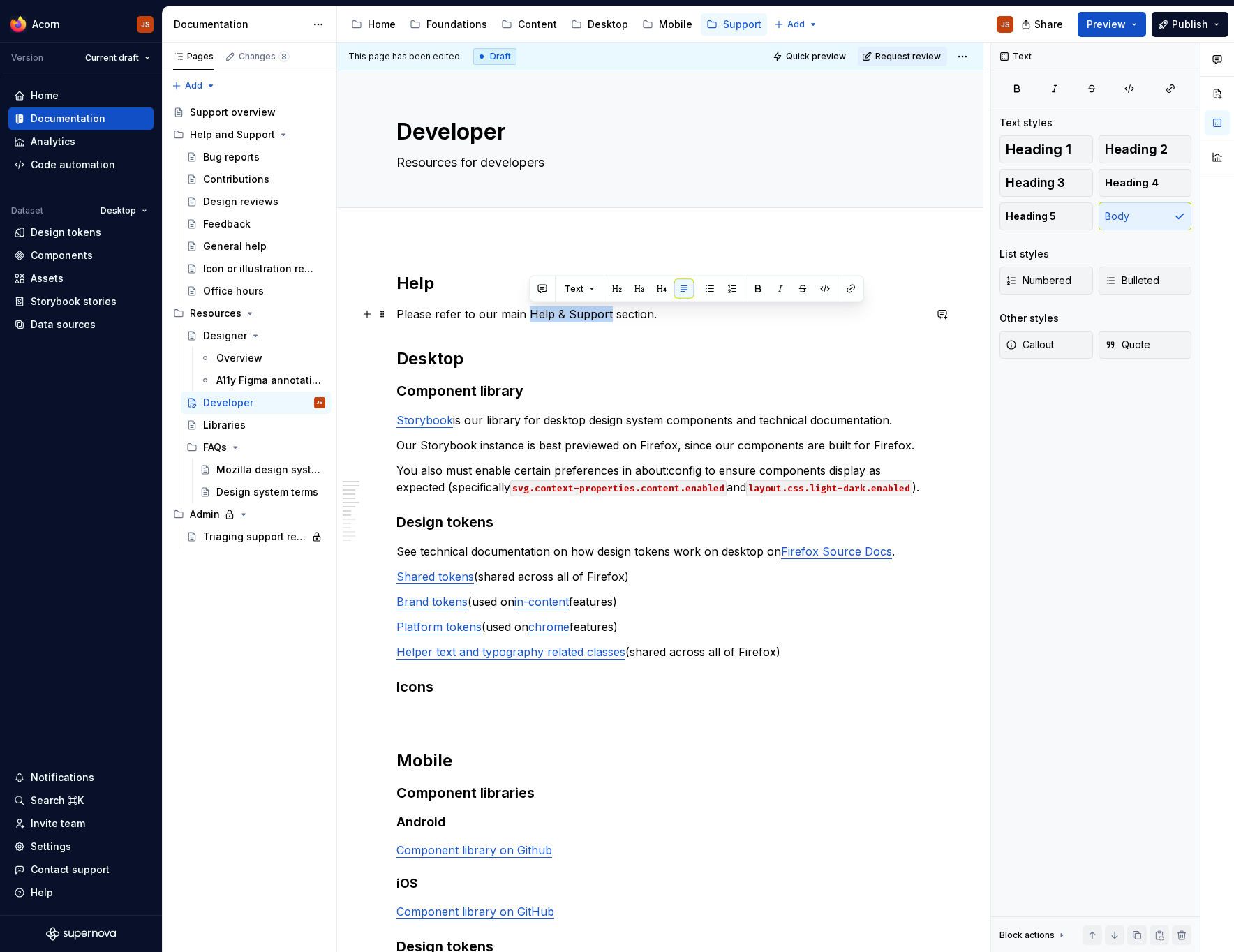 drag, startPoint x: 530, startPoint y: 313, endPoint x: 609, endPoint y: 318, distance: 79.15807 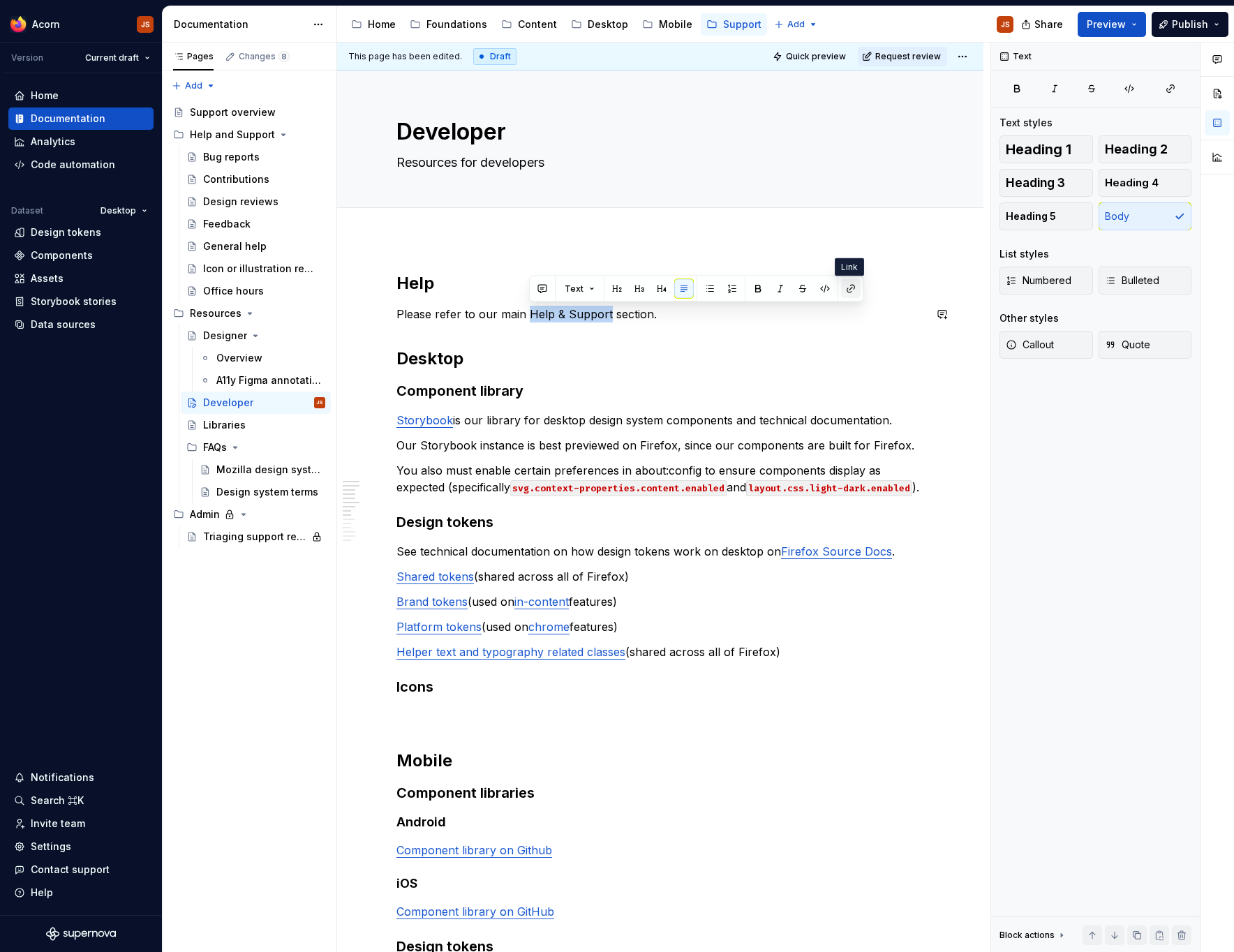 click at bounding box center (851, 289) 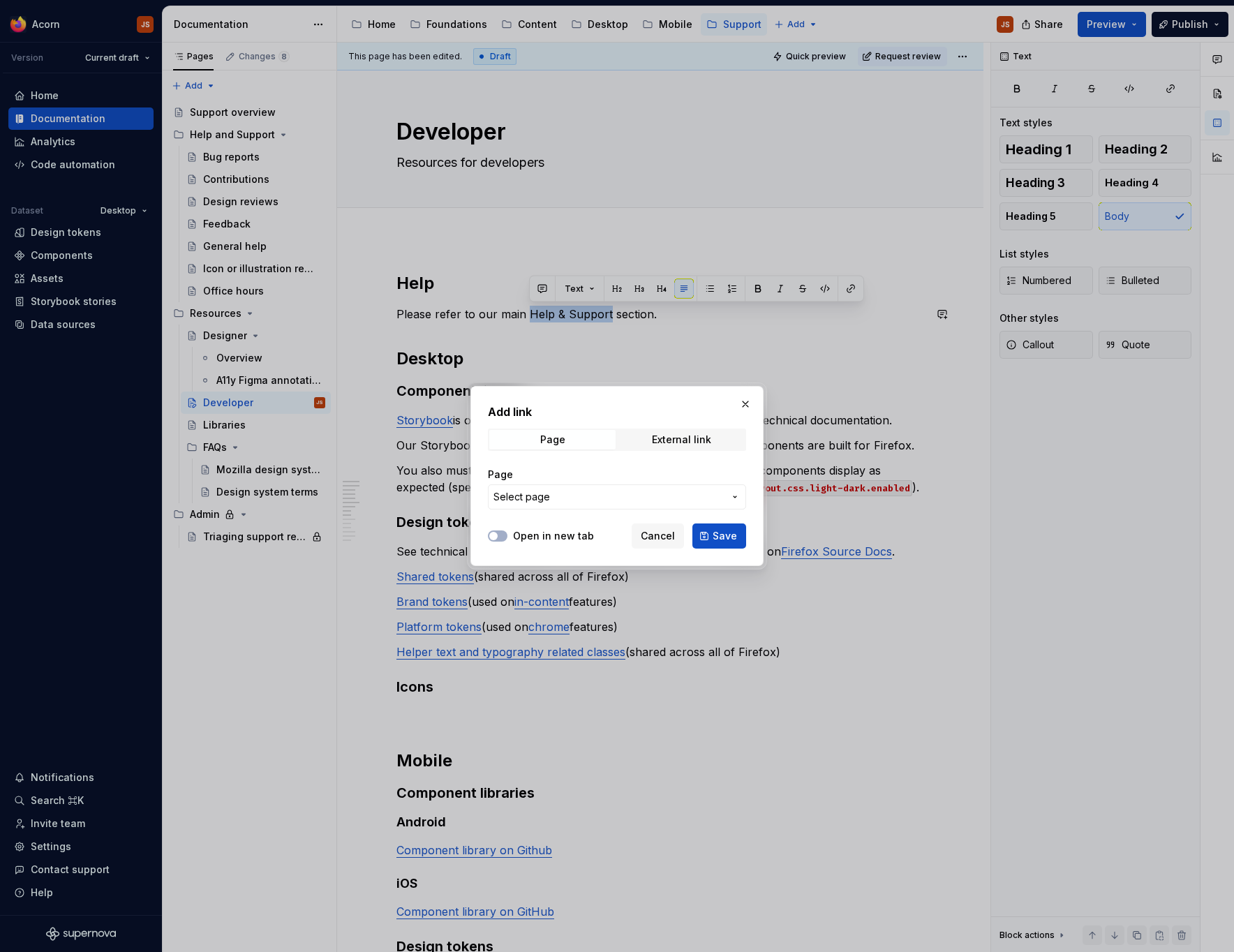 click on "Select page" at bounding box center [609, 497] 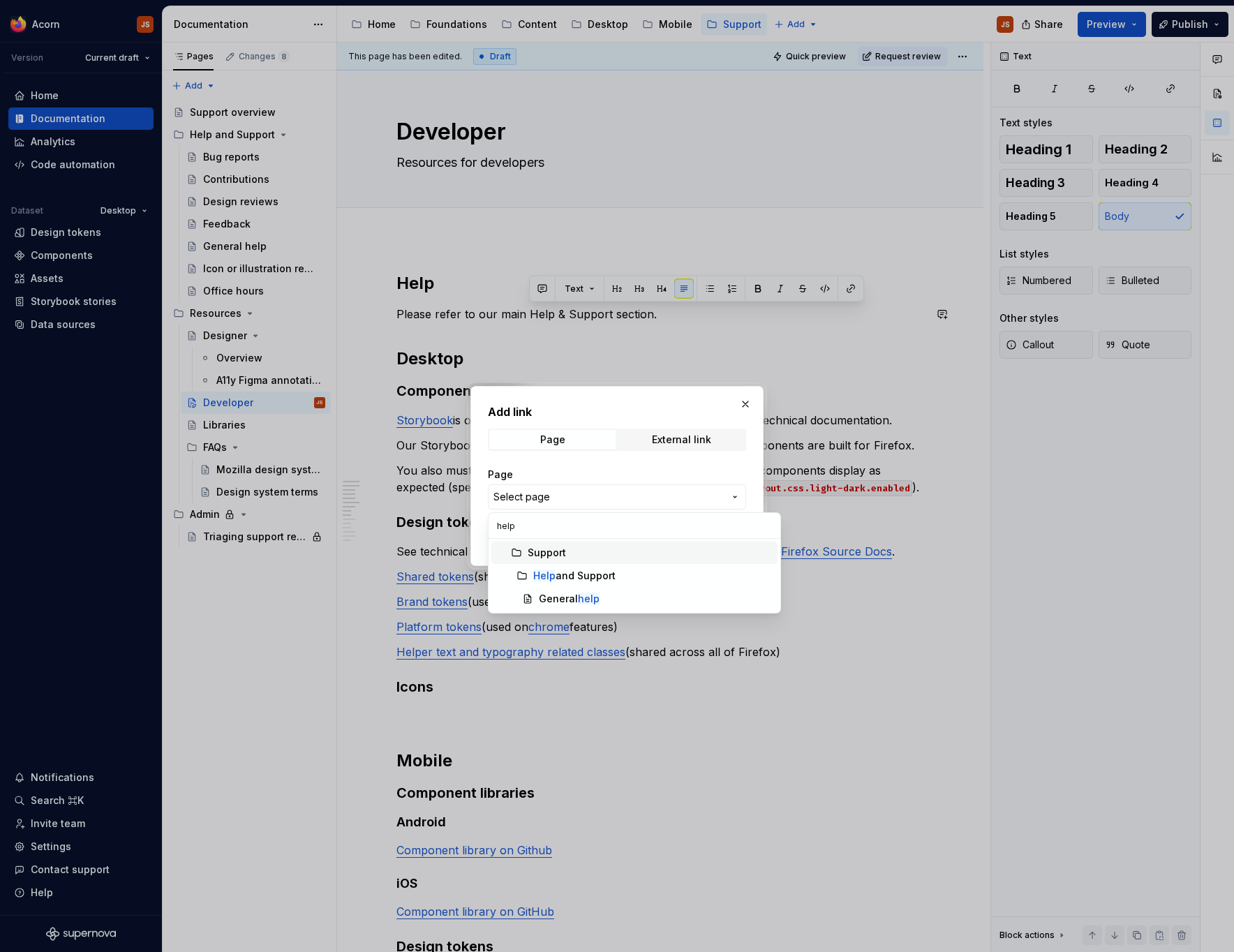type on "help" 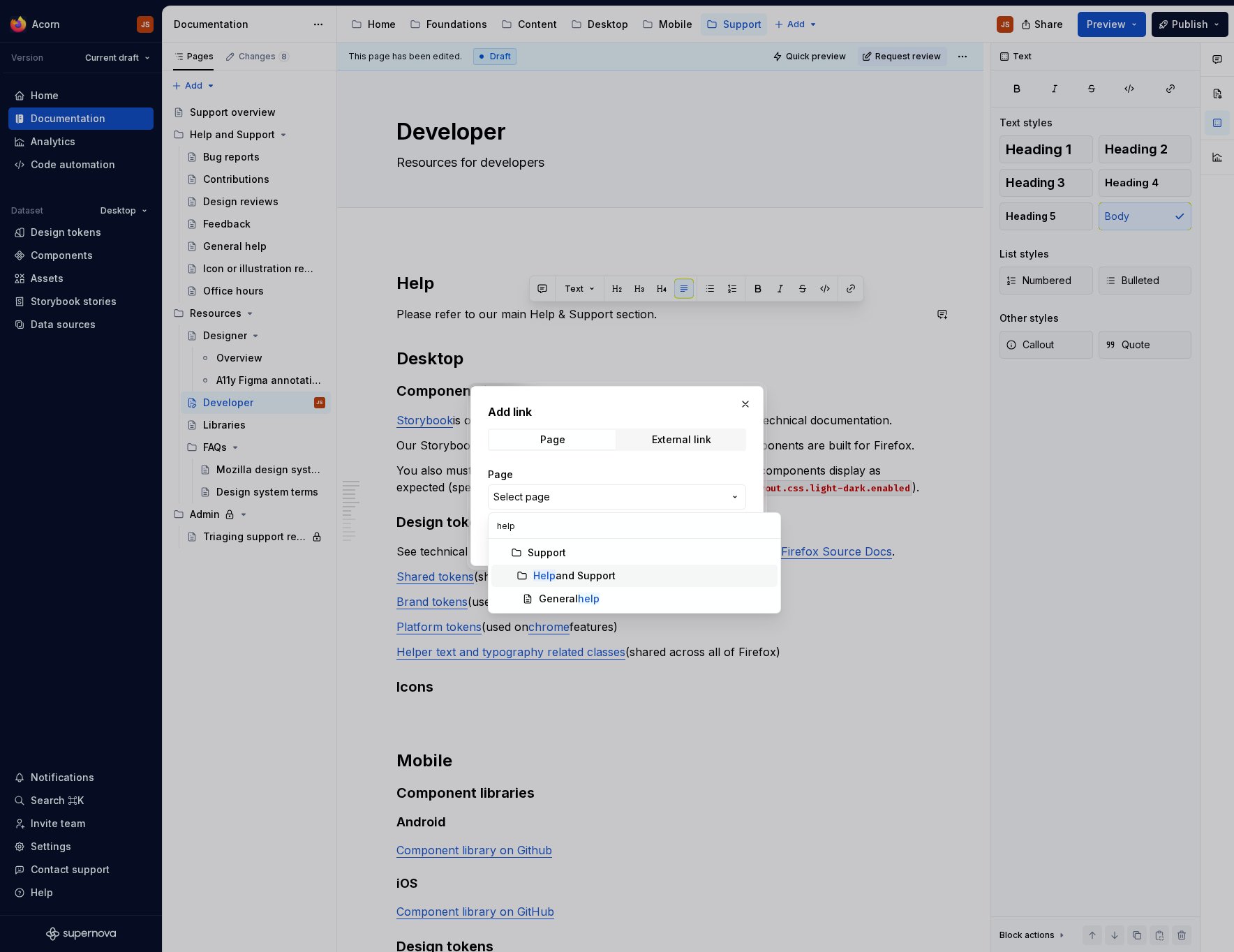 click on "Help  and Support" at bounding box center (653, 576) 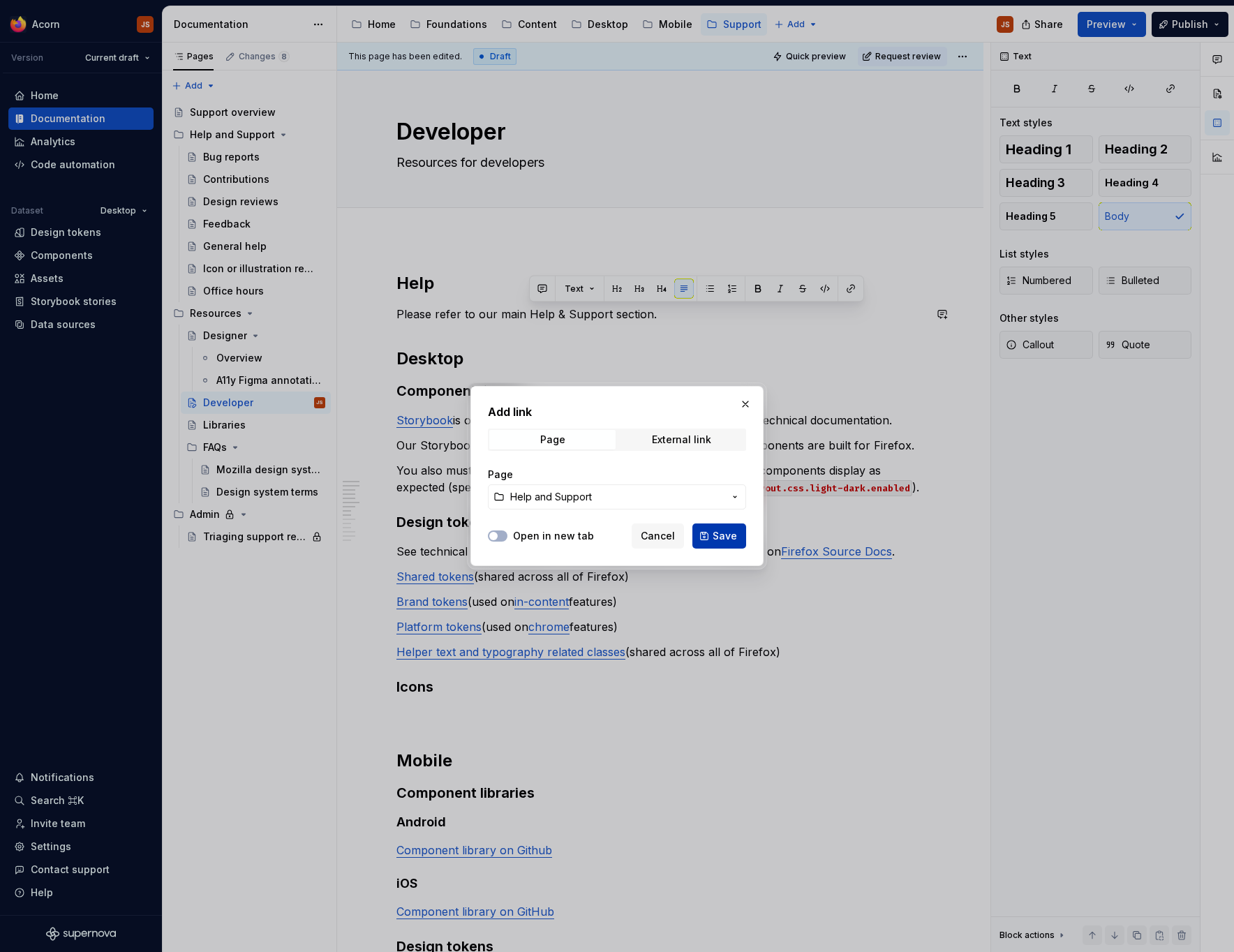 click on "Save" at bounding box center (724, 536) 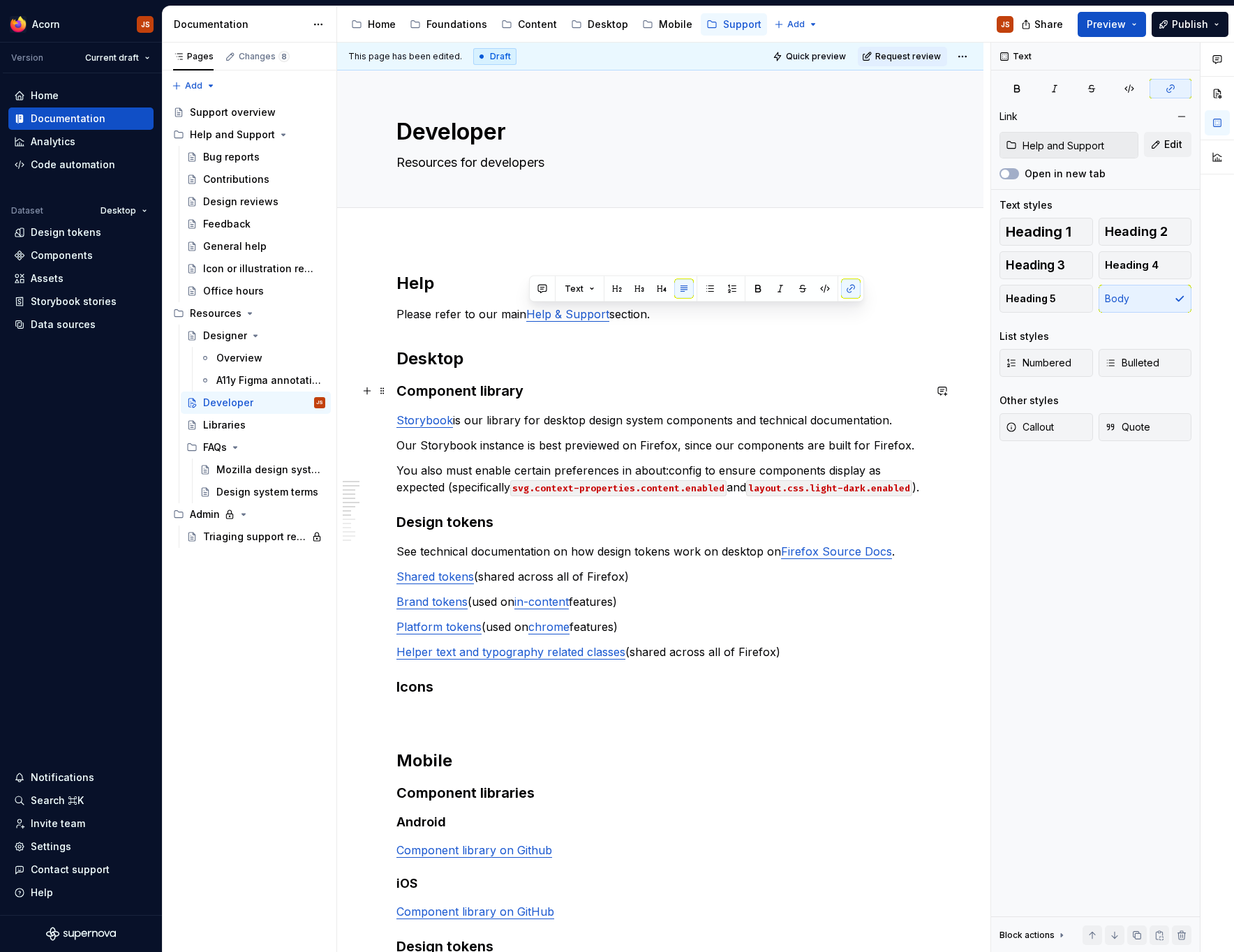 click on "Component library" at bounding box center (660, 391) 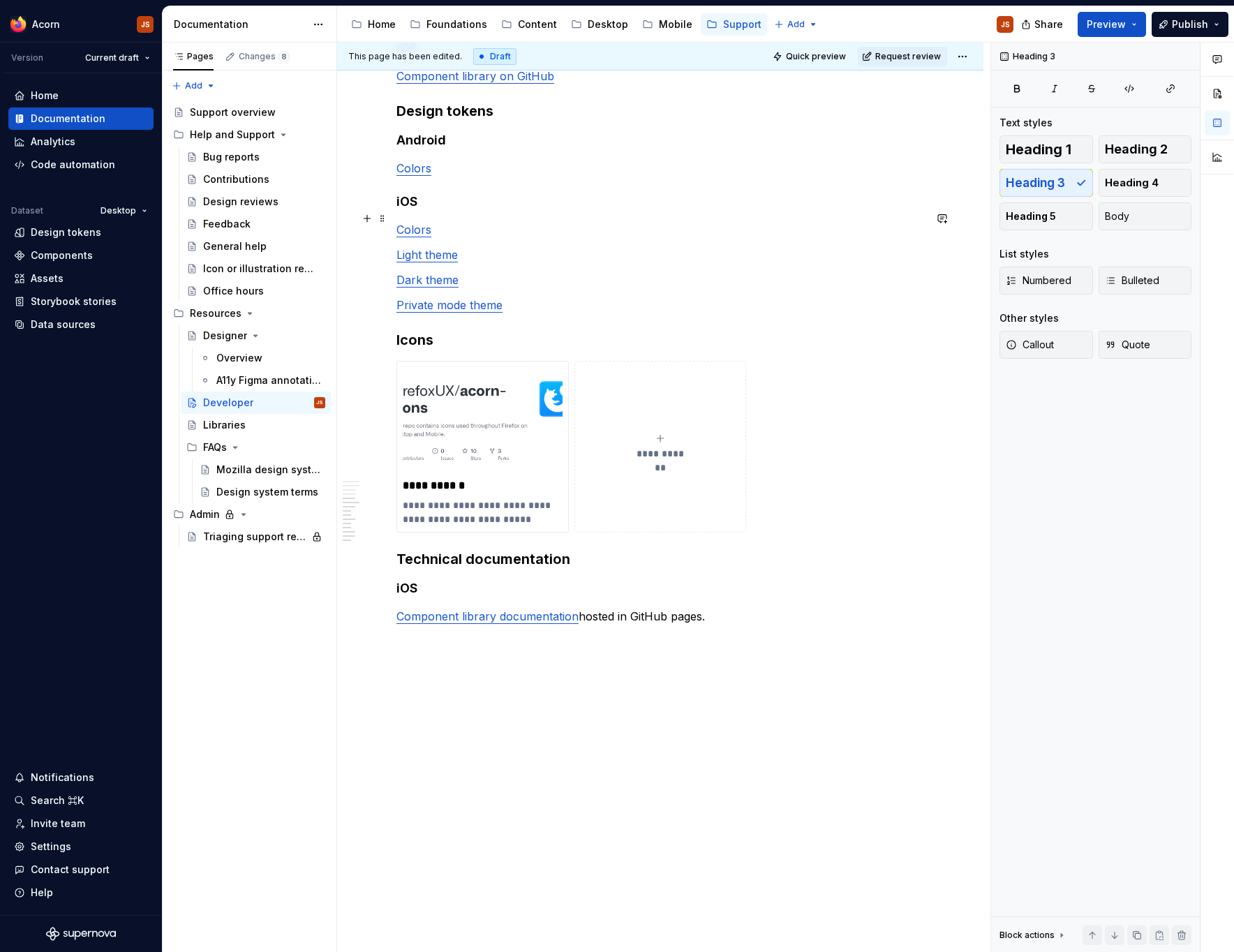 scroll, scrollTop: 851, scrollLeft: 0, axis: vertical 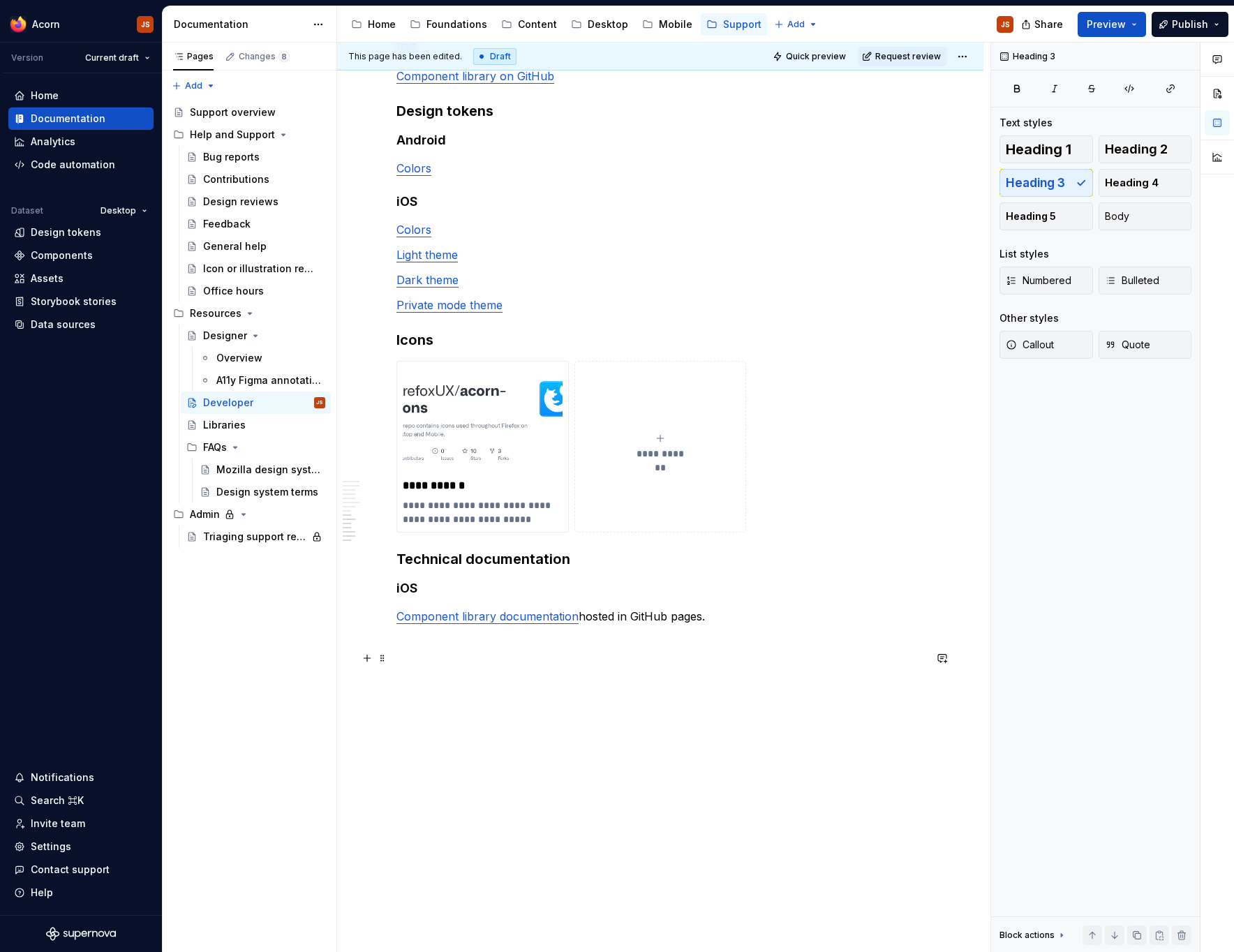 click 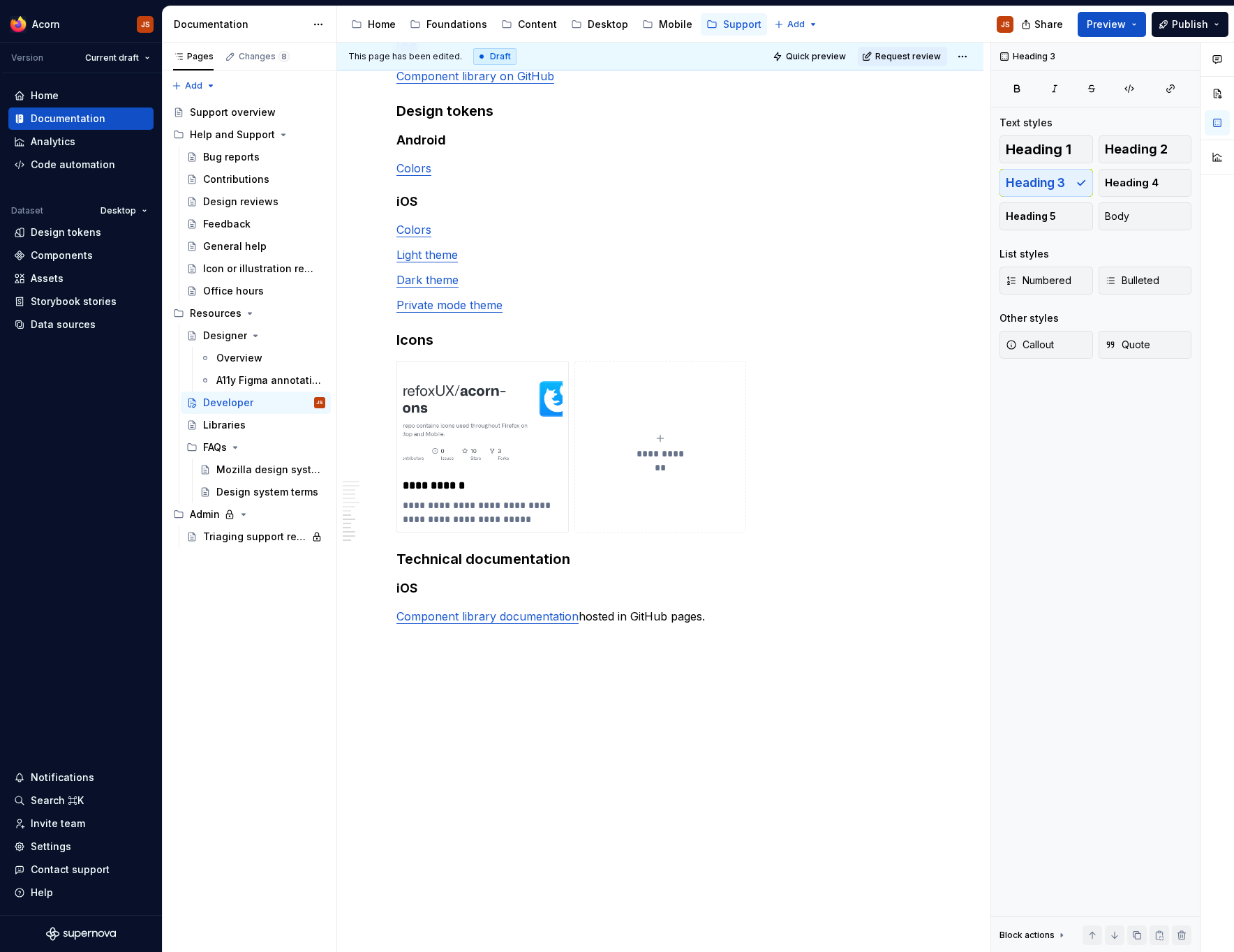 click on "**********" 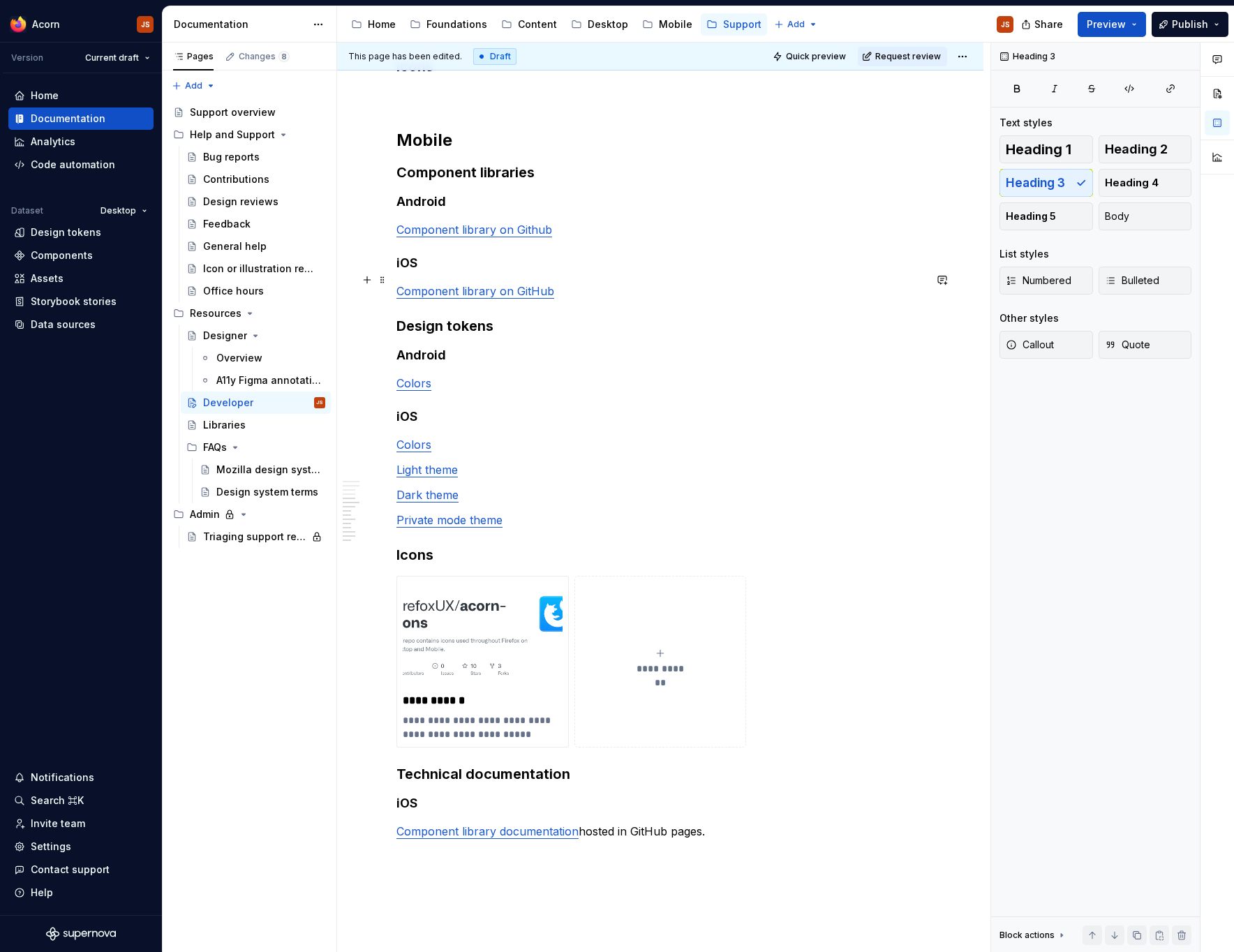 scroll, scrollTop: 620, scrollLeft: 0, axis: vertical 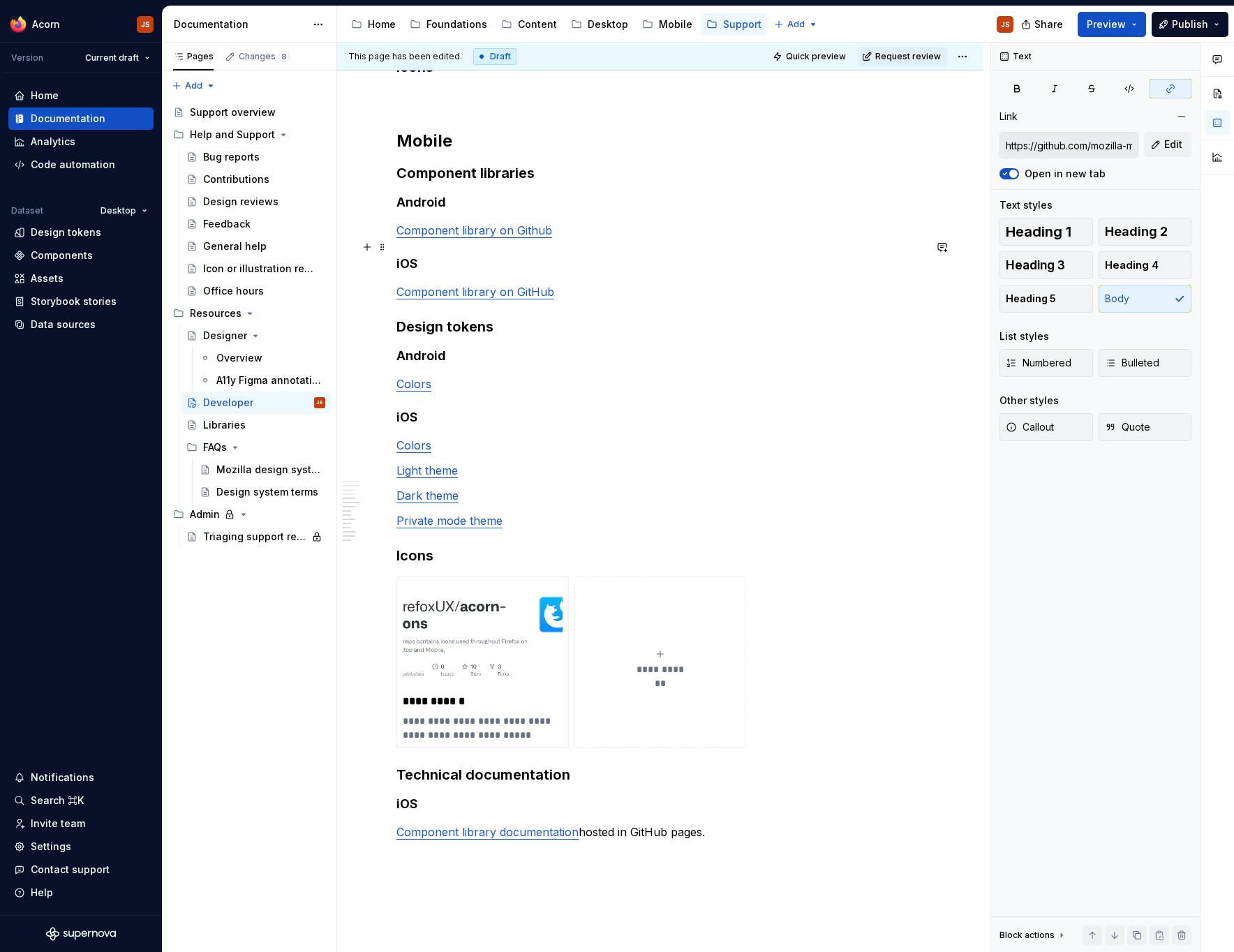 click on "Component library on Github" at bounding box center (474, 230) 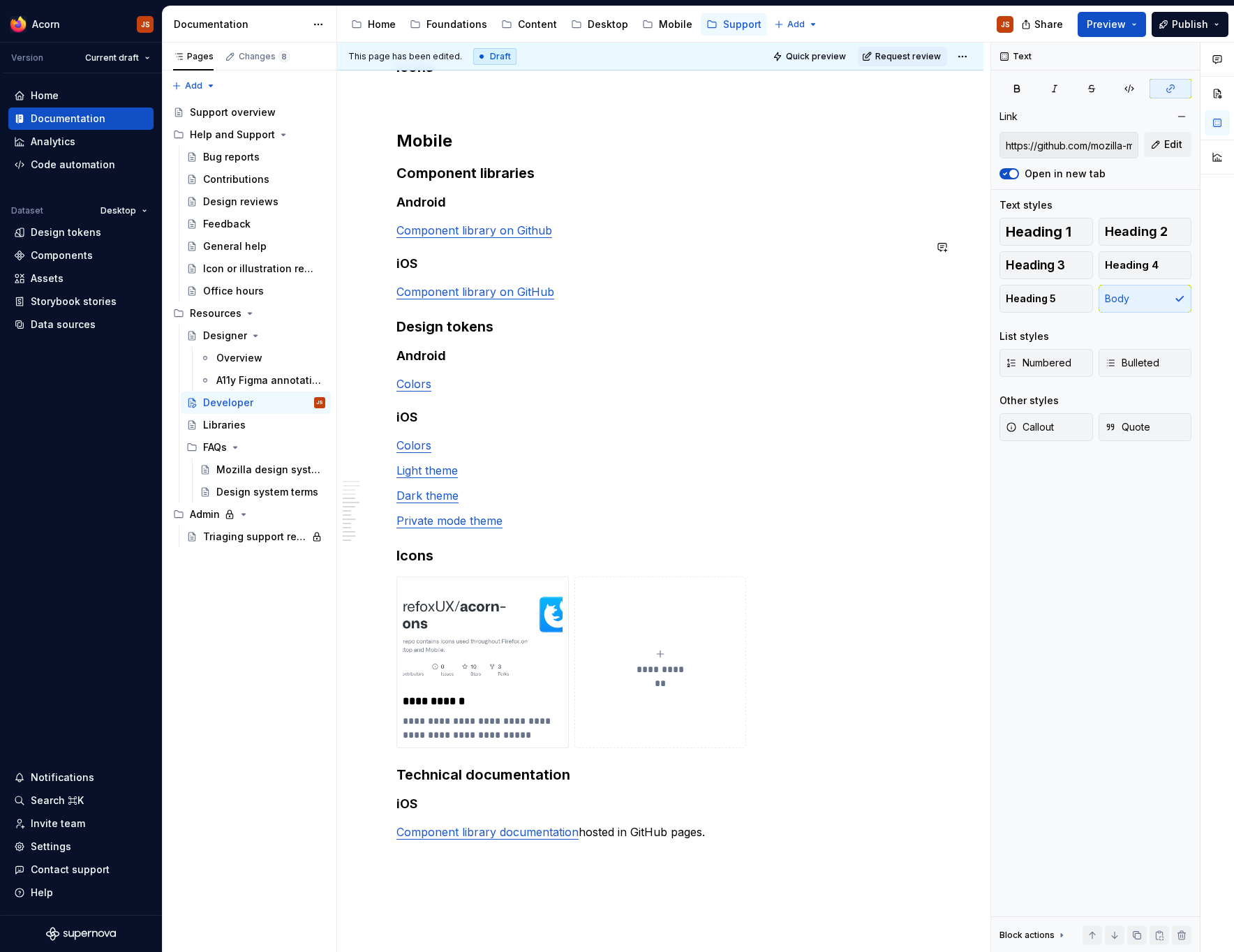 click on "*** * **" 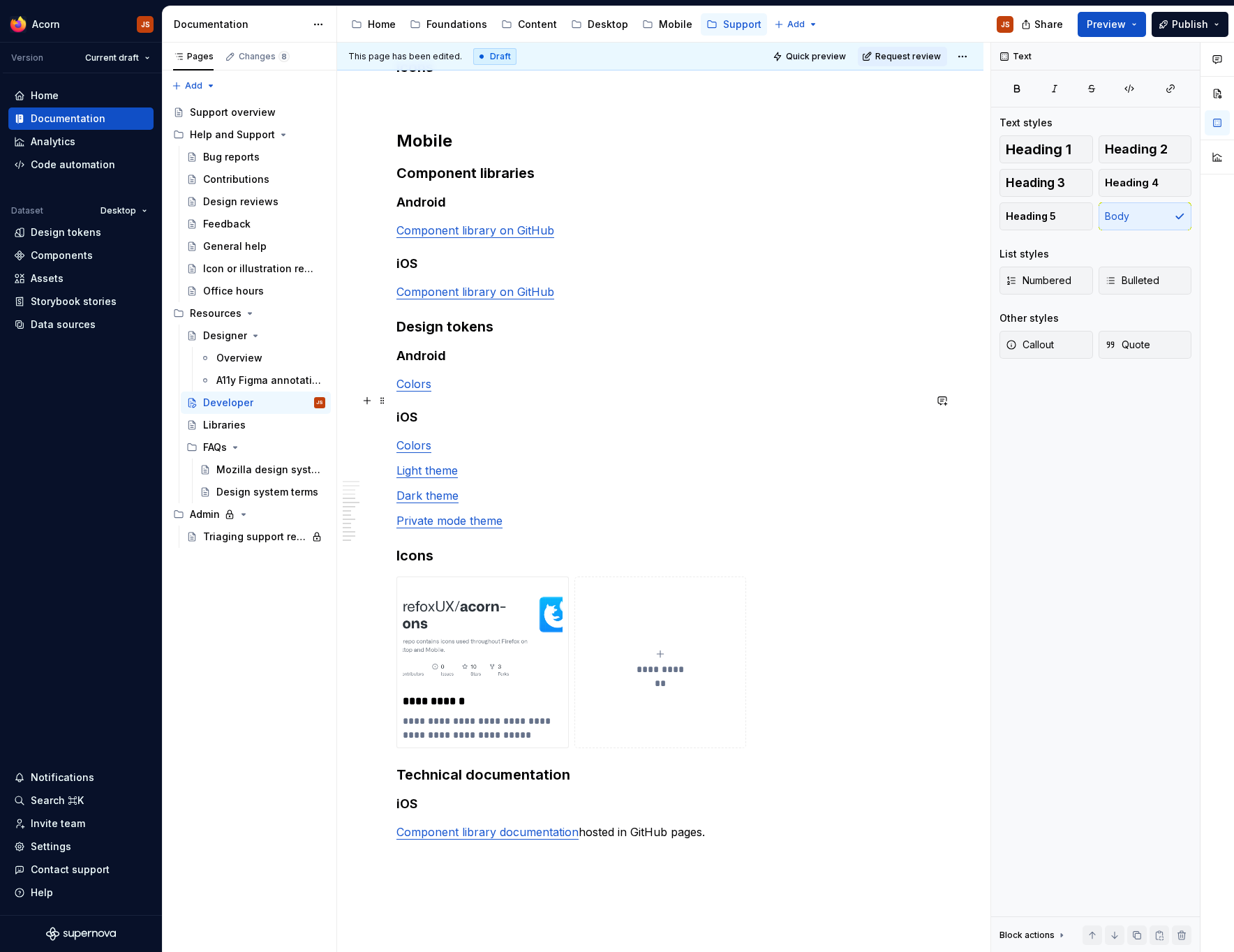click on "Colors" at bounding box center [660, 384] 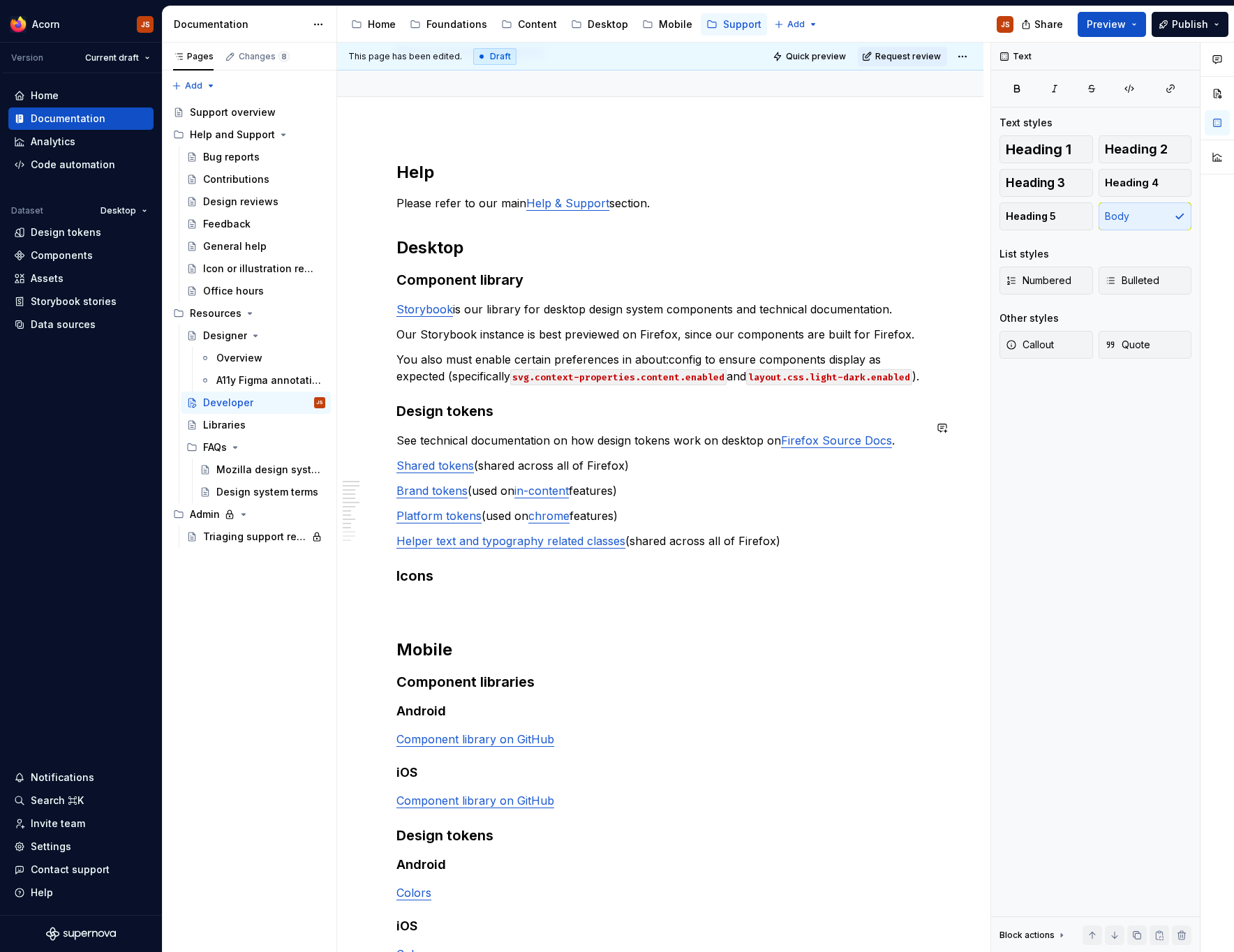 scroll, scrollTop: 0, scrollLeft: 0, axis: both 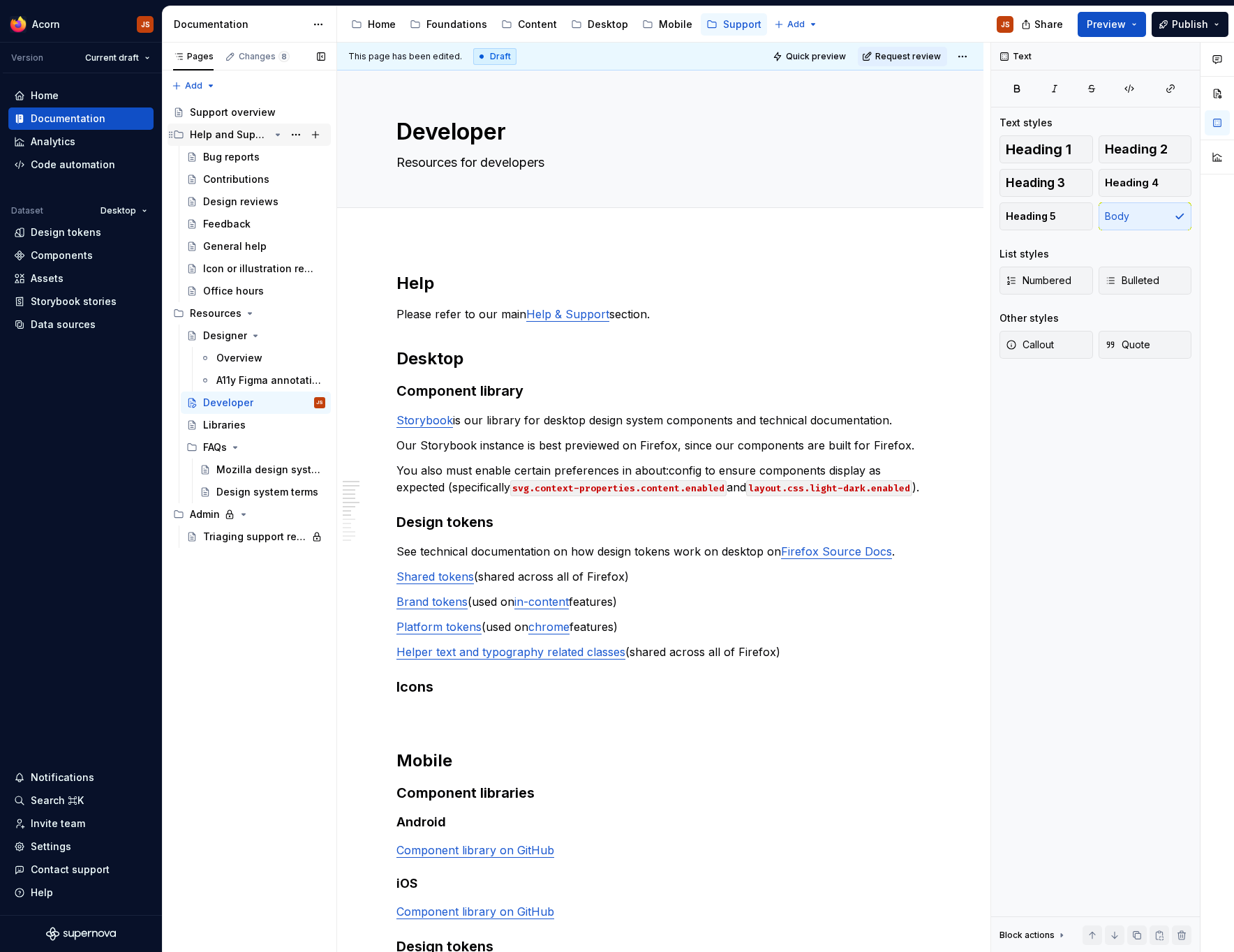 click on "Help and Support" at bounding box center [230, 135] 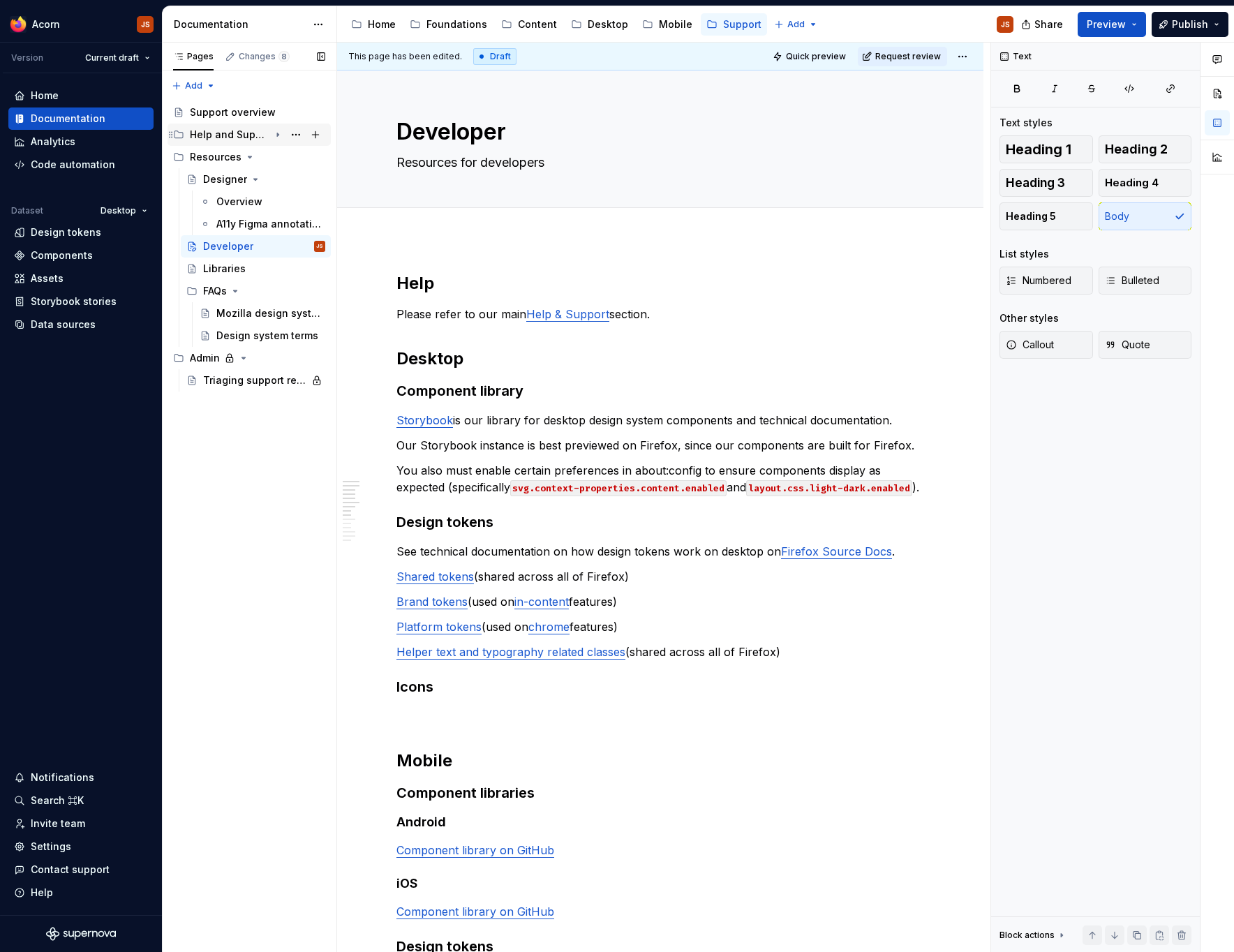 click on "Help and Support" at bounding box center [230, 135] 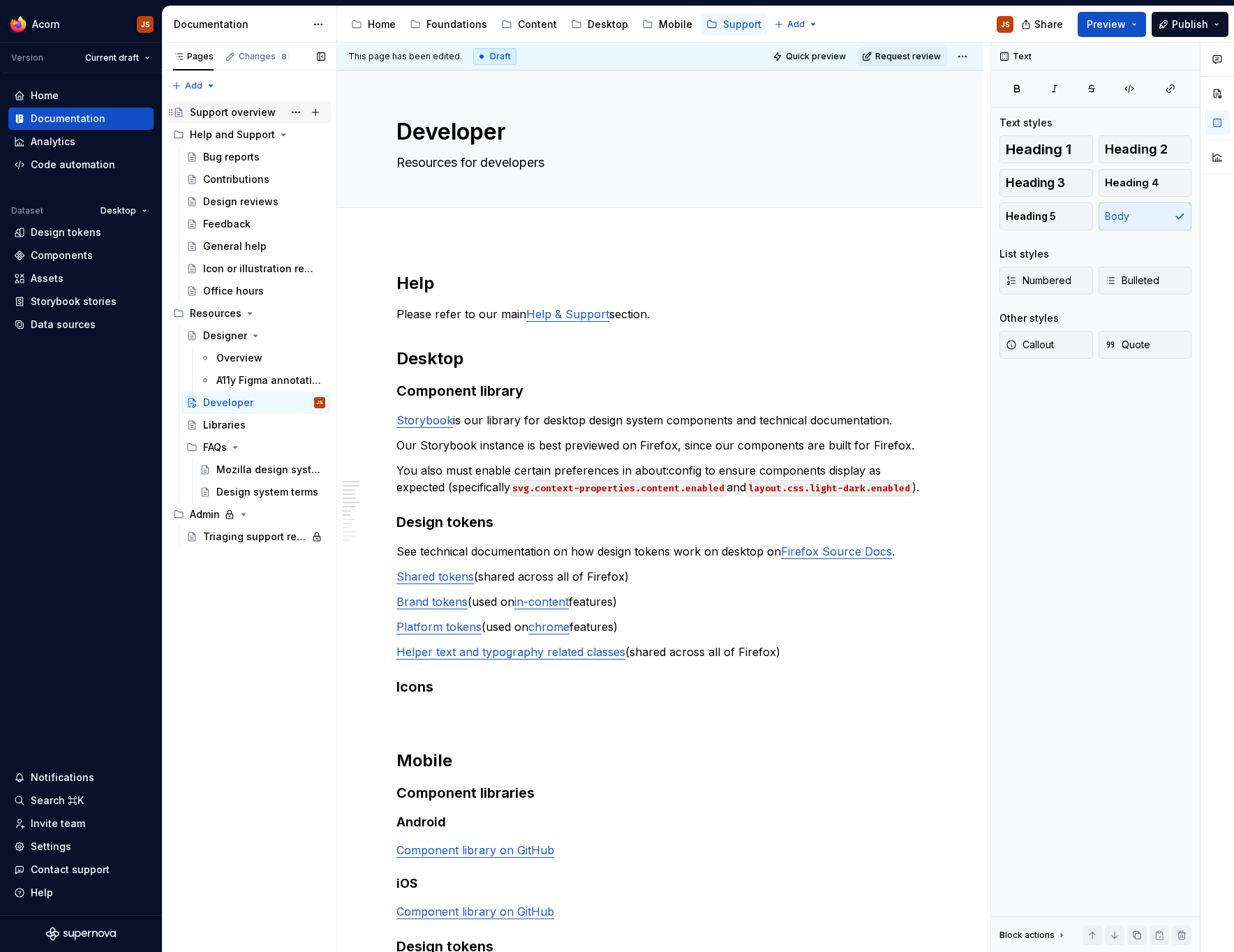 click on "Support overview" at bounding box center (232, 112) 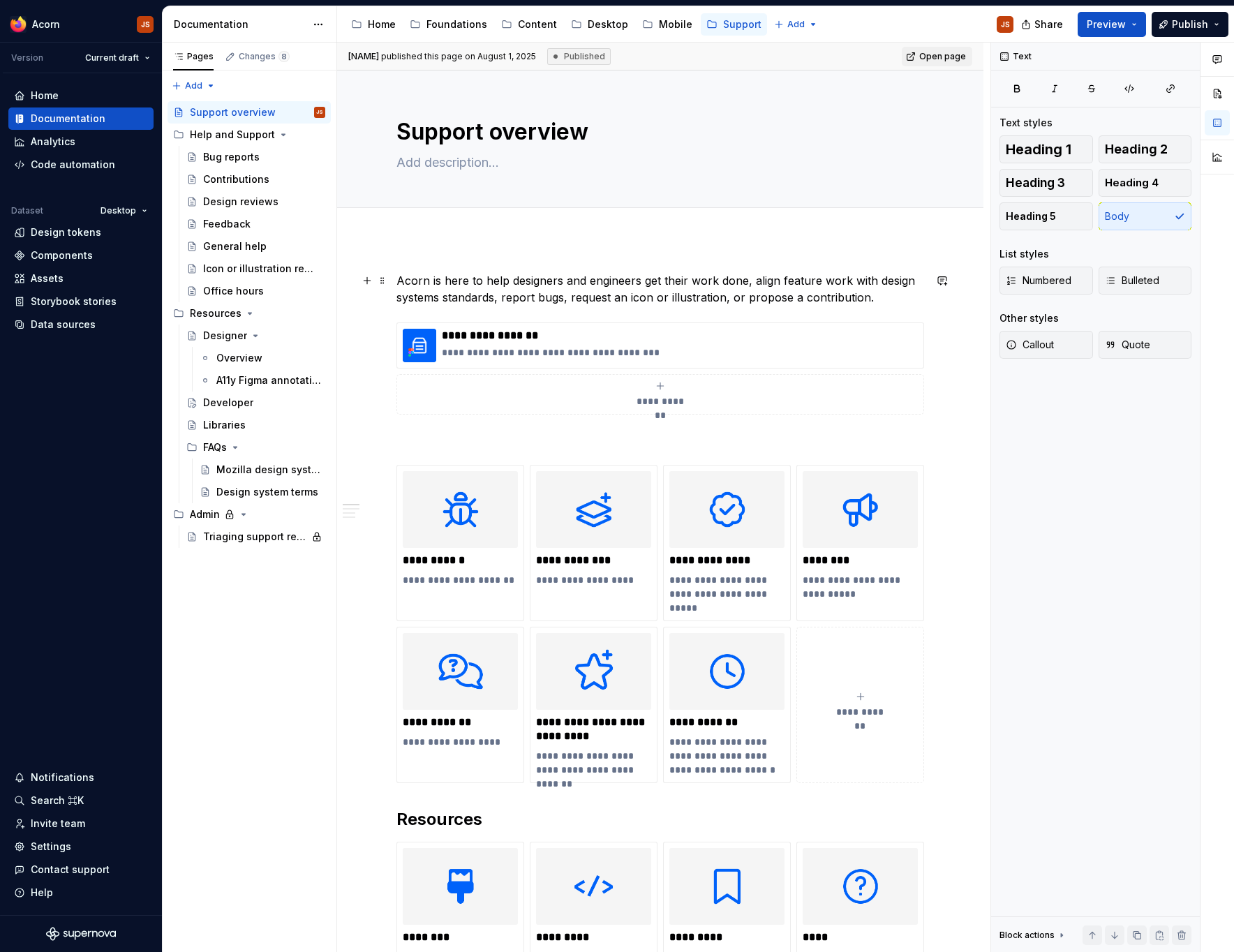 click on "Acorn is here to help designers and engineers get their work done, align feature work with design systems standards, report bugs, request an icon or illustration, or propose a contribution." at bounding box center [660, 289] 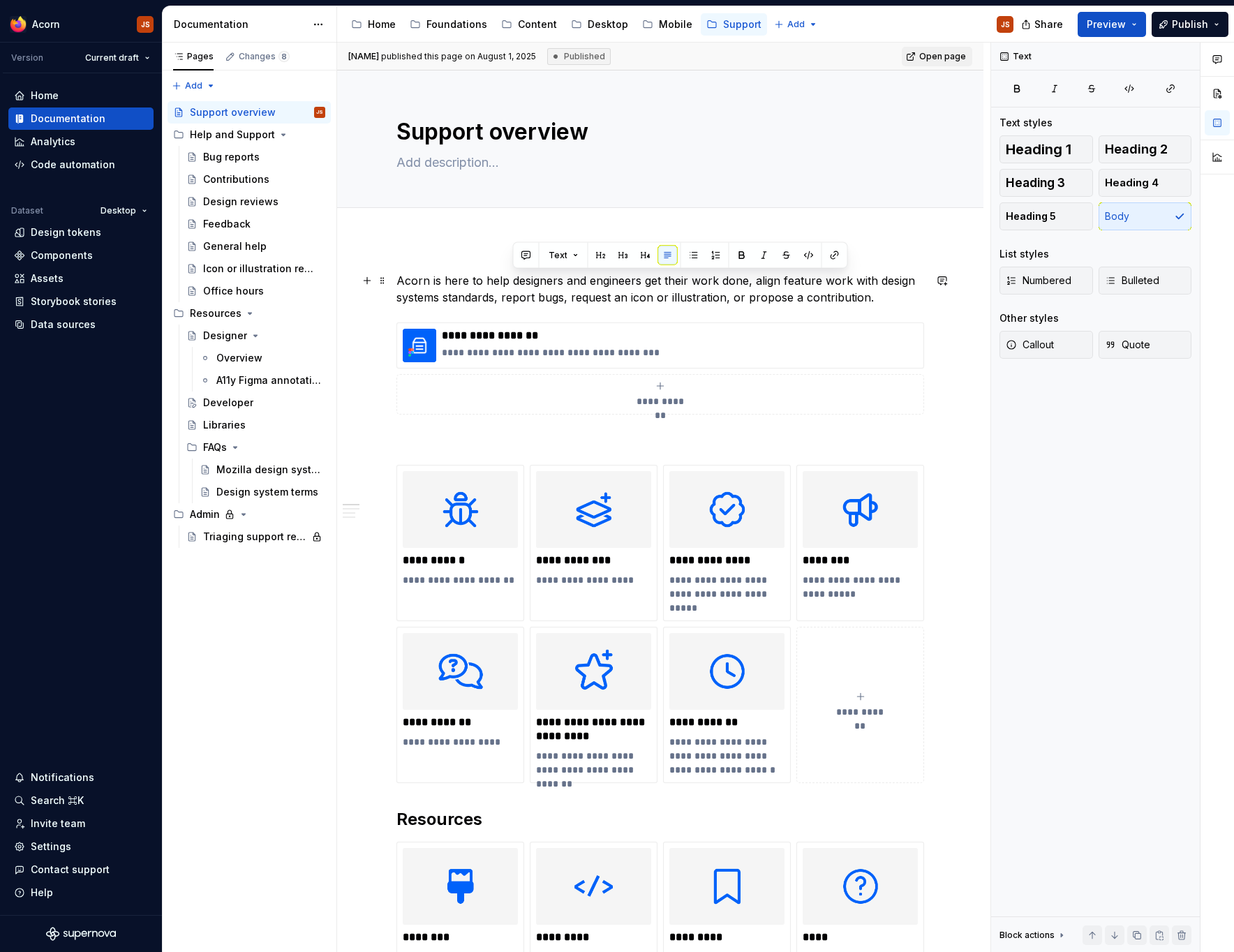 click on "Acorn is here to help designers and engineers get their work done, align feature work with design systems standards, report bugs, request an icon or illustration, or propose a contribution." at bounding box center (660, 289) 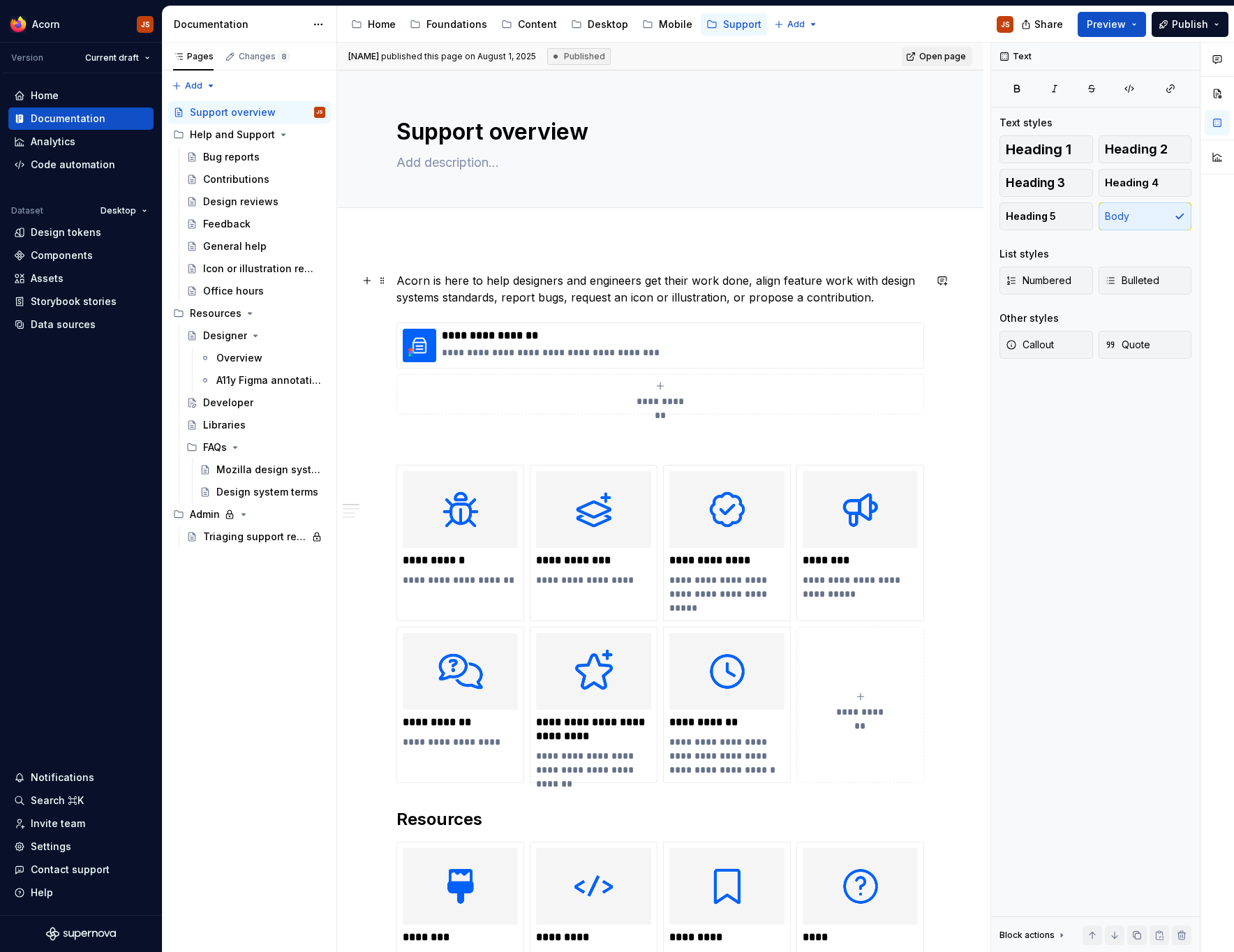 click on "Acorn is here to help designers and engineers get their work done, align feature work with design systems standards, report bugs, request an icon or illustration, or propose a contribution." at bounding box center [660, 289] 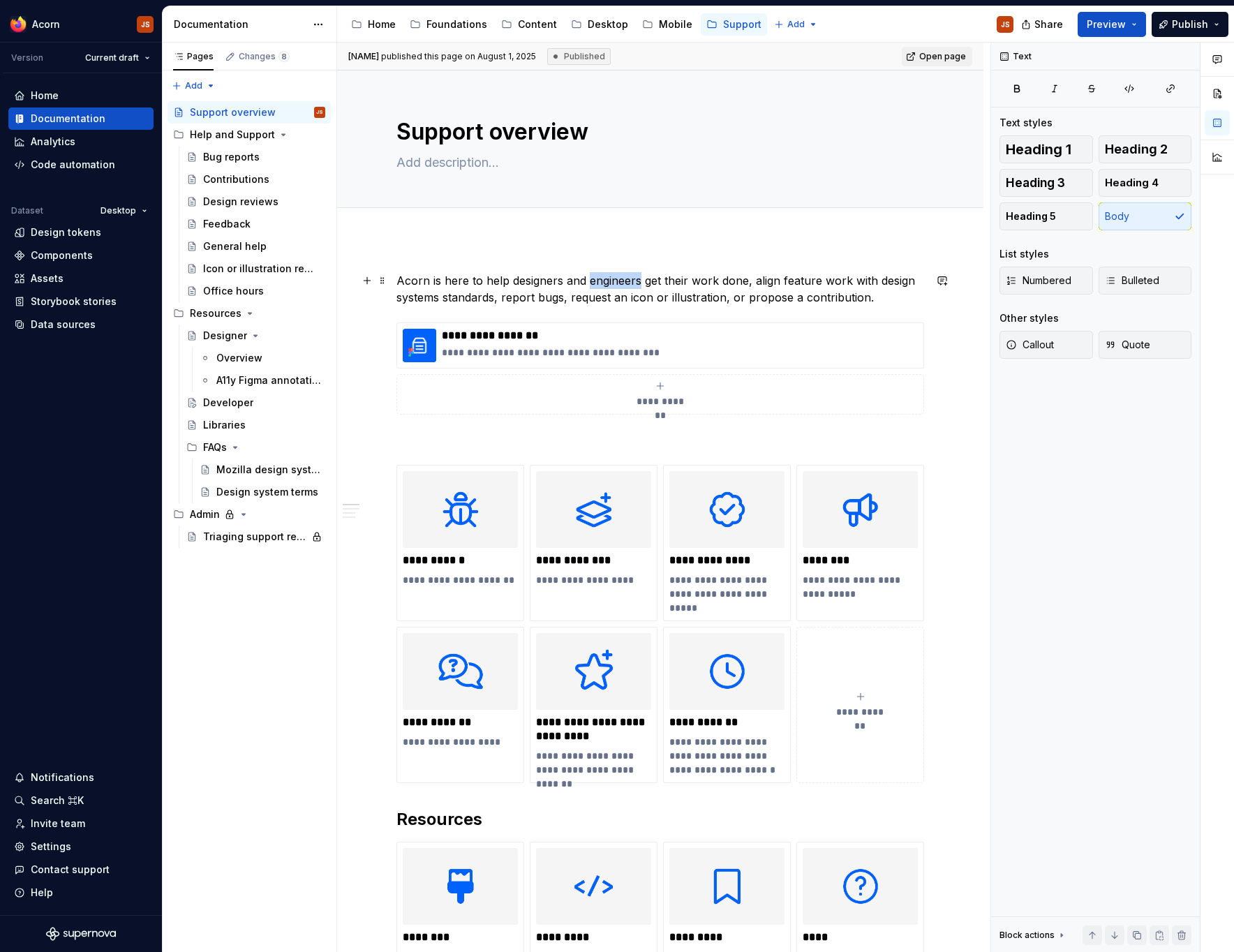 type 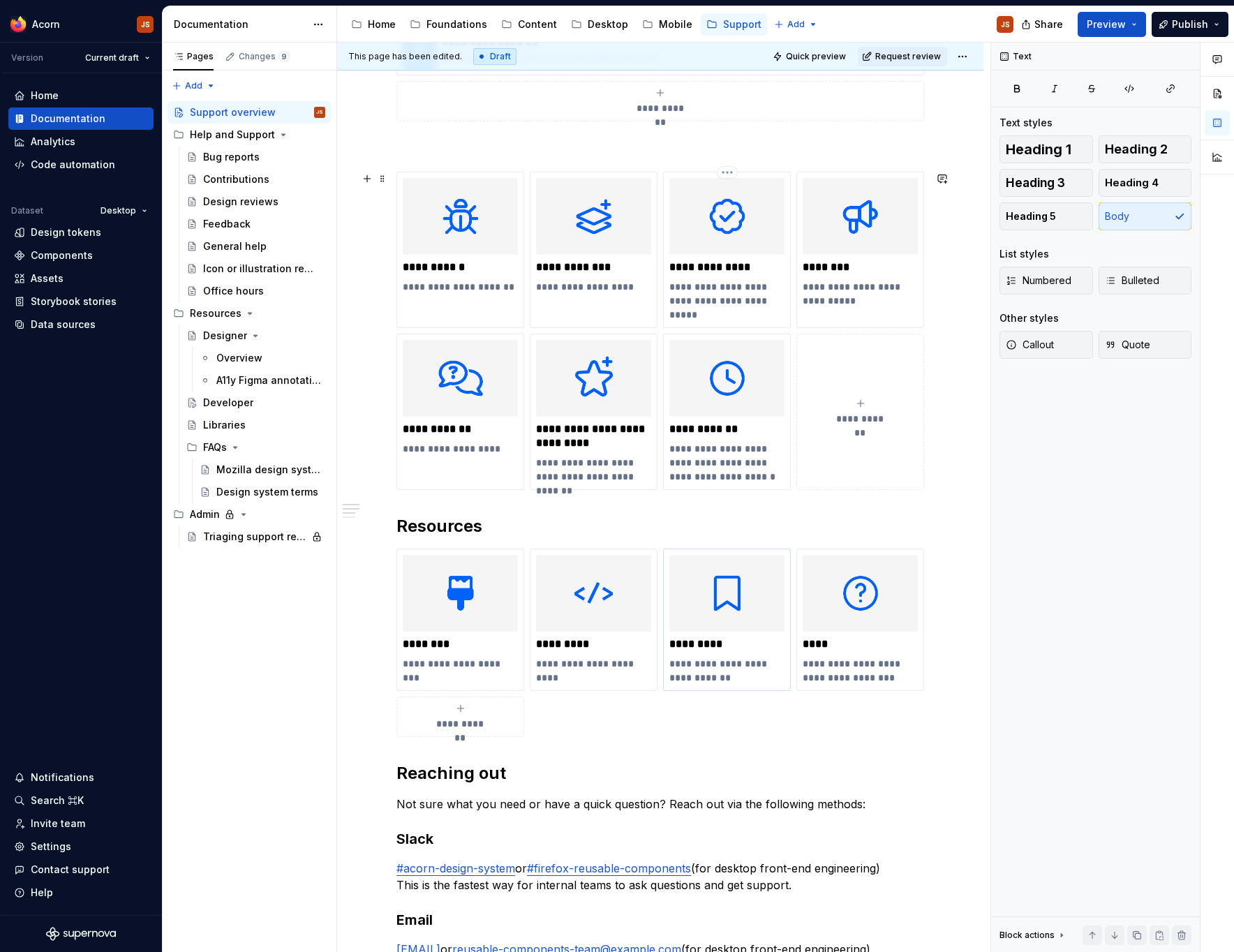 scroll, scrollTop: 0, scrollLeft: 0, axis: both 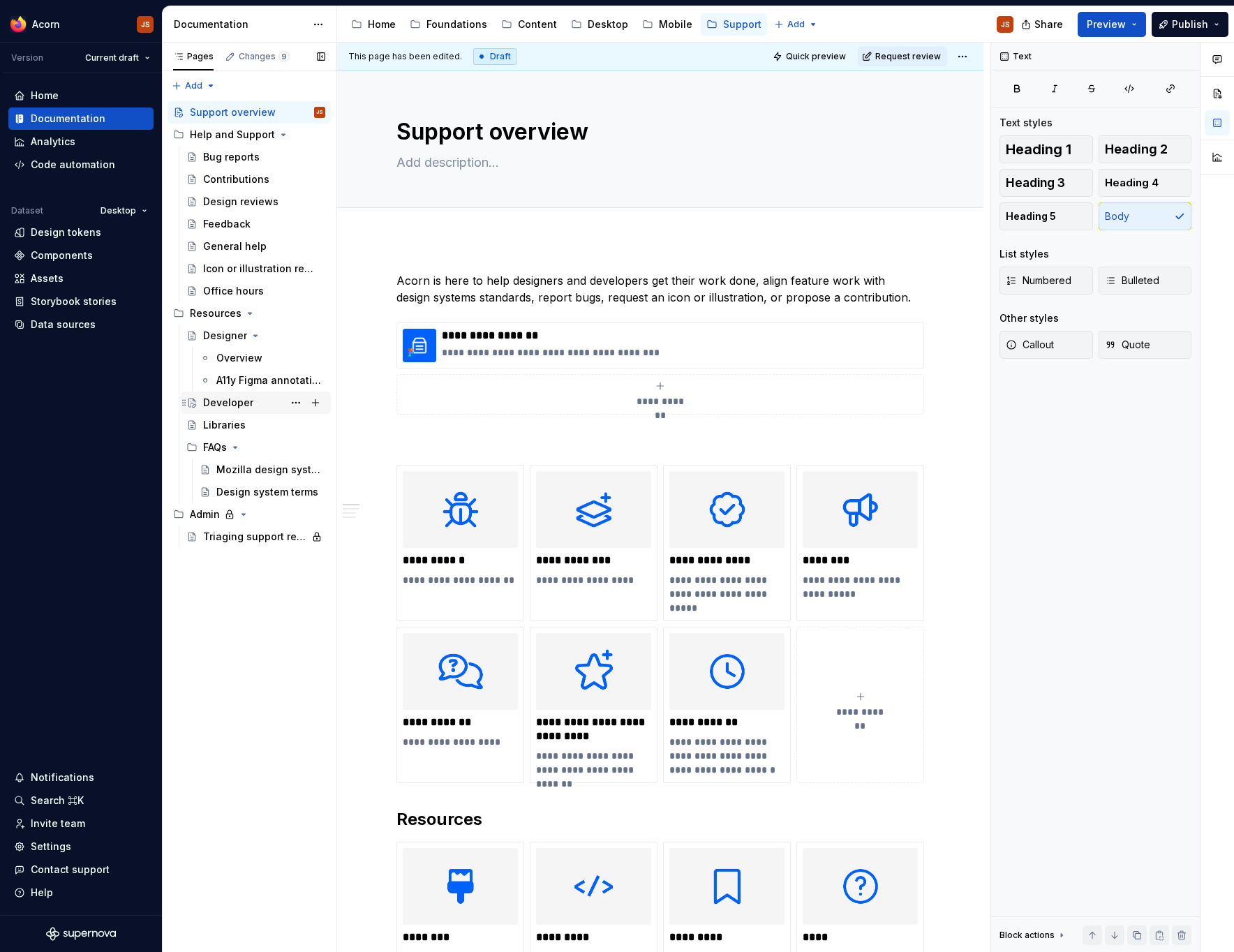 click on "Developer" at bounding box center [228, 403] 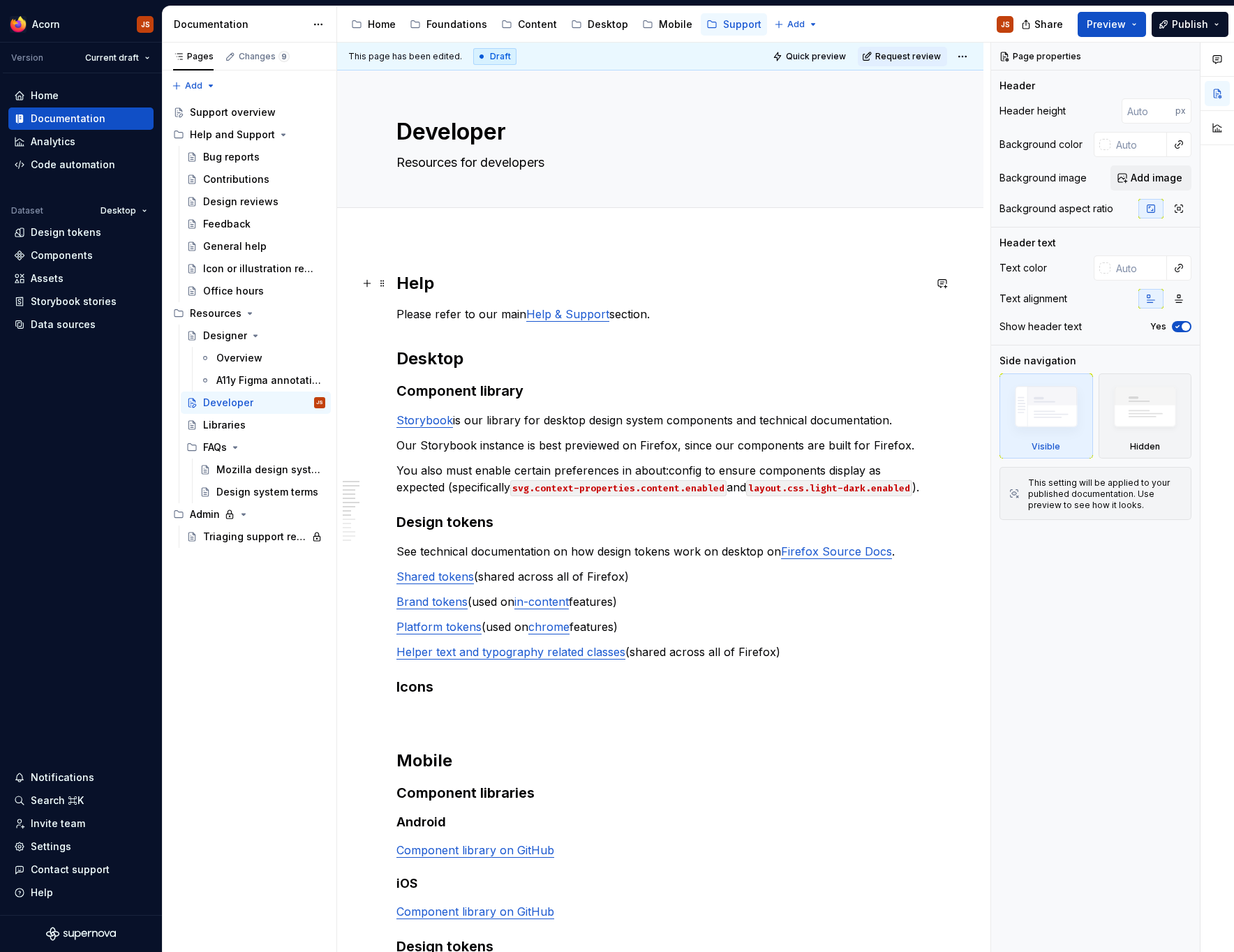 click on "Help" at bounding box center (660, 283) 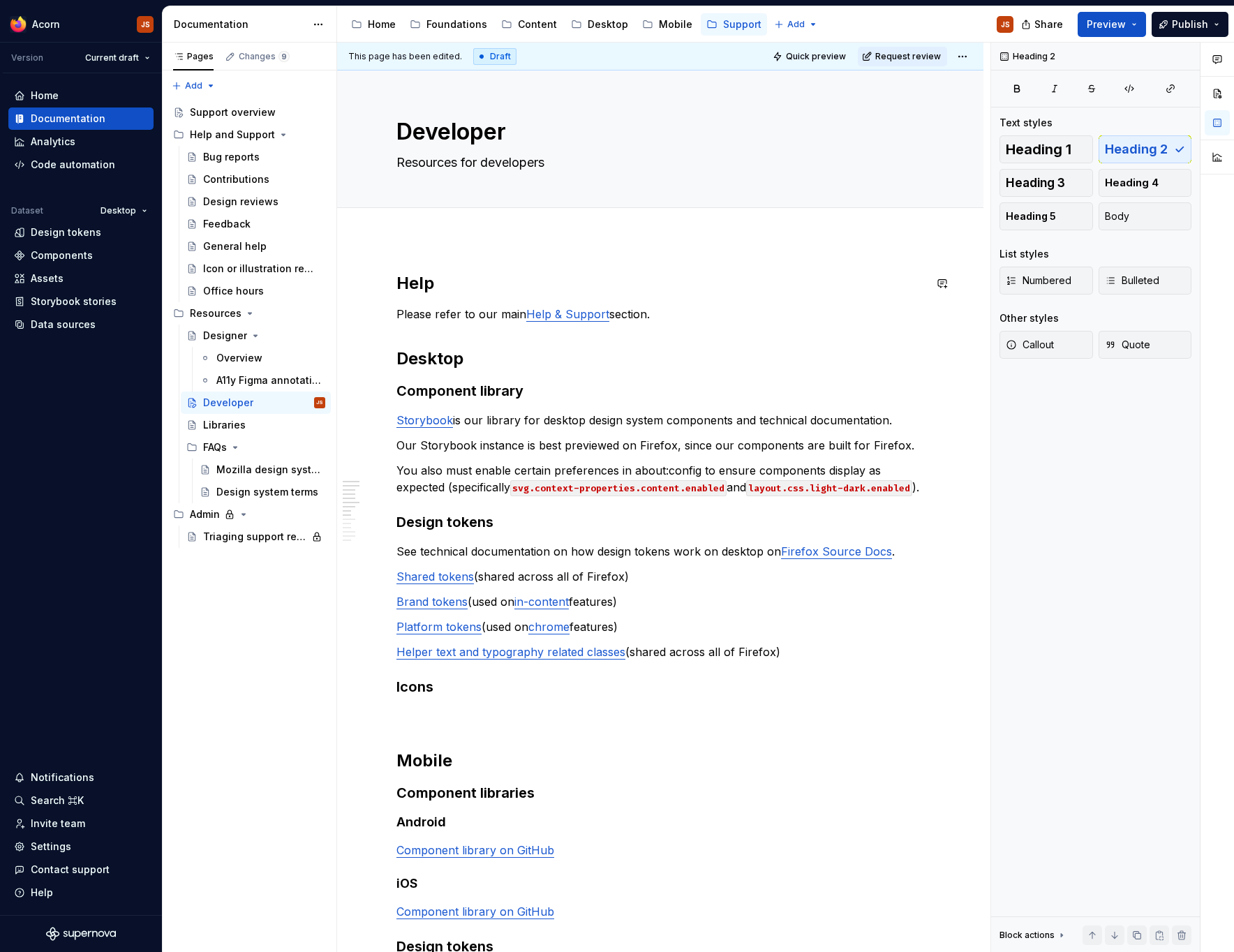 type on "*" 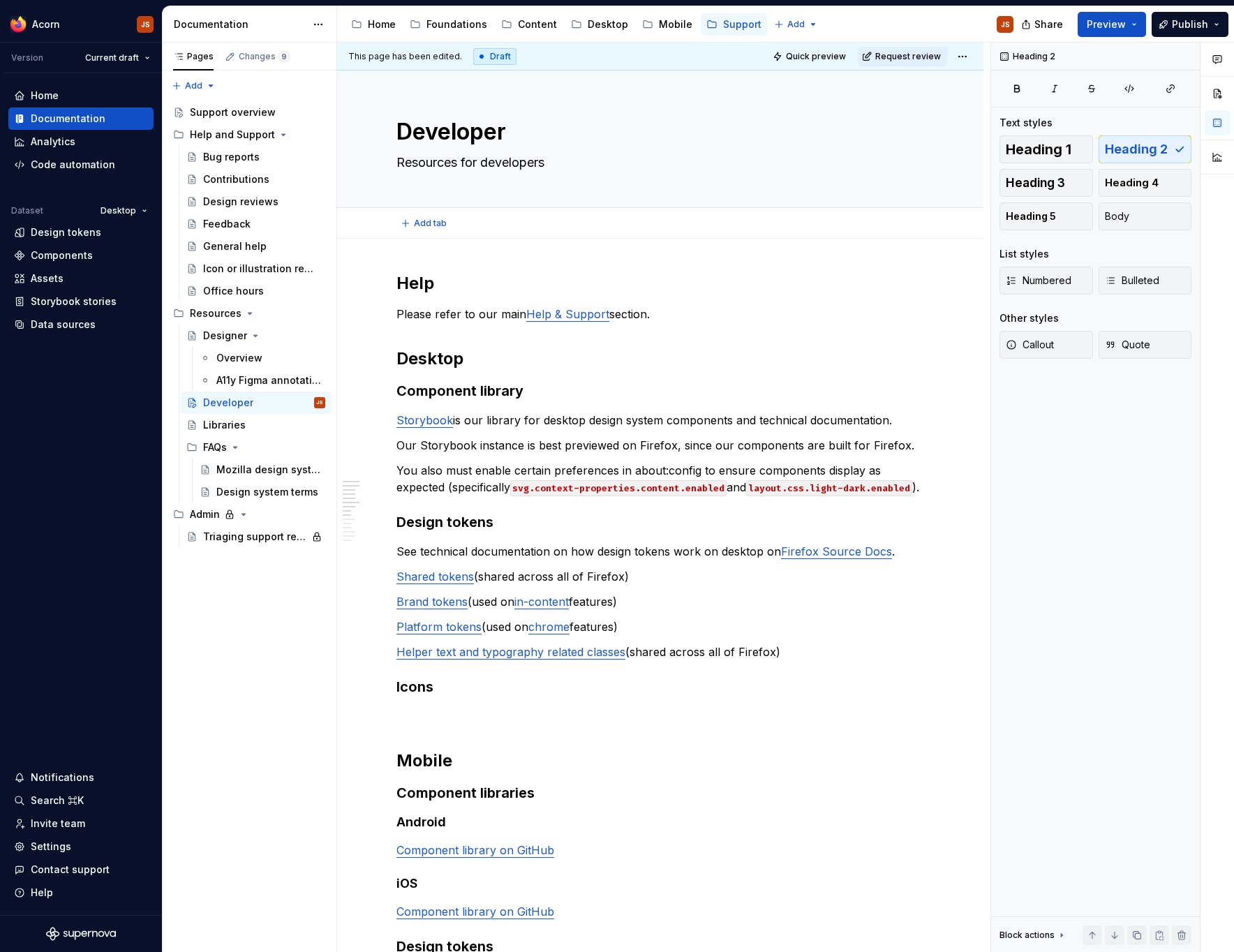 type 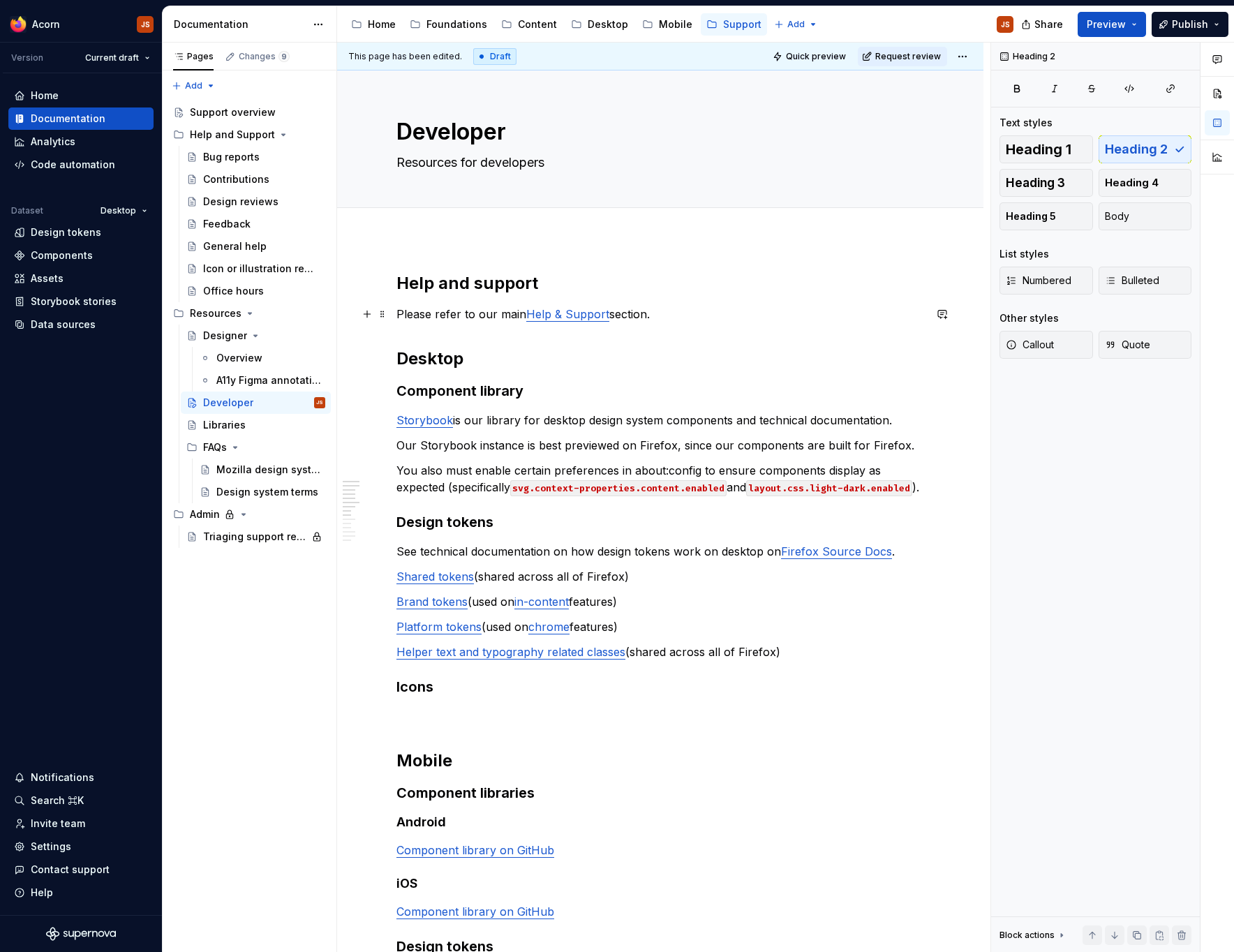 click on "Help & Support" at bounding box center [567, 314] 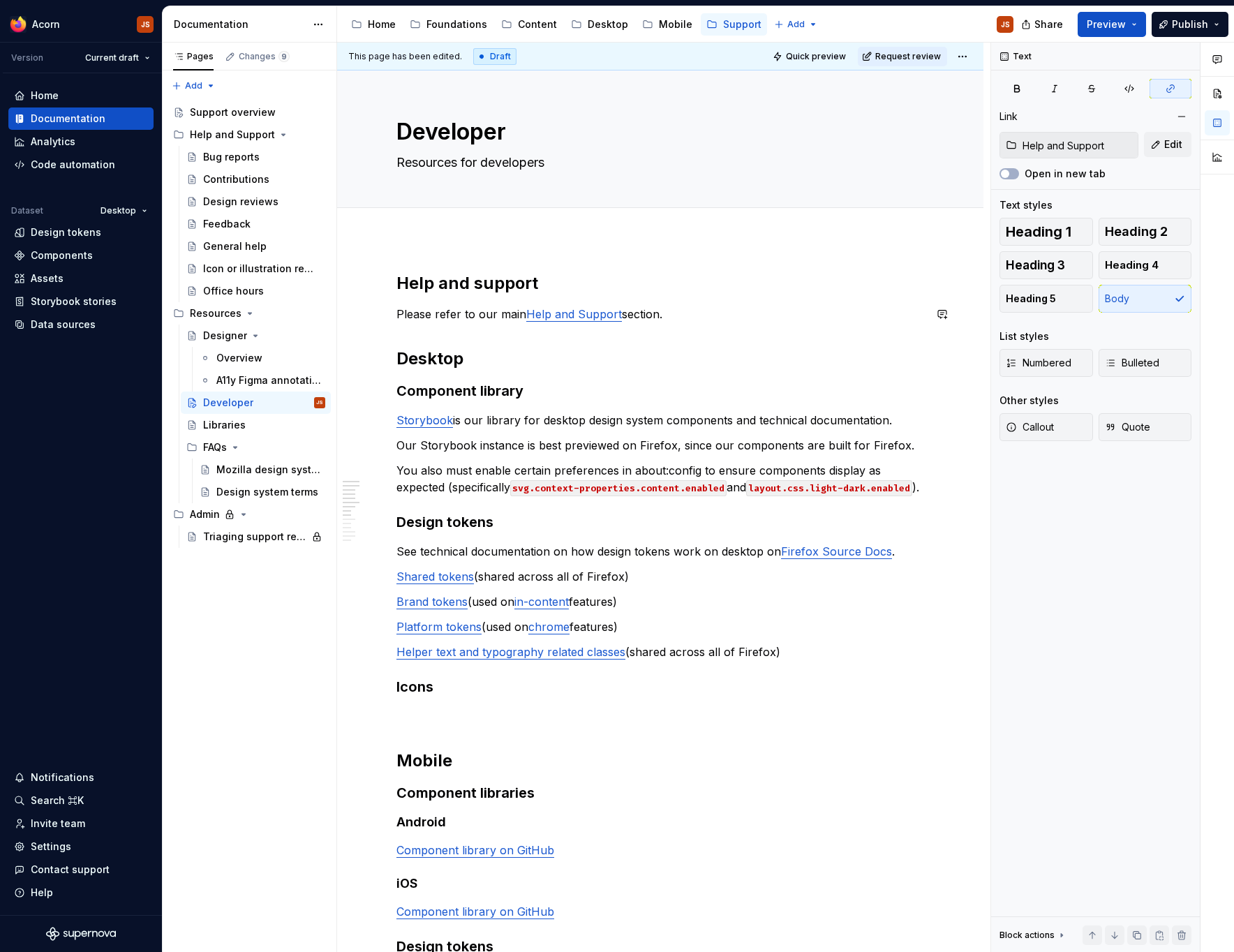 click on "Help and Support" at bounding box center [574, 314] 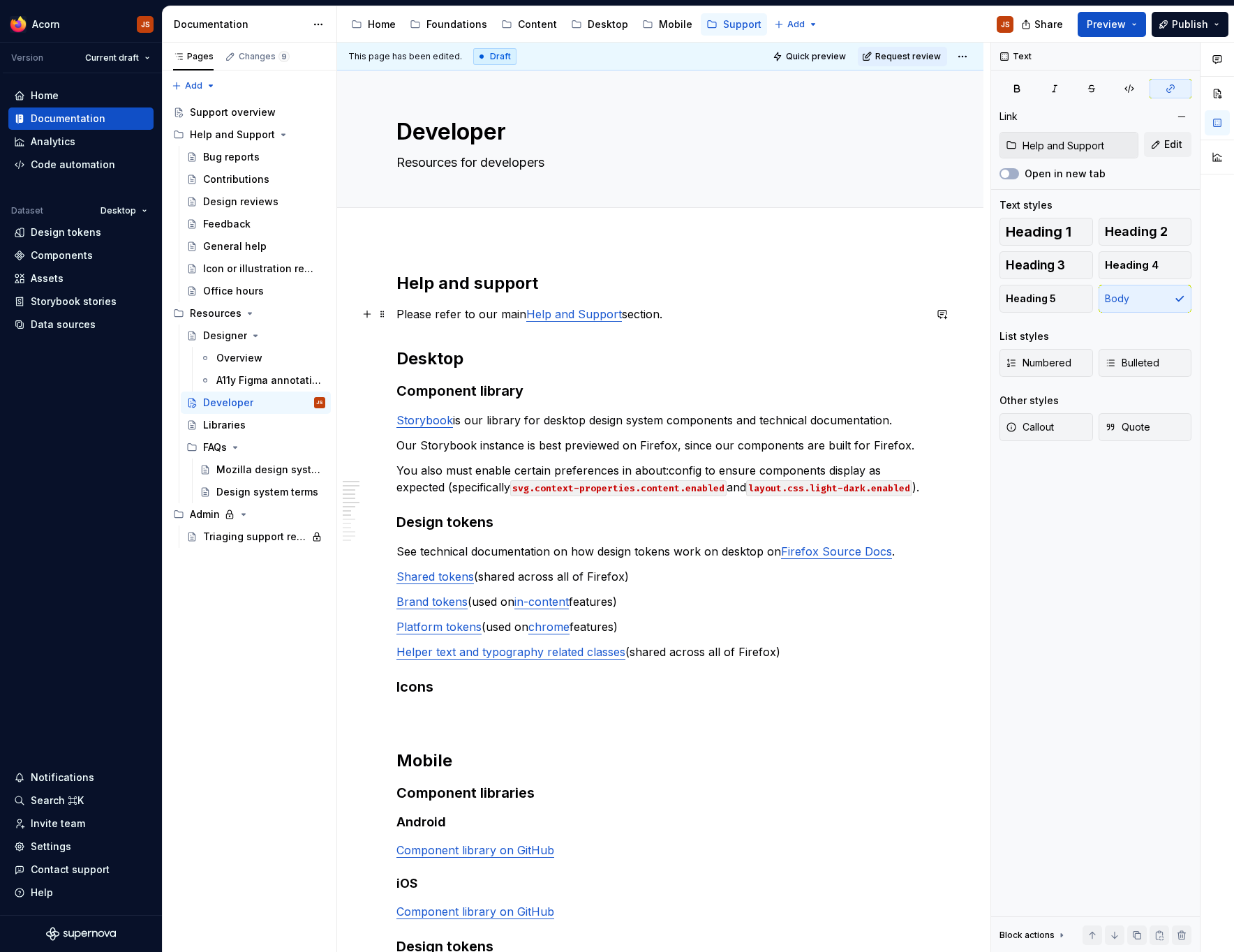 click on "Help and Support" at bounding box center (574, 314) 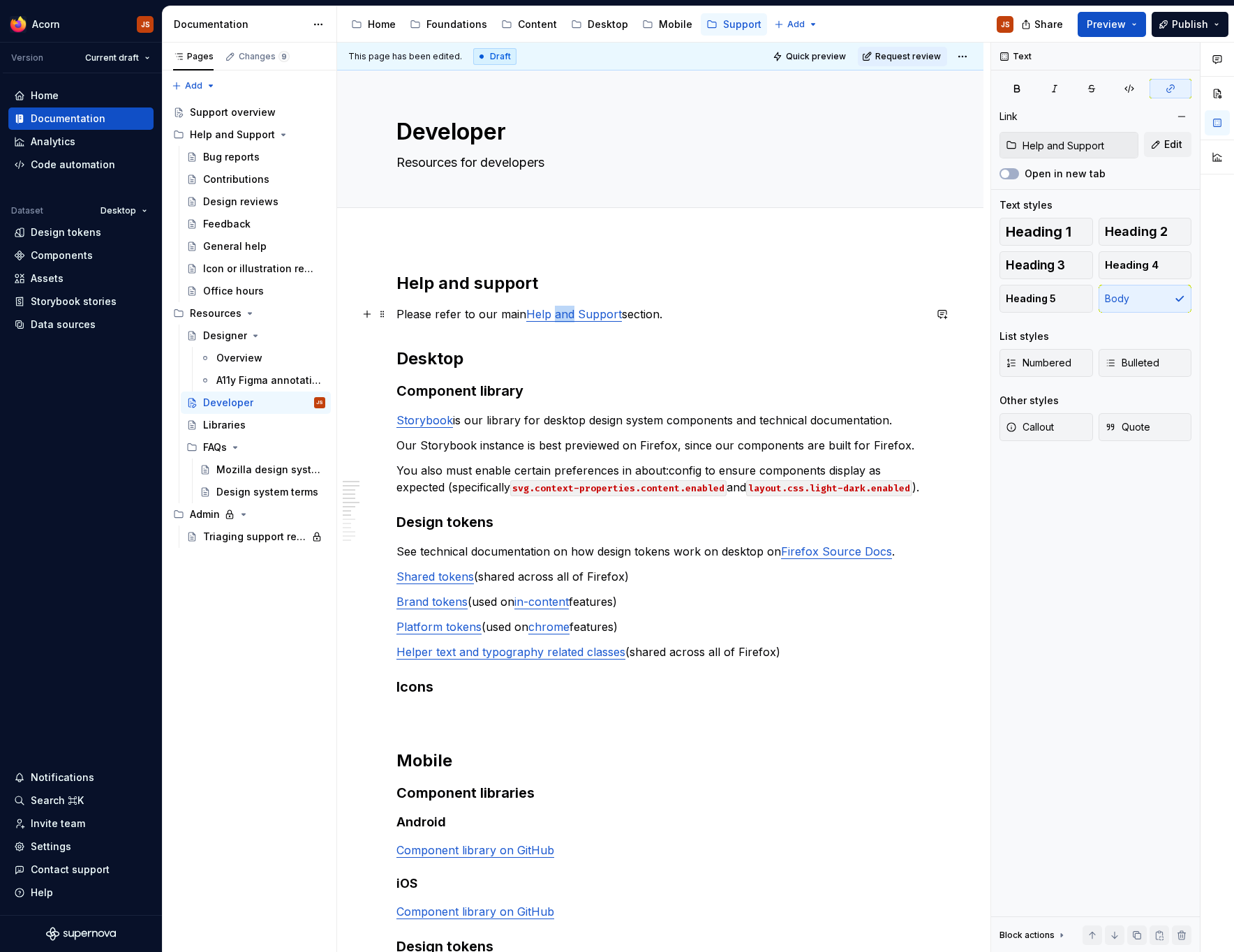 click on "Help and Support" at bounding box center (574, 314) 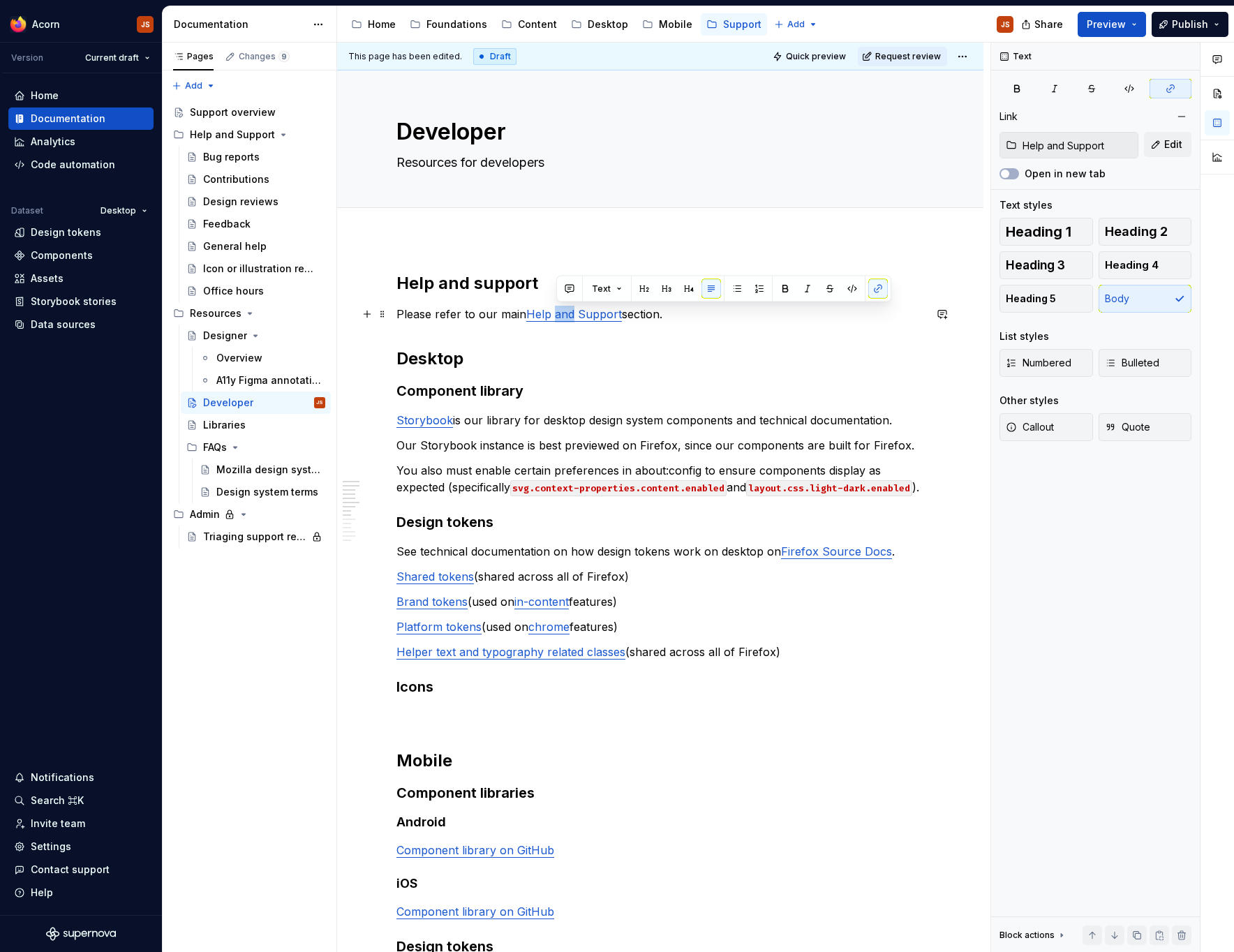 click on "Help and Support" at bounding box center [574, 314] 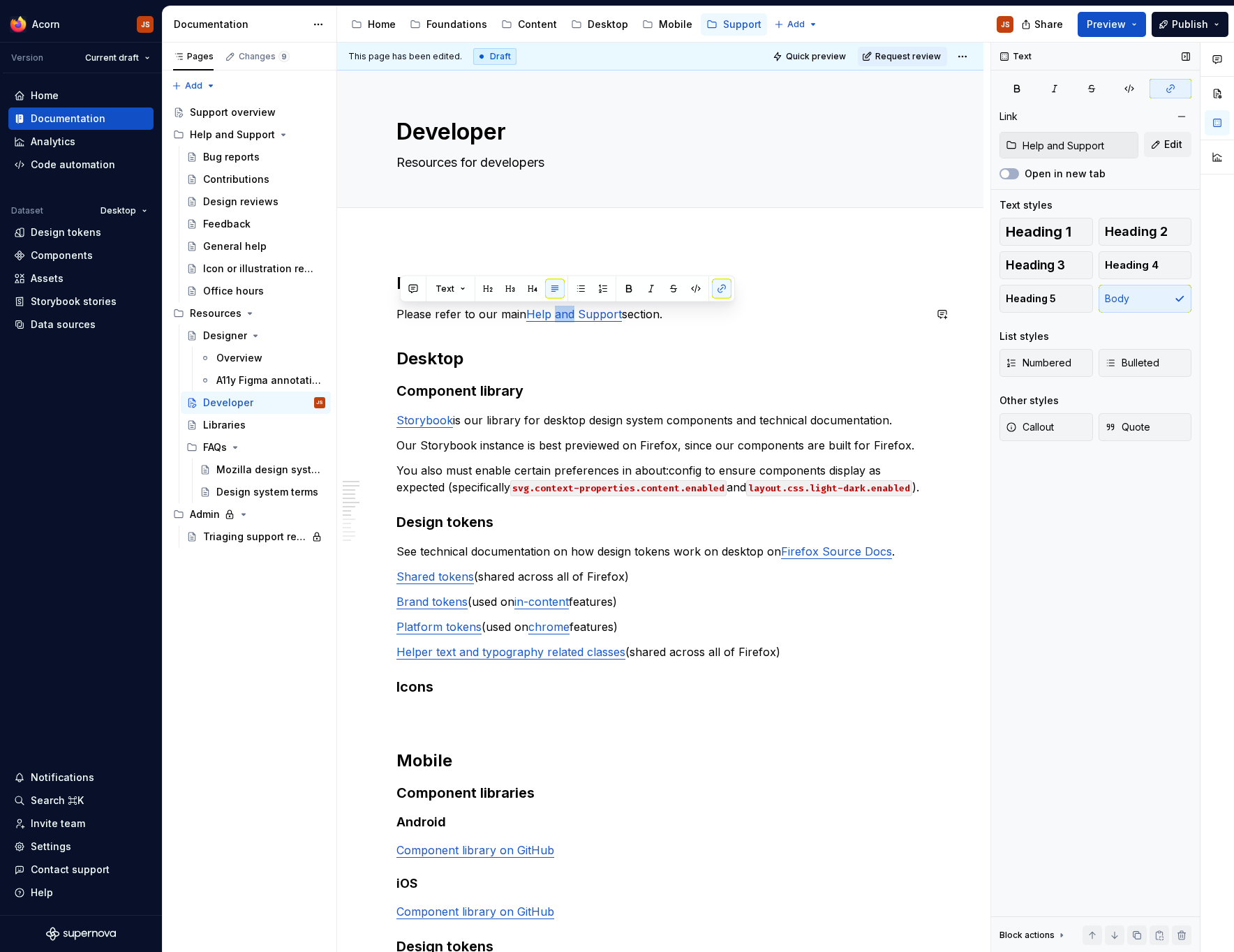 type on "*" 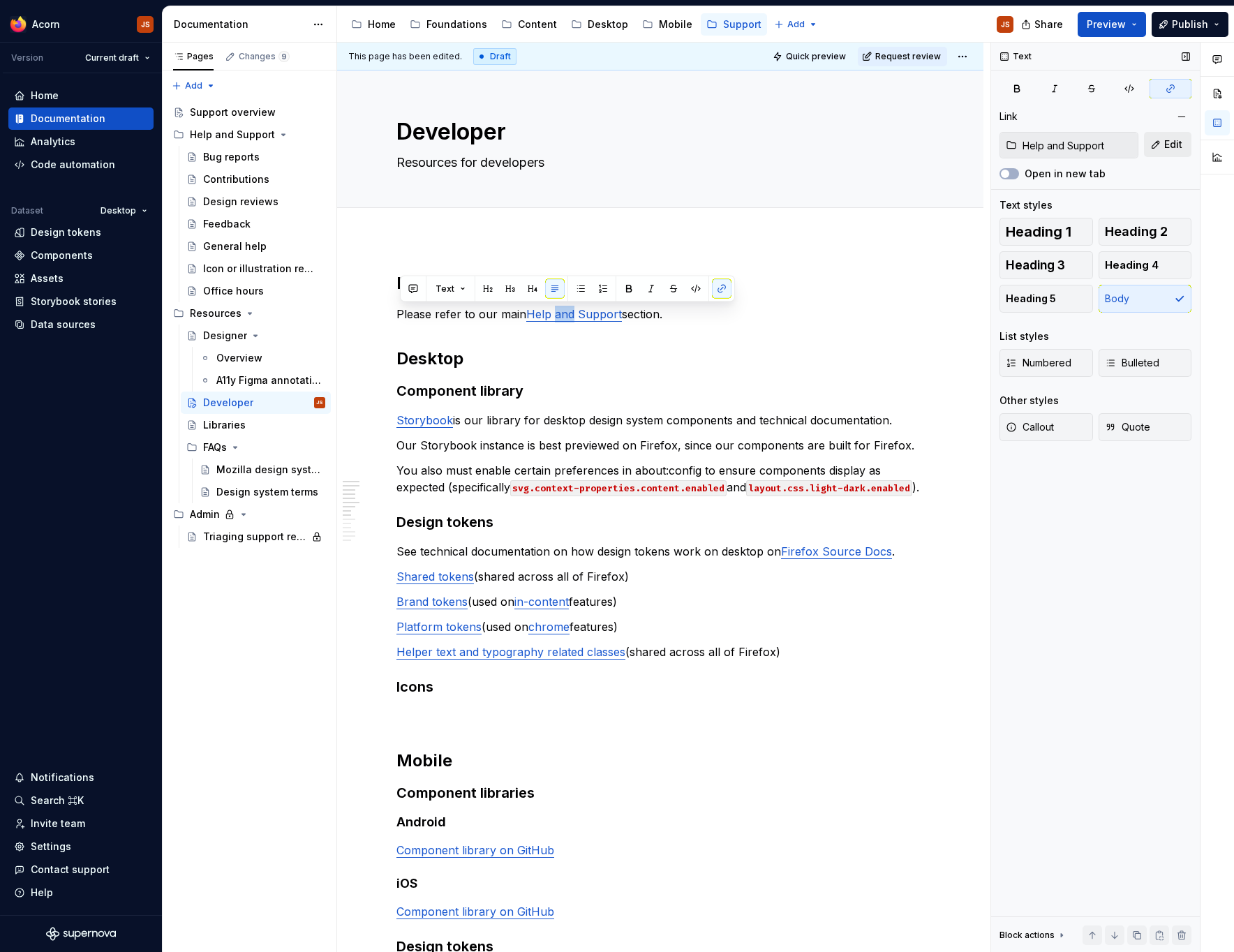 click on "Edit" at bounding box center (1168, 144) 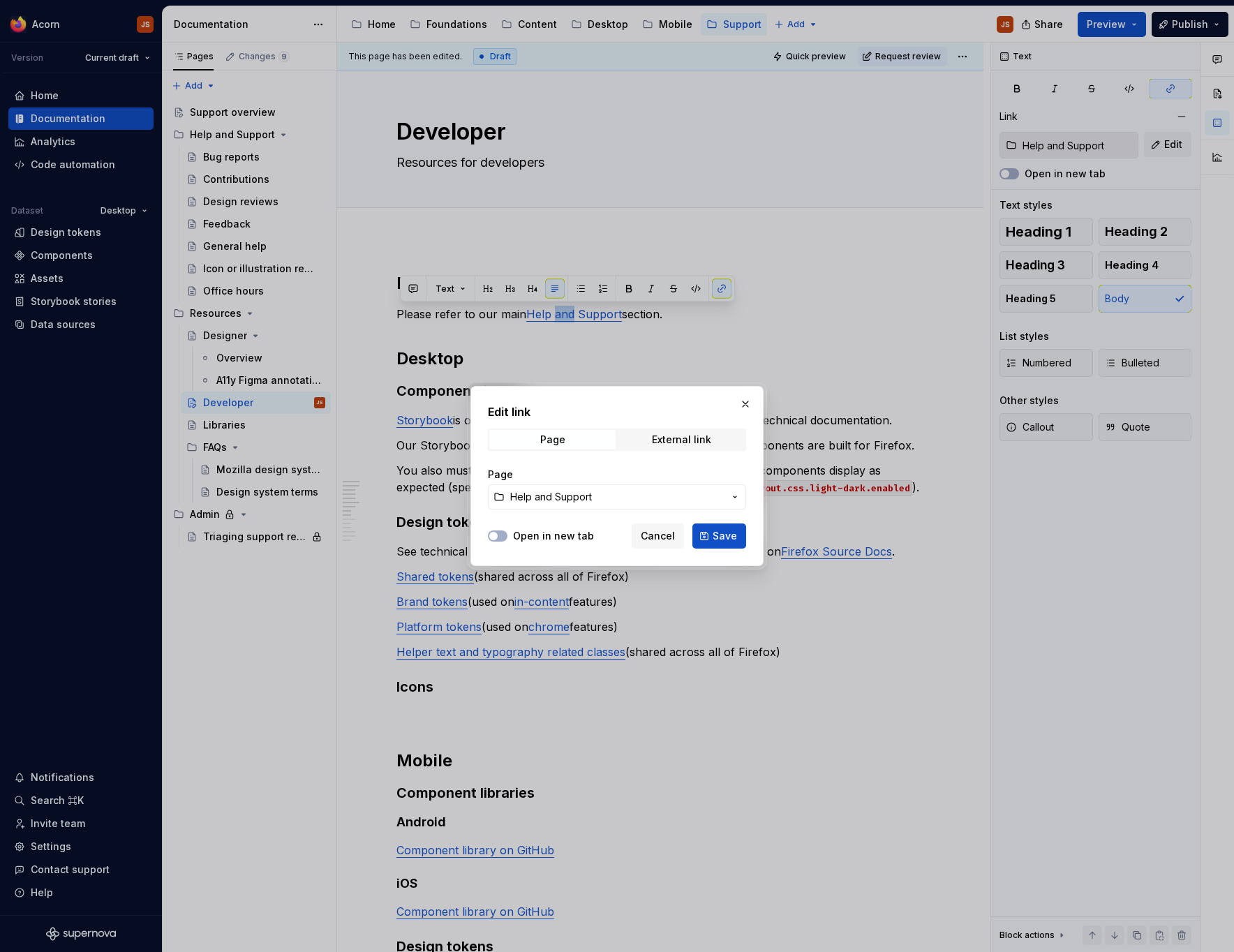 click on "Help and Support" at bounding box center [551, 497] 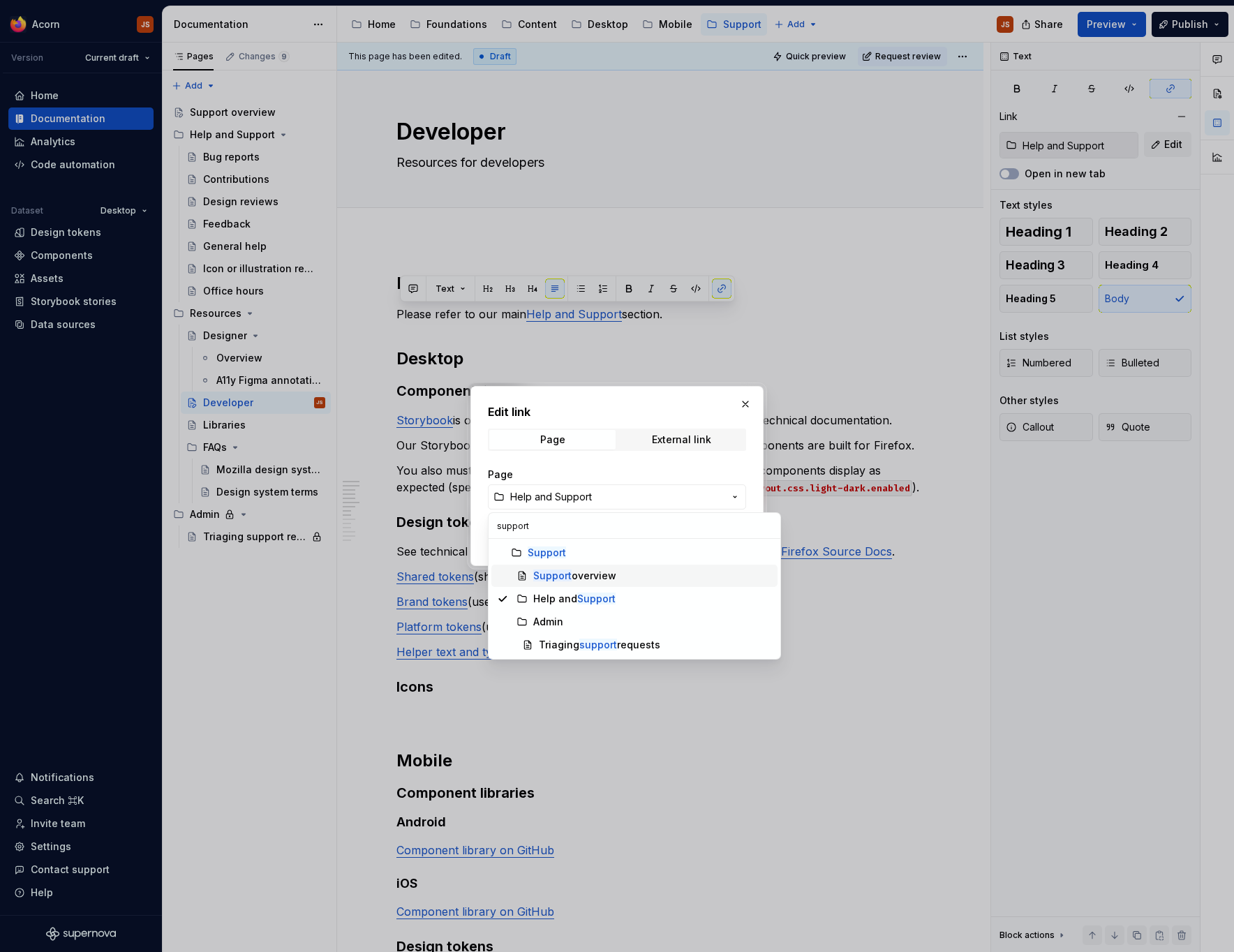 type on "support" 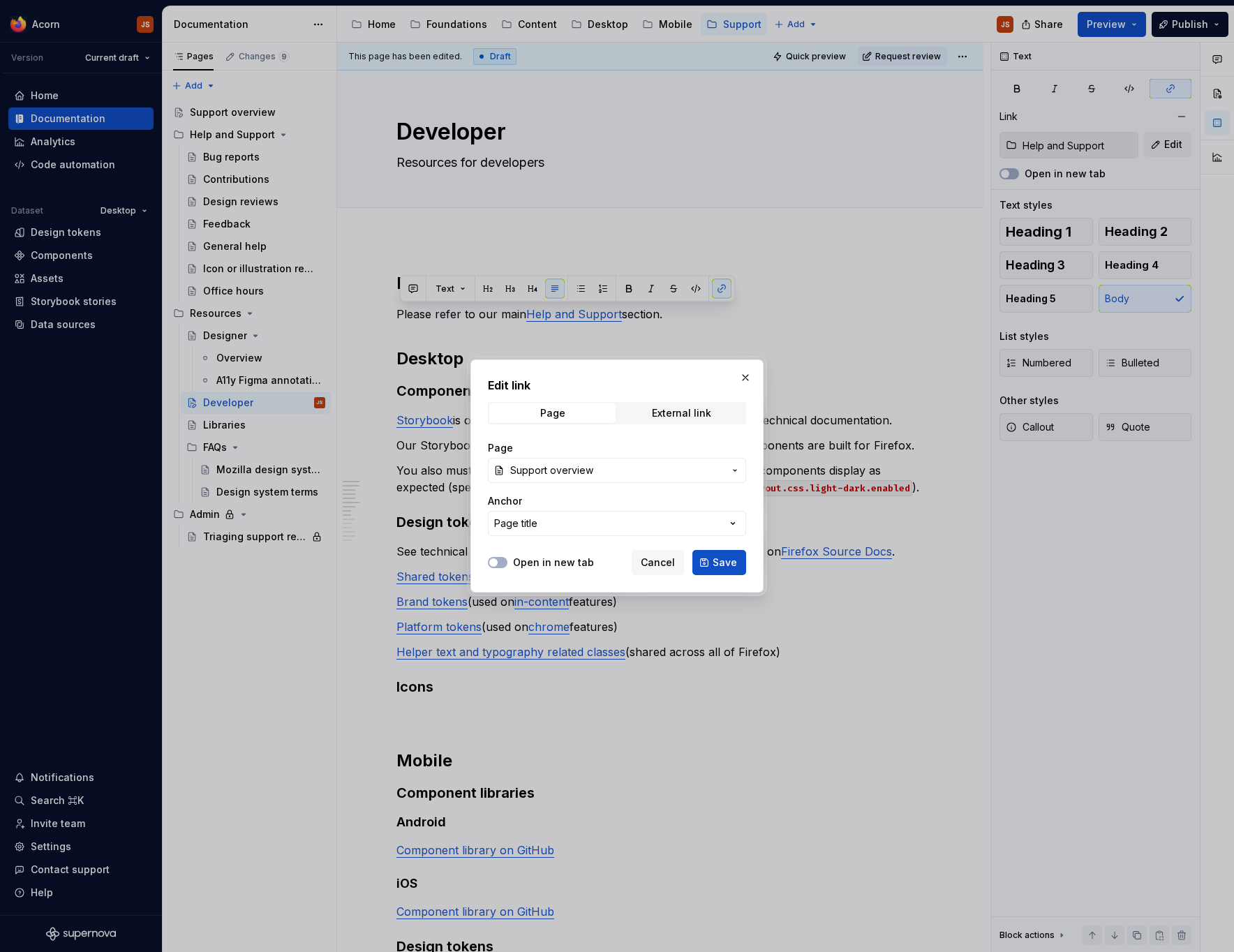 click 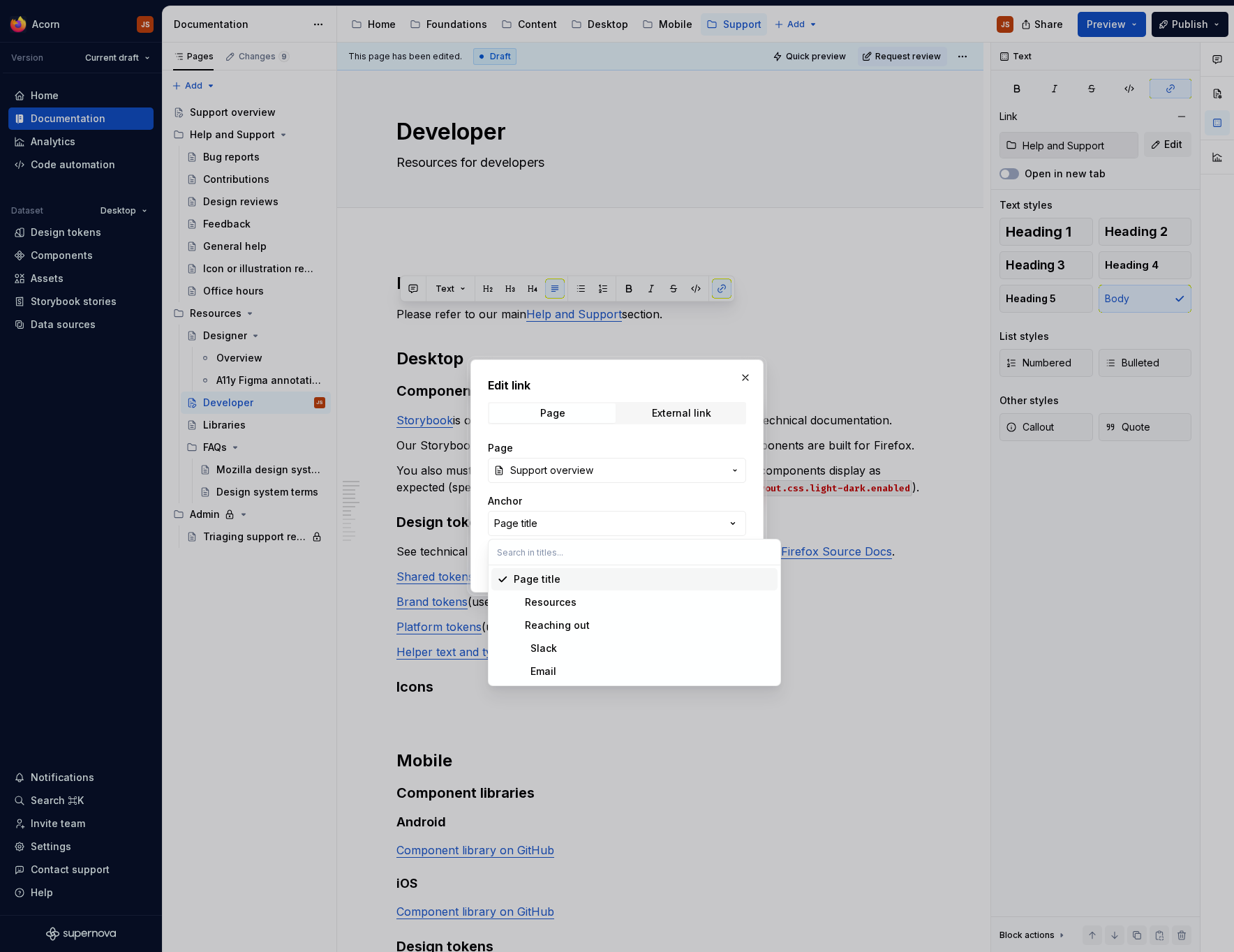click on "Edit link Page External link Page Support overview Anchor Page title Open in new tab Cancel Save" at bounding box center [617, 476] 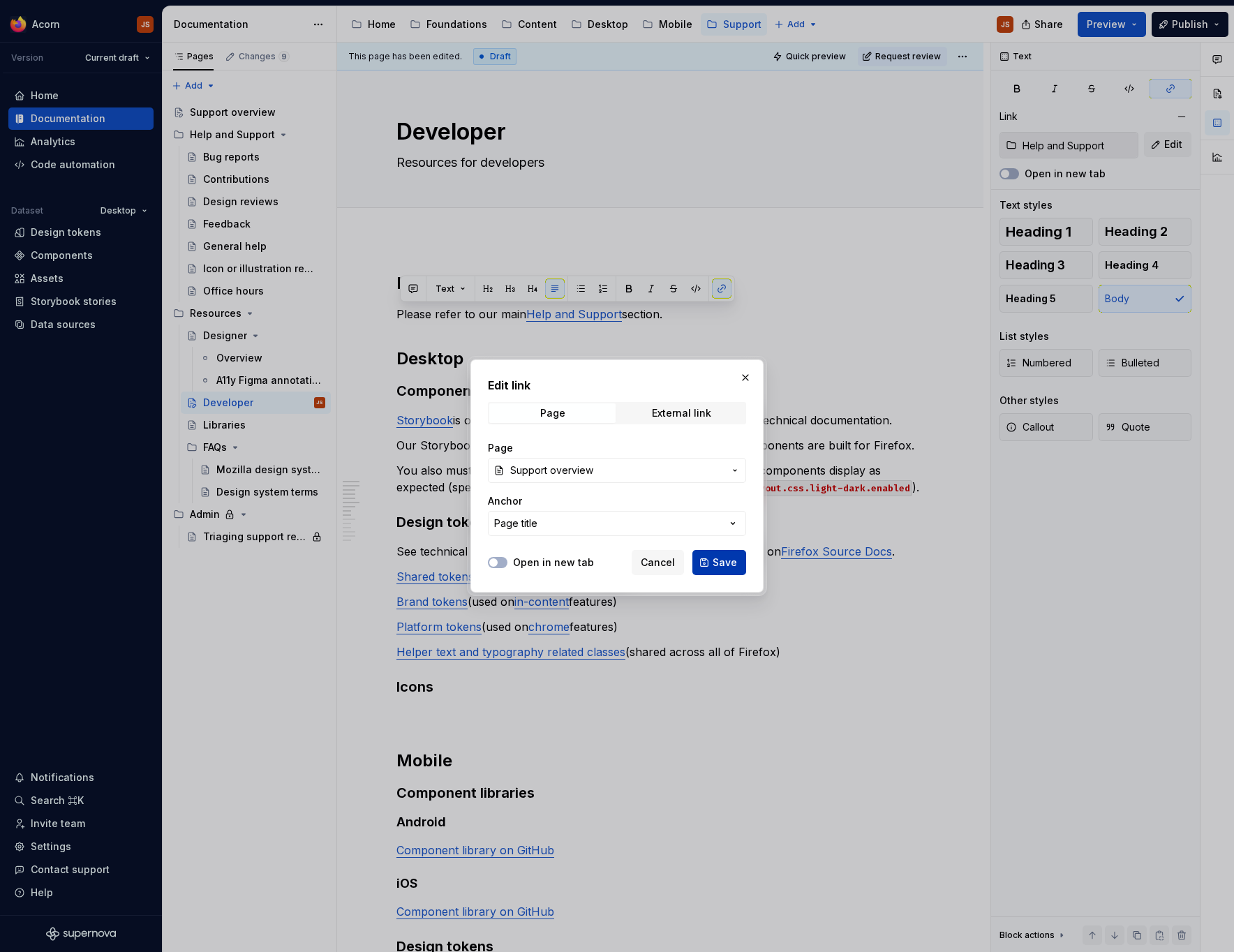 click on "Save" at bounding box center [724, 563] 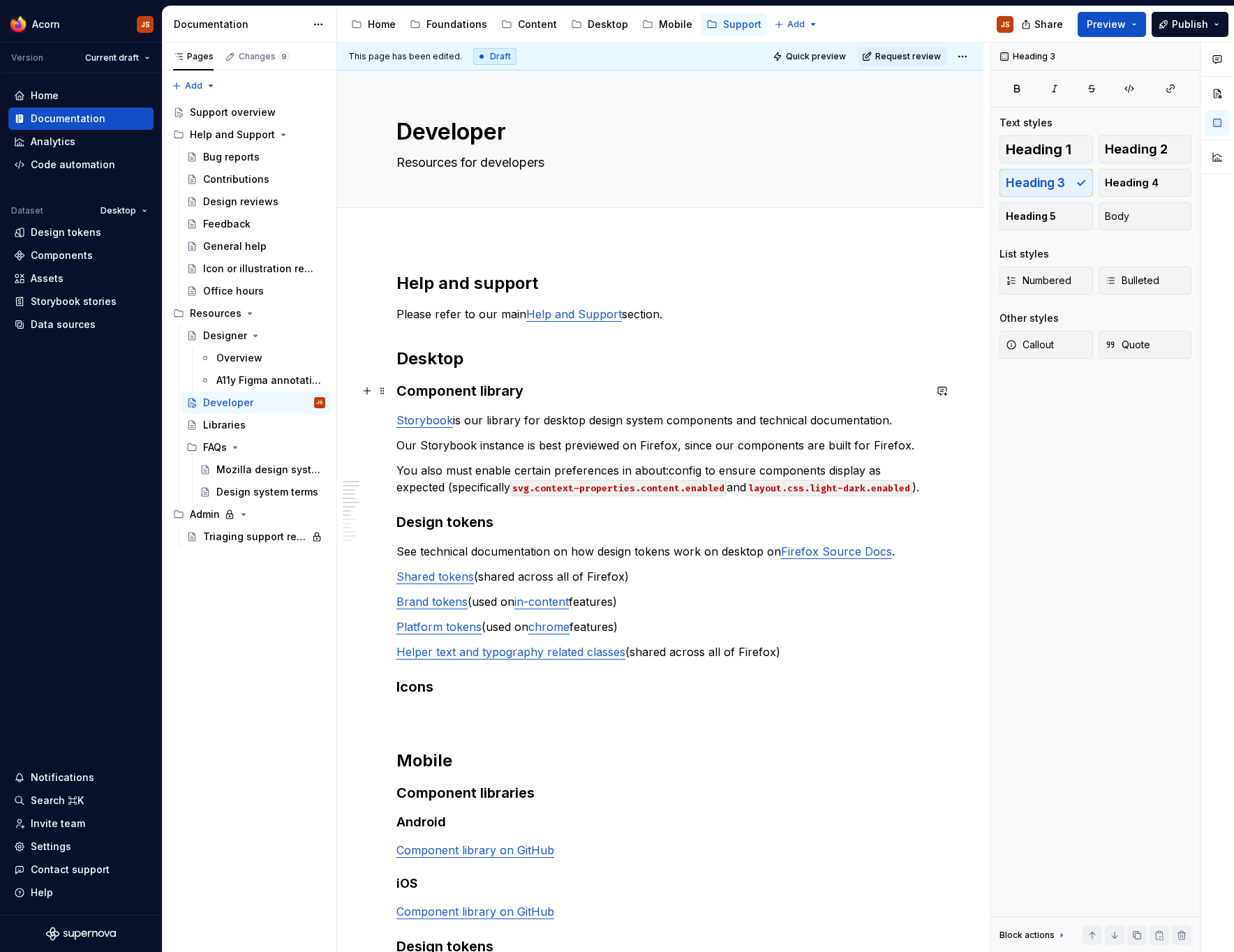 click on "Component library" at bounding box center [660, 391] 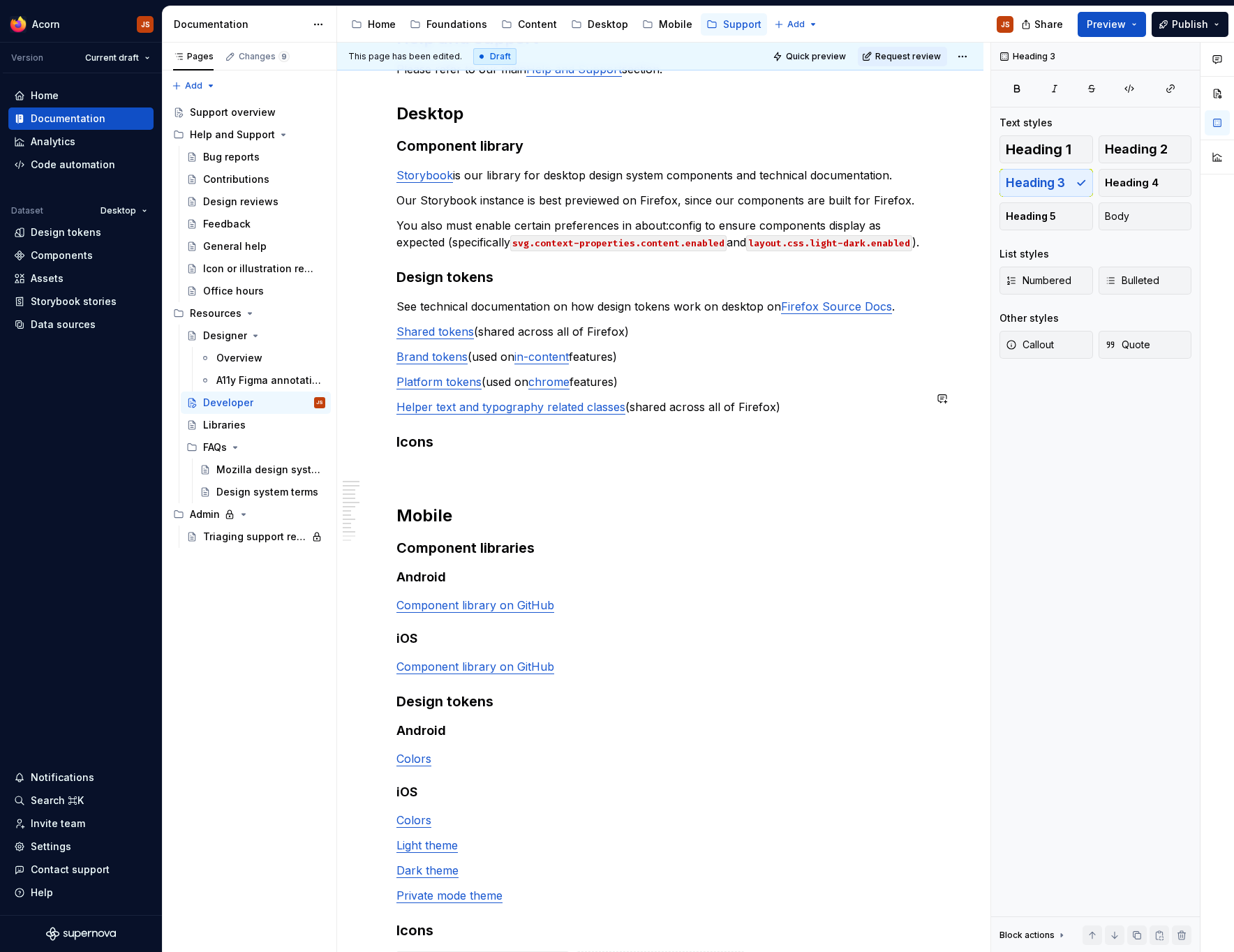 scroll, scrollTop: 0, scrollLeft: 0, axis: both 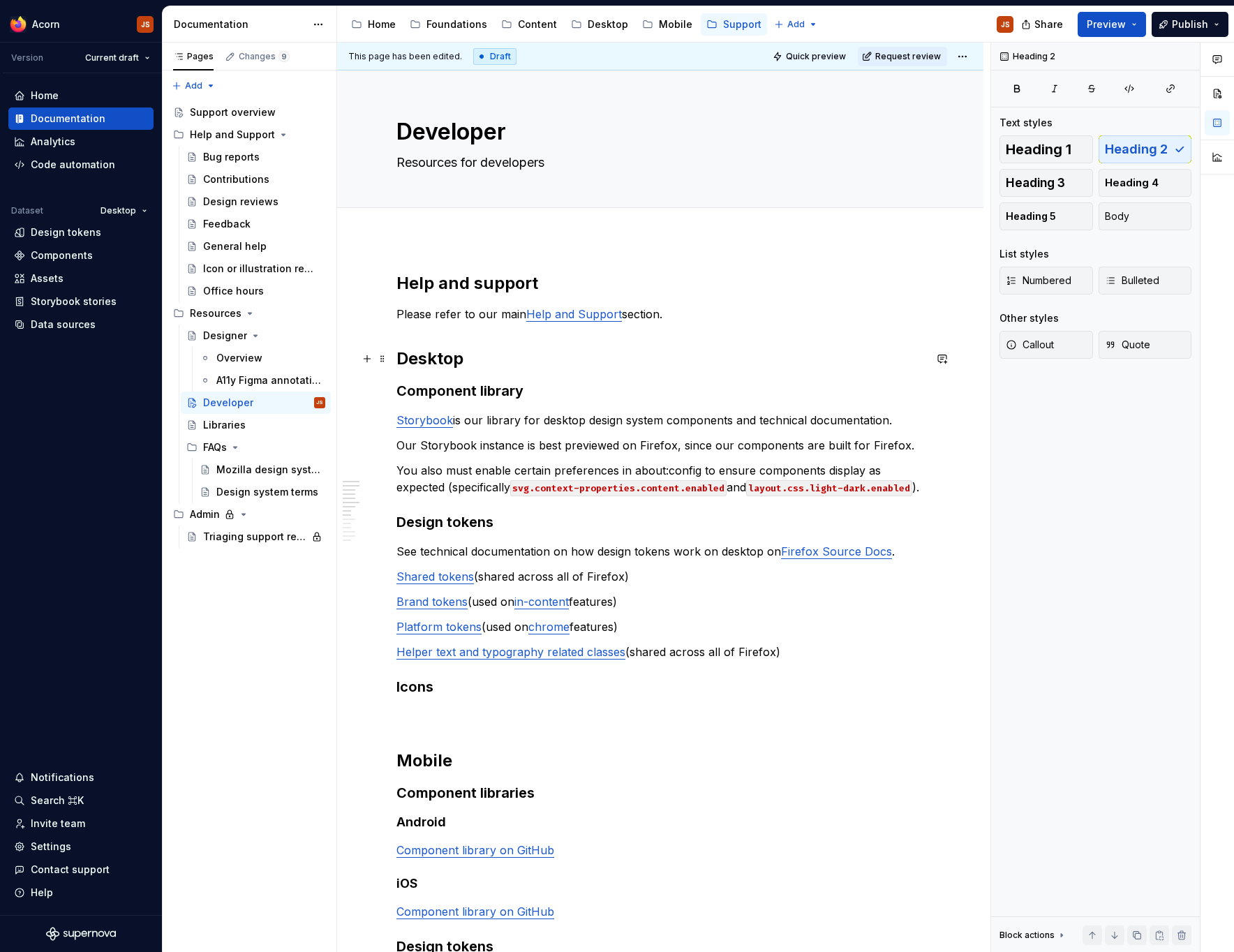 click on "Desktop" at bounding box center (660, 359) 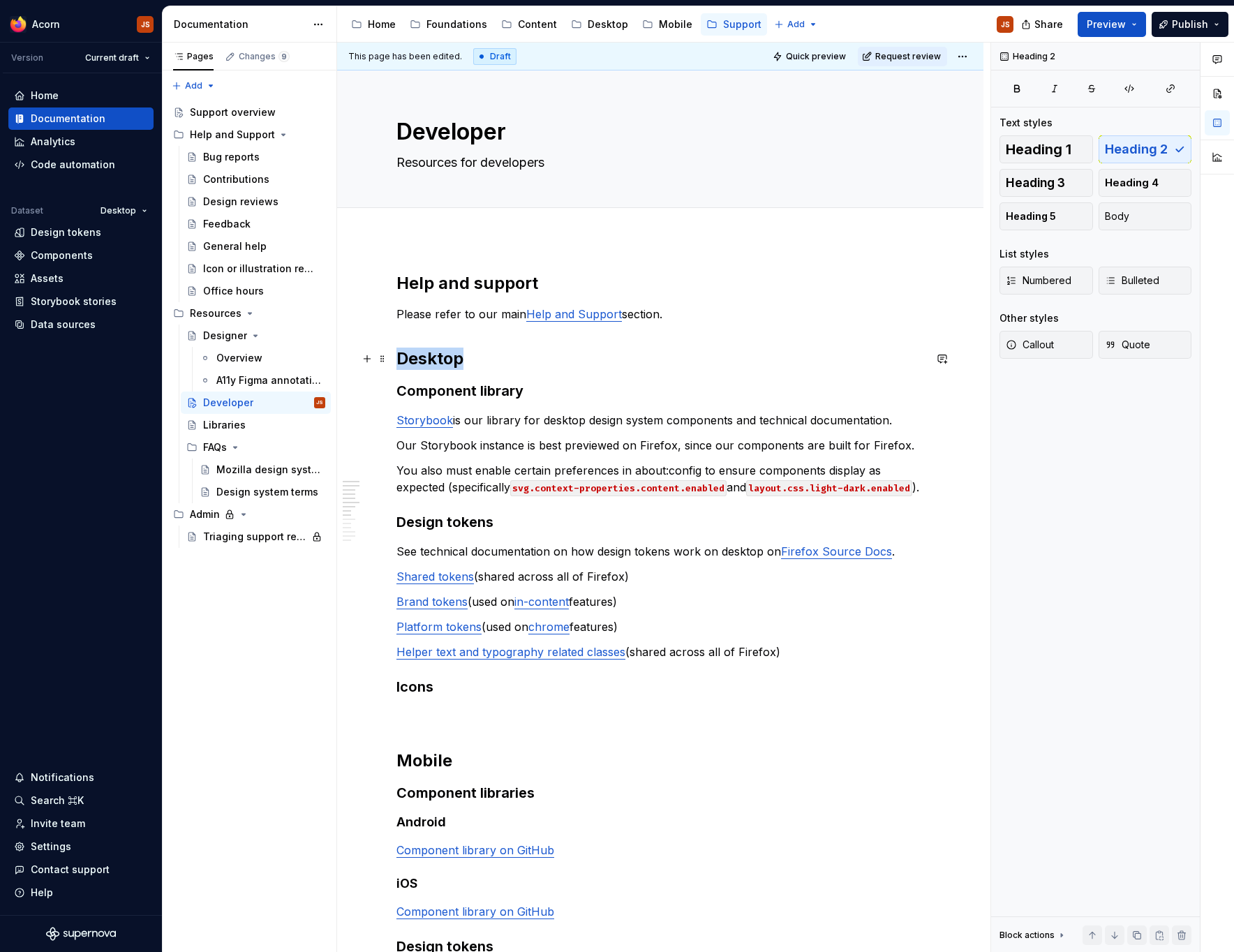 click on "Desktop" at bounding box center (660, 359) 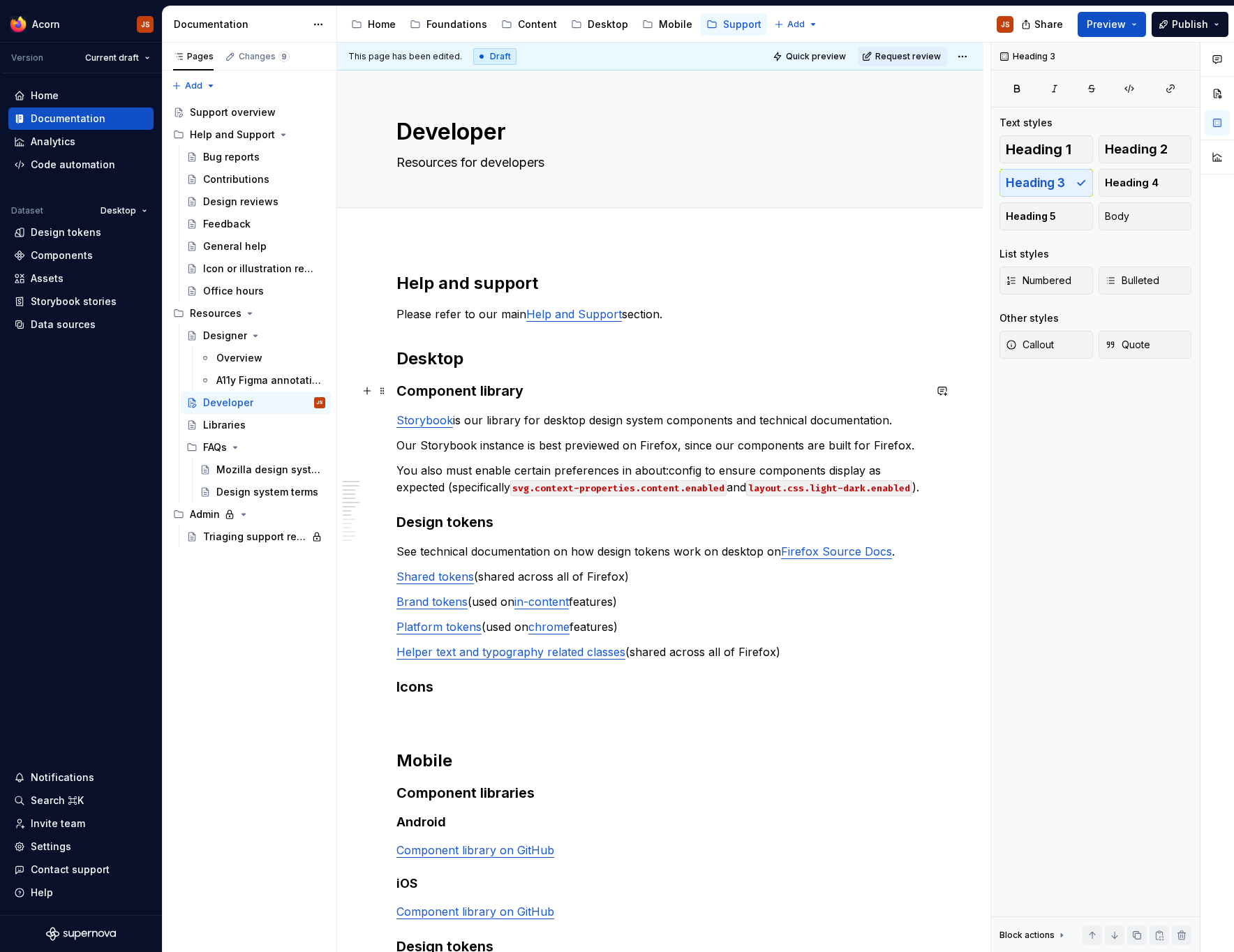 click on "Component library" at bounding box center [660, 391] 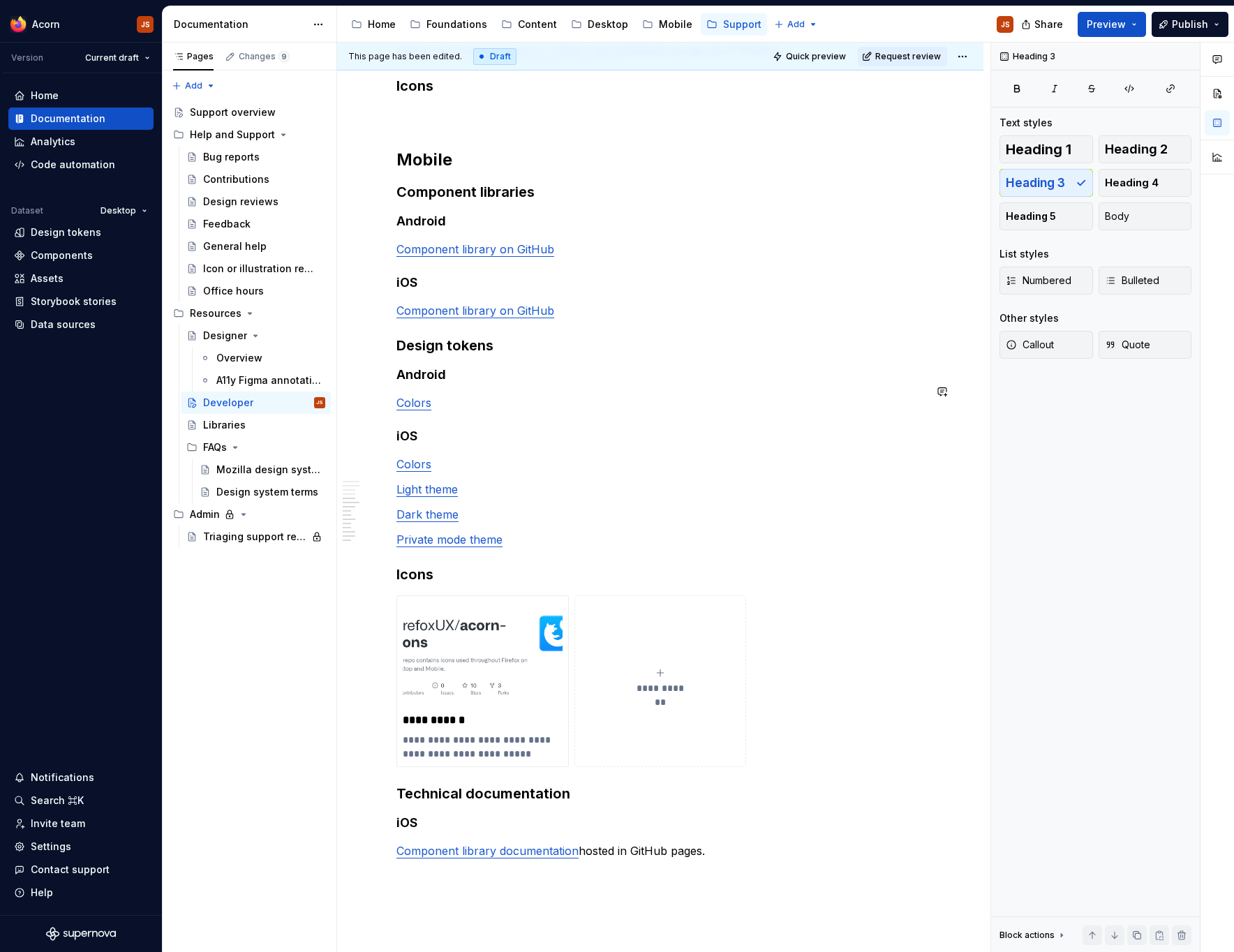 scroll, scrollTop: 614, scrollLeft: 0, axis: vertical 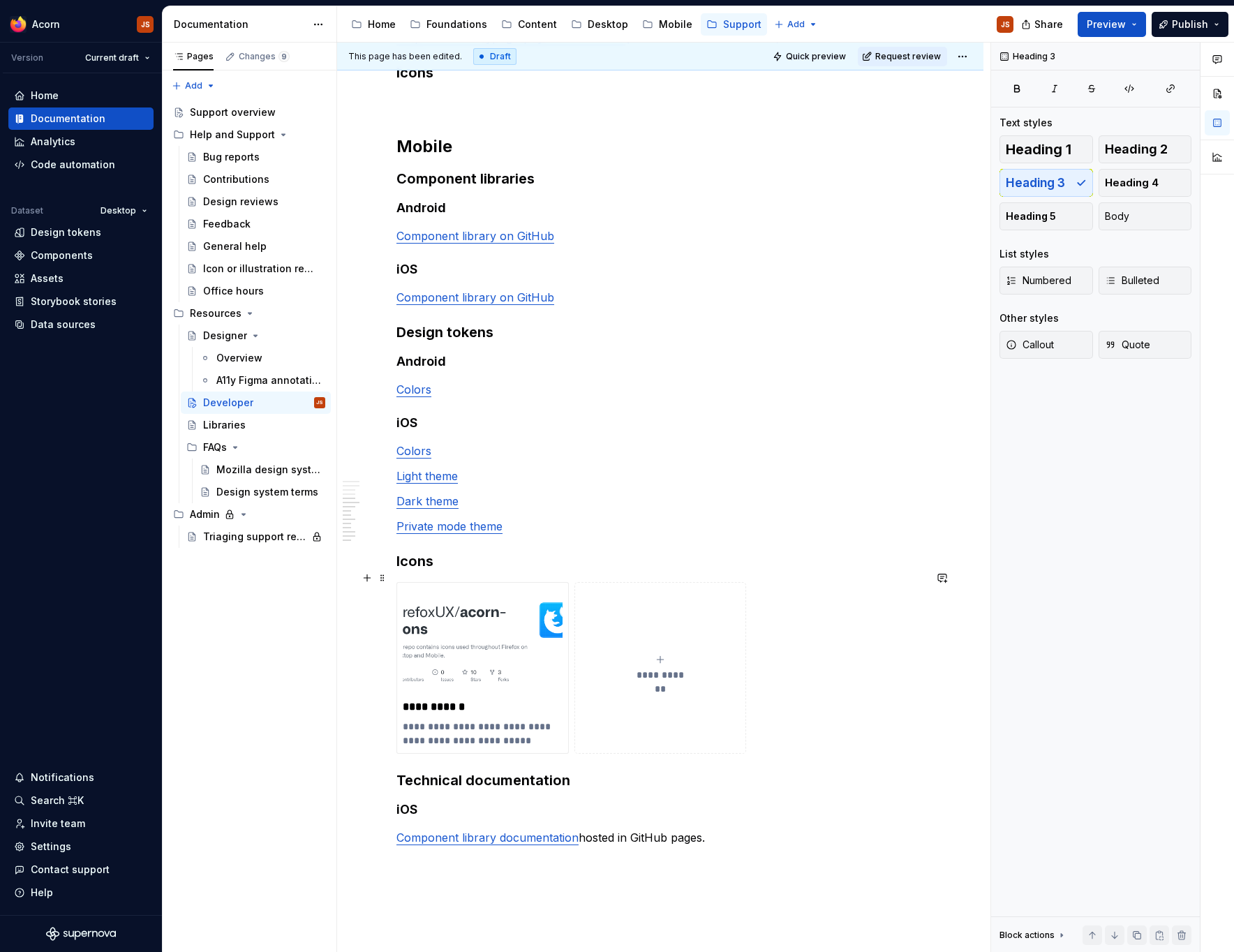 click on "Icons" at bounding box center (660, 561) 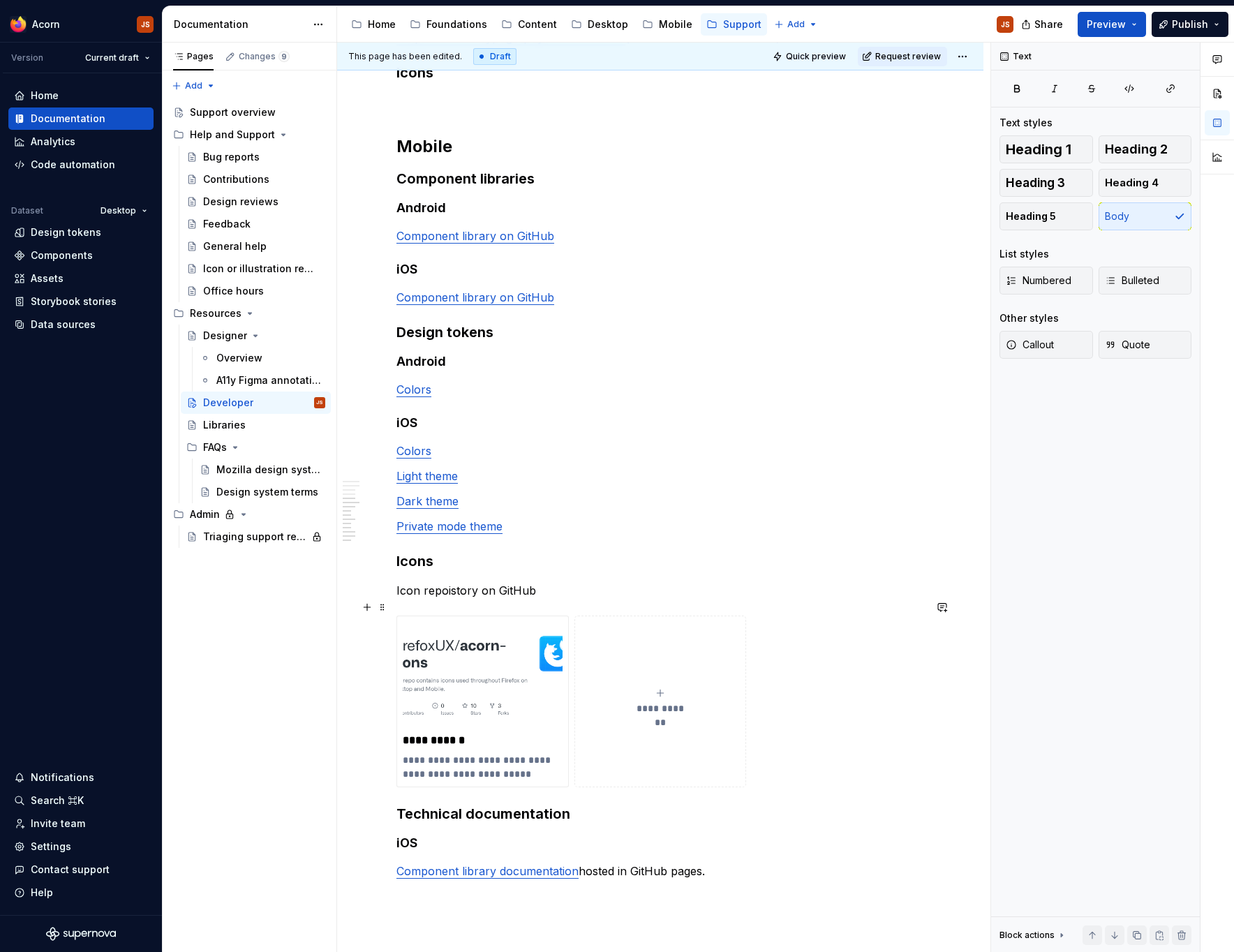 click on "Icon repoistory on GitHub" at bounding box center [660, 590] 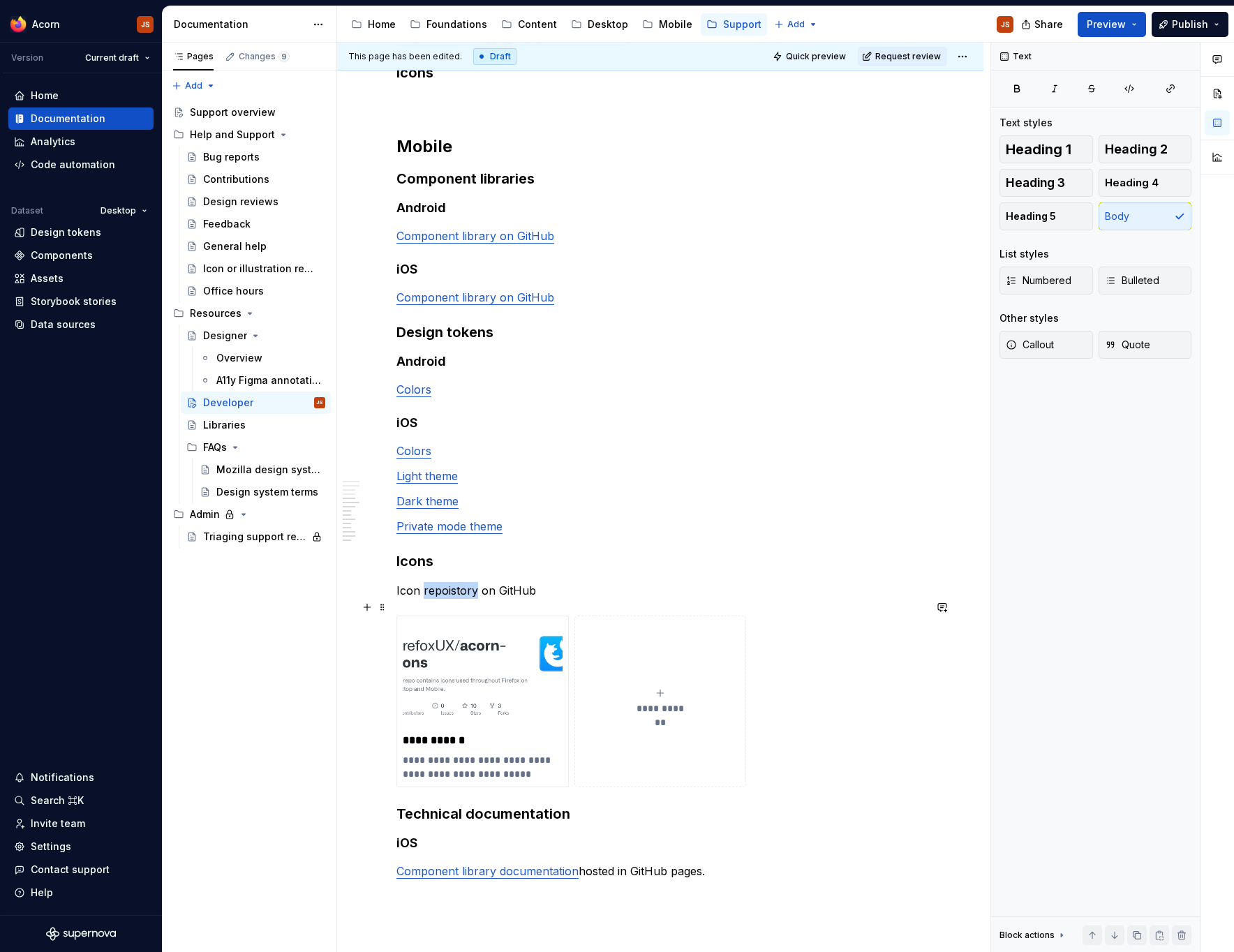 click on "Icon repoistory on GitHub" at bounding box center (660, 590) 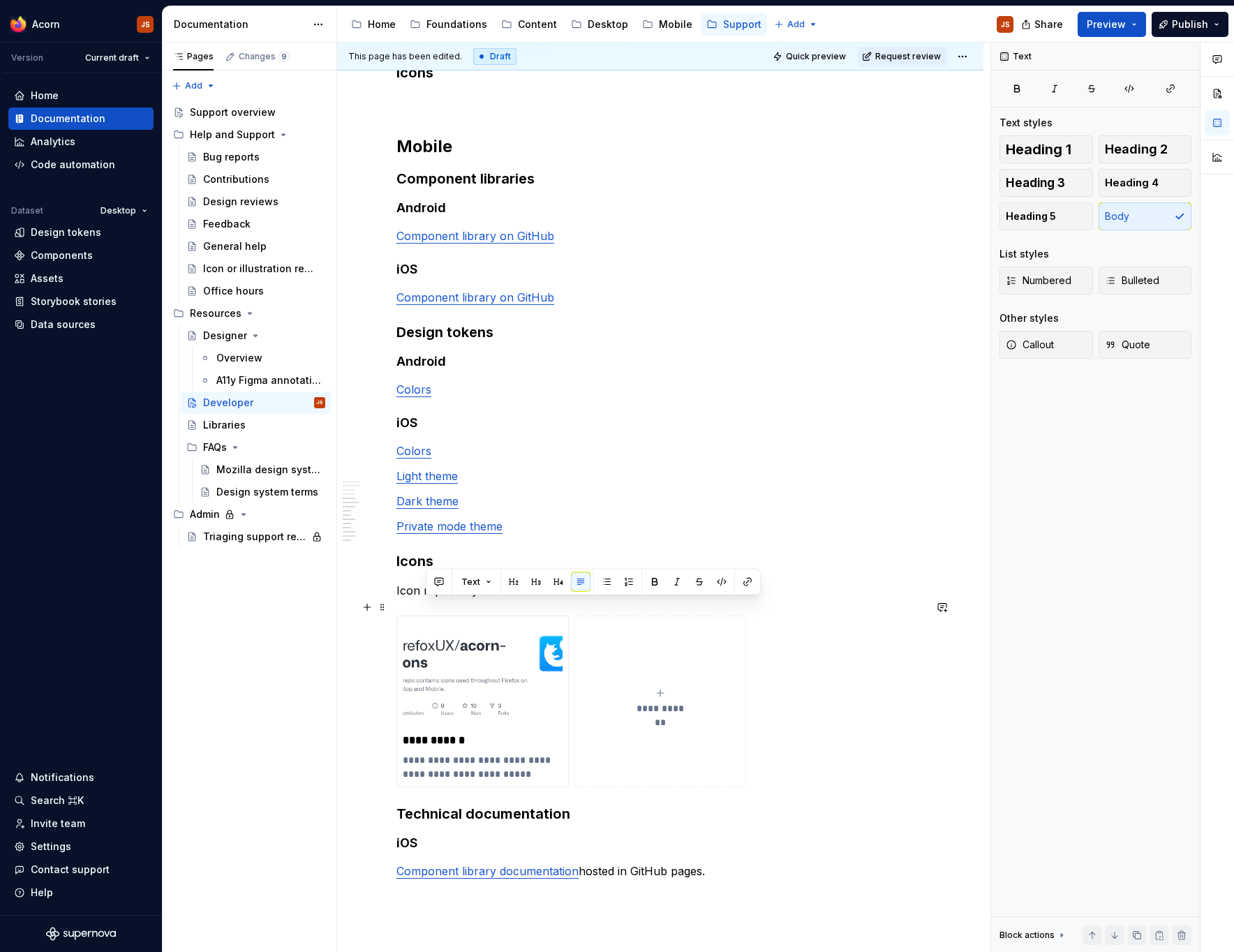 click on "Icon repoistory on GitHub" at bounding box center [660, 590] 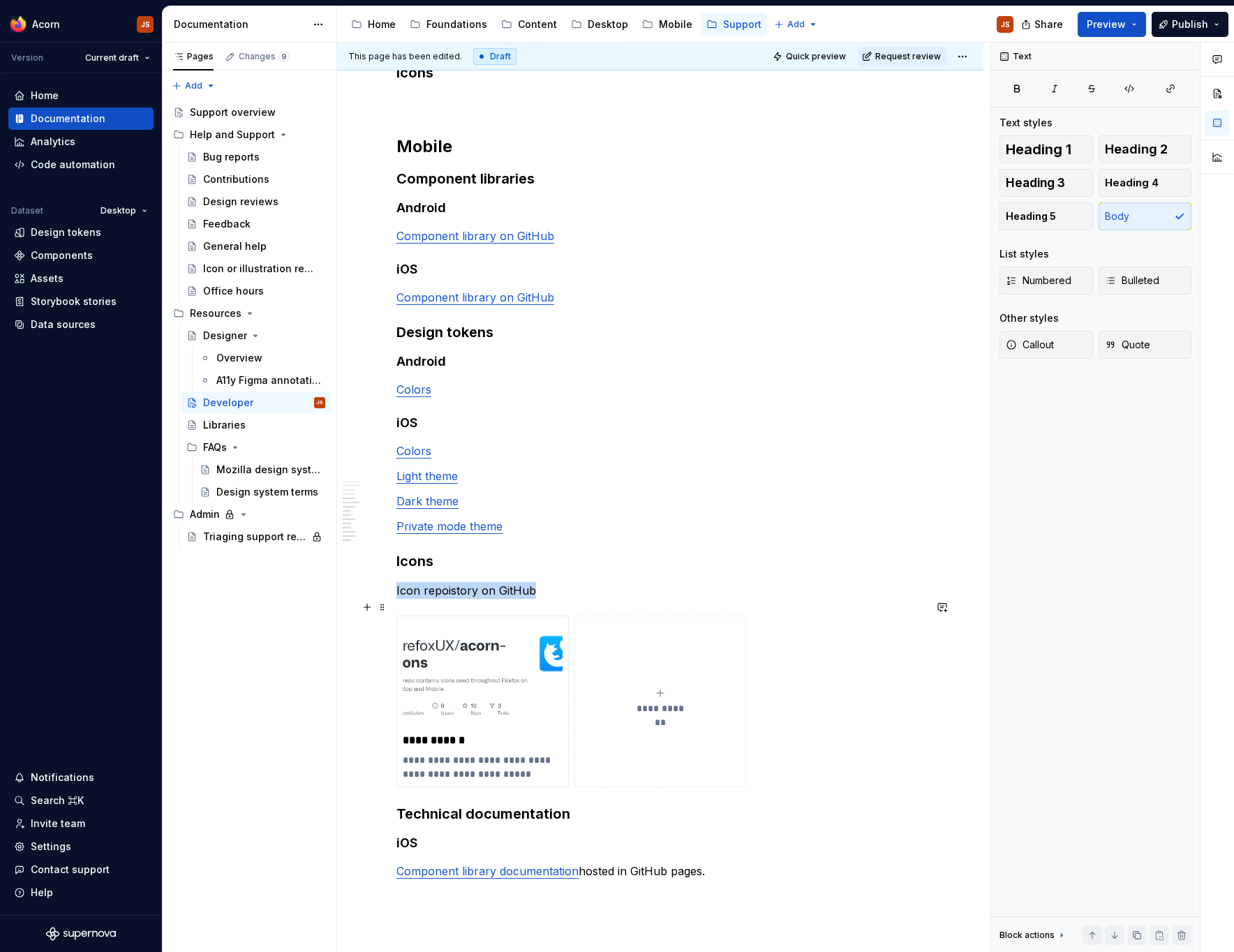 click on "Icon repoistory on GitHub" at bounding box center (660, 590) 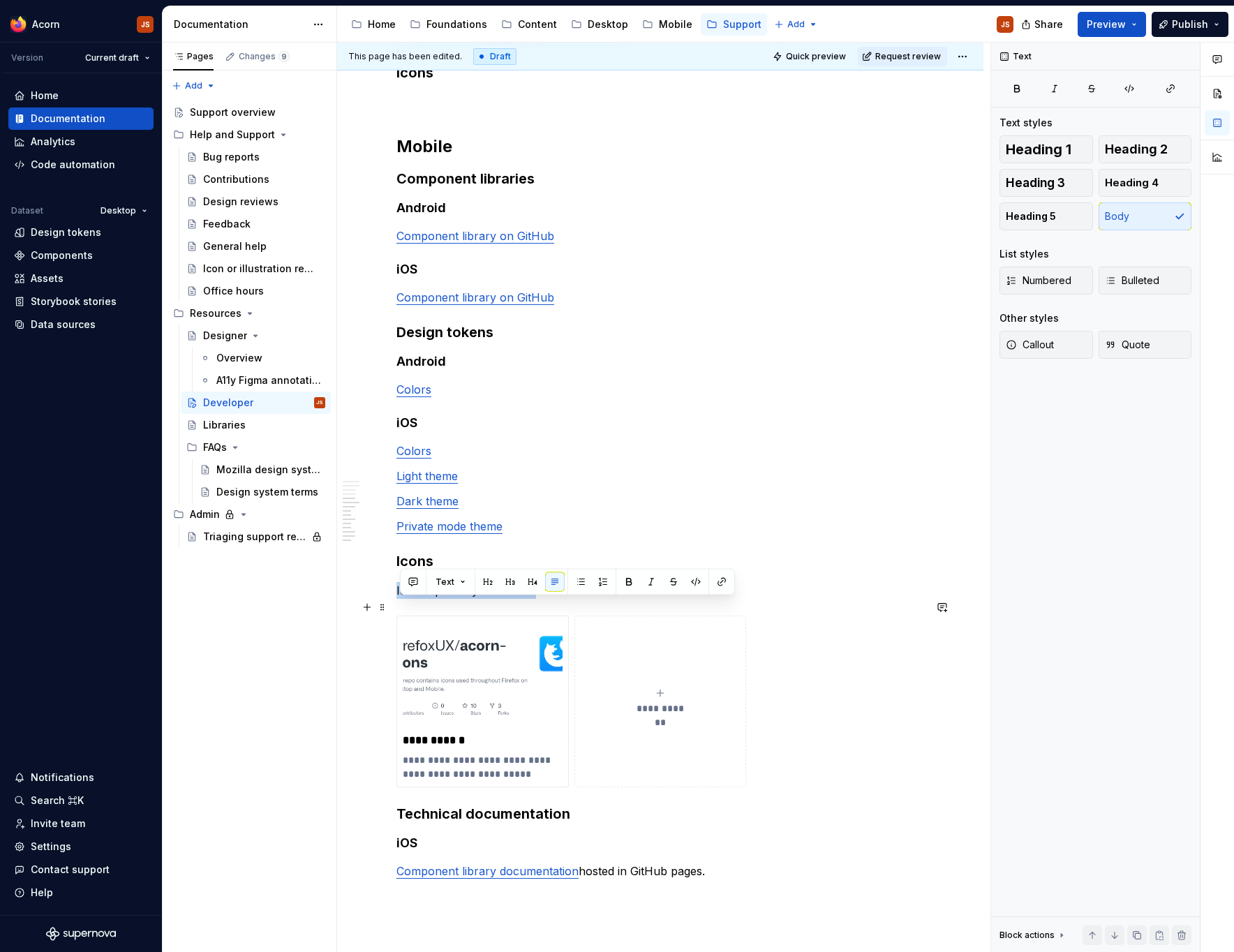 click on "Icon repoistory on GitHub" at bounding box center [660, 590] 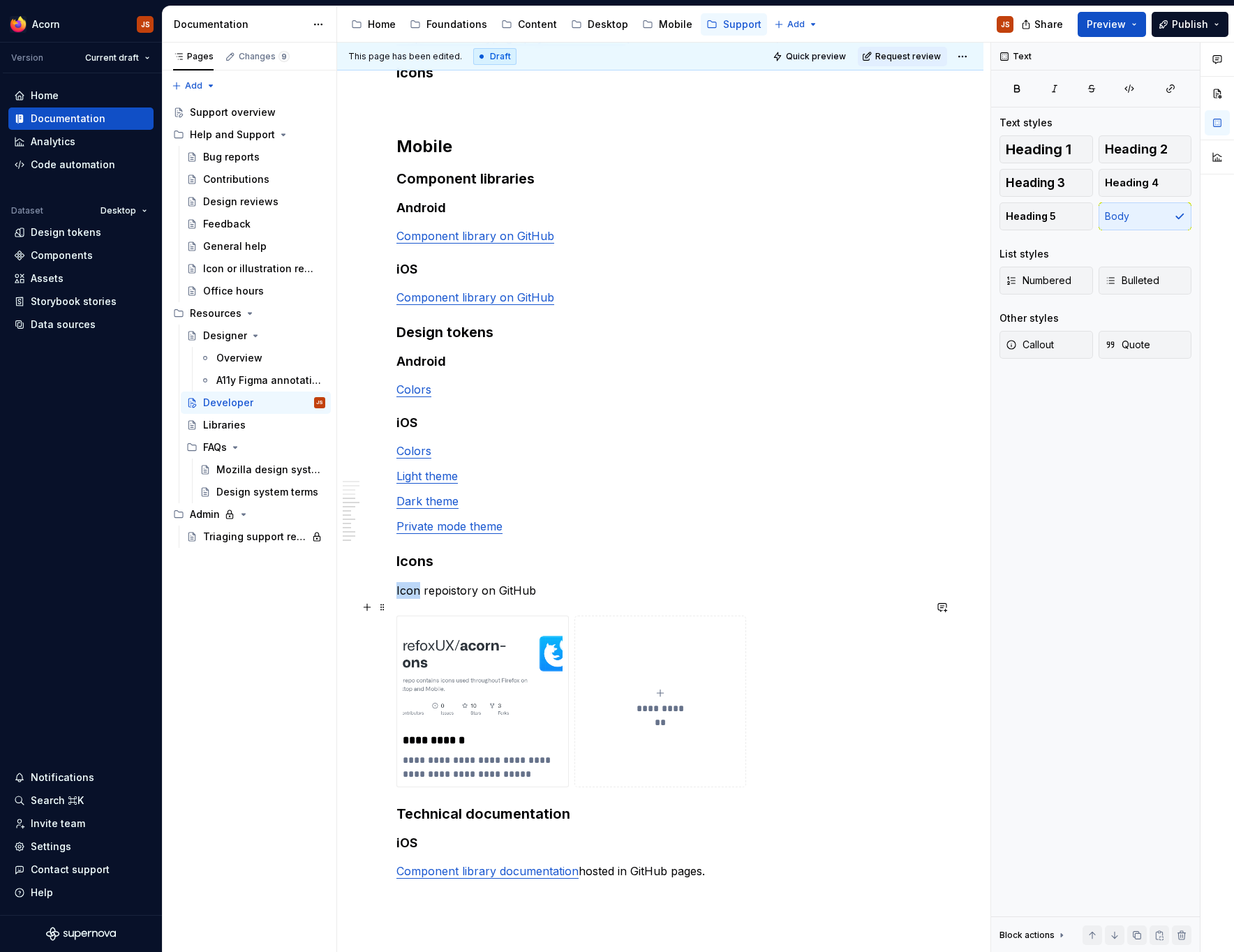 click on "Icon repoistory on GitHub" at bounding box center [660, 590] 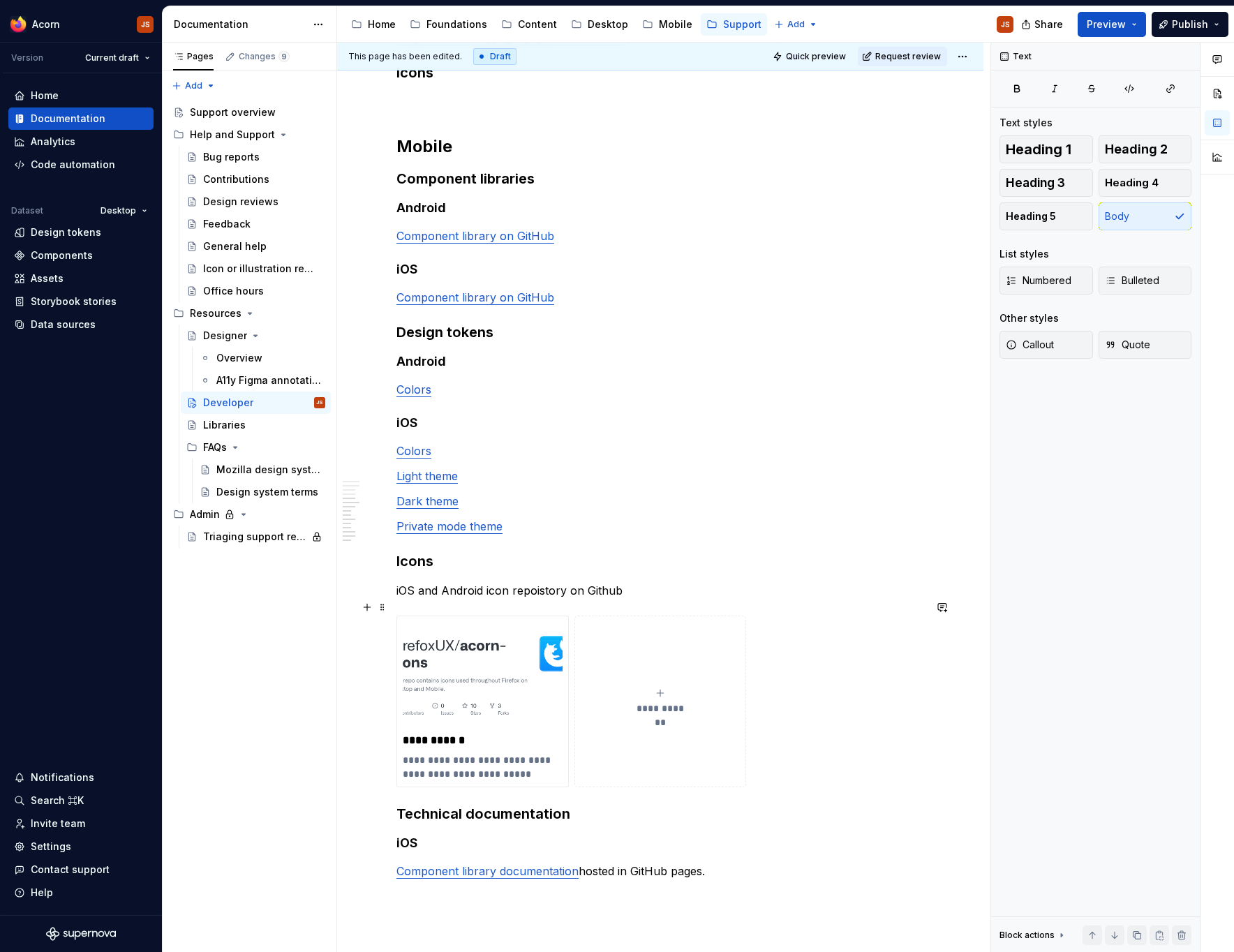 click on "iOS and Android icon repoistory on GitHub" at bounding box center [660, 590] 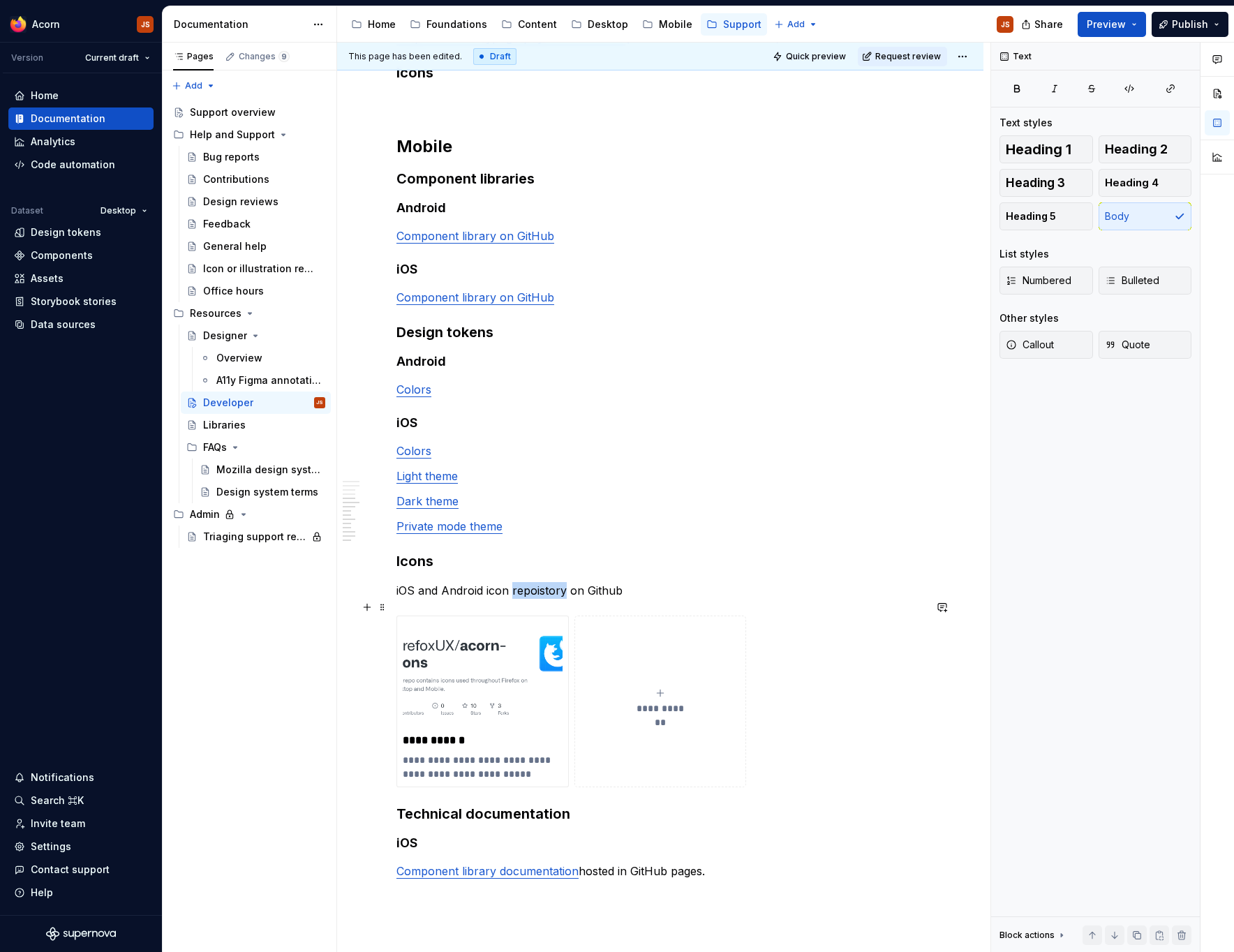 click on "iOS and Android icon repoistory on GitHub" at bounding box center [660, 590] 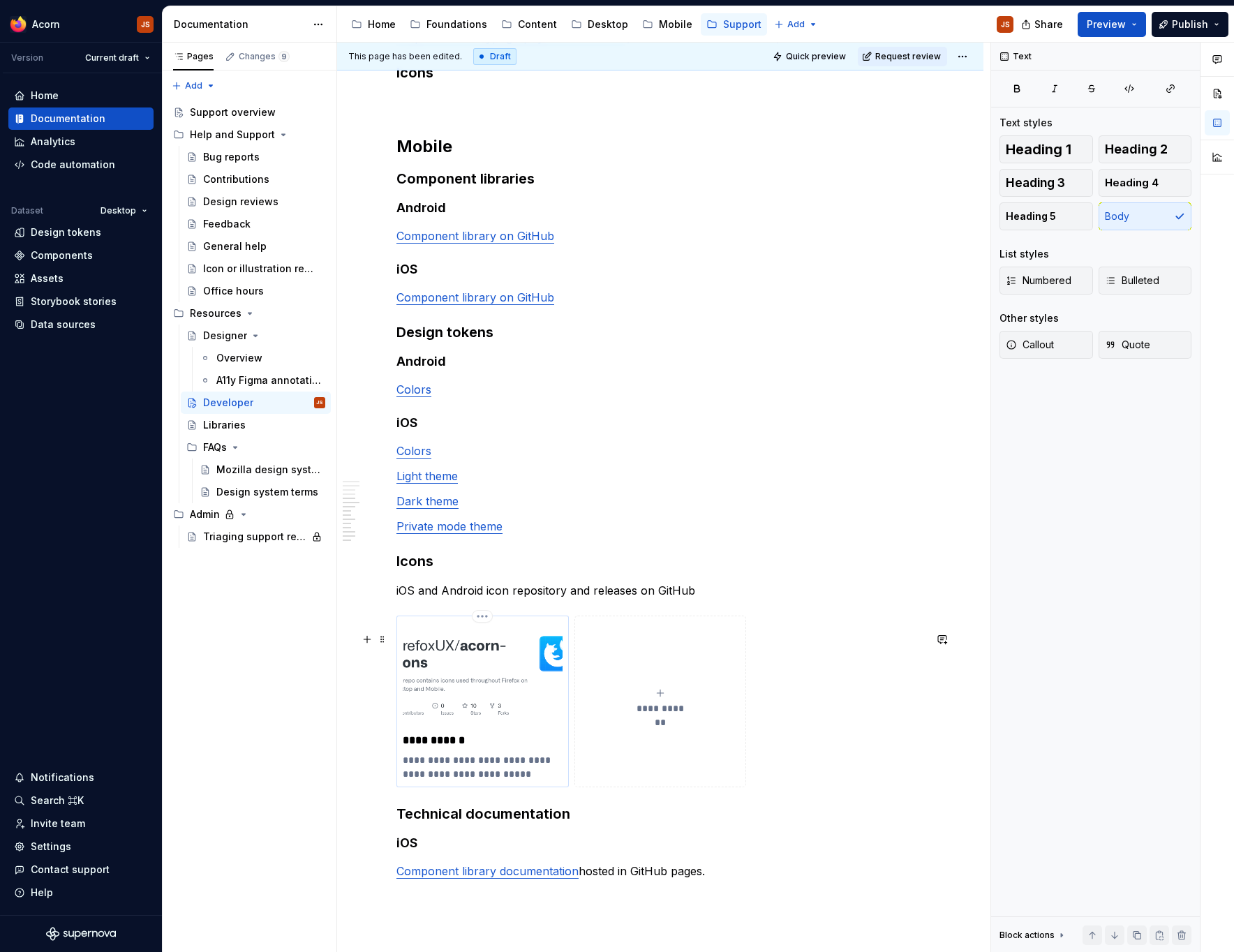 click on "**********" at bounding box center (482, 701) 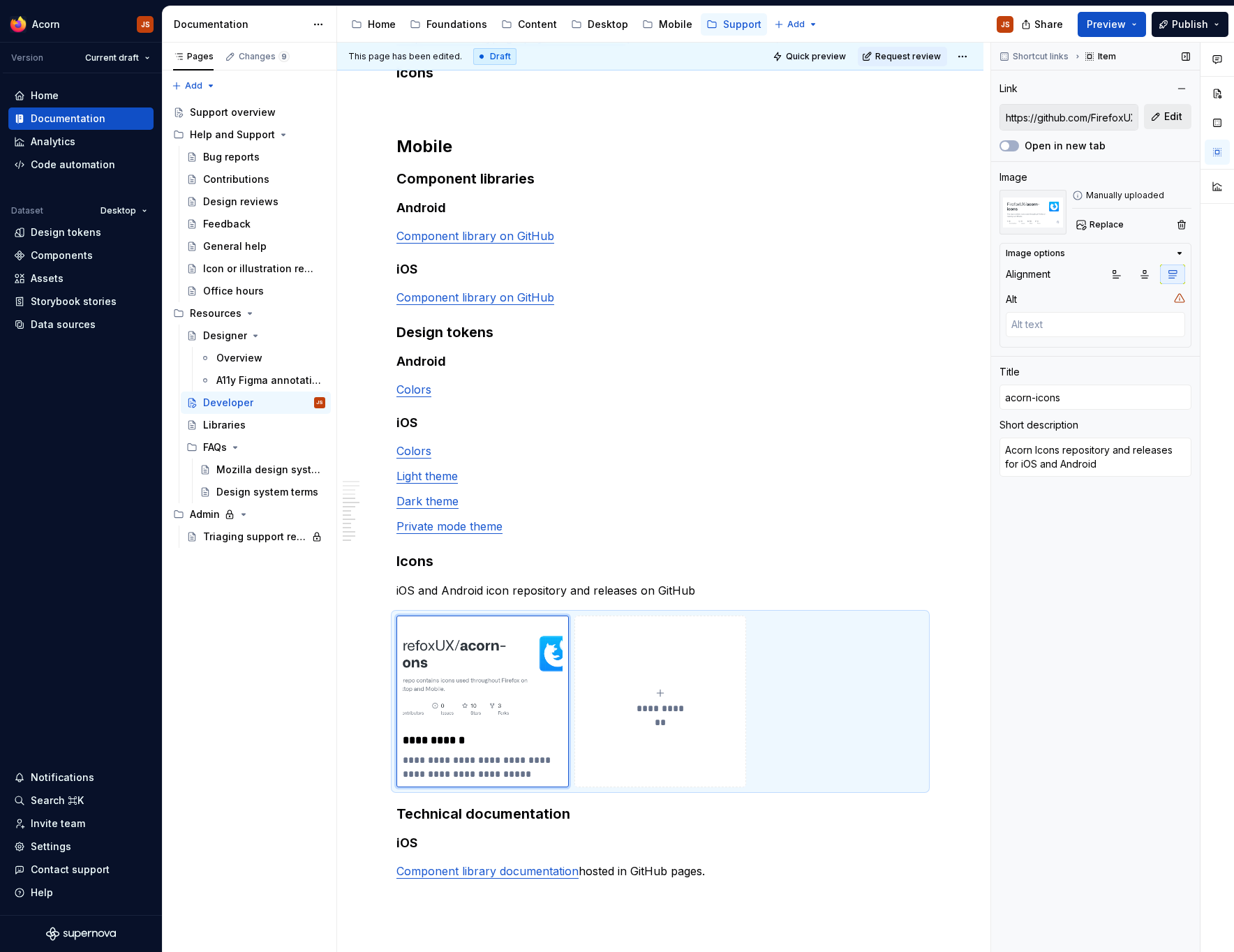 click on "Edit" at bounding box center (1168, 117) 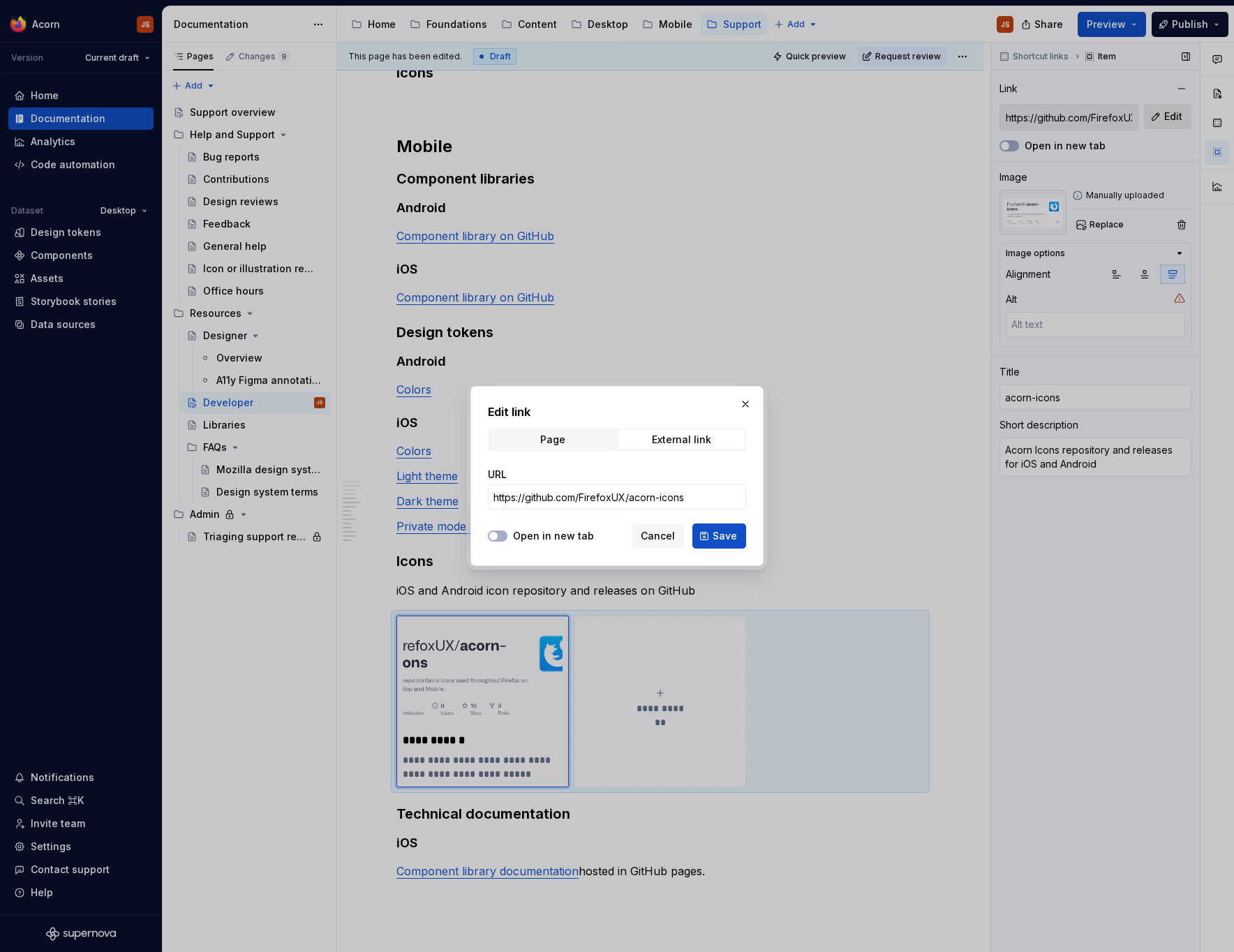 scroll, scrollTop: 614, scrollLeft: 0, axis: vertical 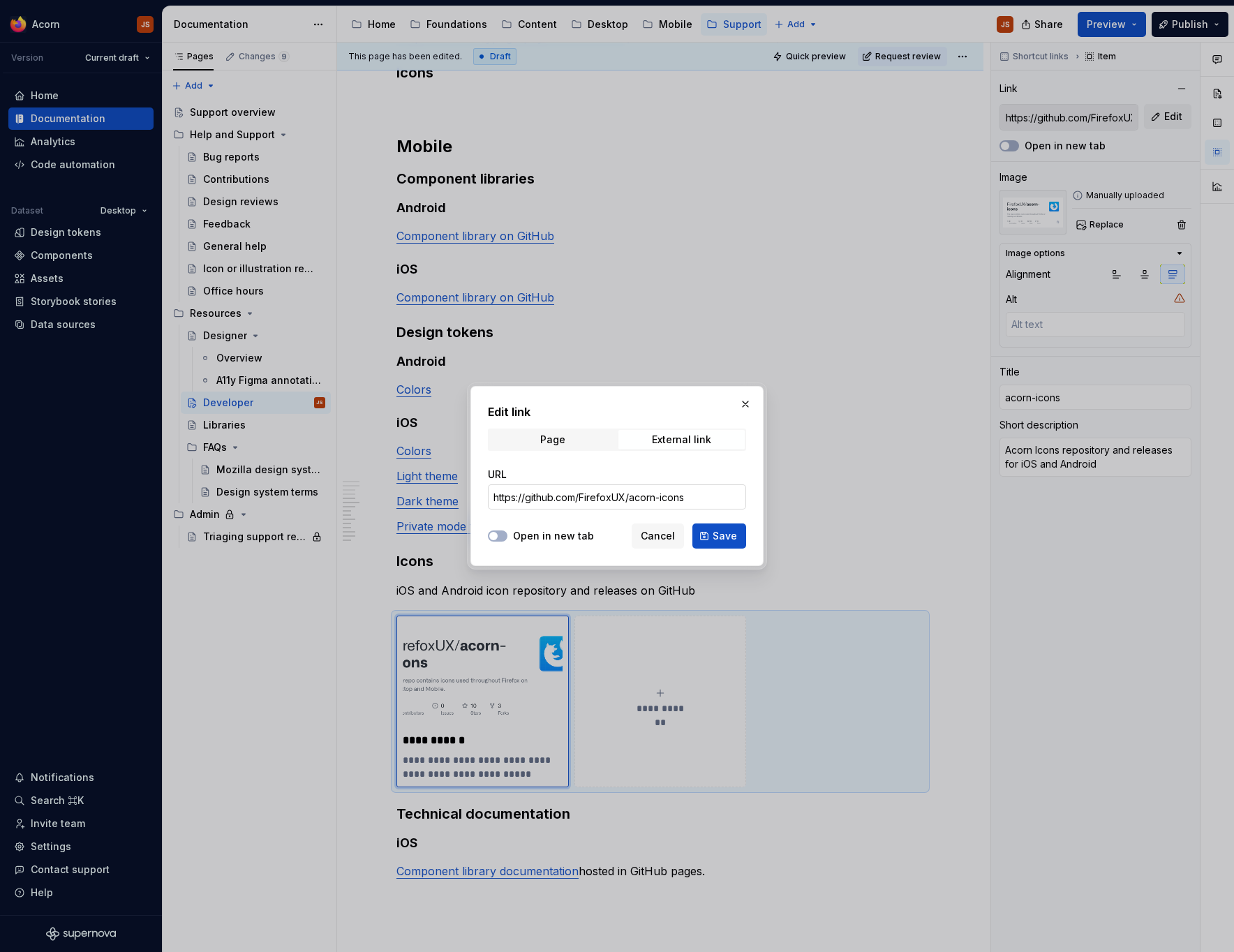click on "https://github.com/FirefoxUX/acorn-icons" at bounding box center (617, 497) 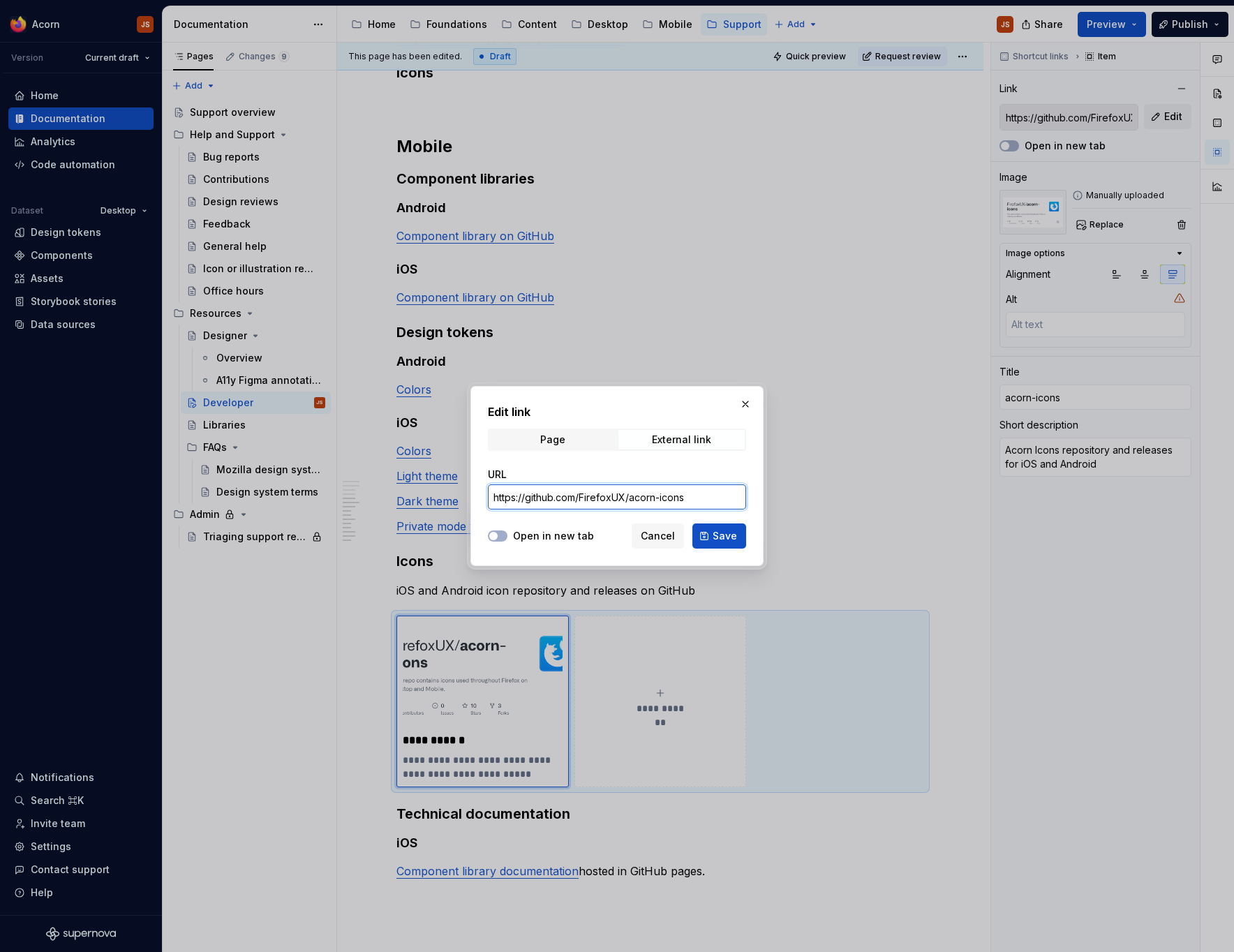 click on "https://github.com/FirefoxUX/acorn-icons" at bounding box center [617, 497] 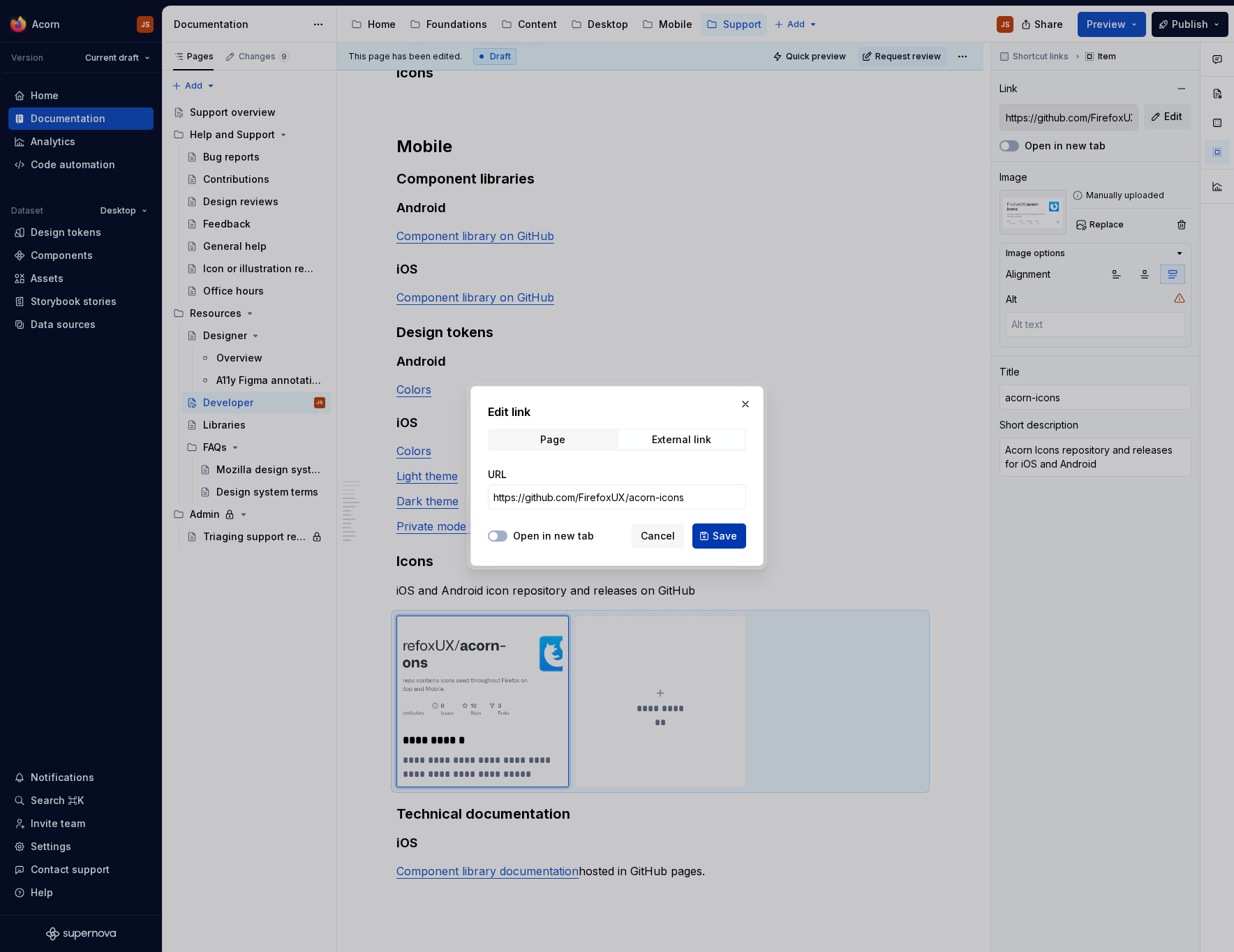 click on "Save" at bounding box center [724, 536] 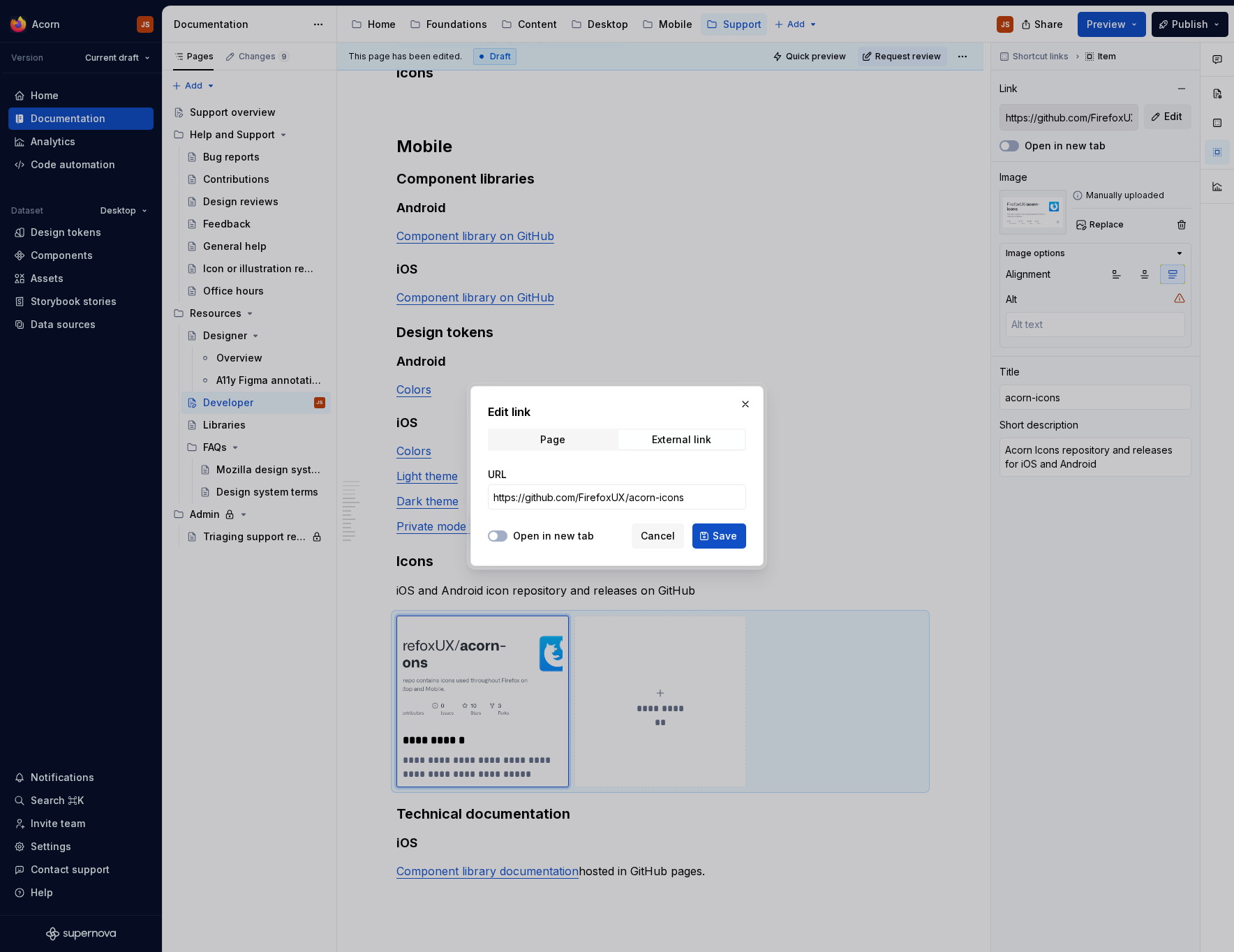 scroll, scrollTop: 614, scrollLeft: 0, axis: vertical 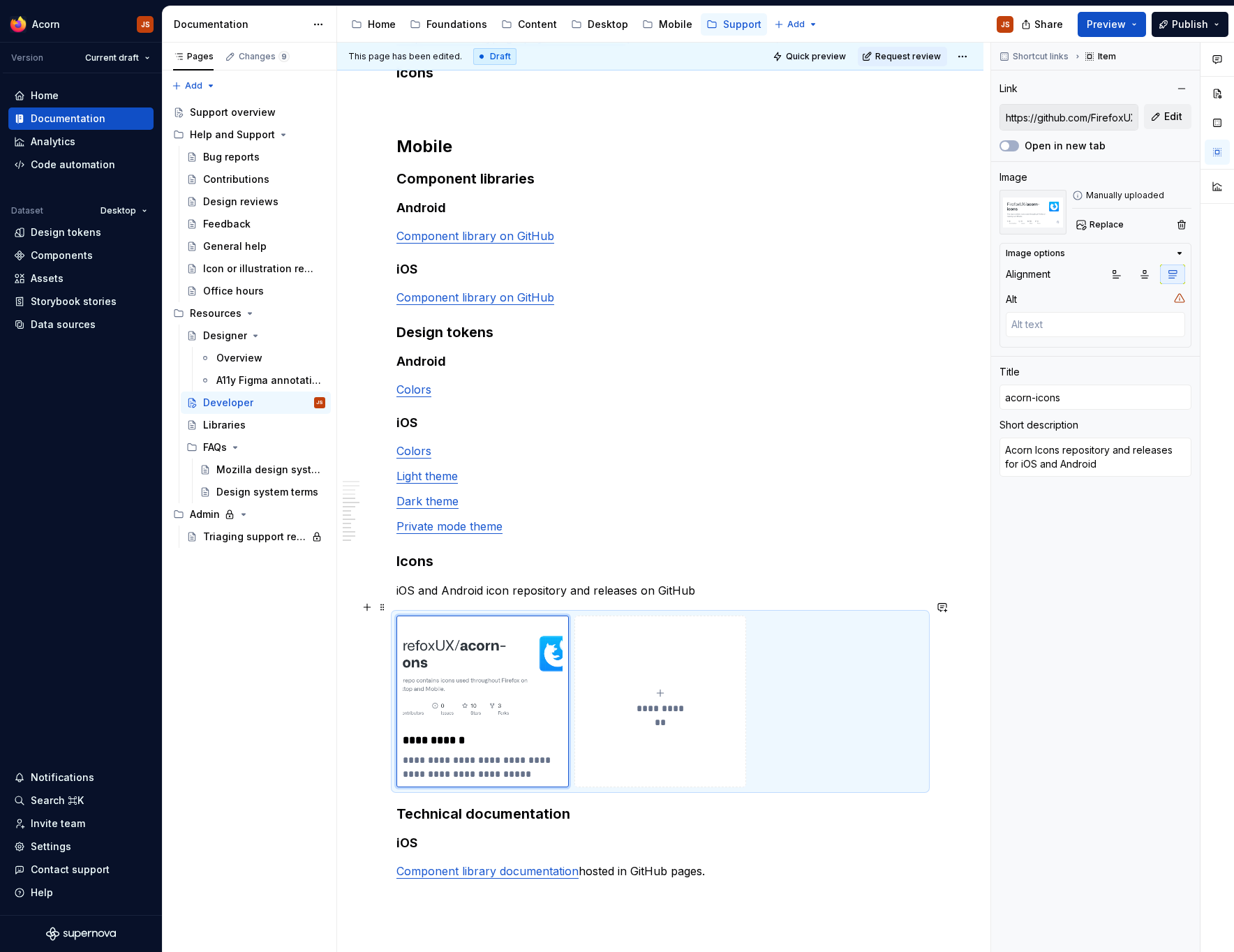type on "*" 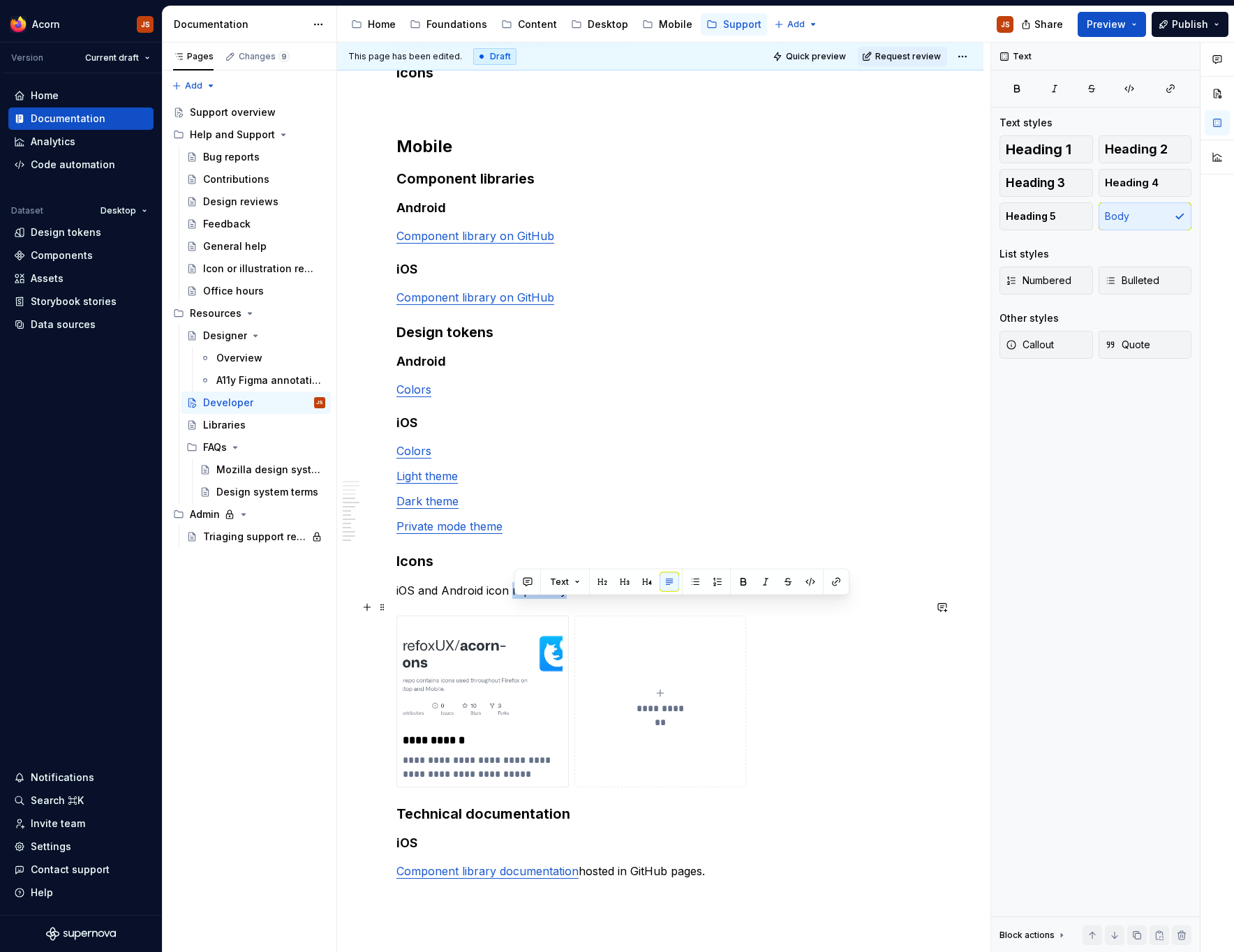 click on "iOS and Android icon repository and releases on GitHub" at bounding box center [660, 590] 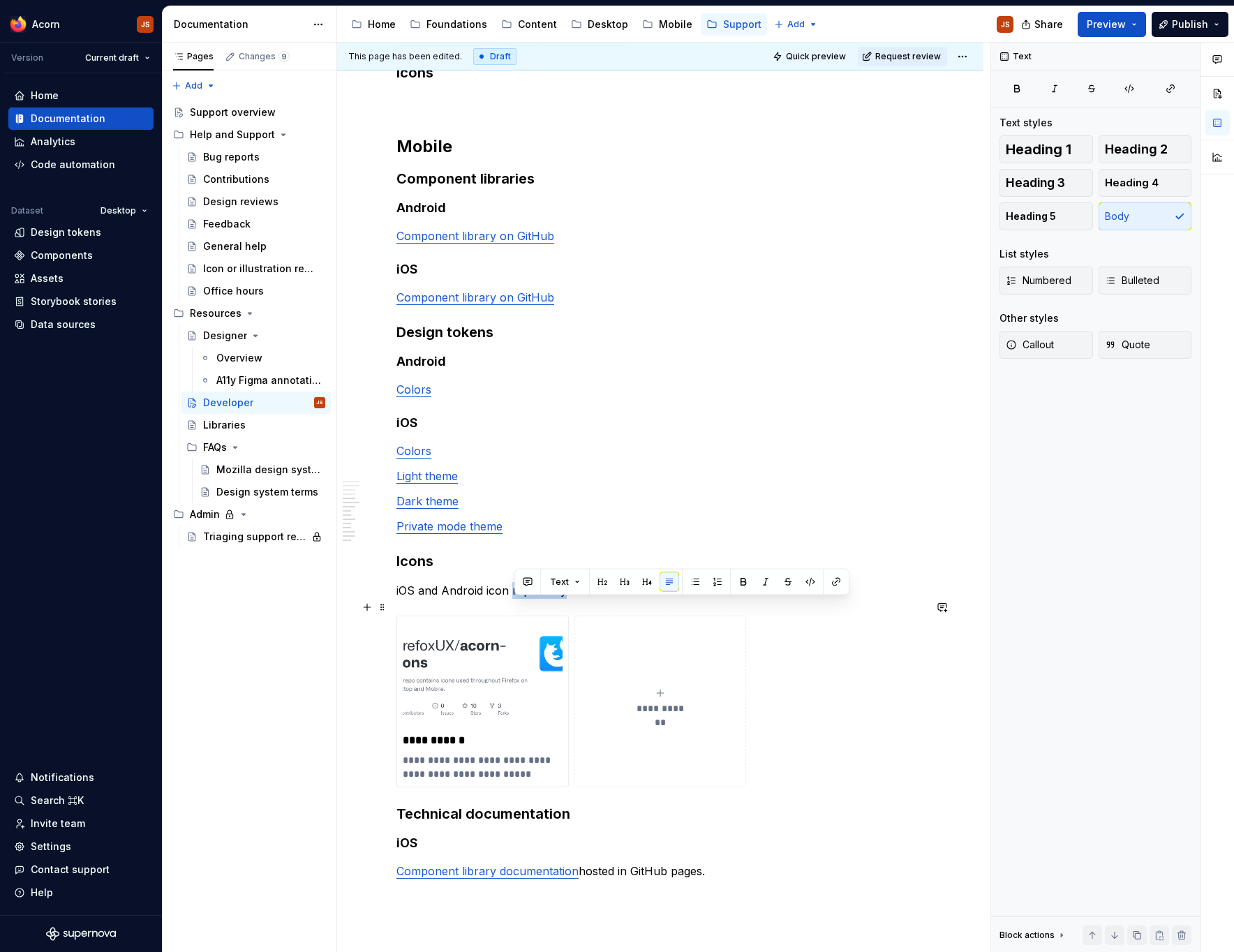 click on "iOS and Android icon repository and releases on GitHub" at bounding box center (660, 590) 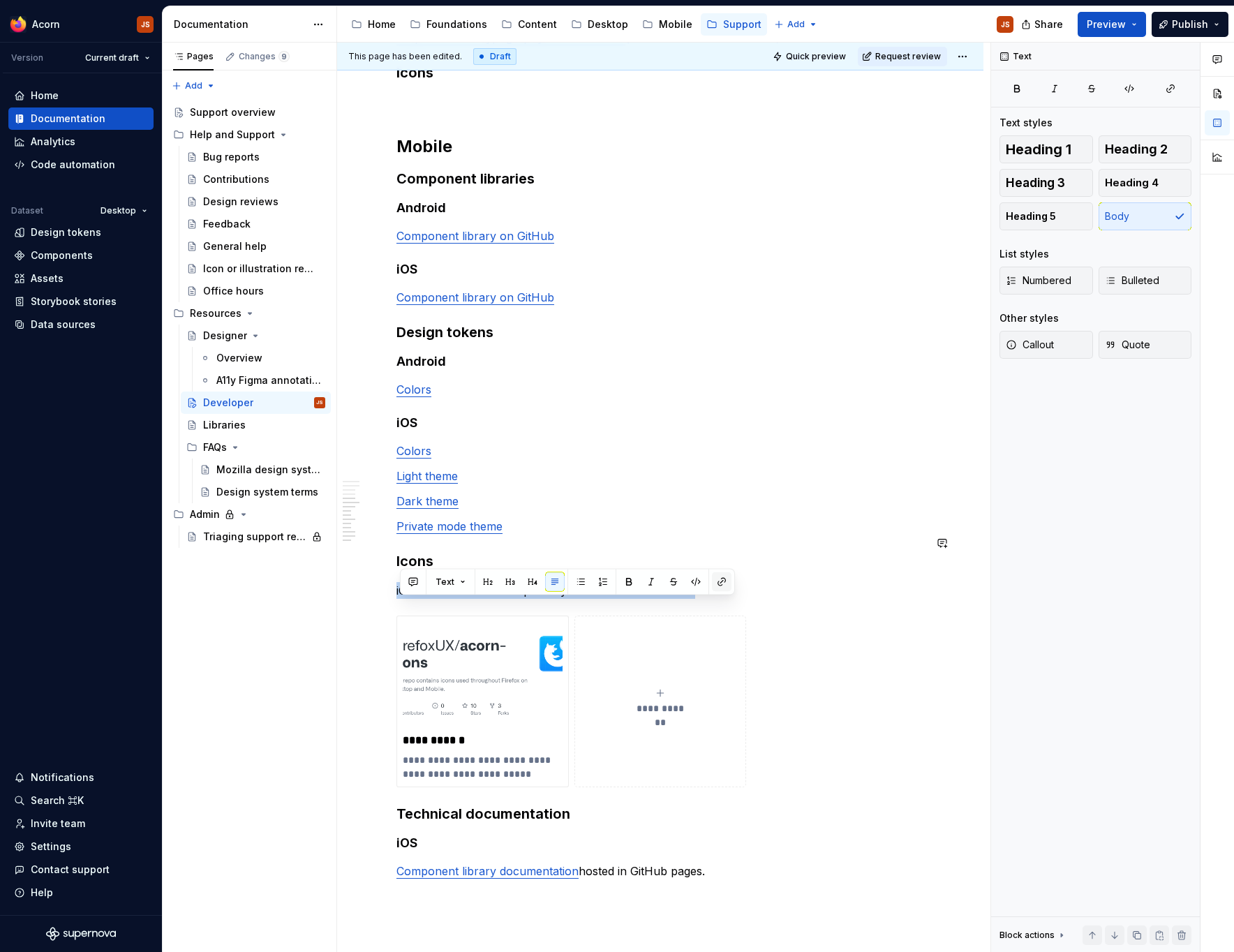 click at bounding box center (722, 582) 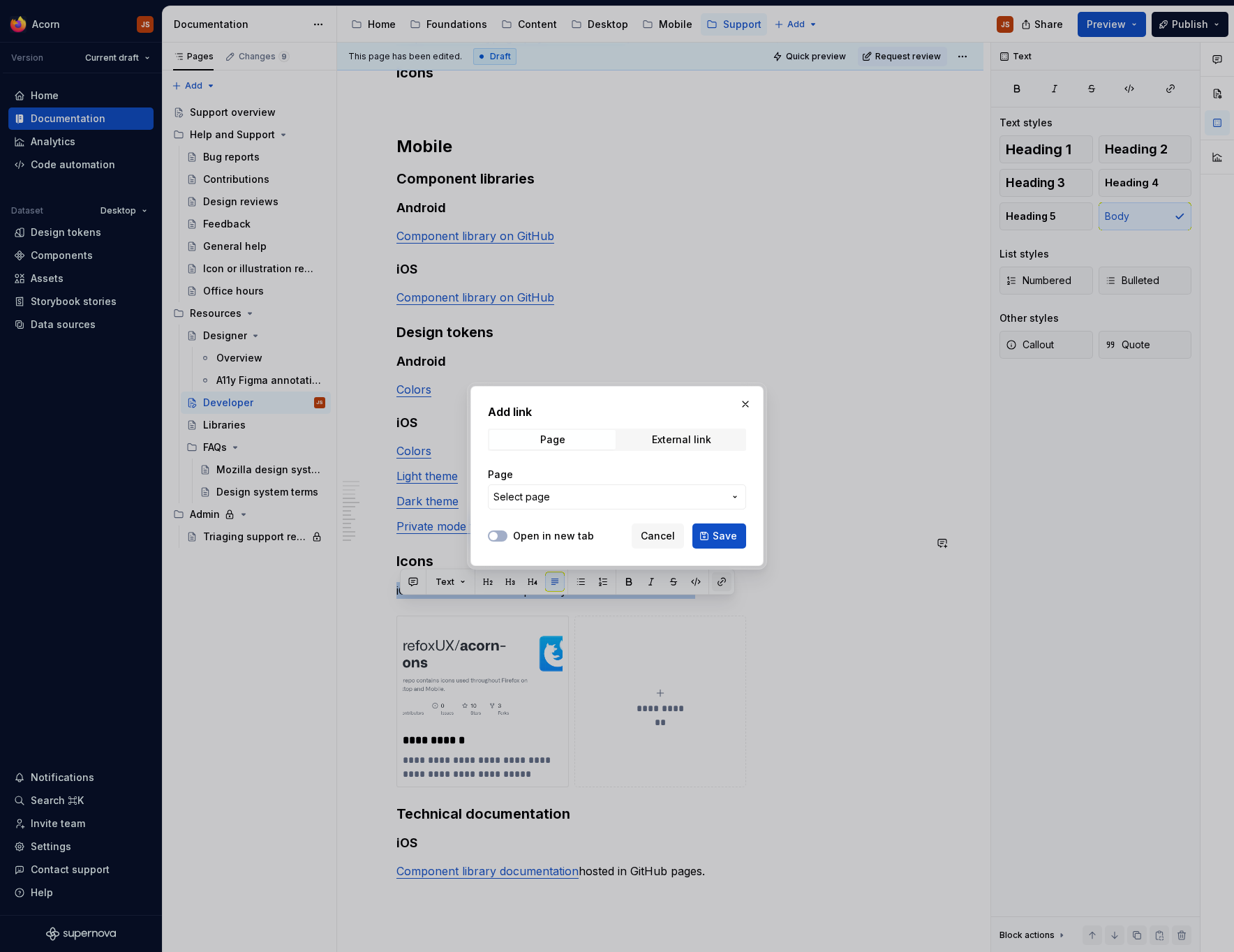 scroll, scrollTop: 614, scrollLeft: 0, axis: vertical 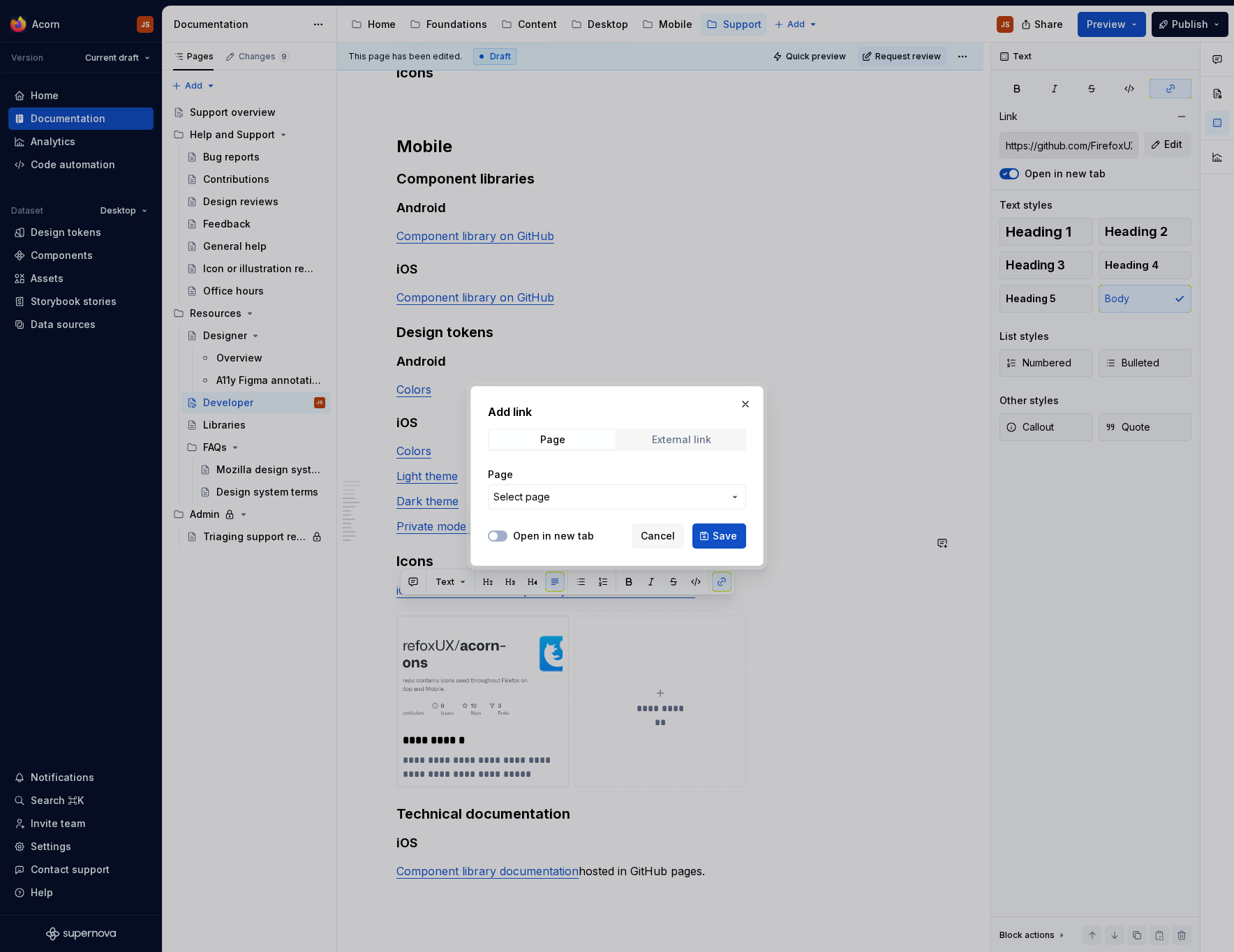 click on "External link" at bounding box center [681, 440] 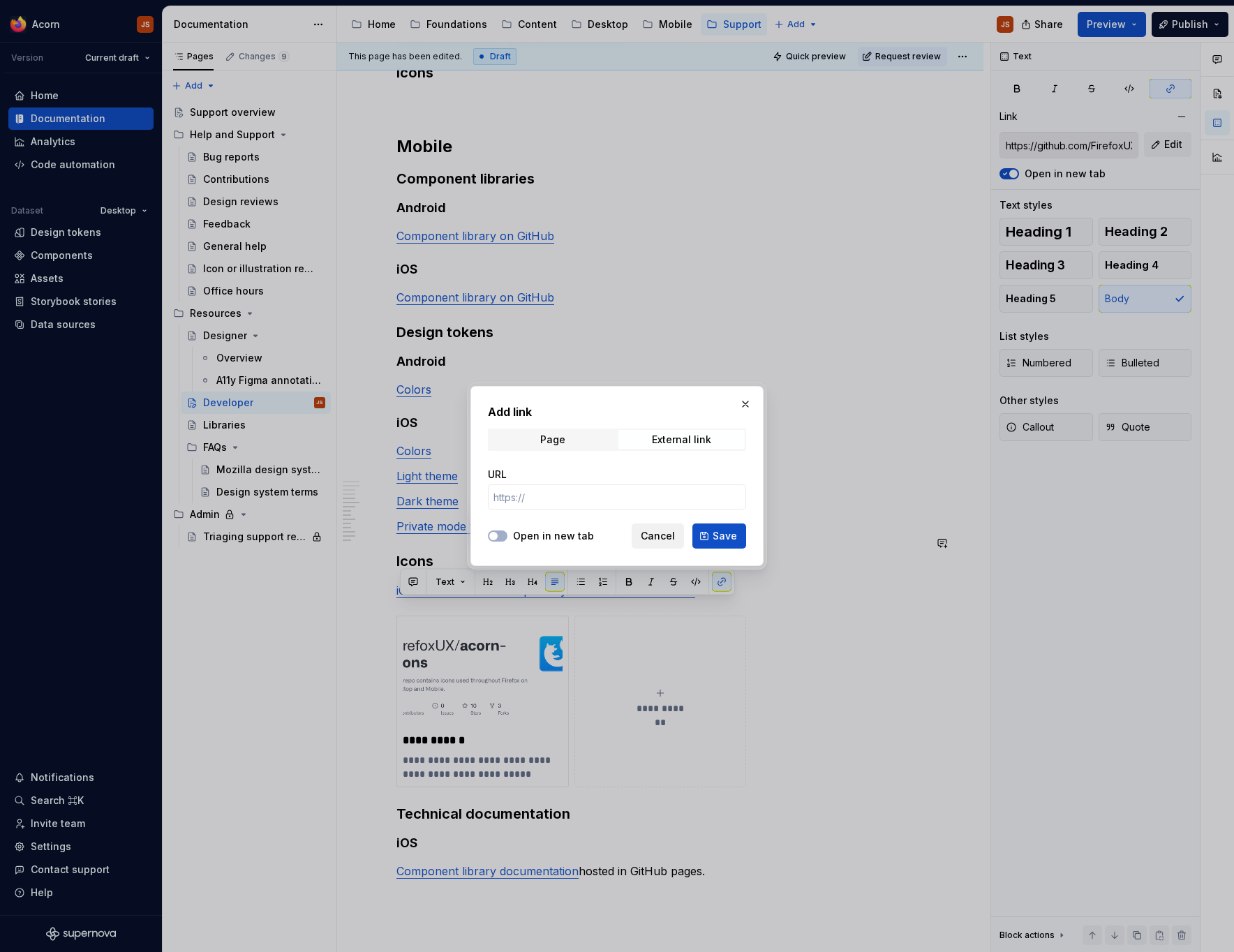 type 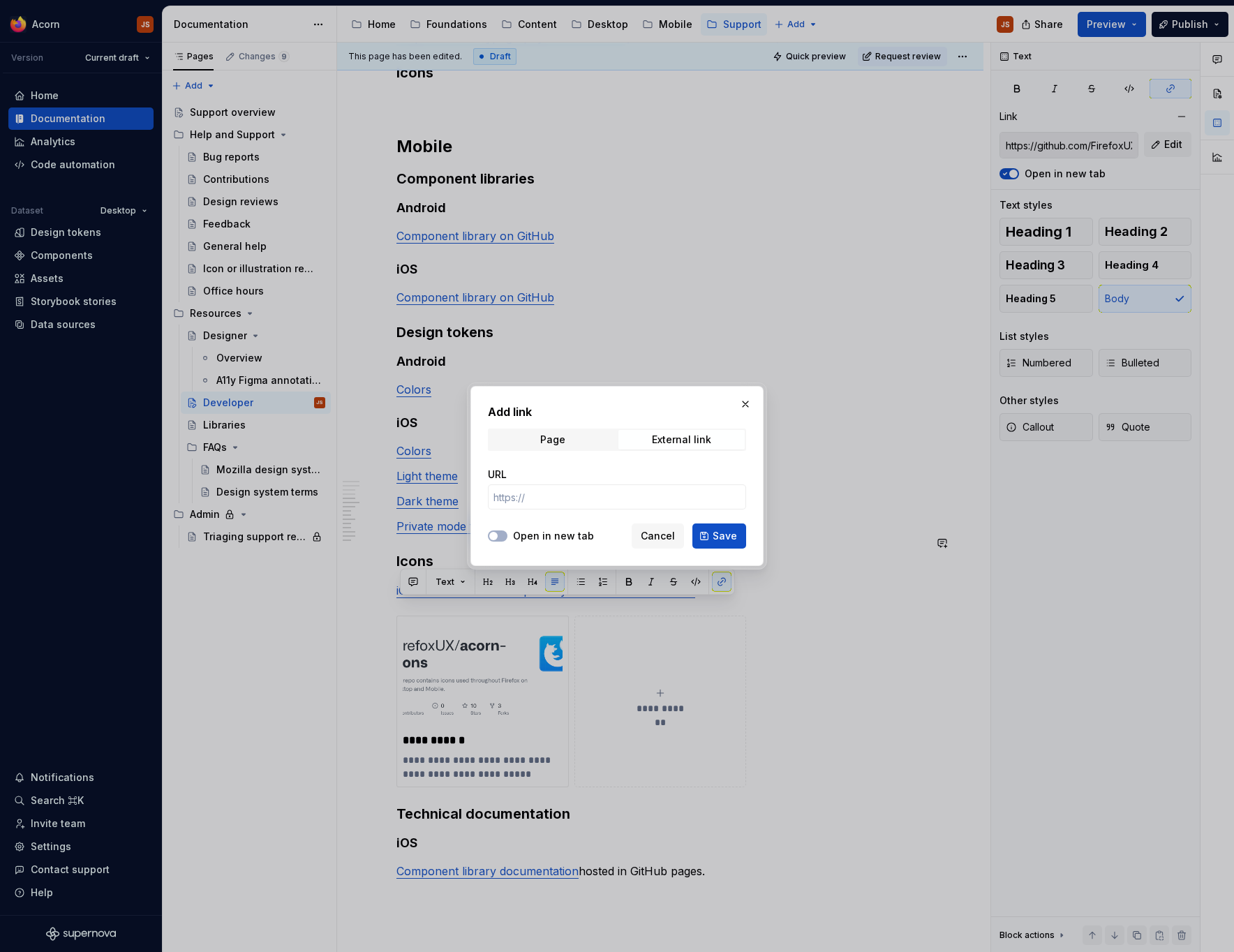 click on "Acorn JS Version Current draft Home Documentation Analytics Code automation Dataset Desktop Design tokens Components Assets Storybook stories Data sources Notifications Search ⌘K Invite team Settings Contact support Help Documentation
Accessibility guide for tree Page tree.
Navigate the tree with the arrow keys. Common tree hotkeys apply. Further keybindings are available:
enter to execute primary action on focused item
f2 to start renaming the focused item
escape to abort renaming an item
control+d to start dragging selected items
Home Foundations Content  Desktop Mobile Support Add JS Share Preview Publish Pages Changes 9 Add
Accessibility guide for tree Page tree.
Navigate the tree with the arrow keys. Common tree hotkeys apply. Further keybindings are available:
enter to execute primary action on focused item
f2 to start renaming the focused item
escape to abort renaming an item" at bounding box center [617, 476] 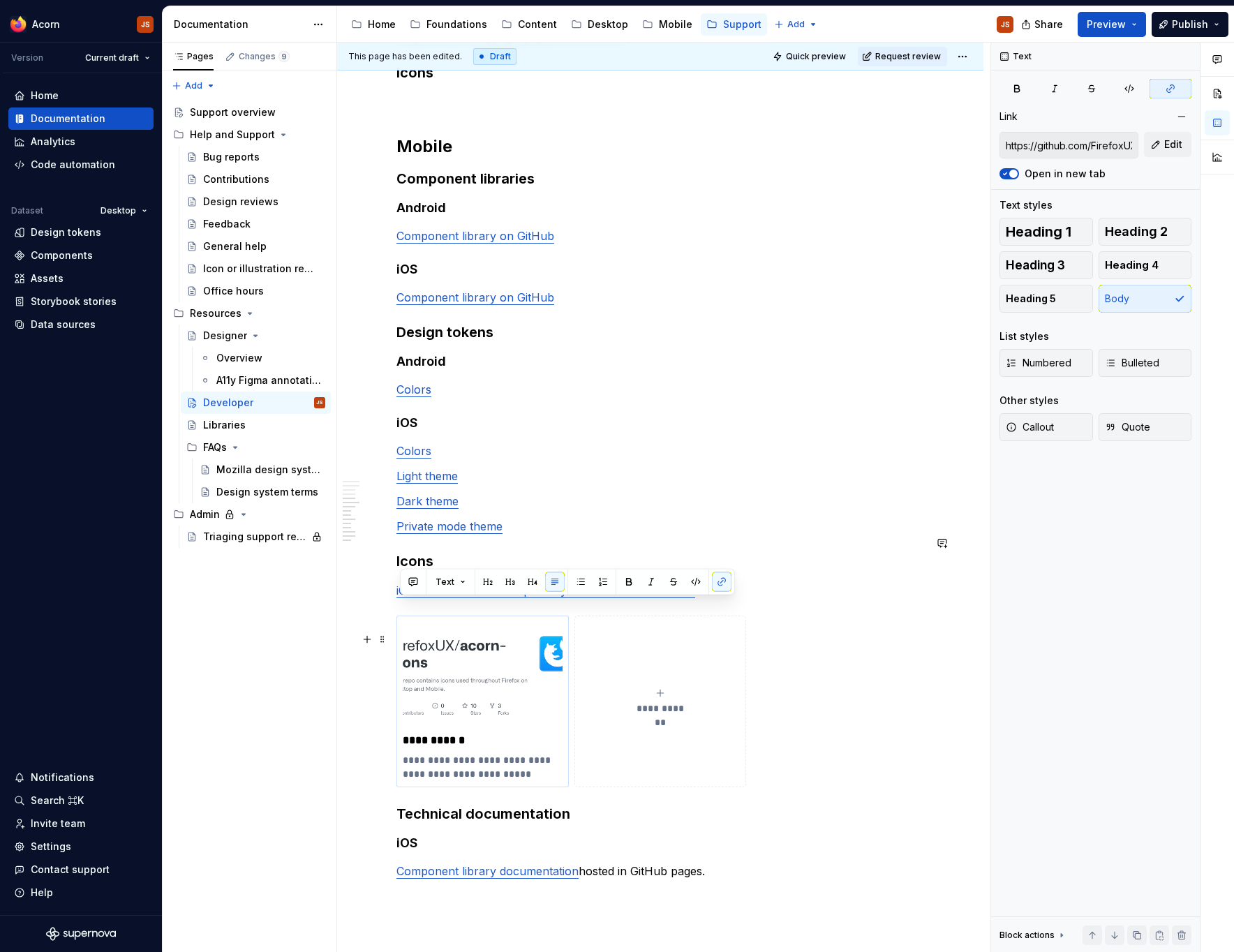 click at bounding box center [482, 675] 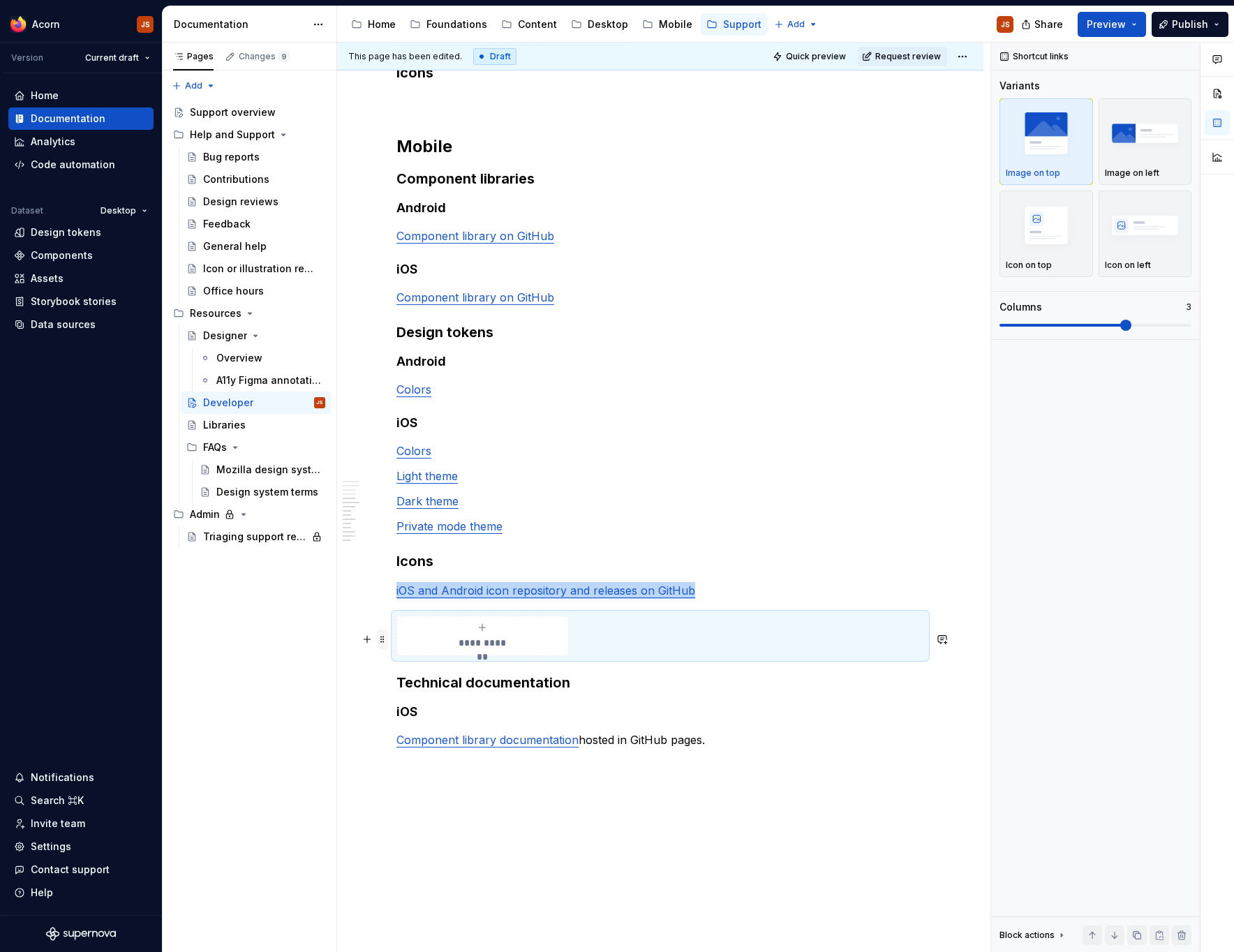 click at bounding box center (382, 639) 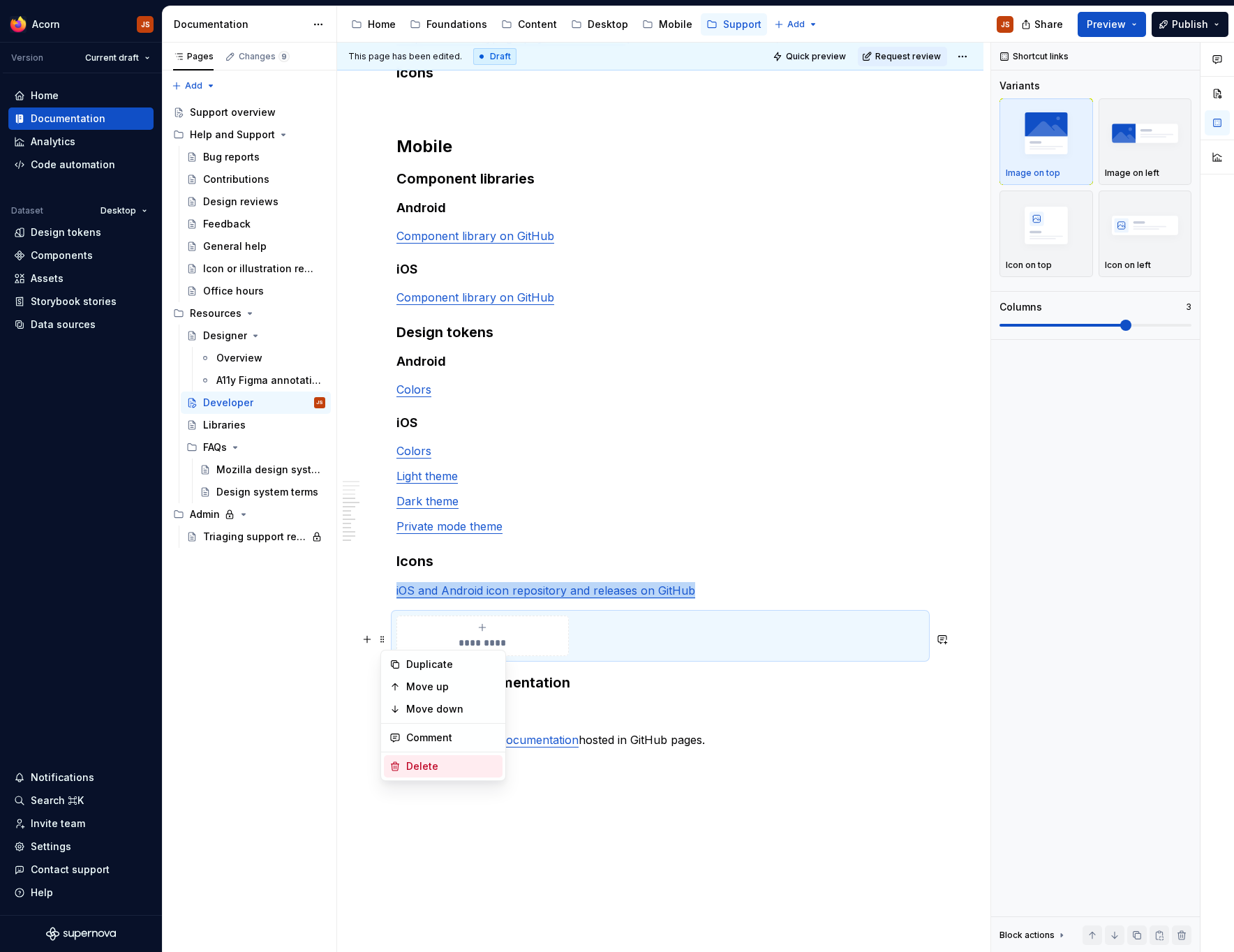 click on "Delete" at bounding box center (443, 766) 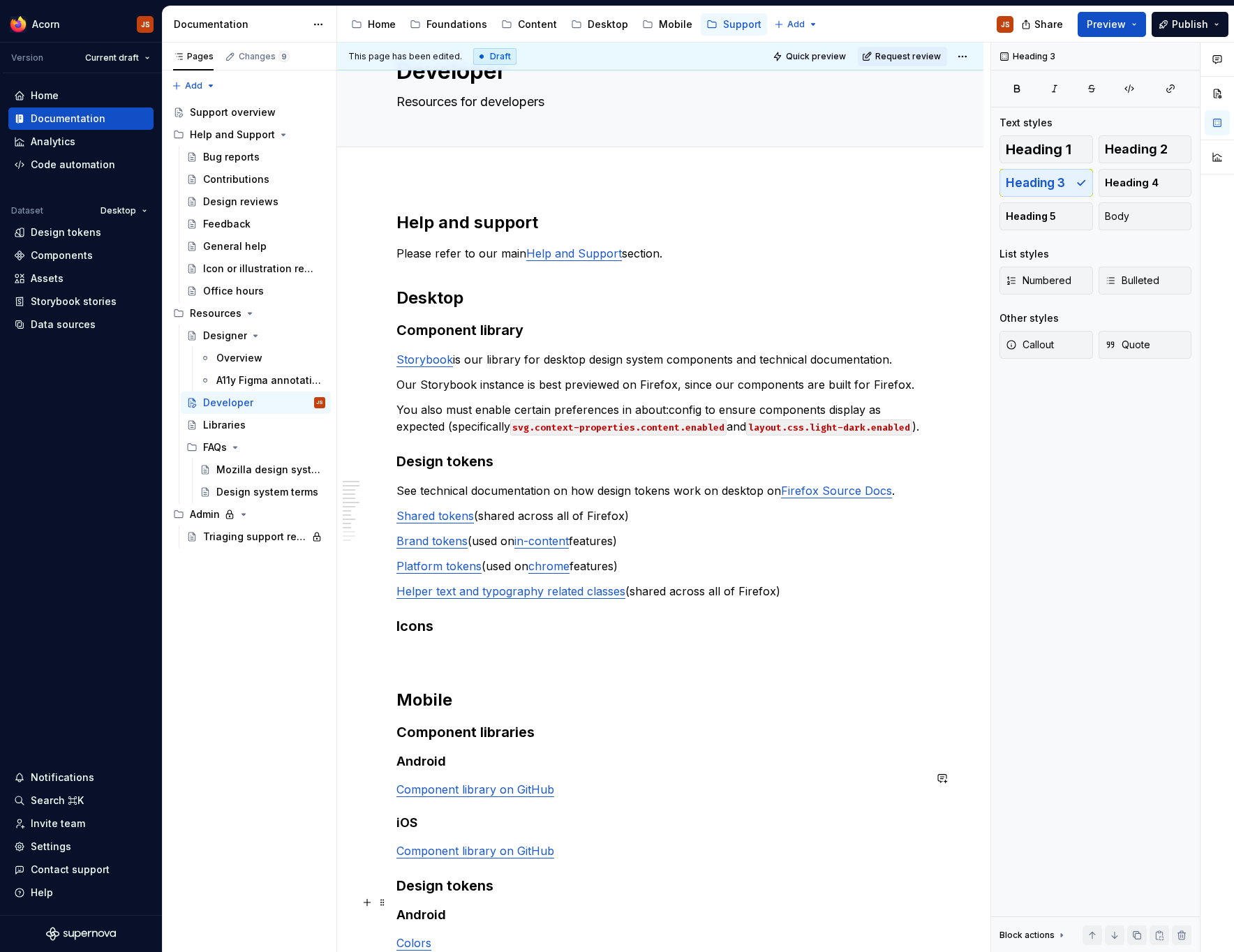 scroll, scrollTop: 620, scrollLeft: 0, axis: vertical 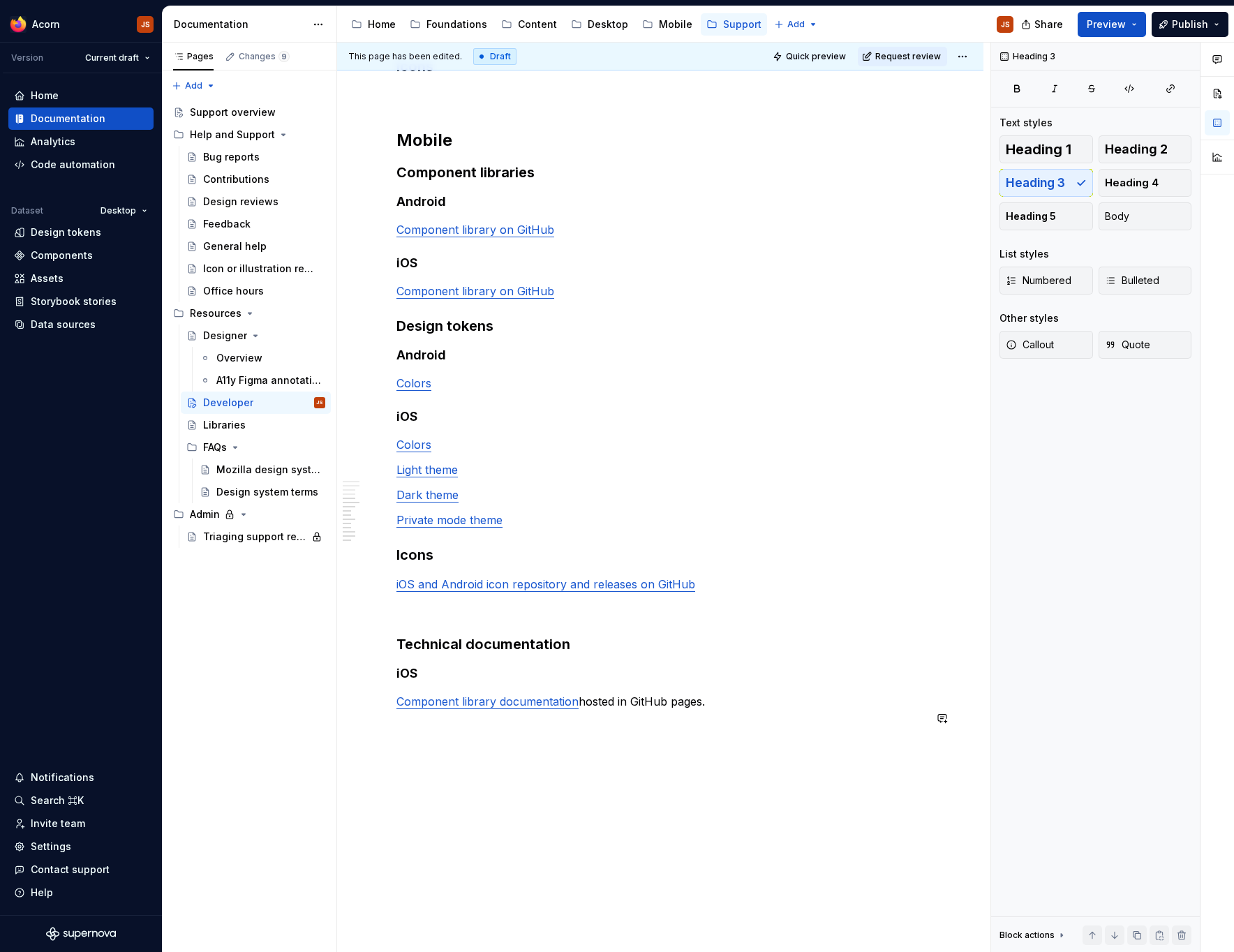 click on "Component library documentation  hosted in GitHub pages." at bounding box center (660, 701) 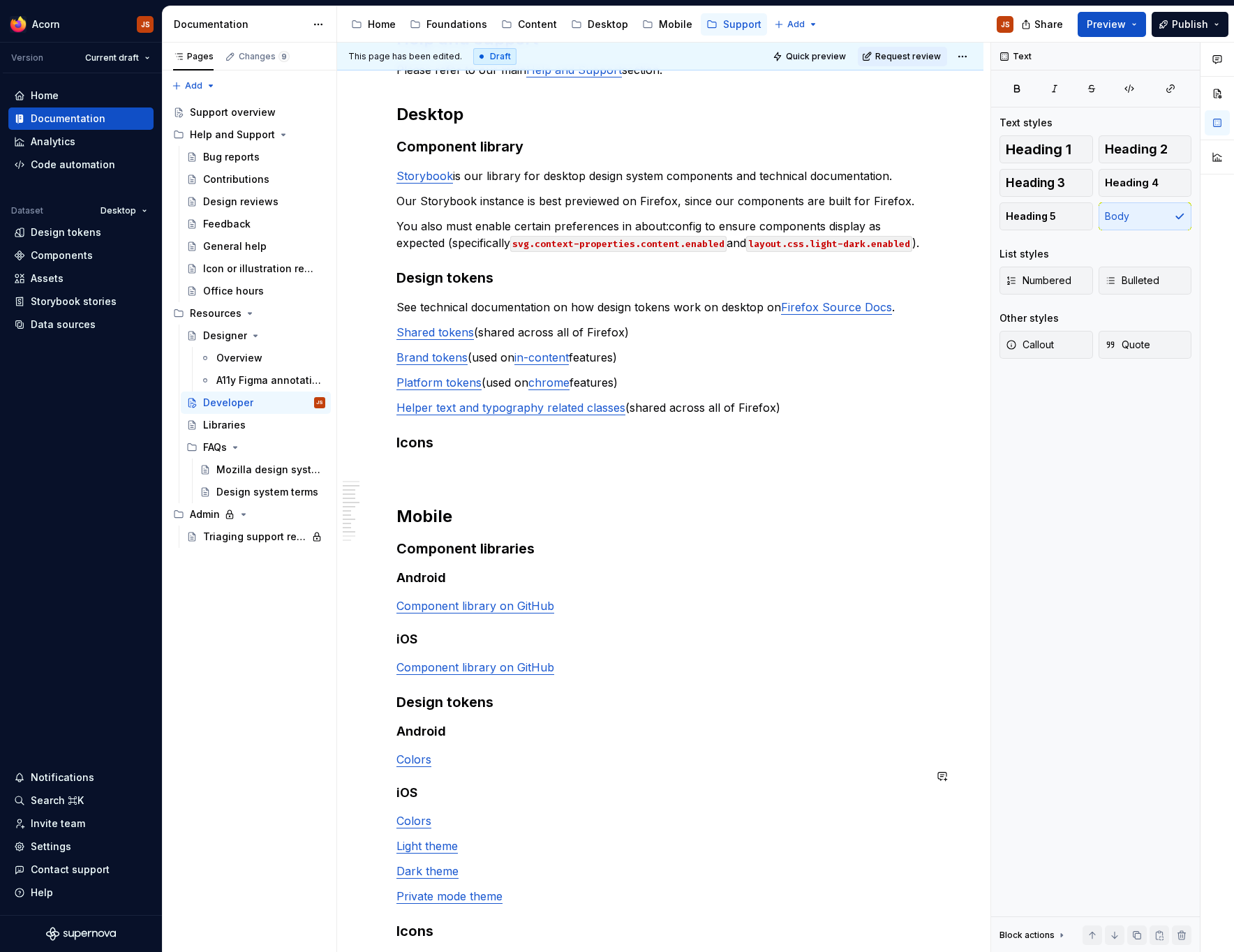 scroll, scrollTop: 692, scrollLeft: 0, axis: vertical 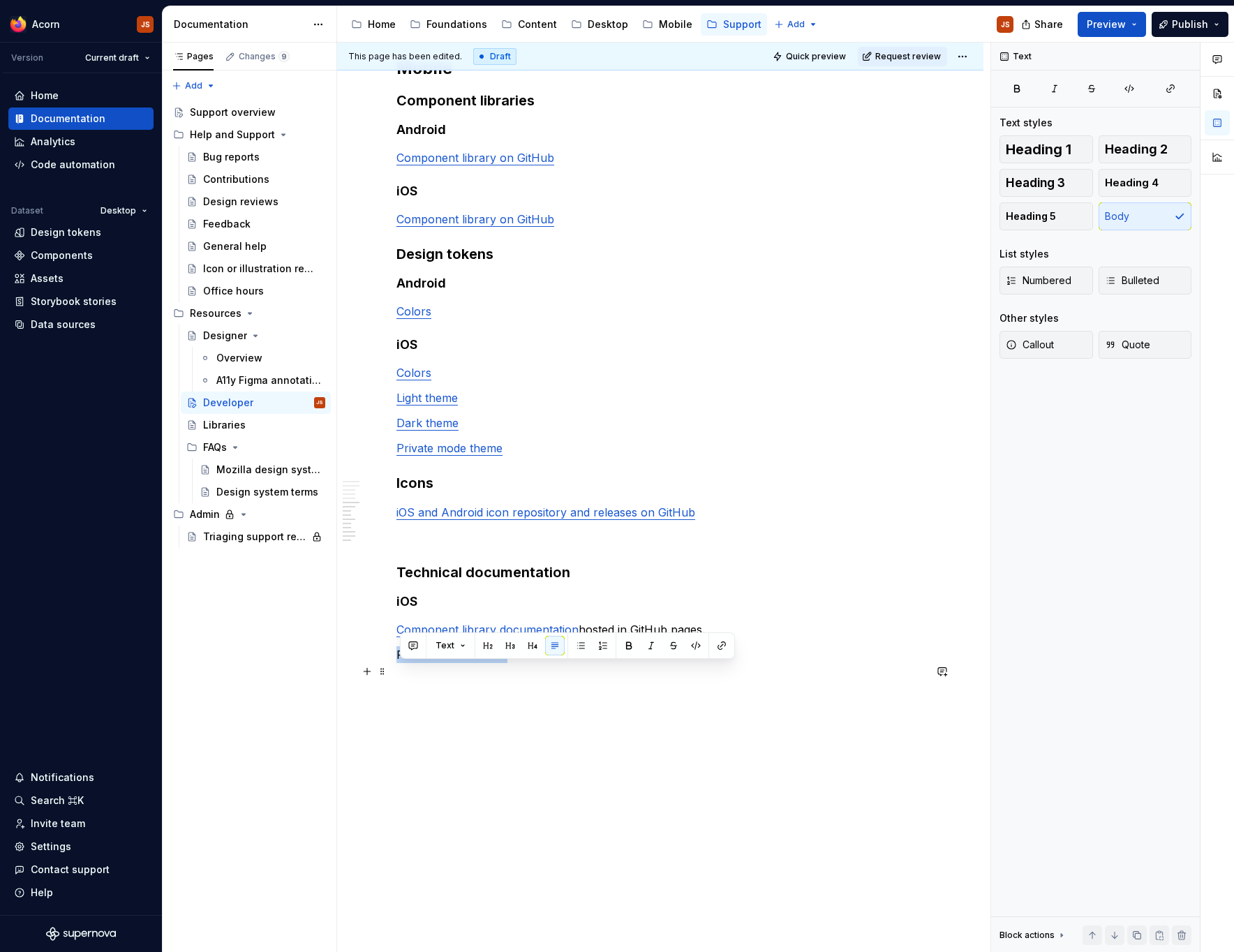 drag, startPoint x: 552, startPoint y: 674, endPoint x: 344, endPoint y: 668, distance: 208.08652 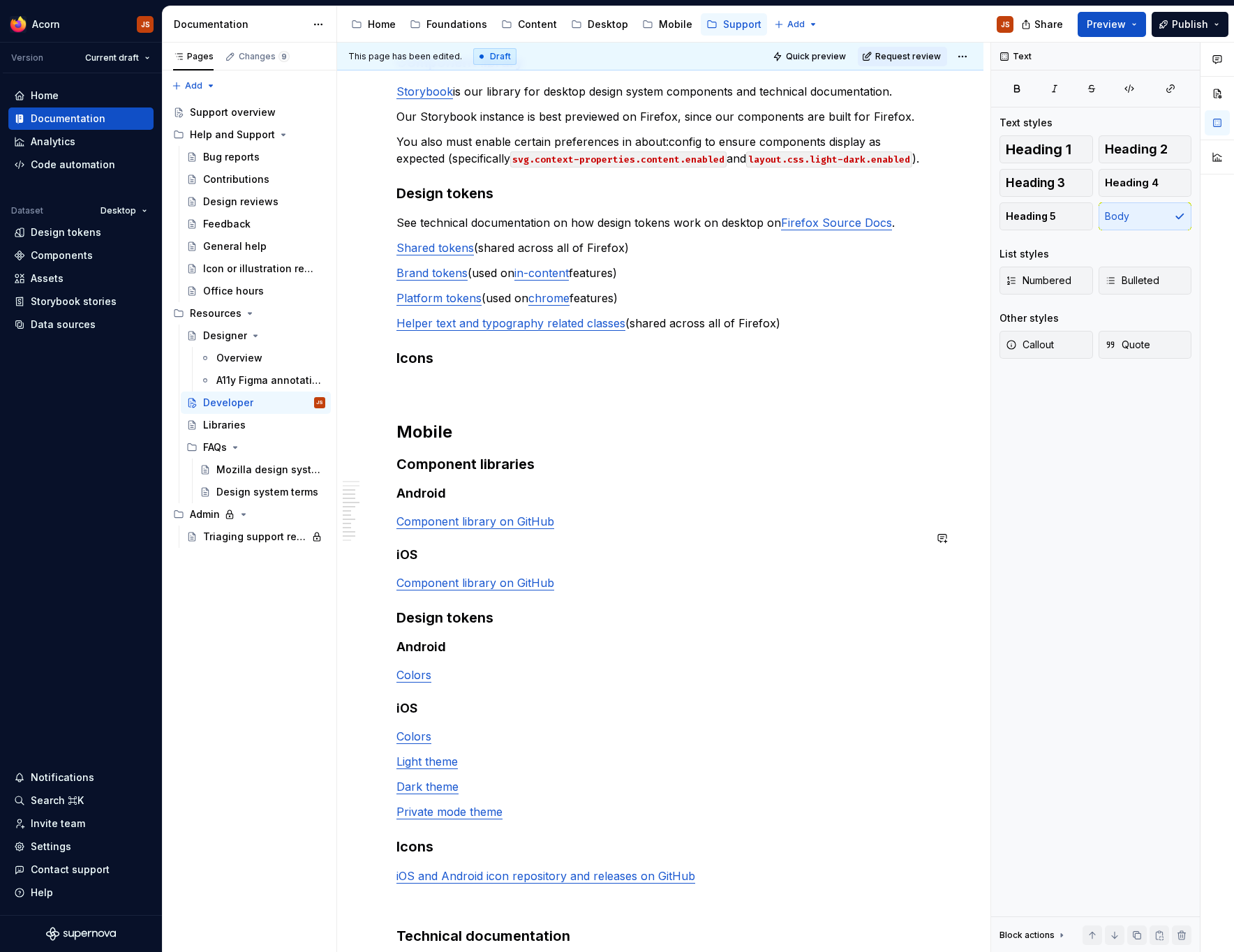 scroll, scrollTop: 328, scrollLeft: 0, axis: vertical 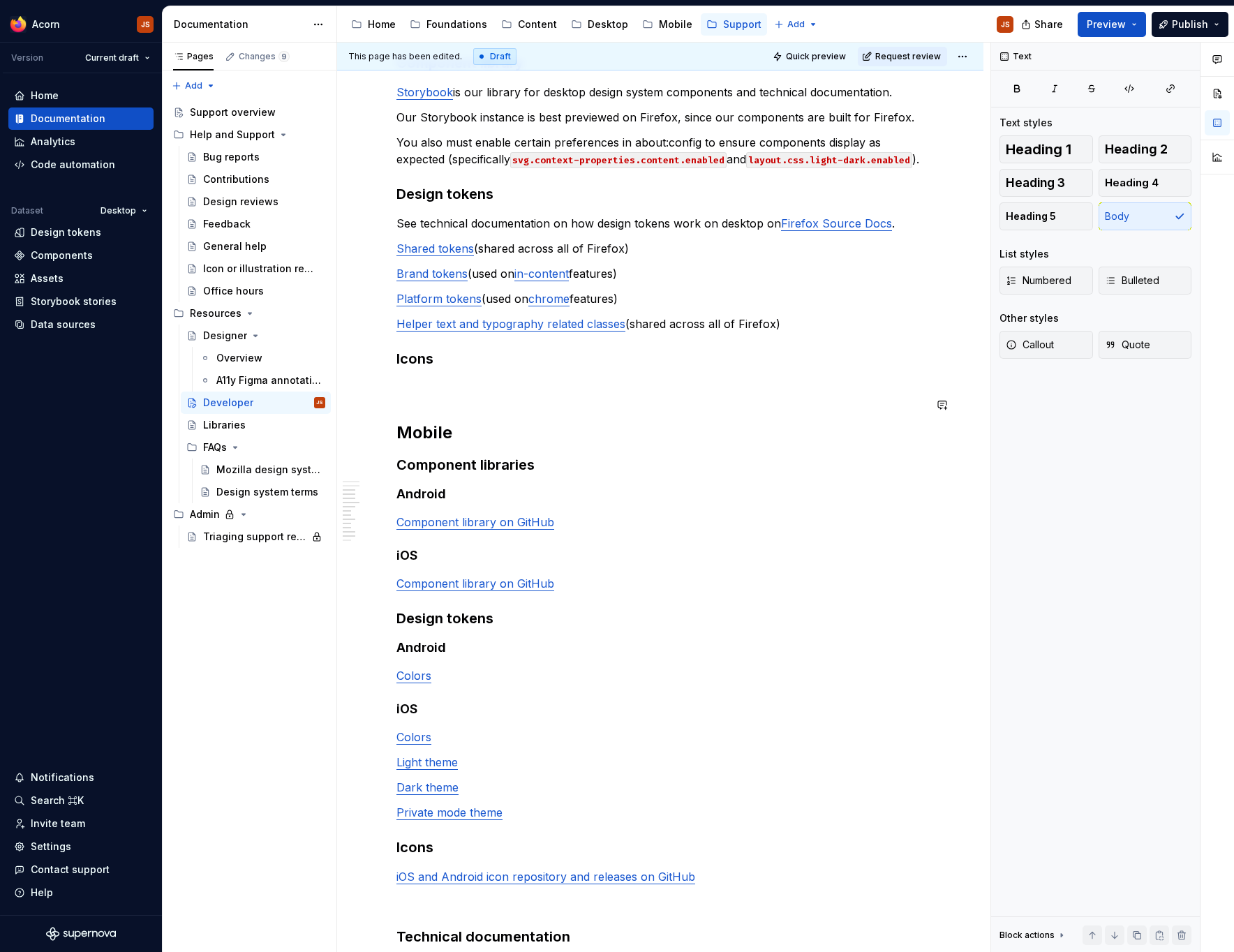 click on "Help and support Please refer to our main  Help and Support  section. Desktop Component library Storybook  is our library for desktop design system components and technical documentation. Our Storybook instance is best previewed on Firefox, since our components are built for Firefox. You also must enable certain preferences in about:config to ensure components display as expected (specifically  svg.context-properties.content.enabled  and  layout.css.light-dark.enabled ). Design tokens See technical documentation on how design tokens work on desktop on  Firefox Source Docs . Shared tokens  (shared across all of Firefox) Brand tokens  (used on  in-content  features) Platform tokens  (used on  chrome  features) Helper text and typography related classes  (shared across all of Firefox) Icons Mobile Component libraries Android Component library on GitHub iOS Component library on GitHub Design tokens Android Colors iOS Colors Light theme Dark theme Private mode theme Icons Technical documentation iOS" at bounding box center (660, 486) 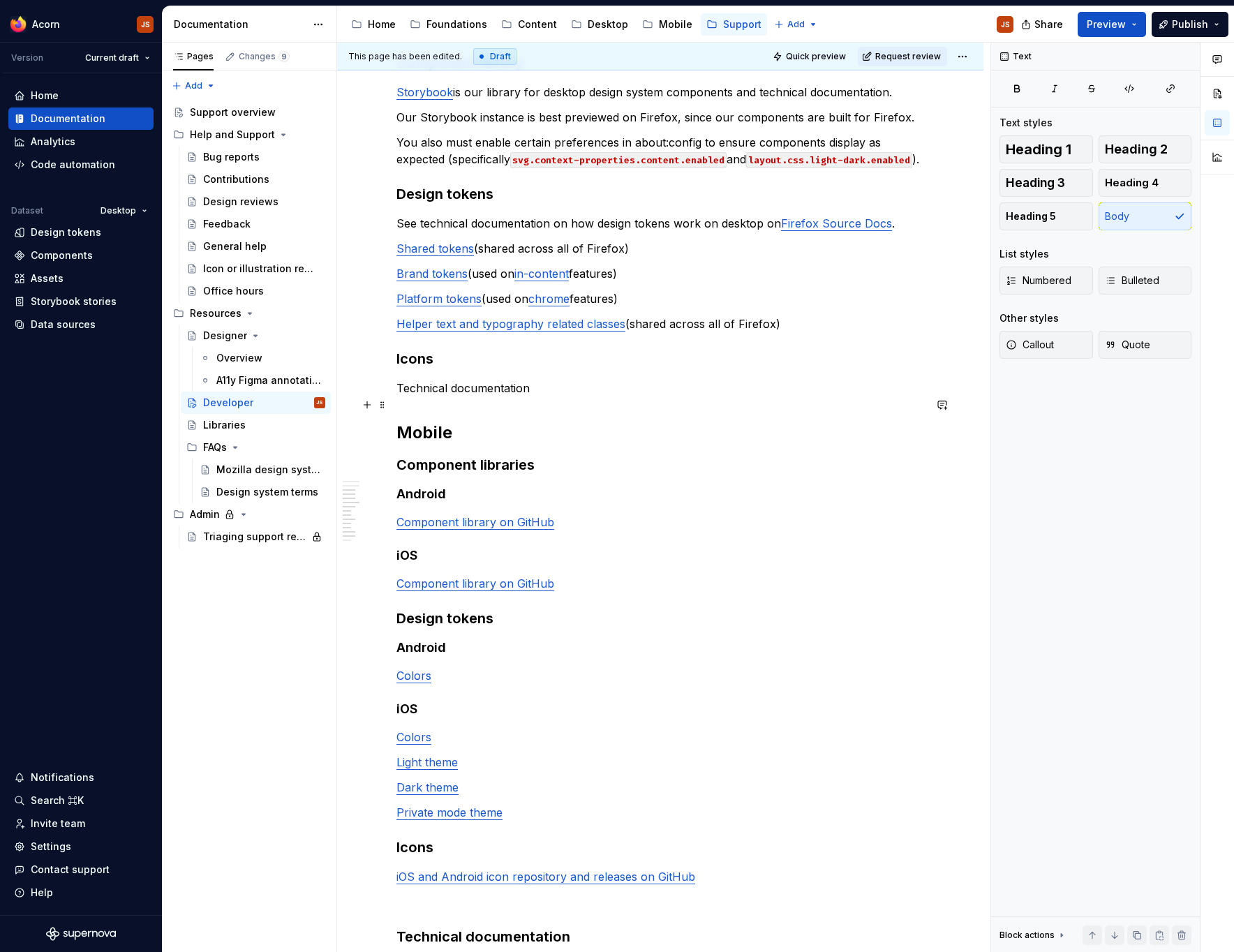 click on "Technical documentation" at bounding box center (660, 388) 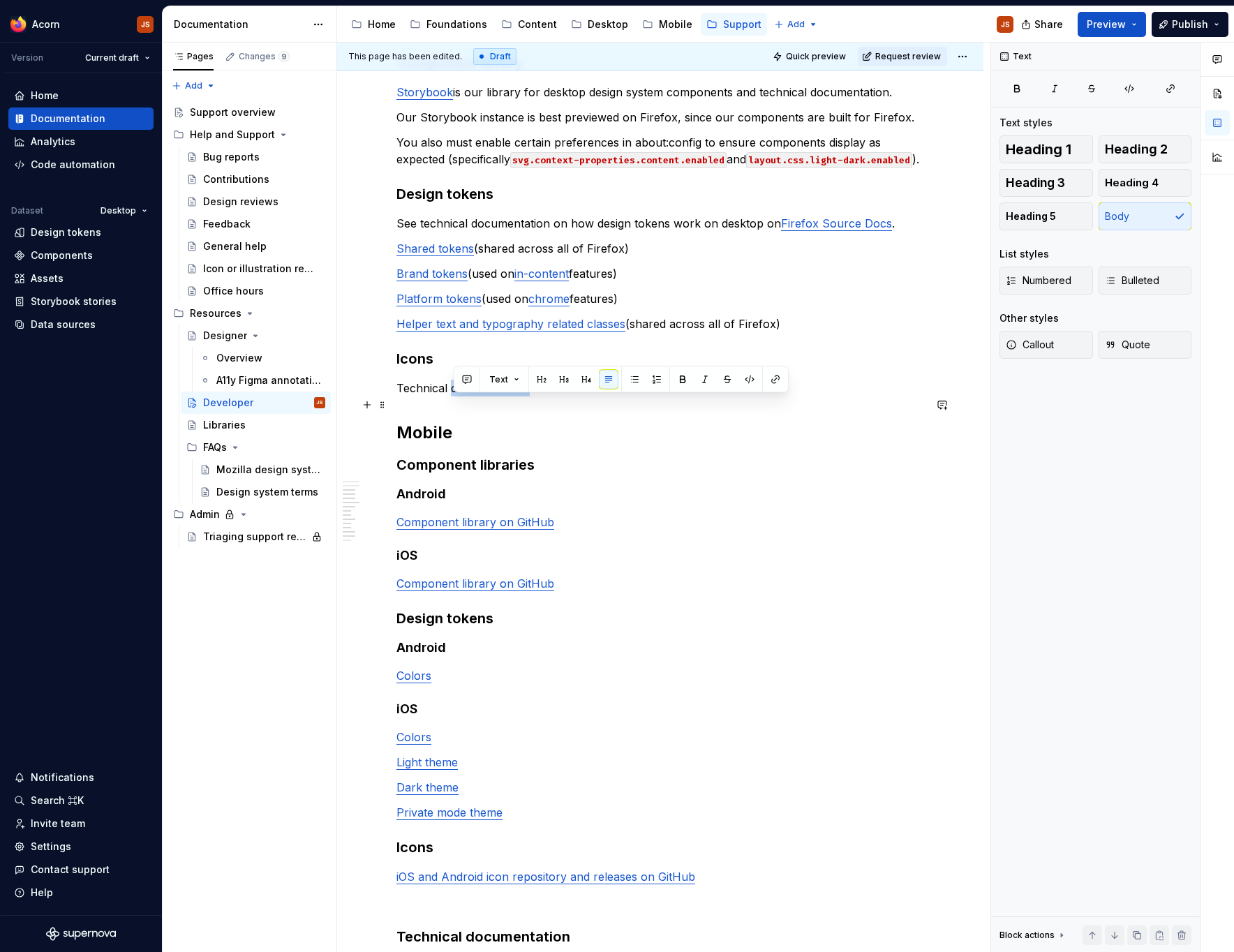 click on "Technical documentation" at bounding box center [660, 388] 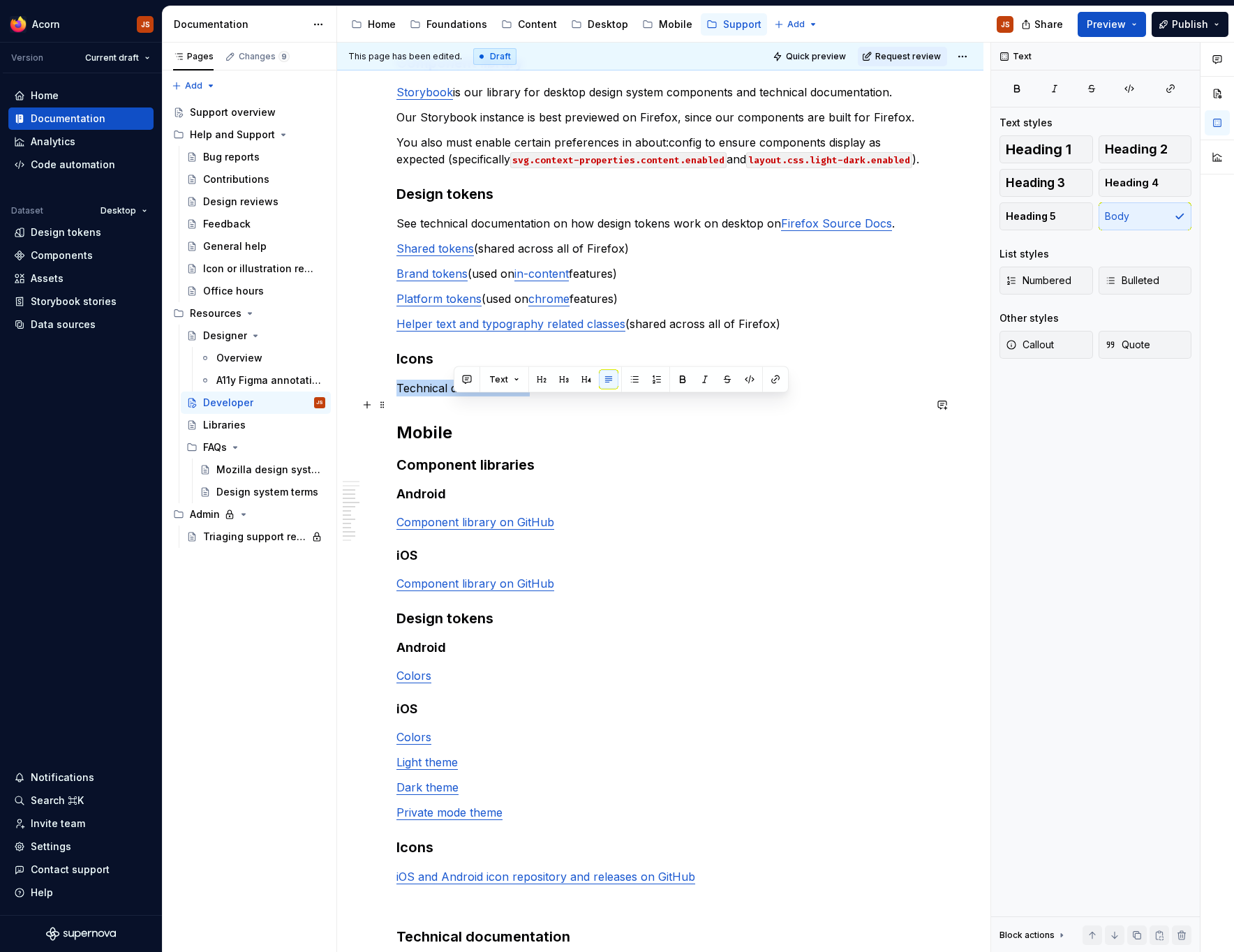 click on "Technical documentation" at bounding box center [660, 388] 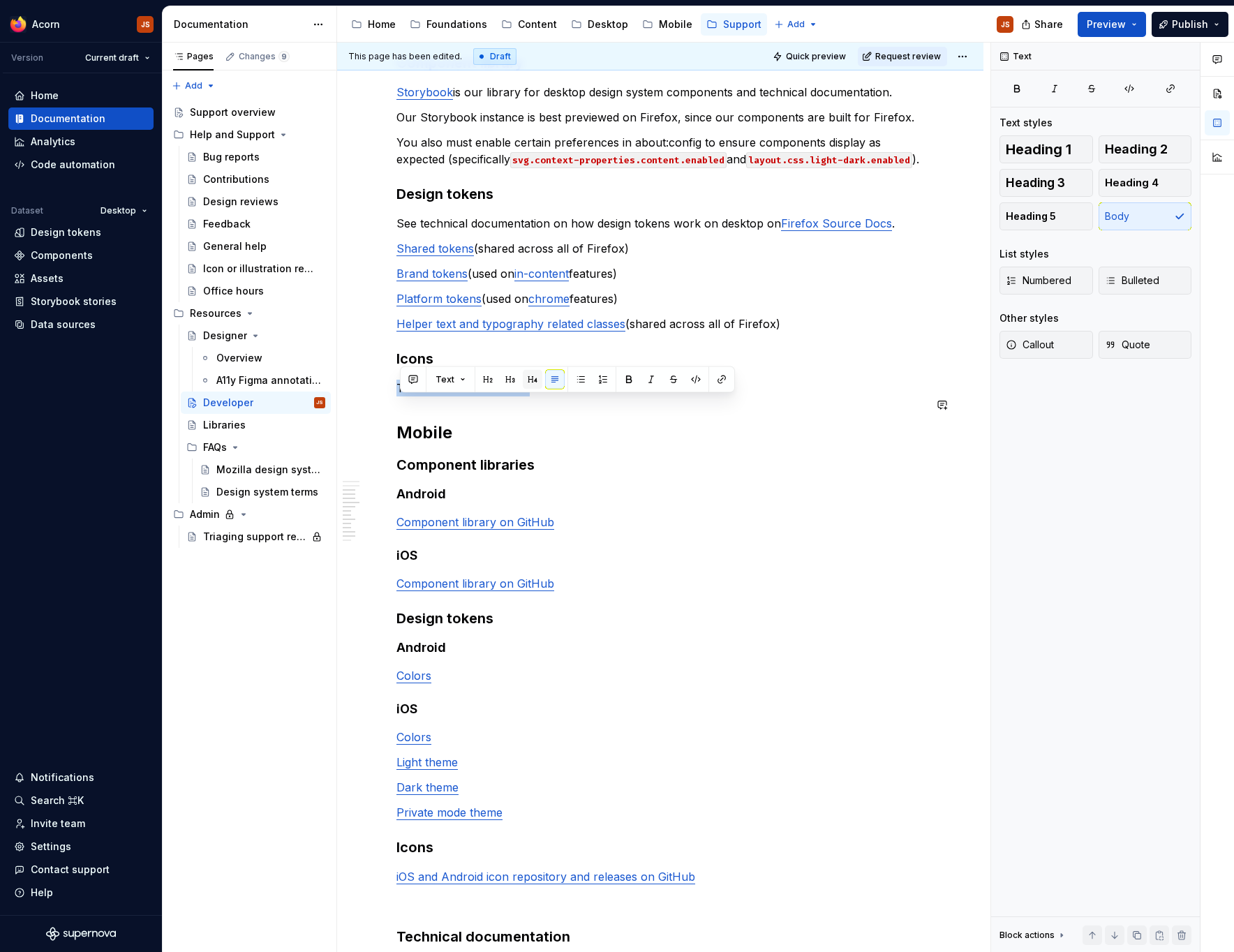 click at bounding box center [533, 380] 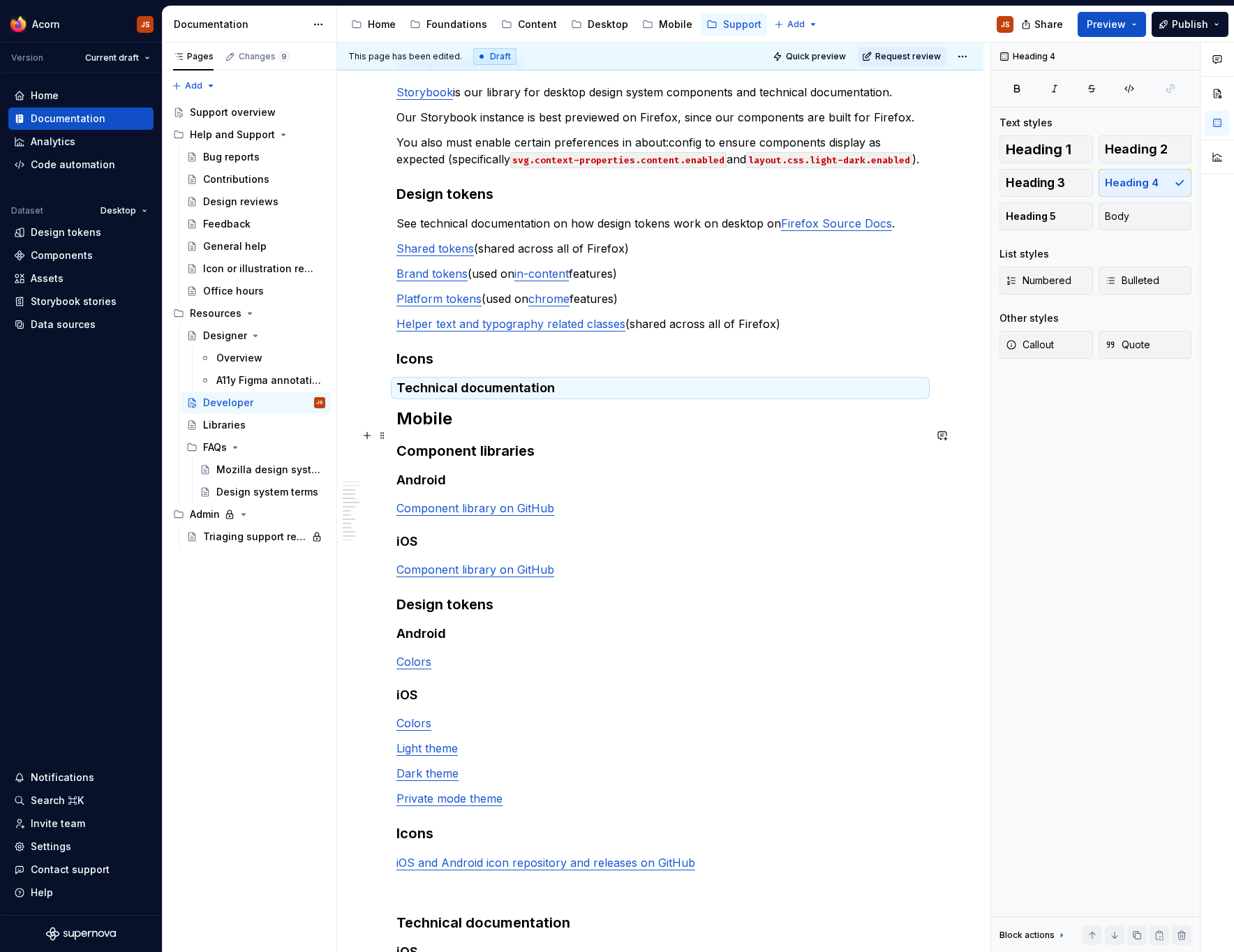 click on "Help and support Please refer to our main  Help and Support  section. Desktop Component library Storybook  is our library for desktop design system components and technical documentation. Our Storybook instance is best previewed on Firefox, since our components are built for Firefox. You also must enable certain preferences in about:config to ensure components display as expected (specifically  svg.context-properties.content.enabled  and  layout.css.light-dark.enabled ). Design tokens See technical documentation on how design tokens work on desktop on  Firefox Source Docs . Shared tokens  (shared across all of Firefox) Brand tokens  (used on  in-content  features) Platform tokens  (used on  chrome  features) Helper text and typography related classes  (shared across all of Firefox) Icons Technical documentation Mobile Component libraries Android Component library on GitHub iOS Component library on GitHub Design tokens Android Colors iOS Colors Light theme Dark theme Private mode theme Icons iOS" at bounding box center (660, 613) 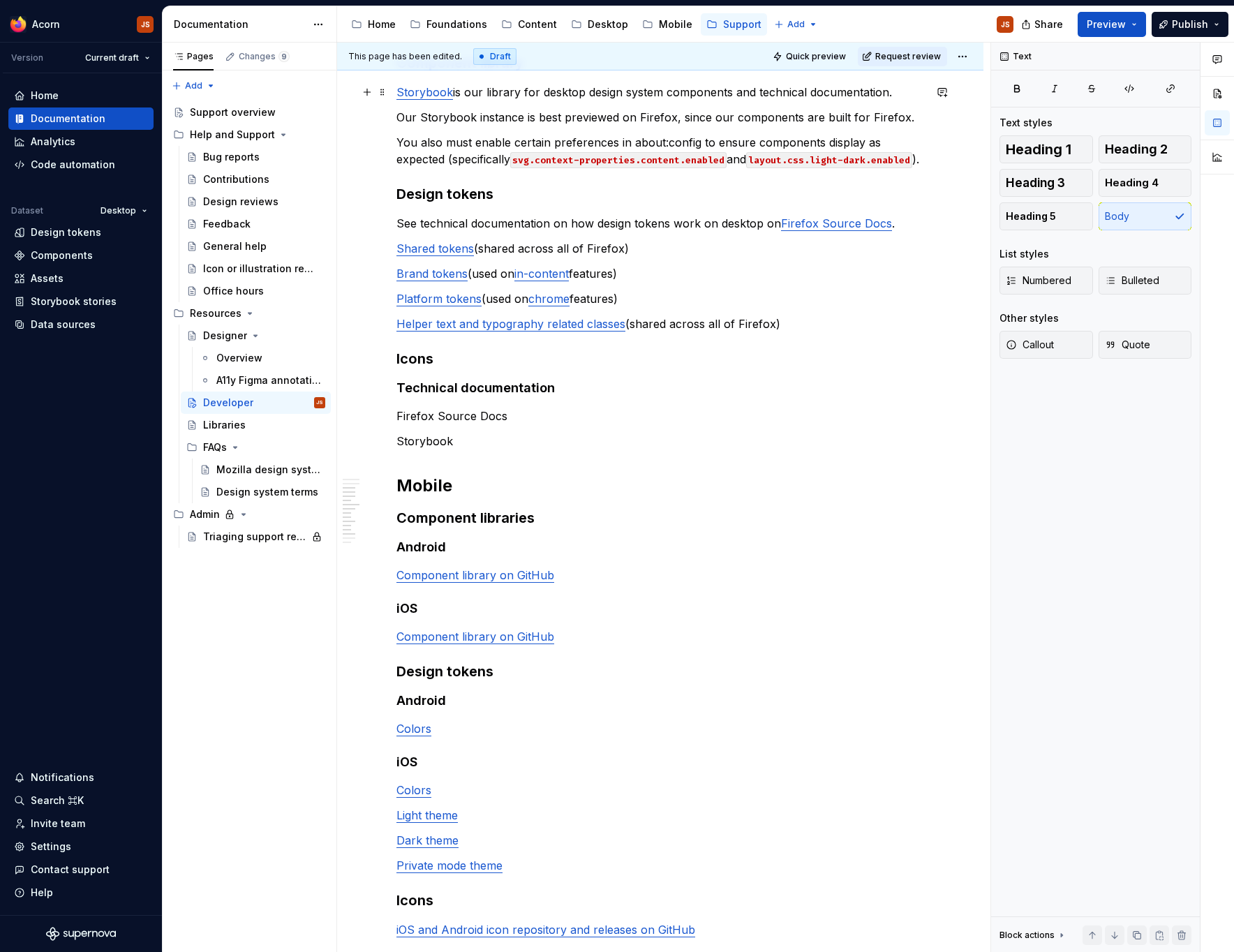 type on "*" 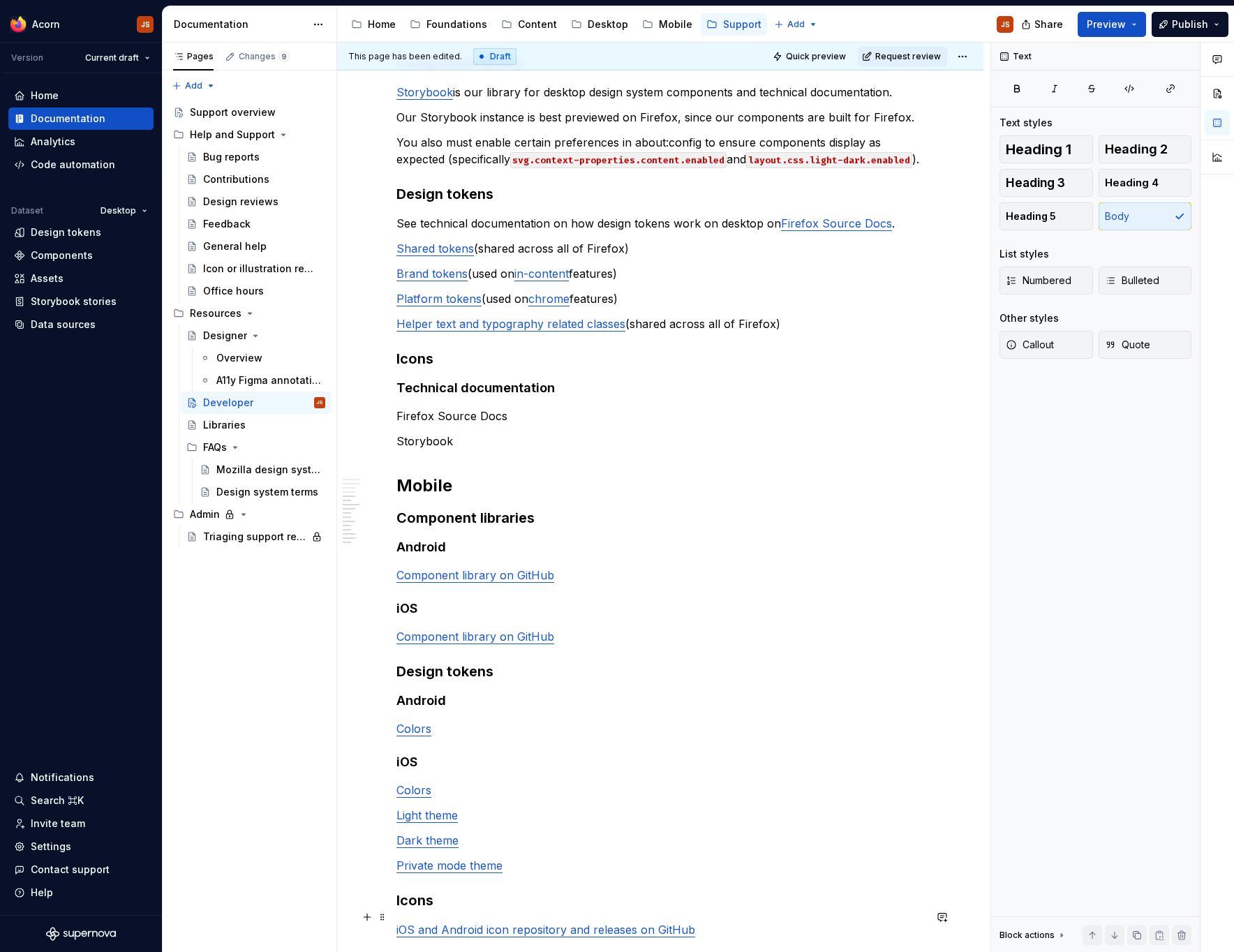 scroll, scrollTop: 614, scrollLeft: 0, axis: vertical 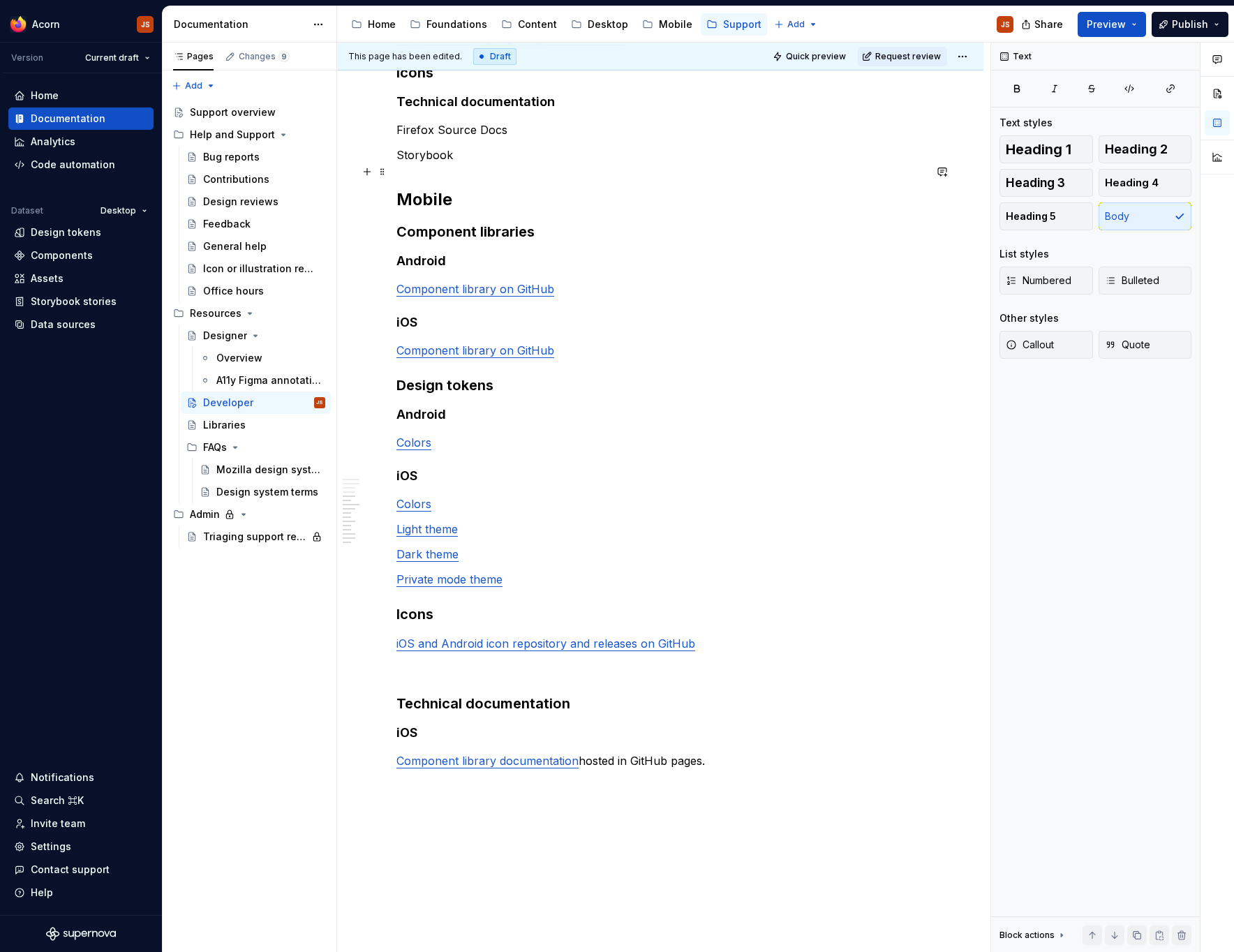 click on "Storybook" at bounding box center [660, 155] 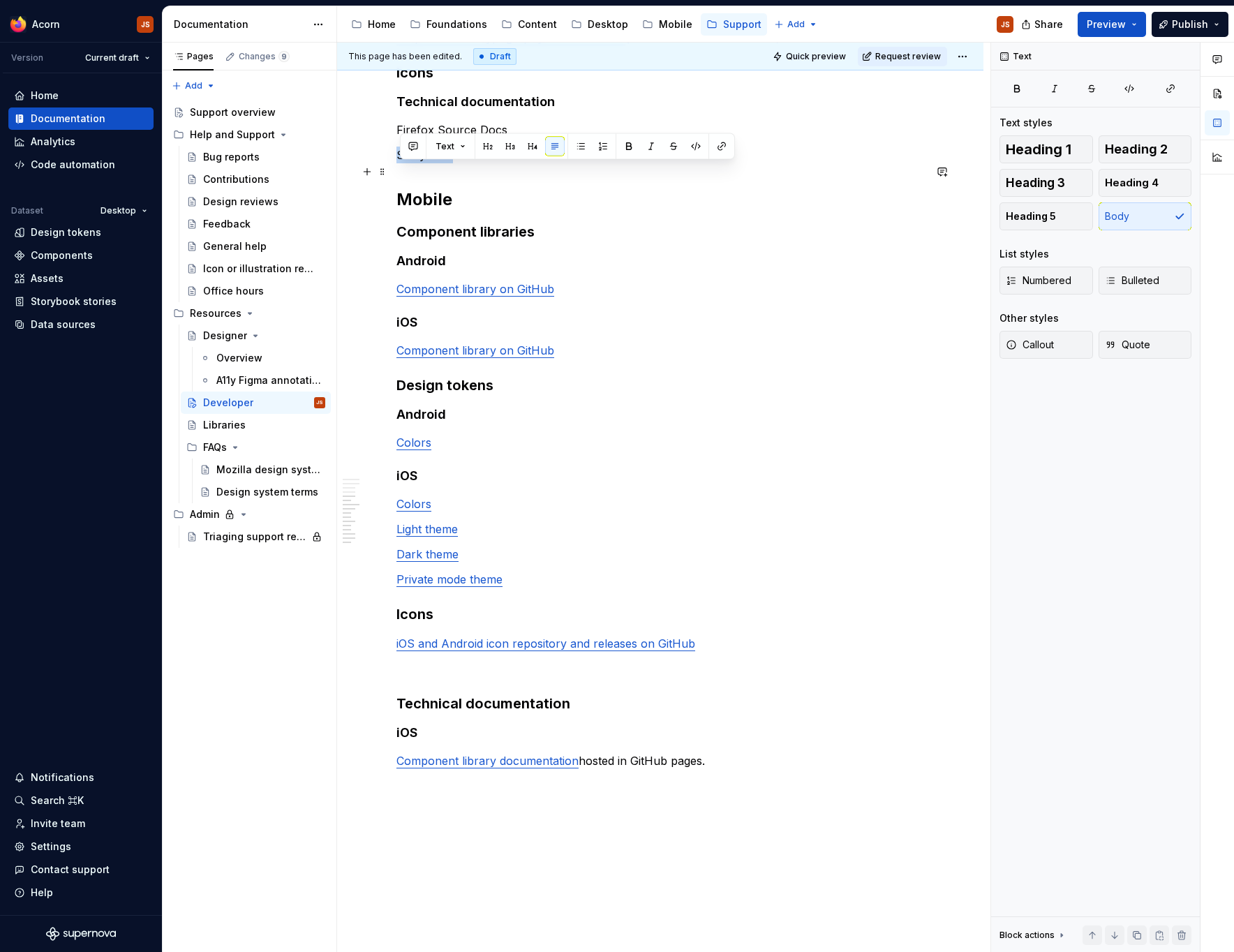 click on "Storybook" at bounding box center [660, 155] 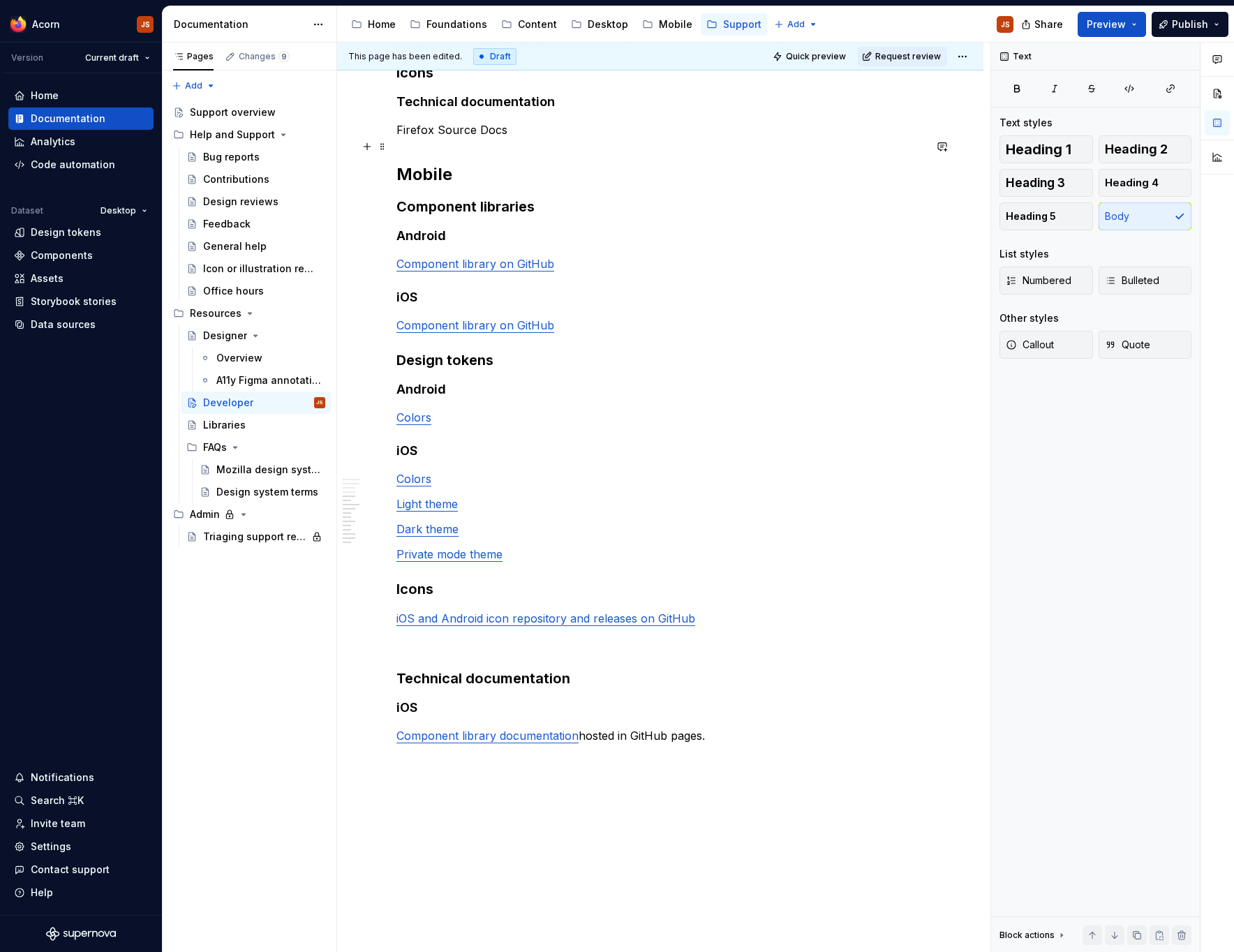 click on "Firefox Source Docs" at bounding box center (660, 130) 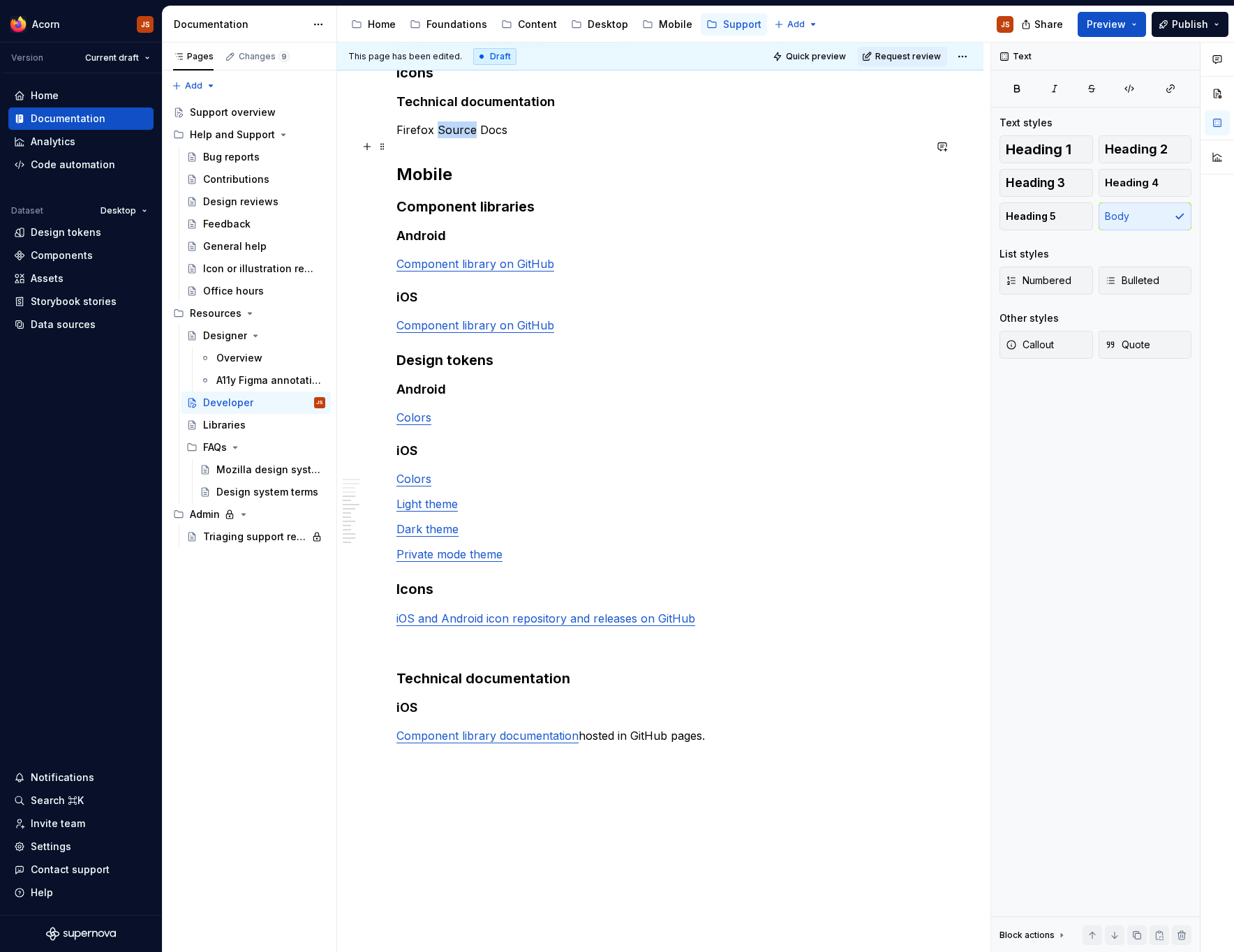 click on "Firefox Source Docs" at bounding box center [660, 130] 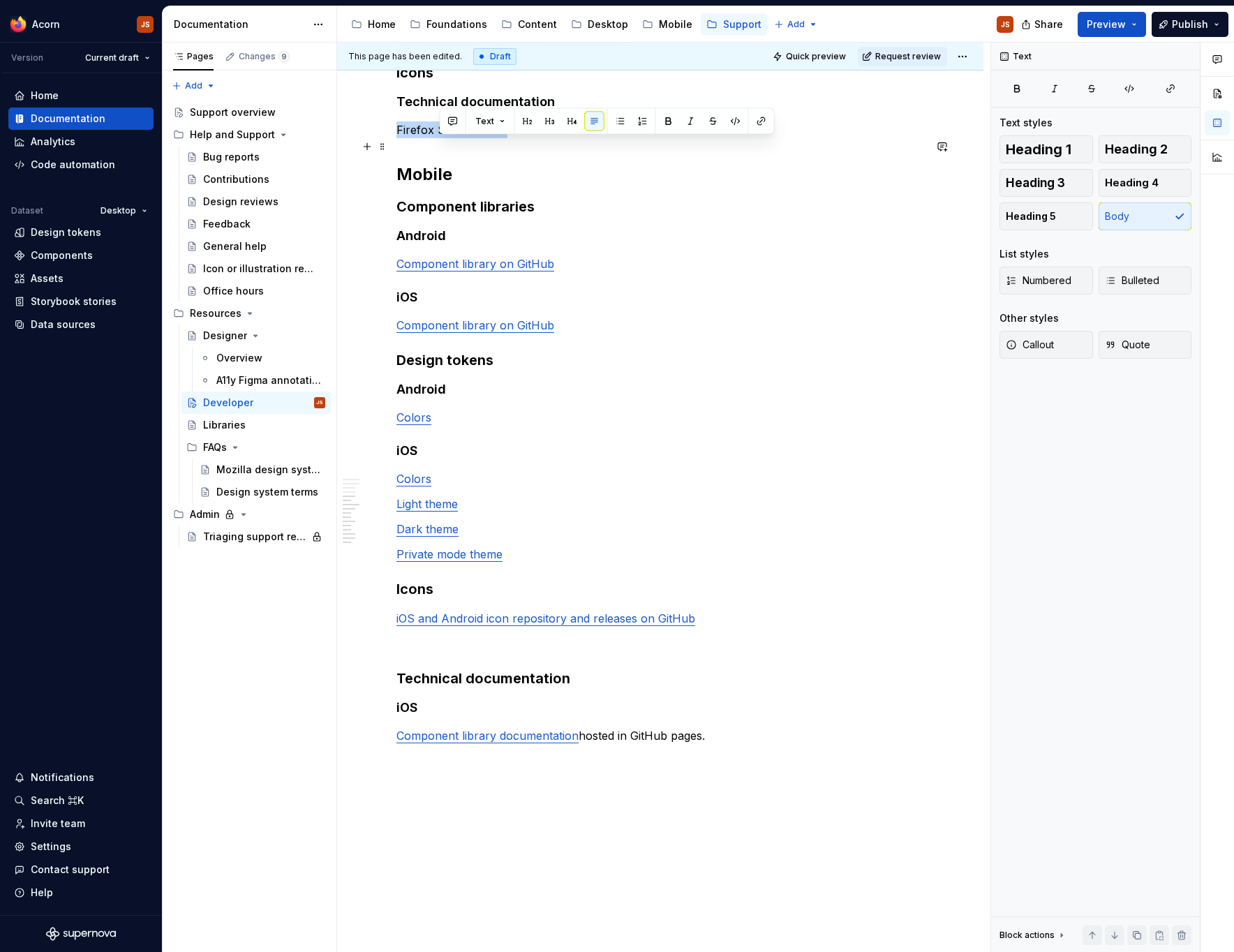 click on "Firefox Source Docs" at bounding box center [660, 130] 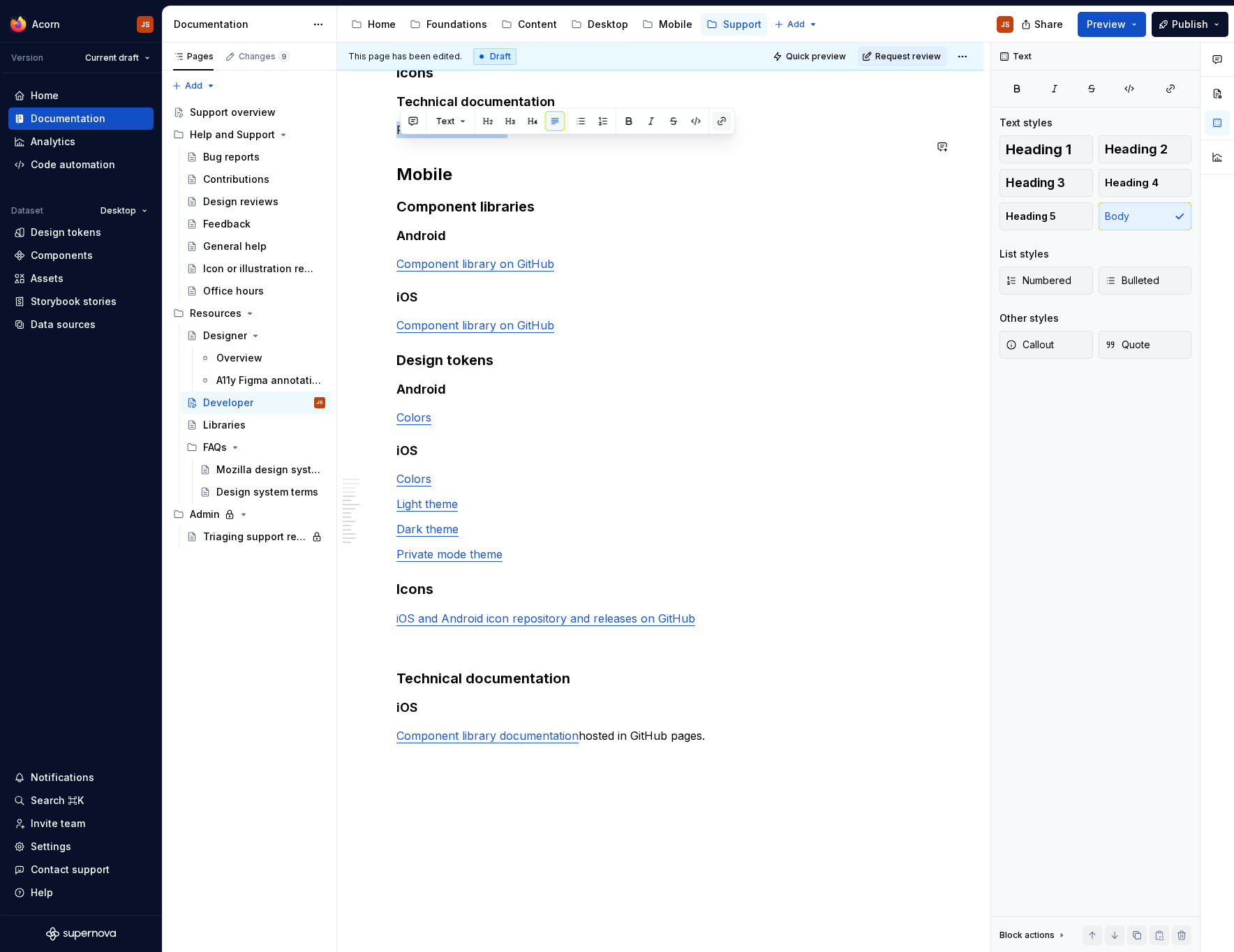 click at bounding box center (722, 121) 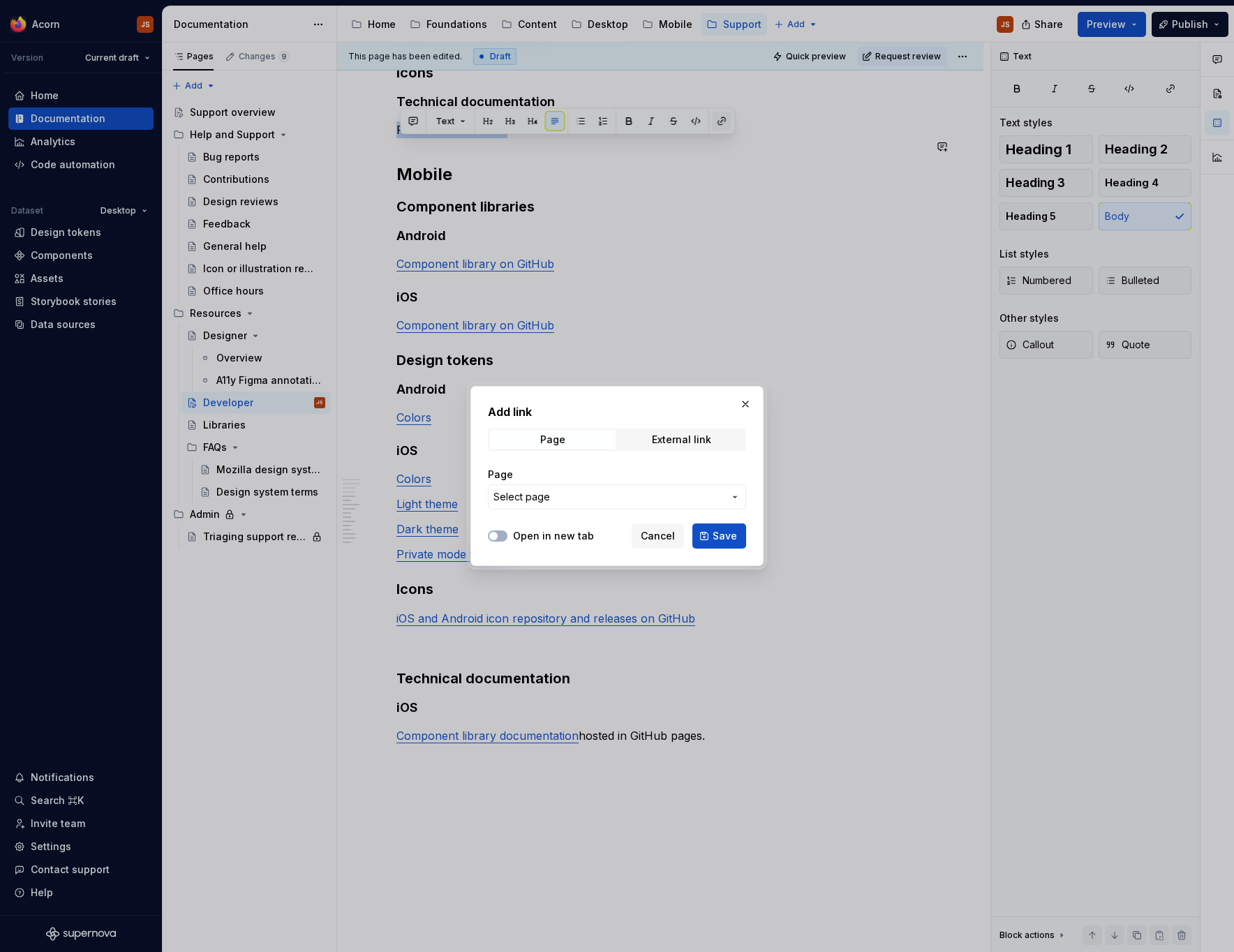 scroll, scrollTop: 614, scrollLeft: 0, axis: vertical 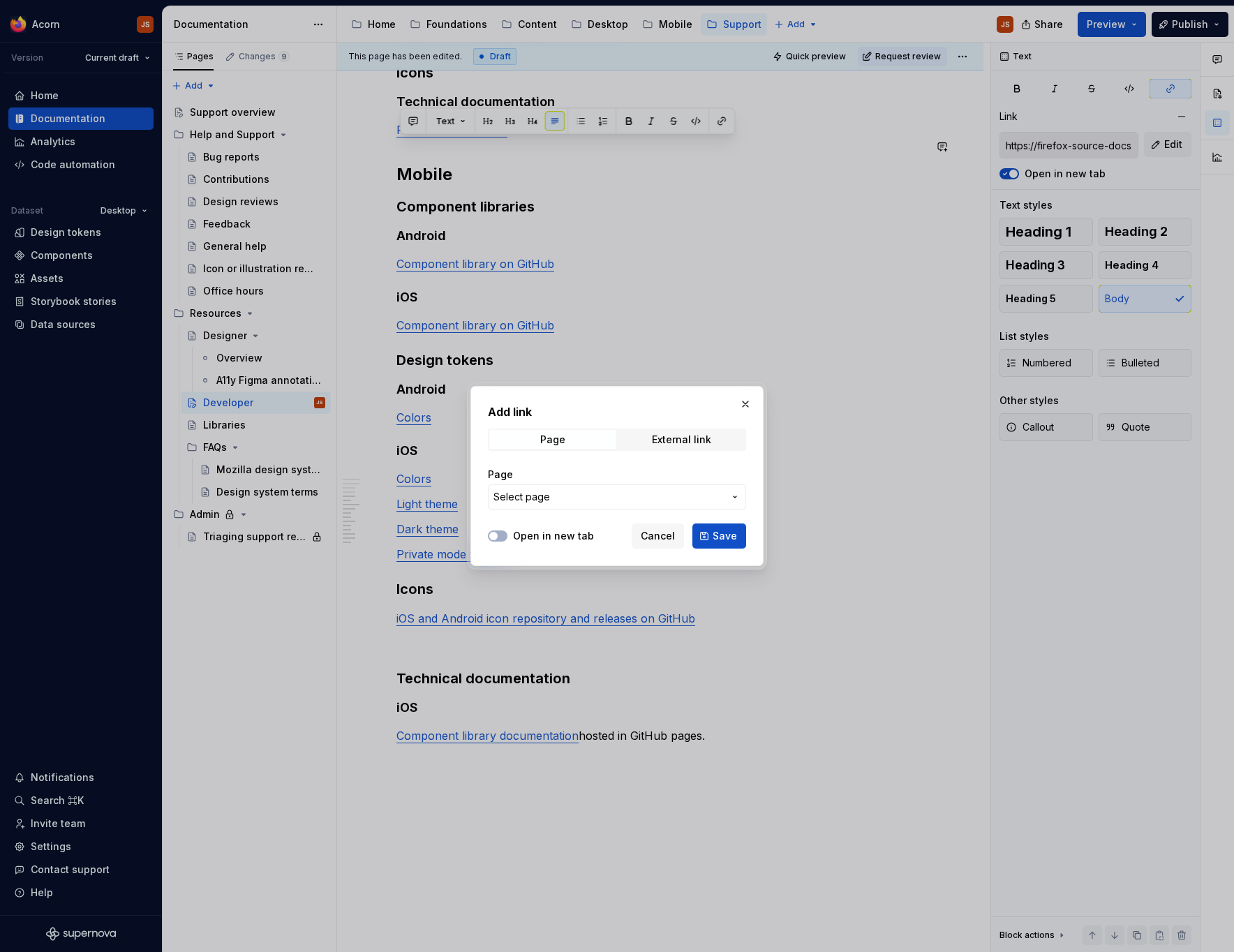 click on "Acorn JS Version Current draft Home Documentation Analytics Code automation Dataset Desktop Design tokens Components Assets Storybook stories Data sources Notifications Search ⌘K Invite team Settings Contact support Help Documentation
Accessibility guide for tree Page tree.
Navigate the tree with the arrow keys. Common tree hotkeys apply. Further keybindings are available:
enter to execute primary action on focused item
f2 to start renaming the focused item
escape to abort renaming an item
control+d to start dragging selected items
Home Foundations Content  Desktop Mobile Support Add JS Share Preview Publish Pages Changes 9 Add
Accessibility guide for tree Page tree.
Navigate the tree with the arrow keys. Common tree hotkeys apply. Further keybindings are available:
enter to execute primary action on focused item
f2 to start renaming the focused item
escape to abort renaming an item" at bounding box center [617, 476] 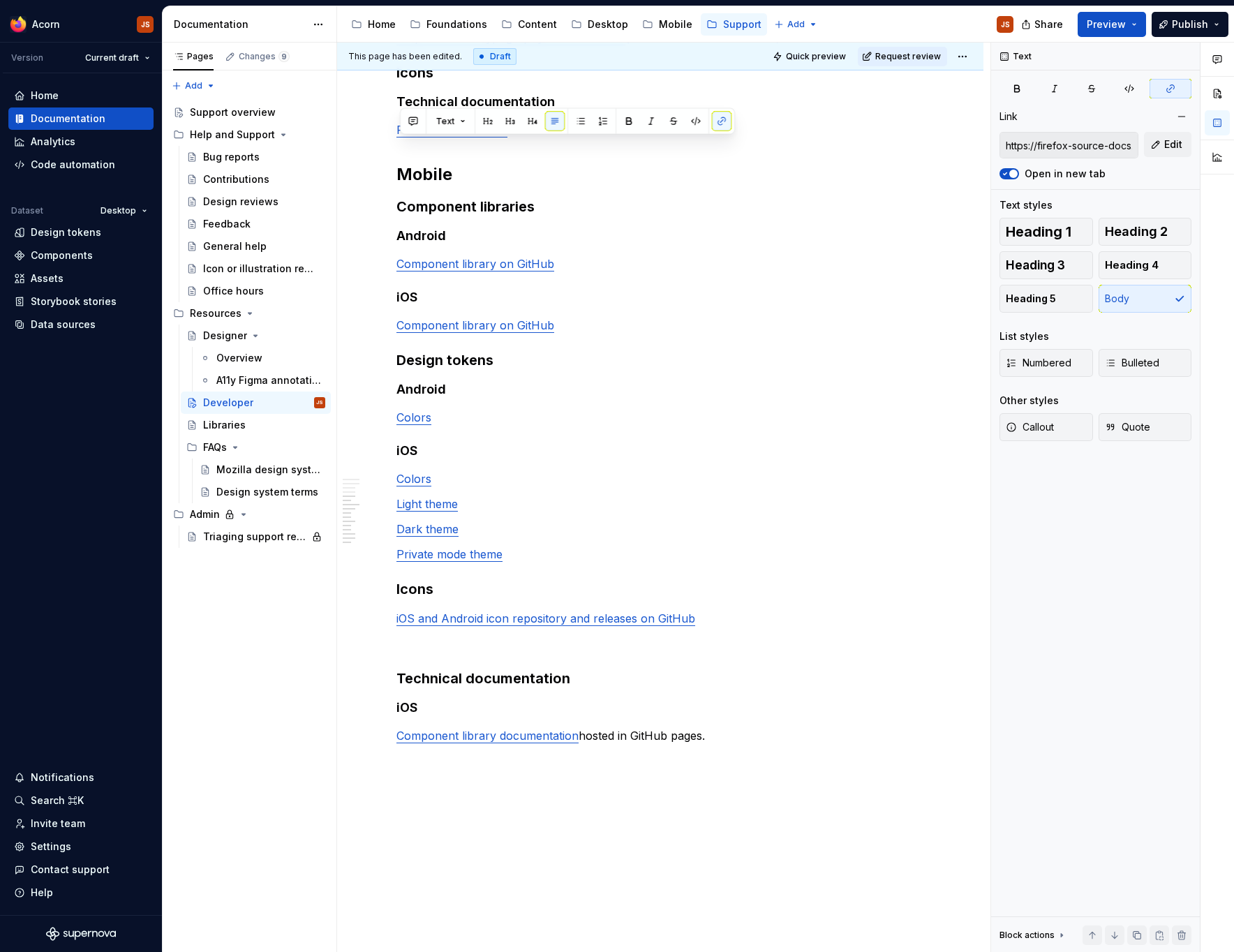 type on "*" 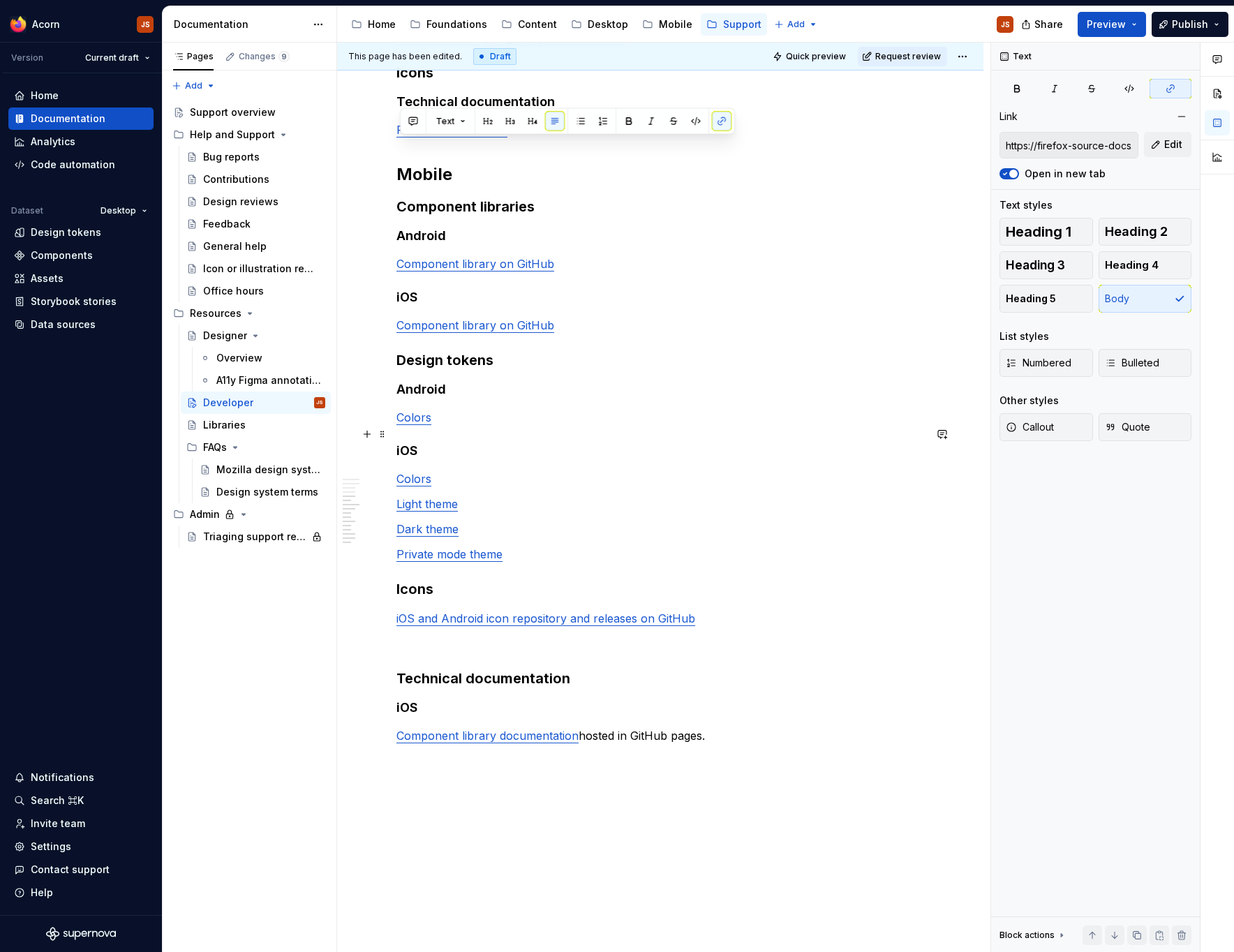 type on "https://github.com/mozilla-mobile/firefox-android/tree/main/fenix/app/src/main/java/org/mozilla/fenix/theme" 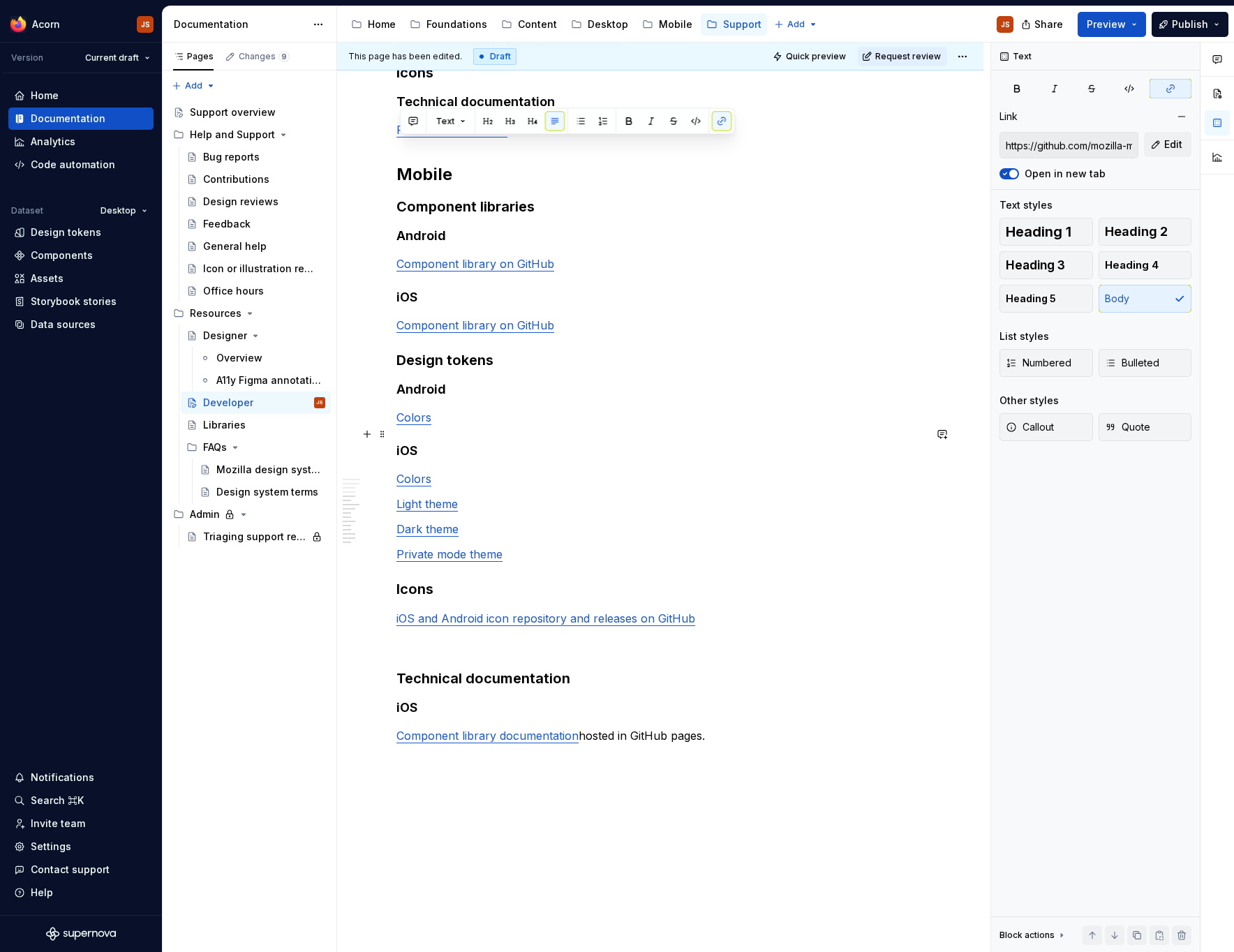 click on "Colors" at bounding box center [414, 417] 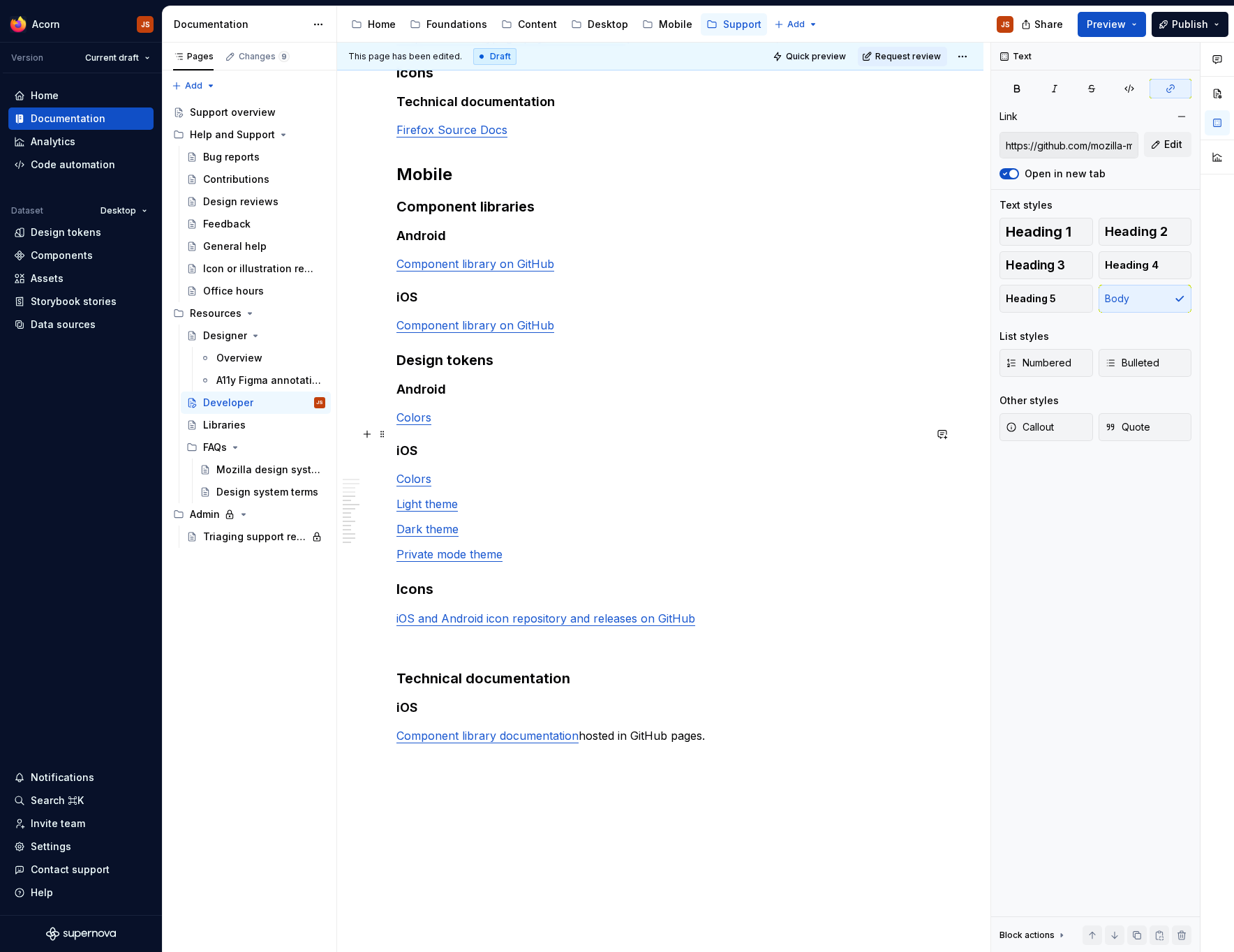 click on "Colors" at bounding box center (414, 417) 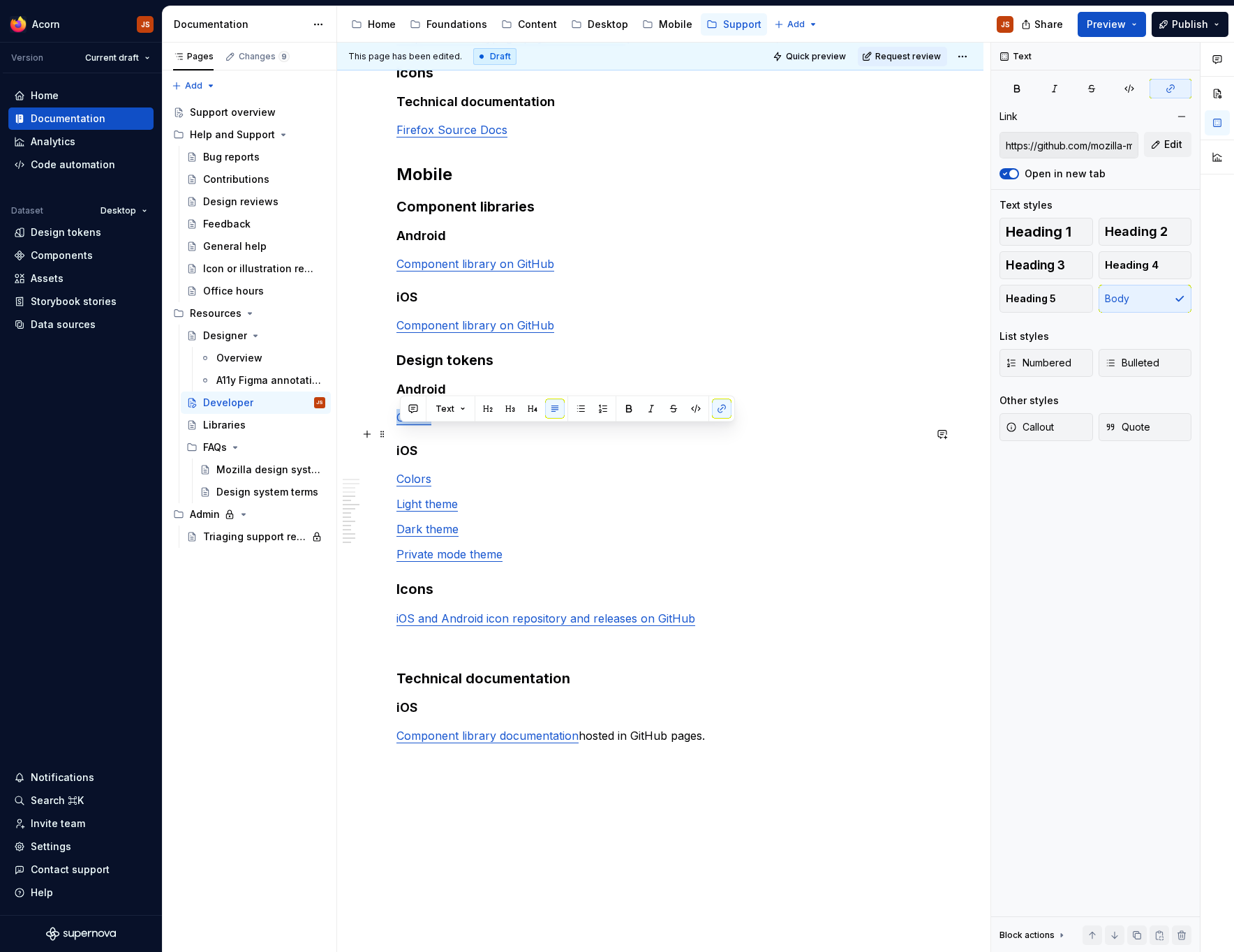 click on "Colors" at bounding box center [414, 417] 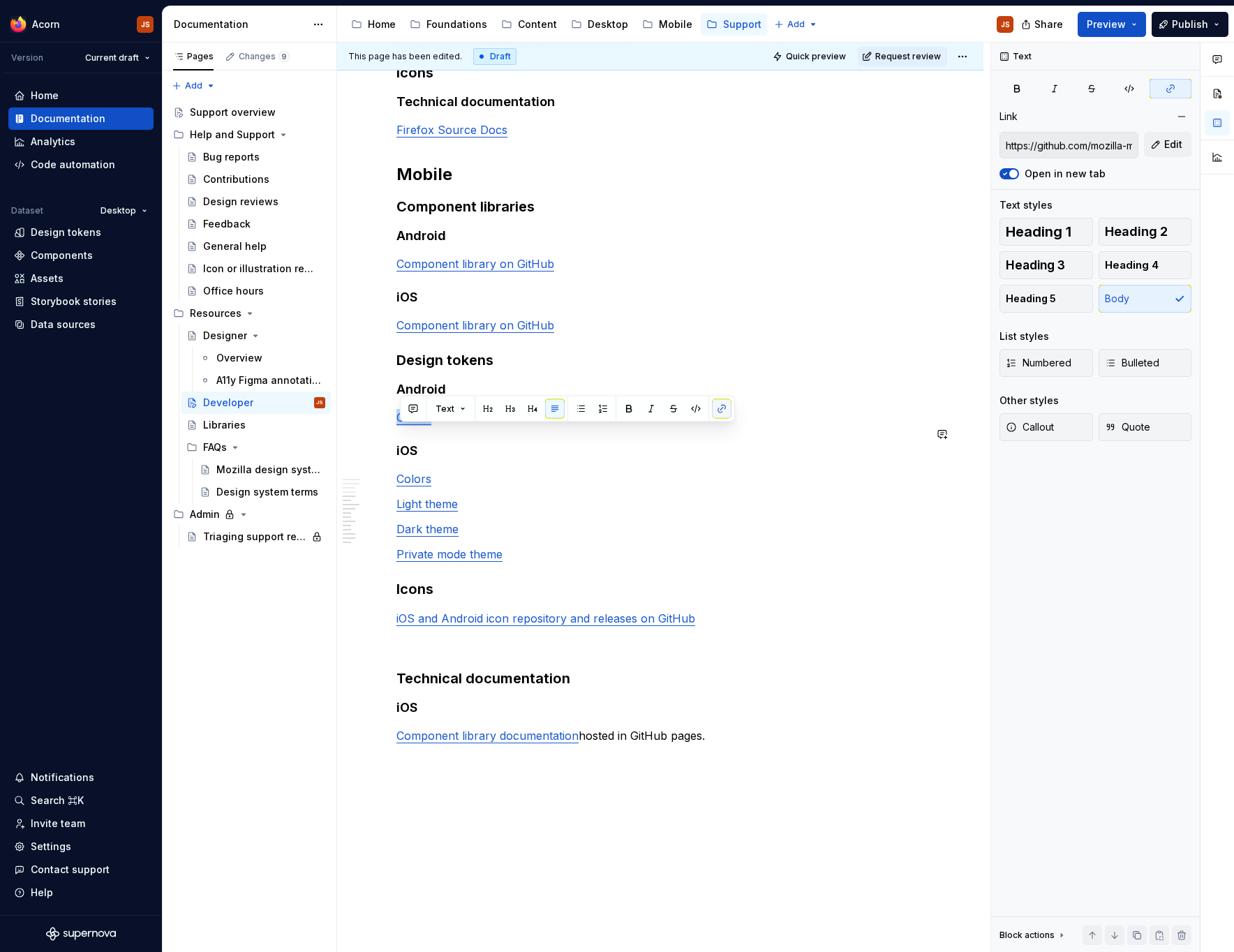 click at bounding box center (722, 409) 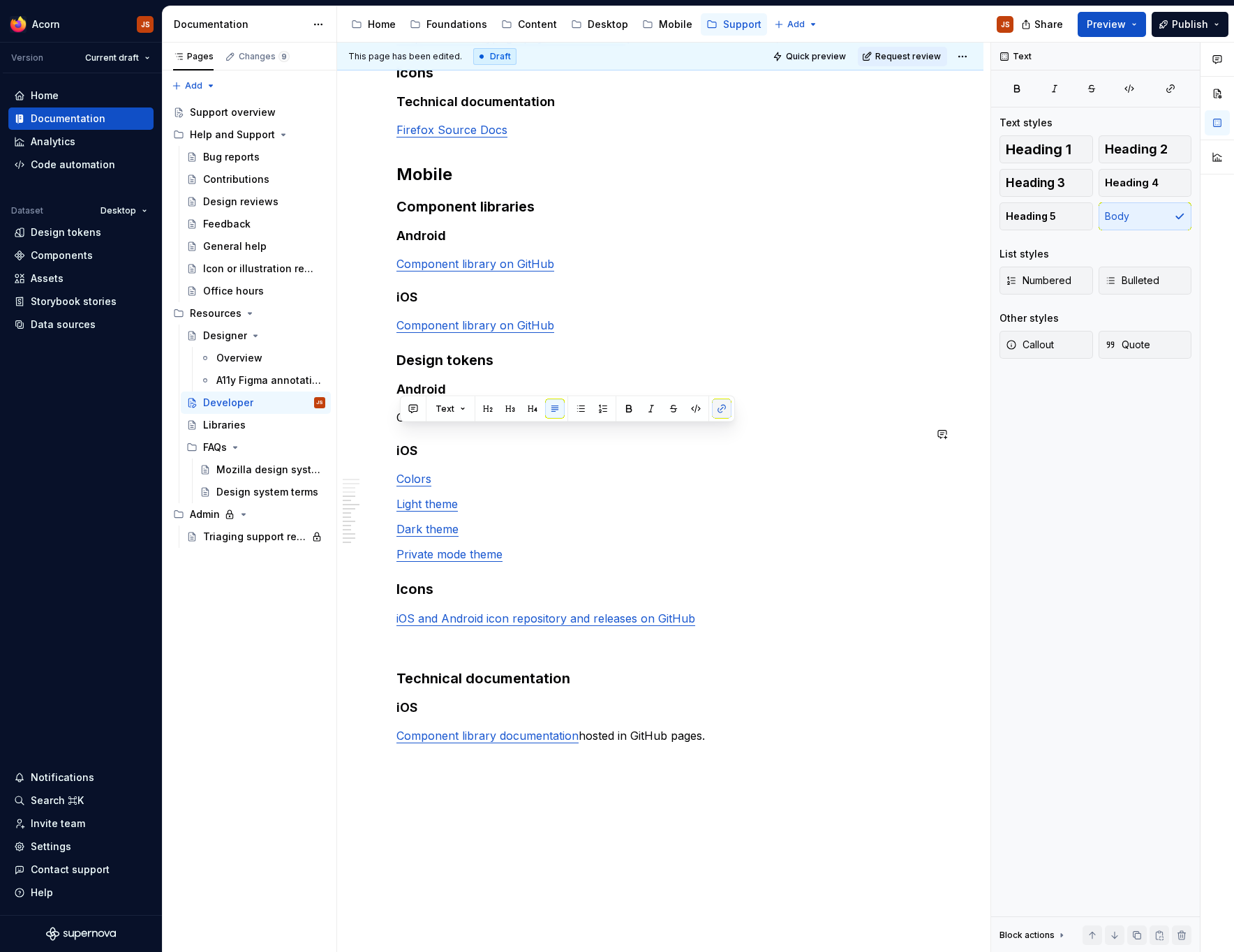 click at bounding box center (722, 409) 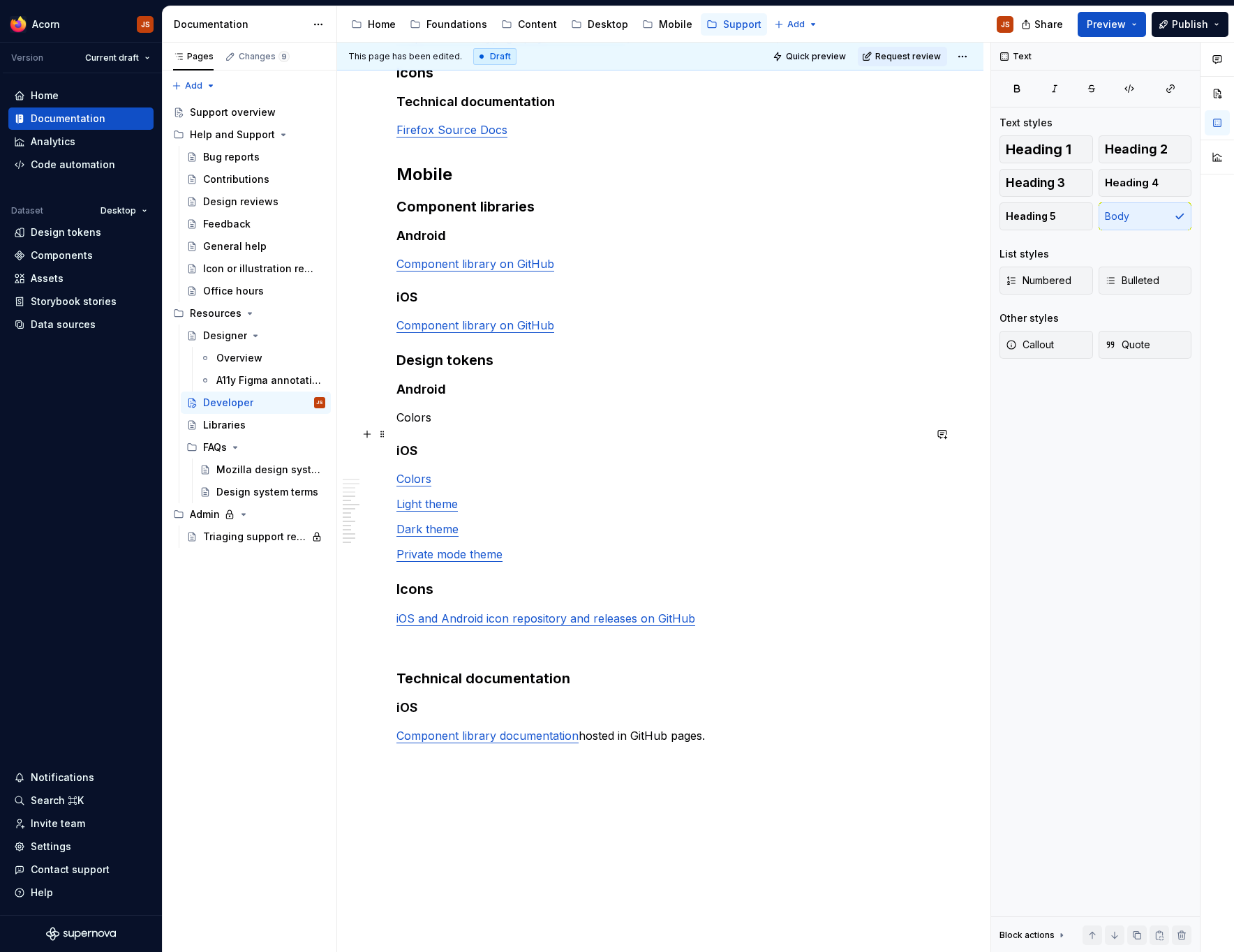 click on "Colors" at bounding box center [660, 417] 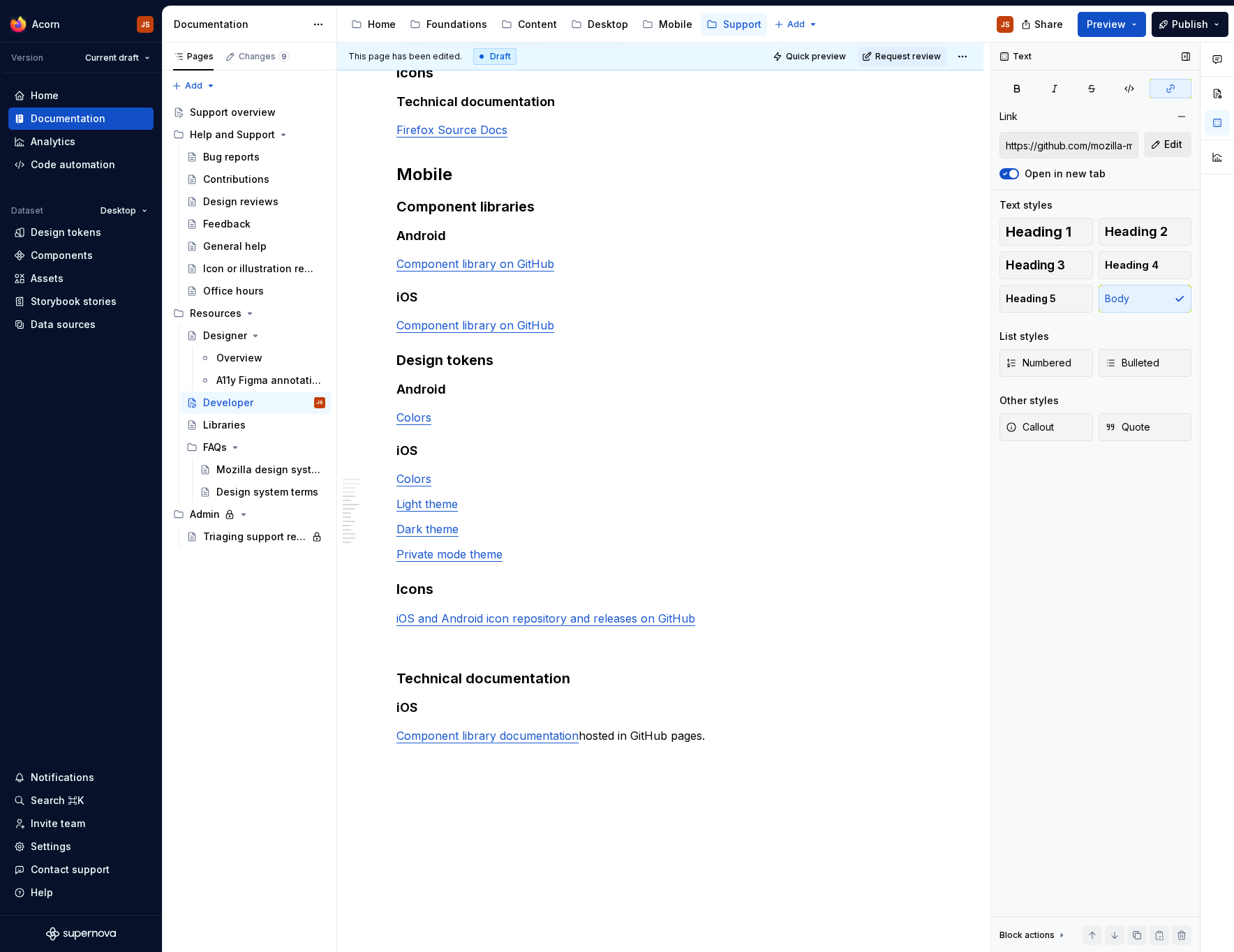 click on "Edit" at bounding box center [1173, 144] 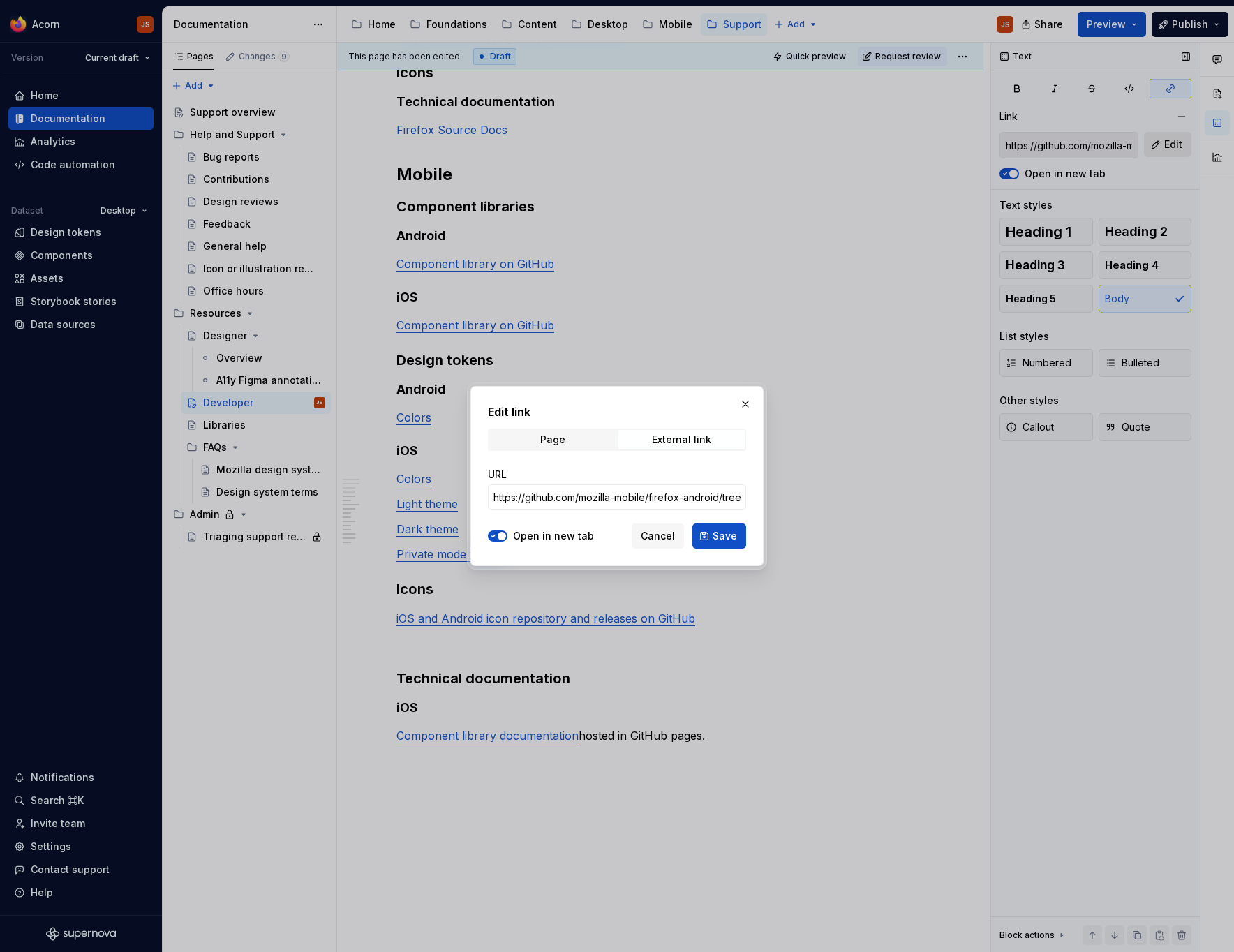 scroll, scrollTop: 614, scrollLeft: 0, axis: vertical 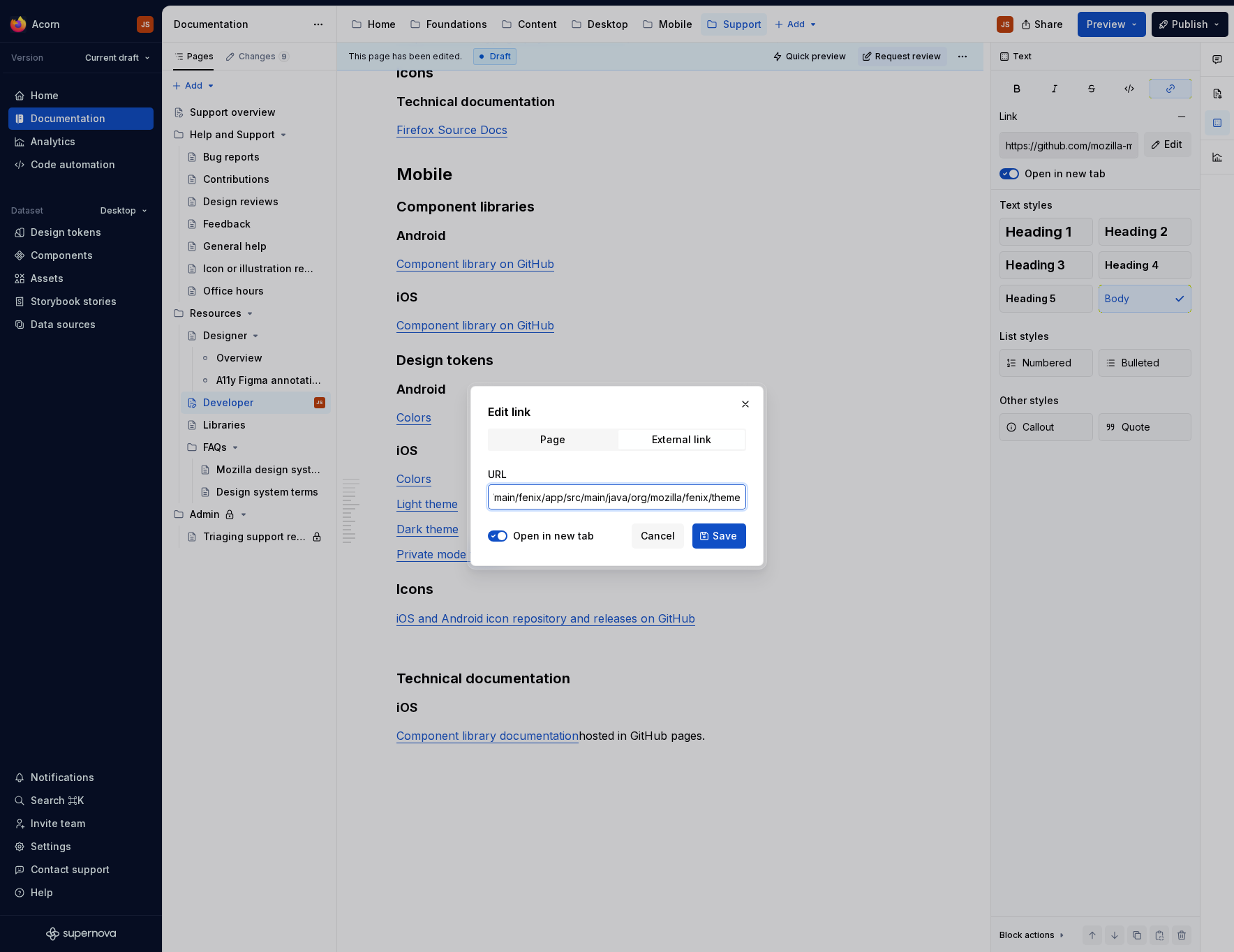 drag, startPoint x: 679, startPoint y: 491, endPoint x: 798, endPoint y: 499, distance: 119.2686 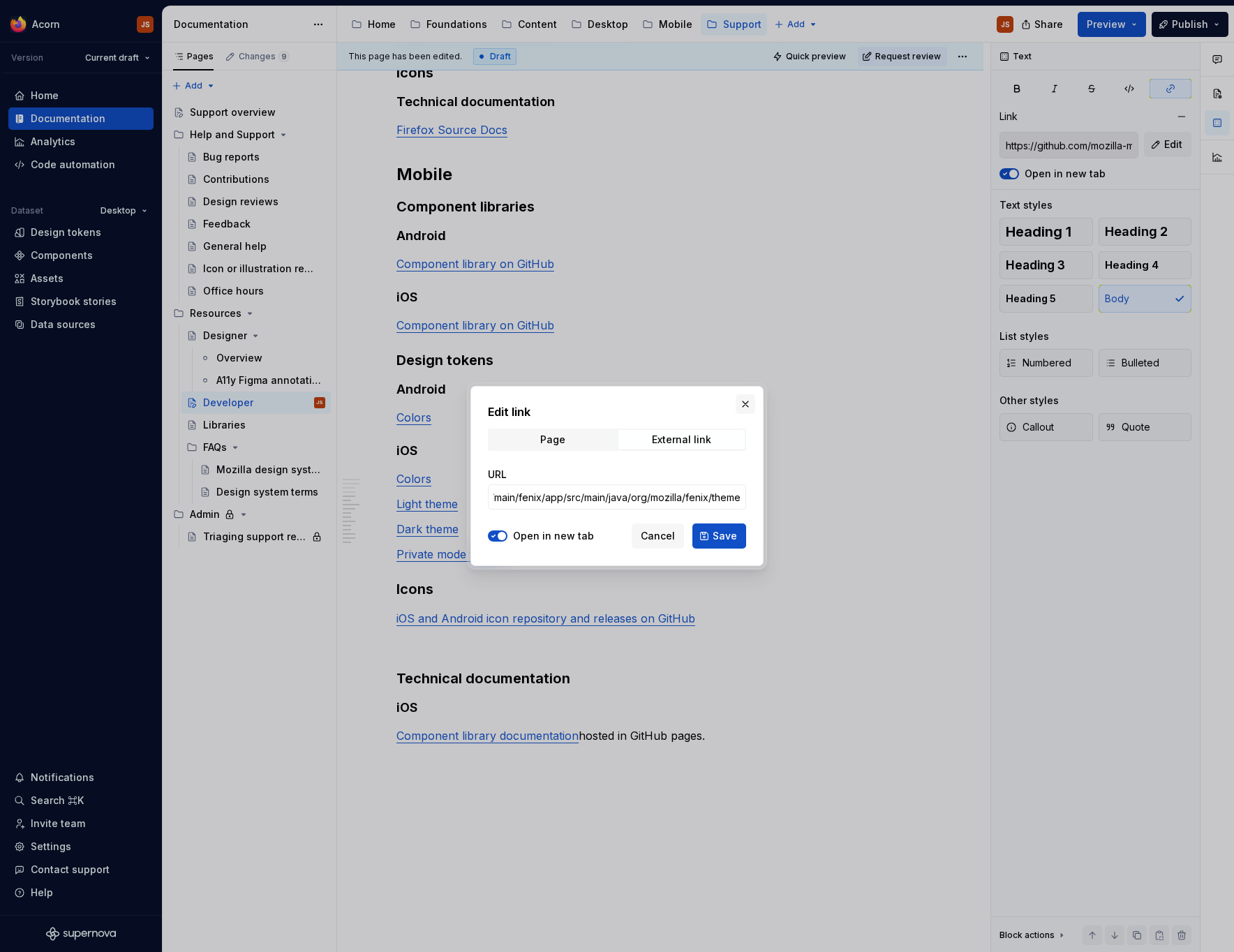 click at bounding box center (745, 404) 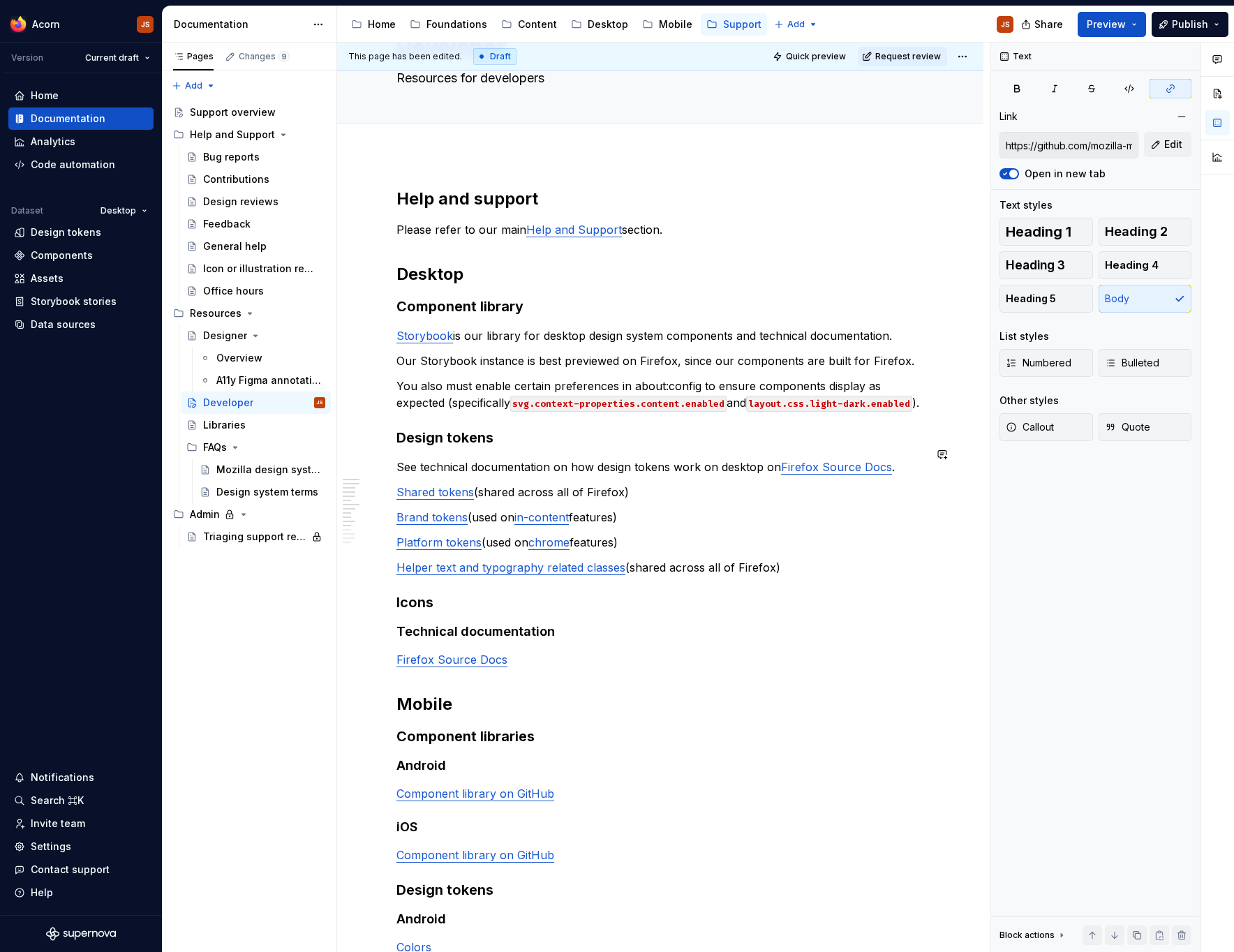 scroll, scrollTop: 82, scrollLeft: 0, axis: vertical 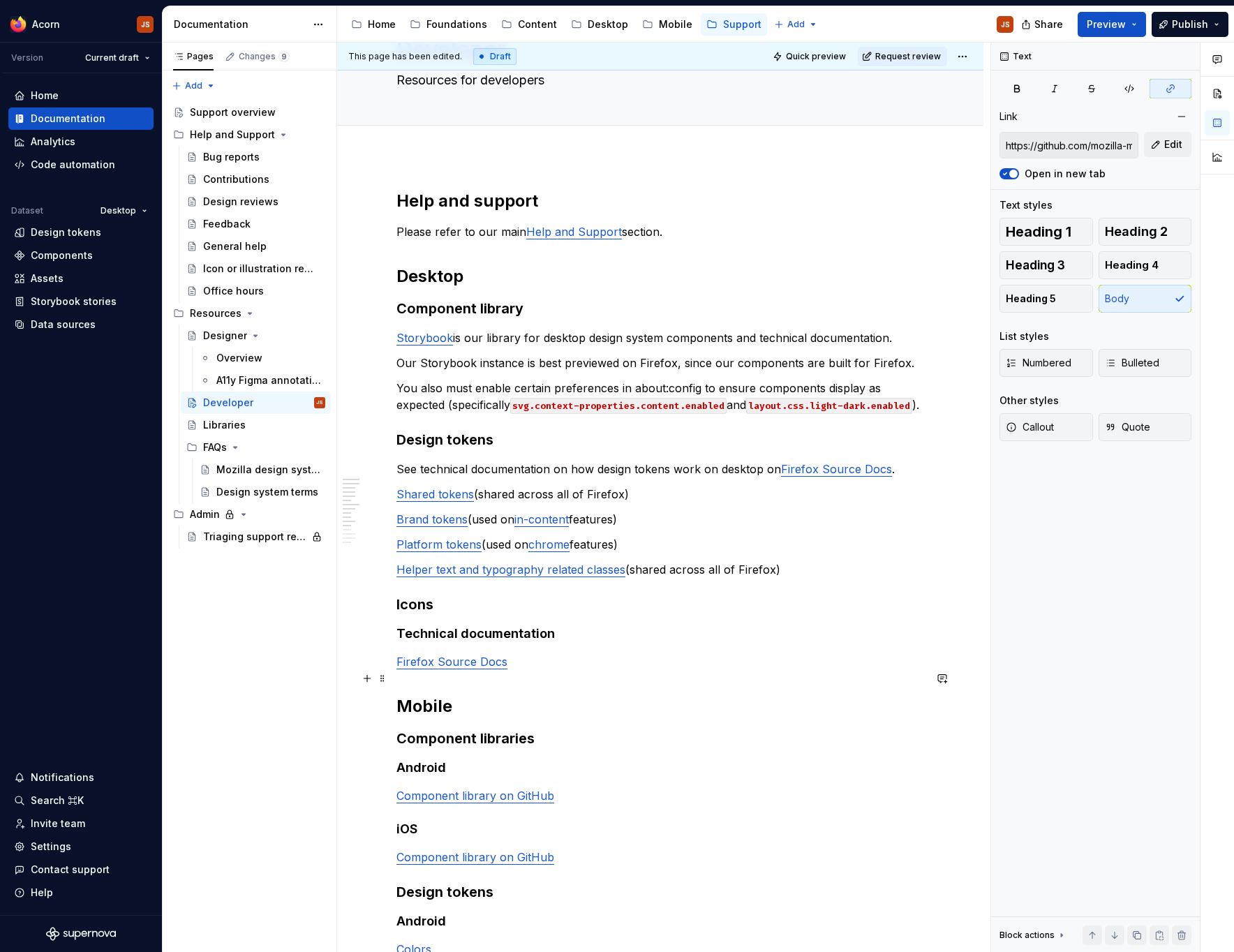 click on "Firefox Source Docs" at bounding box center (660, 662) 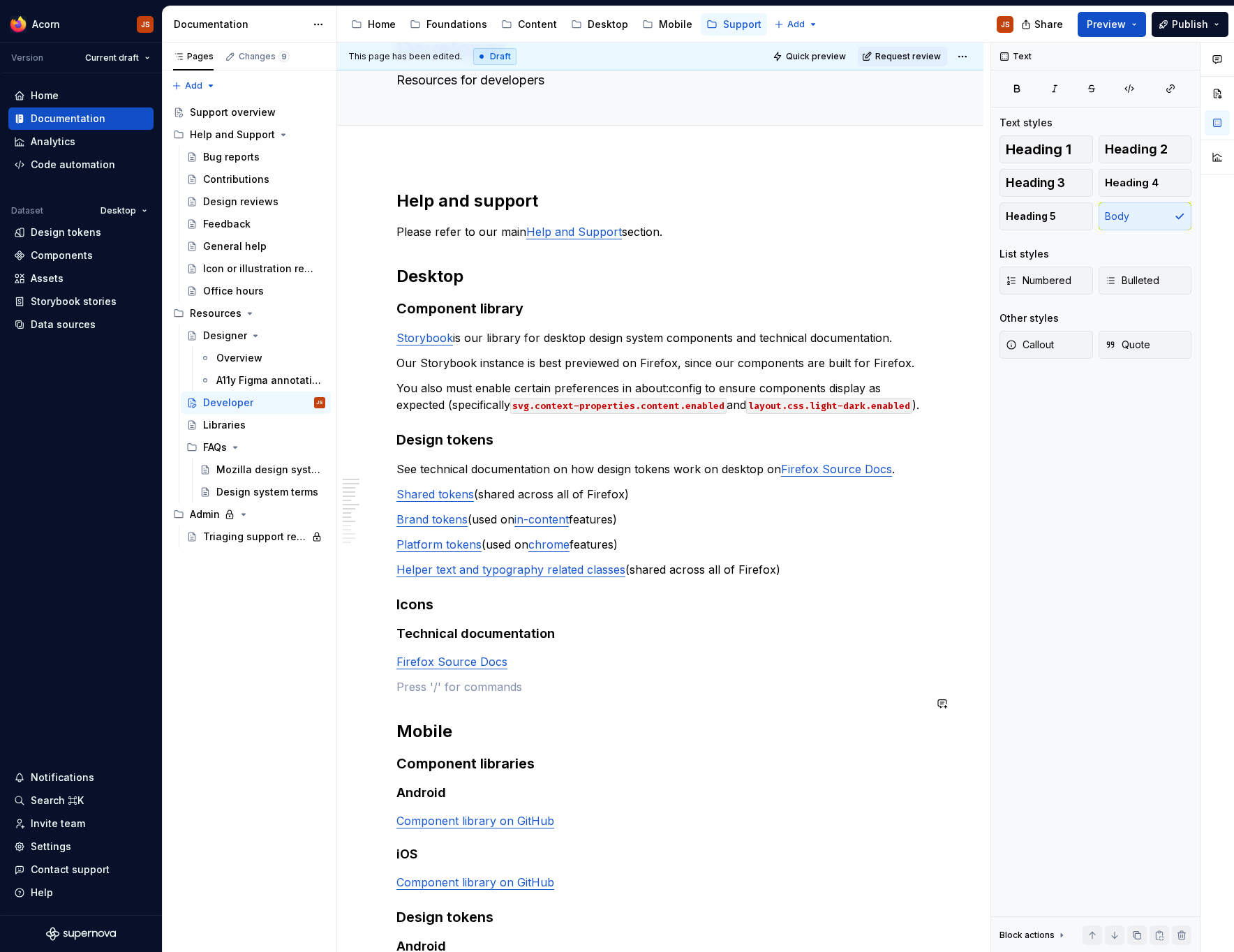 click on "Help and support Please refer to our main  Help and Support  section. Desktop Component library Storybook  is our library for desktop design system components and technical documentation. Our Storybook instance is best previewed on Firefox, since our components are built for Firefox. You also must enable certain preferences in about:config to ensure components display as expected (specifically  svg.context-properties.content.enabled  and  layout.css.light-dark.enabled ). Design tokens See technical documentation on how design tokens work on desktop on  Firefox Source Docs . Shared tokens  (shared across all of Firefox) Brand tokens  (used on  in-content  features) Platform tokens  (used on  chrome  features) Helper text and typography related classes  (shared across all of Firefox) Icons Technical documentation Firefox Source Docs Mobile Component libraries Android Component library on GitHub iOS Component library on GitHub Design tokens Android Colors iOS Colors Light theme Dark theme Private mode theme iOS" at bounding box center (660, 892) 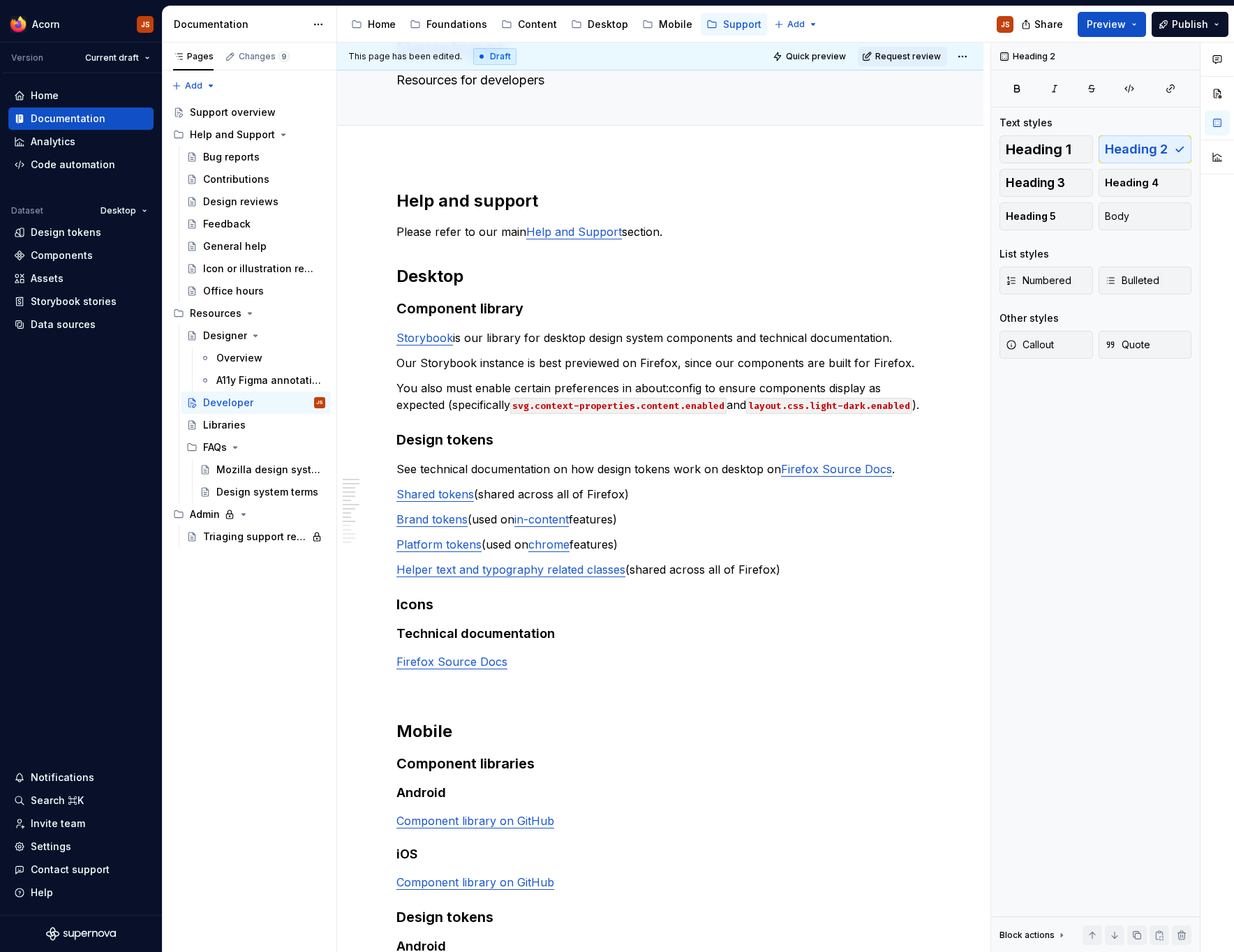 click on "Help and support Please refer to our main  Help and Support  section. Desktop Component library Storybook  is our library for desktop design system components and technical documentation. Our Storybook instance is best previewed on Firefox, since our components are built for Firefox. You also must enable certain preferences in about:config to ensure components display as expected (specifically  svg.context-properties.content.enabled  and  layout.css.light-dark.enabled ). Design tokens See technical documentation on how design tokens work on desktop on  Firefox Source Docs . Shared tokens  (shared across all of Firefox) Brand tokens  (used on  in-content  features) Platform tokens  (used on  chrome  features) Helper text and typography related classes  (shared across all of Firefox) Icons Technical documentation Firefox Source Docs Mobile Component libraries Android Component library on GitHub iOS Component library on GitHub Design tokens Android Colors iOS Colors Light theme Dark theme Private mode theme iOS" at bounding box center (660, 892) 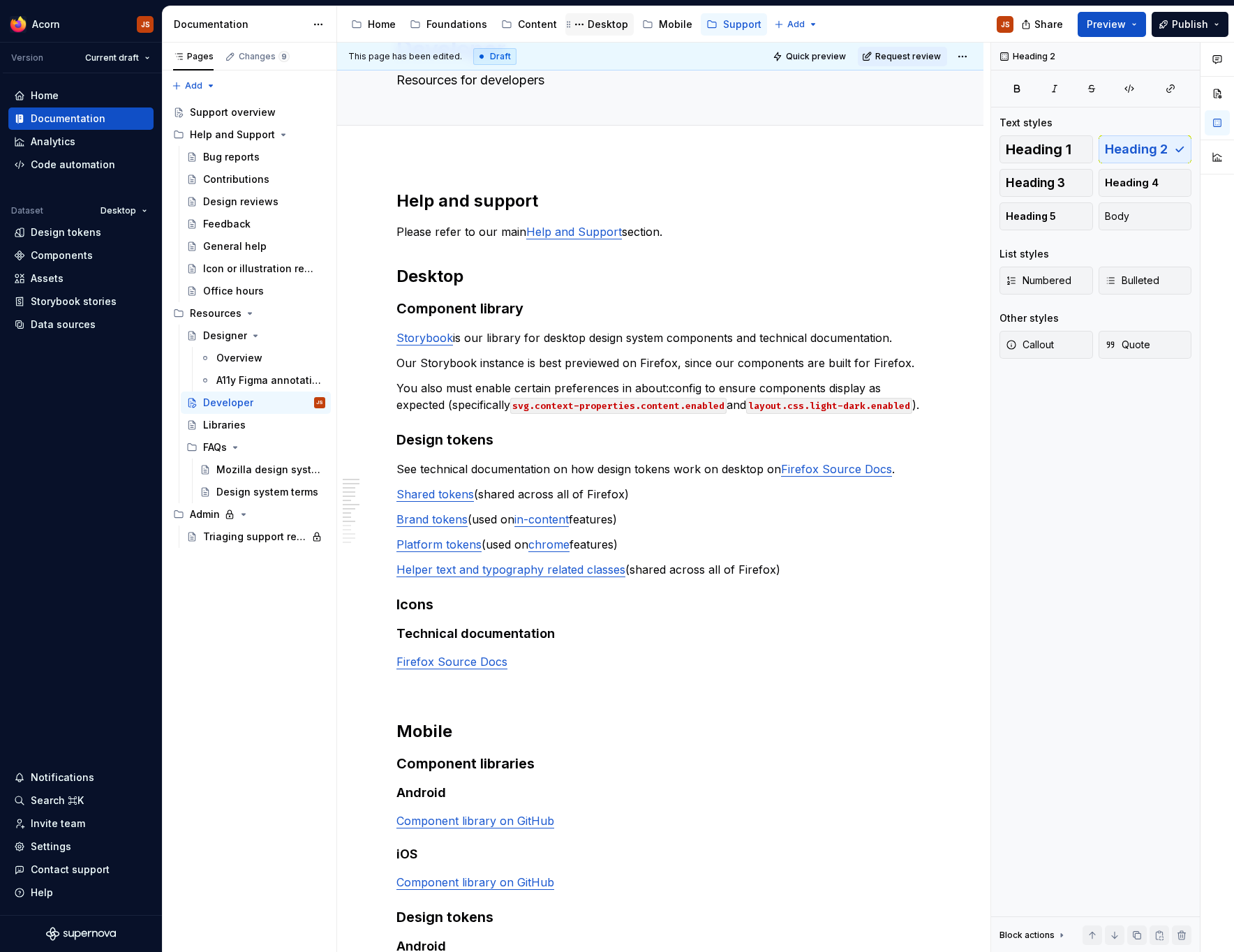 click 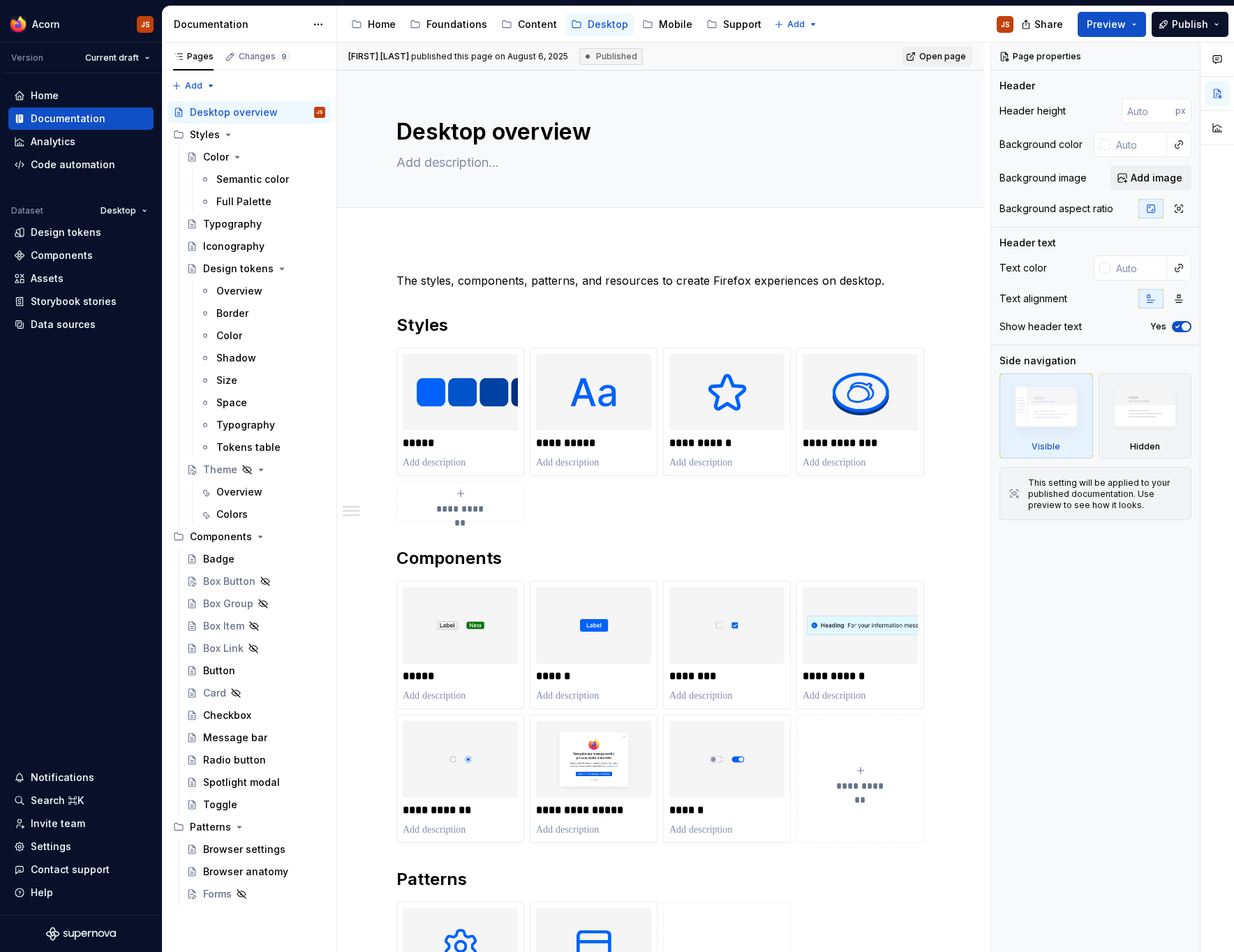 type on "*" 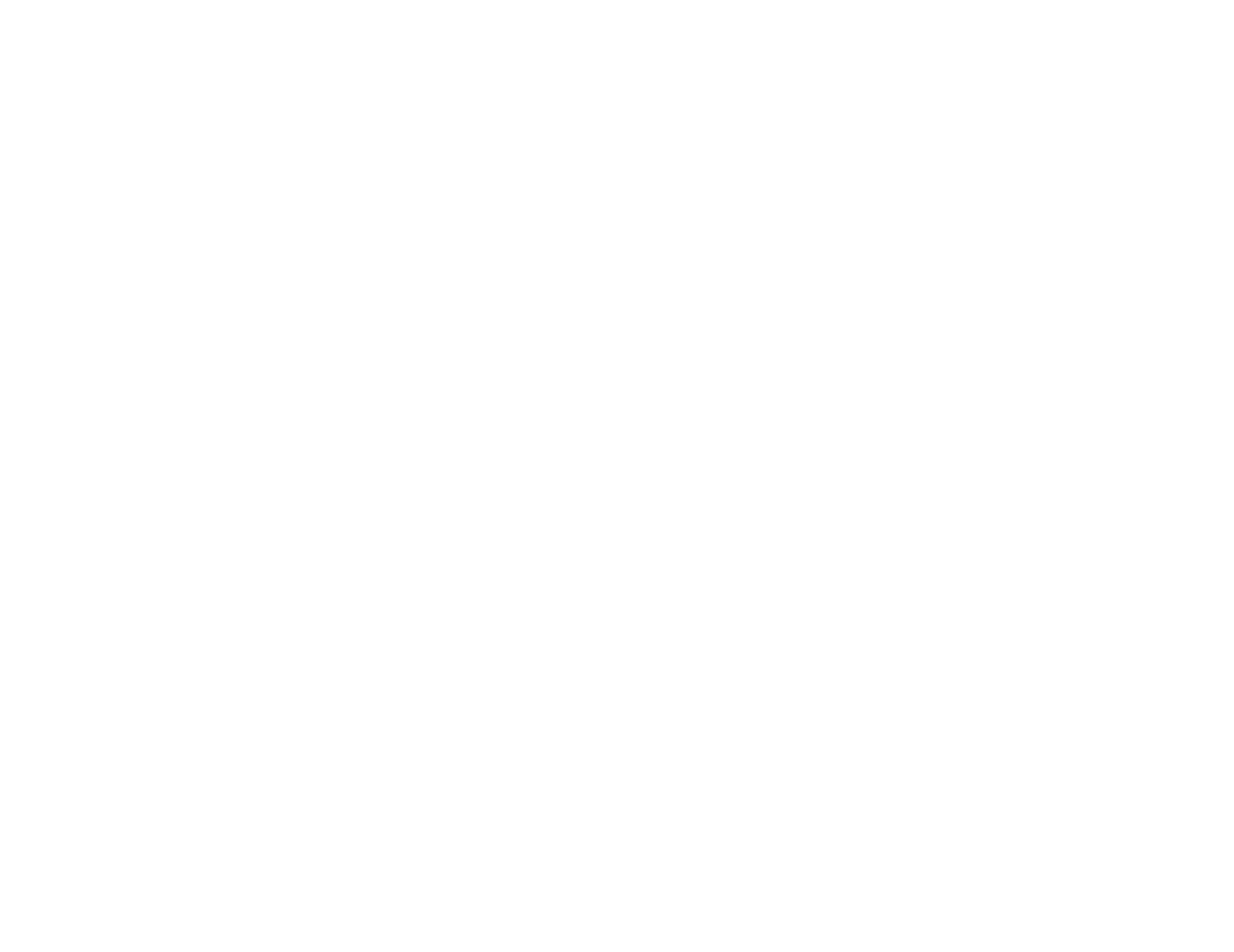 scroll, scrollTop: 0, scrollLeft: 0, axis: both 